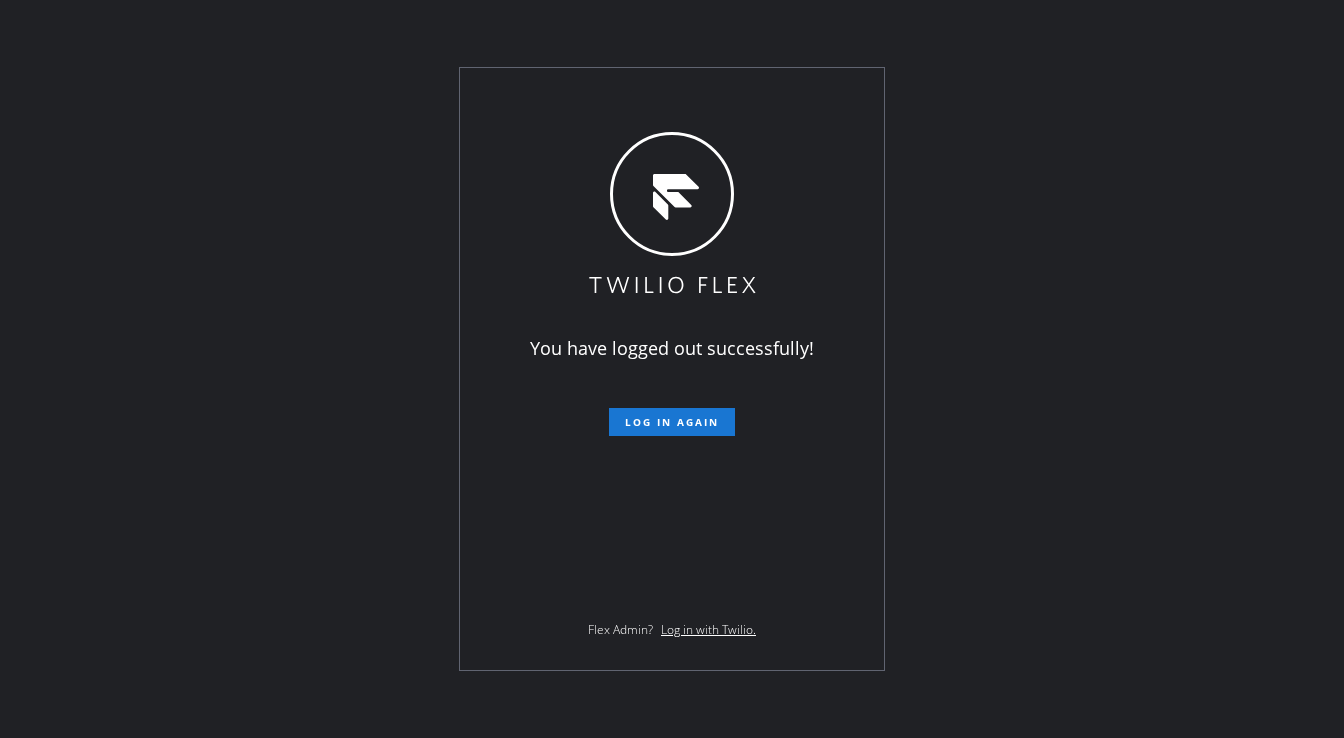 scroll, scrollTop: 0, scrollLeft: 0, axis: both 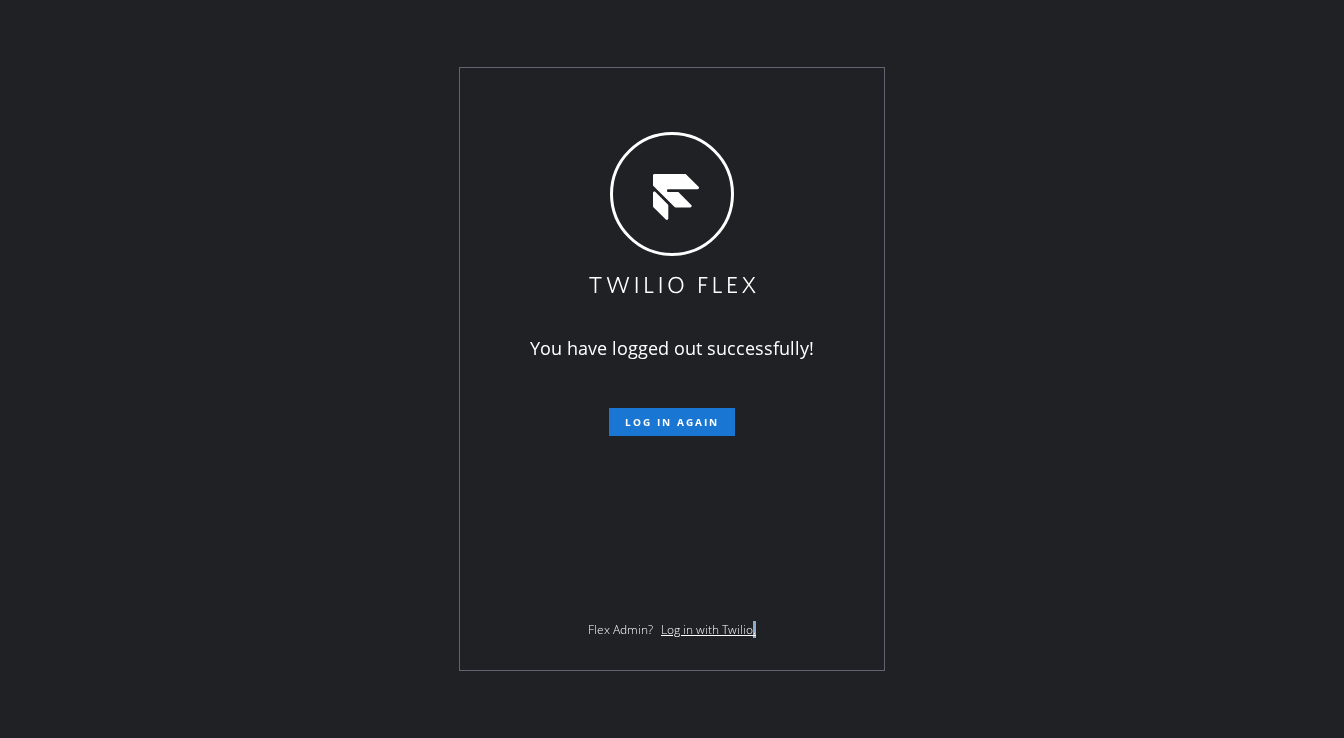 click on "You have logged out successfully! Log in again Flex Admin? Log in with Twilio." at bounding box center [672, 369] 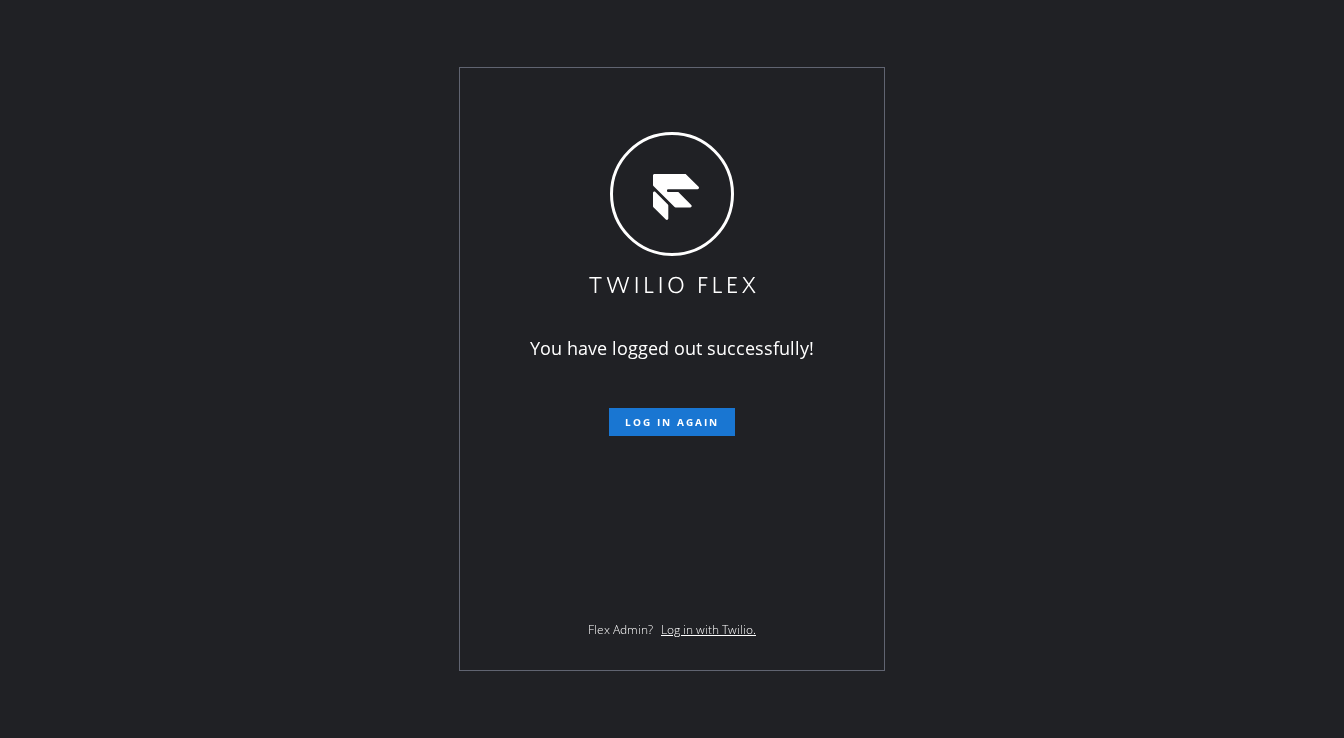 click on "You have logged out successfully! Log in again Flex Admin? Log in with Twilio." at bounding box center (672, 369) 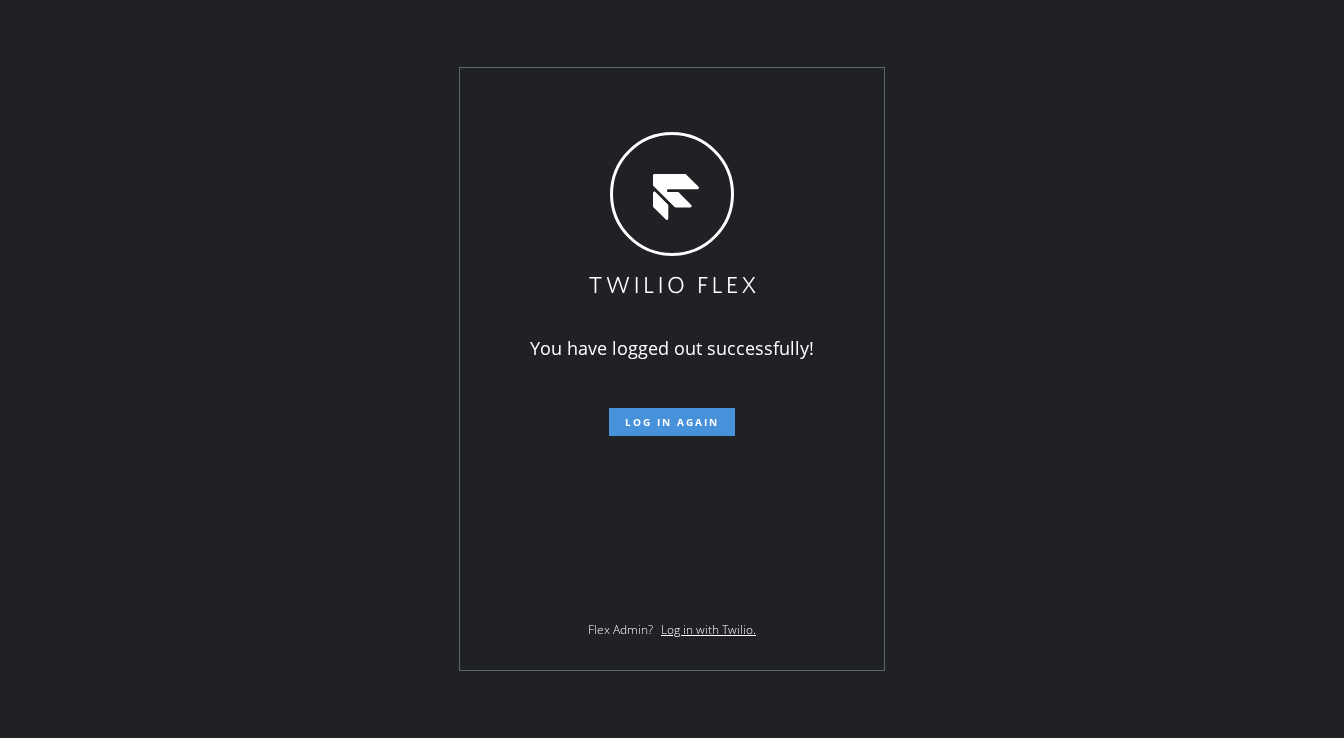 click on "Log in again" at bounding box center [672, 422] 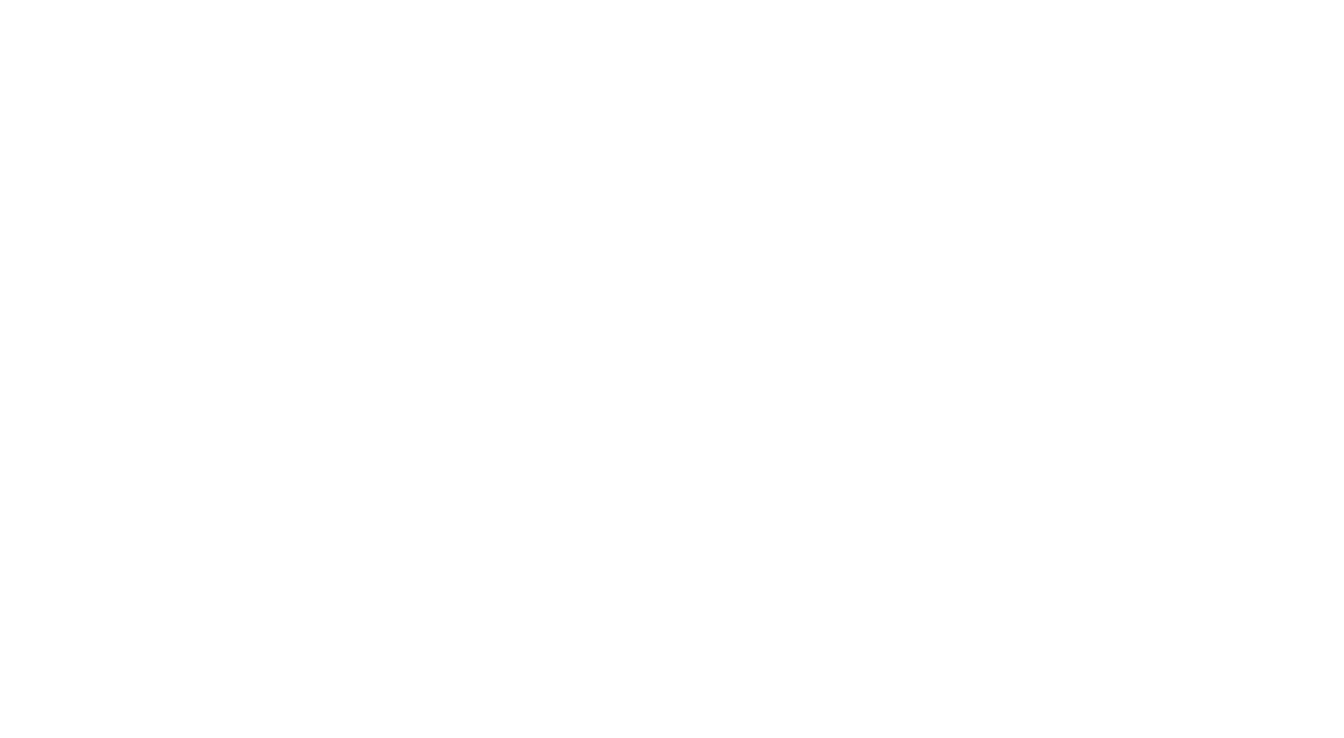 scroll, scrollTop: 0, scrollLeft: 0, axis: both 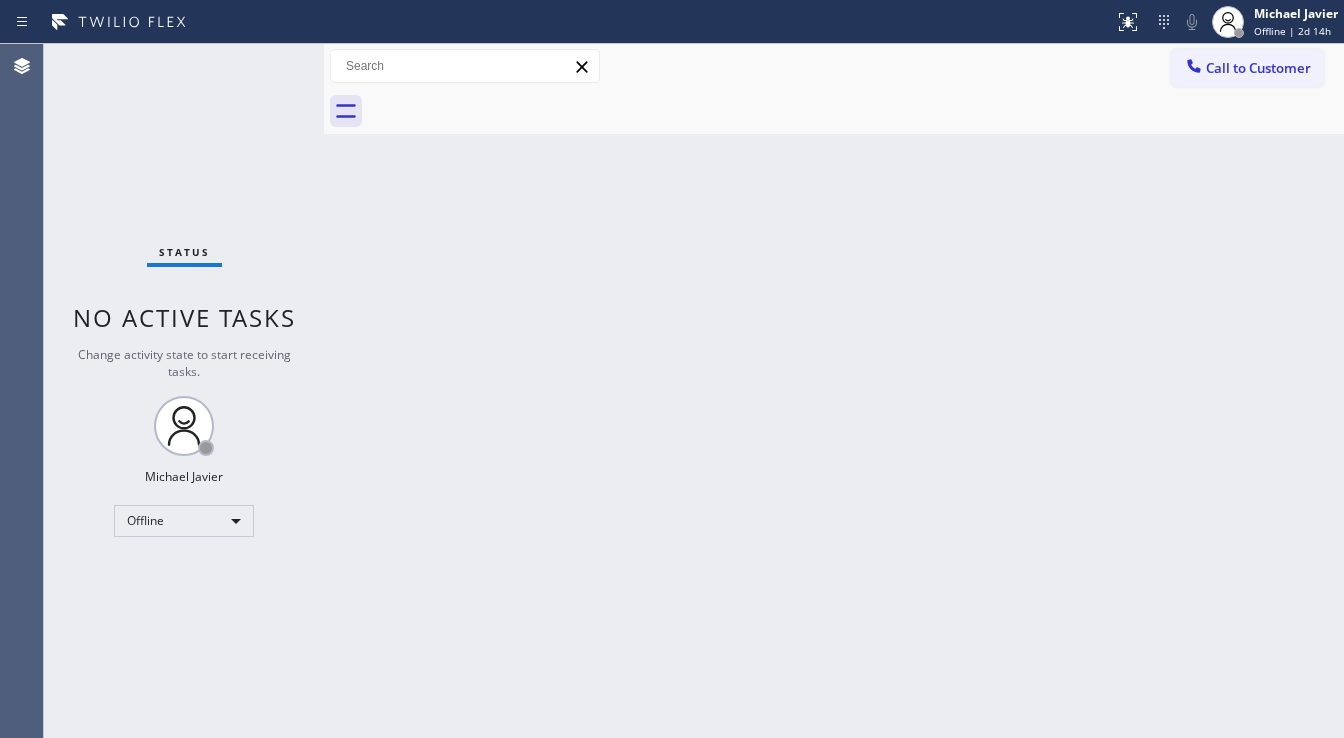 click on "Status   No active tasks     Change activity state to start receiving tasks.   Michael Javier Offline" at bounding box center [184, 391] 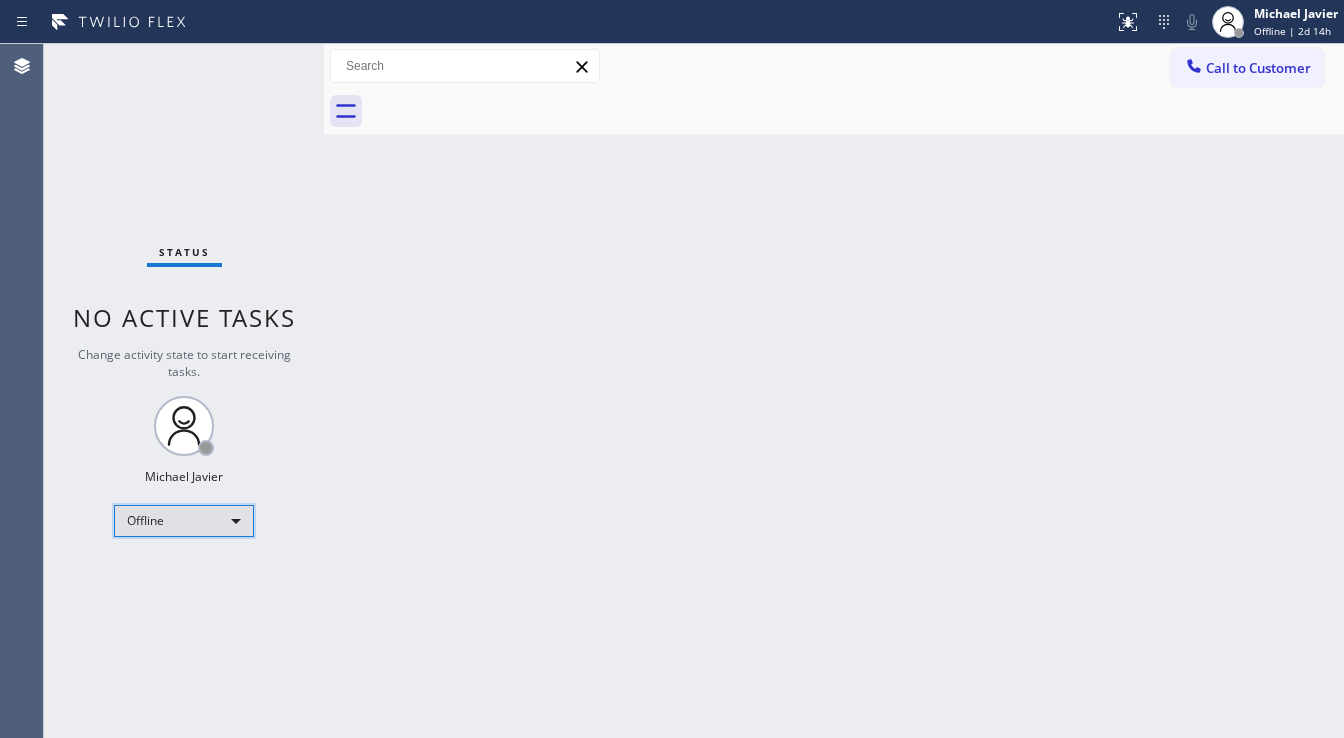 click on "Offline" at bounding box center (184, 521) 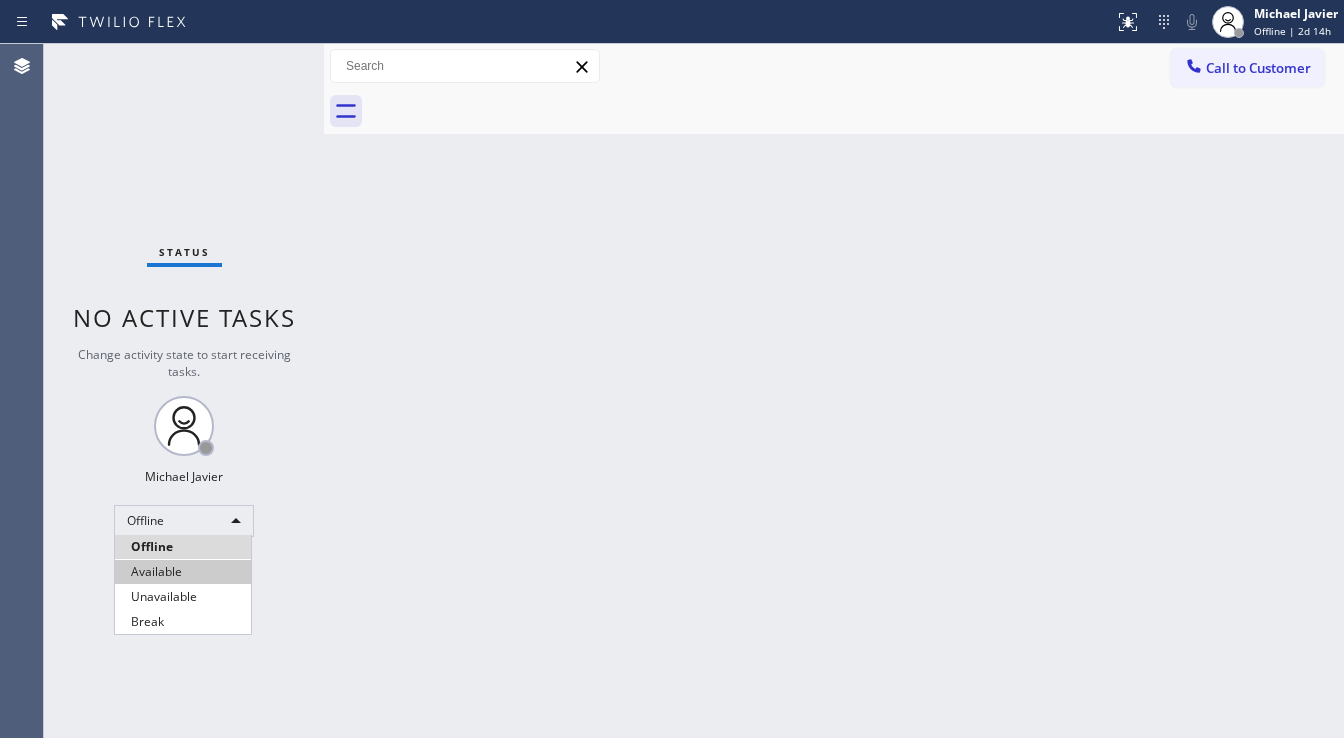 click on "Available" at bounding box center [183, 572] 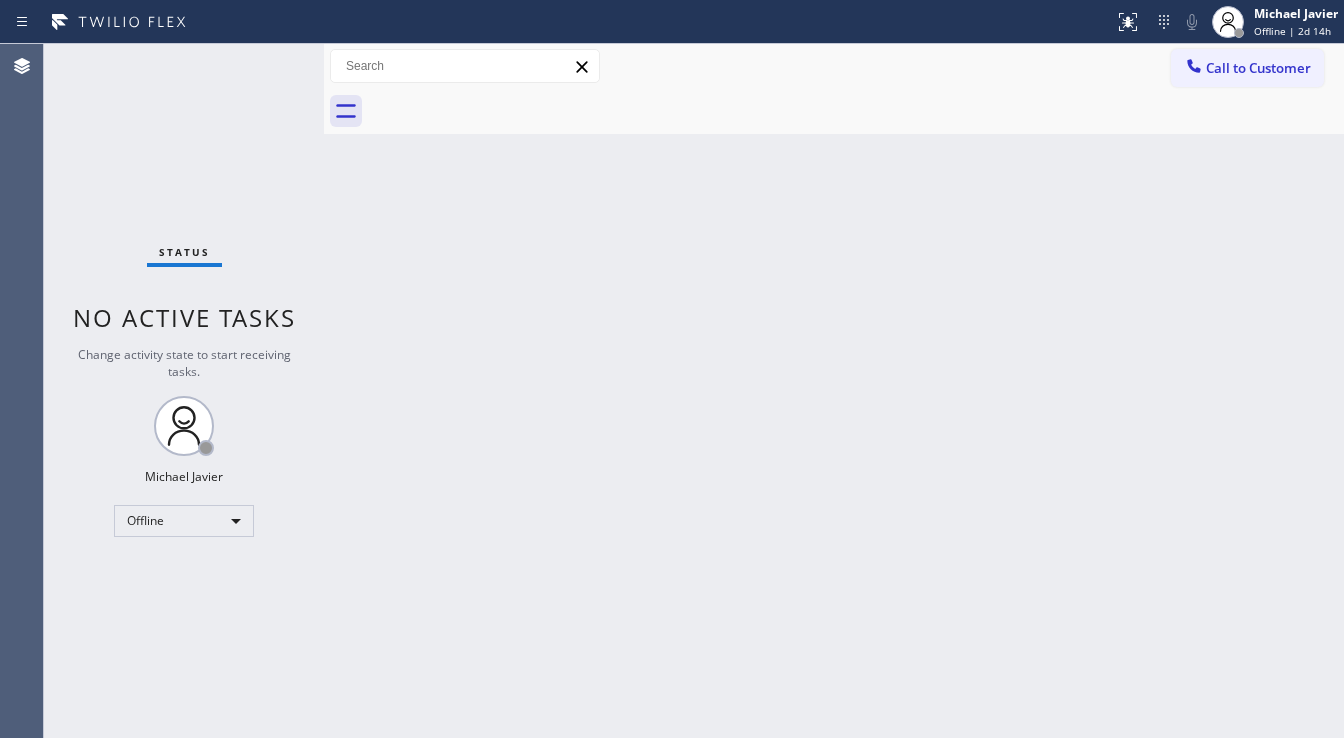 click at bounding box center [324, 391] 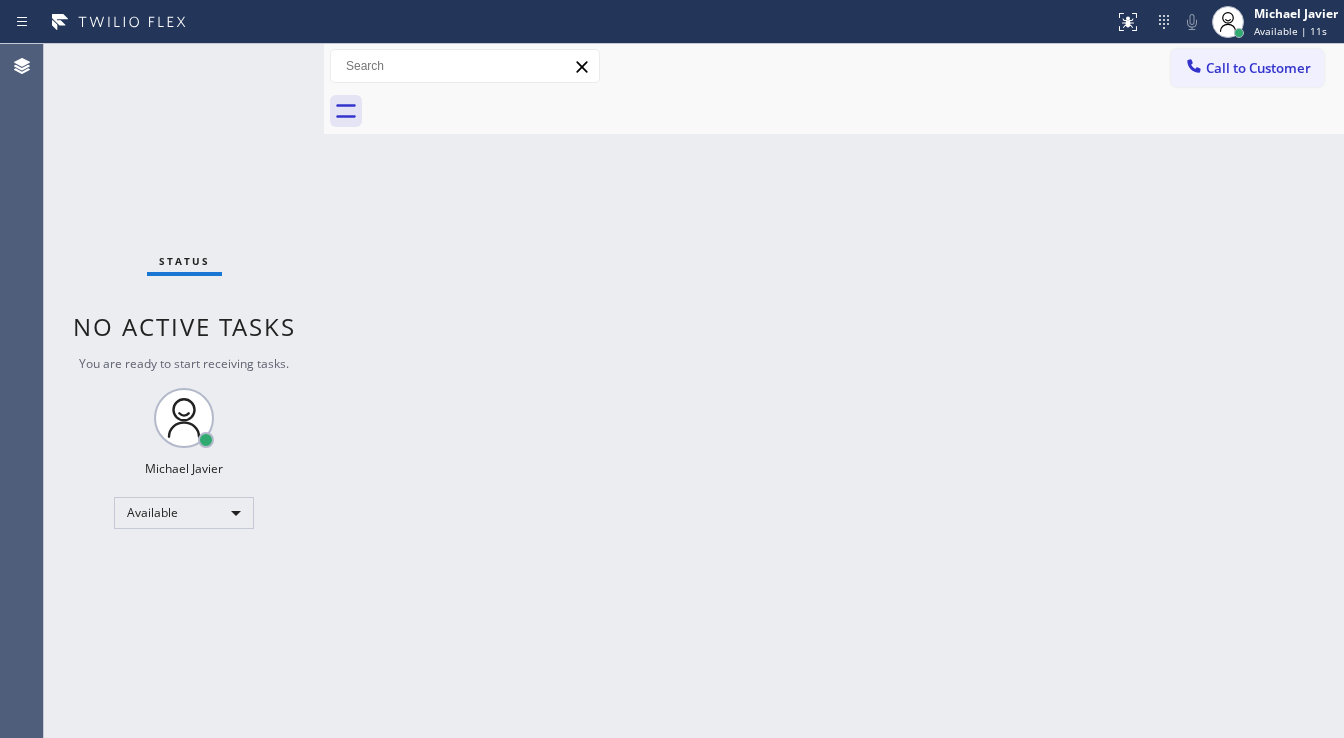 click on "Status   No active tasks     You are ready to start receiving tasks.   Michael Javier Available" at bounding box center [184, 391] 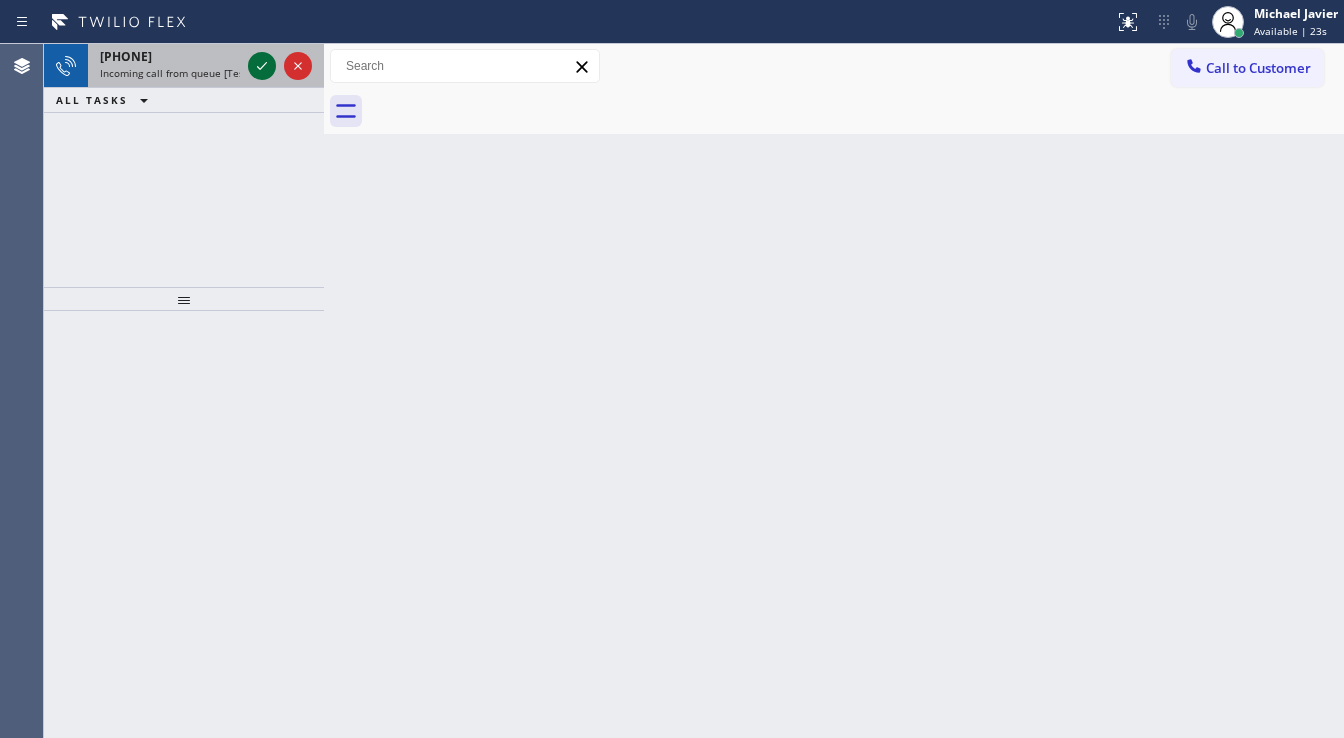 click 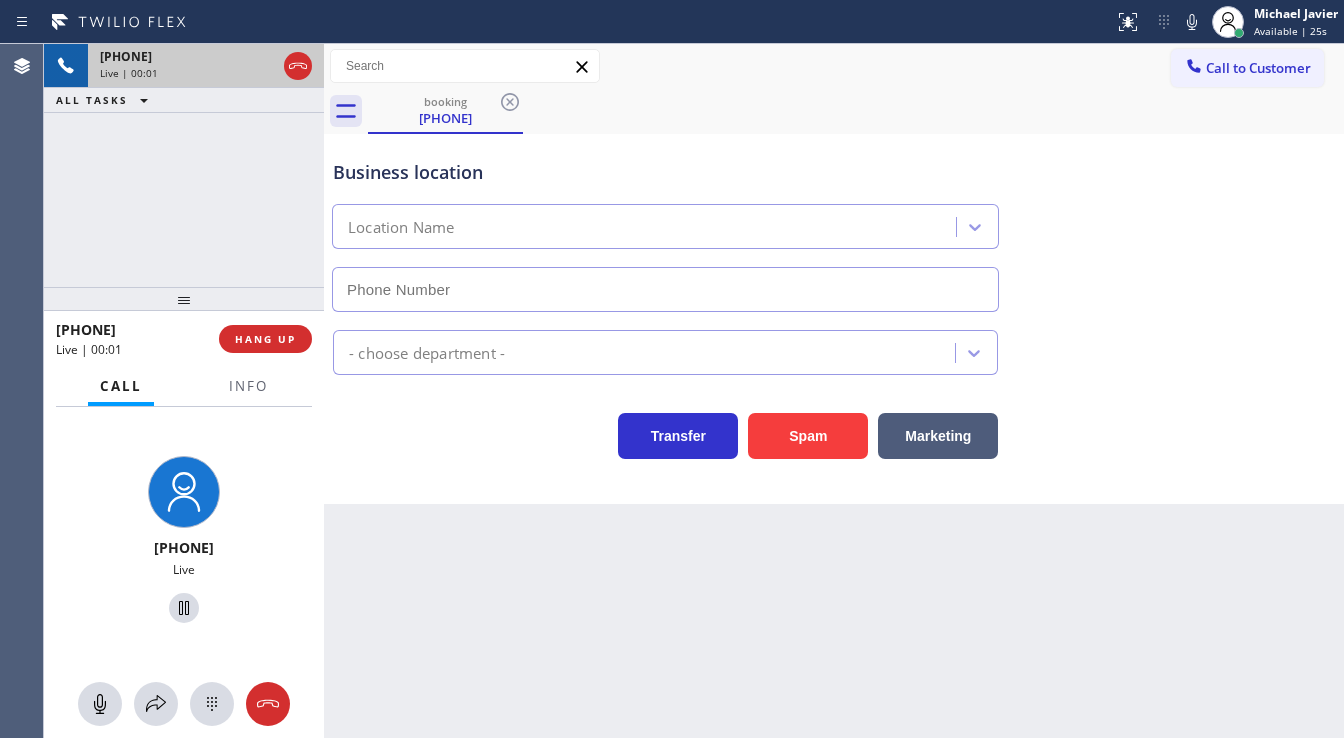 type on "(929) 416-6755" 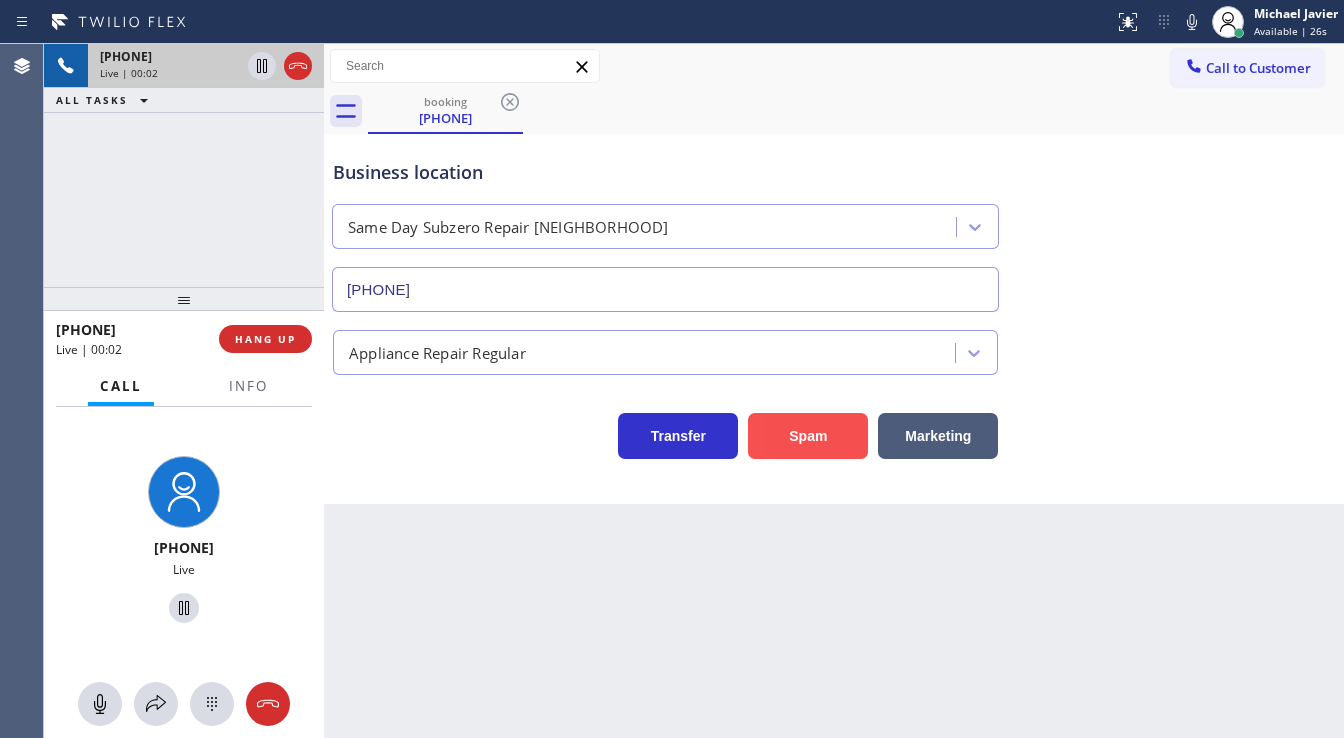 click on "Spam" at bounding box center (808, 436) 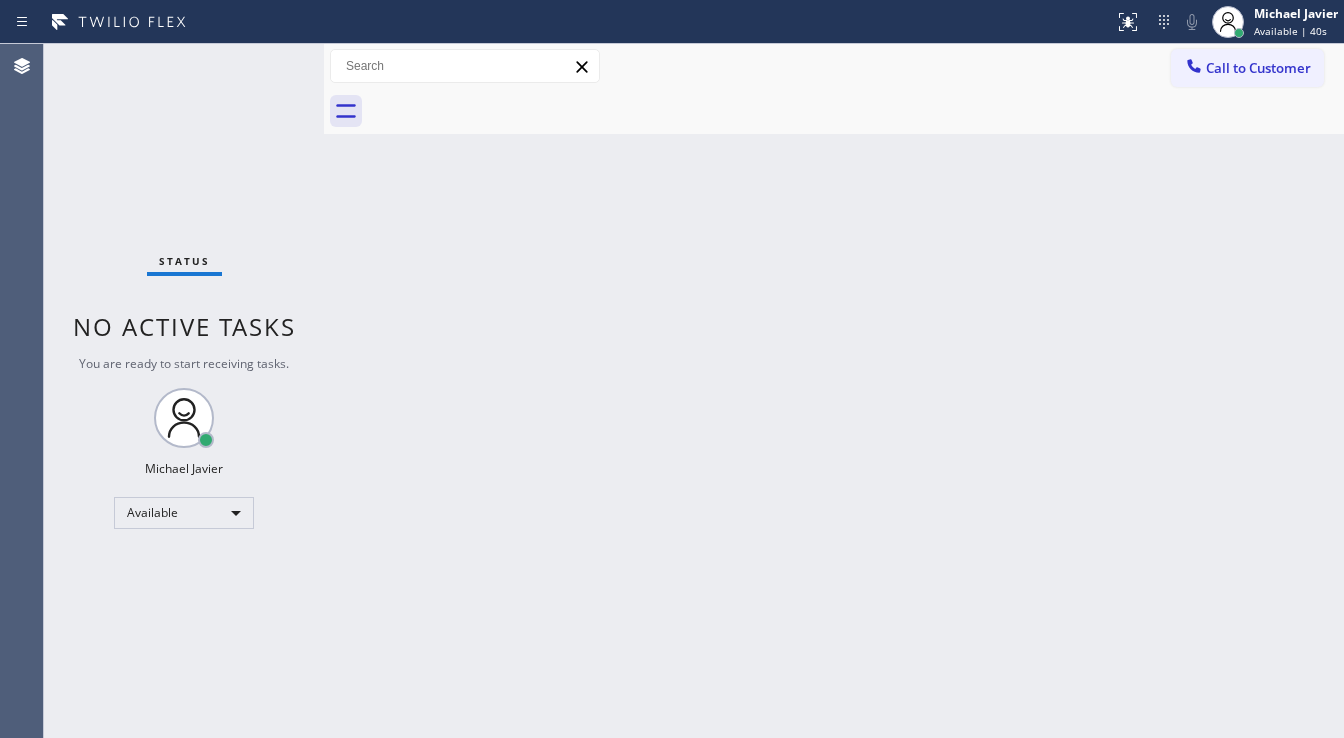 click on "Call to Customer Outbound call Location Search location Your caller id phone number Customer number Call Outbound call Technician Search Technician Your caller id phone number Your caller id phone number Call" at bounding box center (834, 66) 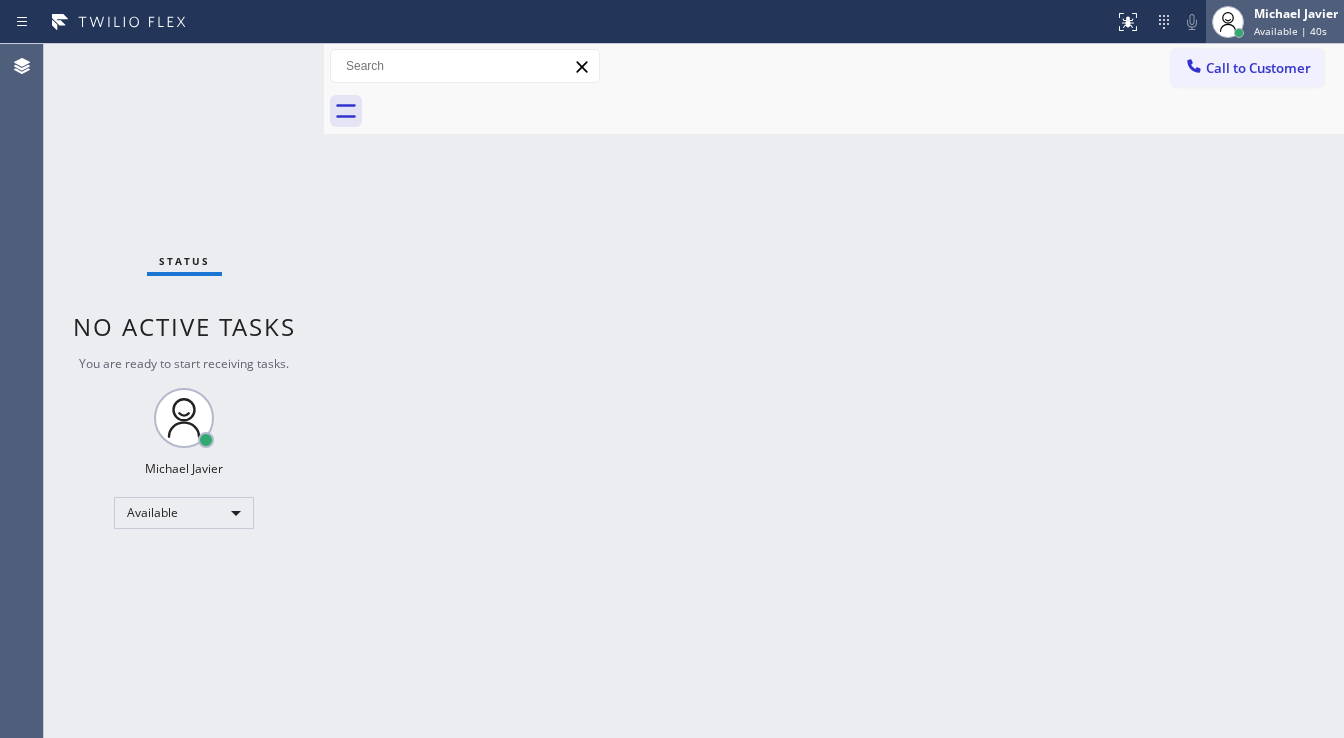 click on "Available | 40s" at bounding box center (1290, 31) 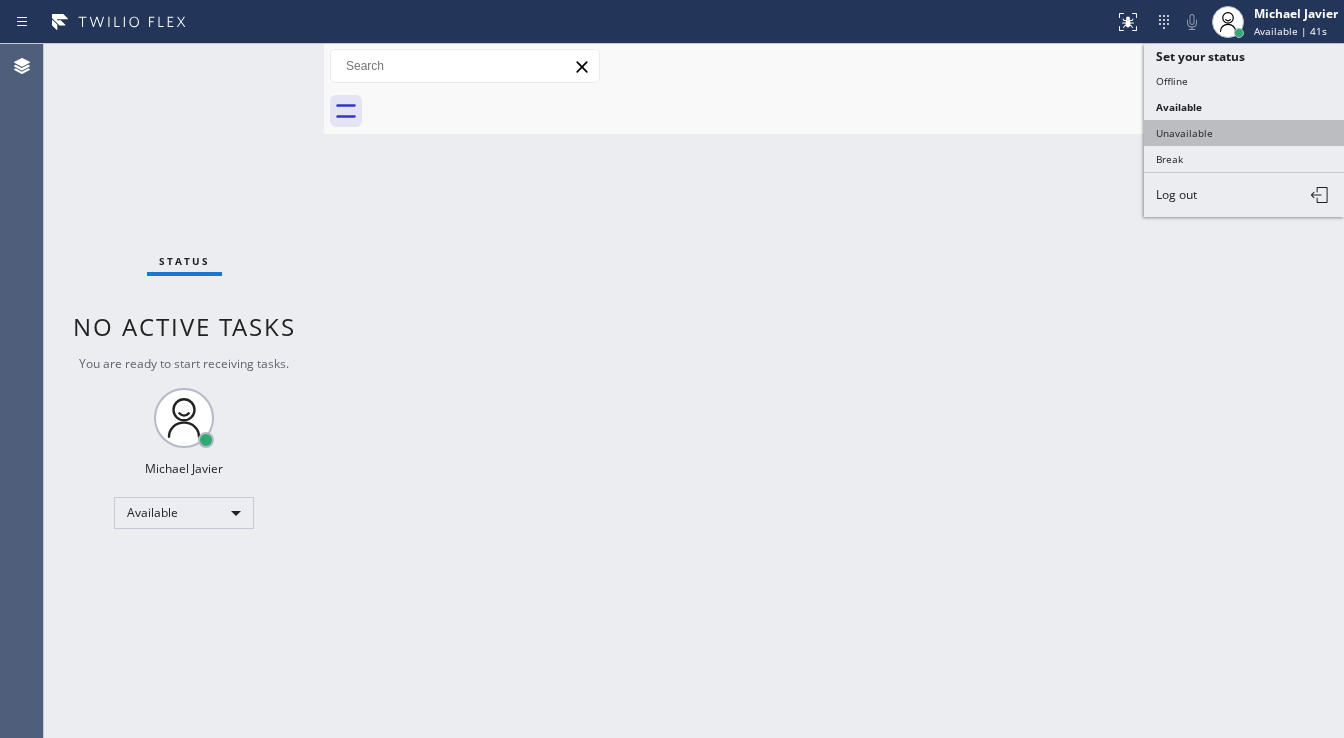 click on "Unavailable" at bounding box center (1244, 133) 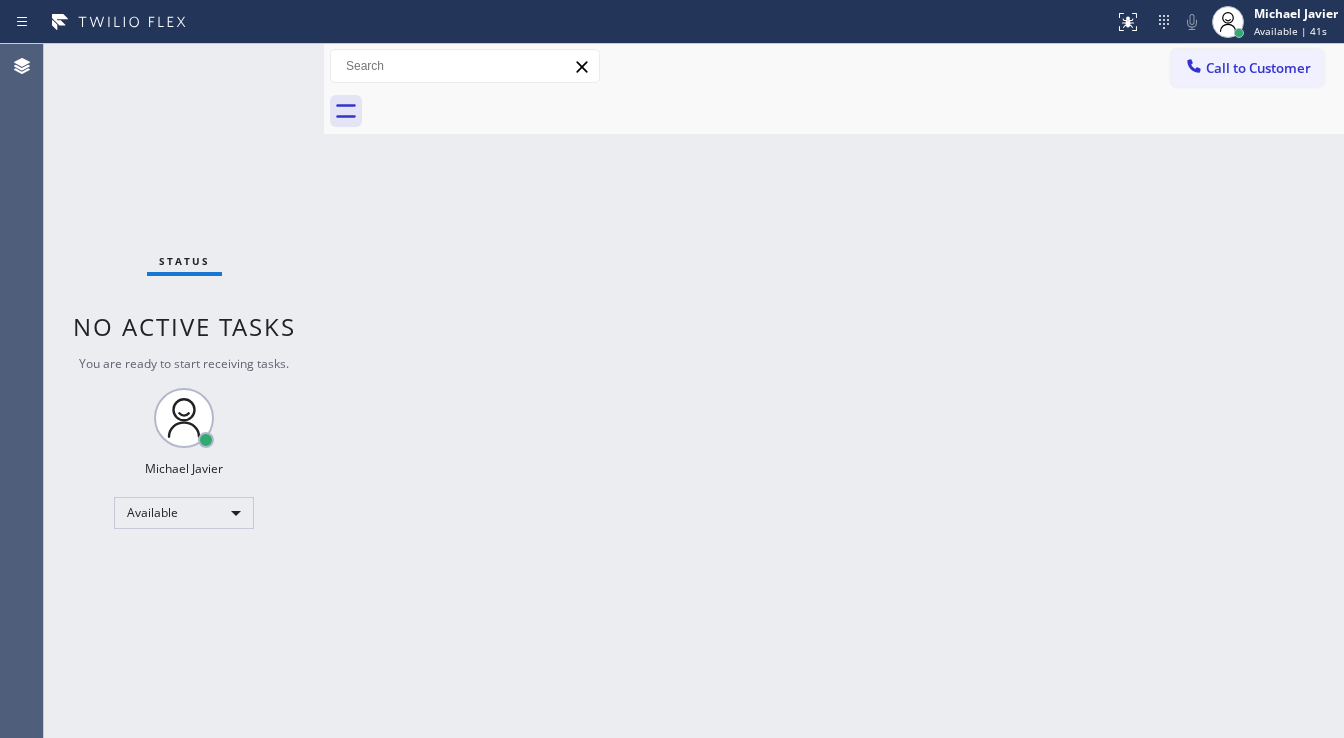 click on "Back to Dashboard Change Sender ID Customers Technicians Select a contact Outbound call Technician Search Technician Your caller id phone number Your caller id phone number Call Technician info Name   Phone none Address none Change Sender ID HVAC +18559994417 5 Star Appliance +18557314952 Appliance Repair +18554611149 Plumbing +18889090120 Air Duct Cleaning +18006865038  Electricians +18005688664 Cancel Change Check personal SMS Reset Change No tabs Call to Customer Outbound call Location Search location Your caller id phone number Customer number Call Outbound call Technician Search Technician Your caller id phone number Your caller id phone number Call" at bounding box center (834, 391) 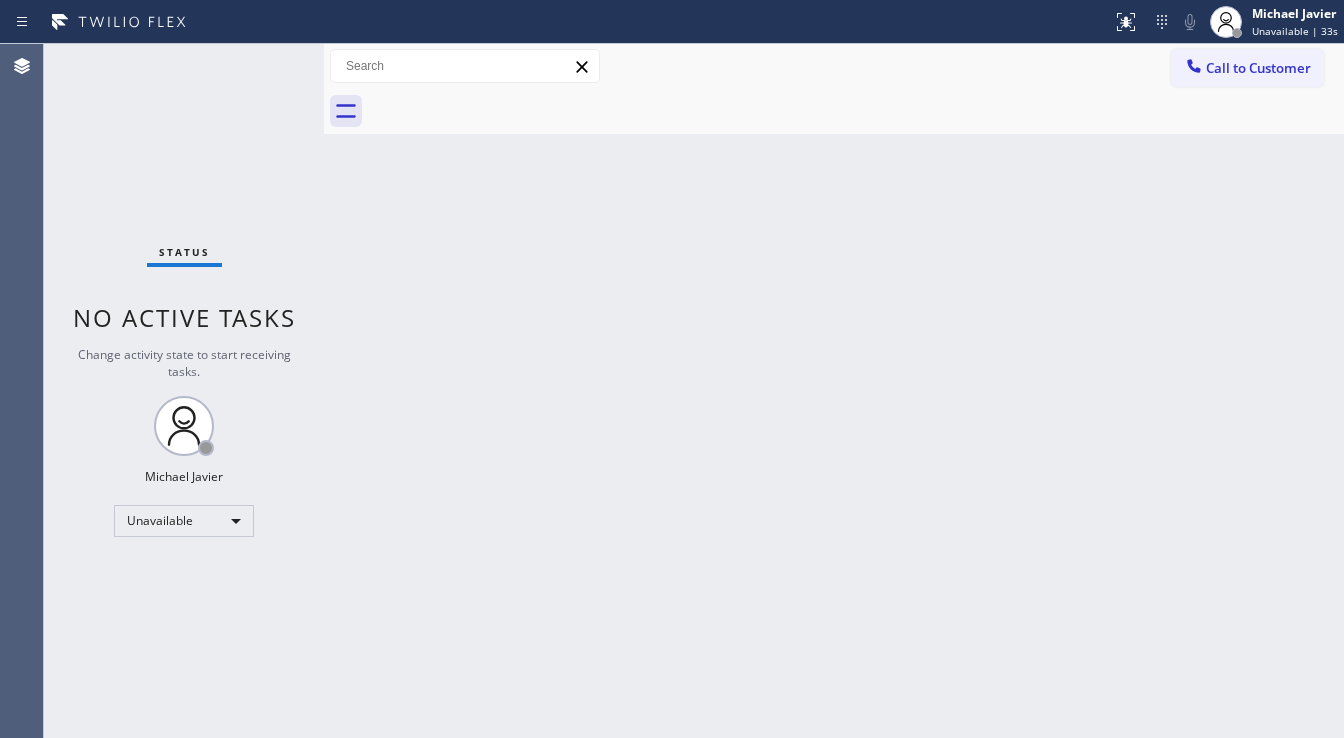 scroll, scrollTop: 0, scrollLeft: 0, axis: both 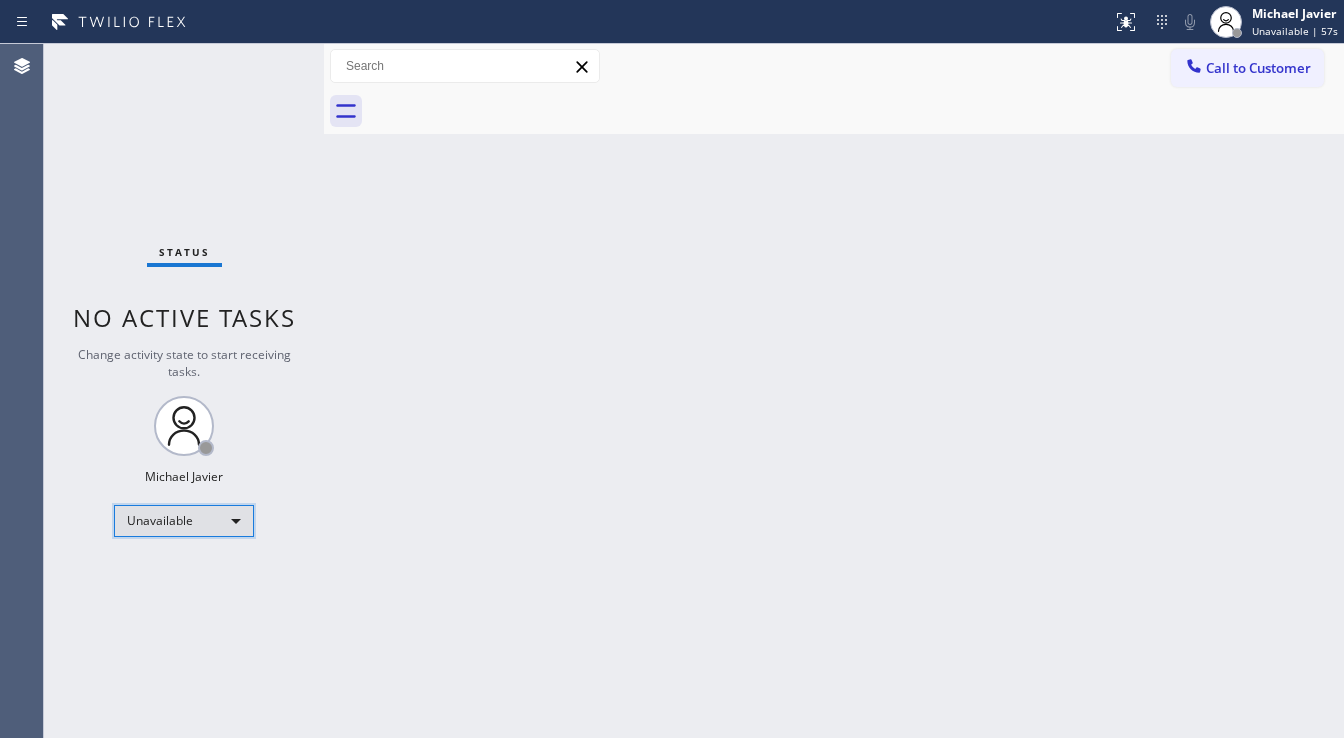 click on "Unavailable" at bounding box center (184, 521) 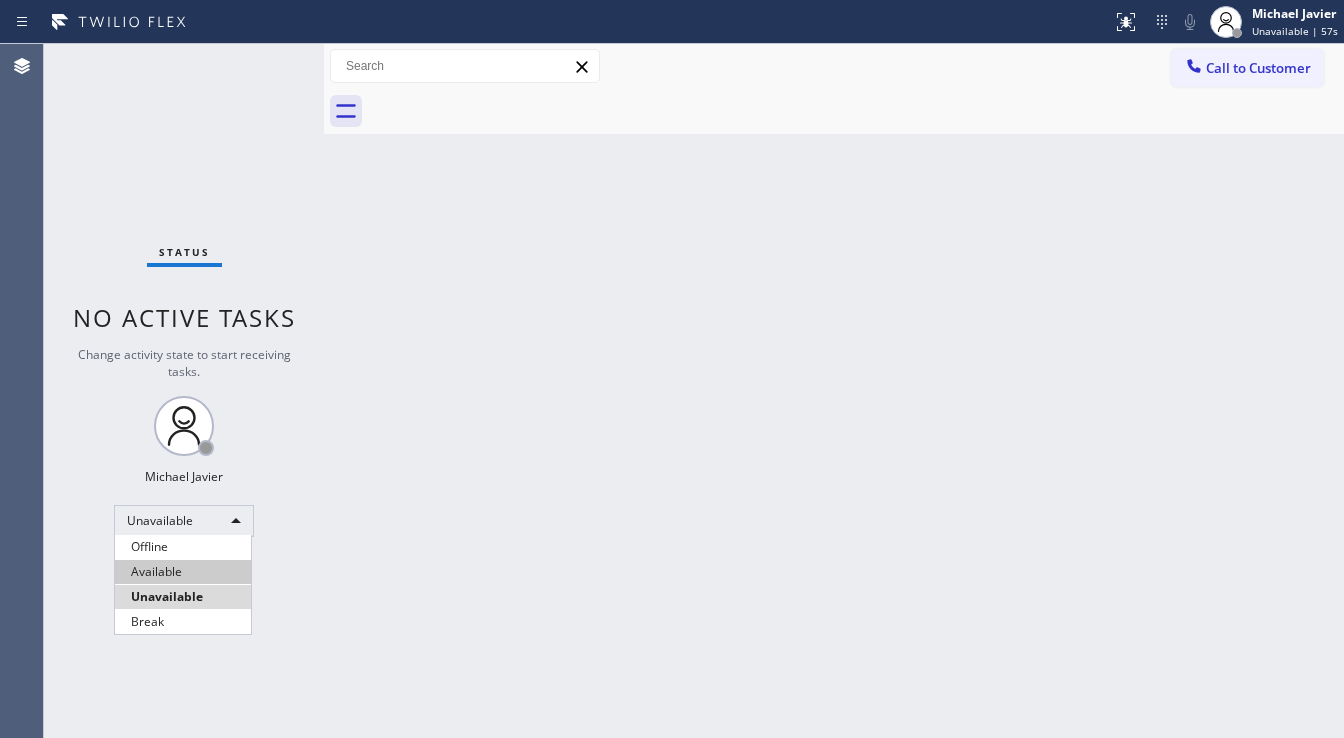 click on "Available" at bounding box center [183, 572] 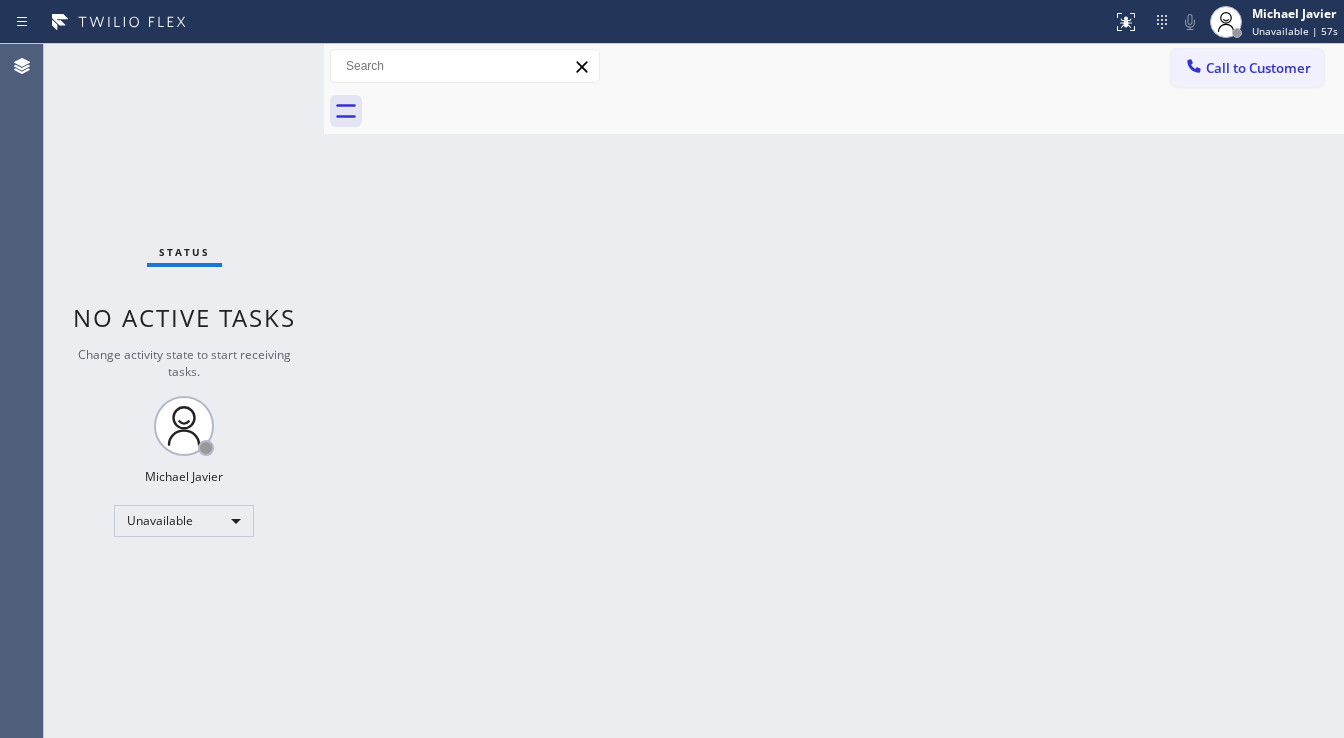 click on "Back to Dashboard Change Sender ID Customers Technicians Select a contact Outbound call Technician Search Technician Your caller id phone number Your caller id phone number Call Technician info Name   Phone none Address none Change Sender ID HVAC +18559994417 5 Star Appliance +18557314952 Appliance Repair +18554611149 Plumbing +18889090120 Air Duct Cleaning +18006865038  Electricians +18005688664 Cancel Change Check personal SMS Reset Change No tabs Call to Customer Outbound call Location Search location Your caller id phone number Customer number Call Outbound call Technician Search Technician Your caller id phone number Your caller id phone number Call" at bounding box center [834, 391] 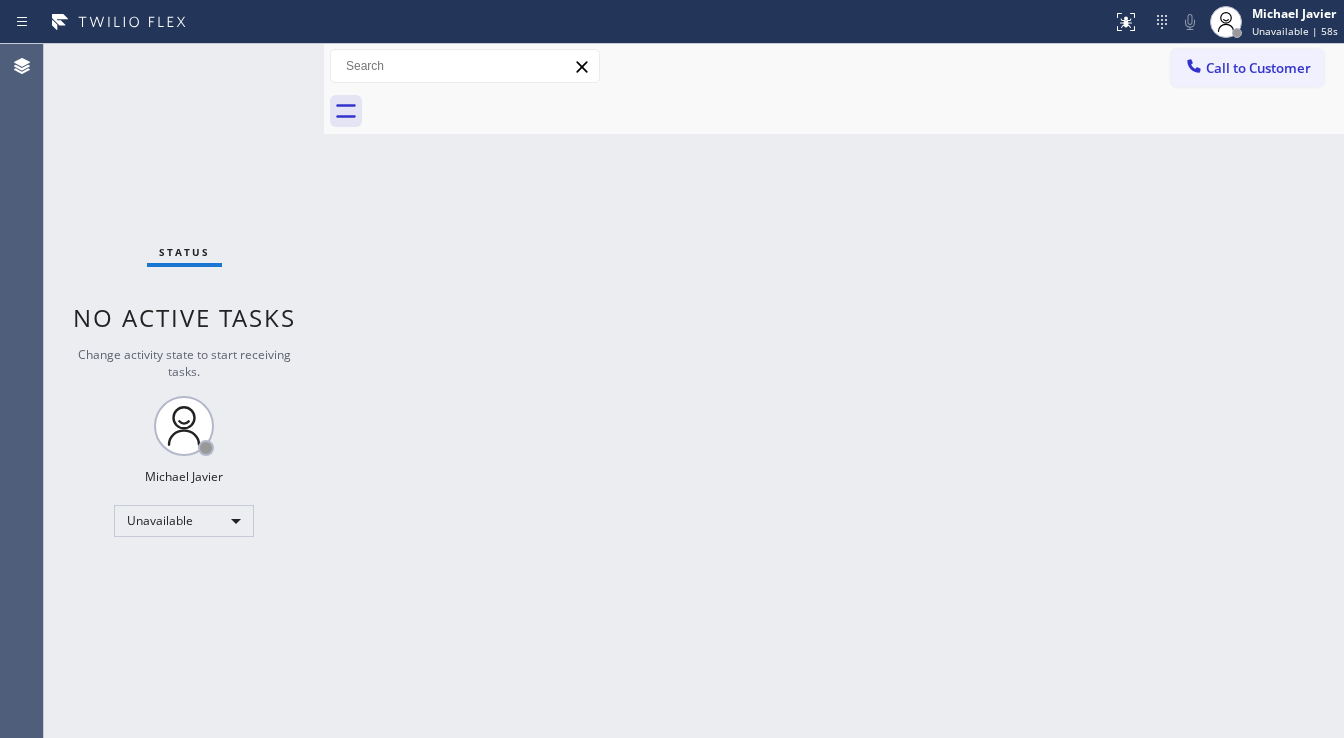 click on "Back to Dashboard Change Sender ID Customers Technicians Select a contact Outbound call Technician Search Technician Your caller id phone number Your caller id phone number Call Technician info Name   Phone none Address none Change Sender ID HVAC +18559994417 5 Star Appliance +18557314952 Appliance Repair +18554611149 Plumbing +18889090120 Air Duct Cleaning +18006865038  Electricians +18005688664 Cancel Change Check personal SMS Reset Change No tabs Call to Customer Outbound call Location Search location Your caller id phone number Customer number Call Outbound call Technician Search Technician Your caller id phone number Your caller id phone number Call" at bounding box center [834, 391] 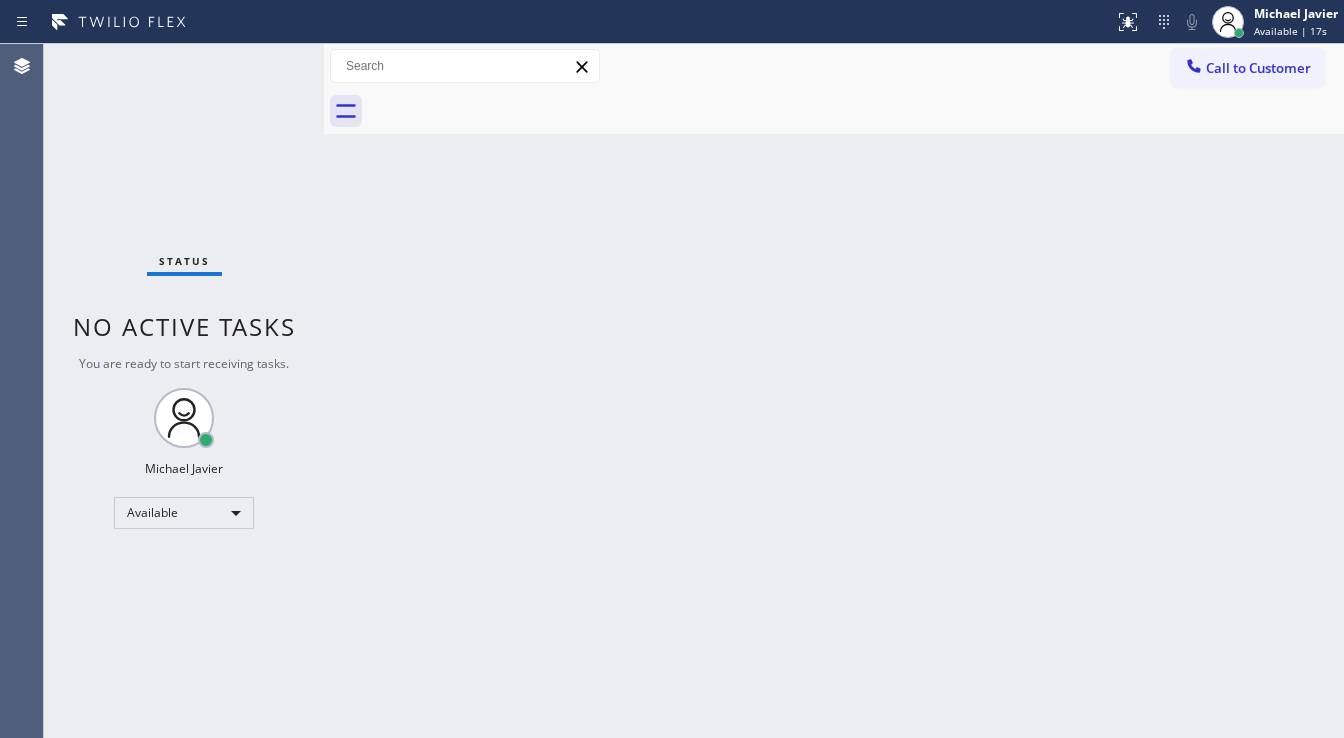 click on "Back to Dashboard Change Sender ID Customers Technicians Select a contact Outbound call Technician Search Technician Your caller id phone number Your caller id phone number Call Technician info Name   Phone none Address none Change Sender ID HVAC +18559994417 5 Star Appliance +18557314952 Appliance Repair +18554611149 Plumbing +18889090120 Air Duct Cleaning +18006865038  Electricians +18005688664 Cancel Change Check personal SMS Reset Change No tabs Call to Customer Outbound call Location Search location Your caller id phone number Customer number Call Outbound call Technician Search Technician Your caller id phone number Your caller id phone number Call" at bounding box center (834, 391) 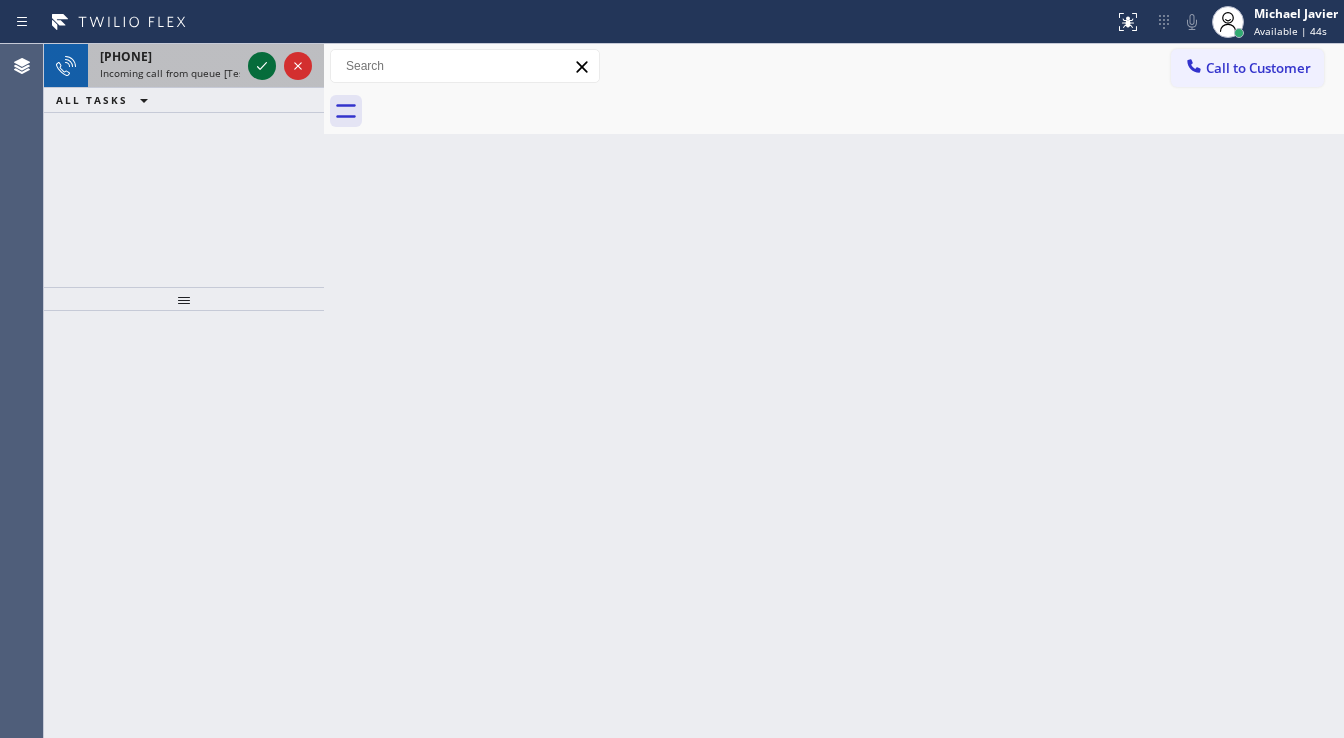 click at bounding box center [262, 66] 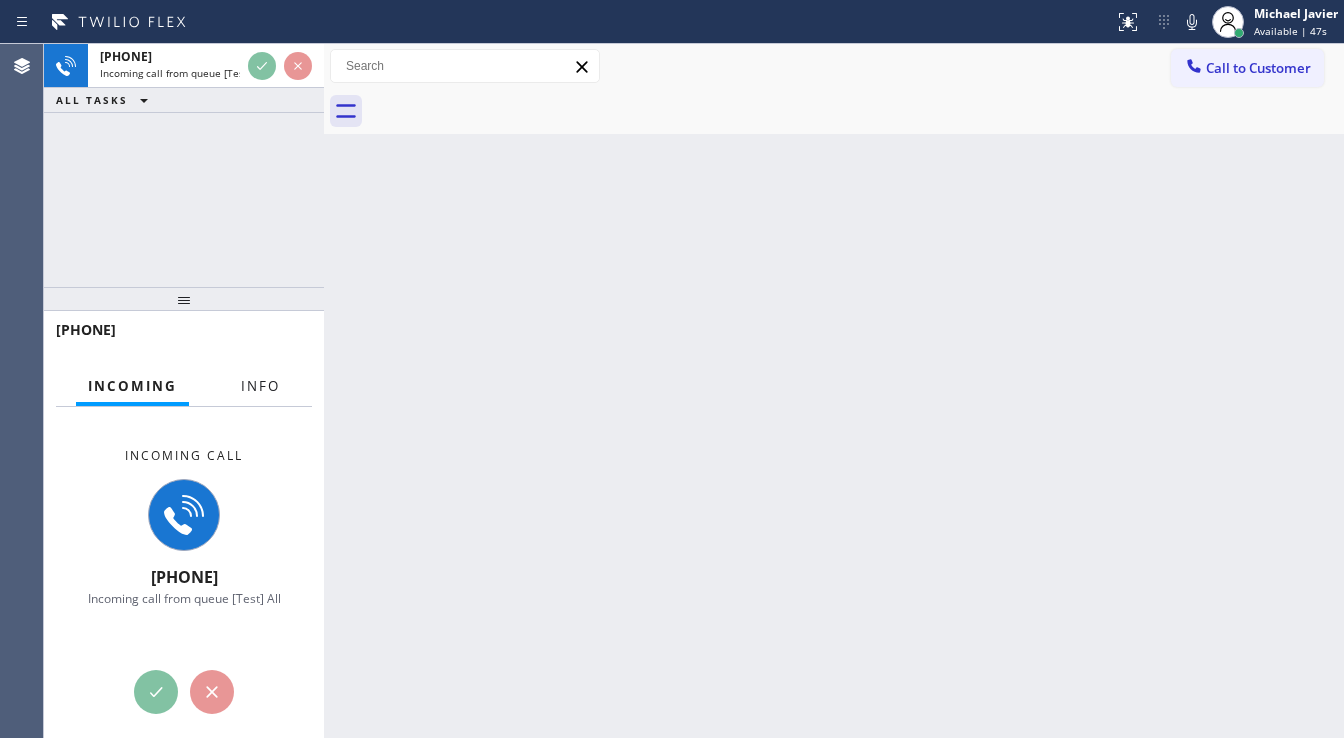 click on "Info" at bounding box center (260, 386) 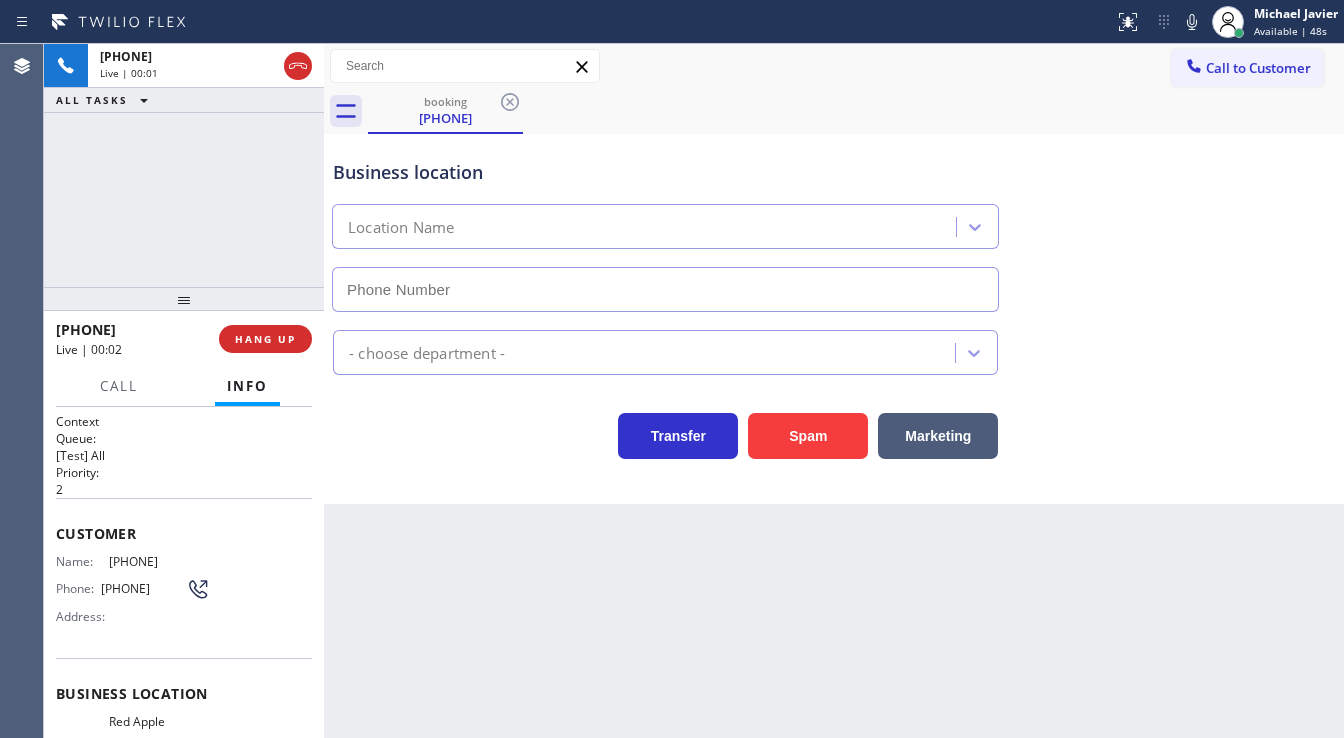 type on "[PHONE]" 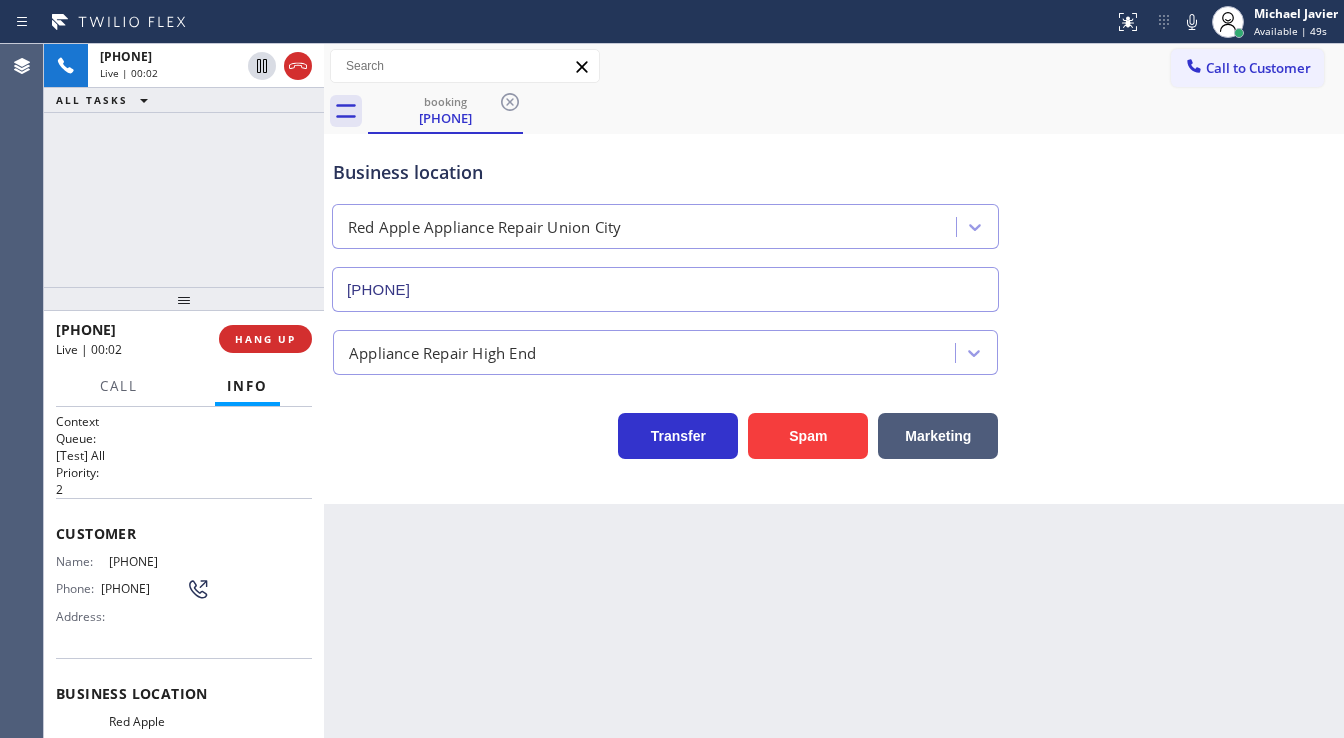 click on "Spam" at bounding box center (808, 436) 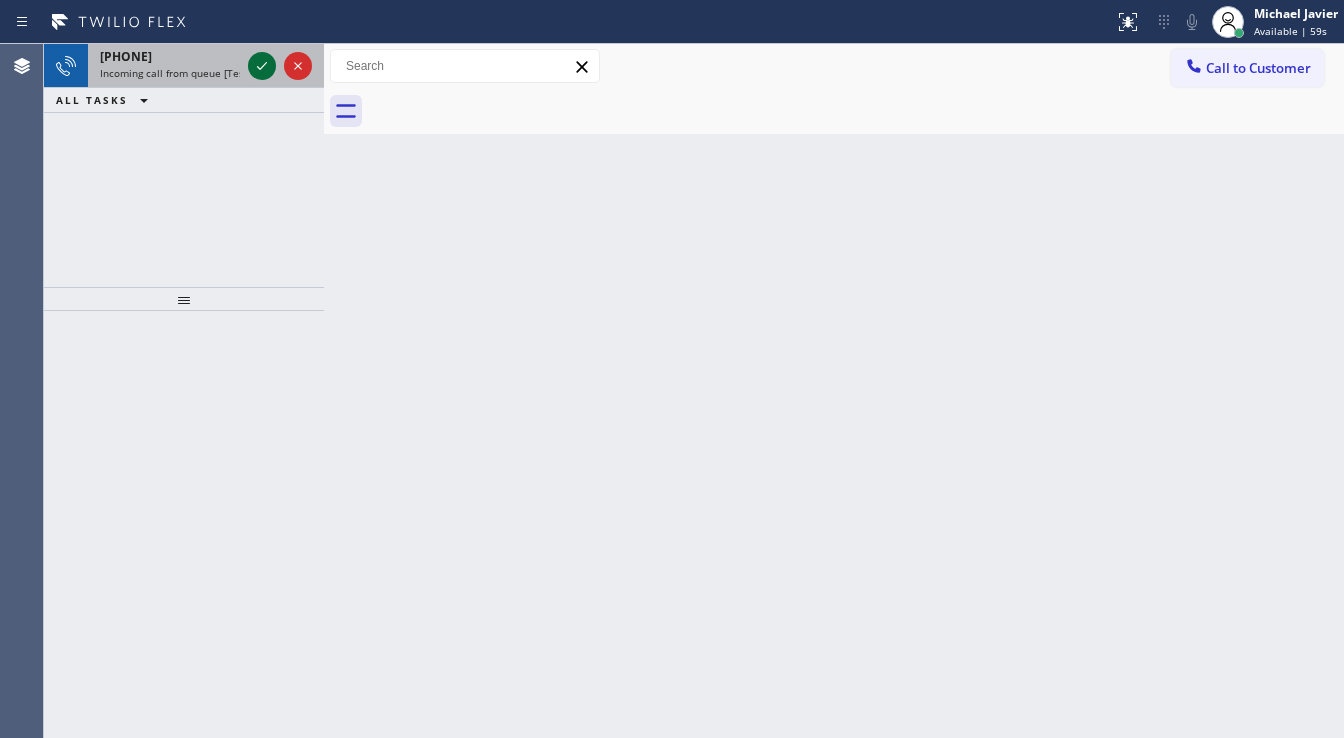 click 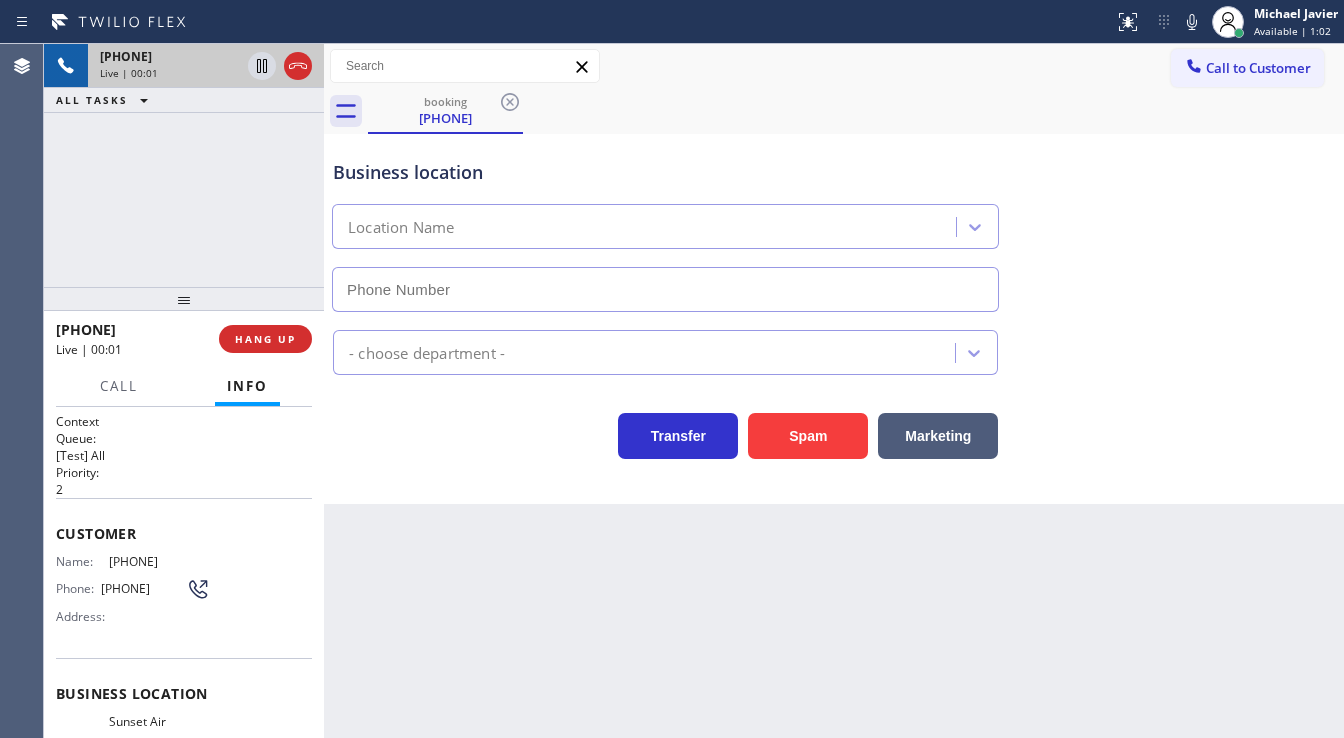 type on "(714) 844-0884" 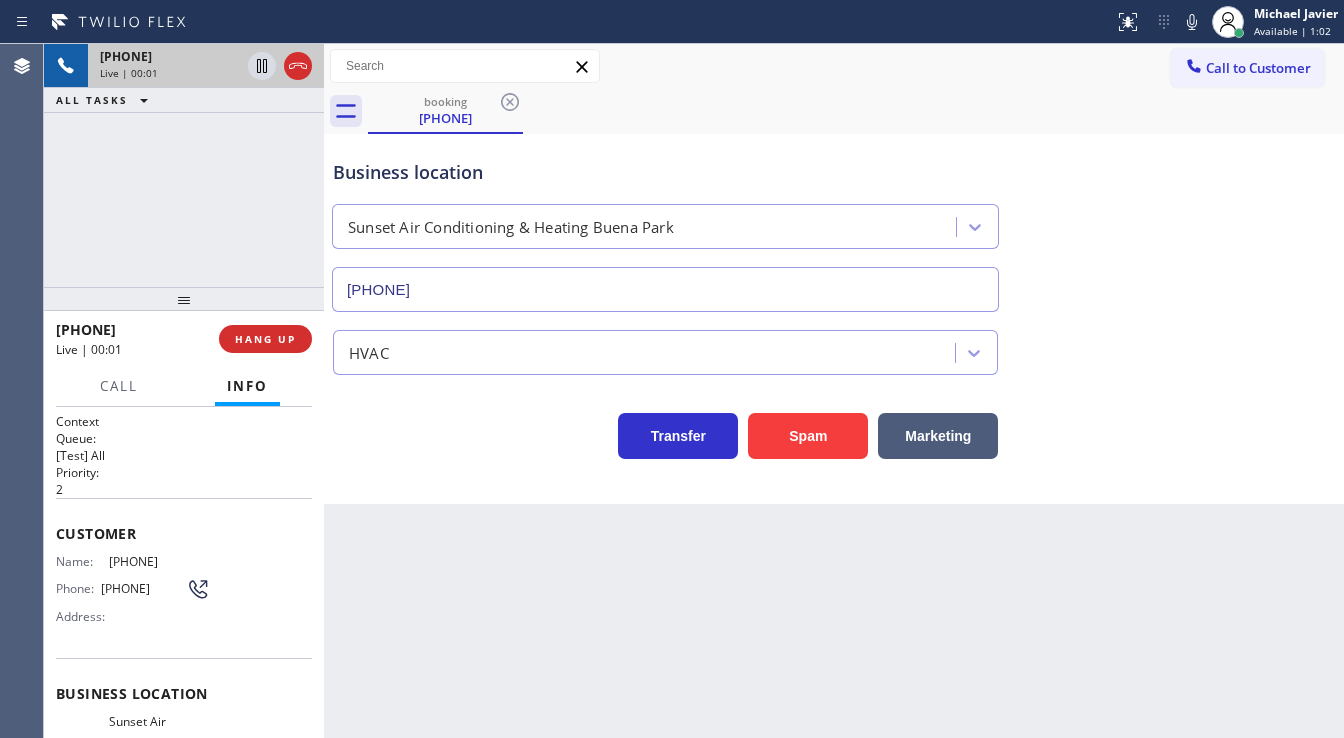 drag, startPoint x: 823, startPoint y: 444, endPoint x: 691, endPoint y: 537, distance: 161.47136 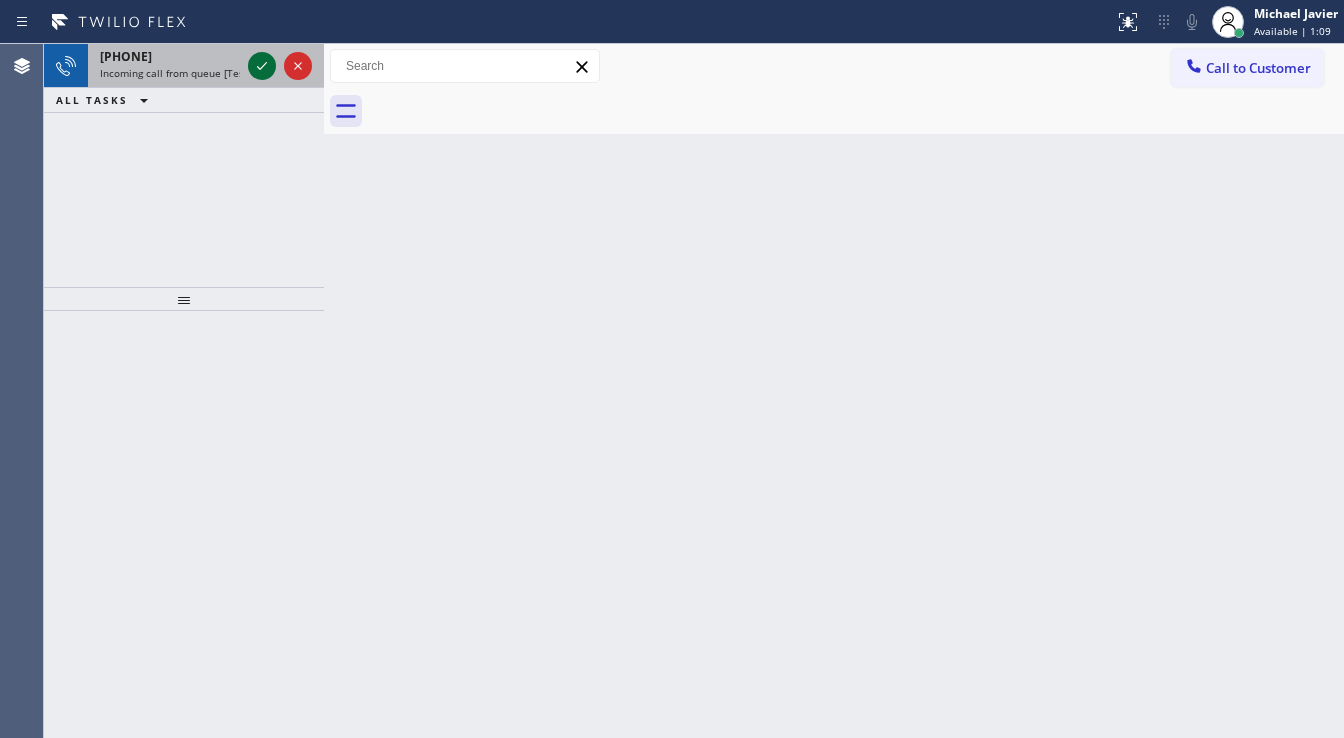click 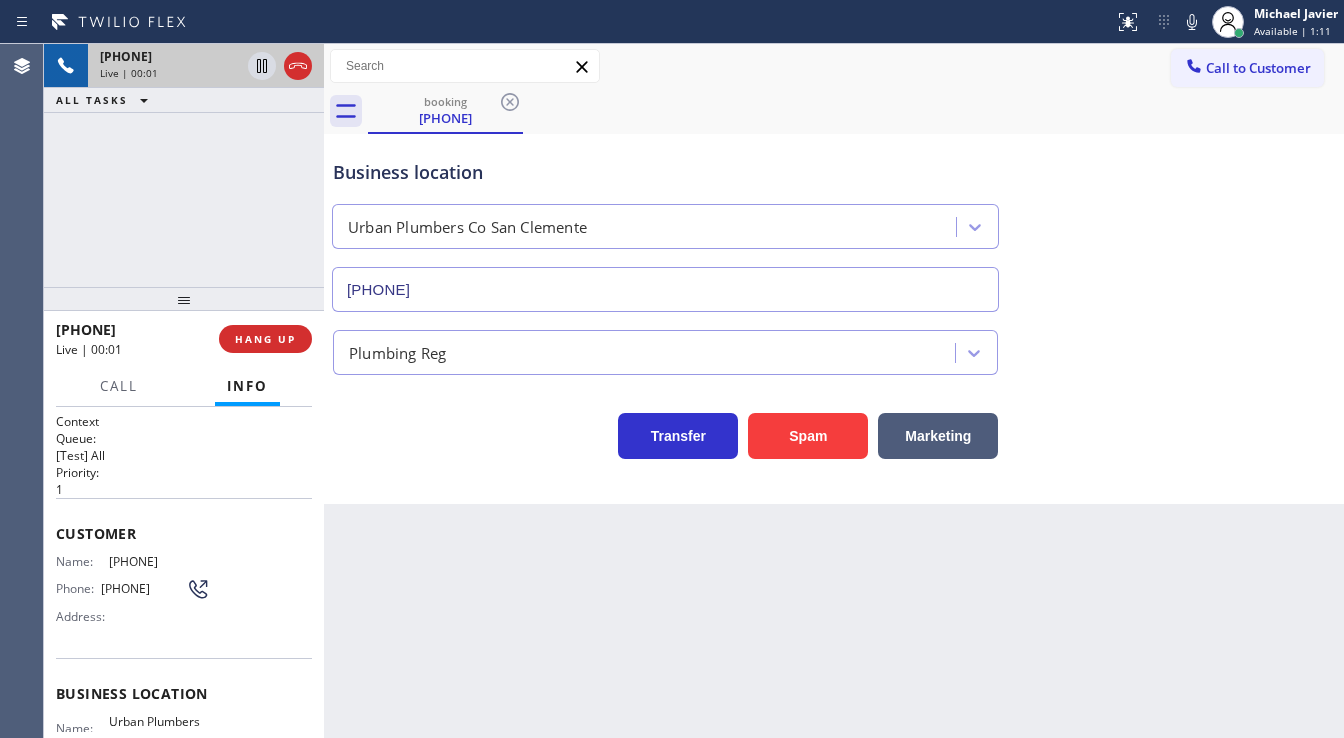 type on "(949) 635-4618" 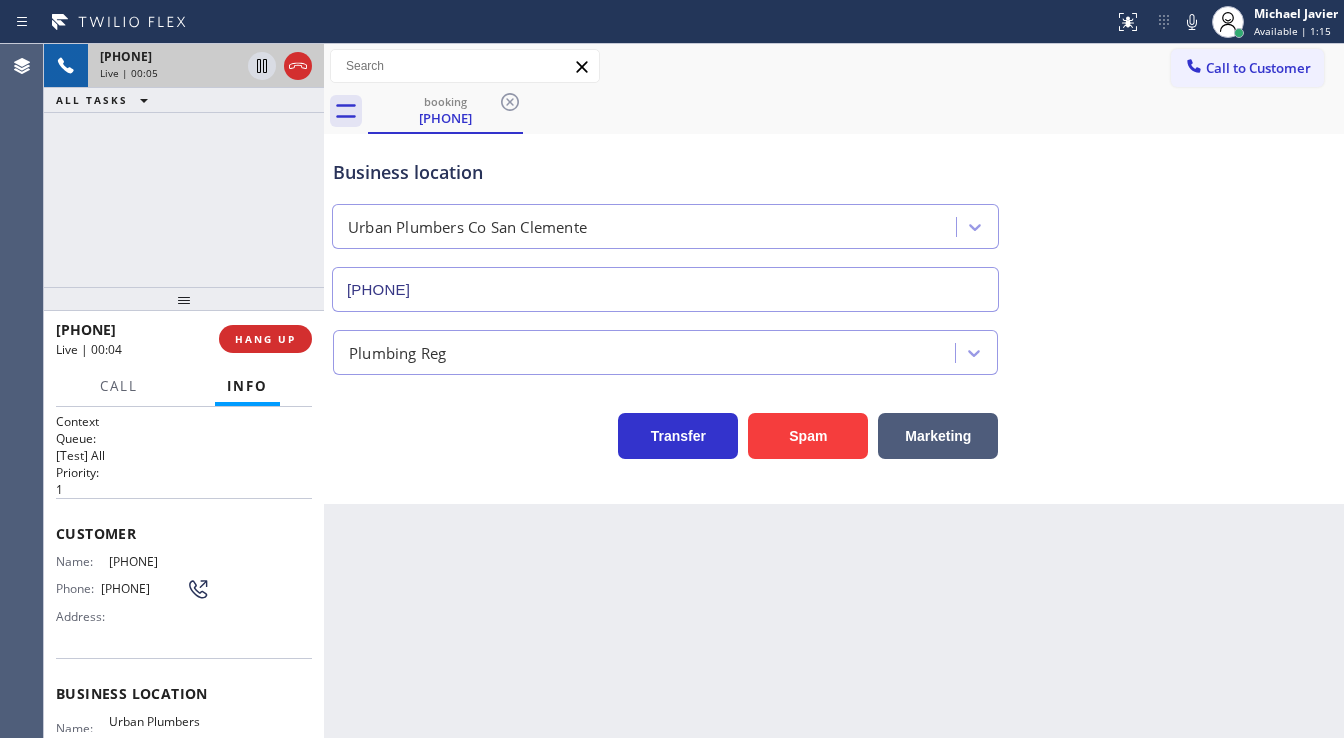 click on "Agent Desktop" at bounding box center [21, 391] 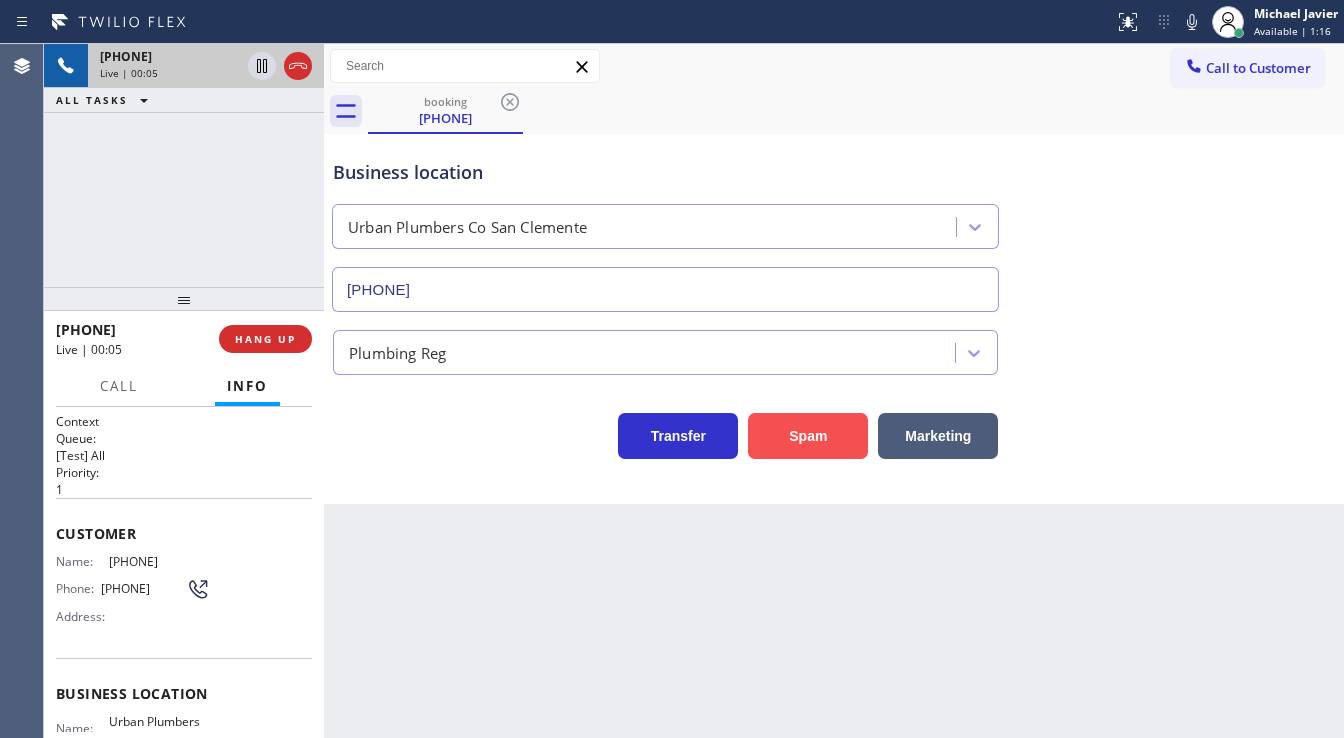 click on "Spam" at bounding box center [808, 436] 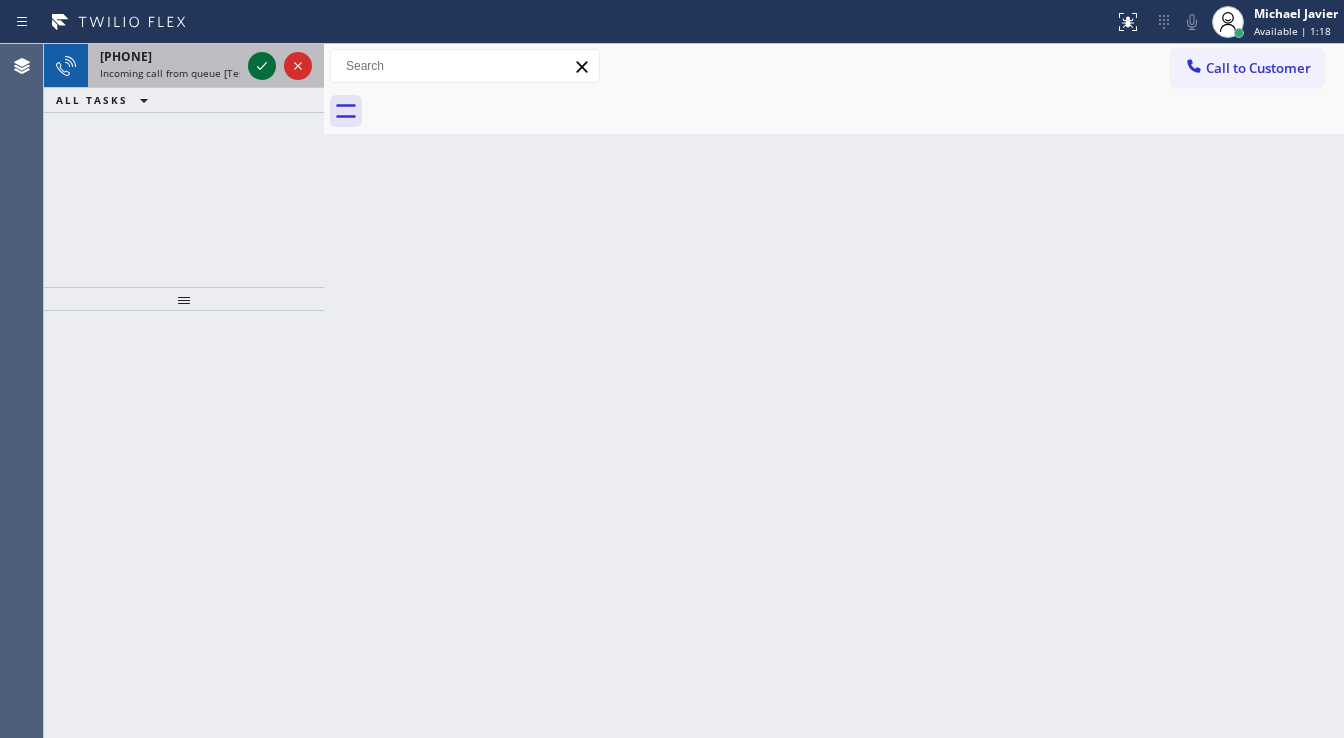 click 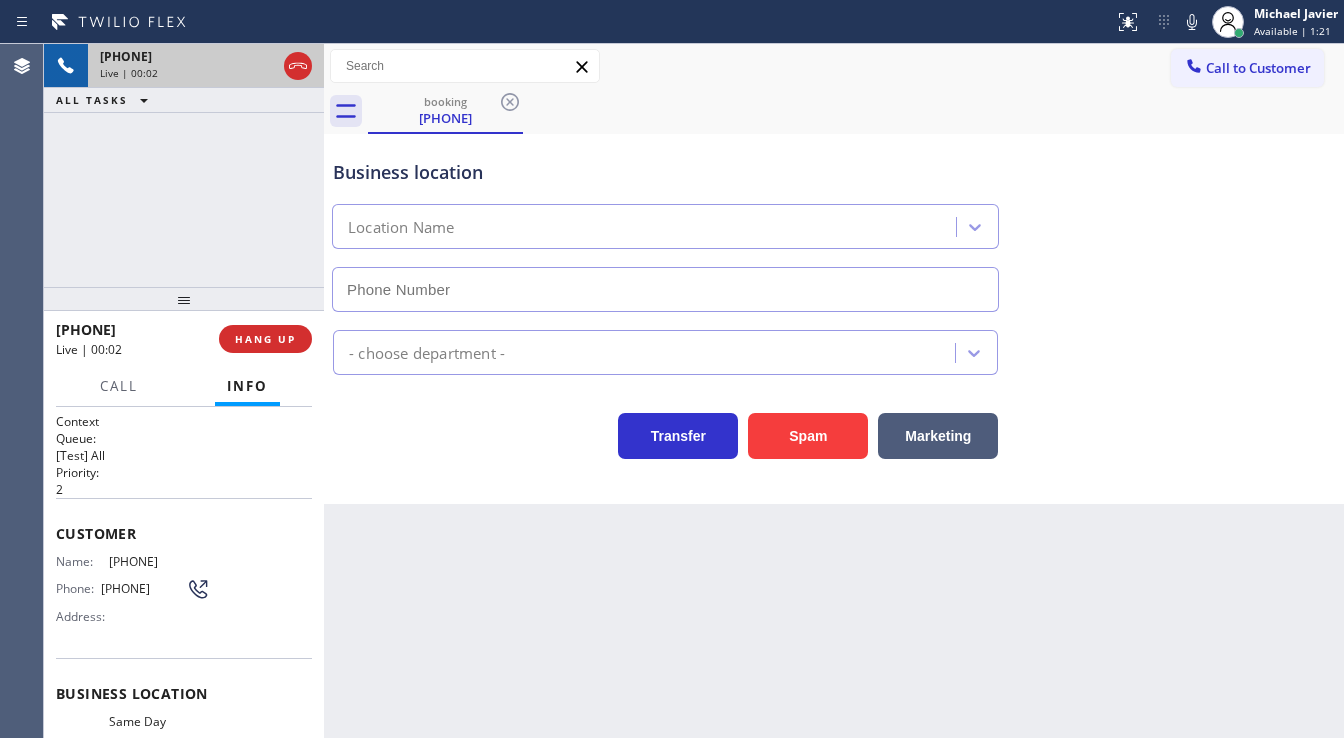 type on "(650) 770-1949" 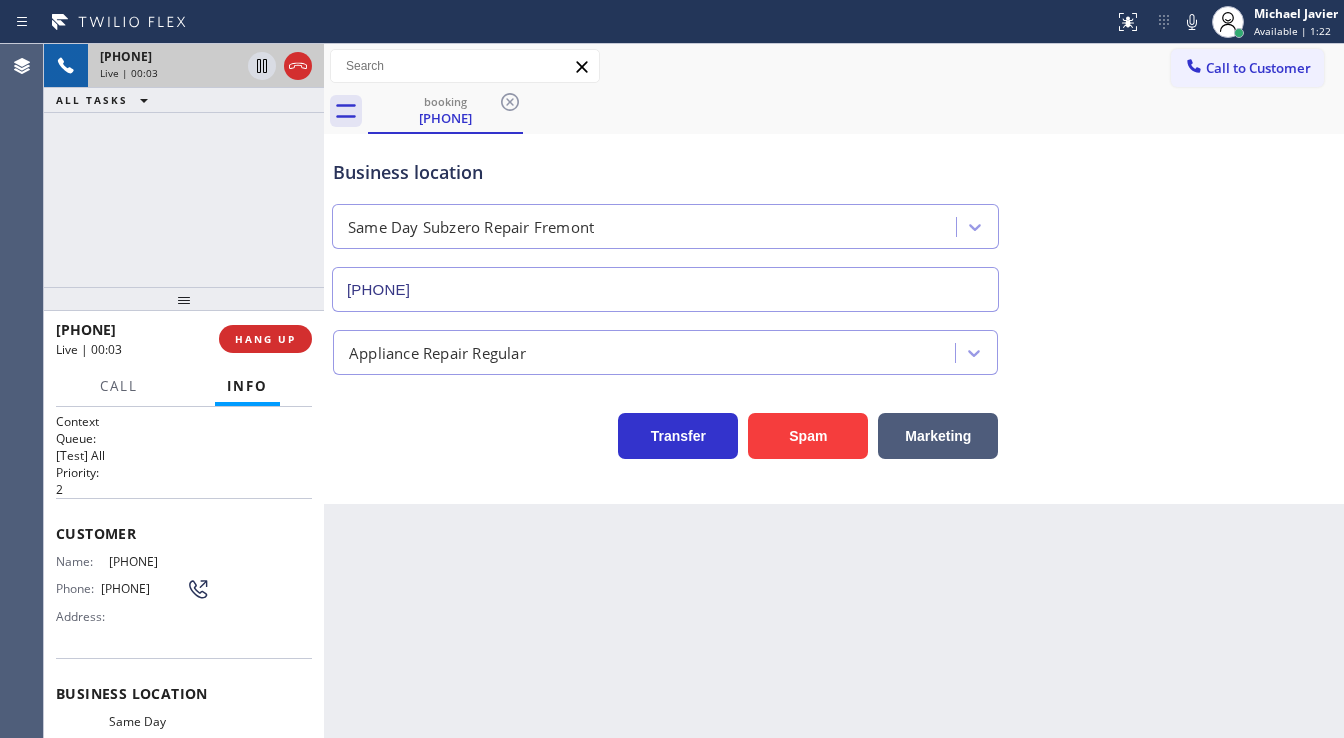 click on "+16503605916 Live | 00:03 ALL TASKS ALL TASKS ACTIVE TASKS TASKS IN WRAP UP" at bounding box center (184, 165) 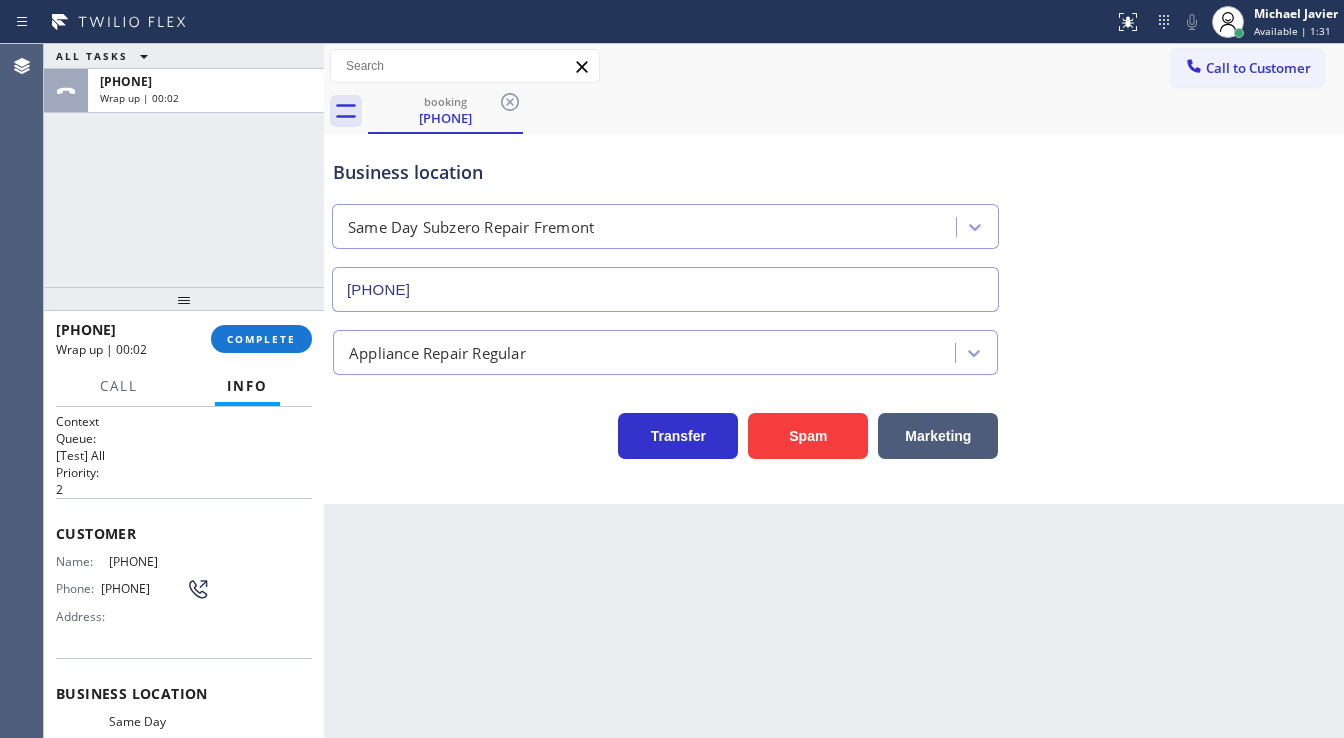 click on "Agent Desktop" at bounding box center [21, 391] 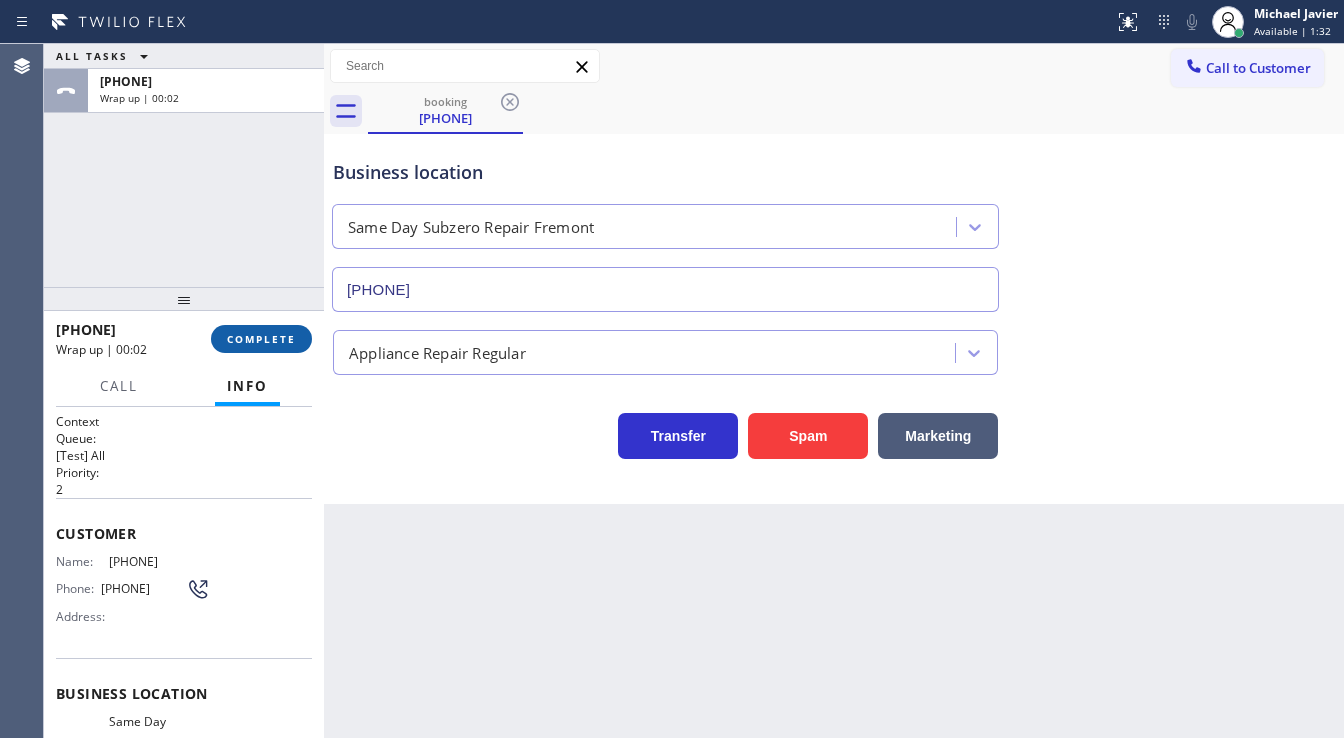 click on "COMPLETE" at bounding box center [261, 339] 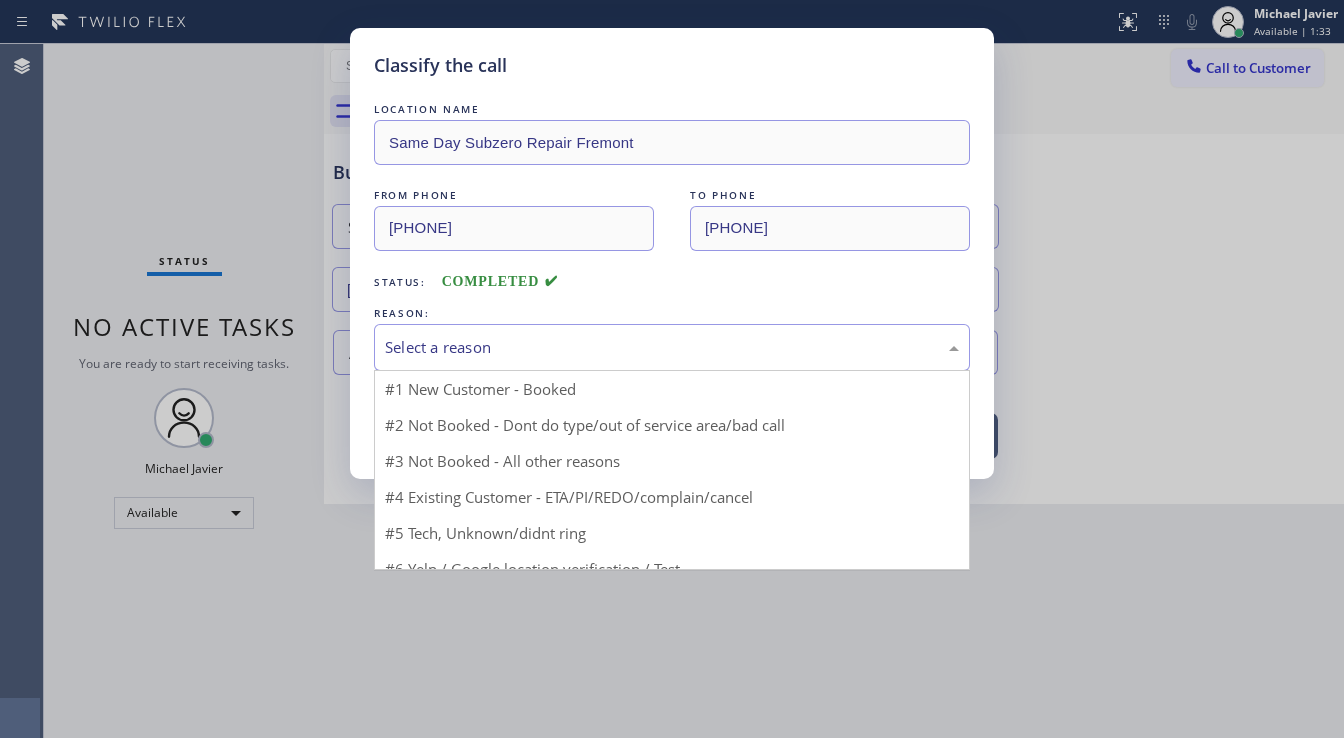 click on "Select a reason" at bounding box center [672, 347] 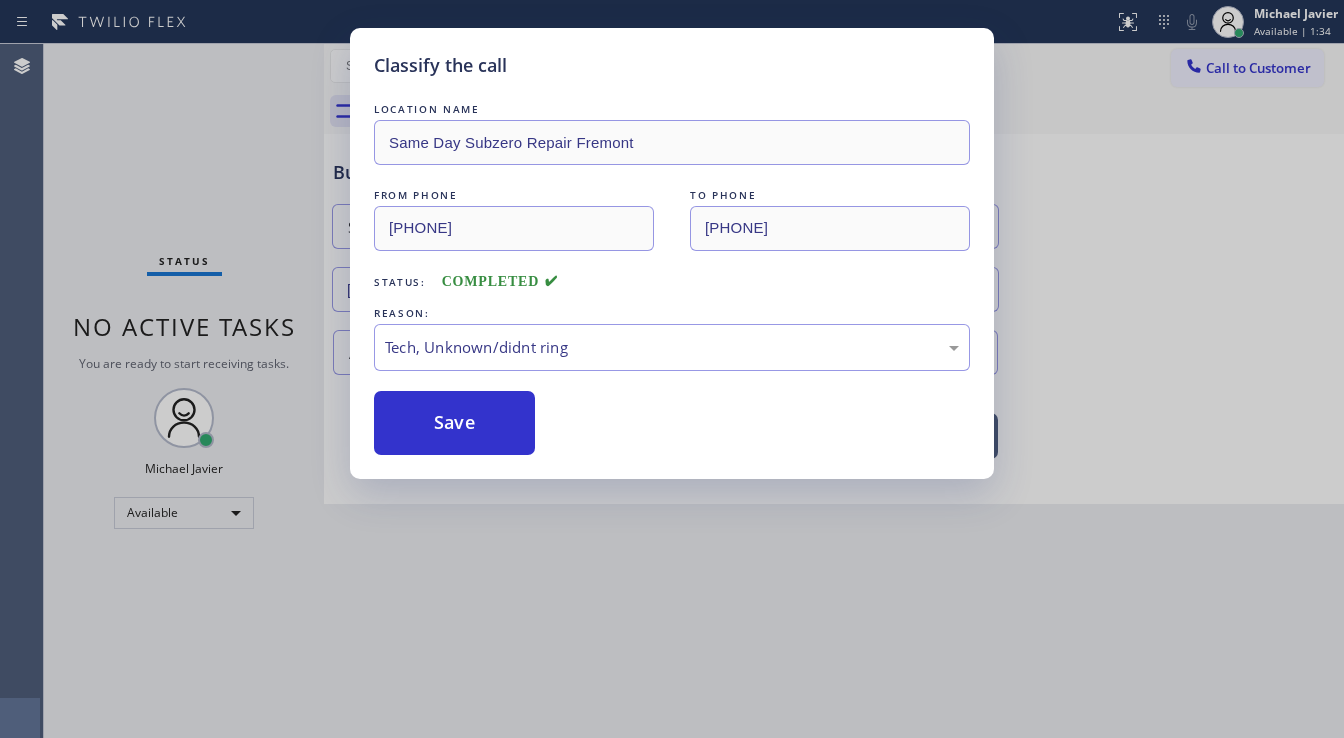 click on "Save" at bounding box center (454, 423) 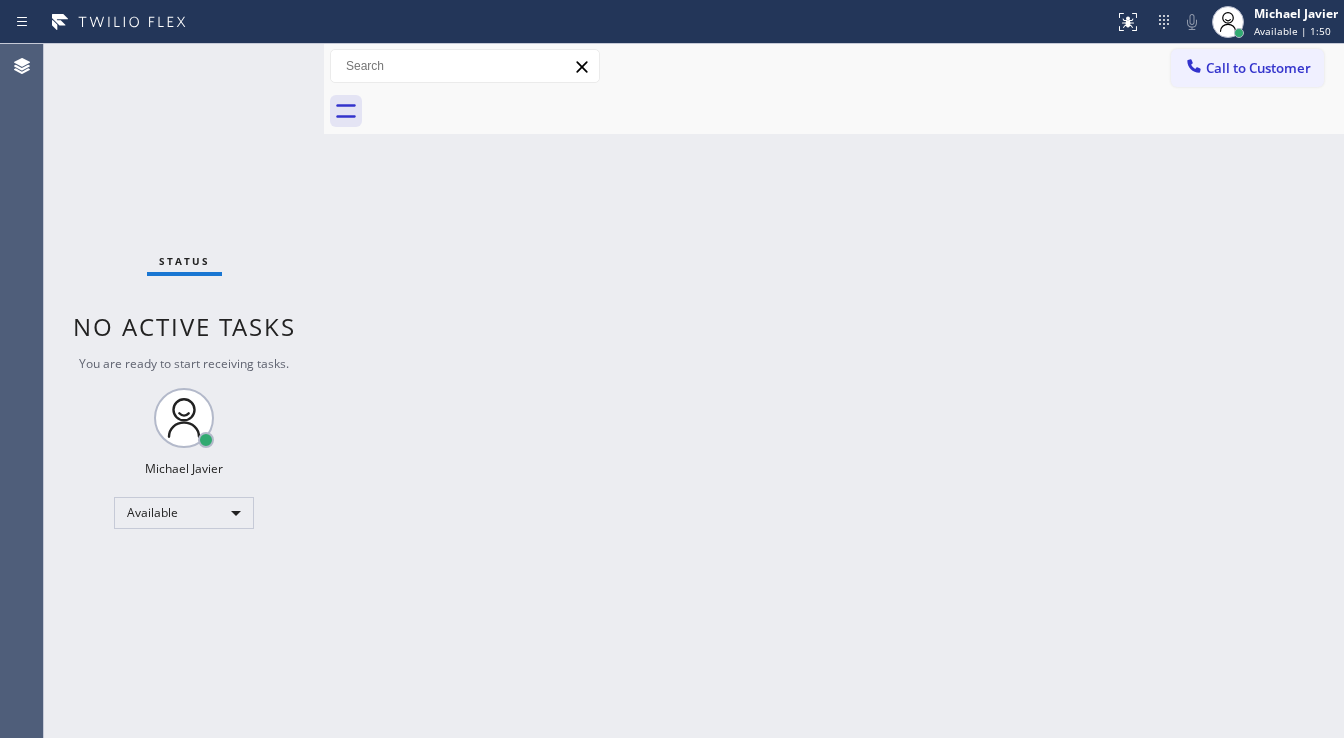 click on "Status   No active tasks     You are ready to start receiving tasks.   Michael Javier Available" at bounding box center [184, 391] 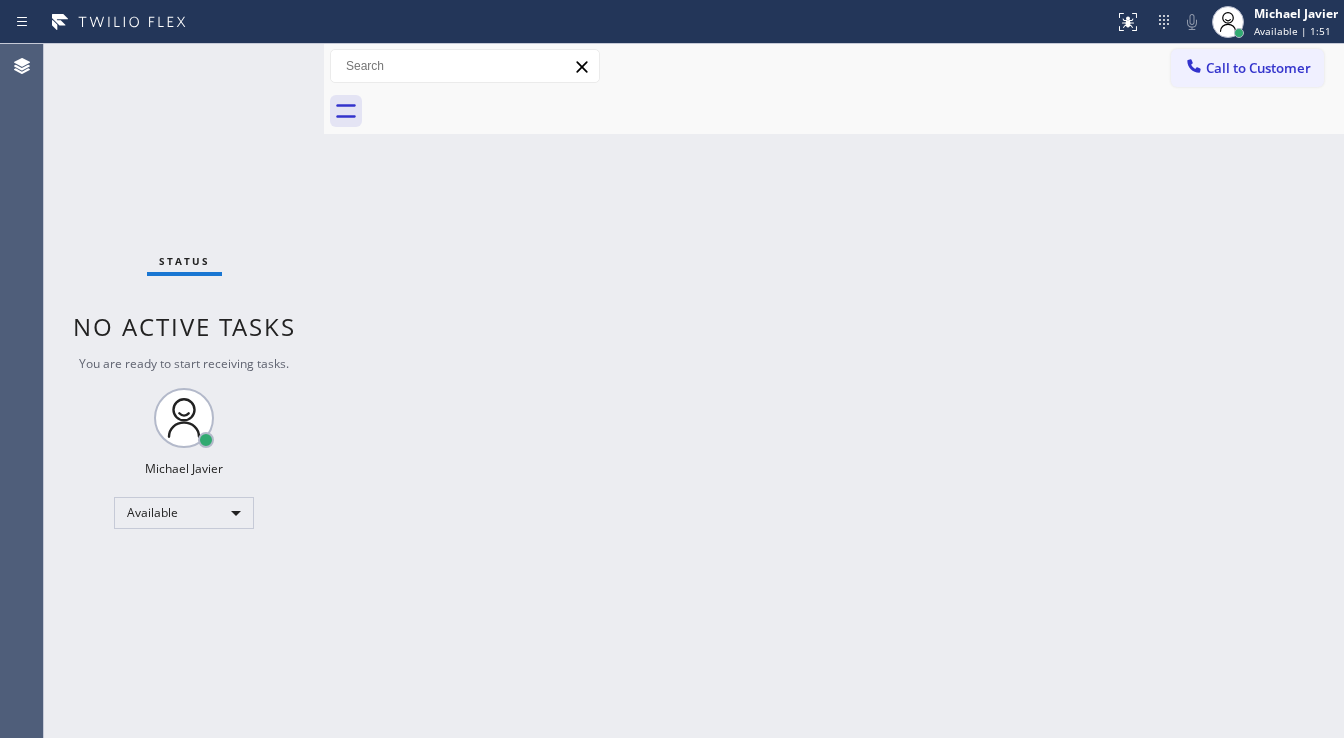 click on "Status   No active tasks     You are ready to start receiving tasks.   Michael Javier Available" at bounding box center (184, 391) 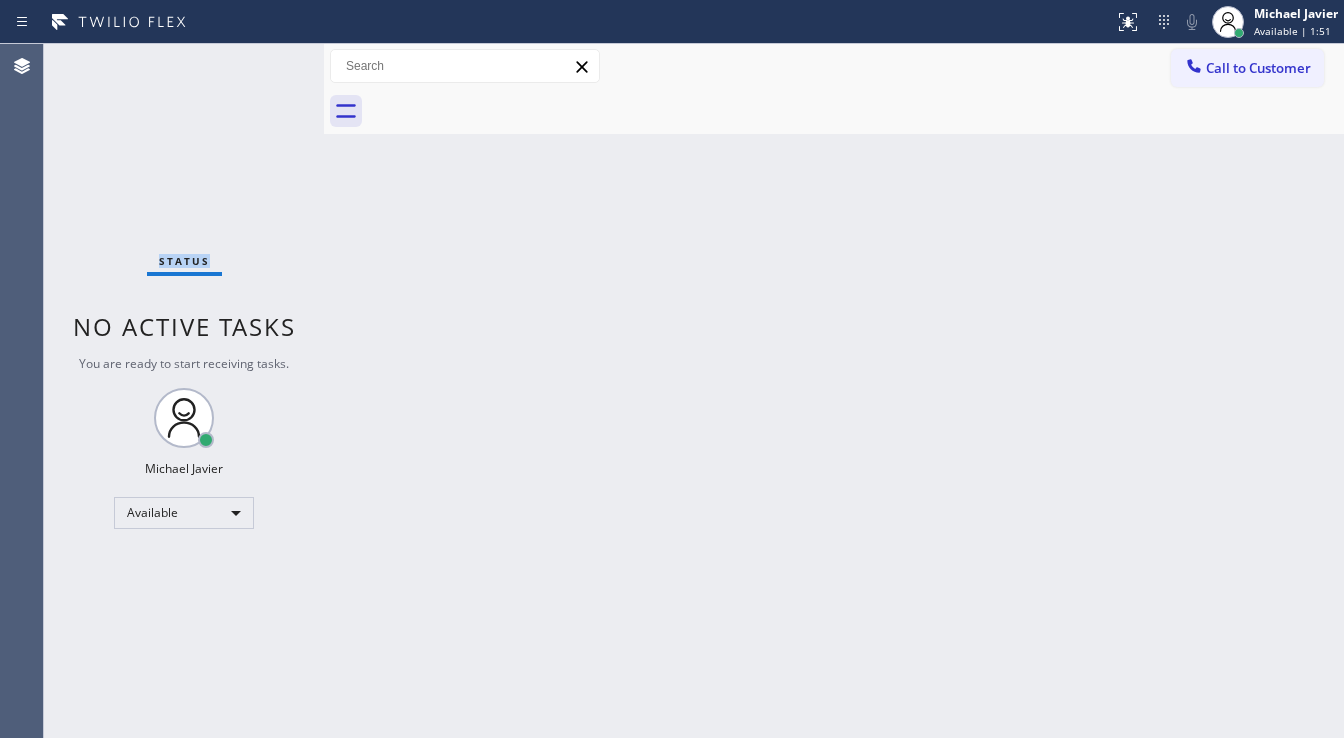 click on "Status   No active tasks     You are ready to start receiving tasks.   Michael Javier Available" at bounding box center (184, 391) 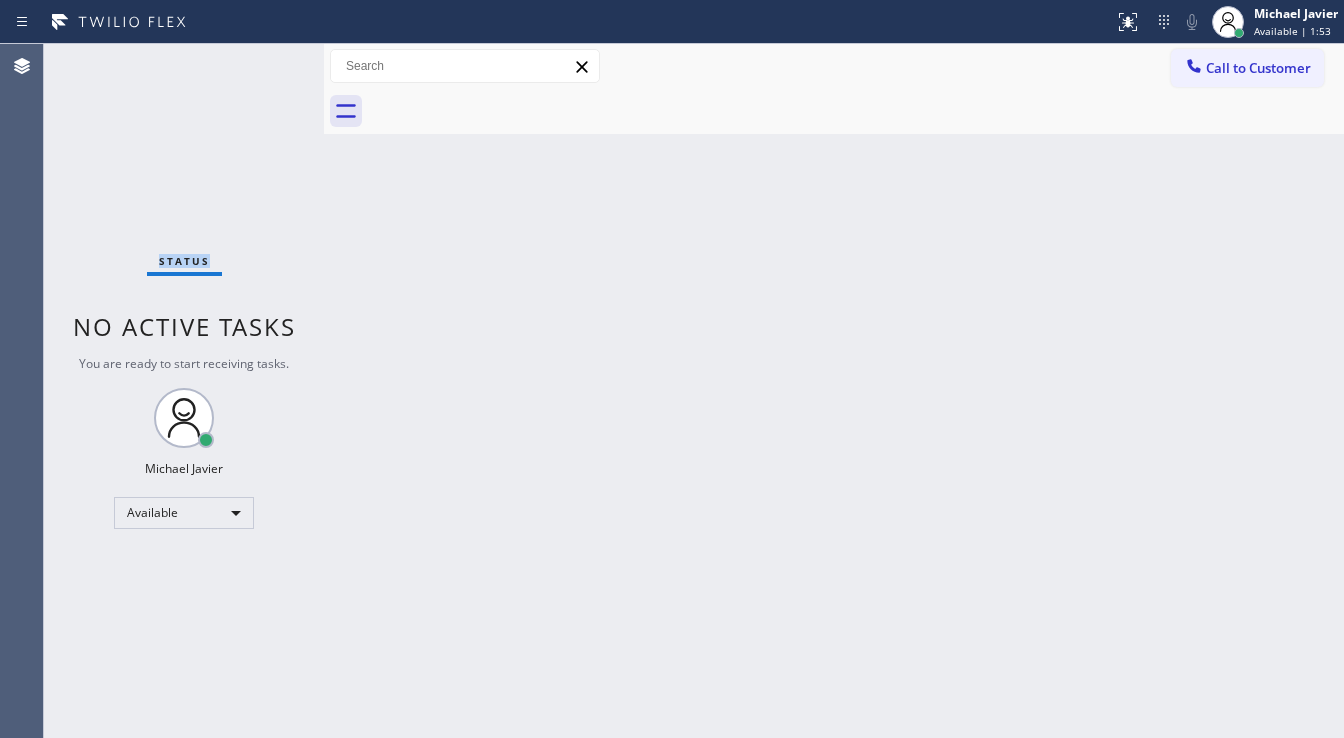 click on "Status   No active tasks     You are ready to start receiving tasks.   Michael Javier Available" at bounding box center [184, 391] 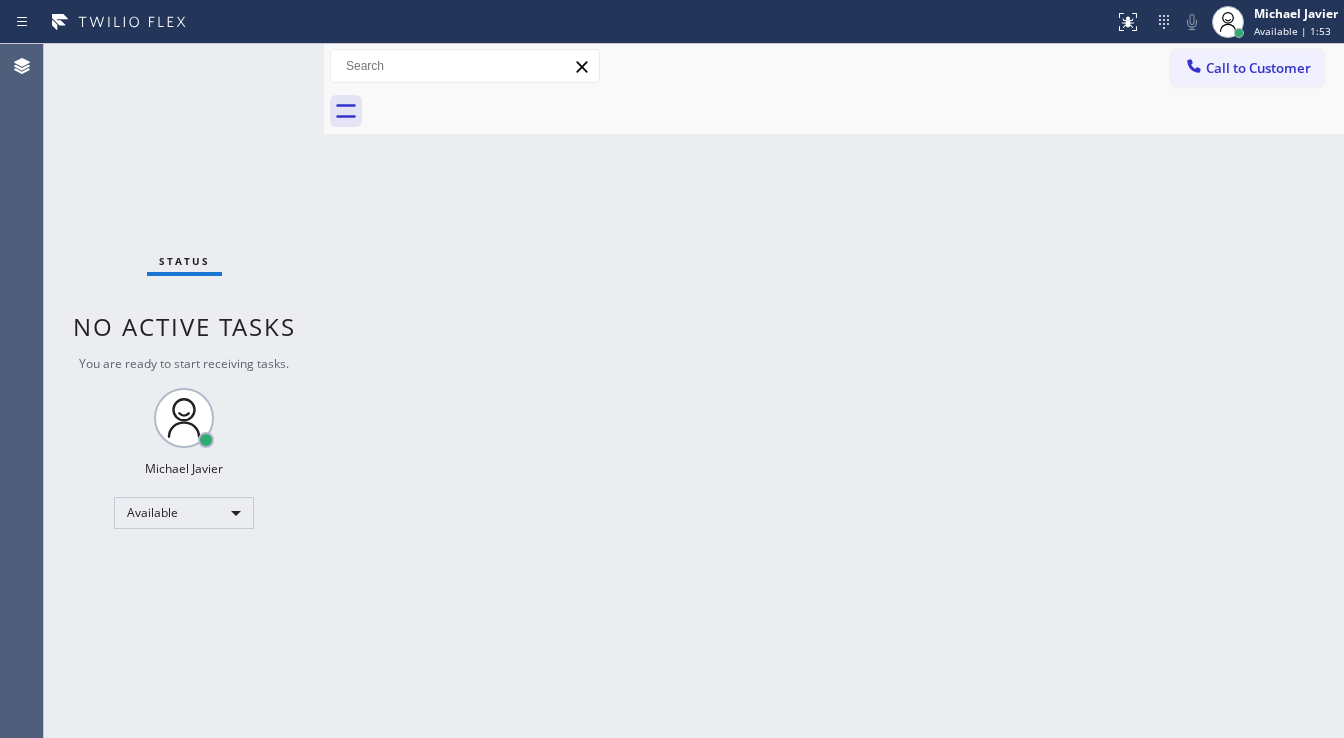 click on "Status   No active tasks     You are ready to start receiving tasks.   Michael Javier Available" at bounding box center [184, 391] 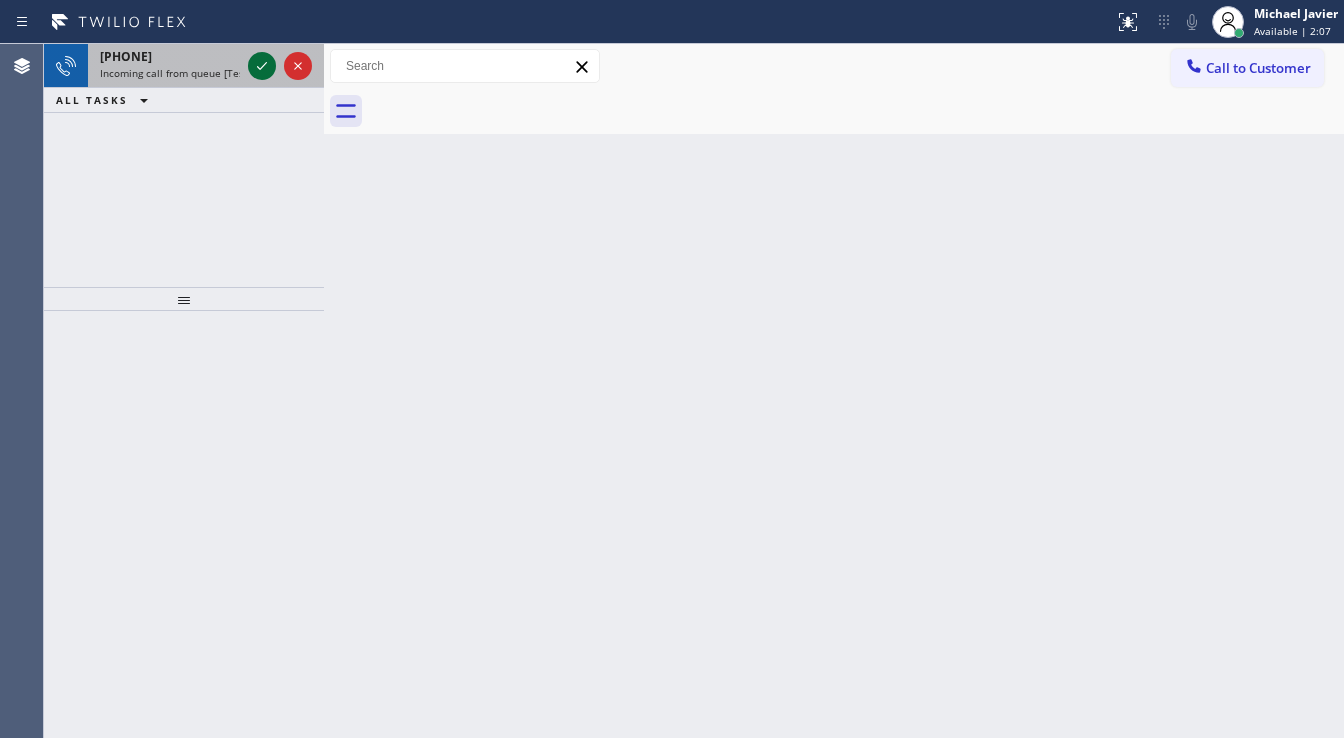 click 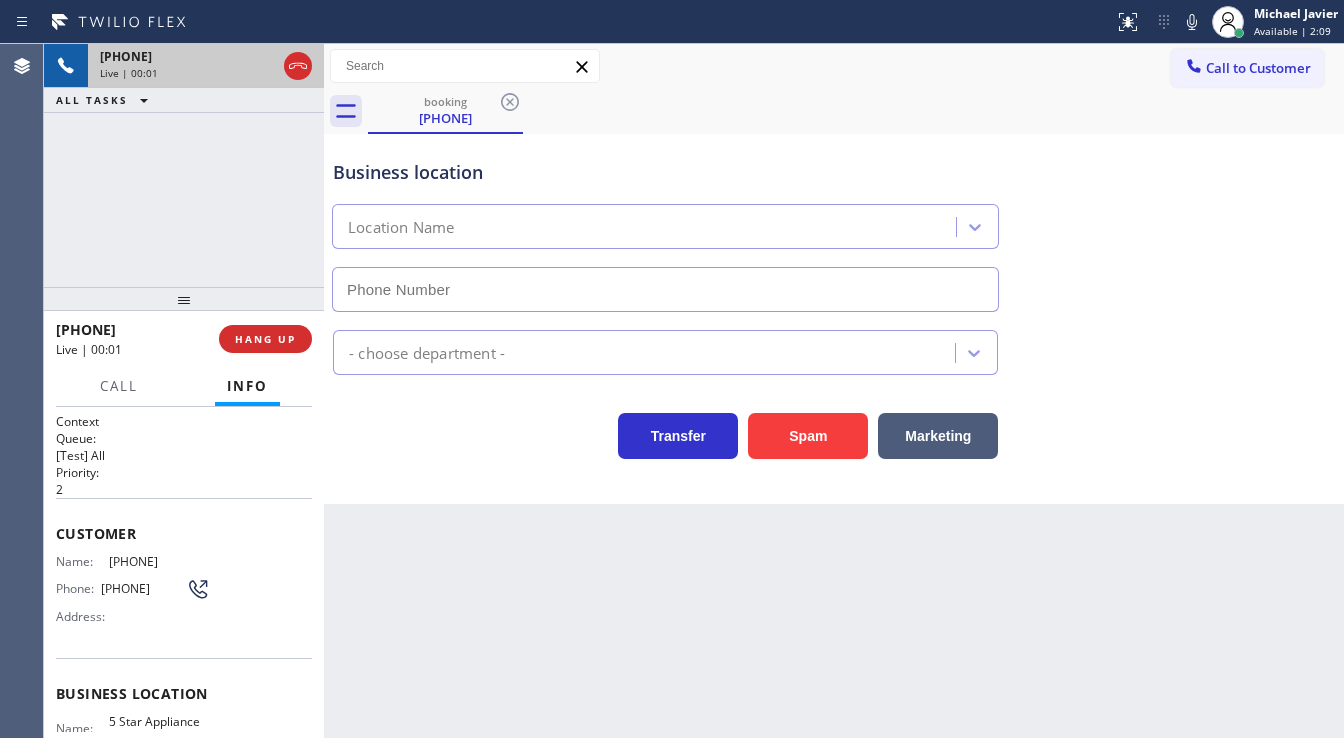 type on "(928) 396-0990" 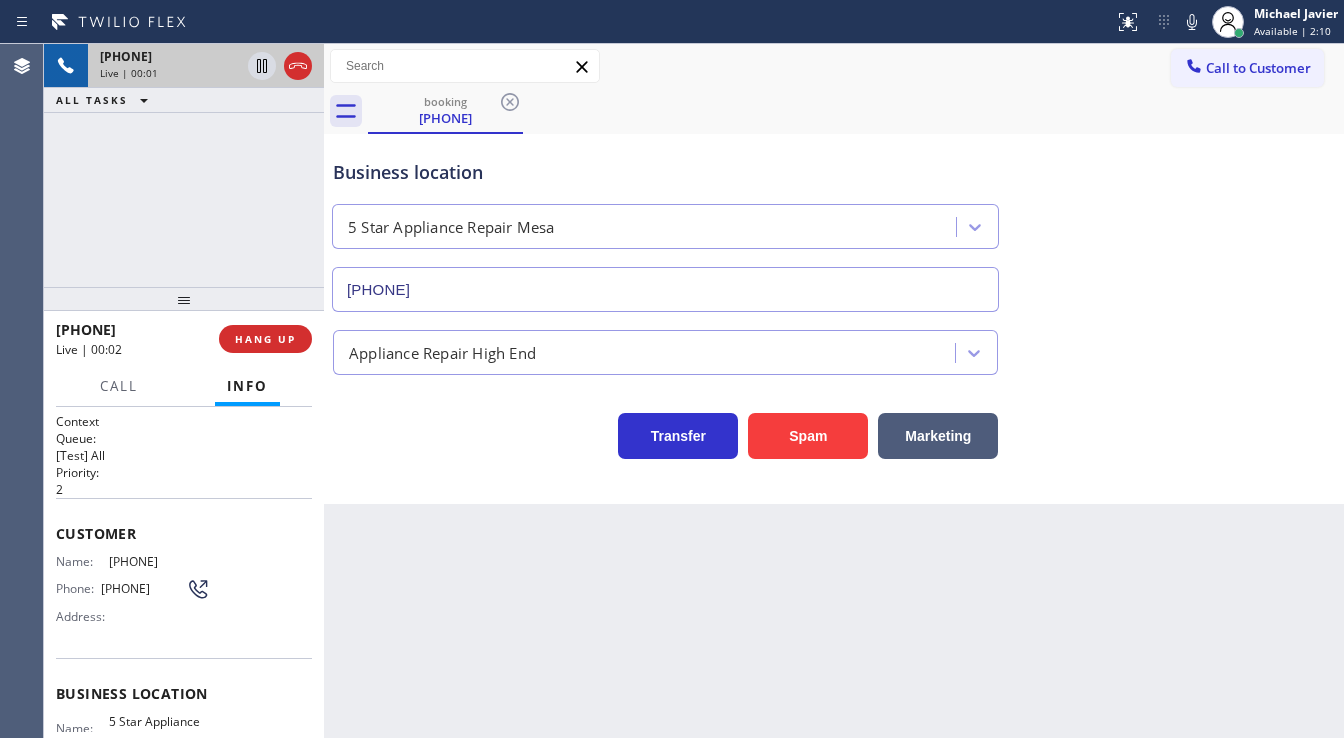 click on "Marketing" at bounding box center [933, 431] 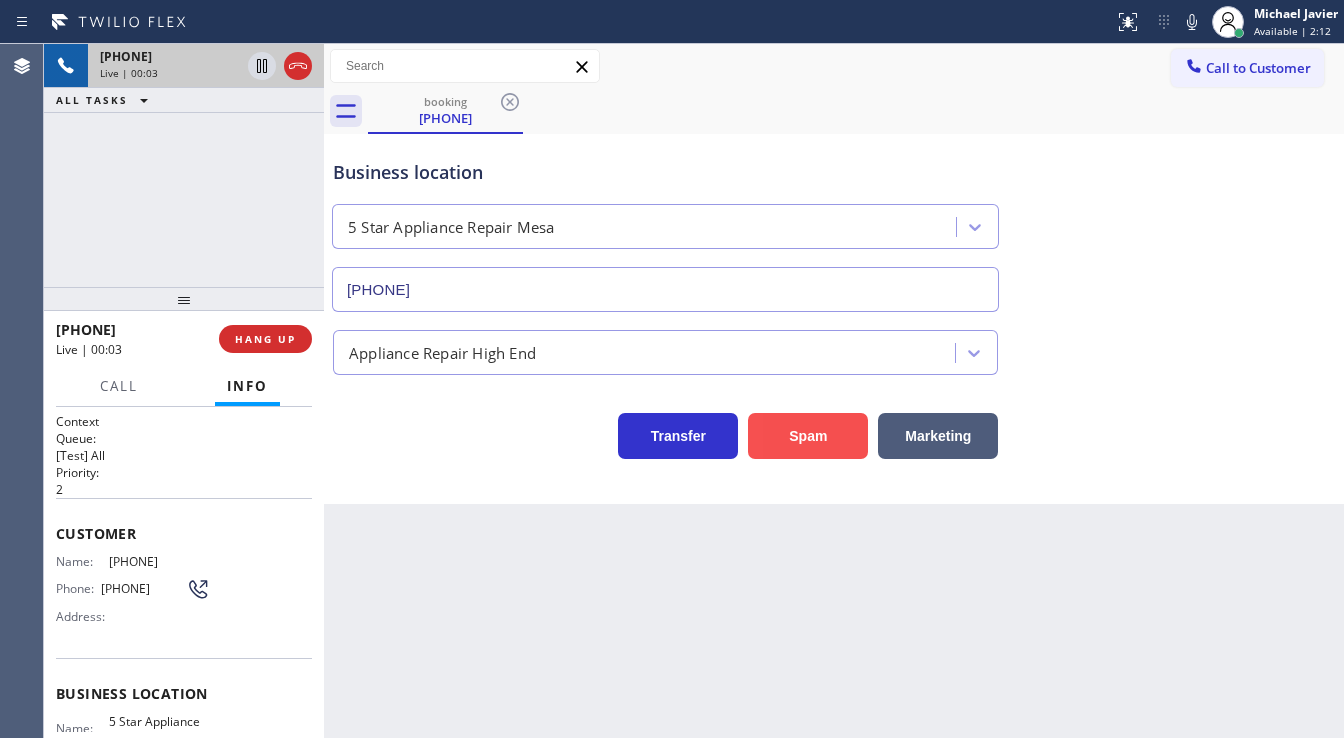 click on "Spam" at bounding box center [808, 436] 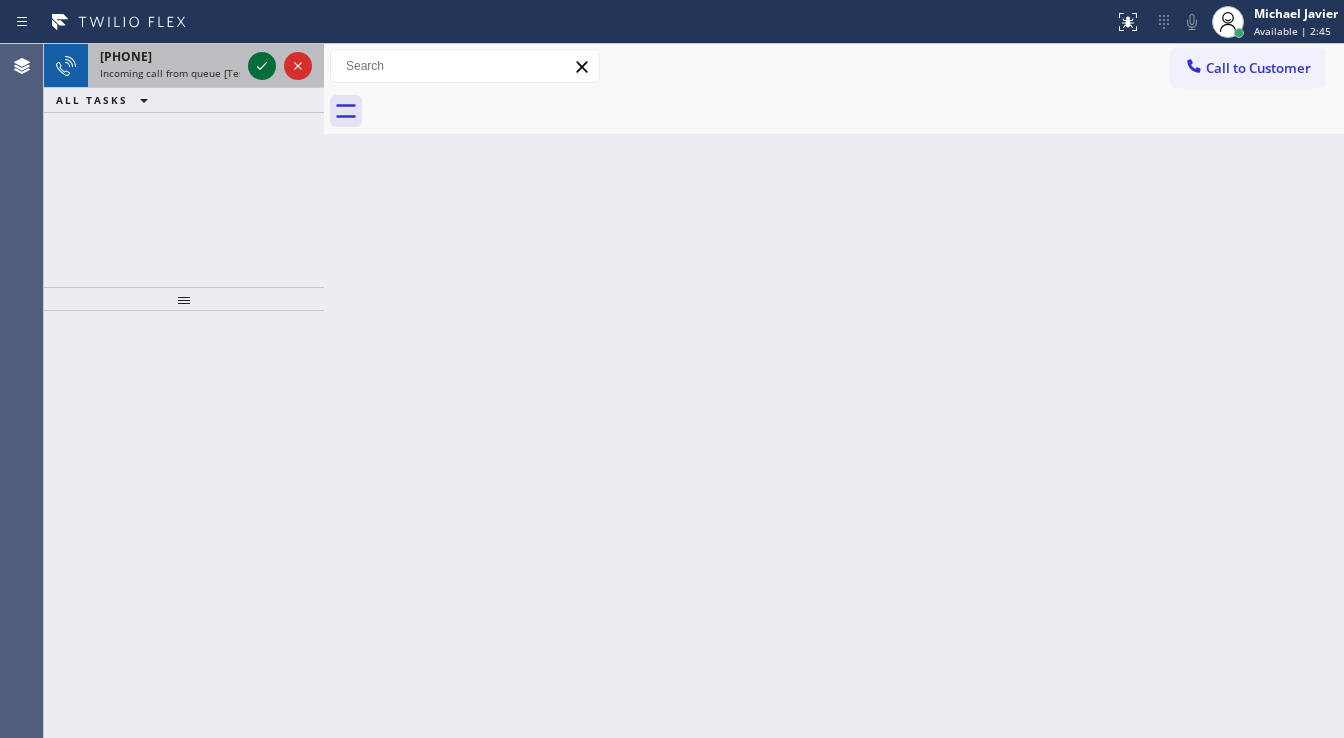 click 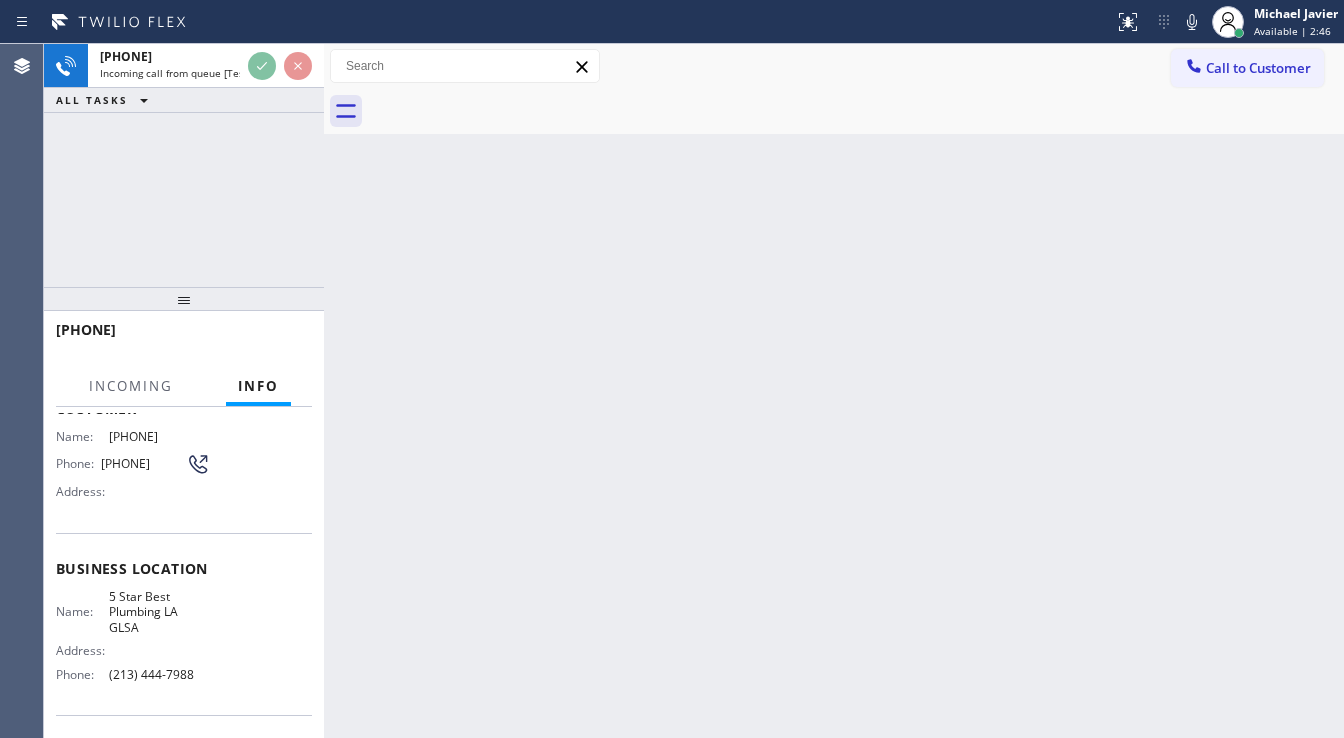 scroll, scrollTop: 160, scrollLeft: 0, axis: vertical 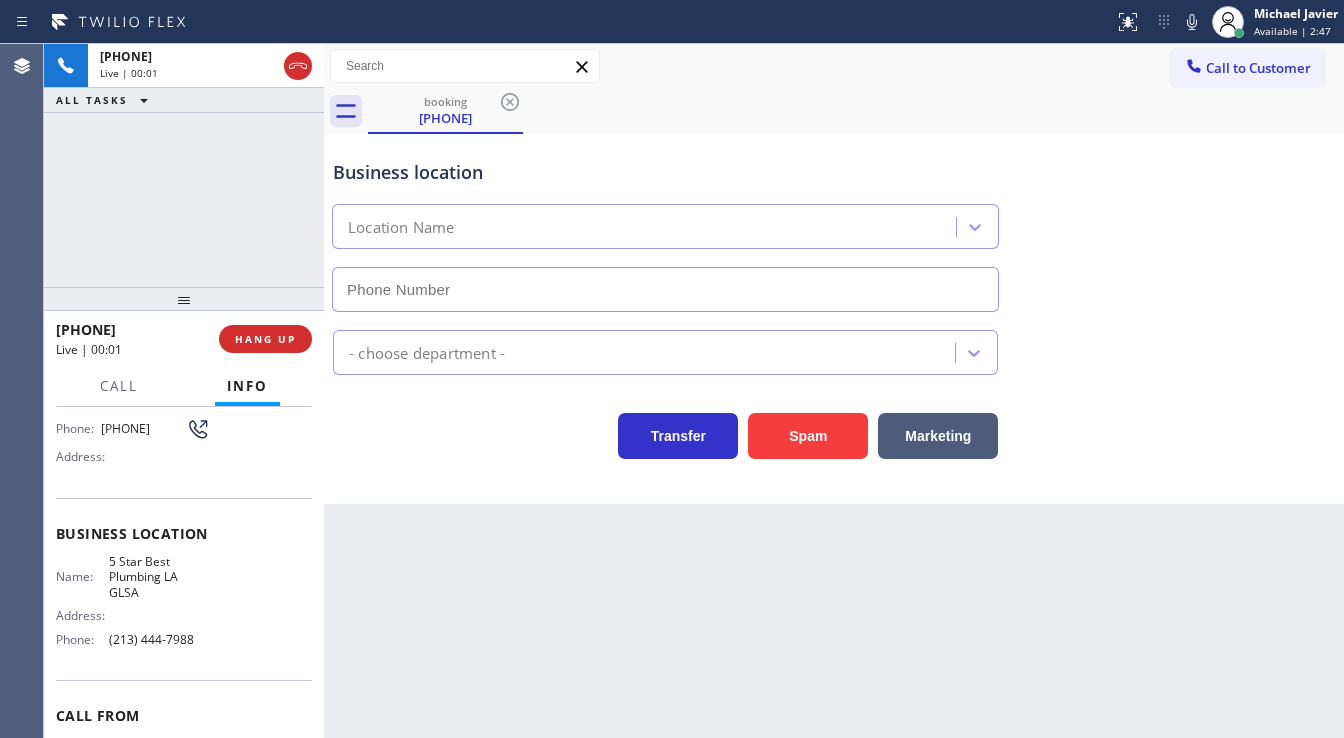 type on "(213) 444-7988" 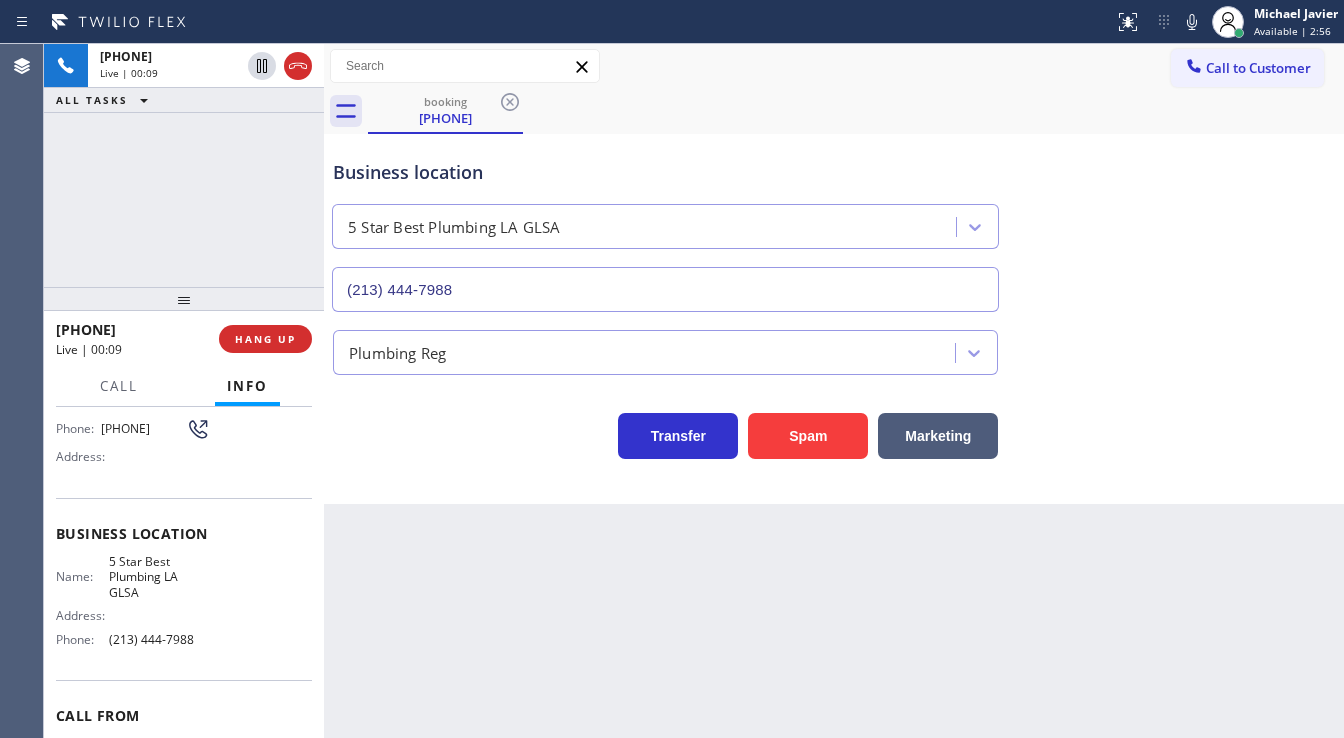 click on "+13108130743 Live | 00:09 ALL TASKS ALL TASKS ACTIVE TASKS TASKS IN WRAP UP" at bounding box center (184, 165) 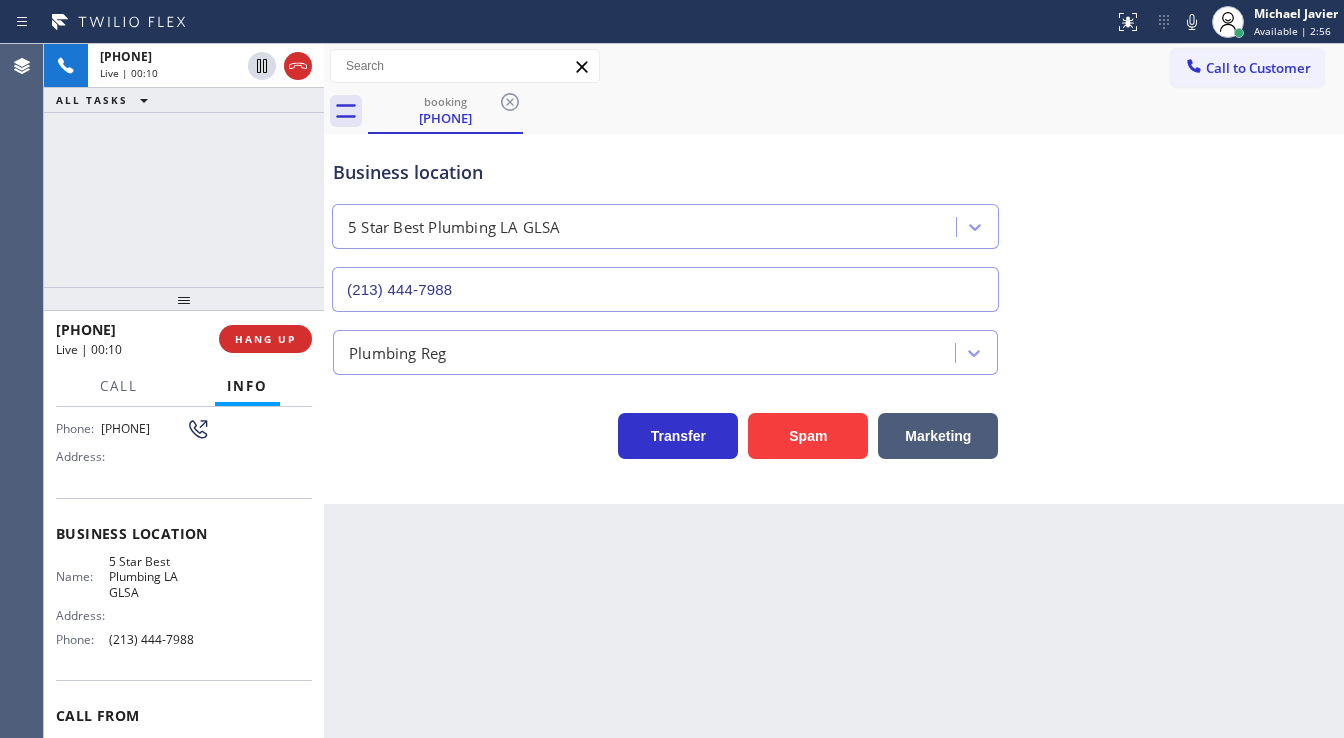 scroll, scrollTop: 0, scrollLeft: 0, axis: both 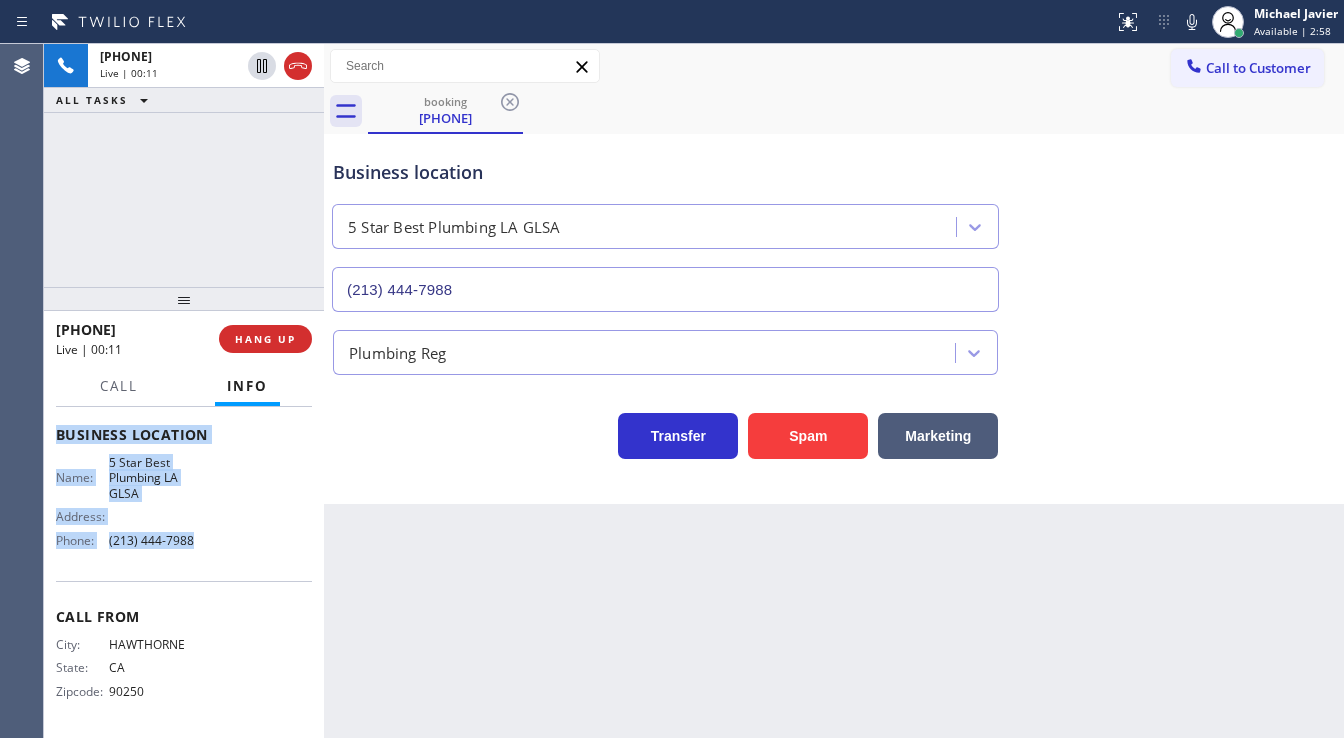 drag, startPoint x: 52, startPoint y: 518, endPoint x: 195, endPoint y: 551, distance: 146.7583 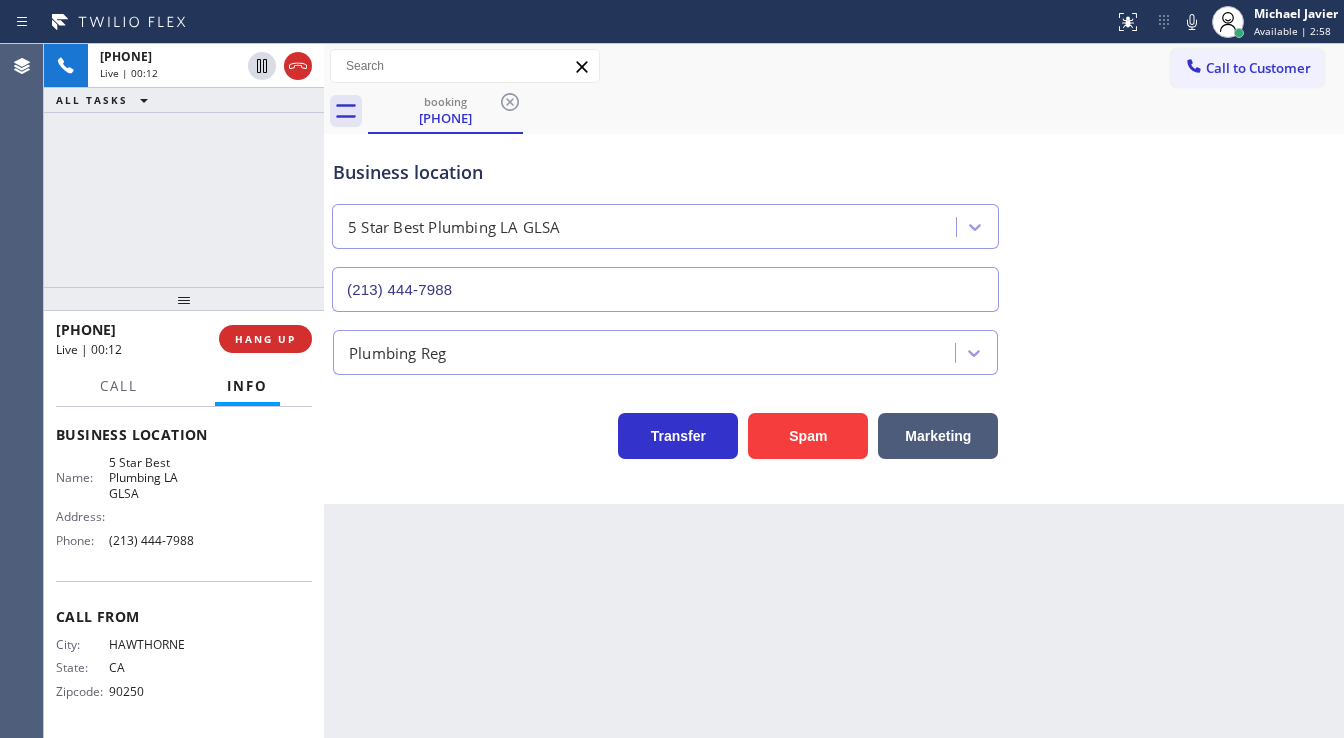click on "+13108130743 Live | 00:12 ALL TASKS ALL TASKS ACTIVE TASKS TASKS IN WRAP UP" at bounding box center [184, 165] 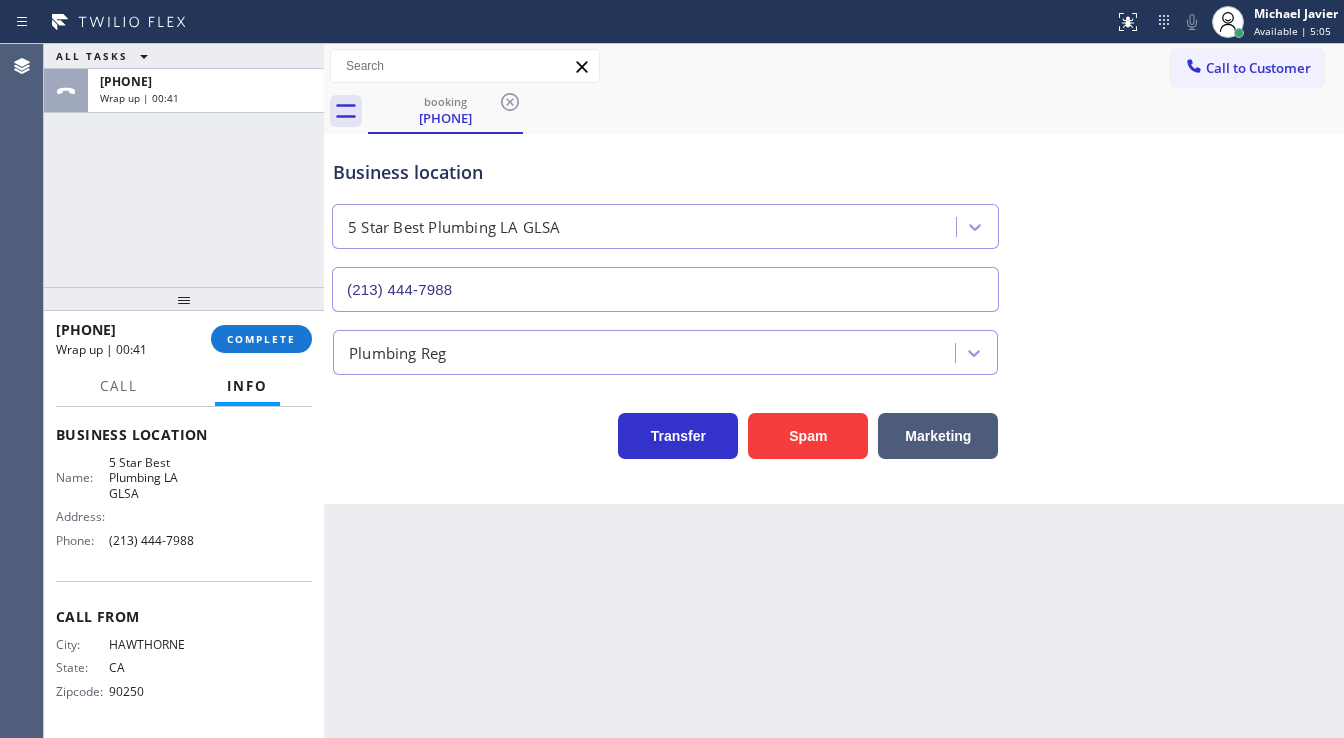 drag, startPoint x: 115, startPoint y: 232, endPoint x: 376, endPoint y: 353, distance: 287.68387 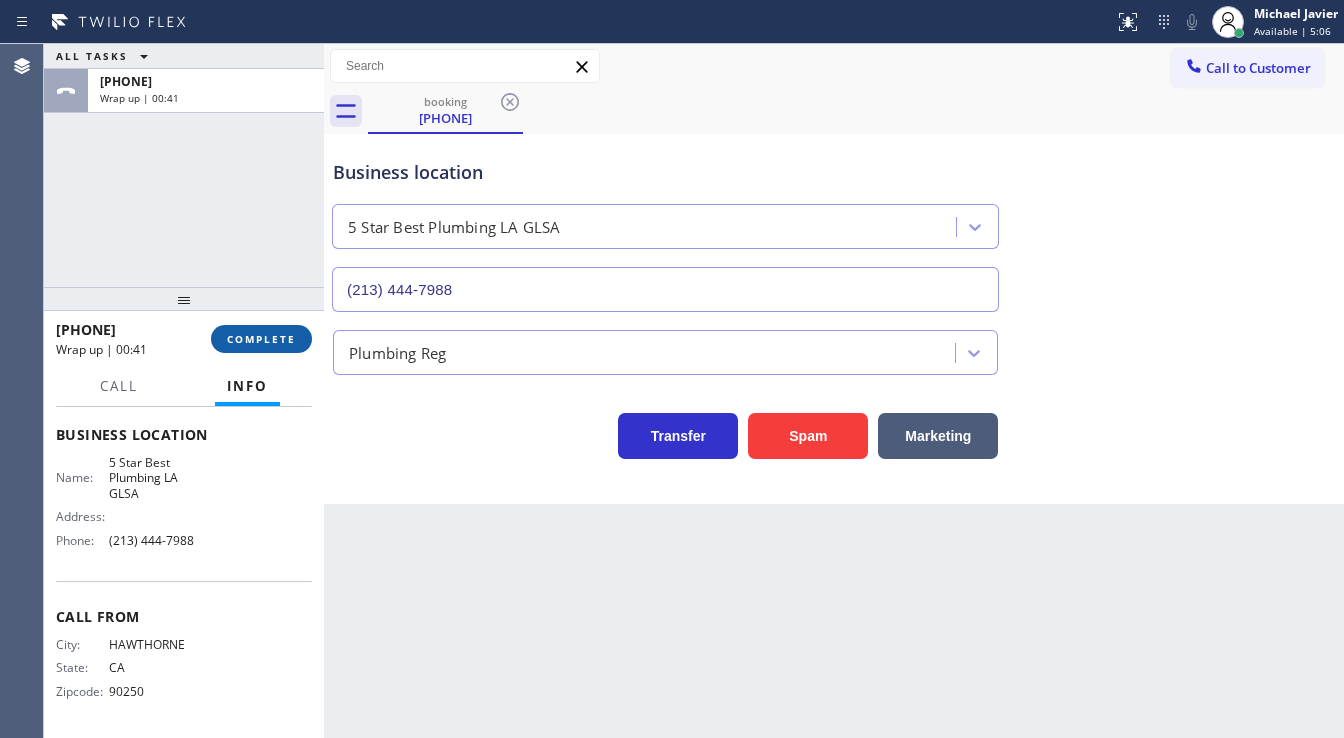 click on "COMPLETE" at bounding box center [261, 339] 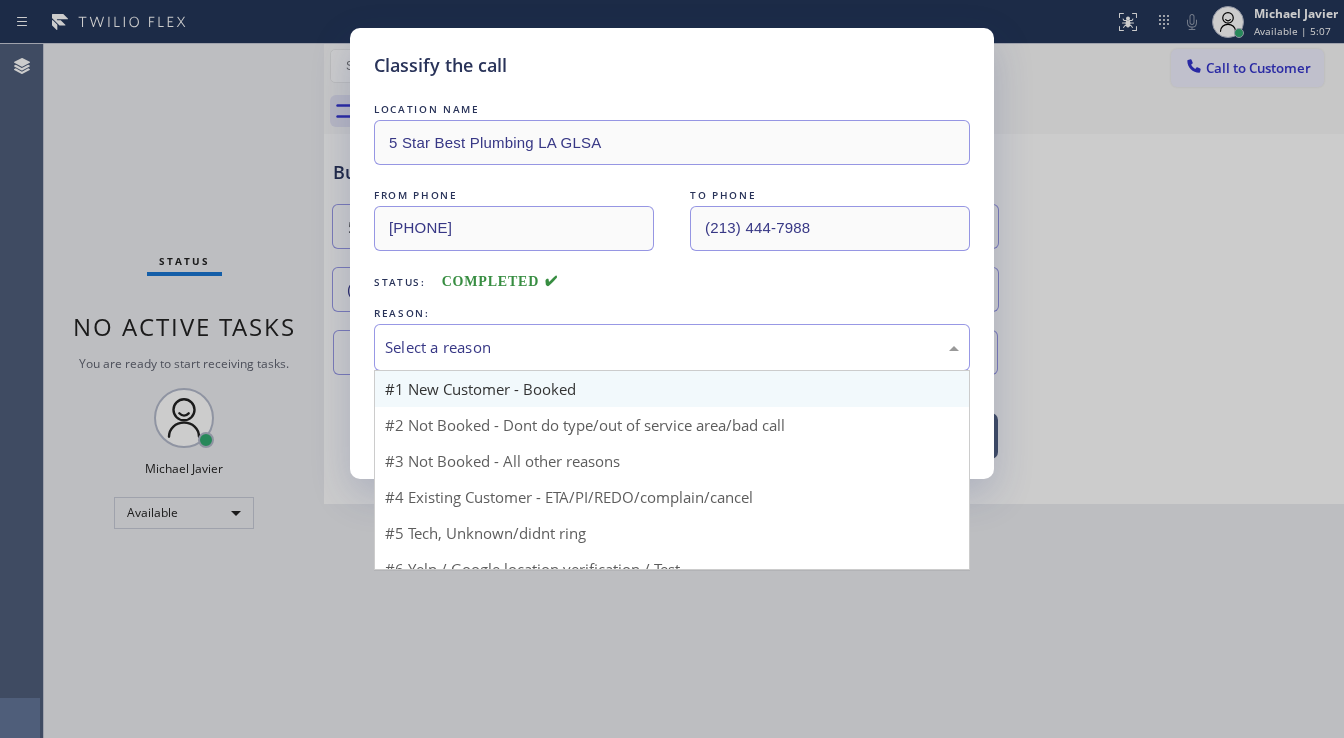 drag, startPoint x: 457, startPoint y: 357, endPoint x: 502, endPoint y: 380, distance: 50.537113 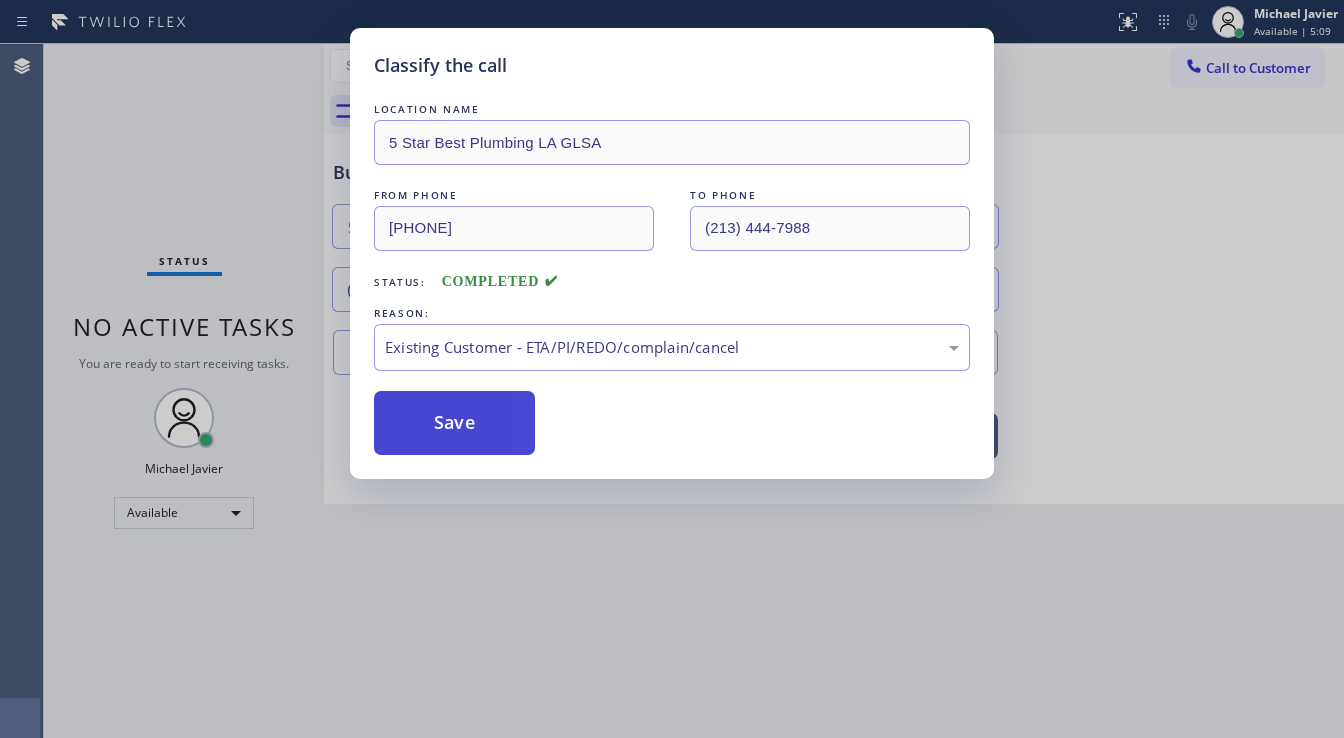 click on "Save" at bounding box center [454, 423] 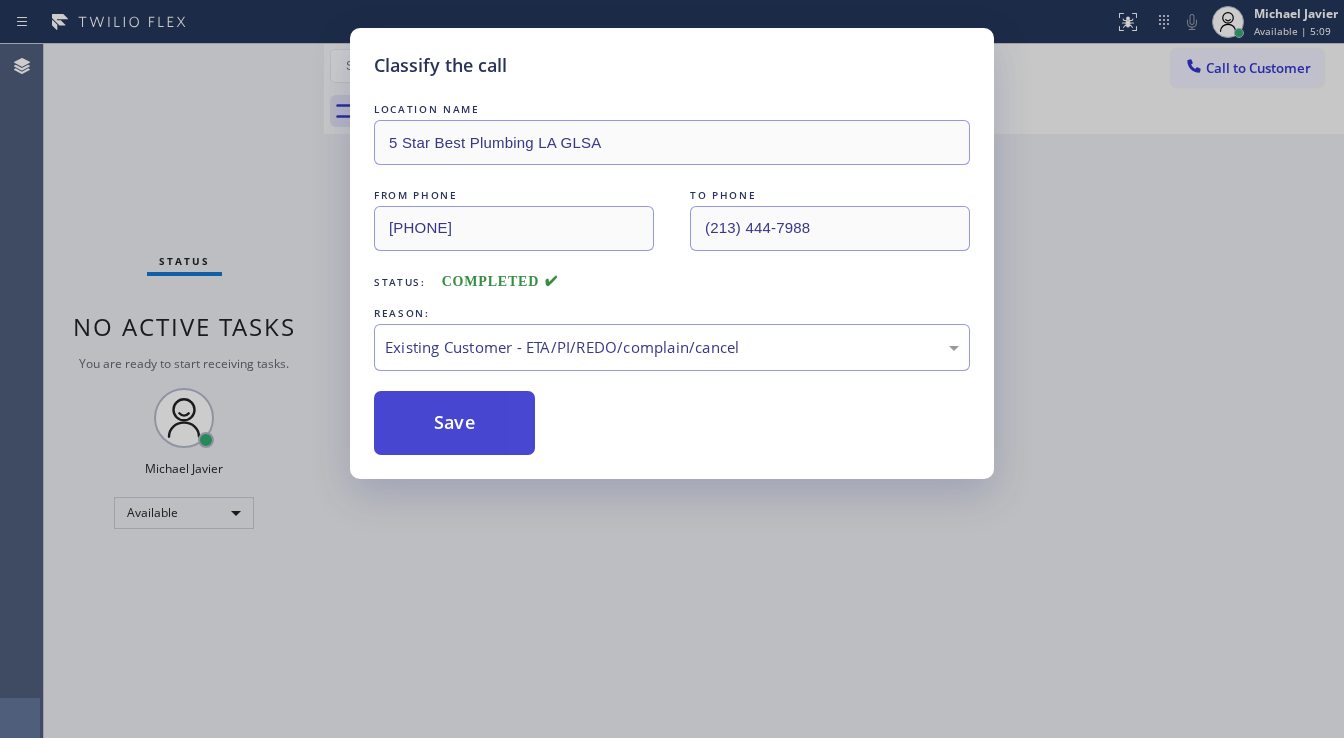 drag, startPoint x: 456, startPoint y: 409, endPoint x: 477, endPoint y: 400, distance: 22.847319 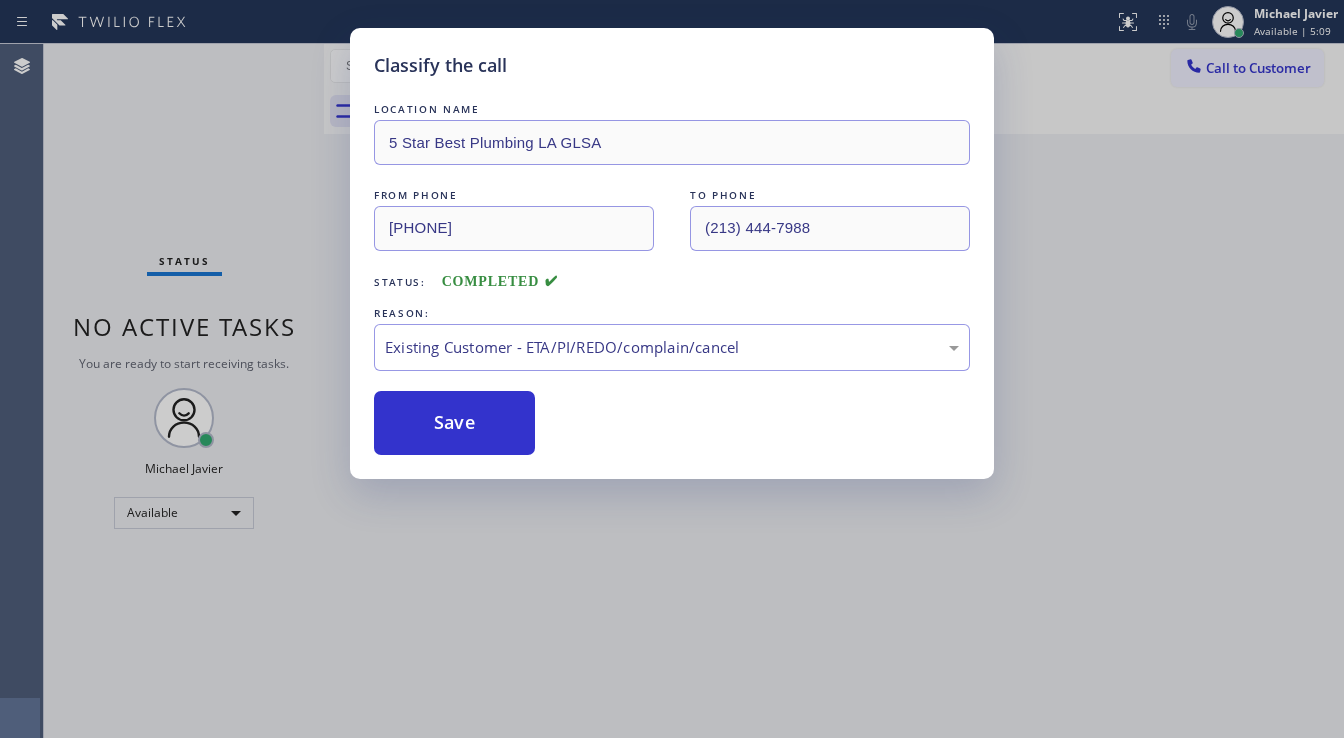 click on "Classify the call LOCATION NAME 5 Star Best Plumbing LA GLSA FROM PHONE (310) 813-0743 TO PHONE (213) 444-7988 Status: COMPLETED REASON: Existing Customer - ETA/PI/REDO/complain/cancel Save" at bounding box center (672, 369) 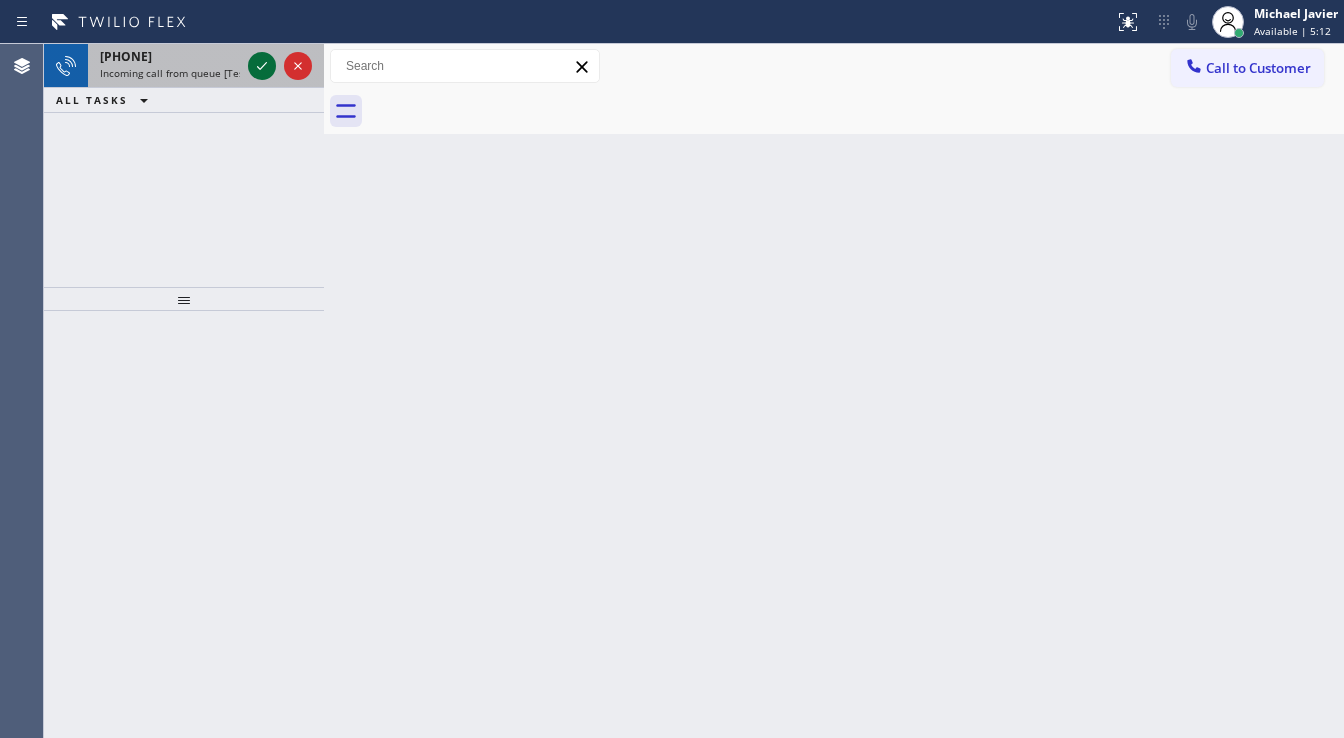 click 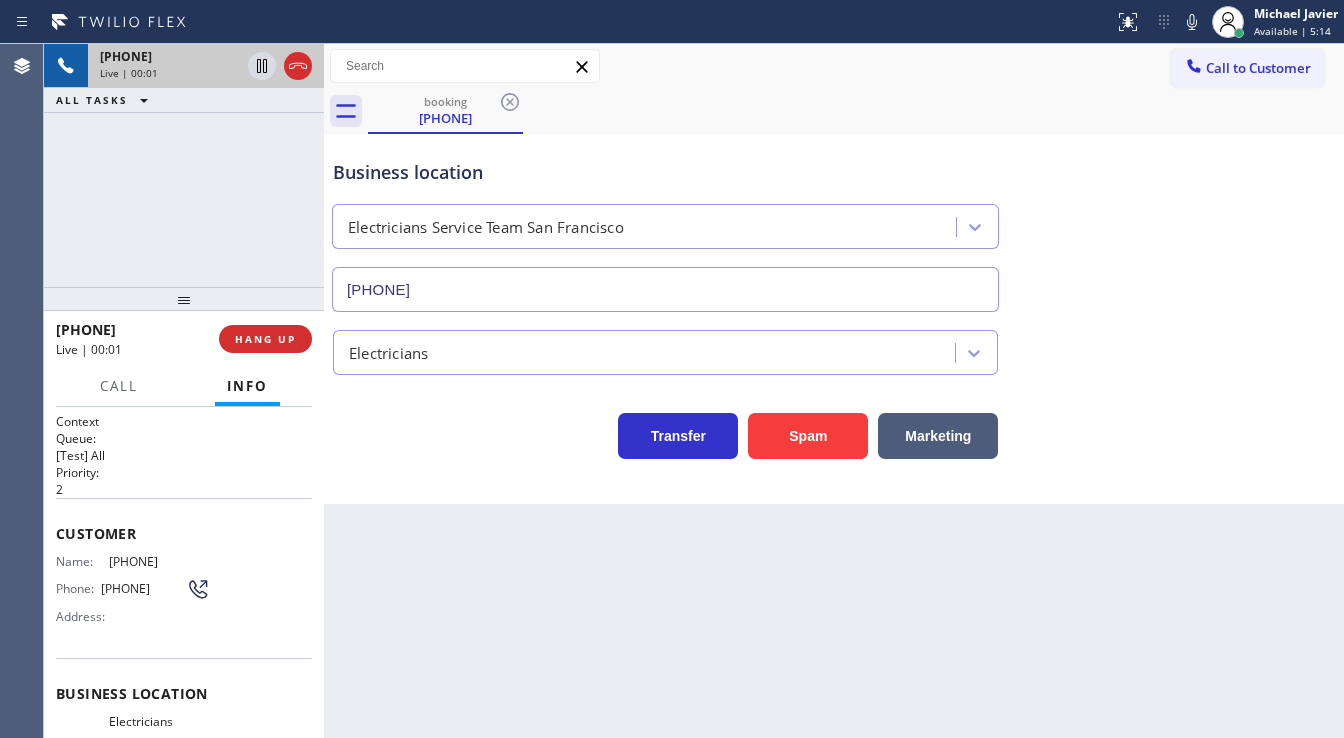type on "(415) 634-0929" 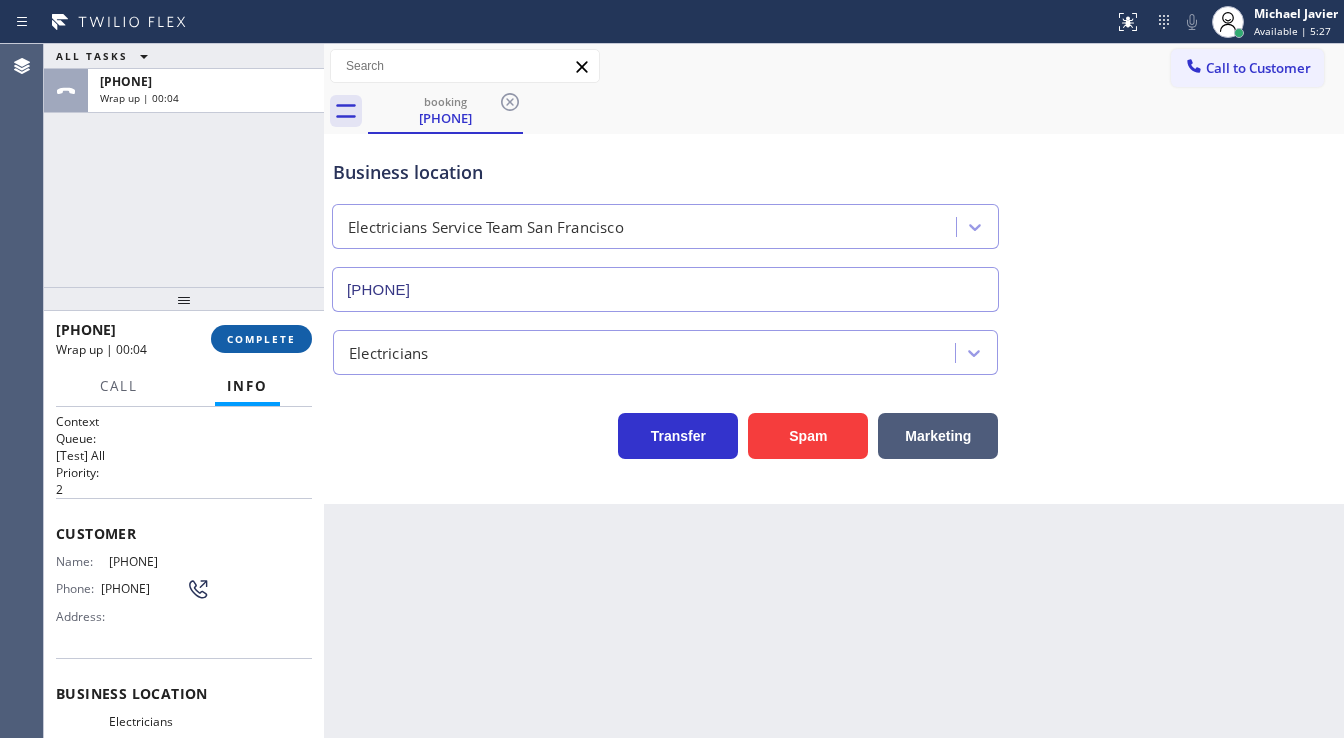 click on "COMPLETE" at bounding box center [261, 339] 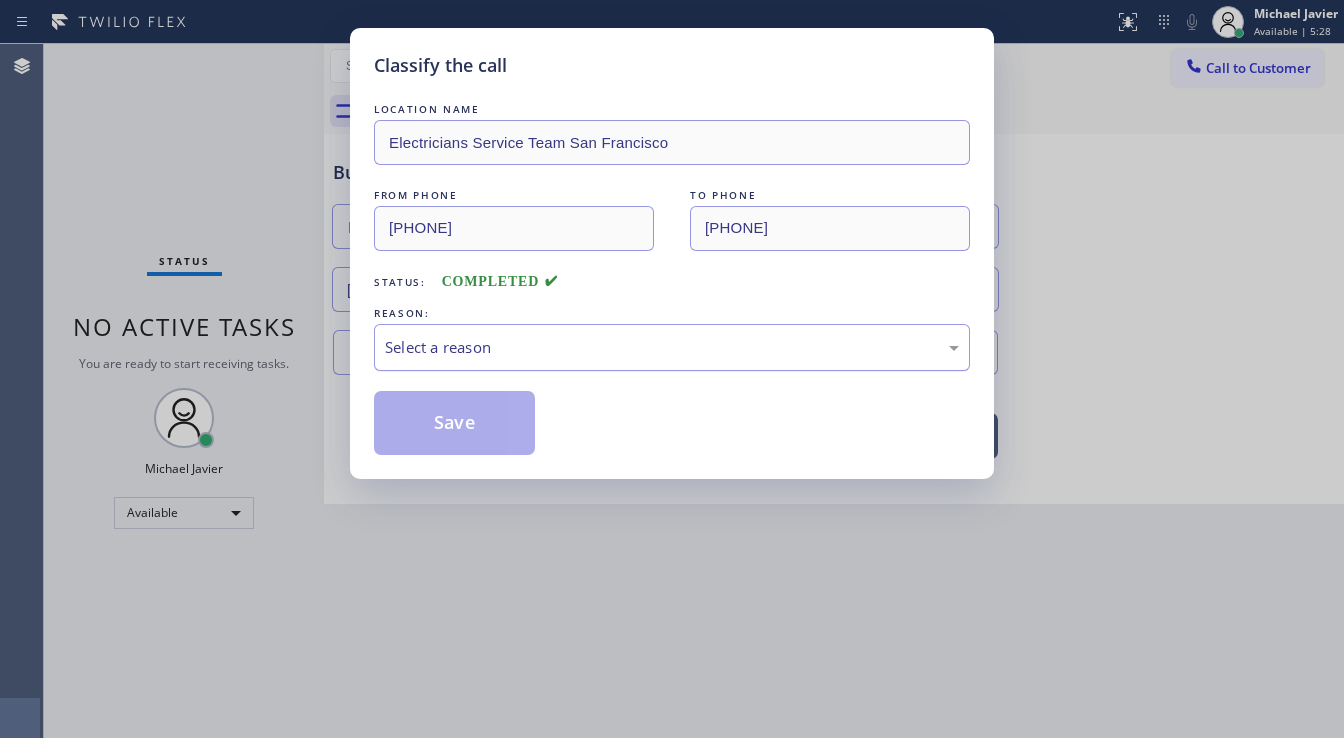 click on "Select a reason" at bounding box center [672, 347] 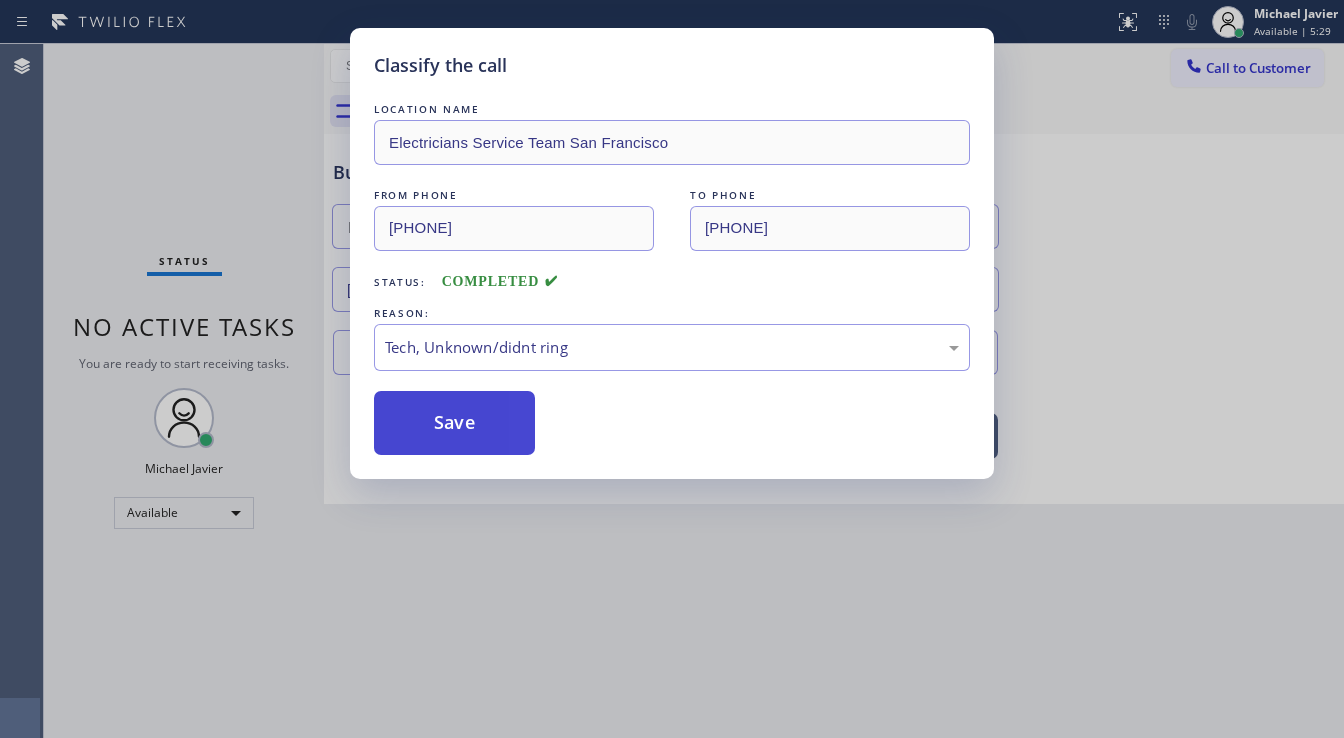 click on "Save" at bounding box center (454, 423) 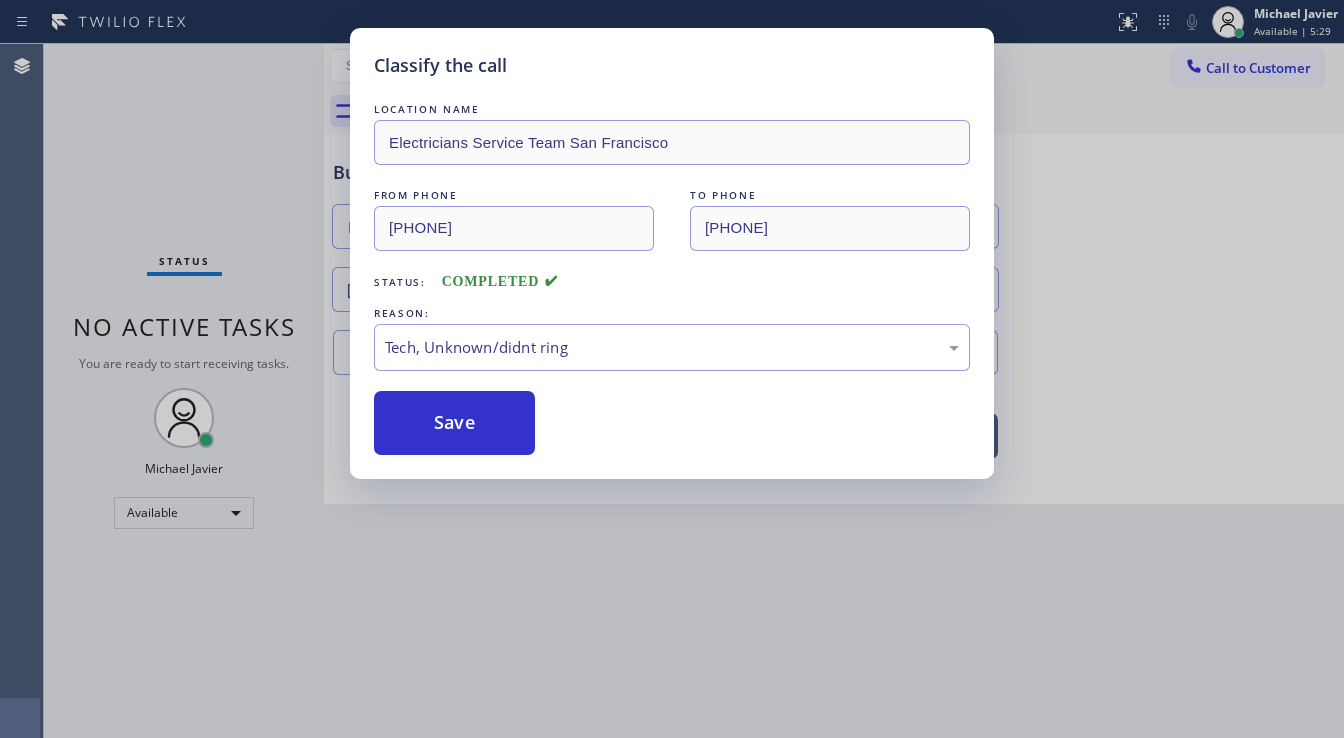 type 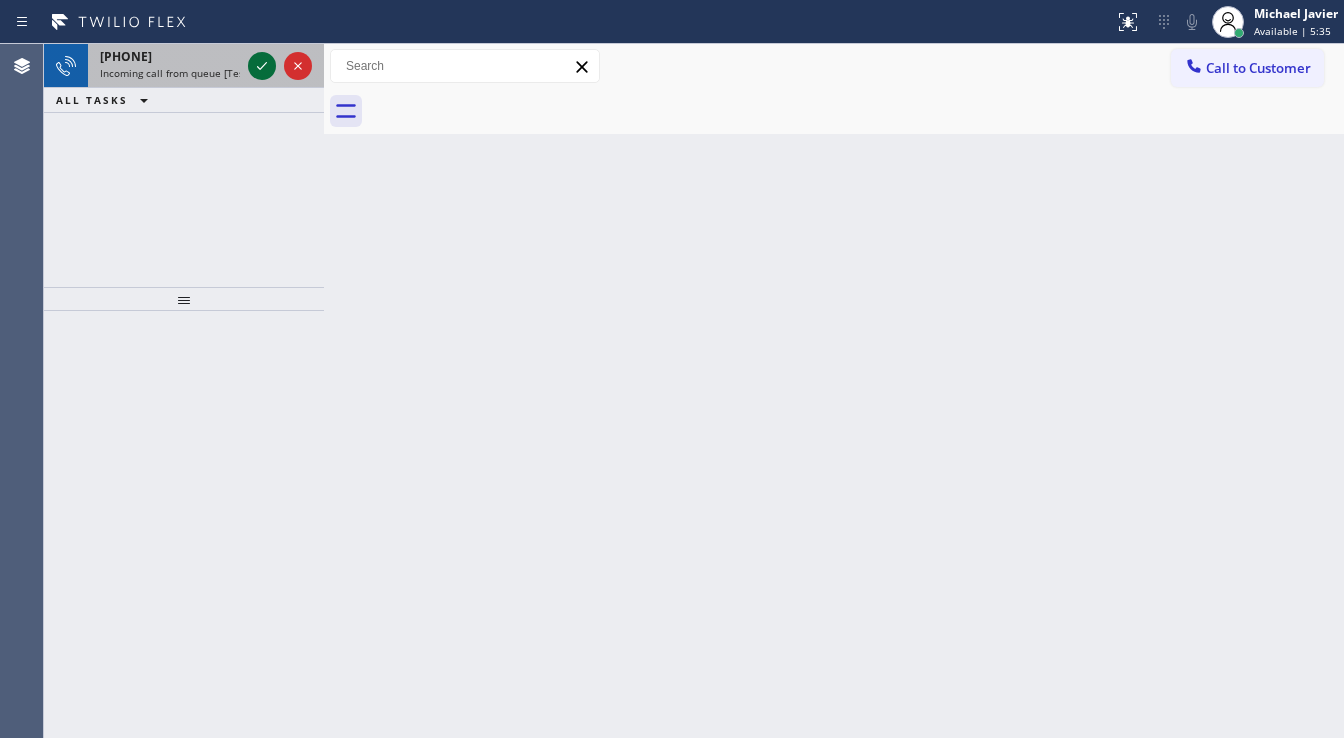 click 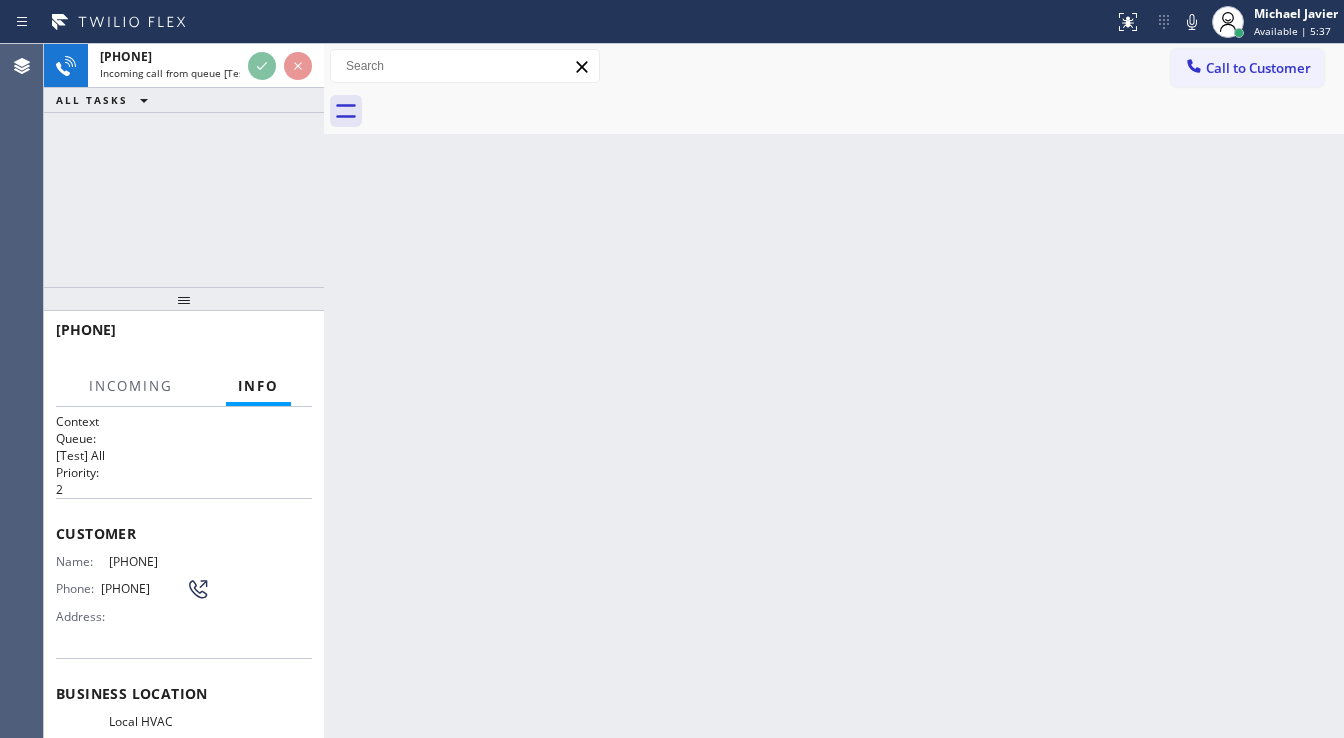 click on "+16193713870 Incoming call from queue [Test] All ALL TASKS ALL TASKS ACTIVE TASKS TASKS IN WRAP UP" at bounding box center [184, 165] 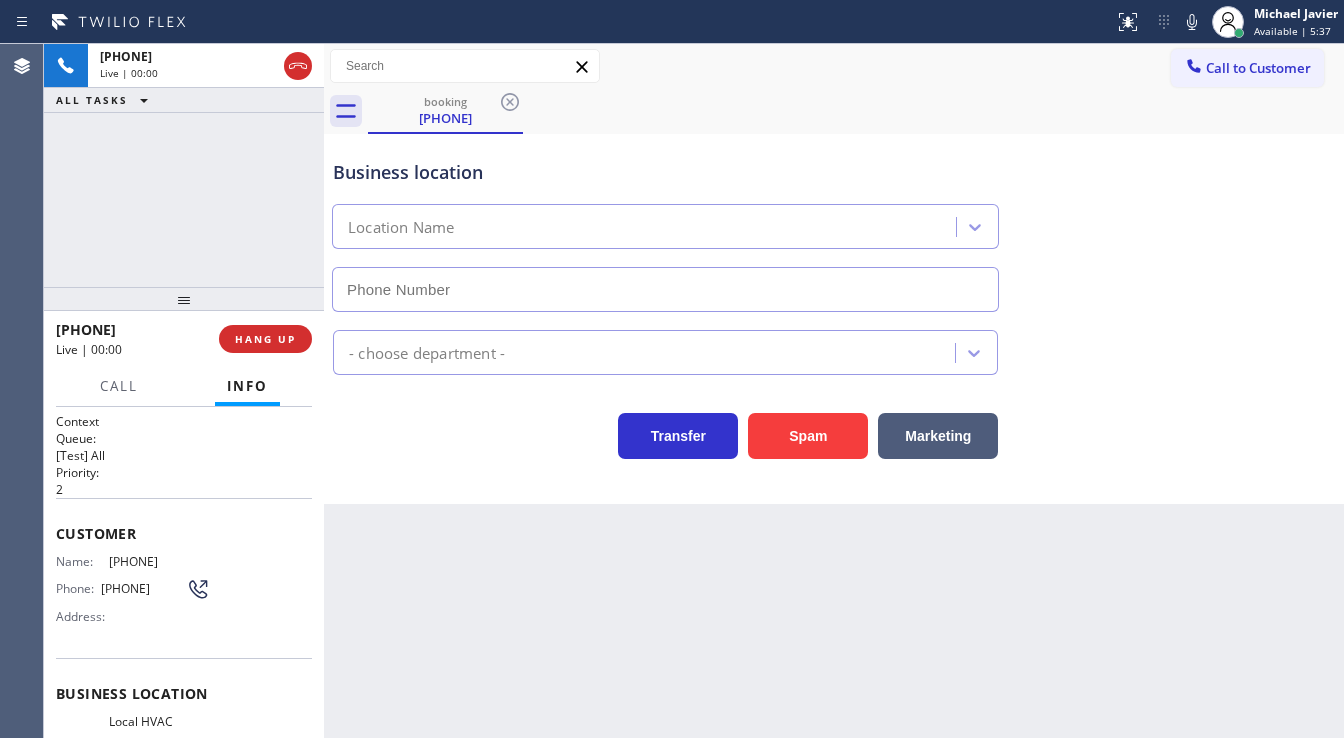 click on "+16193713870 Live | 00:00 ALL TASKS ALL TASKS ACTIVE TASKS TASKS IN WRAP UP" at bounding box center [184, 165] 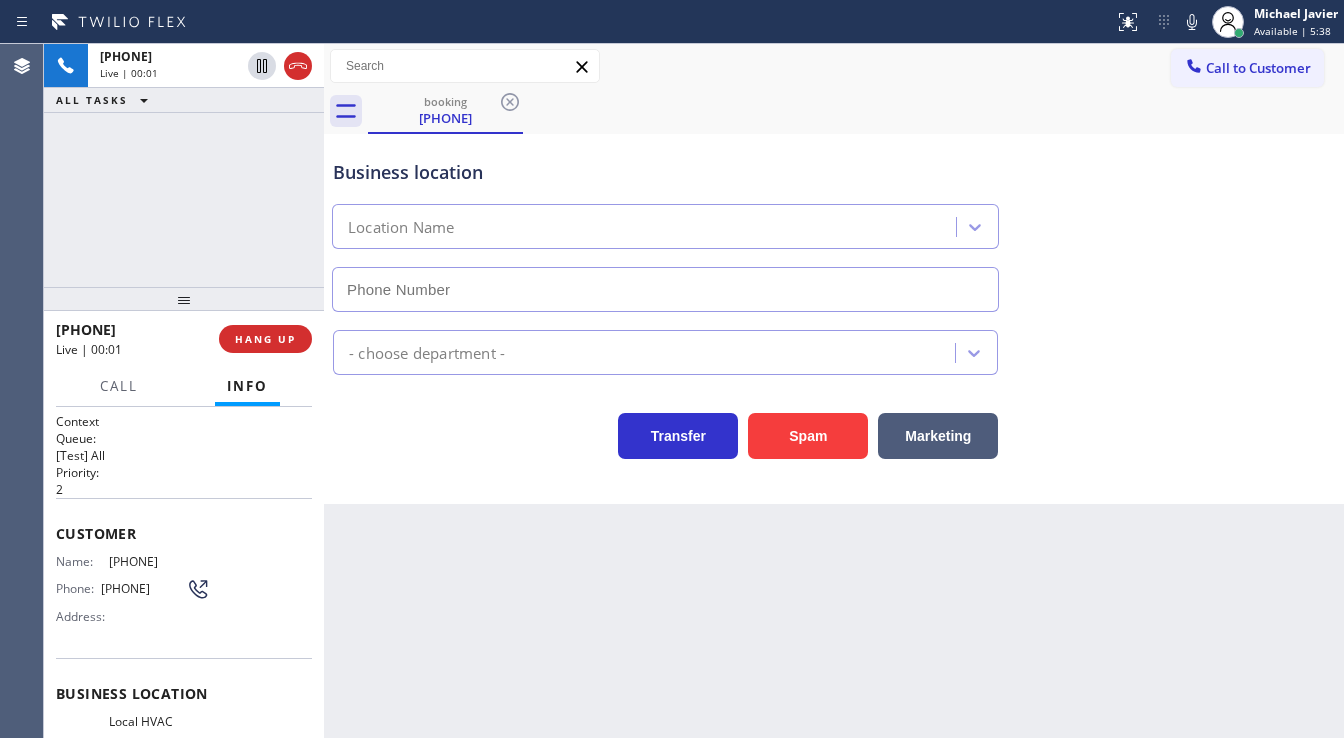 type on "(619) 369-1171" 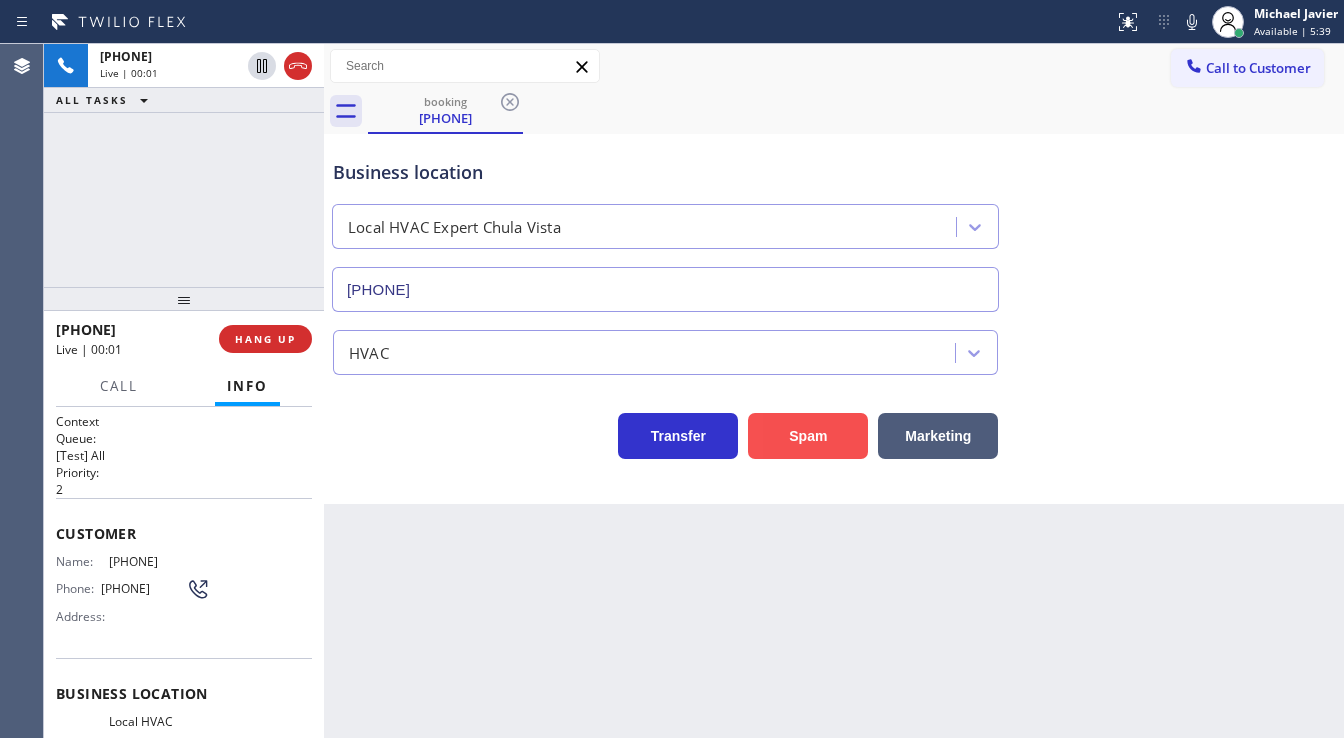 click on "Spam" at bounding box center [808, 436] 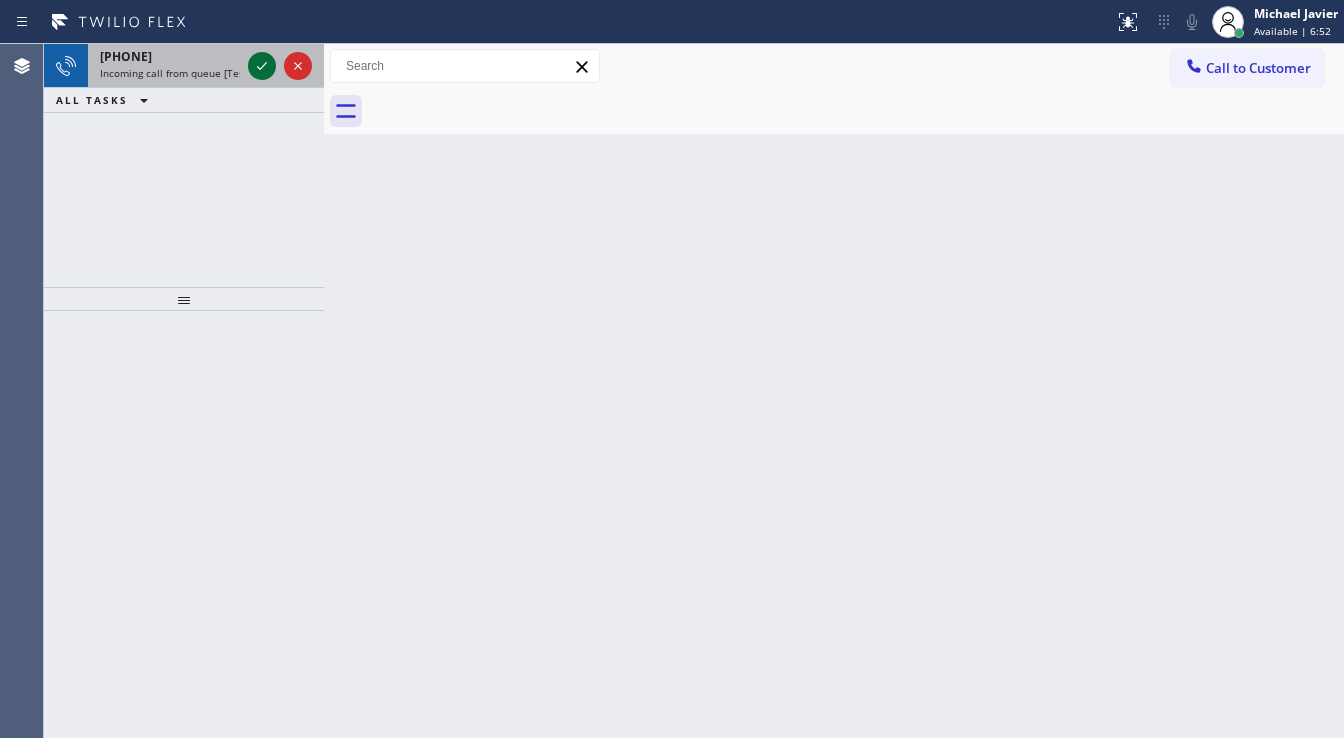 click 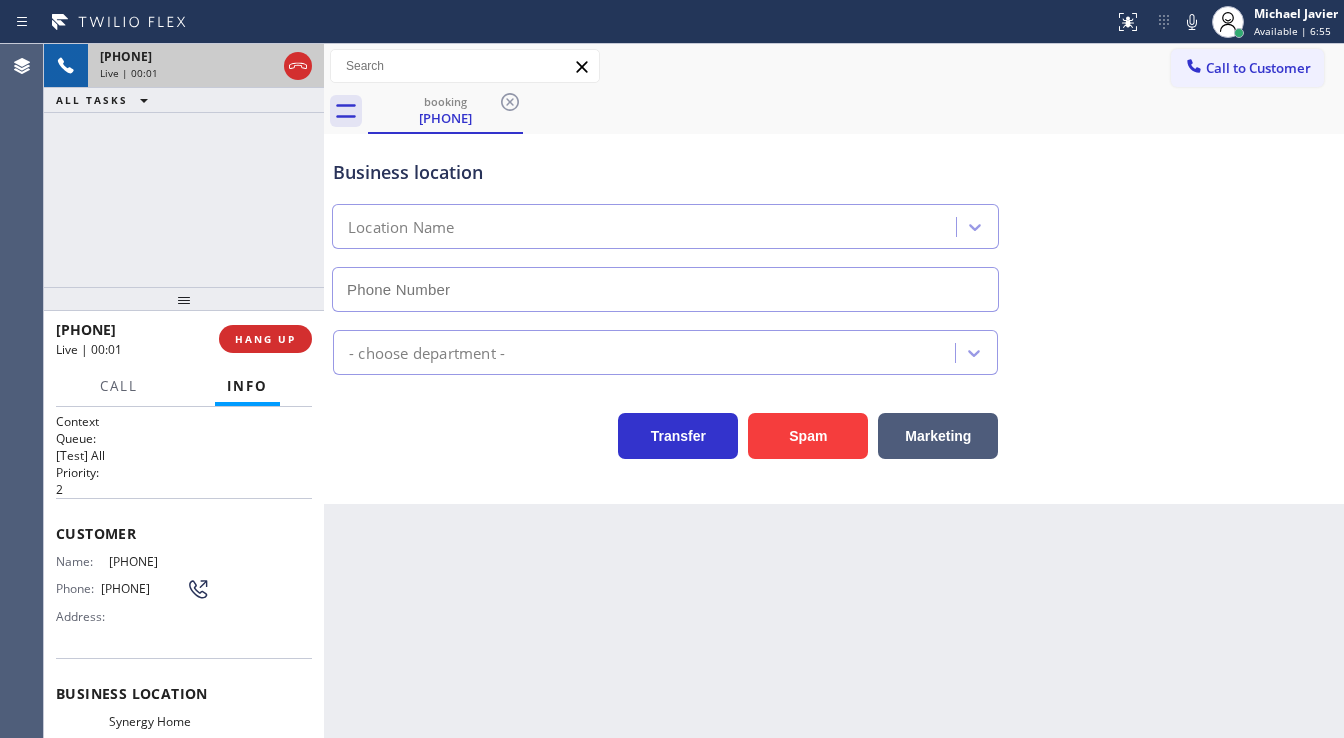 type on "(650) 800-6080" 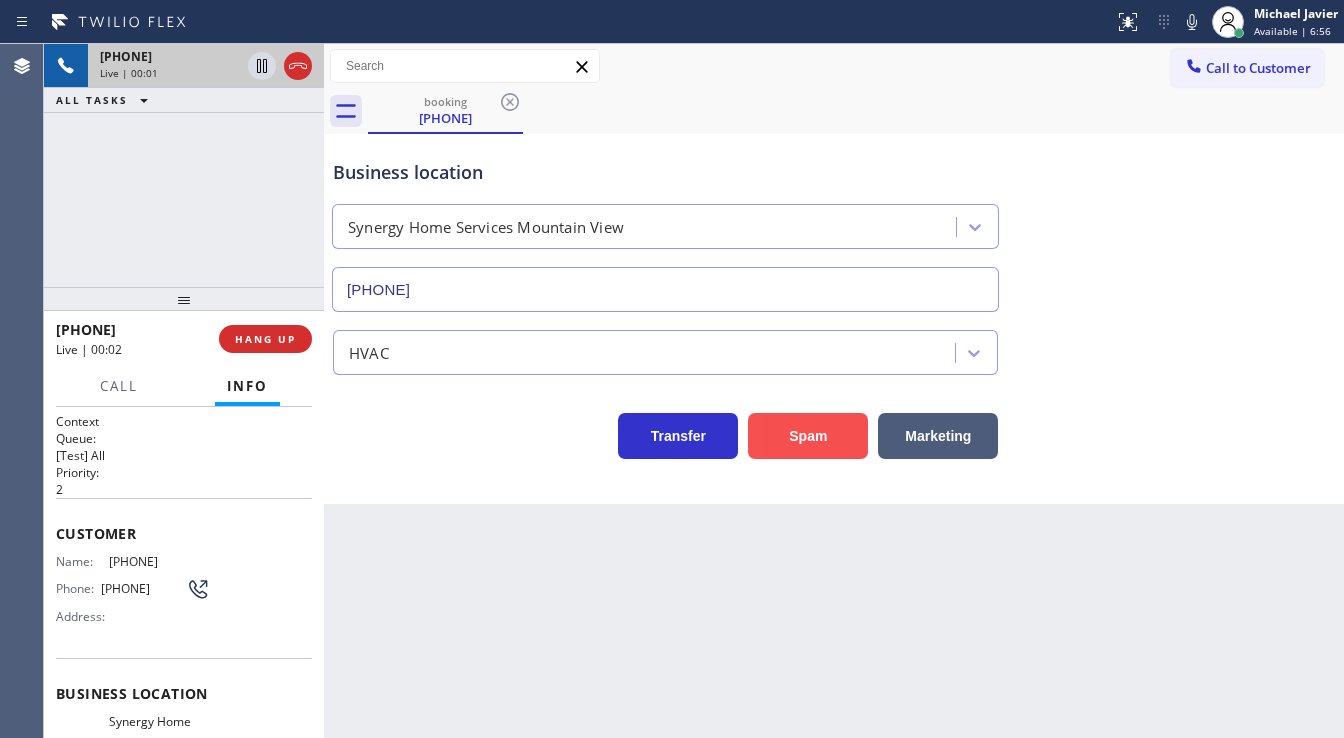 click on "Spam" at bounding box center [808, 436] 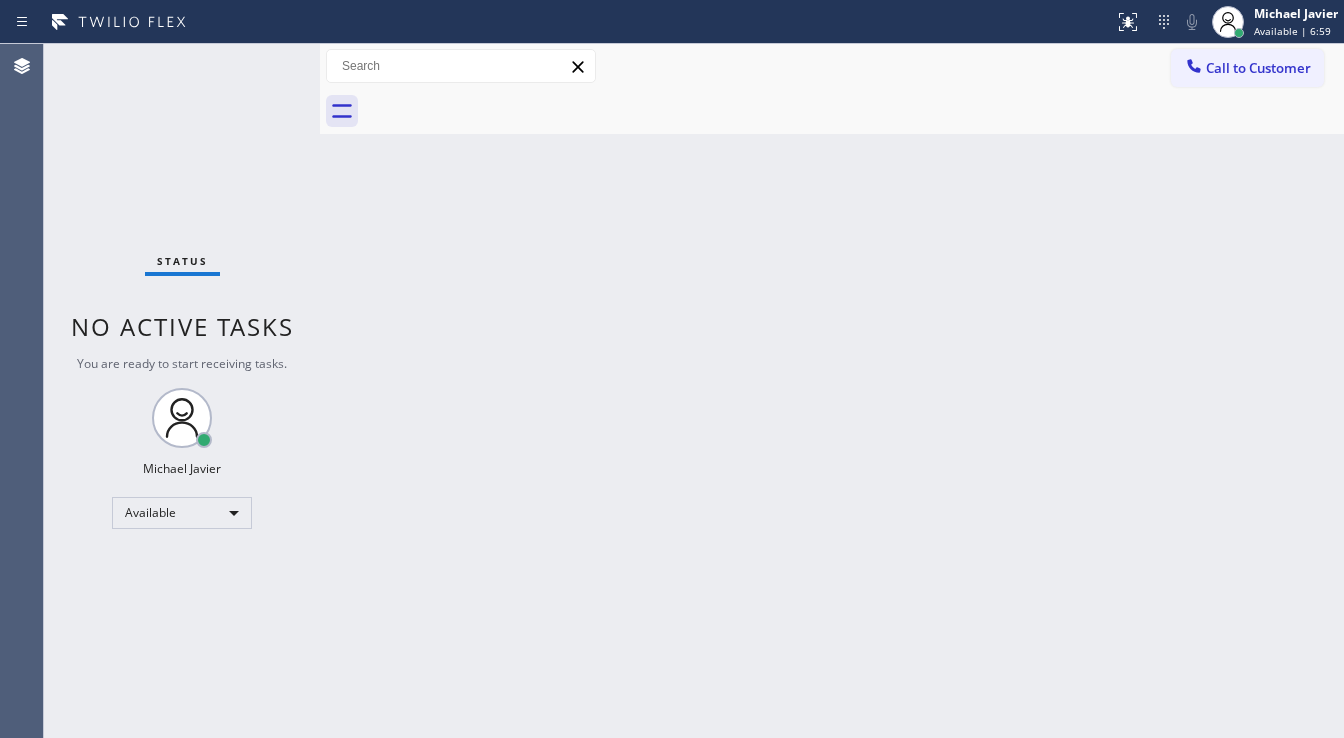 drag, startPoint x: 326, startPoint y: 71, endPoint x: 257, endPoint y: 71, distance: 69 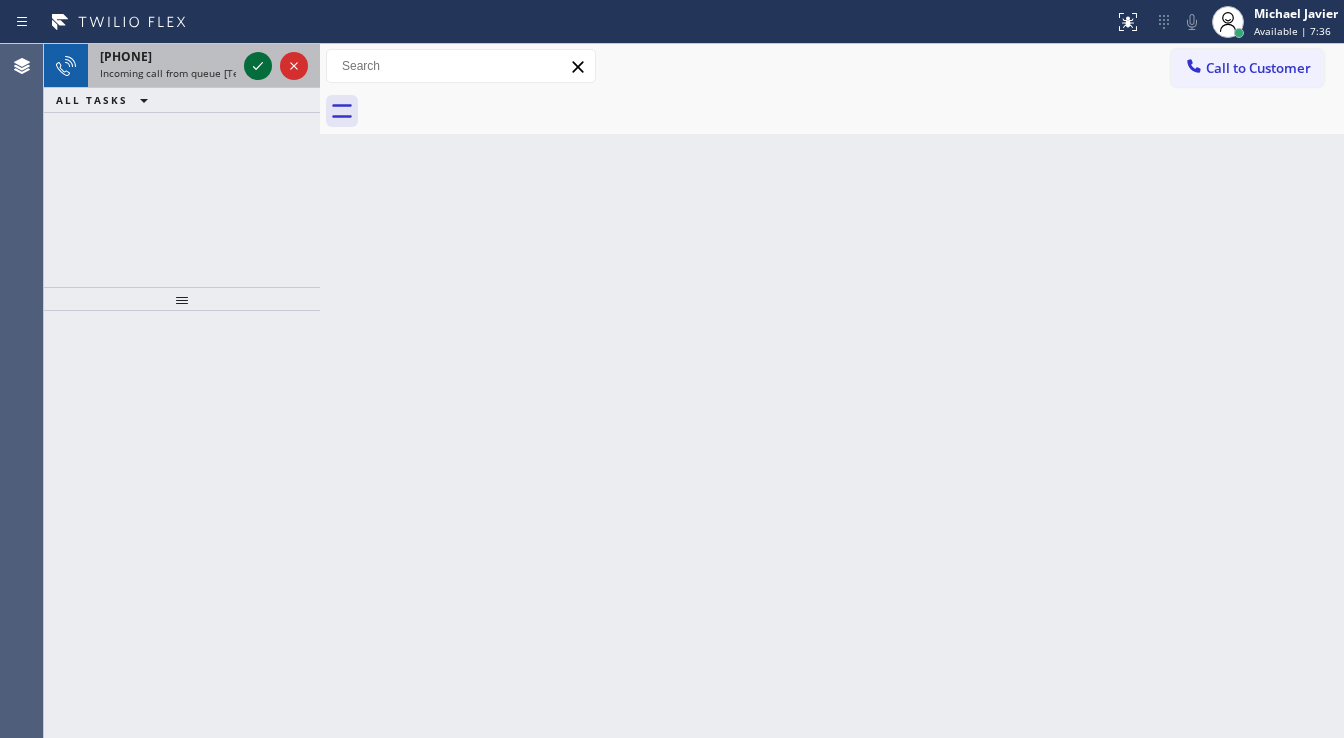 click on "+15102592954 Incoming call from queue [Test] All" at bounding box center [182, 66] 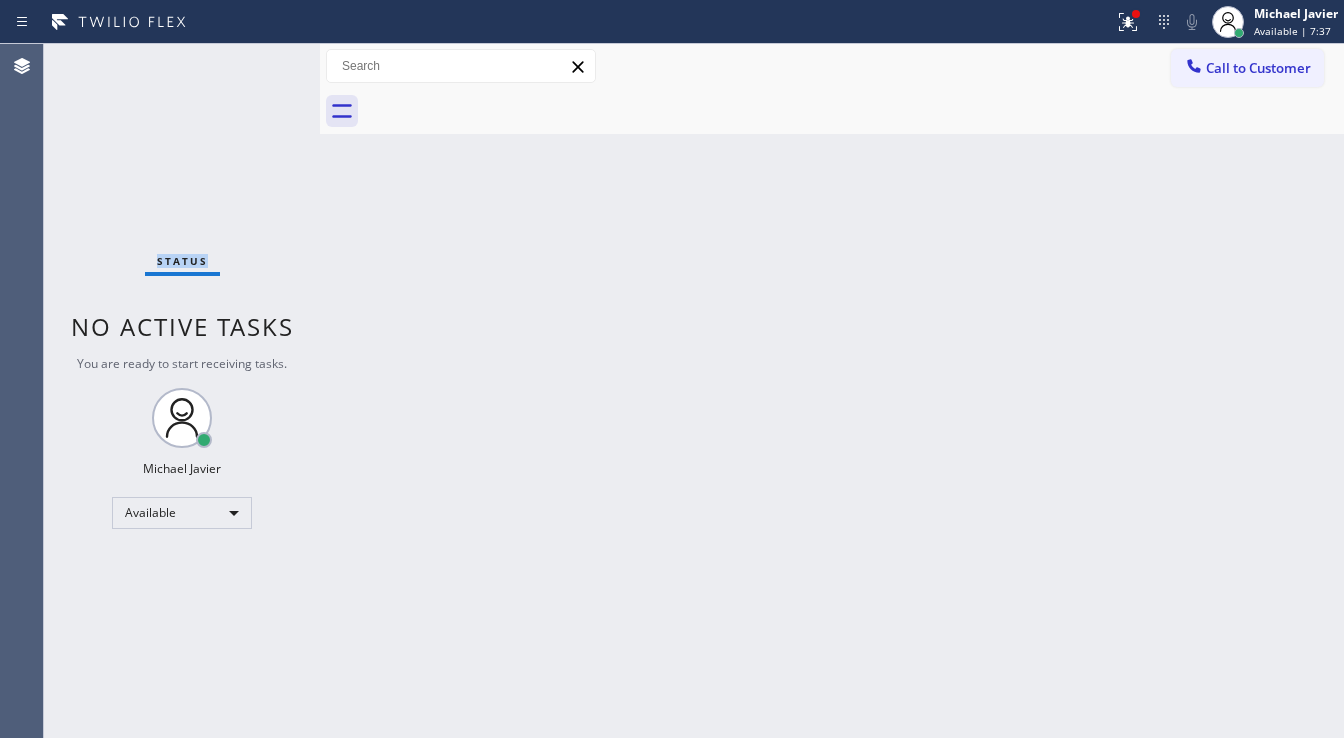 click on "Status   No active tasks     You are ready to start receiving tasks.   Michael Javier Available" at bounding box center (182, 391) 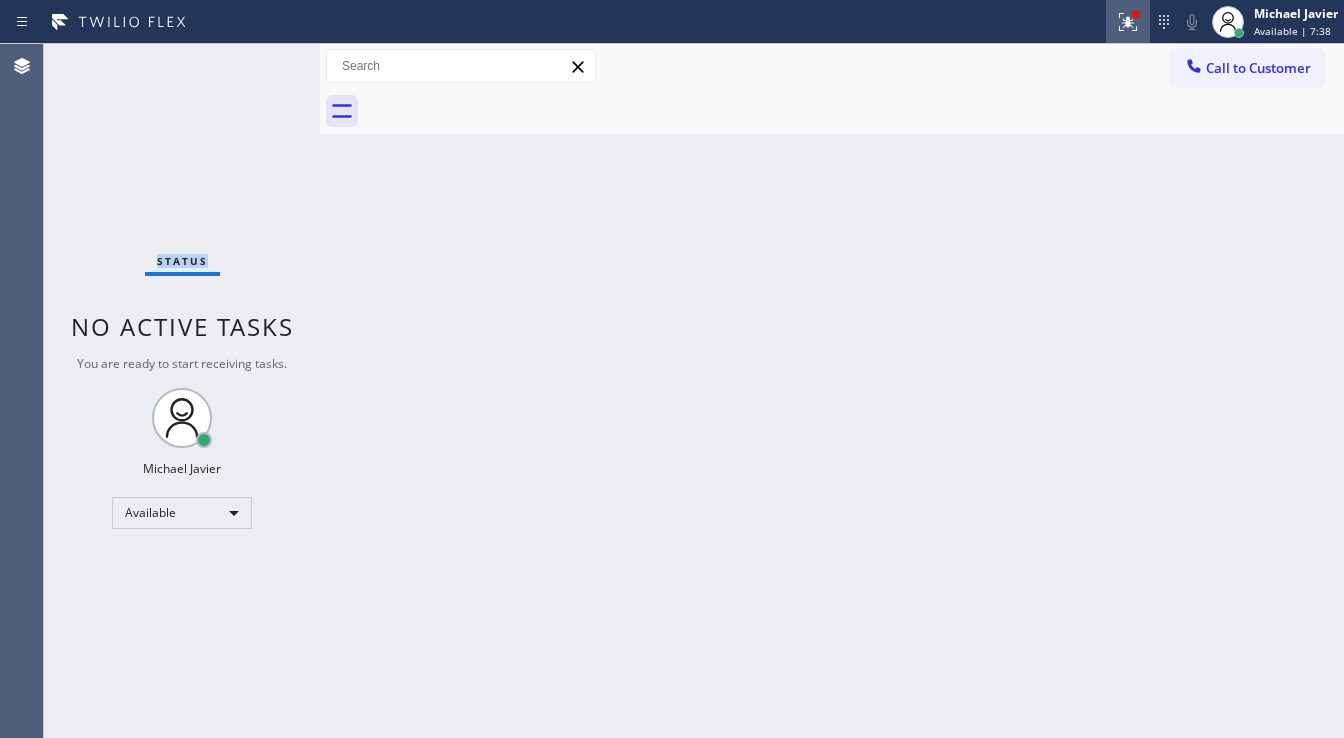 click at bounding box center (1128, 22) 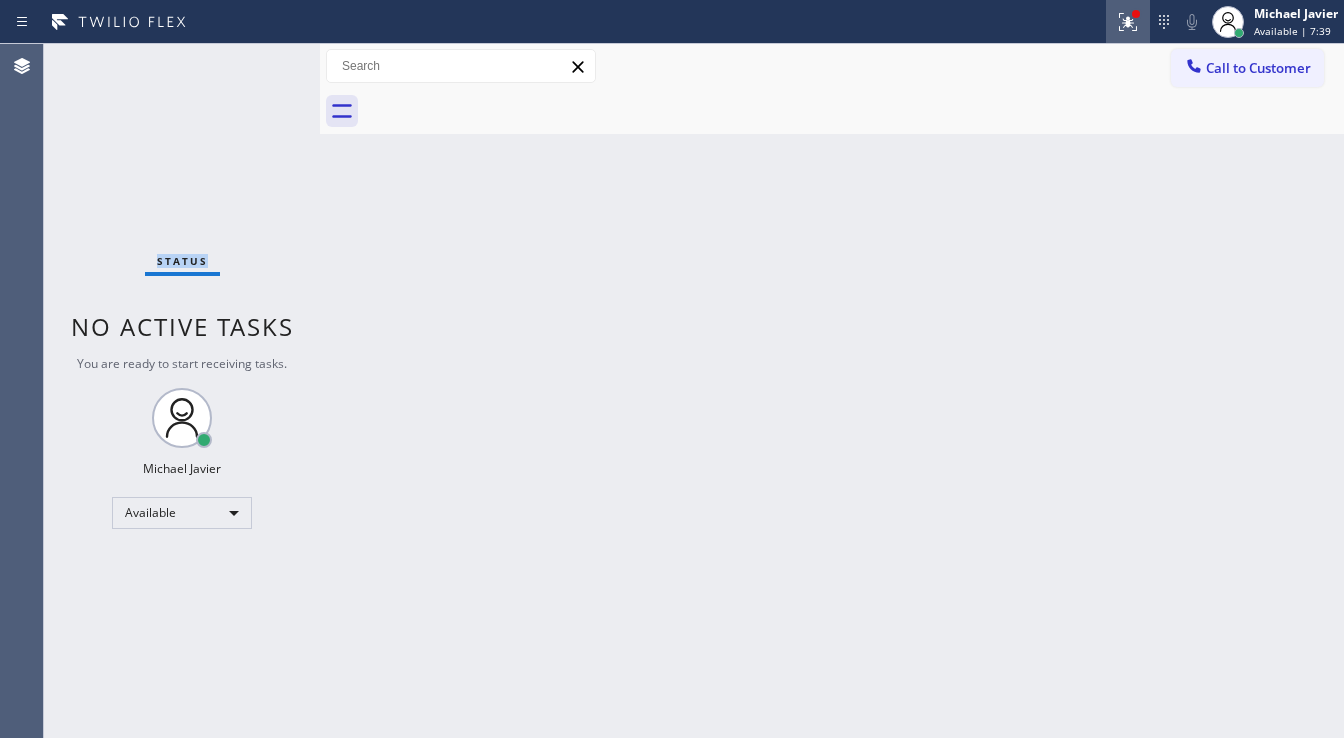 click 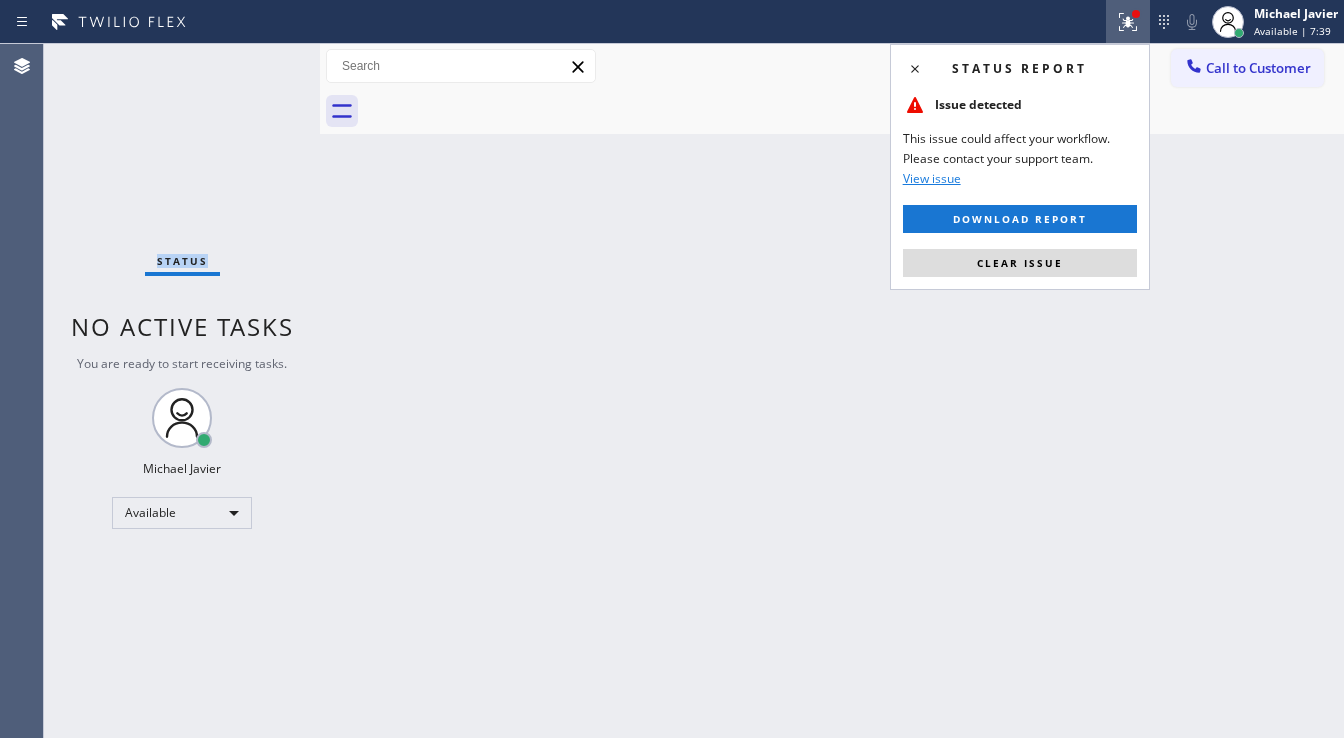 drag, startPoint x: 1064, startPoint y: 265, endPoint x: 941, endPoint y: 265, distance: 123 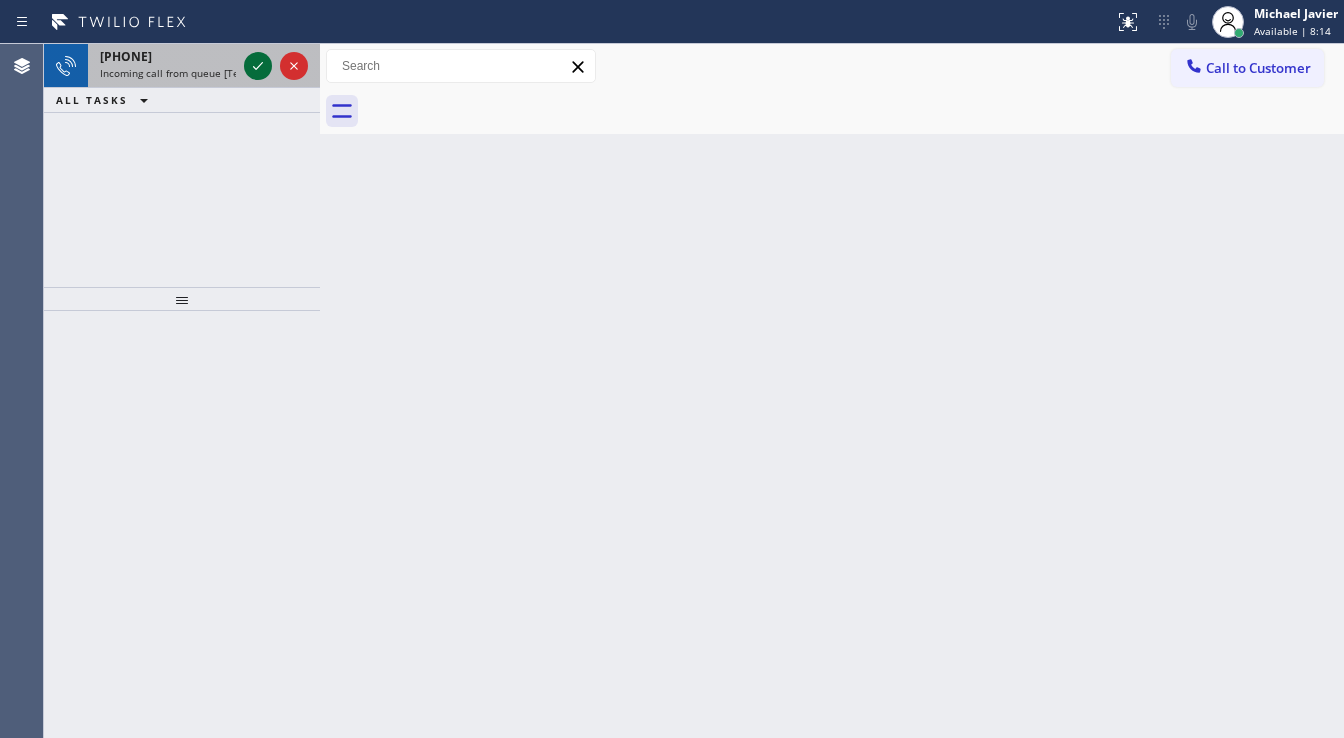 click 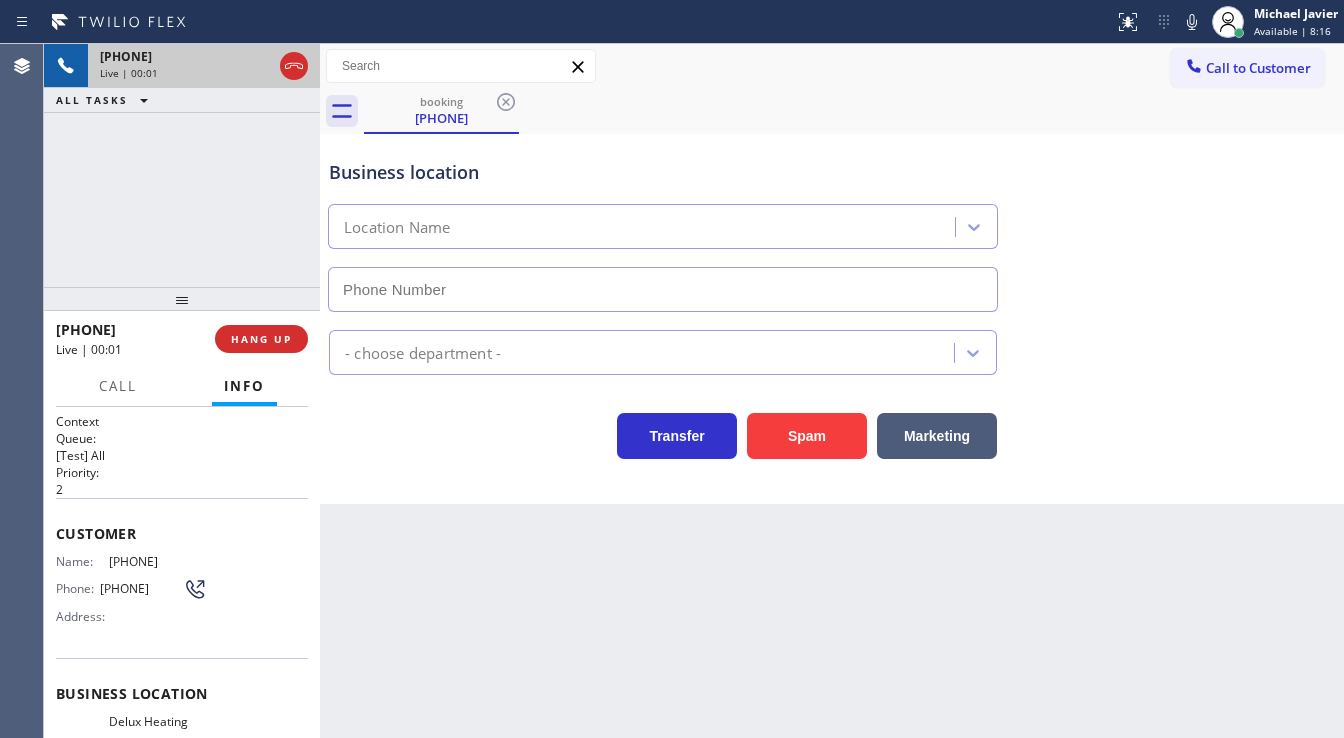 type on "(305) 506-1828" 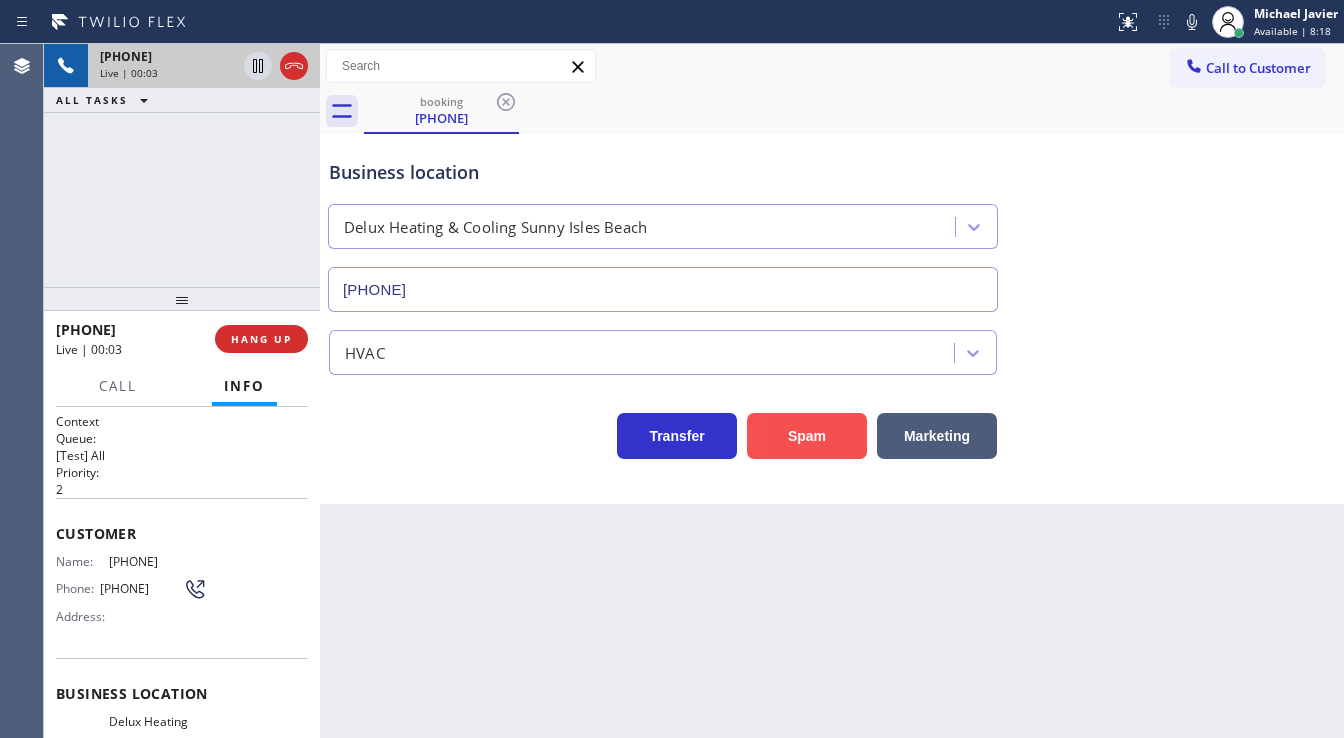 click on "Spam" at bounding box center (807, 436) 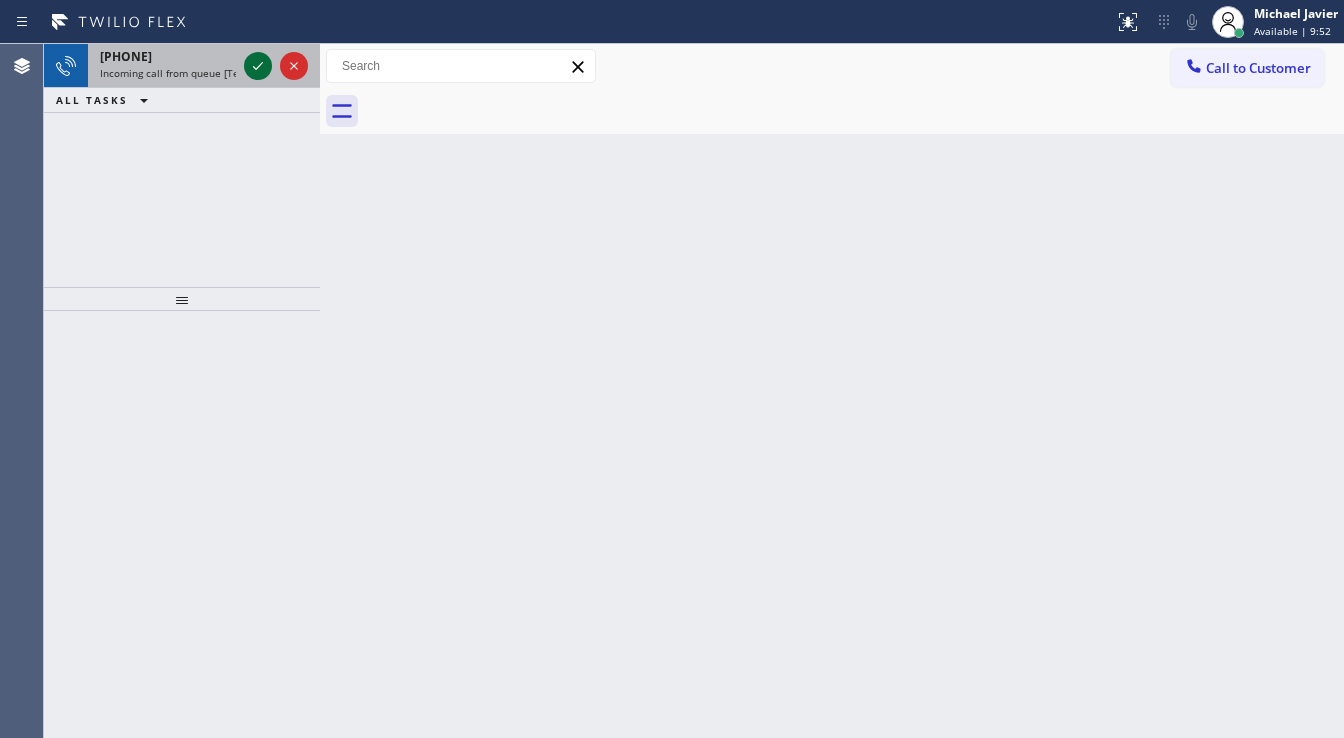 click 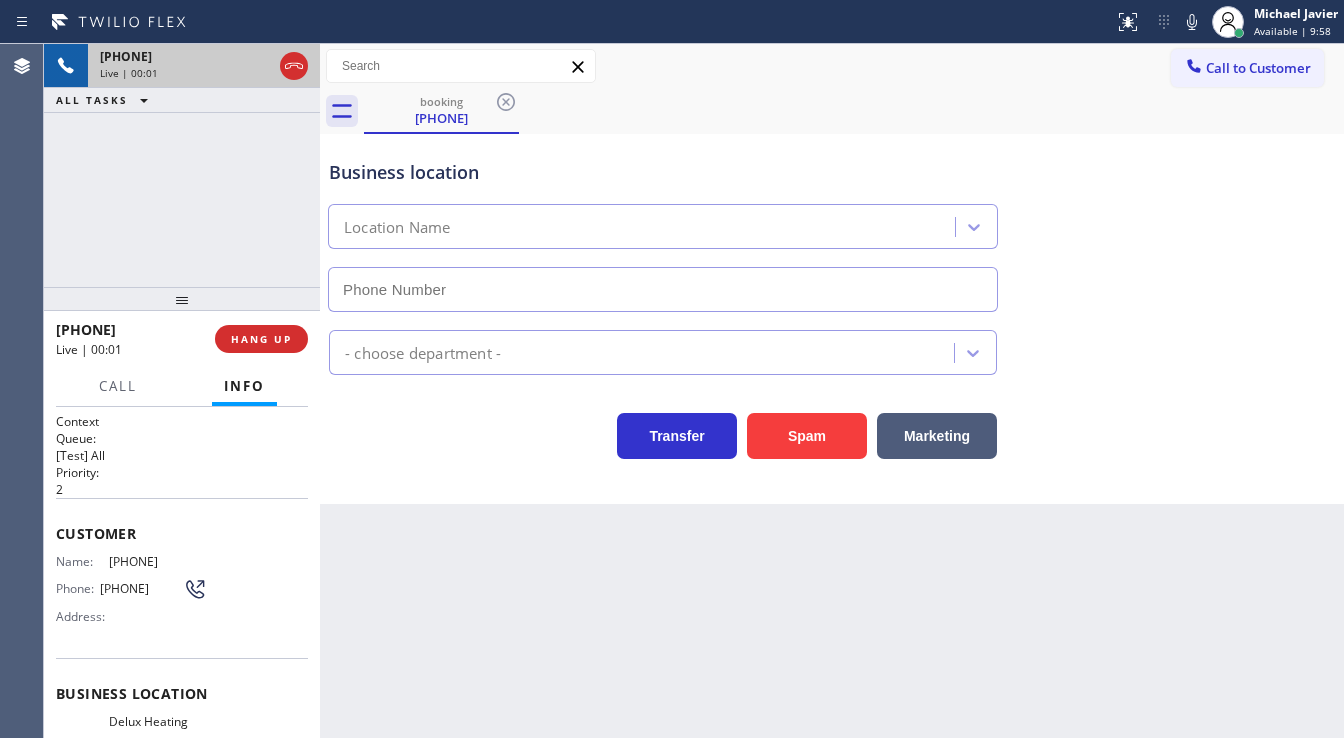 type on "(805) 892-6909" 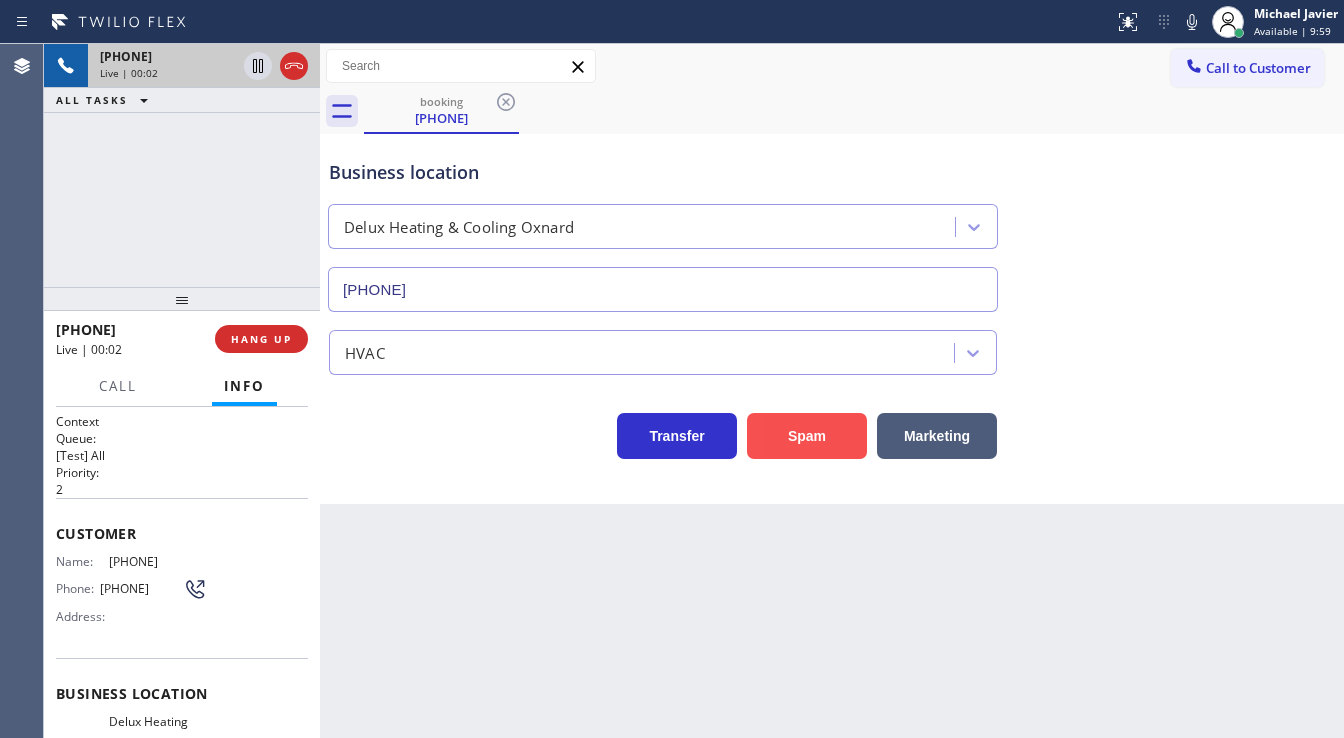 click on "Spam" at bounding box center [807, 436] 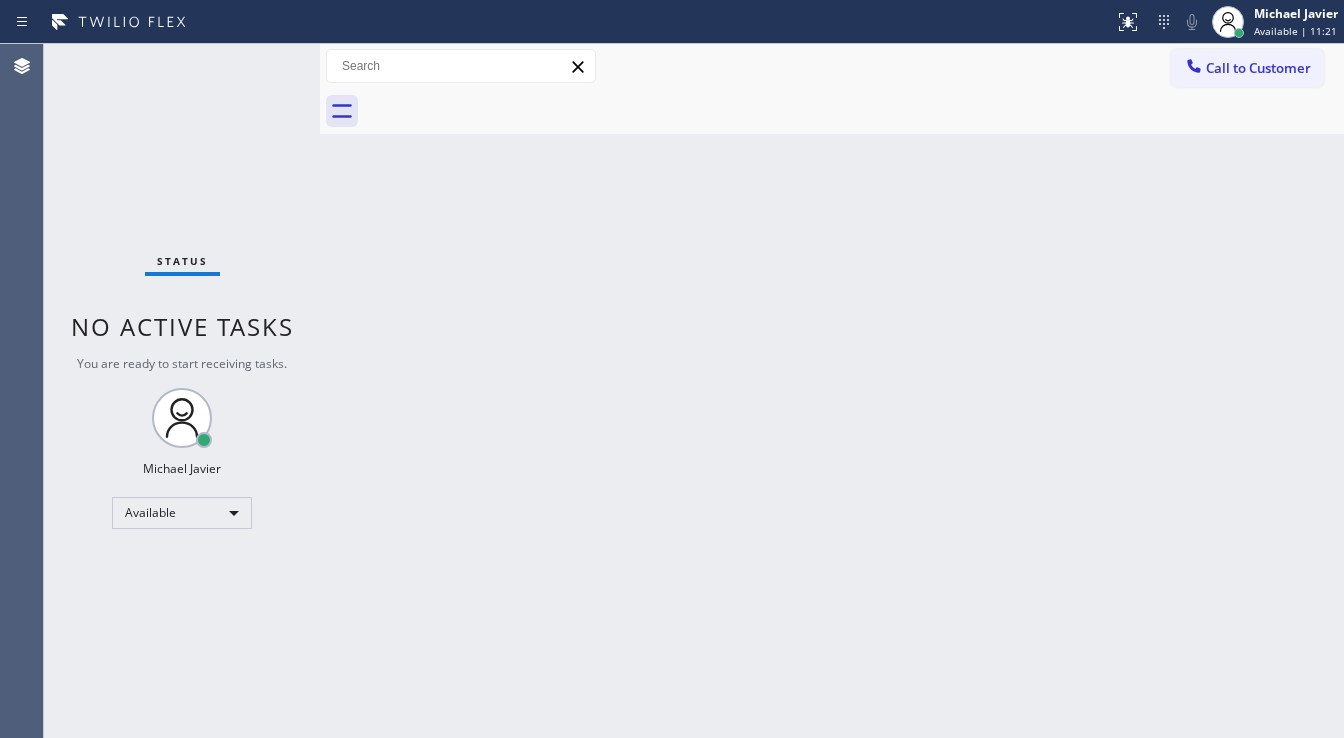 drag, startPoint x: 112, startPoint y: 378, endPoint x: 104, endPoint y: 388, distance: 12.806249 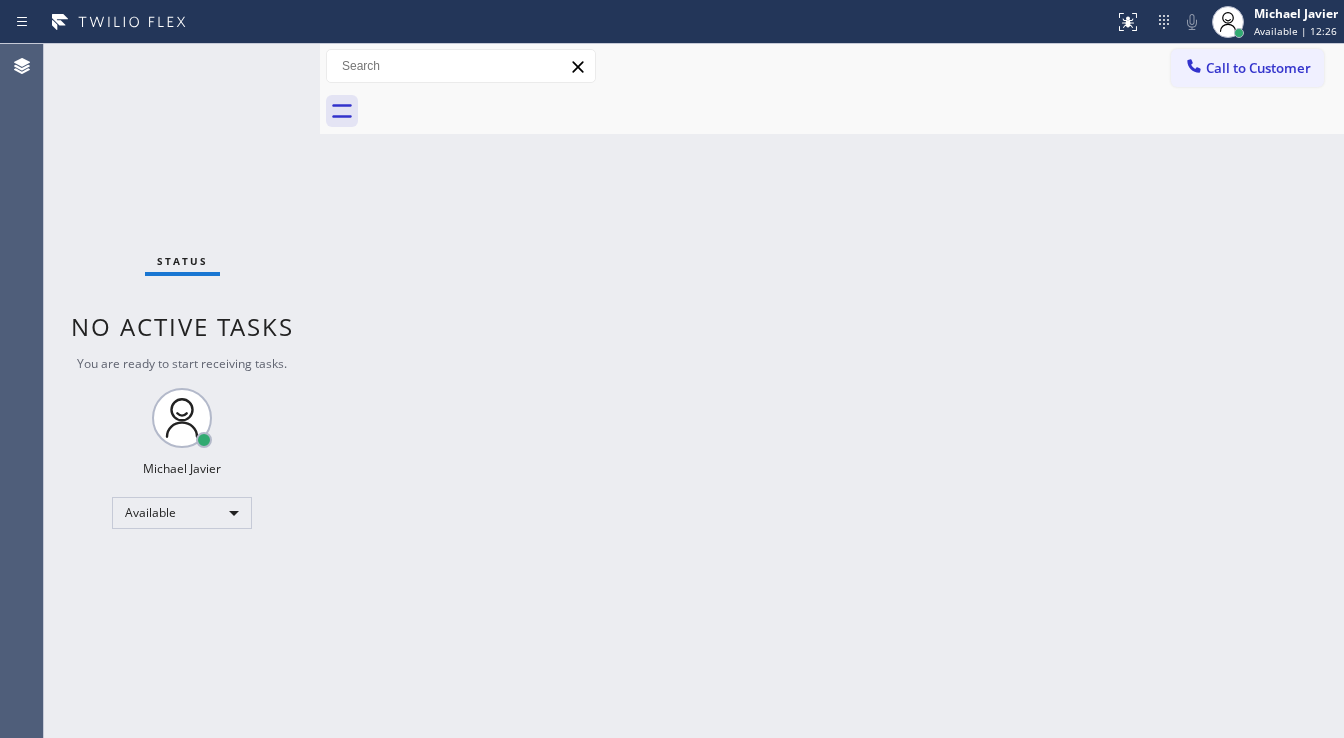 click on "Status   No active tasks     You are ready to start receiving tasks.   Michael Javier Available" at bounding box center [182, 391] 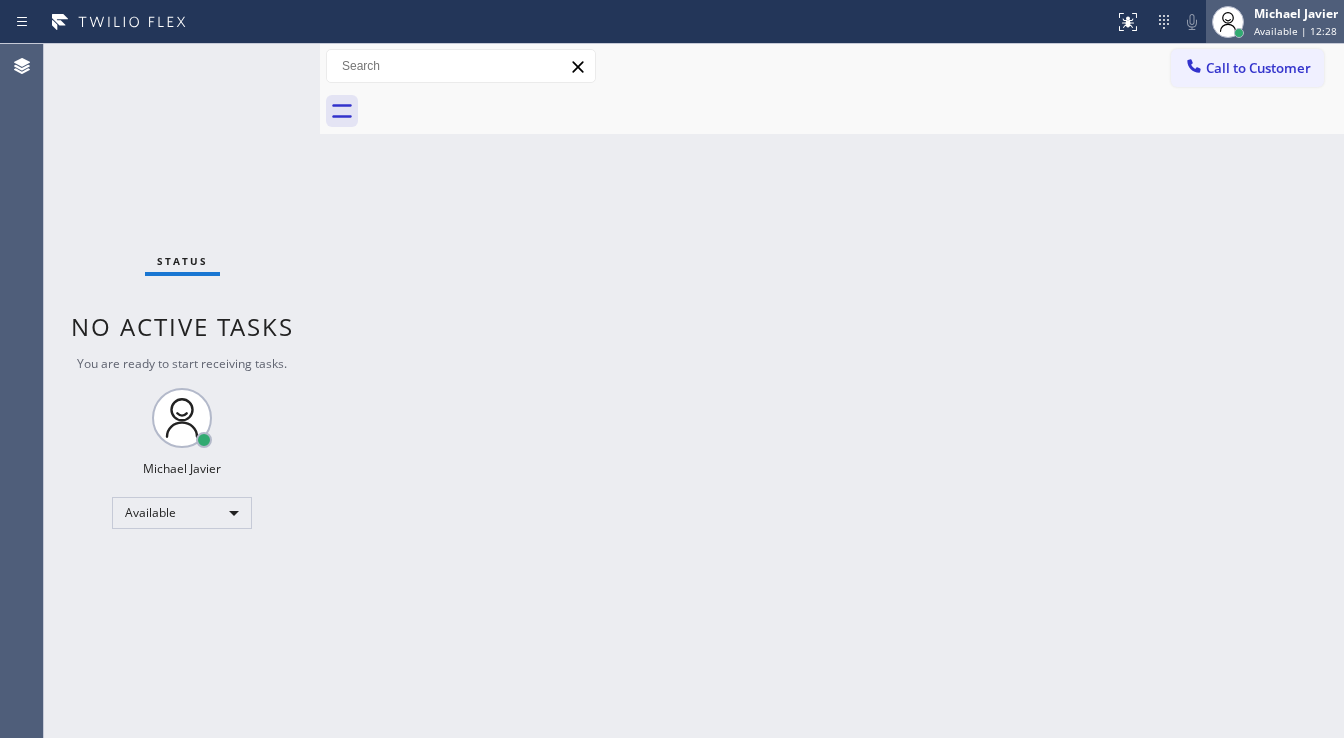 click on "Available | 12:28" at bounding box center (1295, 31) 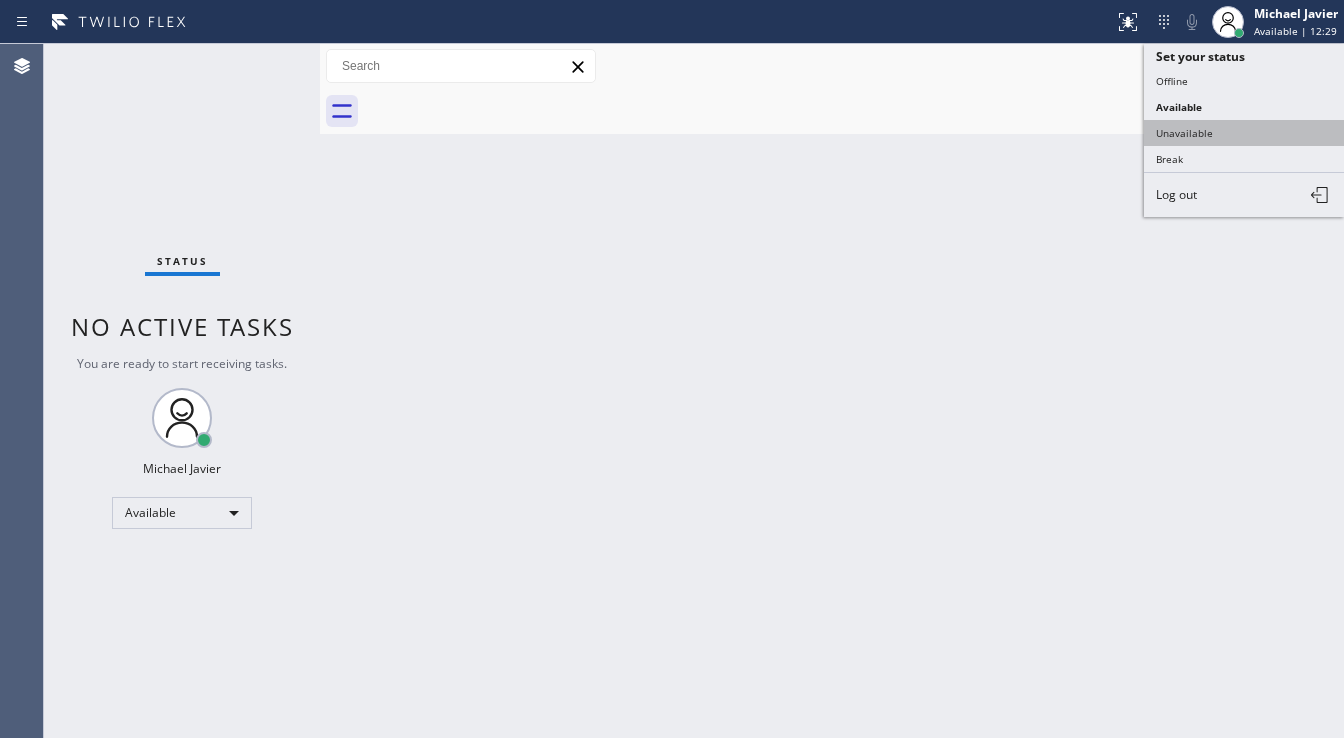 click on "Unavailable" at bounding box center [1244, 133] 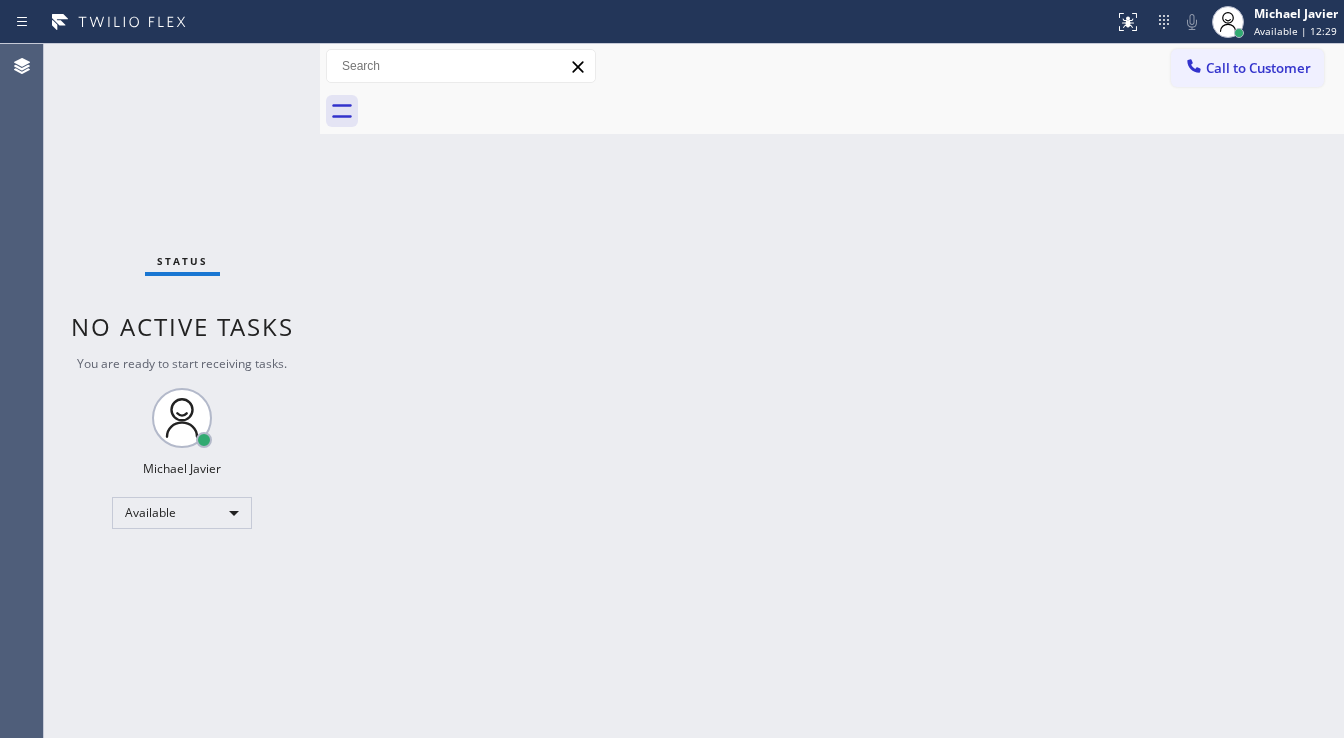 click on "Back to Dashboard Change Sender ID Customers Technicians Select a contact Outbound call Technician Search Technician Your caller id phone number Your caller id phone number Call Technician info Name   Phone none Address none Change Sender ID HVAC +18559994417 5 Star Appliance +18557314952 Appliance Repair +18554611149 Plumbing +18889090120 Air Duct Cleaning +18006865038  Electricians +18005688664 Cancel Change Check personal SMS Reset Change No tabs Call to Customer Outbound call Location Search location Your caller id phone number Customer number Call Outbound call Technician Search Technician Your caller id phone number Your caller id phone number Call" at bounding box center [832, 391] 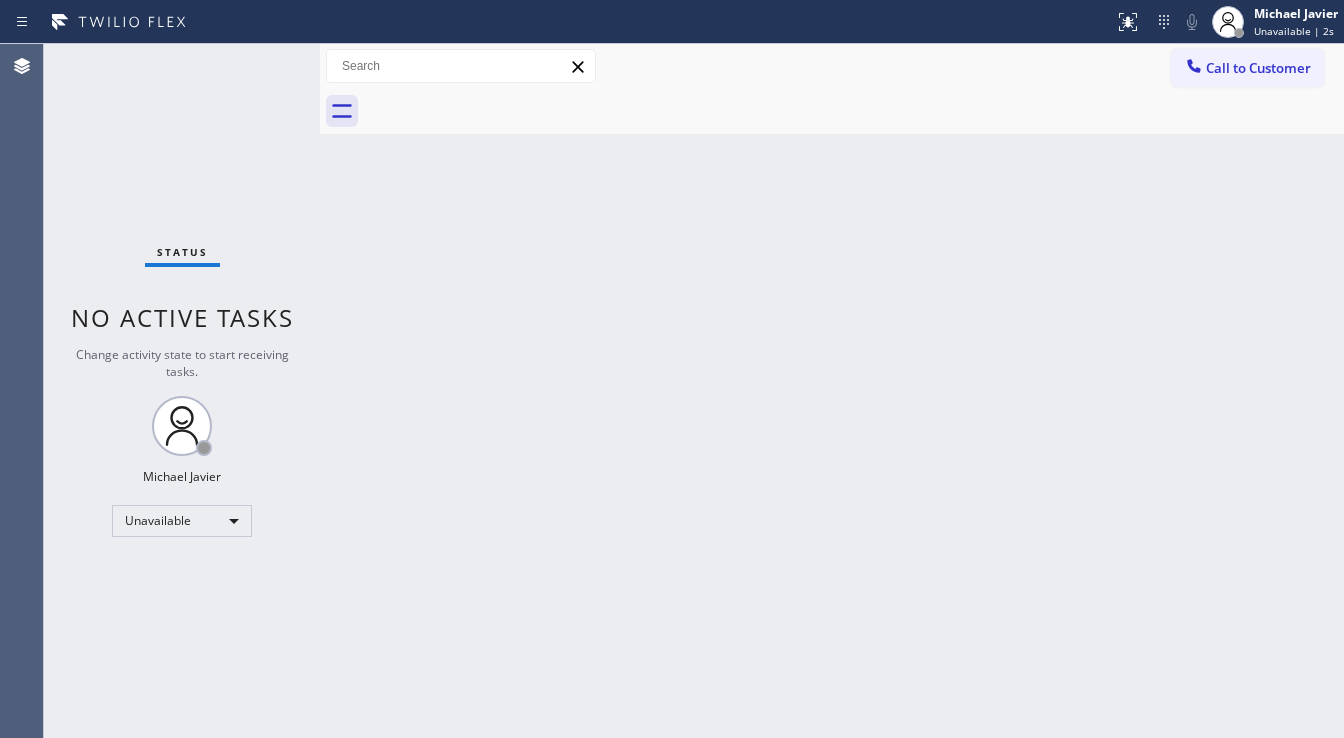 click on "Status   No active tasks     Change activity state to start receiving tasks.   Michael Javier Unavailable" at bounding box center (182, 391) 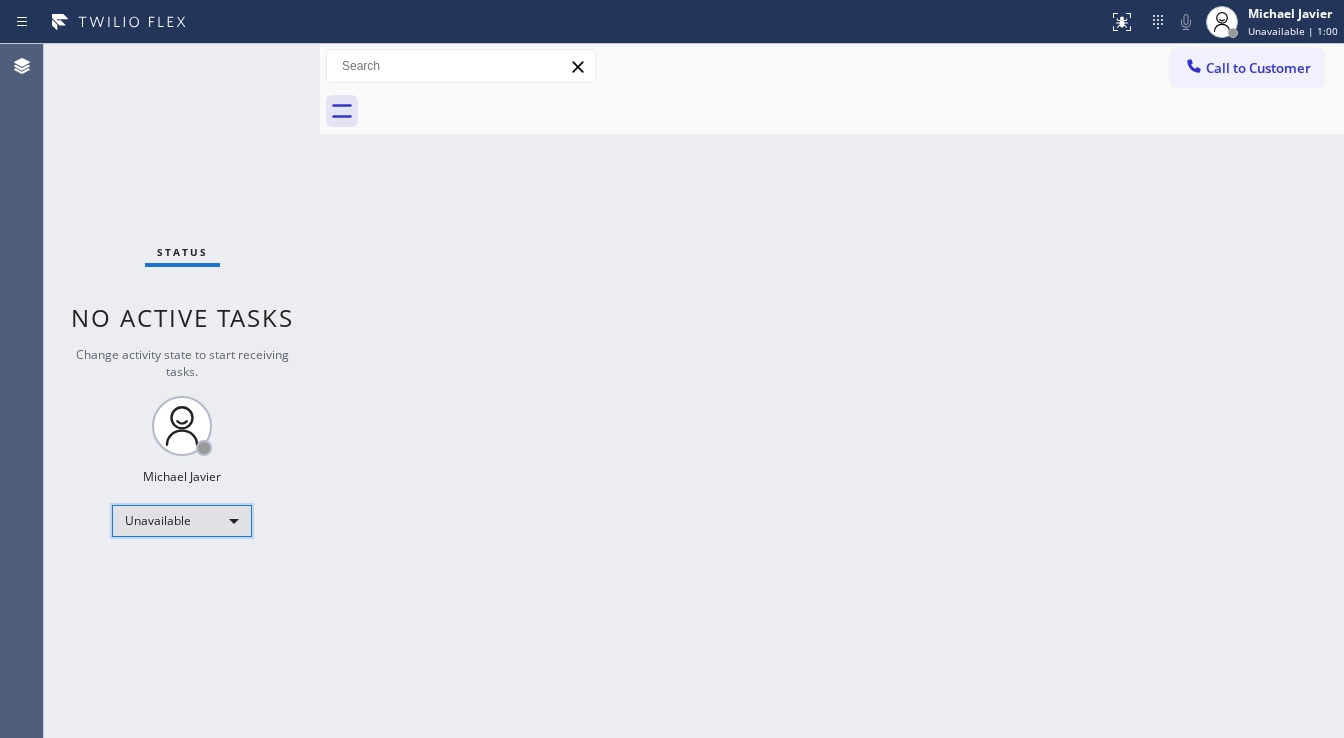 click on "Unavailable" at bounding box center (182, 521) 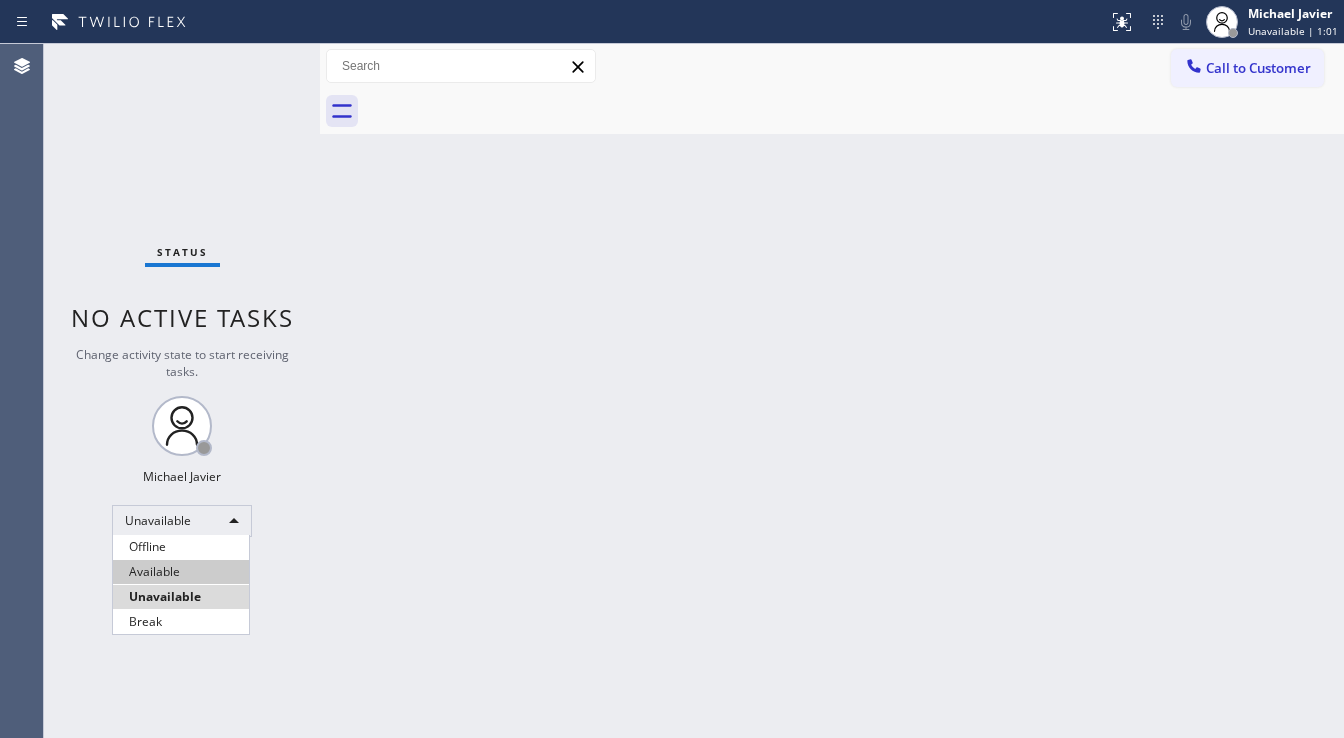 click on "Available" at bounding box center (181, 572) 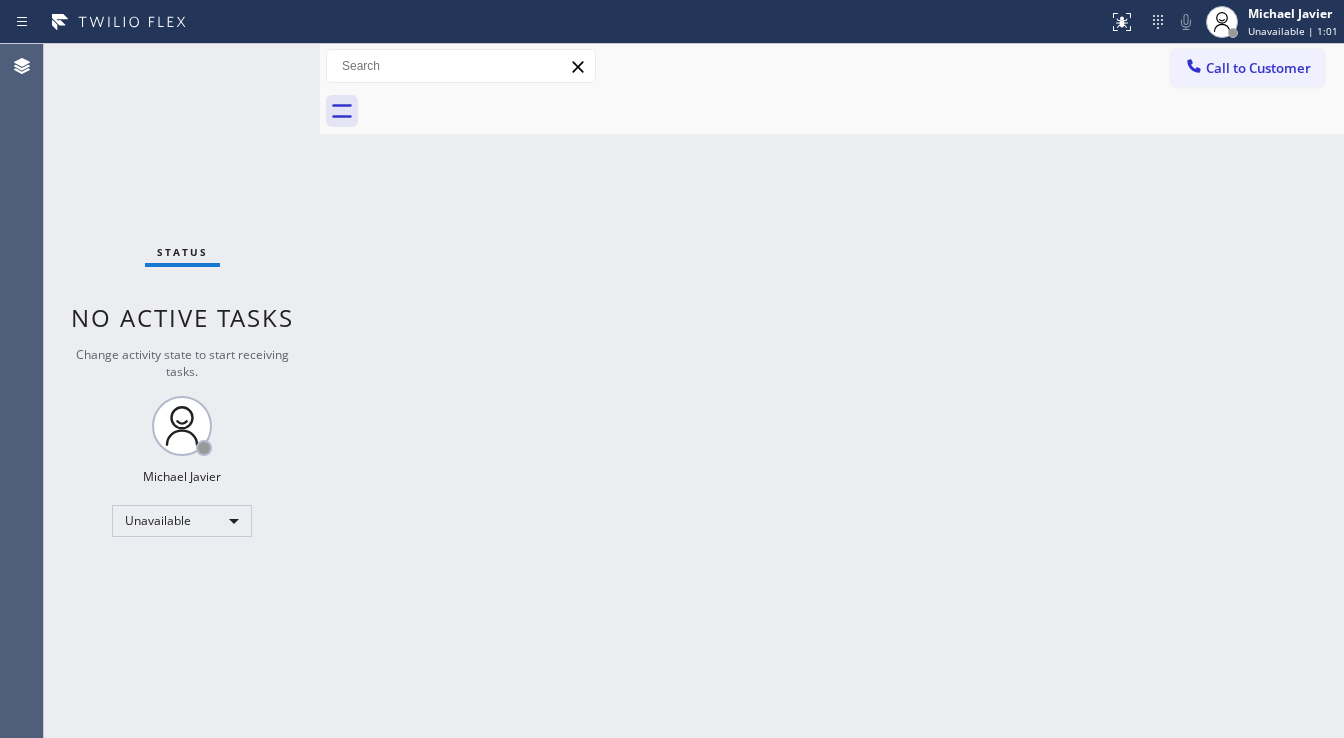 click on "Back to Dashboard Change Sender ID Customers Technicians Select a contact Outbound call Technician Search Technician Your caller id phone number Your caller id phone number Call Technician info Name   Phone none Address none Change Sender ID HVAC +18559994417 5 Star Appliance +18557314952 Appliance Repair +18554611149 Plumbing +18889090120 Air Duct Cleaning +18006865038  Electricians +18005688664 Cancel Change Check personal SMS Reset Change No tabs Call to Customer Outbound call Location Search location Your caller id phone number Customer number Call Outbound call Technician Search Technician Your caller id phone number Your caller id phone number Call" at bounding box center (832, 391) 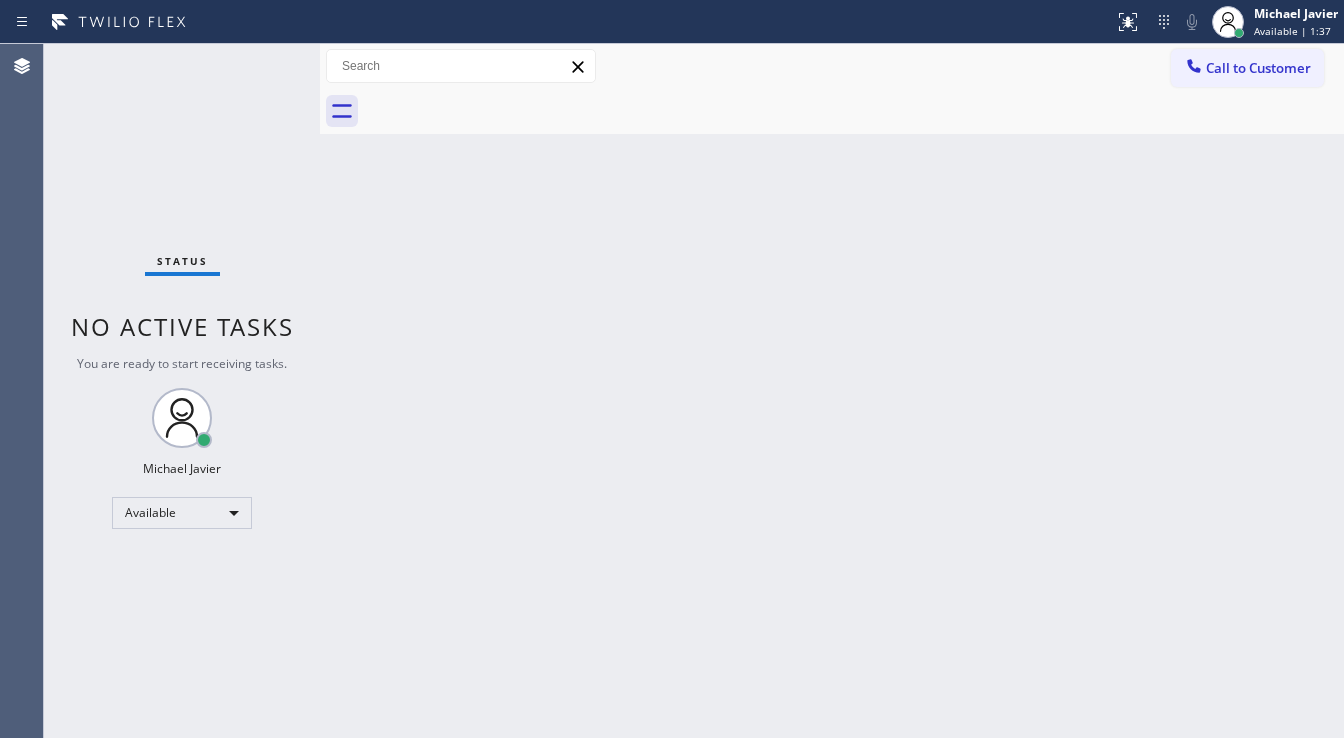 click on "Status   No active tasks     You are ready to start receiving tasks.   Michael Javier Available" at bounding box center (182, 391) 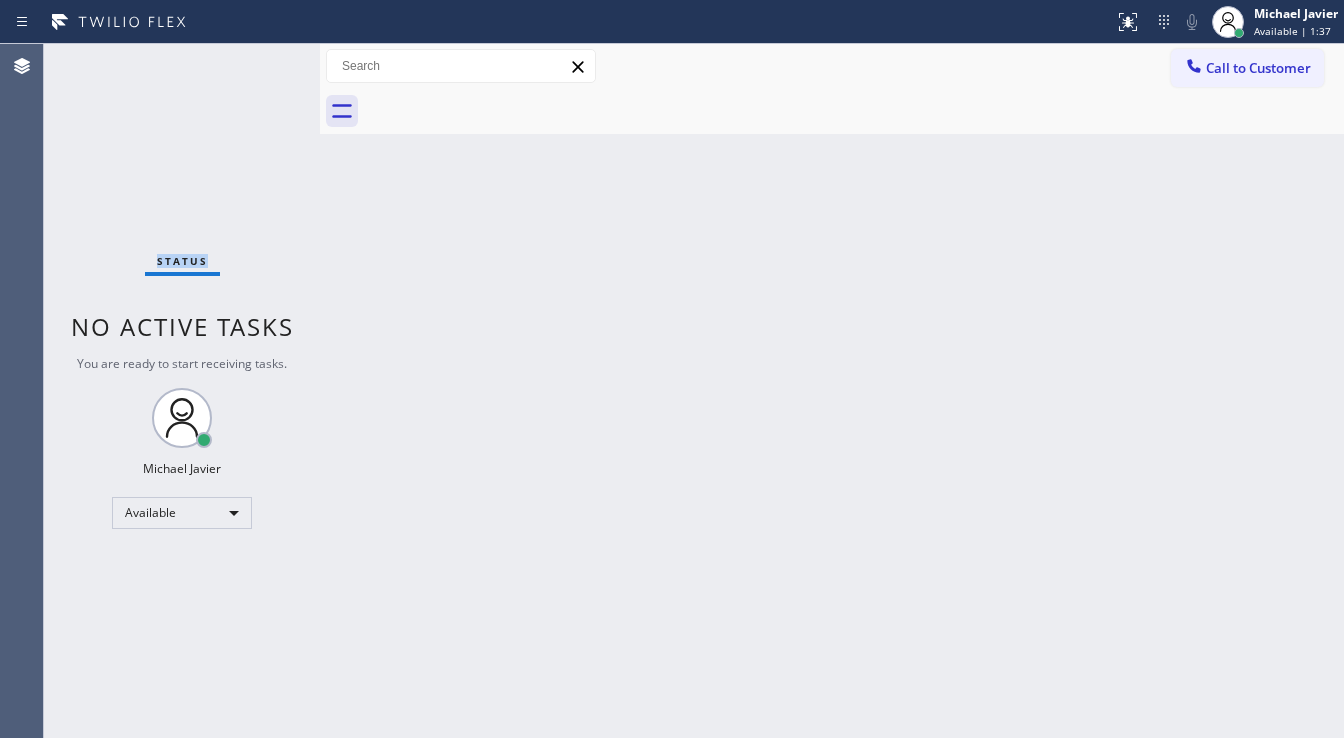 click on "Status   No active tasks     You are ready to start receiving tasks.   Michael Javier Available" at bounding box center [182, 391] 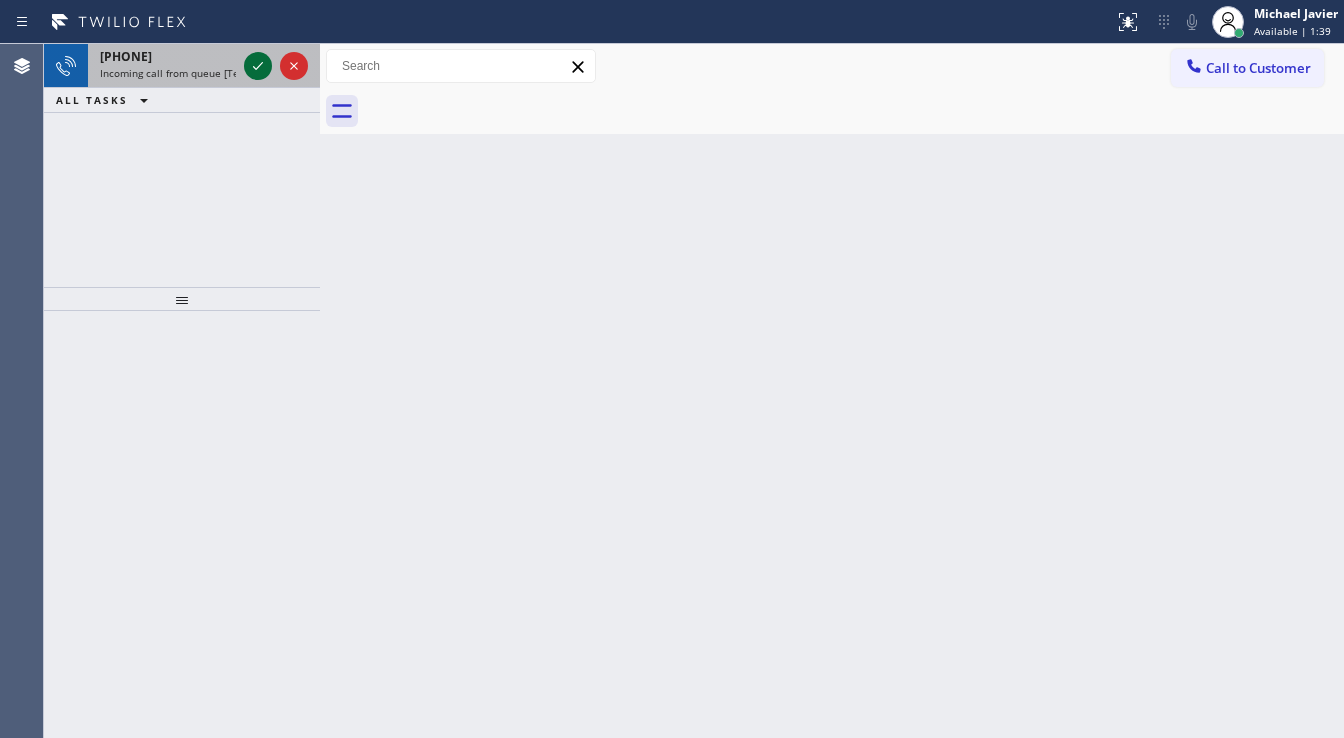 click 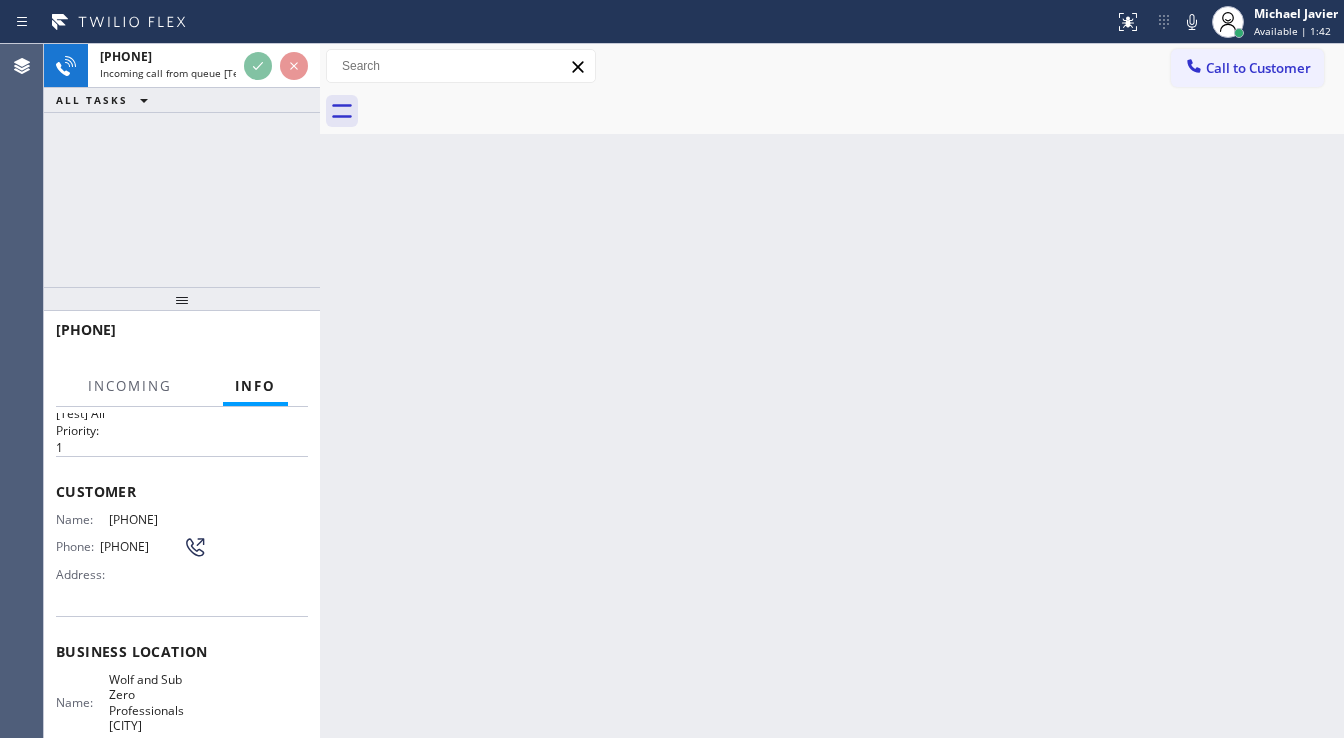 scroll, scrollTop: 80, scrollLeft: 0, axis: vertical 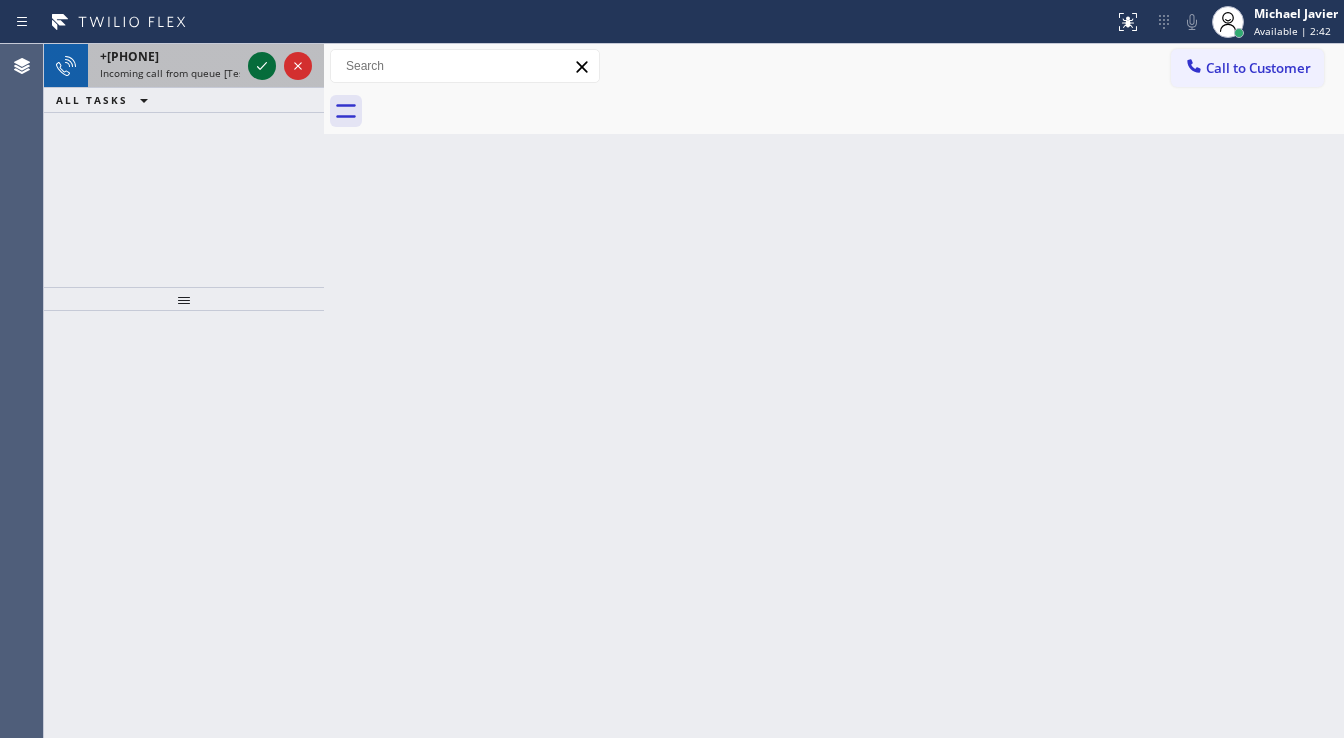 click 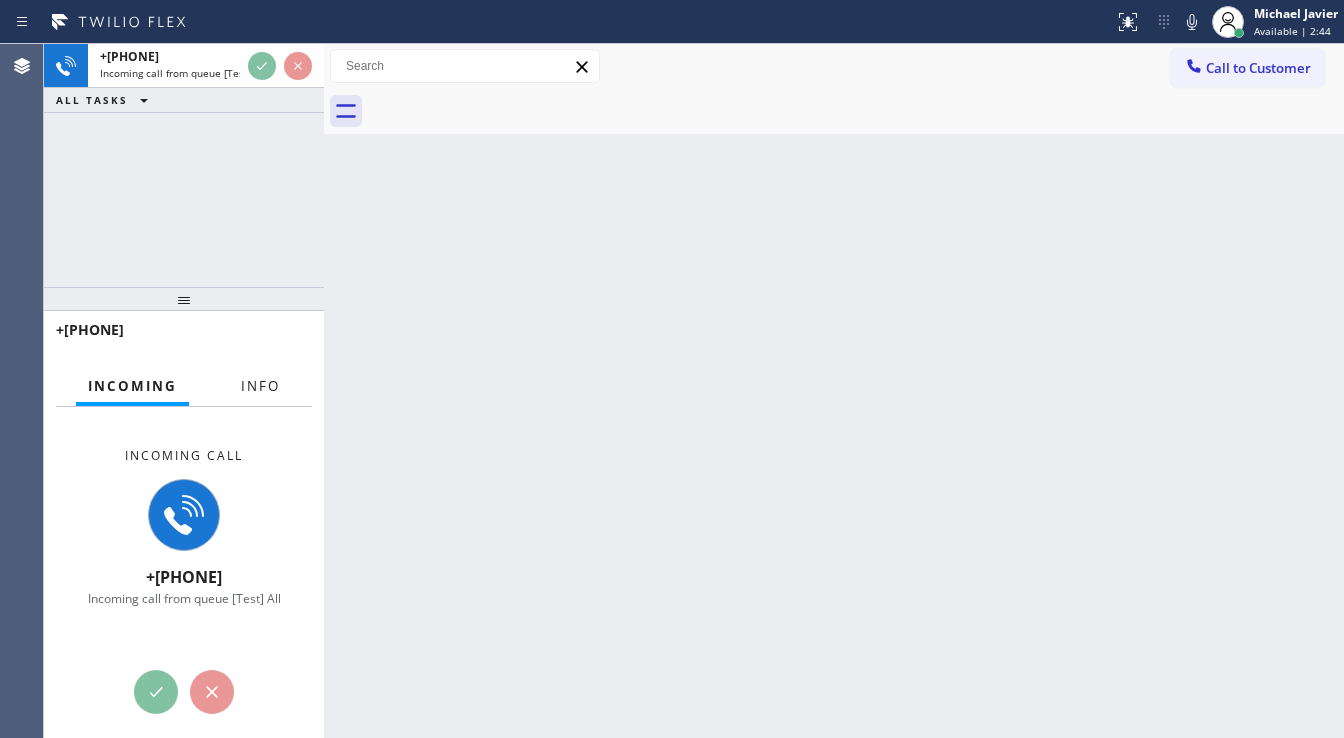 click on "Info" at bounding box center [260, 386] 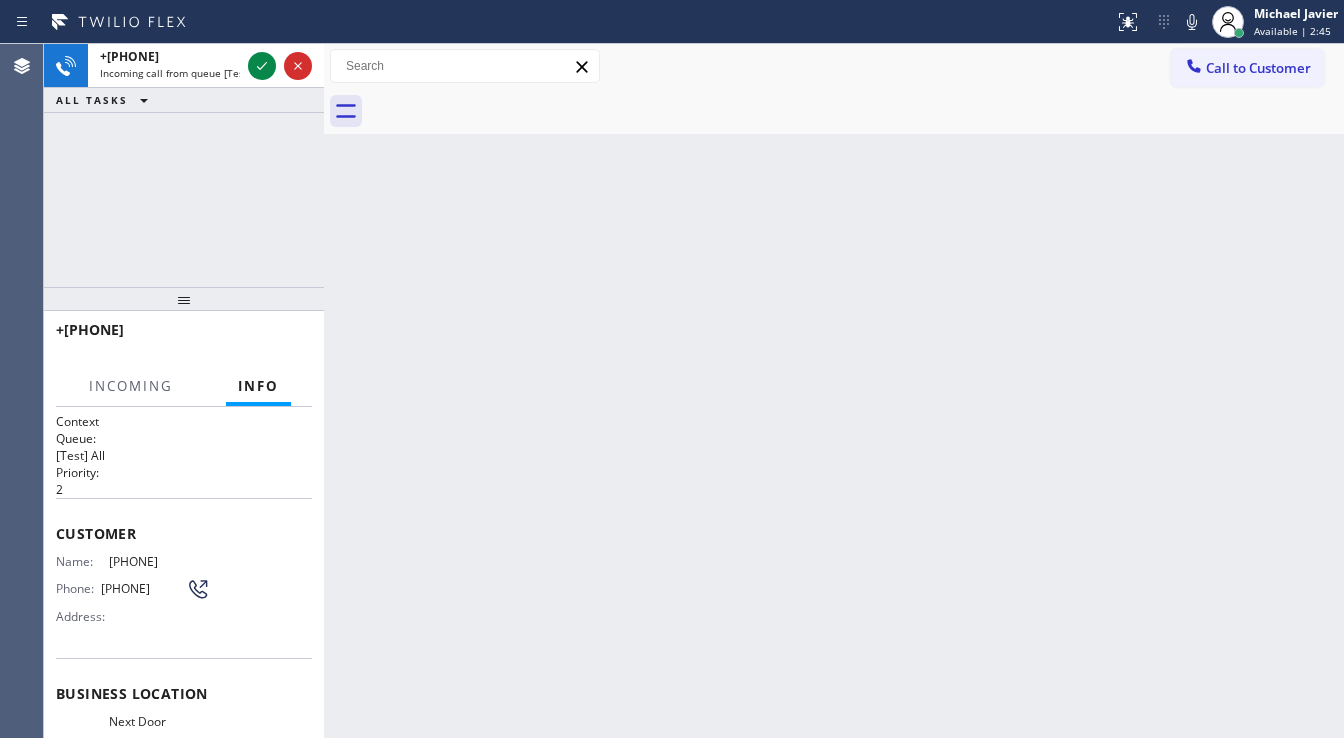 click at bounding box center [184, 299] 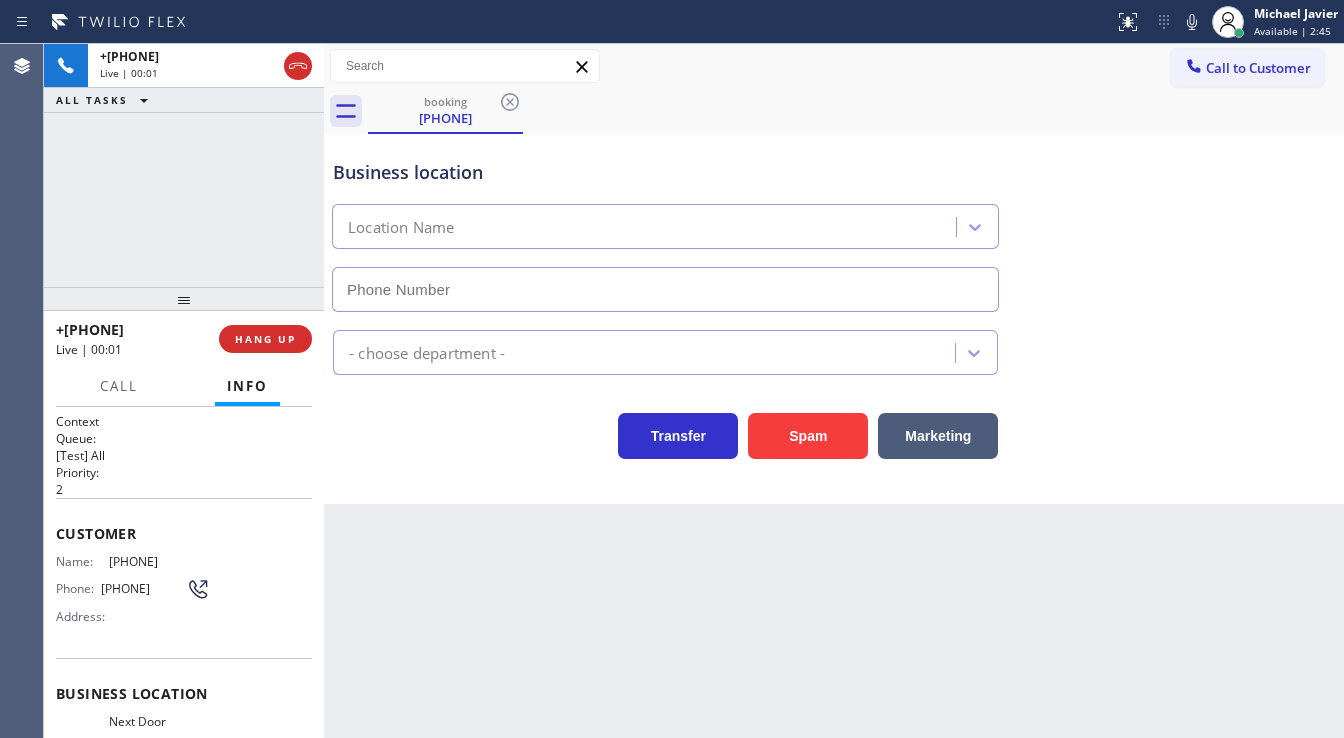 type on "(720) 741-7664" 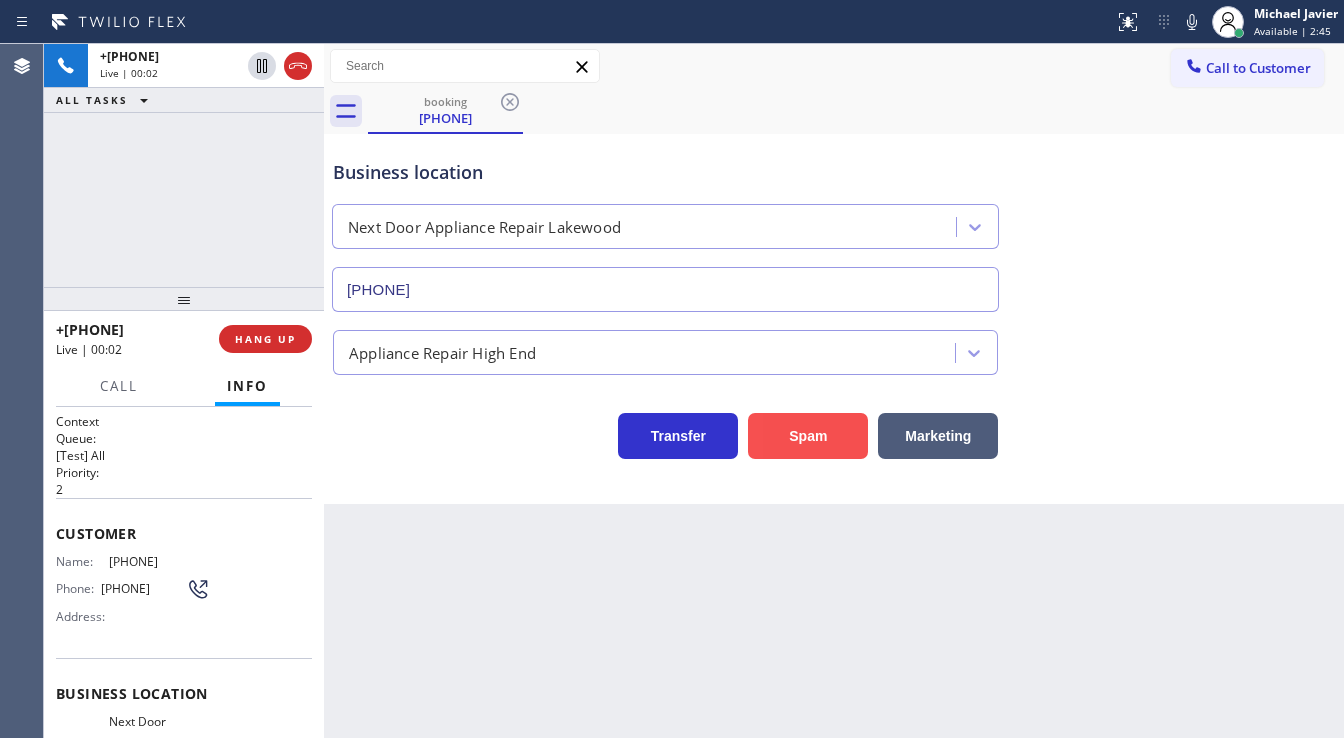 click on "Spam" at bounding box center [808, 436] 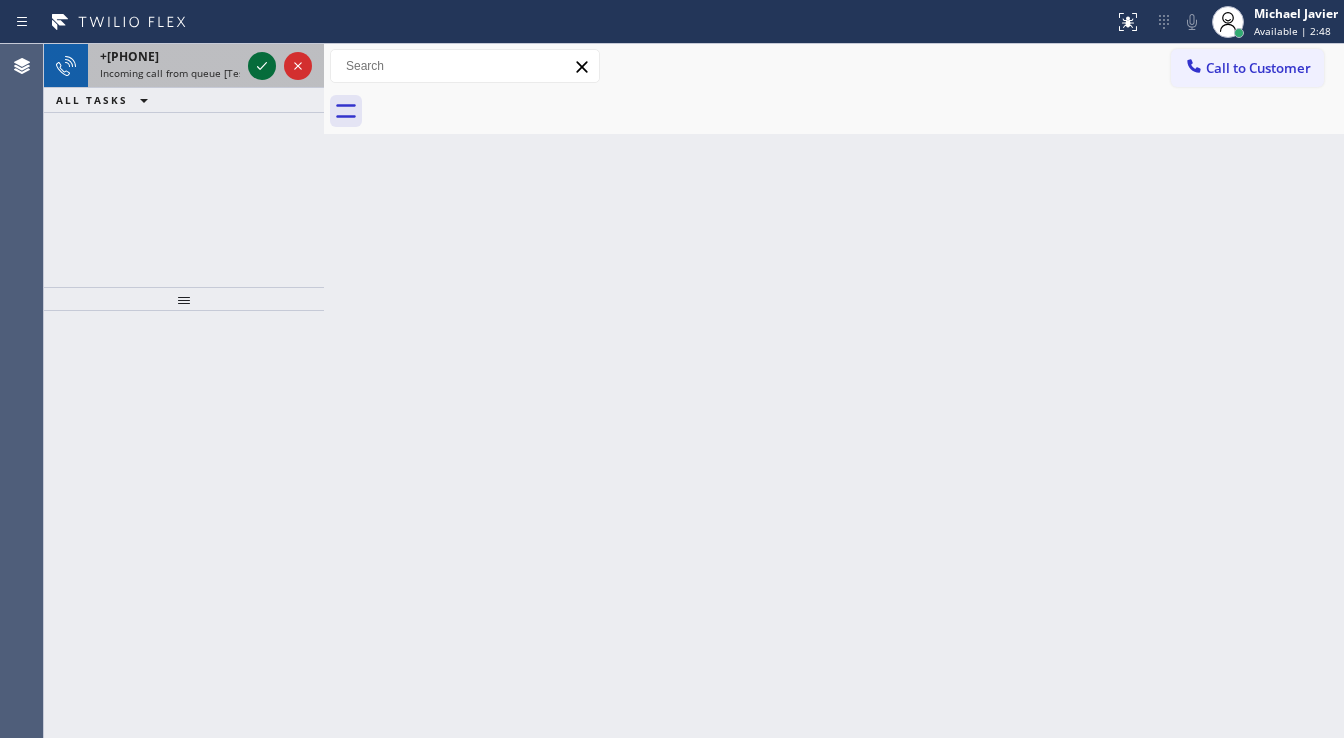 click 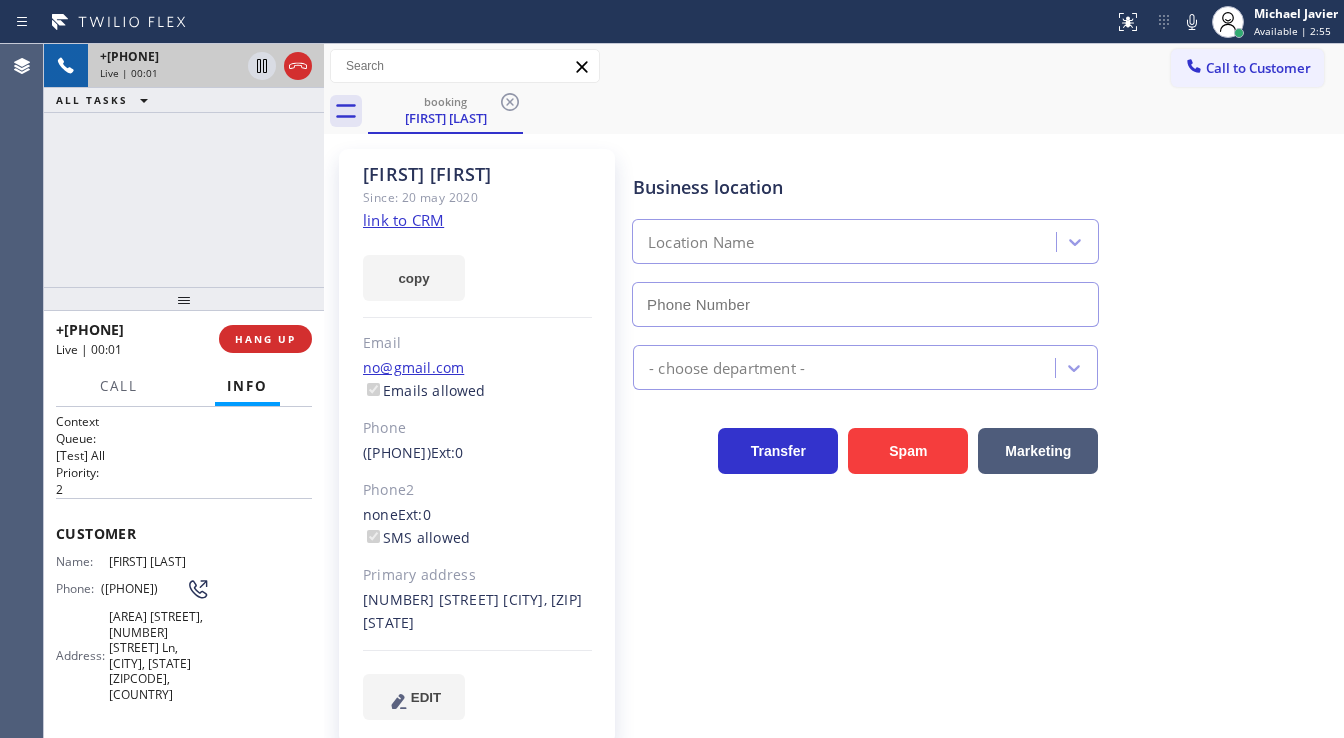 type on "(602) 755-4468" 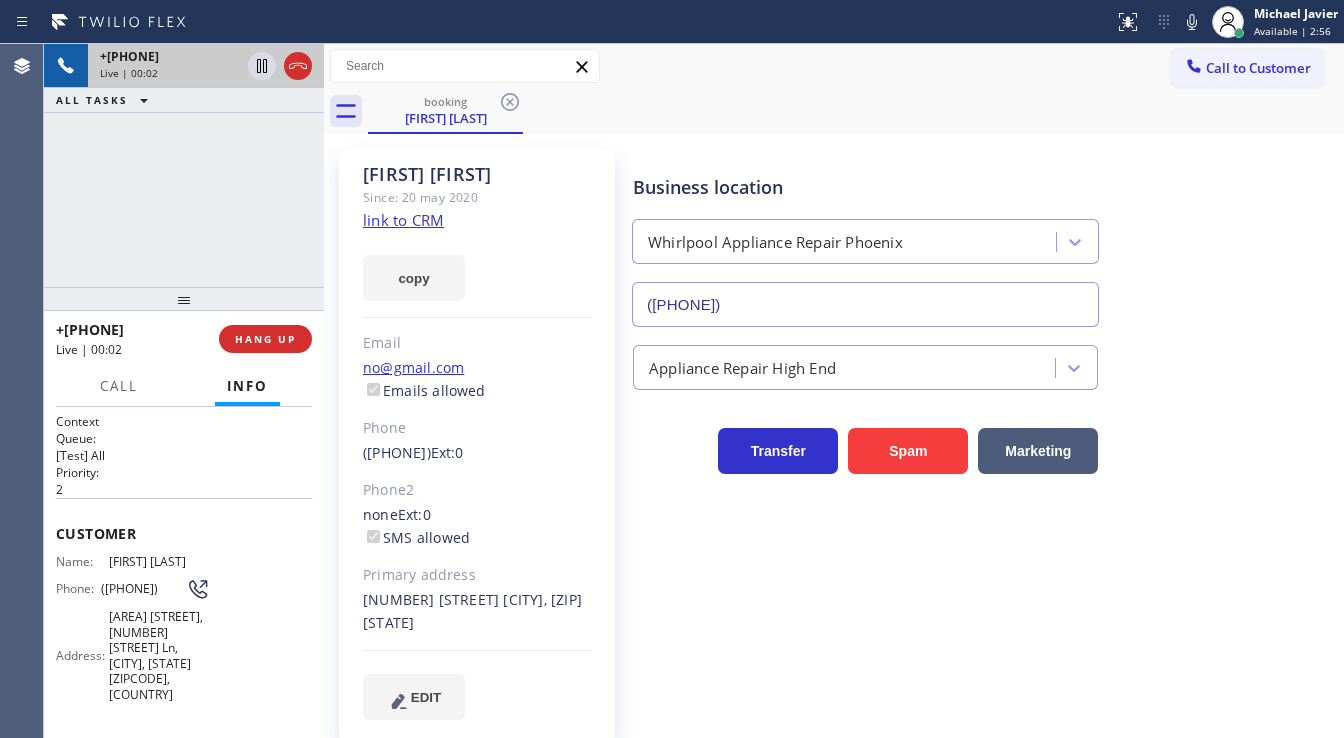 click on "+16028855089 Live | 00:02 ALL TASKS ALL TASKS ACTIVE TASKS TASKS IN WRAP UP" at bounding box center (184, 165) 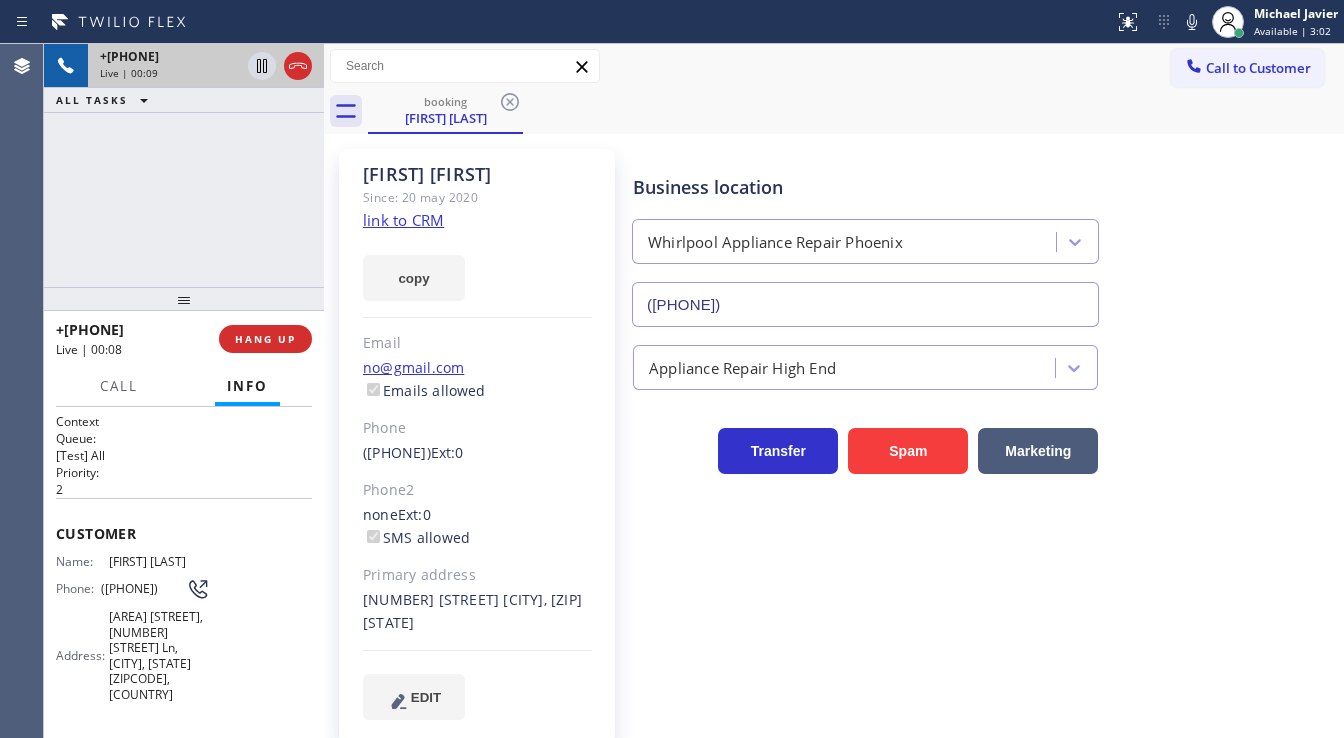 drag, startPoint x: 0, startPoint y: 133, endPoint x: 23, endPoint y: 138, distance: 23.537205 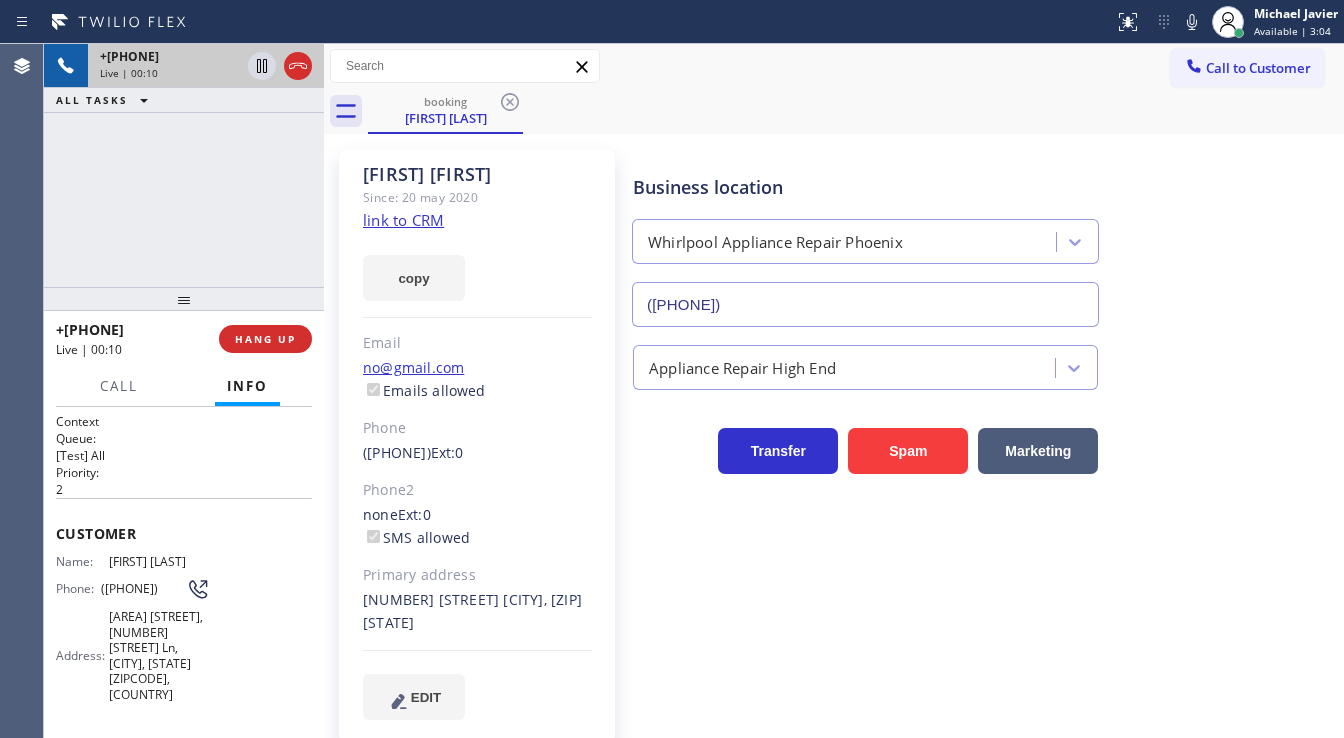click on "link to CRM" 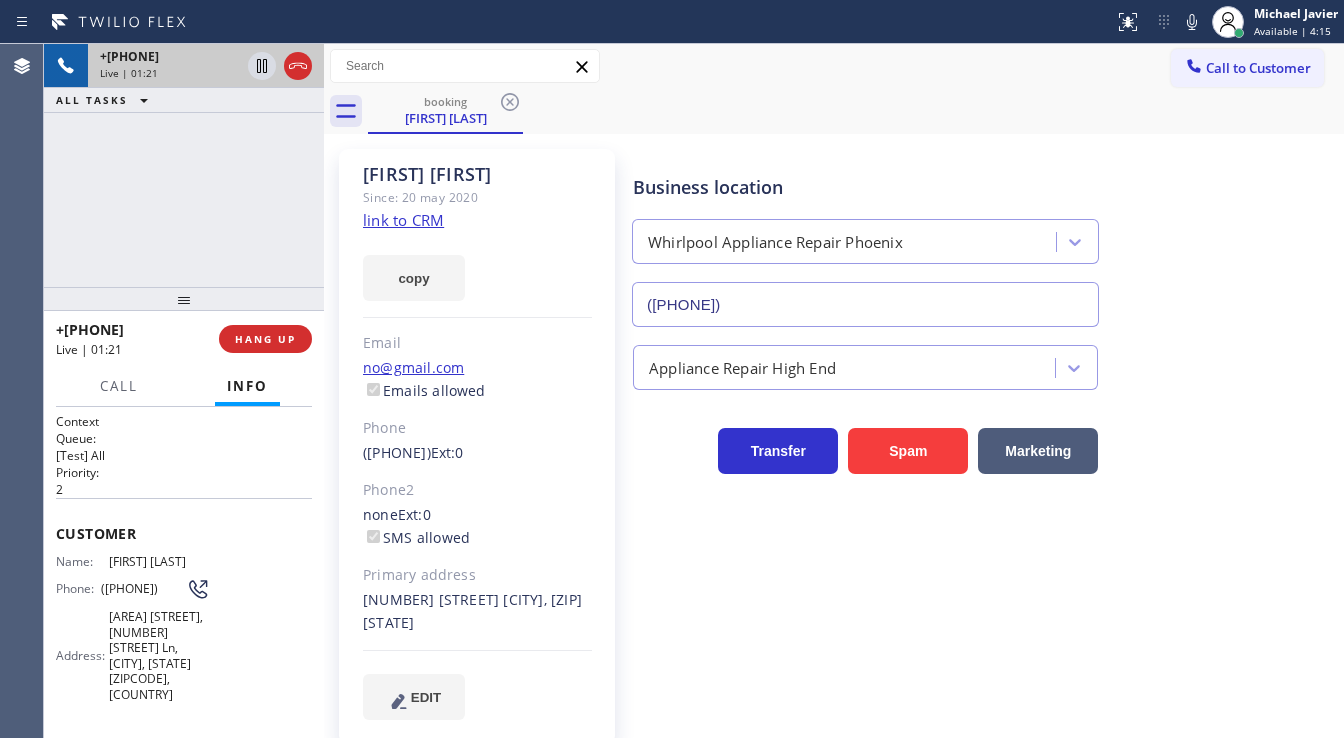 click on "+16028855089 Live | 01:21 ALL TASKS ALL TASKS ACTIVE TASKS TASKS IN WRAP UP" at bounding box center [184, 165] 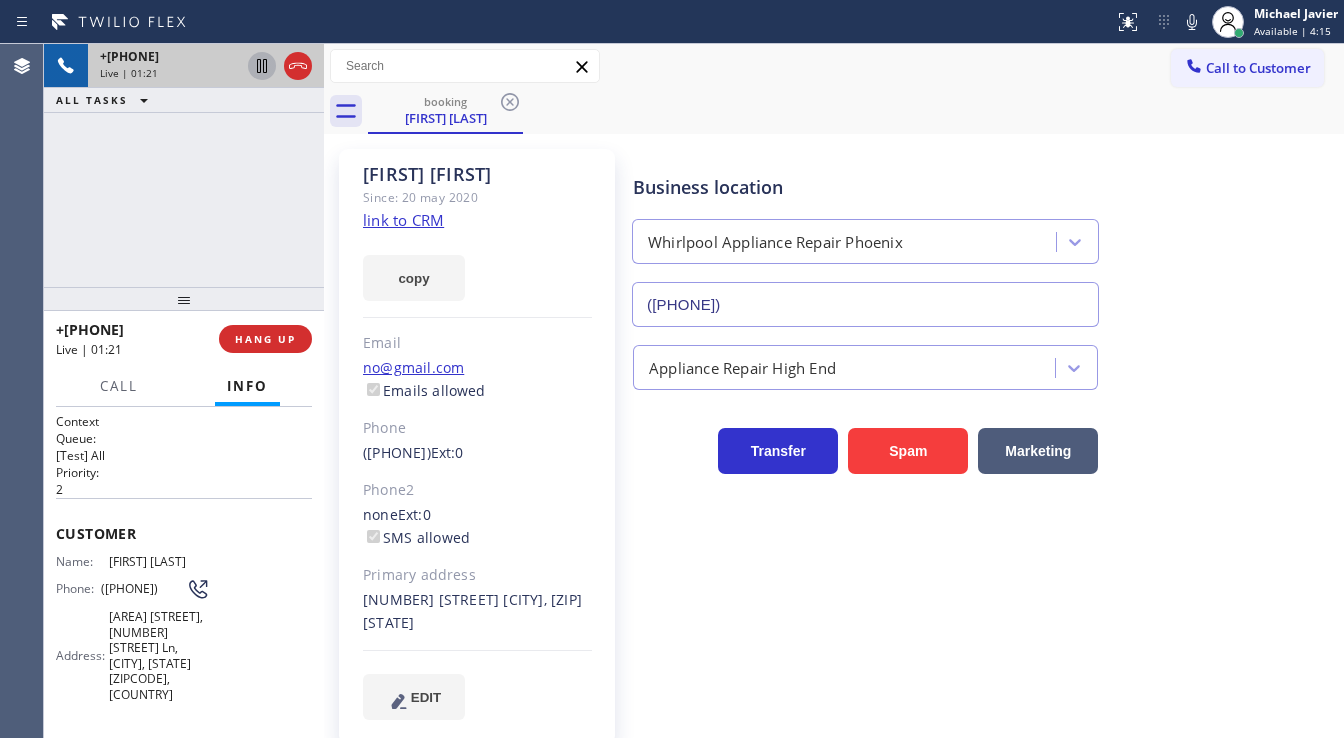 click 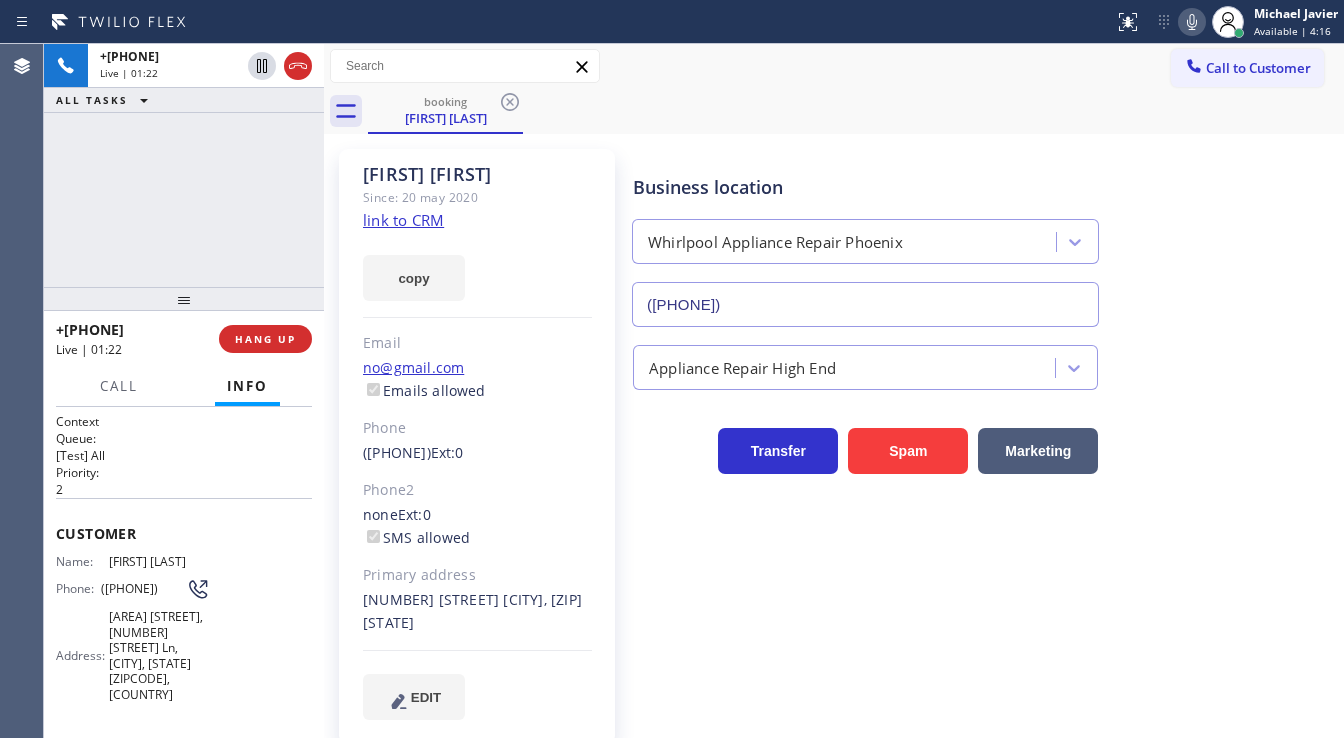 click 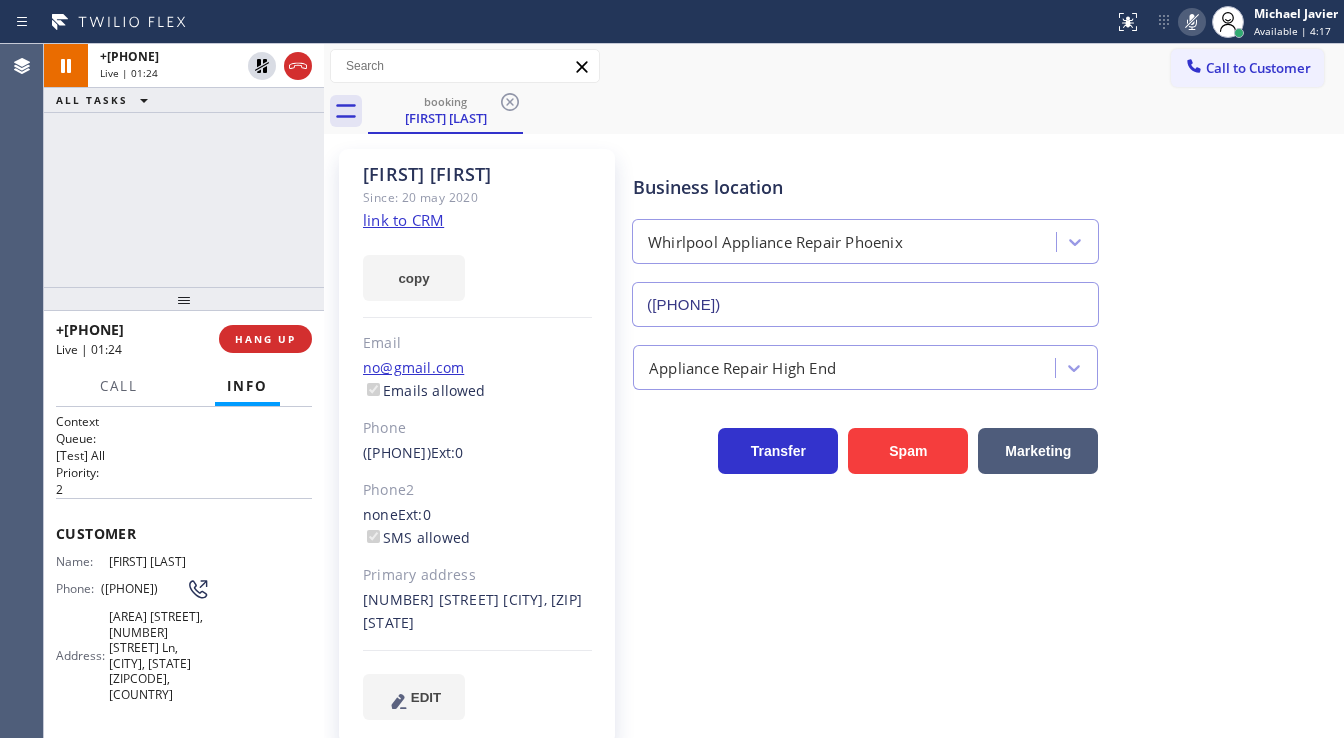 type 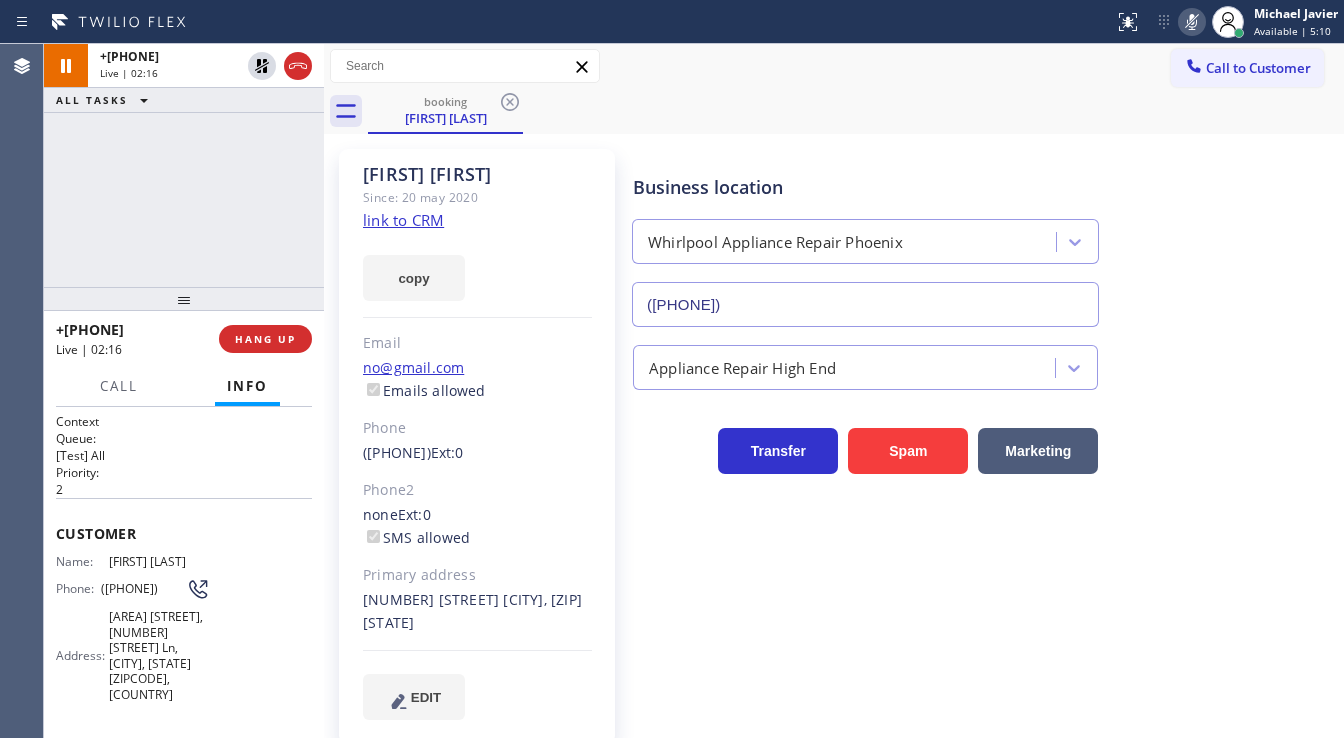 click on "+16028855089 Live | 02:16 ALL TASKS ALL TASKS ACTIVE TASKS TASKS IN WRAP UP" at bounding box center [184, 165] 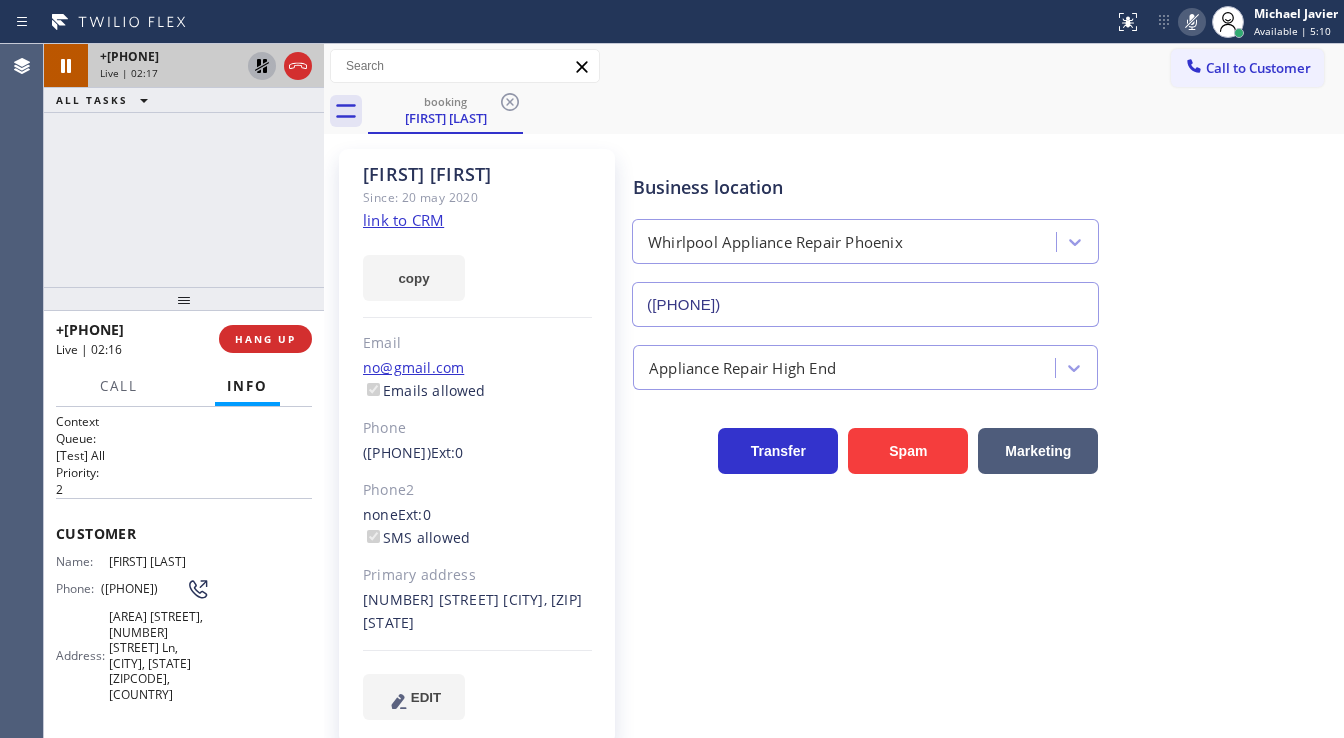 click 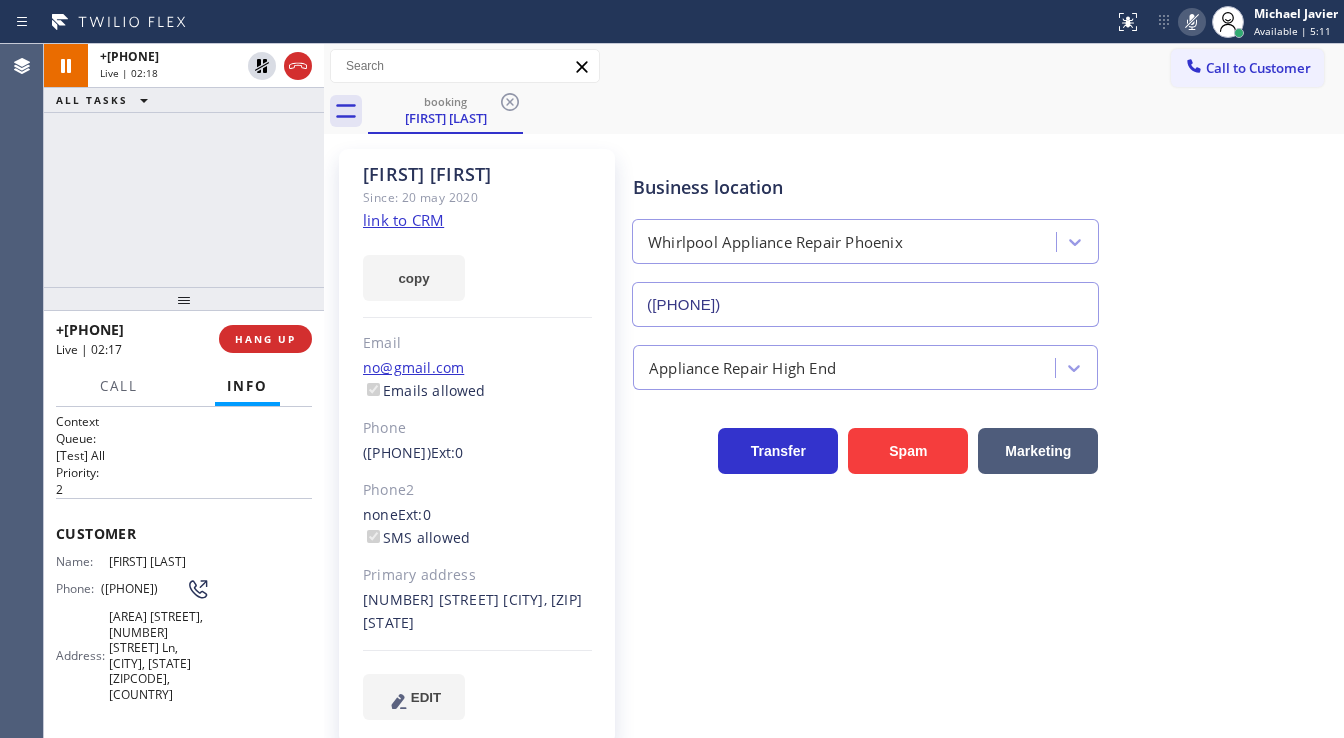 click 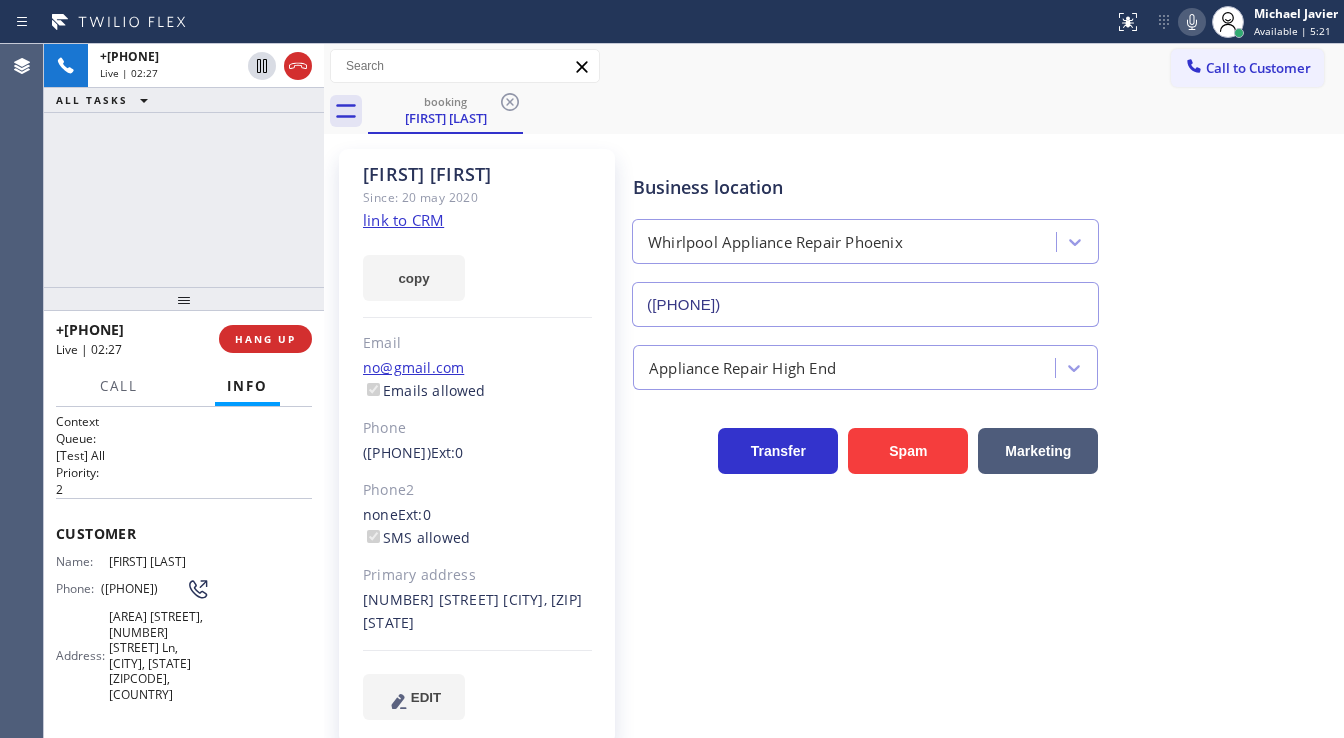 click on "Customer Name: Pamela Arnold Phone: (602) 885-5089 Address: Corel Gables Estates, 1470 W Port Au Prince Ln, Phoenix, AZ 85023, USA" at bounding box center [184, 616] 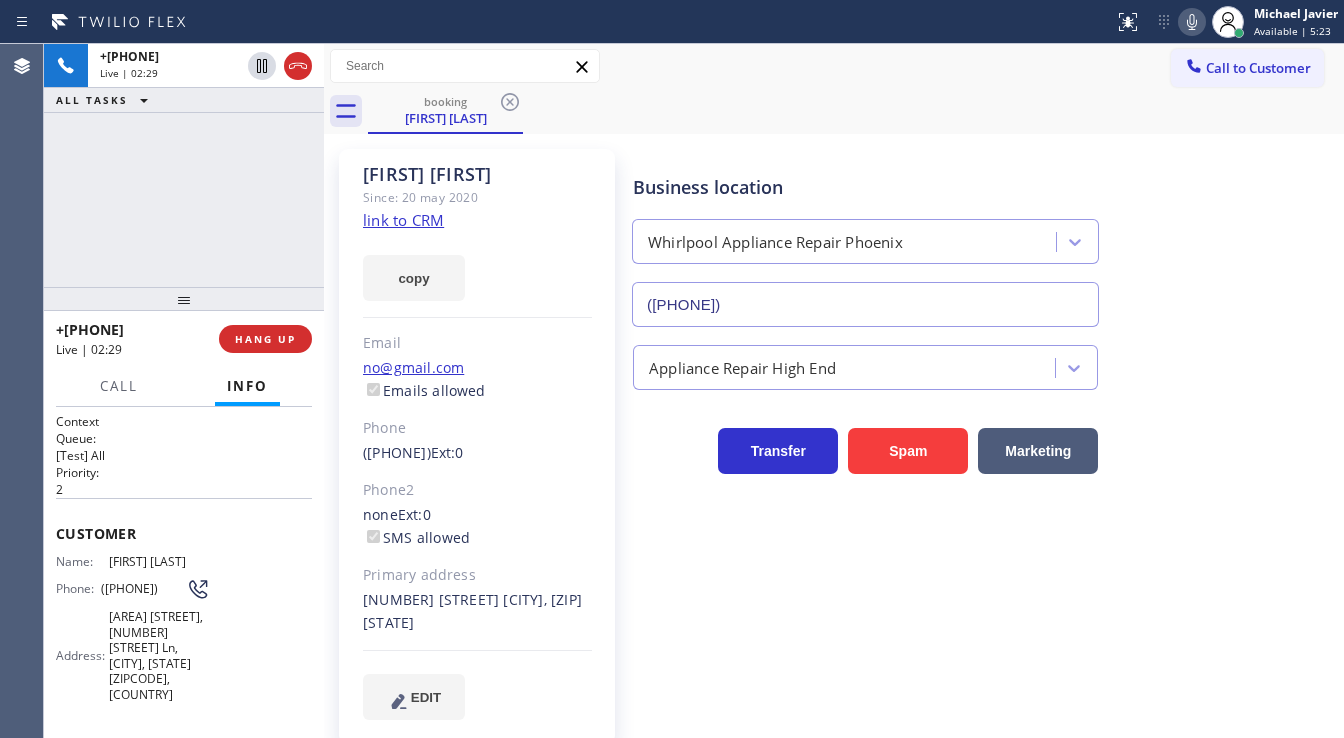 drag, startPoint x: 127, startPoint y: 596, endPoint x: 99, endPoint y: 580, distance: 32.24903 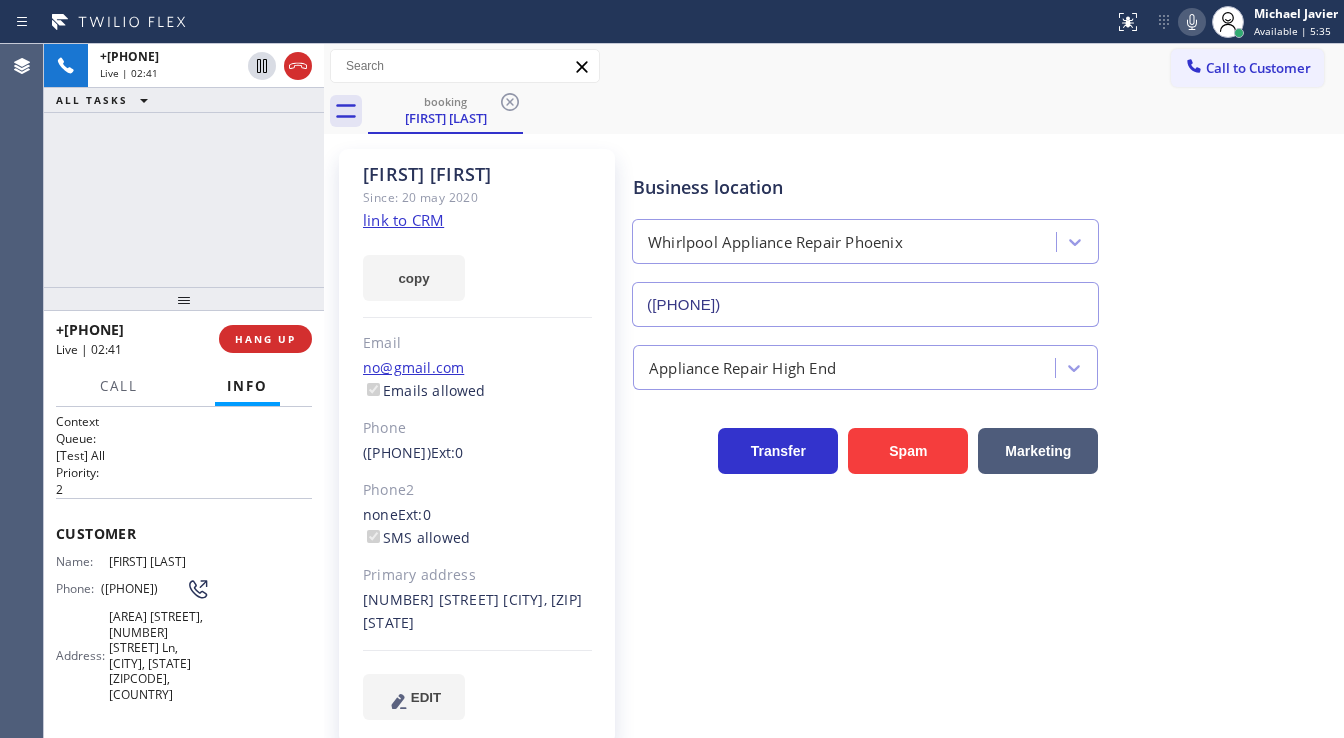 copy on "(602) 885-5089" 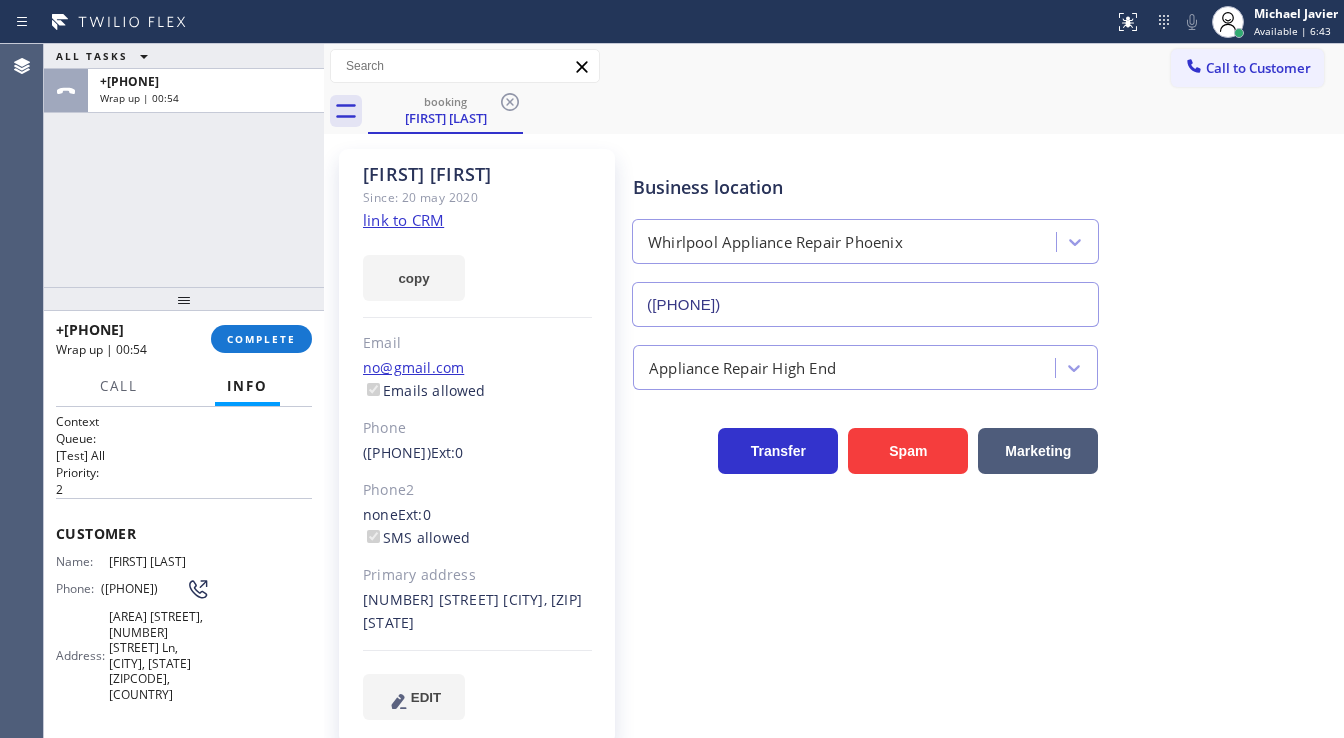 click on "ALL TASKS ALL TASKS ACTIVE TASKS TASKS IN WRAP UP +16028855089 Wrap up | 00:54" at bounding box center (184, 165) 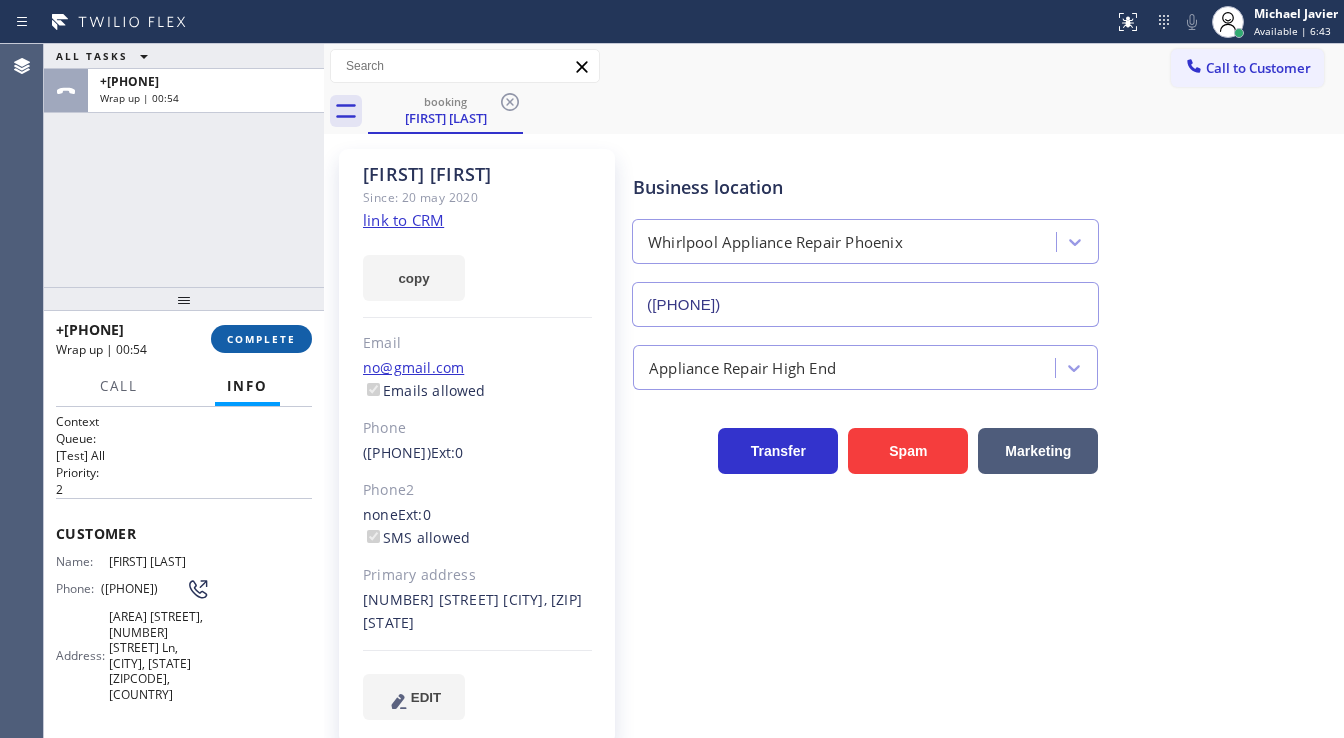click on "COMPLETE" at bounding box center (261, 339) 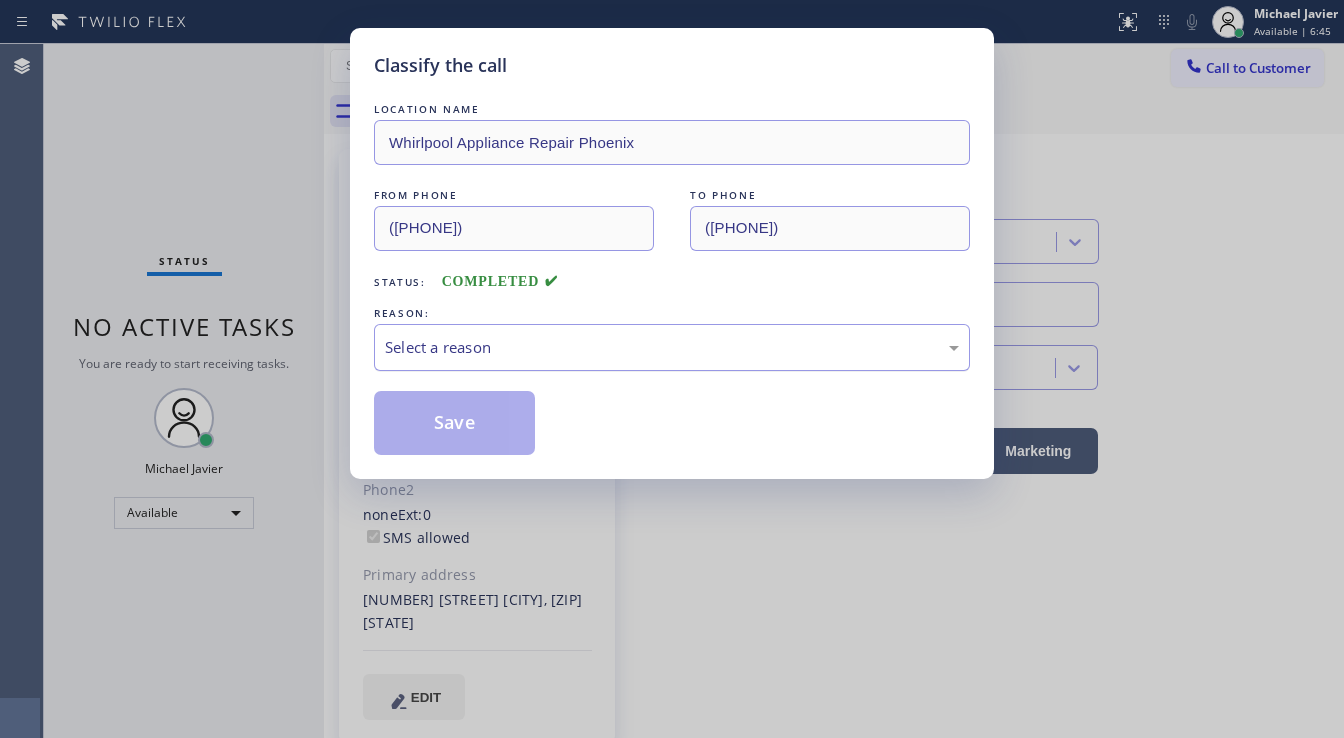 click on "Select a reason" at bounding box center (672, 347) 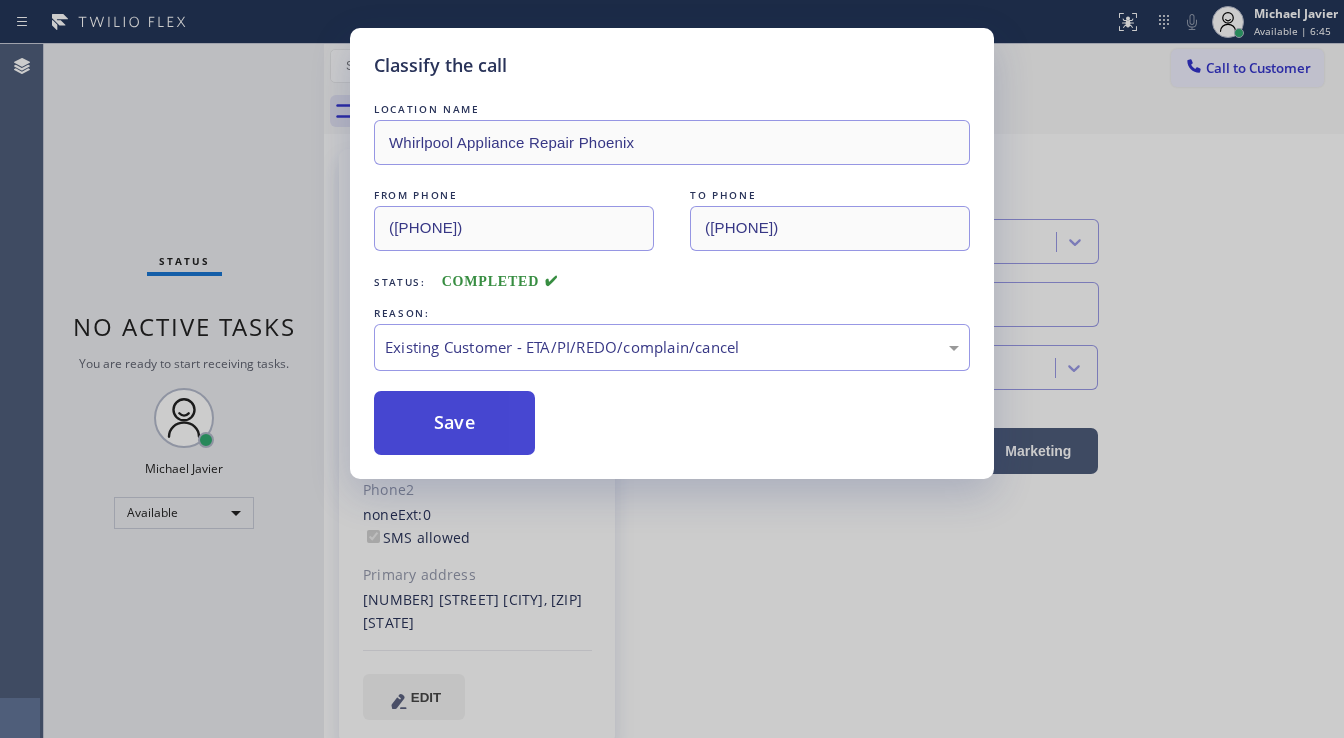 click on "Save" at bounding box center [454, 423] 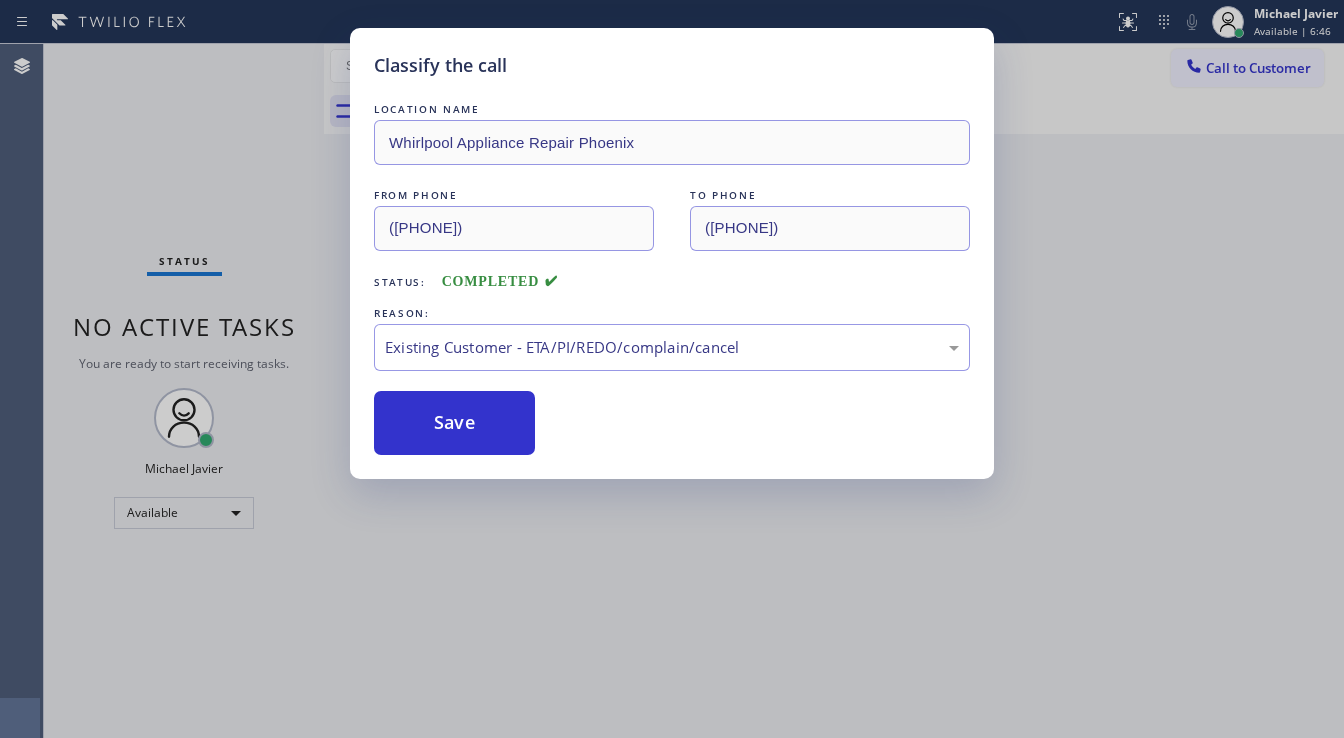 type 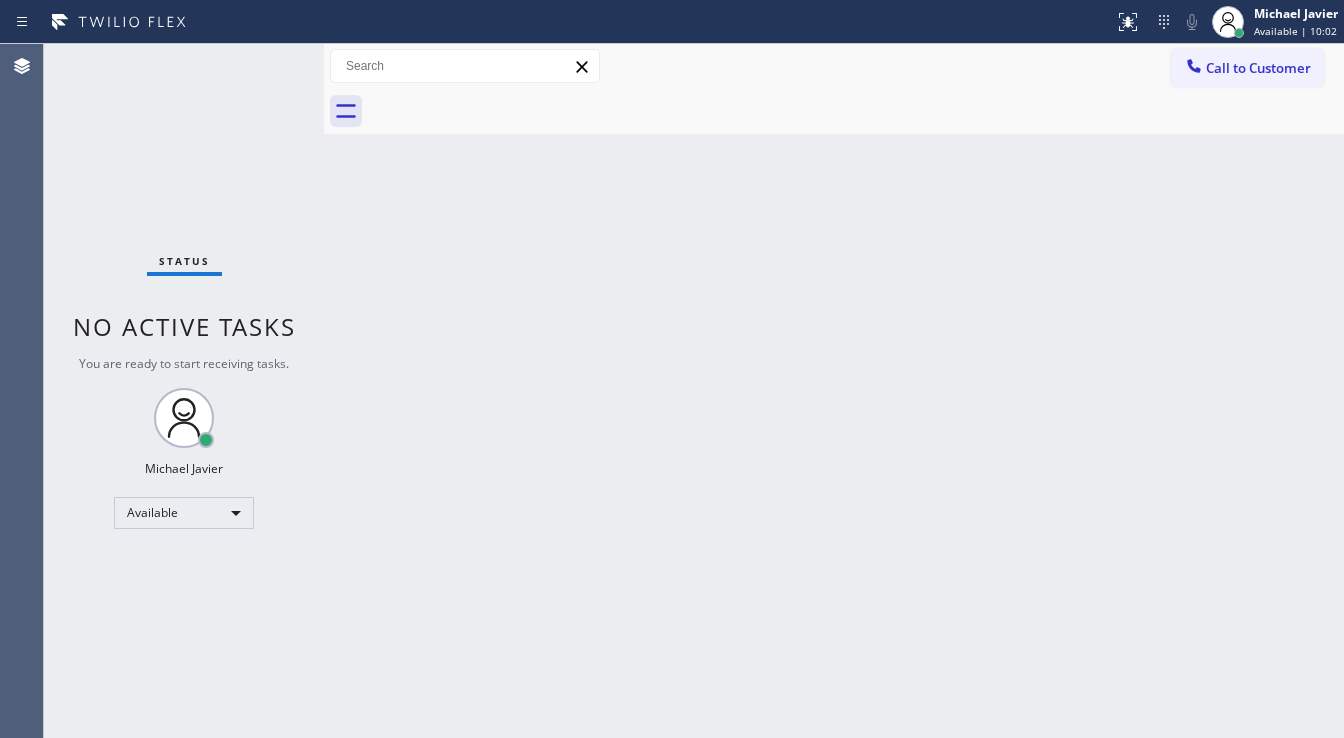 click on "Status   No active tasks     You are ready to start receiving tasks.   Michael Javier Available" at bounding box center [184, 391] 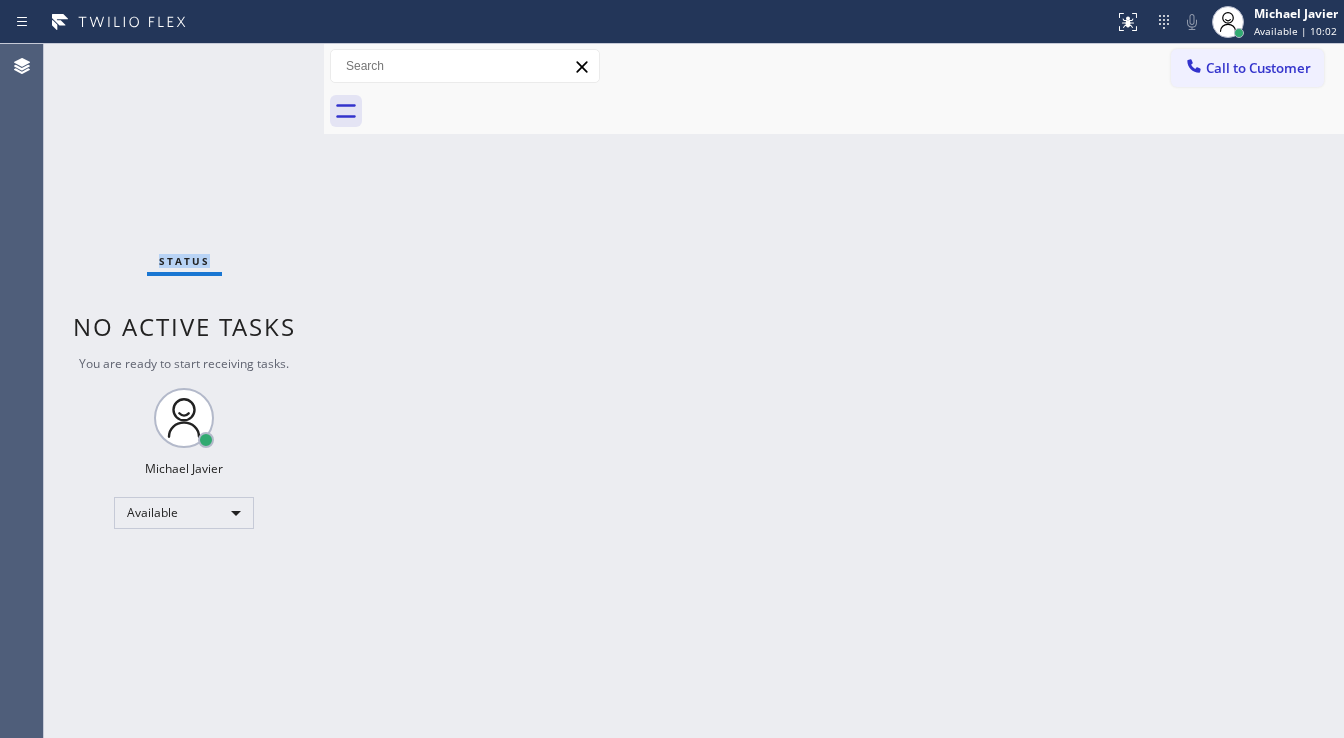 click on "Status   No active tasks     You are ready to start receiving tasks.   Michael Javier Available" at bounding box center (184, 391) 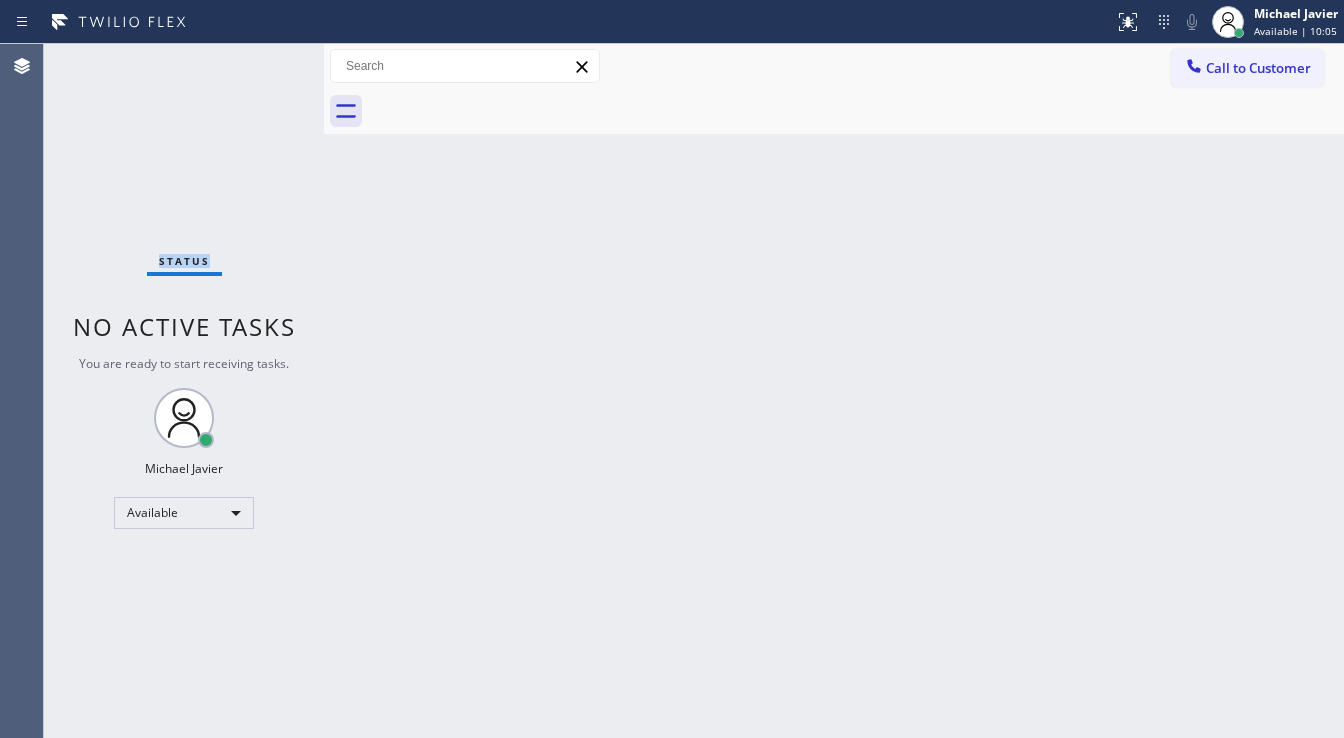 click on "Agent Desktop" at bounding box center (21, 391) 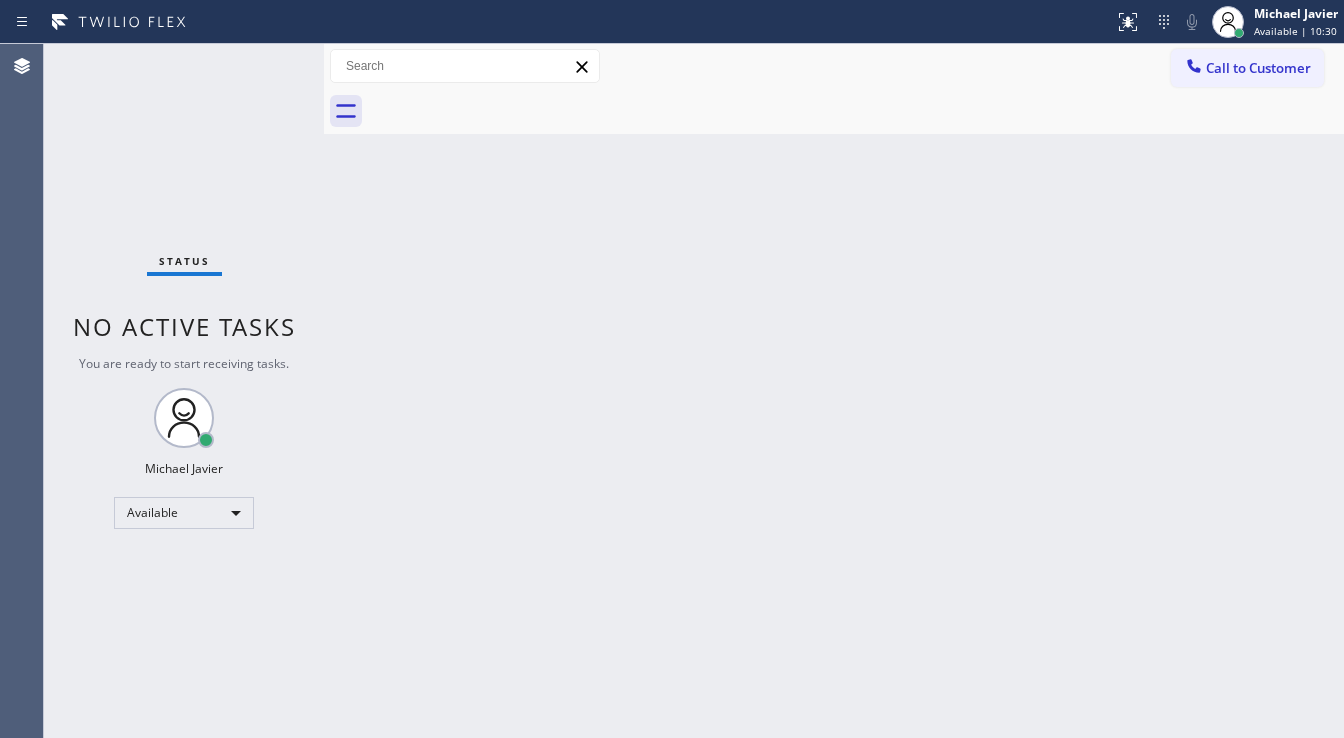click on "Status   No active tasks     You are ready to start receiving tasks.   Michael Javier Available" at bounding box center [184, 391] 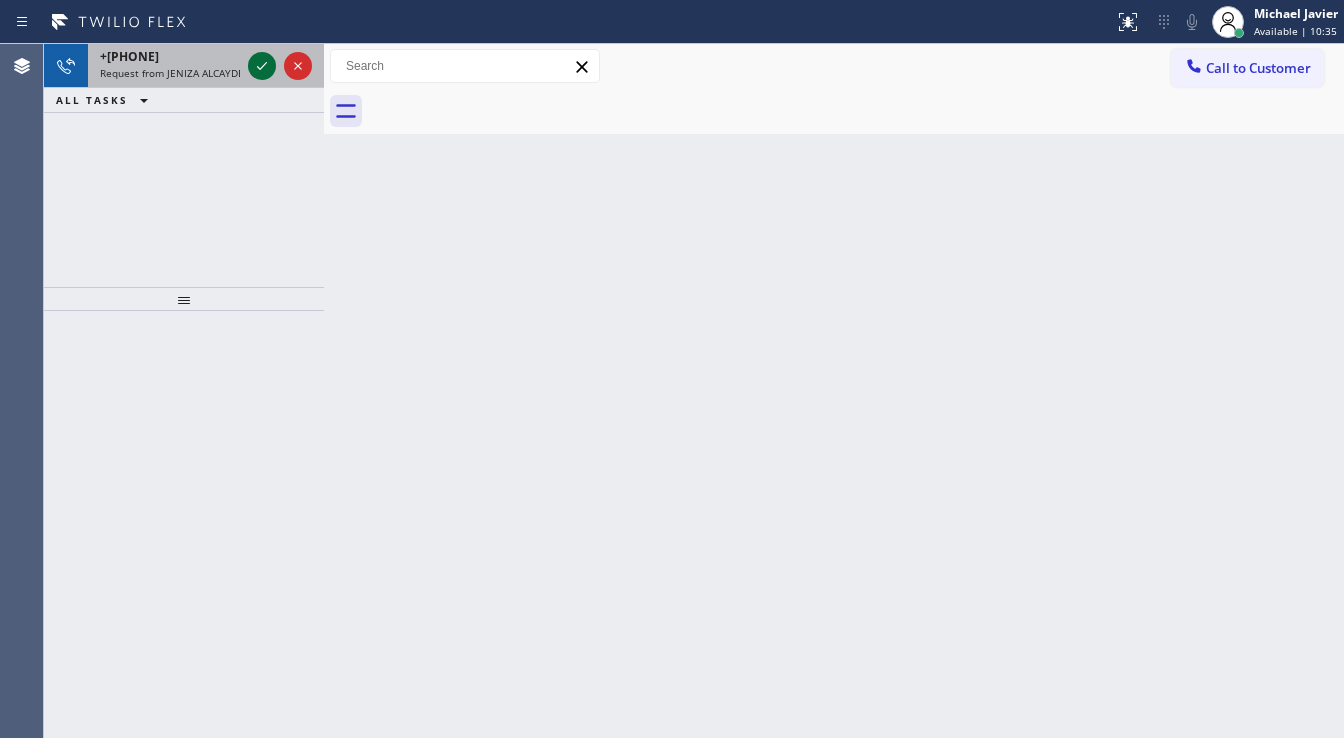click 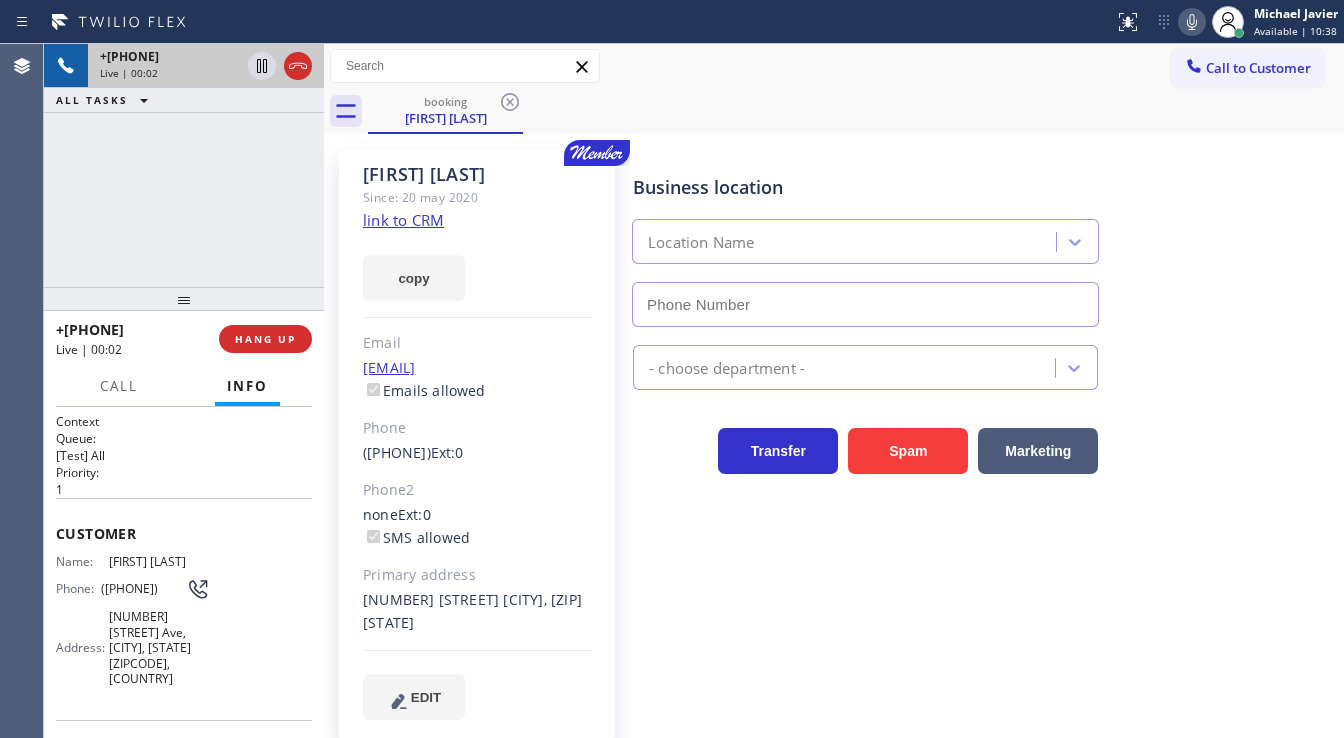type on "(855) 946-3605" 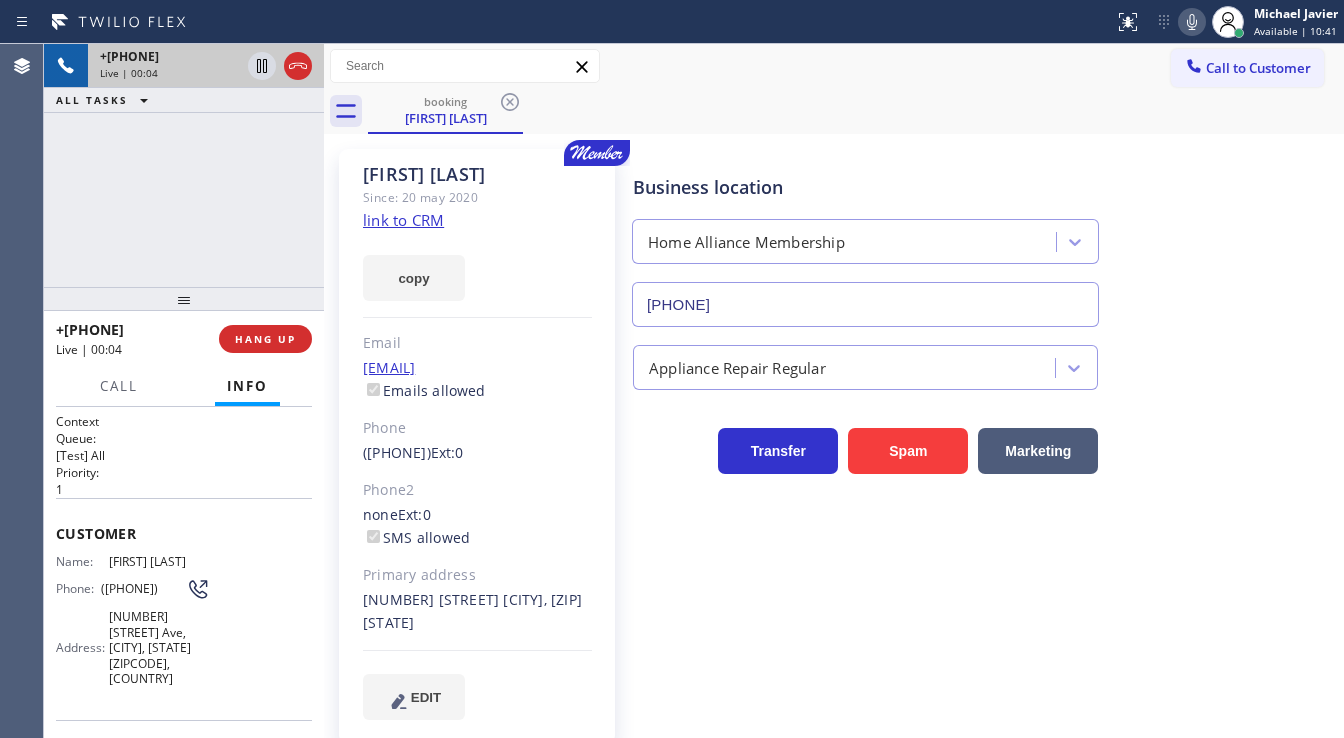 click on "link to CRM" at bounding box center [403, 220] 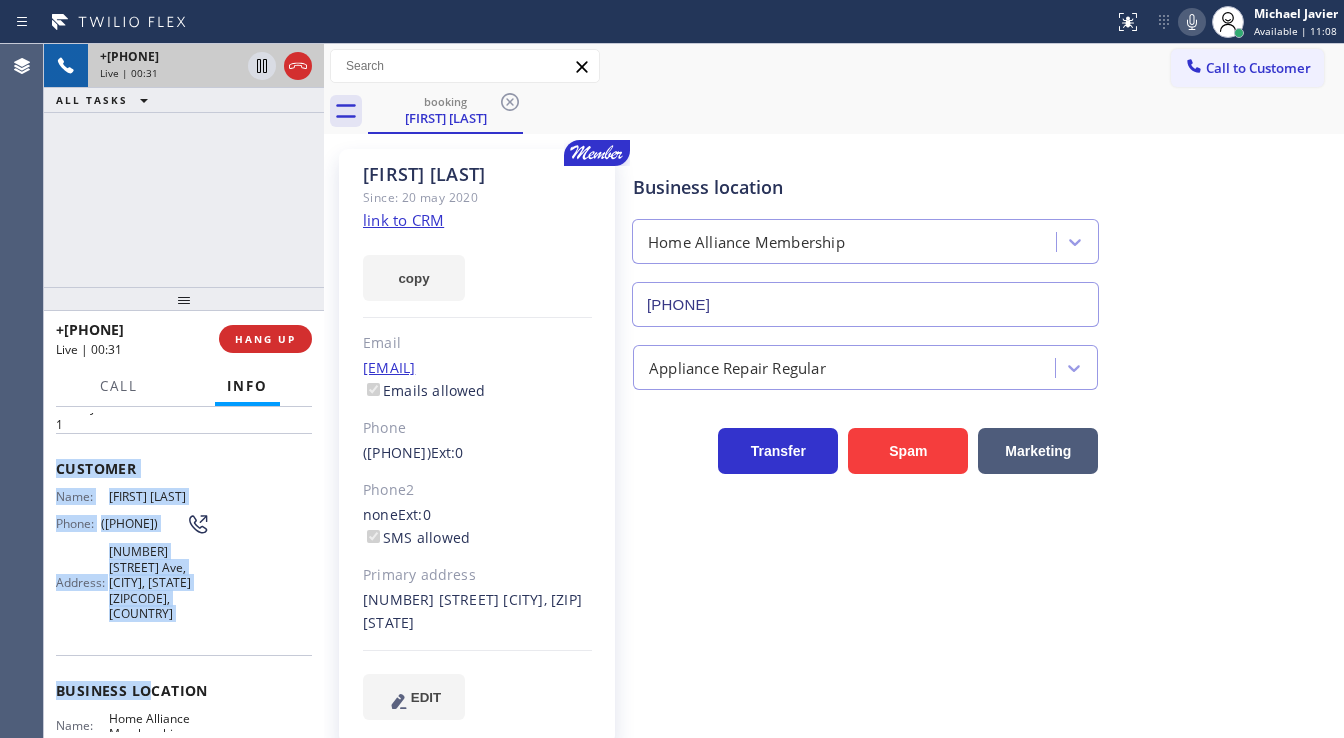scroll, scrollTop: 240, scrollLeft: 0, axis: vertical 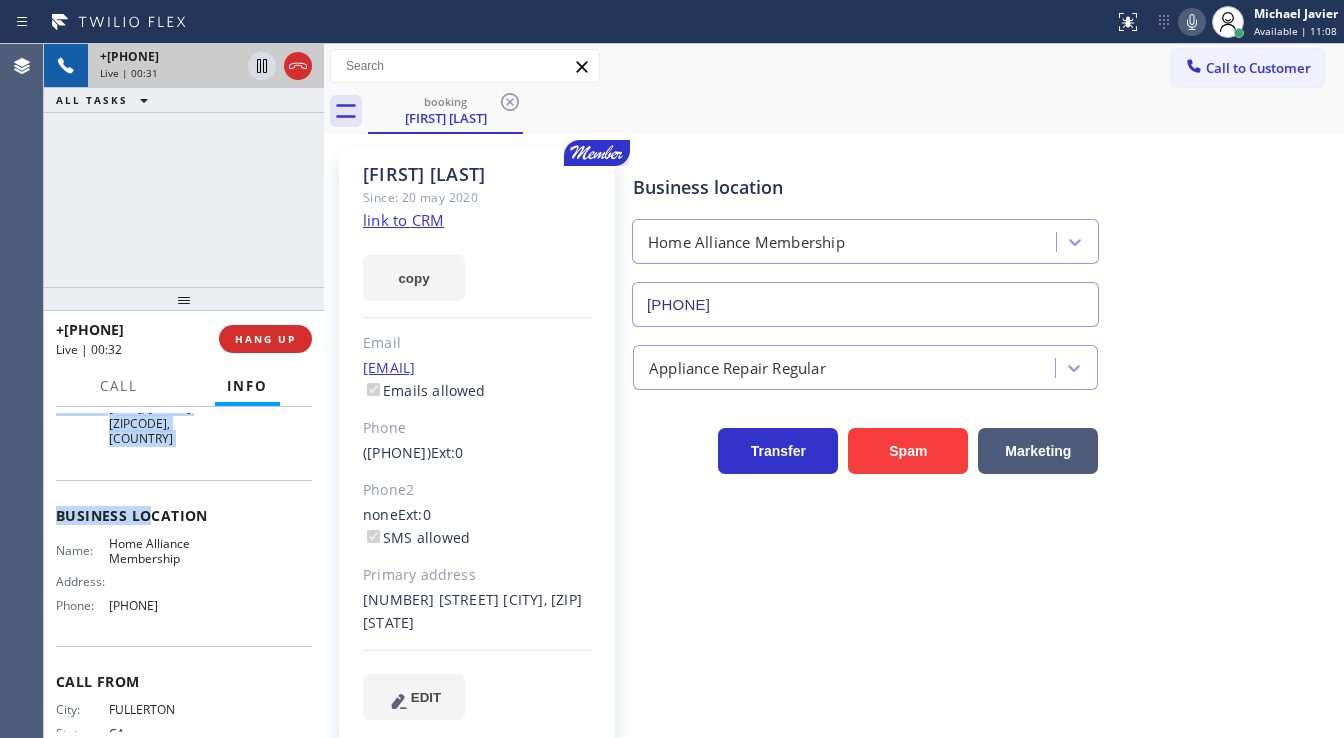 drag, startPoint x: 53, startPoint y: 523, endPoint x: 208, endPoint y: 567, distance: 161.12418 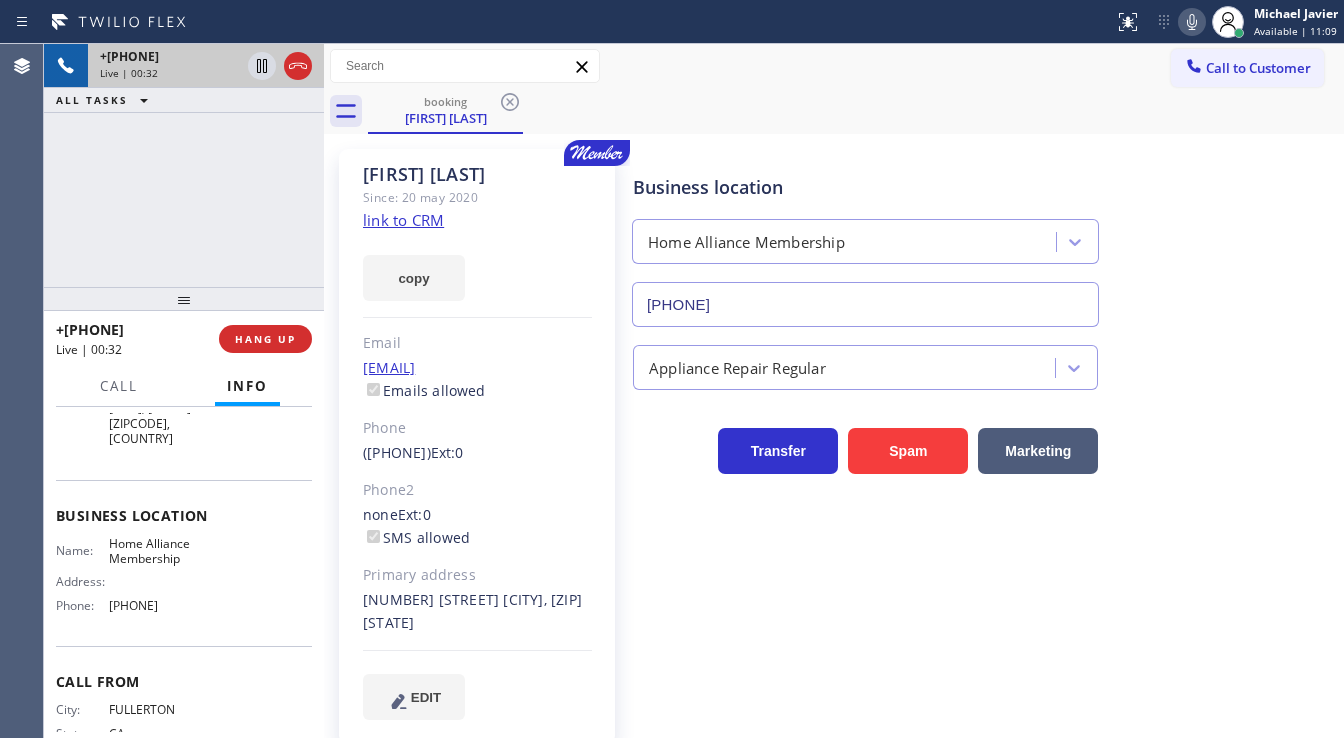 click on "+17147268158 Live | 00:32 ALL TASKS ALL TASKS ACTIVE TASKS TASKS IN WRAP UP" at bounding box center [184, 165] 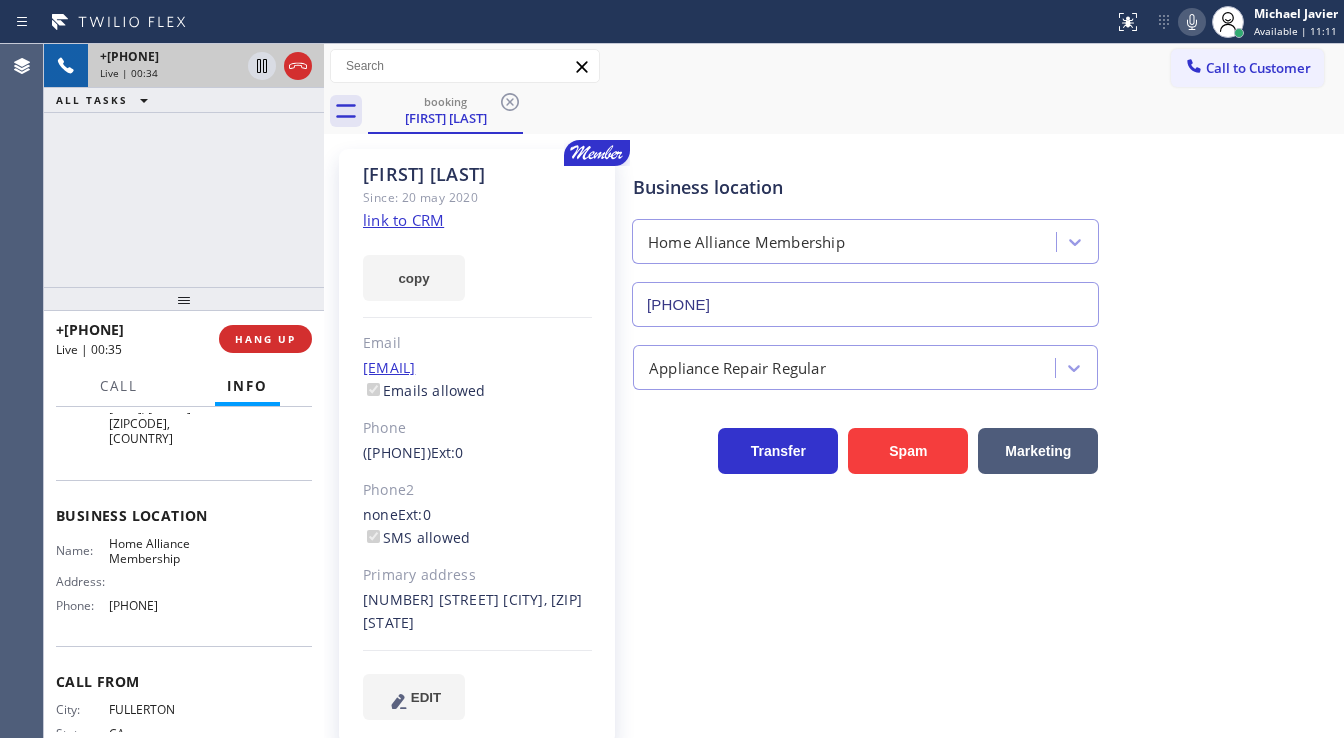click on "+17147268158 Live | 00:34 ALL TASKS ALL TASKS ACTIVE TASKS TASKS IN WRAP UP" at bounding box center (184, 165) 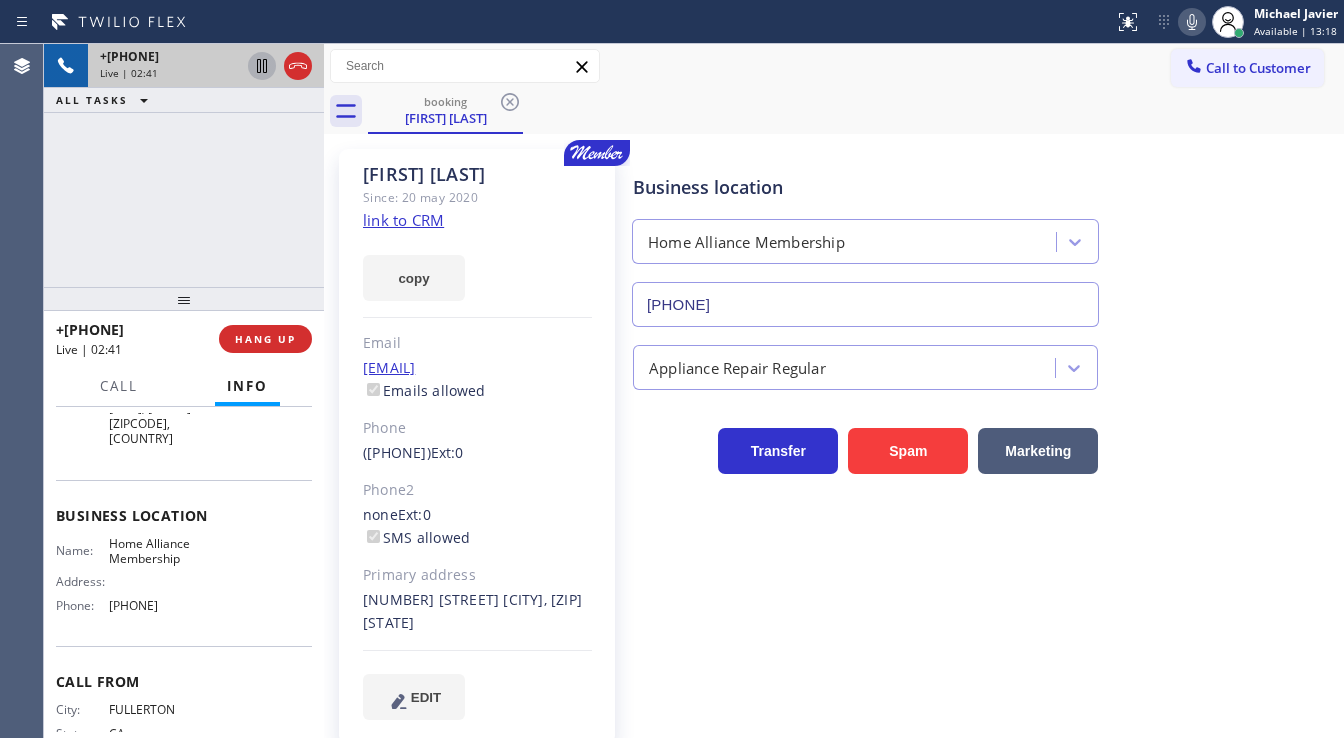 click 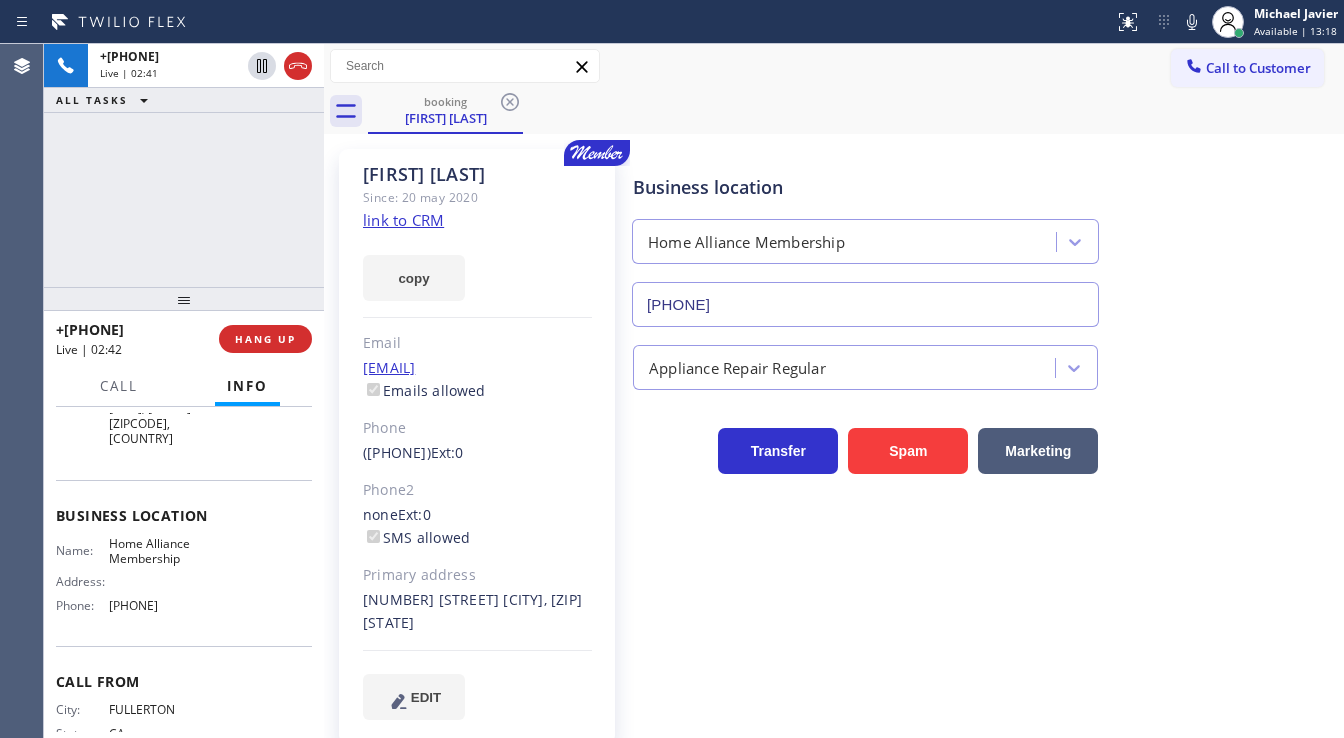 drag, startPoint x: 1197, startPoint y: 22, endPoint x: 1160, endPoint y: 39, distance: 40.718548 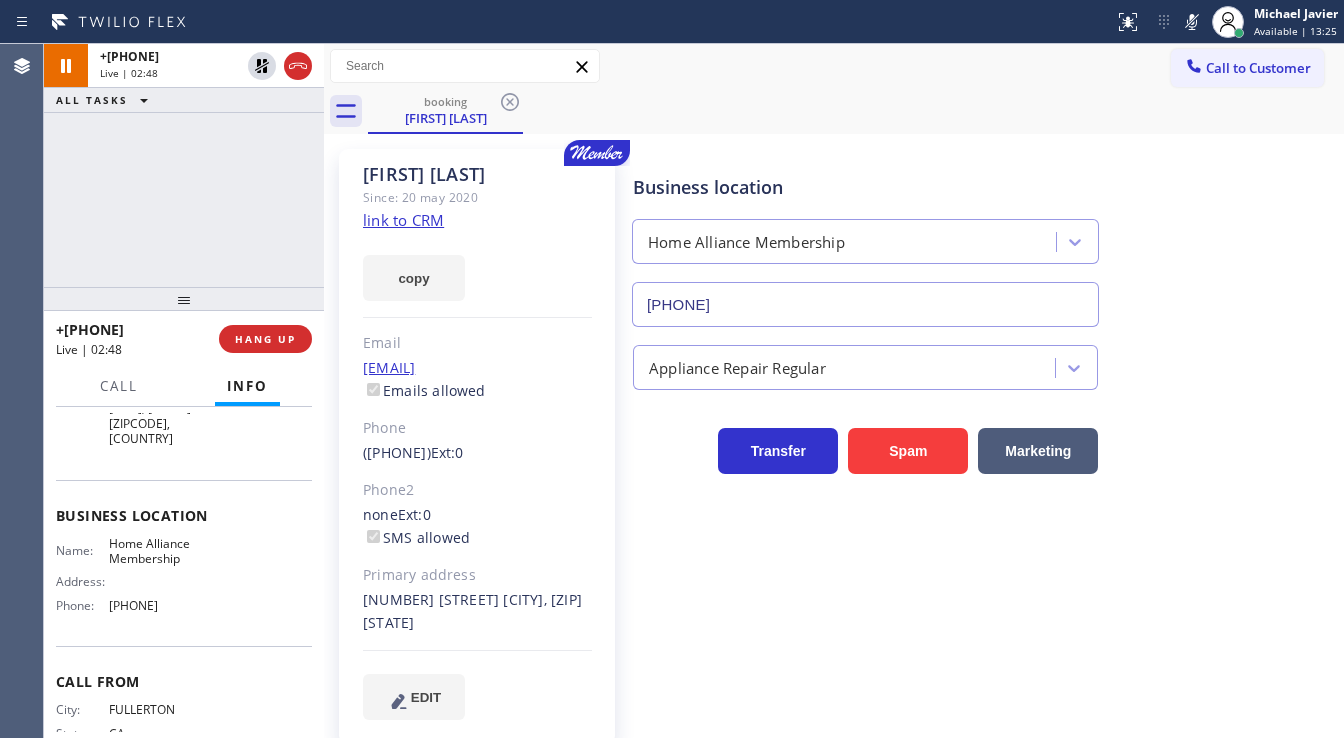 click on "+17147268158 Live | 02:48 ALL TASKS ALL TASKS ACTIVE TASKS TASKS IN WRAP UP" at bounding box center [184, 165] 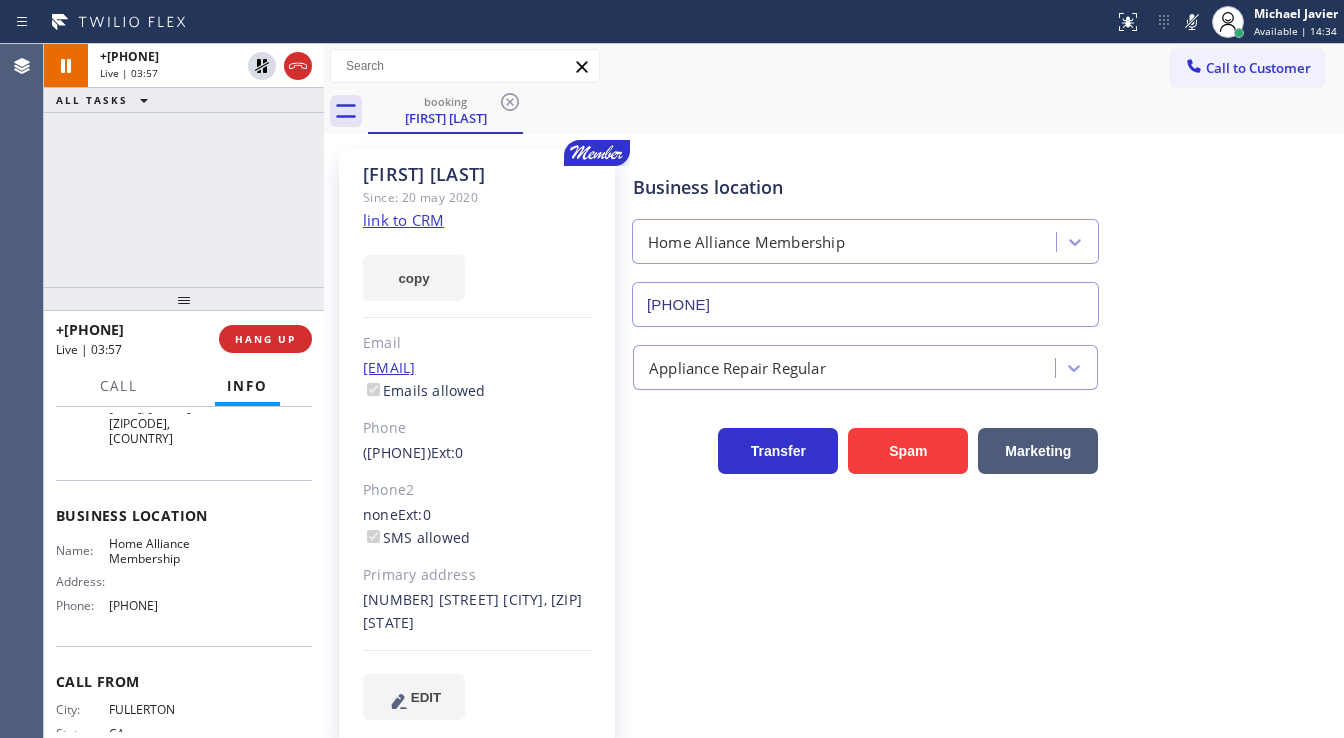 click on "+17147268158 Live | 03:57 ALL TASKS ALL TASKS ACTIVE TASKS TASKS IN WRAP UP" at bounding box center (184, 165) 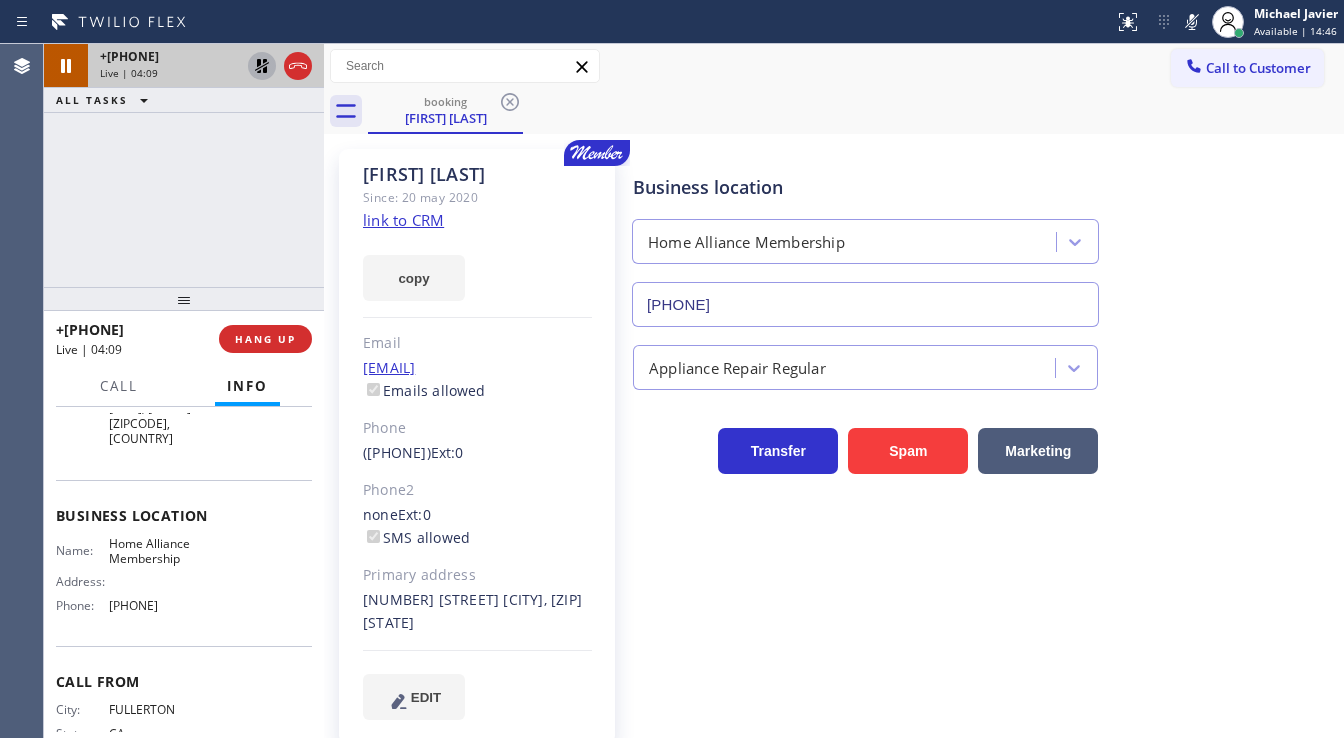 click 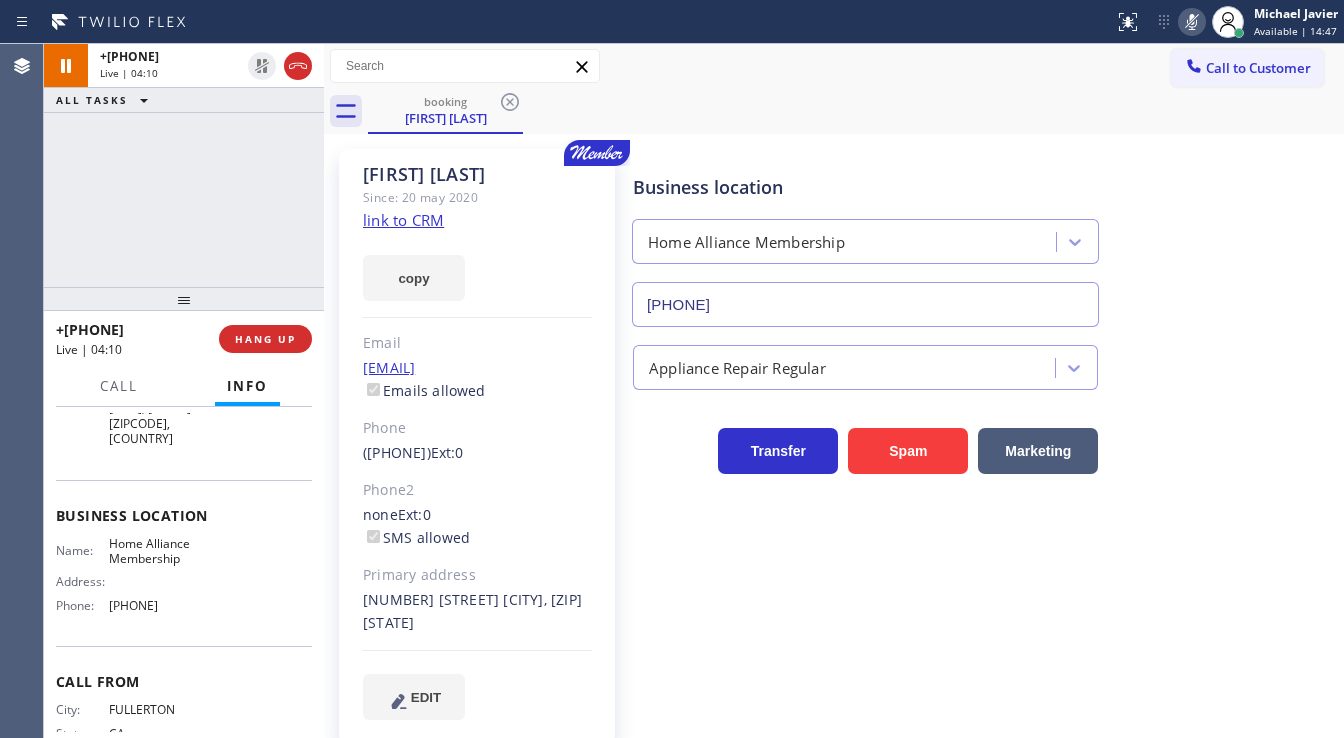click 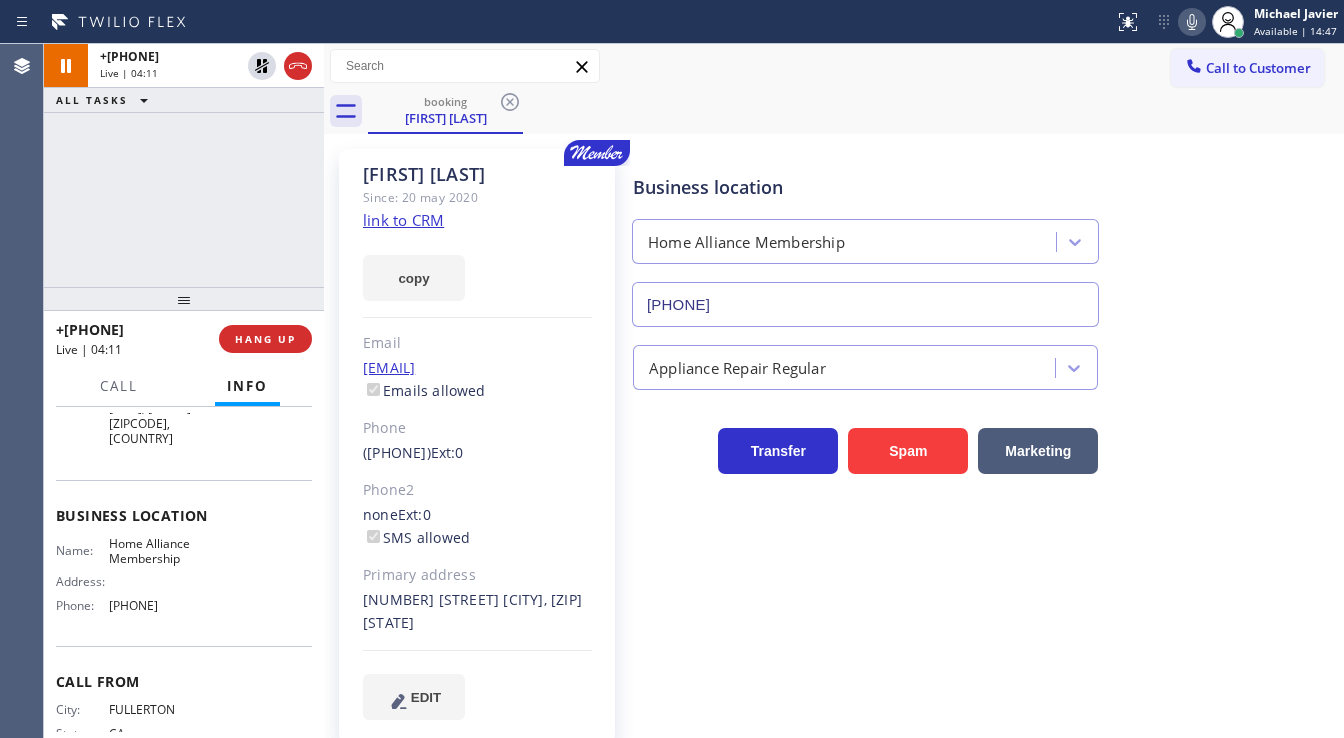 click on "+17147268158 Live | 04:11 ALL TASKS ALL TASKS ACTIVE TASKS TASKS IN WRAP UP" at bounding box center (184, 165) 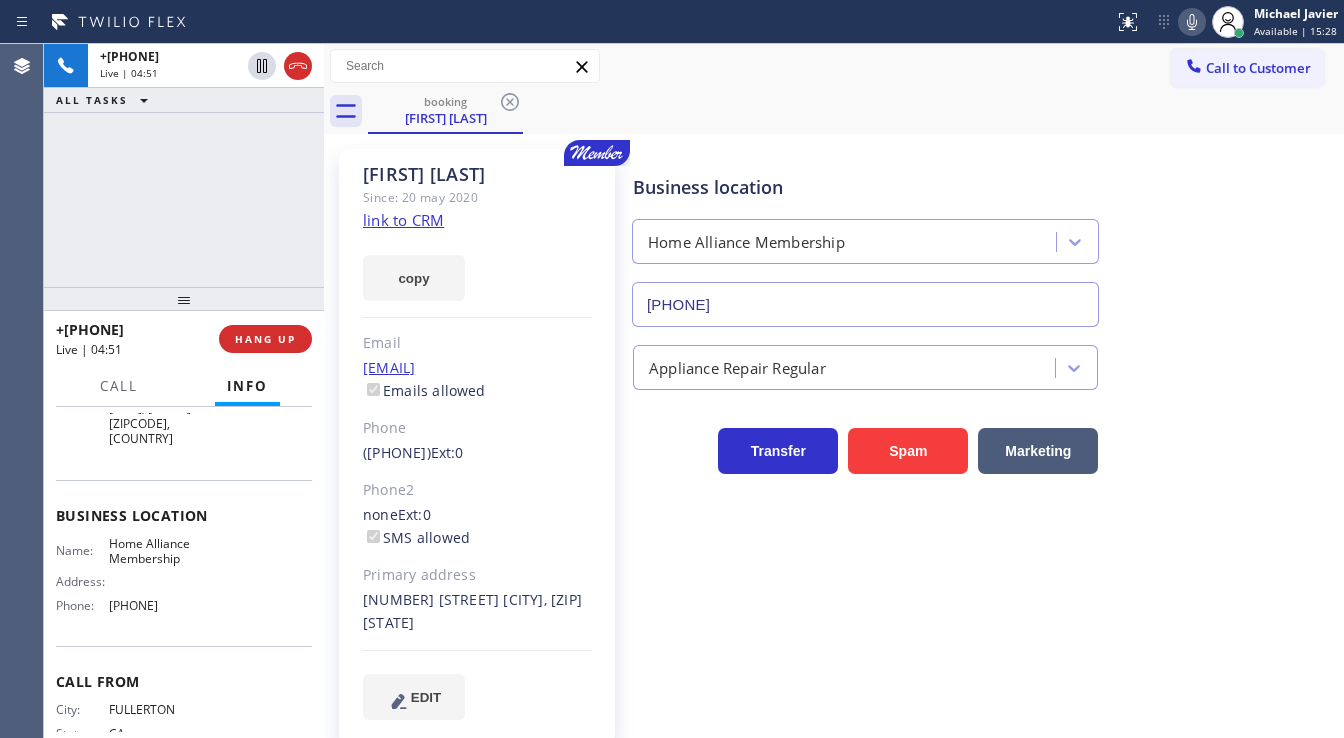 click on "+17147268158 Live | 04:51 ALL TASKS ALL TASKS ACTIVE TASKS TASKS IN WRAP UP" at bounding box center [184, 165] 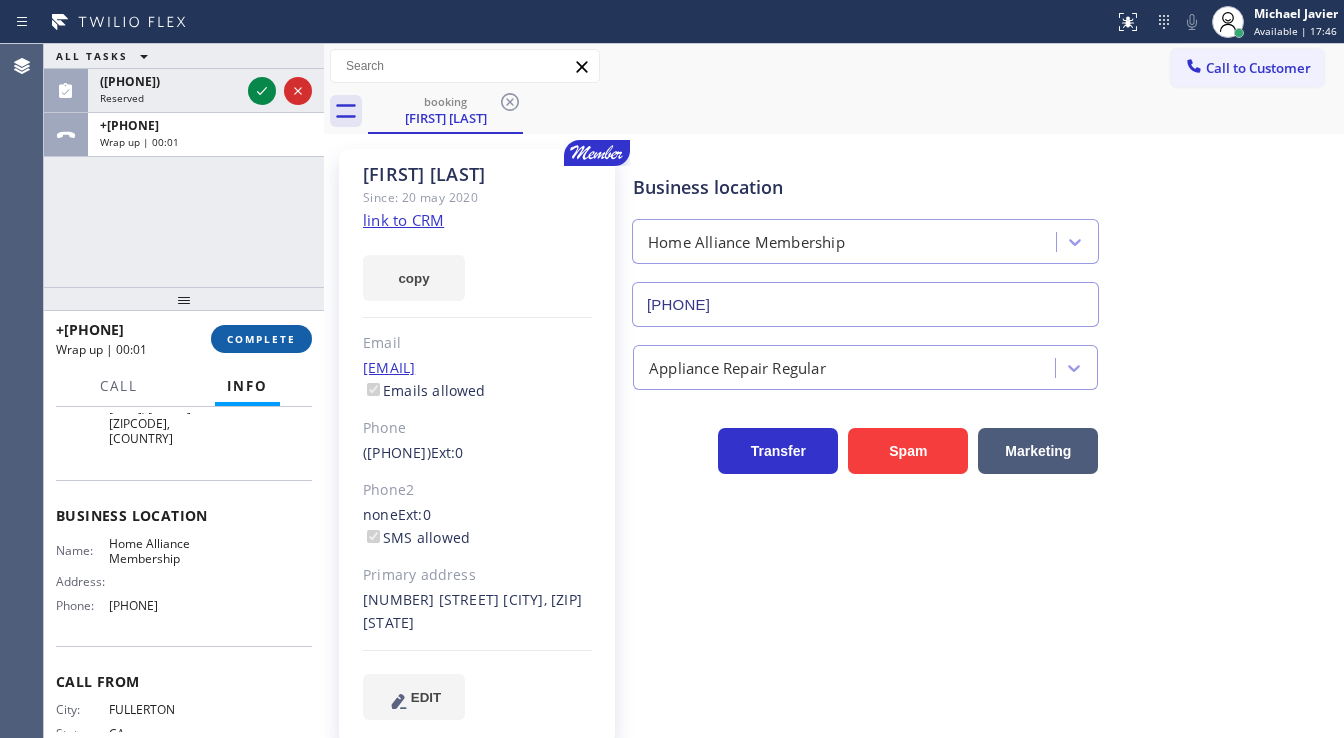 click on "COMPLETE" at bounding box center [261, 339] 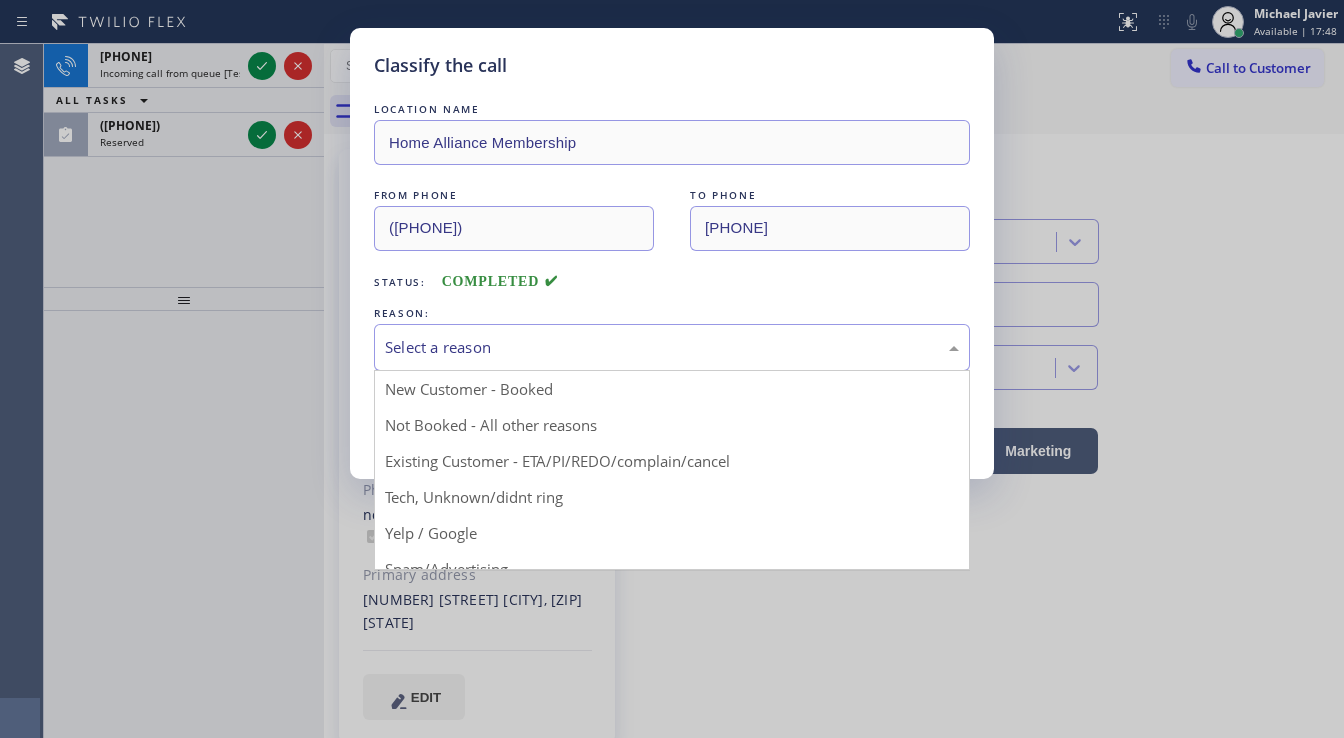 drag, startPoint x: 459, startPoint y: 341, endPoint x: 469, endPoint y: 354, distance: 16.40122 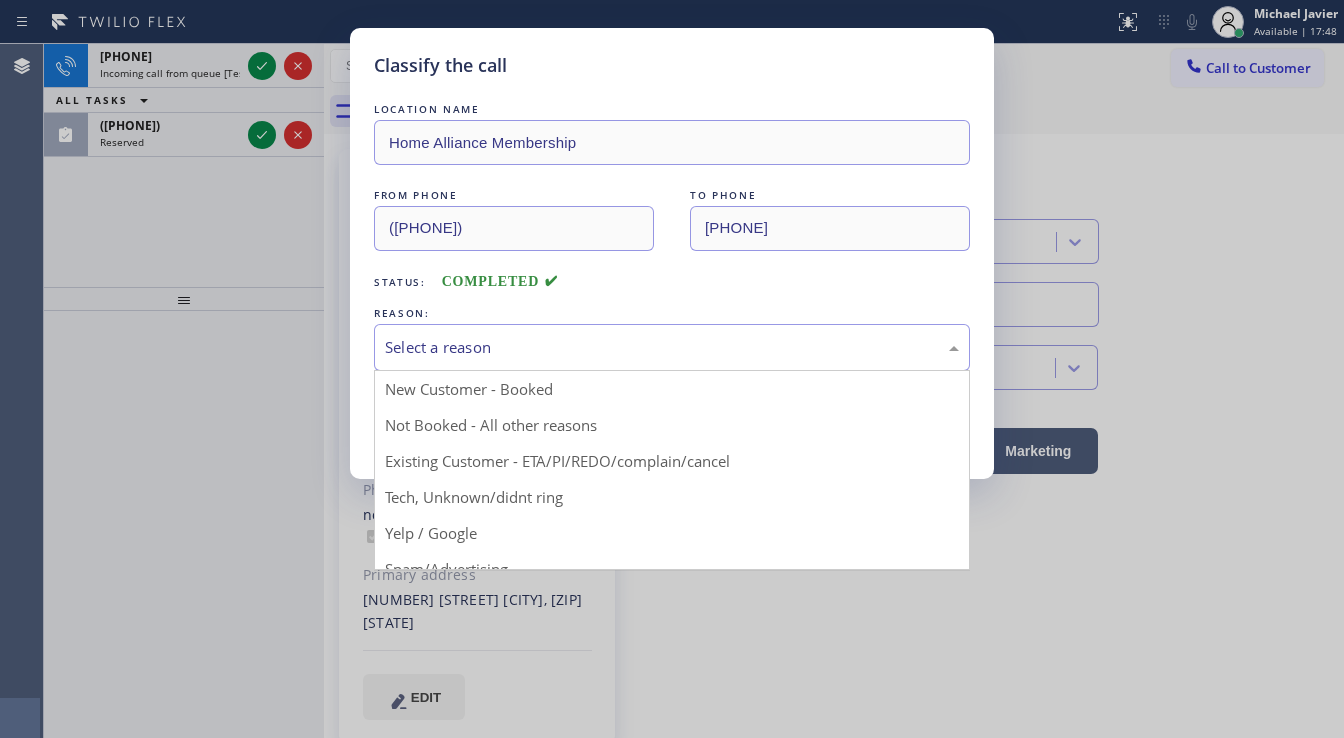 click on "Select a reason" at bounding box center (672, 347) 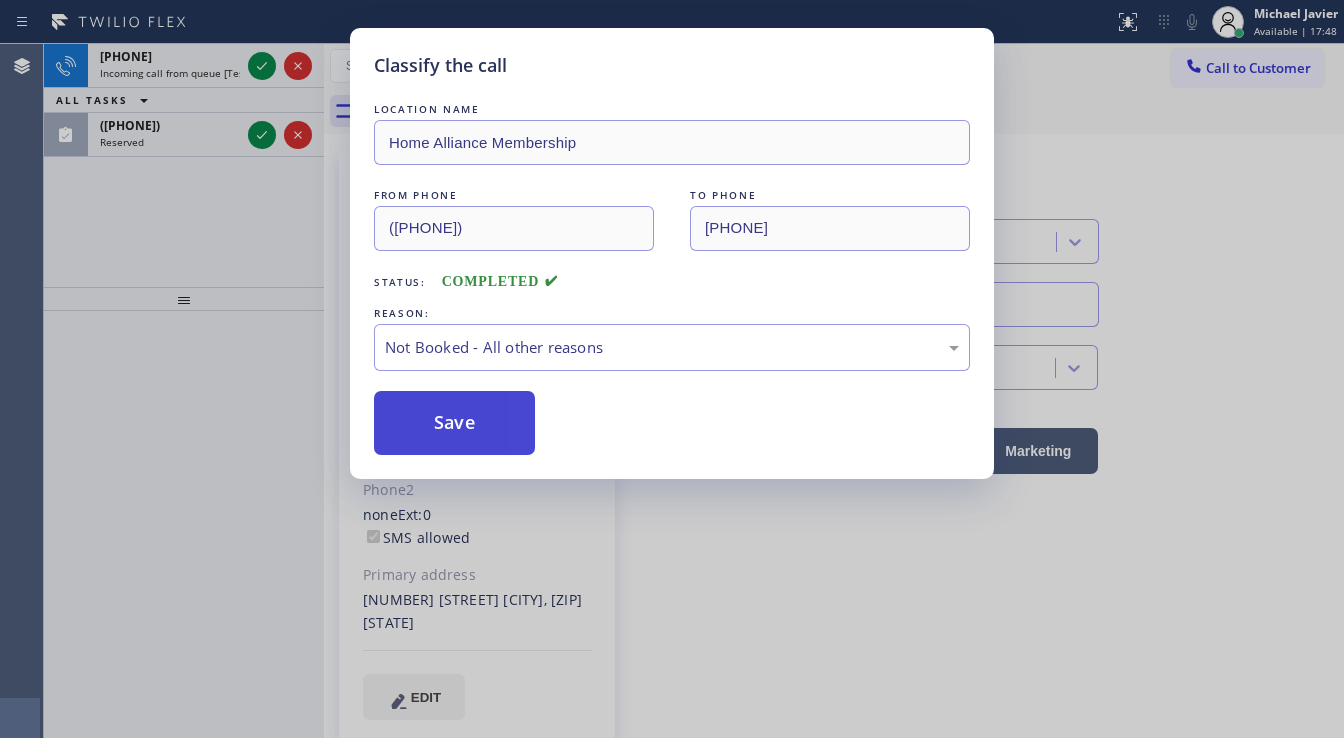 click on "Save" at bounding box center (454, 423) 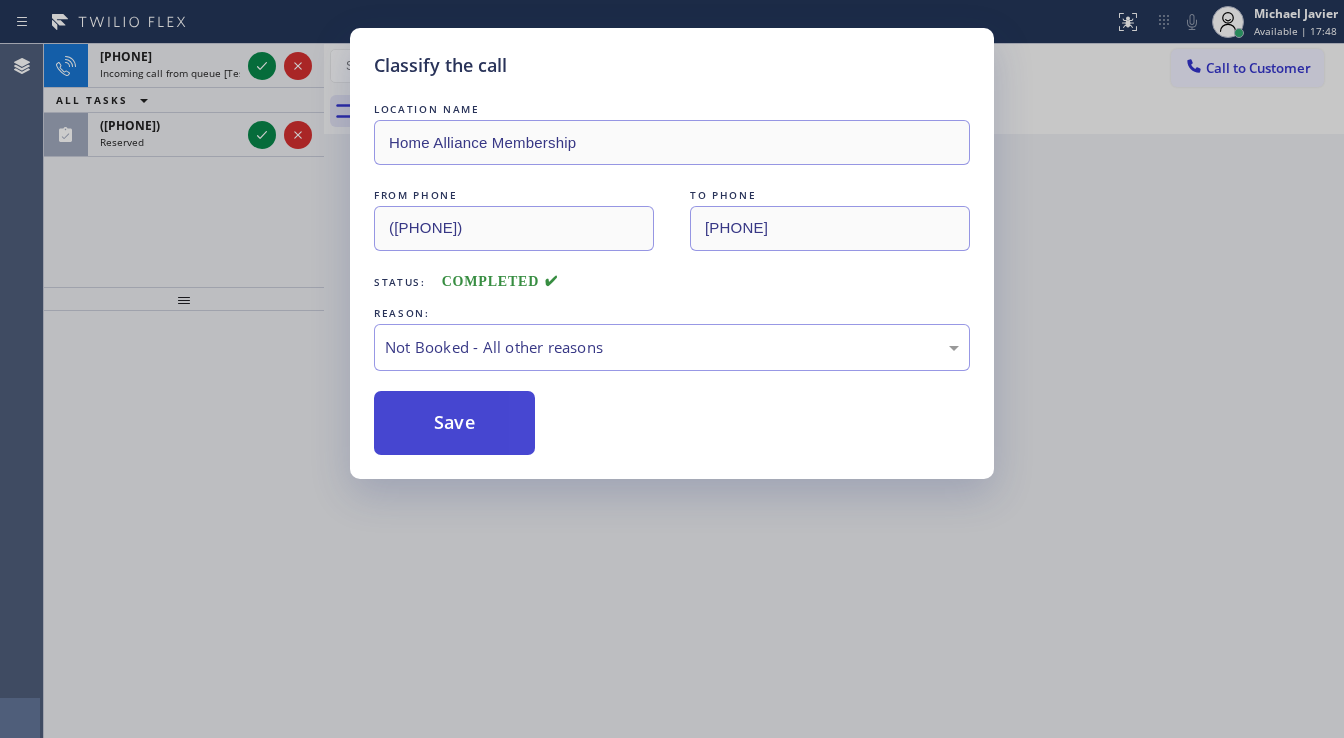 click on "Save" at bounding box center (454, 423) 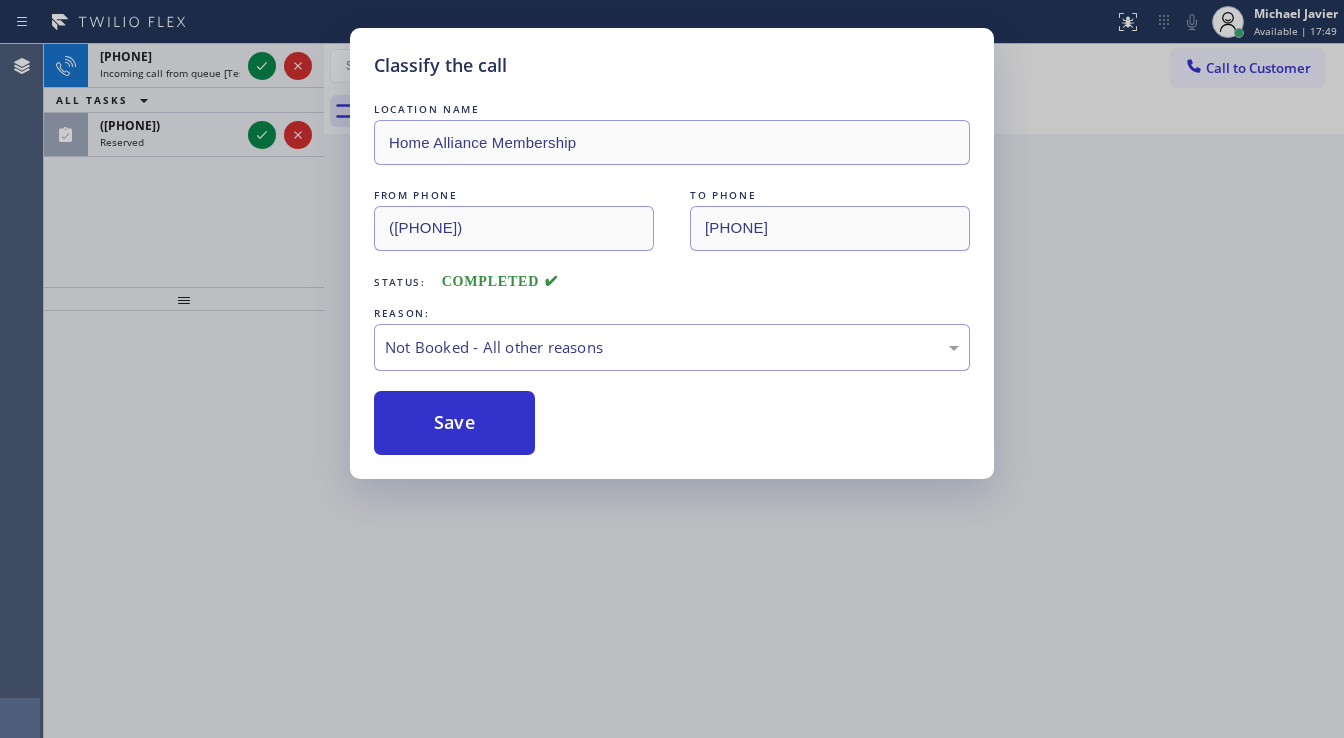 click on "Classify the call LOCATION NAME Home Alliance Membership FROM PHONE (714) 726-8158 TO PHONE (855) 946-3605 Status: COMPLETED REASON: Not Booked - All other reasons Save" at bounding box center [672, 369] 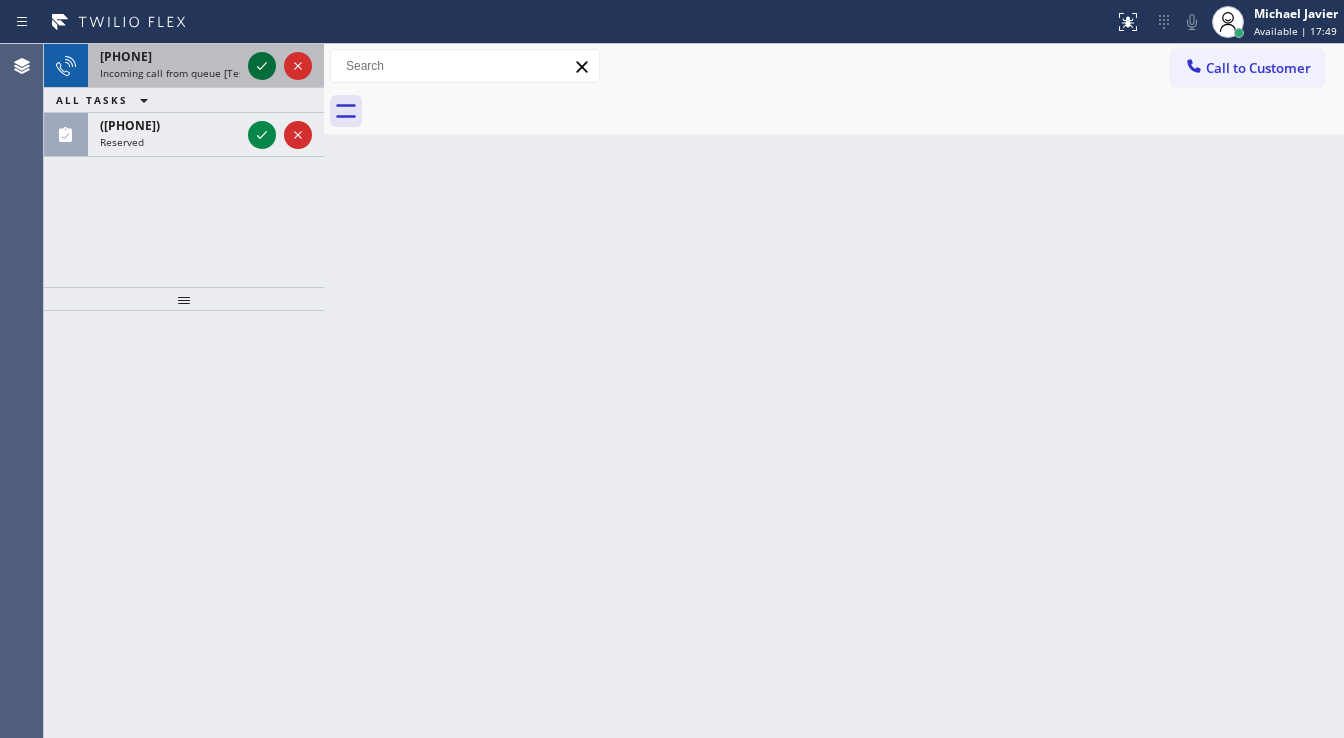 click 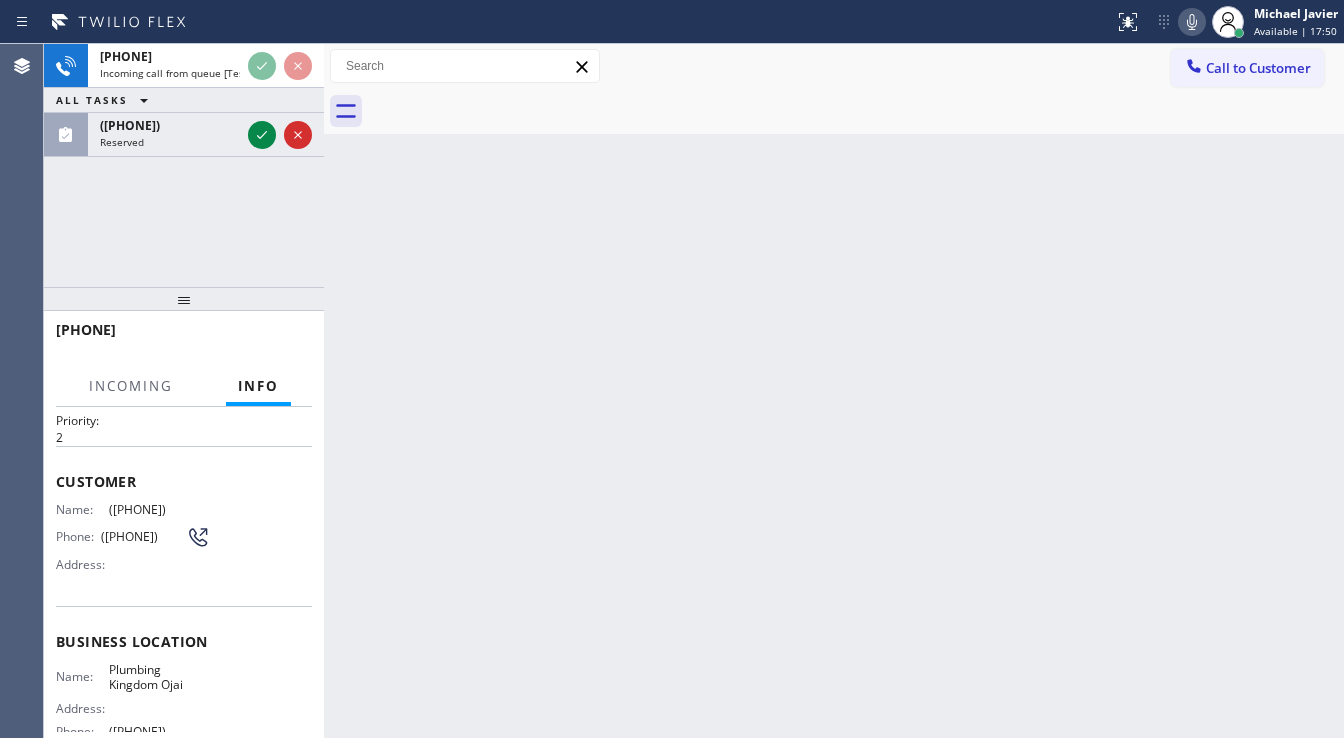 scroll, scrollTop: 80, scrollLeft: 0, axis: vertical 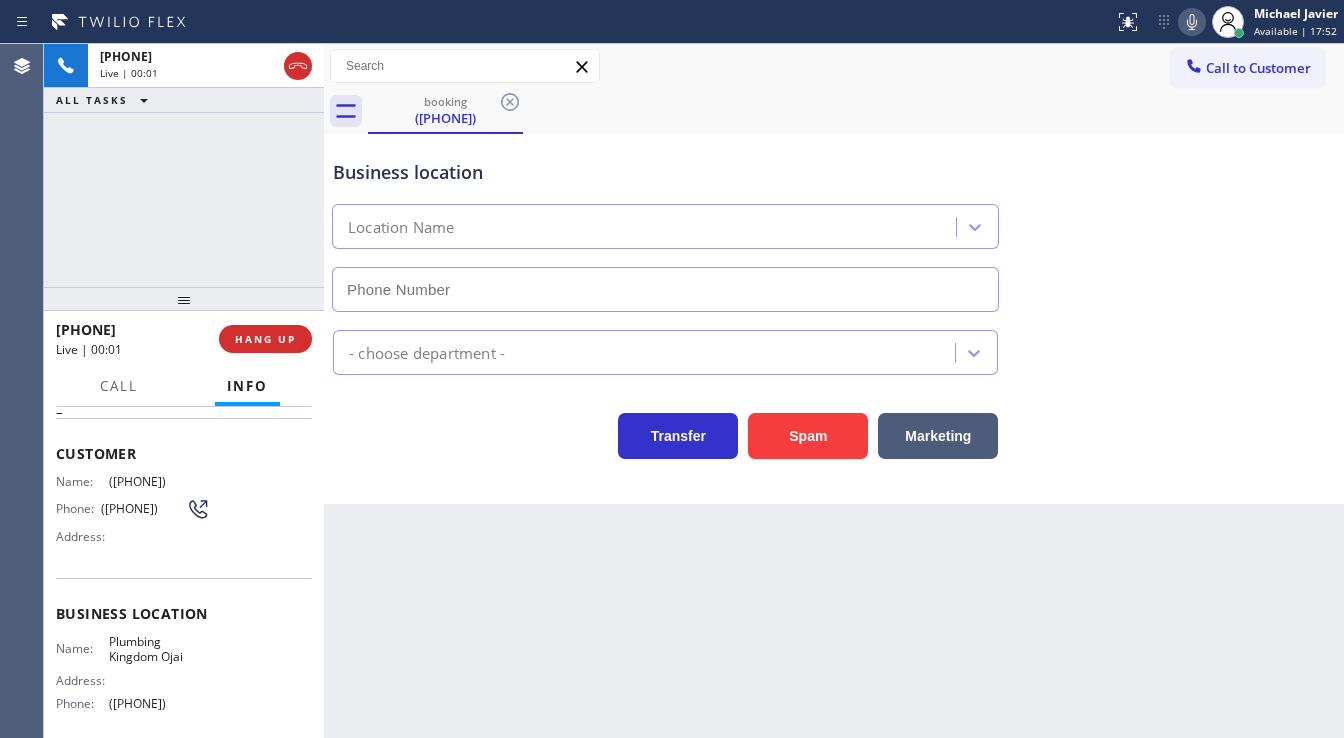 type on "(805) 600-2488" 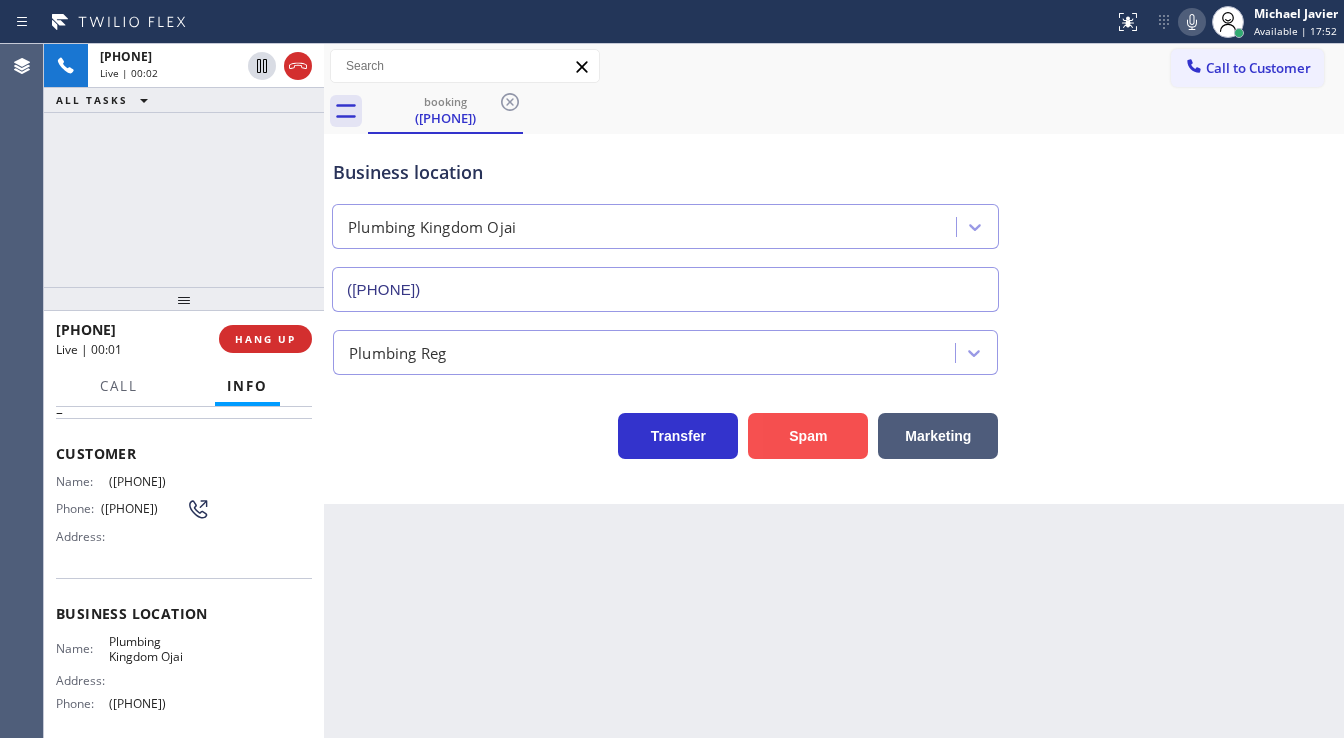 click on "Spam" at bounding box center (808, 436) 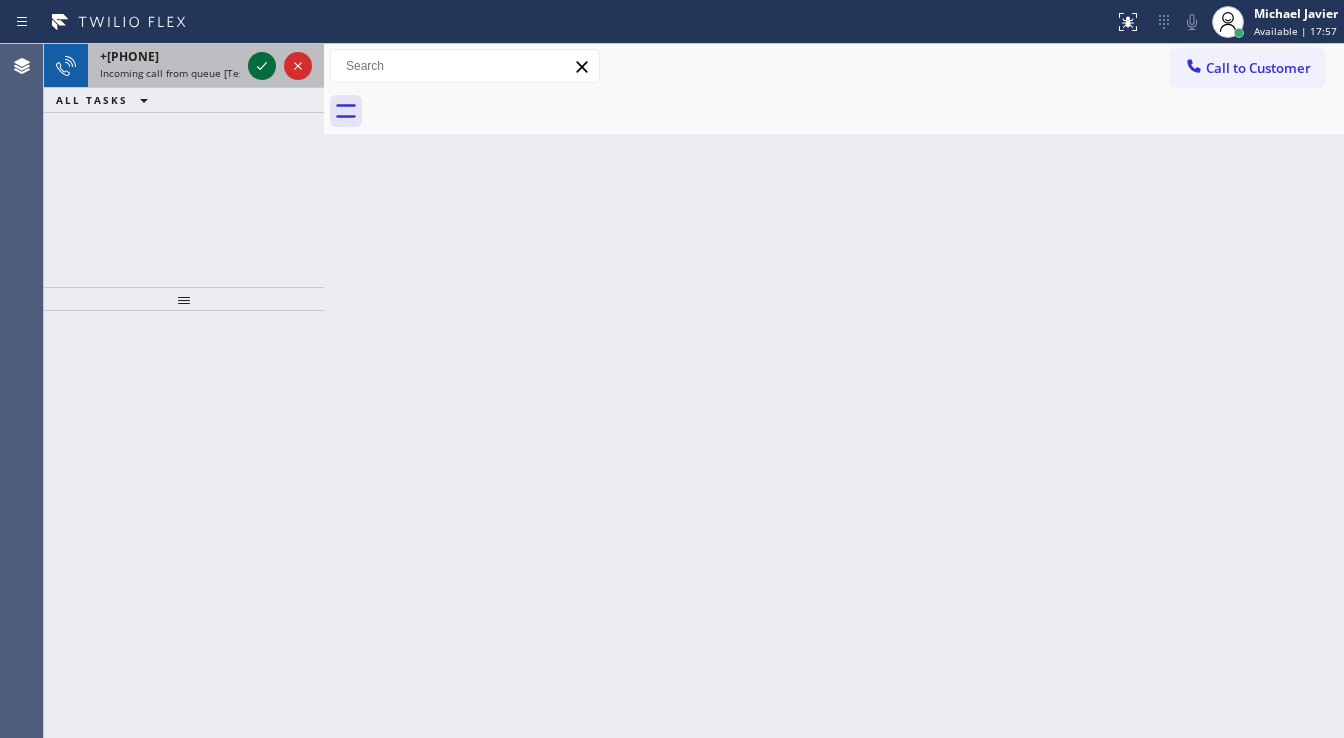 click 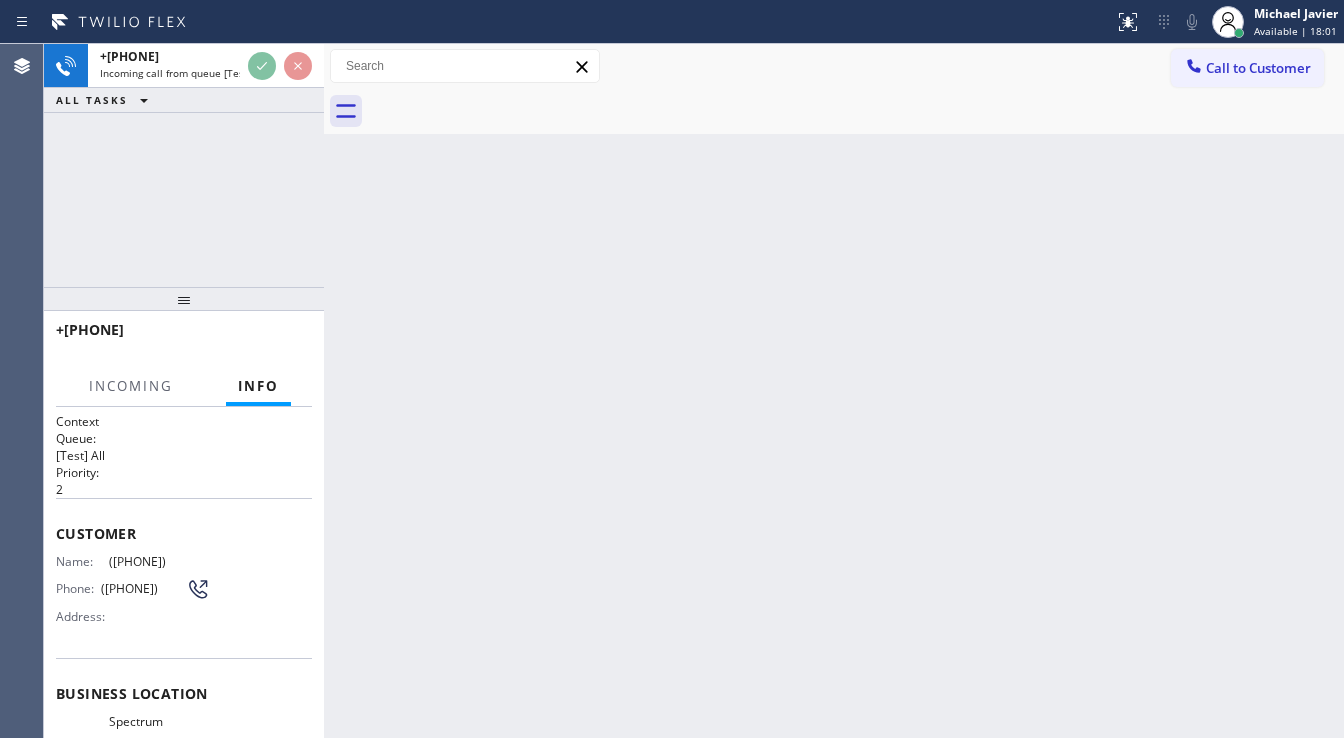 click on "+14806031478 Incoming call from queue [Test] All ALL TASKS ALL TASKS ACTIVE TASKS TASKS IN WRAP UP" at bounding box center [184, 165] 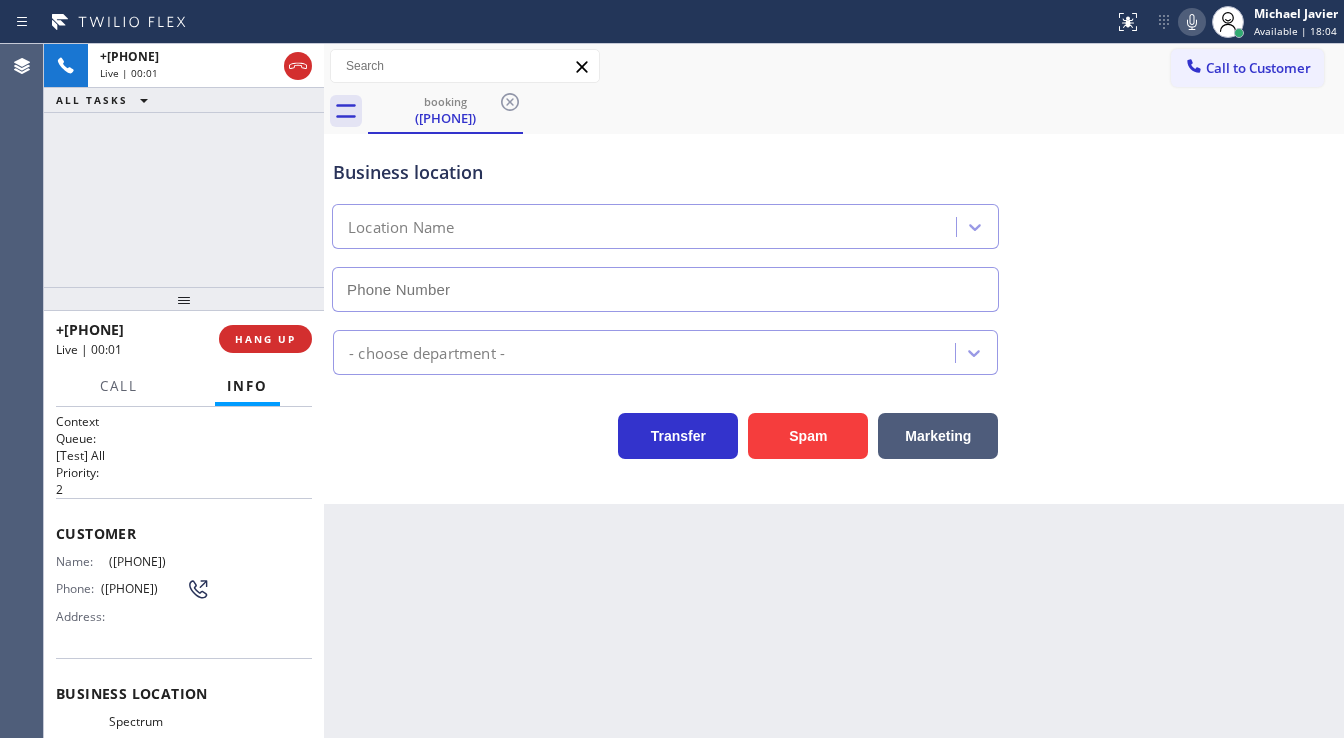 type on "(480) 618-7722" 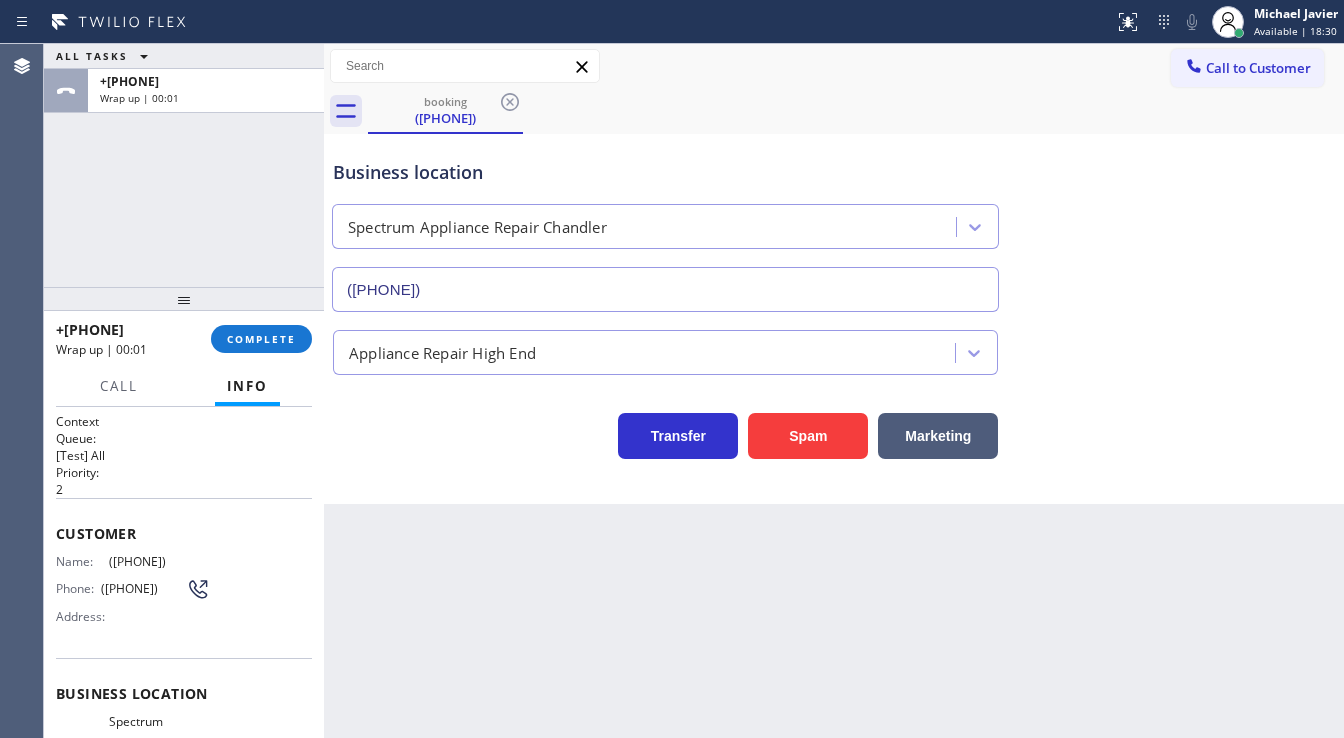 click on "ALL TASKS ALL TASKS ACTIVE TASKS TASKS IN WRAP UP +14806031478 Wrap up | 00:01" at bounding box center [184, 165] 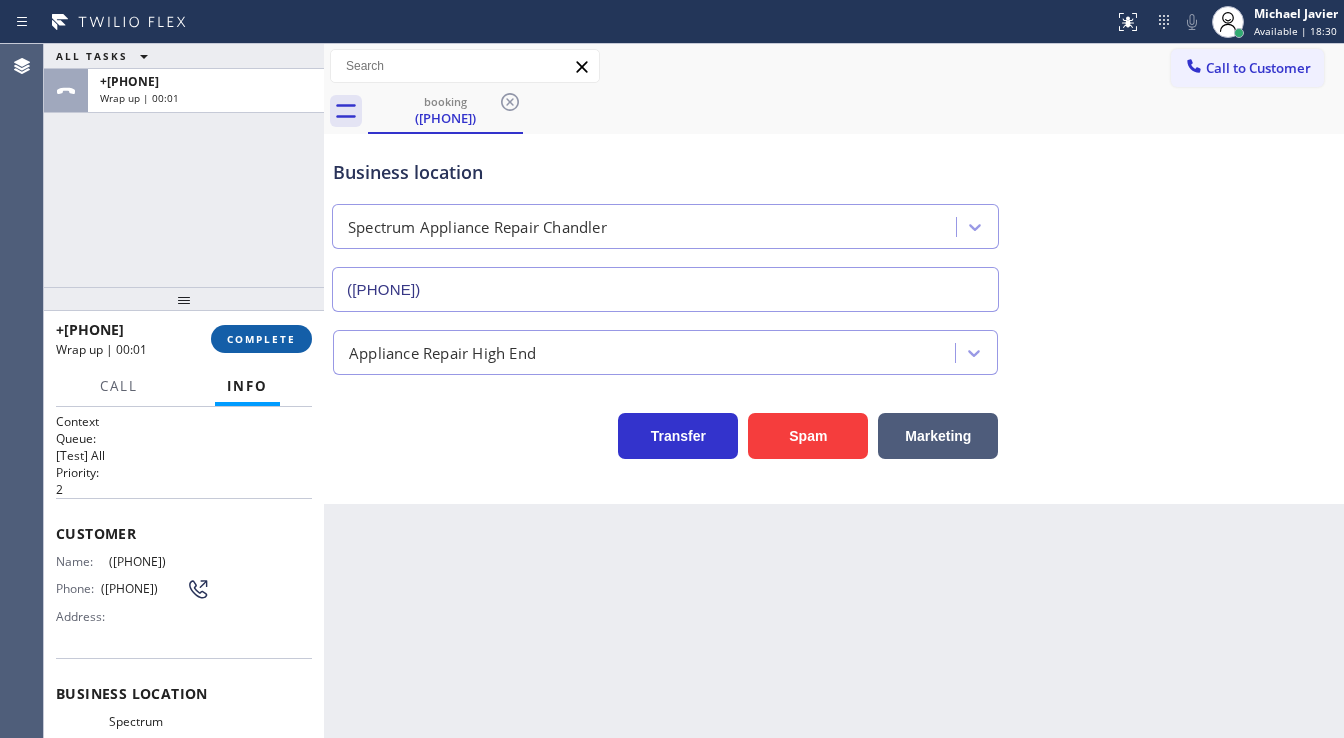 click on "+14806031478 Wrap up | 00:01 COMPLETE" at bounding box center [184, 339] 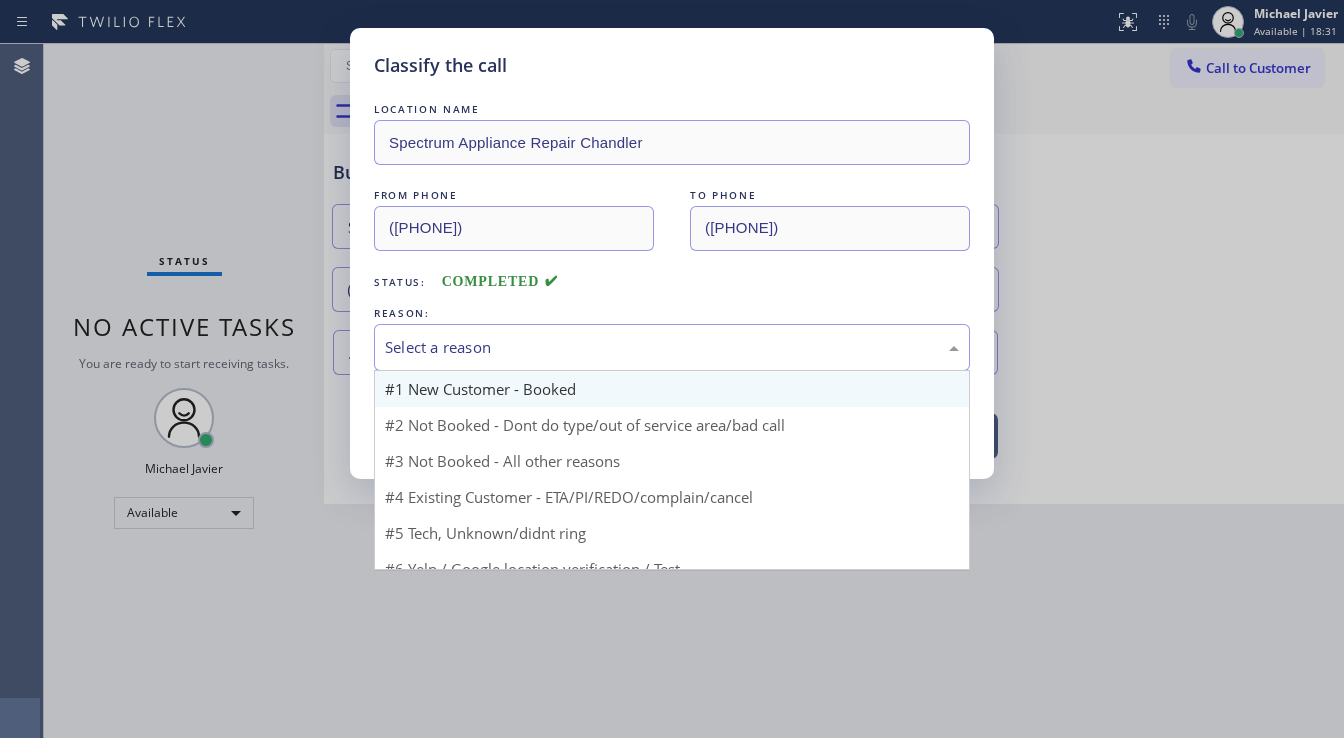 drag, startPoint x: 488, startPoint y: 330, endPoint x: 496, endPoint y: 403, distance: 73.43705 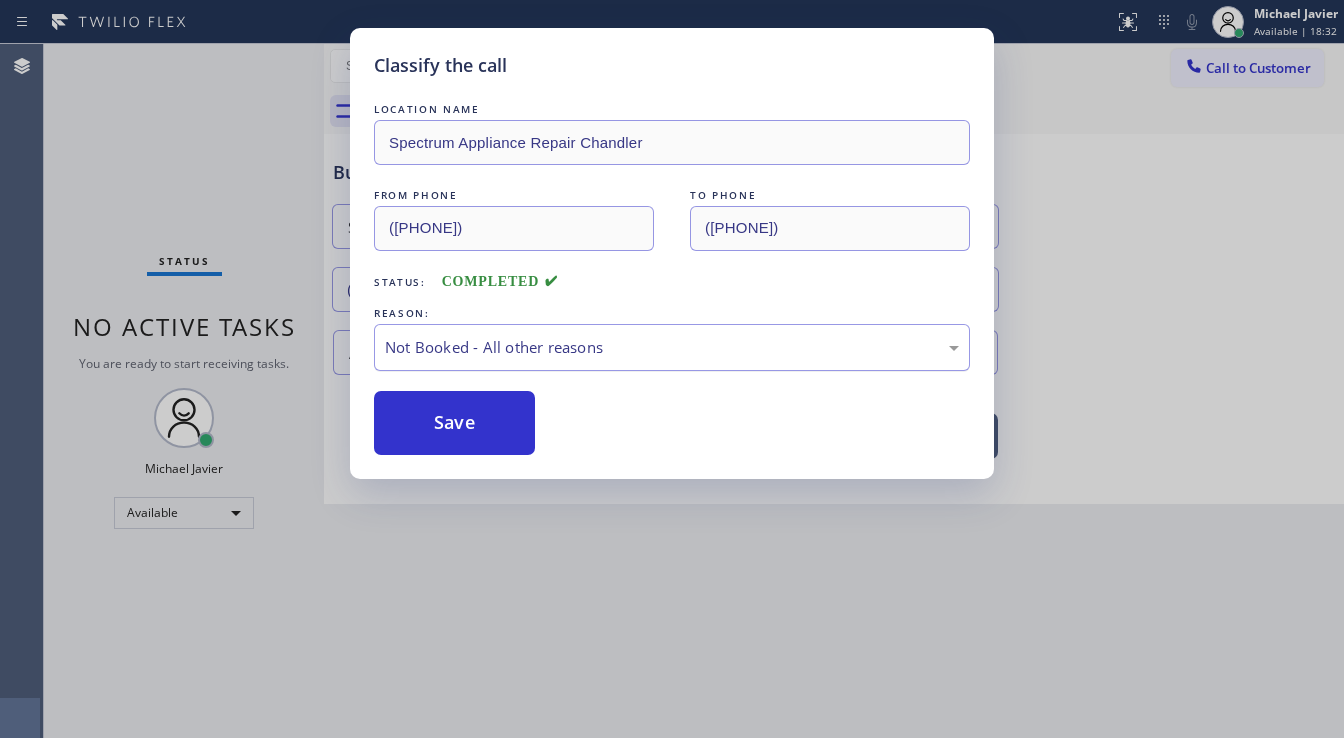 click on "Not Booked - All other reasons" at bounding box center (672, 347) 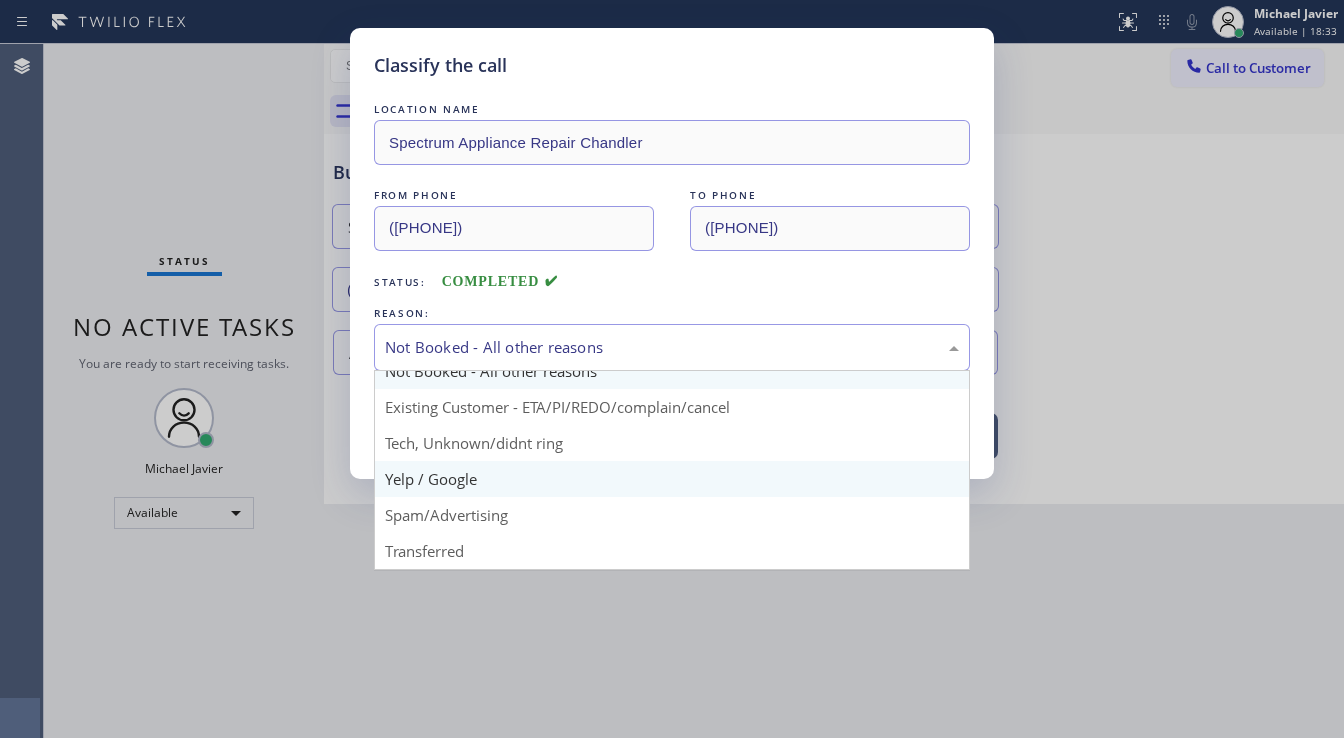 scroll, scrollTop: 125, scrollLeft: 0, axis: vertical 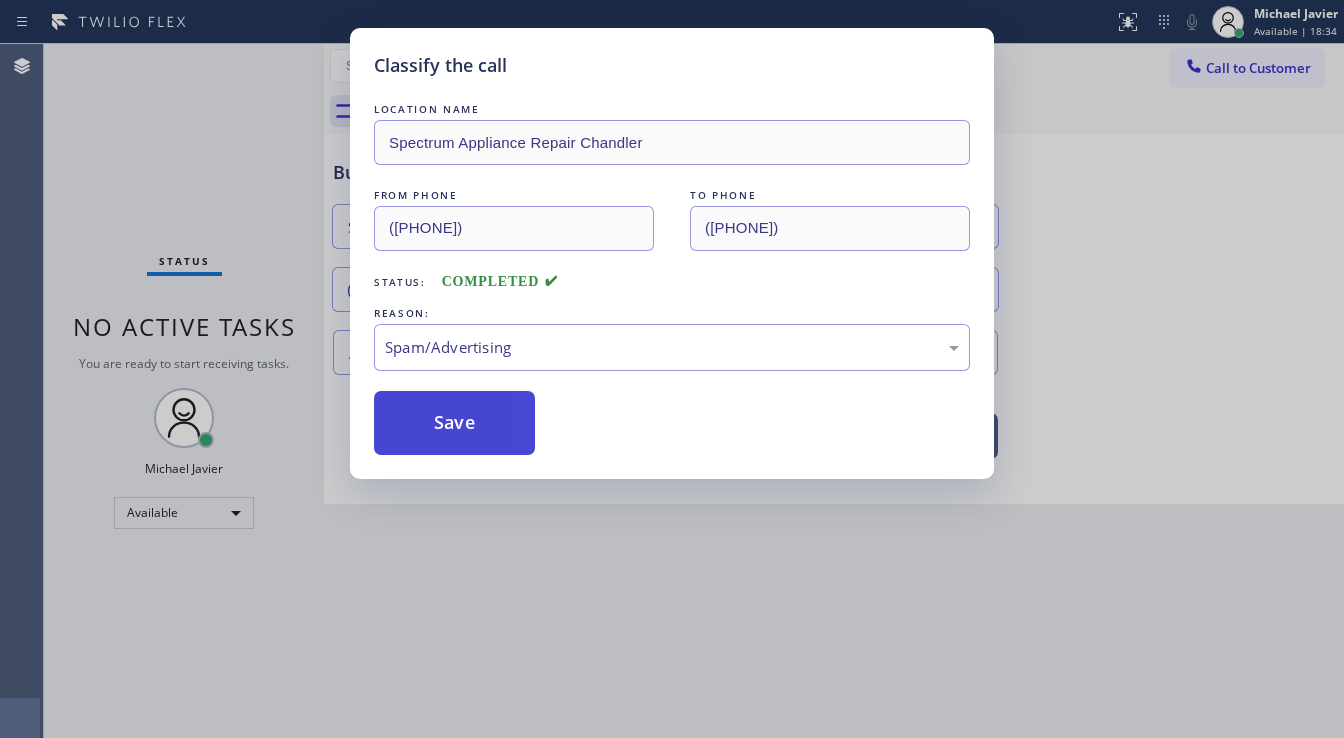 type 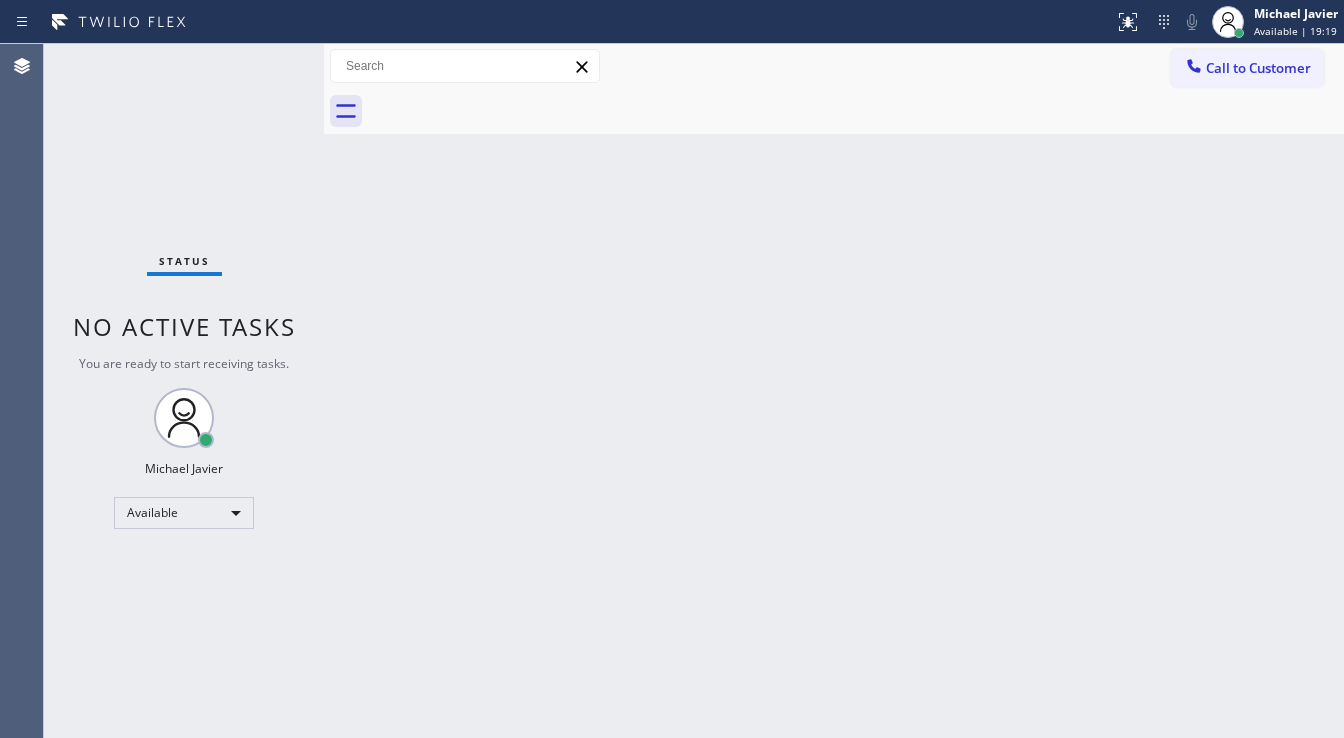 click on "Status   No active tasks     You are ready to start receiving tasks.   Michael Javier Available" at bounding box center [184, 391] 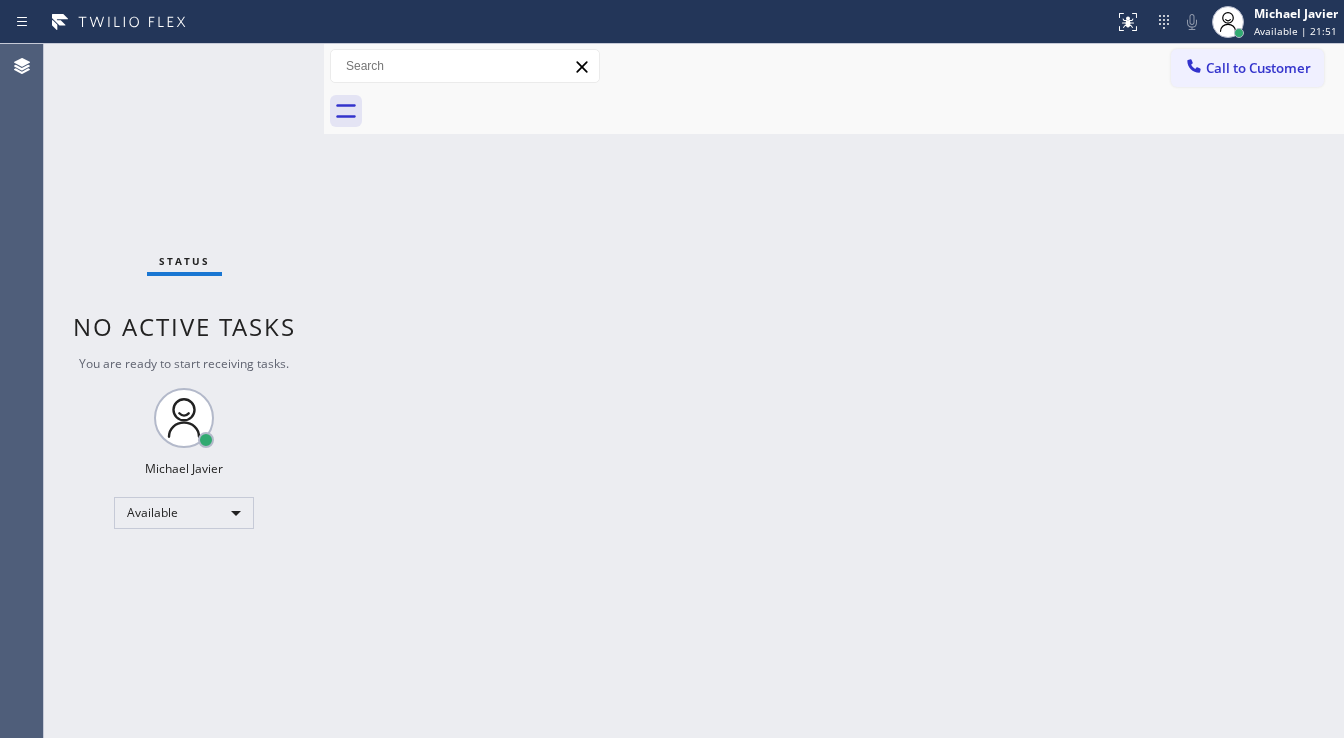 click on "Status   No active tasks     You are ready to start receiving tasks.   Michael Javier Available" at bounding box center (184, 391) 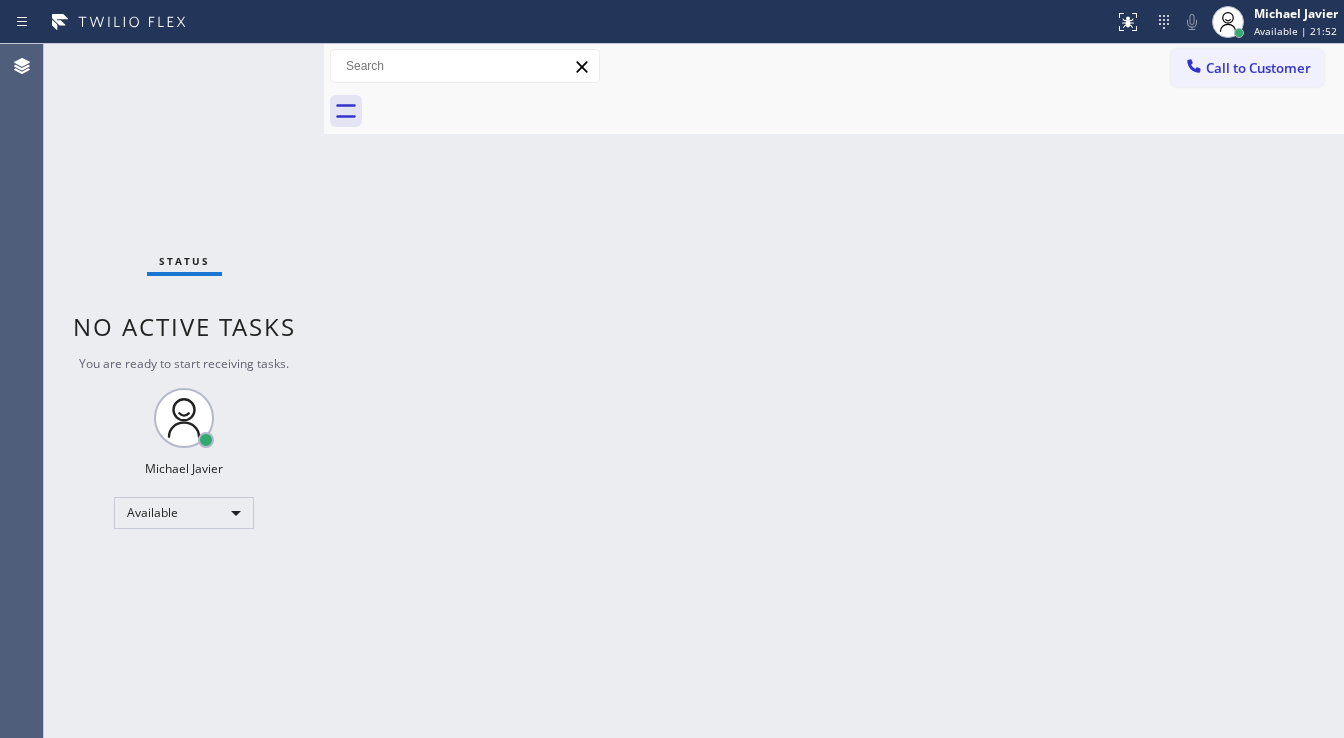 click on "Status" at bounding box center (184, 265) 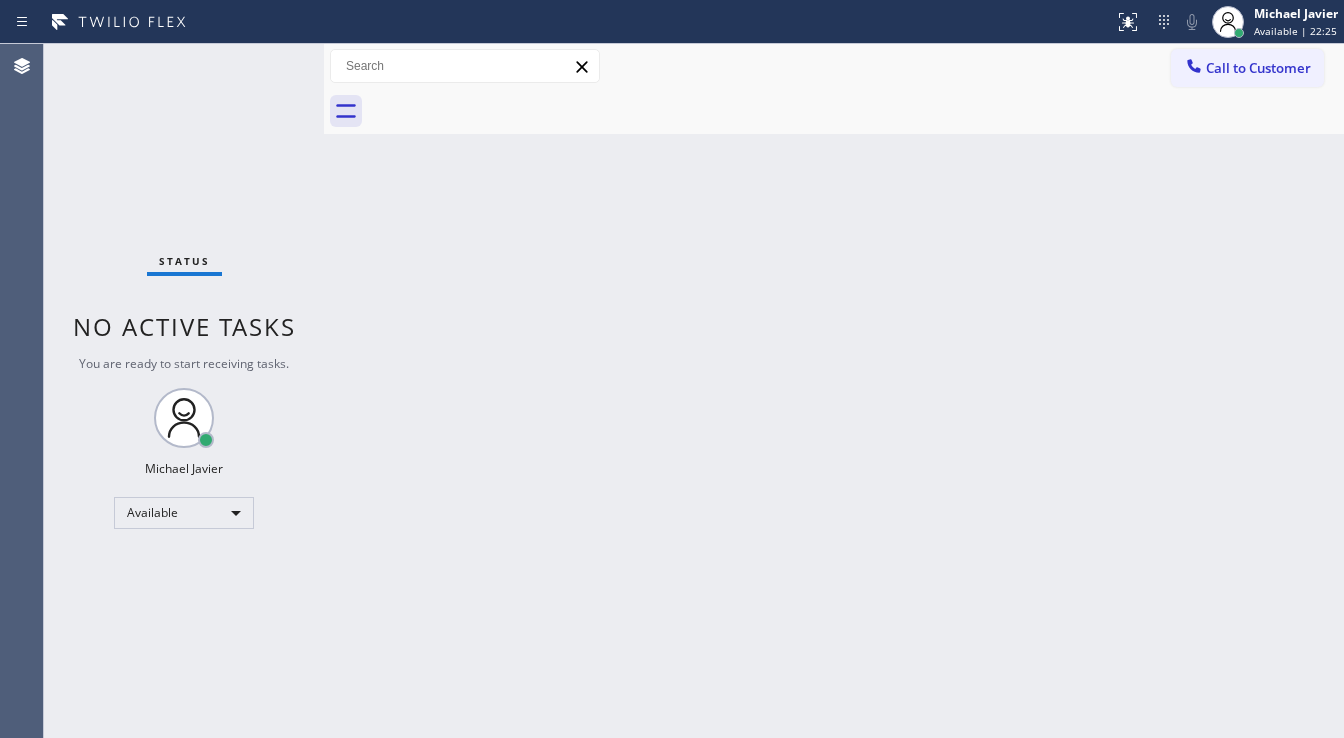 click 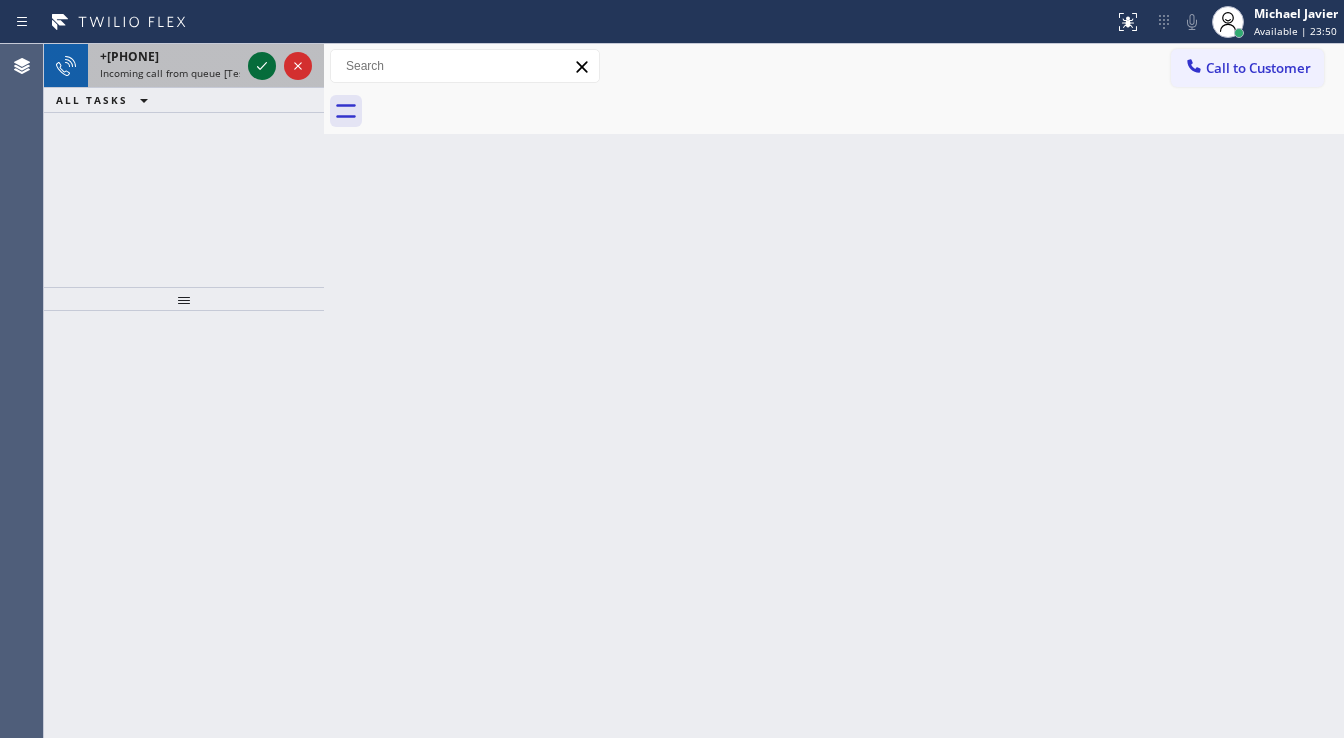 click 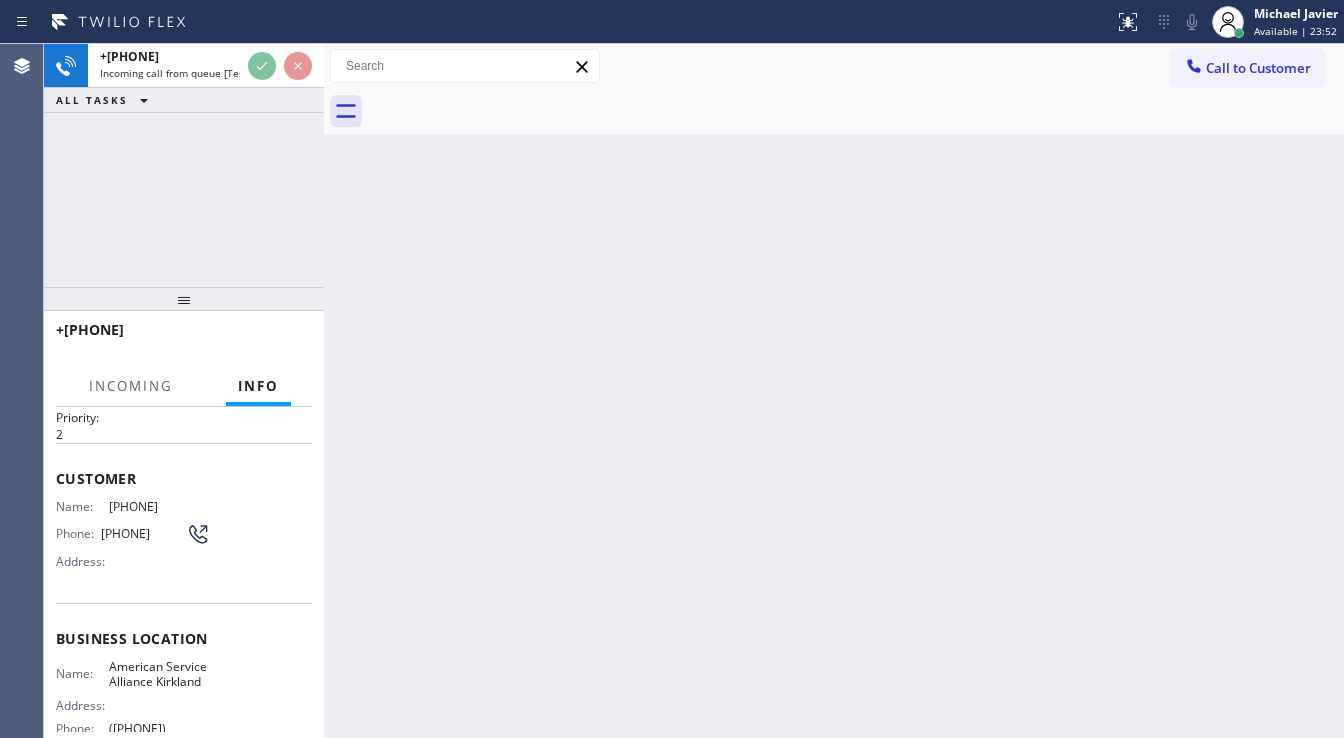 scroll, scrollTop: 80, scrollLeft: 0, axis: vertical 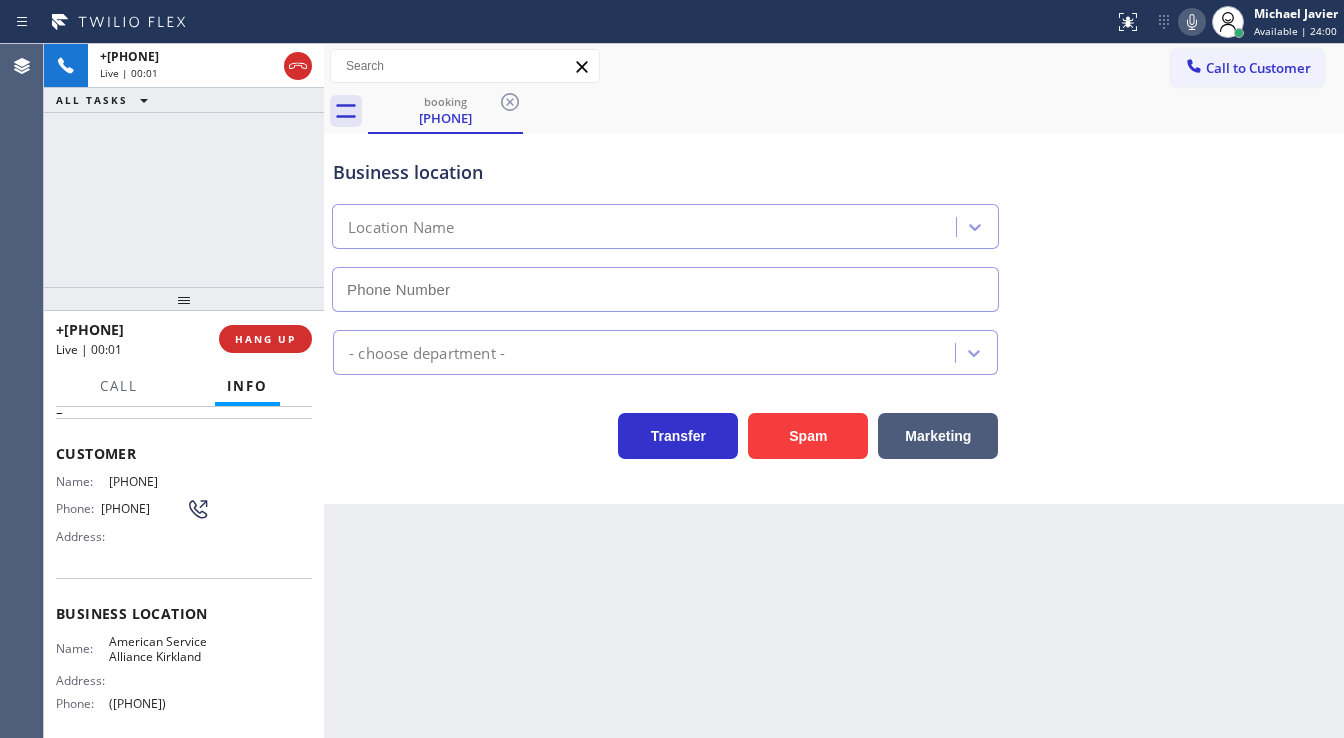 type on "(206) 483-0373" 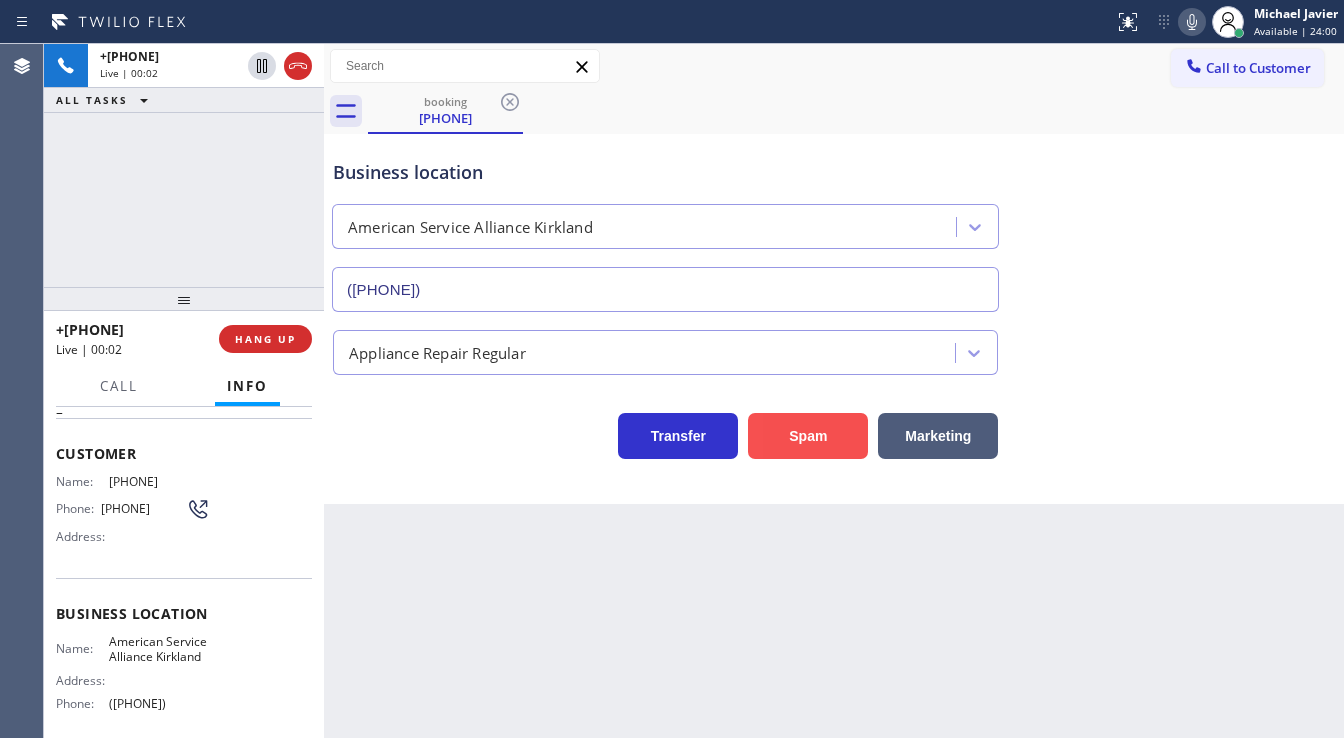 click on "Spam" at bounding box center [808, 436] 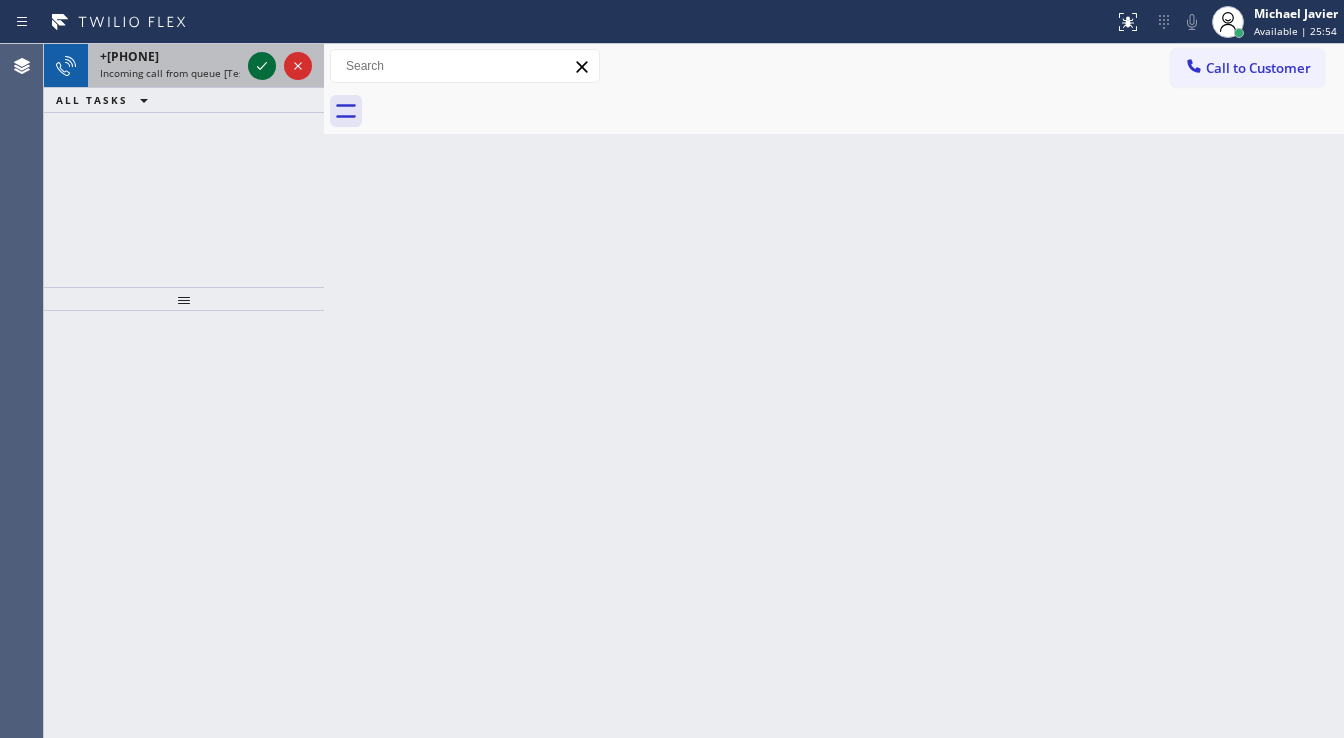 click 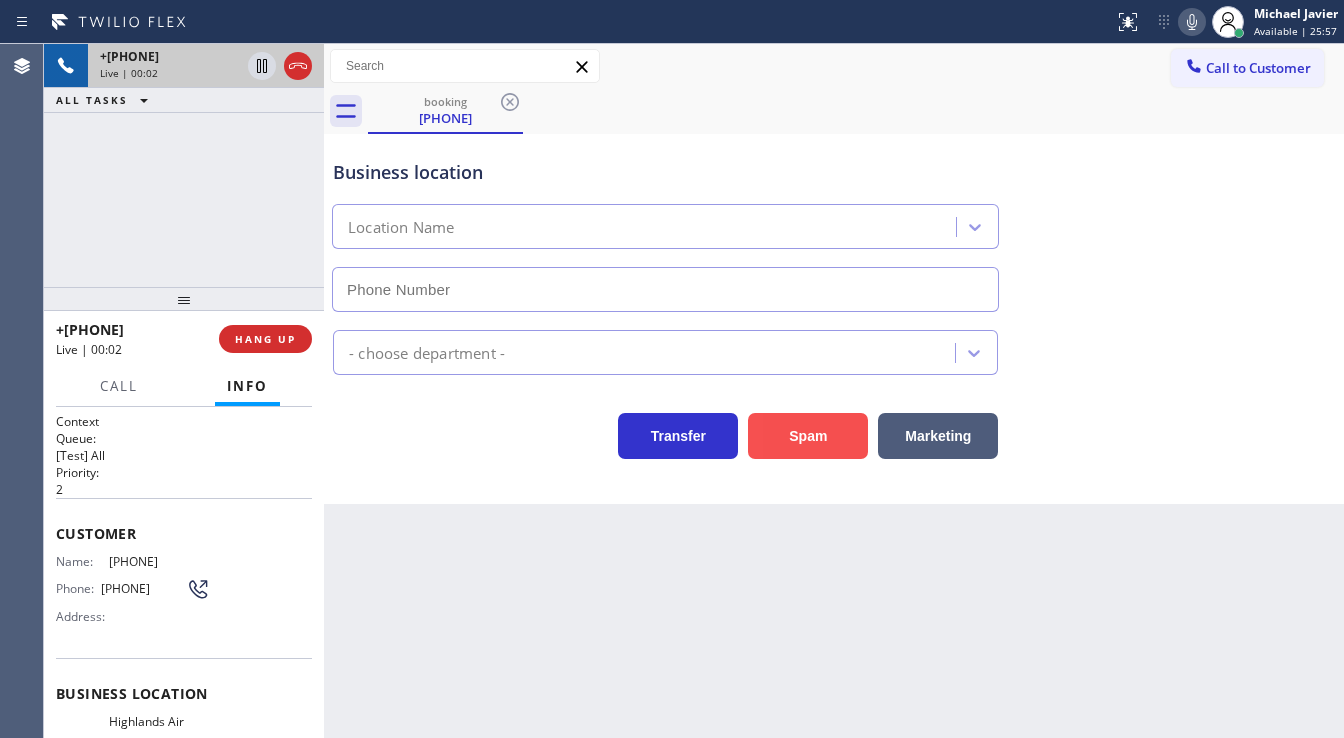 click on "Spam" at bounding box center [808, 436] 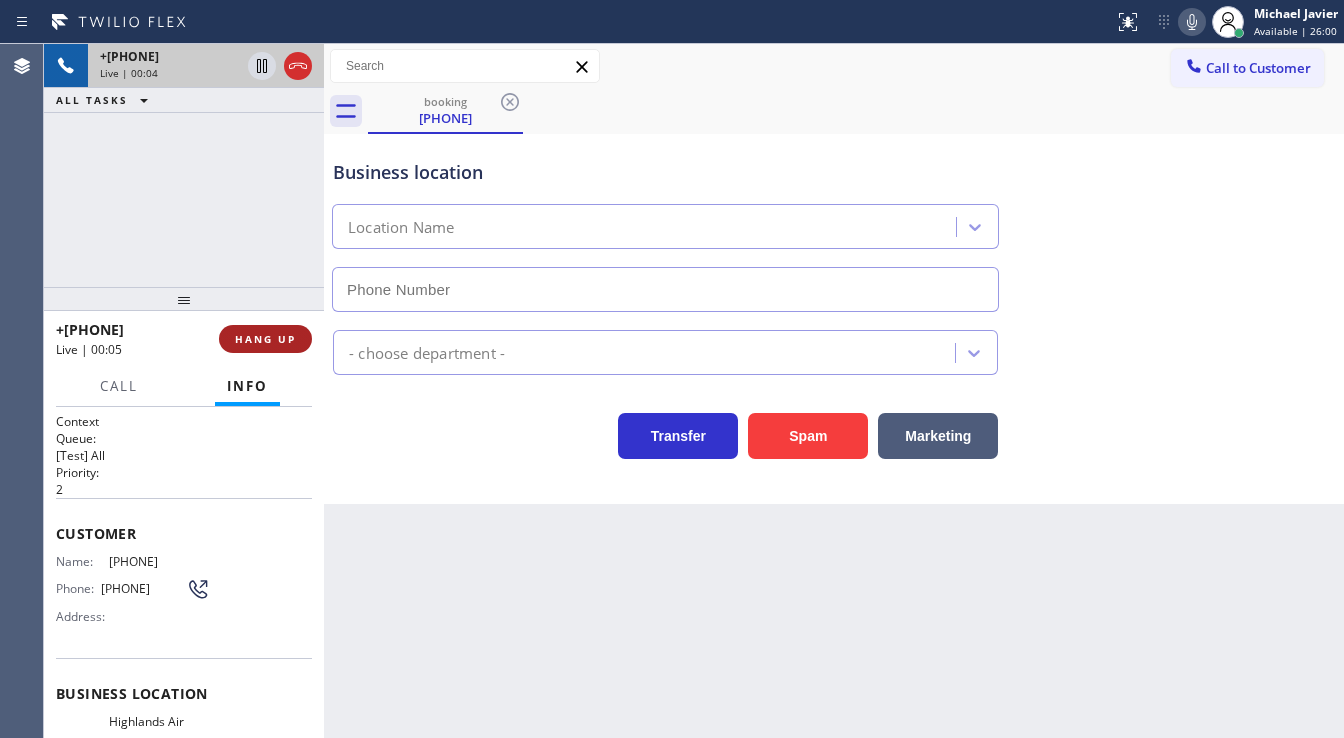 click on "HANG UP" at bounding box center [265, 339] 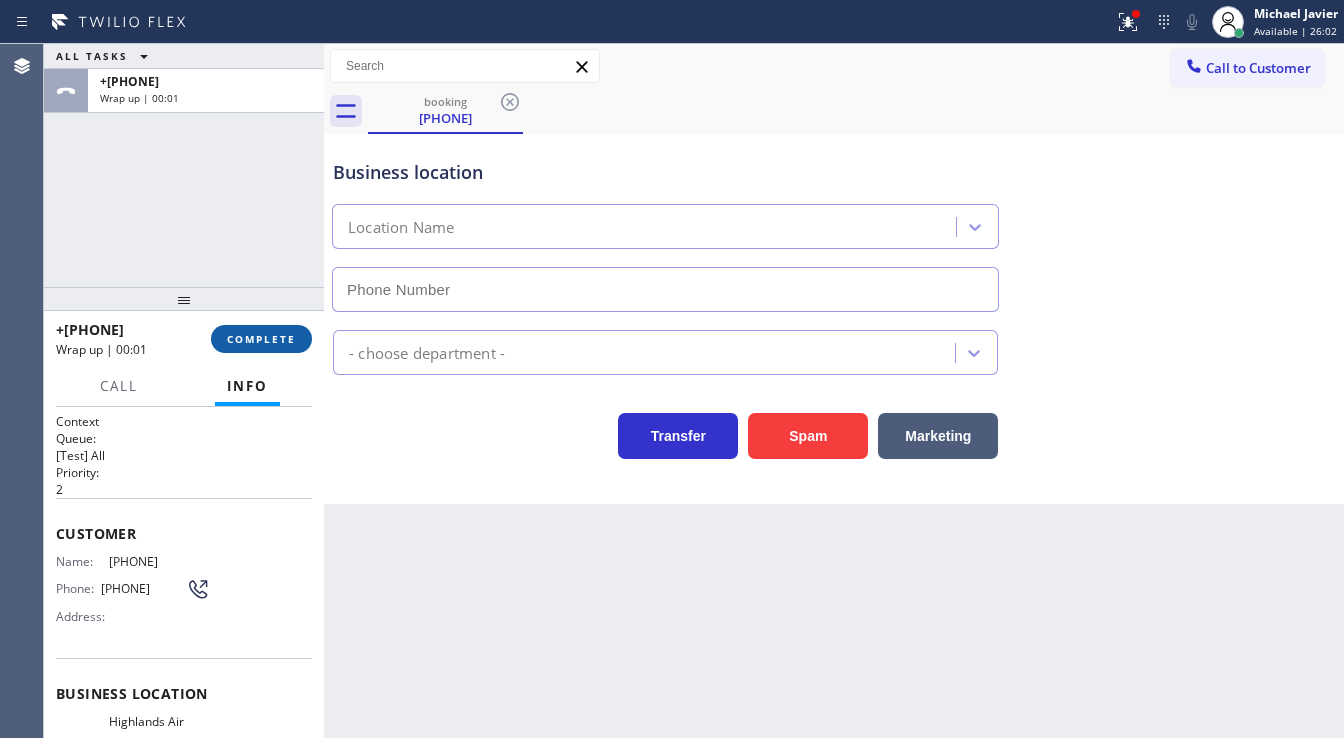 click on "COMPLETE" at bounding box center (261, 339) 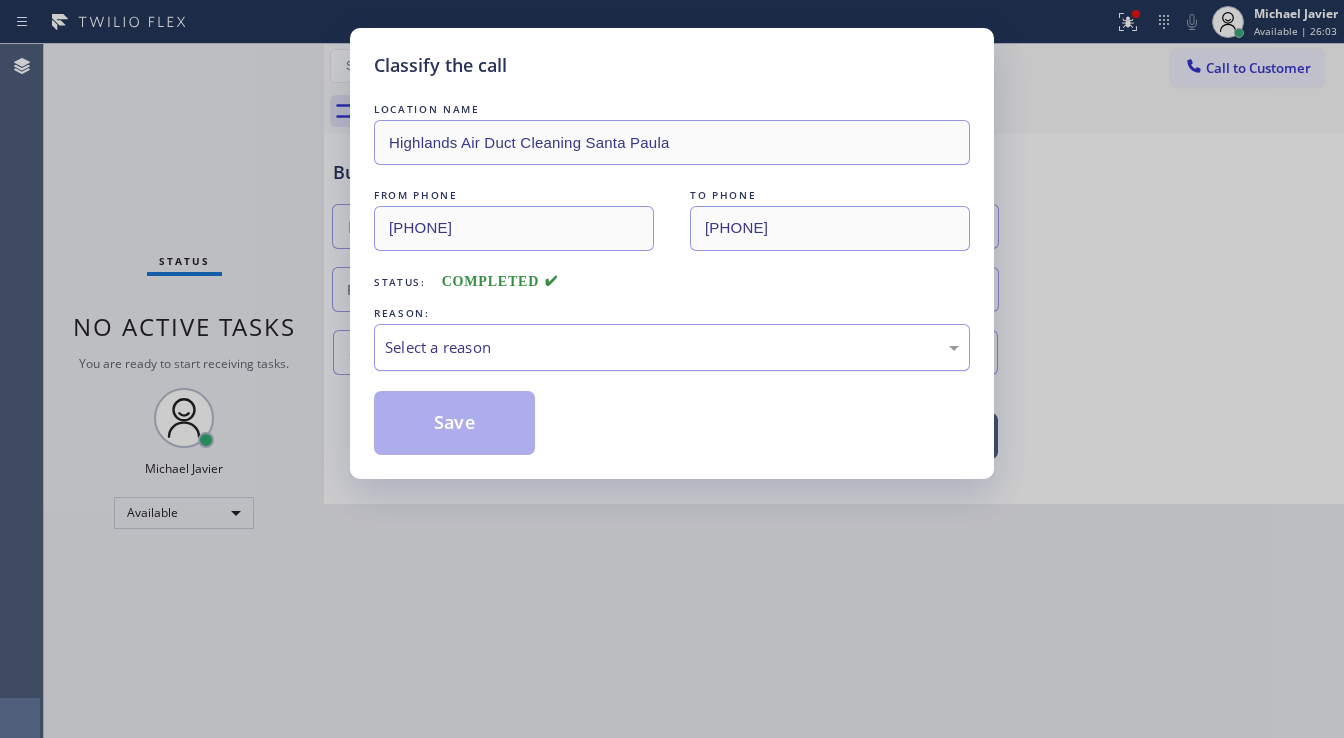 click on "Select a reason" at bounding box center (672, 347) 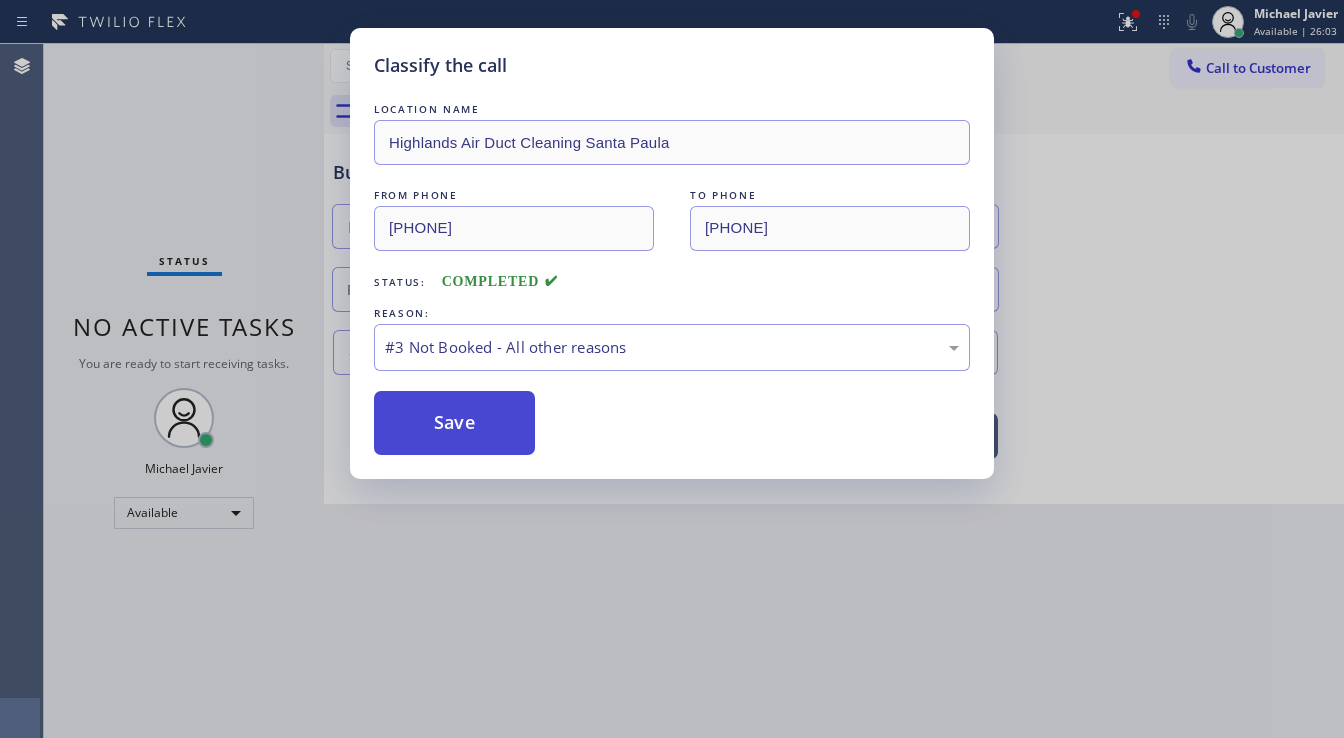 type on "(805) 608-3959" 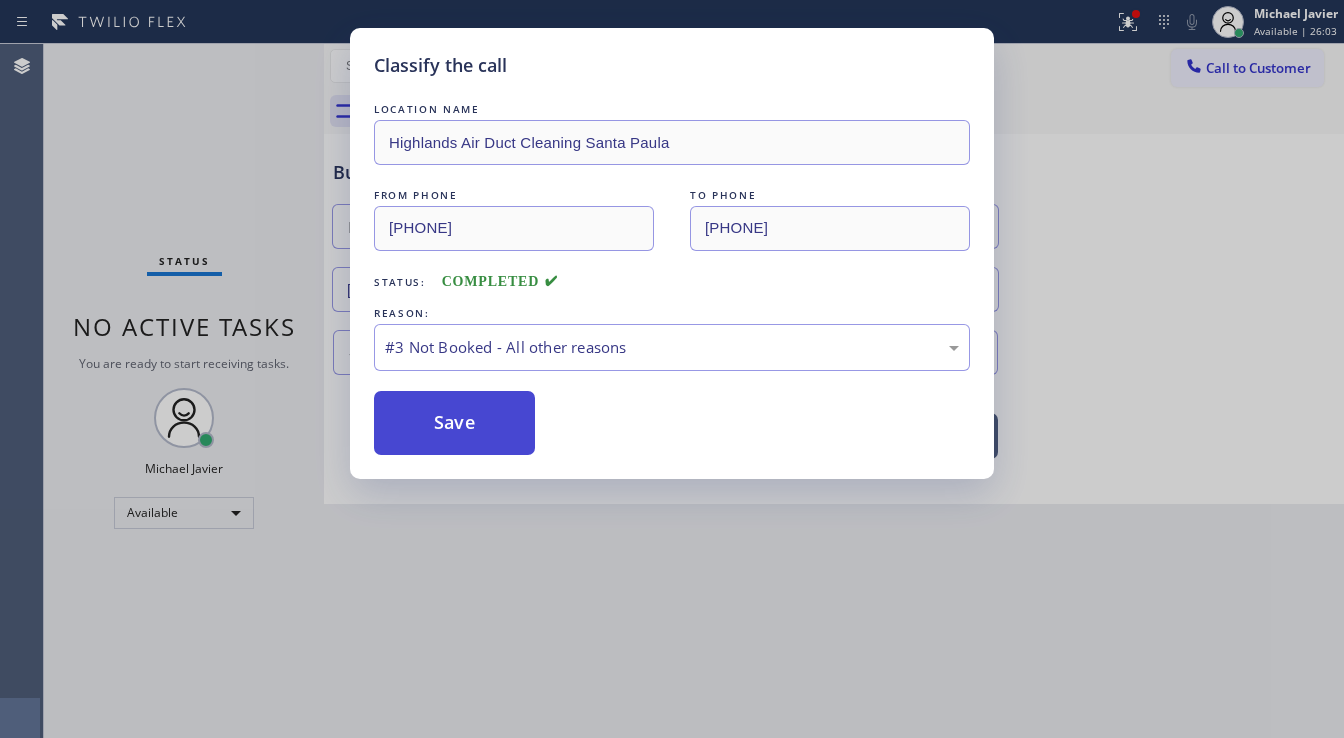 drag, startPoint x: 448, startPoint y: 437, endPoint x: 436, endPoint y: 434, distance: 12.369317 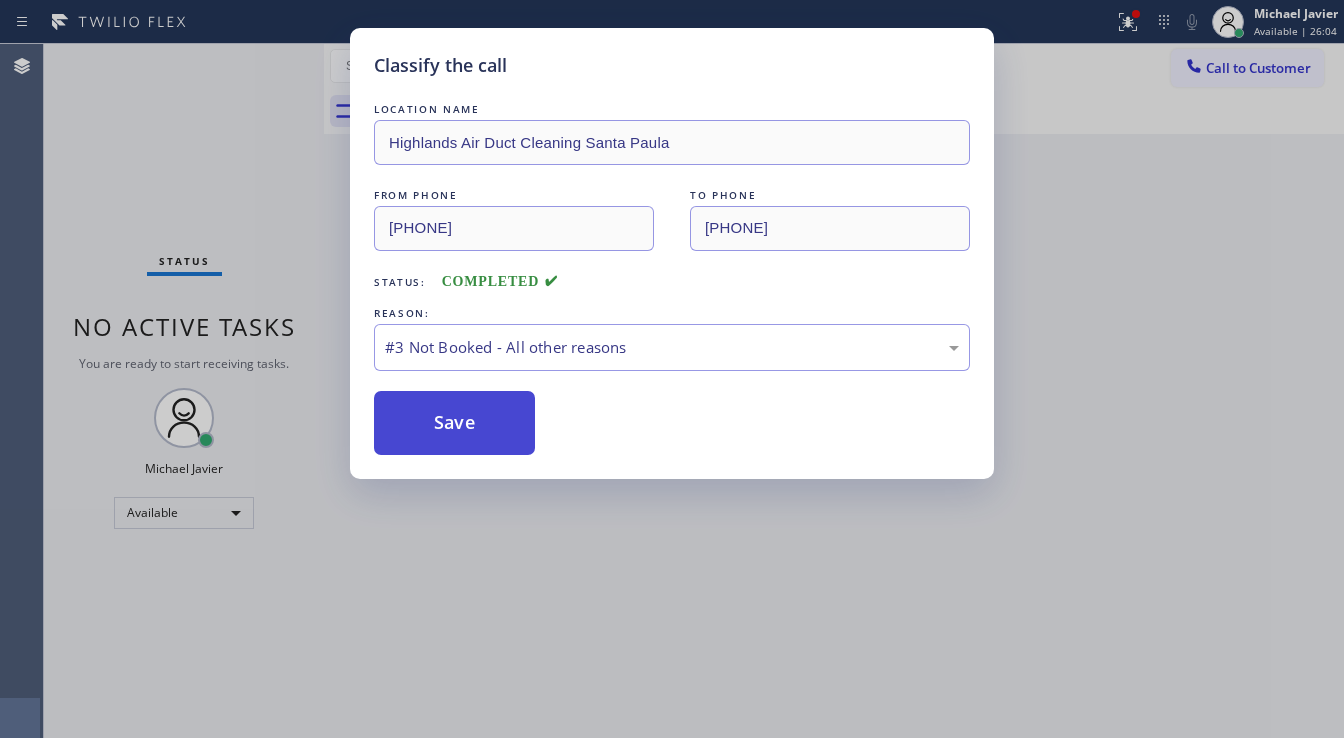 click on "Save" at bounding box center (454, 423) 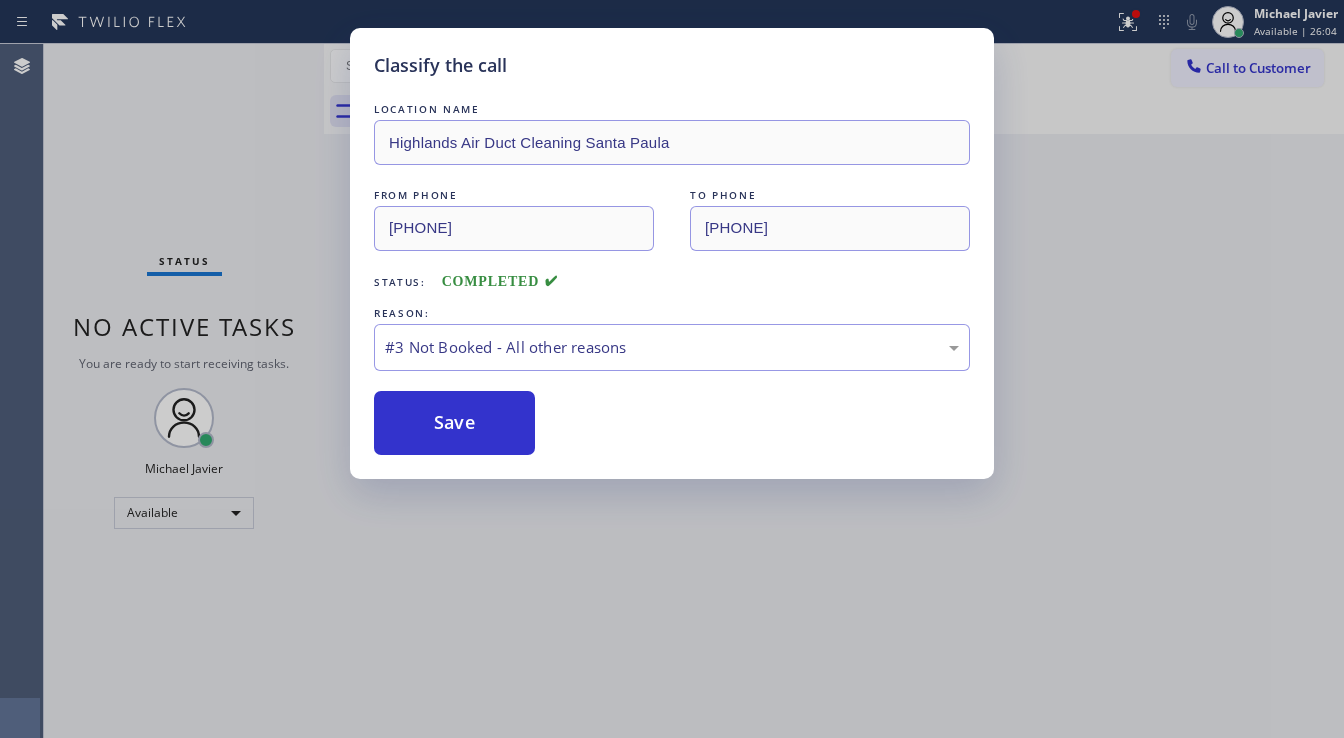 drag, startPoint x: 436, startPoint y: 434, endPoint x: 473, endPoint y: 565, distance: 136.12494 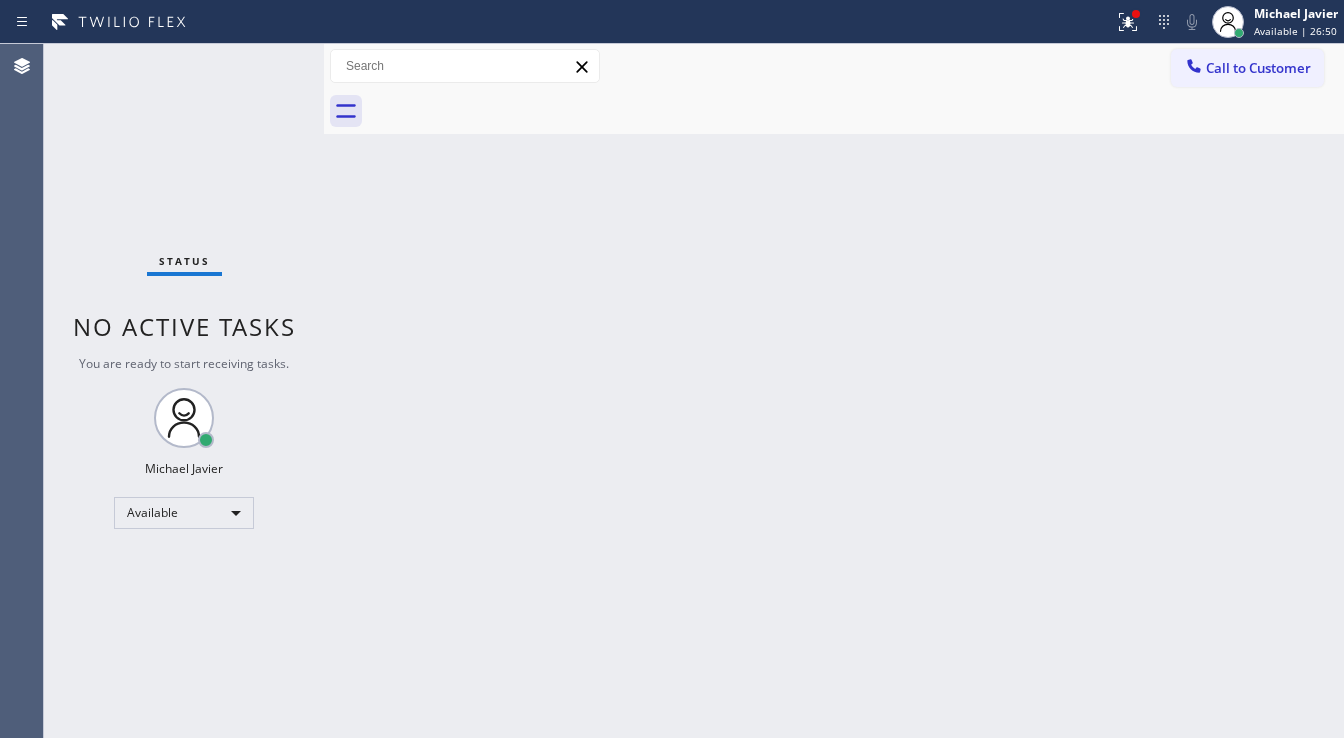 click on "Status   No active tasks     You are ready to start receiving tasks.   Michael Javier Available" at bounding box center [184, 391] 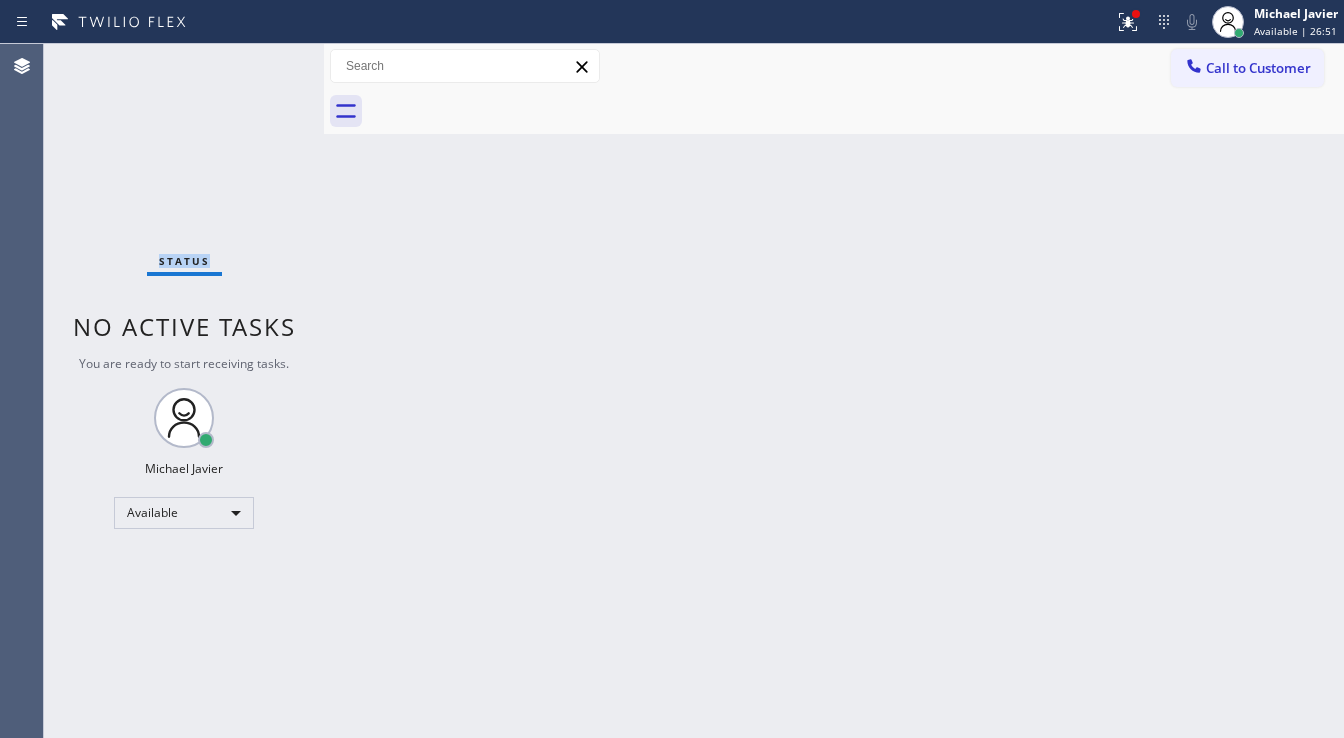 click on "Status   No active tasks     You are ready to start receiving tasks.   Michael Javier Available" at bounding box center (184, 391) 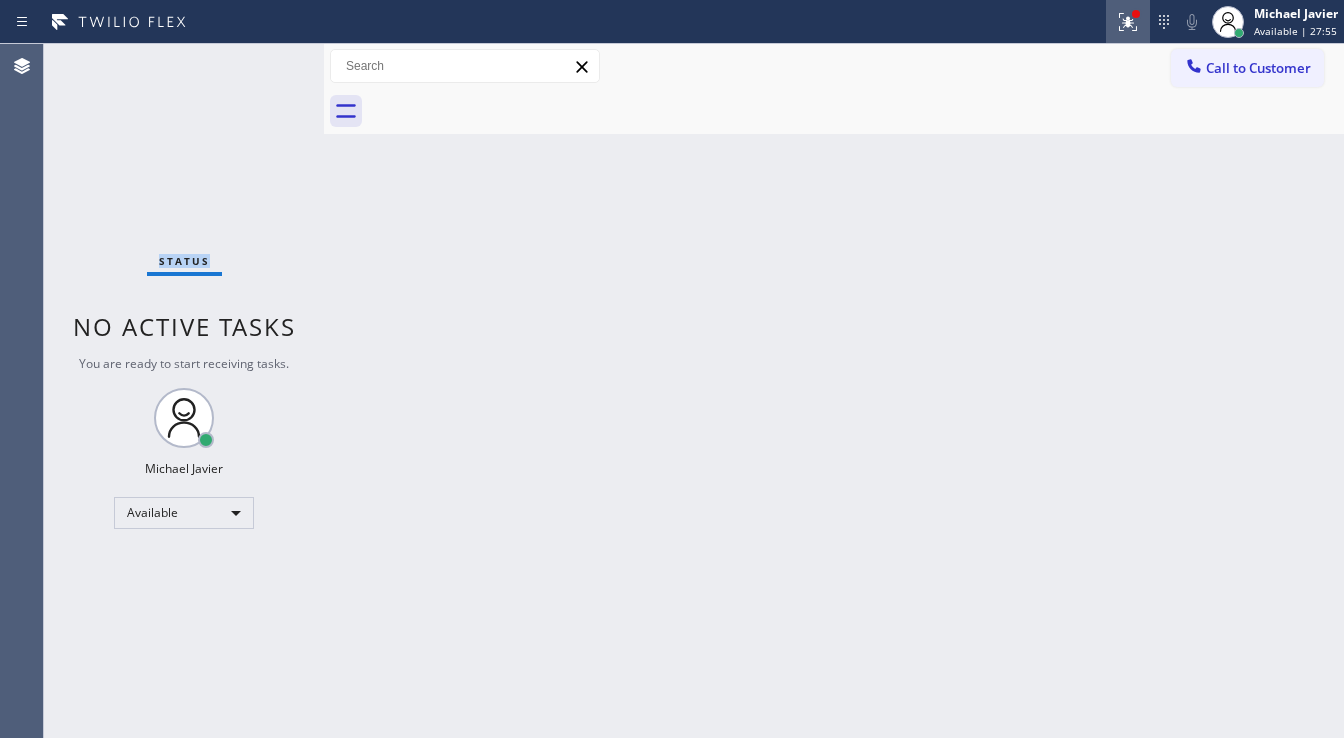 click 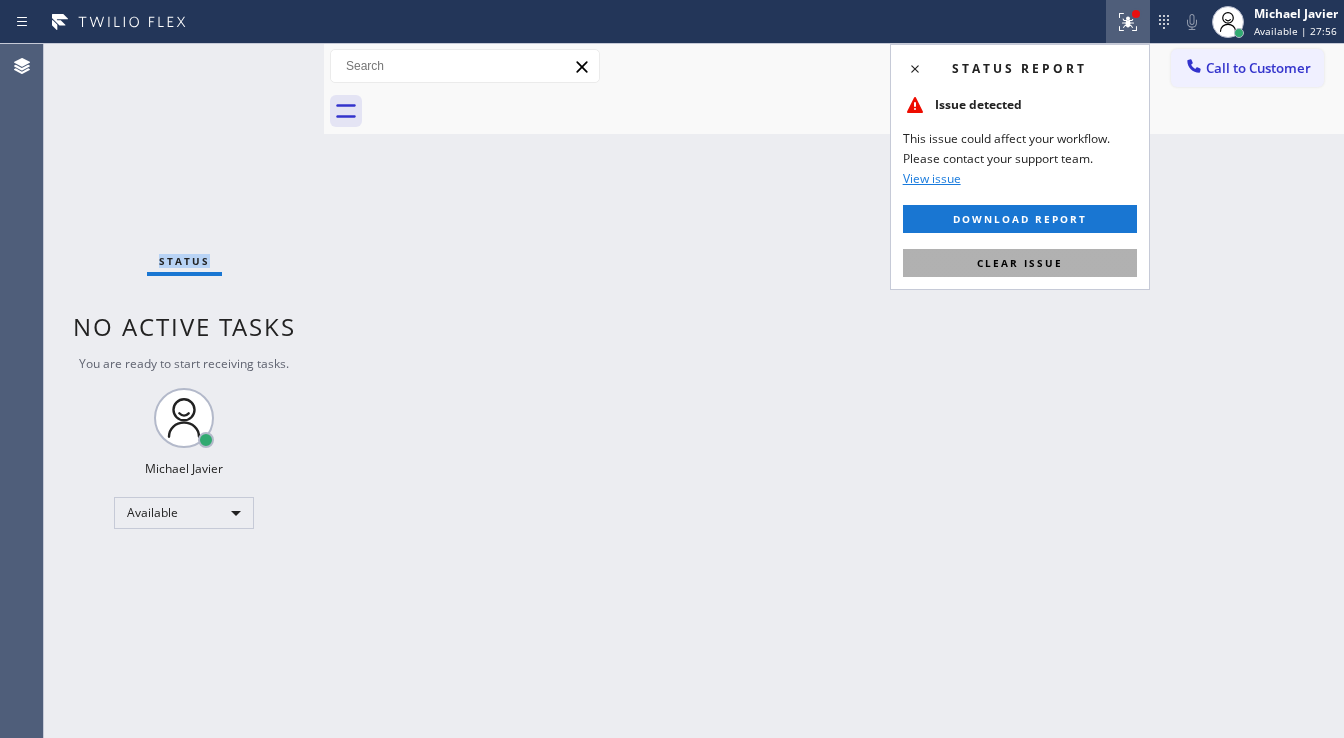click on "Clear issue" at bounding box center (1020, 263) 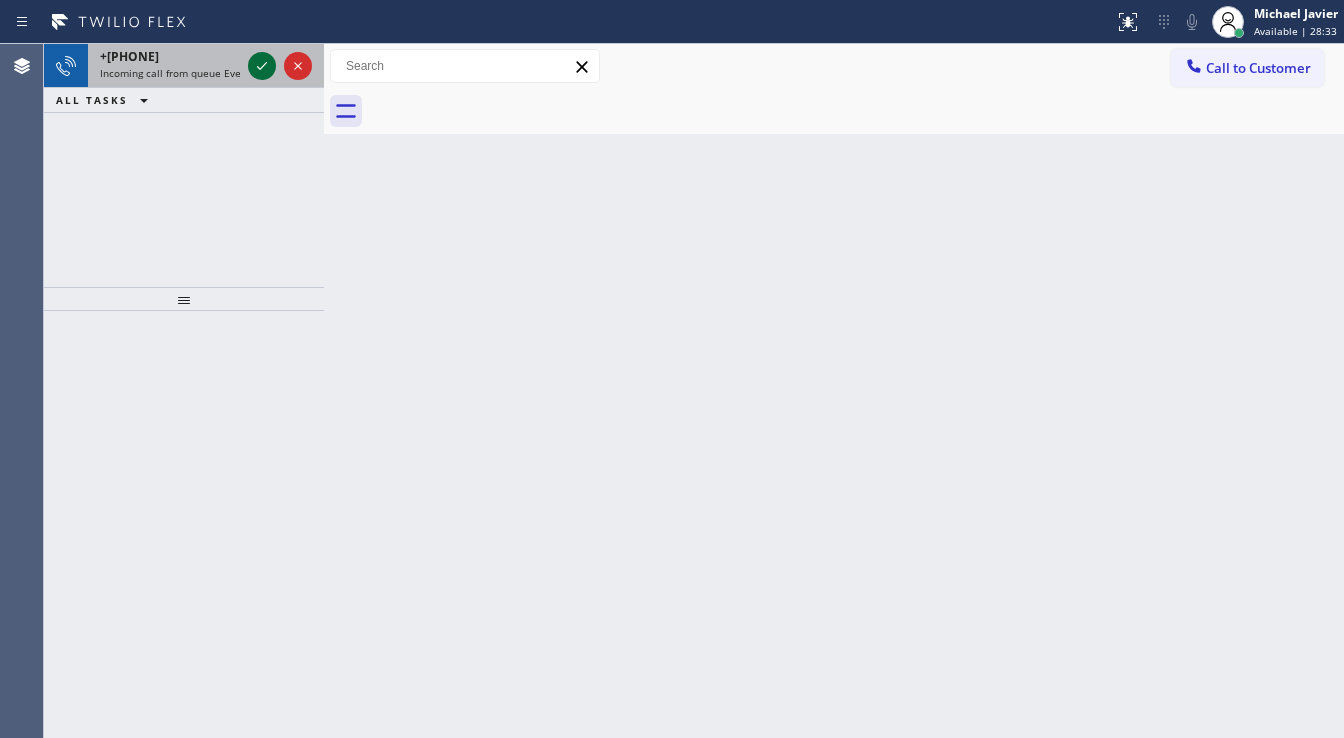 click 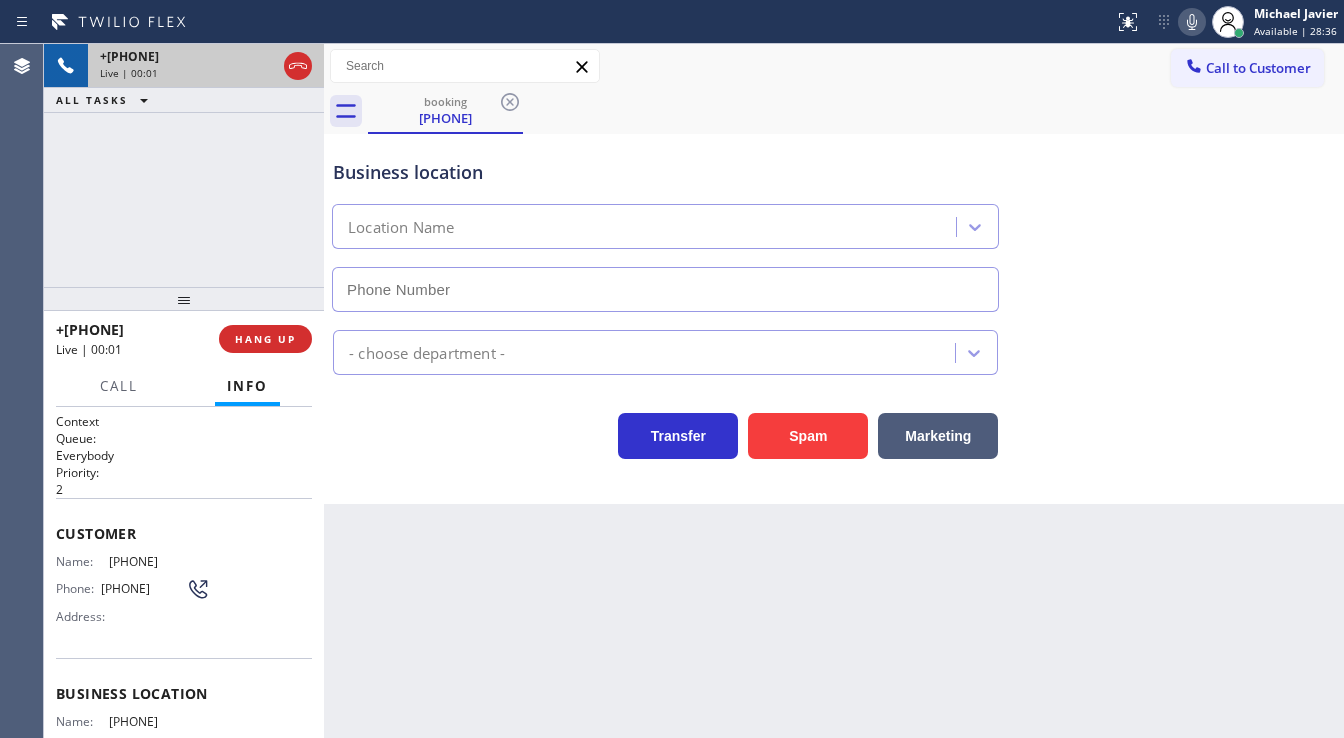 click on "Status report No issues detected If you experience an issue, please download the report and send it to your support team. Download report Michael Javier Available | 28:36 Set your status Offline Available Unavailable Break Log out Agent Desktop Classify the call LOCATION NAME Whirlpool Appliance Repair Phoenix FROM PHONE (602) 885-5089 TO PHONE (602) 755-4468 Status: COMPLETED REASON: Existing Customer - ETA/PI/REDO/complain/cancel Save Classify the call LOCATION NAME Home Alliance Membership FROM PHONE (714) 726-8158 TO PHONE (855) 946-3605 Status: COMPLETED REASON: Not Booked - All other reasons Save Classify the call LOCATION NAME Spectrum Appliance Repair Chandler FROM PHONE (480) 603-1478 TO PHONE (480) 618-7722 Status: COMPLETED REASON: Spam/Advertising Save Classify the call LOCATION NAME Highlands Air Duct Cleaning Santa Paula FROM PHONE (805) 494-2166 TO PHONE (805) 608-3959 Status: COMPLETED REASON: #3 Not Booked - All other reasons Save +18183094719 Live | 00:01 ALL TASKS ALL TASKS ACTIVE TASKS 2" at bounding box center (672, 369) 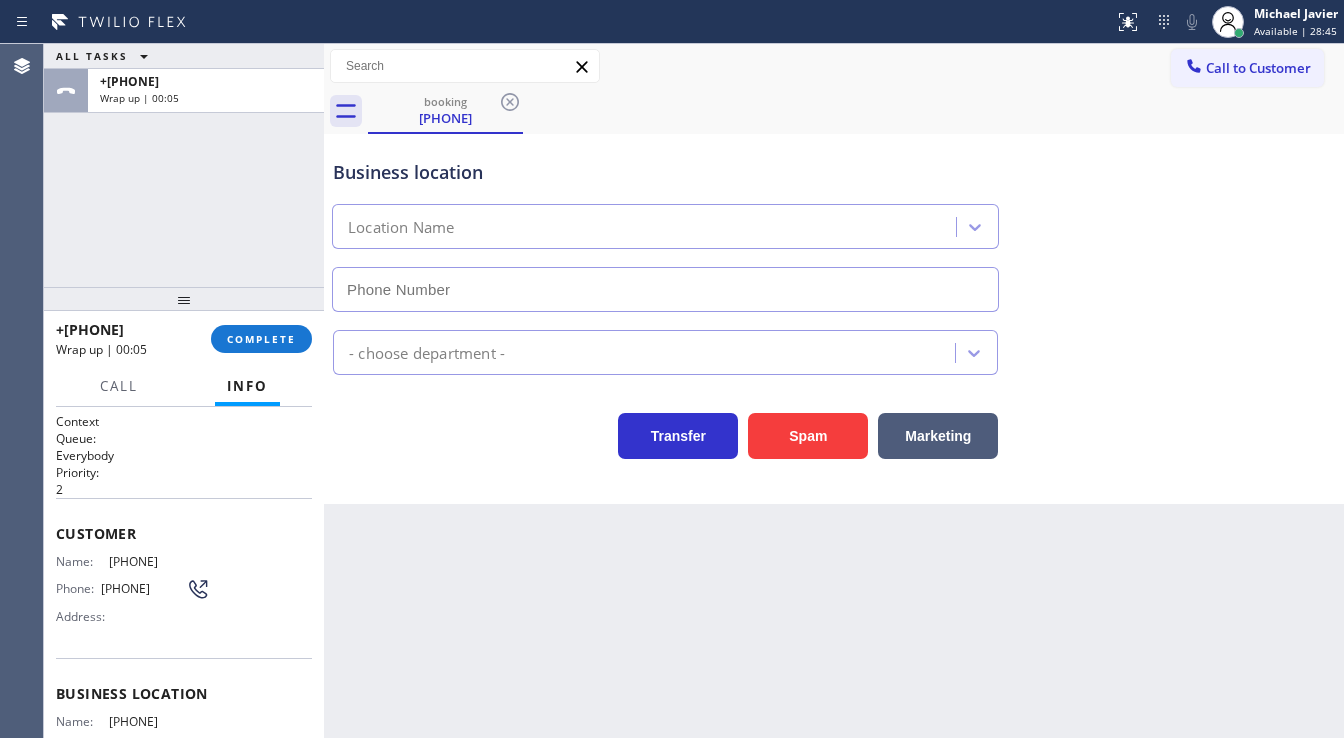 click on "ALL TASKS ALL TASKS ACTIVE TASKS TASKS IN WRAP UP +18183094719 Wrap up | 00:05" at bounding box center [184, 165] 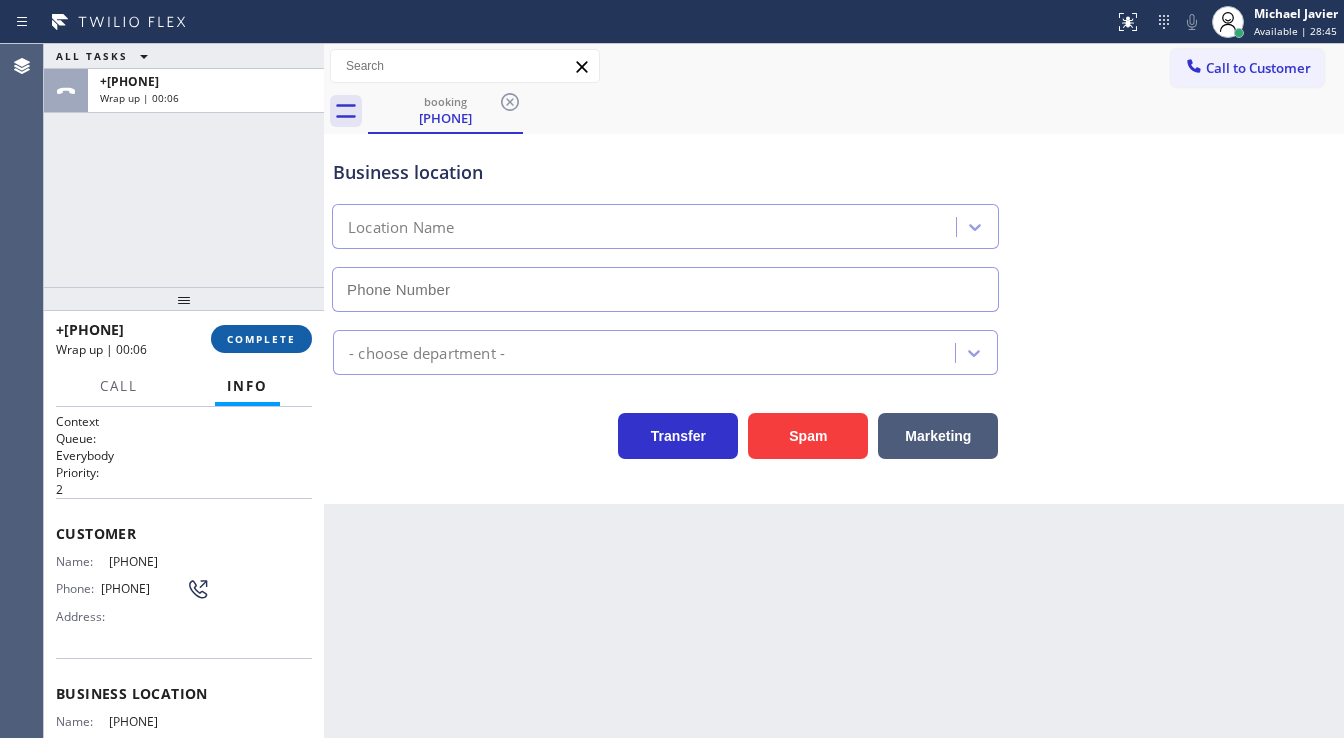 click on "COMPLETE" at bounding box center [261, 339] 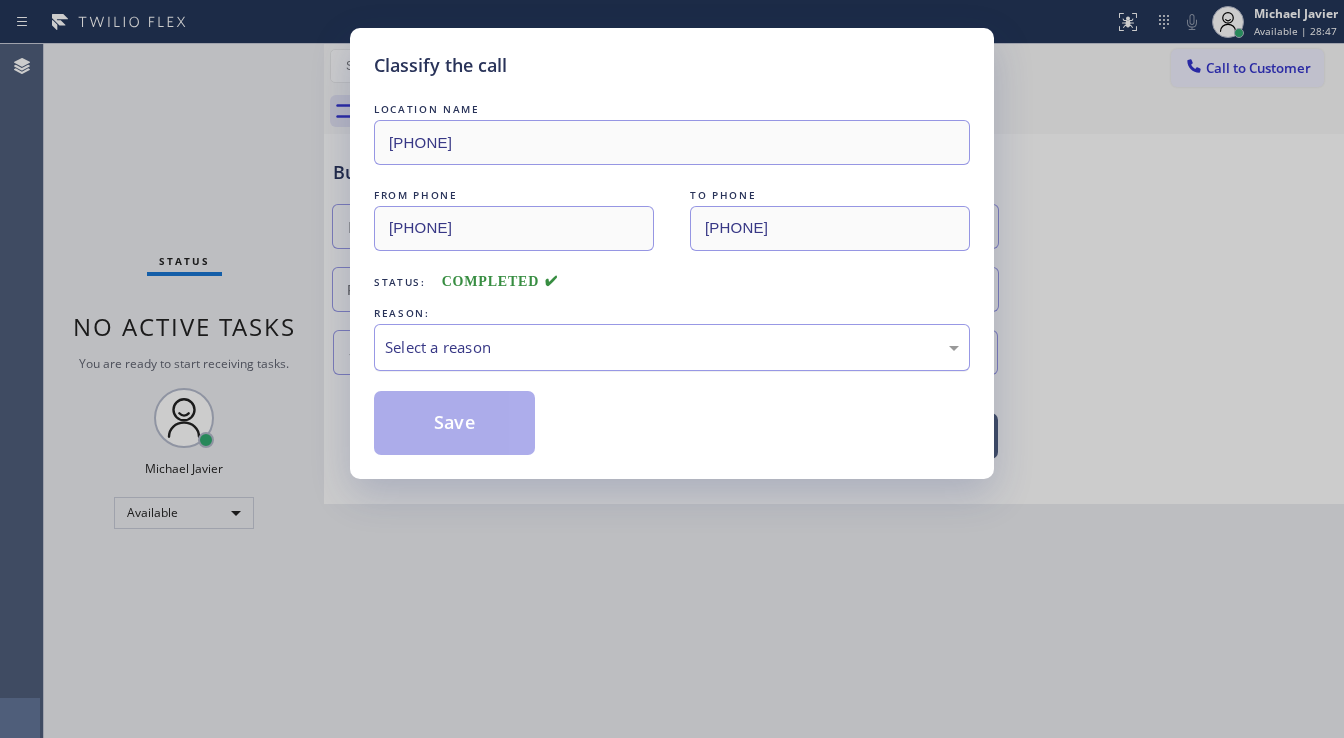 click on "Select a reason" at bounding box center [672, 347] 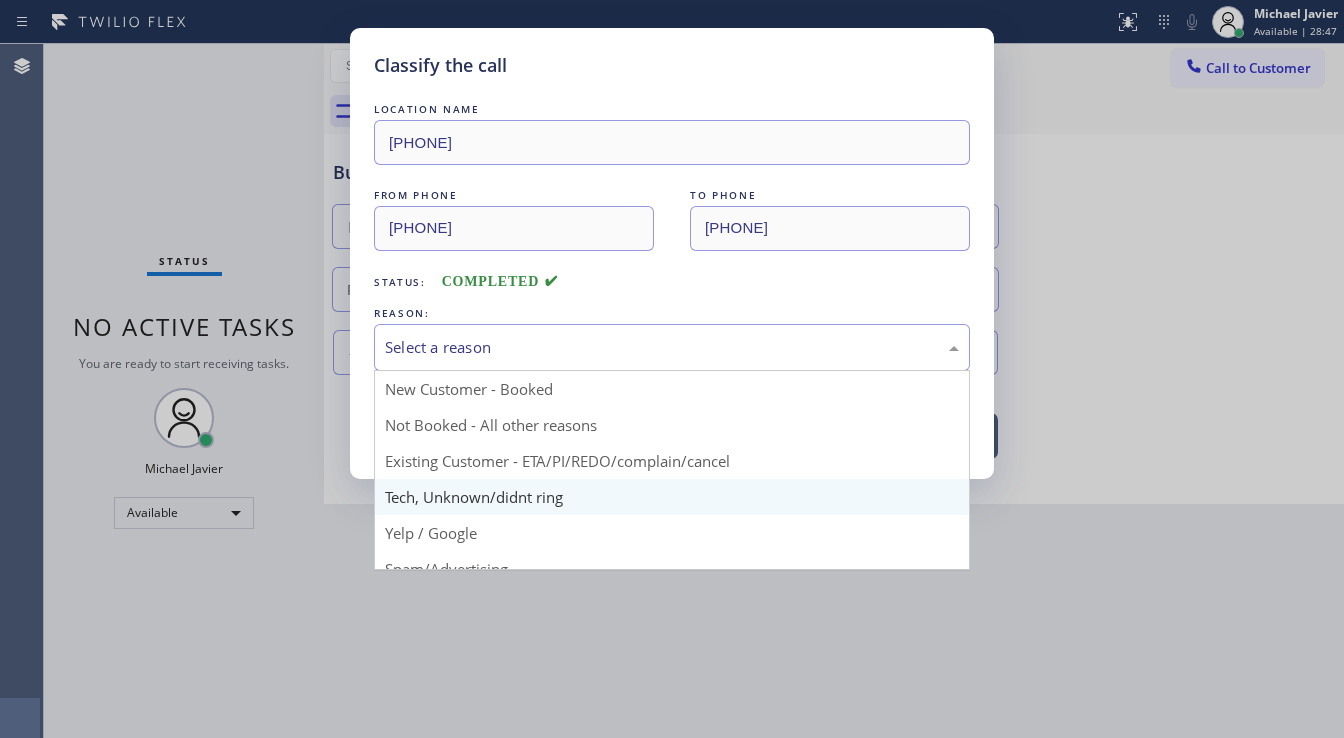 drag, startPoint x: 456, startPoint y: 492, endPoint x: 452, endPoint y: 465, distance: 27.294687 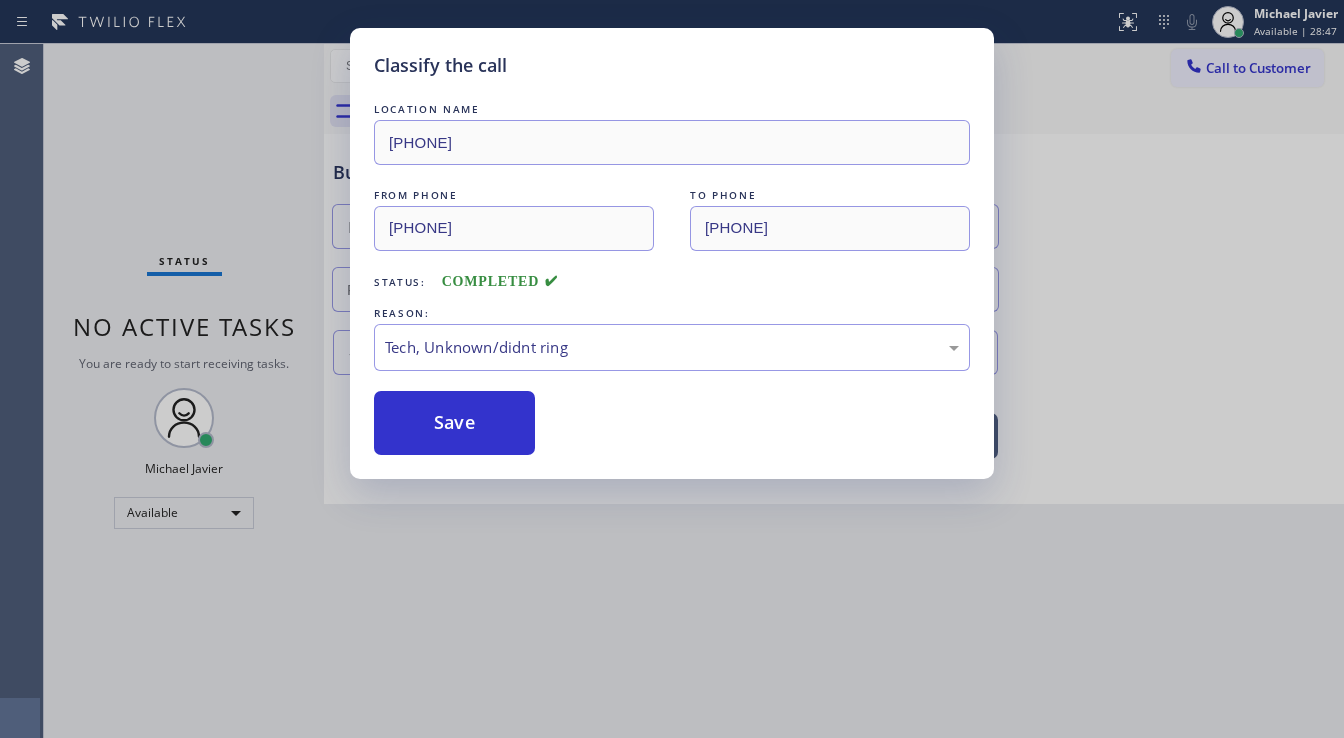 click on "Save" at bounding box center (454, 423) 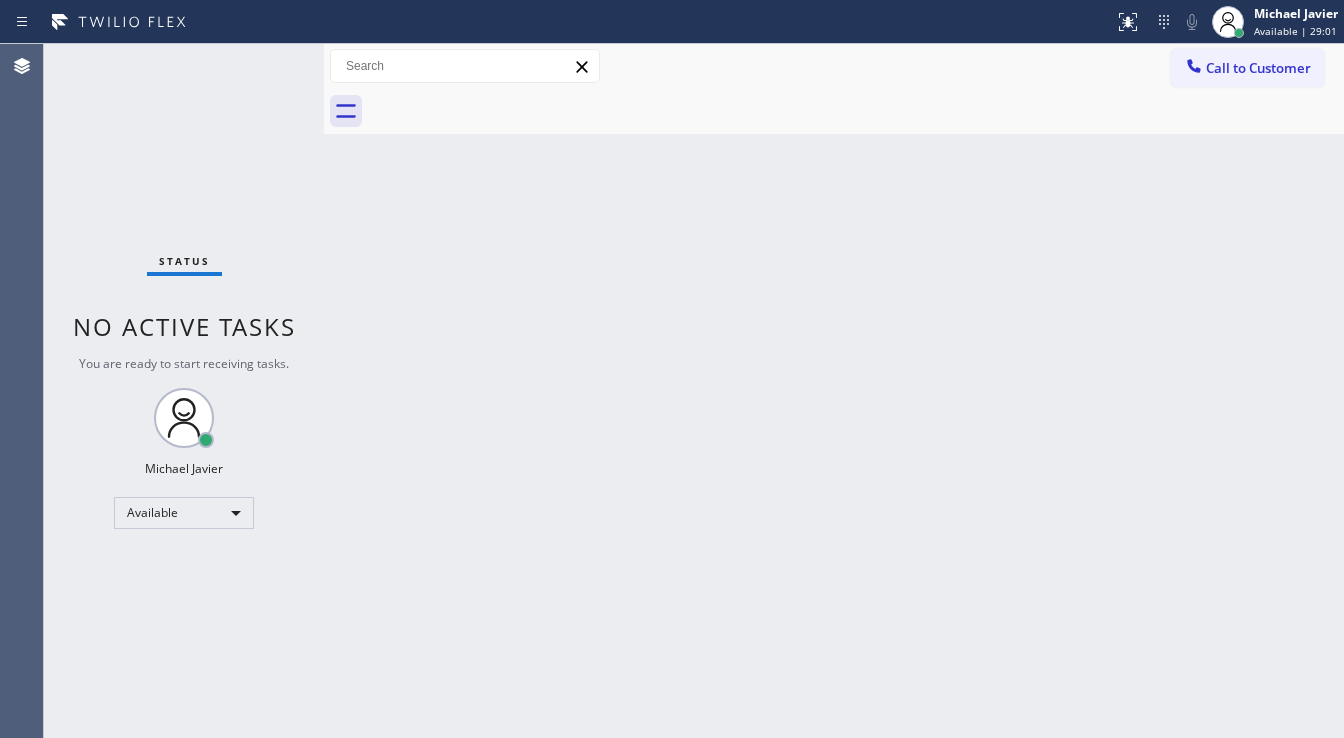 click on "Status   No active tasks     You are ready to start receiving tasks.   Michael Javier Available" at bounding box center [184, 391] 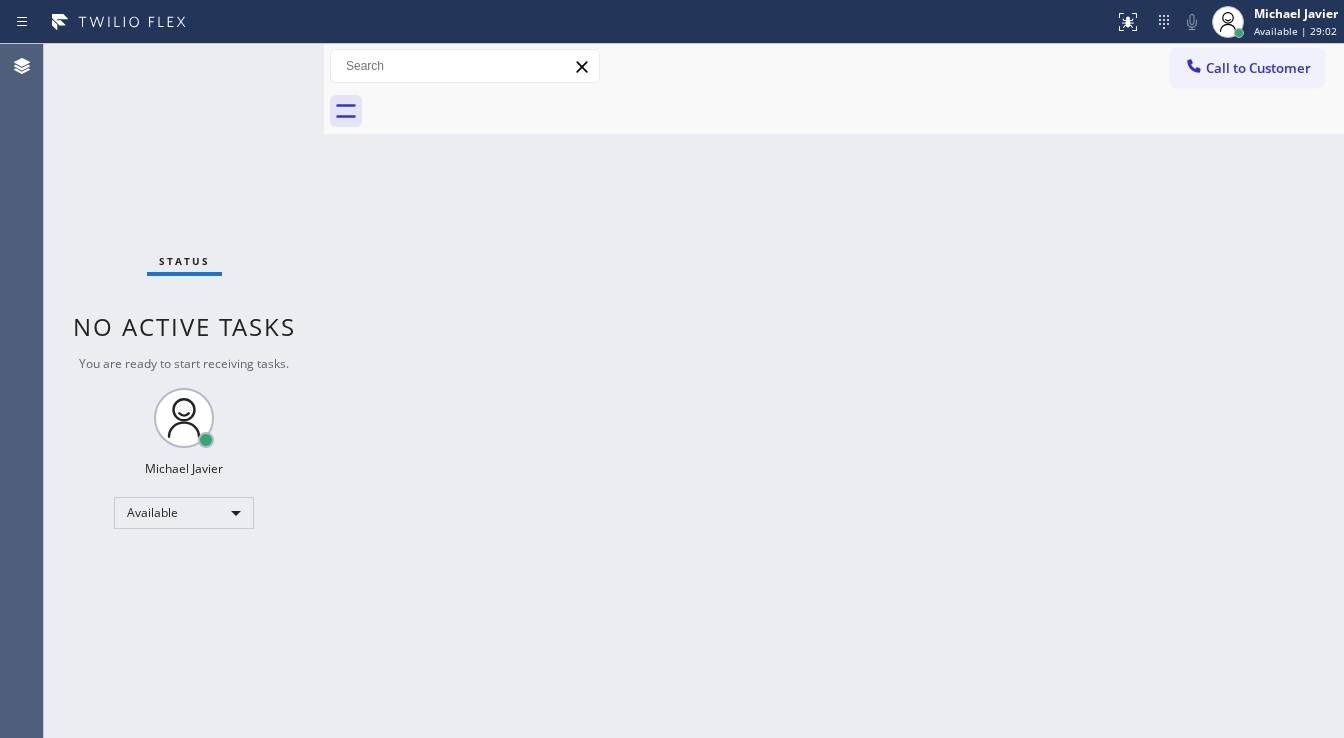 click on "Status   No active tasks     You are ready to start receiving tasks.   Michael Javier Available" at bounding box center (184, 391) 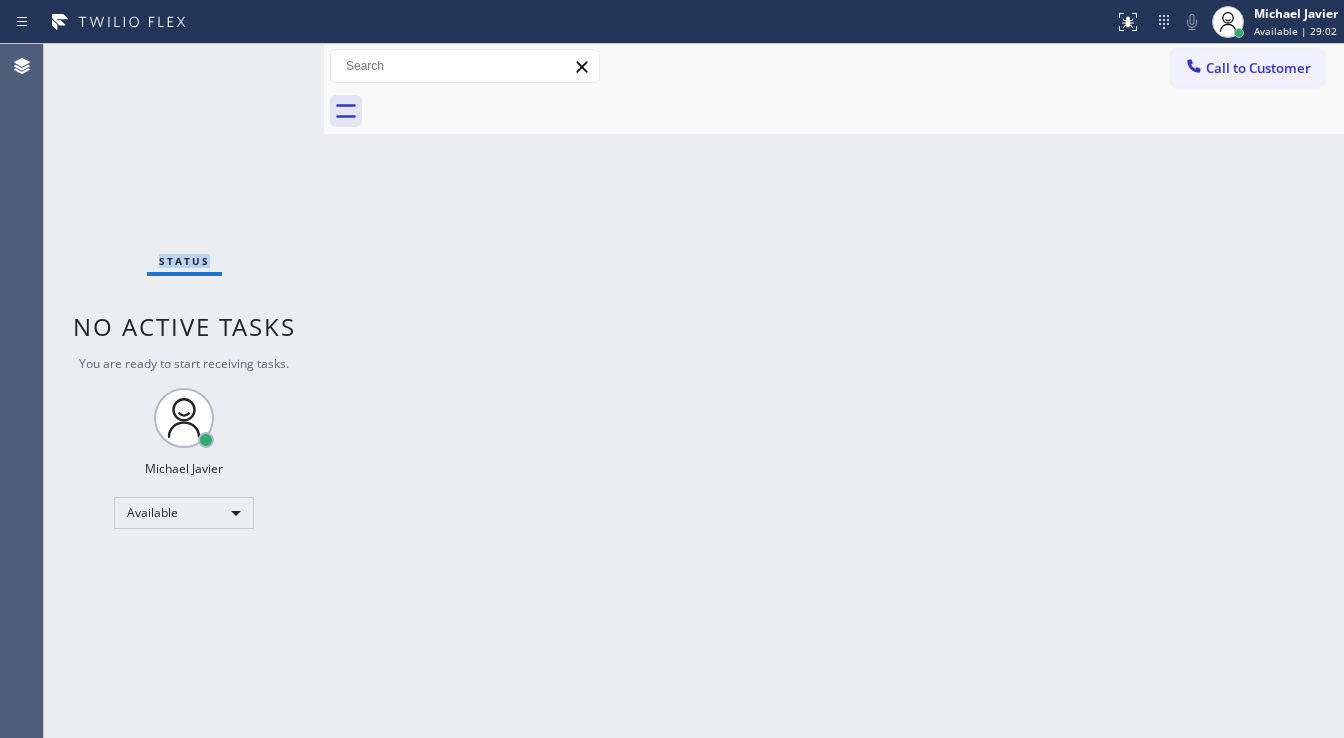 click on "Status   No active tasks     You are ready to start receiving tasks.   Michael Javier Available" at bounding box center [184, 391] 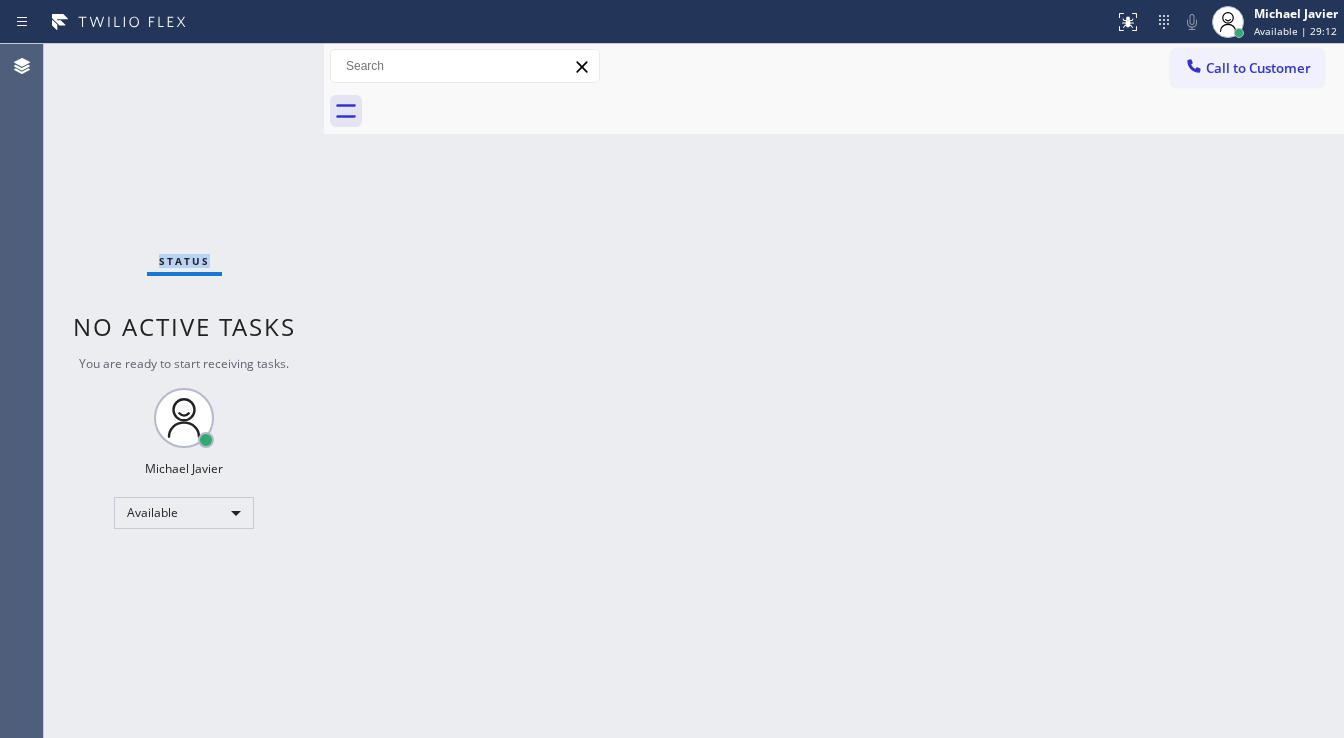 click on "Status   No active tasks     You are ready to start receiving tasks.   Michael Javier Available" at bounding box center [184, 391] 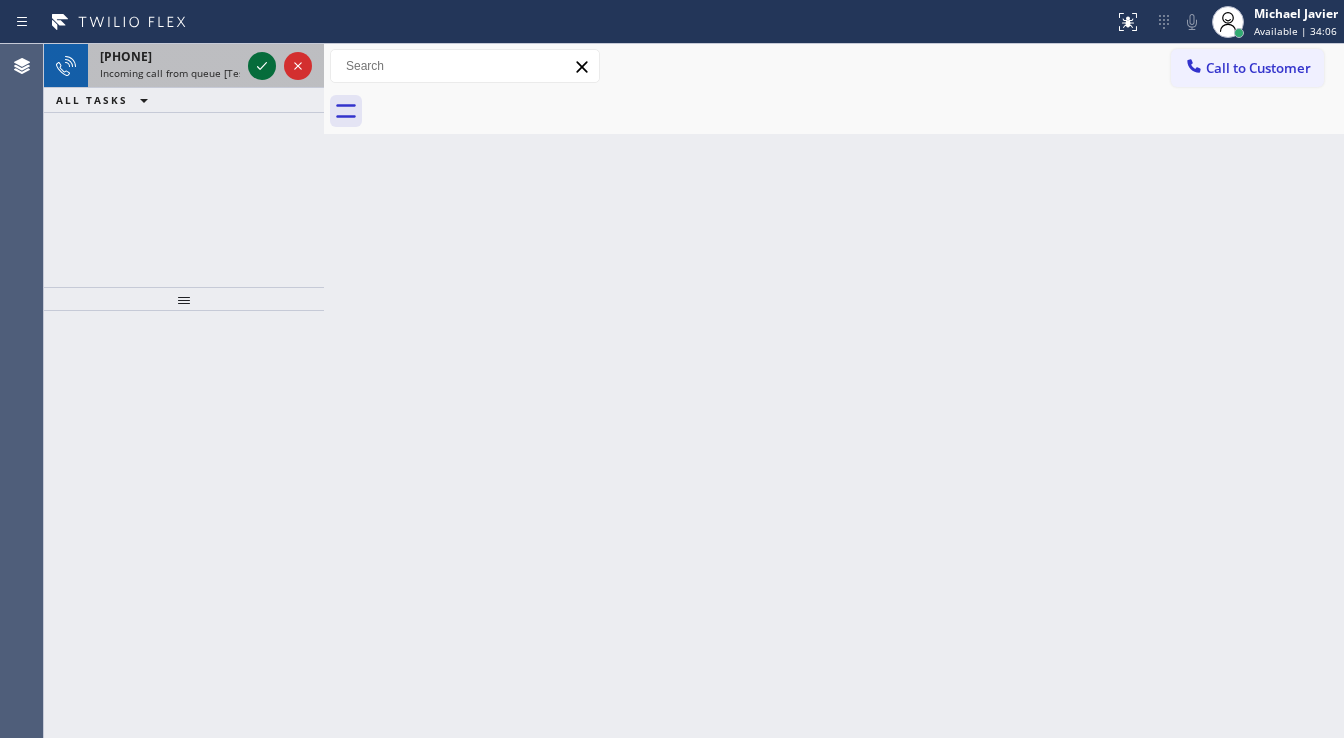 click 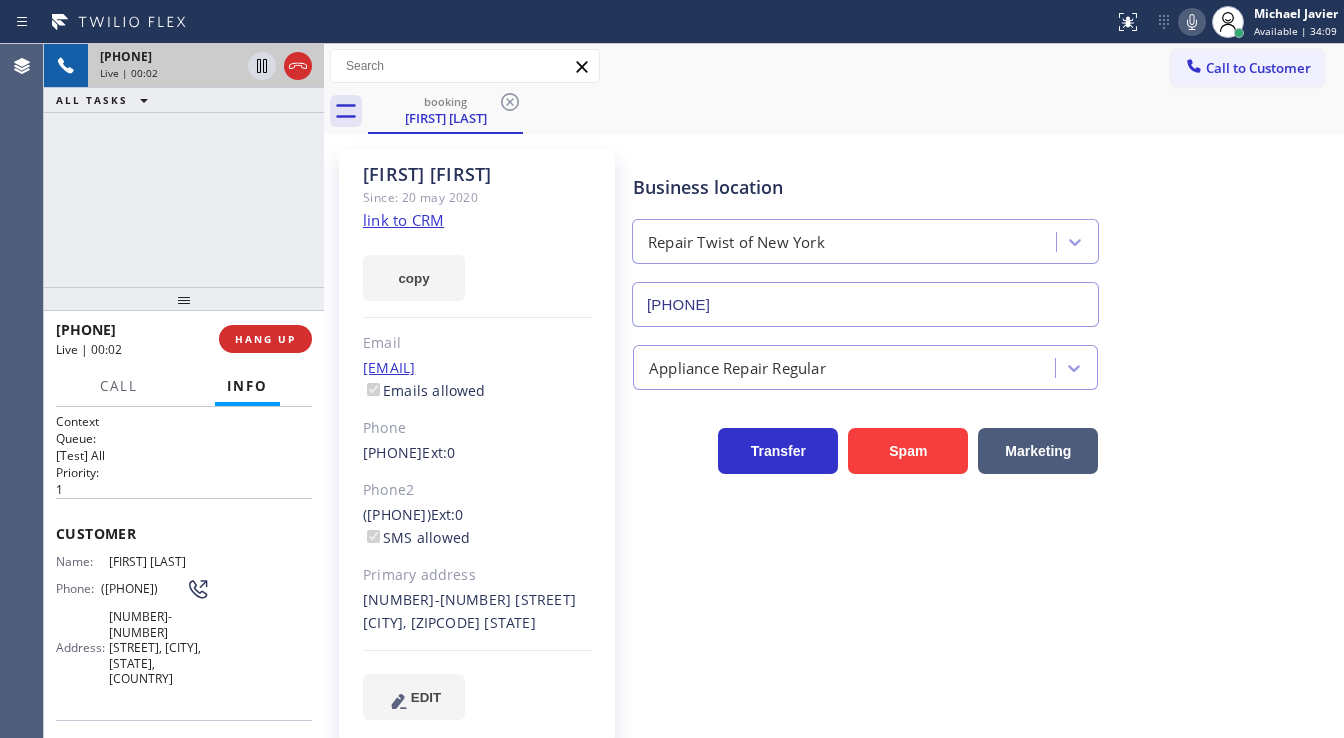 type on "(347) 284-6179" 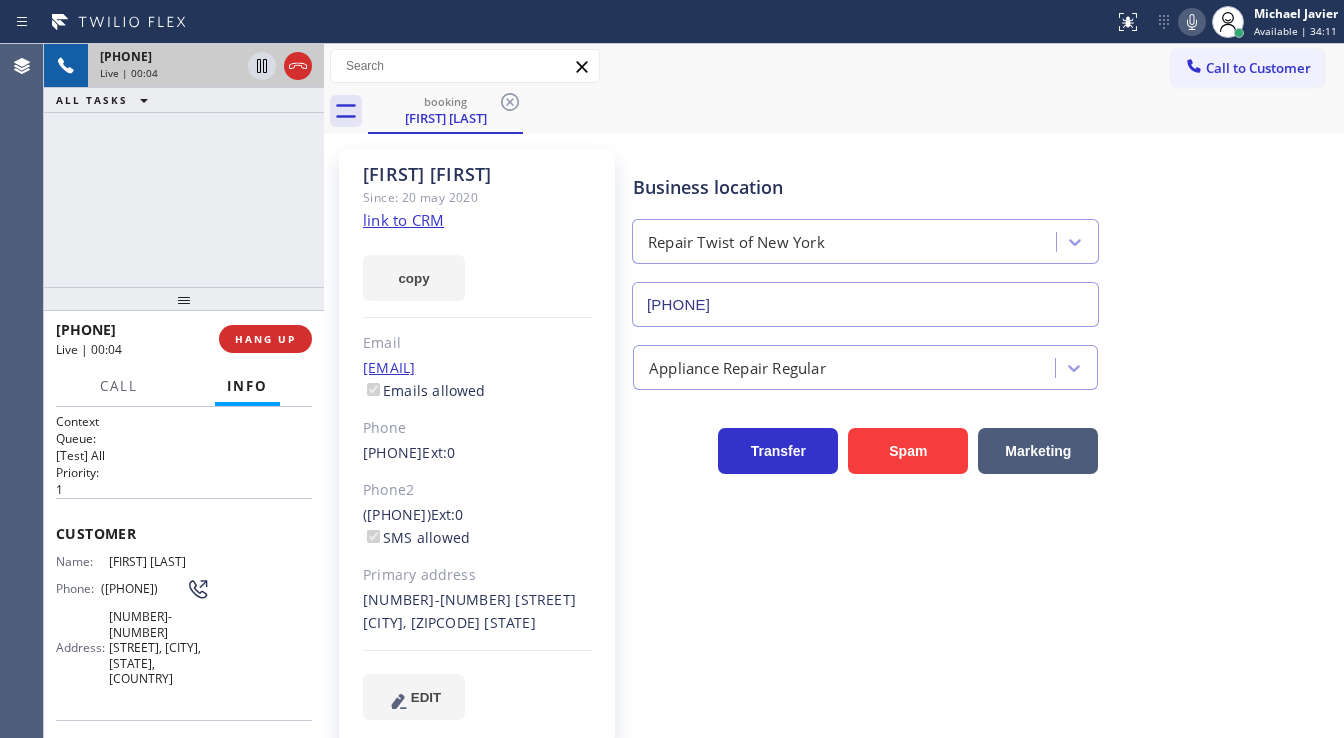 click on "link to CRM" 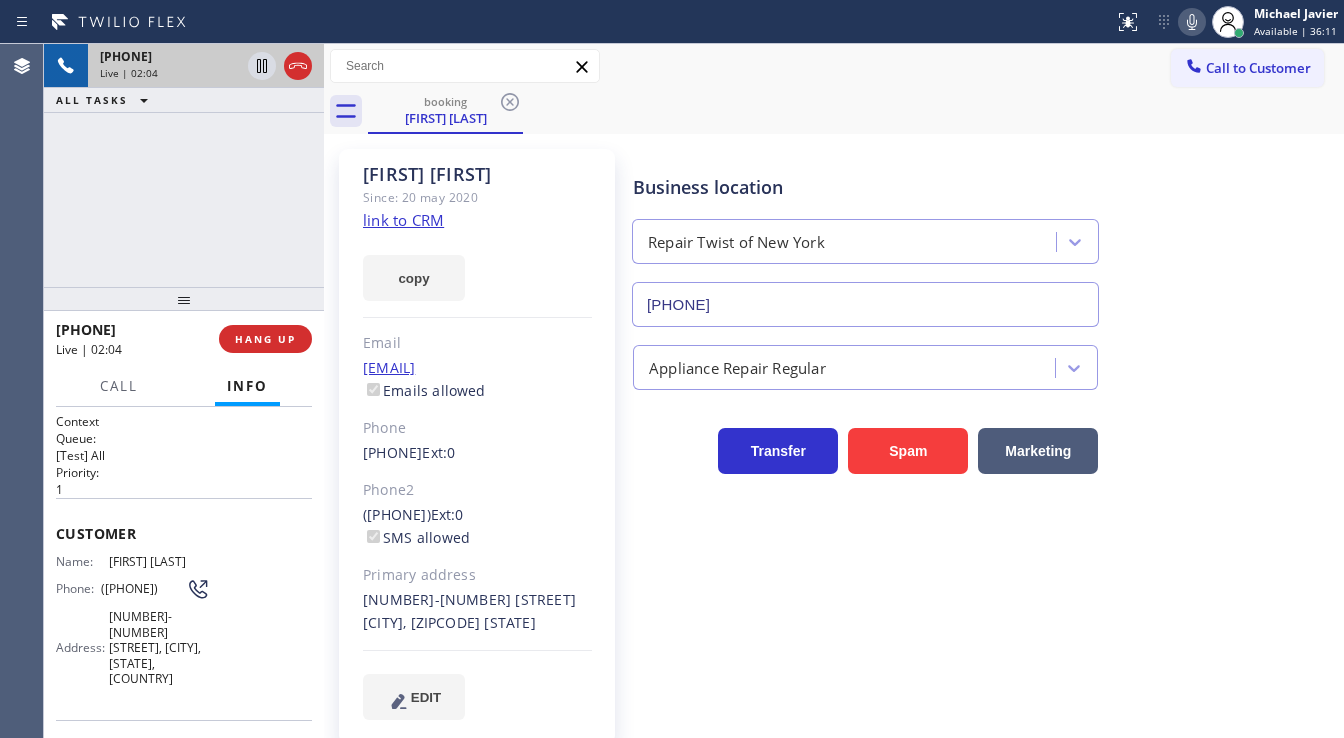 drag, startPoint x: 135, startPoint y: 610, endPoint x: 100, endPoint y: 589, distance: 40.81666 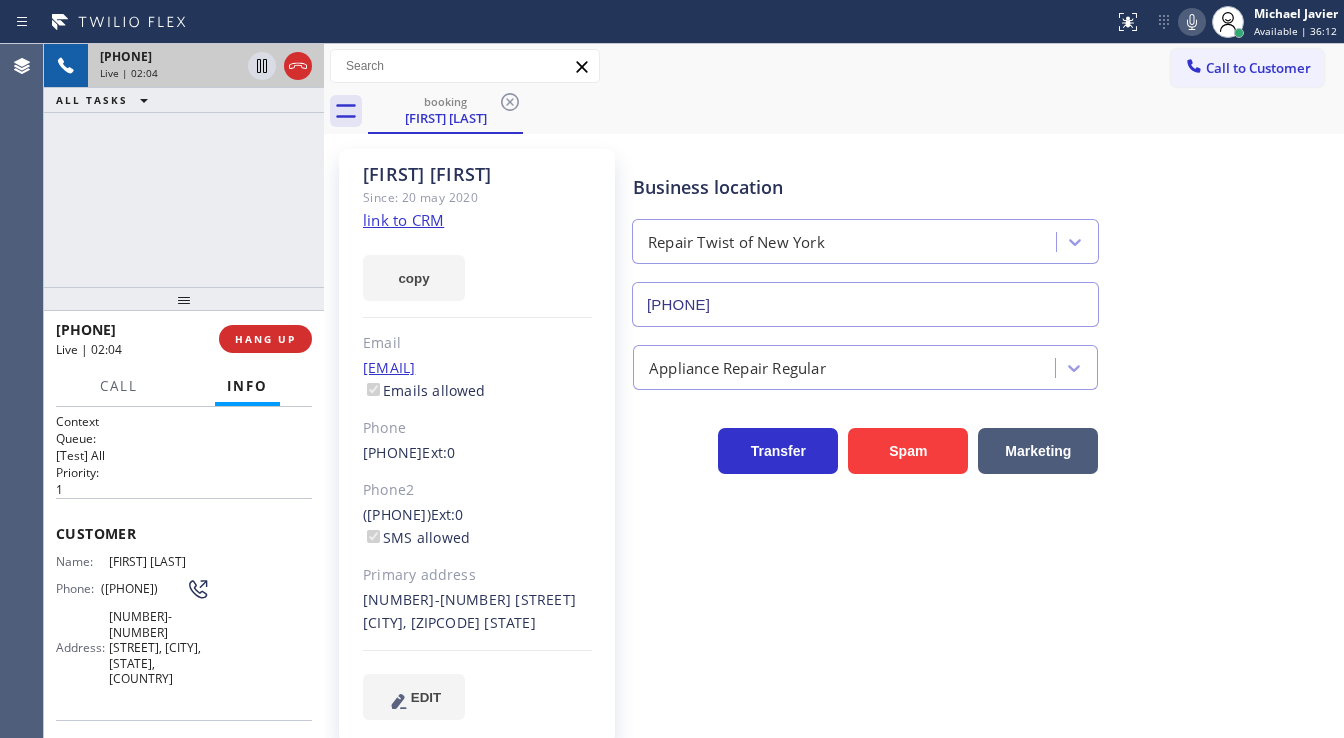 copy on "(929) 519-0713" 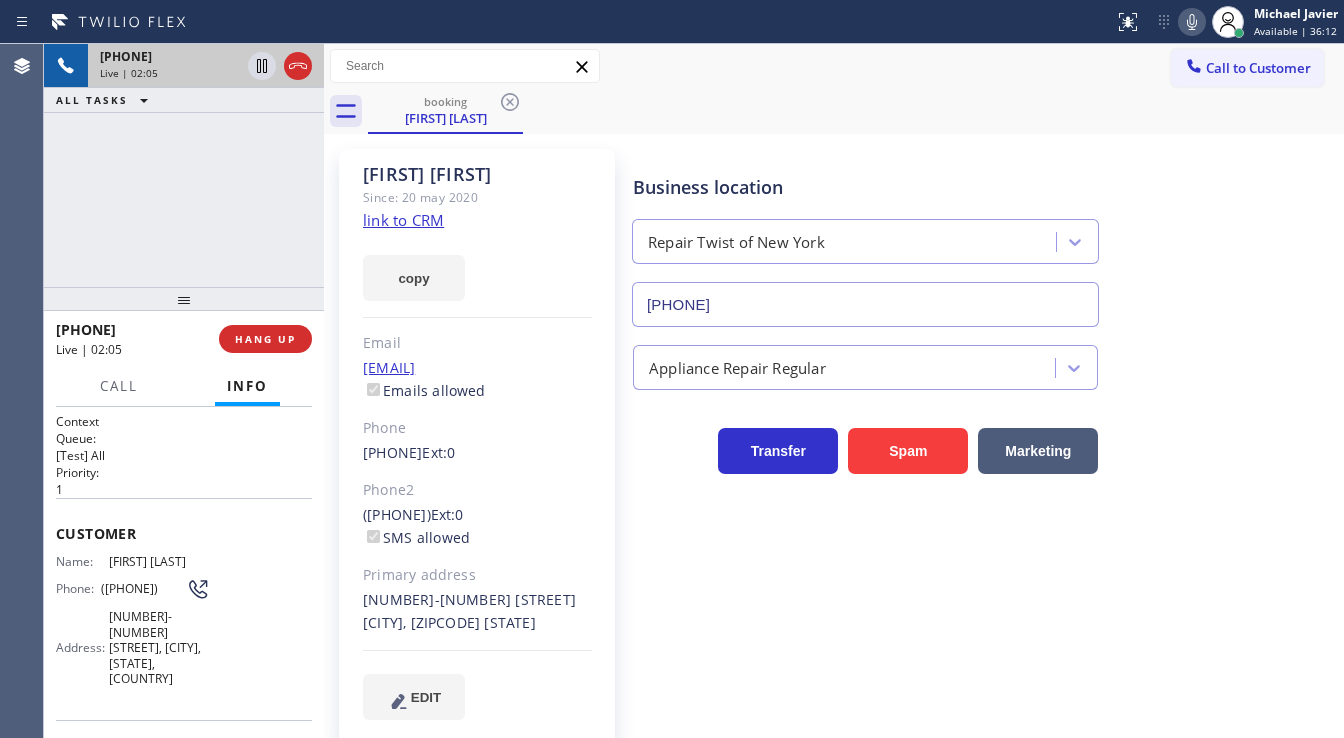 click on "+19295190713 Live | 02:05 ALL TASKS ALL TASKS ACTIVE TASKS TASKS IN WRAP UP" at bounding box center [184, 165] 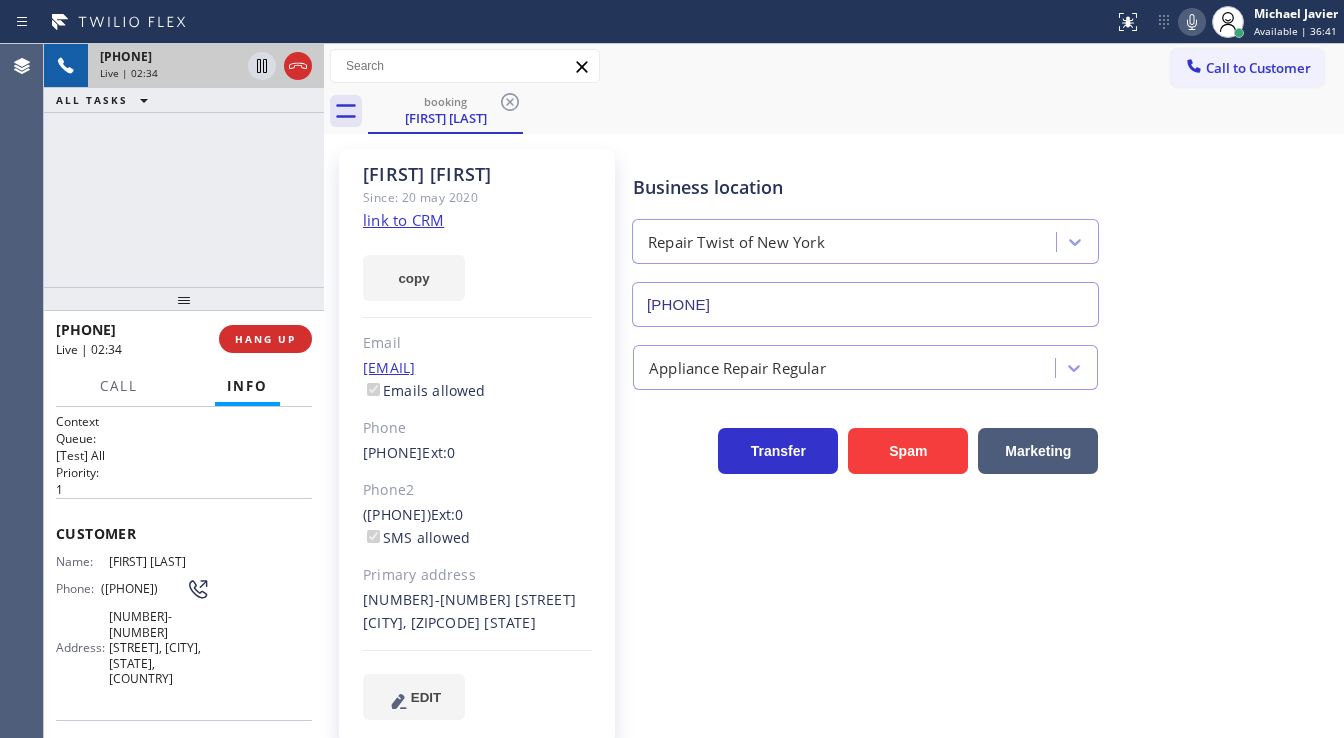 click 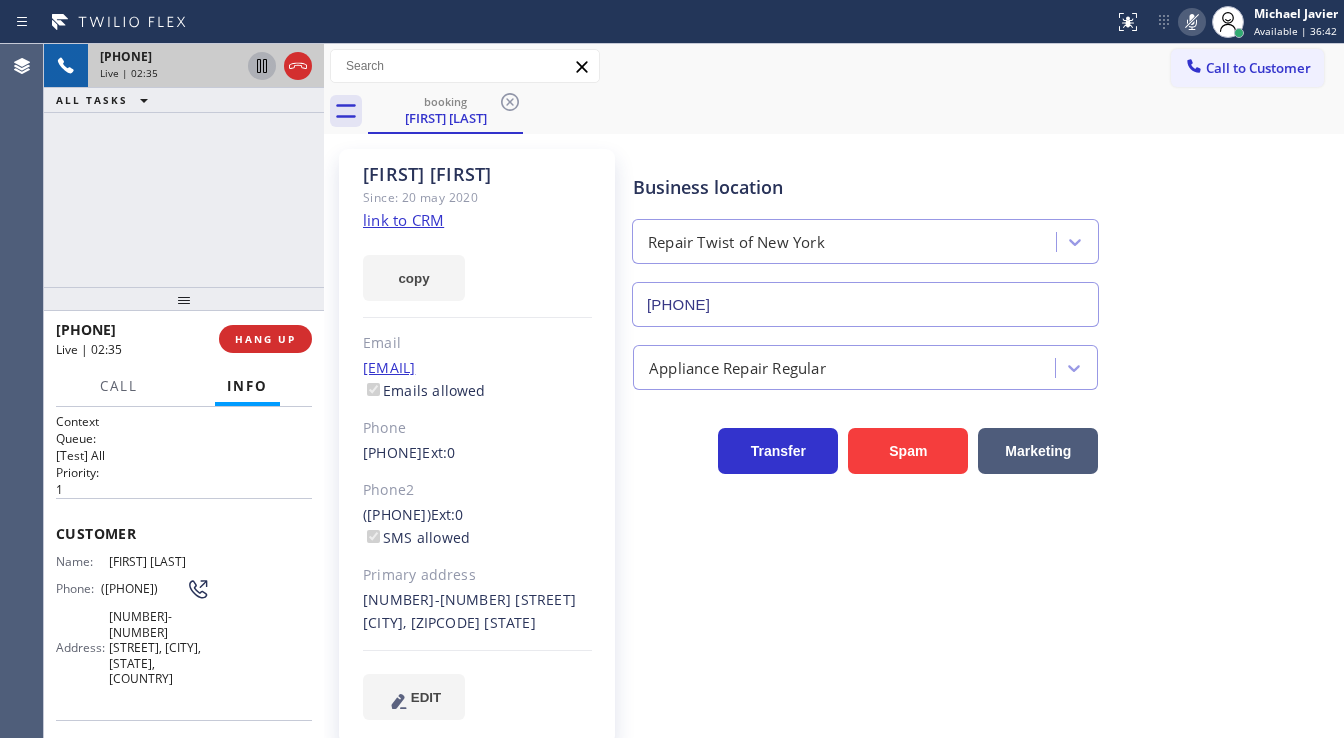 click 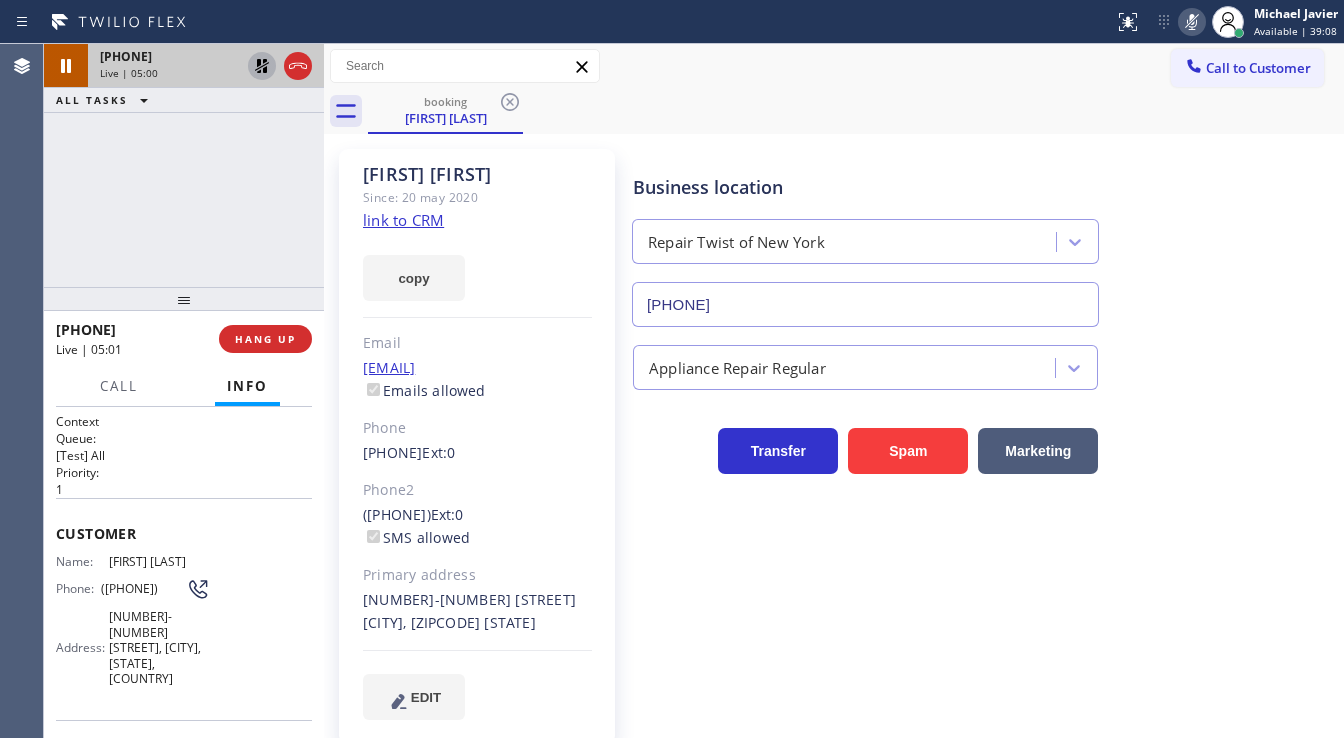 click 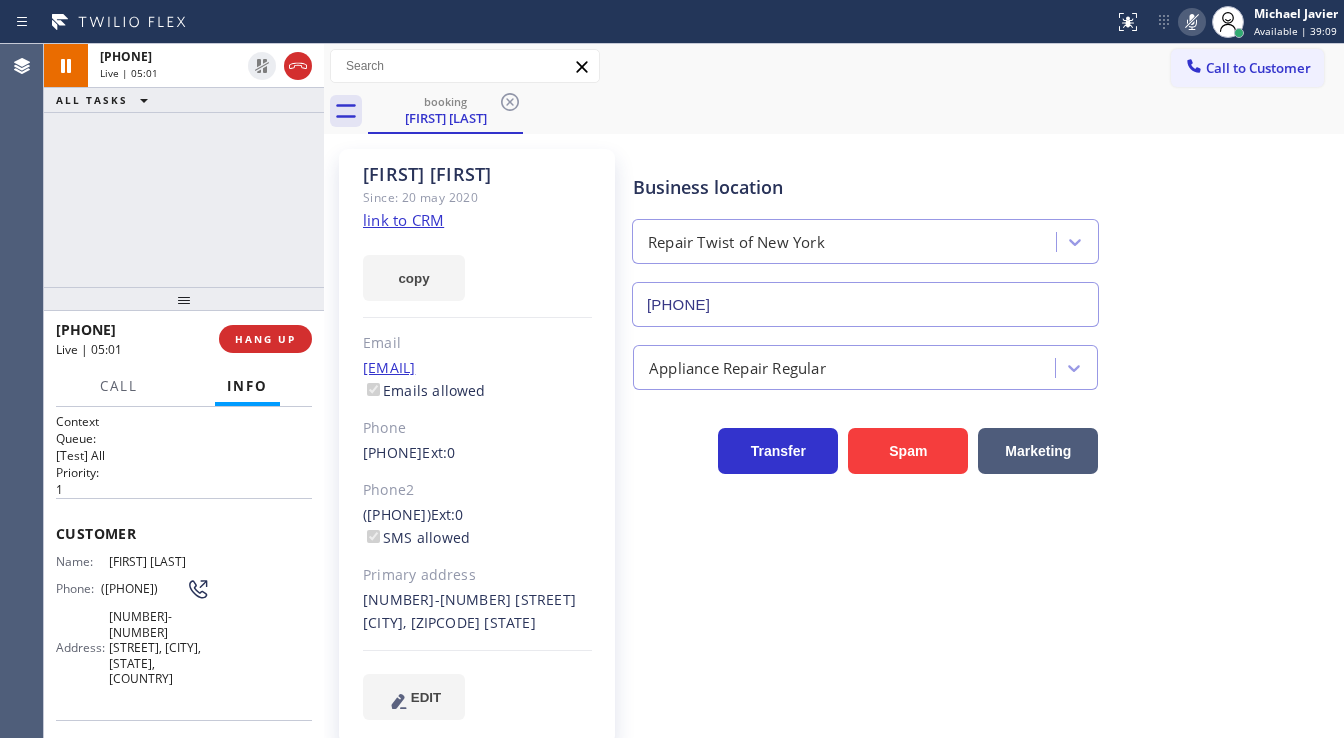 click at bounding box center [1192, 22] 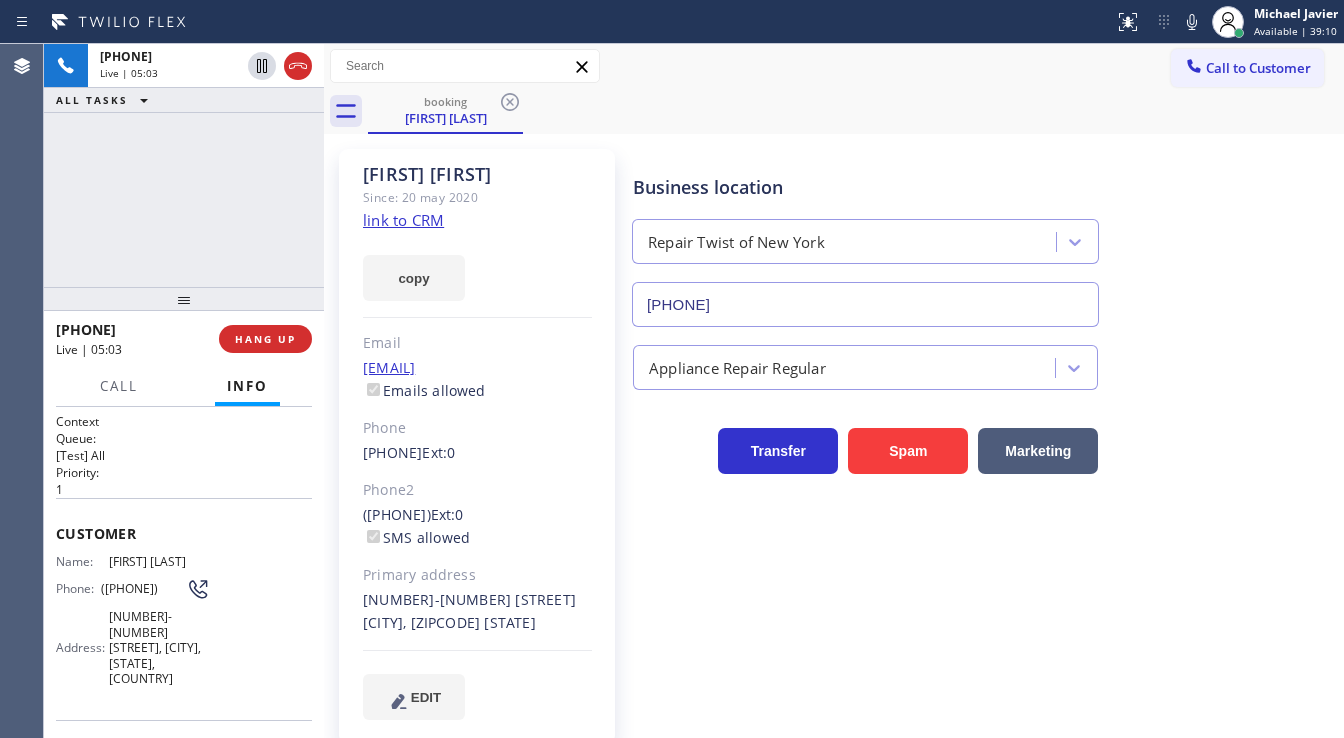 click on "+19295190713 Live | 05:03 ALL TASKS ALL TASKS ACTIVE TASKS TASKS IN WRAP UP" at bounding box center [184, 165] 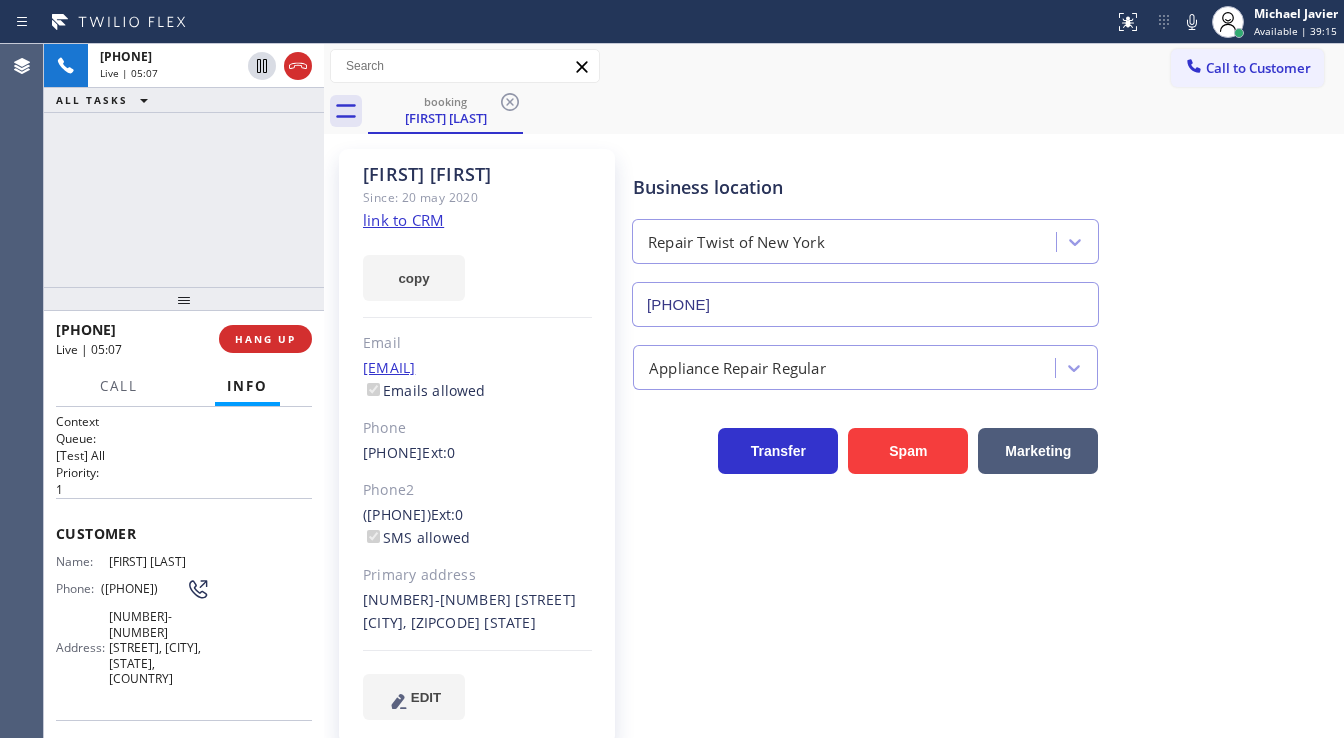 click on "+19295190713 Live | 05:07 ALL TASKS ALL TASKS ACTIVE TASKS TASKS IN WRAP UP" at bounding box center [184, 165] 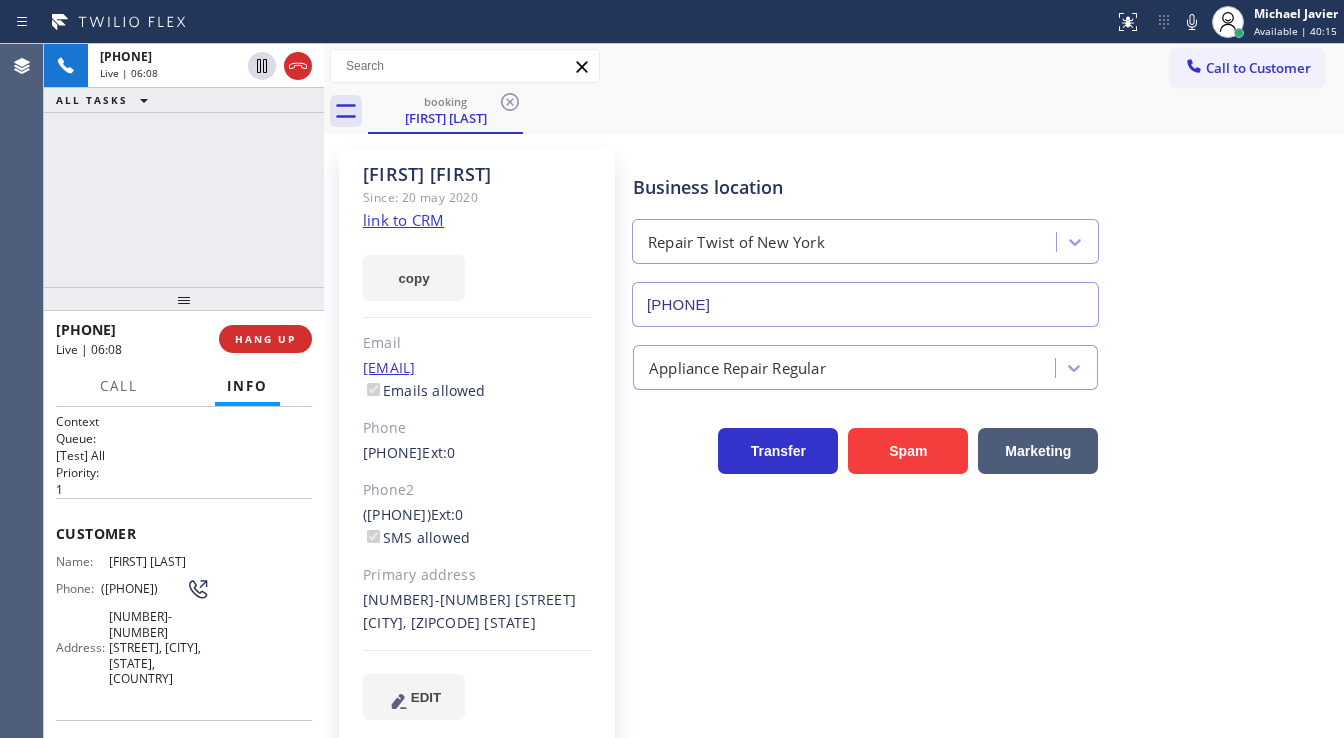click on "+19295190713 Live | 06:08 ALL TASKS ALL TASKS ACTIVE TASKS TASKS IN WRAP UP" at bounding box center (184, 165) 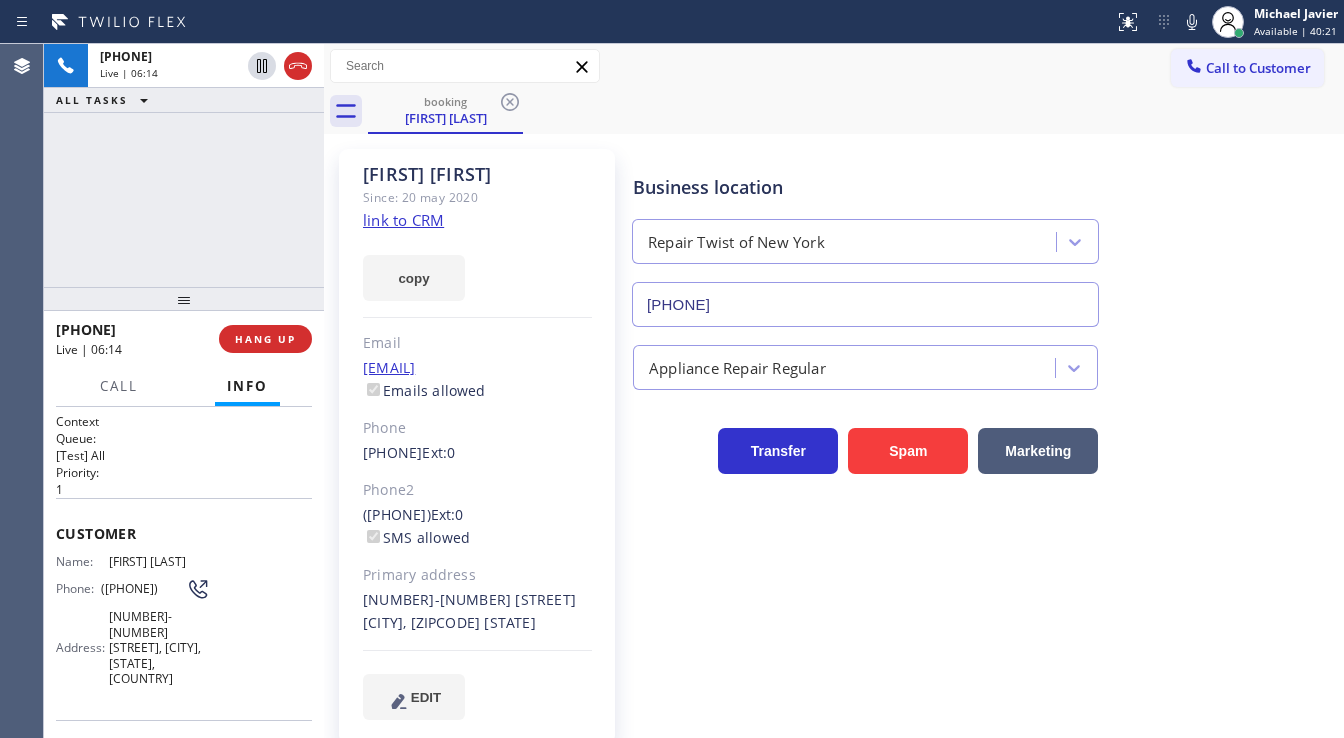 click on "Agent Desktop" at bounding box center (21, 391) 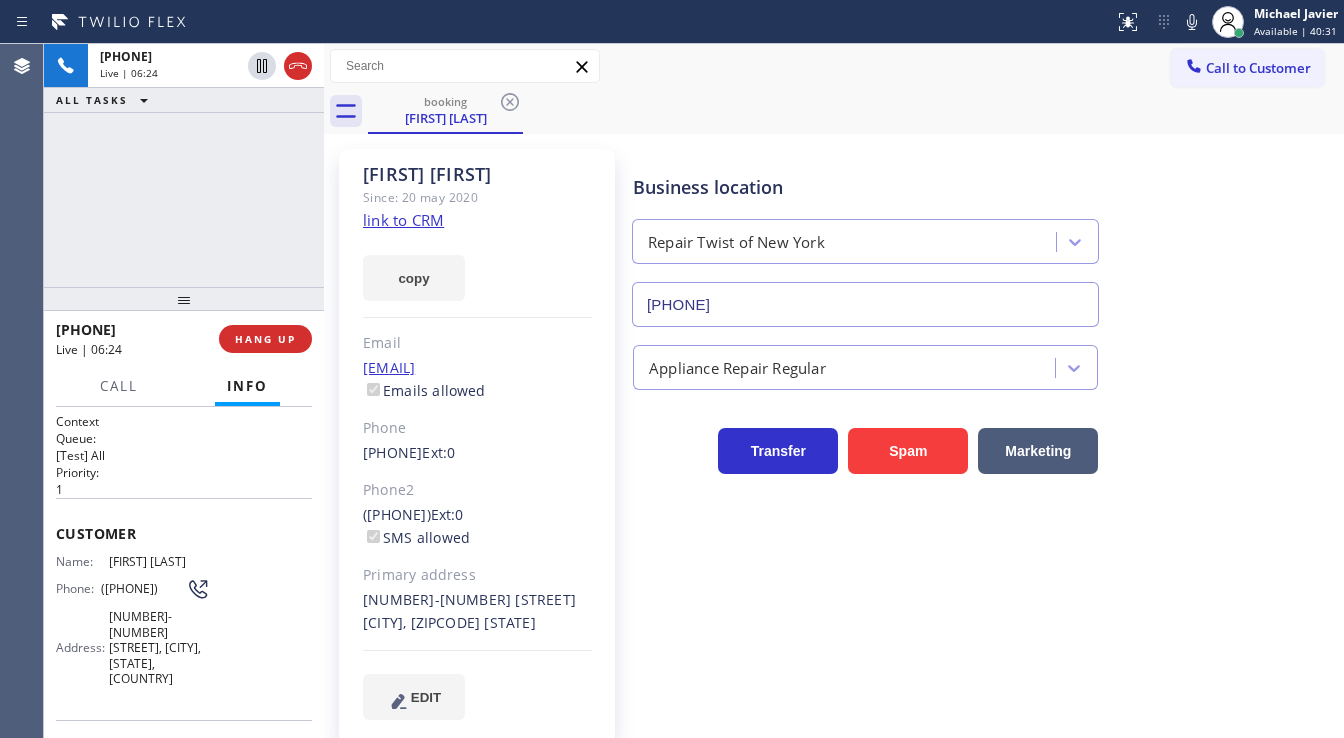 click on "+19295190713 Live | 06:24 ALL TASKS ALL TASKS ACTIVE TASKS TASKS IN WRAP UP" at bounding box center (184, 165) 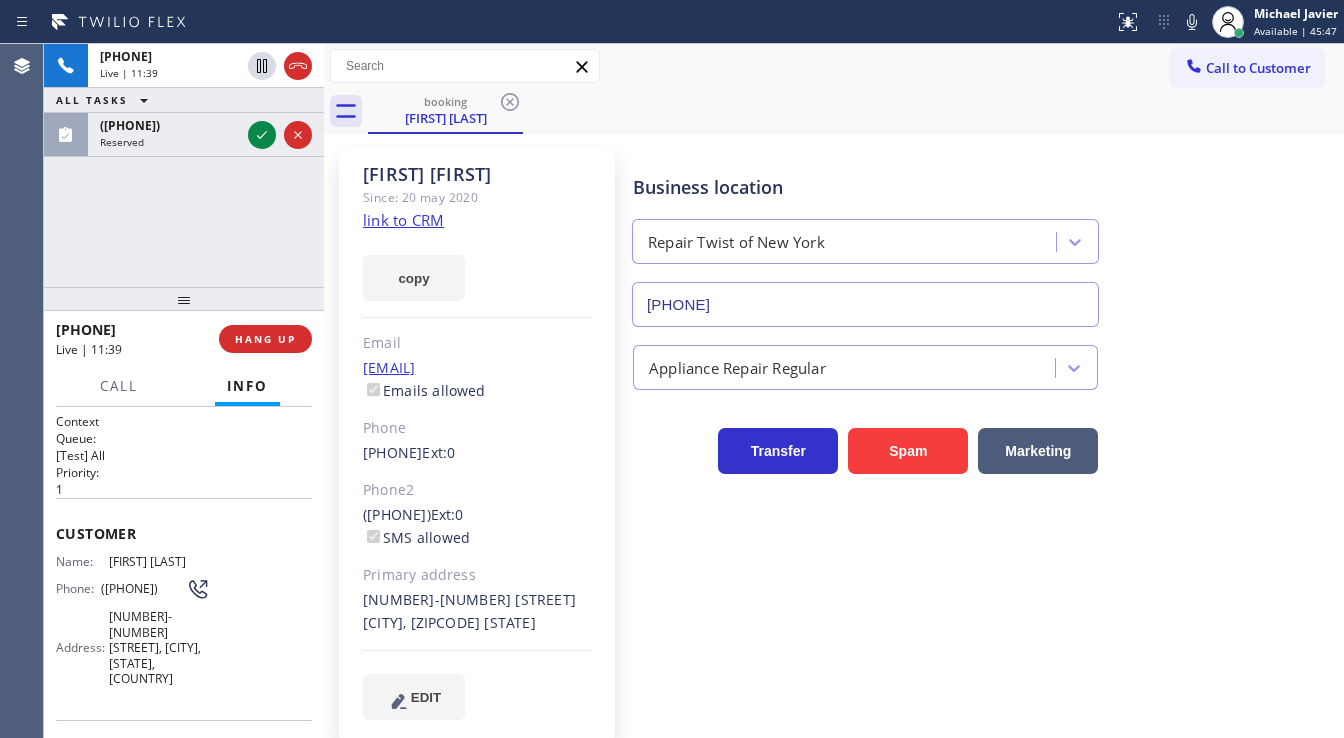 drag, startPoint x: 170, startPoint y: 328, endPoint x: 73, endPoint y: 334, distance: 97.18539 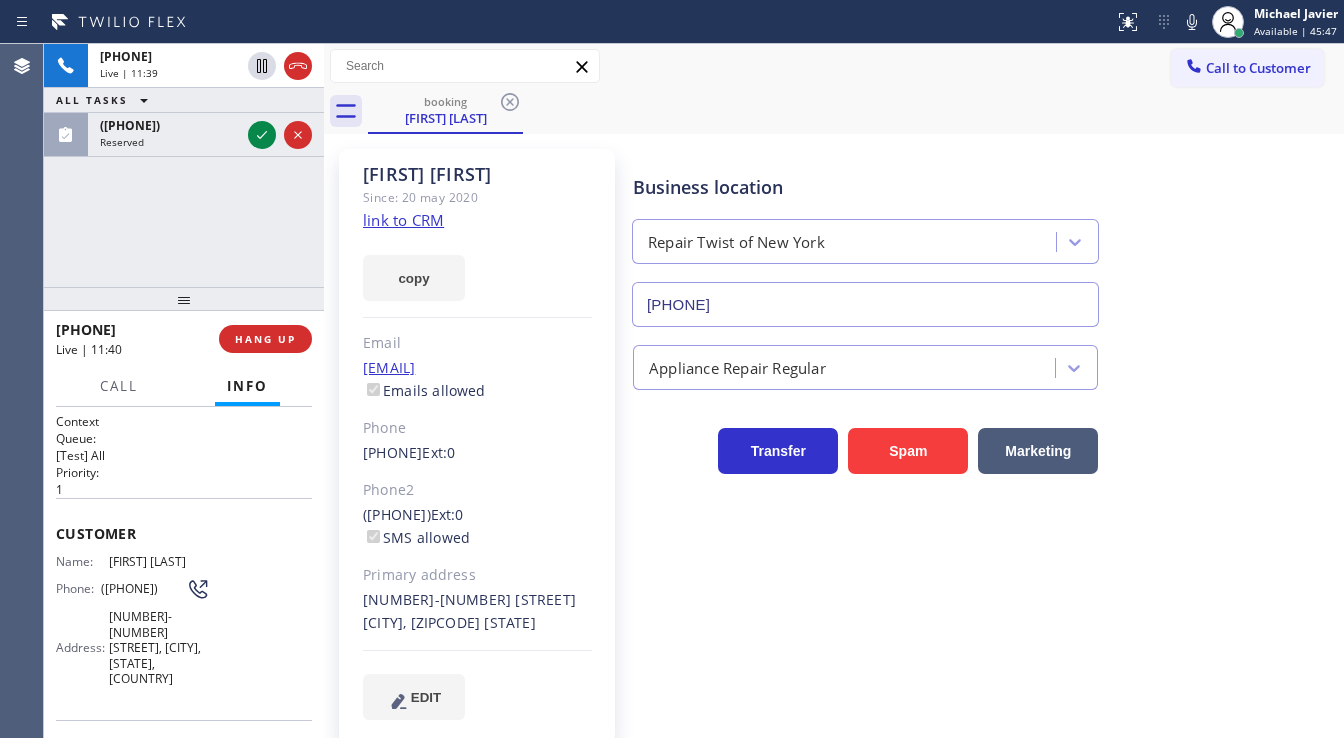 copy on "9295190713" 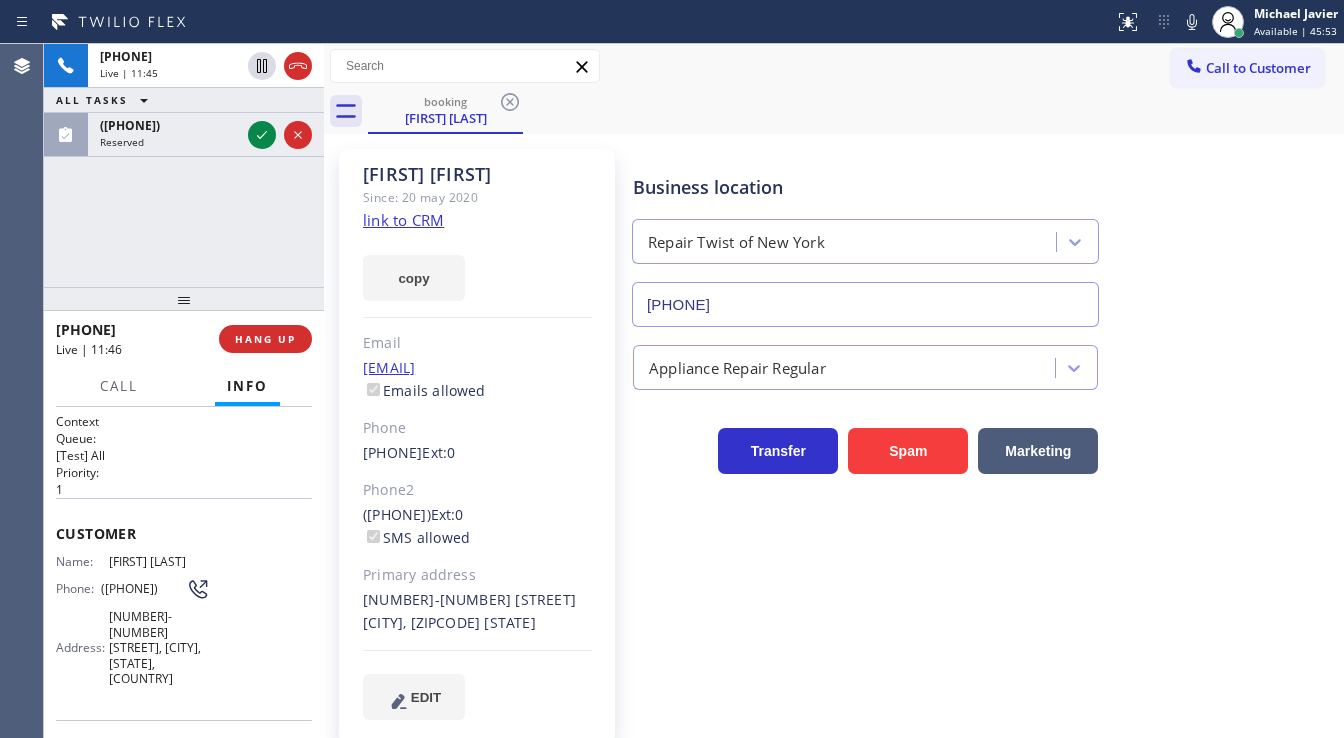 click on "+19295190713 Live | 11:45 ALL TASKS ALL TASKS ACTIVE TASKS TASKS IN WRAP UP (310) 722-4332 Reserved" at bounding box center (184, 165) 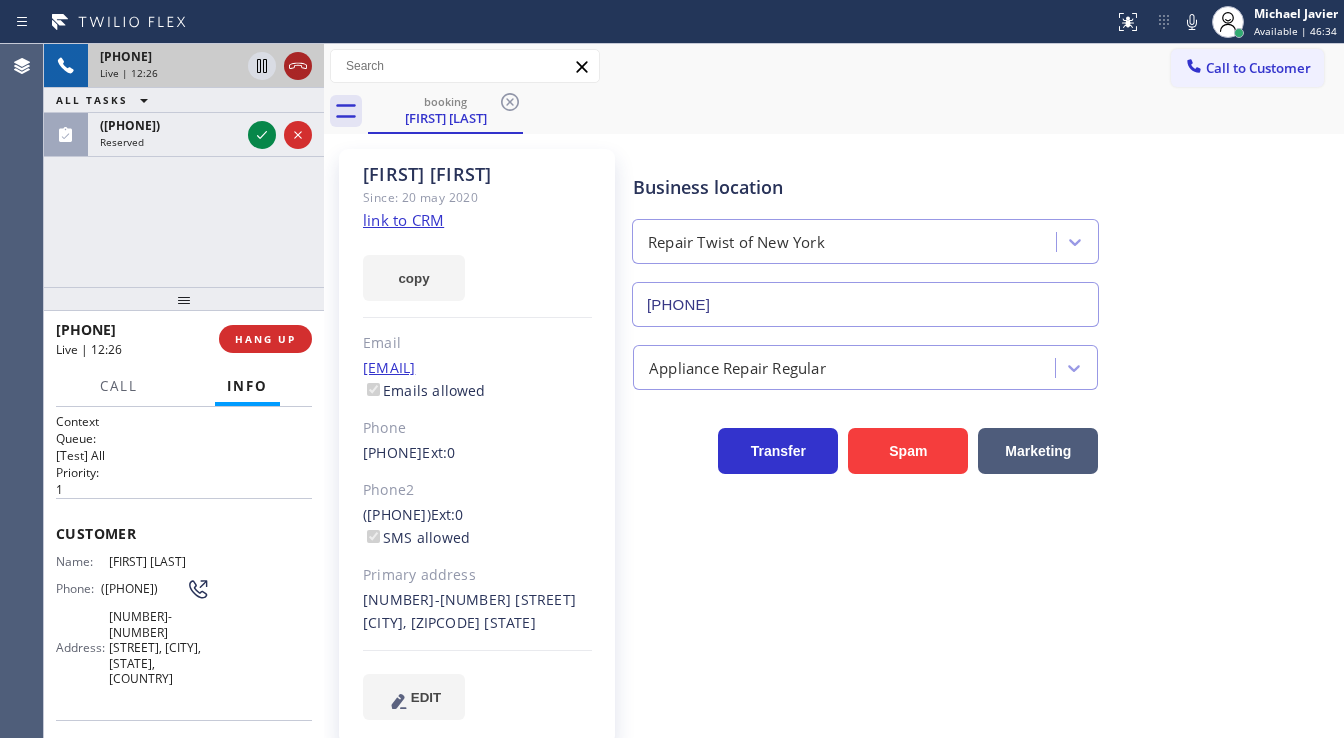 click 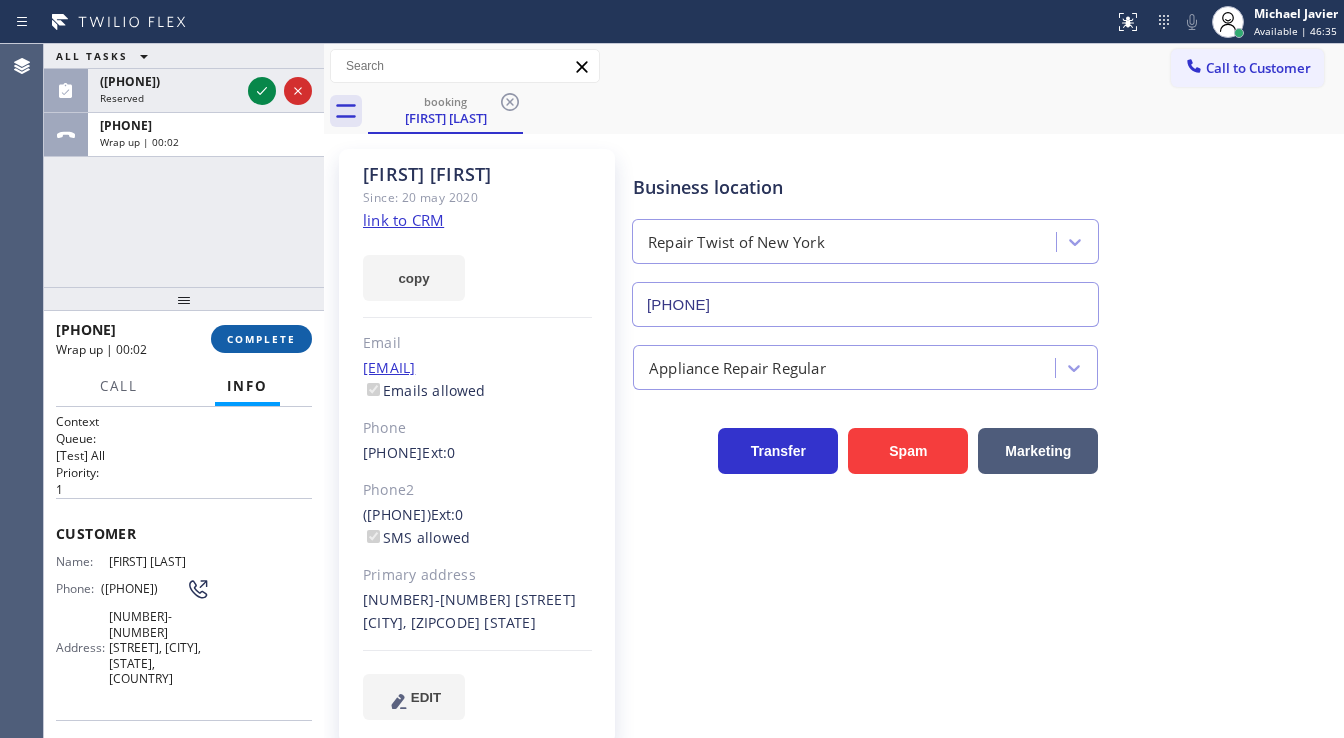 click on "COMPLETE" at bounding box center (261, 339) 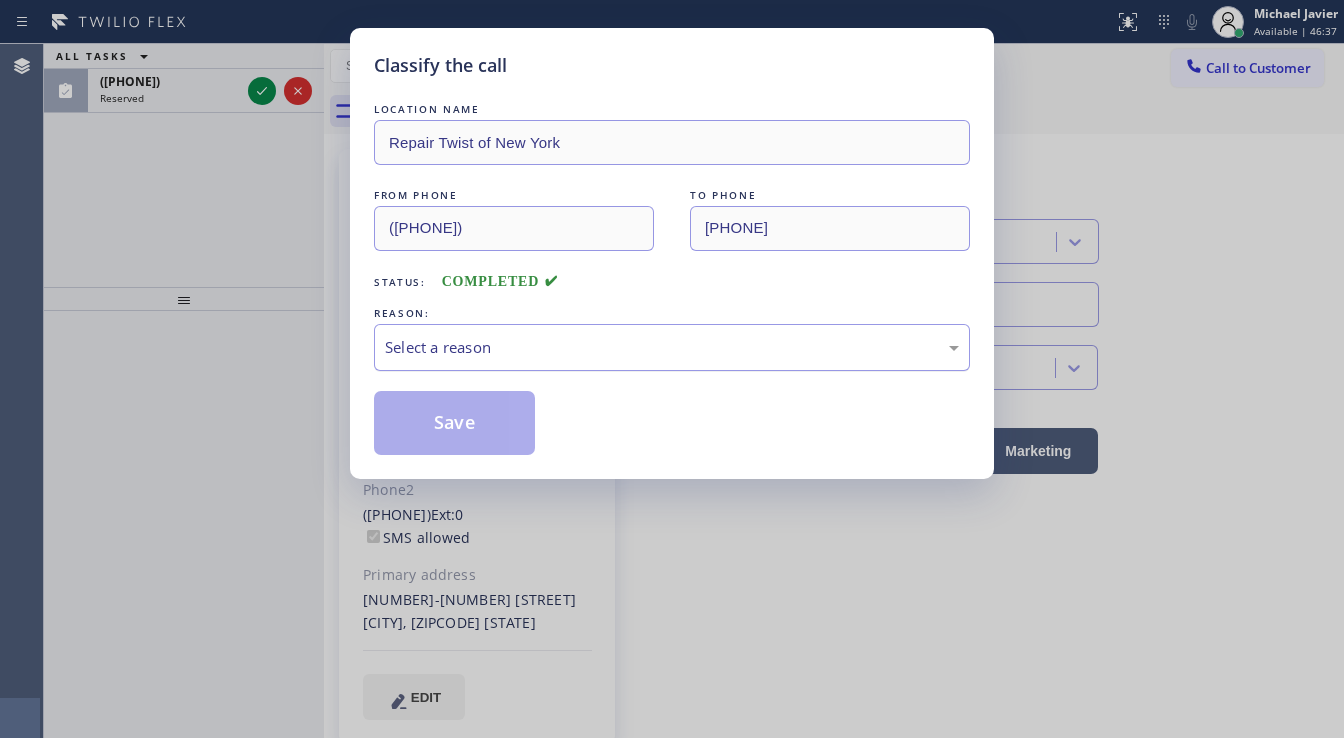 click on "Select a reason" at bounding box center [672, 347] 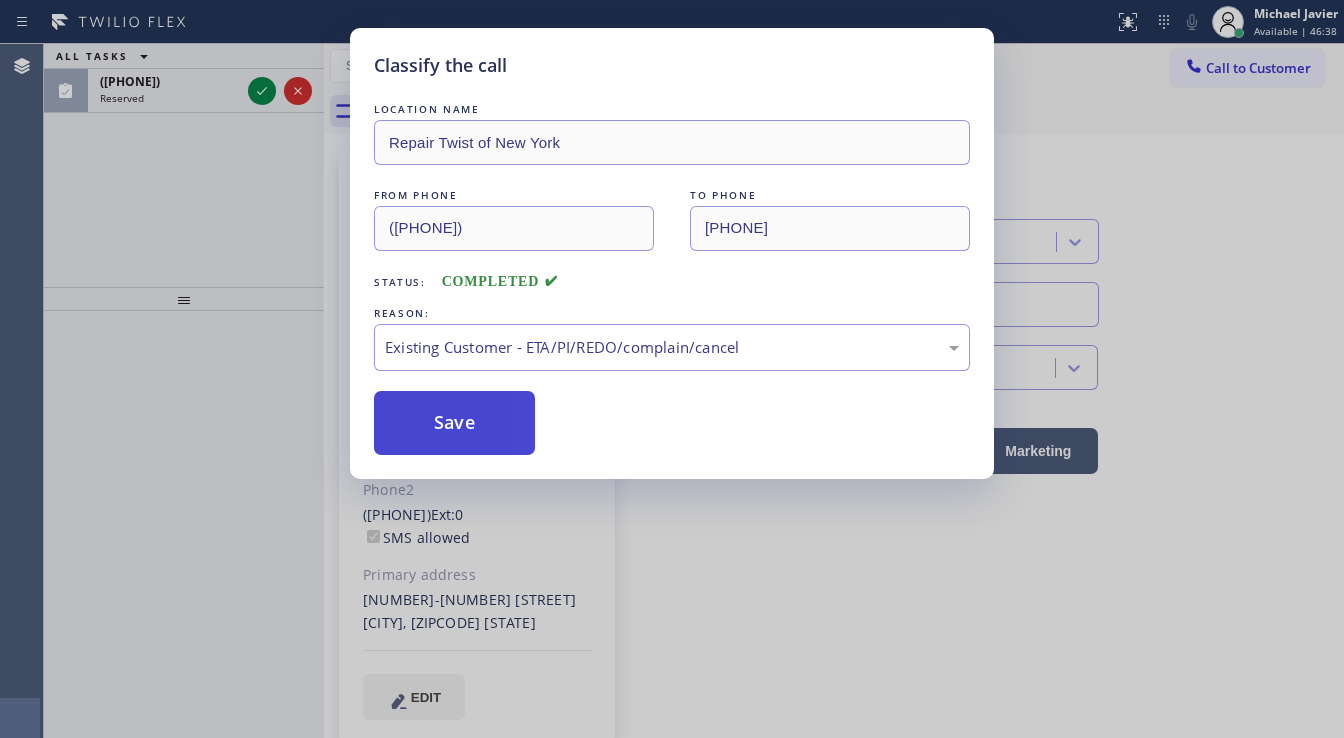 click on "Save" at bounding box center [454, 423] 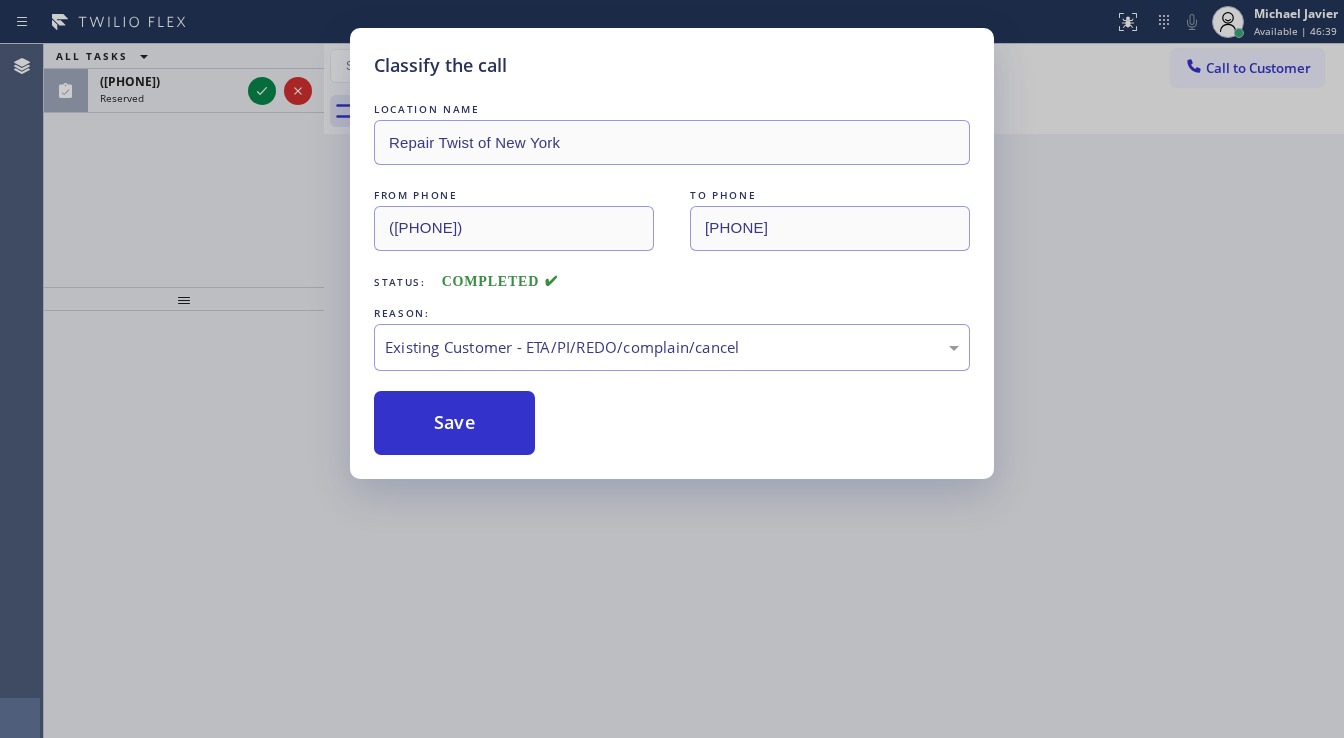 click on "Classify the call LOCATION NAME Repair Twist of New York FROM PHONE (929) 519-0713 TO PHONE (347) 284-6179 Status: COMPLETED REASON: Existing Customer - ETA/PI/REDO/complain/cancel Save" at bounding box center [672, 369] 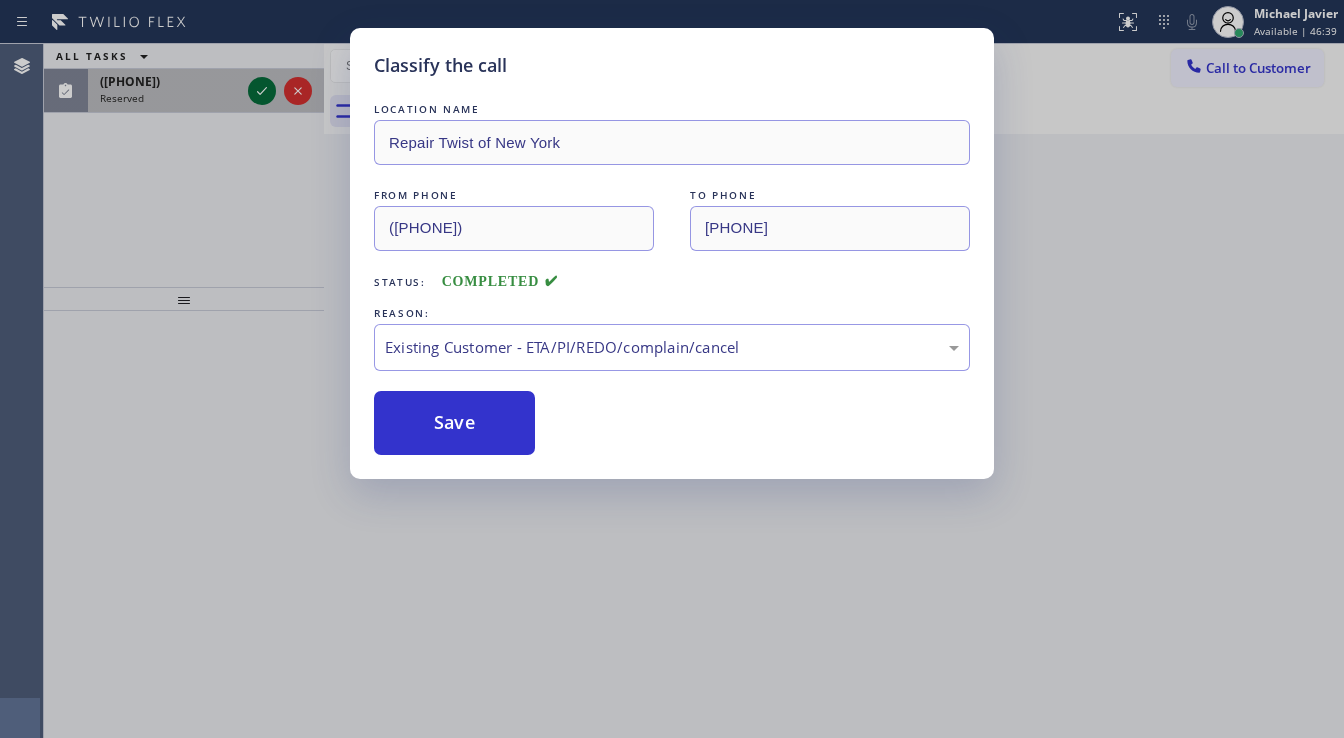 click on "Classify the call LOCATION NAME Whirlpool Appliance Repair Phoenix FROM PHONE (602) 885-5089 TO PHONE (602) 755-4468 Status: COMPLETED REASON: Existing Customer - ETA/PI/REDO/complain/cancel Save Classify the call LOCATION NAME Home Alliance Membership FROM PHONE (714) 726-8158 TO PHONE (855) 946-3605 Status: COMPLETED REASON: Not Booked - All other reasons Save Classify the call LOCATION NAME Spectrum Appliance Repair Chandler FROM PHONE (480) 603-1478 TO PHONE (480) 618-7722 Status: COMPLETED REASON: Spam/Advertising Save Classify the call LOCATION NAME Highlands Air Duct Cleaning Santa Paula FROM PHONE (805) 494-2166 TO PHONE (805) 608-3959 Status: COMPLETED REASON: #3 Not Booked - All other reasons Save Classify the call LOCATION NAME (818) 210-4121 FROM PHONE (818) 309-4719 TO PHONE (818) 210-4121 Status: COMPLETED REASON: Tech, Unknown/didnt ring Save Classify the call LOCATION NAME Repair Twist of New York FROM PHONE (929) 519-0713 TO PHONE (347) 284-6179 Status: COMPLETED REASON: Save ALL TASKS Call" at bounding box center (694, 391) 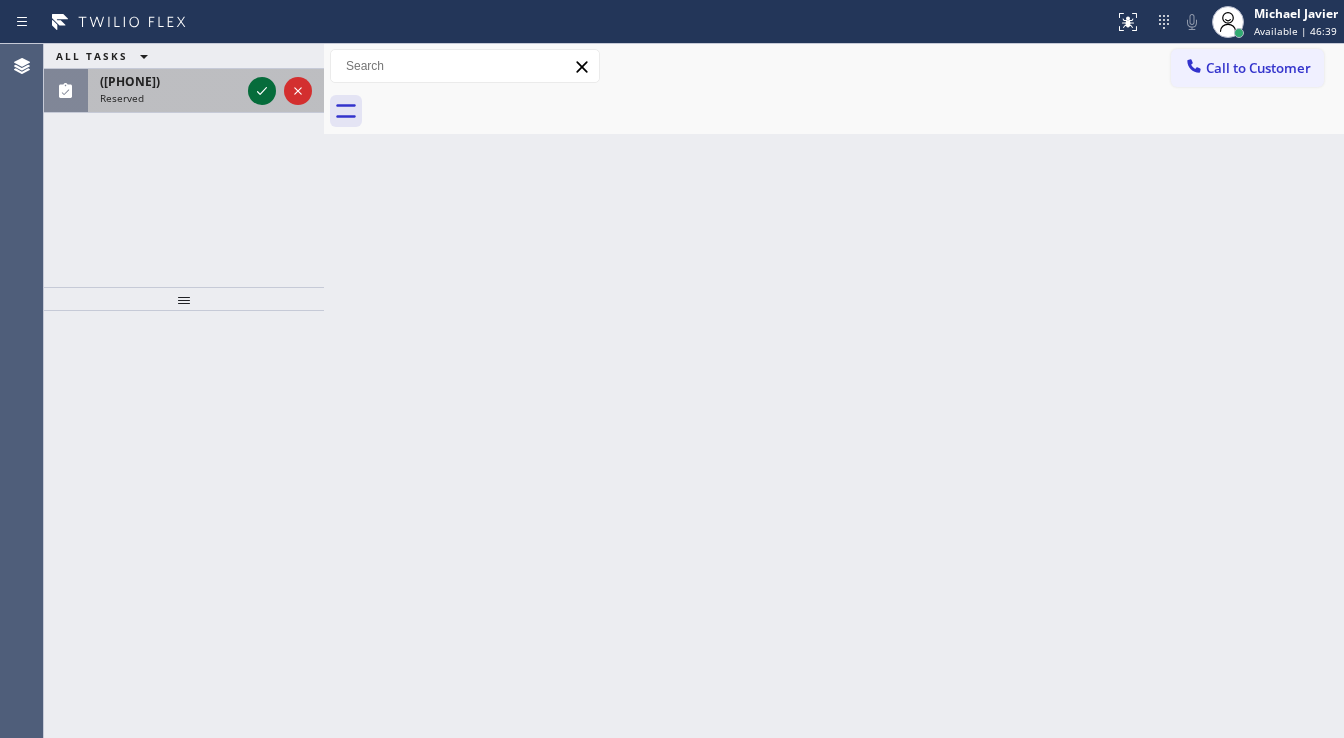 click 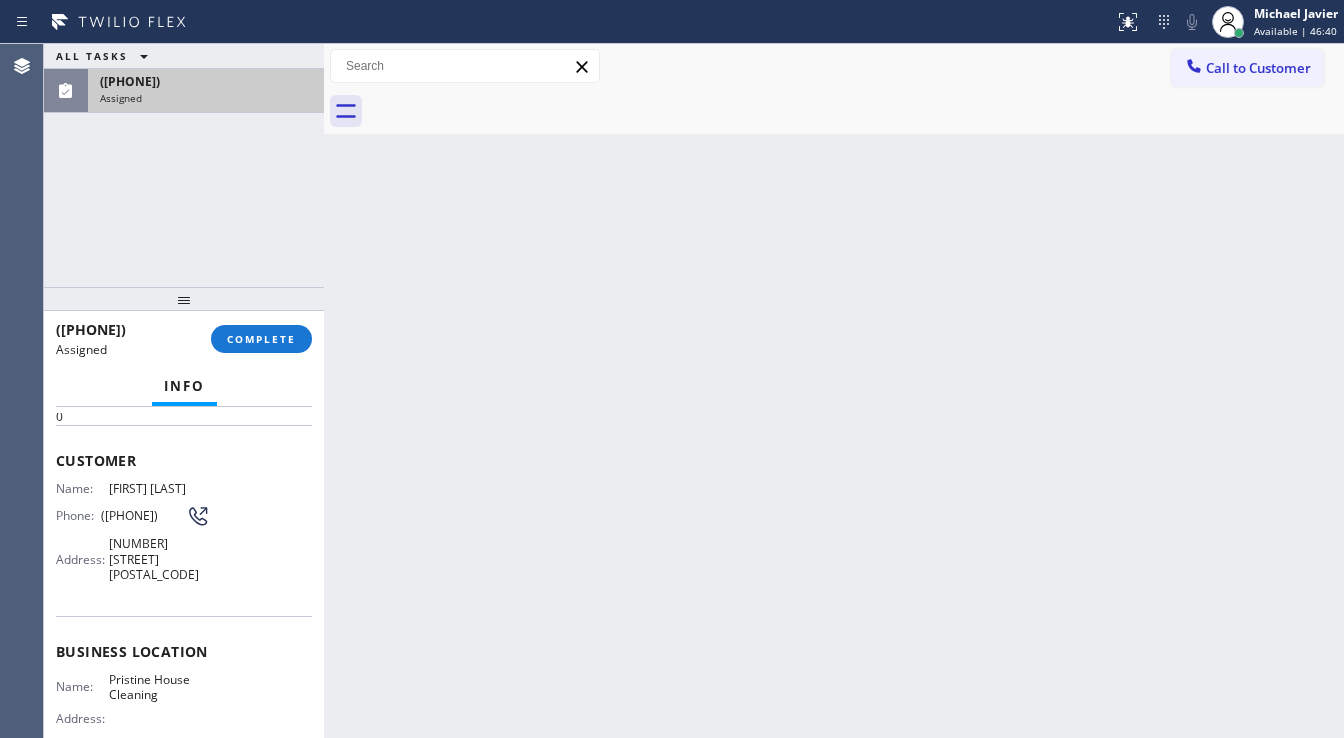 scroll, scrollTop: 160, scrollLeft: 0, axis: vertical 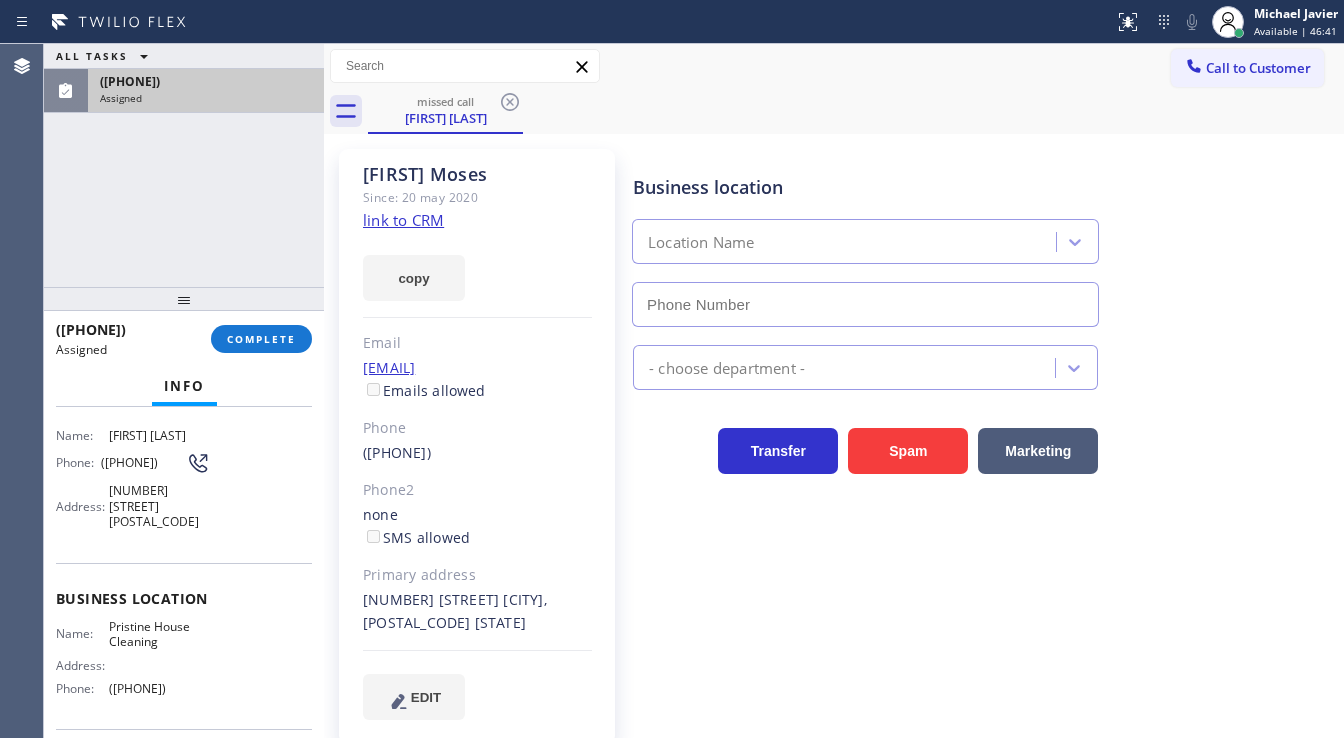 type on "([PHONE])" 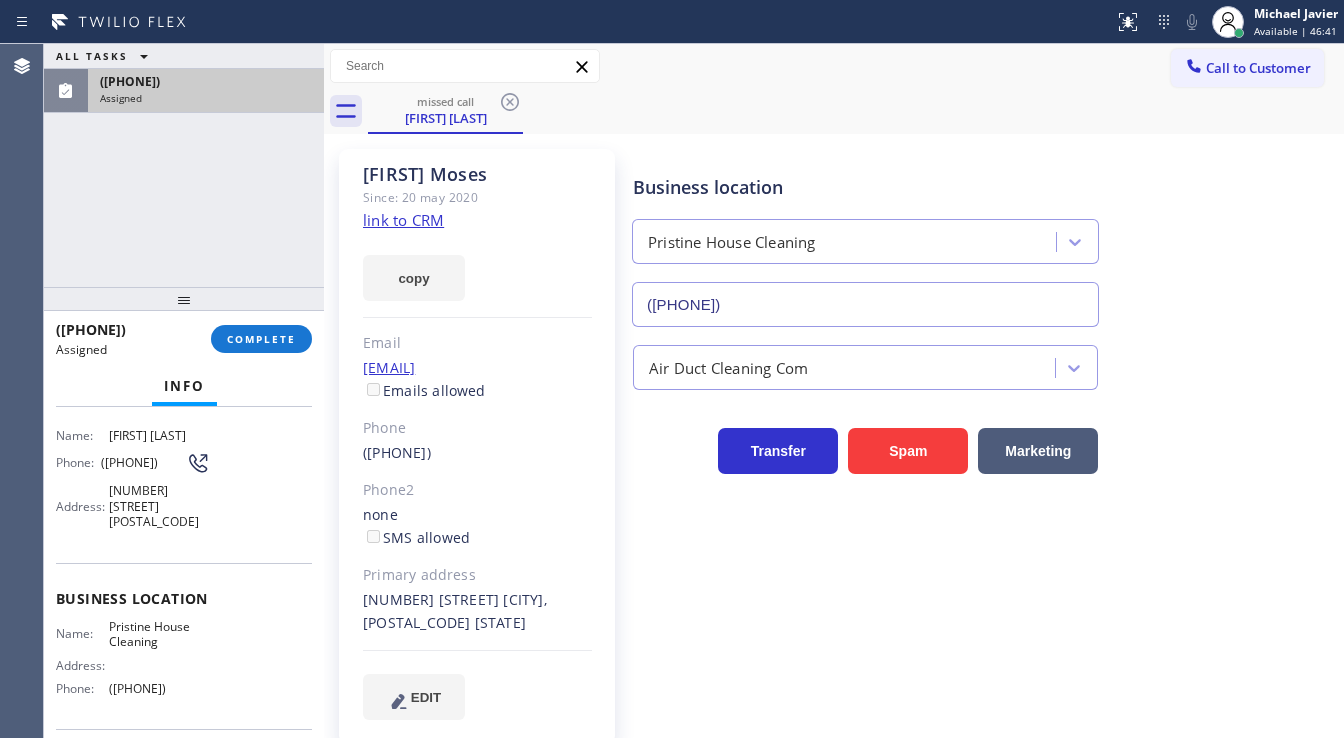 click on "link to CRM" 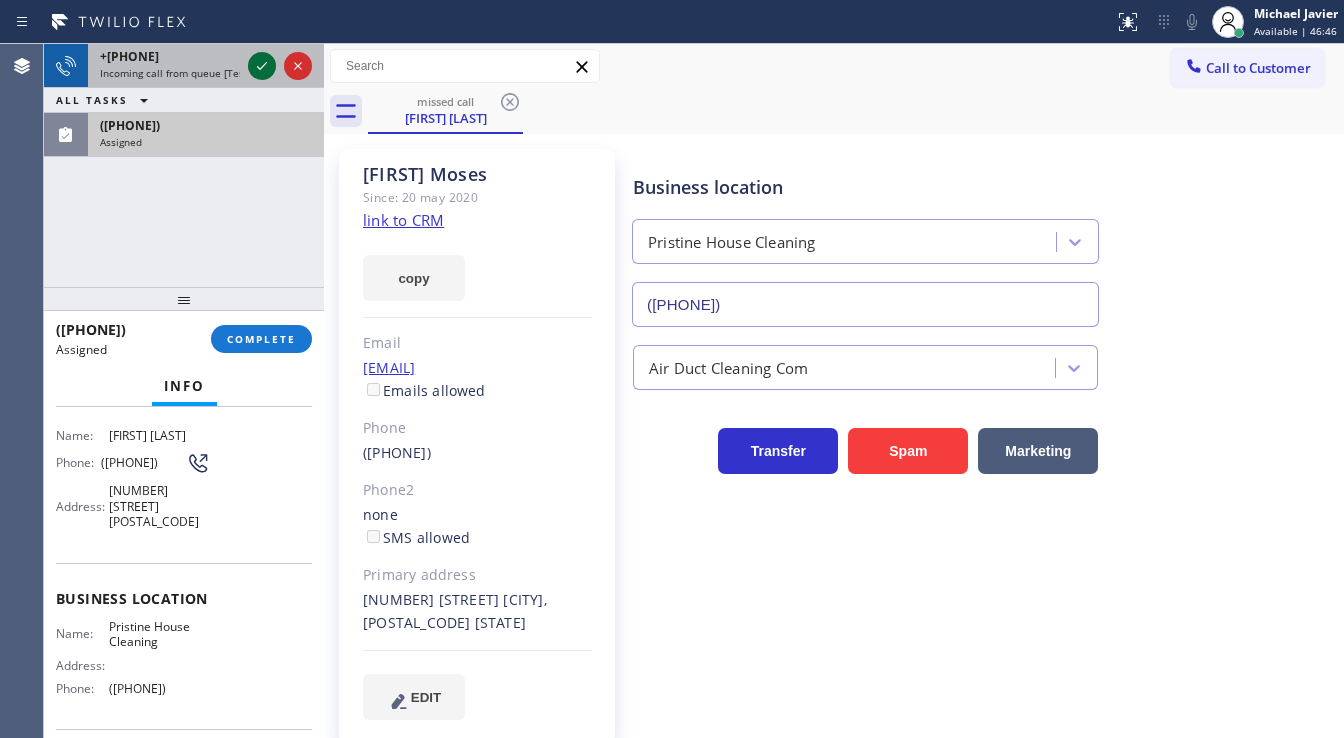 click 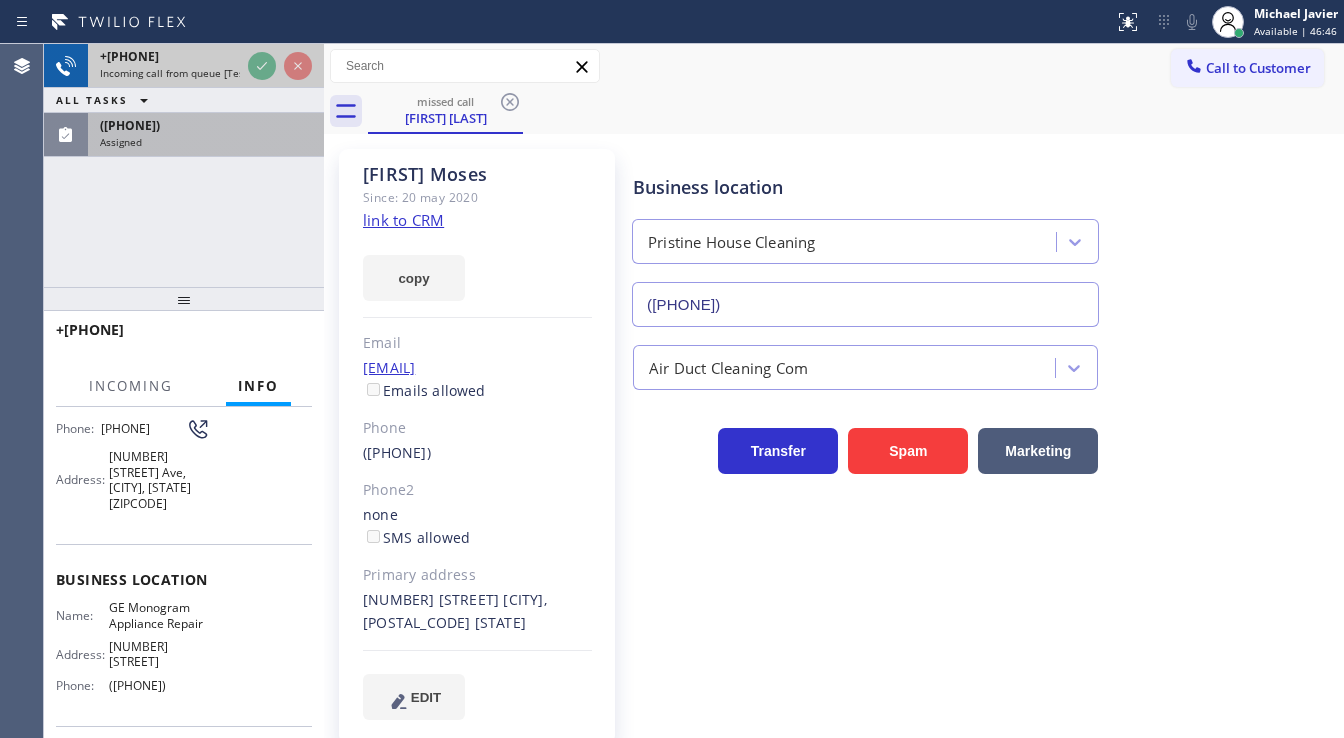 scroll, scrollTop: 128, scrollLeft: 0, axis: vertical 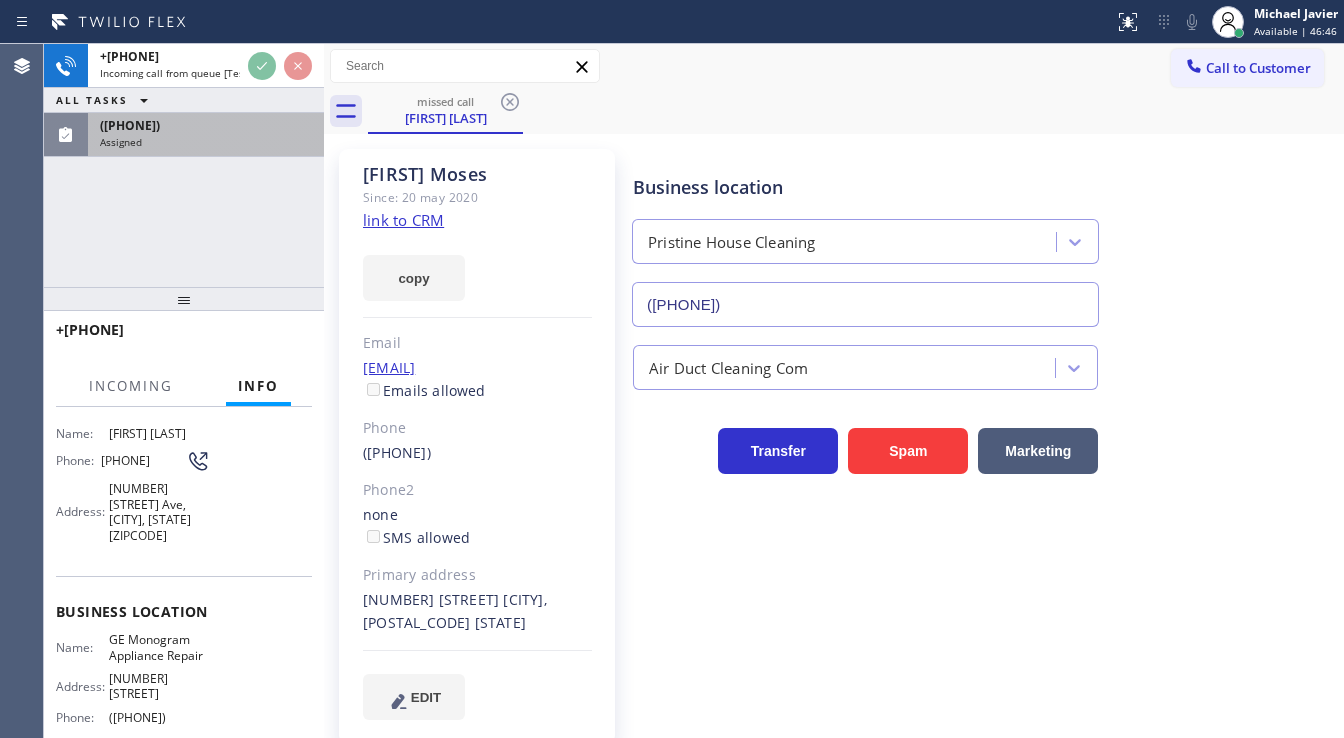 click on "+18052725104 Incoming call from queue [Test] All ALL TASKS ALL TASKS ACTIVE TASKS TASKS IN WRAP UP (310) 722-4332 Assigned" at bounding box center (184, 100) 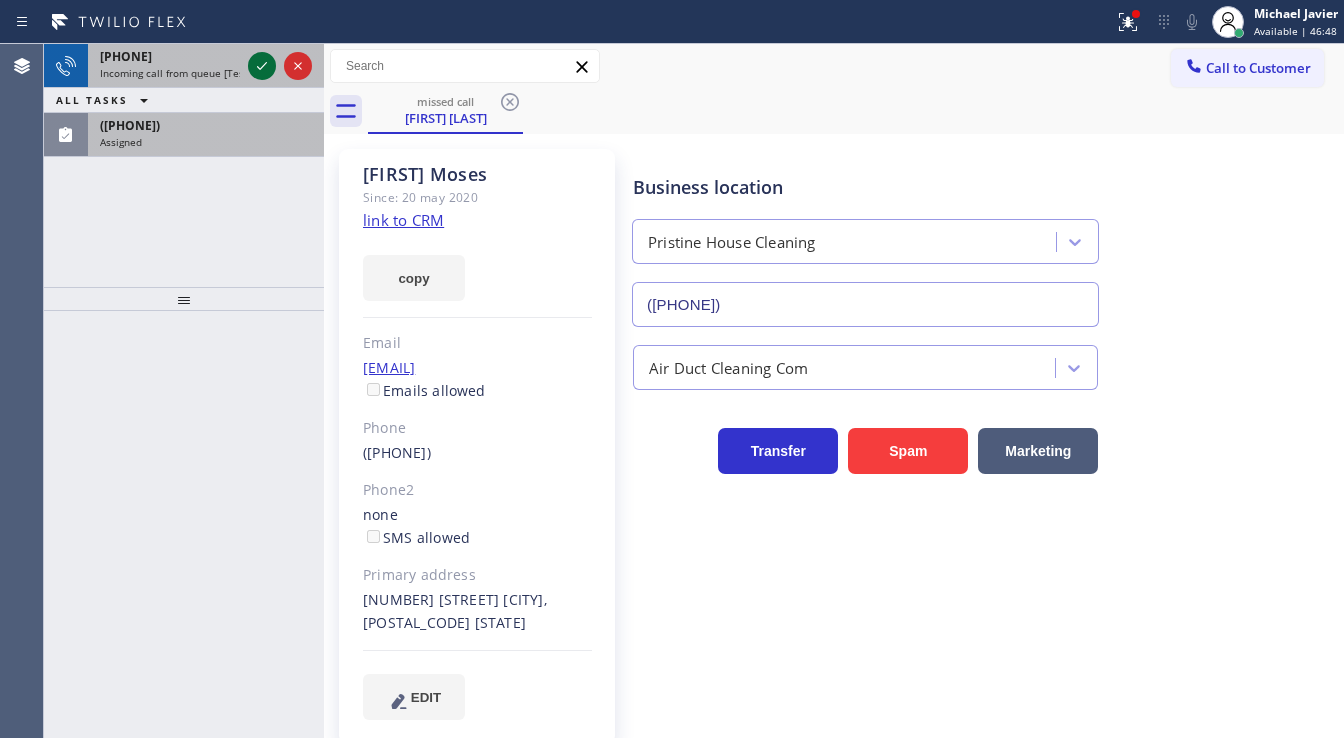 click 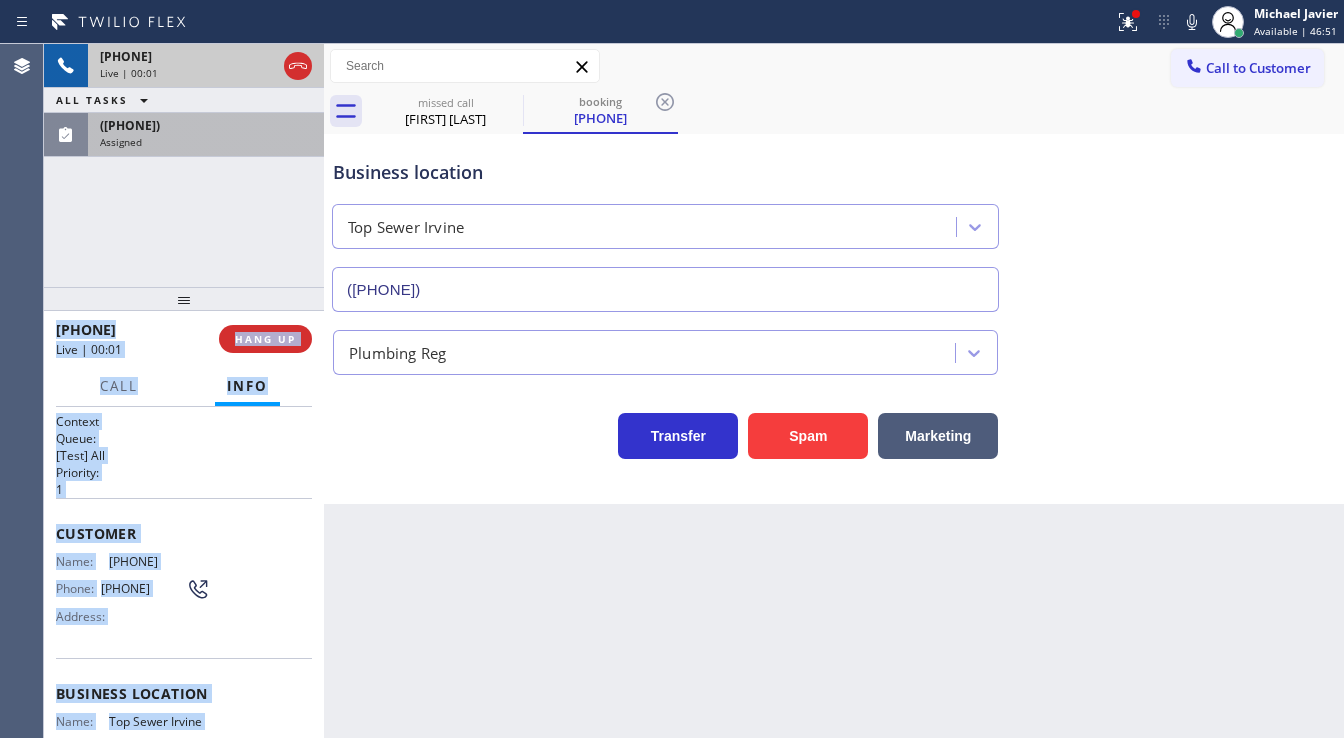 type on "(949) 635-4665" 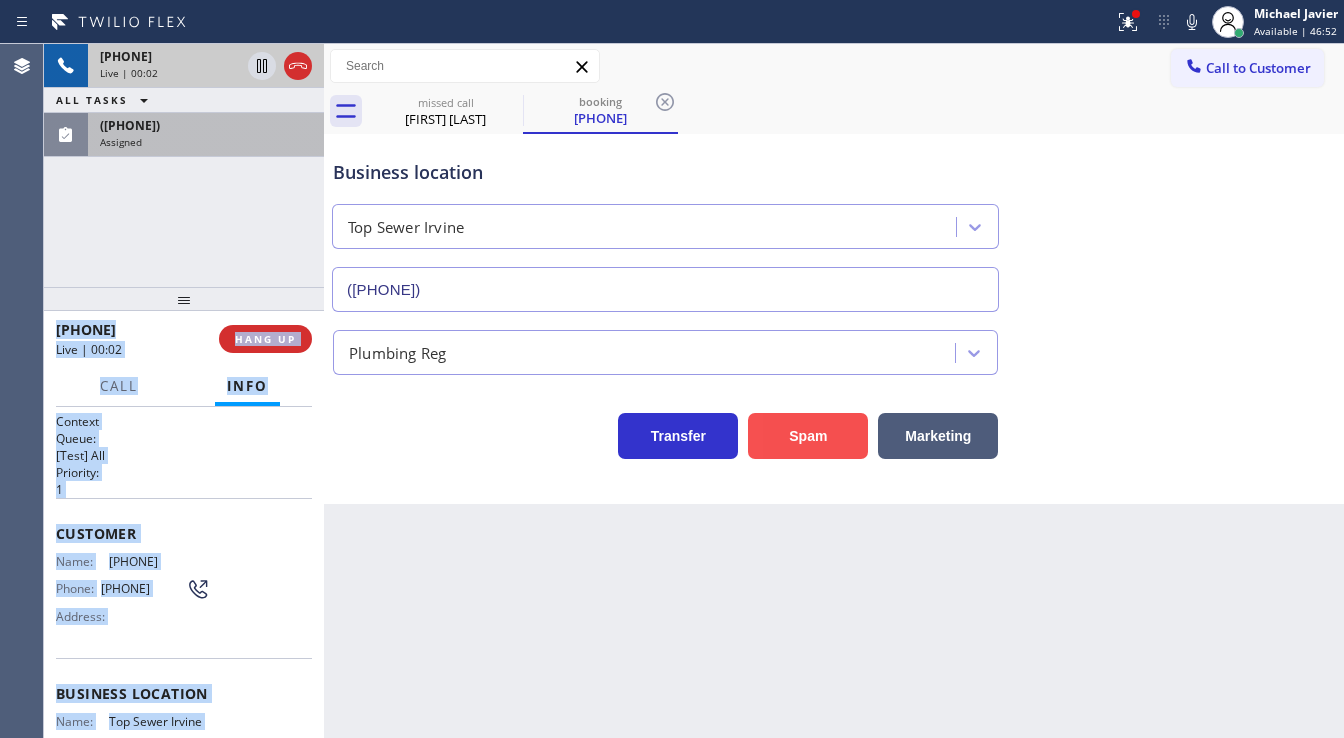 click on "Spam" at bounding box center [808, 436] 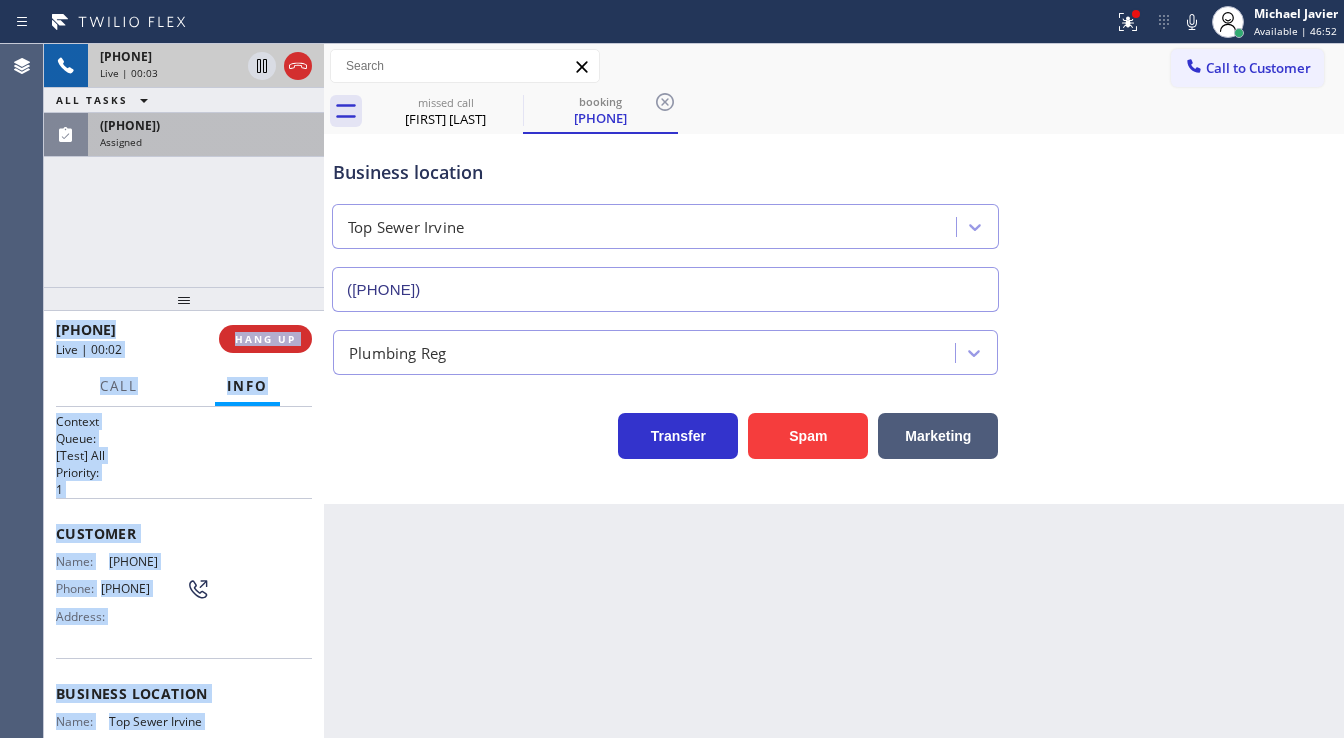 click on "(310) 722-4332" at bounding box center [206, 125] 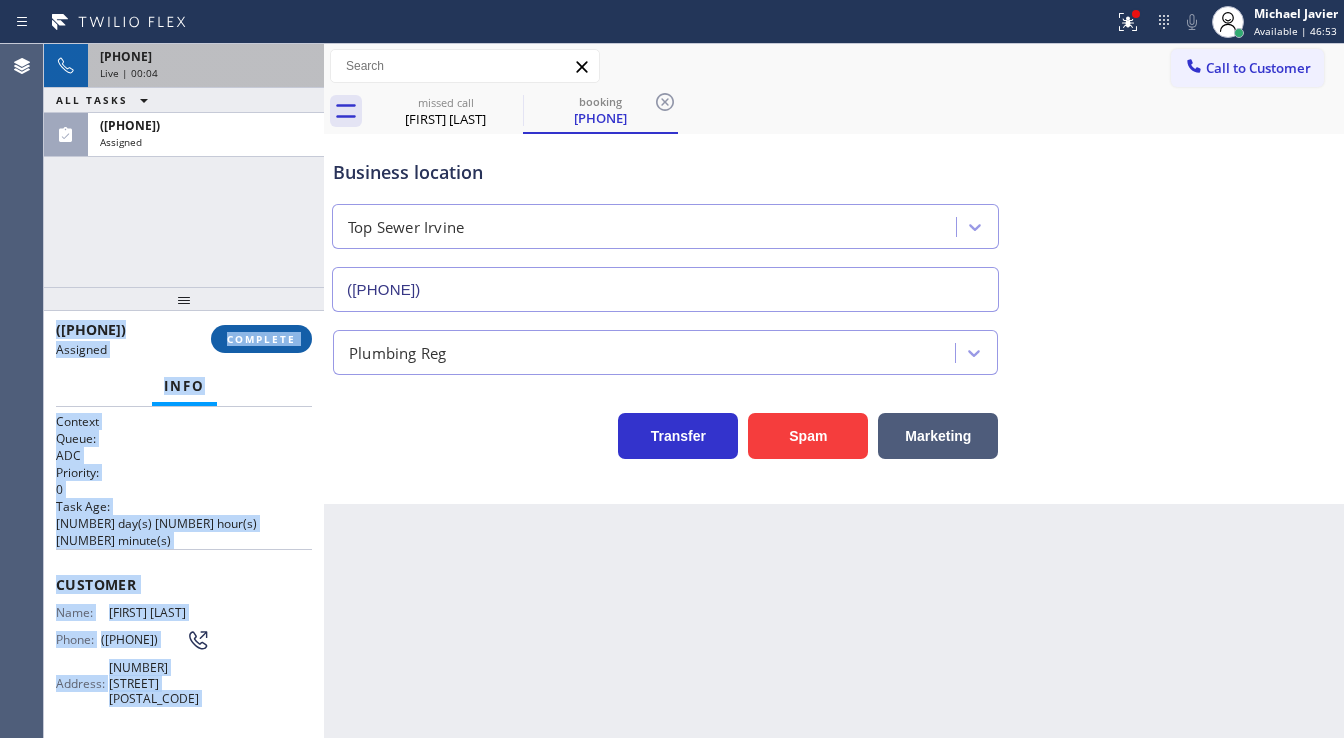 type on "([PHONE])" 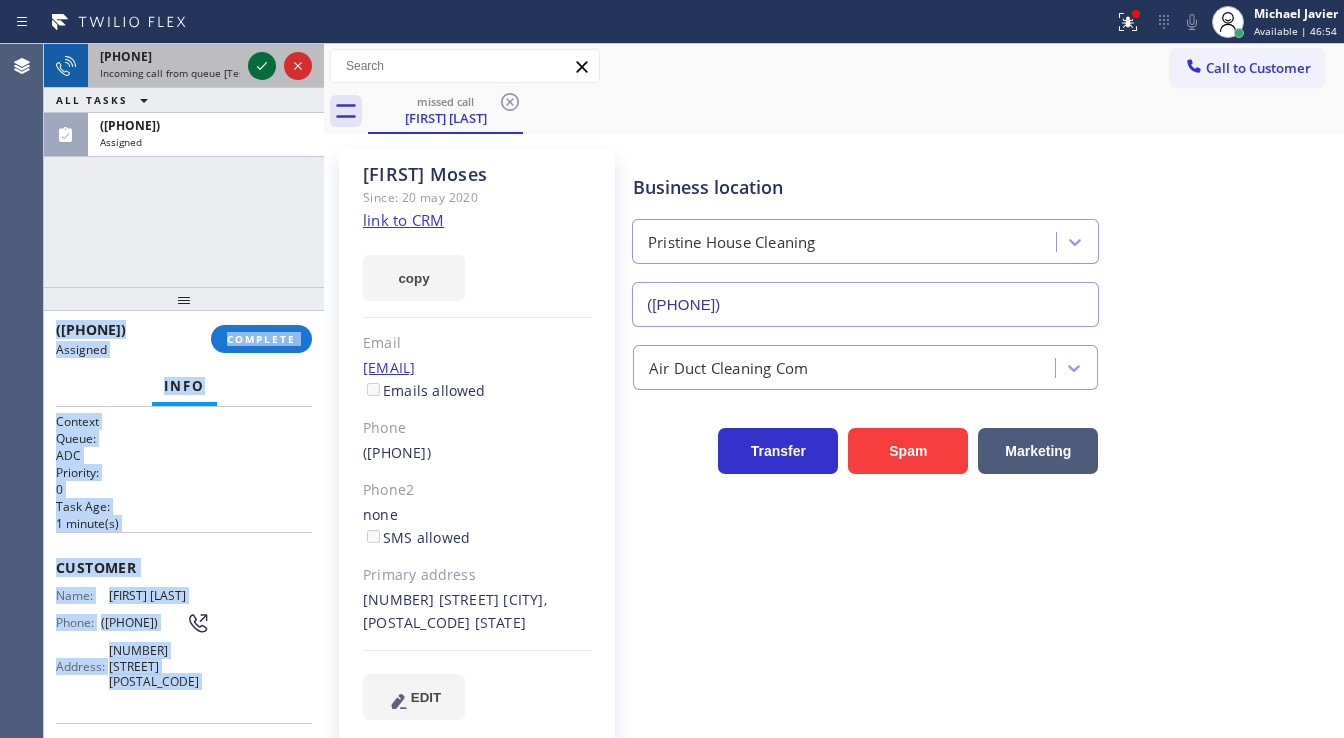 click 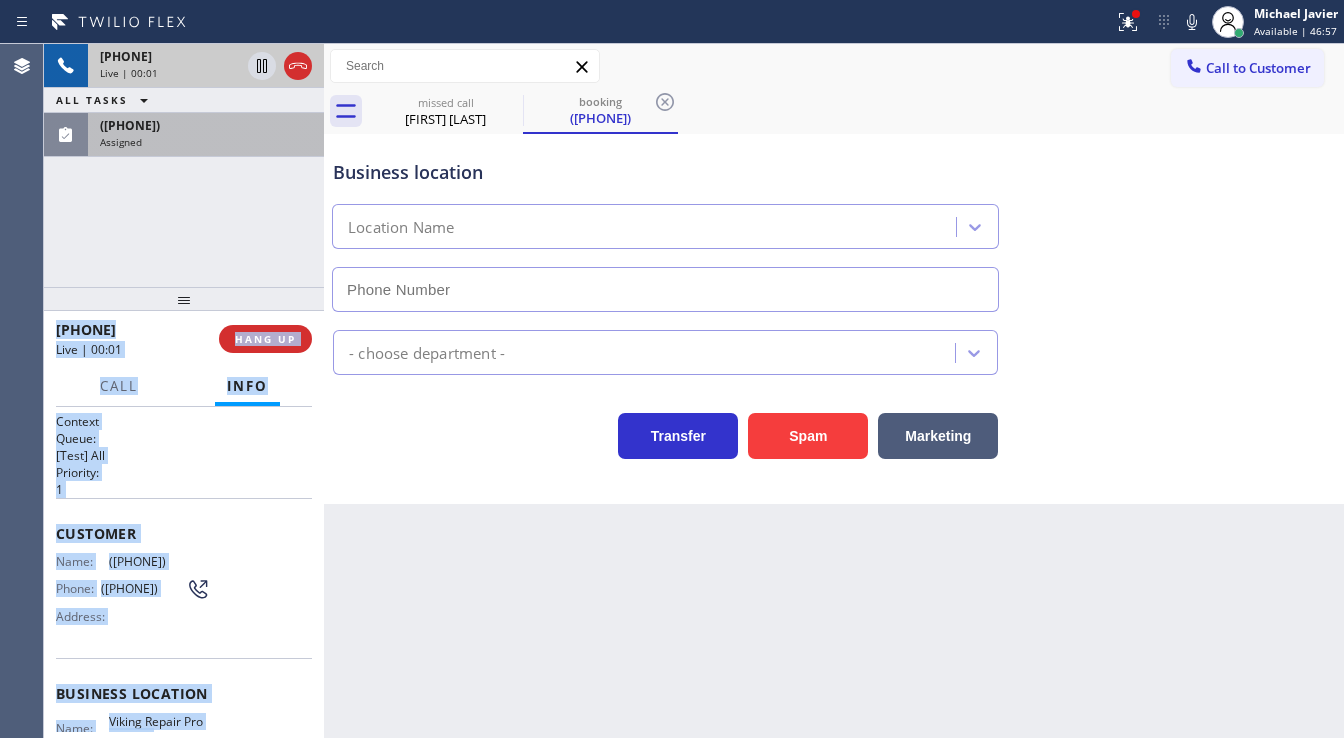 type on "(929) 410-5508" 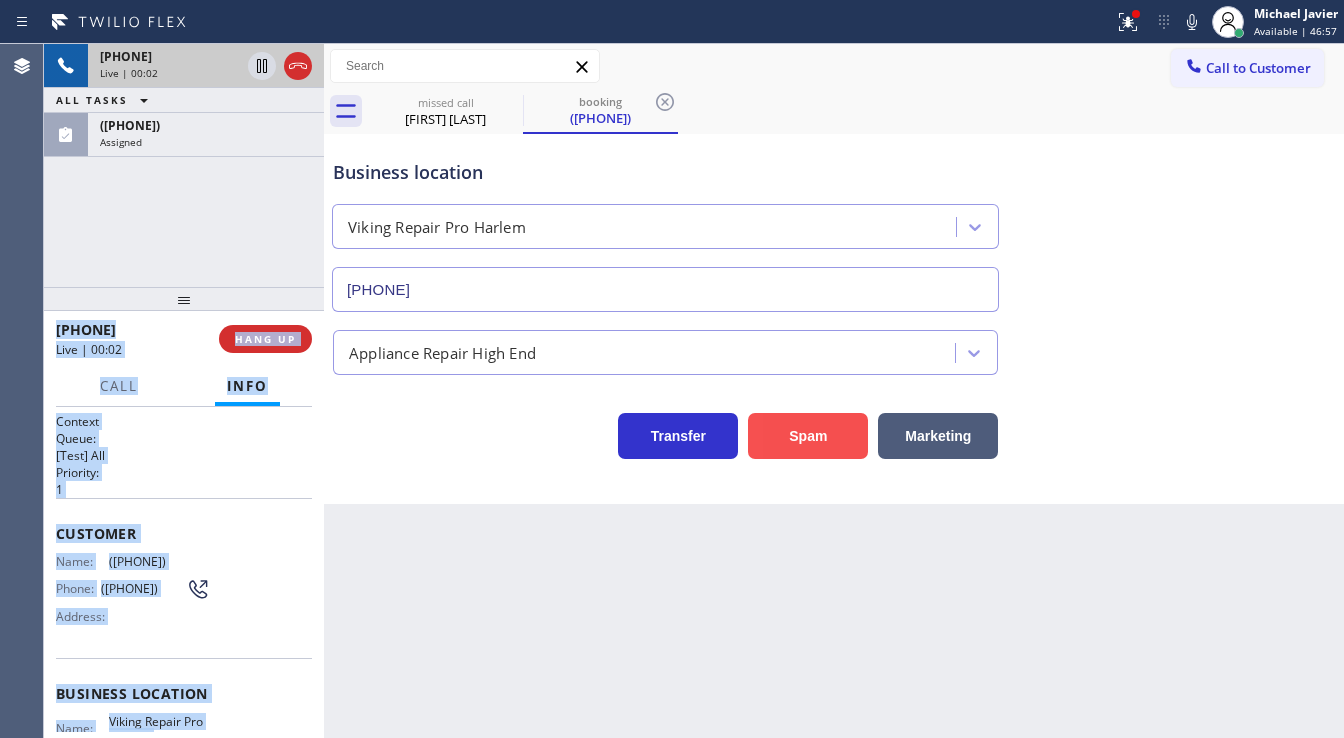 click on "Spam" at bounding box center [808, 436] 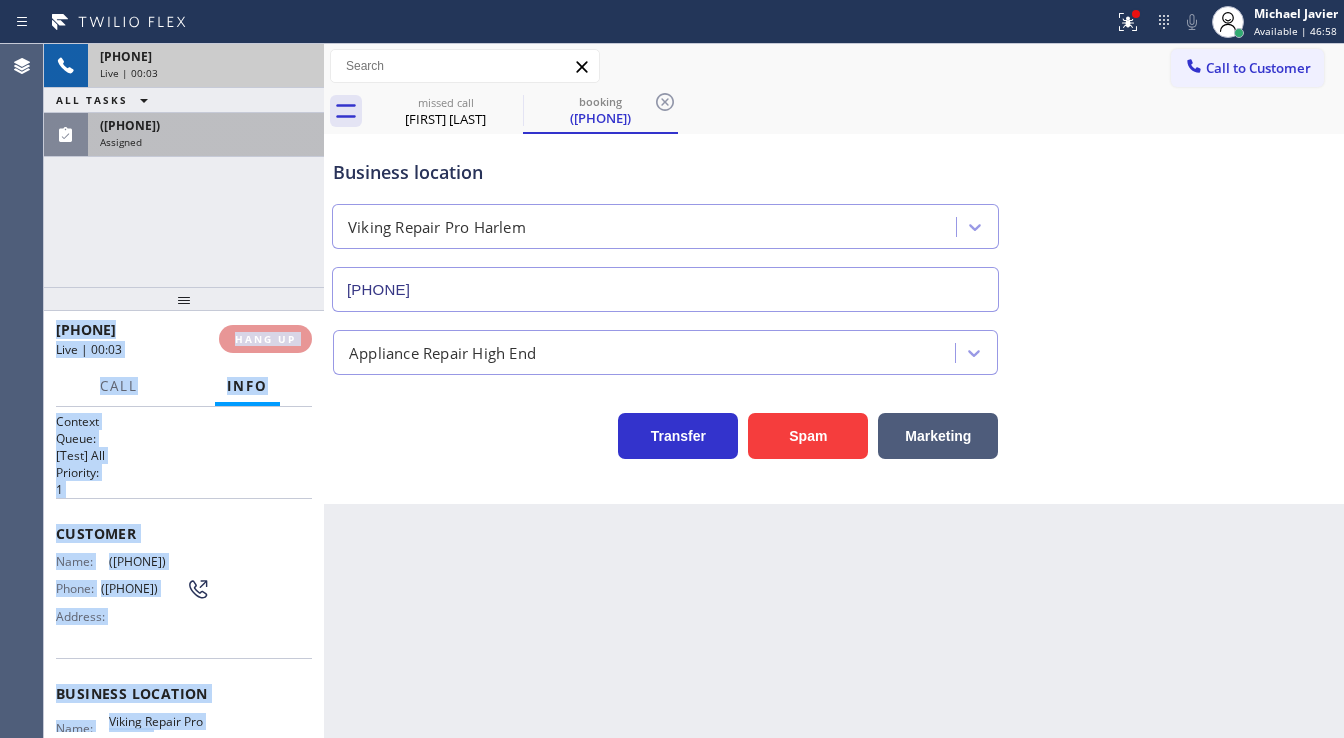 click on "Assigned" at bounding box center (206, 142) 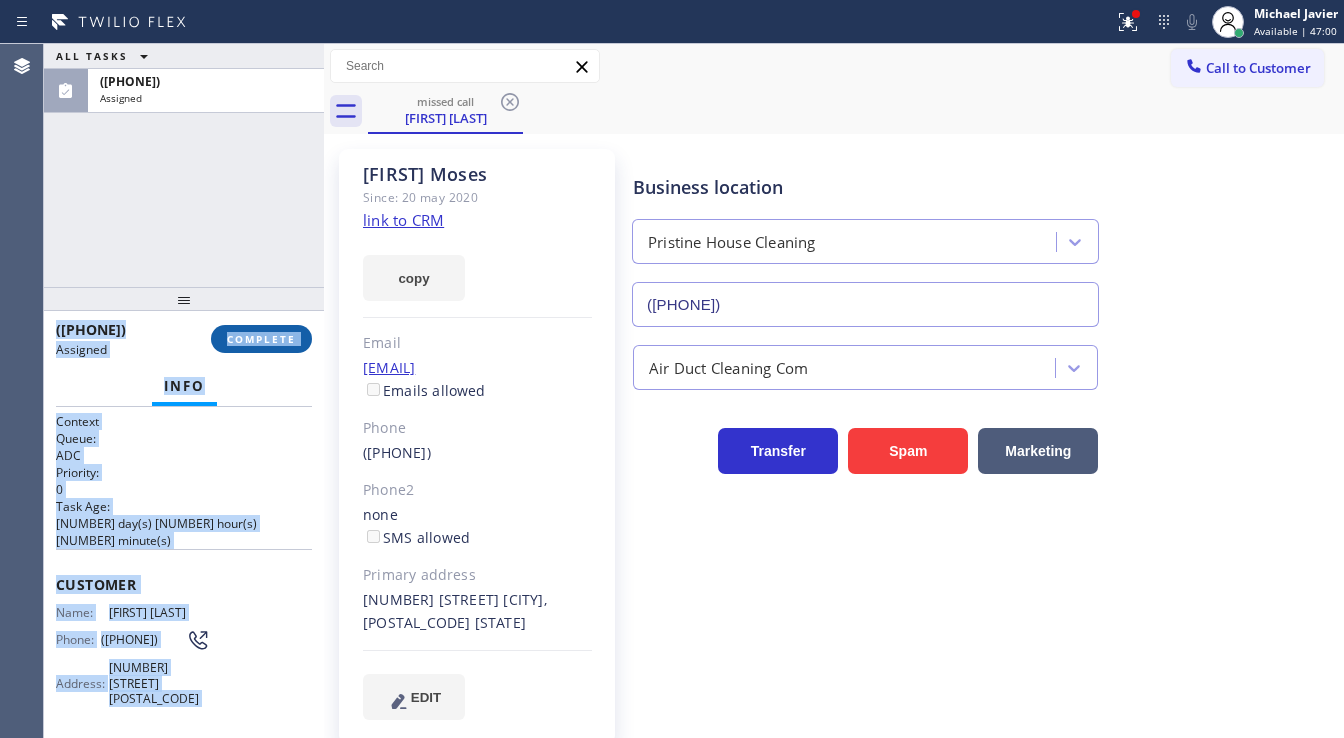 click on "COMPLETE" at bounding box center [261, 339] 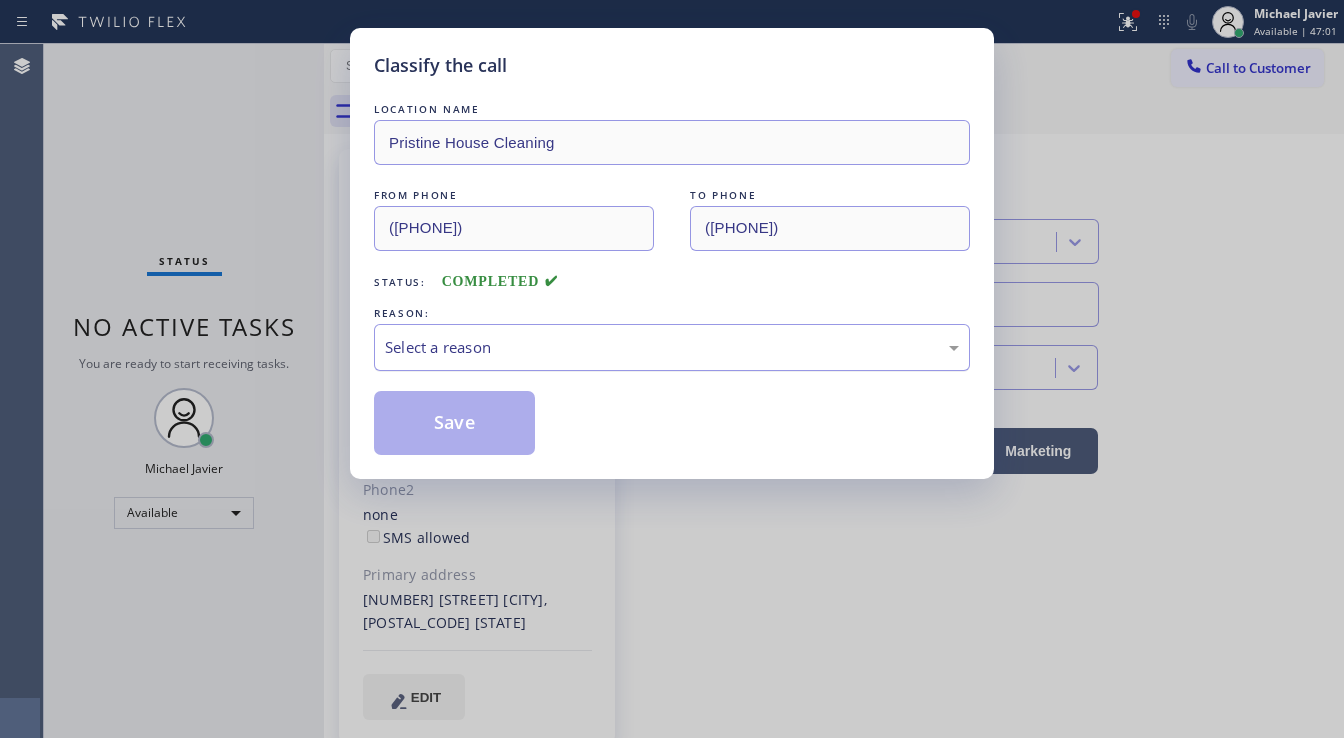 click on "Select a reason" at bounding box center [672, 347] 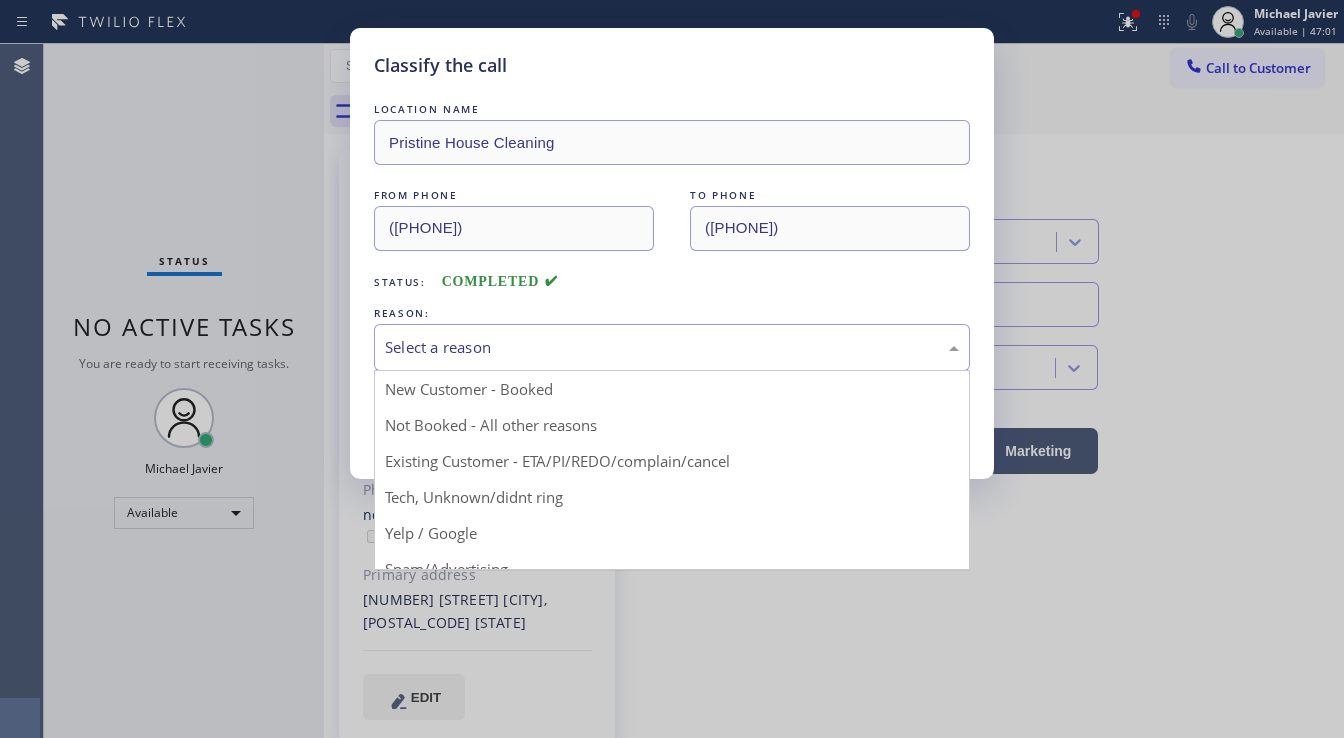 drag, startPoint x: 448, startPoint y: 494, endPoint x: 443, endPoint y: 400, distance: 94.13288 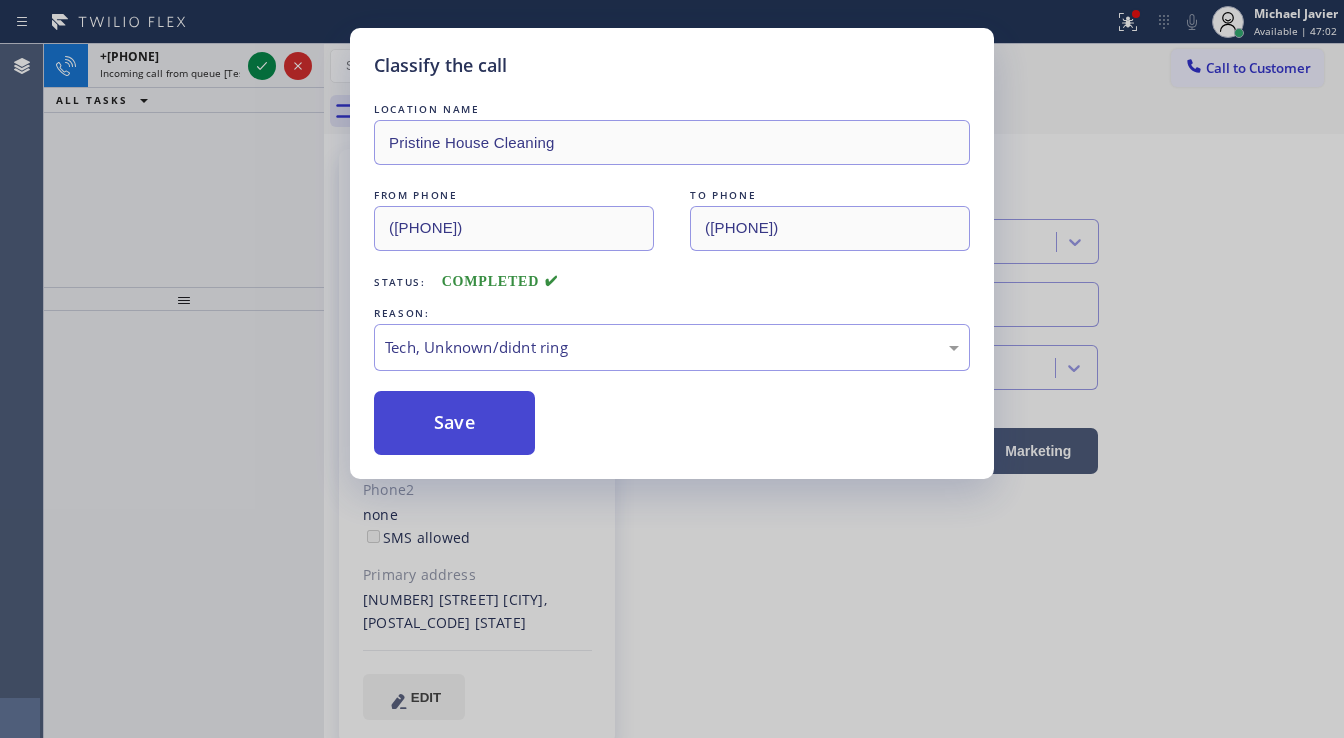 click on "Save" at bounding box center [454, 423] 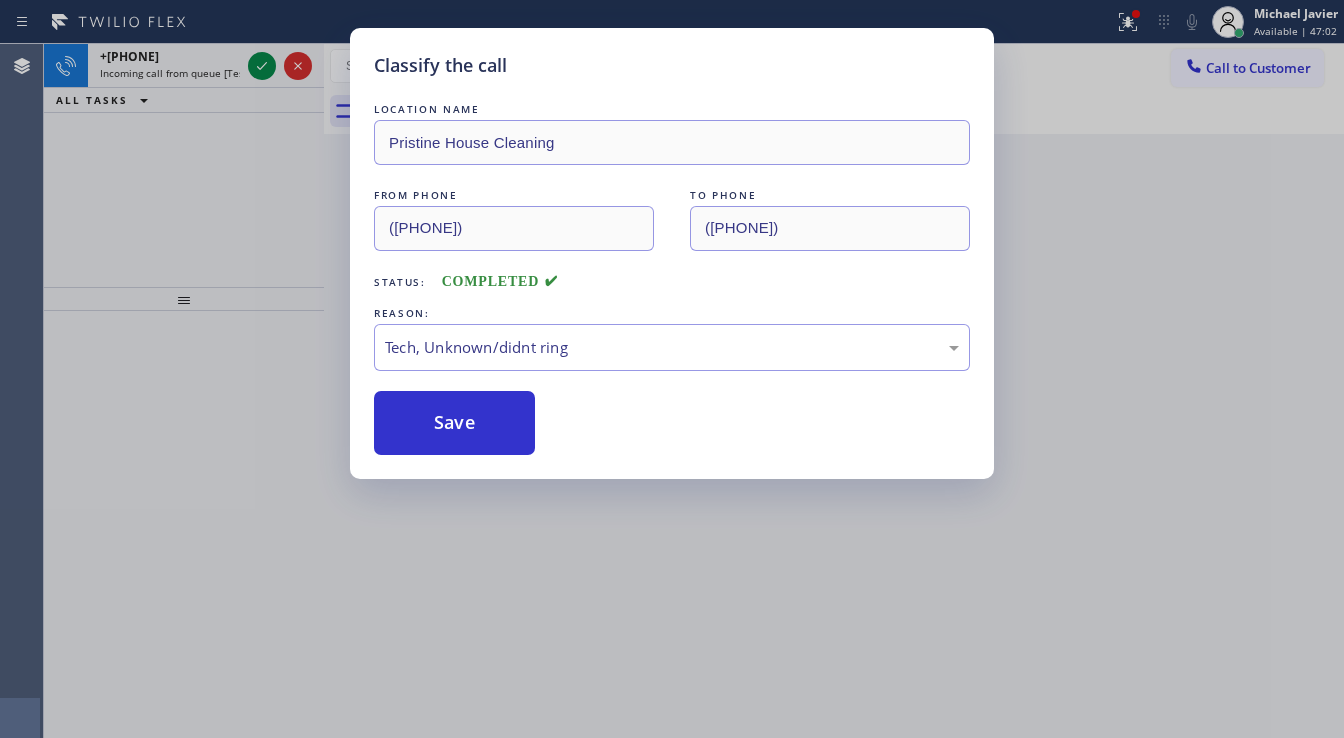 click on "Classify the call LOCATION NAME Pristine House Cleaning FROM PHONE (310) 722-4332 TO PHONE (626) 548-3326 Status: COMPLETED REASON: Tech, Unknown/didnt ring Save" at bounding box center (672, 369) 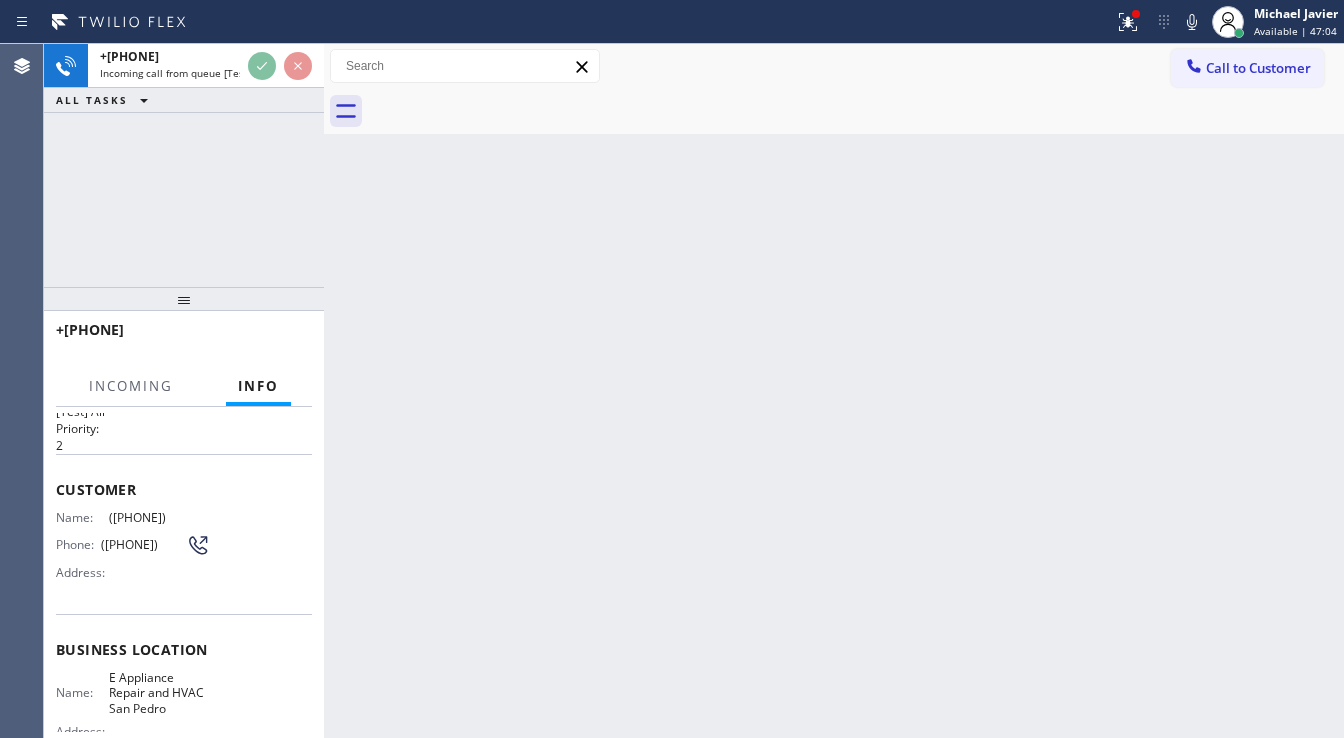scroll, scrollTop: 80, scrollLeft: 0, axis: vertical 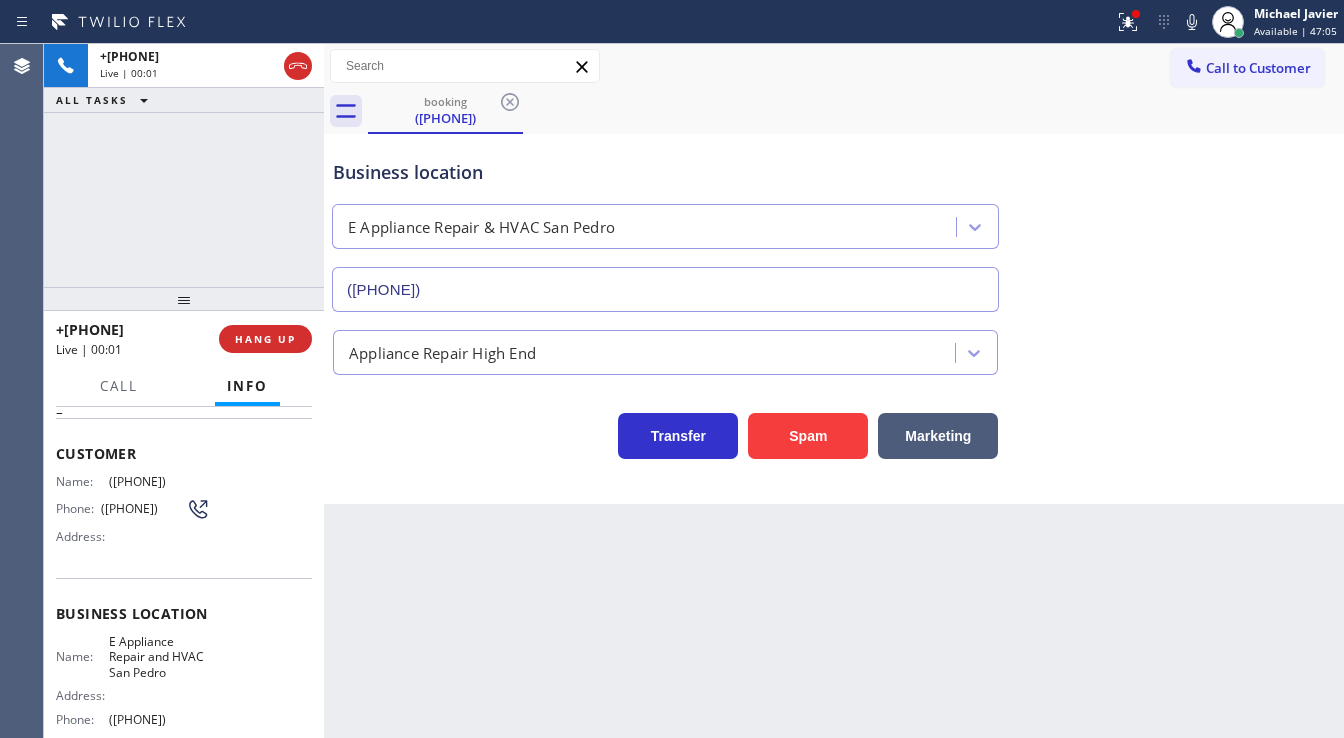 type on "(310) 361-3966" 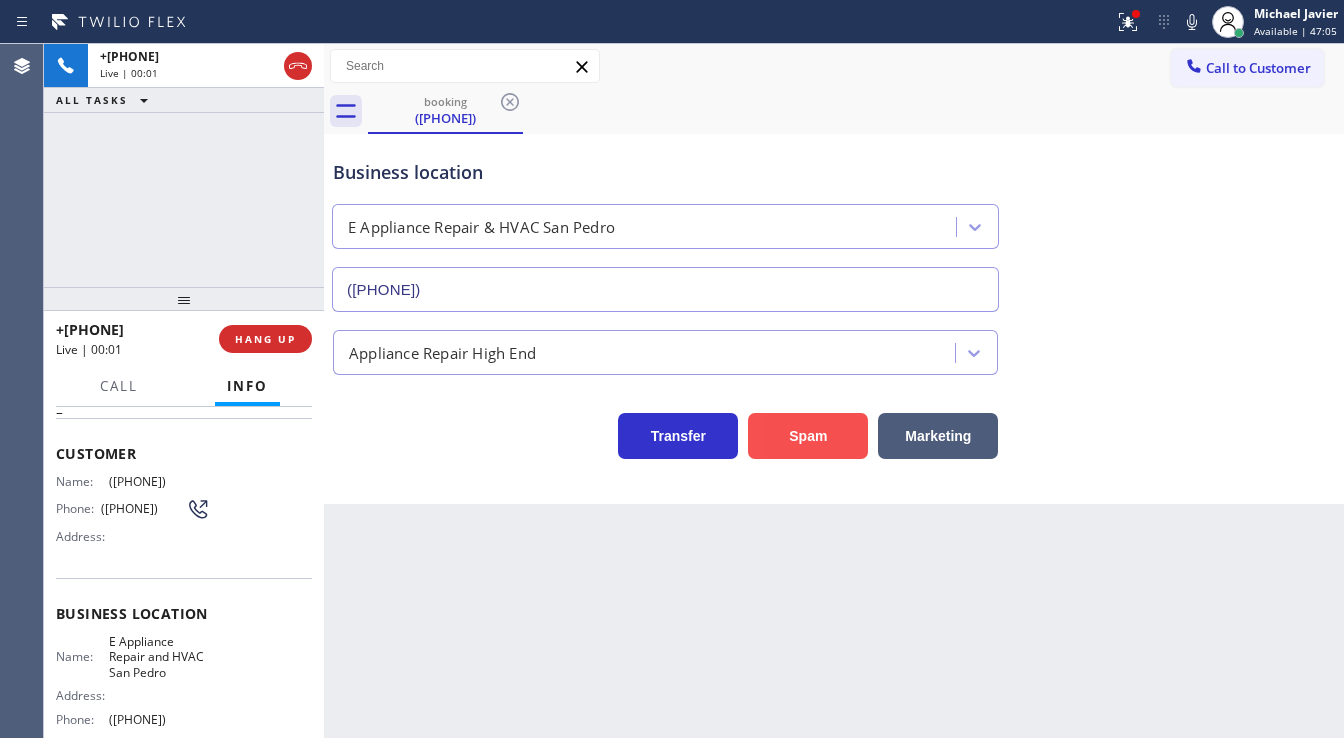 click on "Spam" at bounding box center [808, 436] 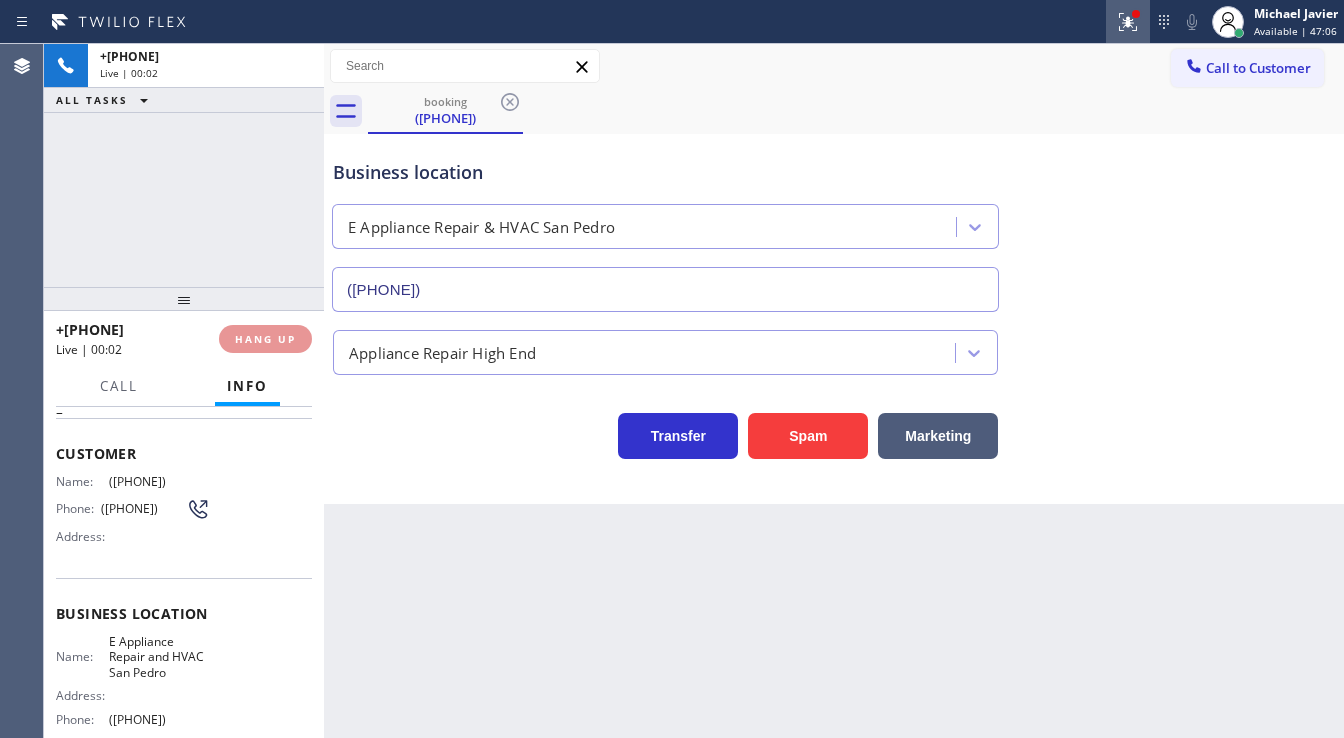 click 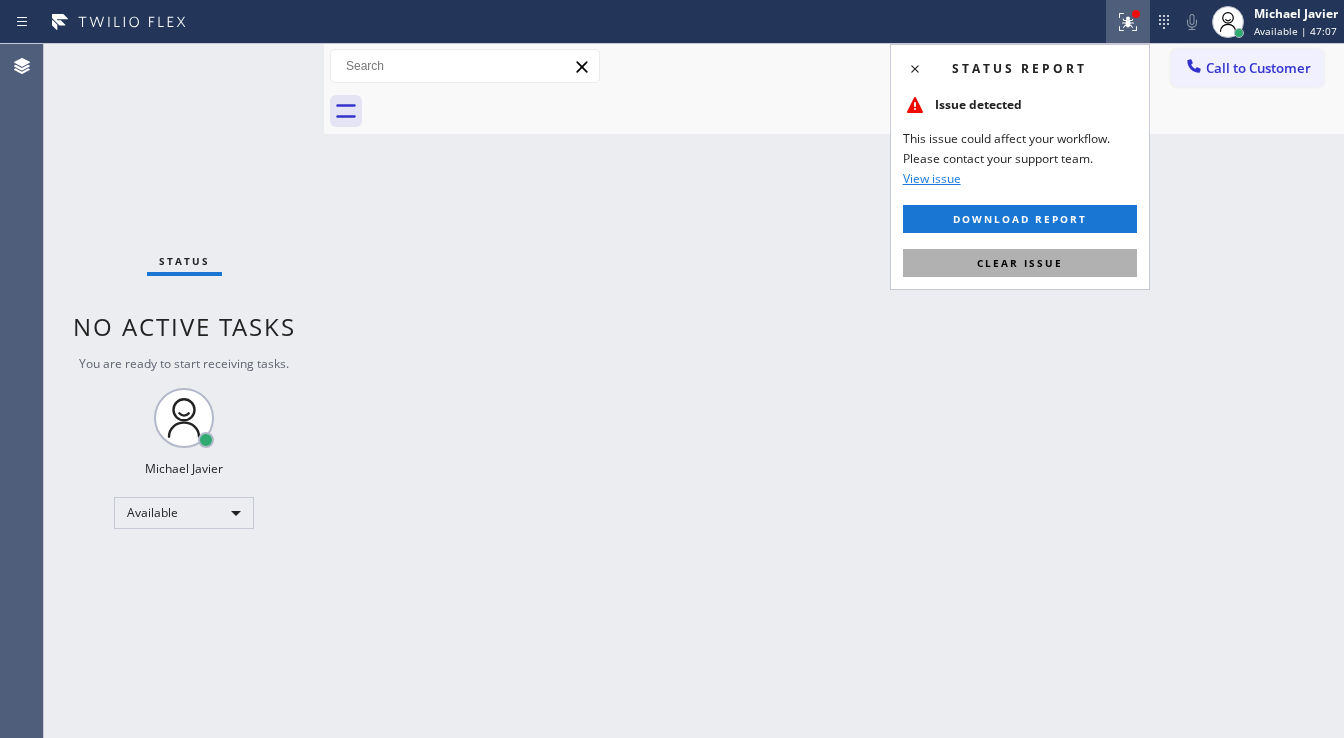 click on "Clear issue" at bounding box center [1020, 263] 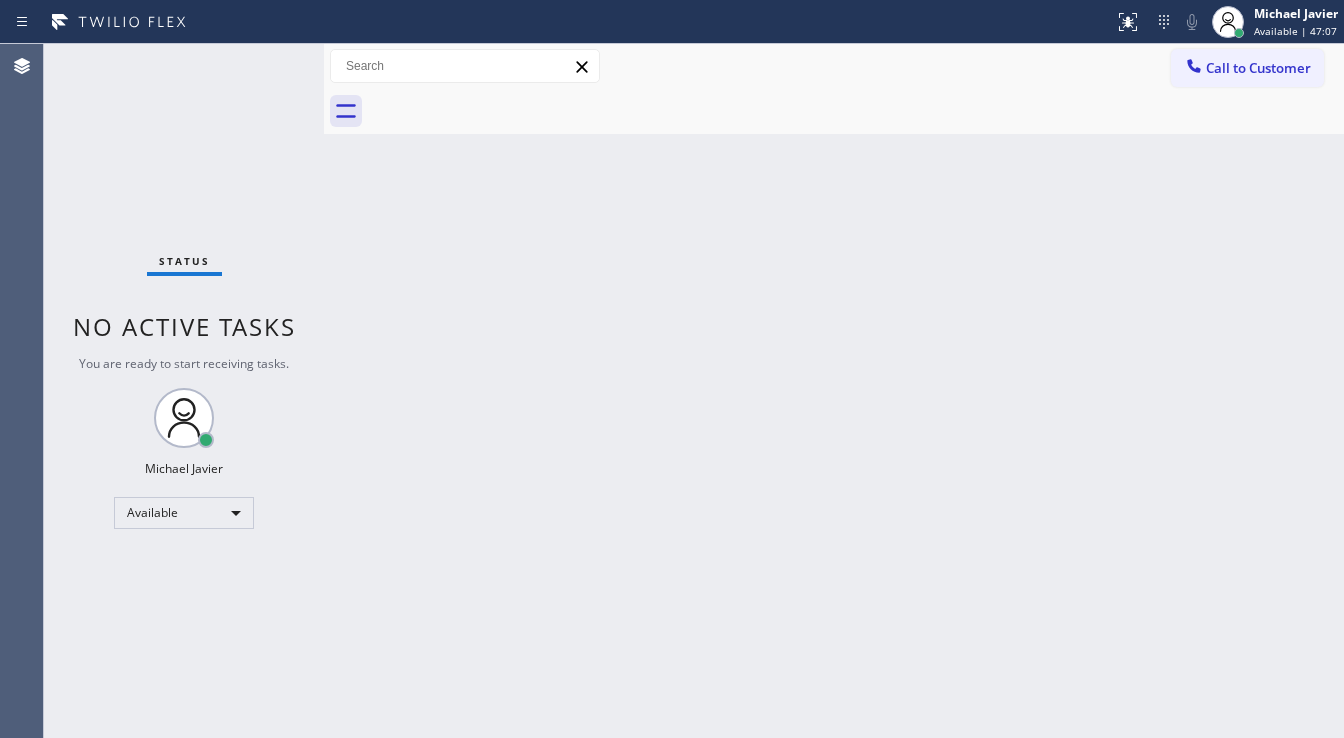 drag, startPoint x: 808, startPoint y: 371, endPoint x: 783, endPoint y: 376, distance: 25.495098 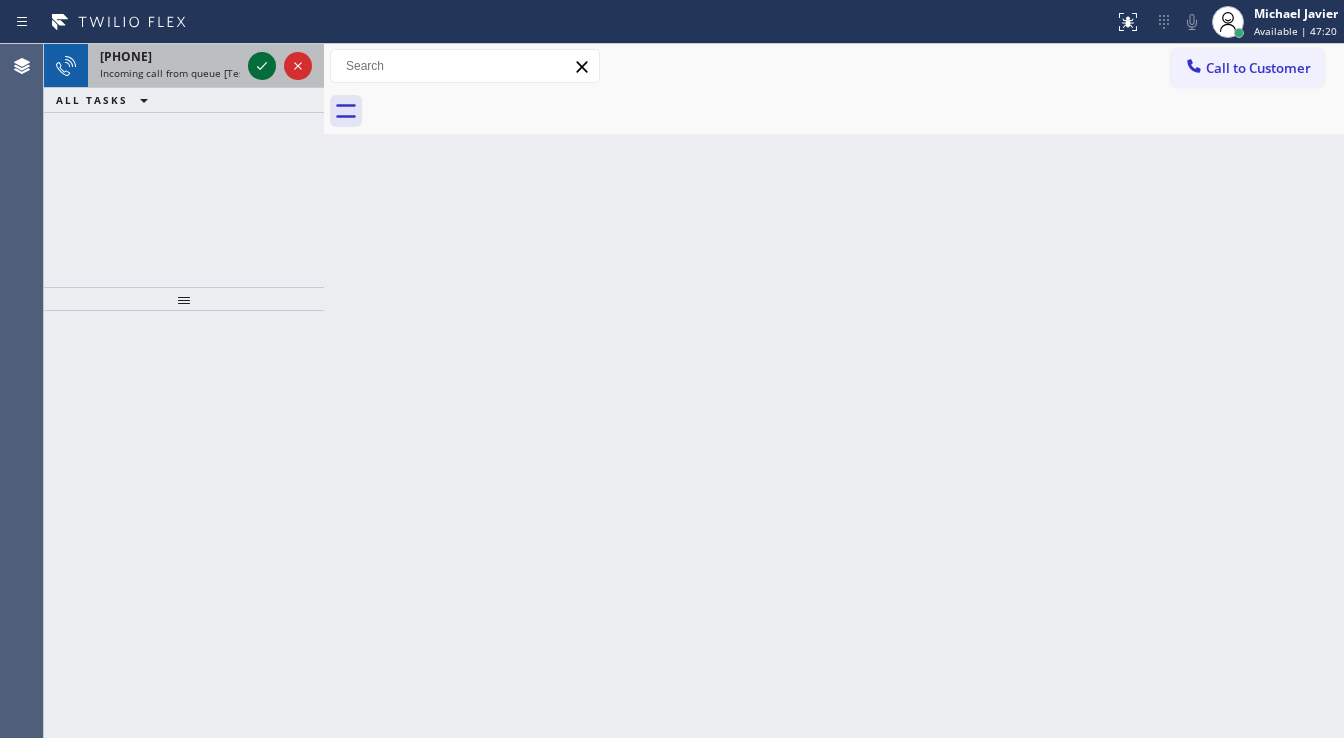 click 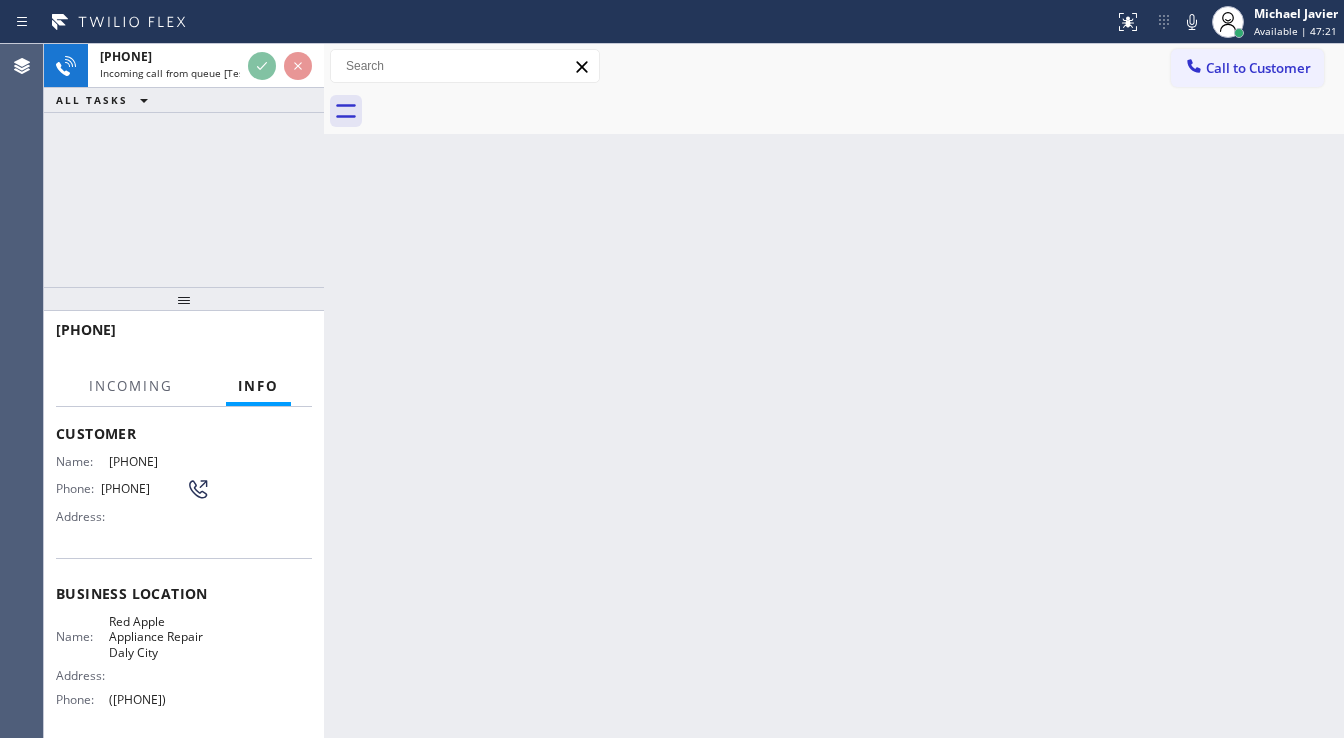 scroll, scrollTop: 160, scrollLeft: 0, axis: vertical 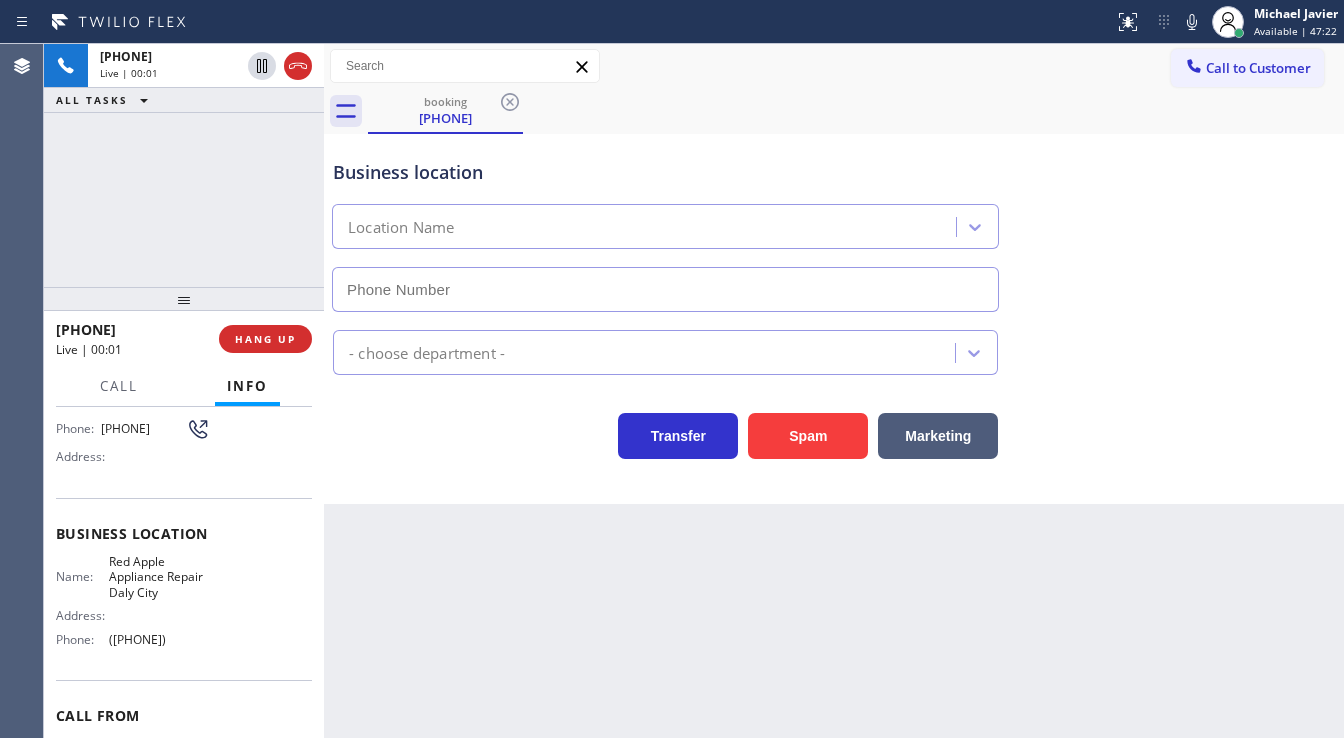 type on "(650) 297-2626" 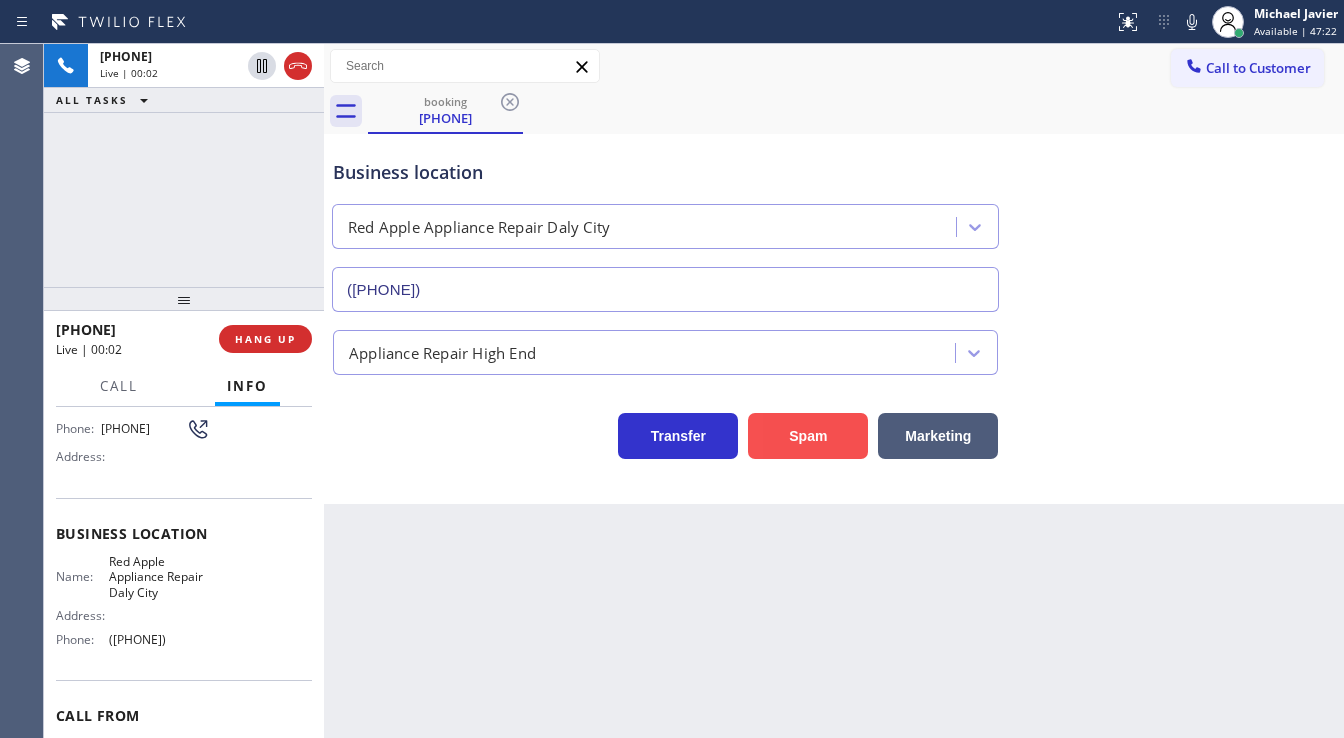 click on "Spam" at bounding box center [808, 436] 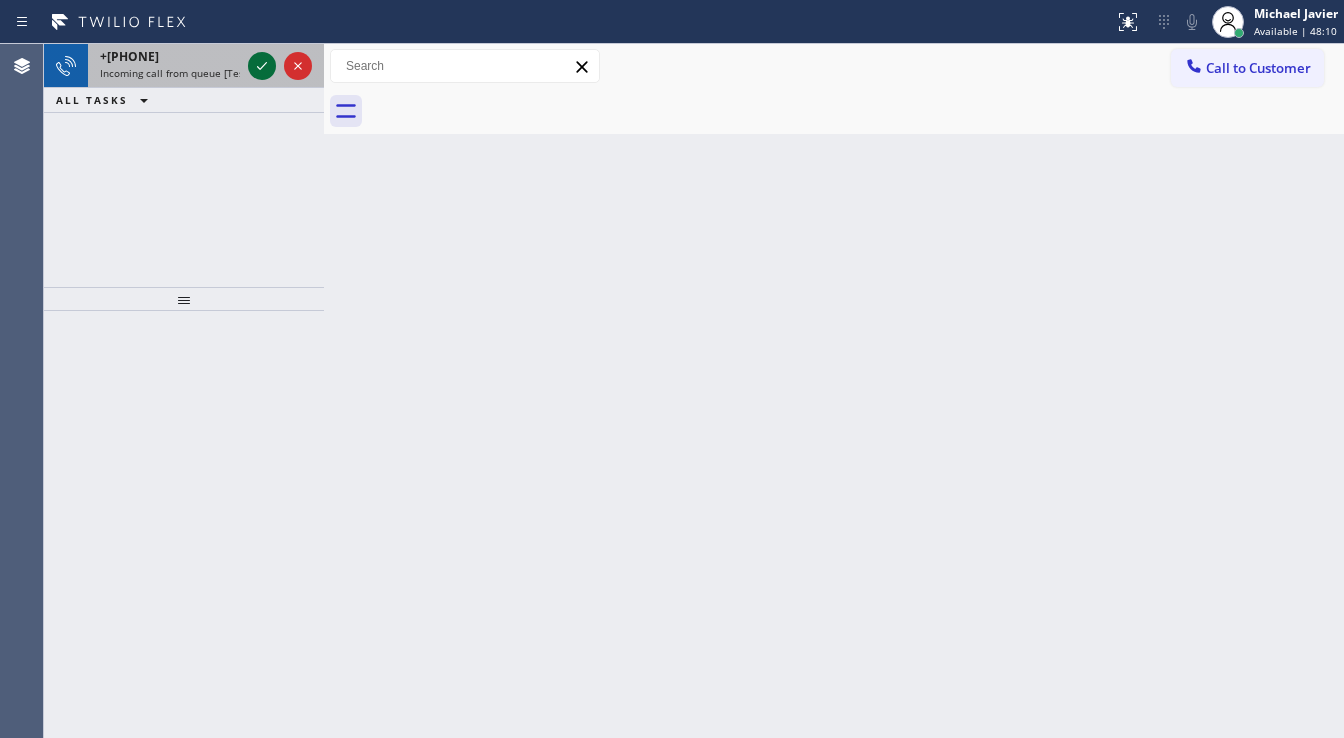 click 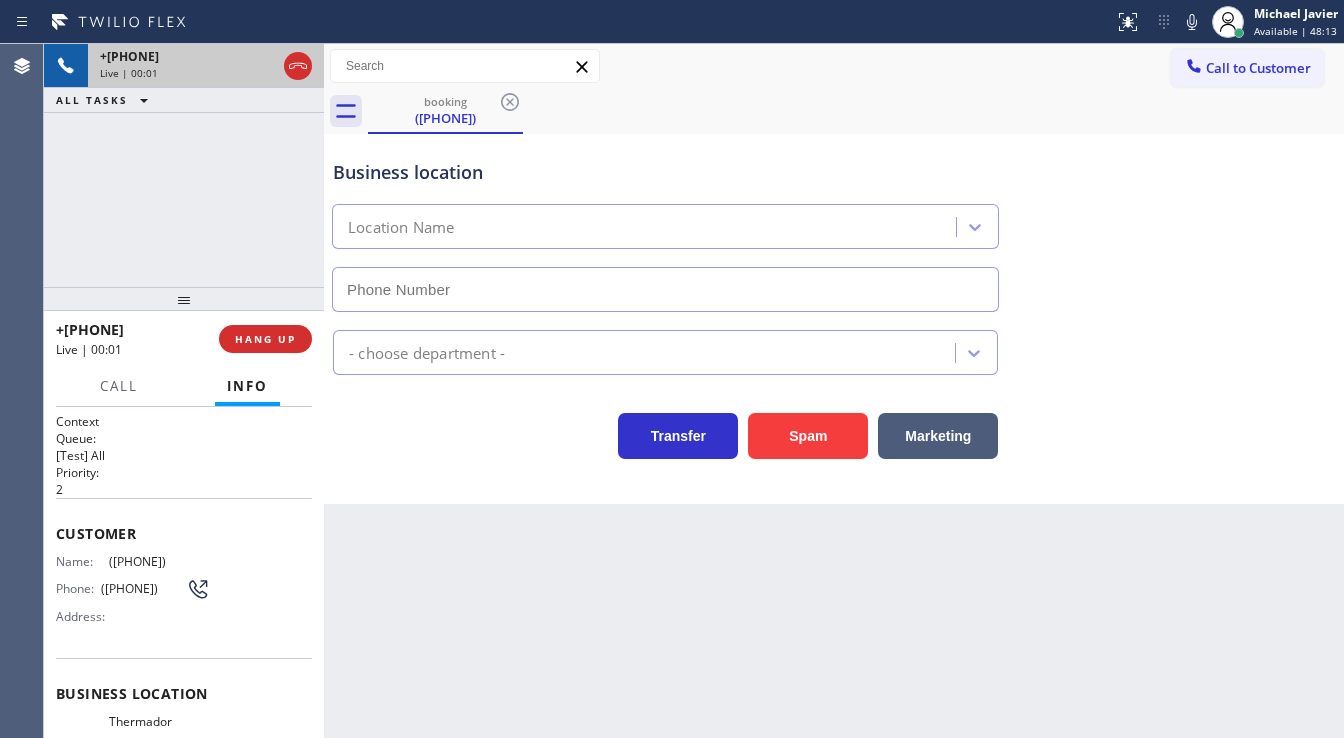 type on "(626) 507-9945" 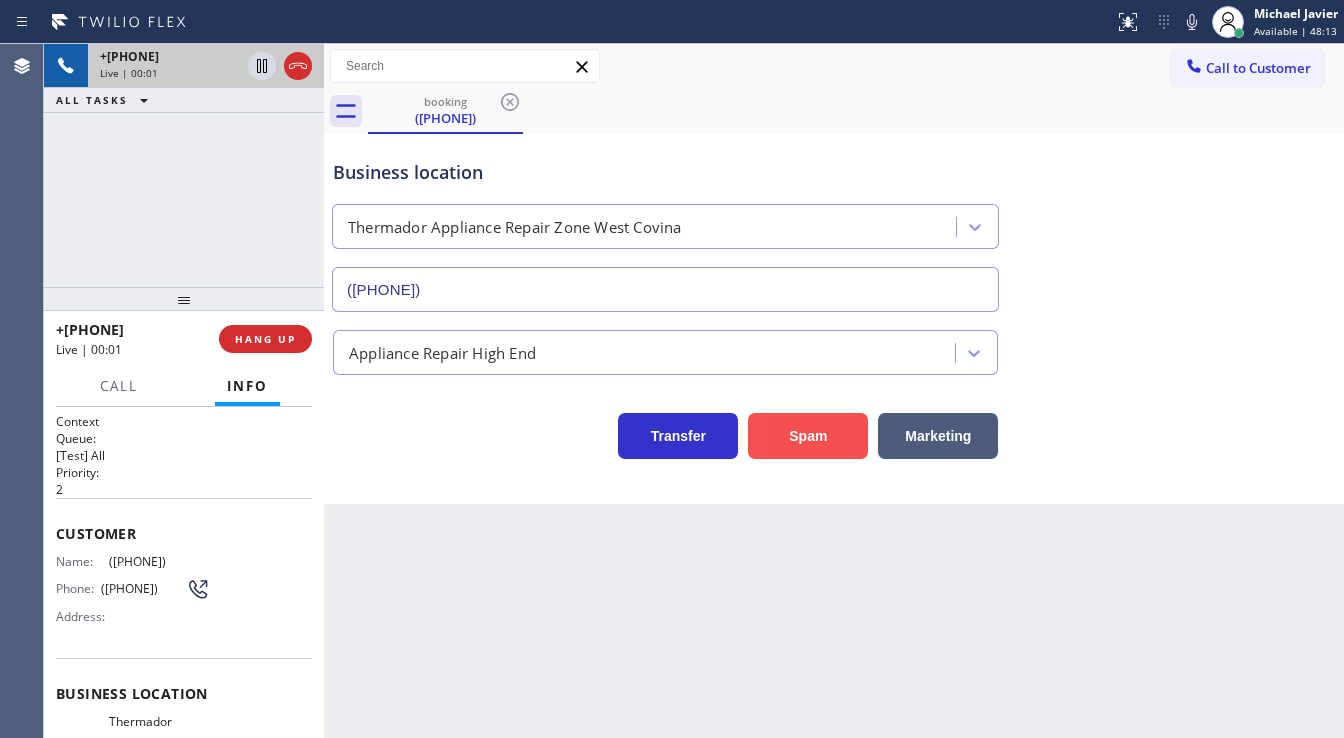 click on "Spam" at bounding box center (808, 436) 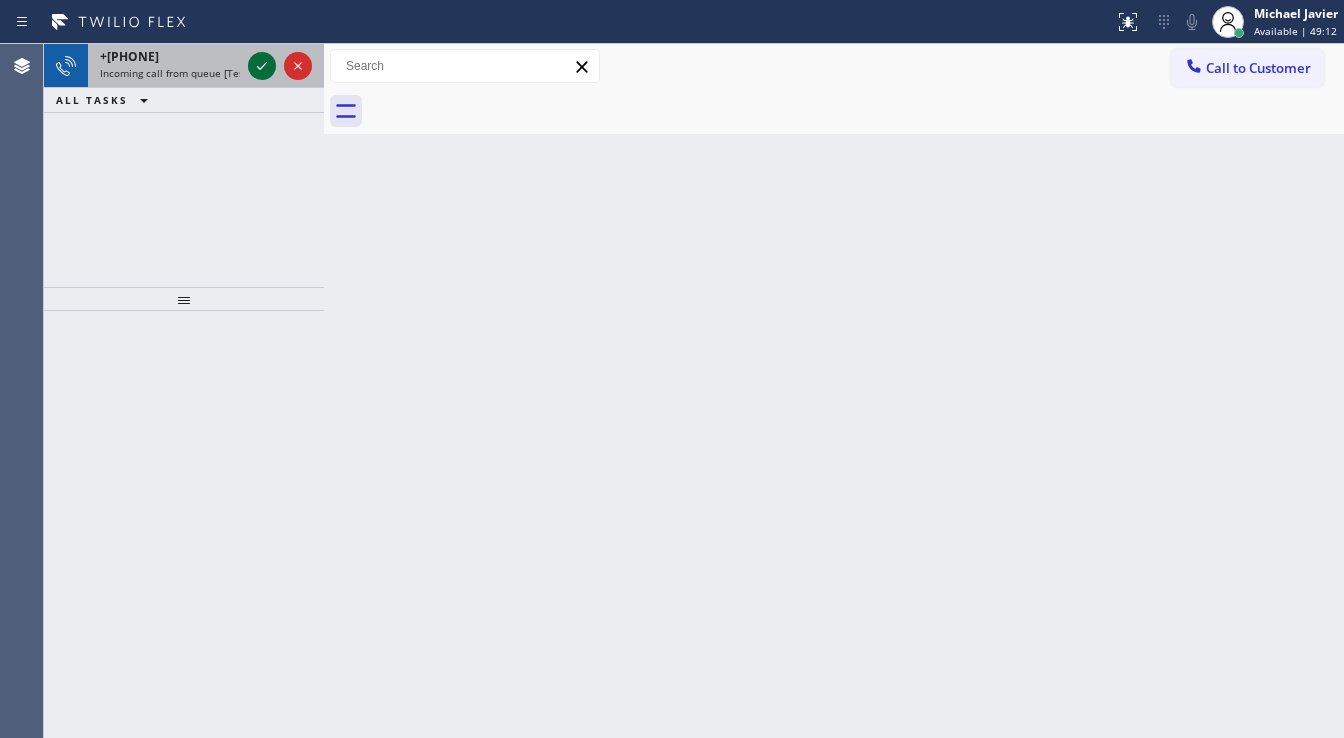 click 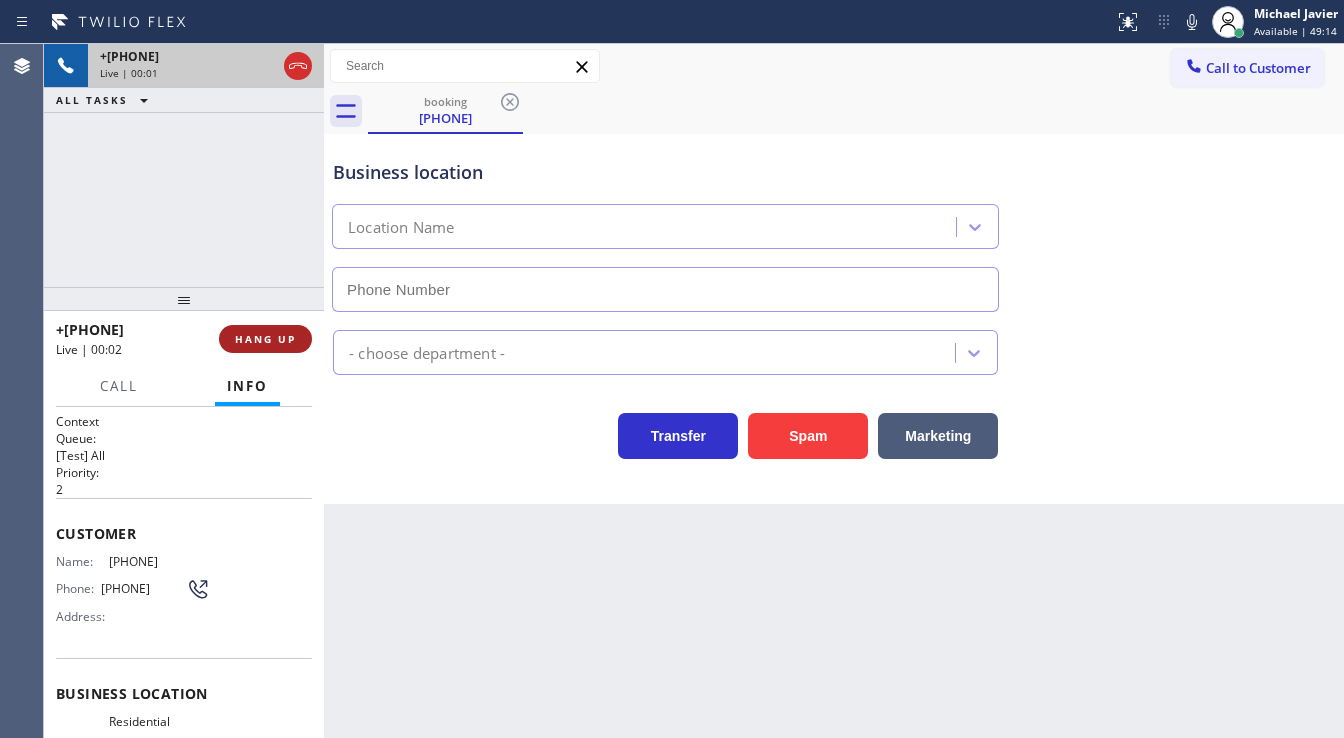 type on "(424) 581-0589" 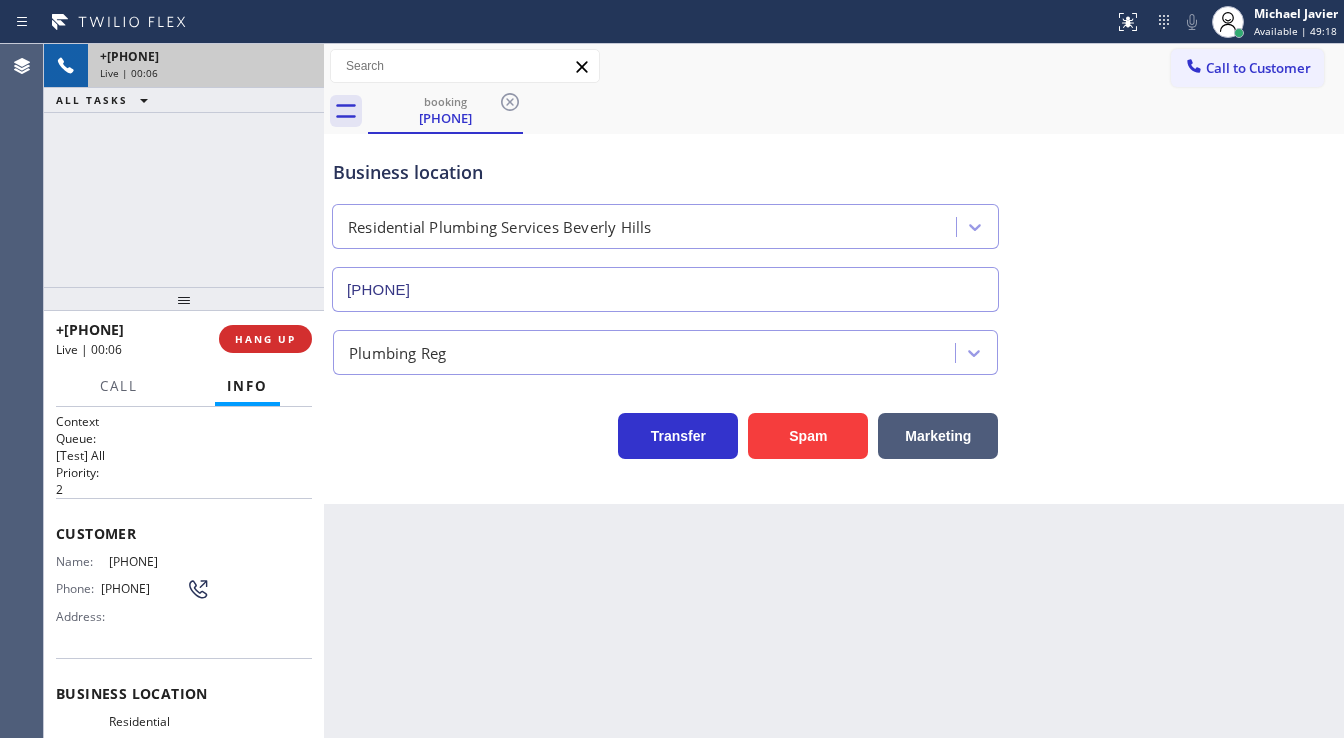click on "+15092024641 Live | 00:06 ALL TASKS ALL TASKS ACTIVE TASKS TASKS IN WRAP UP" at bounding box center [184, 165] 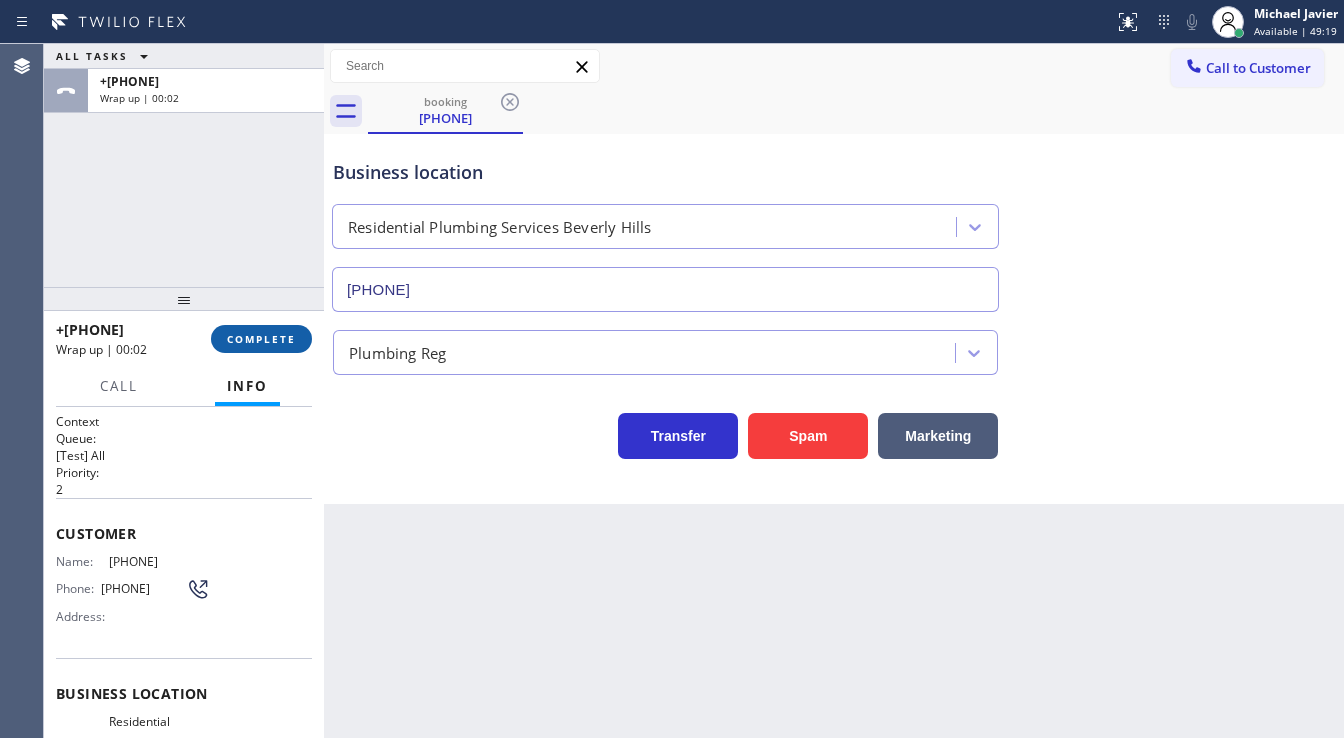 click on "COMPLETE" at bounding box center (261, 339) 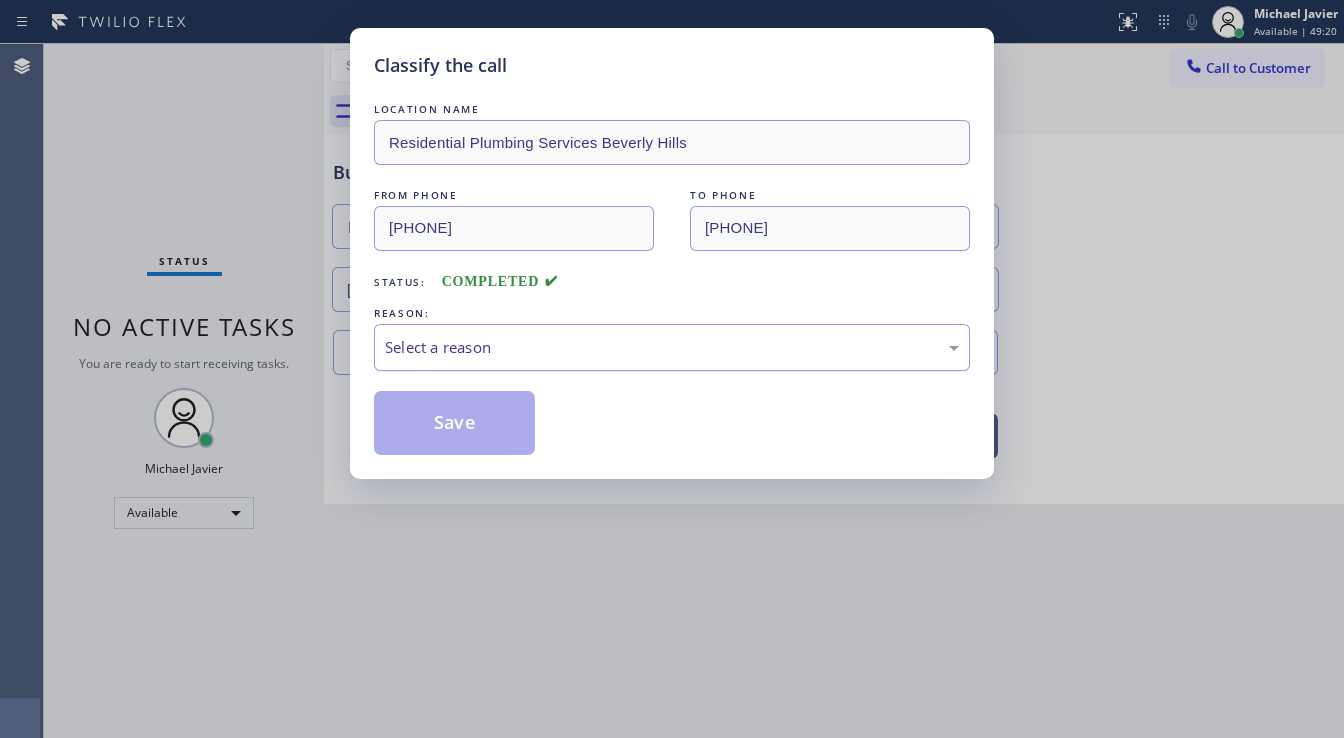 click on "Select a reason" at bounding box center [672, 347] 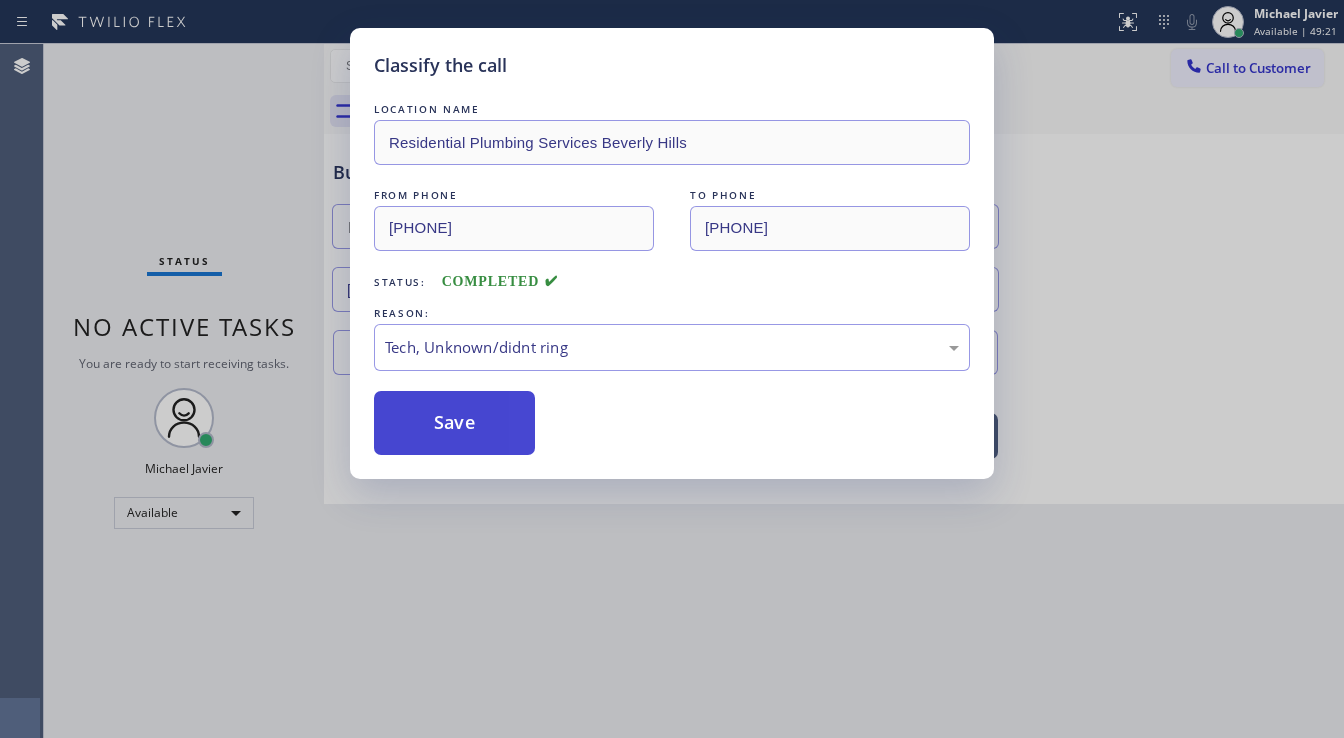 click on "Save" at bounding box center [454, 423] 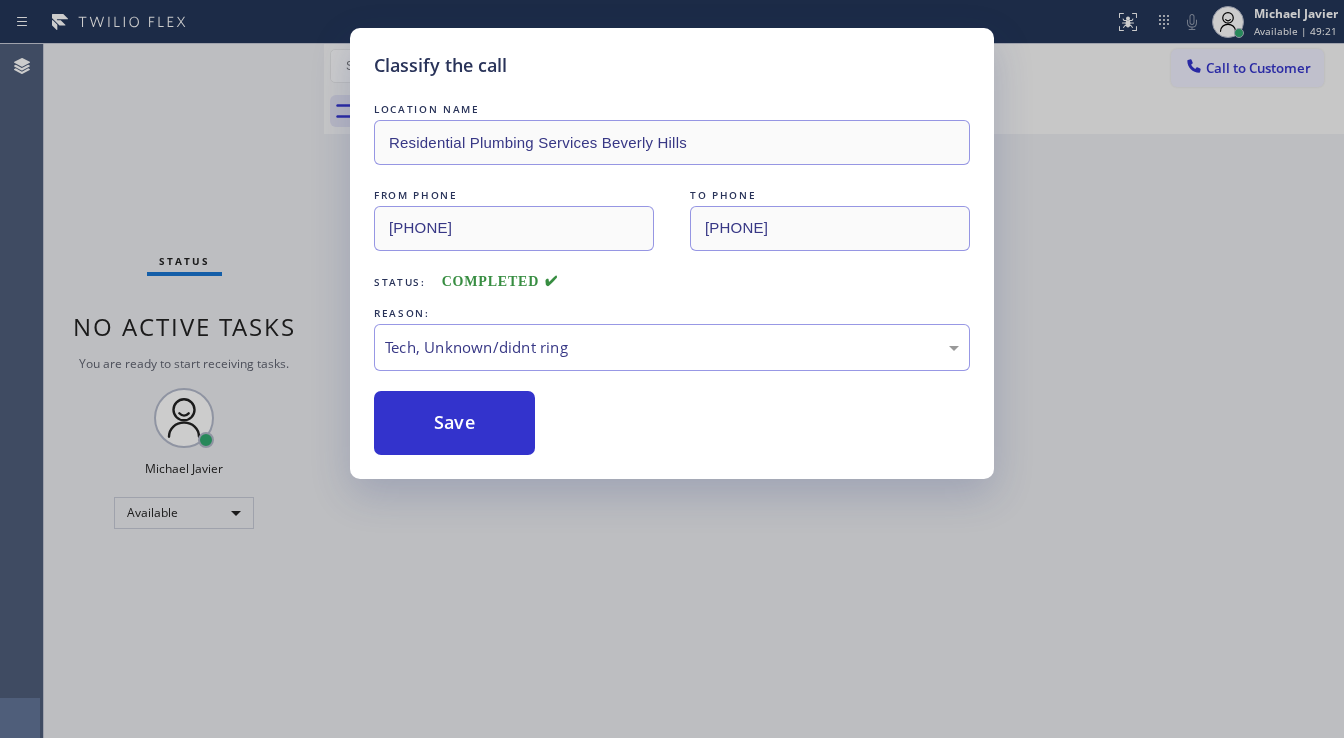 click on "Classify the call LOCATION NAME Residential Plumbing Services Beverly Hills FROM PHONE (509) 202-4641 TO PHONE (424) 581-0589 Status: COMPLETED REASON: Tech, Unknown/didnt ring Save" at bounding box center (672, 369) 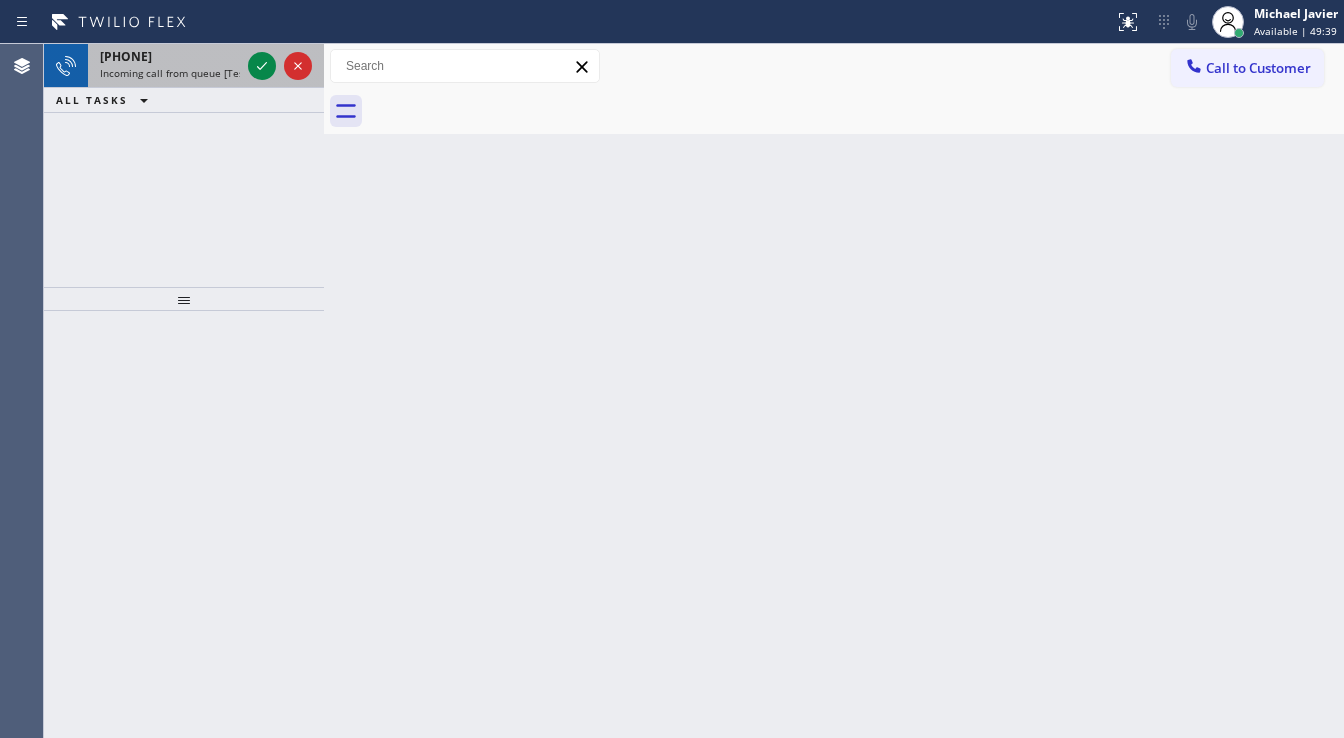click on "+16192784688" at bounding box center [170, 56] 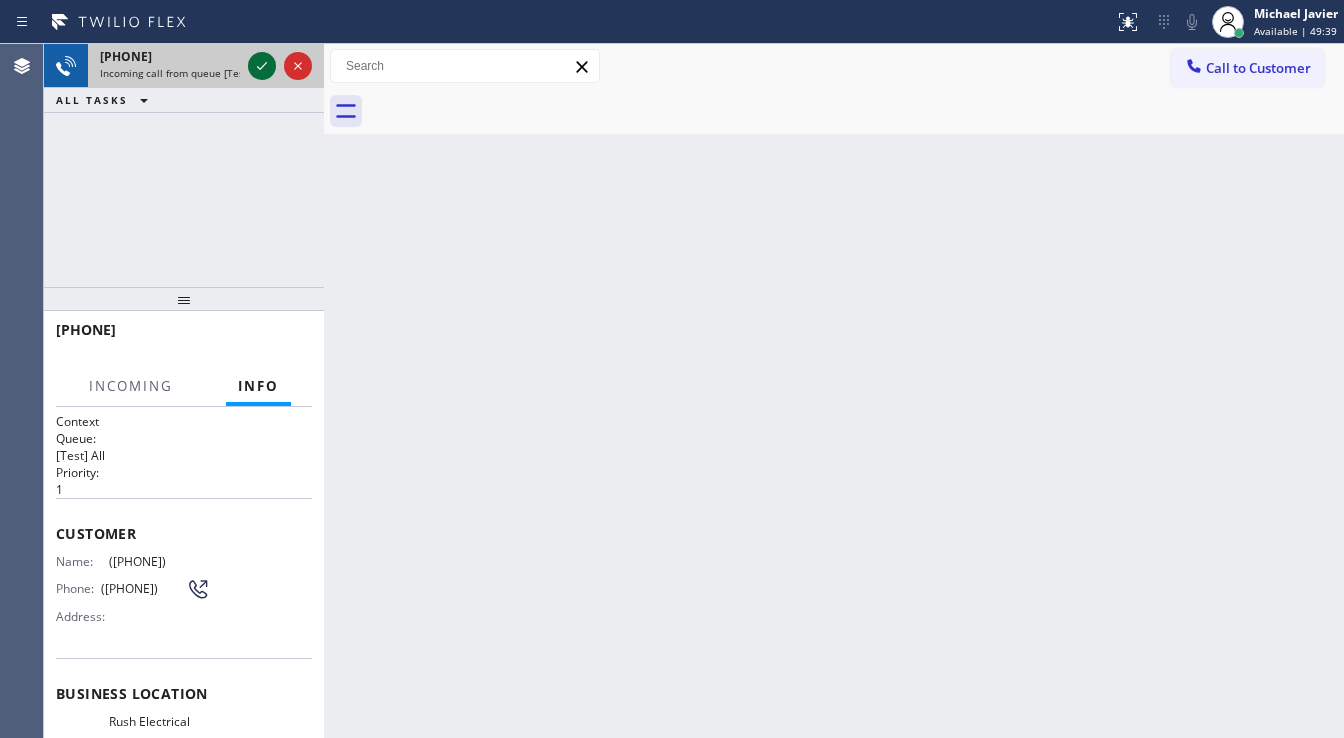 click at bounding box center (262, 66) 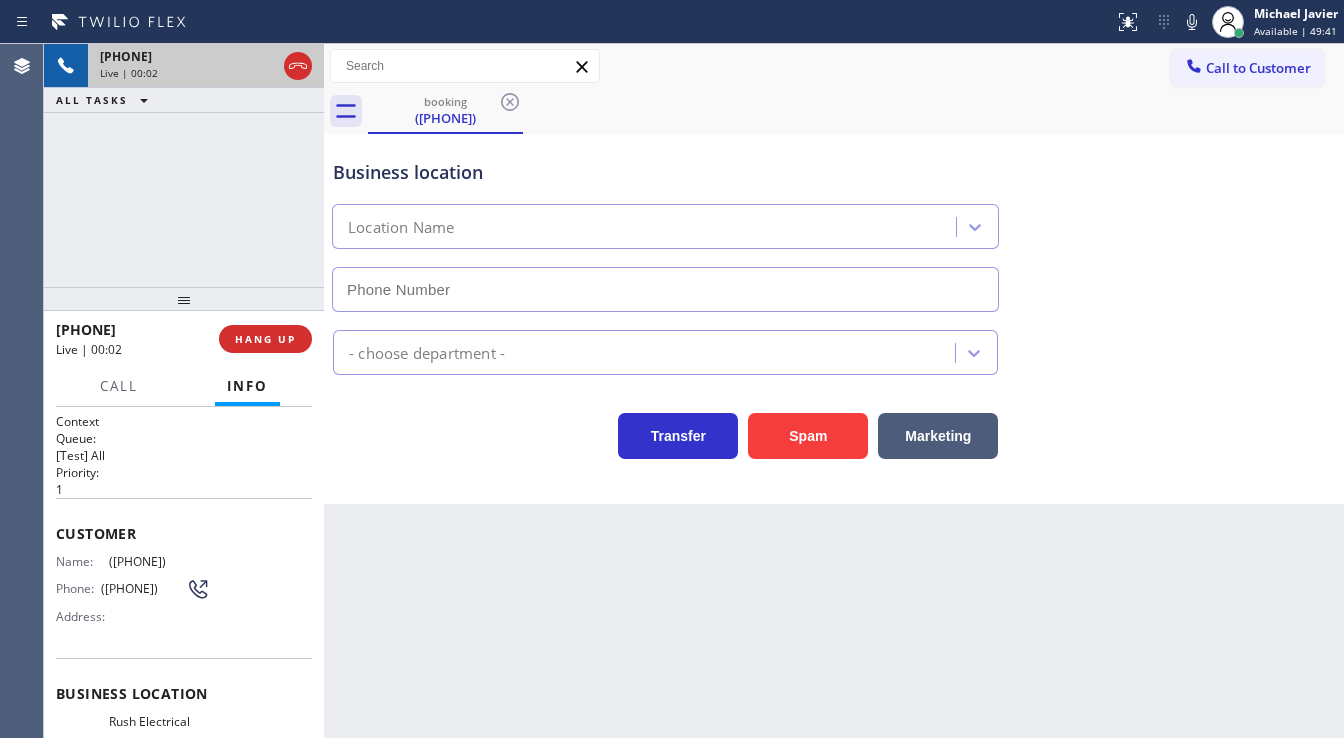 type on "(805) 600-2848" 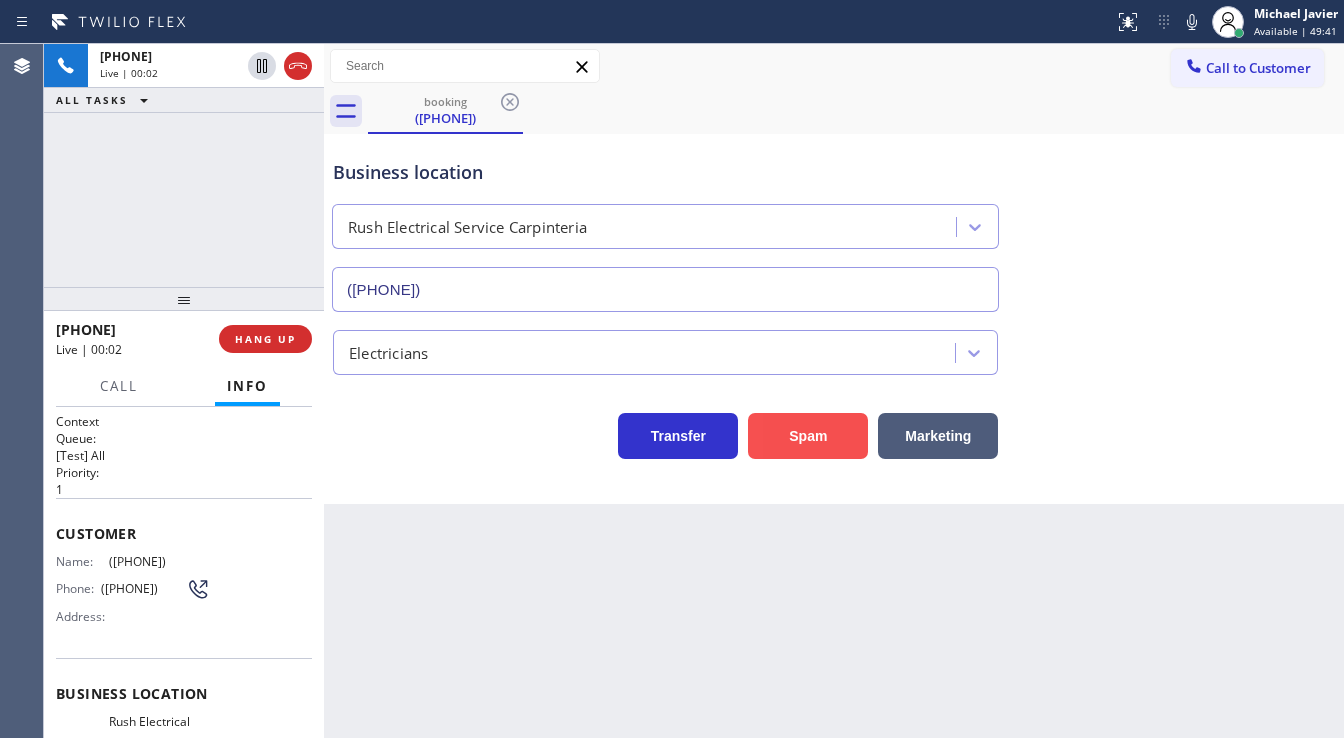 click on "Spam" at bounding box center (808, 436) 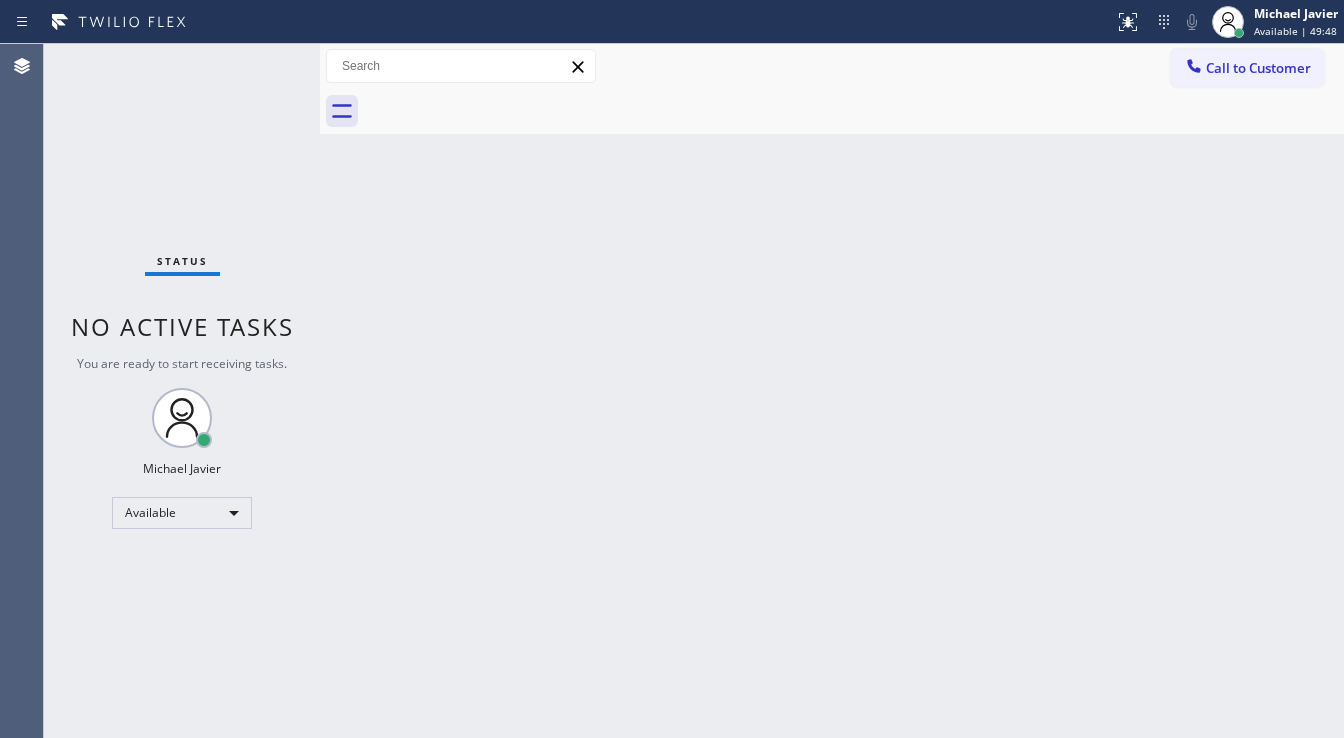 drag, startPoint x: 318, startPoint y: 62, endPoint x: 227, endPoint y: 63, distance: 91.00549 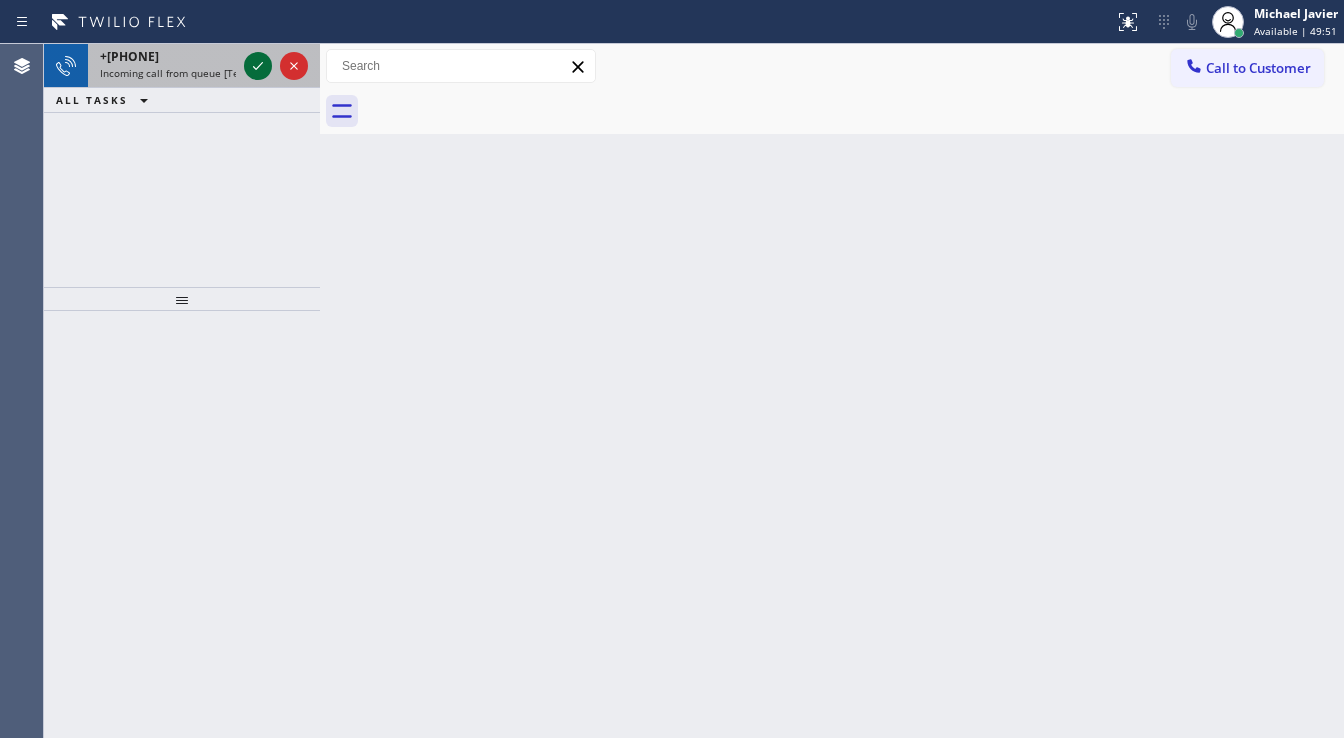 click 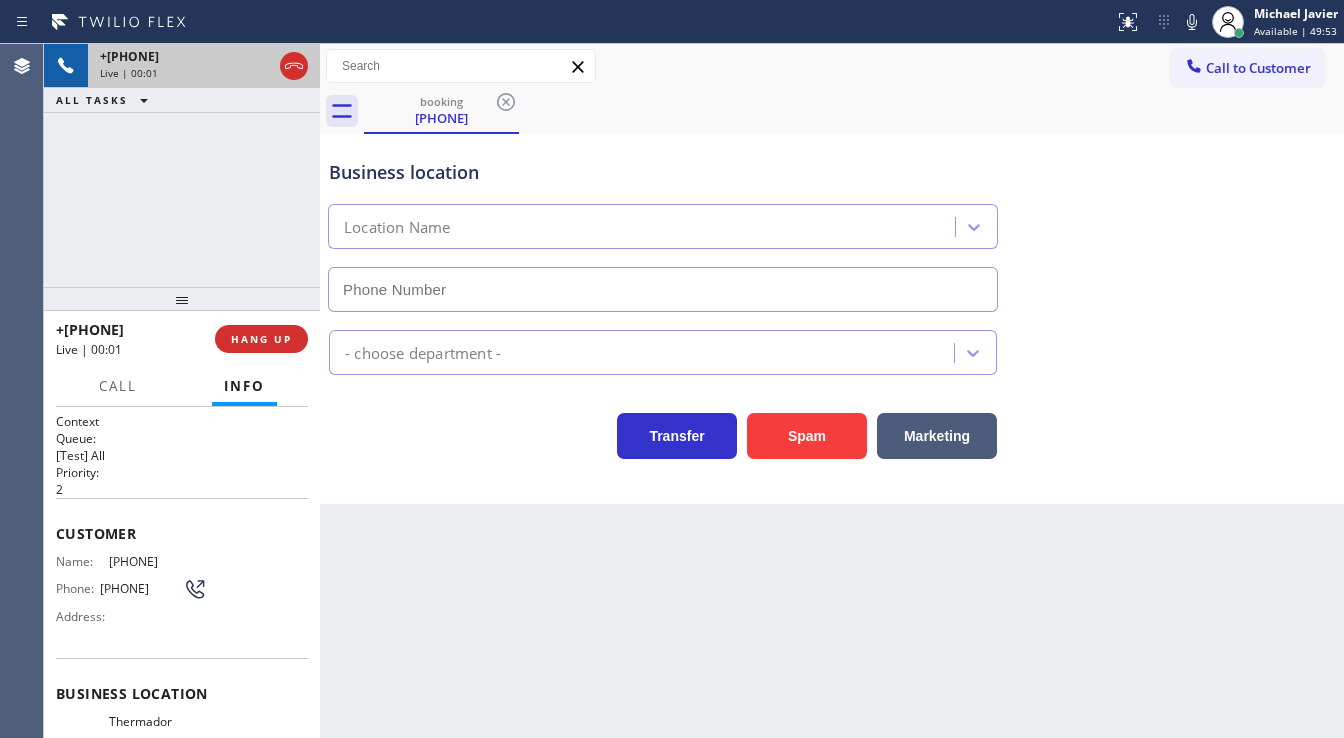 type on "(714) 844-7784" 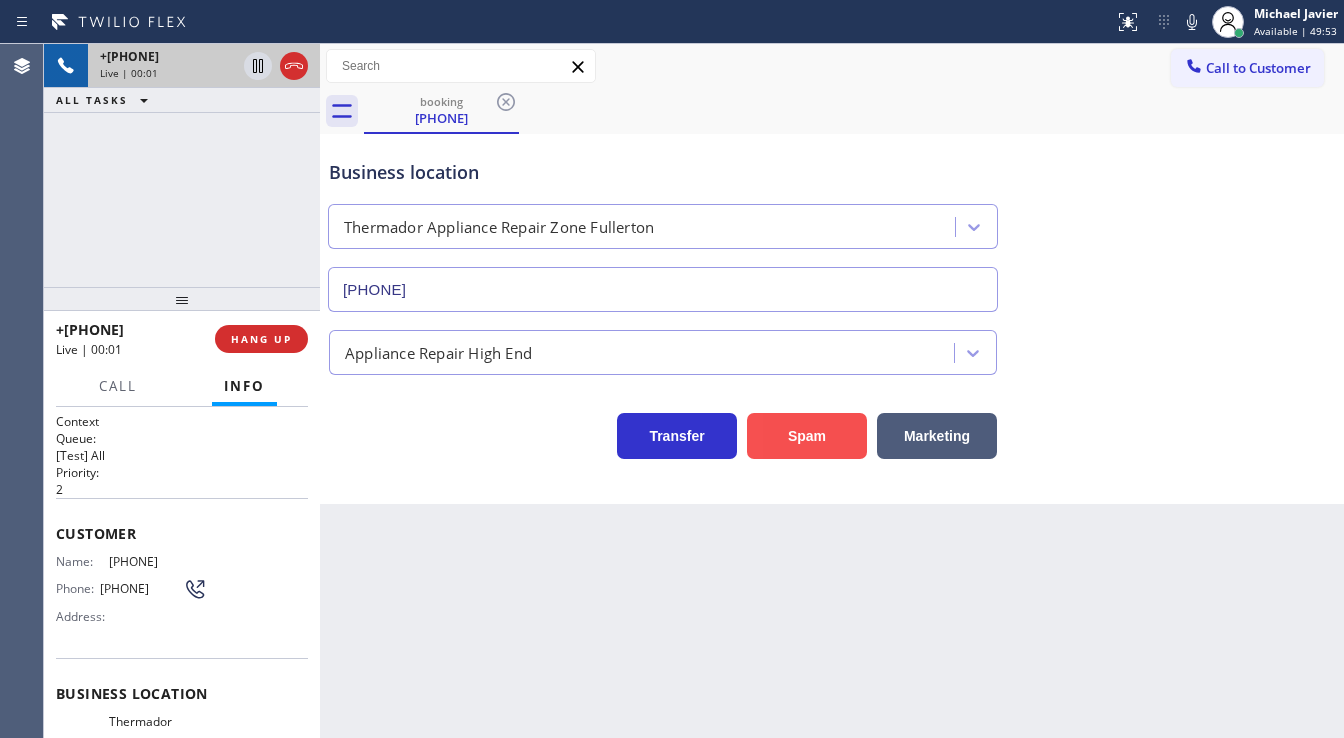 click on "Spam" at bounding box center (807, 436) 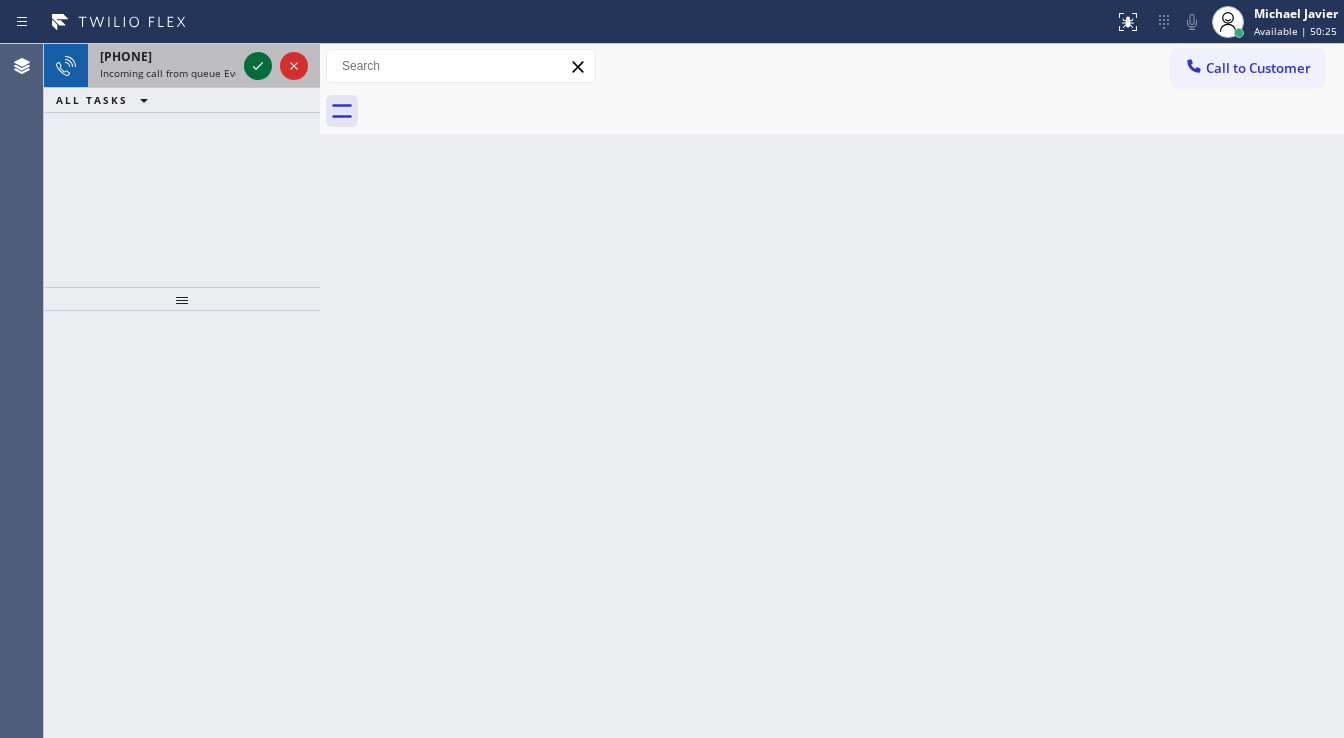 click 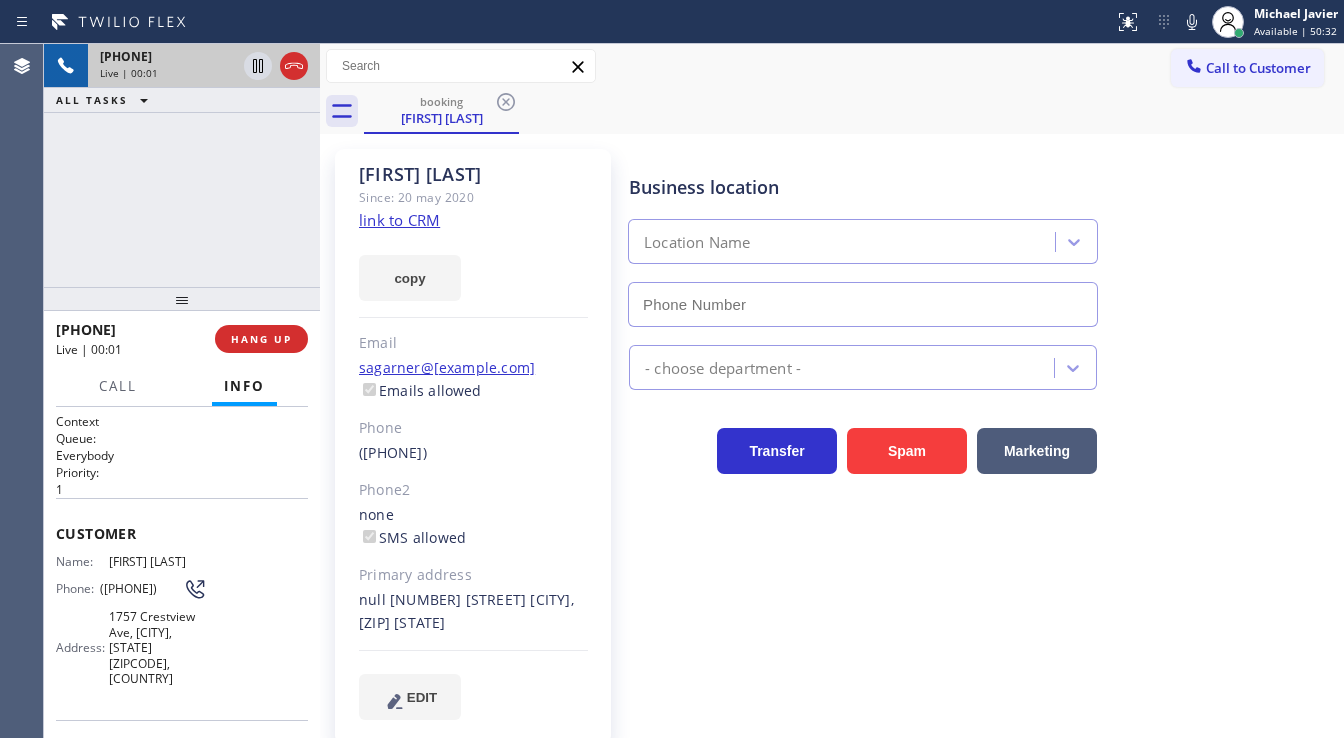 click on "+15622211926 Live | 00:01 ALL TASKS ALL TASKS ACTIVE TASKS TASKS IN WRAP UP" at bounding box center (182, 165) 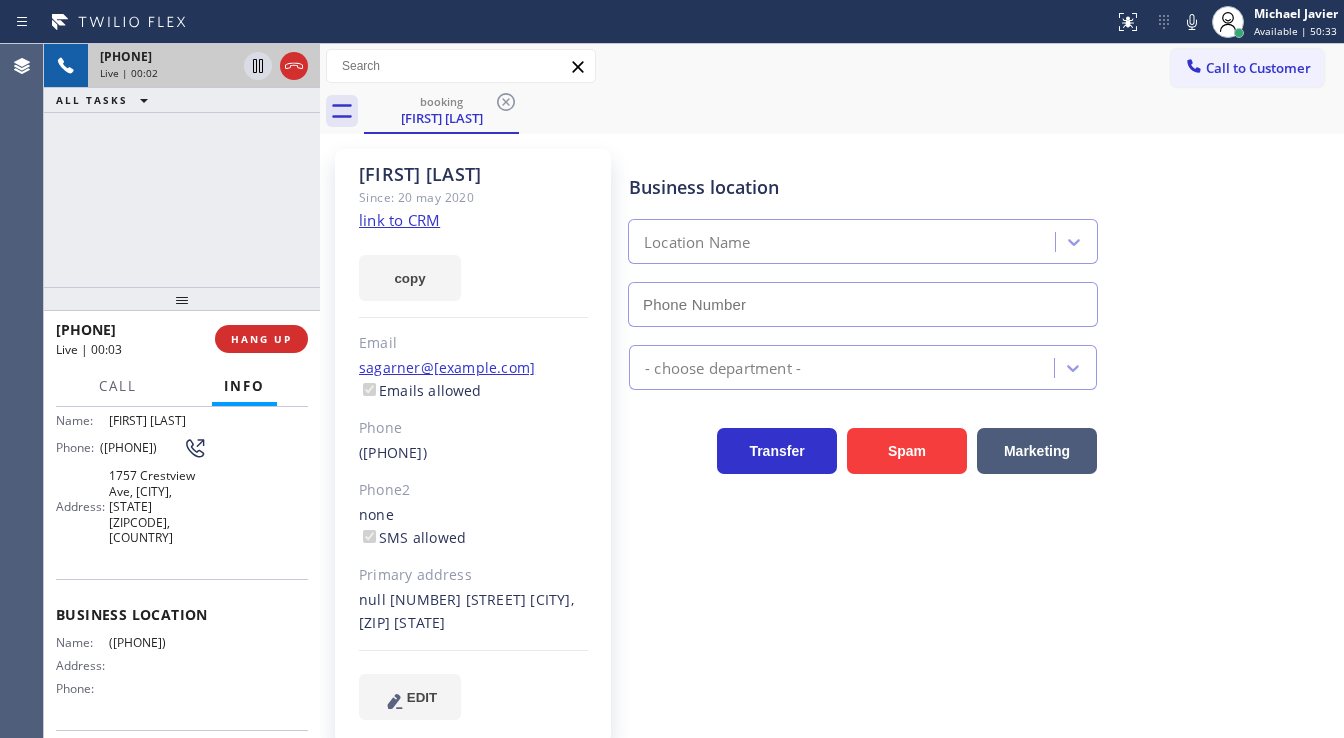 scroll, scrollTop: 160, scrollLeft: 0, axis: vertical 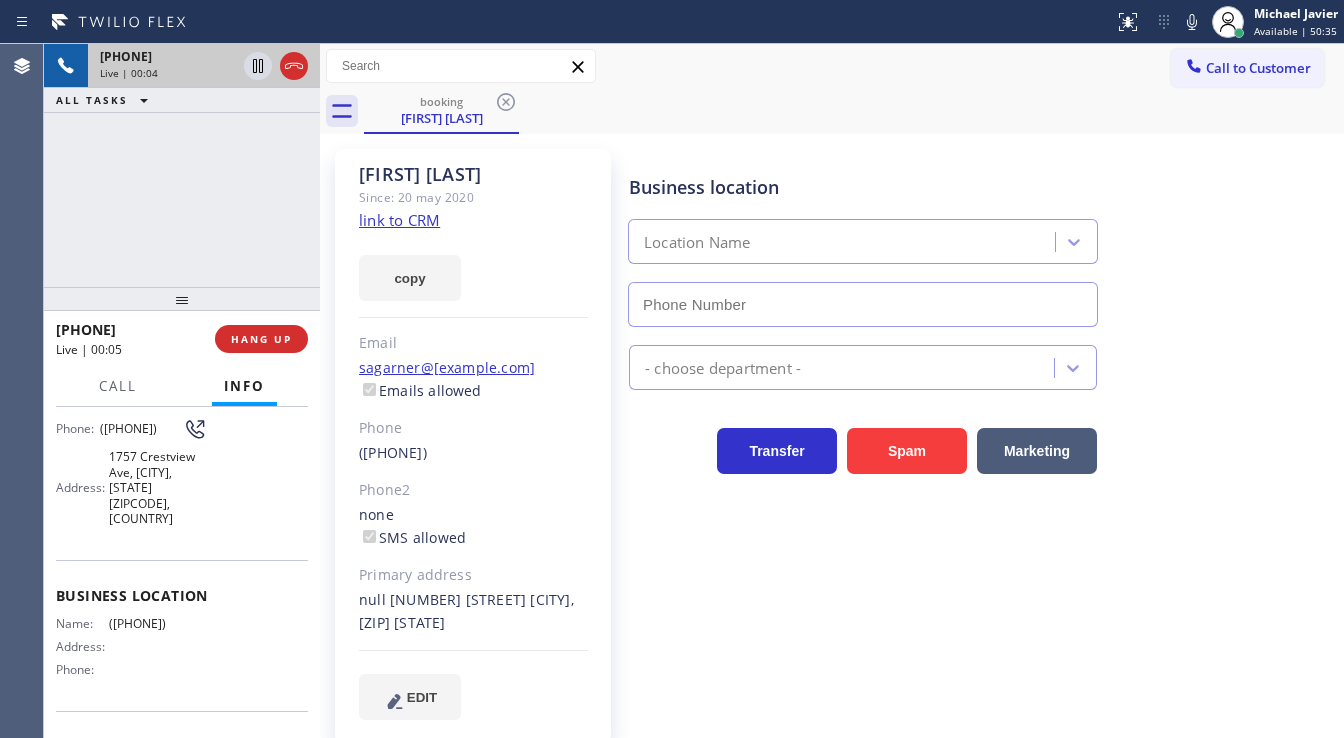 click on "link to CRM" 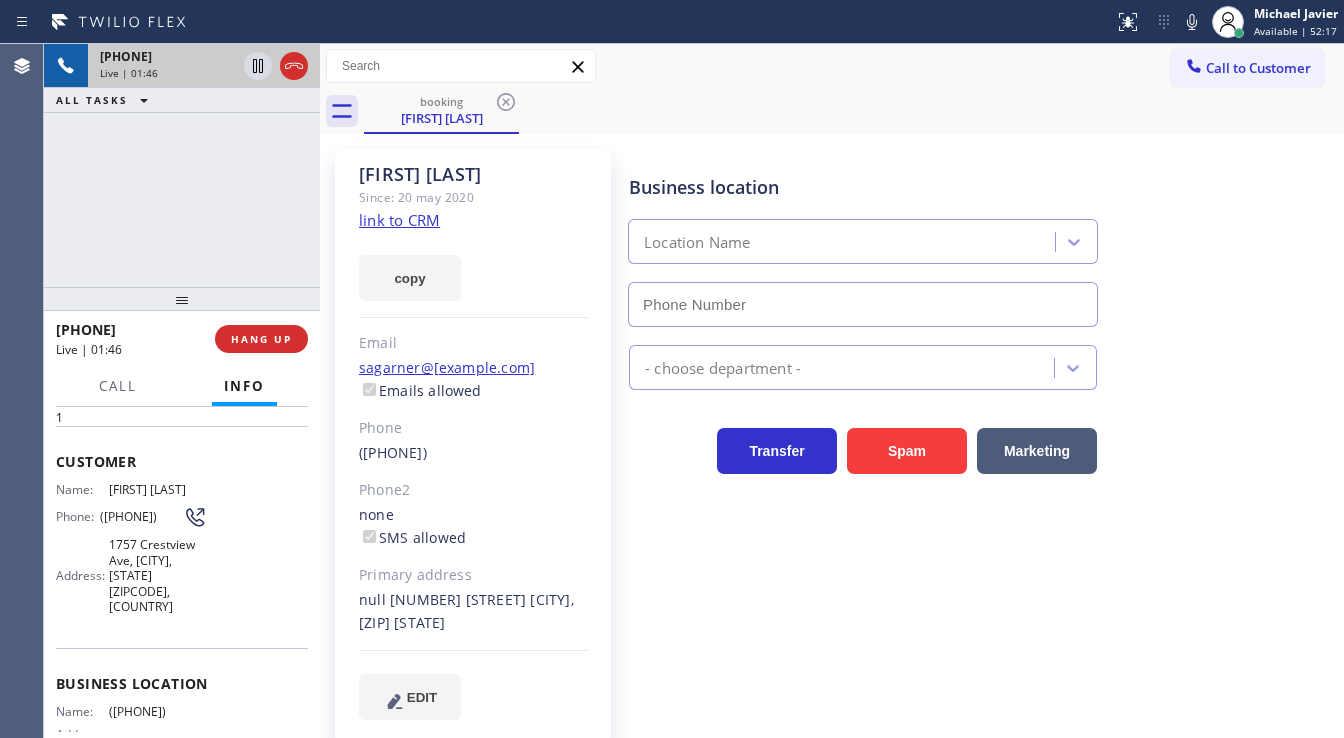 scroll, scrollTop: 0, scrollLeft: 0, axis: both 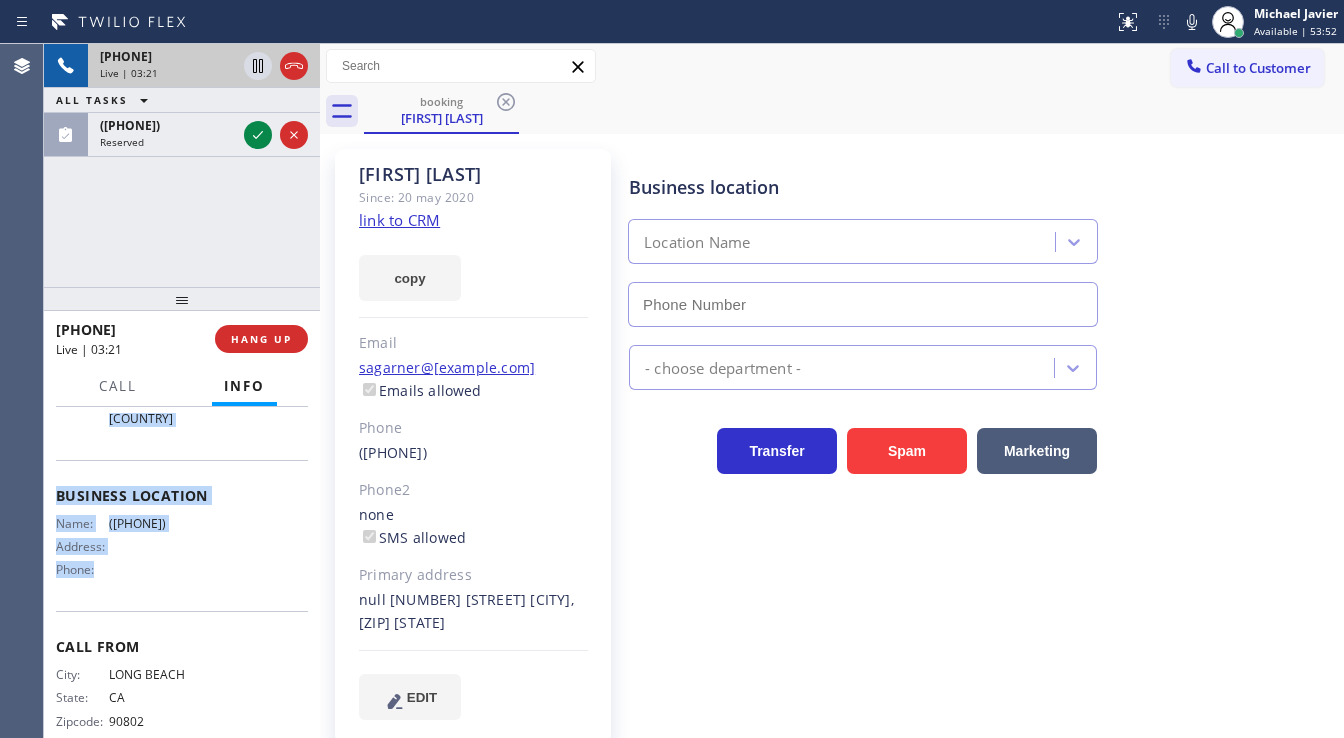 drag, startPoint x: 57, startPoint y: 521, endPoint x: 180, endPoint y: 545, distance: 125.31959 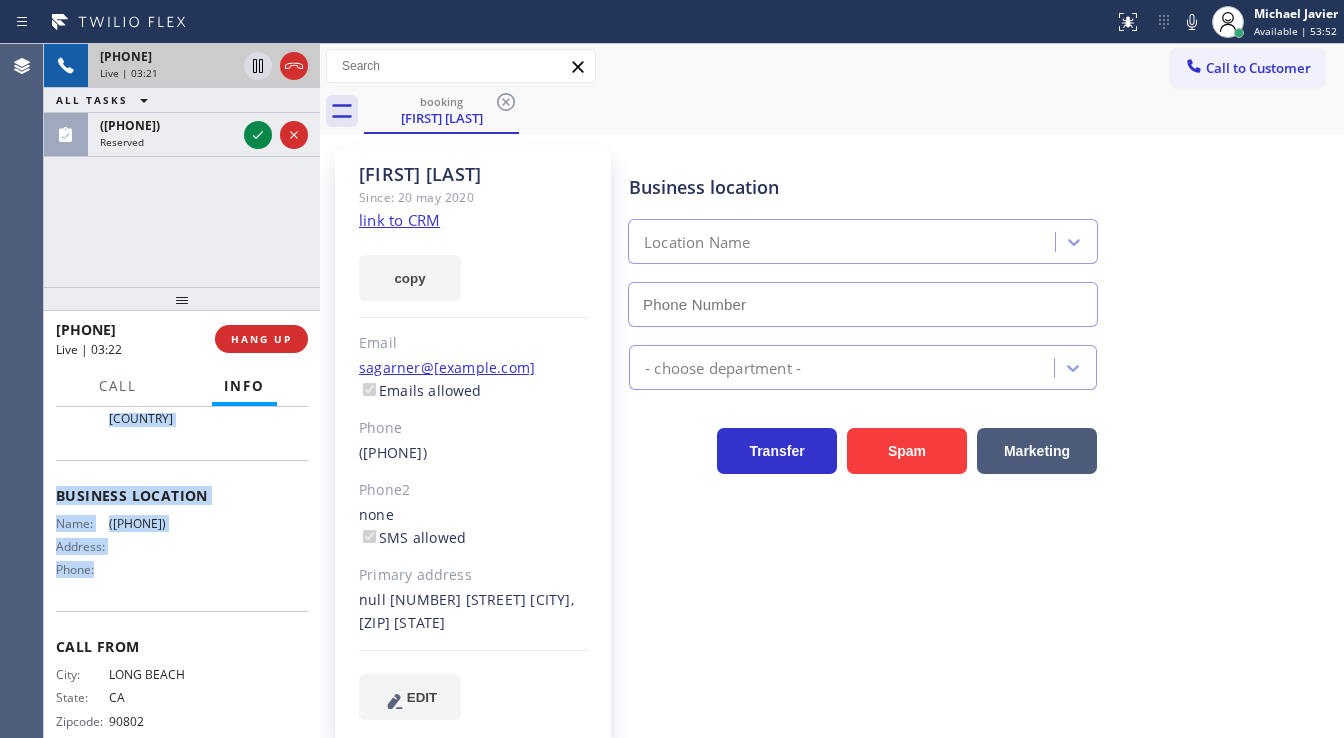 copy on "Customer Name: Stefan  Garner Phone: (562) 221-1926 Address: 1757 Crestview Ave, Seal Beach, CA 90740, USA Business location Name: (818) 337-3815 Address: Phone:" 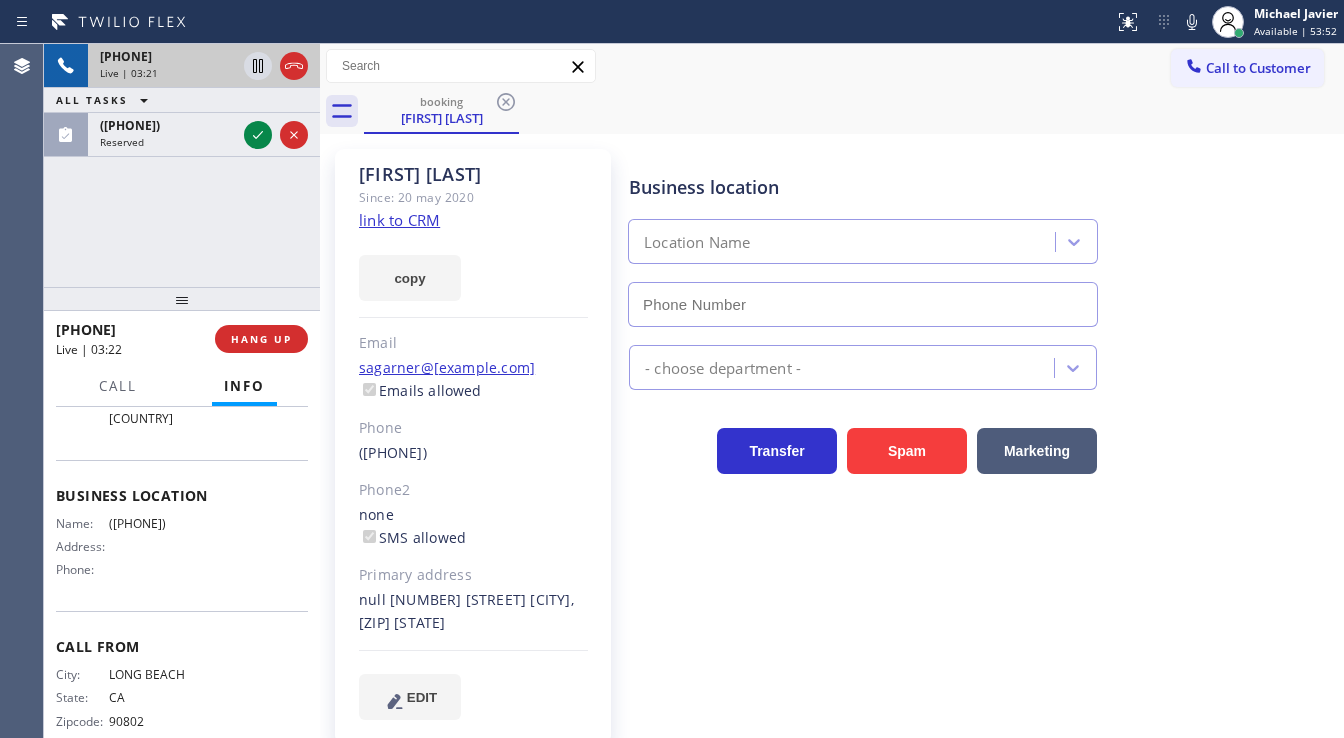 click on "+15622211926 Live | 03:21 ALL TASKS ALL TASKS ACTIVE TASKS TASKS IN WRAP UP (310) 853-4296 Reserved" at bounding box center [182, 165] 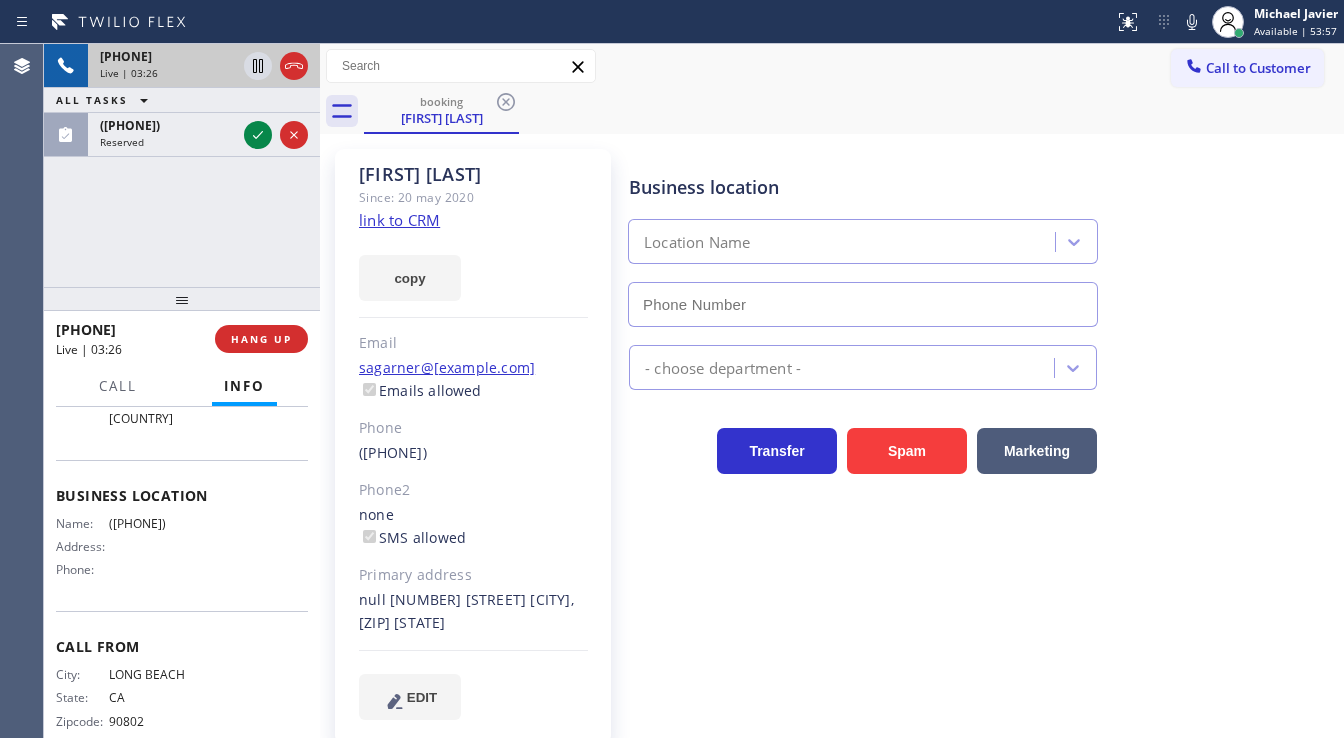 click on "+15622211926 Live | 03:26 ALL TASKS ALL TASKS ACTIVE TASKS TASKS IN WRAP UP (310) 853-4296 Reserved" at bounding box center (182, 165) 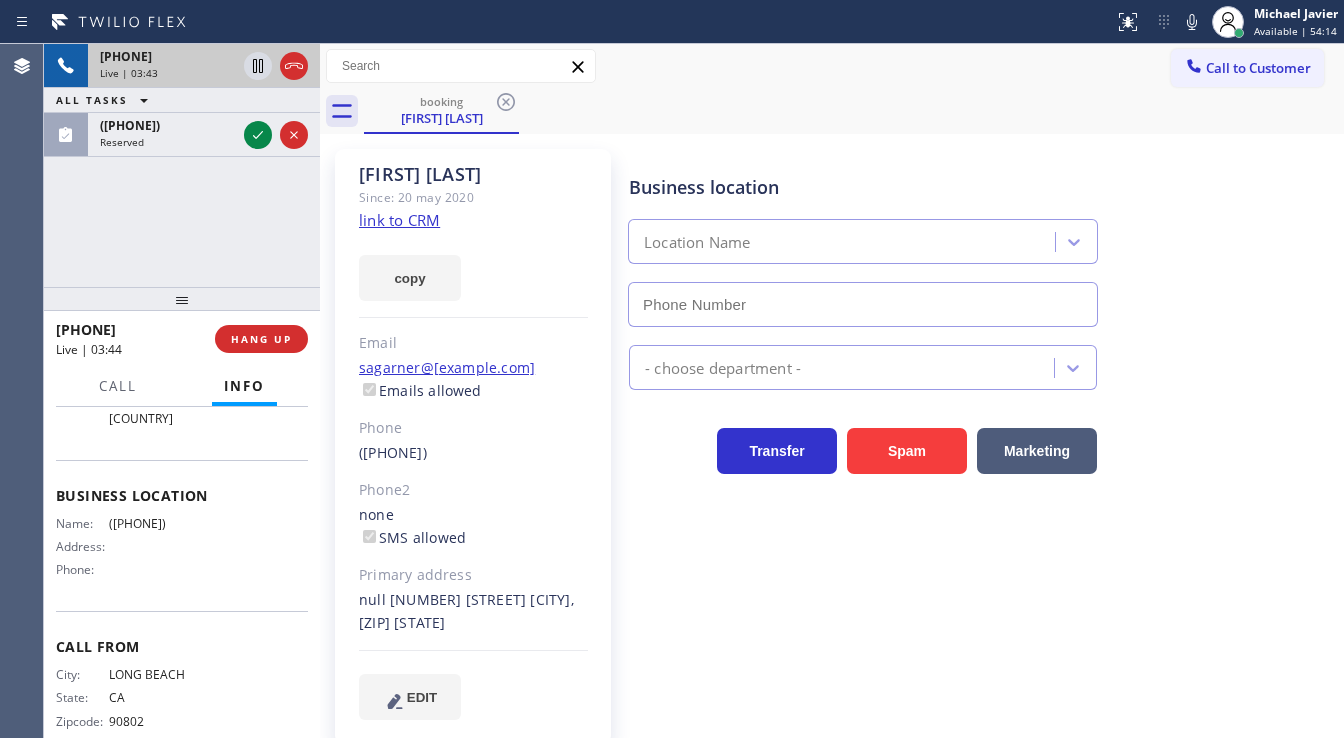 click 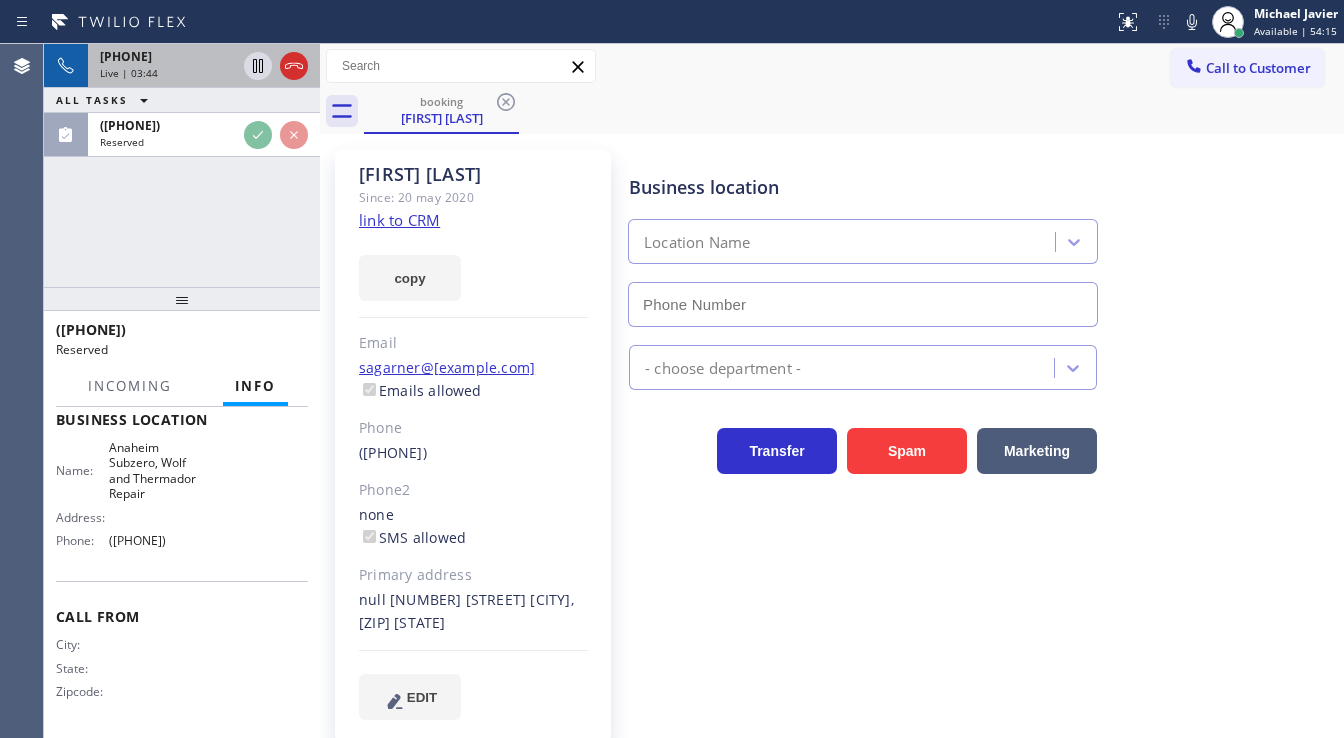 scroll, scrollTop: 276, scrollLeft: 0, axis: vertical 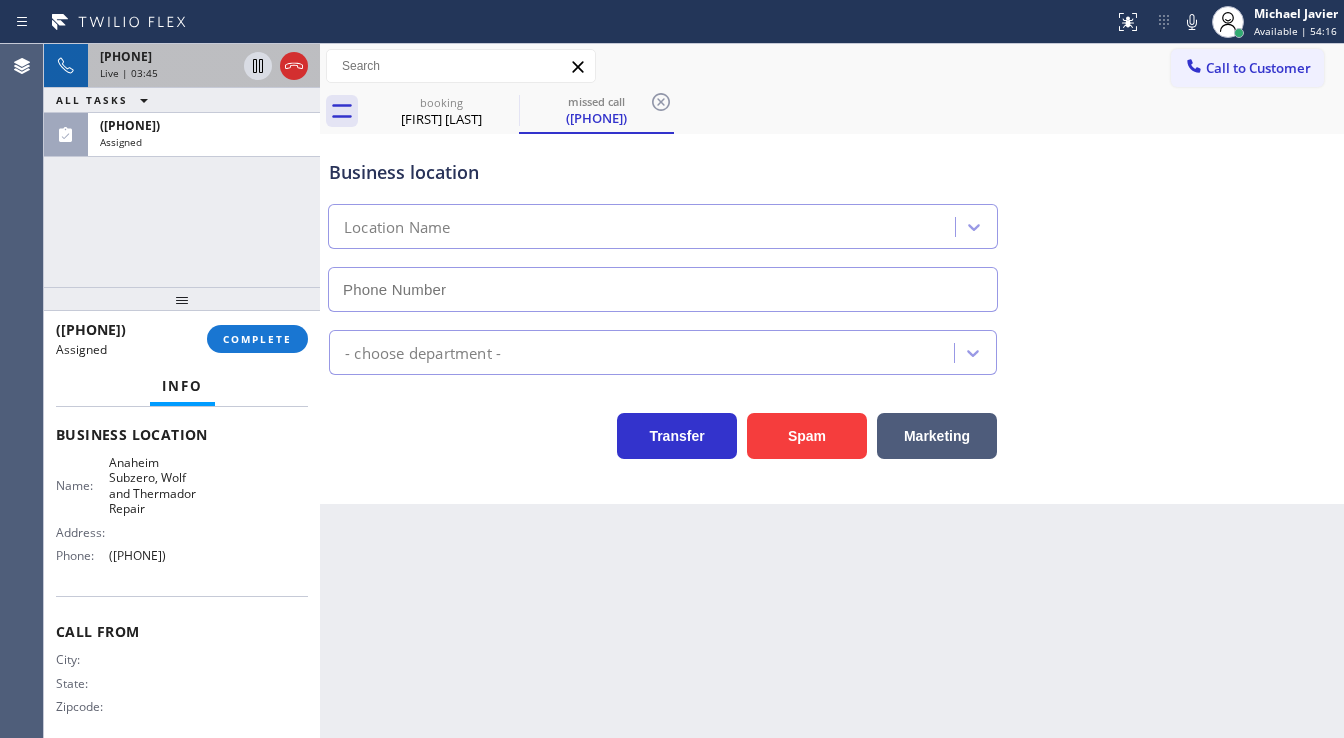 type on "(714) 266-1921" 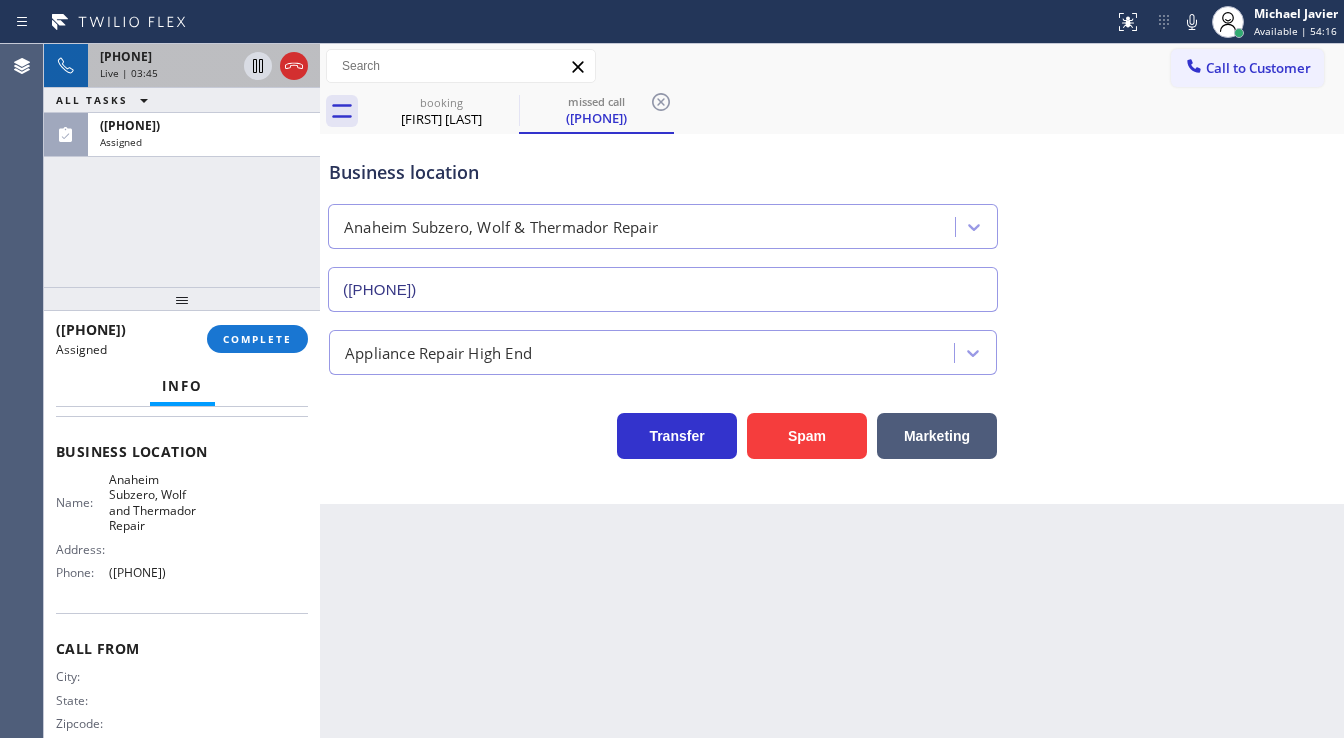 scroll, scrollTop: 292, scrollLeft: 0, axis: vertical 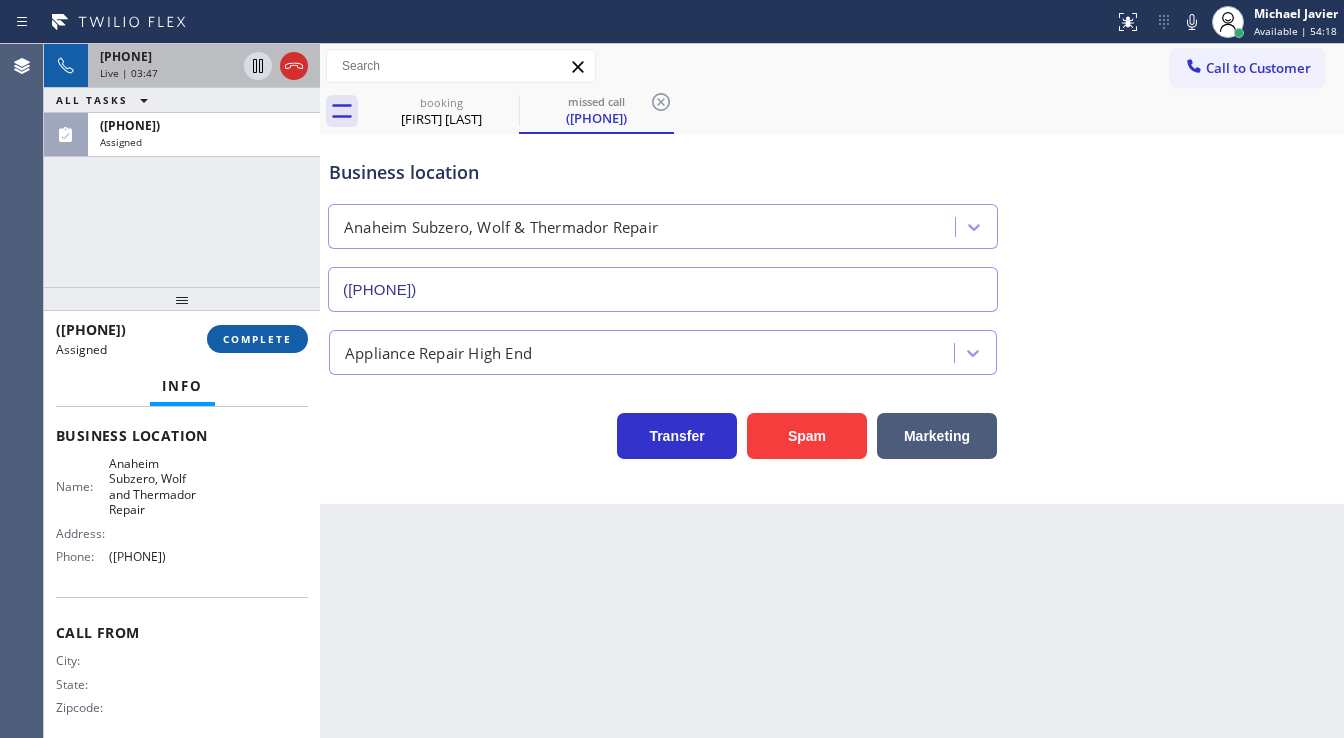 click on "COMPLETE" at bounding box center (257, 339) 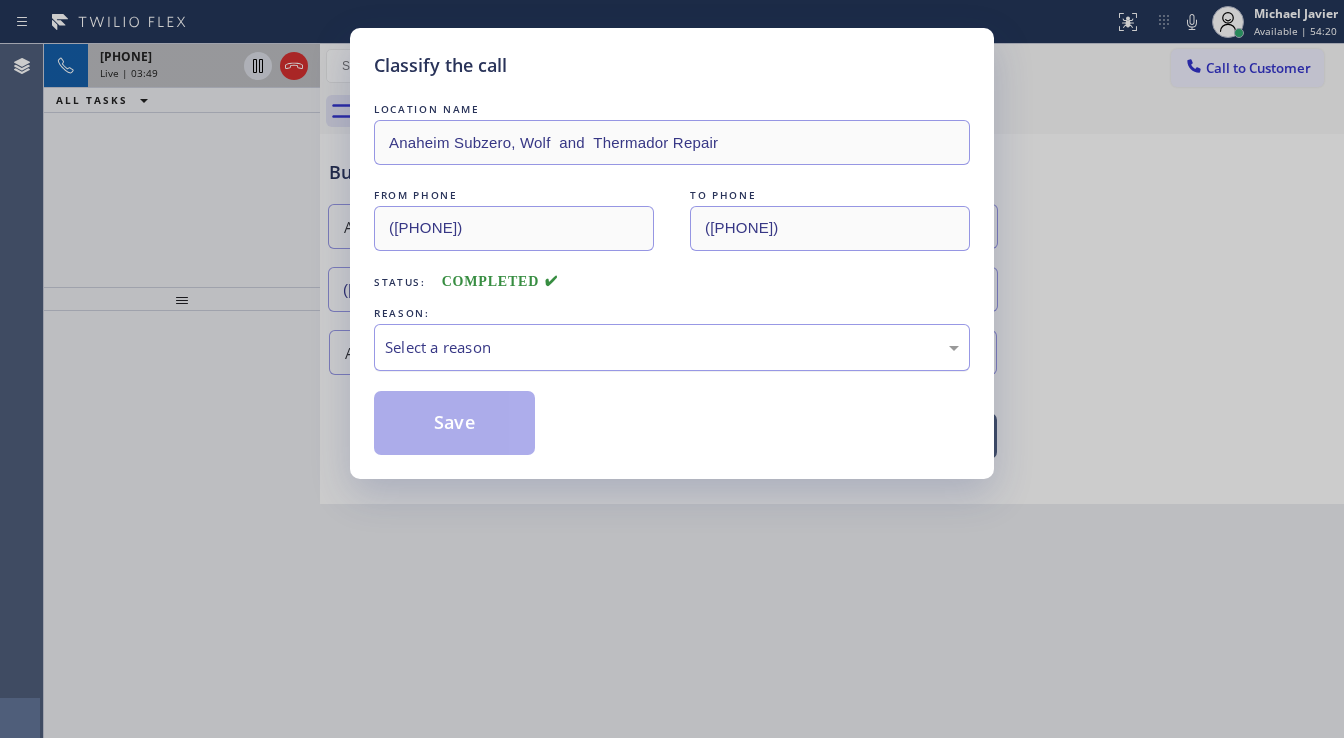 click on "Select a reason" at bounding box center [672, 347] 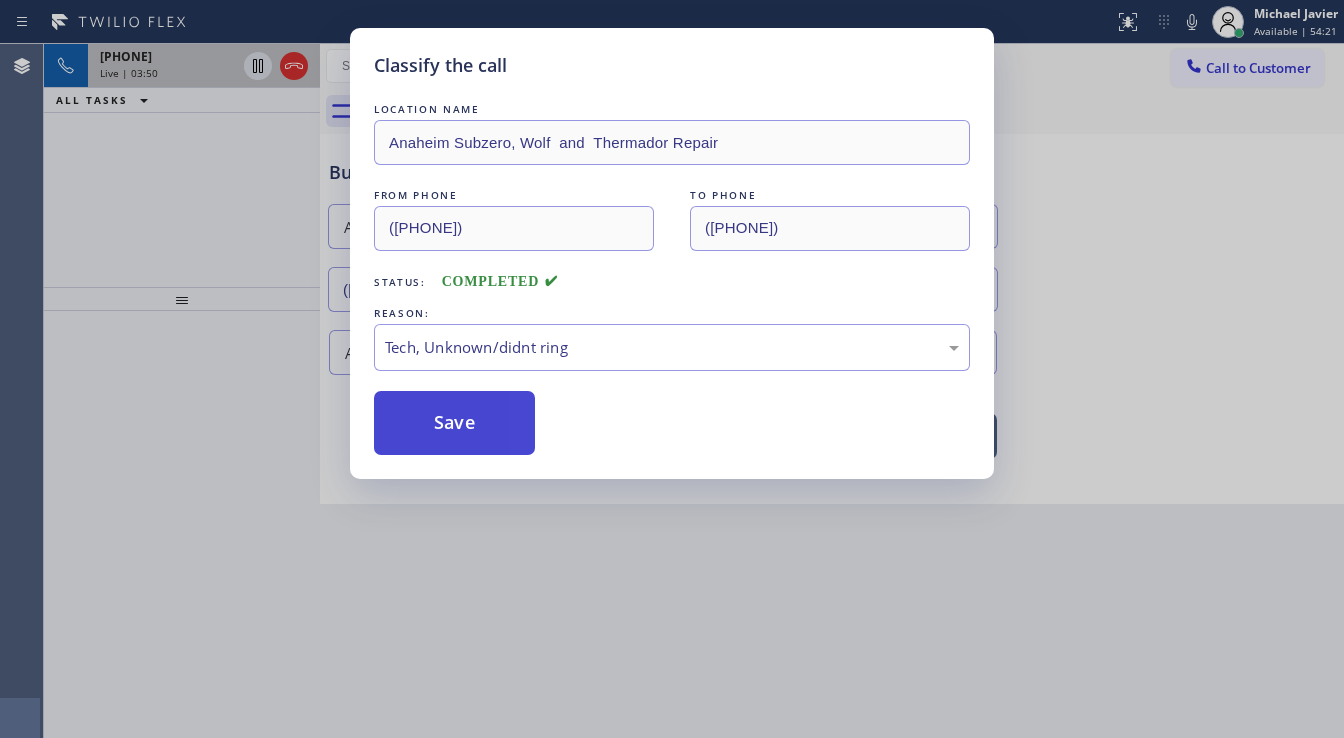 click on "Save" at bounding box center [454, 423] 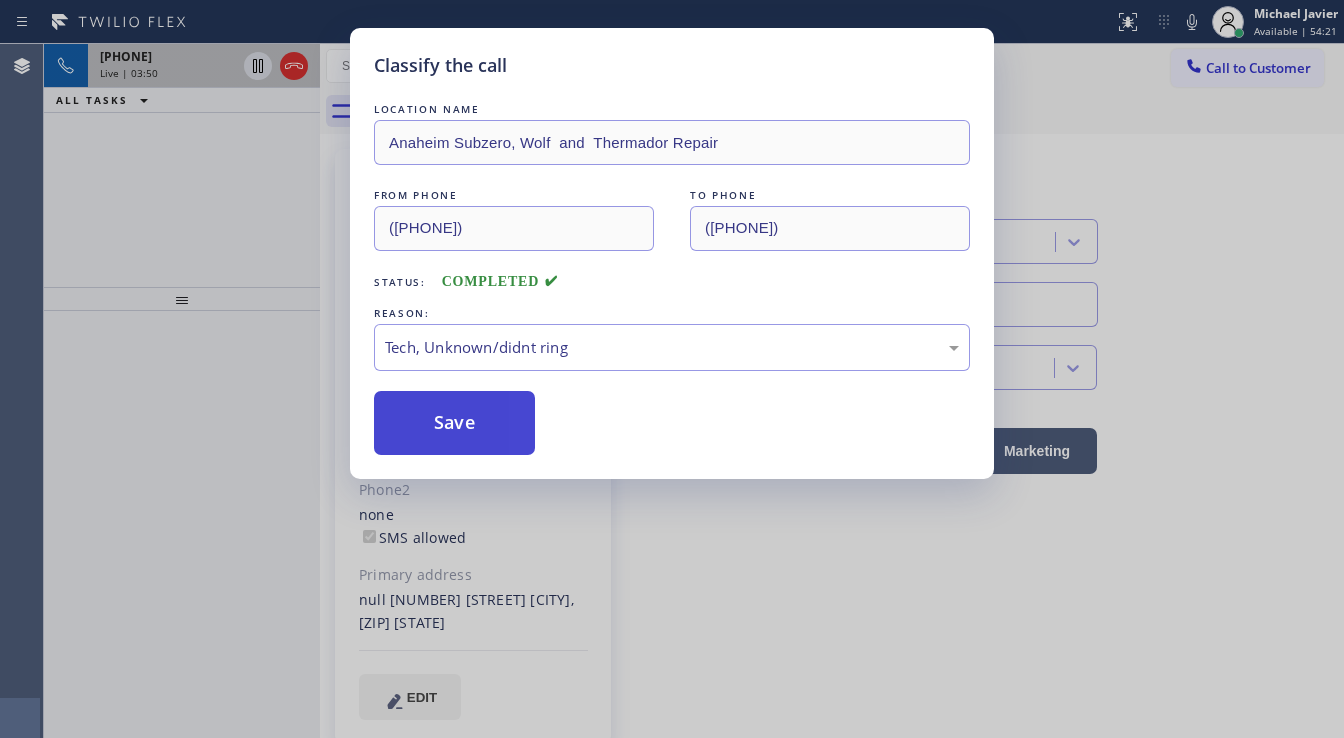 click on "Save" at bounding box center (454, 423) 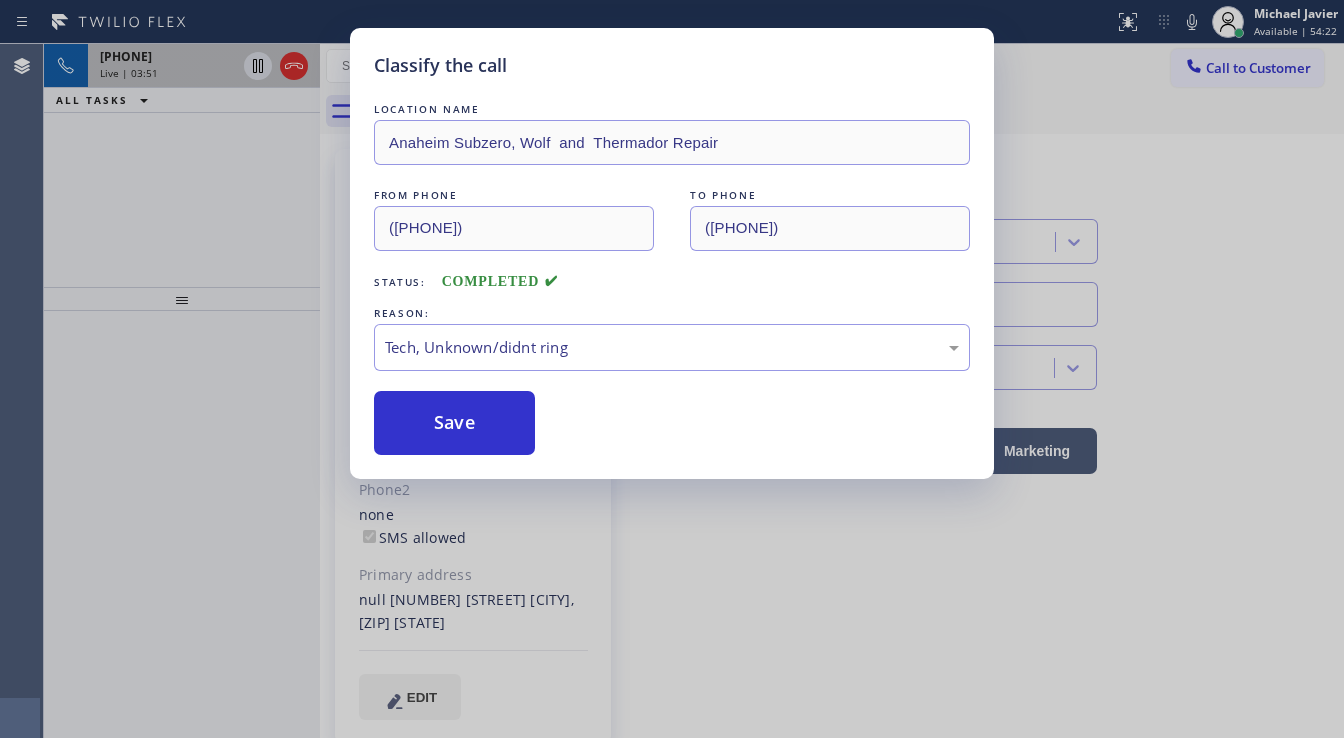 click on "Classify the call LOCATION NAME Anaheim Subzero, Wolf  and  Thermador Repair FROM PHONE (310) 853-4296 TO PHONE (714) 266-1921 Status: COMPLETED REASON: Tech, Unknown/didnt ring Save" at bounding box center [672, 369] 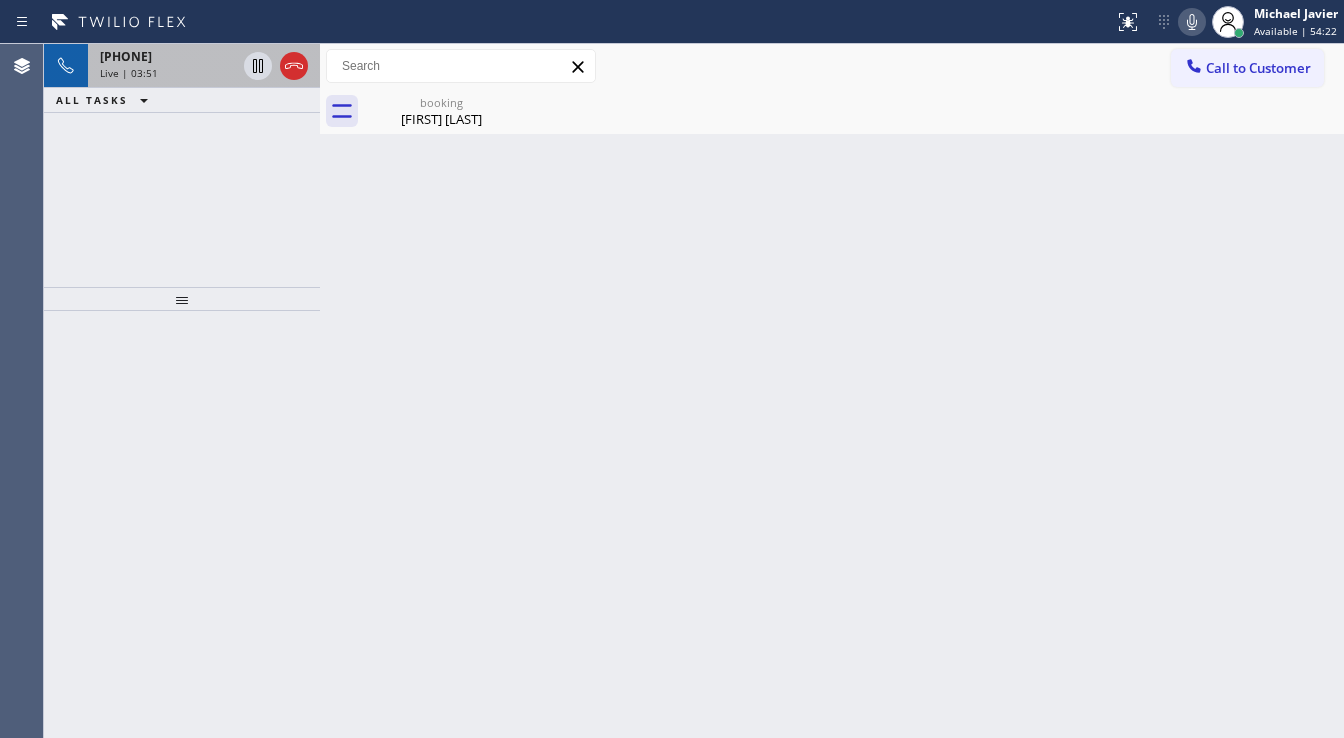 click 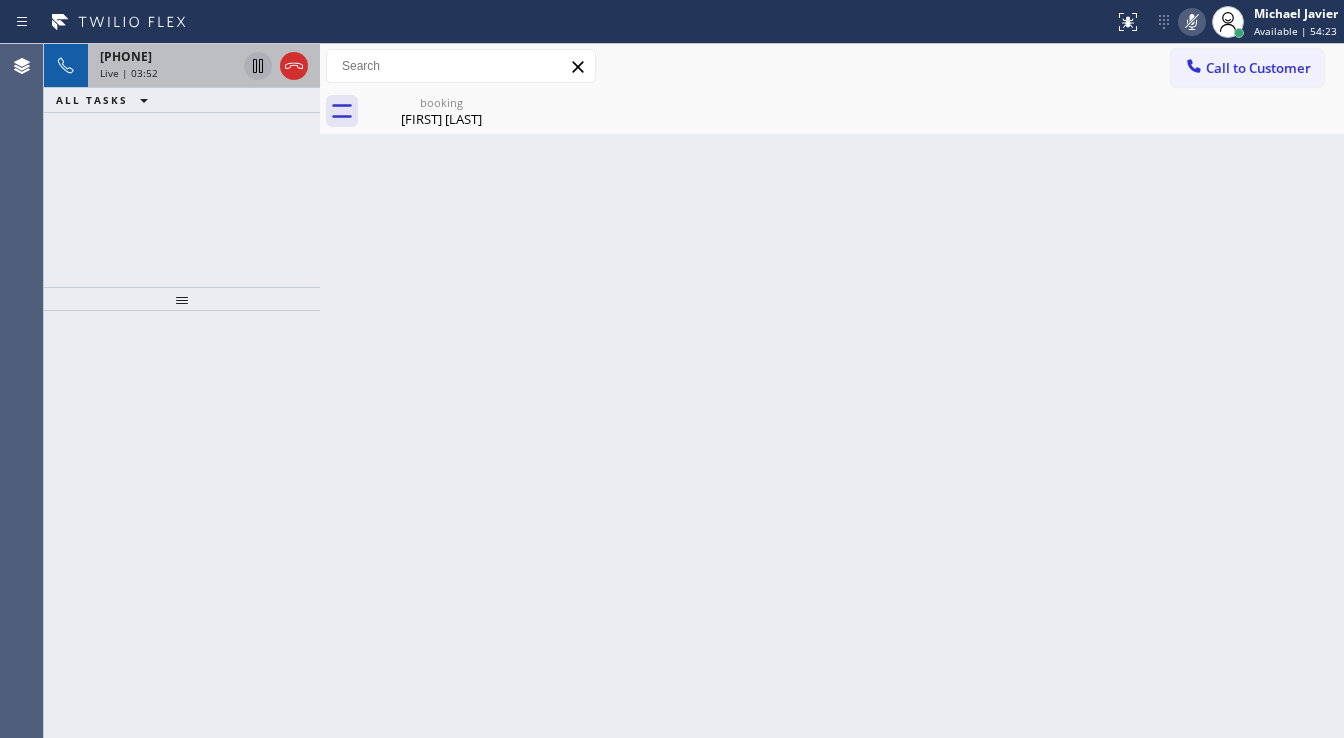 click 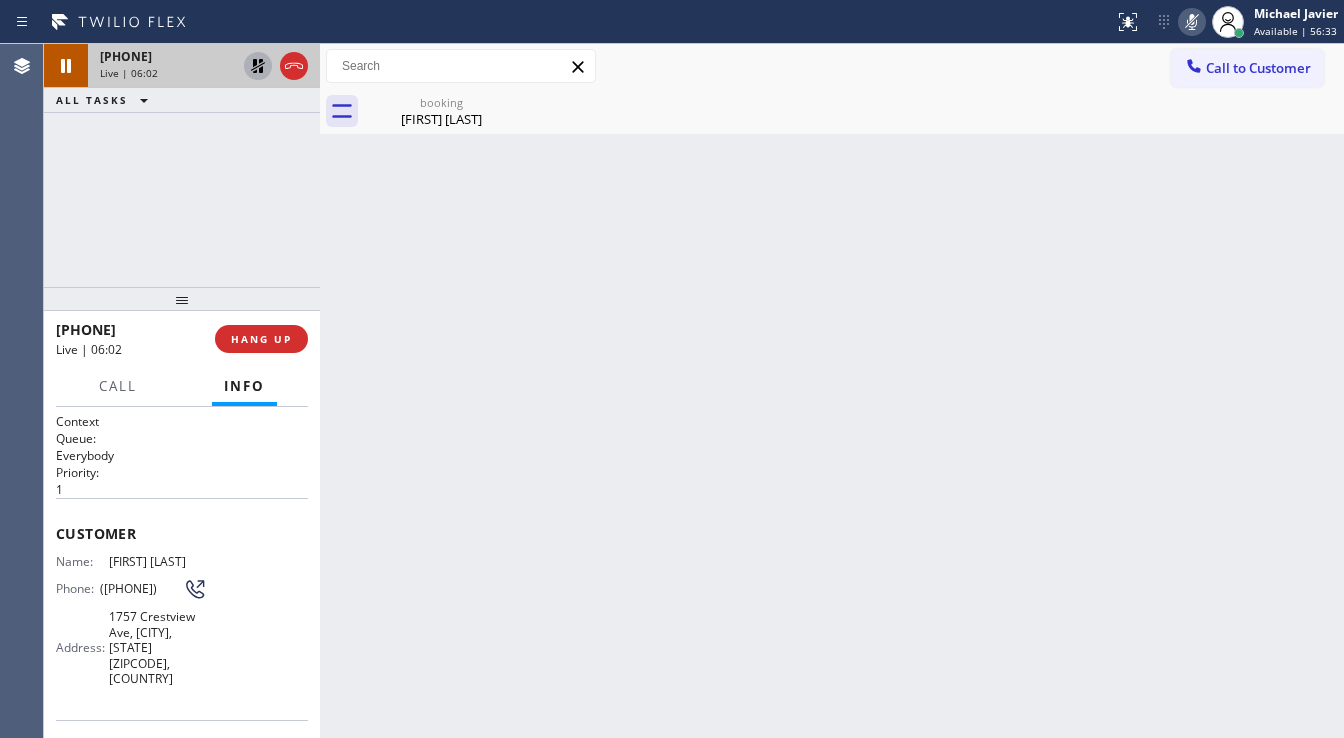 click on "+15622211926 Live | 06:02 ALL TASKS ALL TASKS ACTIVE TASKS TASKS IN WRAP UP" at bounding box center [182, 165] 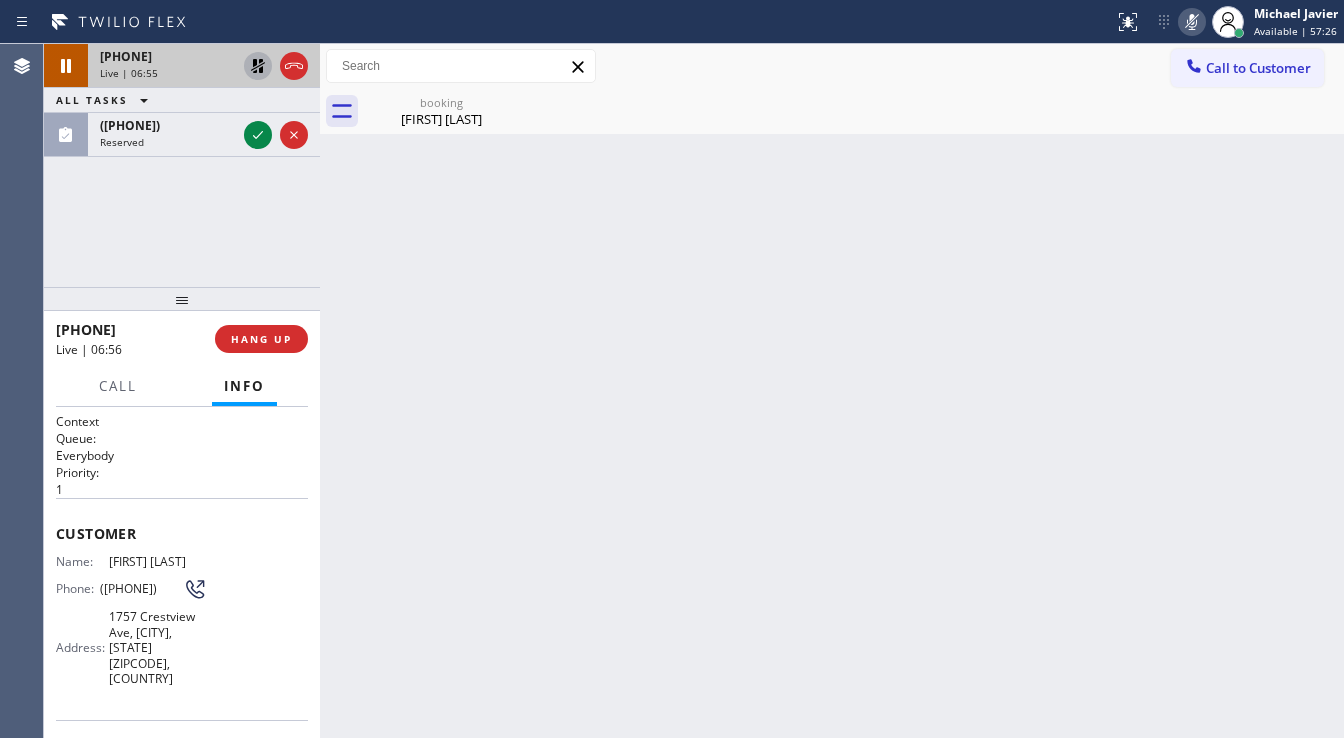 click at bounding box center [182, 299] 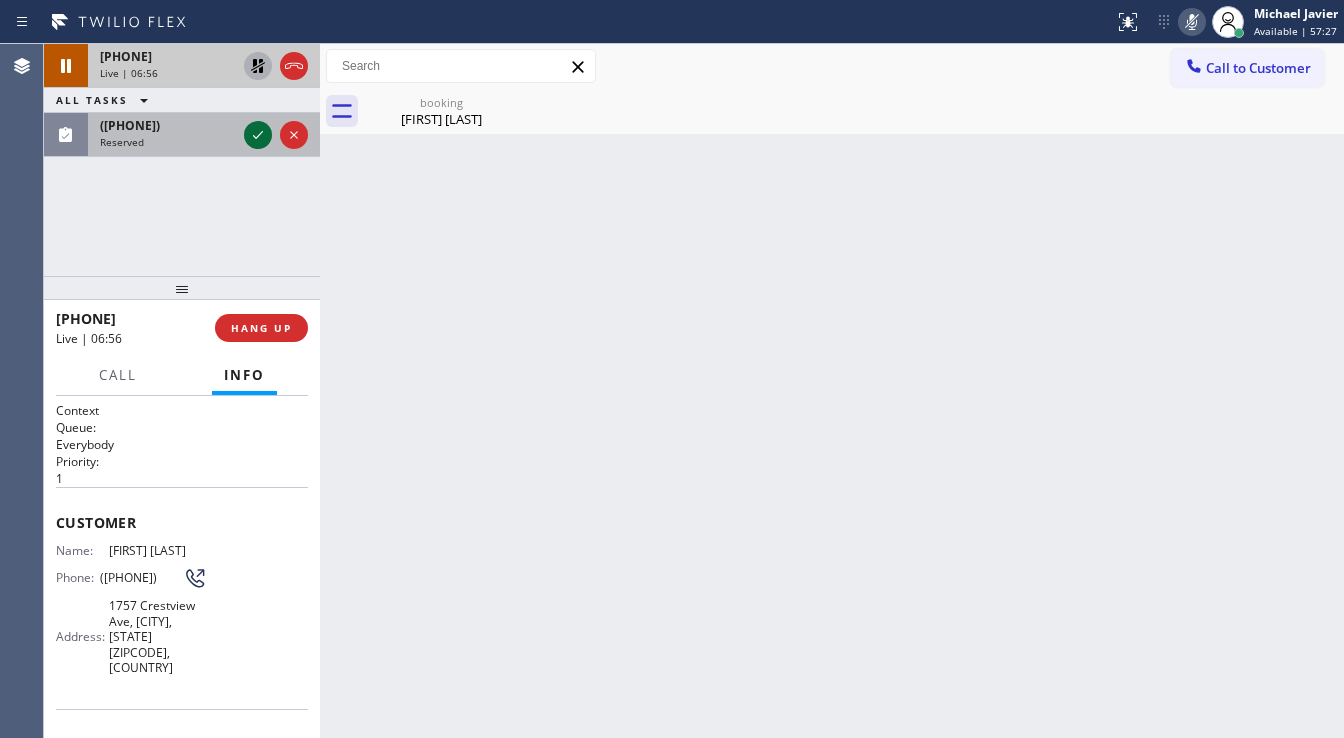 click 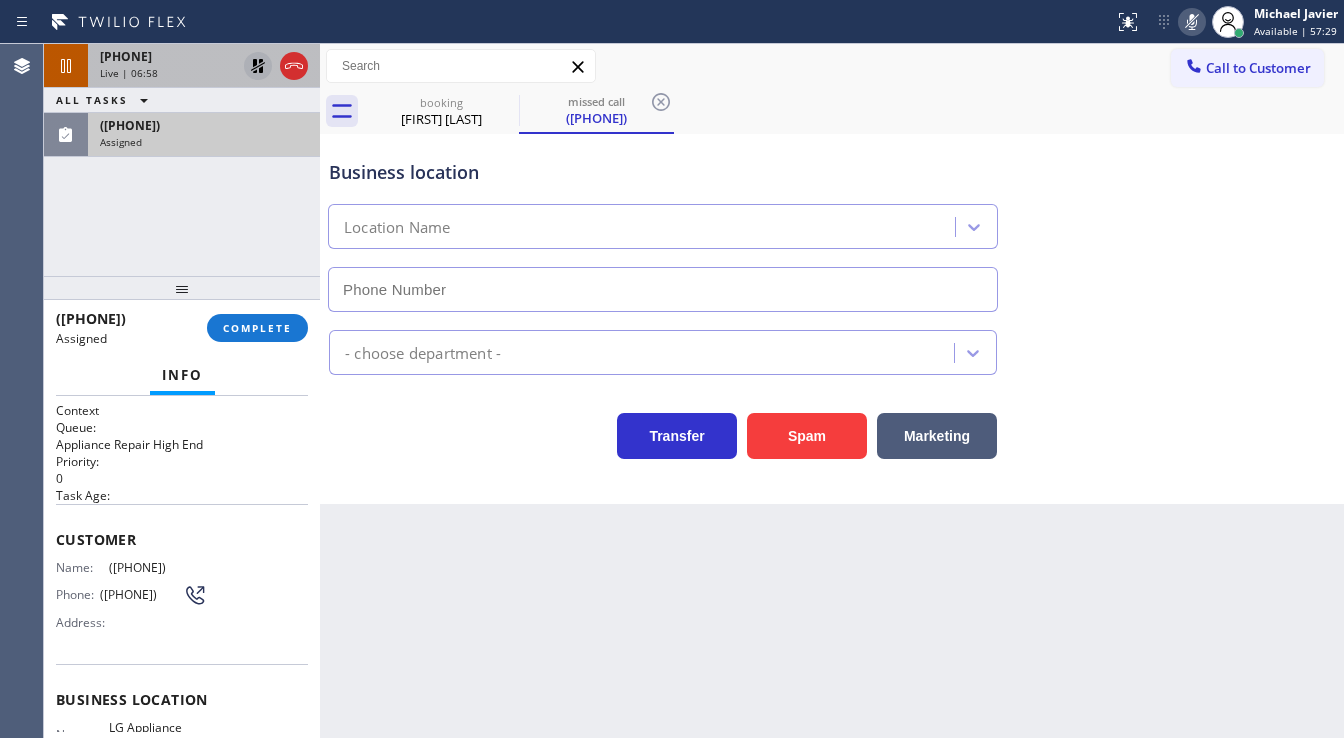 scroll, scrollTop: 80, scrollLeft: 0, axis: vertical 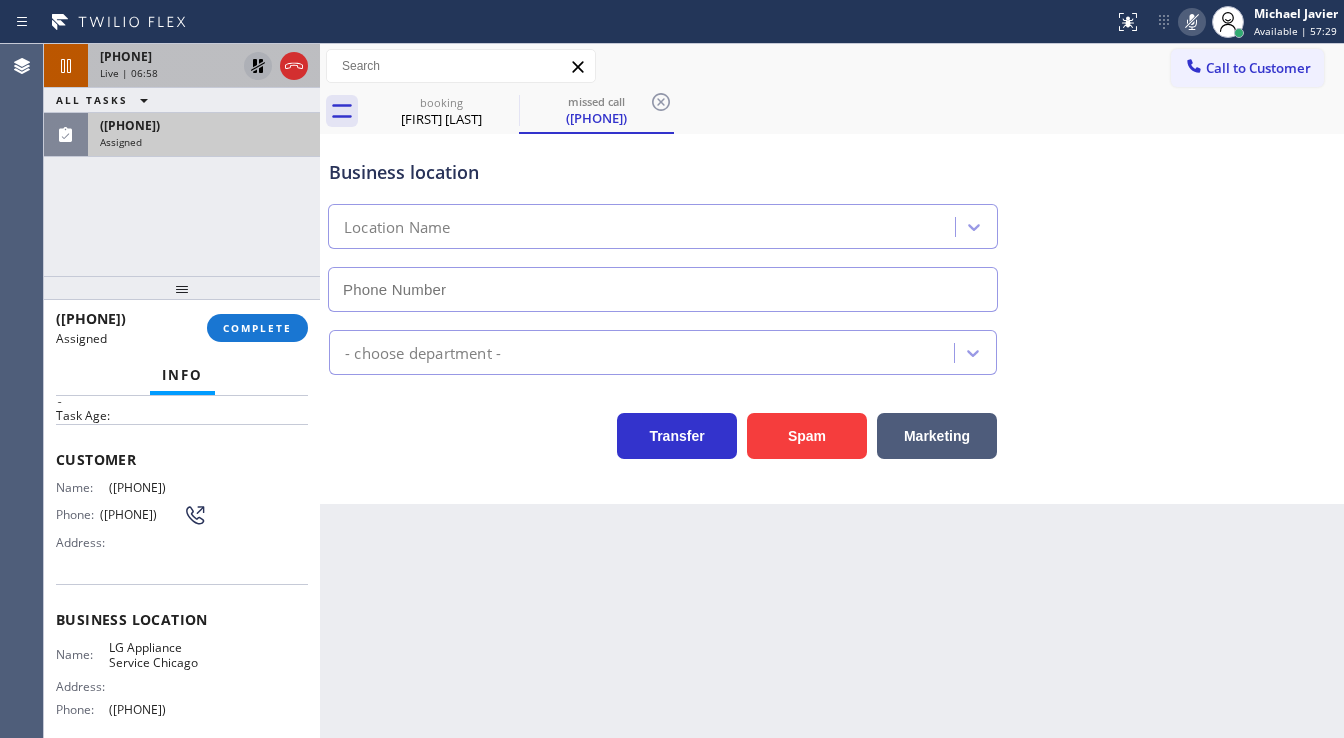 type on "(312) 779-6509" 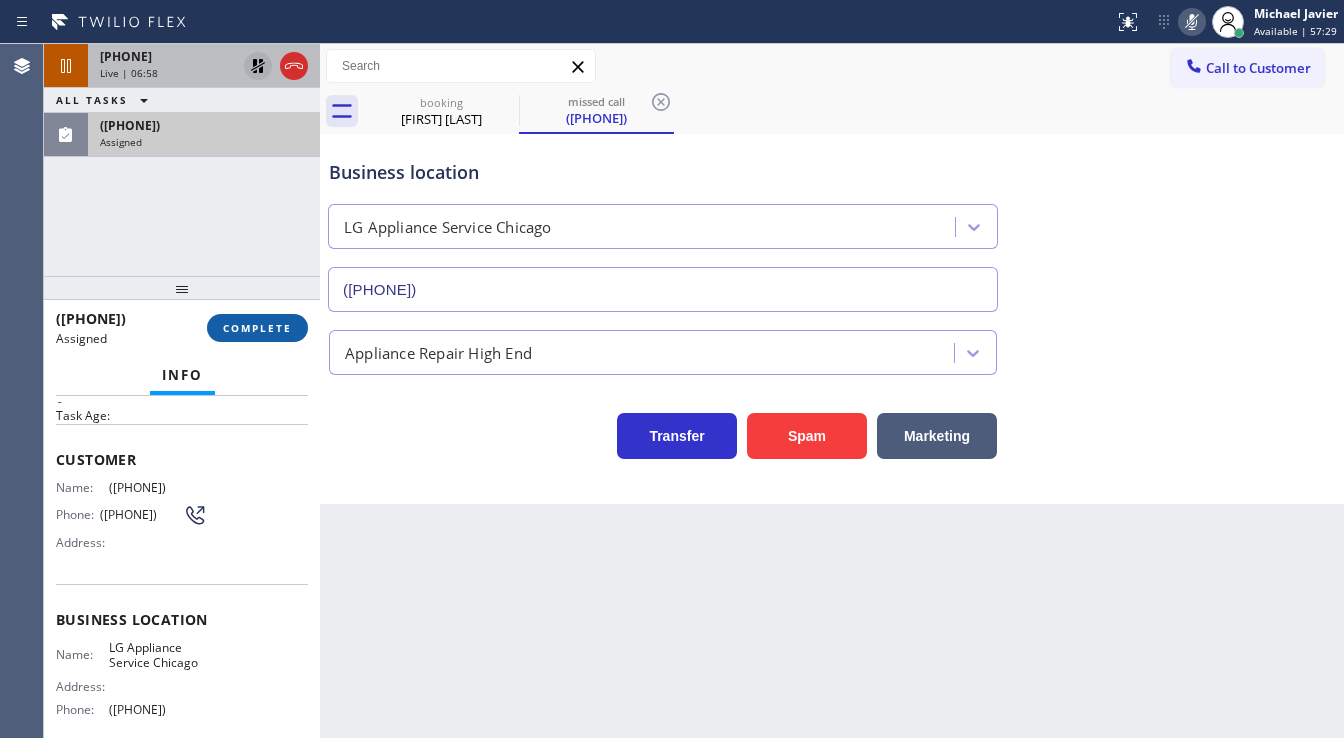 click on "COMPLETE" at bounding box center (257, 328) 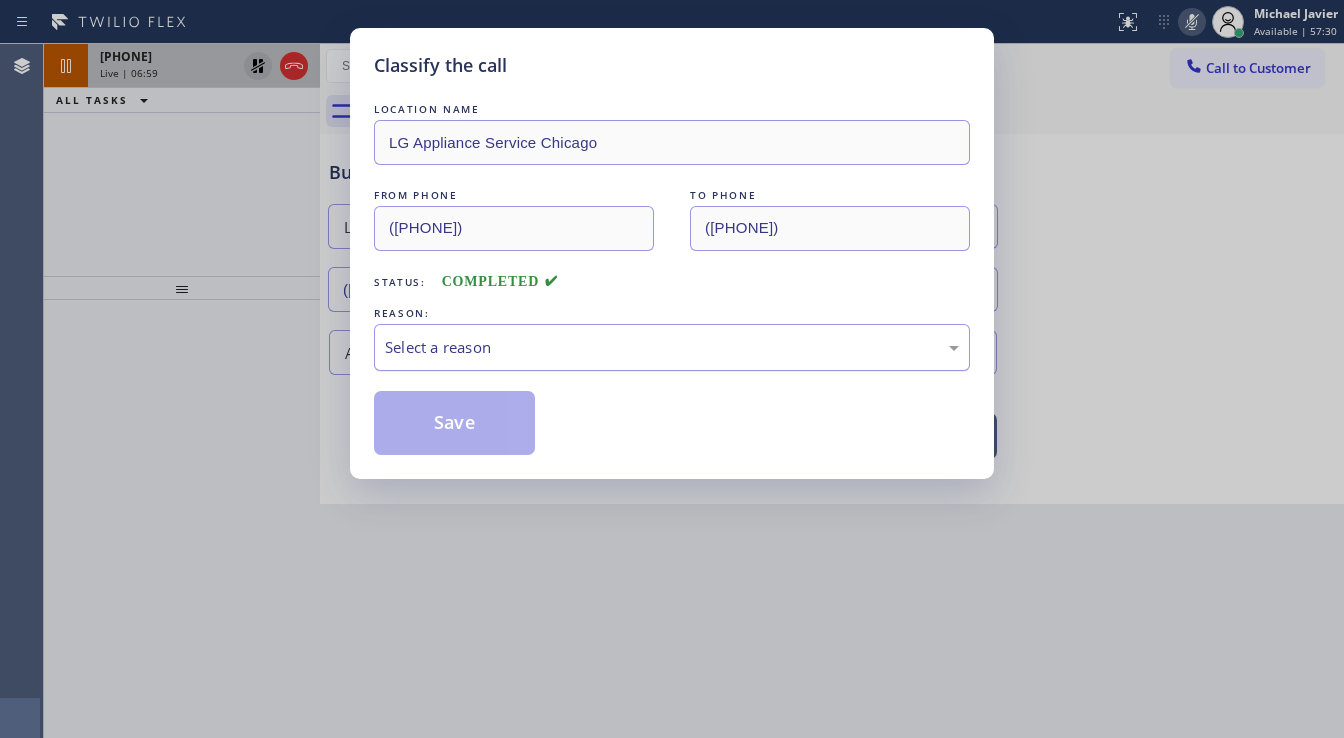 click on "Select a reason" at bounding box center [672, 347] 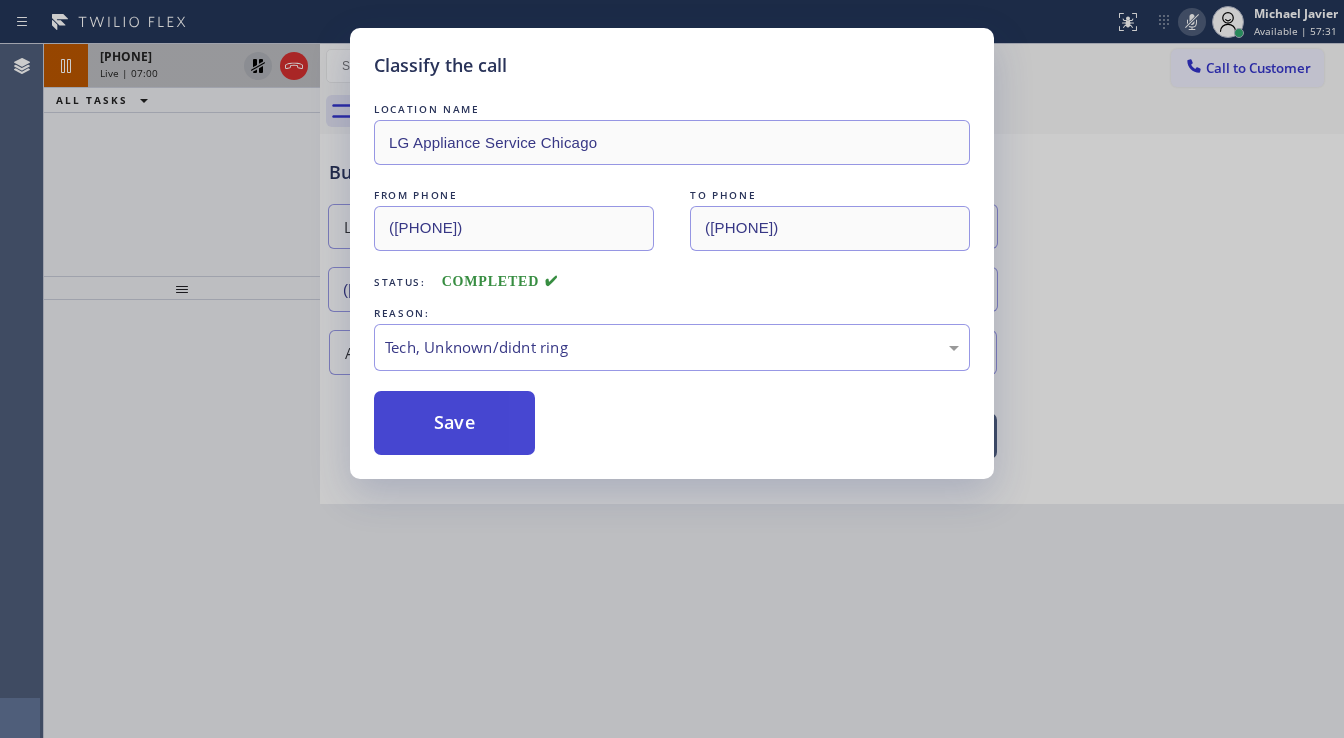 click on "Save" at bounding box center [454, 423] 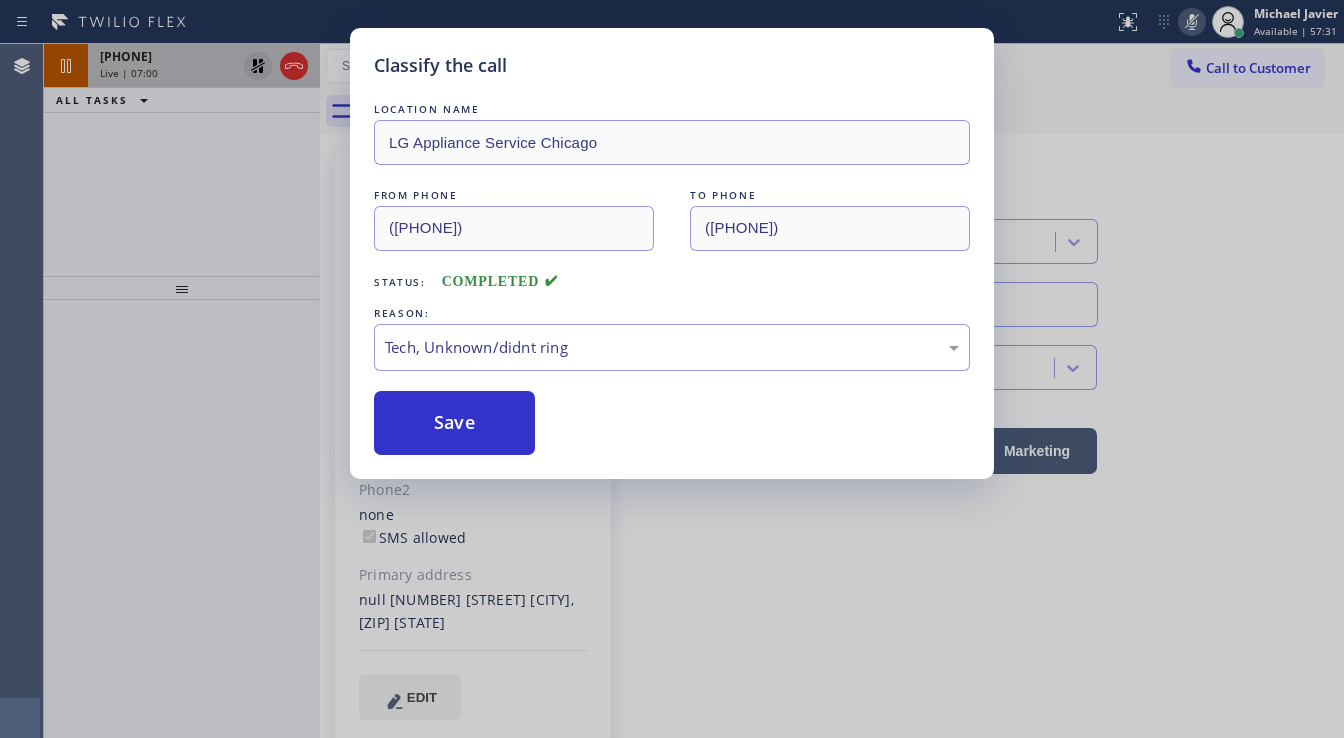 click on "Classify the call LOCATION NAME LG Appliance Service Chicago FROM PHONE (872) 465-7120 TO PHONE (312) 779-6509 Status: COMPLETED REASON: Tech, Unknown/didnt ring Save" at bounding box center [672, 369] 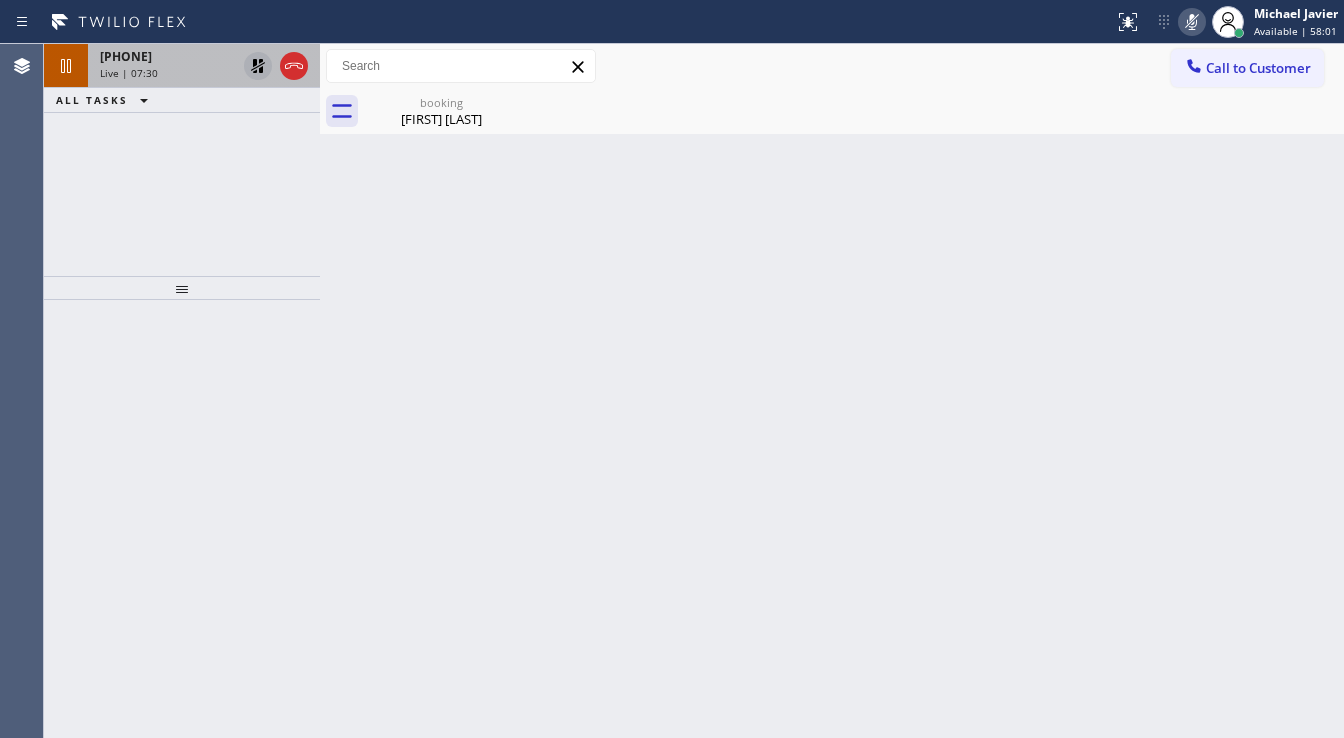 click 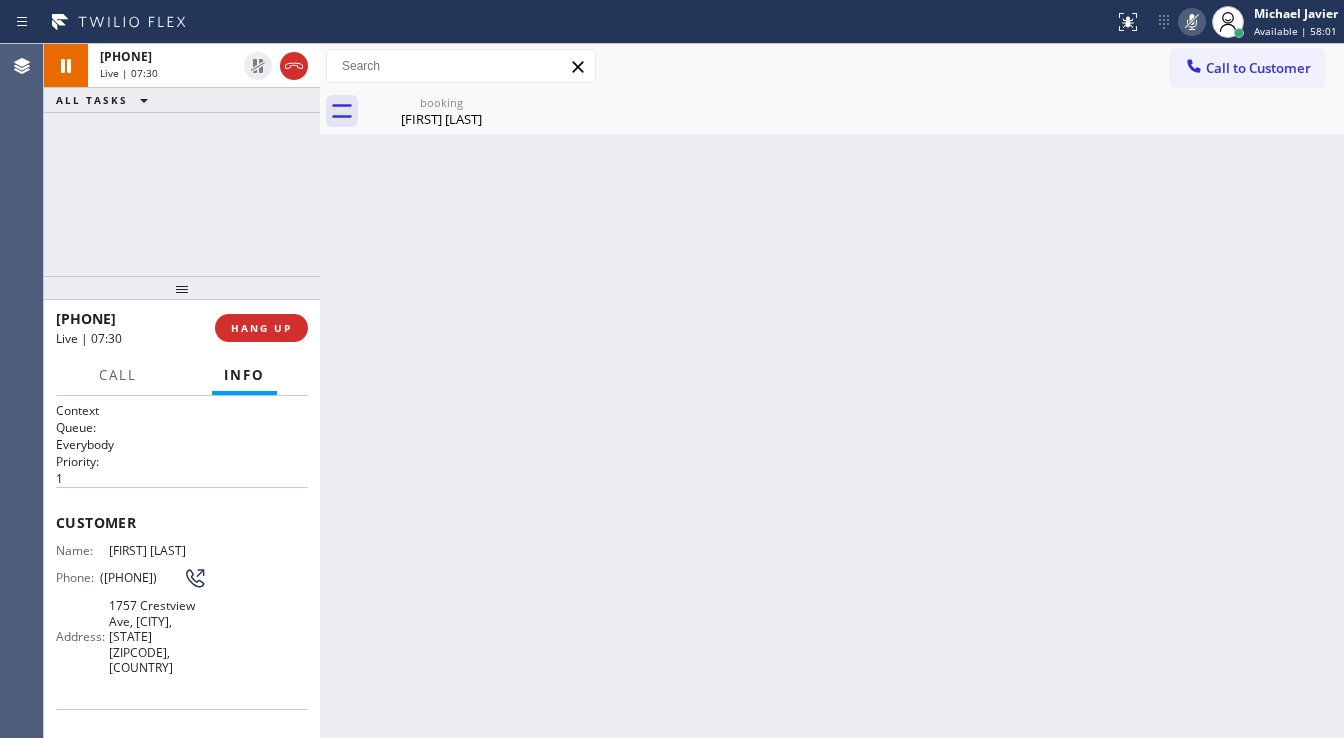 click 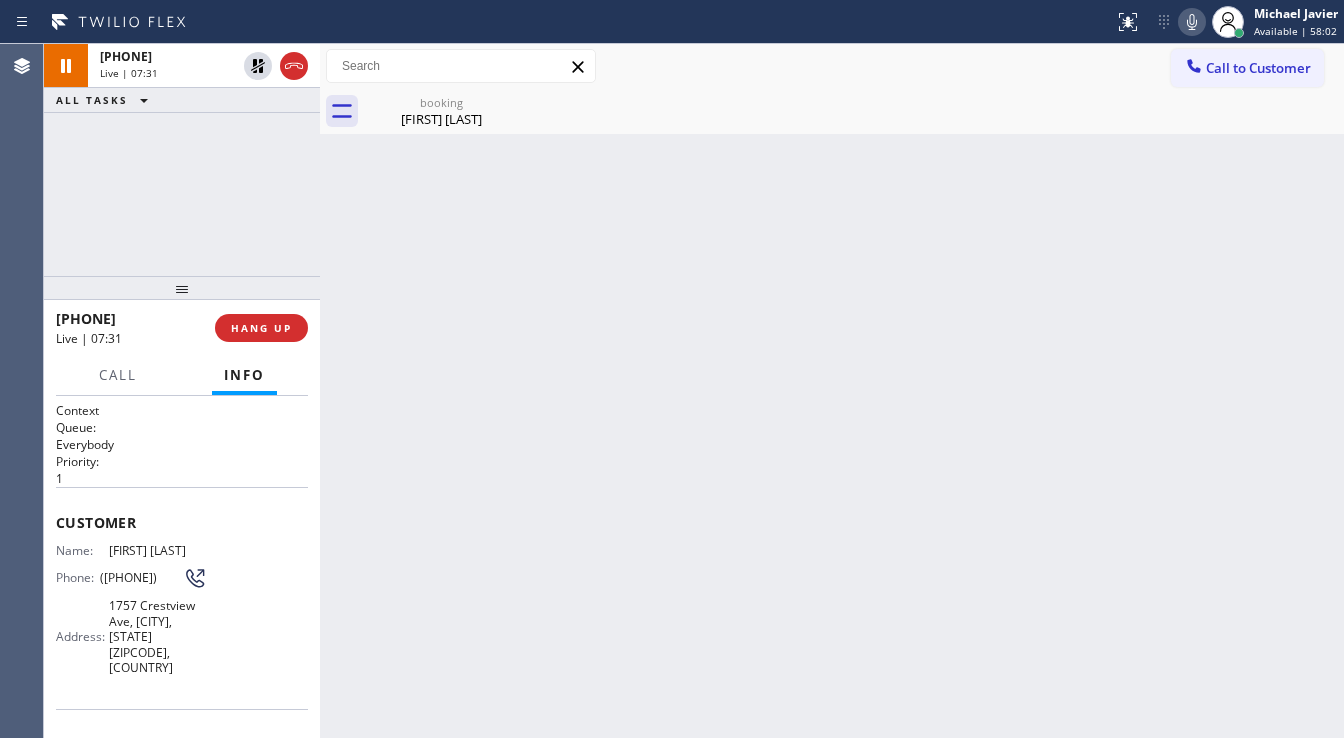 click on "+15622211926 Live | 07:31 ALL TASKS ALL TASKS ACTIVE TASKS TASKS IN WRAP UP" at bounding box center (182, 160) 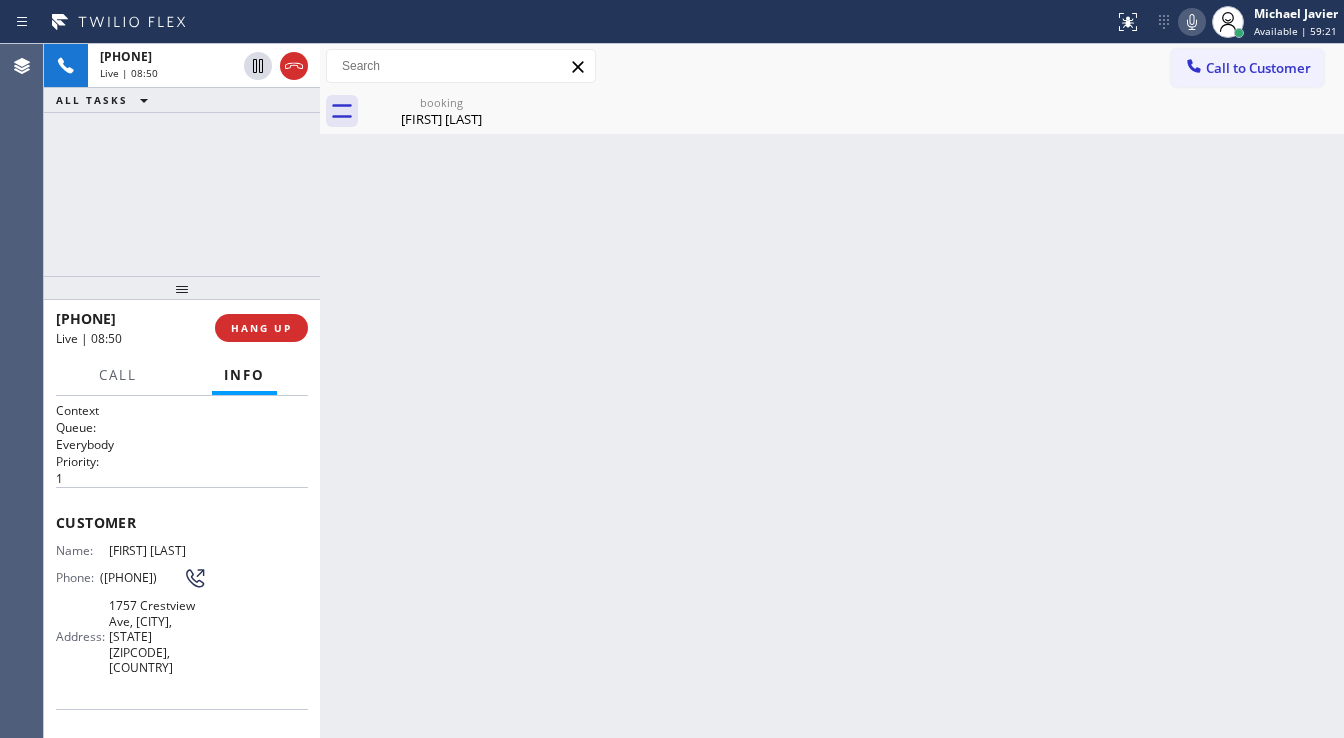 click on "+15622211926 Live | 08:50 ALL TASKS ALL TASKS ACTIVE TASKS TASKS IN WRAP UP" at bounding box center [182, 160] 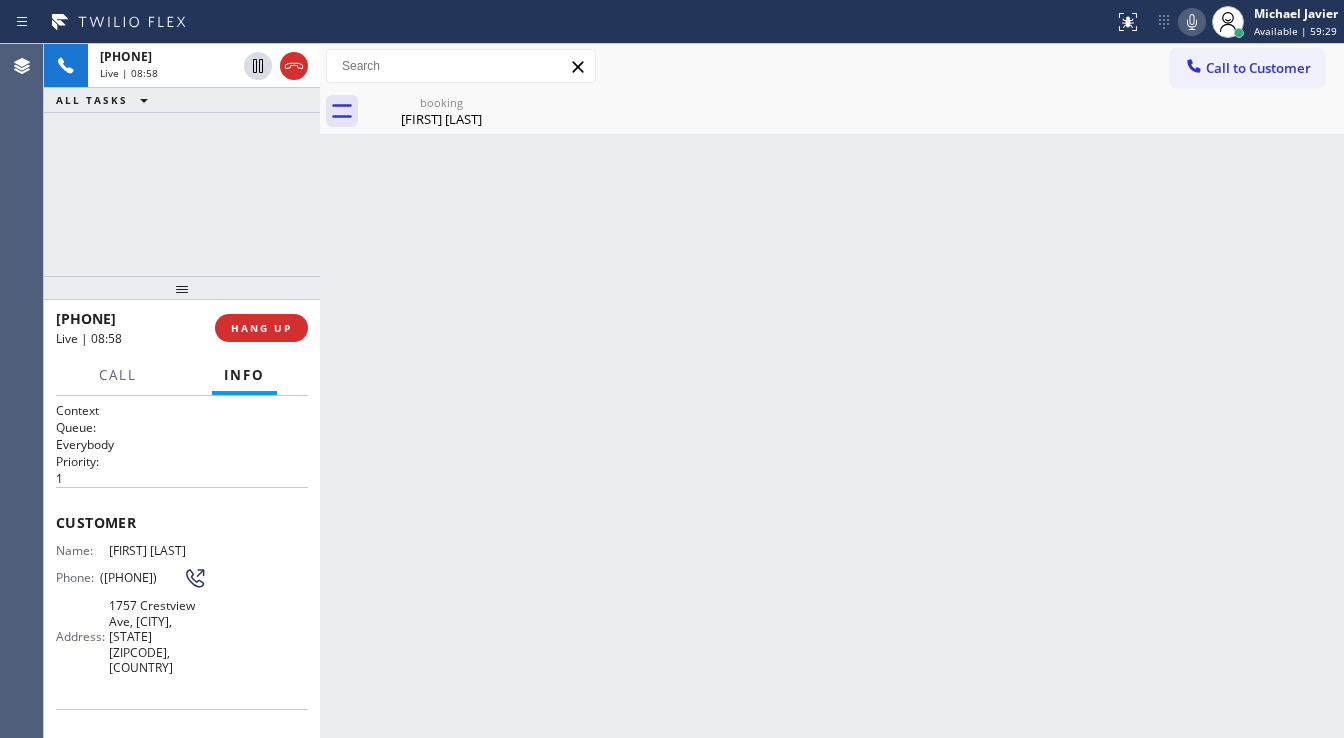 click on "+15622211926 Live | 08:58 ALL TASKS ALL TASKS ACTIVE TASKS TASKS IN WRAP UP" at bounding box center [182, 160] 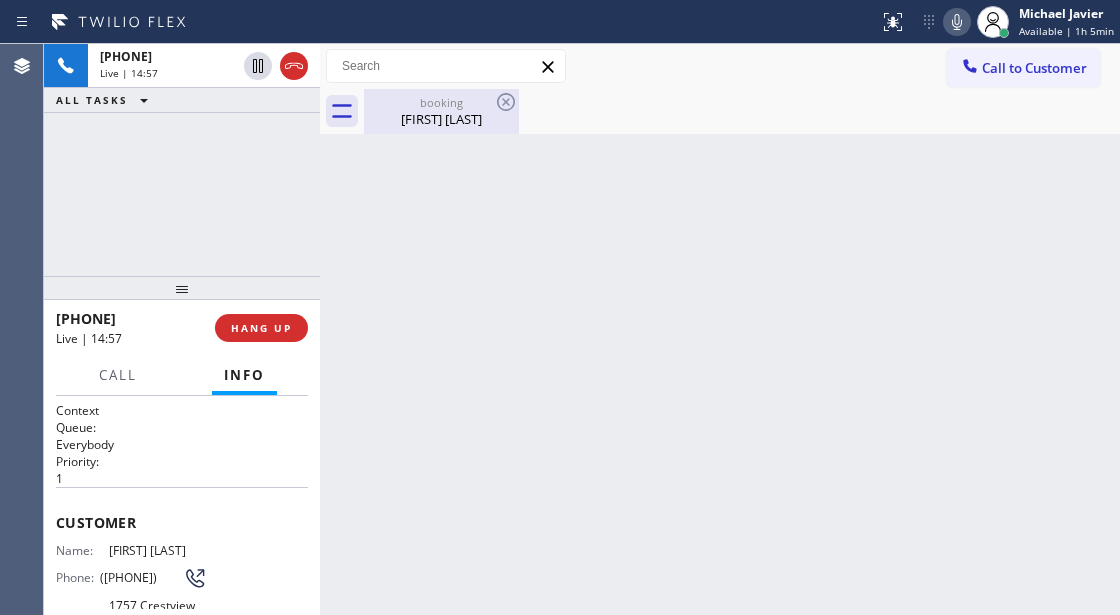 click on "booking" at bounding box center [441, 102] 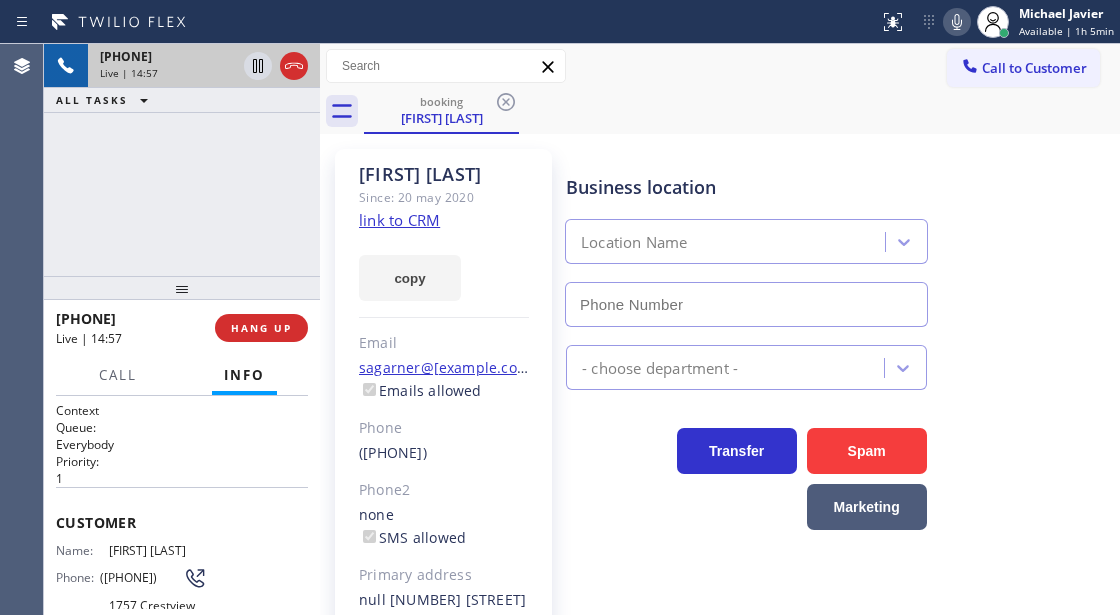 click on "Live | 14:57" at bounding box center [168, 73] 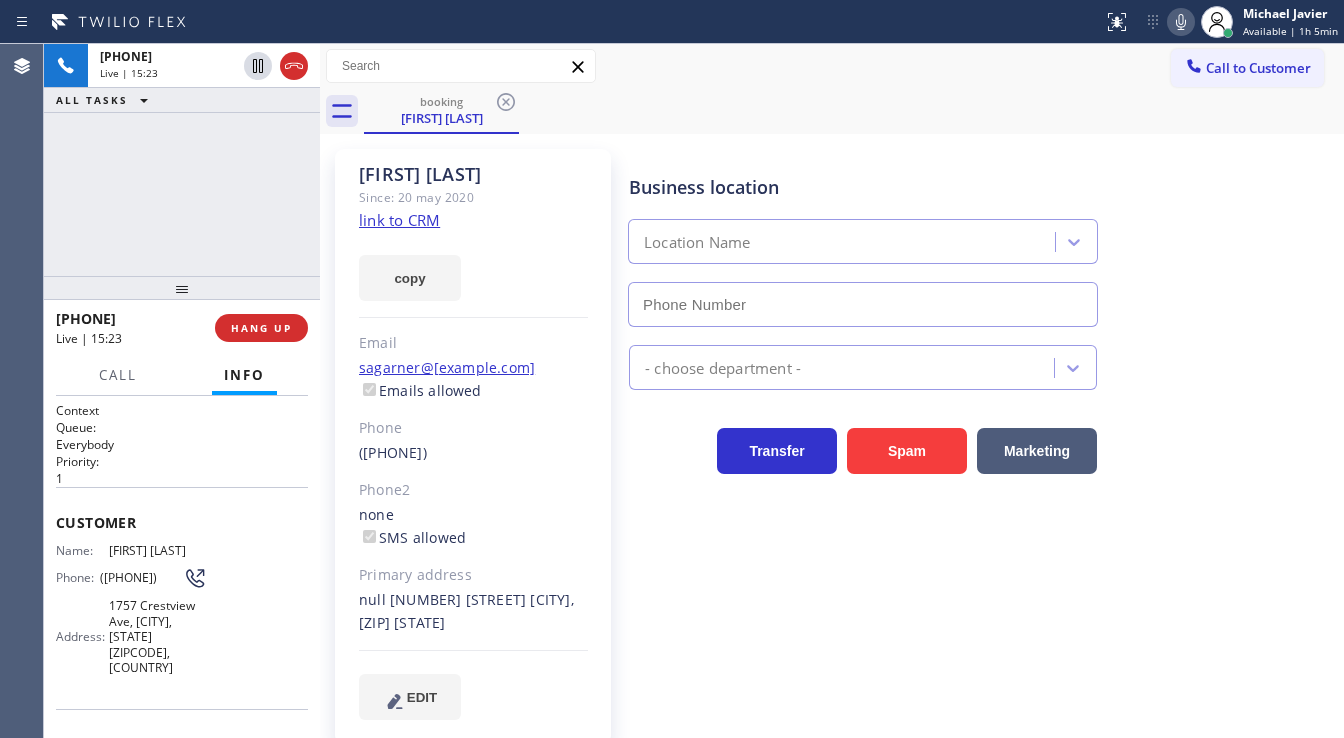 click on "+15622211926 Live | 15:23 ALL TASKS ALL TASKS ACTIVE TASKS TASKS IN WRAP UP" at bounding box center (182, 160) 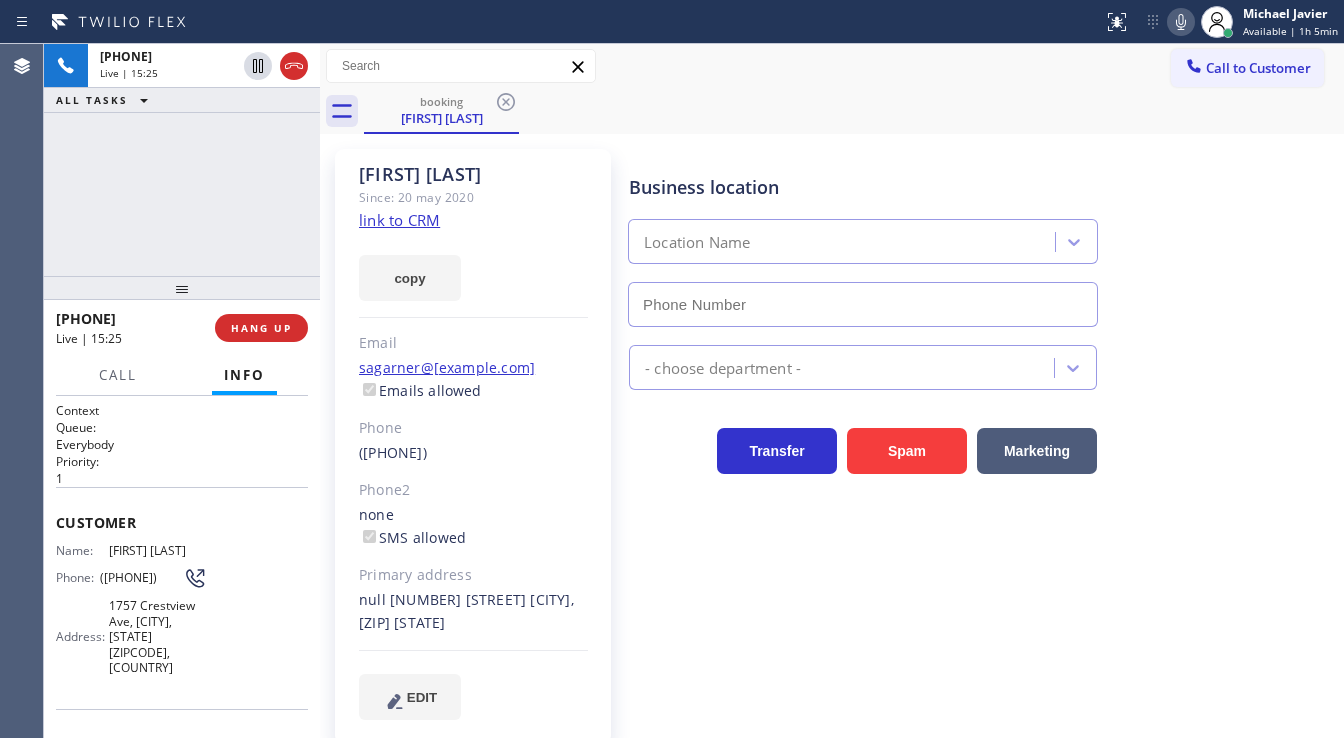 click on "+15622211926 Live | 15:25 ALL TASKS ALL TASKS ACTIVE TASKS TASKS IN WRAP UP" at bounding box center (182, 160) 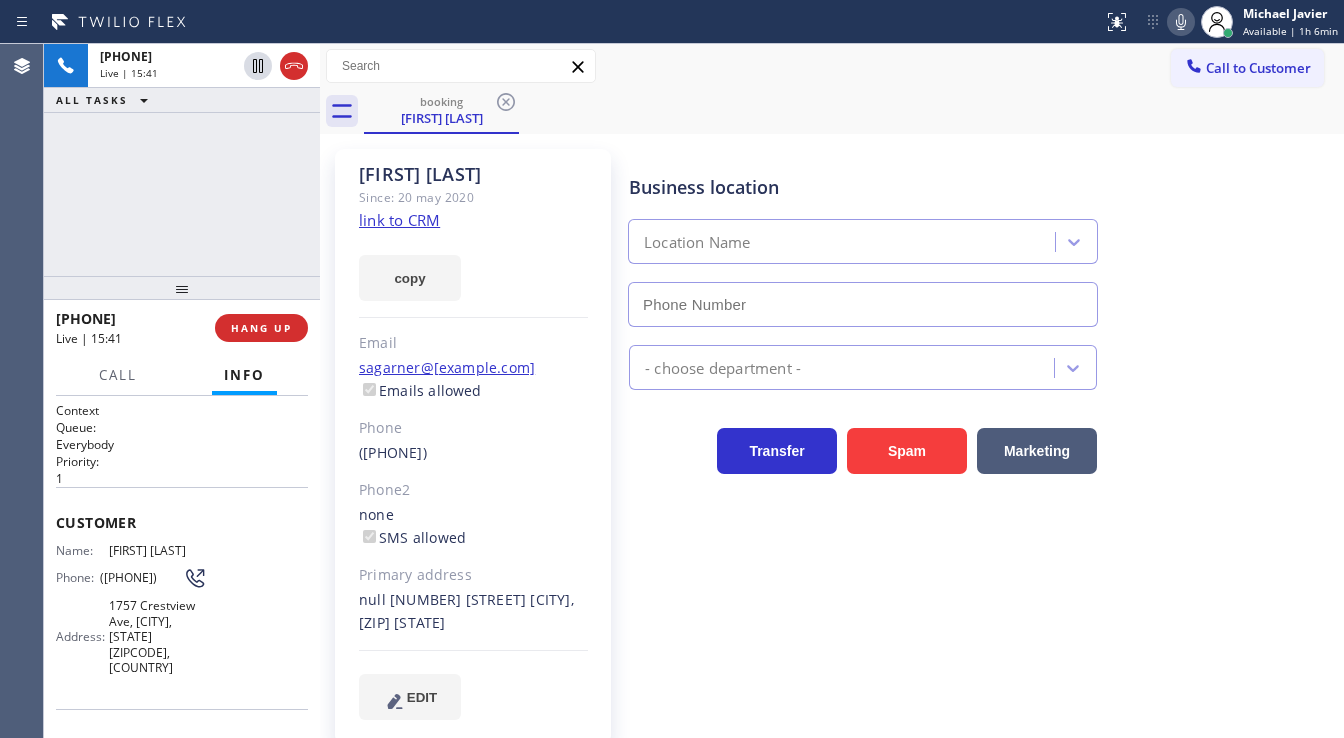 drag, startPoint x: 77, startPoint y: 197, endPoint x: 125, endPoint y: 174, distance: 53.225933 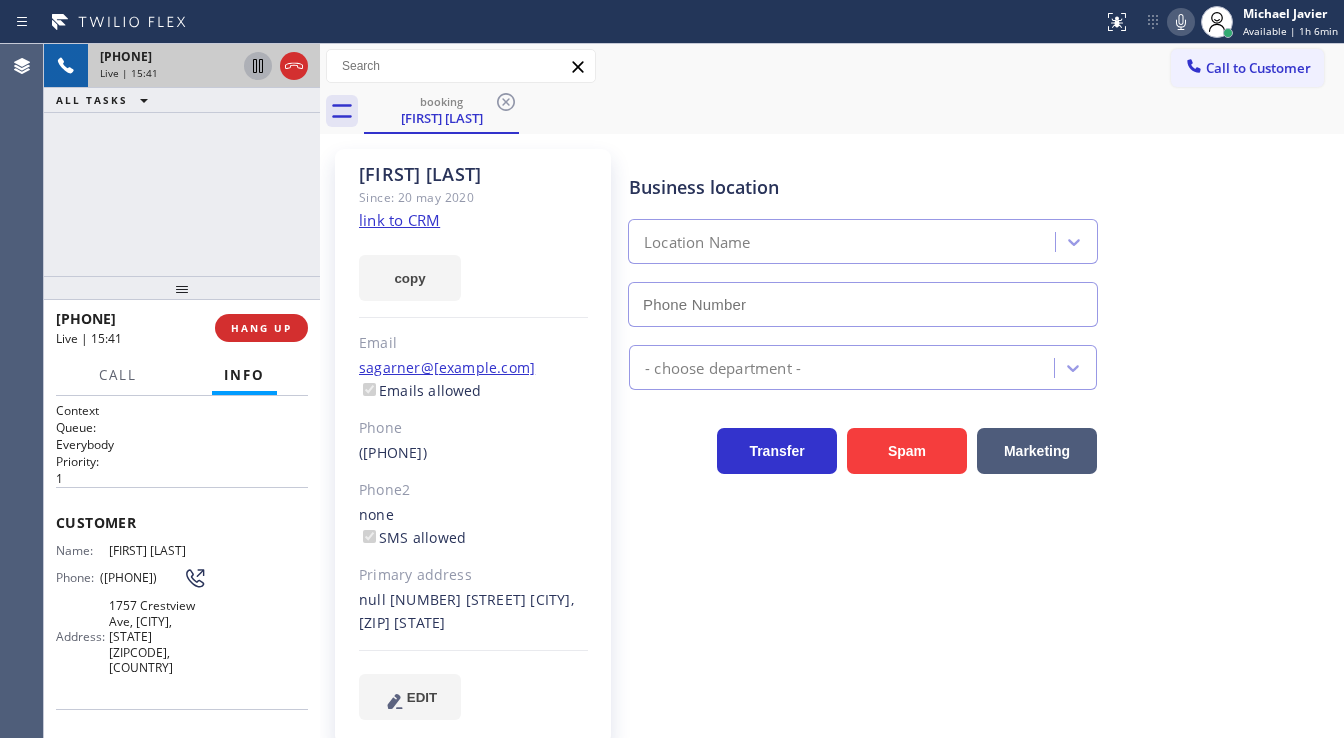 click 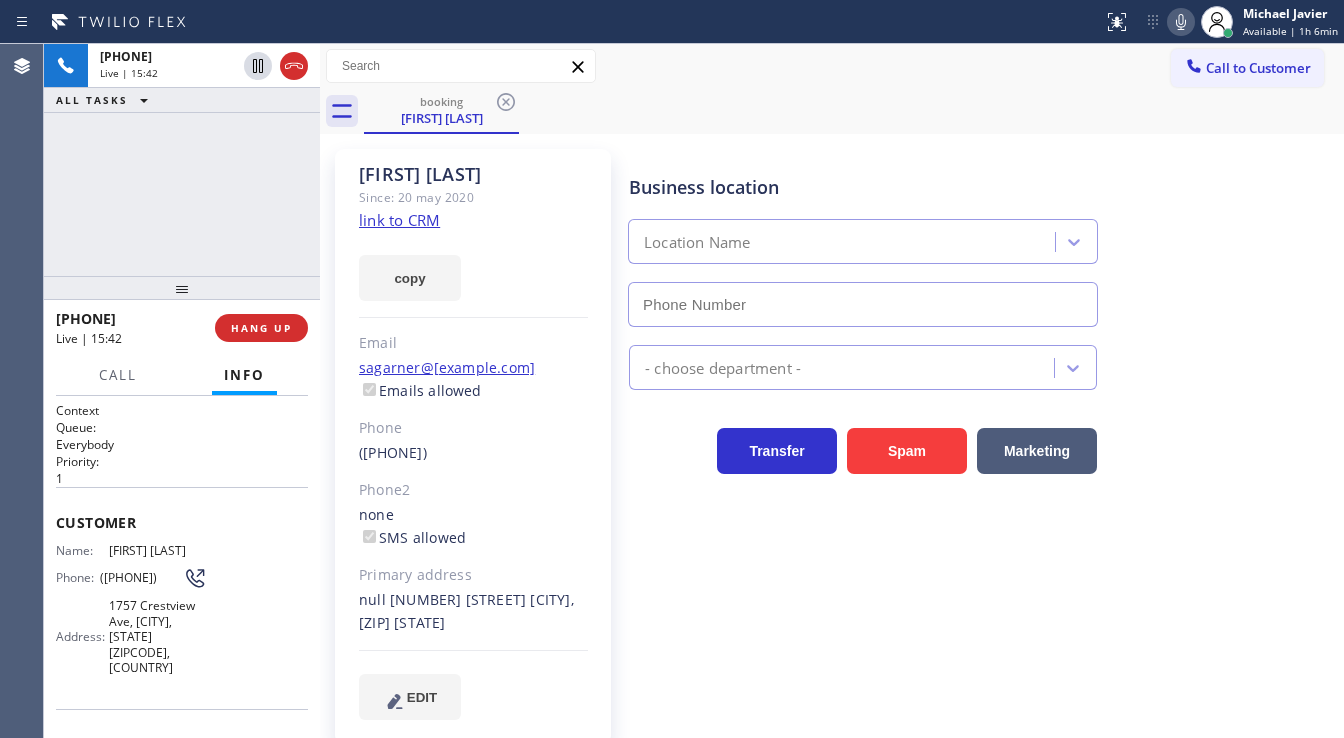 click 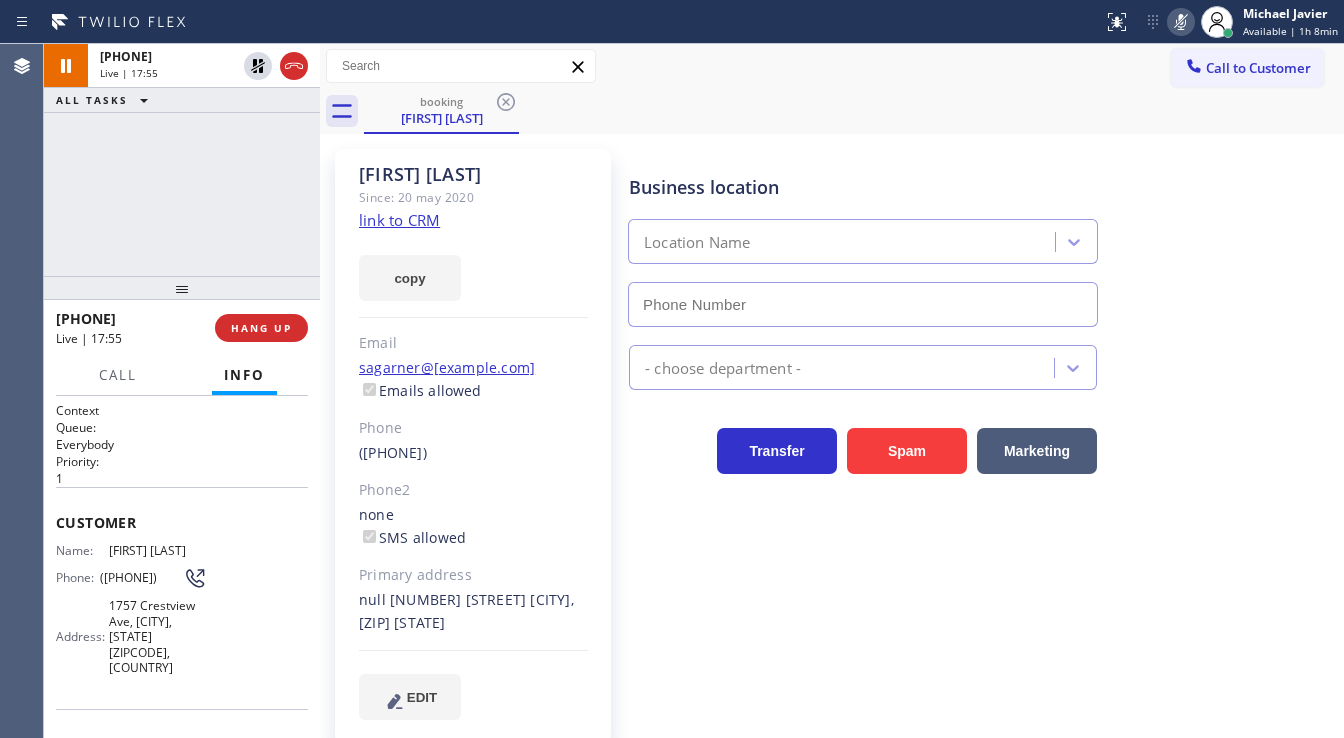 click 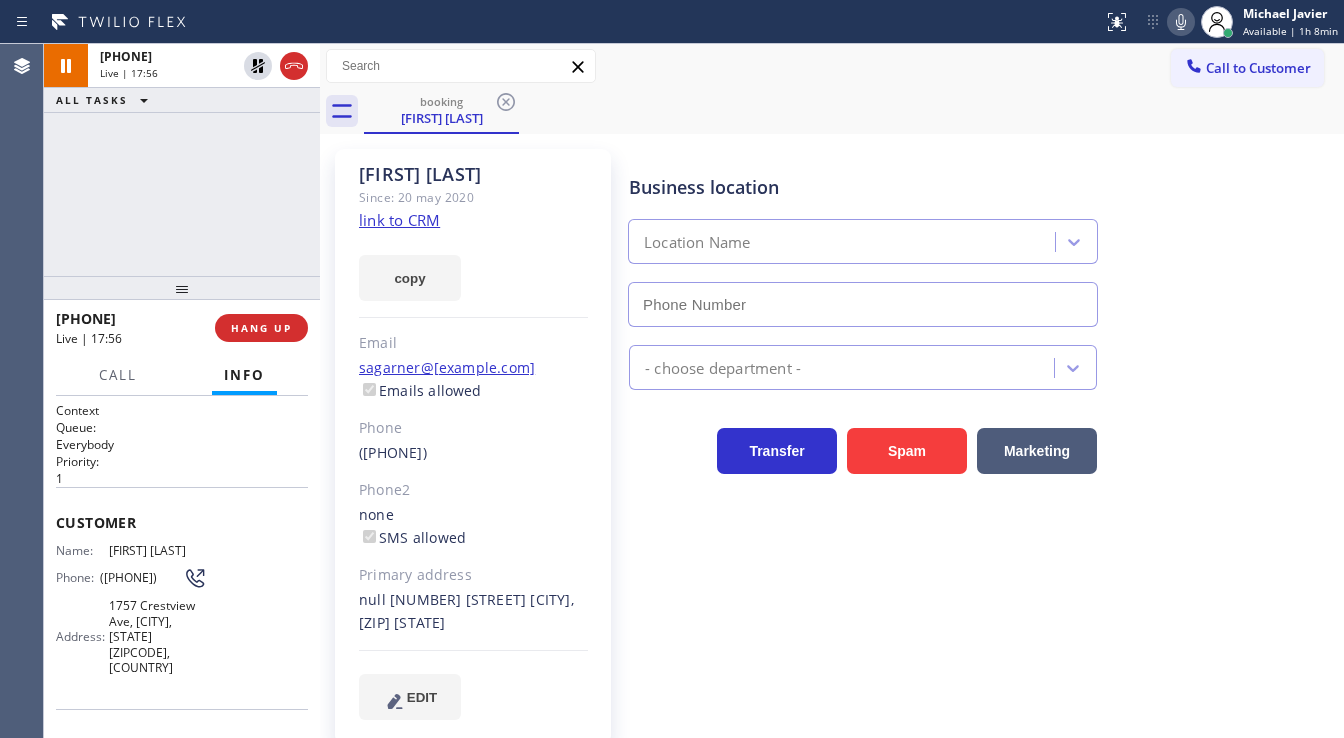 click 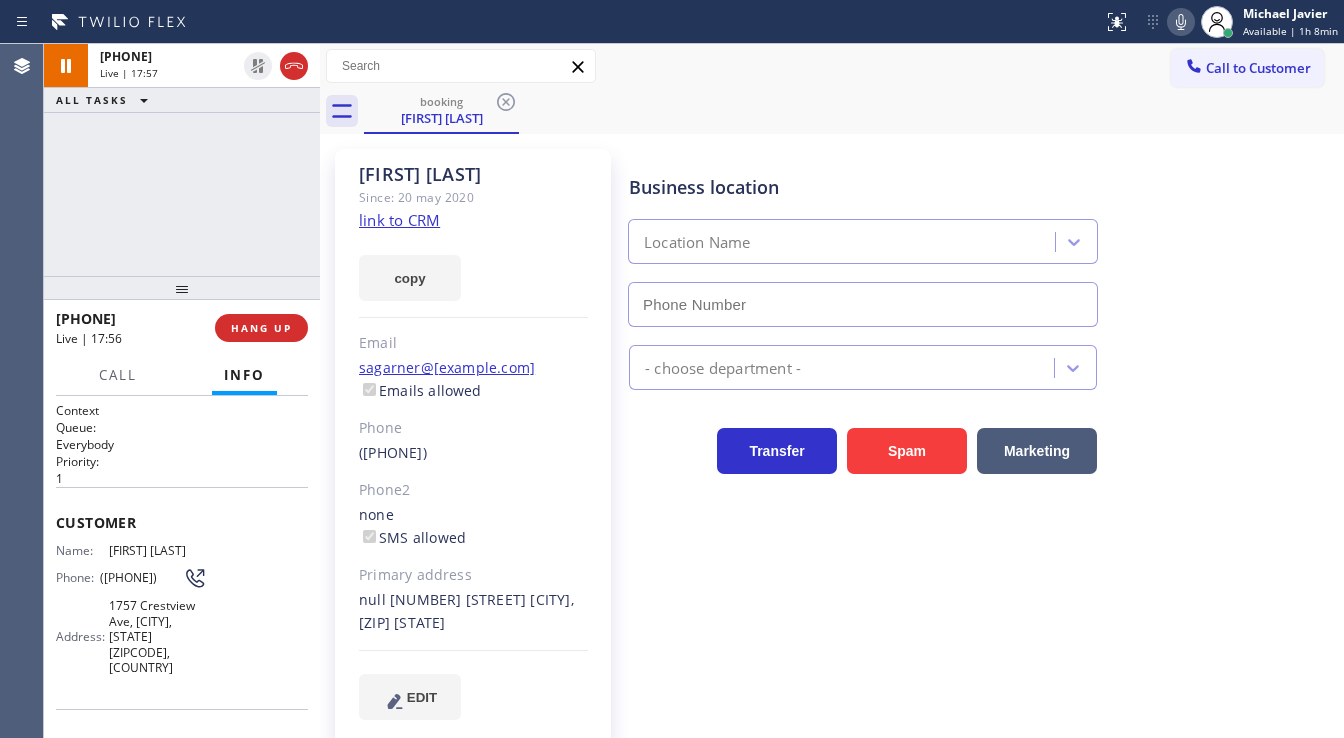 click on "+15622211926 Live | 17:57 ALL TASKS ALL TASKS ACTIVE TASKS TASKS IN WRAP UP" at bounding box center (182, 160) 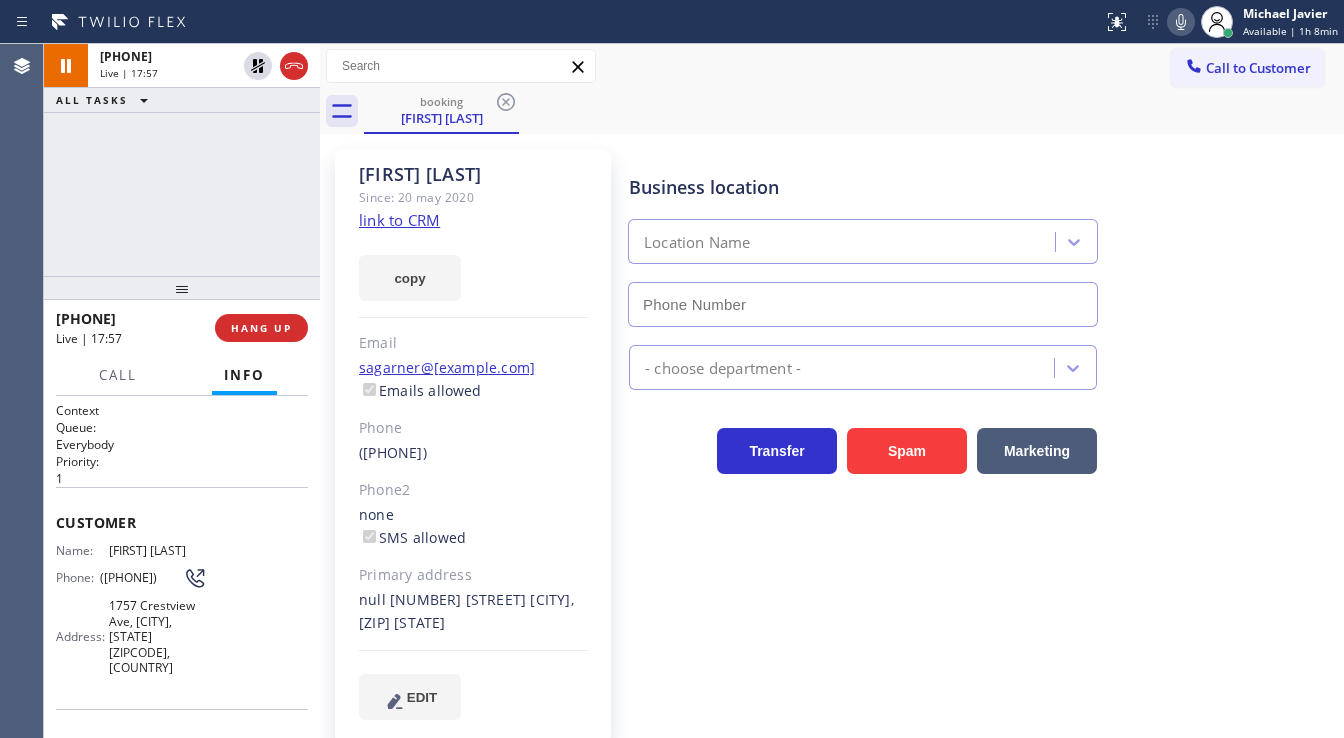 click on "Agent Desktop" at bounding box center (21, 391) 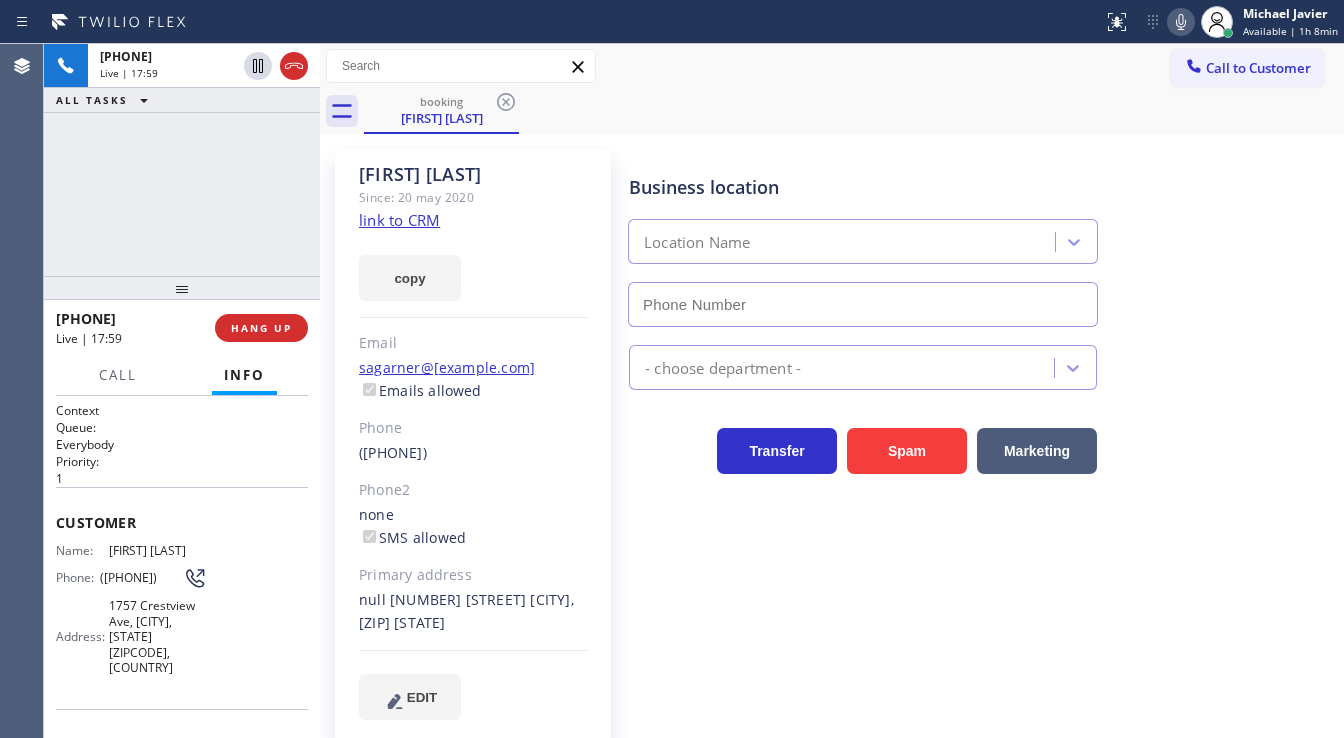 click on "+15622211926 Live | 17:59 ALL TASKS ALL TASKS ACTIVE TASKS TASKS IN WRAP UP" at bounding box center [182, 160] 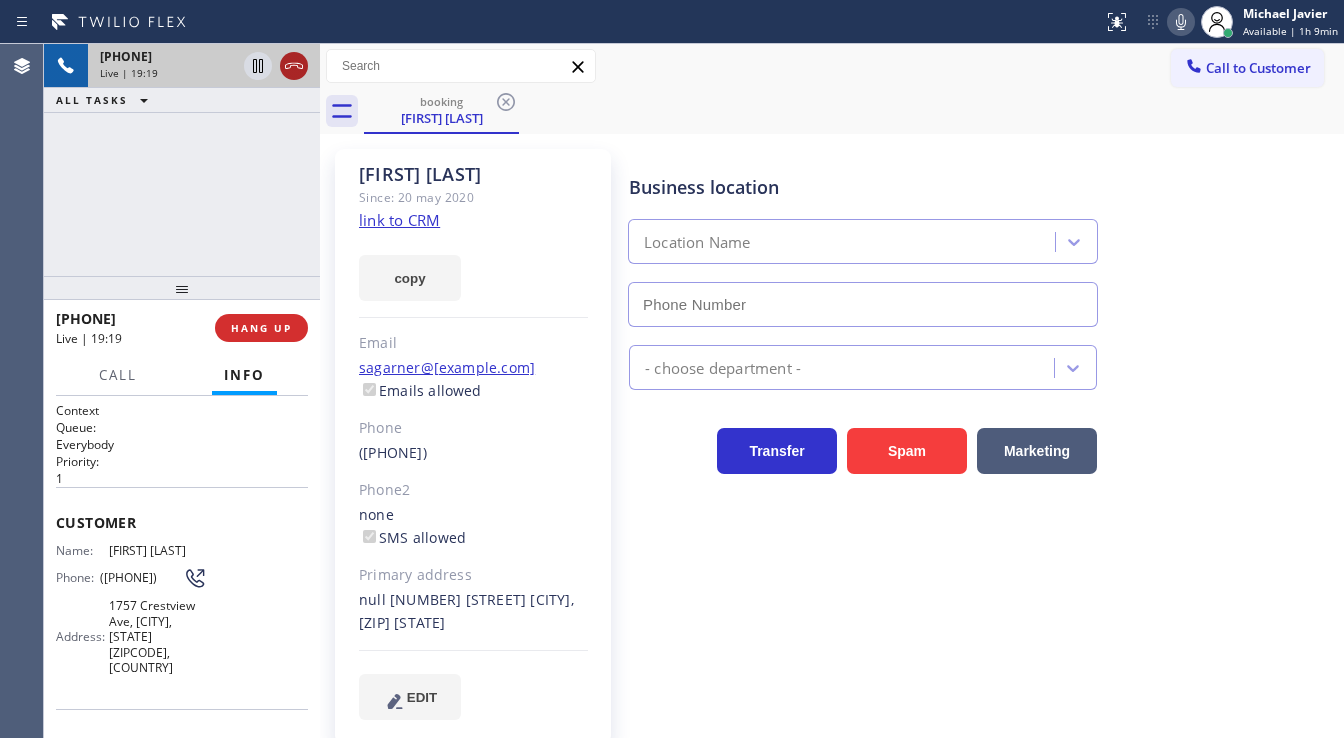 click 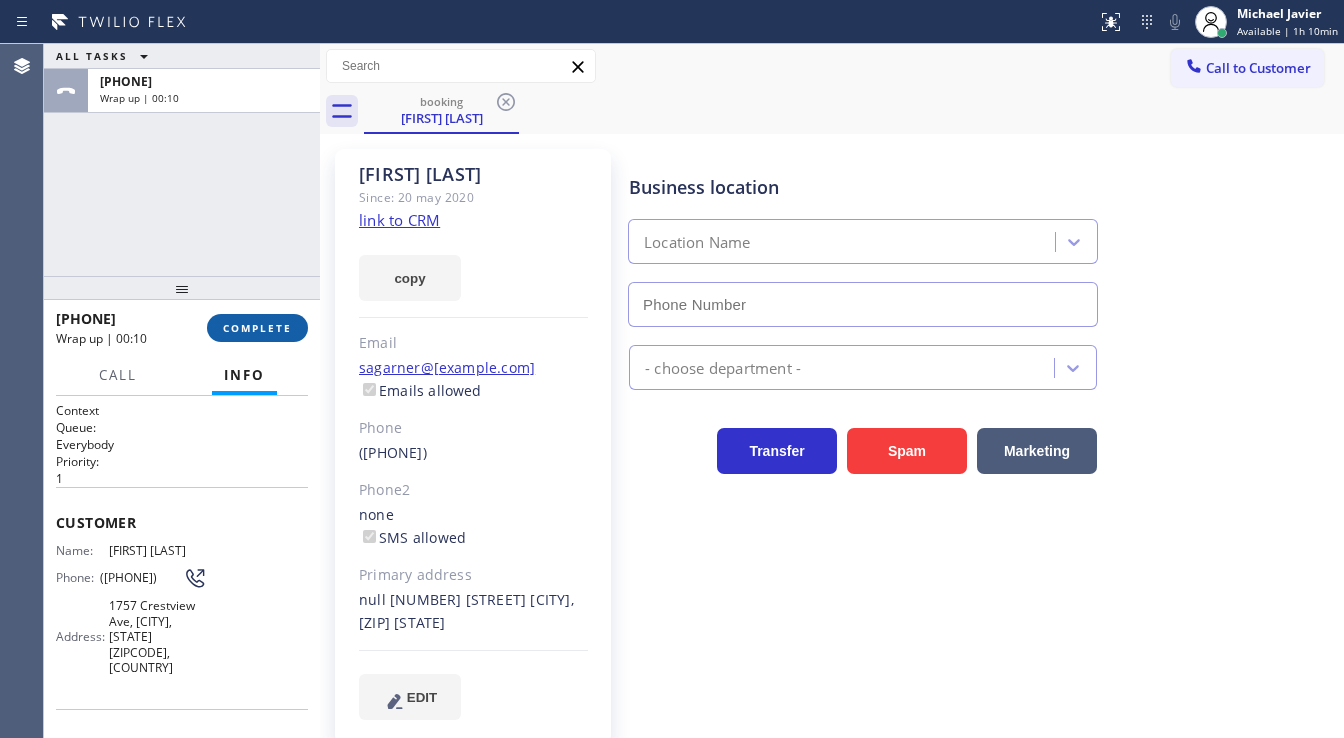click on "COMPLETE" at bounding box center [257, 328] 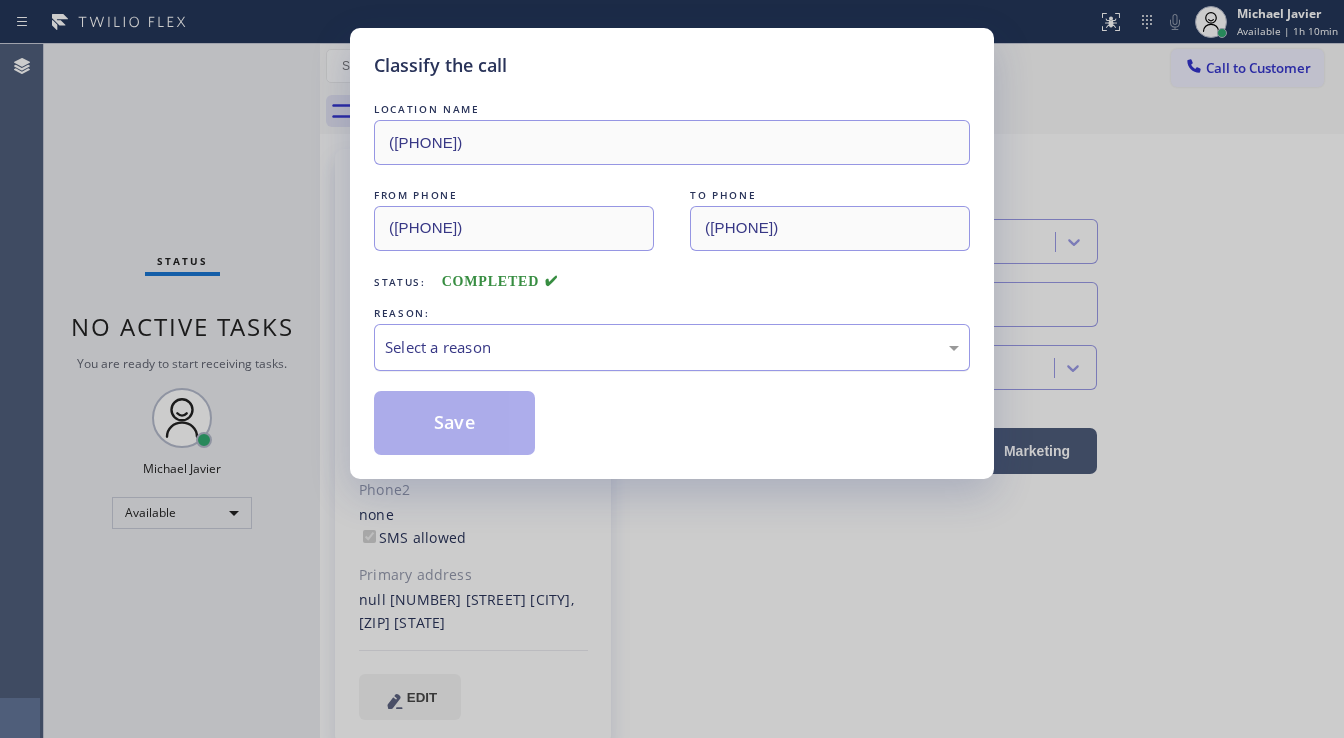click on "Select a reason" at bounding box center [672, 347] 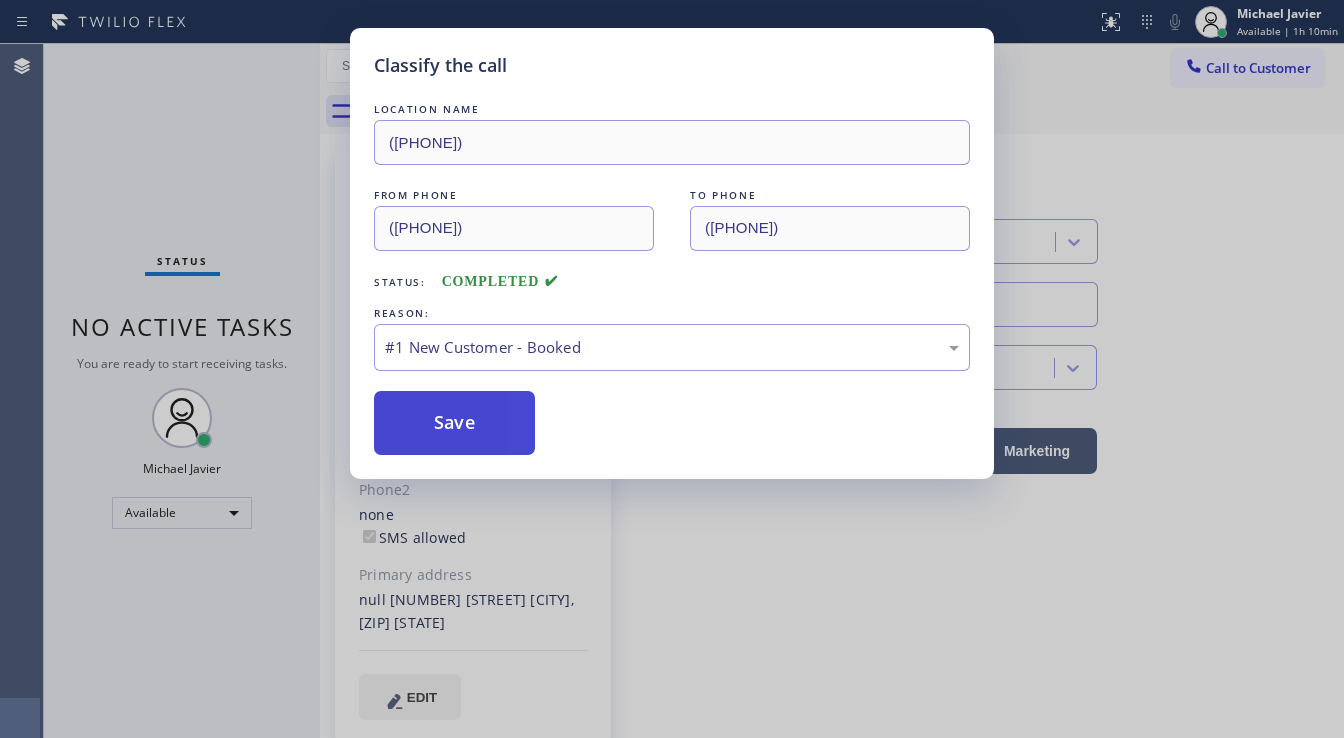click on "Save" at bounding box center (454, 423) 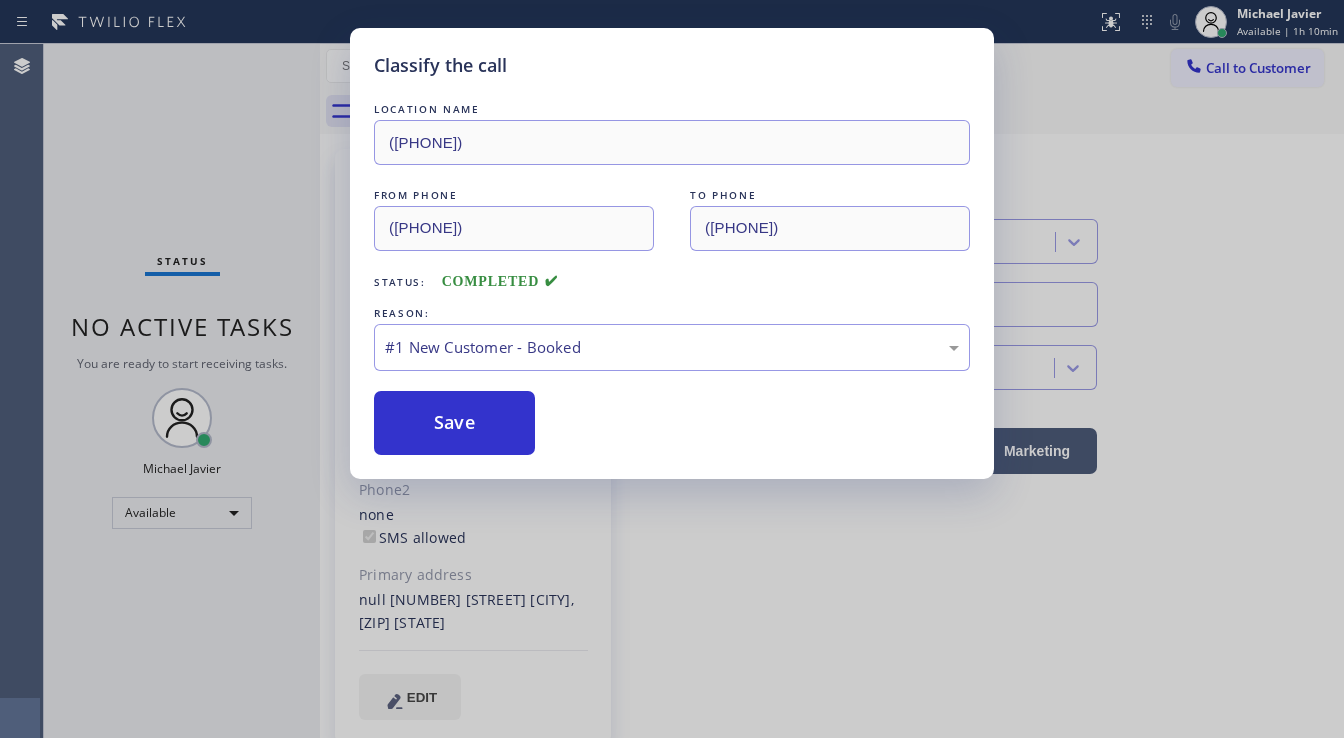 type 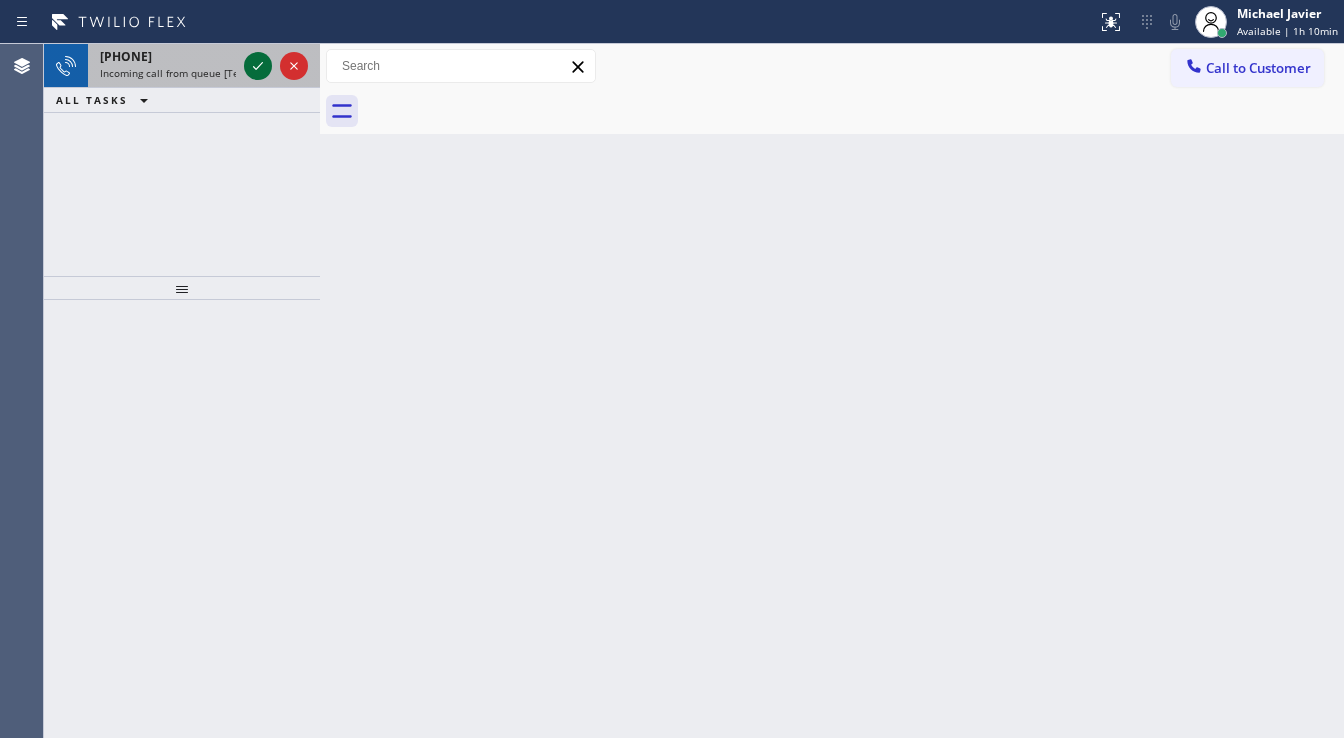 click 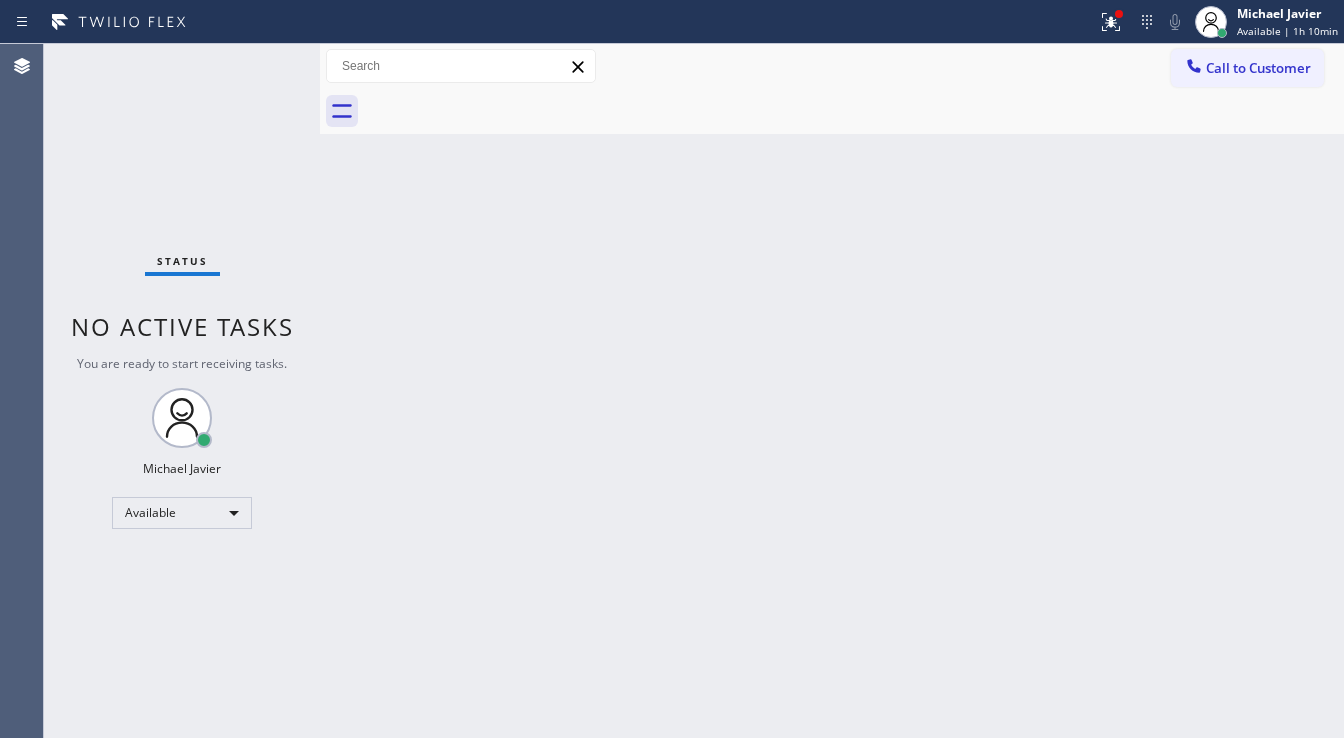 click on "Status   No active tasks     You are ready to start receiving tasks.   Michael Javier Available" at bounding box center (182, 391) 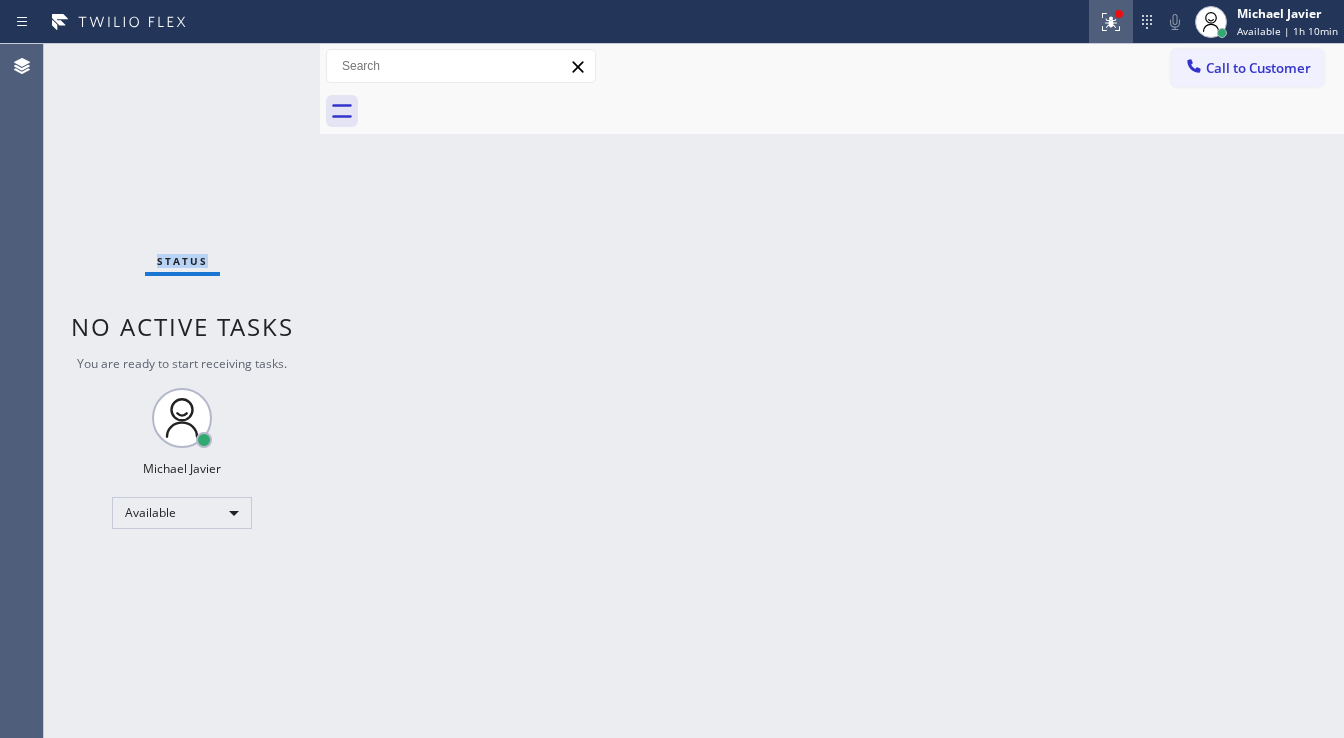 click 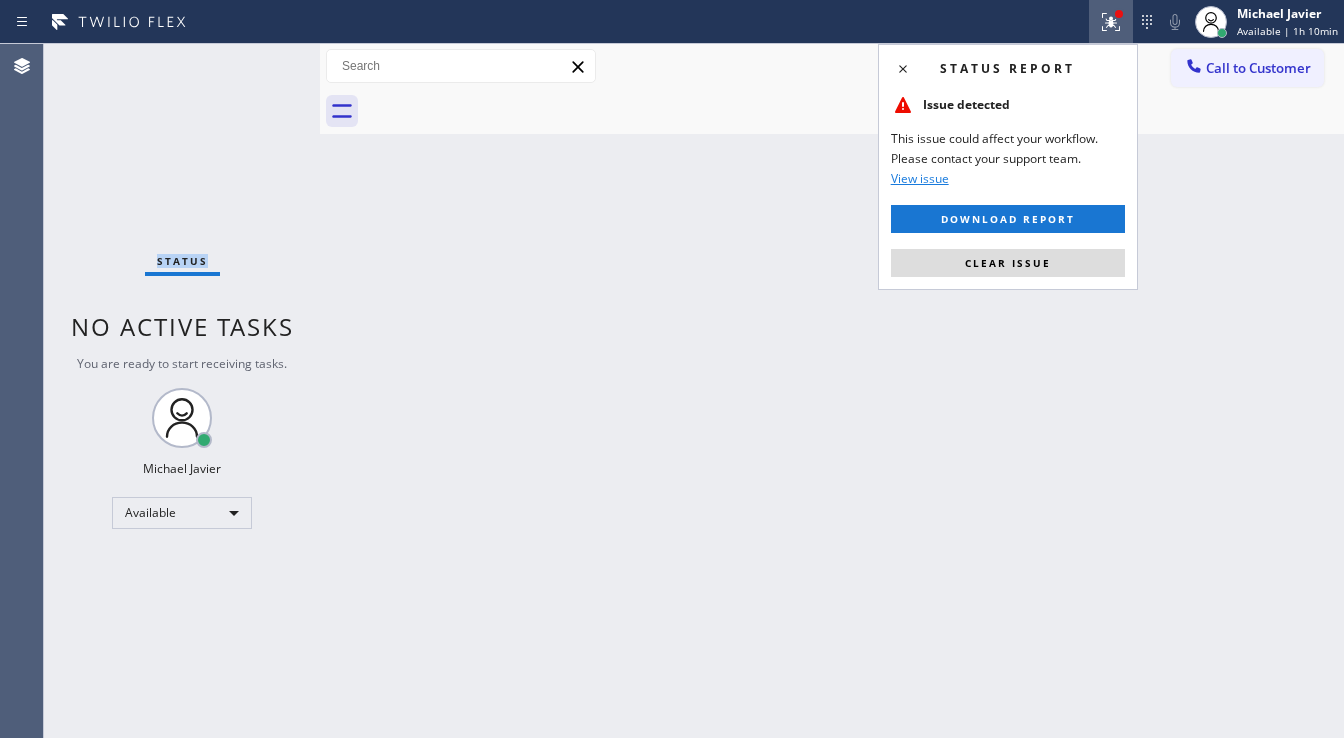 click on "Clear issue" at bounding box center (1008, 263) 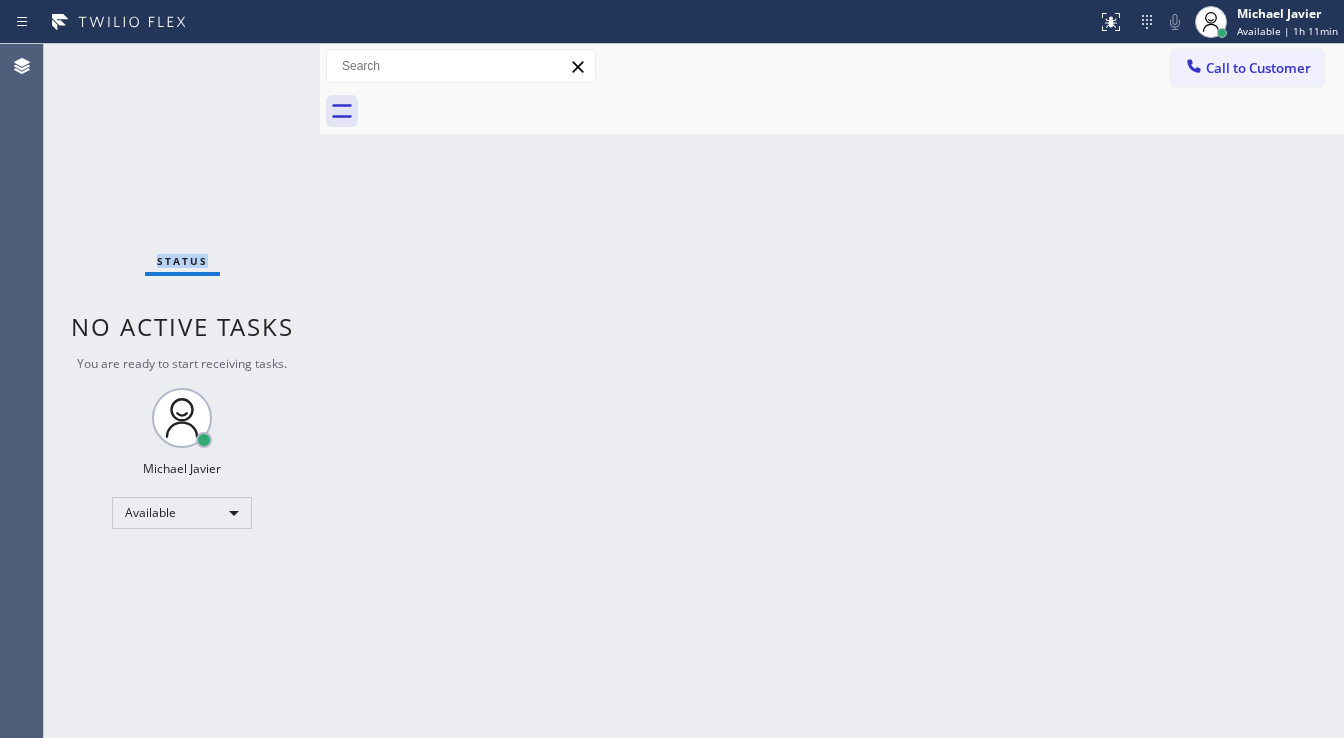click on "Status   No active tasks     You are ready to start receiving tasks.   Michael Javier Available" at bounding box center [182, 391] 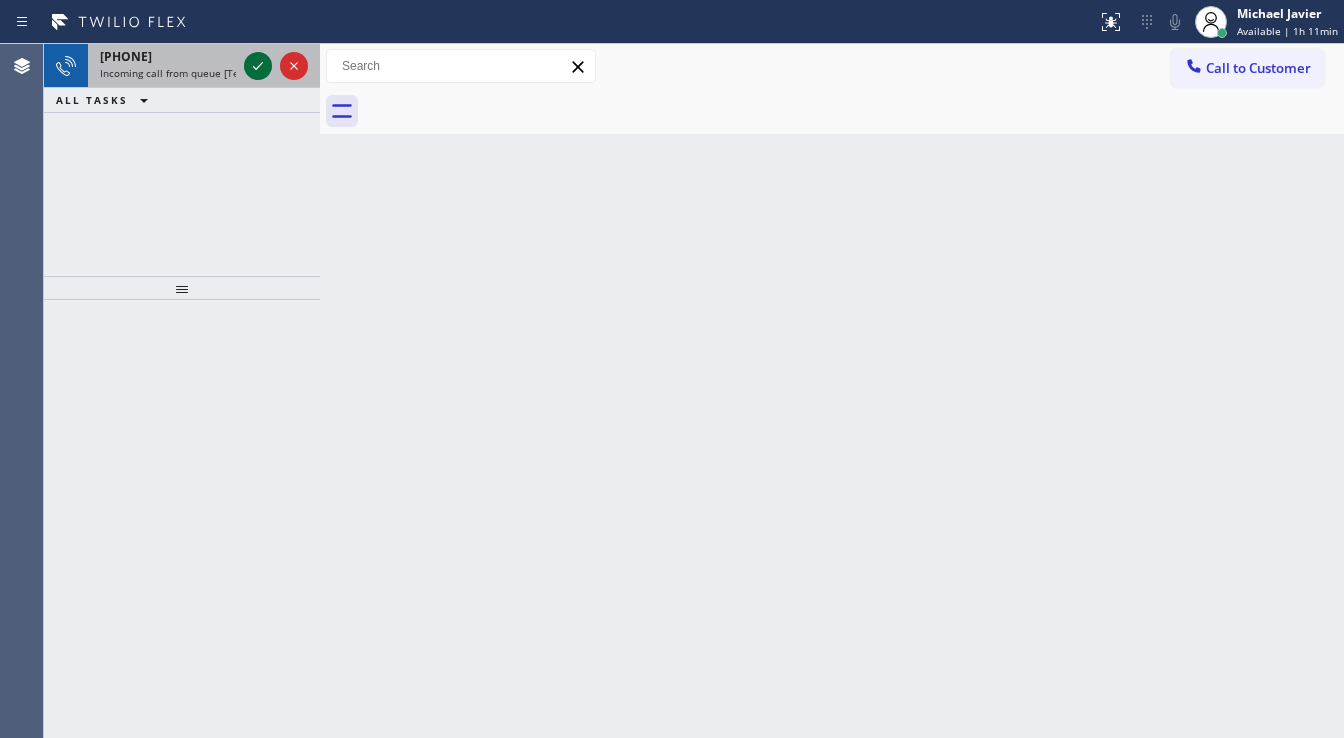 click 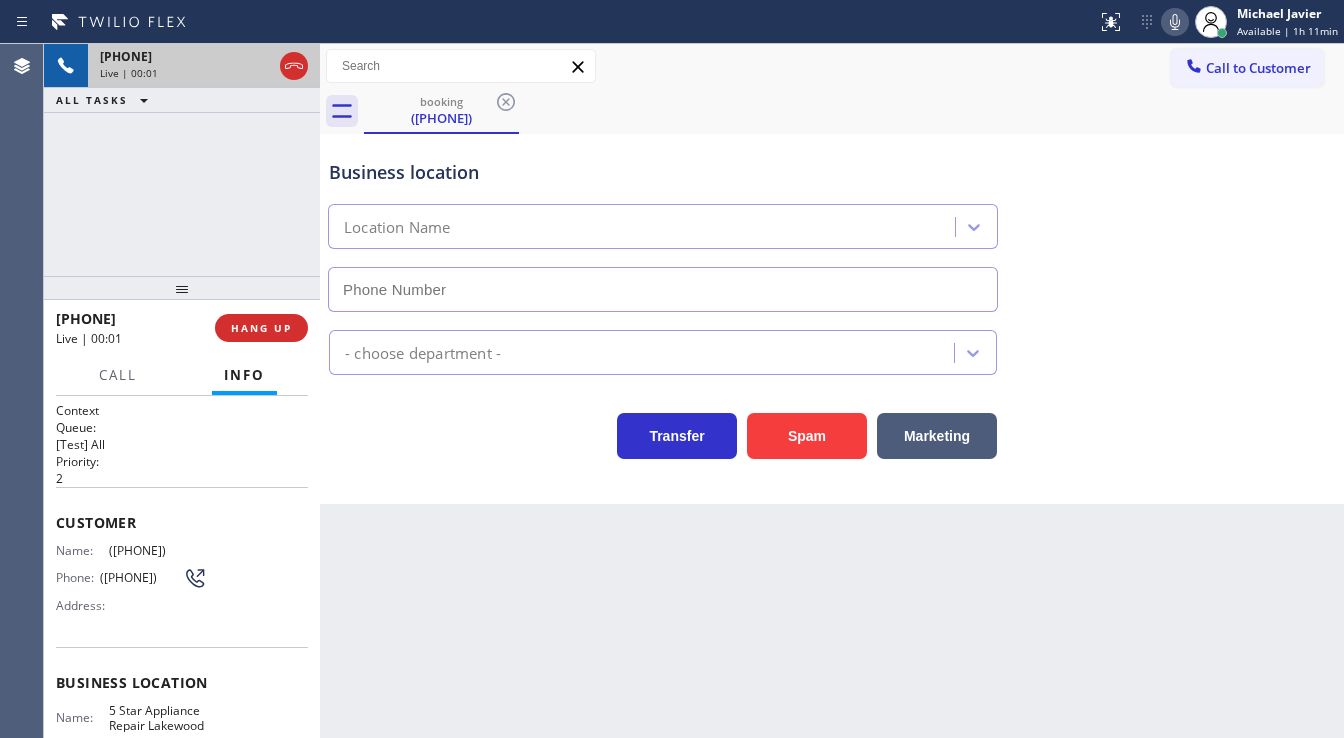 type on "(720) 815-3004" 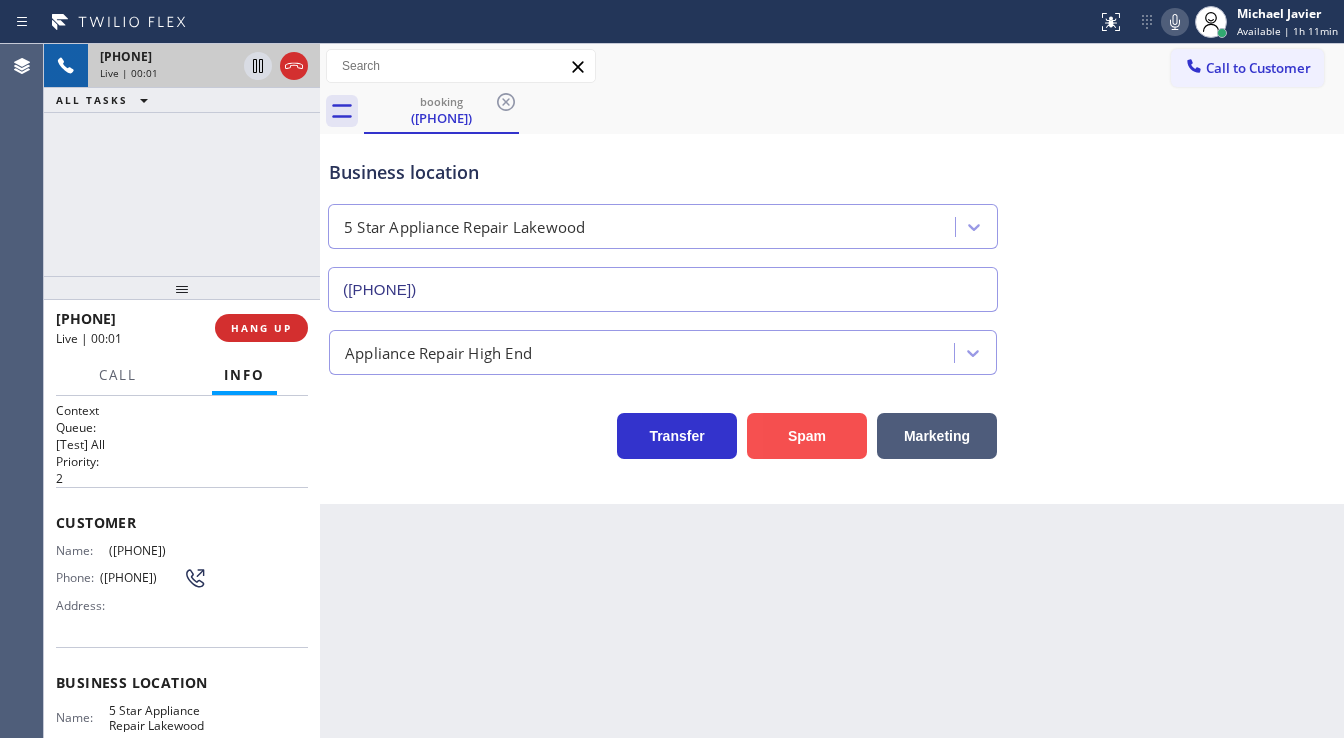 click on "Spam" at bounding box center [807, 436] 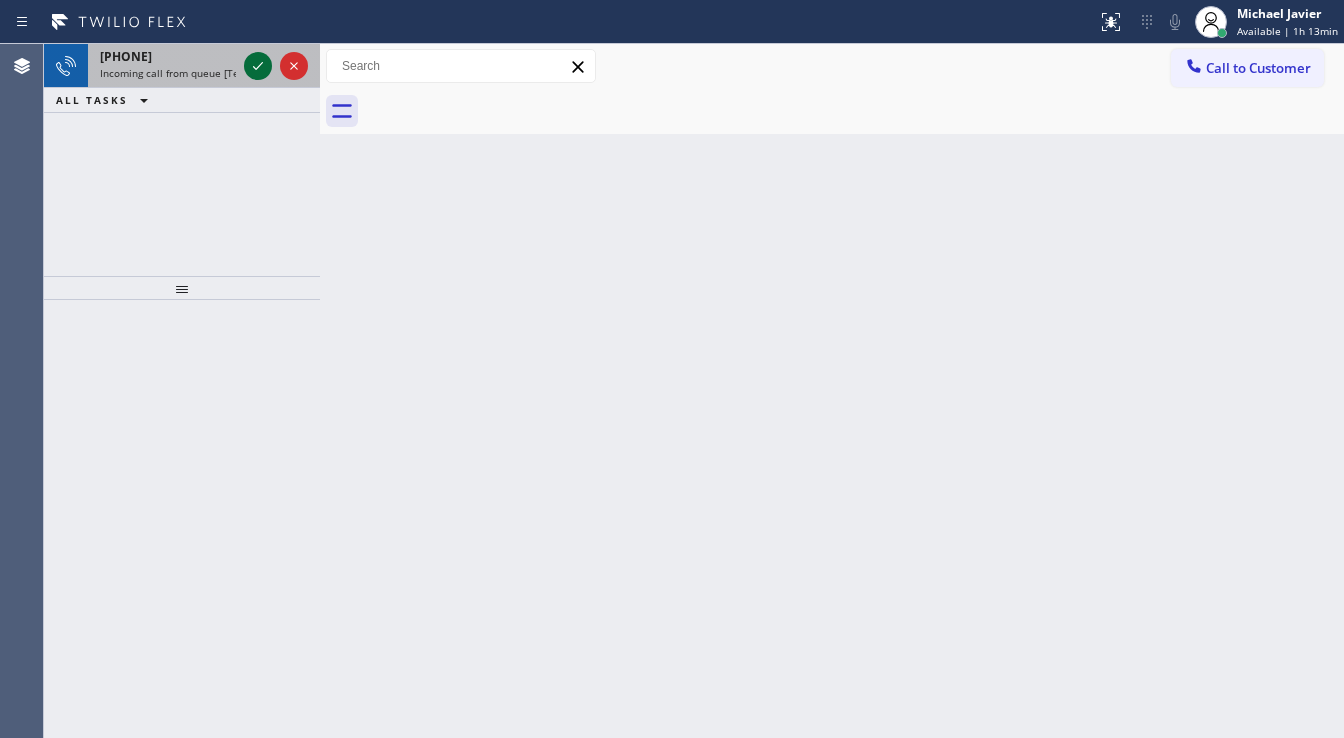 click 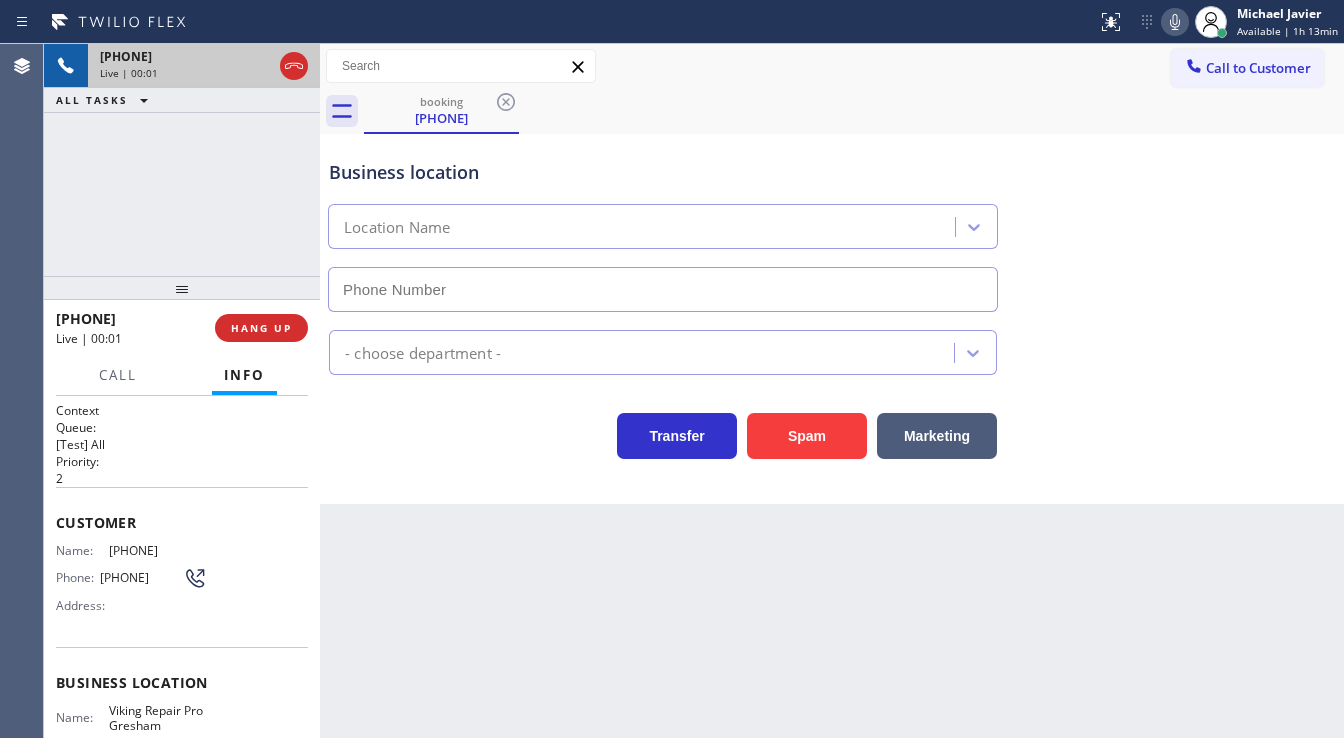 type on "(503) 694-4818" 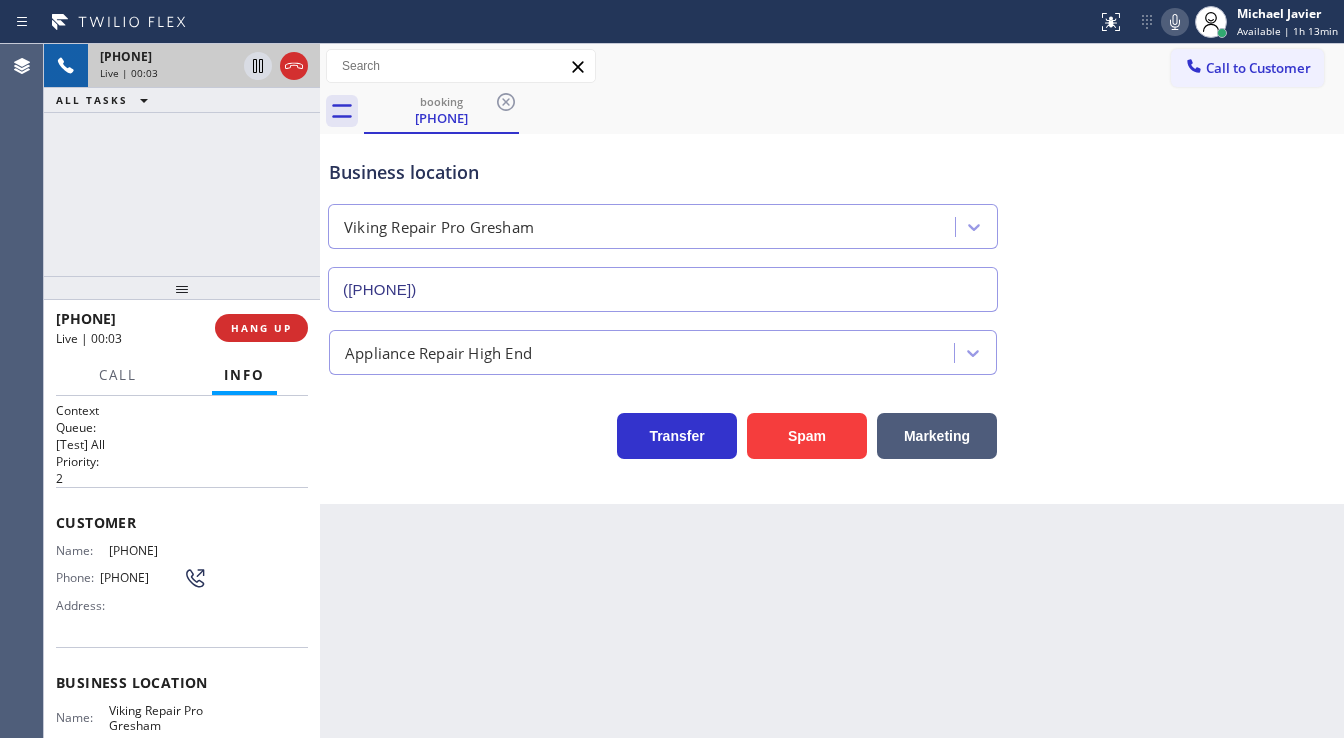click on "Back to Dashboard Change Sender ID Customers Technicians Select a contact Outbound call Technician Search Technician Your caller id phone number Your caller id phone number Call Technician info Name   Phone none Address none Change Sender ID HVAC +18559994417 5 Star Appliance +18557314952 Appliance Repair +18554611149 Plumbing +18889090120 Air Duct Cleaning +18006865038  Electricians +18005688664 Cancel Change Check personal SMS Reset Change booking (503) 309-2950 Call to Customer Outbound call Location Search location Your caller id phone number (818) 337-3815 Customer number Call Outbound call Technician Search Technician Your caller id phone number Your caller id phone number Call booking (503) 309-2950 Business location Viking Repair Pro Gresham (503) 694-4818 Appliance Repair High End Transfer Spam Marketing" at bounding box center [832, 391] 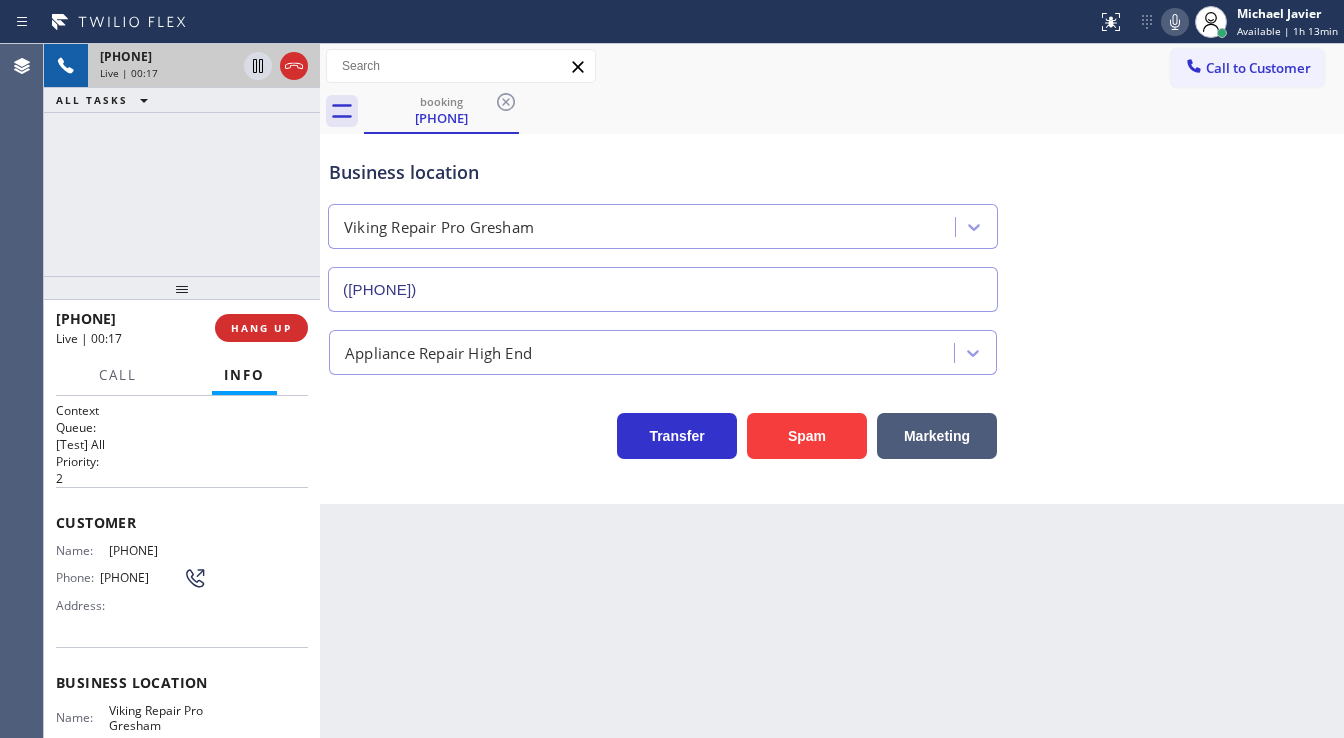 click on "+15033092950 Live | 00:17 ALL TASKS ALL TASKS ACTIVE TASKS TASKS IN WRAP UP" at bounding box center (182, 160) 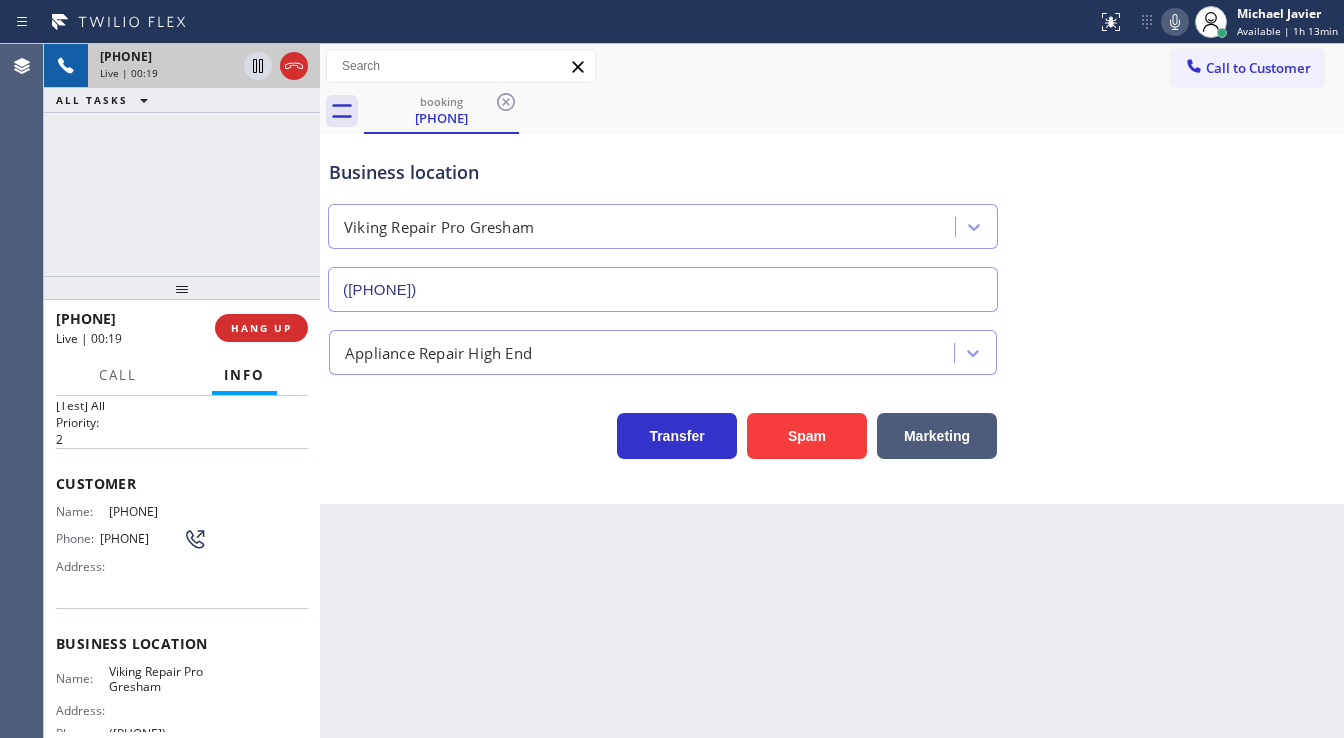 scroll, scrollTop: 80, scrollLeft: 0, axis: vertical 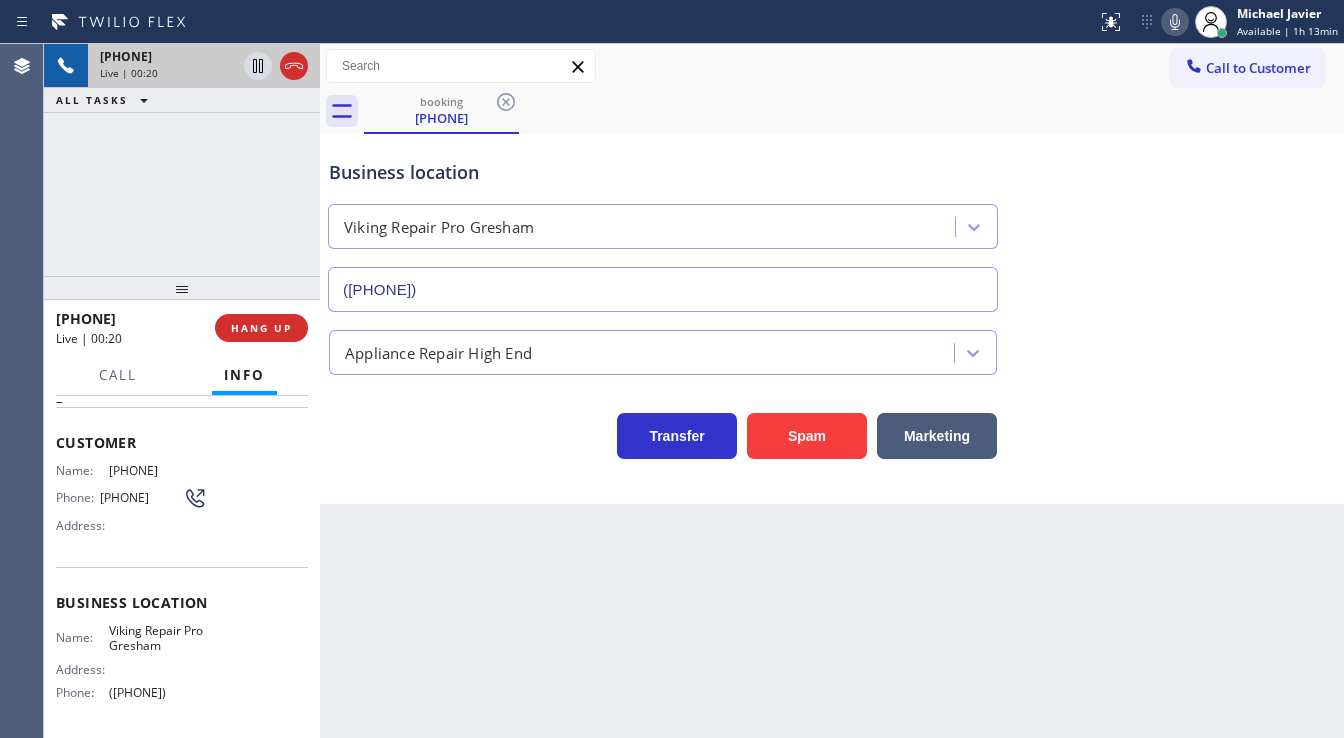 drag, startPoint x: 56, startPoint y: 516, endPoint x: 200, endPoint y: 705, distance: 237.60681 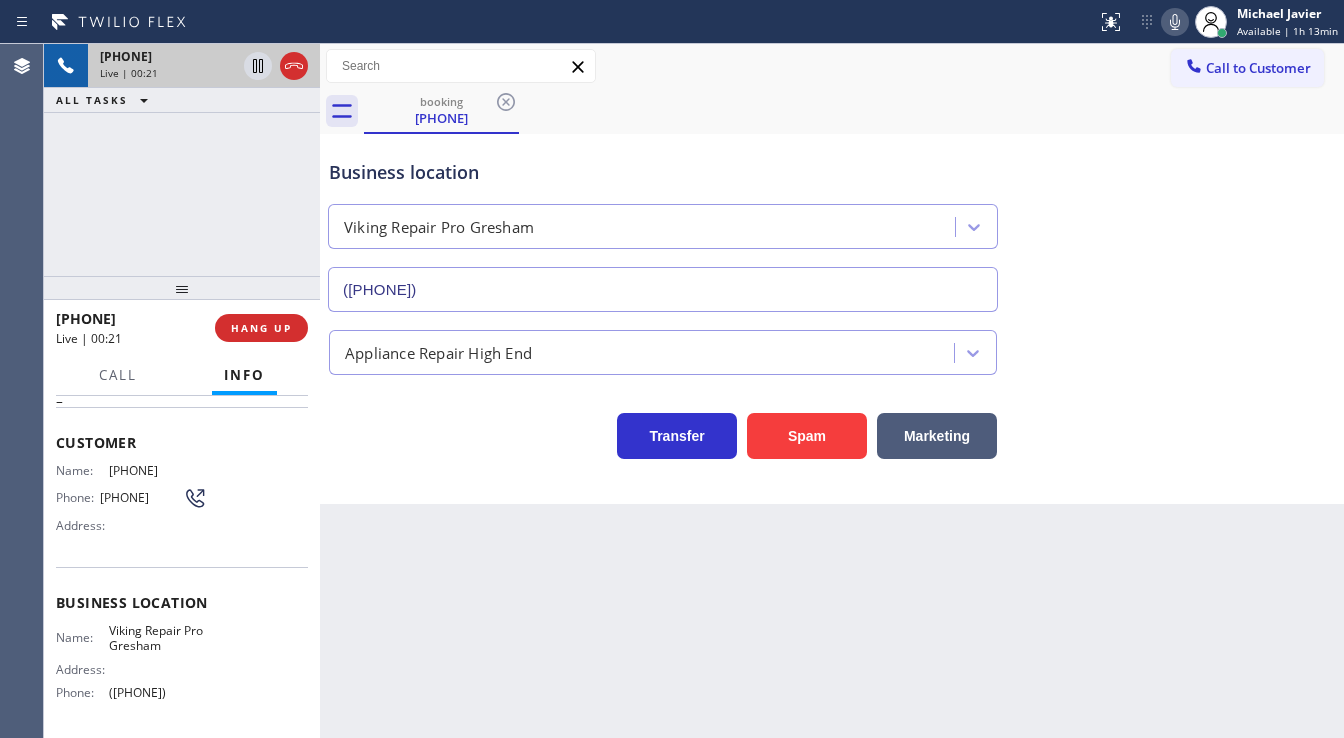 click on "+15033092950 Live | 00:21 ALL TASKS ALL TASKS ACTIVE TASKS TASKS IN WRAP UP" at bounding box center (182, 160) 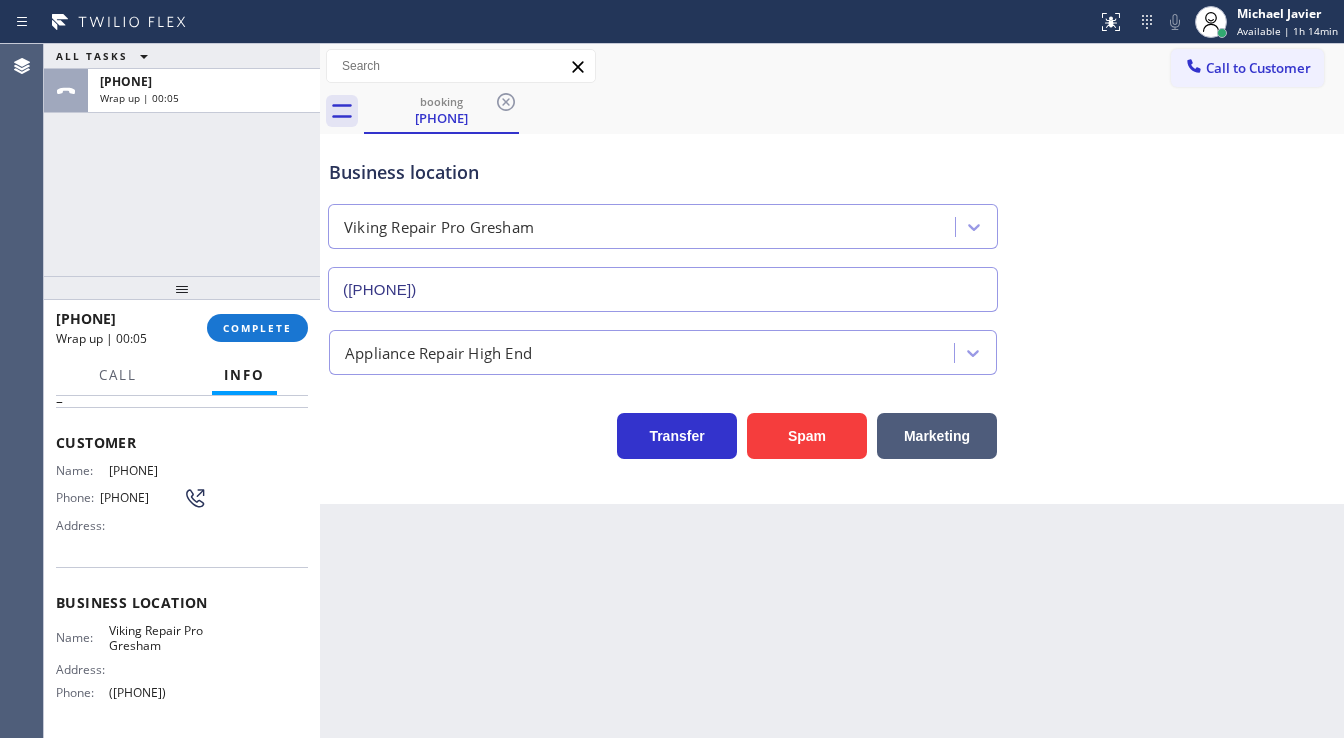 drag, startPoint x: 179, startPoint y: 204, endPoint x: 236, endPoint y: 254, distance: 75.82216 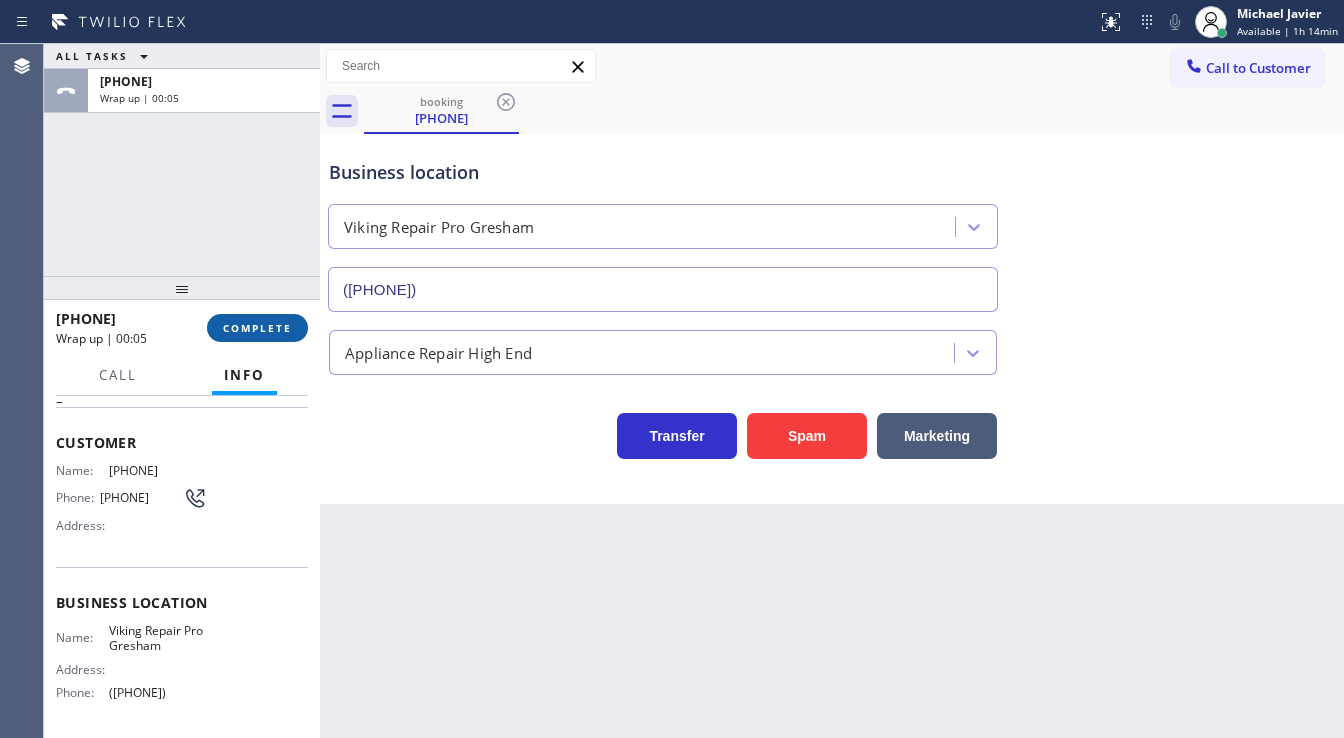 click on "COMPLETE" at bounding box center (257, 328) 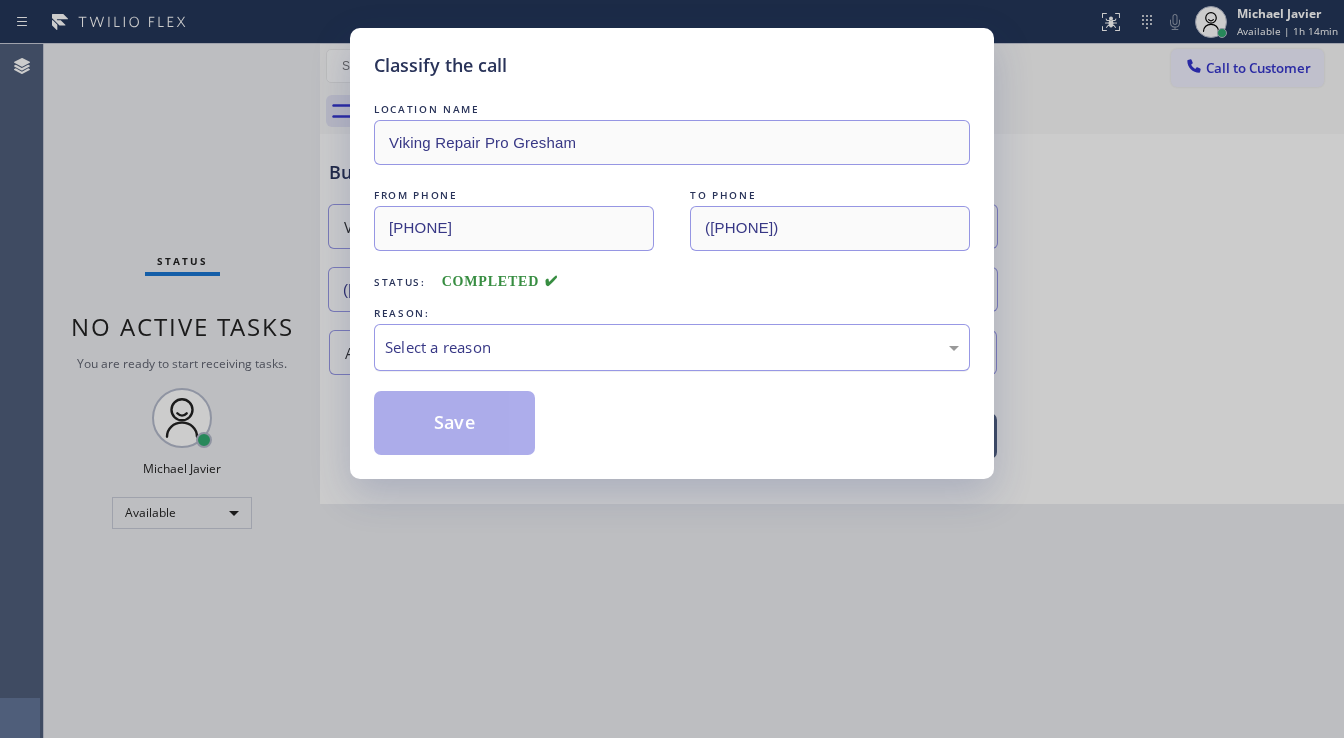 click on "Select a reason" at bounding box center [672, 347] 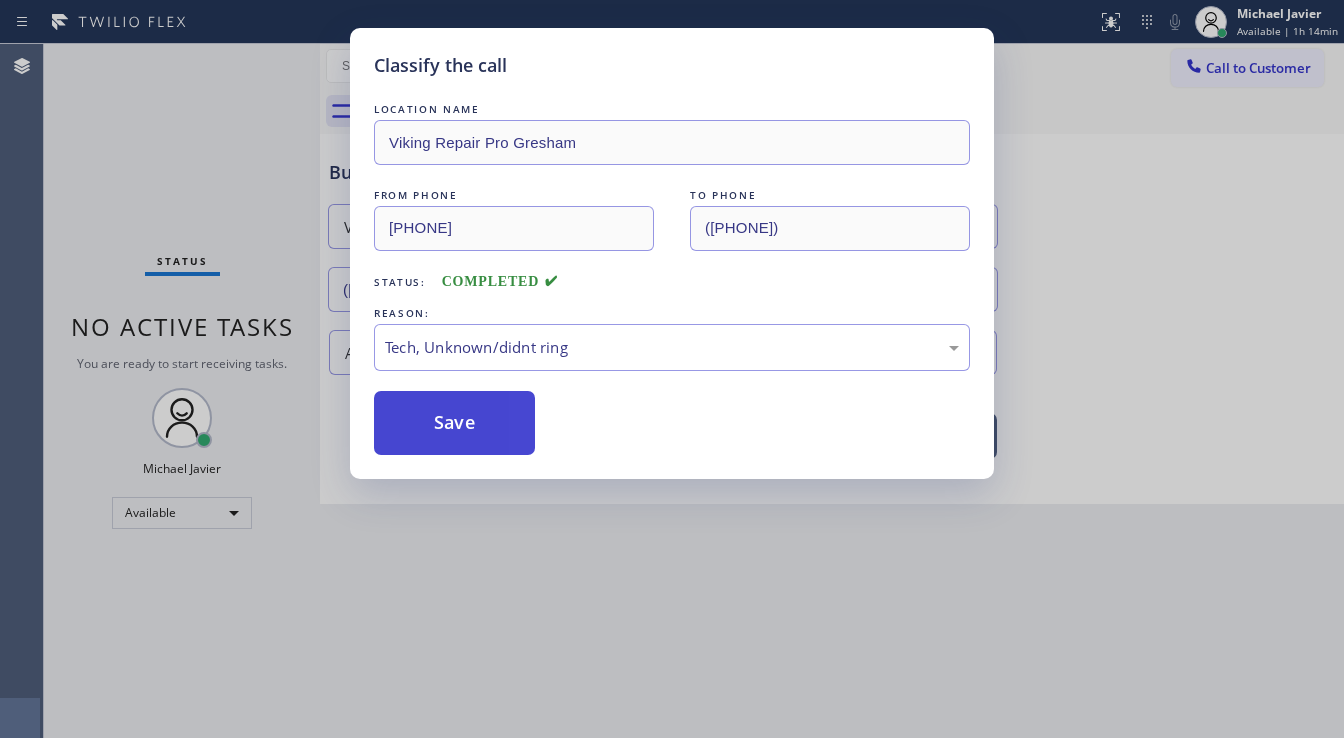 type 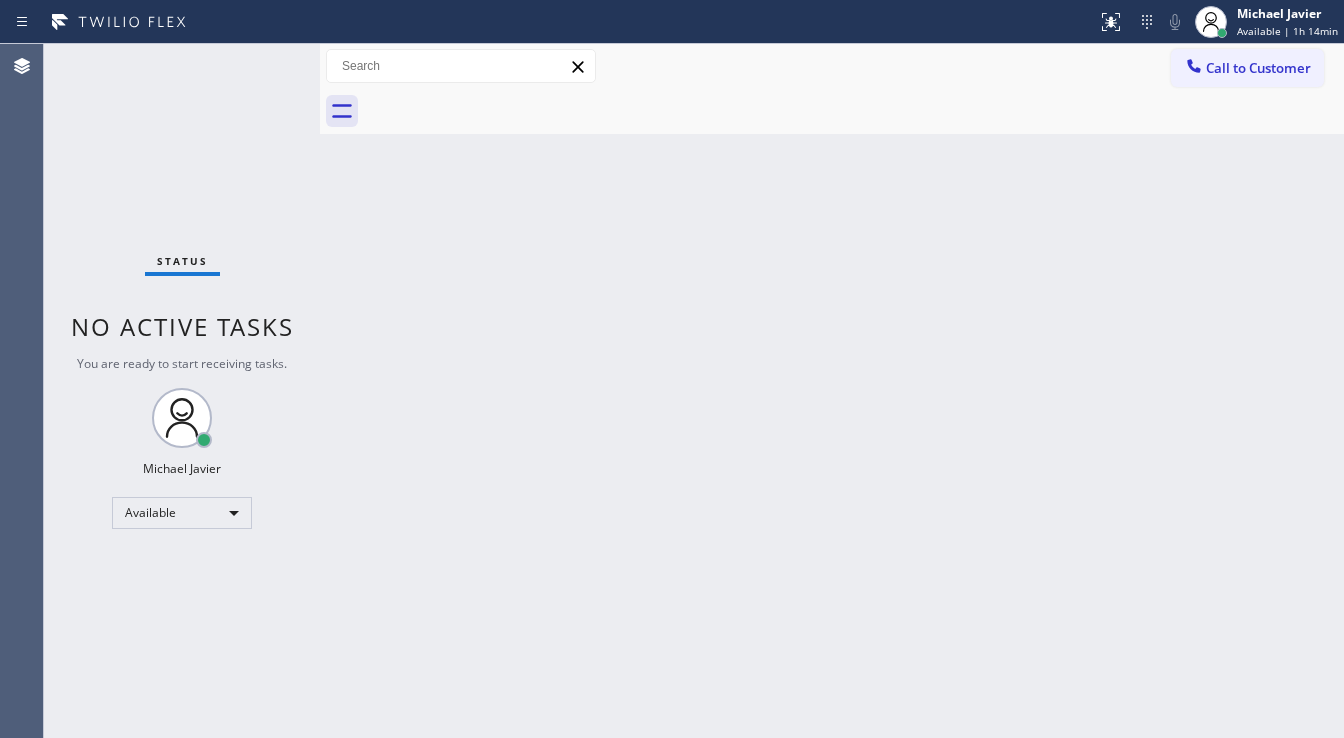 click on "Status   No active tasks     You are ready to start receiving tasks.   Michael Javier Available" at bounding box center (182, 391) 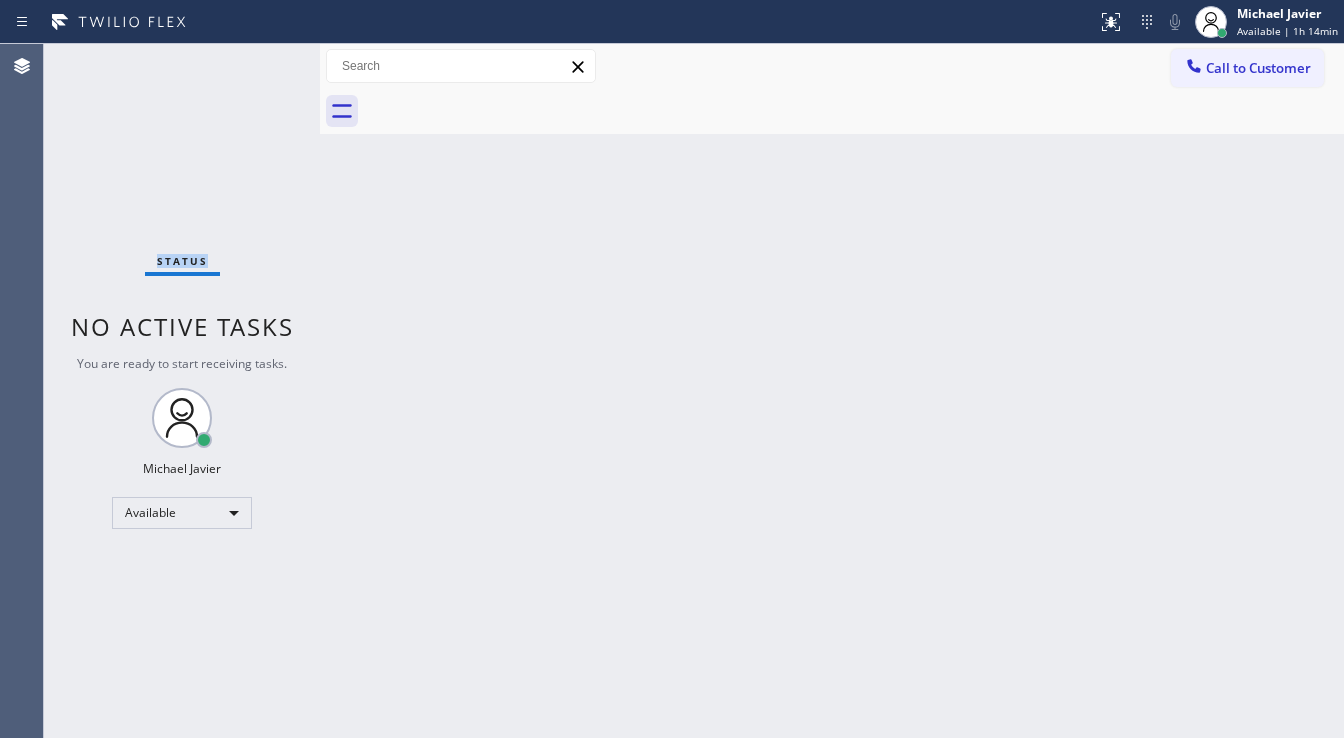click on "Status   No active tasks     You are ready to start receiving tasks.   Michael Javier Available" at bounding box center [182, 391] 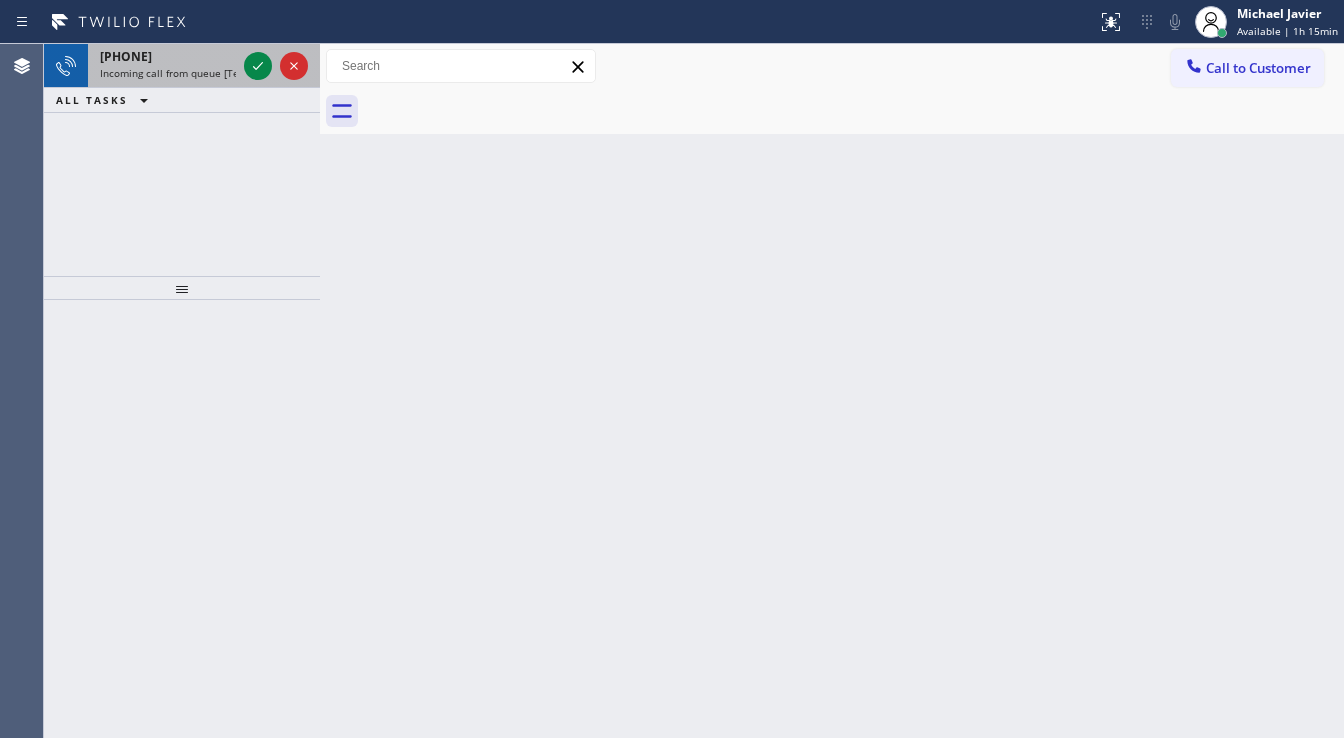 click at bounding box center [276, 66] 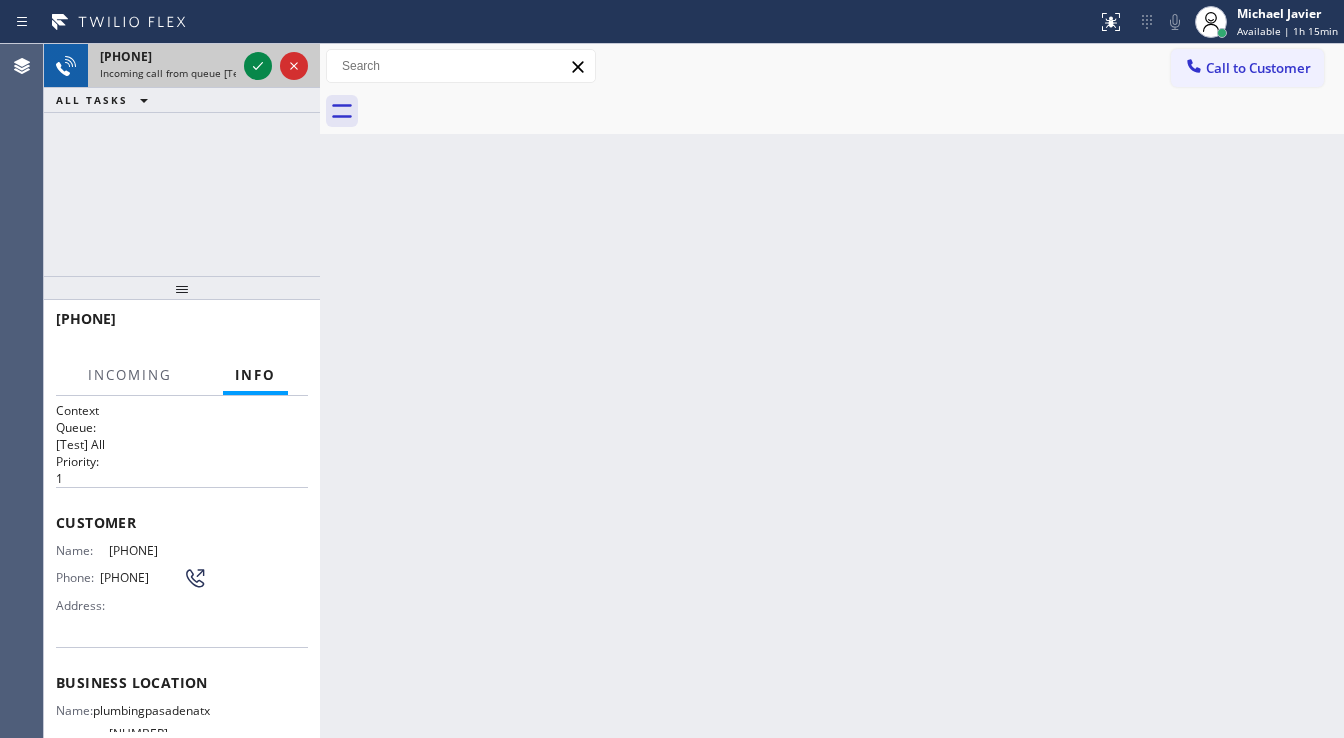 click at bounding box center (276, 66) 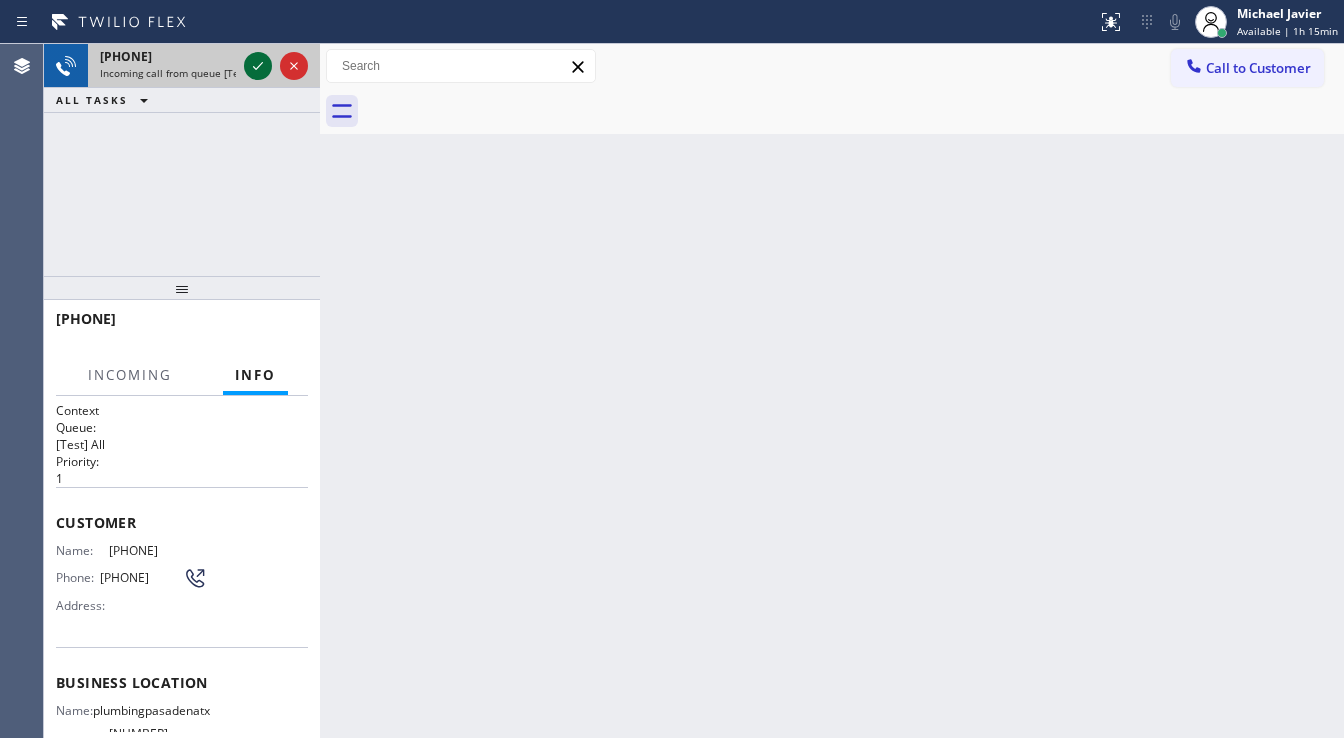 click at bounding box center (258, 66) 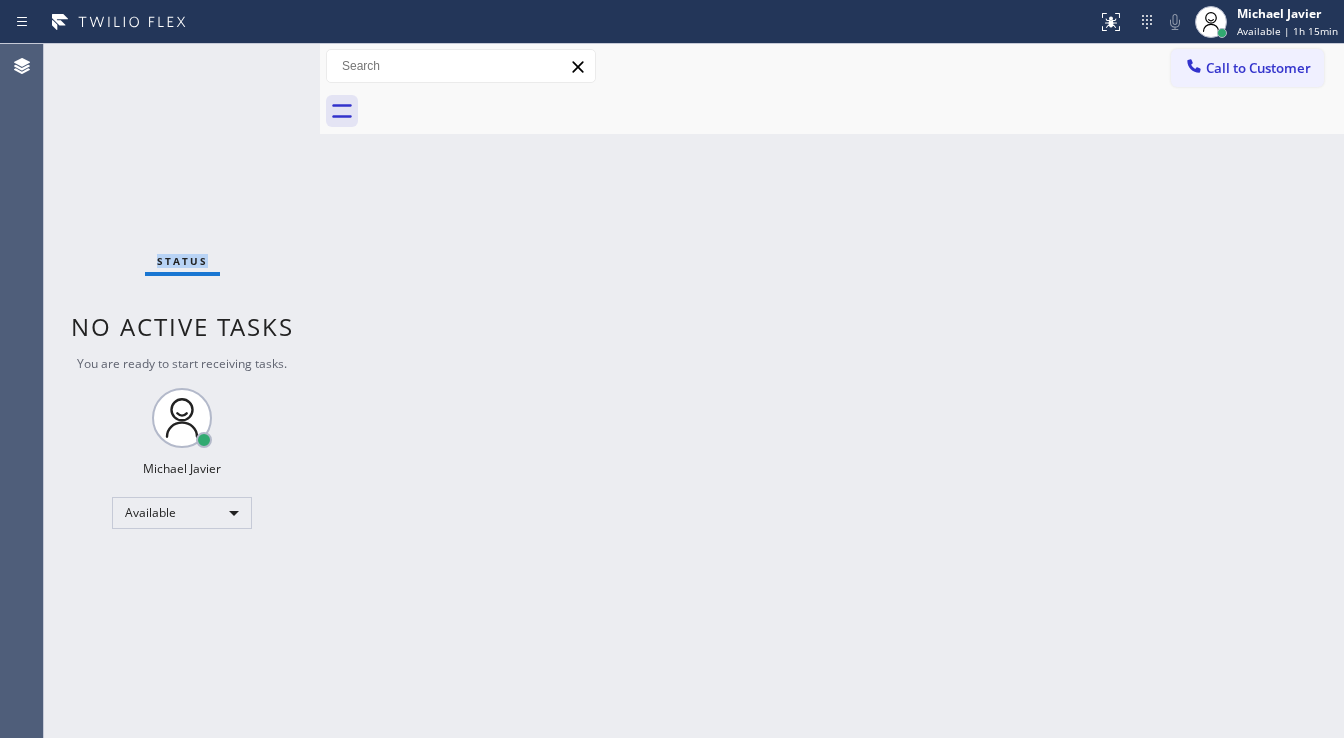 click on "Status   No active tasks     You are ready to start receiving tasks.   Michael Javier Available" at bounding box center [182, 391] 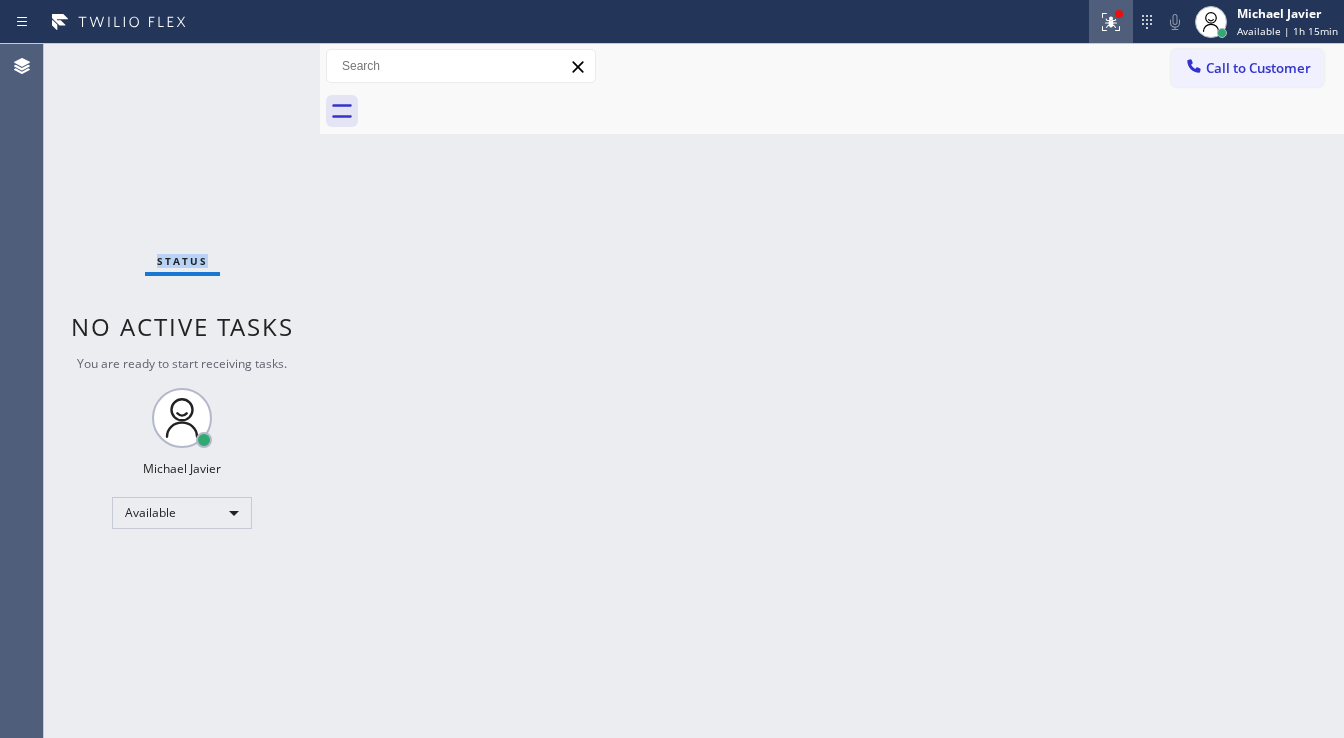 click at bounding box center (1111, 22) 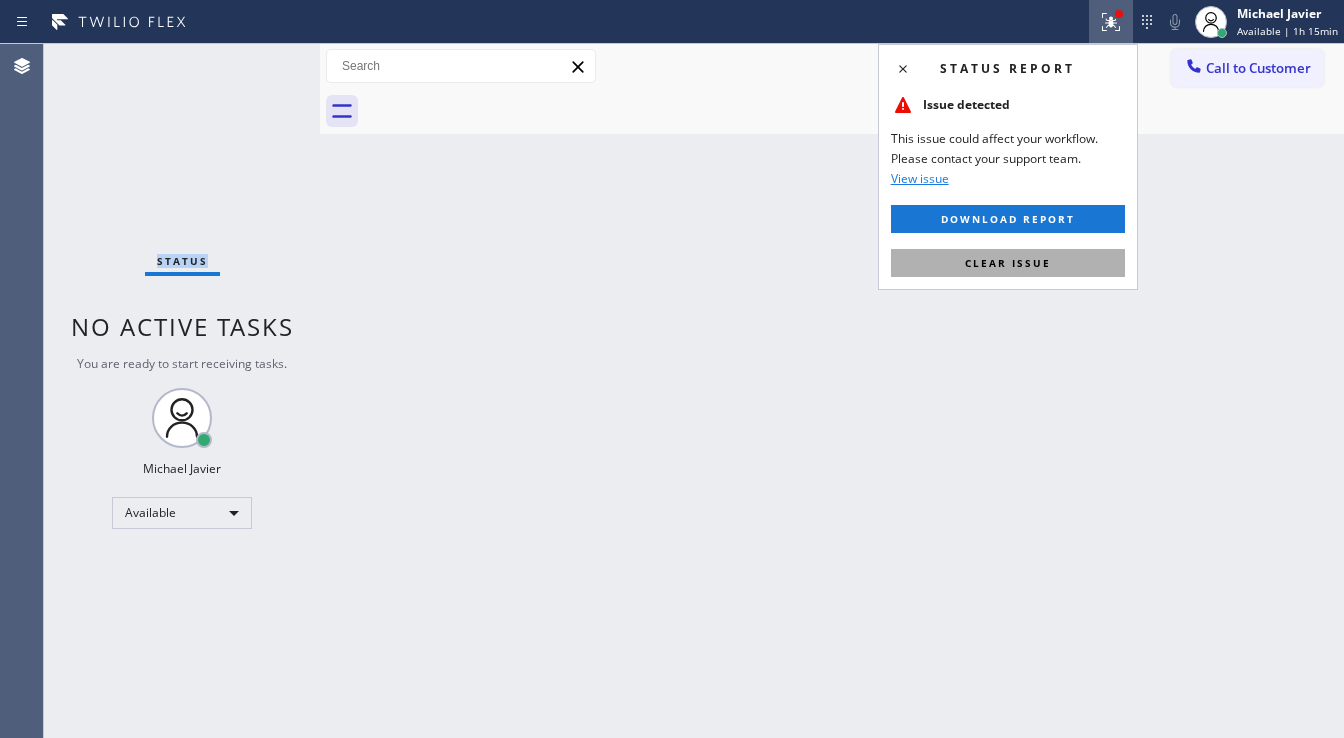 click on "Clear issue" at bounding box center [1008, 263] 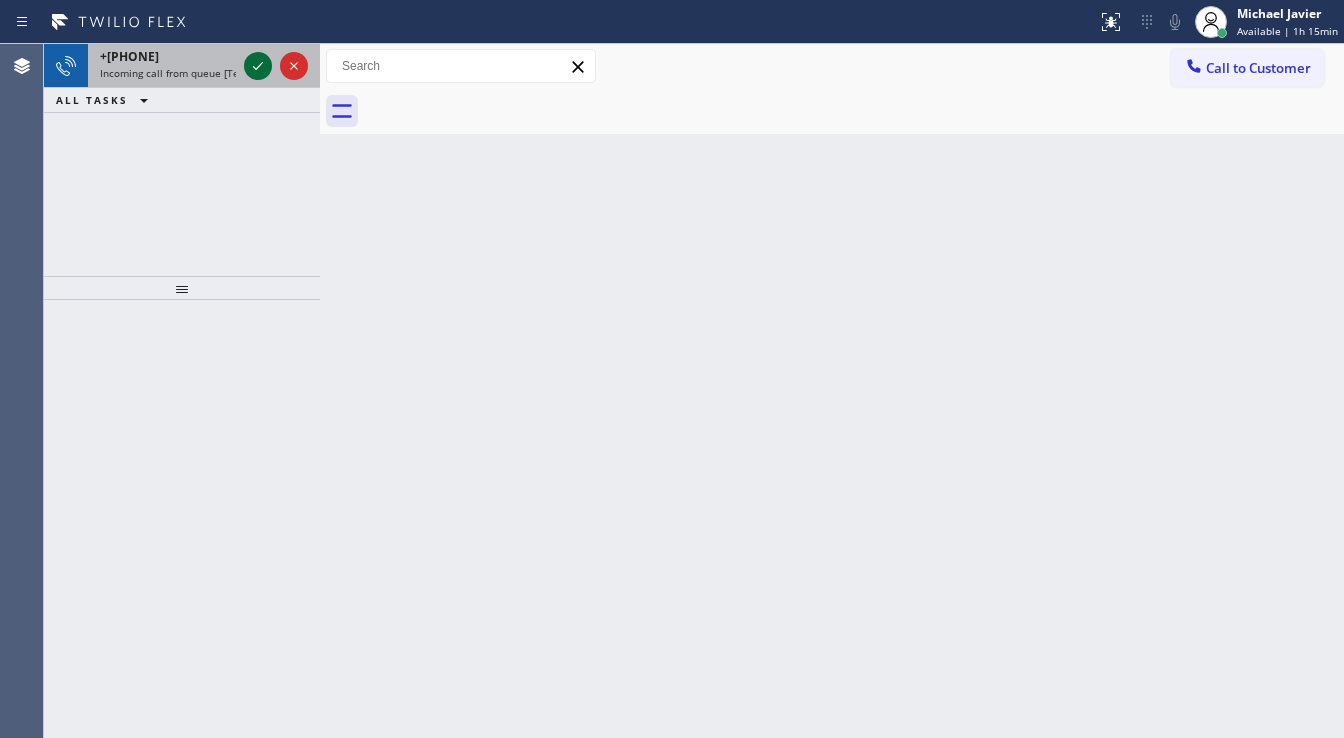 click 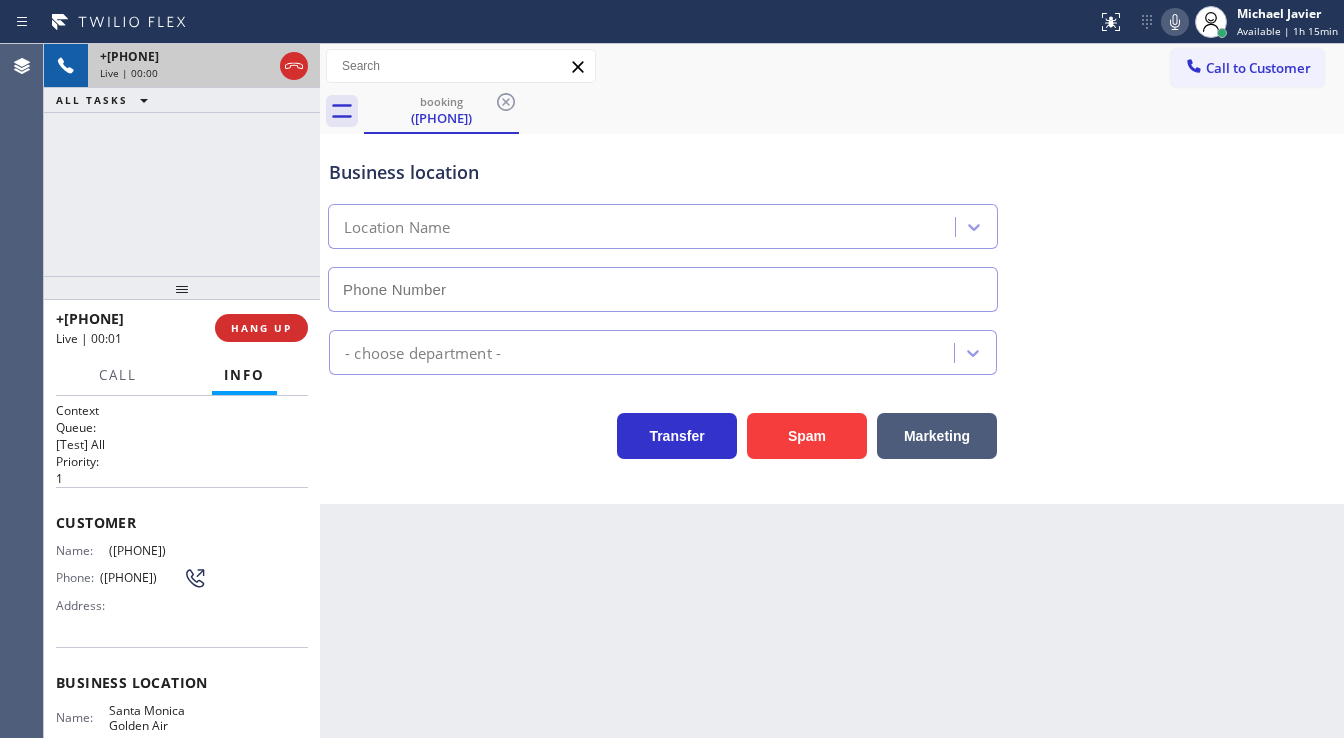 type on "(424) 772-3921" 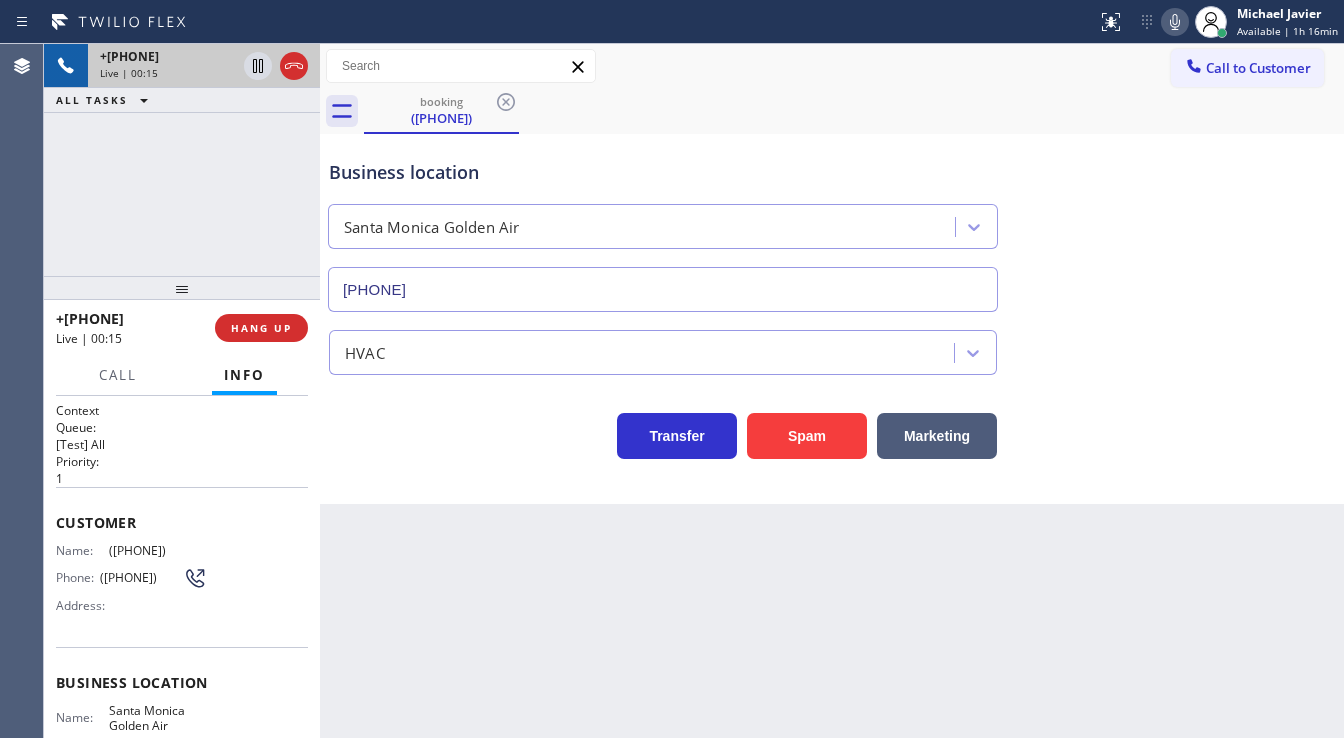 click on "+13187736597 Live | 00:15 ALL TASKS ALL TASKS ACTIVE TASKS TASKS IN WRAP UP" at bounding box center (182, 160) 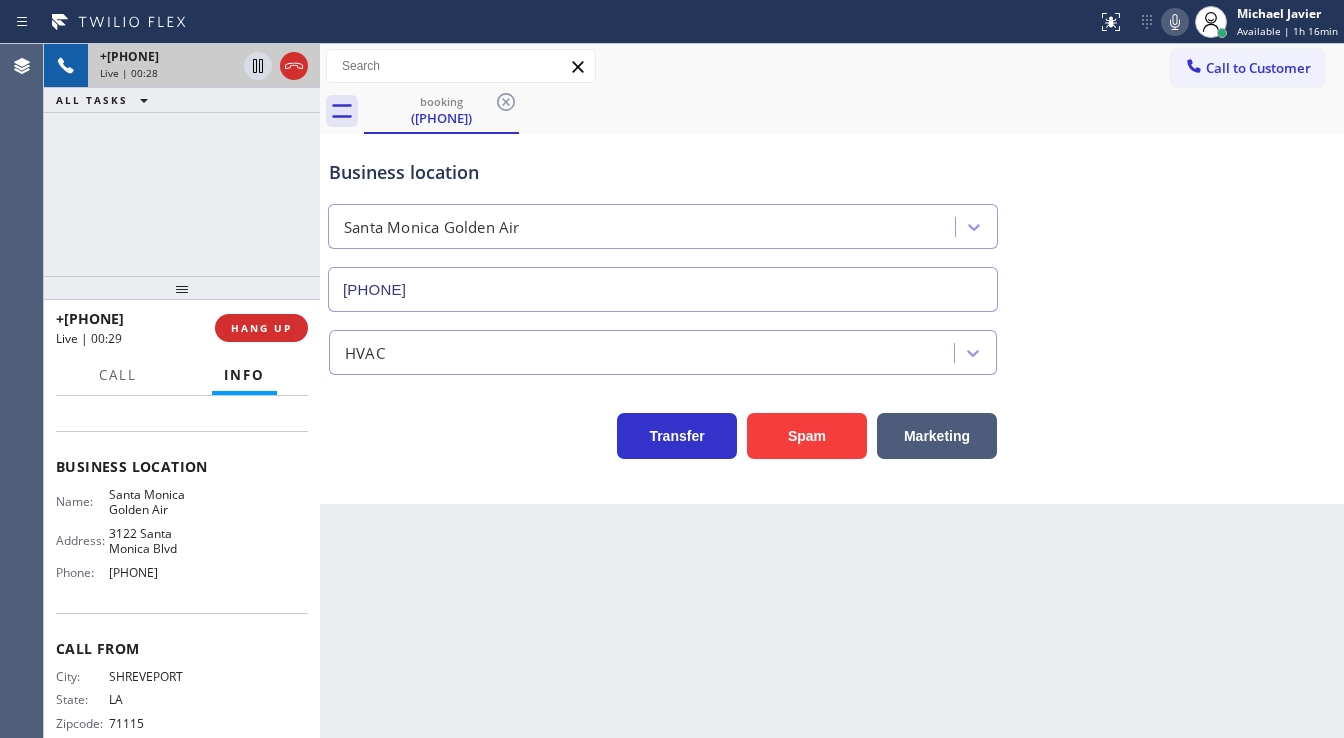 scroll, scrollTop: 240, scrollLeft: 0, axis: vertical 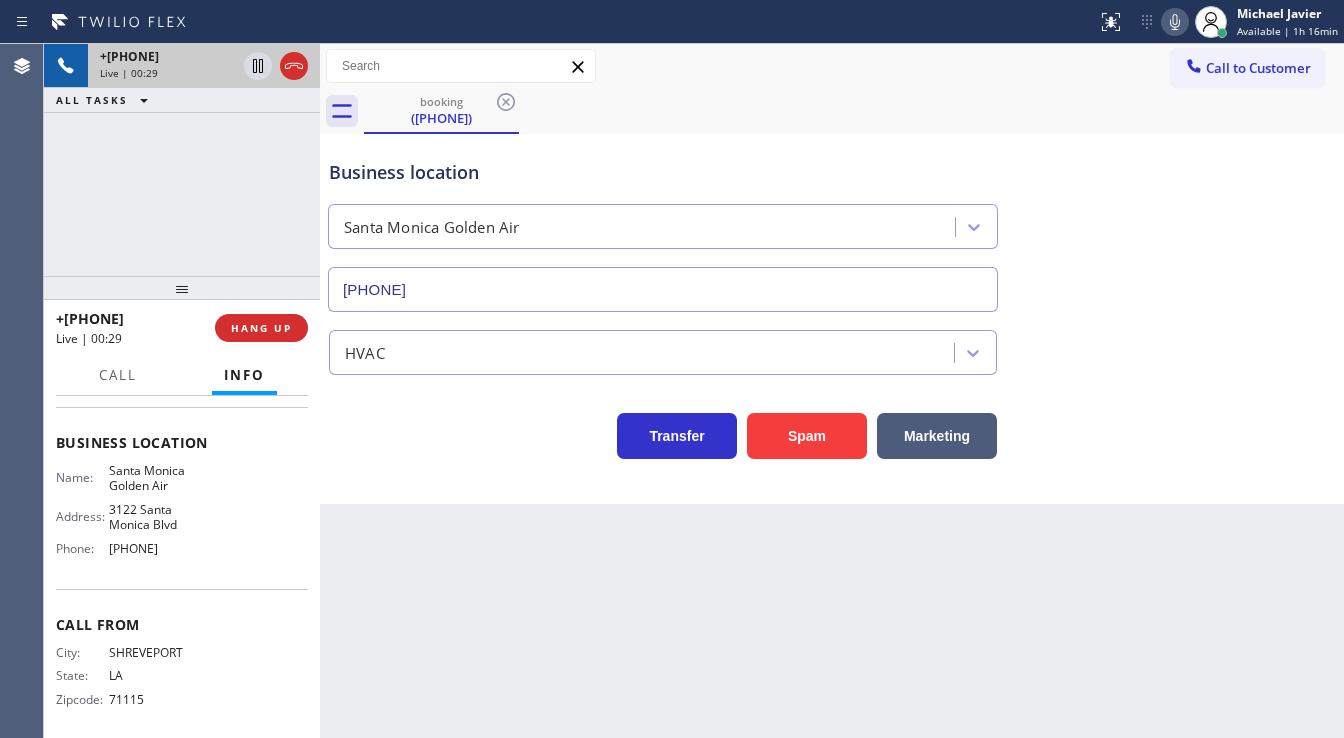 copy on "Customer Name: (318) 773-6597 Phone: (318) 773-6597 Address: Business location Name: Santa Monica Golden Air Address: 3122 Santa Monica Blvd  Phone: (424) 772-3921" 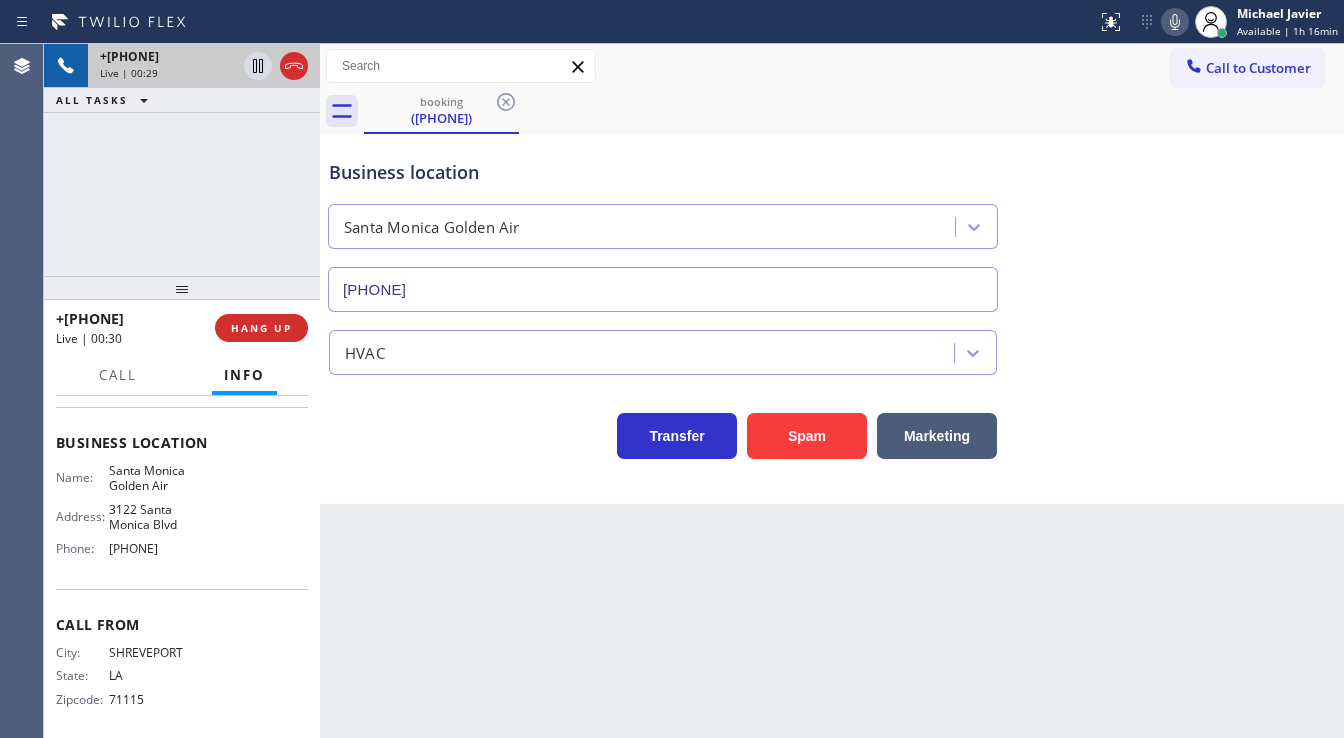 click on "+13187736597 Live | 00:29 ALL TASKS ALL TASKS ACTIVE TASKS TASKS IN WRAP UP" at bounding box center [182, 160] 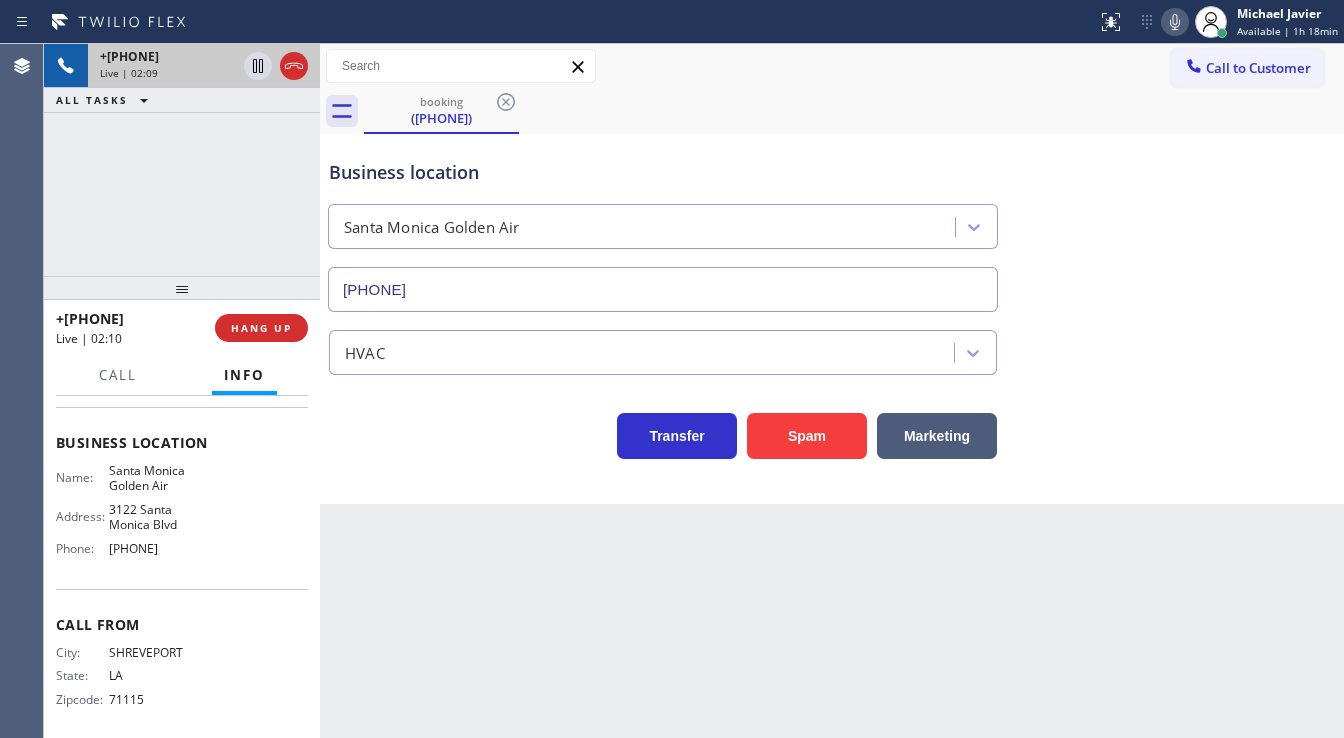click on "+13187736597 Live | 02:09 ALL TASKS ALL TASKS ACTIVE TASKS TASKS IN WRAP UP" at bounding box center [182, 160] 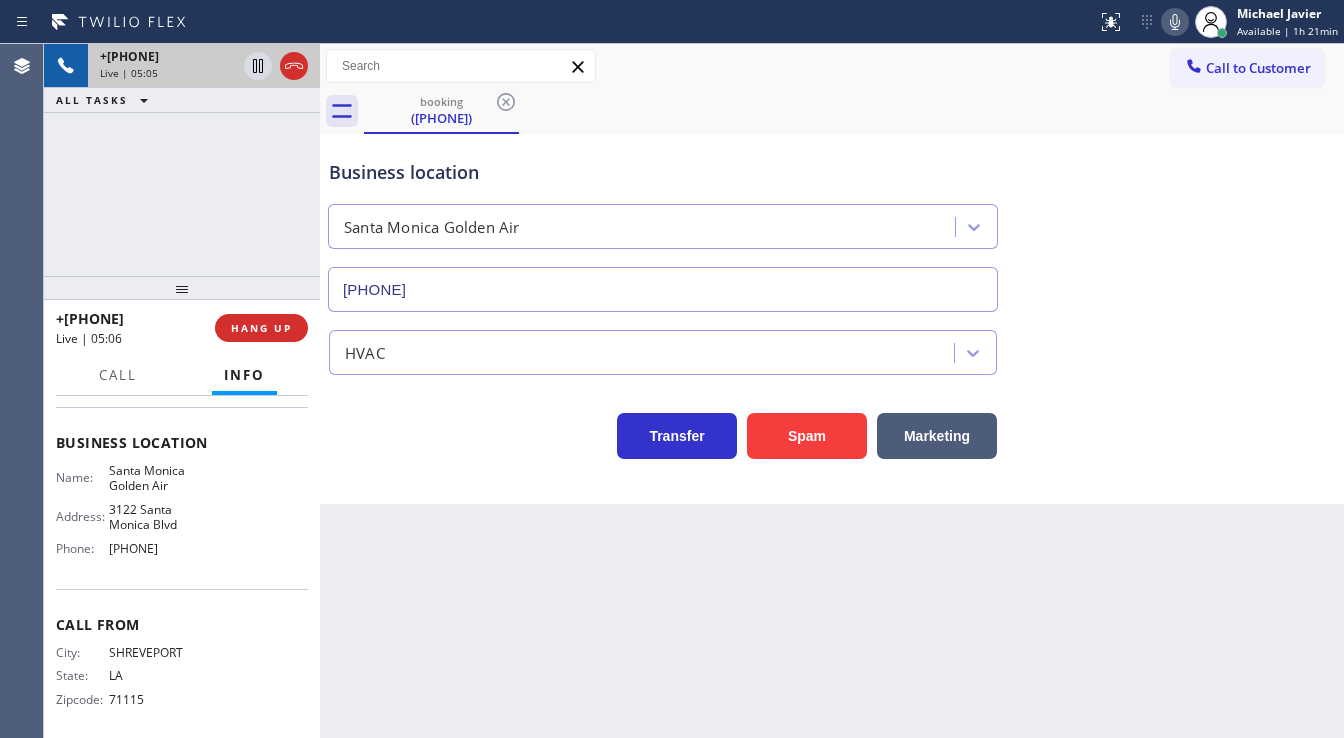 click on "+13187736597 Live | 05:05 ALL TASKS ALL TASKS ACTIVE TASKS TASKS IN WRAP UP" at bounding box center (182, 160) 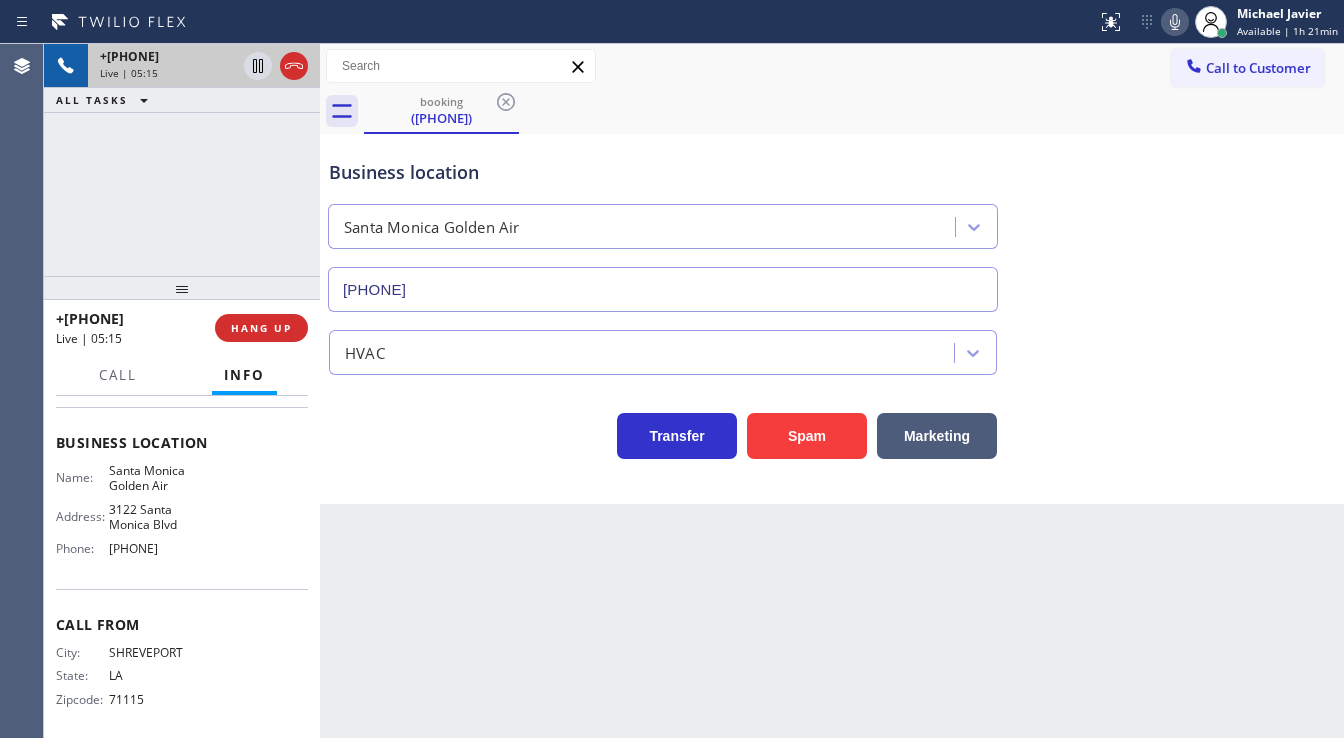 click 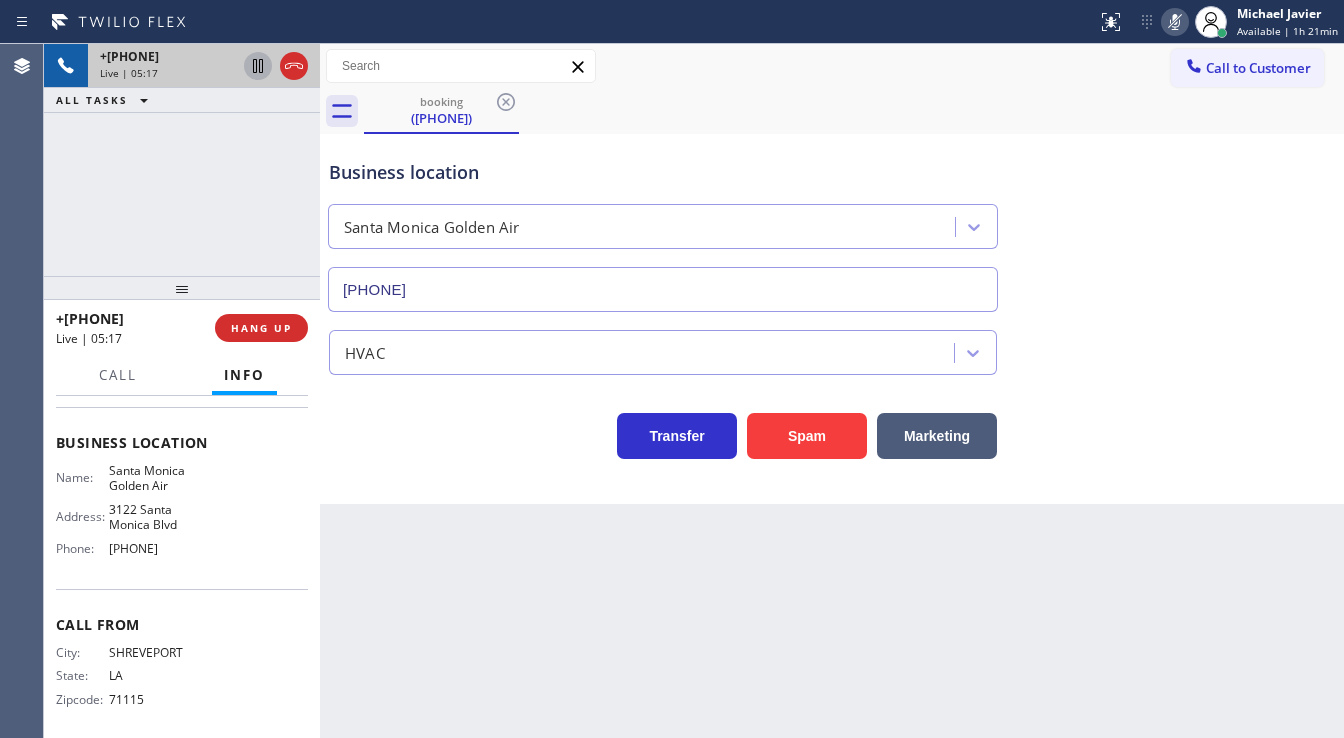click 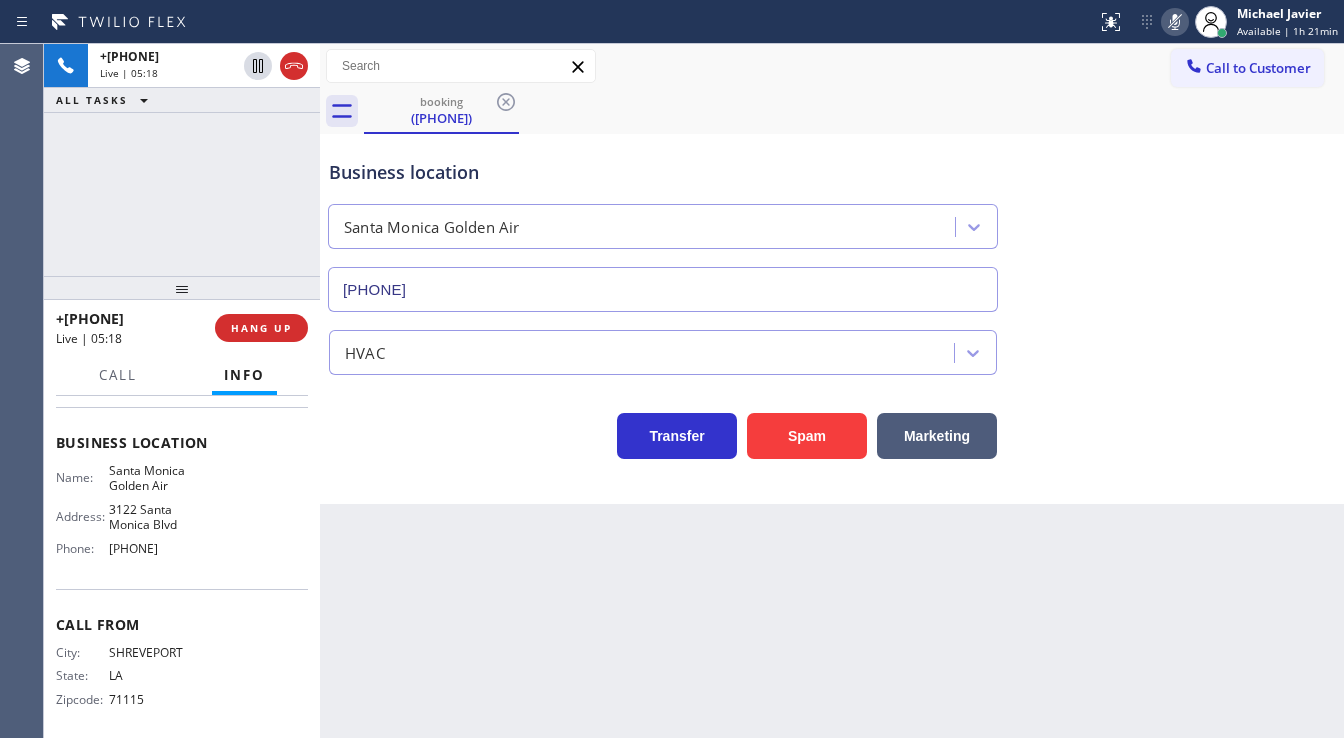 click on "+13187736597 Live | 05:18 ALL TASKS ALL TASKS ACTIVE TASKS TASKS IN WRAP UP" at bounding box center (182, 160) 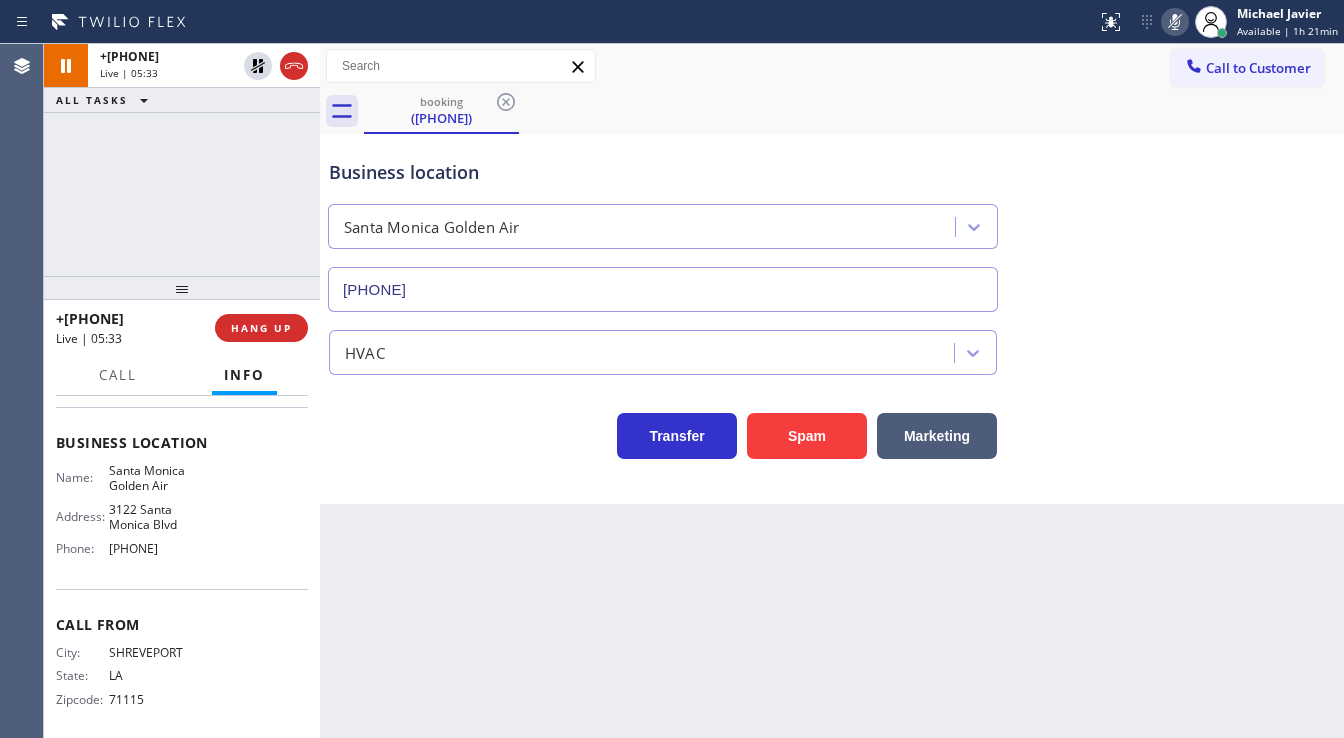 drag, startPoint x: 68, startPoint y: 213, endPoint x: 272, endPoint y: 100, distance: 233.20592 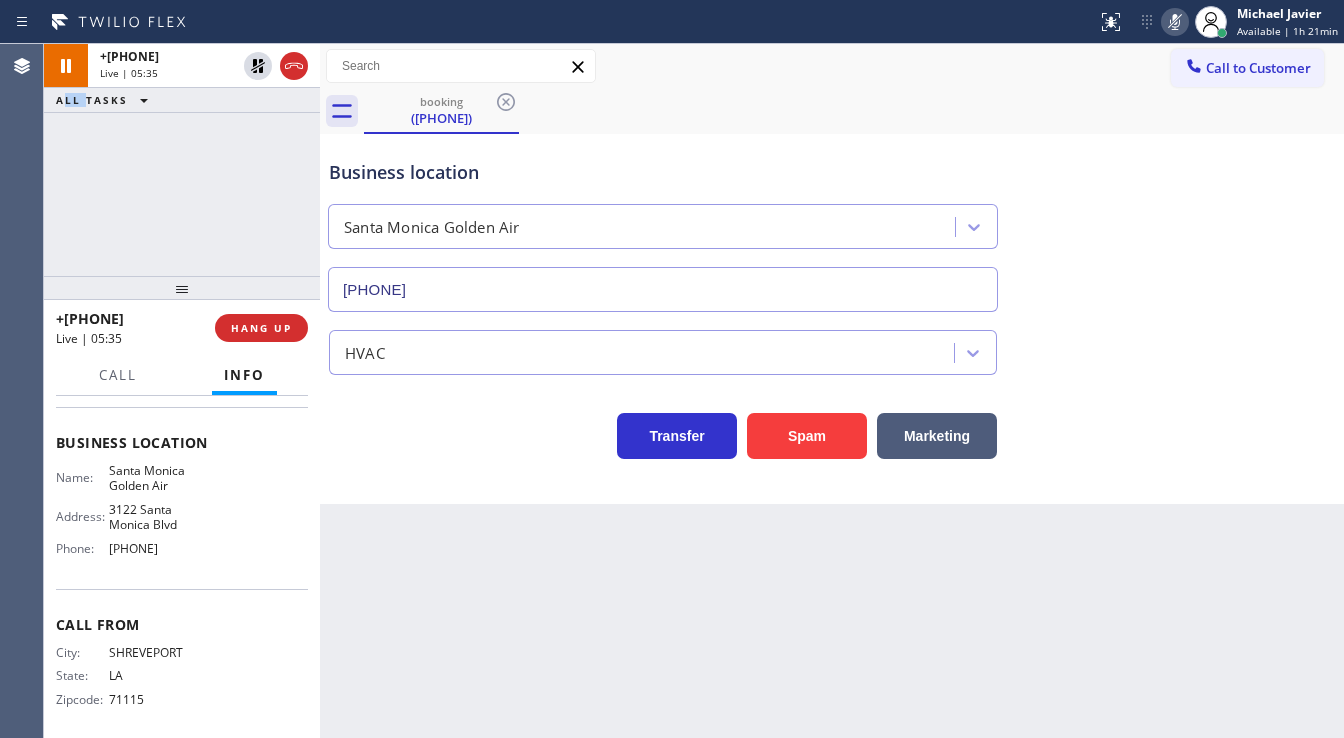 click 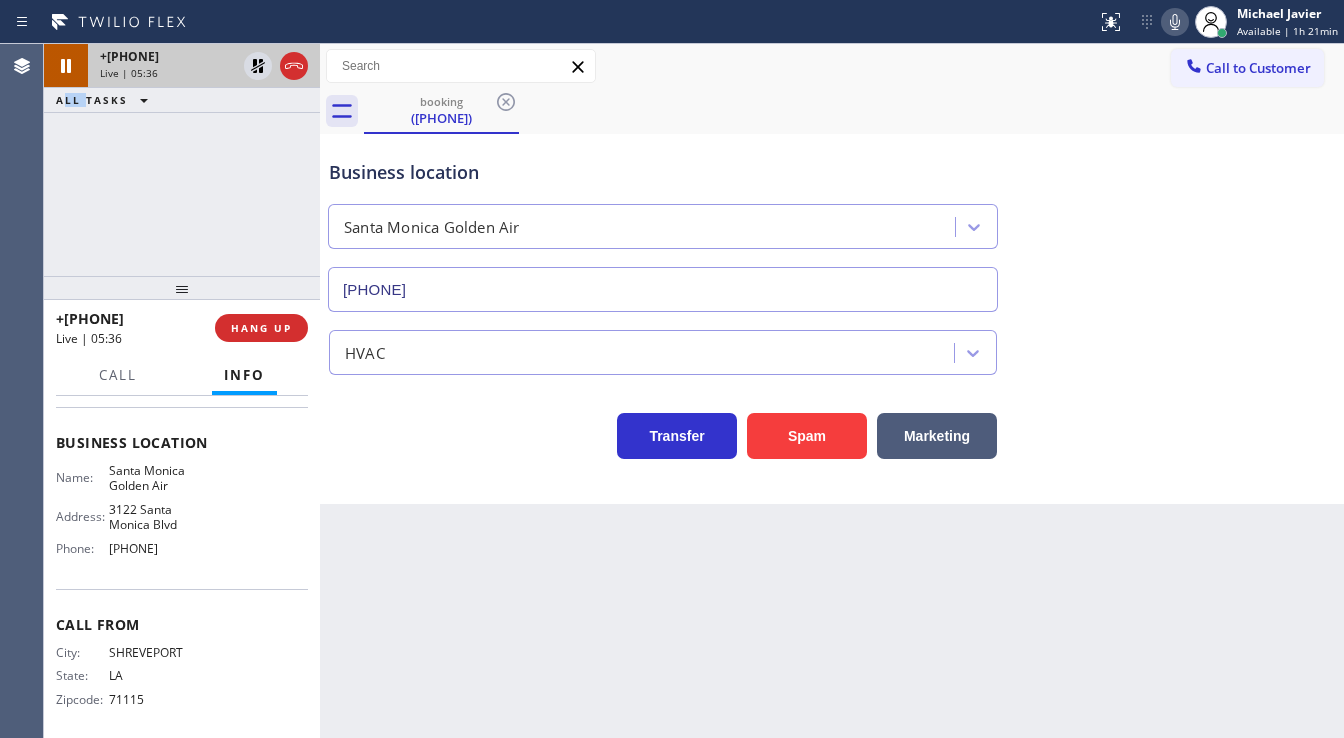click 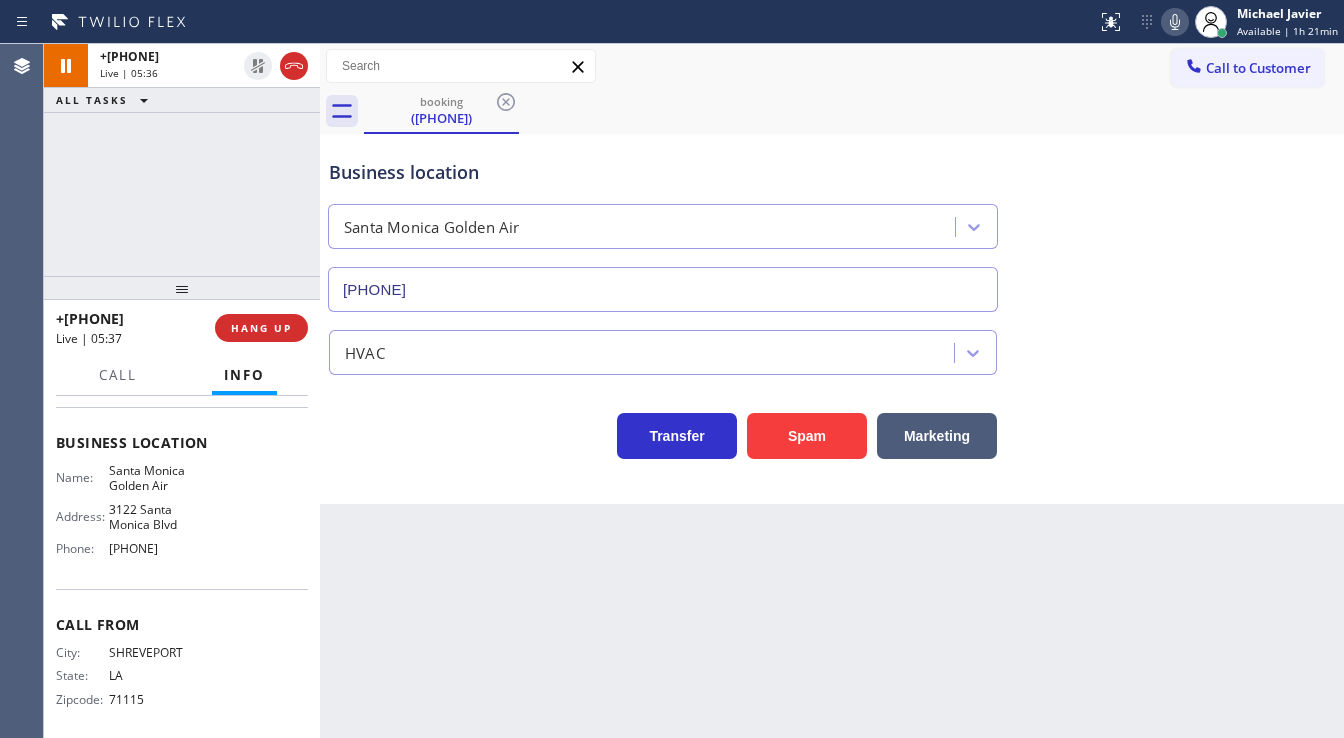 drag, startPoint x: 197, startPoint y: 198, endPoint x: 187, endPoint y: 197, distance: 10.049875 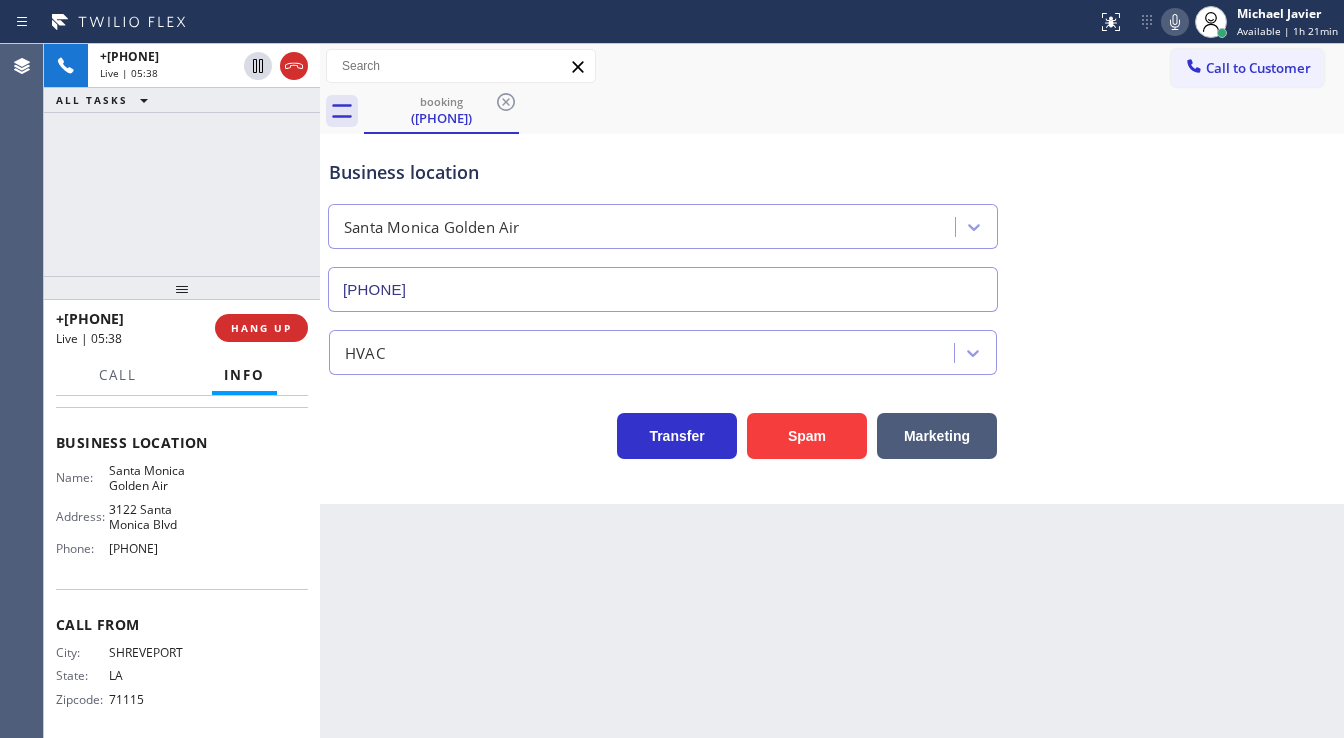 click on "+13187736597 Live | 05:38 ALL TASKS ALL TASKS ACTIVE TASKS TASKS IN WRAP UP" at bounding box center (182, 160) 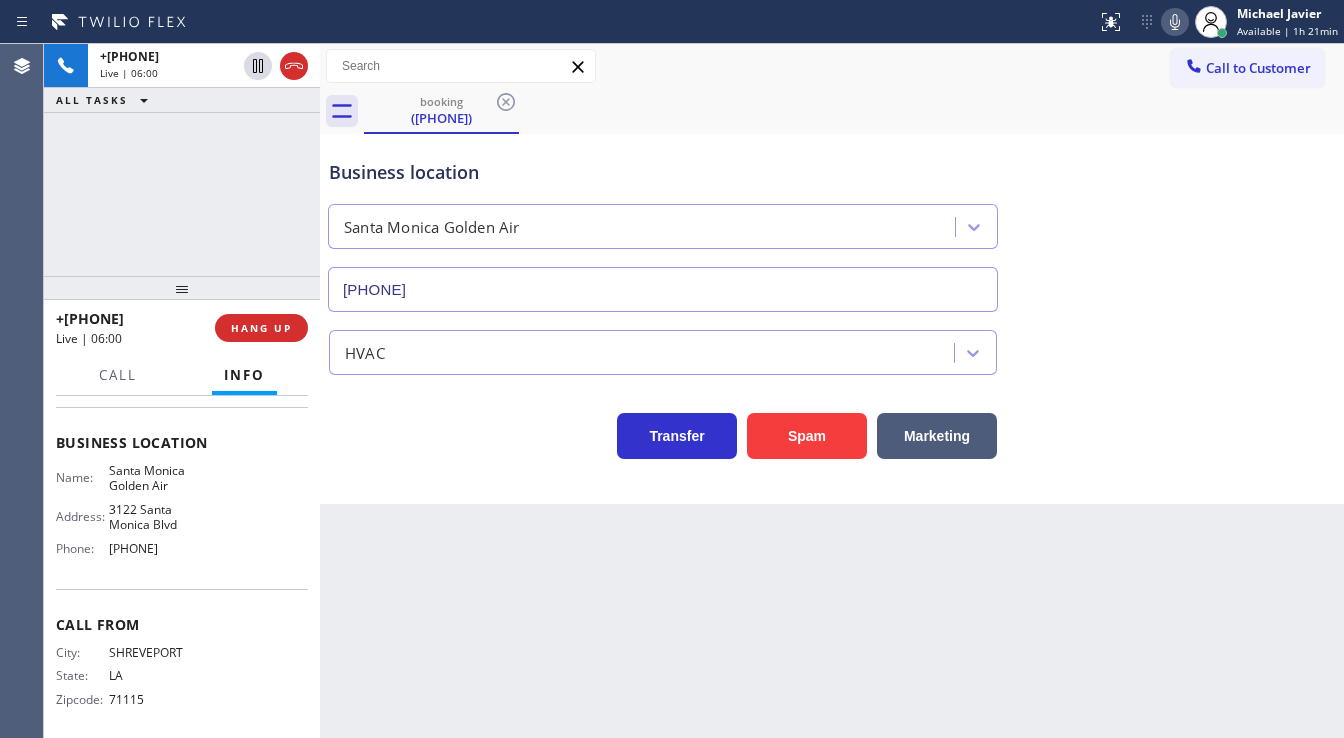 click on "+13187736597 Live | 06:00 ALL TASKS ALL TASKS ACTIVE TASKS TASKS IN WRAP UP" at bounding box center (182, 160) 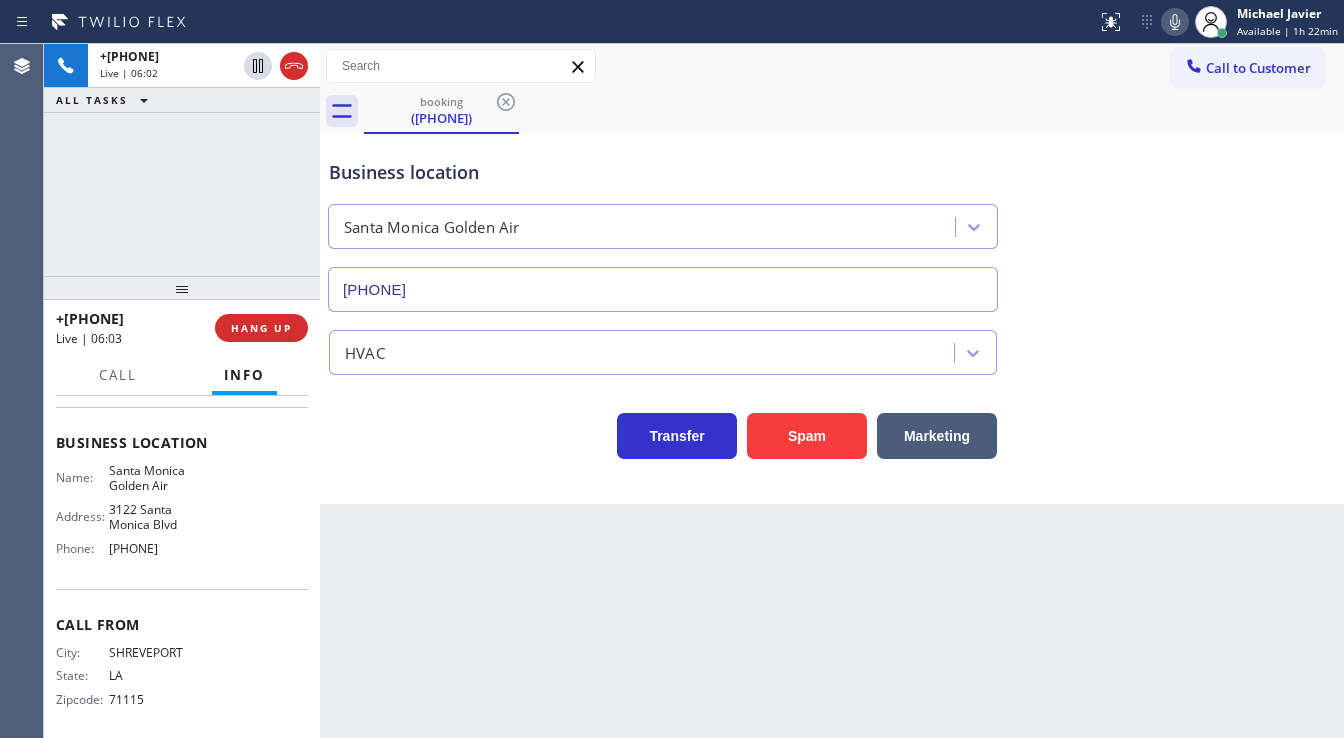 click 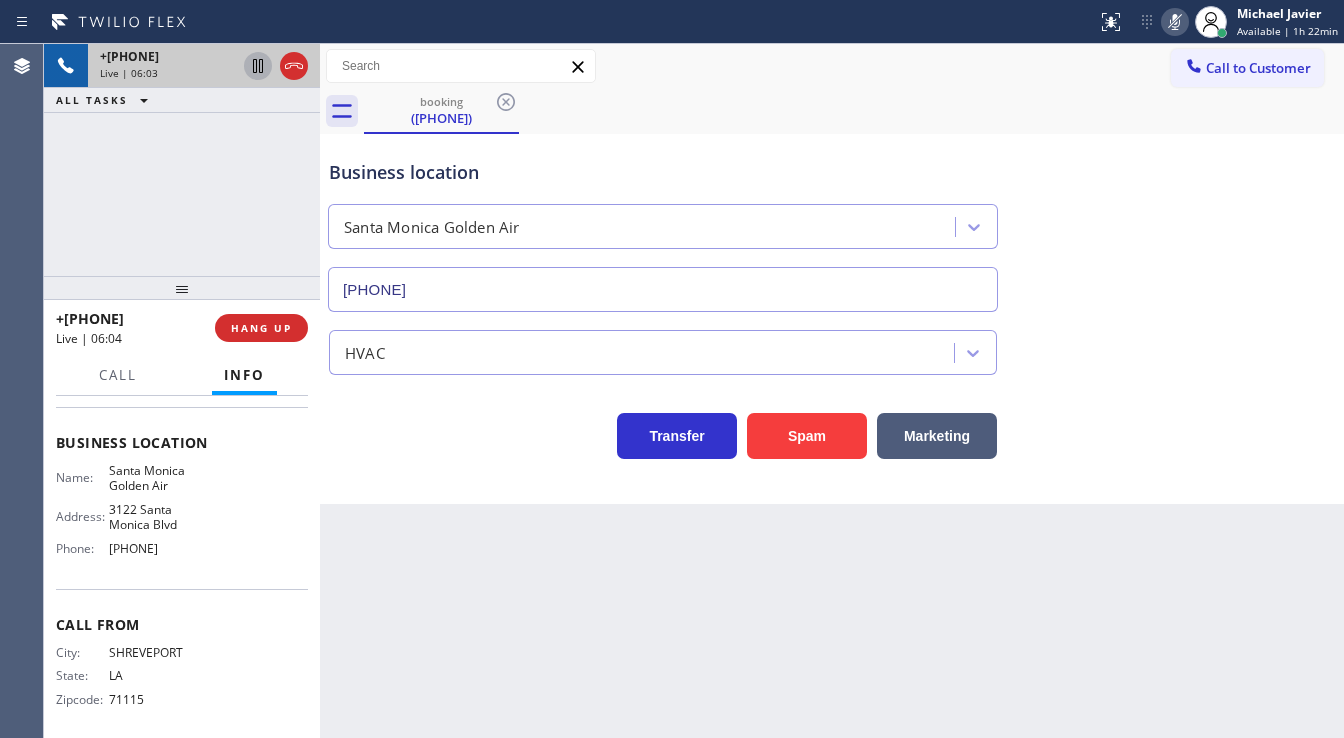 click 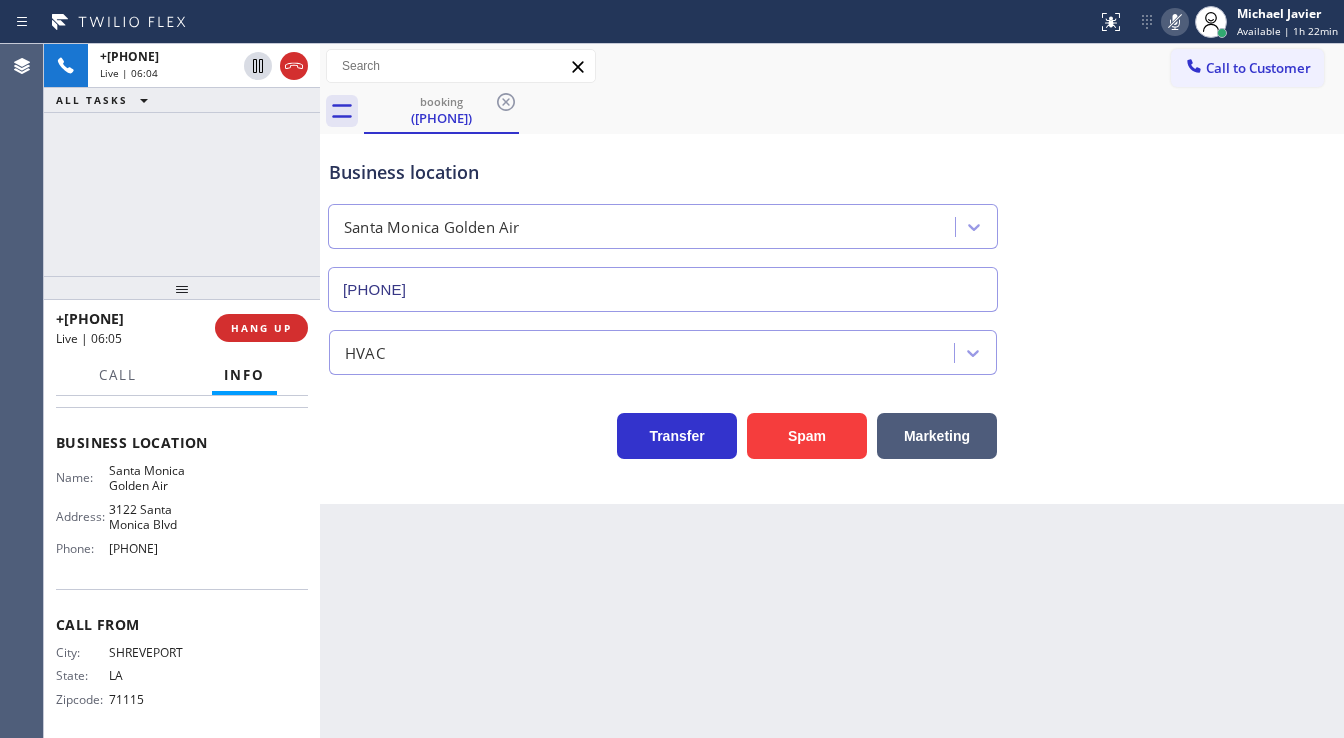 click on "+13187736597 Live | 06:04 ALL TASKS ALL TASKS ACTIVE TASKS TASKS IN WRAP UP" at bounding box center (182, 160) 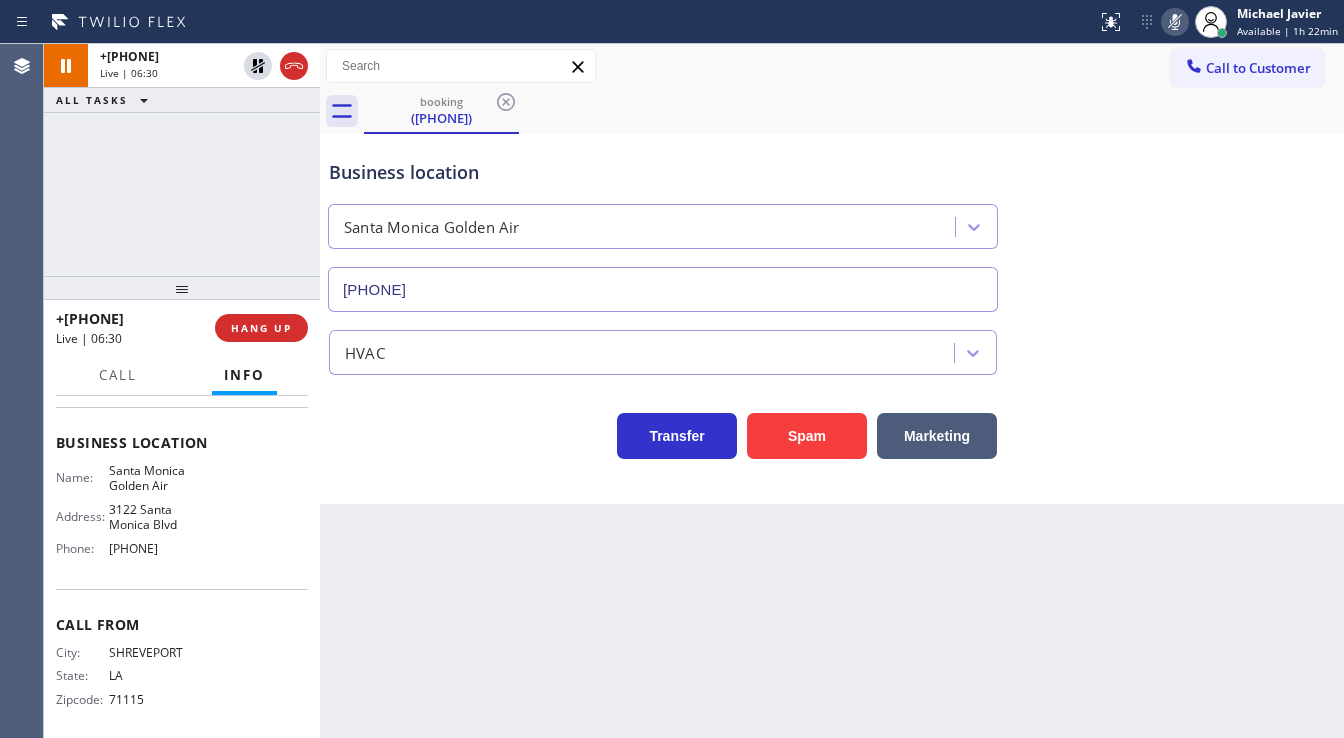 click on "+13187736597 Live | 06:30 ALL TASKS ALL TASKS ACTIVE TASKS TASKS IN WRAP UP" at bounding box center [182, 160] 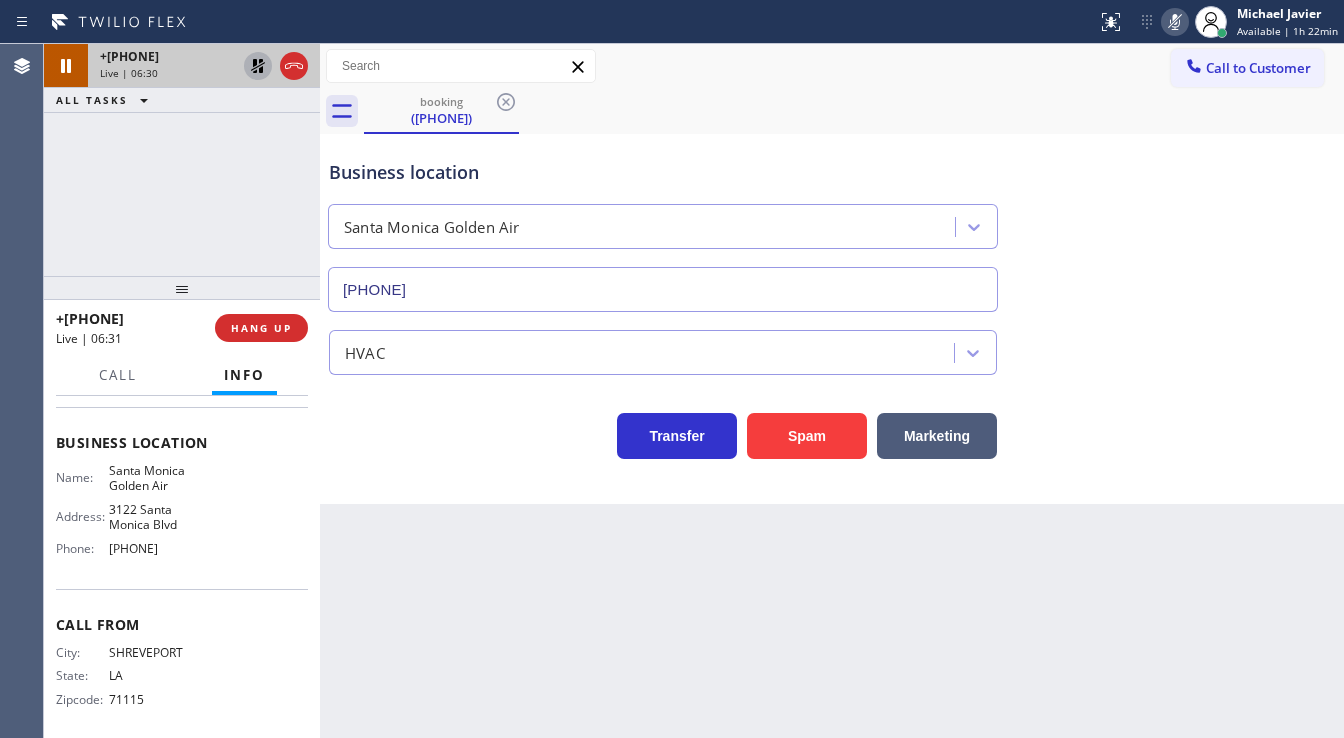 click 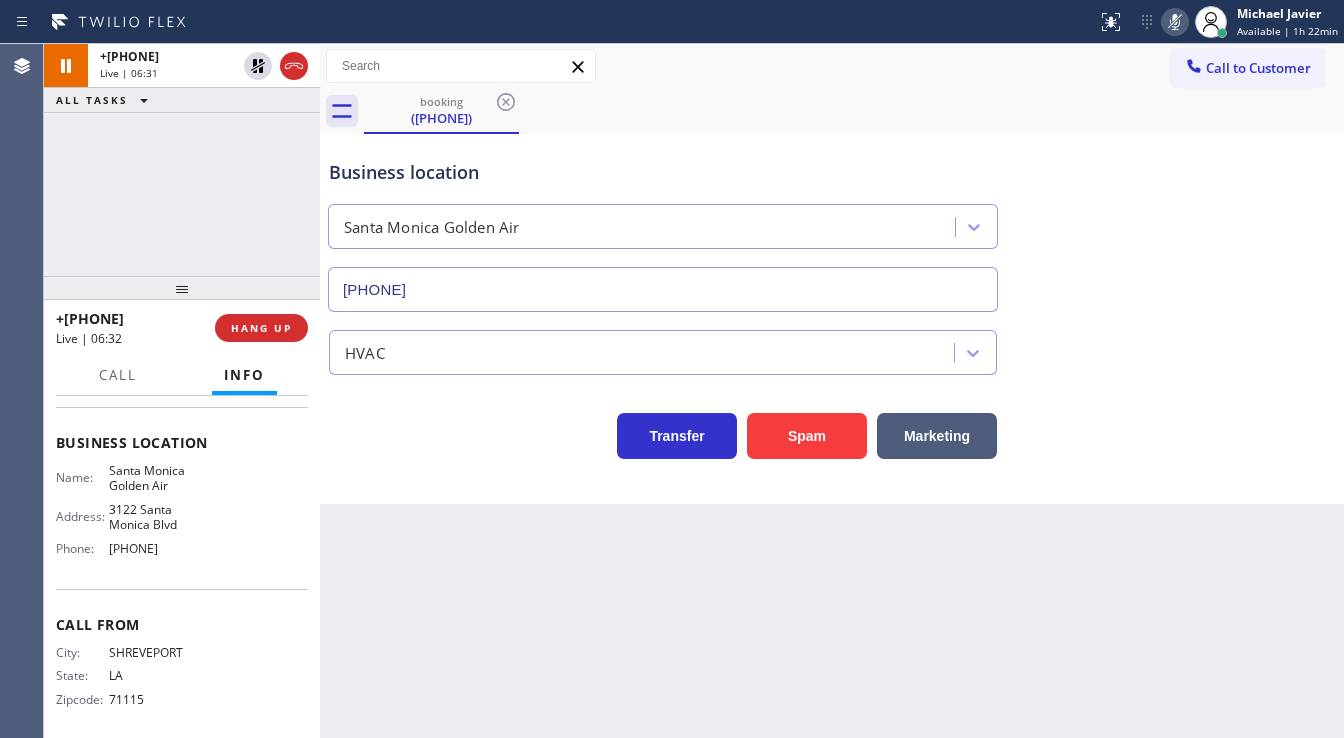click 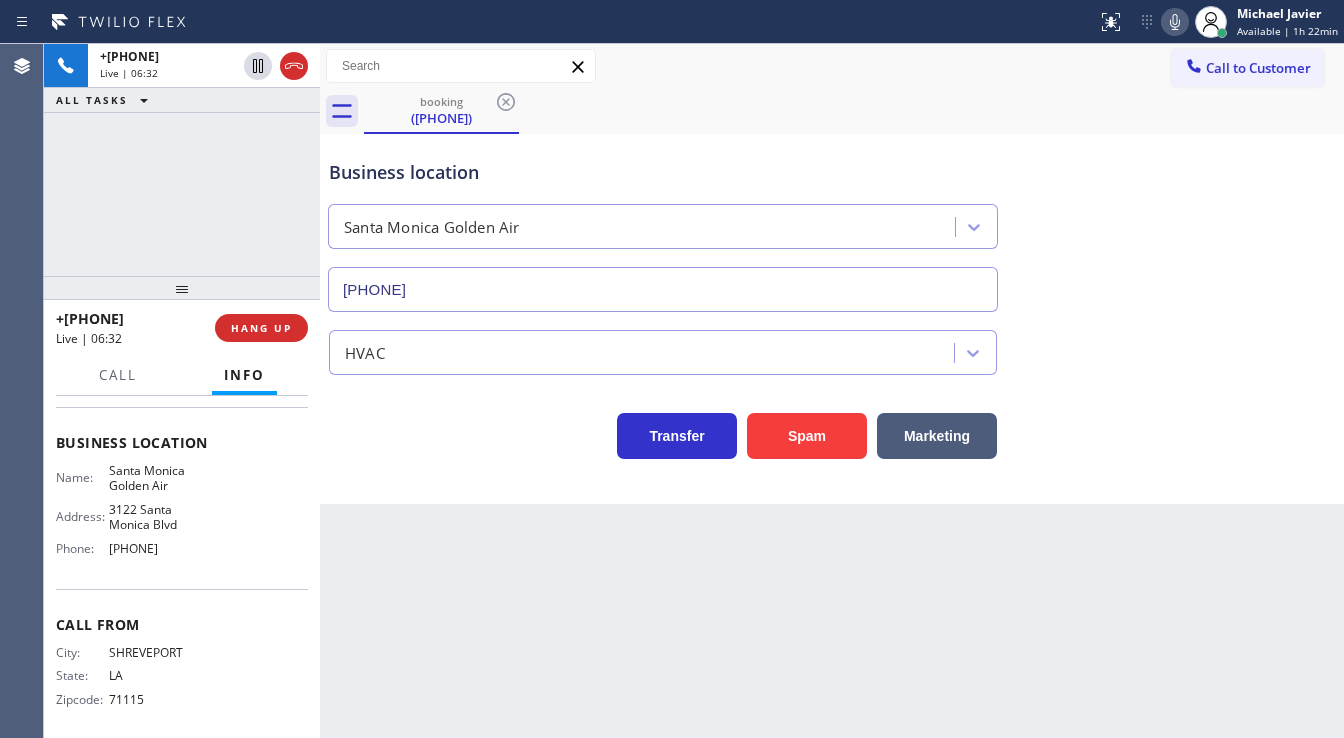 click on "+13187736597 Live | 06:32 ALL TASKS ALL TASKS ACTIVE TASKS TASKS IN WRAP UP" at bounding box center [182, 160] 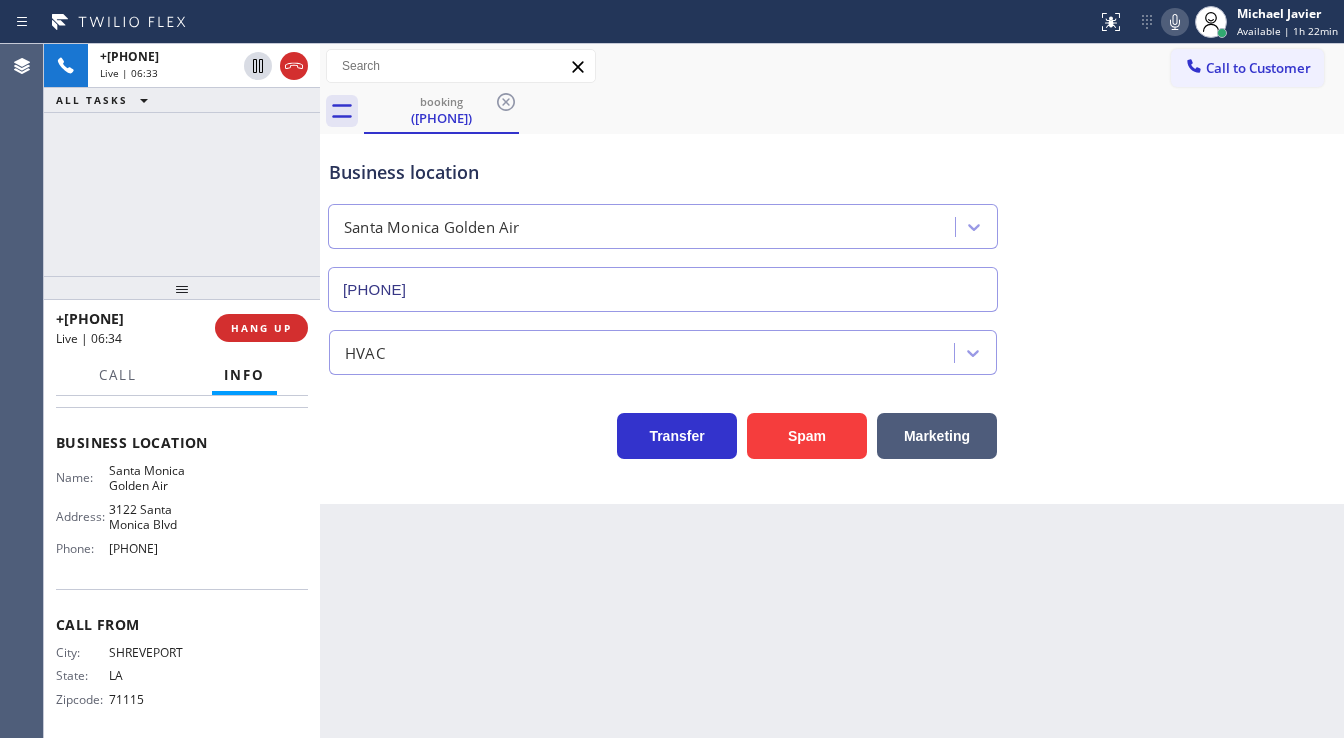 click on "+13187736597 Live | 06:33 ALL TASKS ALL TASKS ACTIVE TASKS TASKS IN WRAP UP" at bounding box center (182, 160) 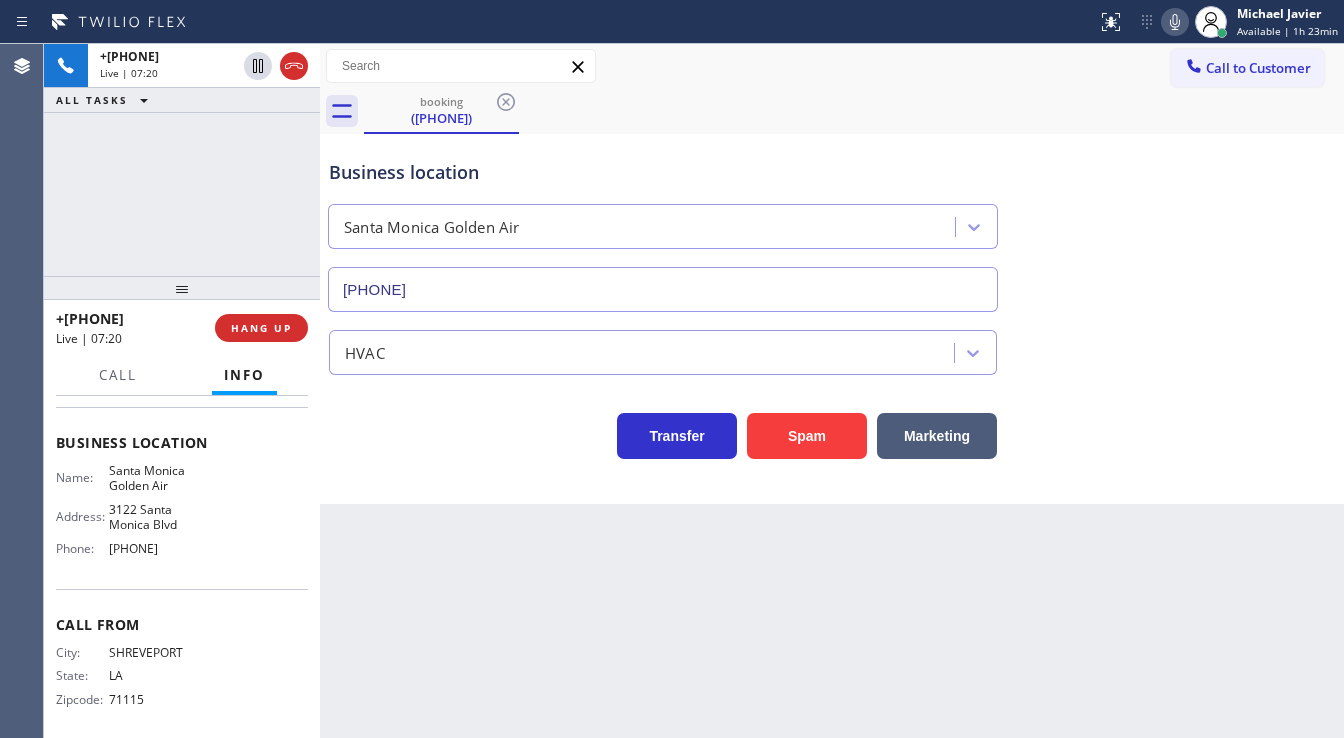 click on "Call to Customer Outbound call Location Search location Your caller id phone number (818) 337-3815 Customer number Call Outbound call Technician Search Technician Your caller id phone number Your caller id phone number Call" at bounding box center [832, 66] 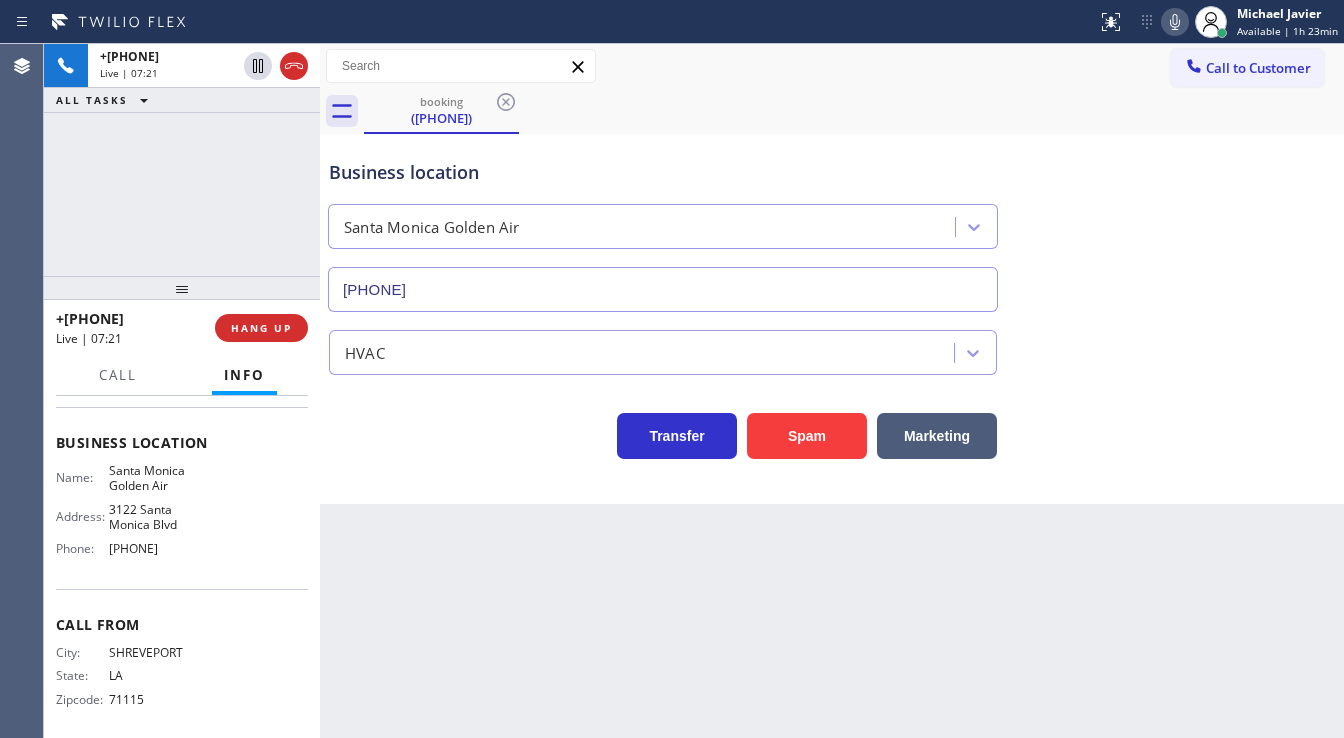 click 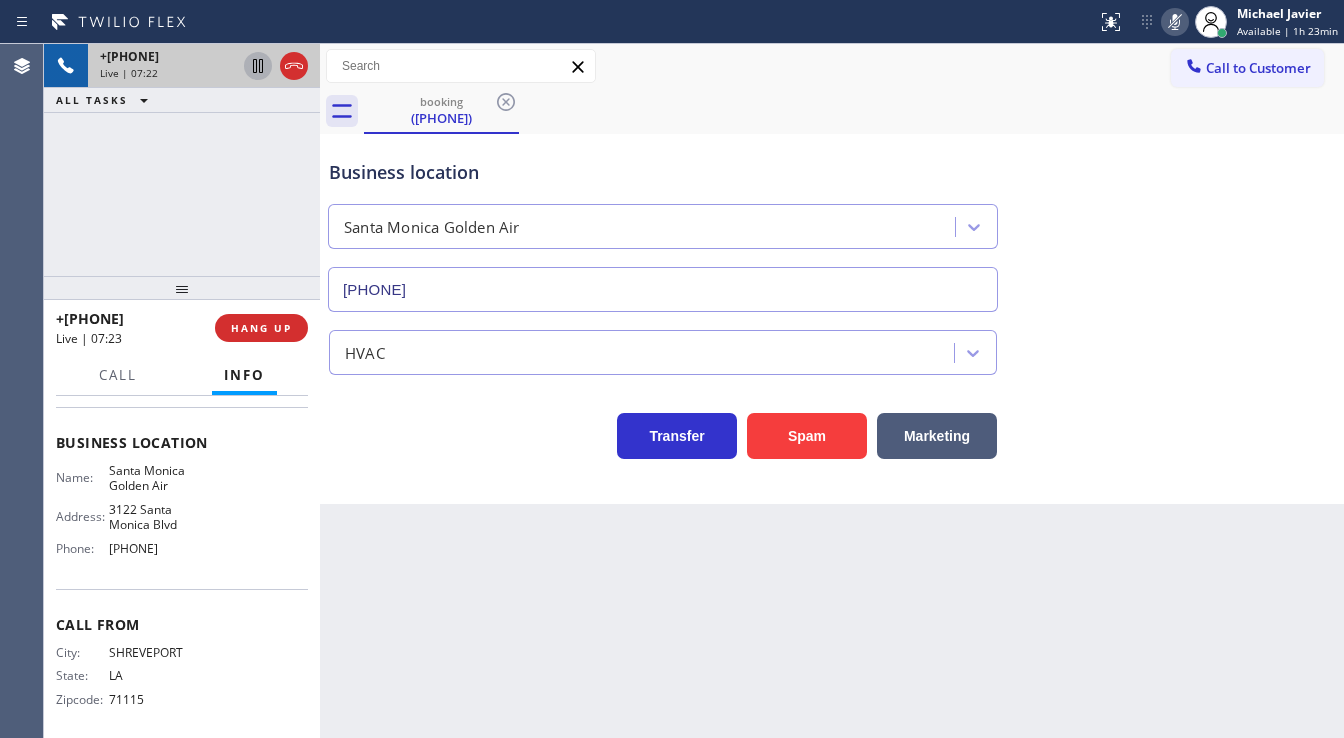 click 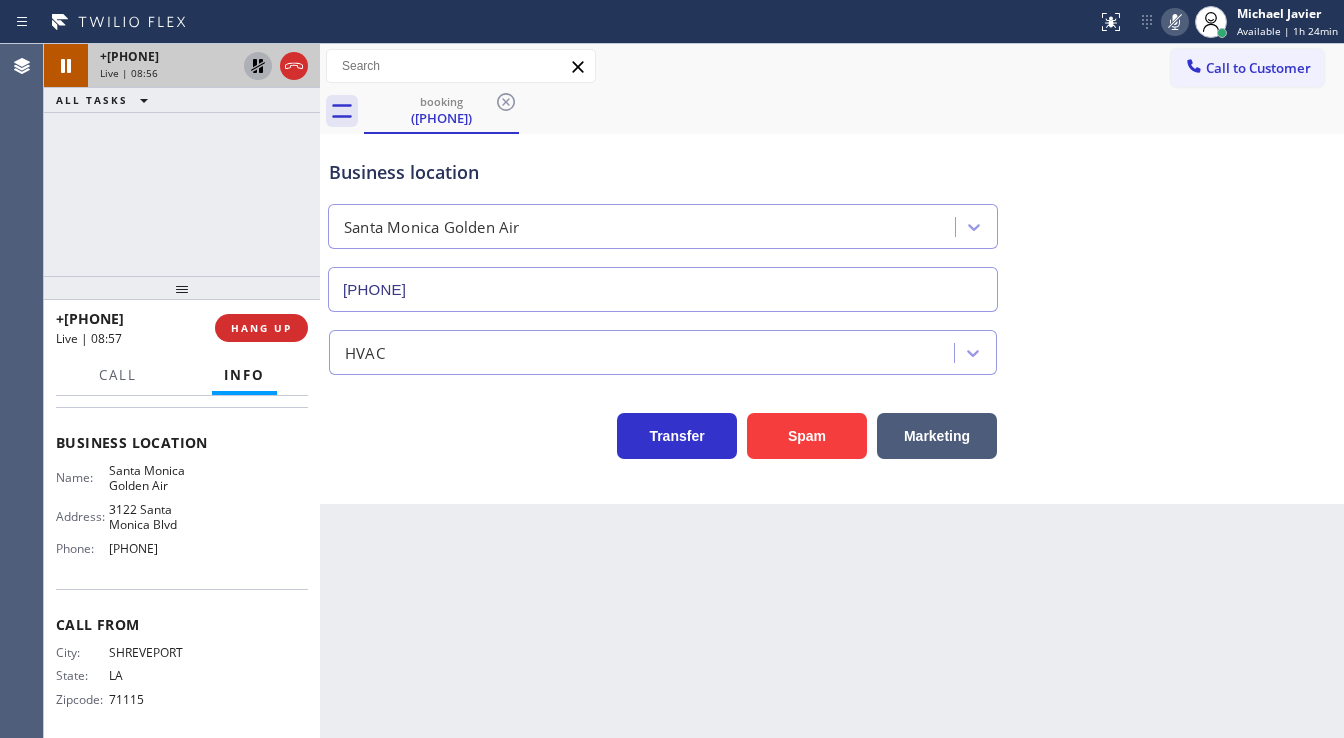 click on "+13187736597 Live | 08:56 ALL TASKS ALL TASKS ACTIVE TASKS TASKS IN WRAP UP" at bounding box center [182, 160] 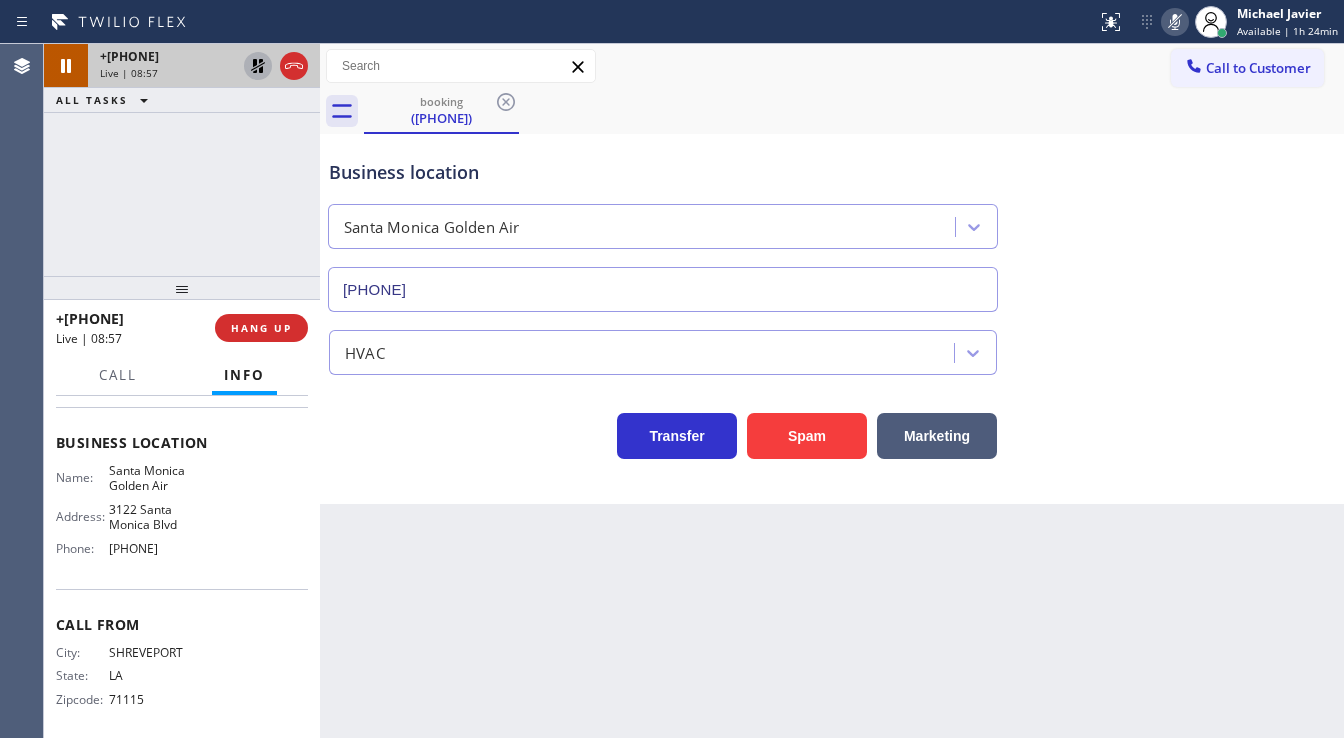 click 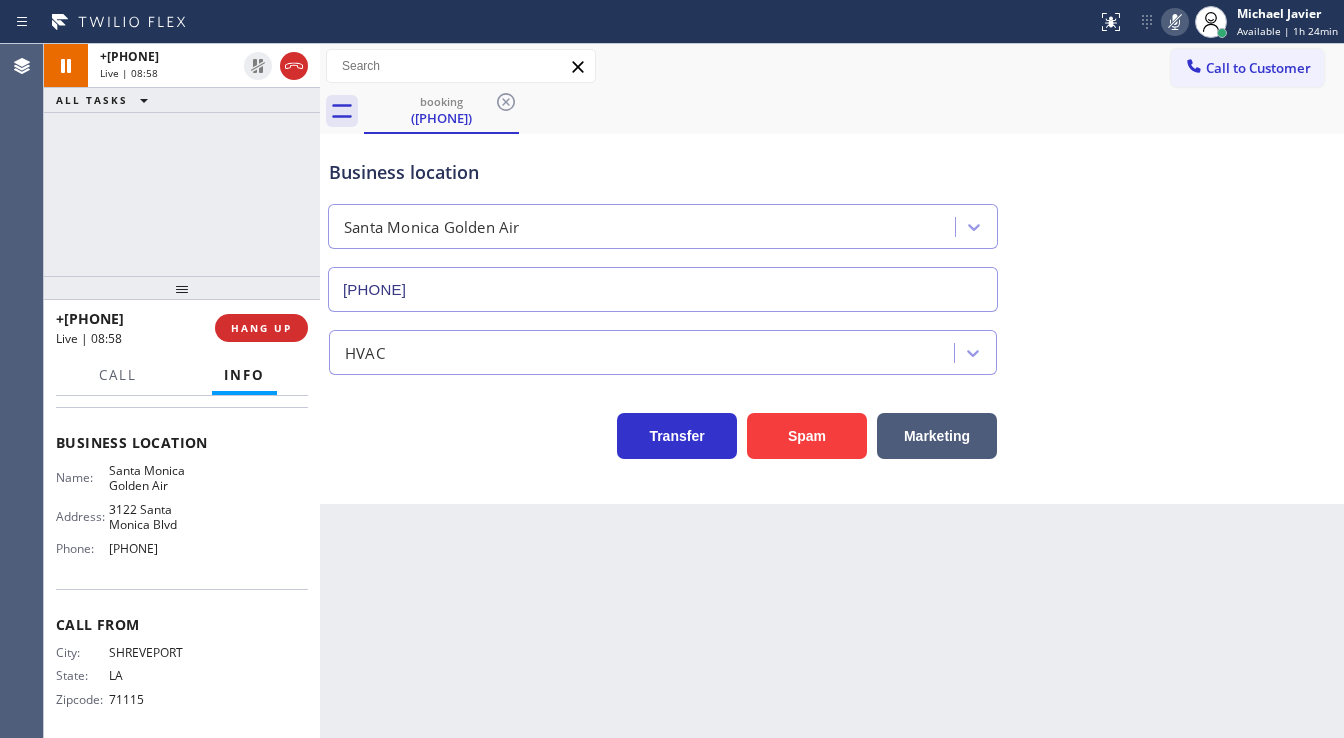 click 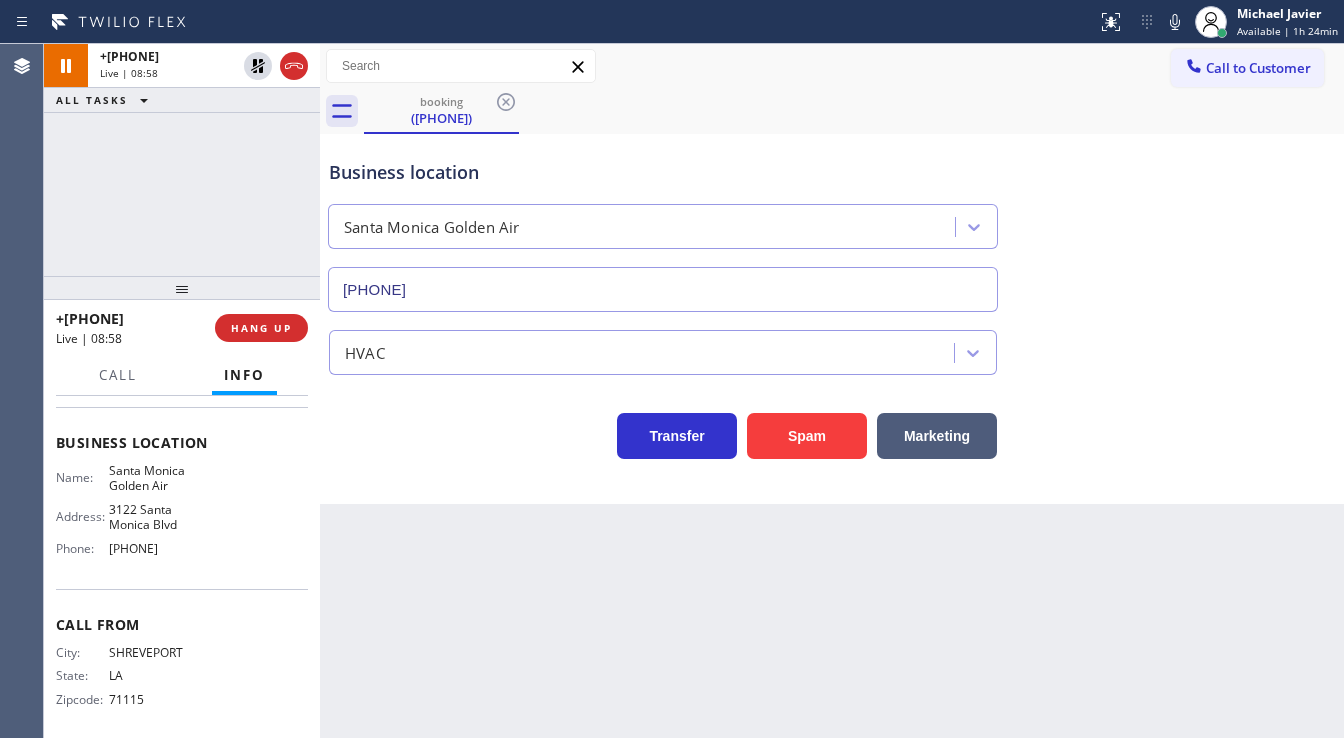 drag, startPoint x: 1124, startPoint y: 85, endPoint x: 496, endPoint y: 137, distance: 630.1492 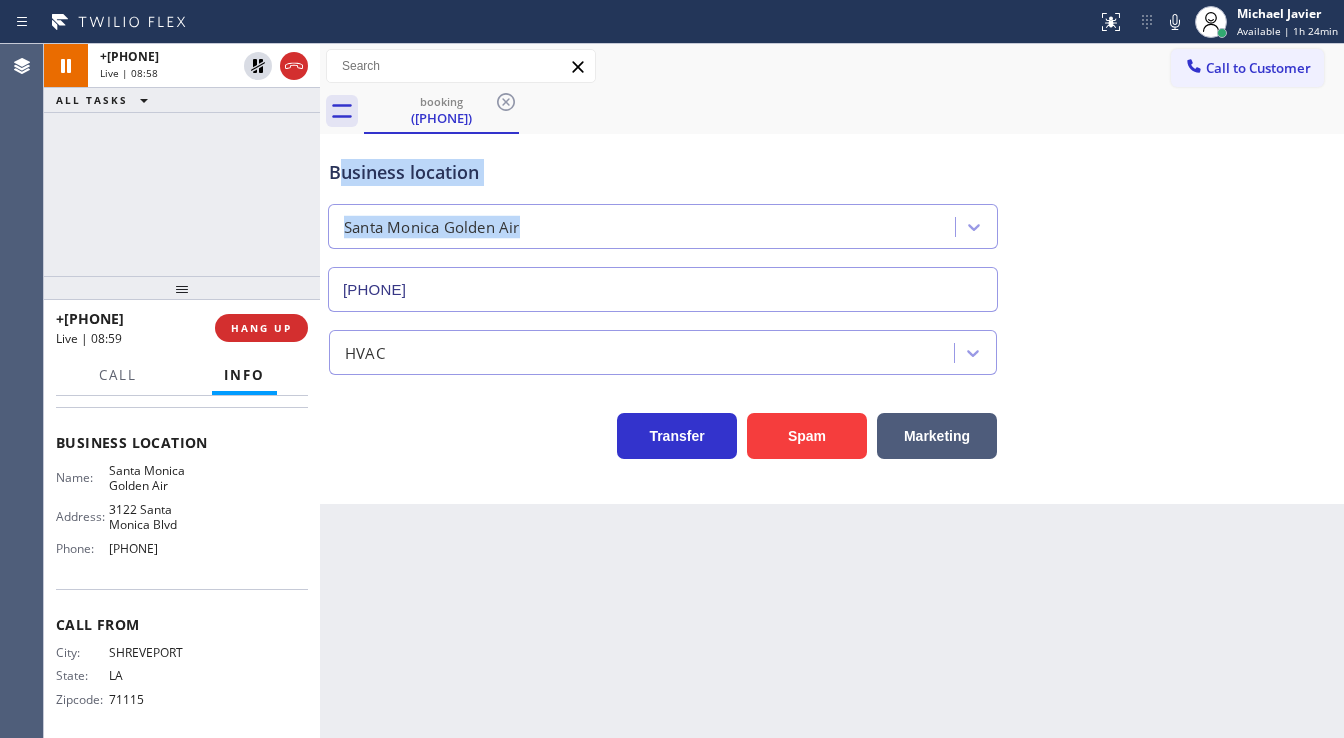 click on "Business location Santa Monica Golden Air (424) 772-3921" at bounding box center [663, 225] 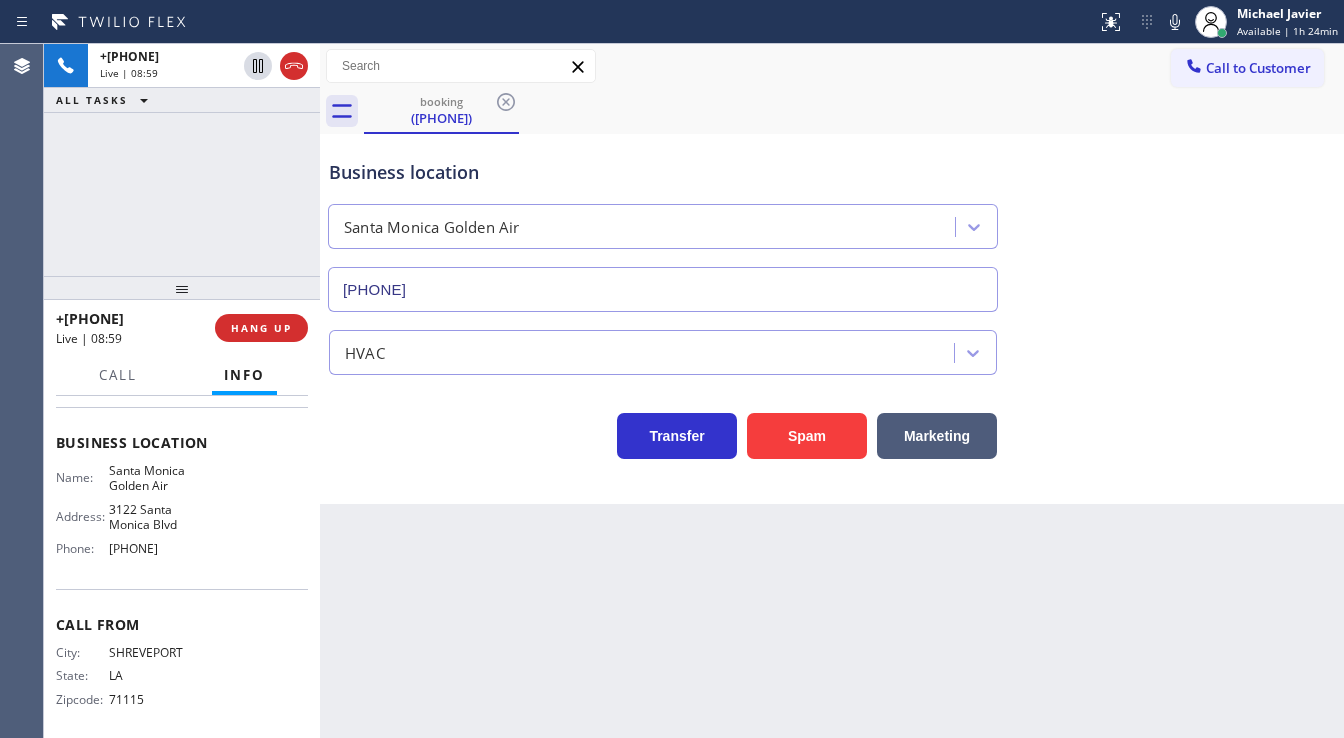 click on "+13187736597 Live | 08:59 ALL TASKS ALL TASKS ACTIVE TASKS TASKS IN WRAP UP" at bounding box center [182, 160] 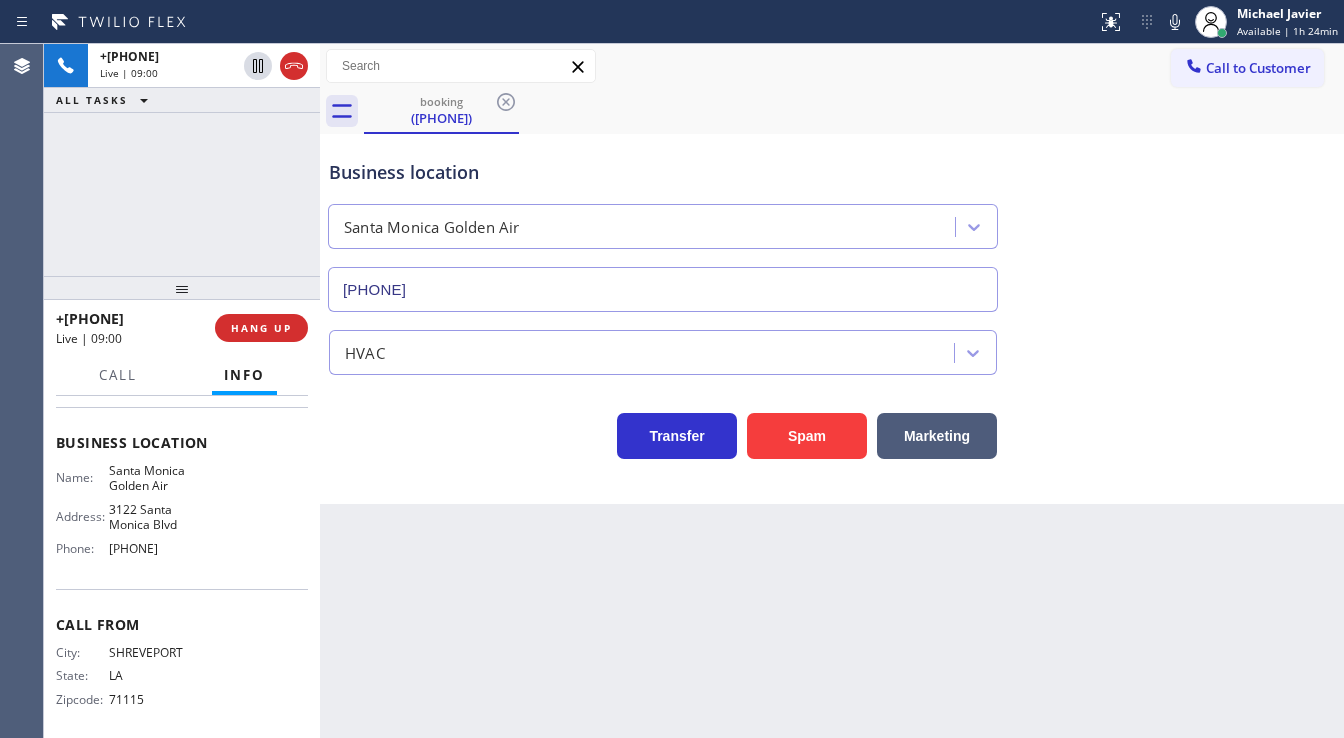 click on "+13187736597 Live | 09:00 ALL TASKS ALL TASKS ACTIVE TASKS TASKS IN WRAP UP" at bounding box center [182, 160] 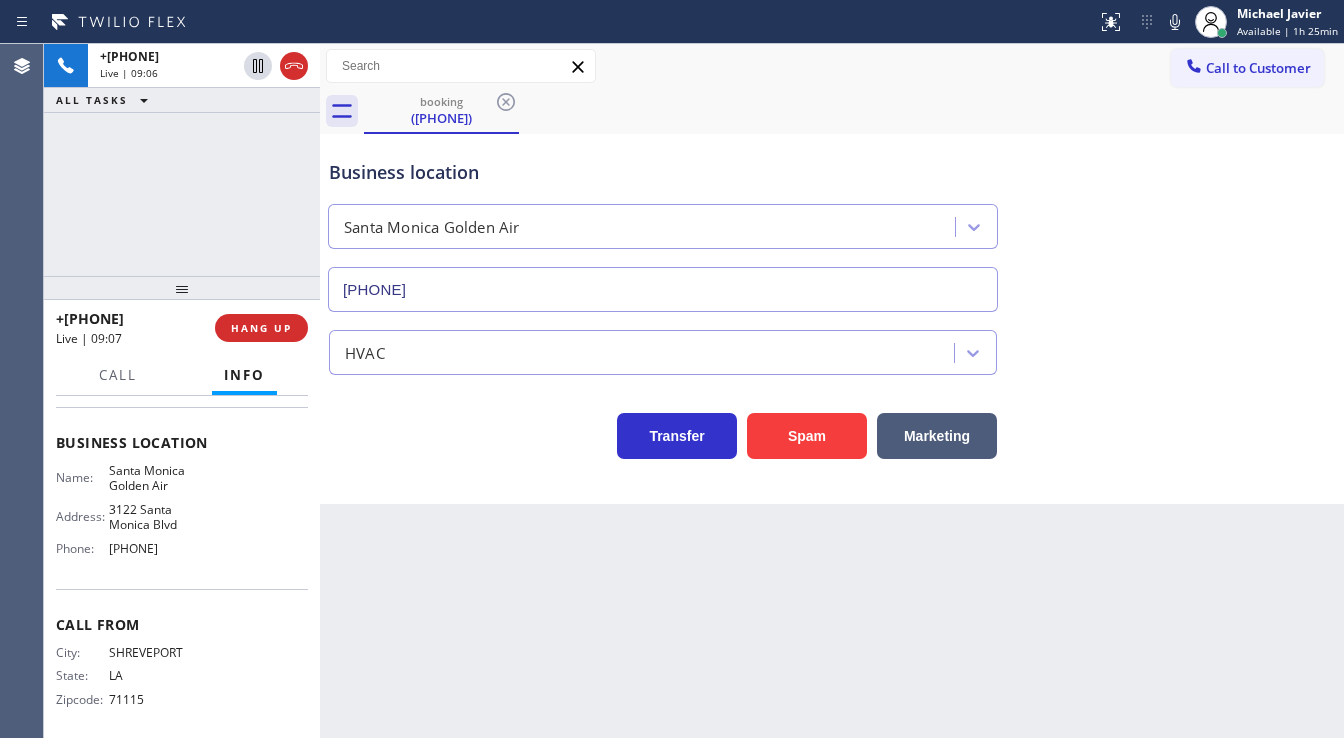 click on "+13187736597 Live | 09:06 ALL TASKS ALL TASKS ACTIVE TASKS TASKS IN WRAP UP" at bounding box center (182, 160) 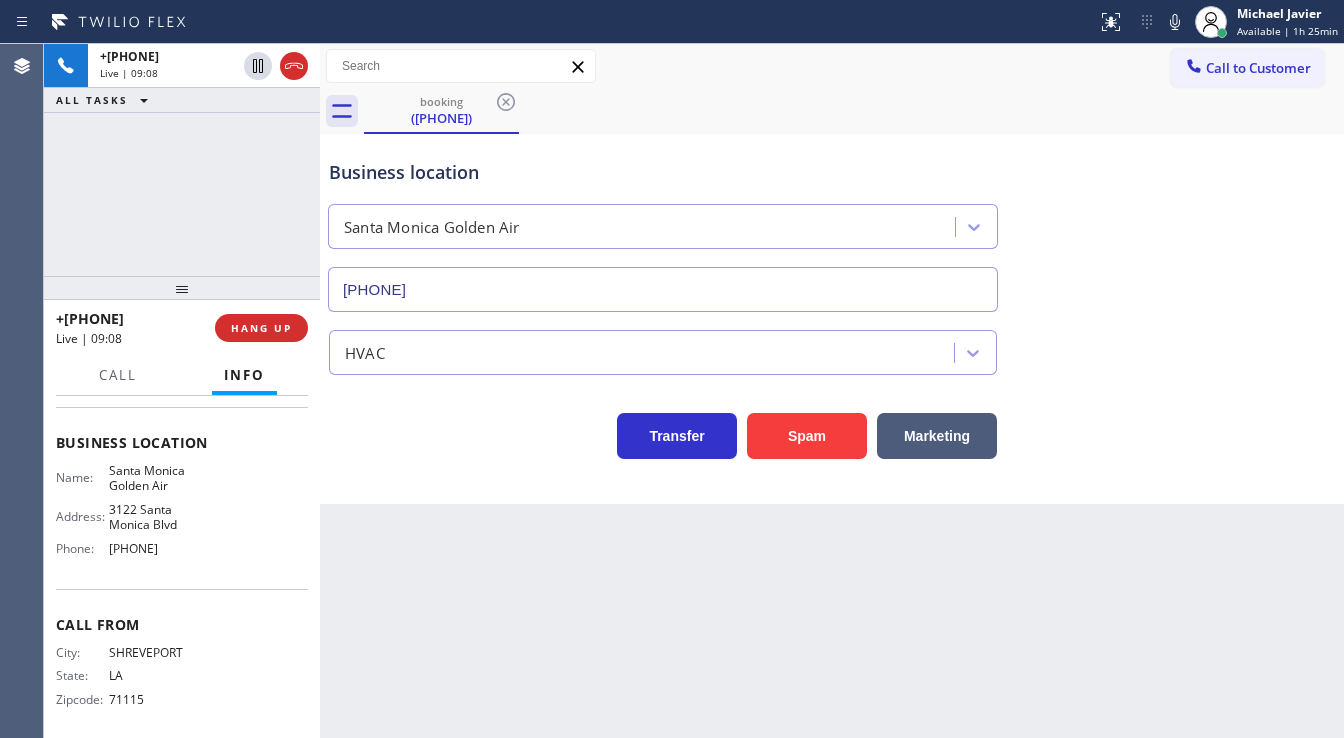 click on "+13187736597 Live | 09:08 ALL TASKS ALL TASKS ACTIVE TASKS TASKS IN WRAP UP" at bounding box center (182, 160) 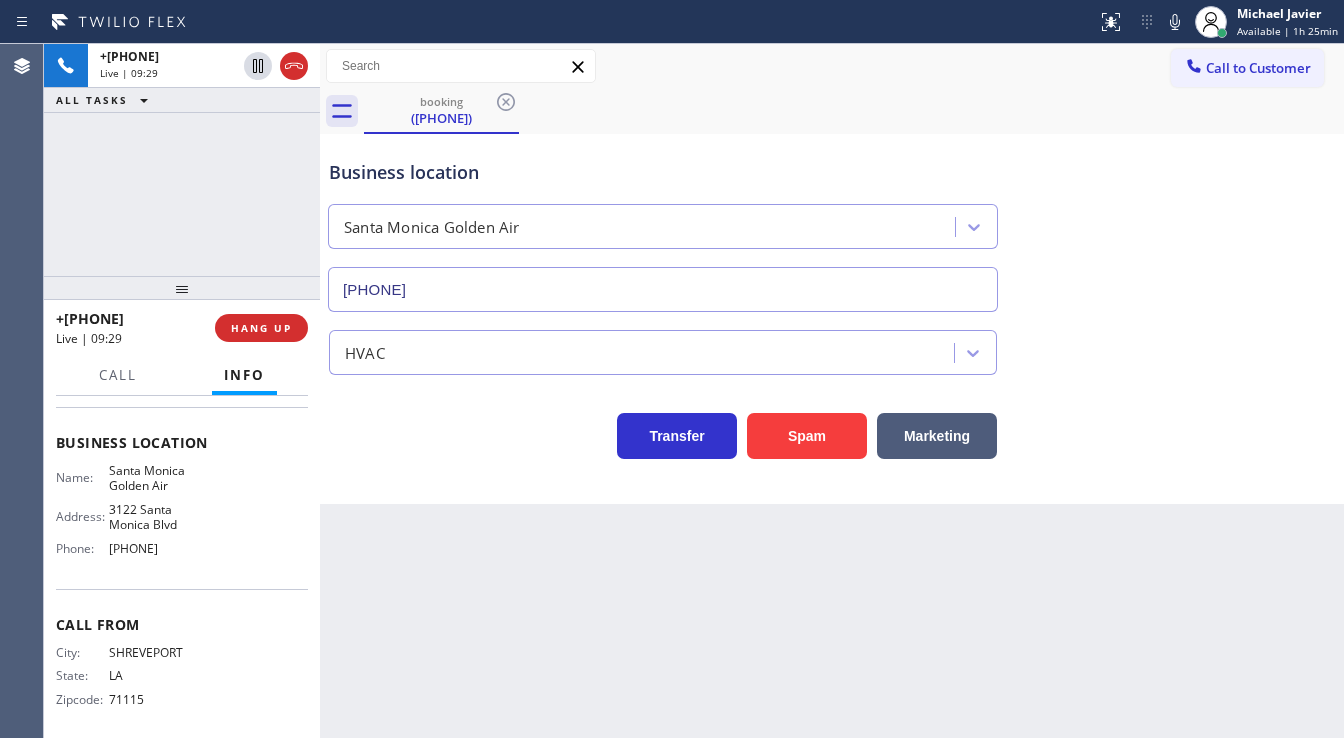 click on "+13187736597 Live | 09:29 ALL TASKS ALL TASKS ACTIVE TASKS TASKS IN WRAP UP" at bounding box center (182, 160) 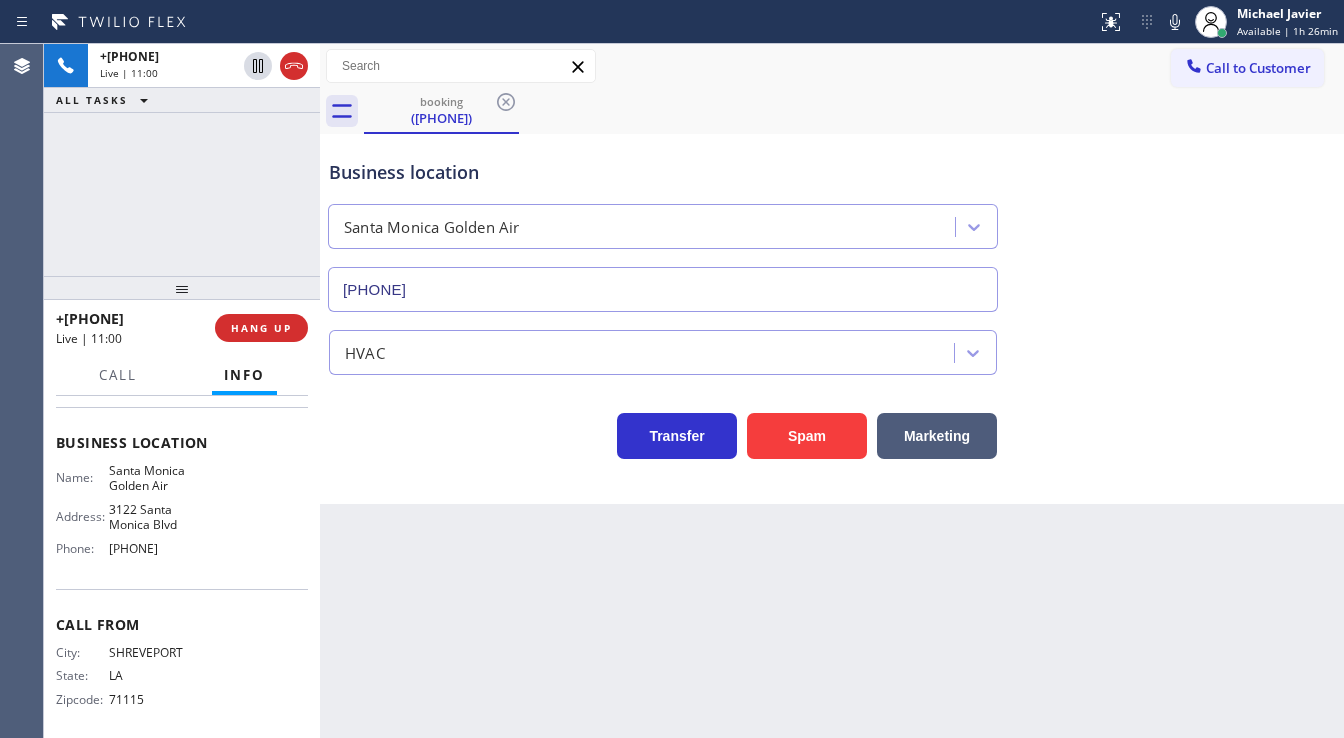 click on "+13187736597 Live | 11:00 ALL TASKS ALL TASKS ACTIVE TASKS TASKS IN WRAP UP" at bounding box center (182, 160) 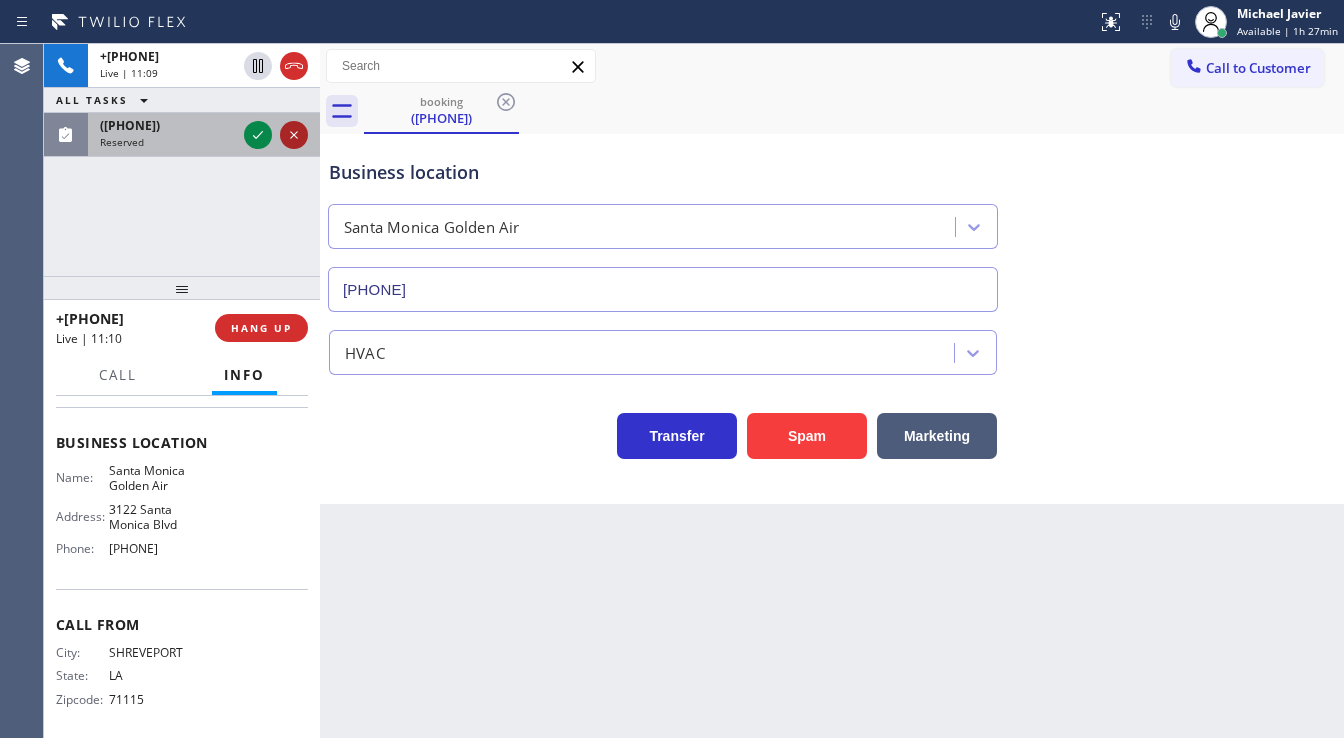 drag, startPoint x: 90, startPoint y: 213, endPoint x: 288, endPoint y: 145, distance: 209.35138 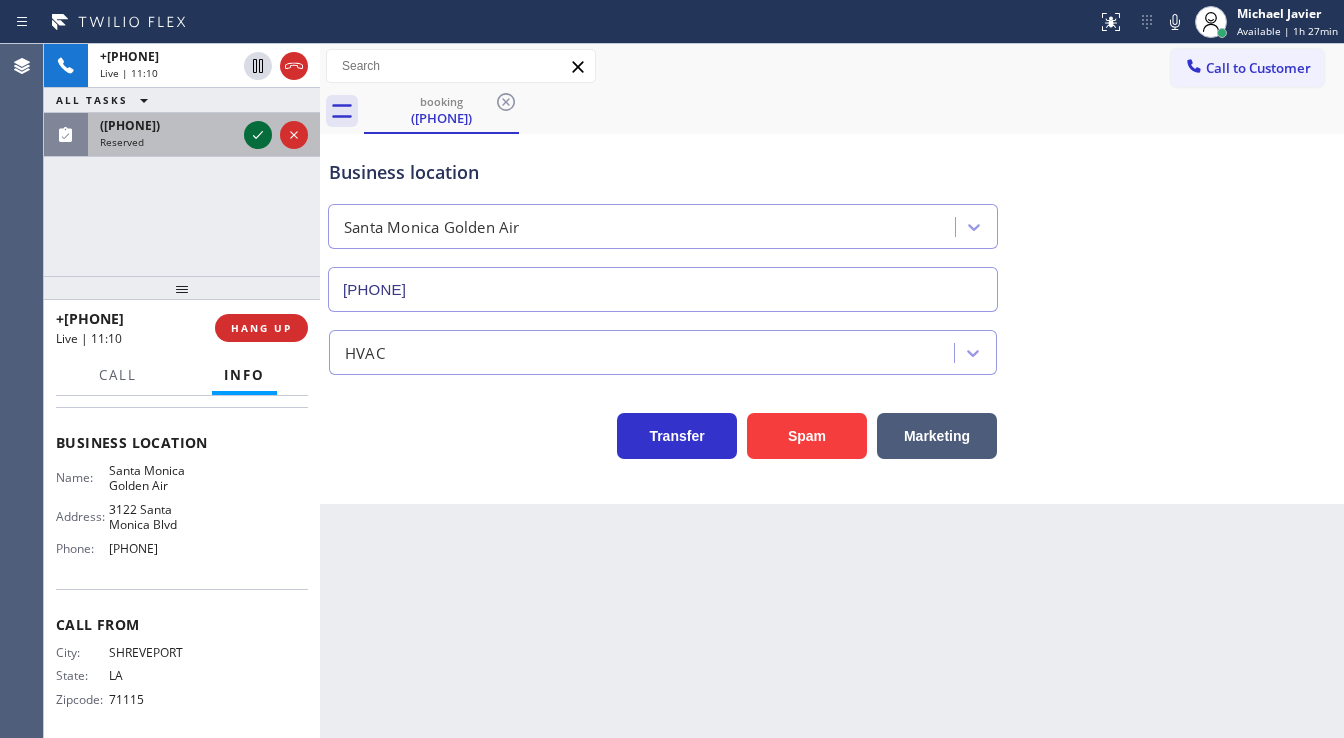 click 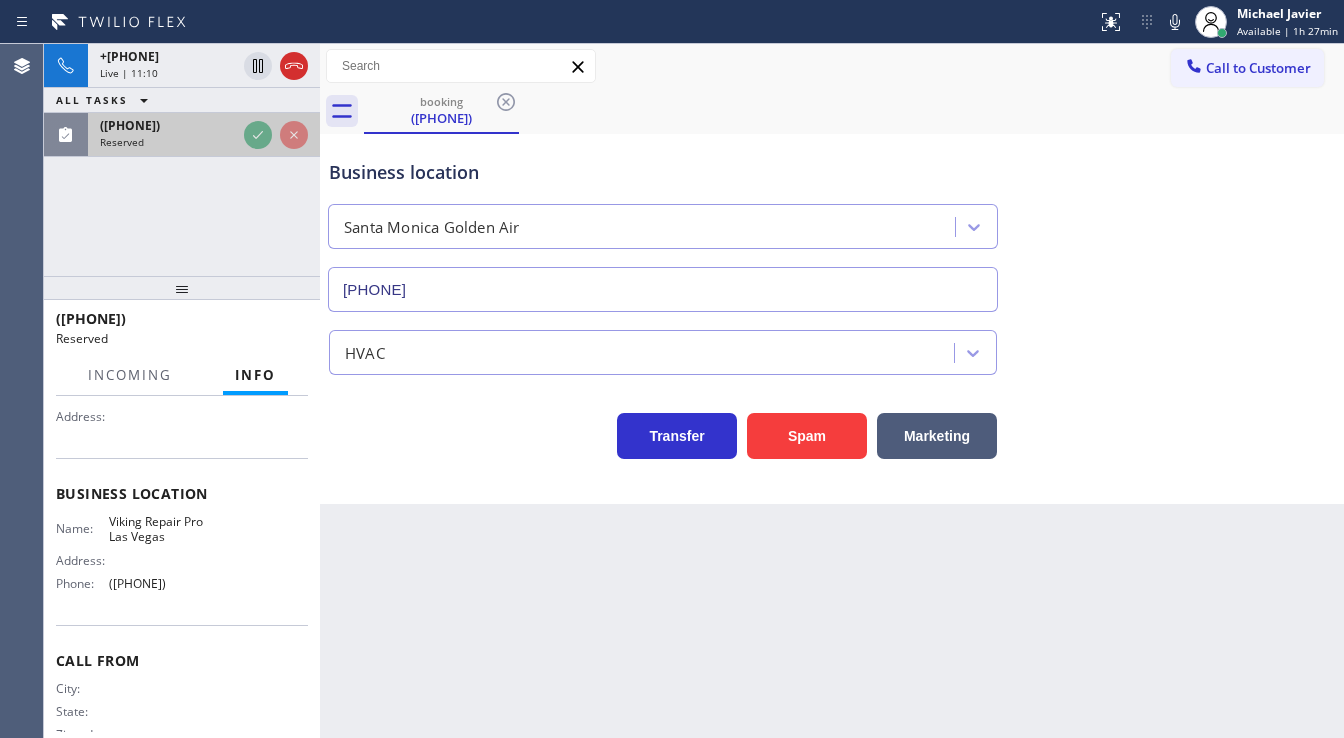 scroll, scrollTop: 250, scrollLeft: 0, axis: vertical 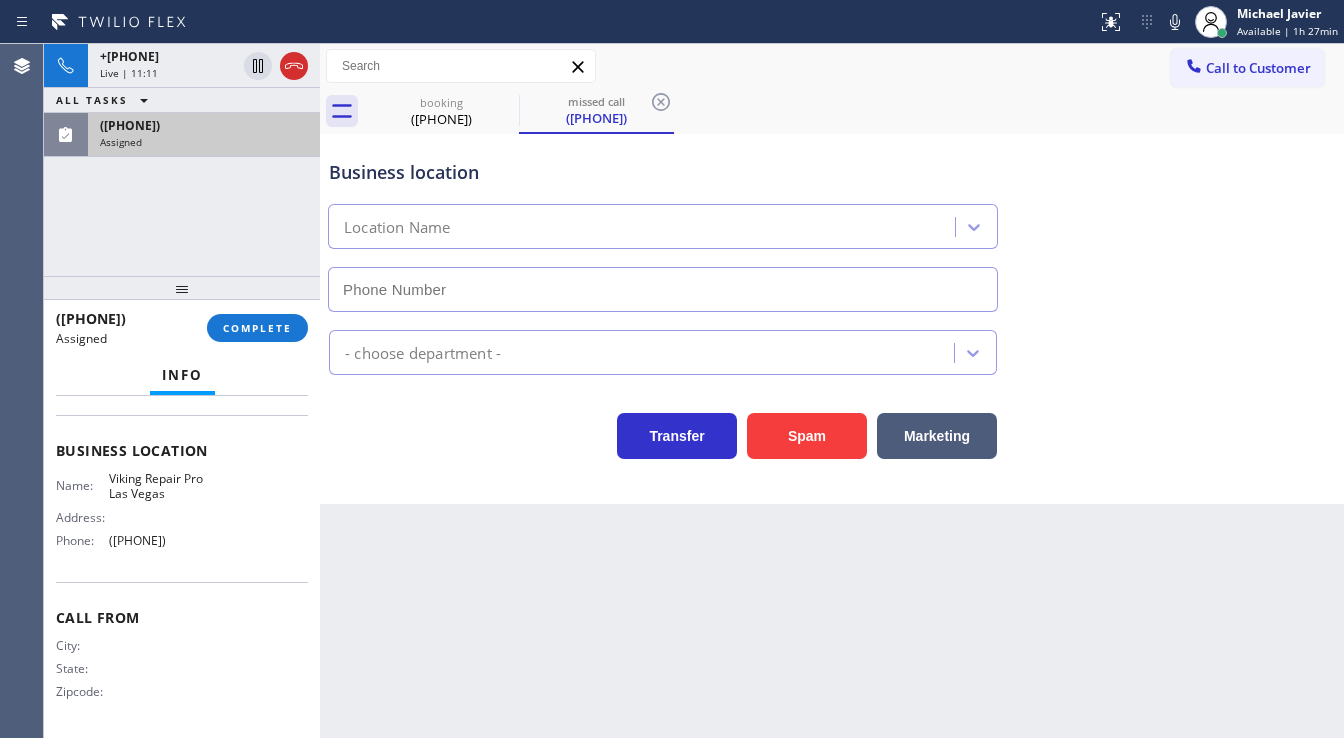 type on "(725) 800-8511" 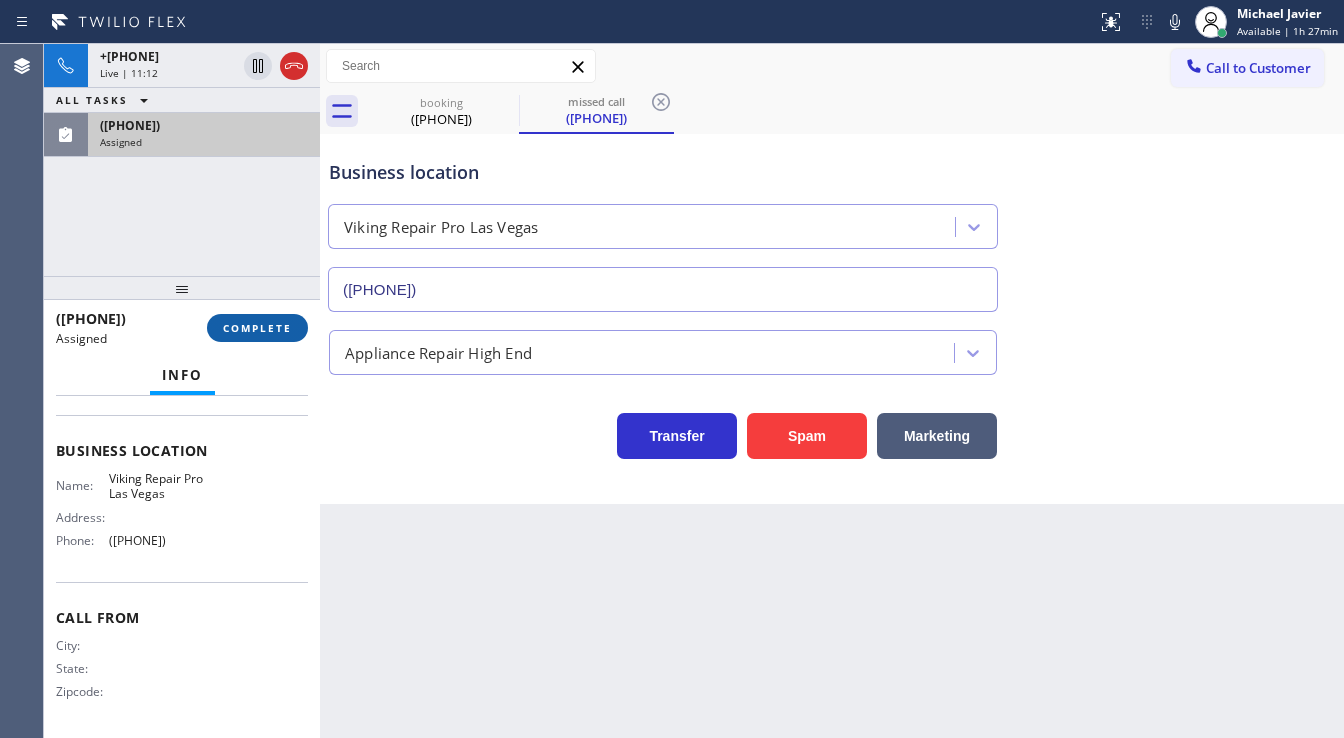 click on "COMPLETE" at bounding box center [257, 328] 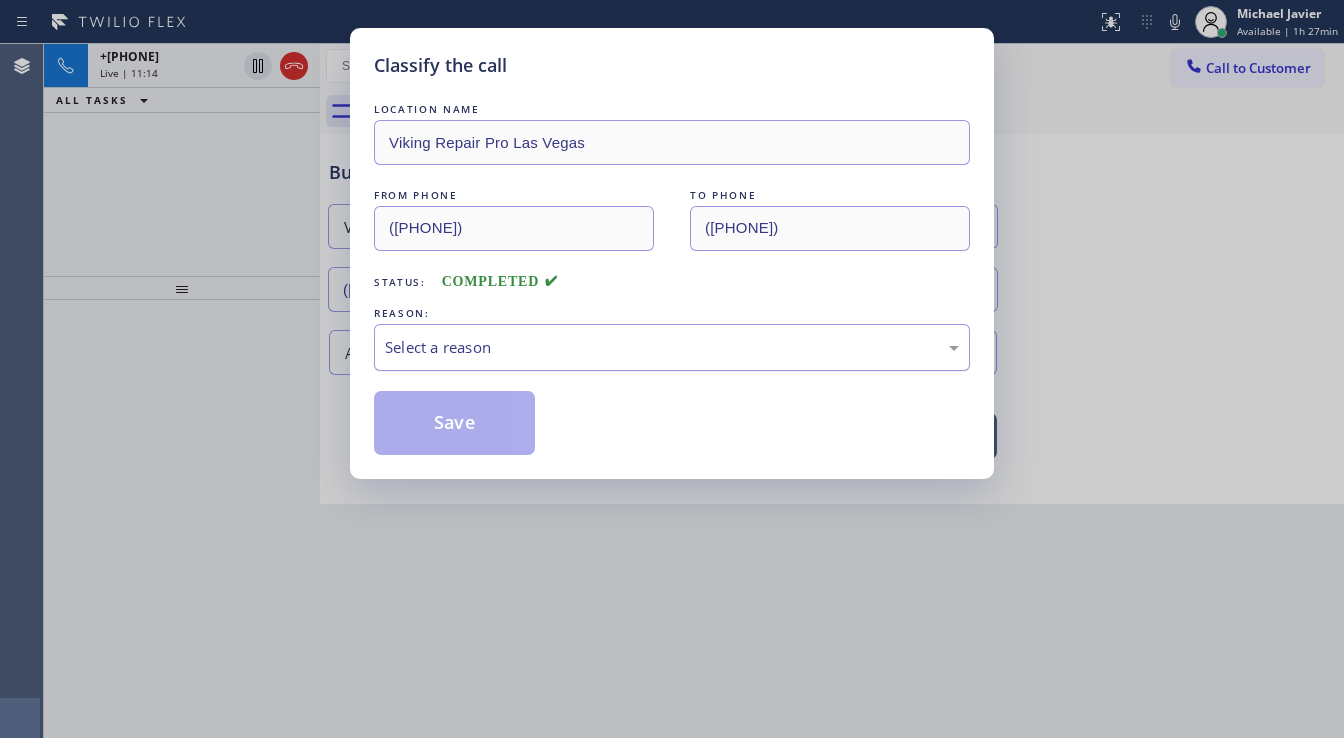 click on "Select a reason" at bounding box center (672, 347) 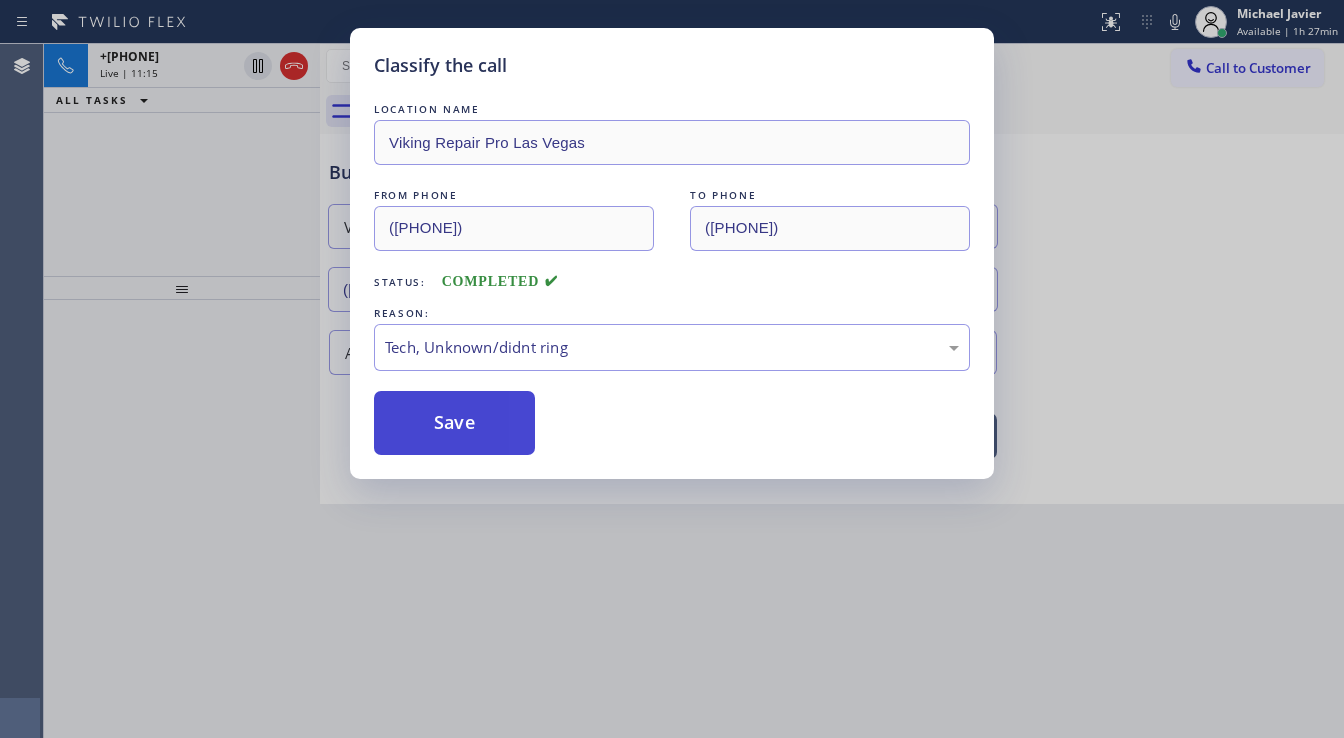 click on "Save" at bounding box center [454, 423] 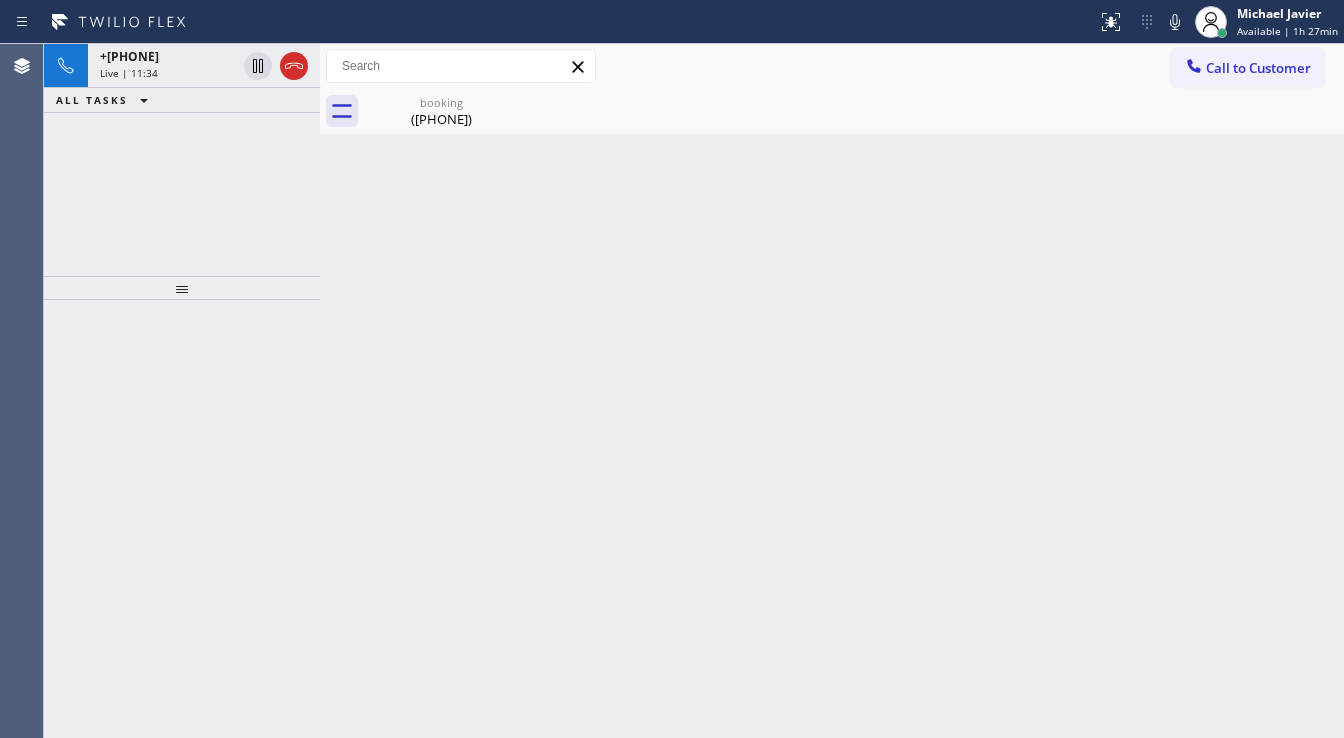 click on "+13187736597 Live | 11:34 ALL TASKS ALL TASKS ACTIVE TASKS TASKS IN WRAP UP" at bounding box center [182, 160] 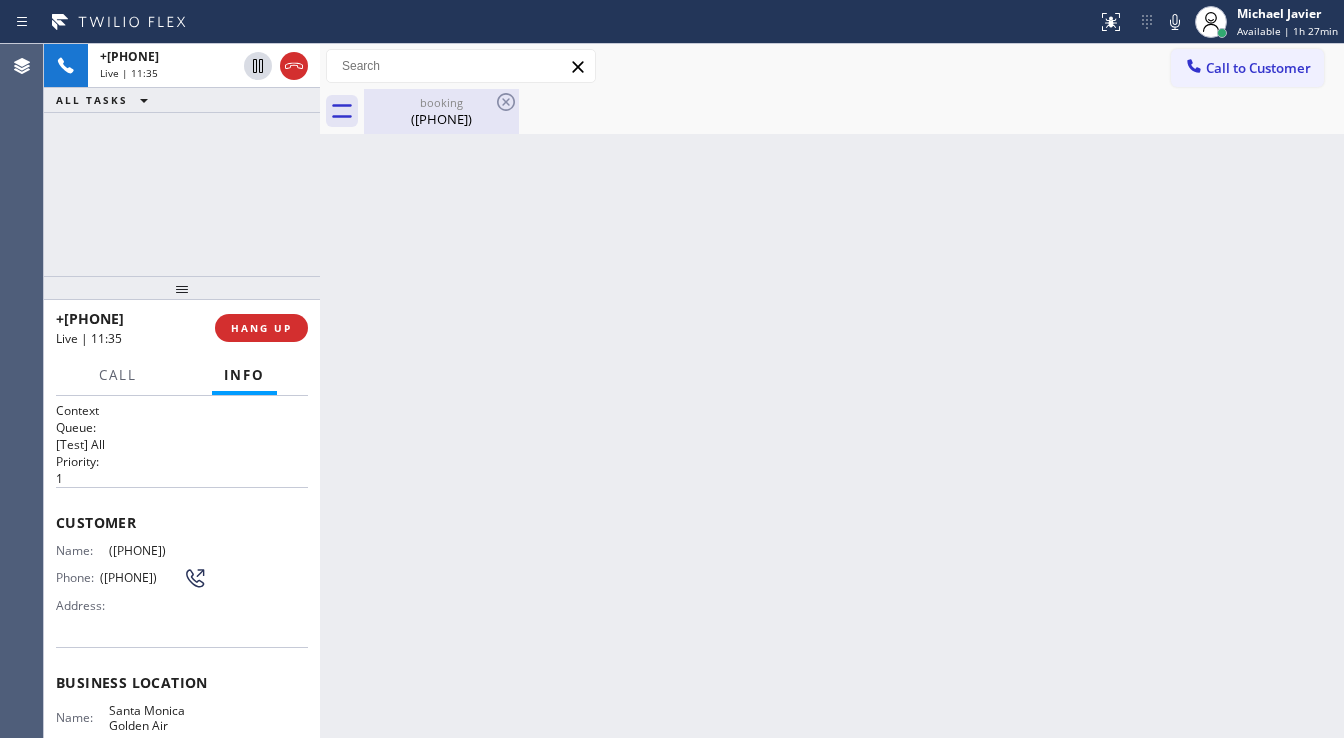click on "(318) 773-6597" at bounding box center [441, 119] 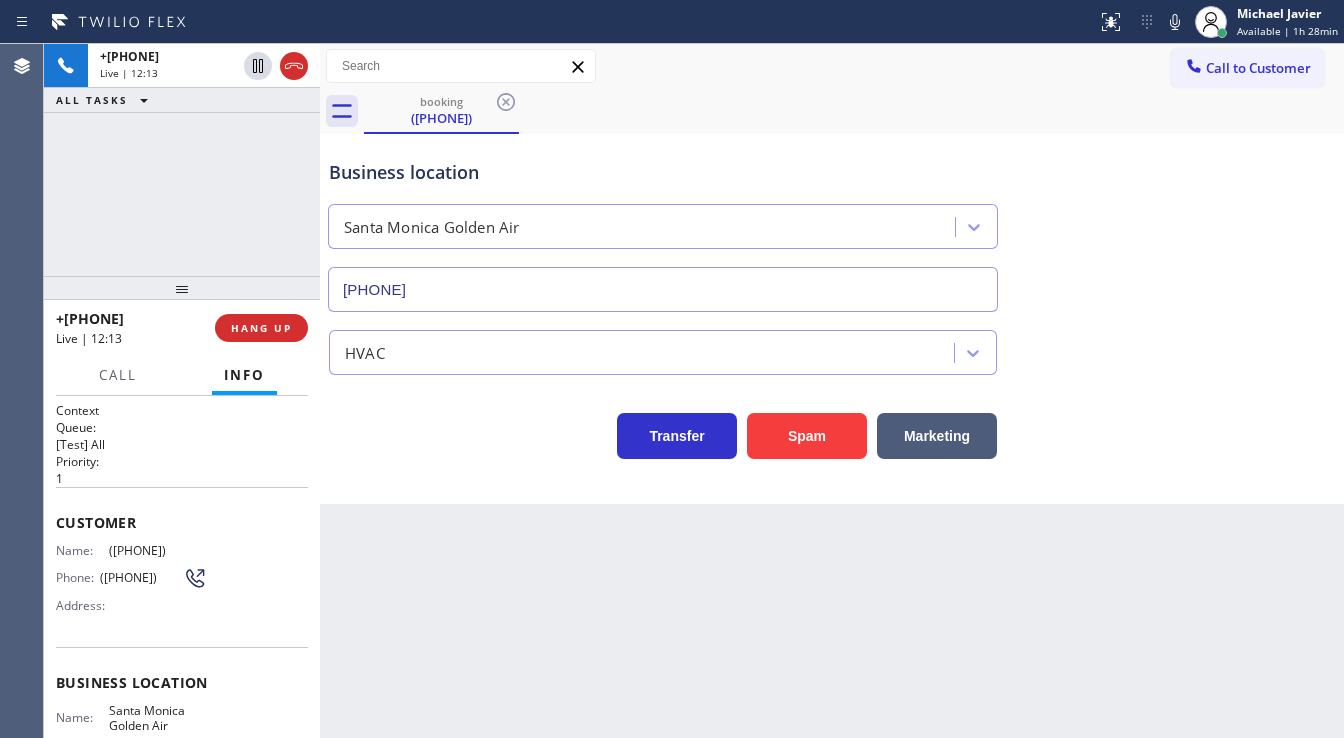 click on "+13187736597 Live | 12:13 ALL TASKS ALL TASKS ACTIVE TASKS TASKS IN WRAP UP" at bounding box center [182, 160] 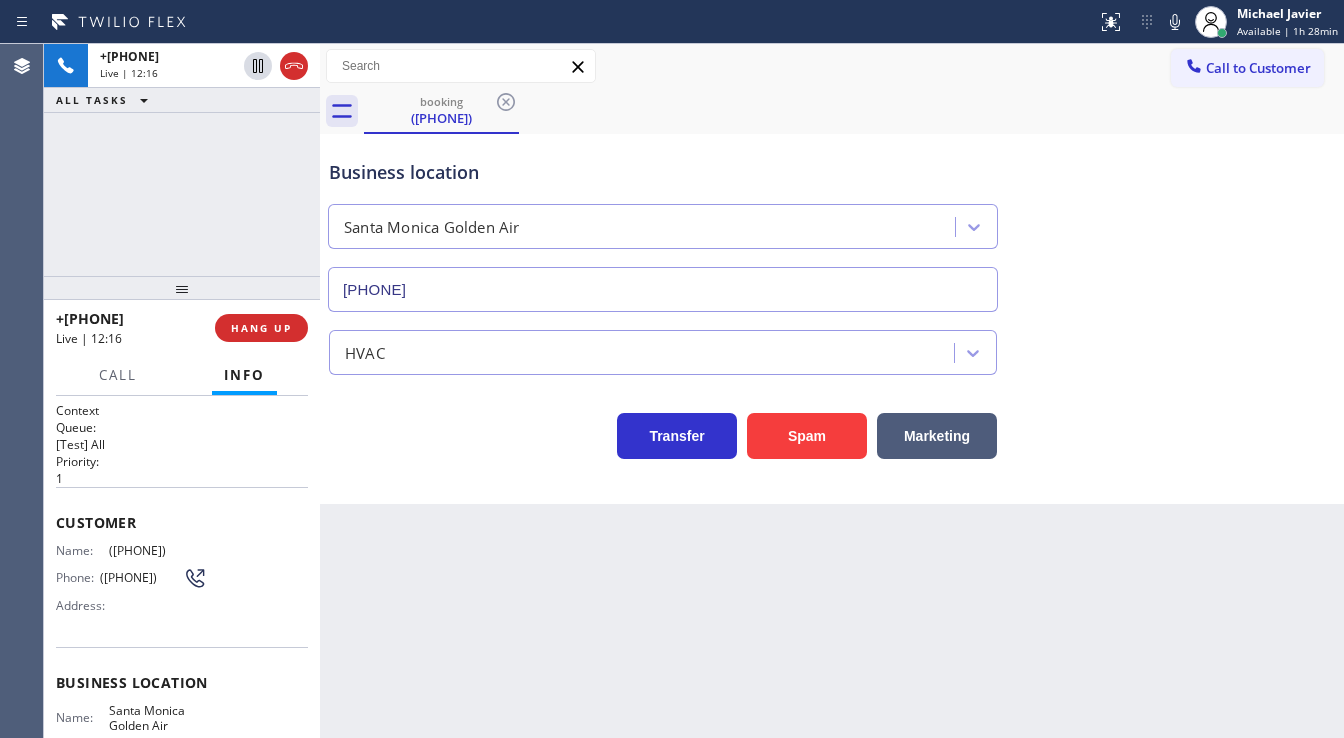 click on "+13187736597 Live | 12:16 ALL TASKS ALL TASKS ACTIVE TASKS TASKS IN WRAP UP" at bounding box center (182, 160) 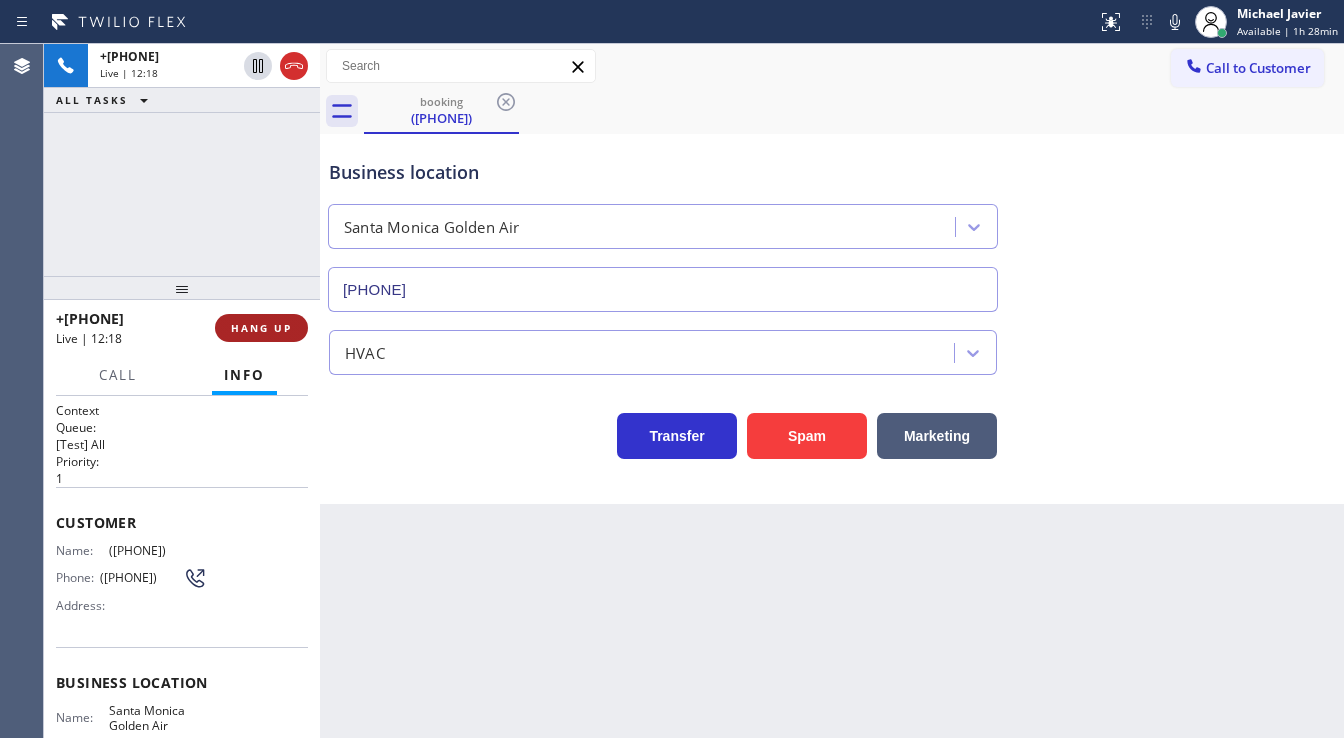 click on "HANG UP" at bounding box center (261, 328) 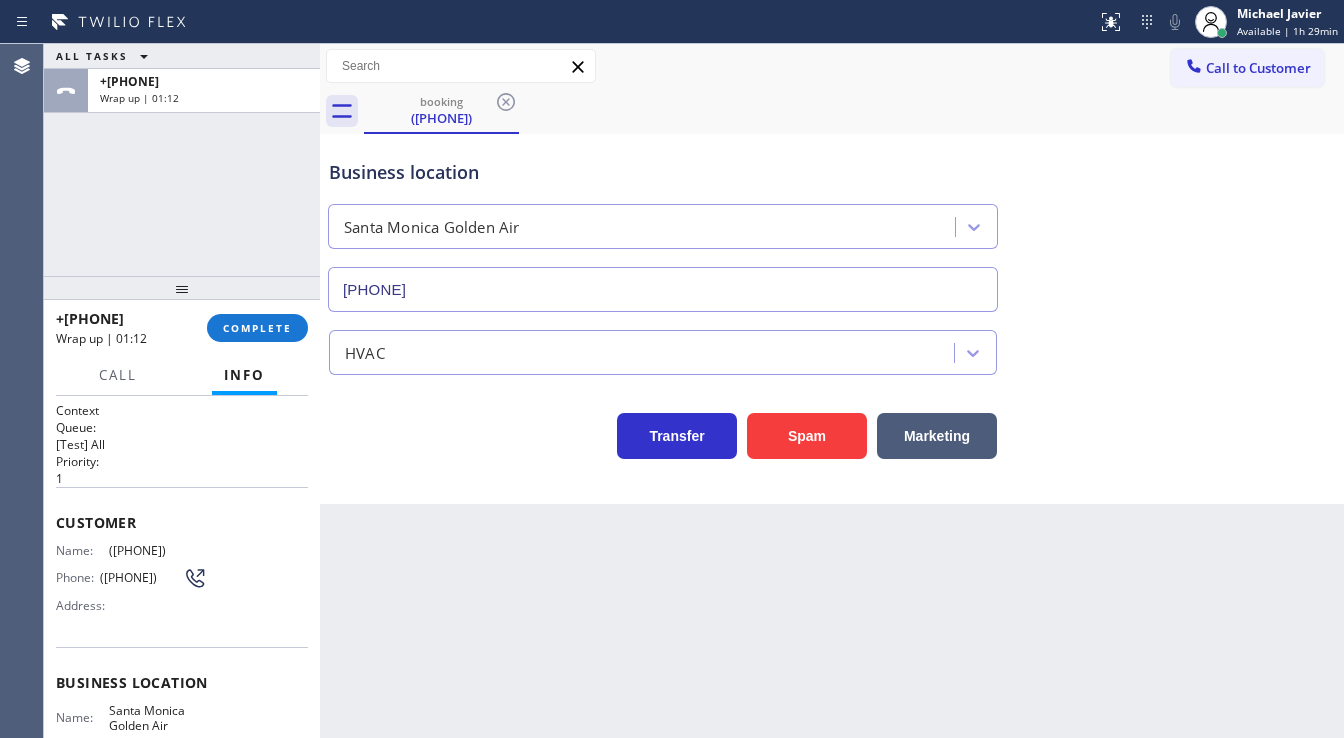 click on "ALL TASKS ALL TASKS ACTIVE TASKS TASKS IN WRAP UP +13187736597 Wrap up | 01:12 +13187736597 Wrap up | 01:12 COMPLETE Call Info Call ended +13187736597 Wrap up | 01:12 Context Queue: [Test] All Priority: 1 Customer Name: (318) 773-6597 Phone: (318) 773-6597 Address: Business location Name: Santa Monica Golden Air Address: 3122 Santa Monica Blvd  Phone: (424) 772-3921 Call From City: SHREVEPORT State: LA Zipcode: 71115 Outbound call Location Santa Monica Golden Air Your caller id phone number (424) 772-3921 Customer number (318) 773-6597 Call" at bounding box center [182, 391] 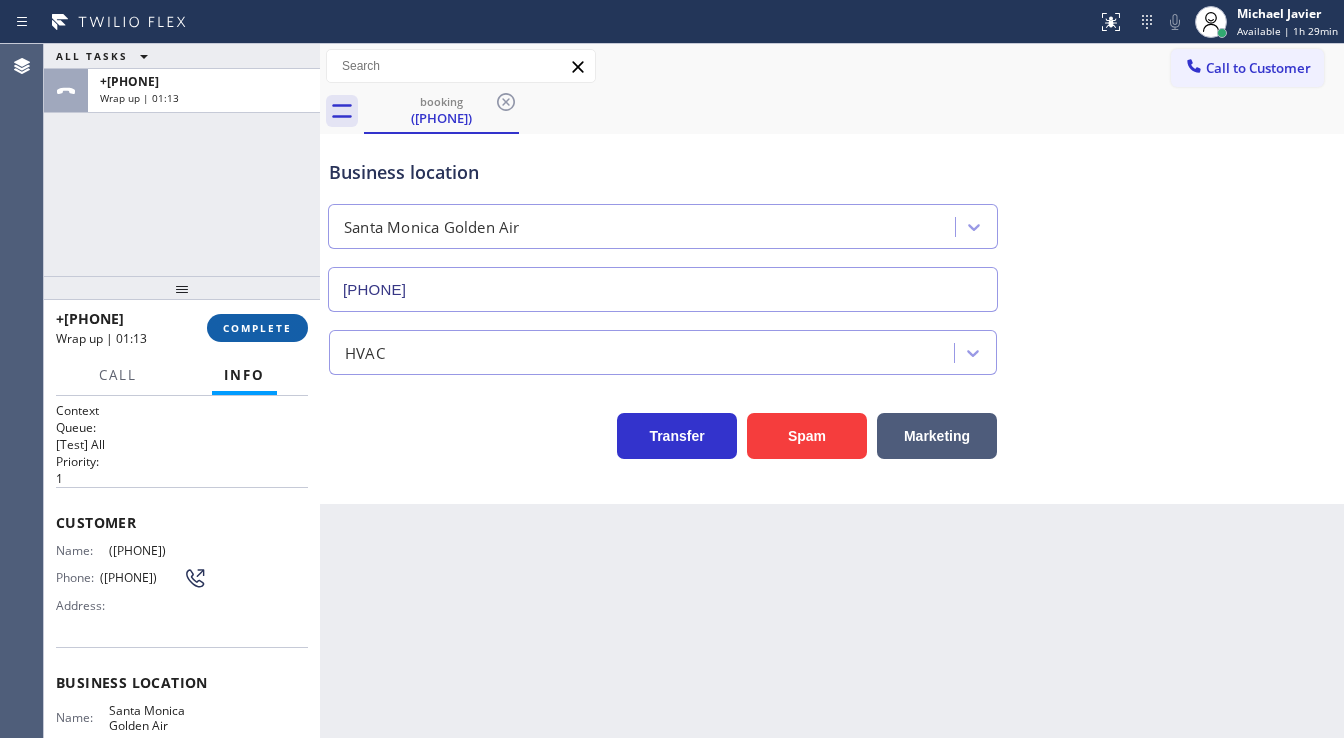 click on "COMPLETE" at bounding box center [257, 328] 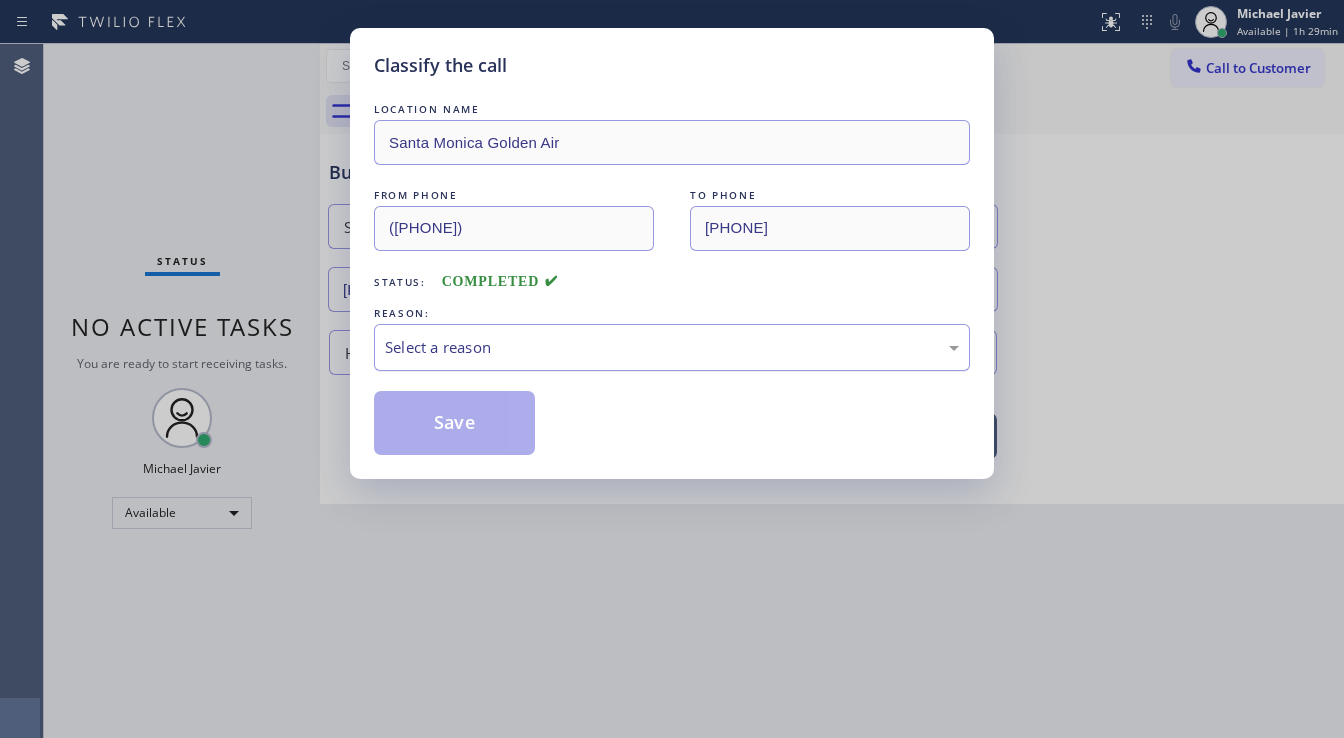 click on "Select a reason" at bounding box center (672, 347) 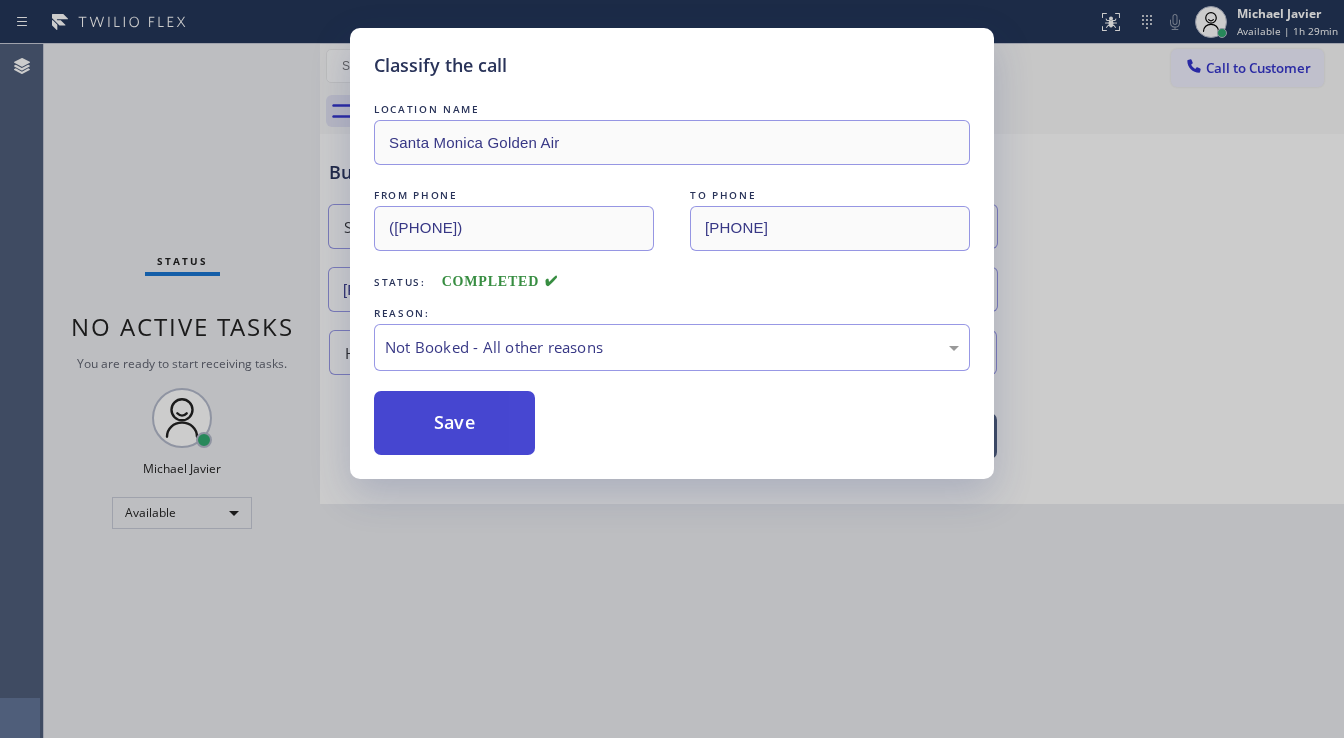 click on "Save" at bounding box center (454, 423) 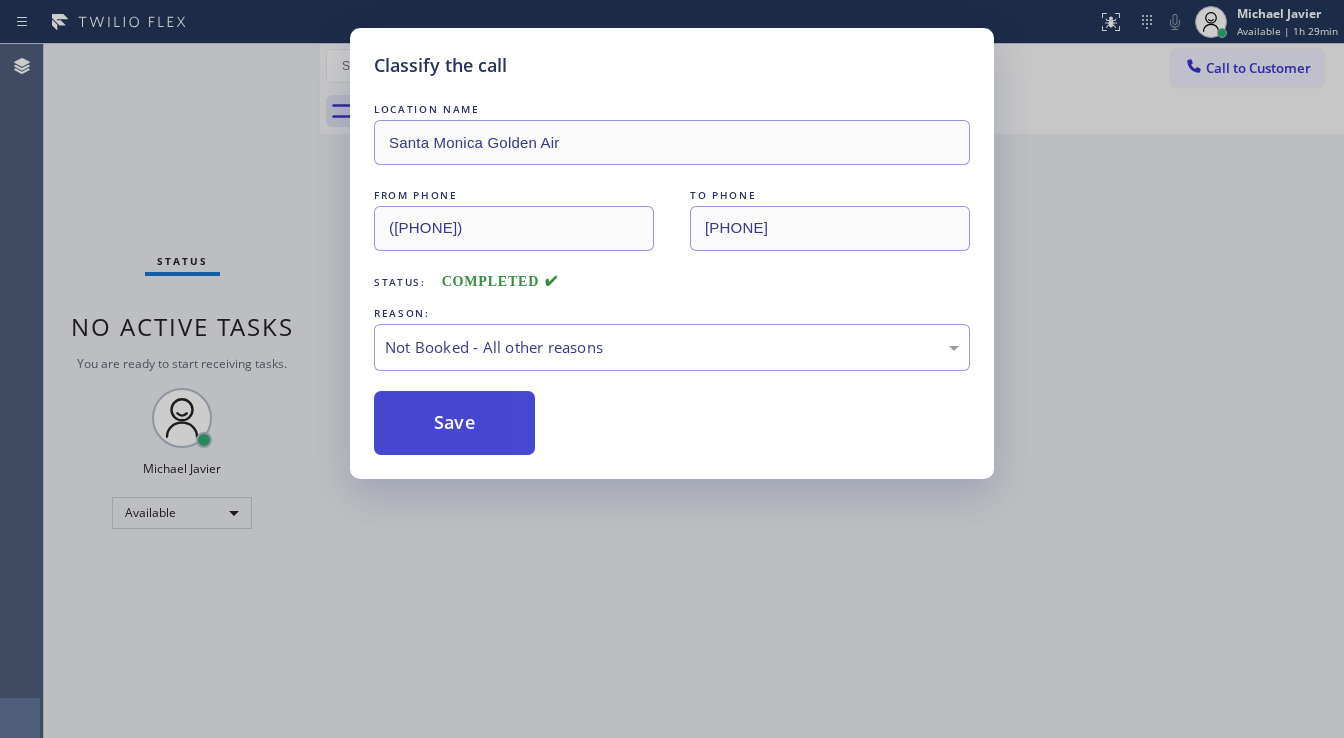type 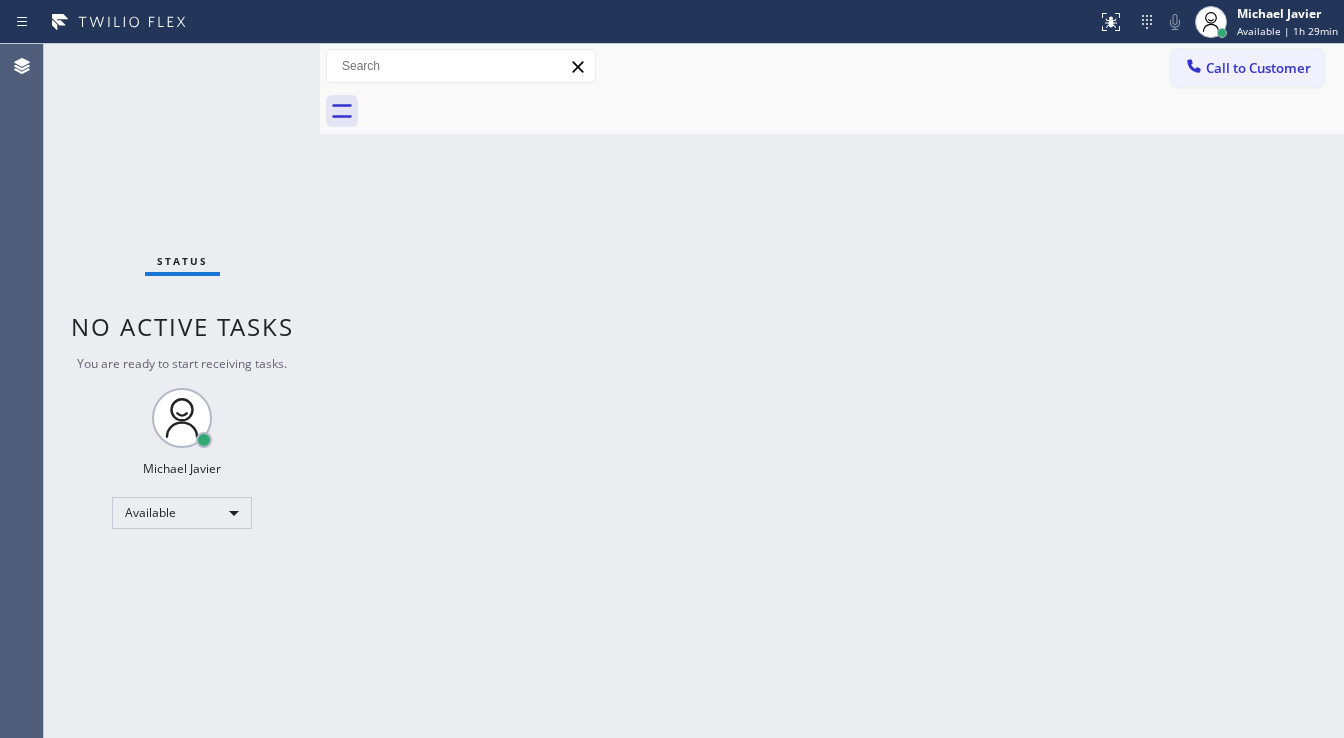 click on "Status   No active tasks     You are ready to start receiving tasks.   Michael Javier Available" at bounding box center [182, 391] 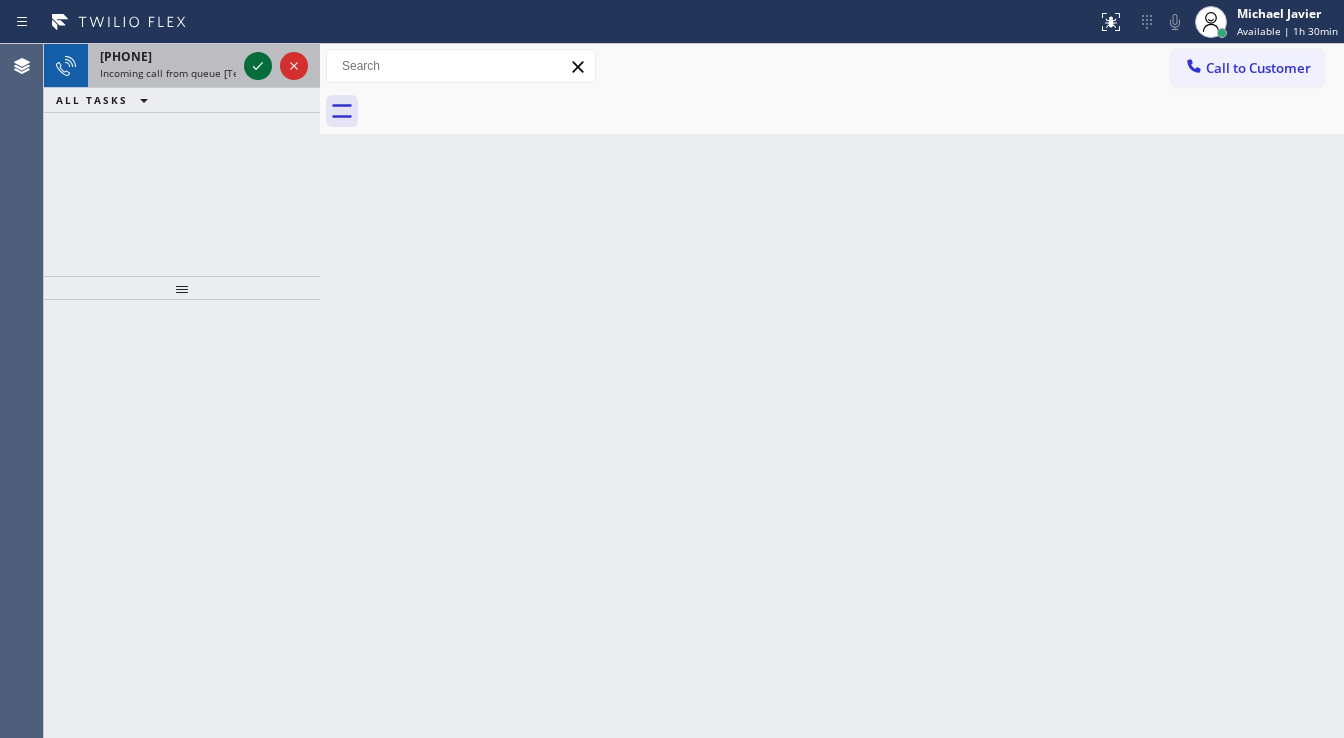 click at bounding box center [258, 66] 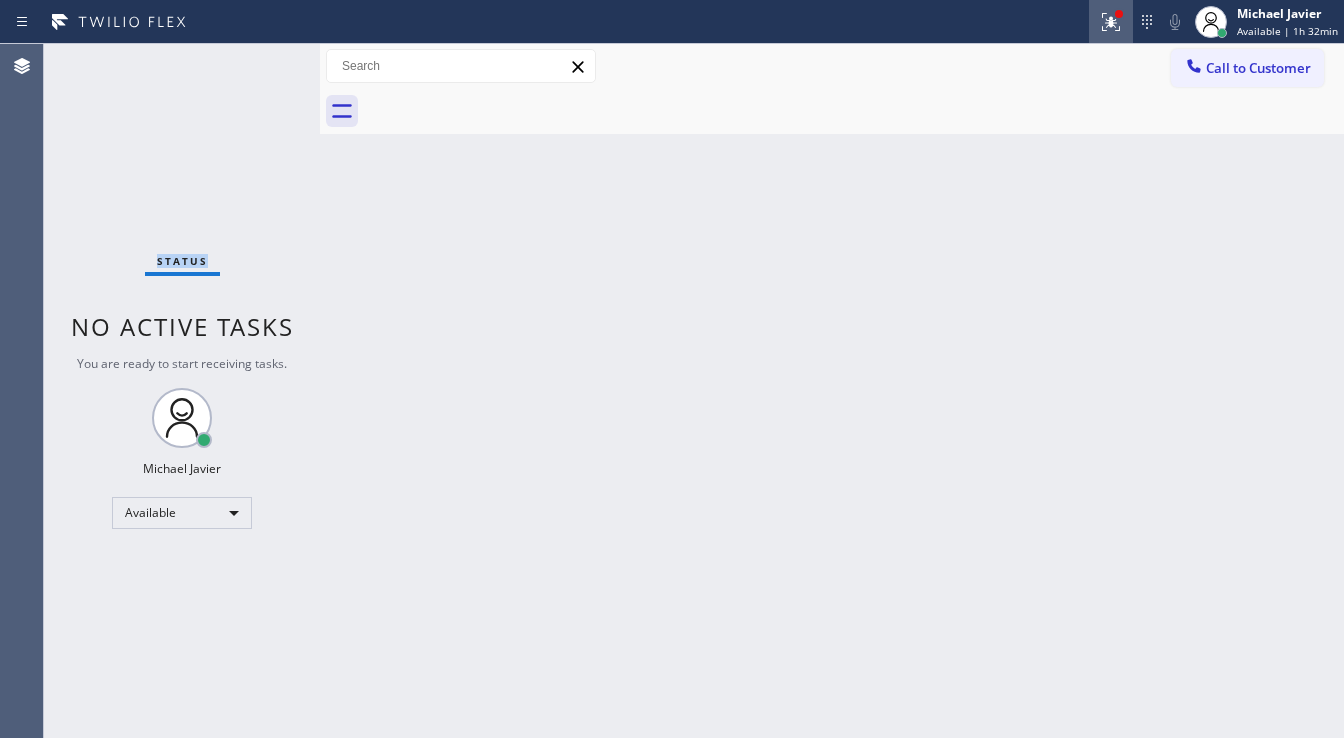 click at bounding box center (1111, 22) 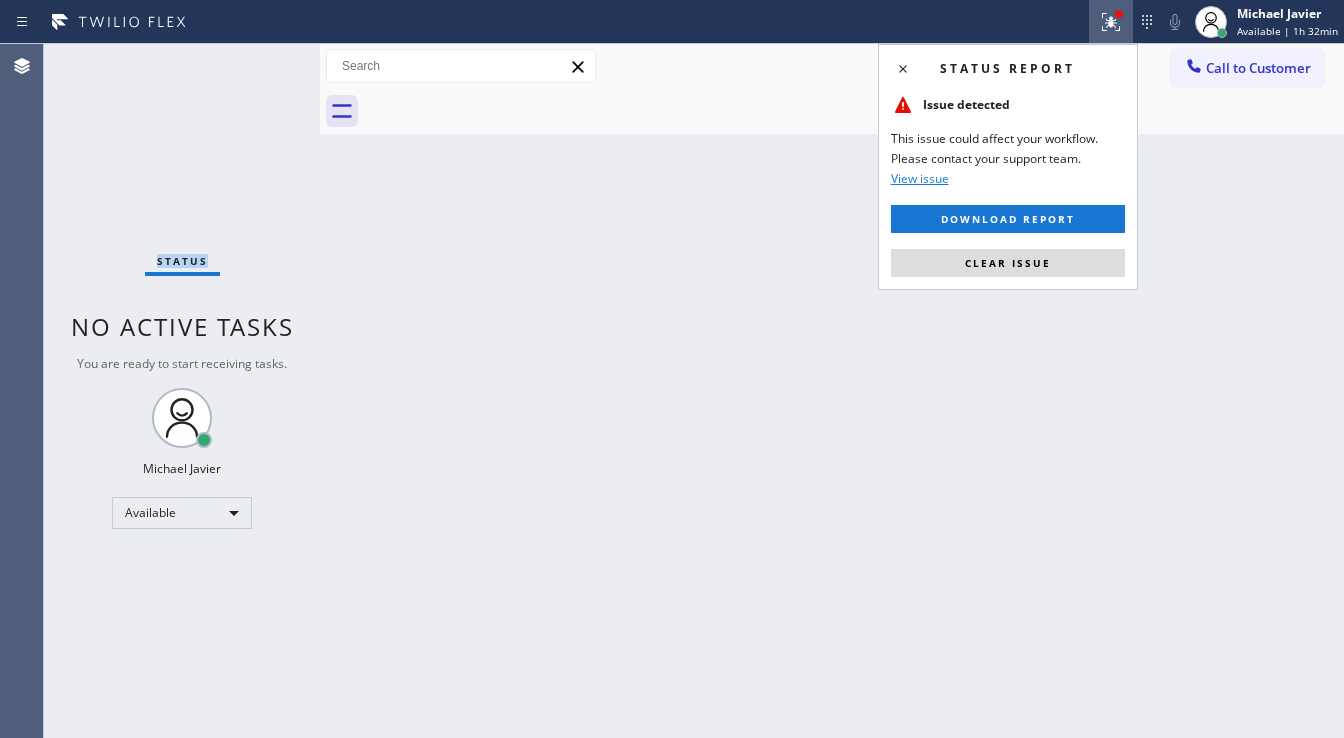 click on "Clear issue" at bounding box center [1008, 263] 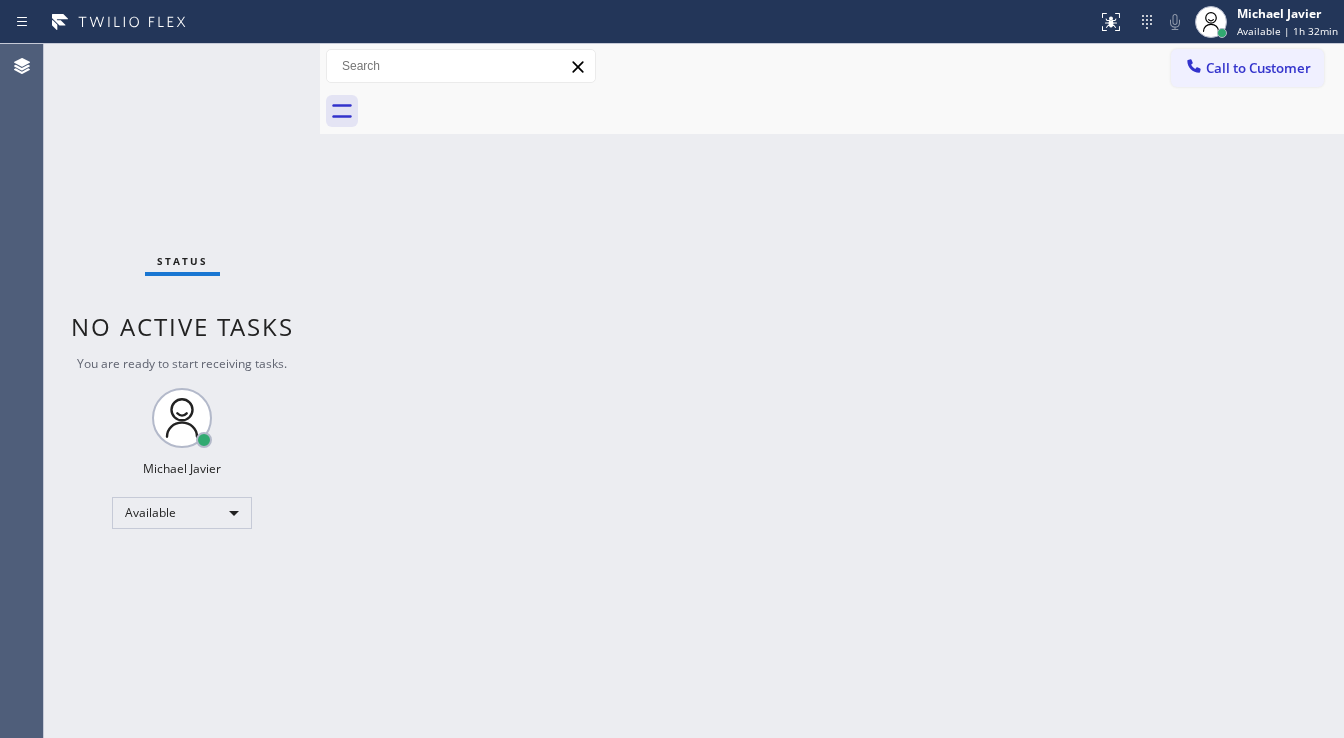 click on "Back to Dashboard Change Sender ID Customers Technicians Select a contact Outbound call Technician Search Technician Your caller id phone number Your caller id phone number Call Technician info Name   Phone none Address none Change Sender ID HVAC +18559994417 5 Star Appliance +18557314952 Appliance Repair +18554611149 Plumbing +18889090120 Air Duct Cleaning +18006865038  Electricians +18005688664 Cancel Change Check personal SMS Reset Change No tabs Call to Customer Outbound call Location Search location Your caller id phone number (818) 337-3815 Customer number Call Outbound call Technician Search Technician Your caller id phone number Your caller id phone number Call" at bounding box center (832, 391) 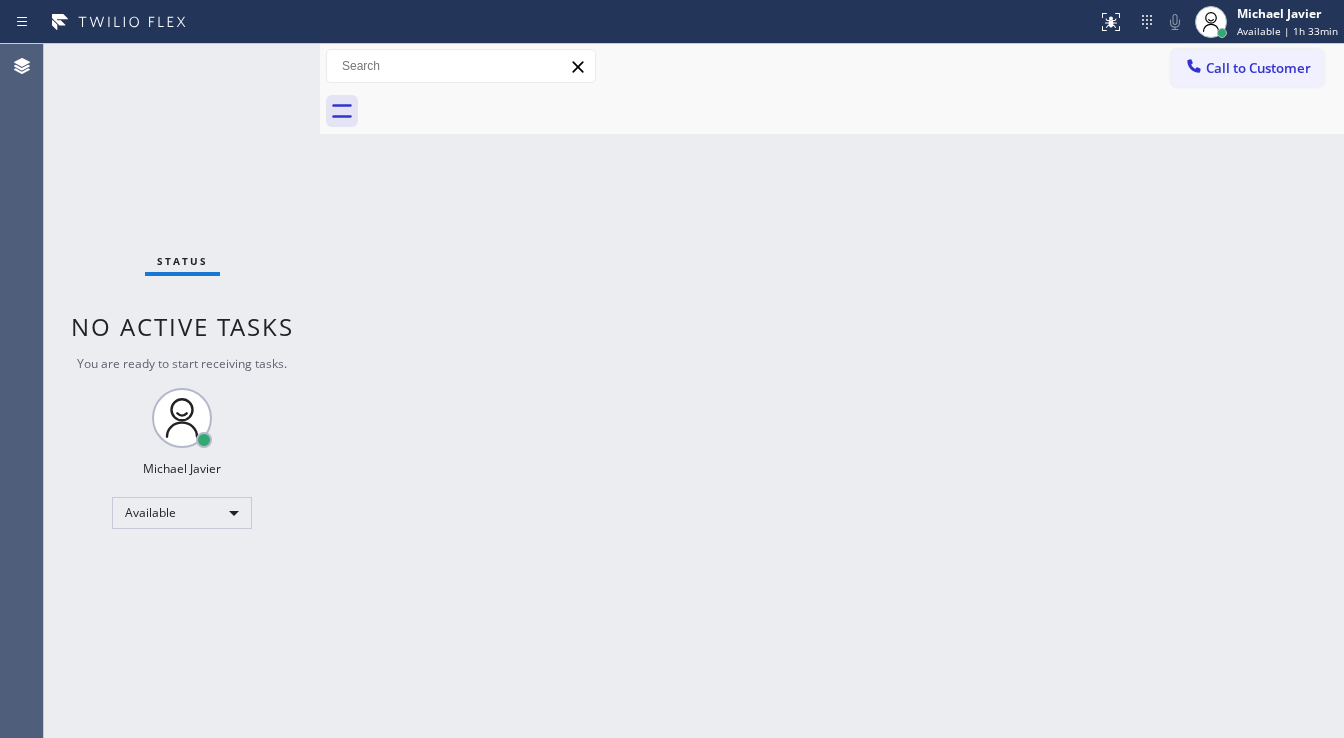 click on "Status   No active tasks     You are ready to start receiving tasks.   Michael Javier Available" at bounding box center [182, 391] 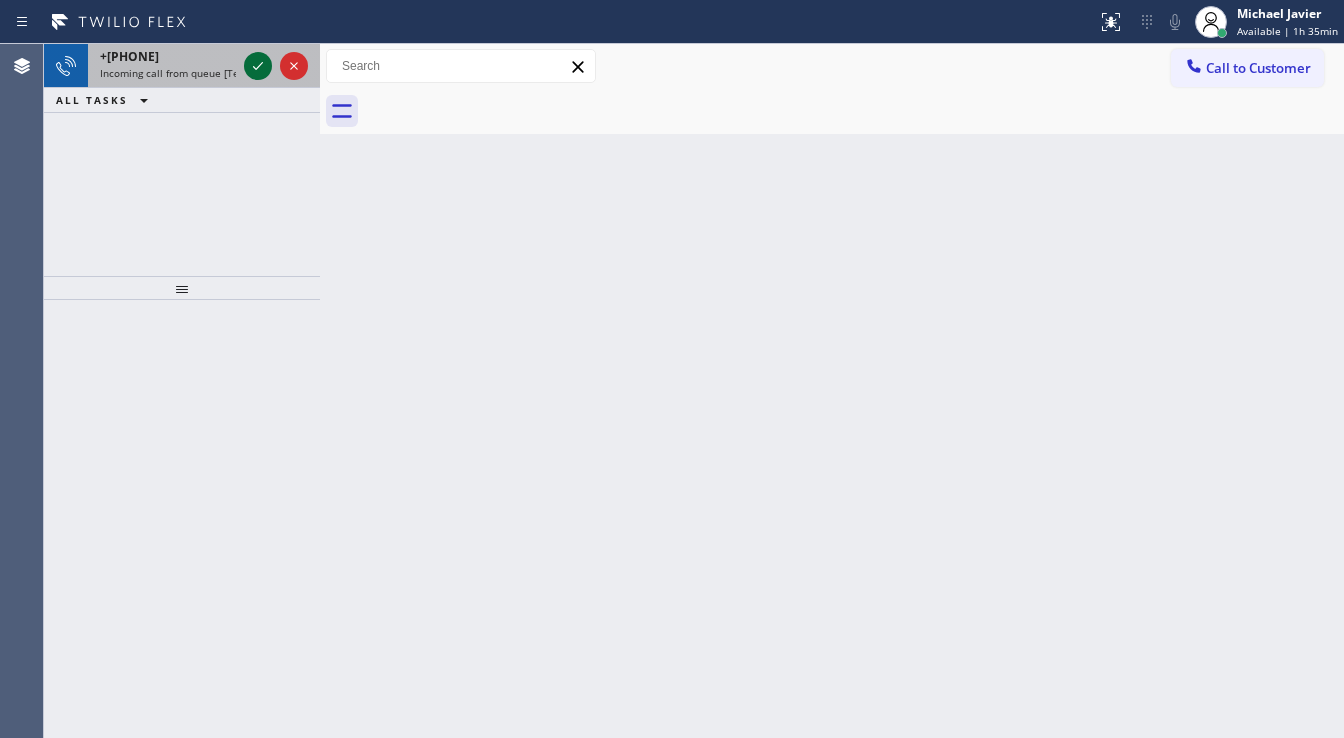 click 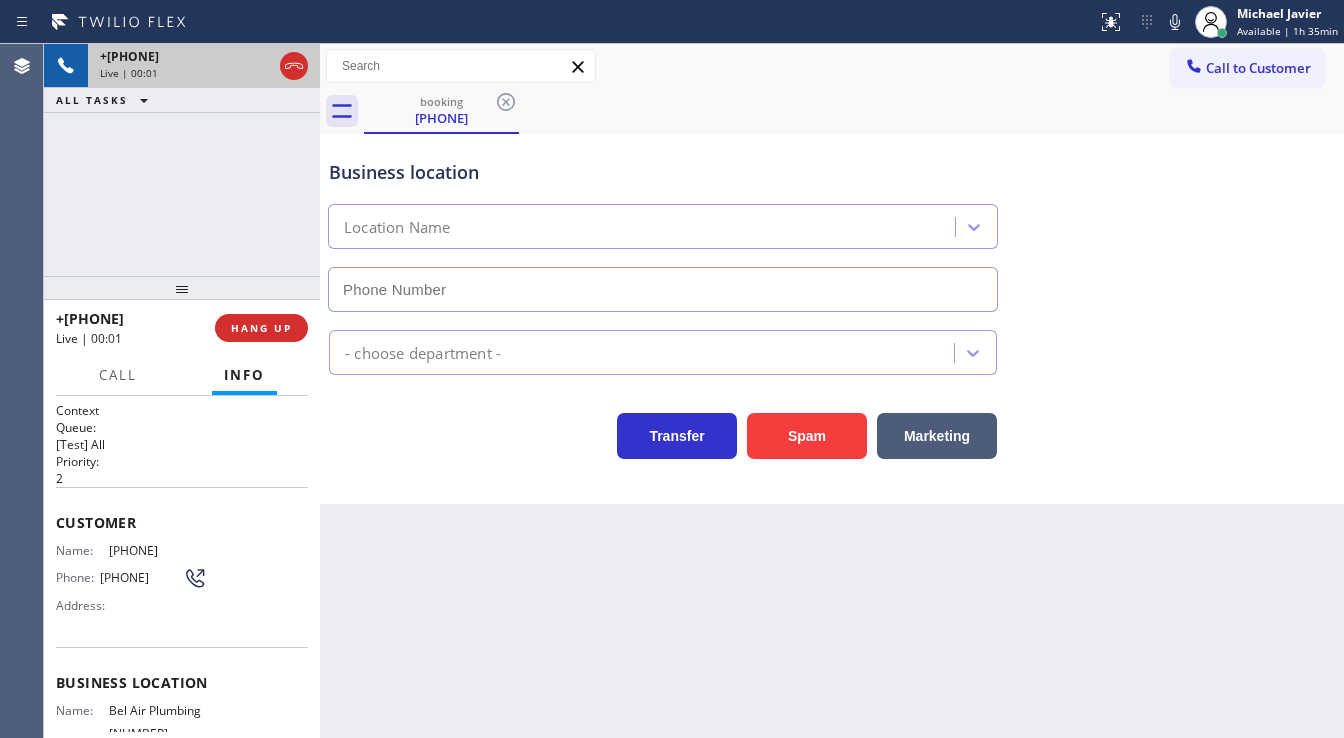 type on "(323) 283-8369" 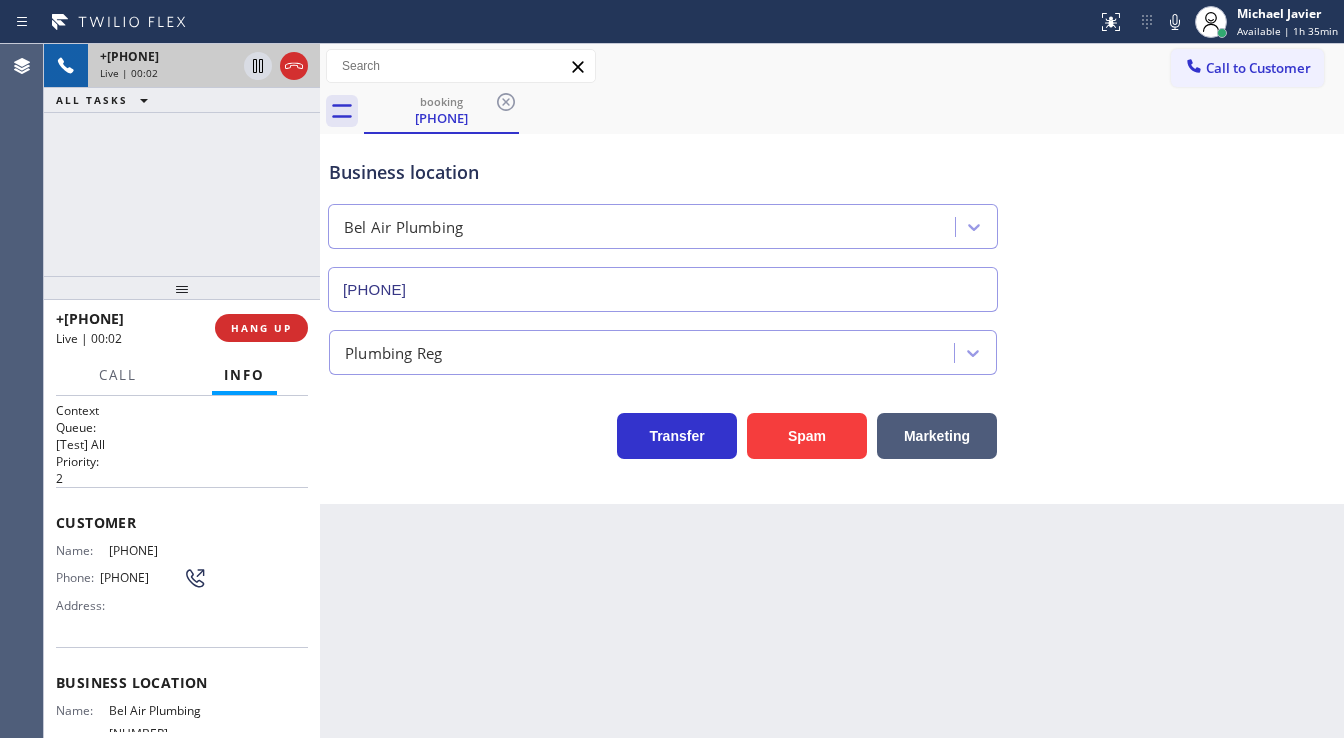 click on "+13232854824 Live | 00:02 ALL TASKS ALL TASKS ACTIVE TASKS TASKS IN WRAP UP" at bounding box center [182, 160] 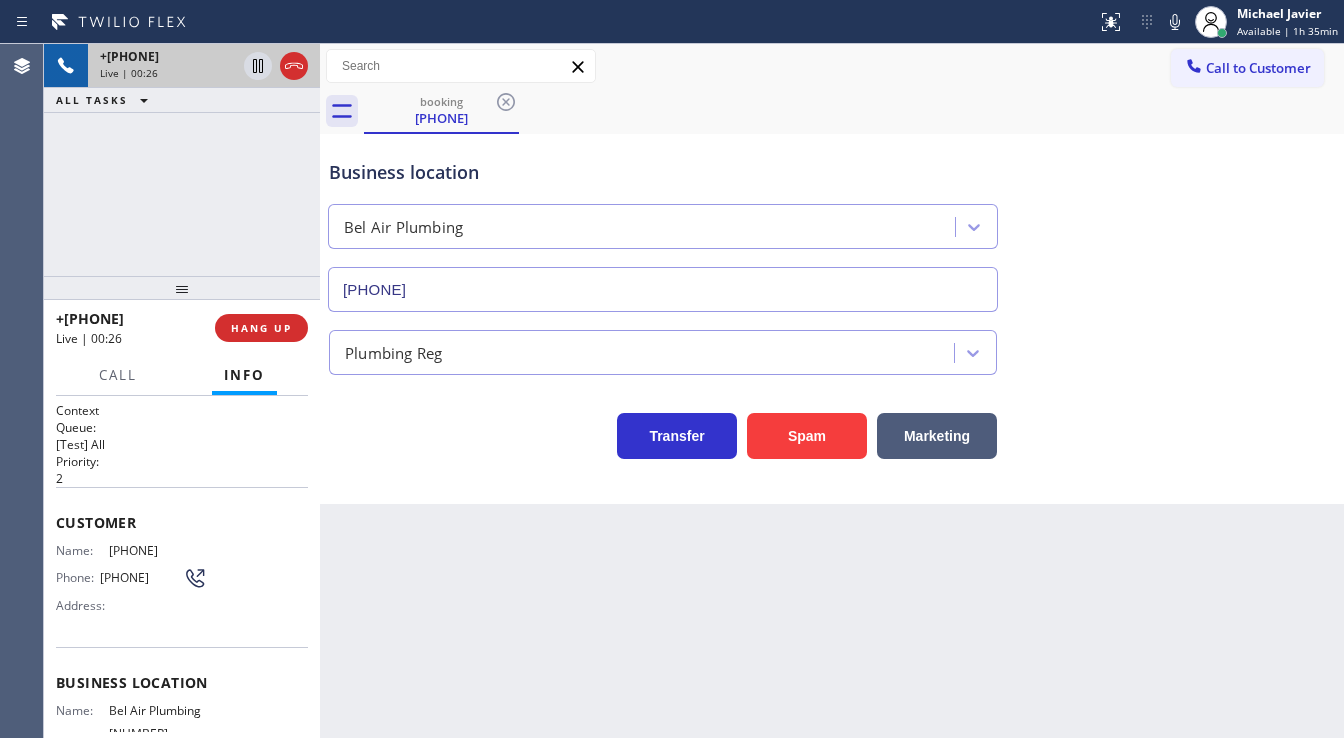 click on "+13232854824 Live | 00:26 ALL TASKS ALL TASKS ACTIVE TASKS TASKS IN WRAP UP" at bounding box center [182, 160] 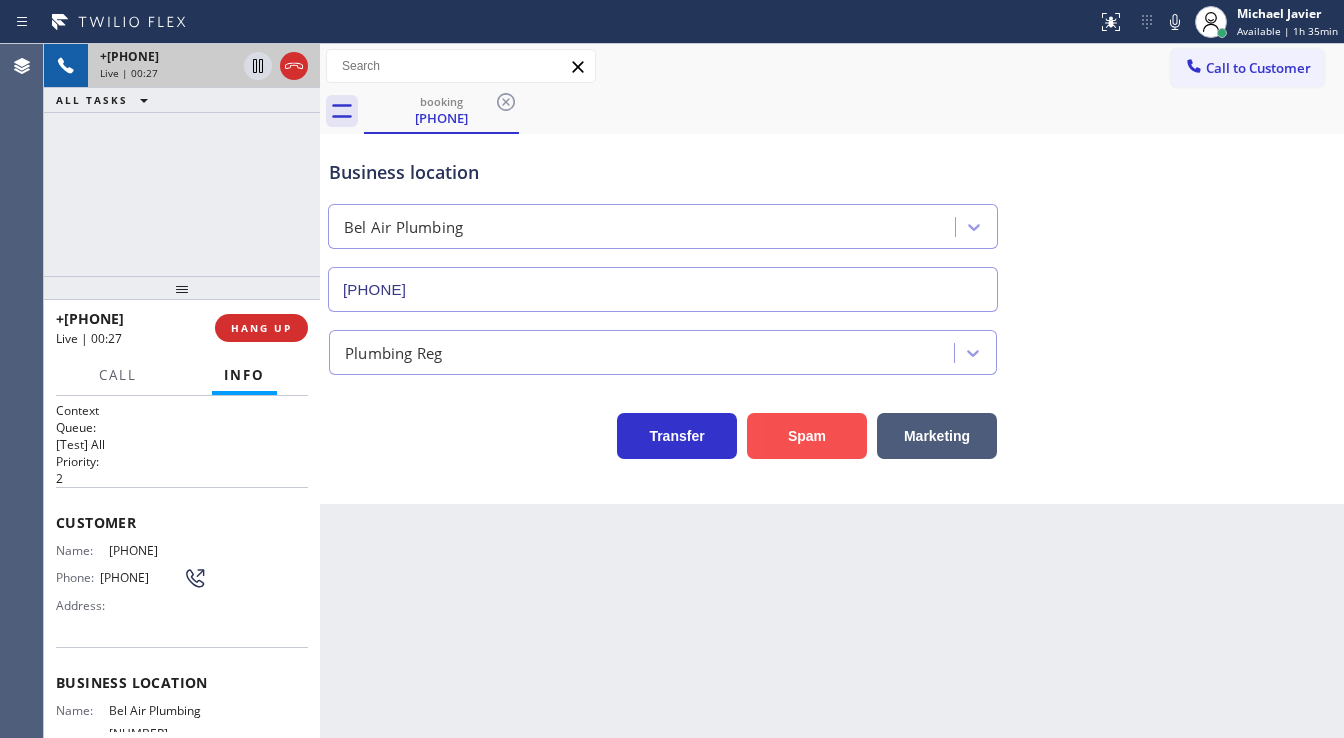 click on "Spam" at bounding box center (807, 436) 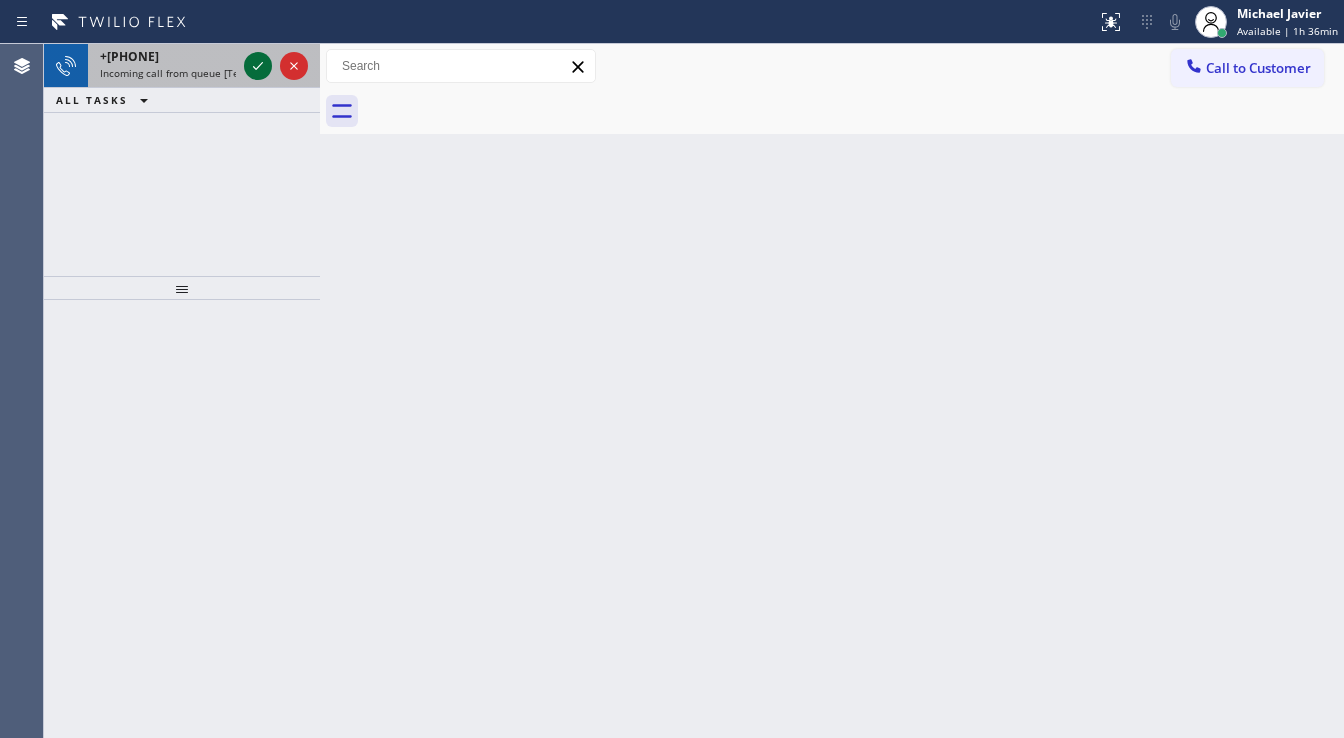 click 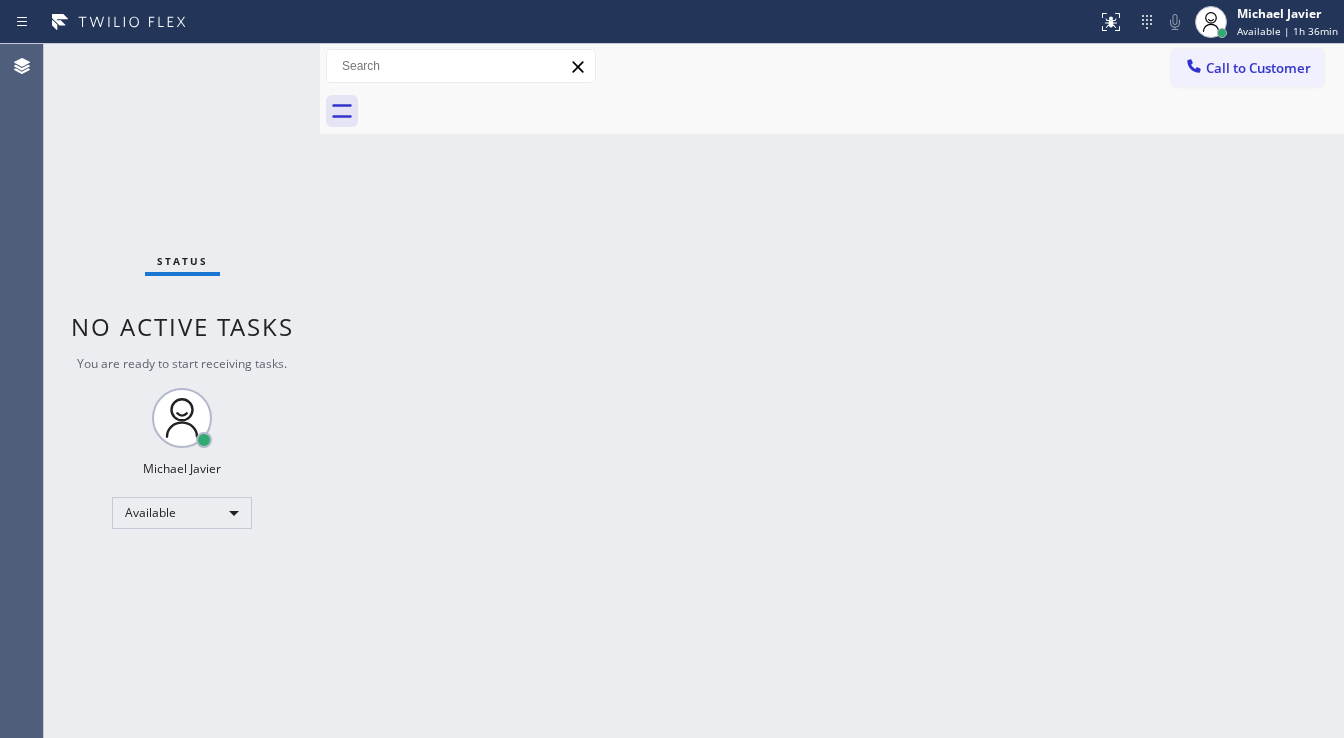 click on "Status   No active tasks     You are ready to start receiving tasks.   Michael Javier Available" at bounding box center [182, 391] 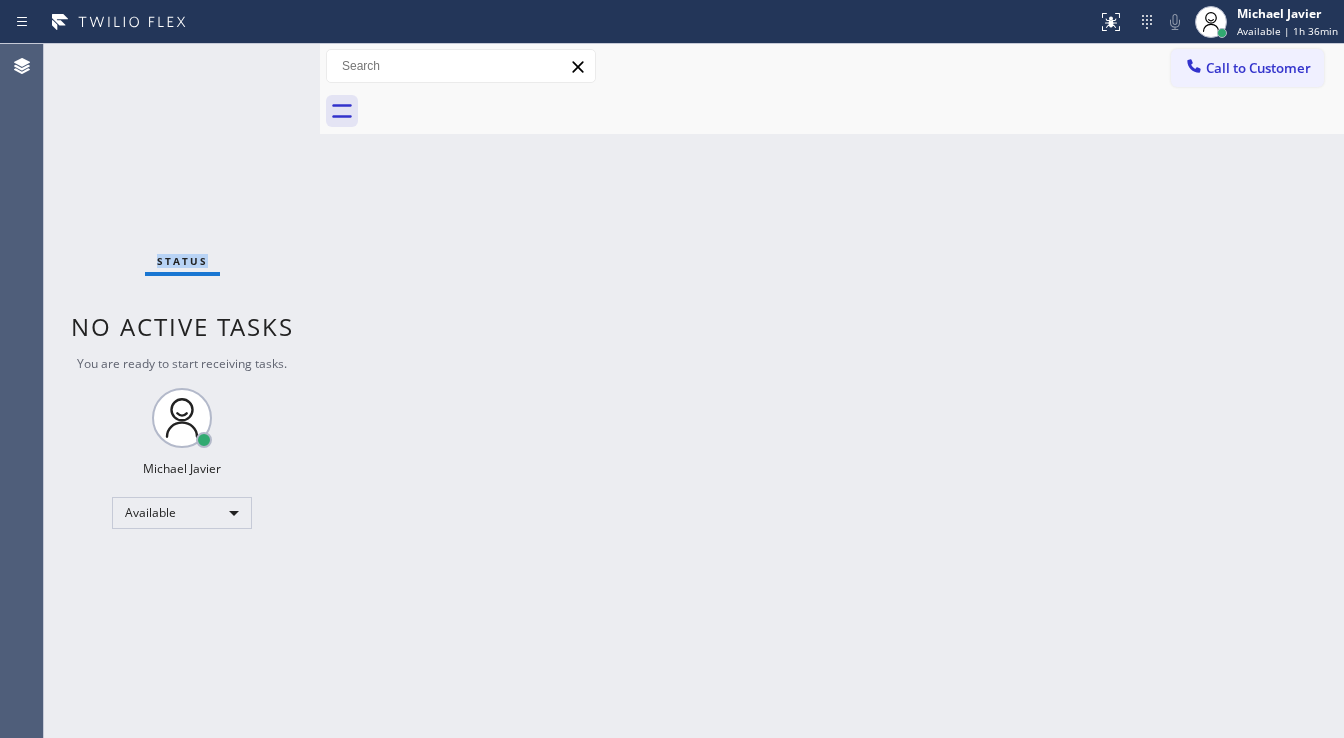 click on "Status   No active tasks     You are ready to start receiving tasks.   Michael Javier Available" at bounding box center (182, 391) 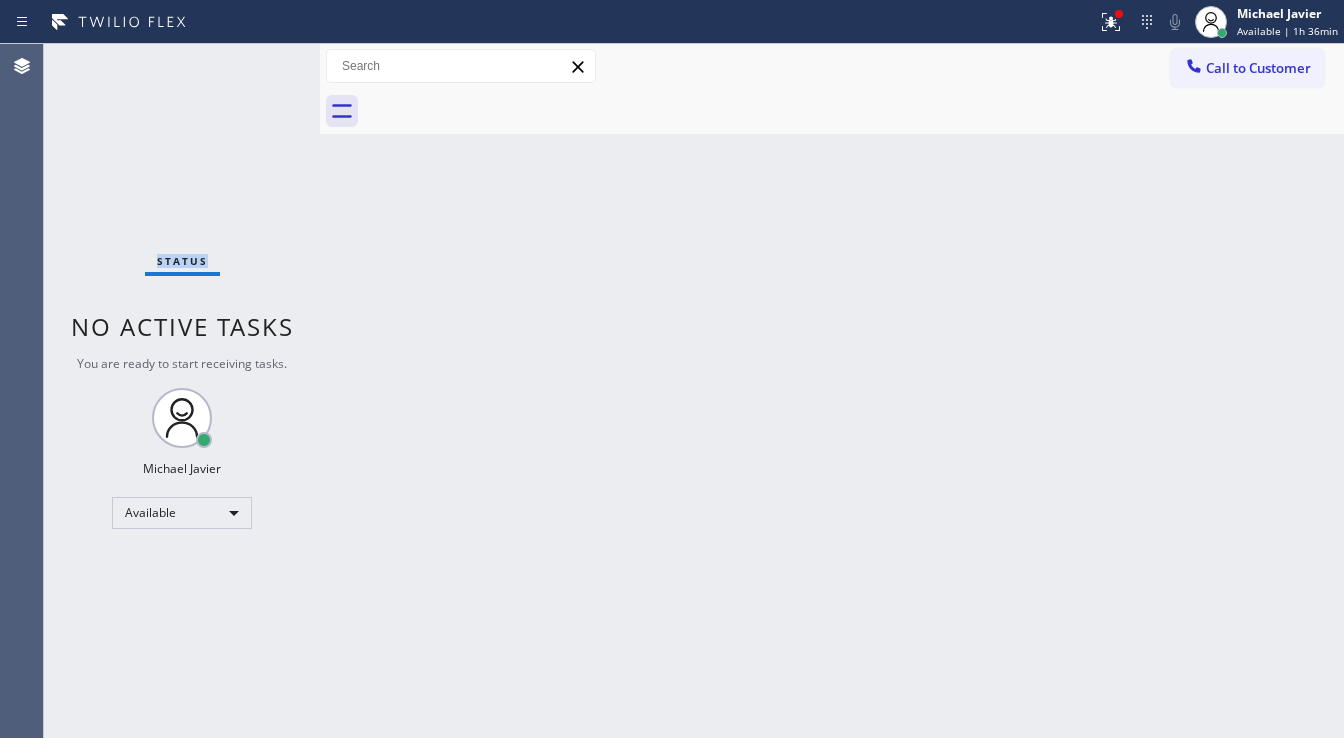 click on "Status   No active tasks     You are ready to start receiving tasks.   Michael Javier Available" at bounding box center (182, 391) 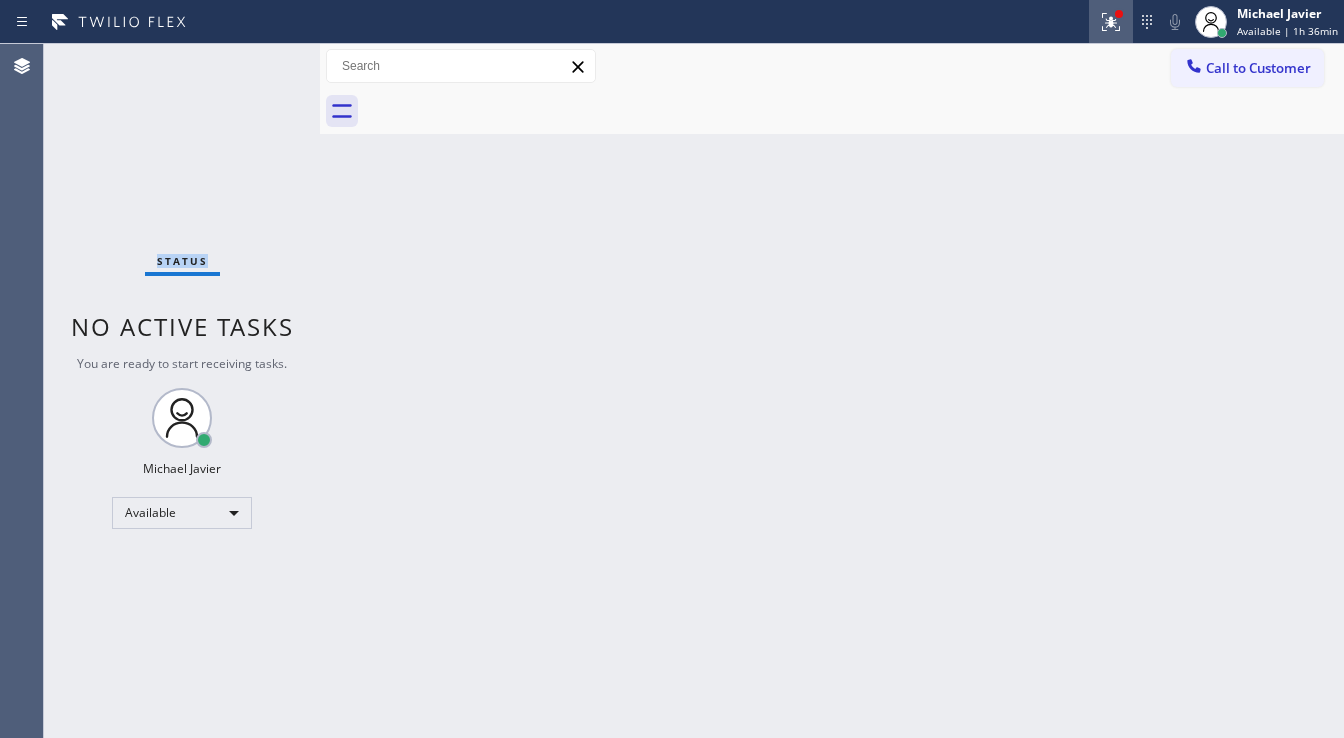 click 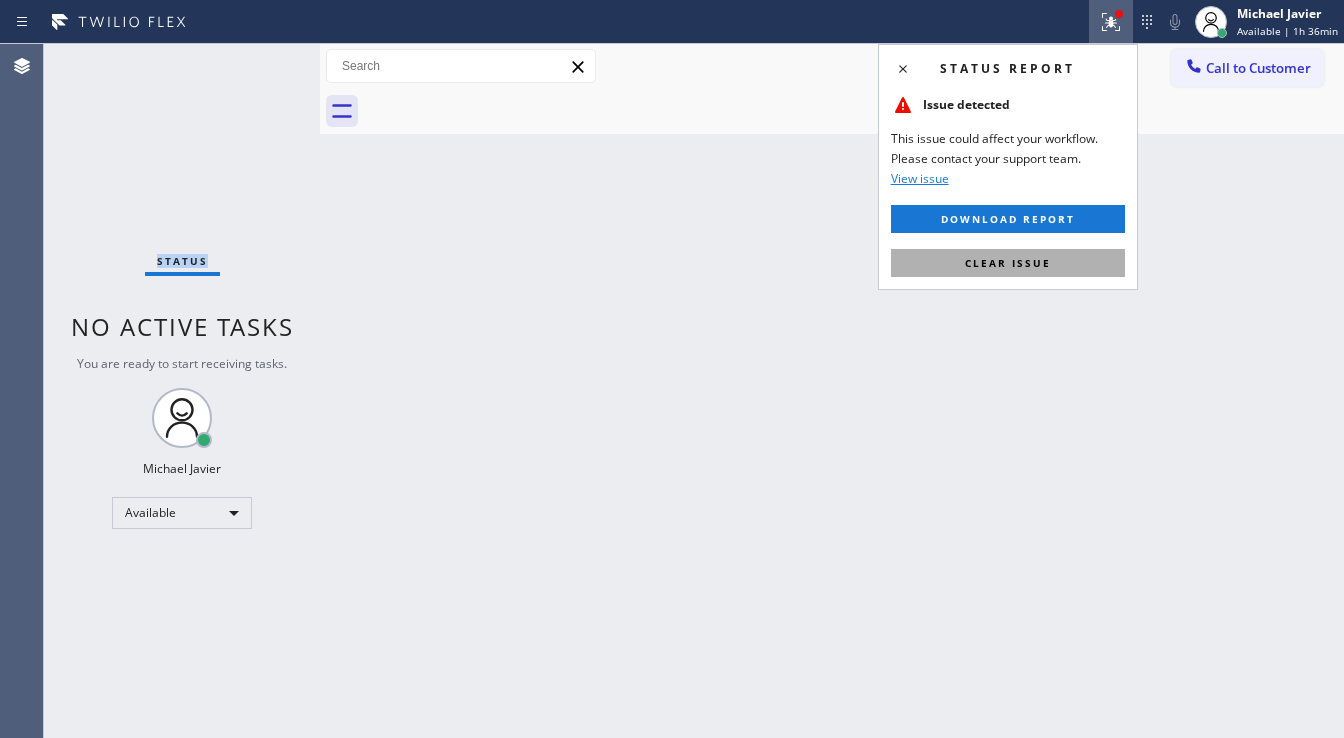 click on "Clear issue" at bounding box center [1008, 263] 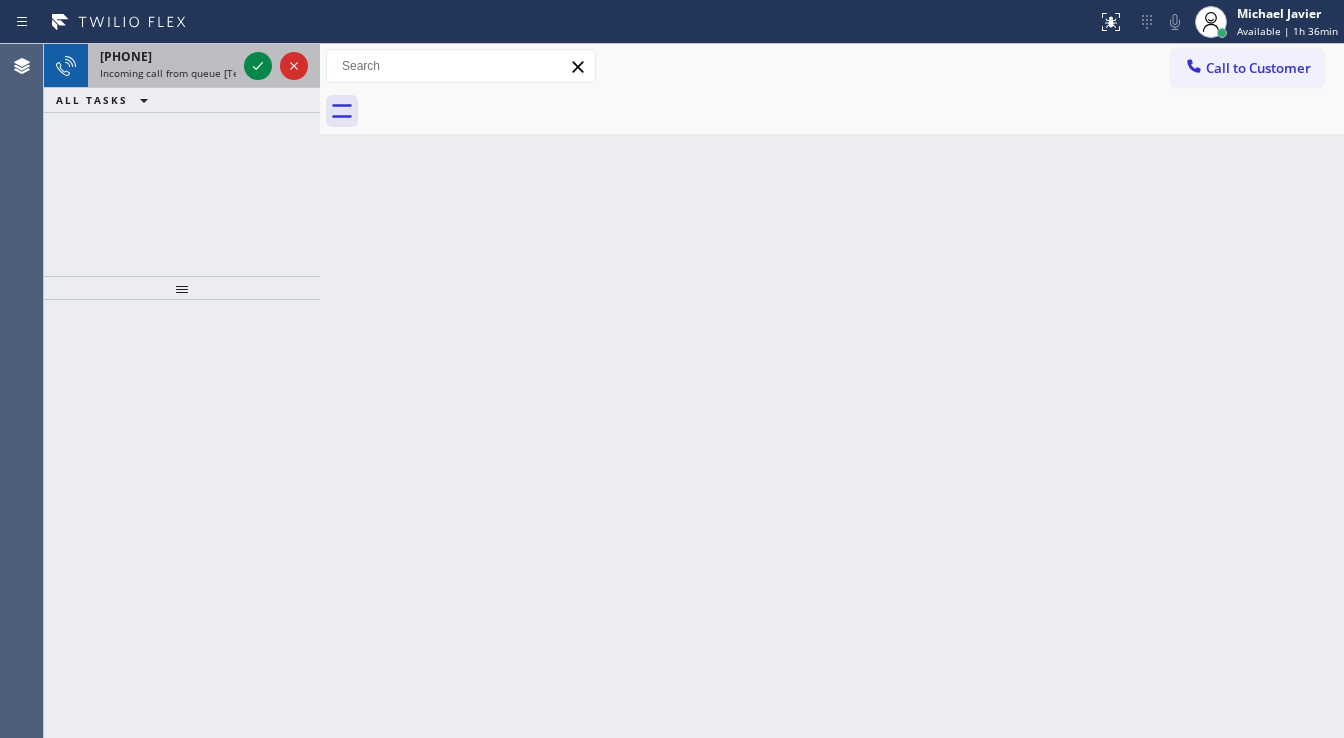 click at bounding box center [276, 66] 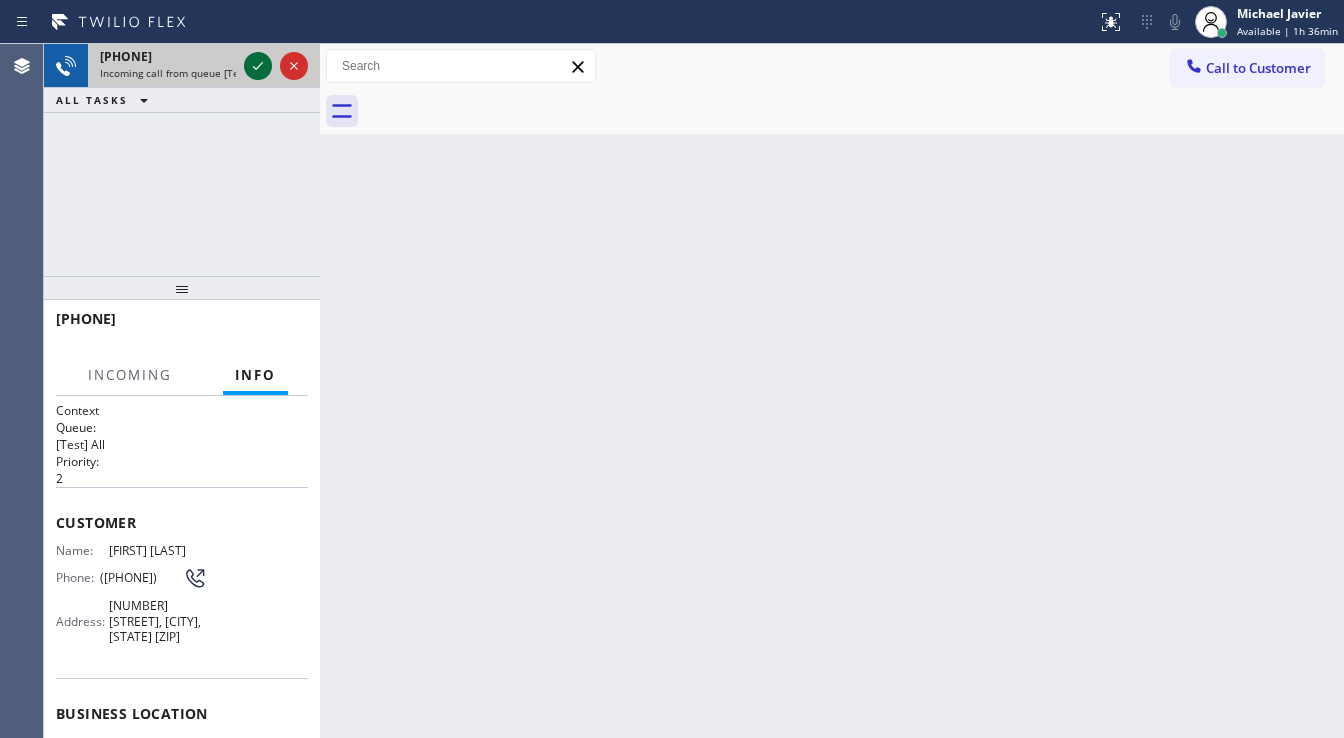 click 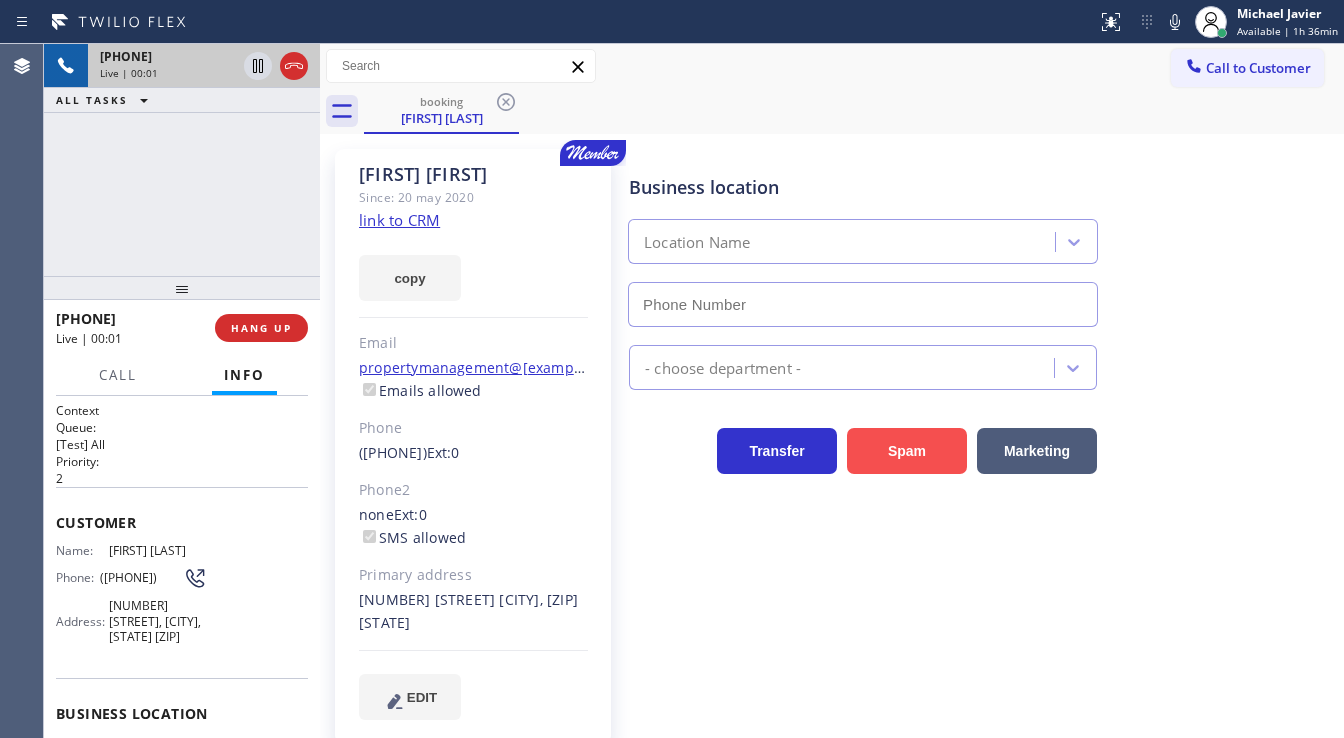 type on "(818) 798-9808" 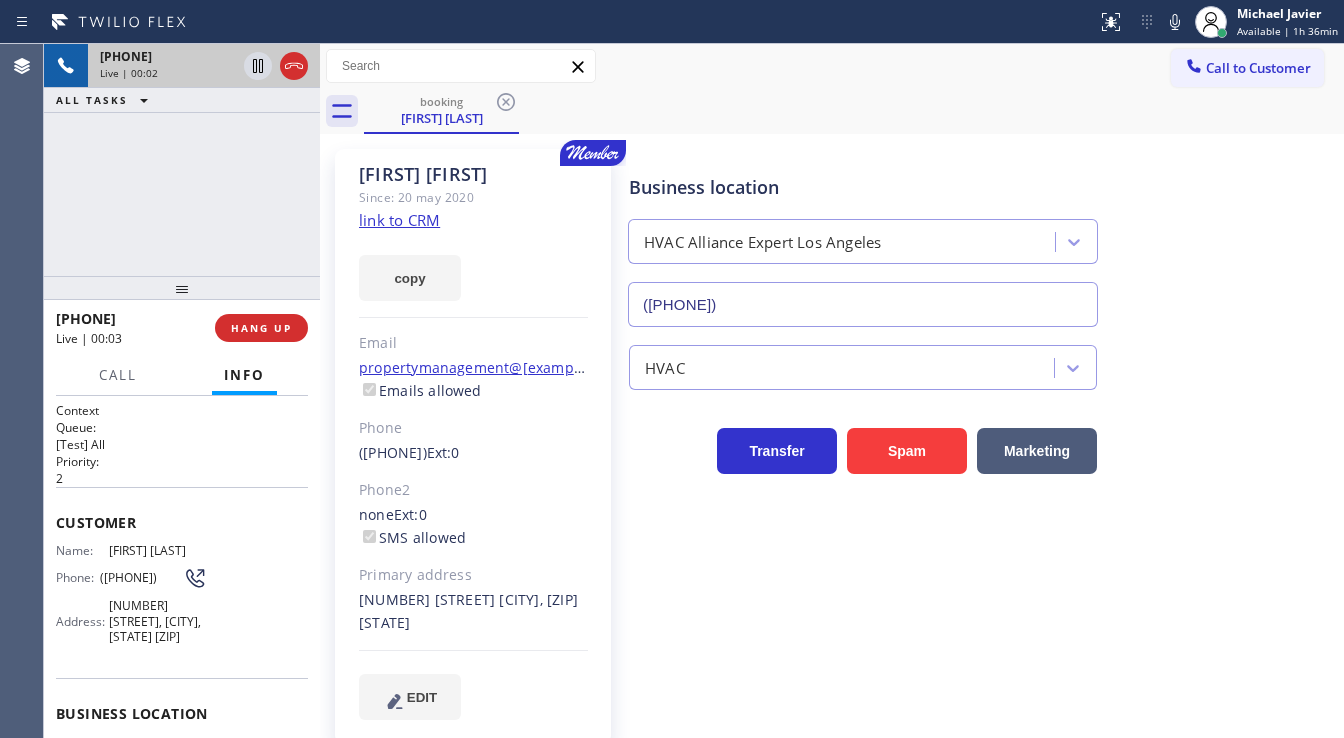 click on "link to CRM" at bounding box center [399, 220] 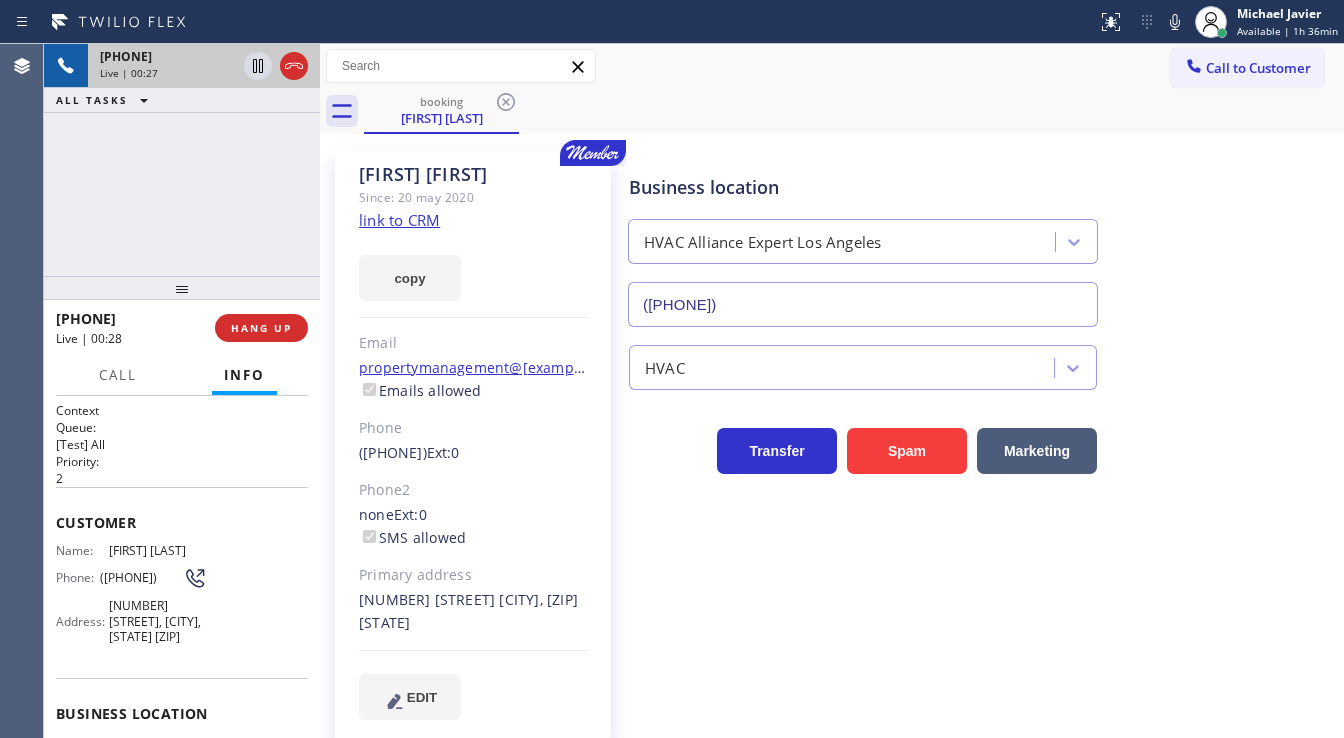 drag, startPoint x: 162, startPoint y: 322, endPoint x: 124, endPoint y: 321, distance: 38.013157 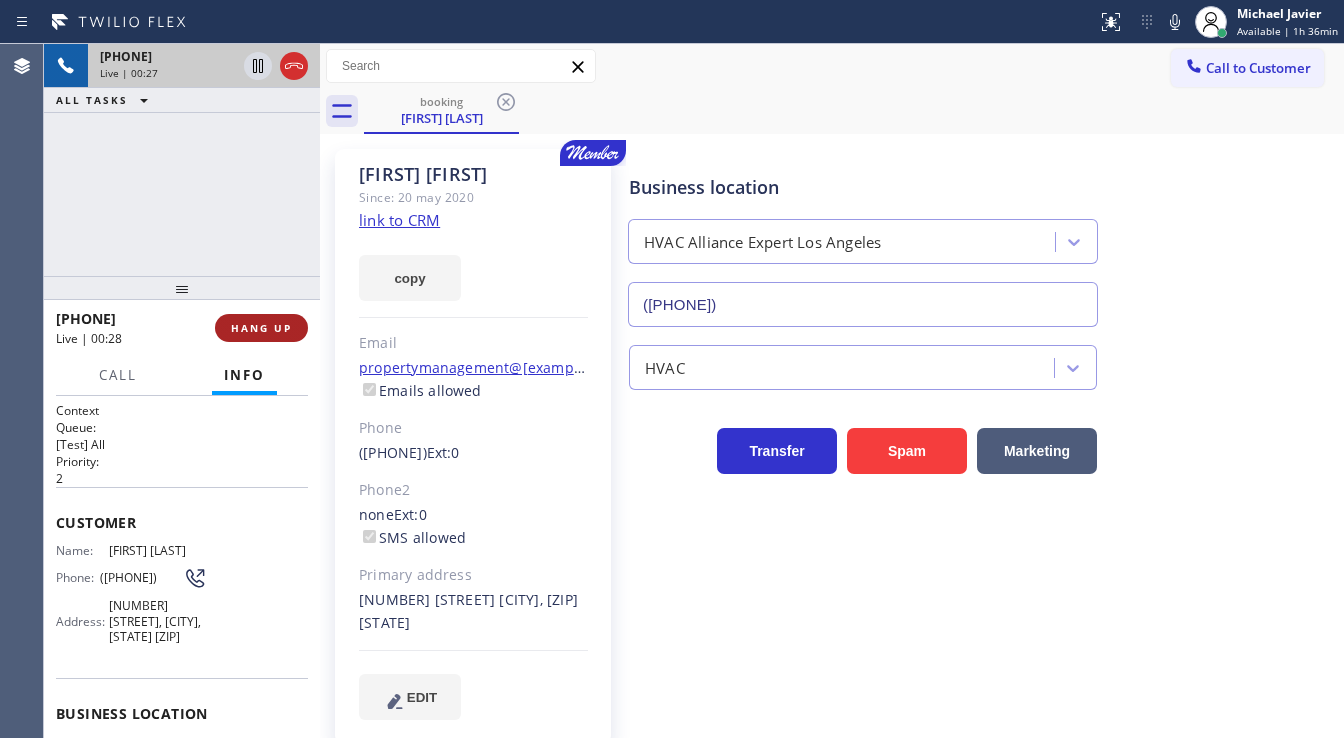 copy on "7056" 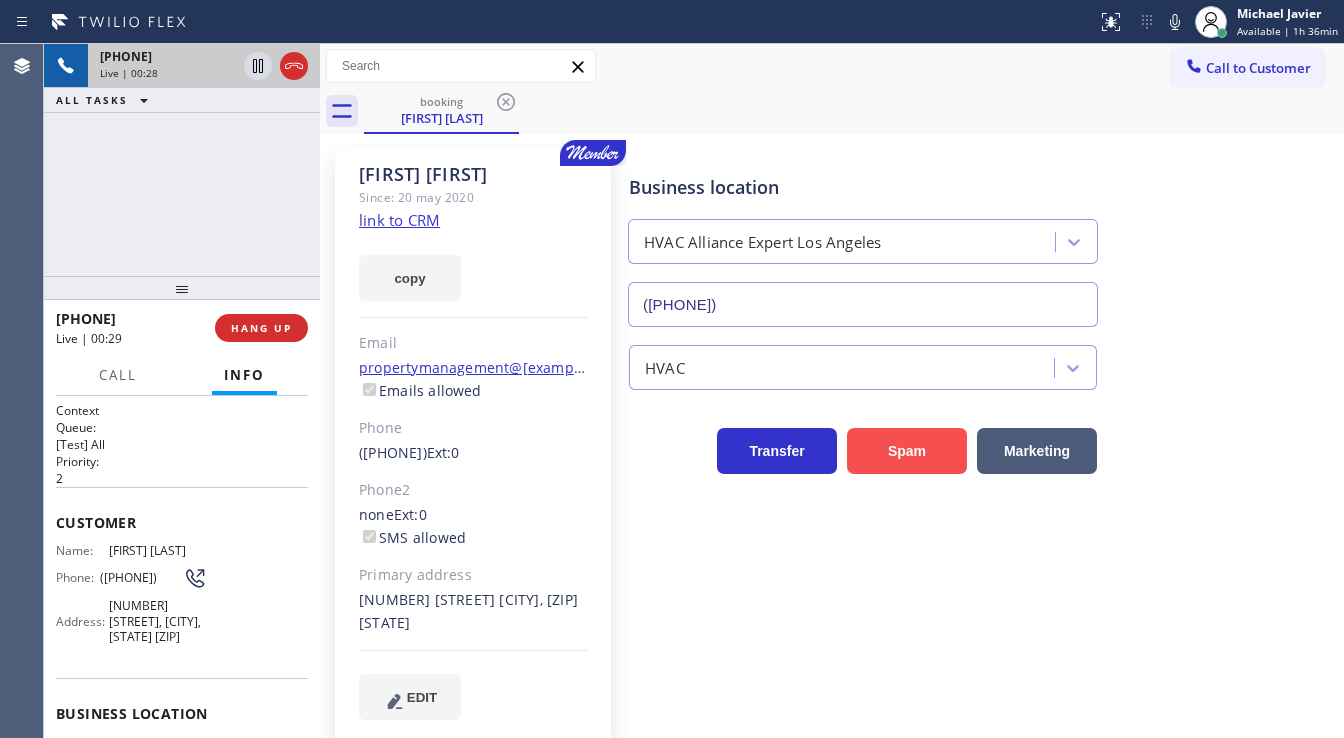 click on "Spam" at bounding box center (907, 451) 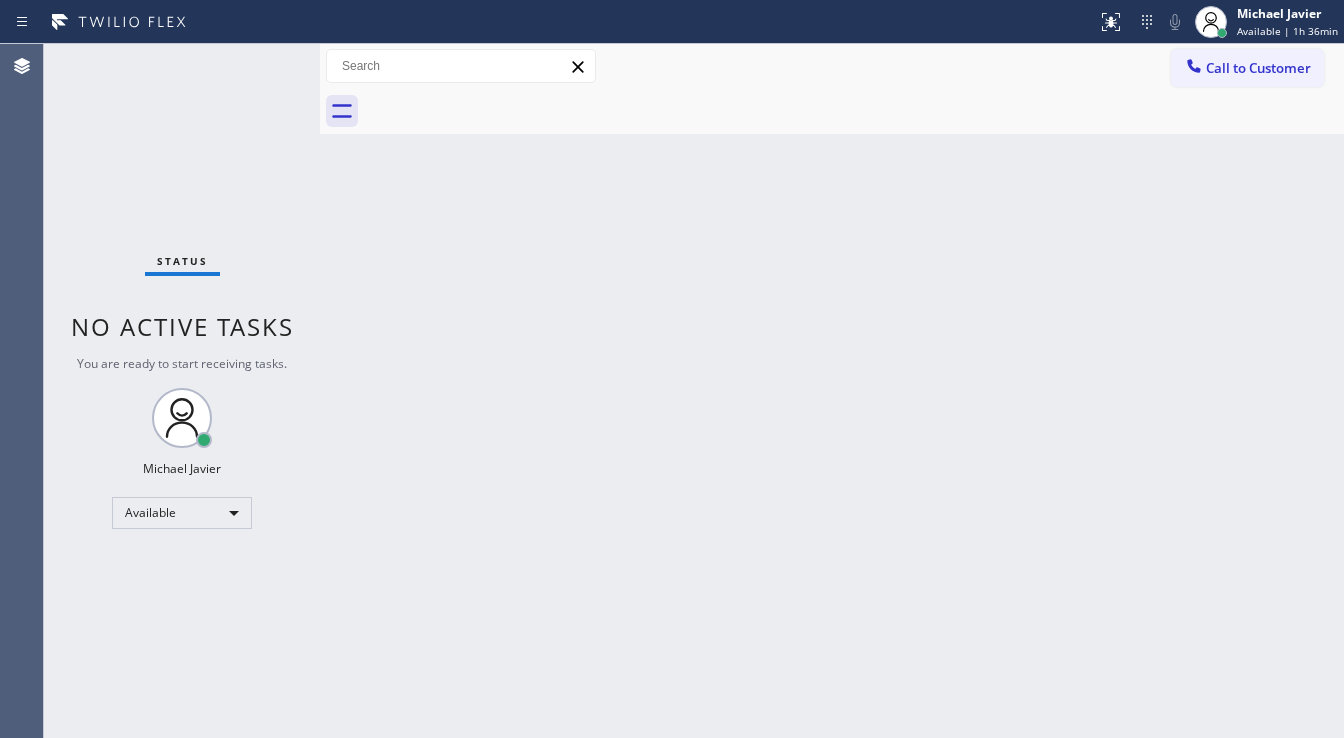 click on "Status   No active tasks     You are ready to start receiving tasks.   Michael Javier Available" at bounding box center (182, 391) 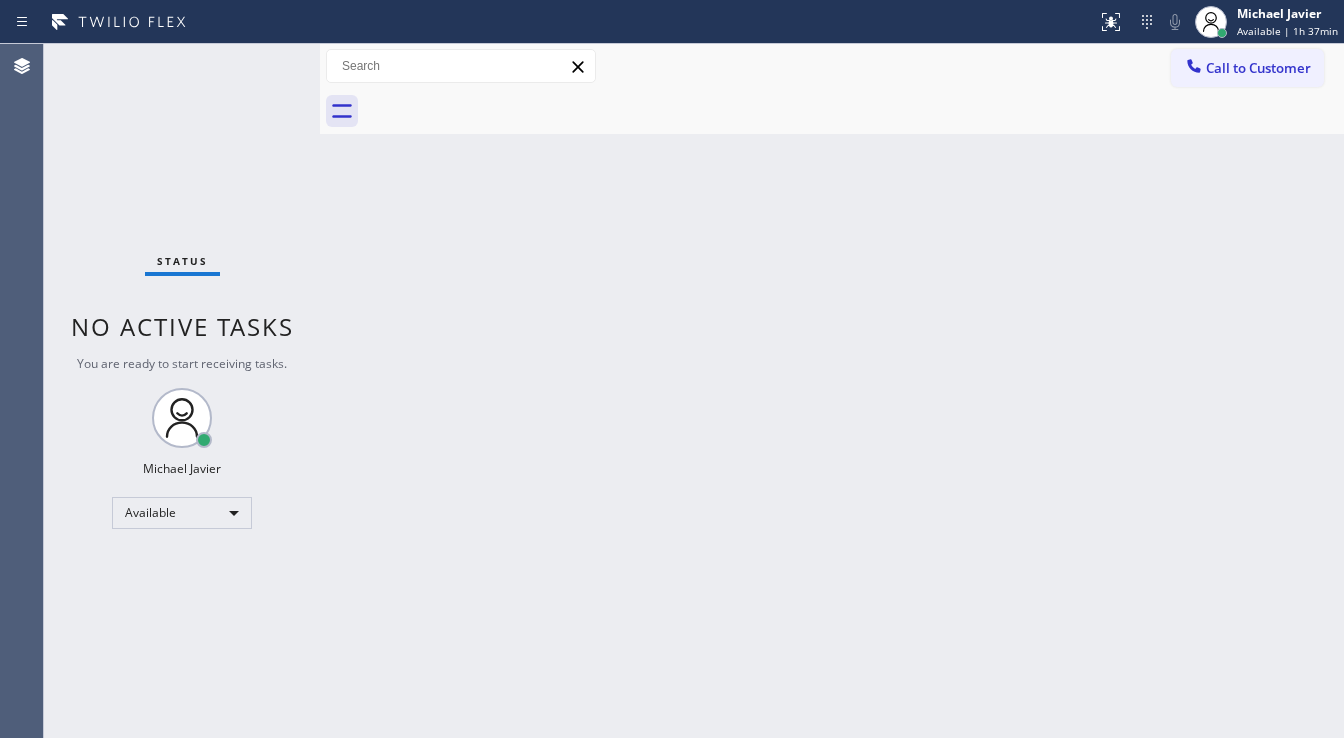 click on "Status   No active tasks     You are ready to start receiving tasks.   Michael Javier Available" at bounding box center [182, 391] 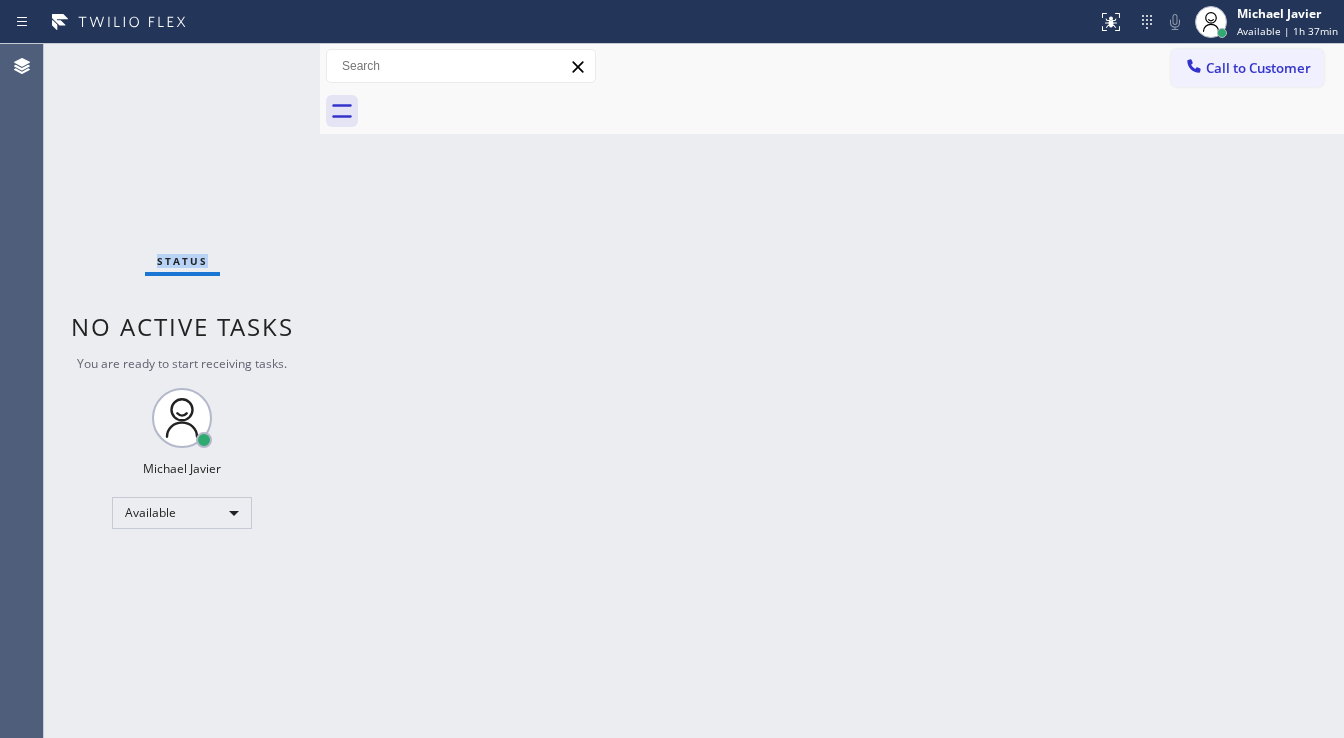 click on "Status   No active tasks     You are ready to start receiving tasks.   Michael Javier Available" at bounding box center (182, 391) 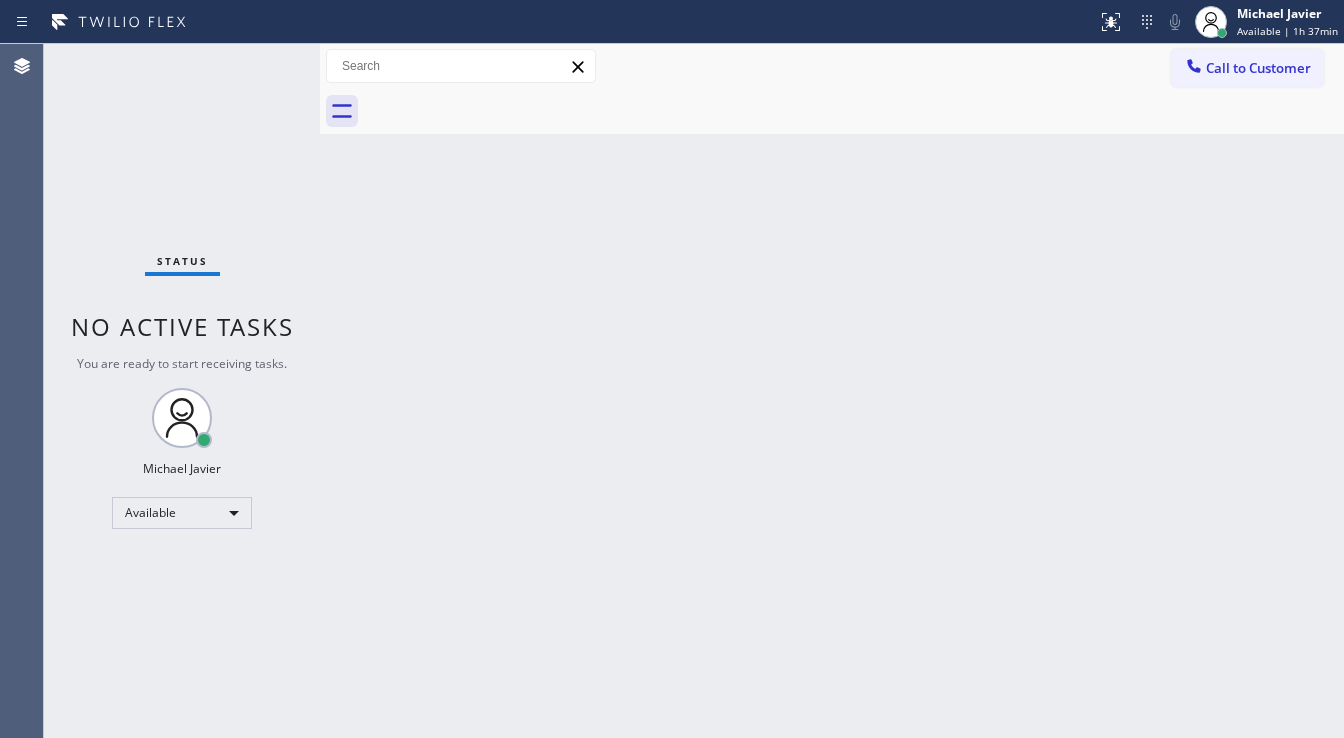 click on "Status   No active tasks     You are ready to start receiving tasks.   Michael Javier Available" at bounding box center (182, 391) 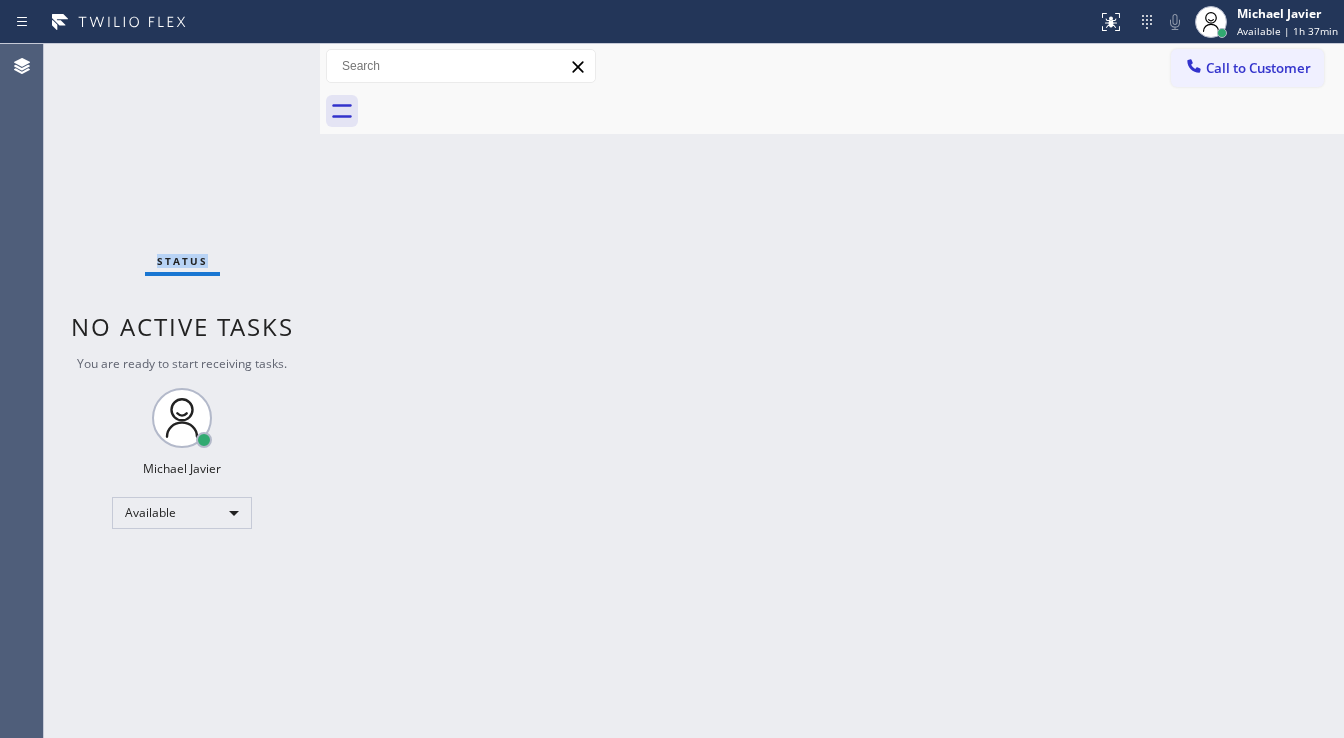 click on "Status   No active tasks     You are ready to start receiving tasks.   Michael Javier Available" at bounding box center (182, 391) 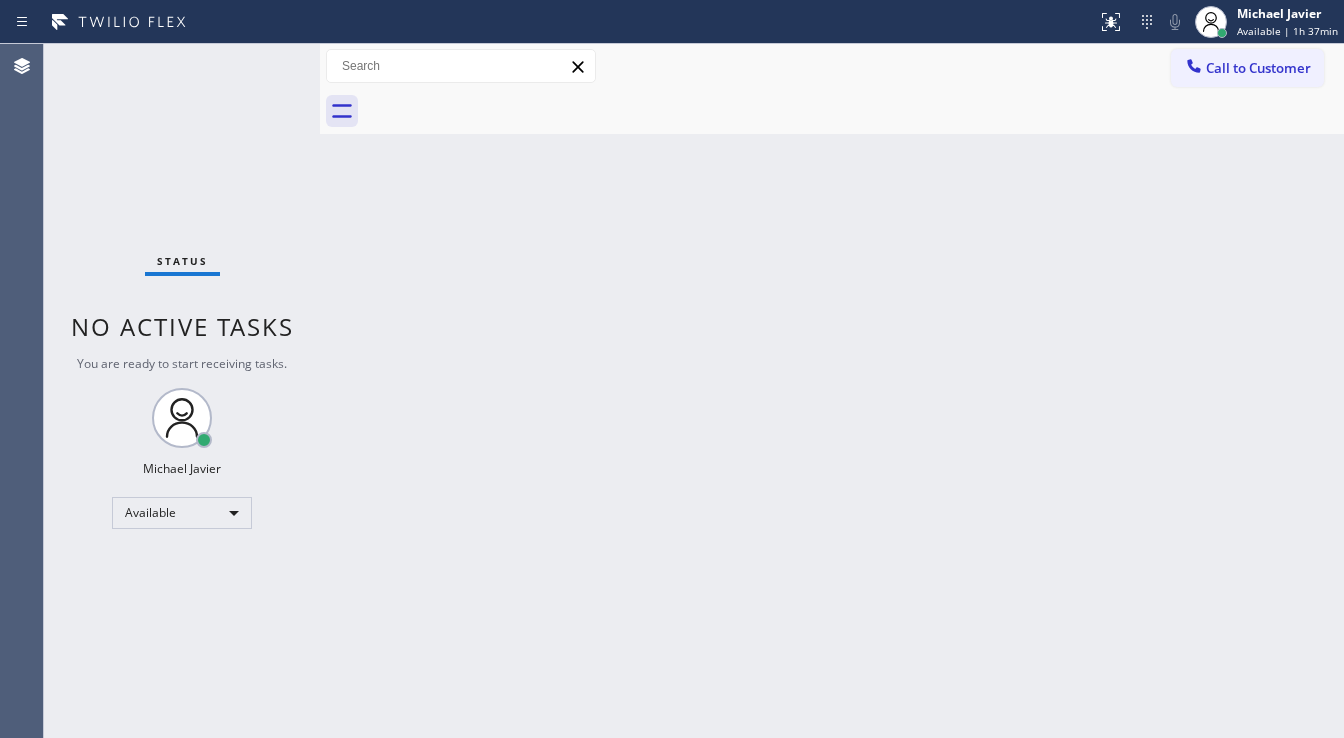 click on "Status   No active tasks     You are ready to start receiving tasks.   Michael Javier Available" at bounding box center [182, 391] 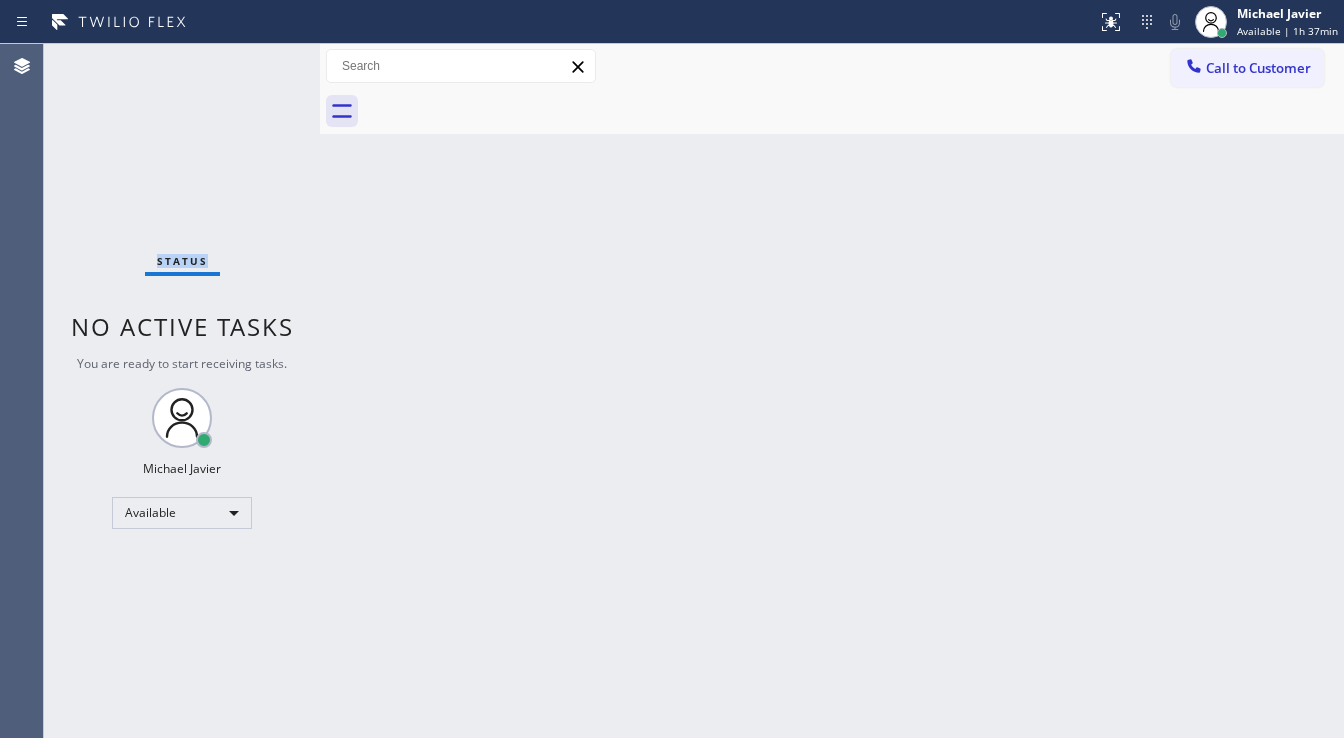 click on "Status   No active tasks     You are ready to start receiving tasks.   Michael Javier Available" at bounding box center [182, 391] 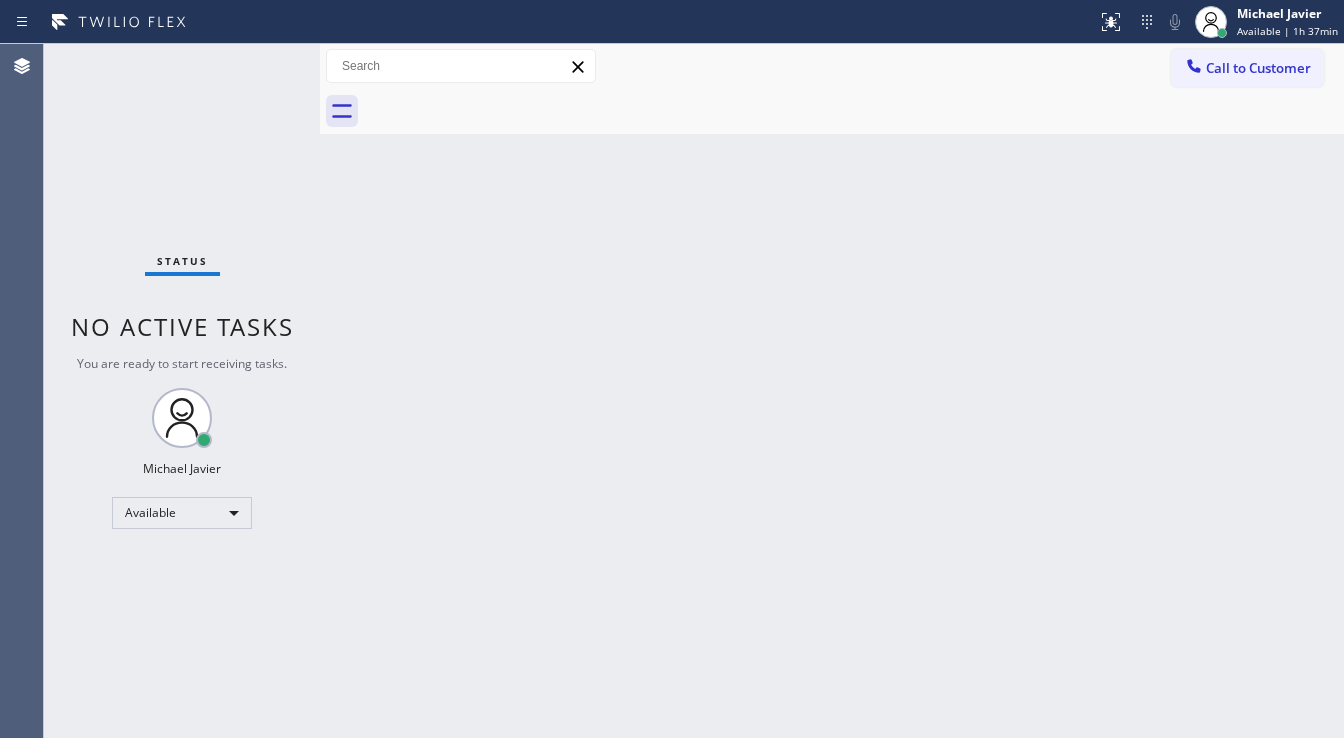 click on "Status   No active tasks     You are ready to start receiving tasks.   Michael Javier Available" at bounding box center (182, 391) 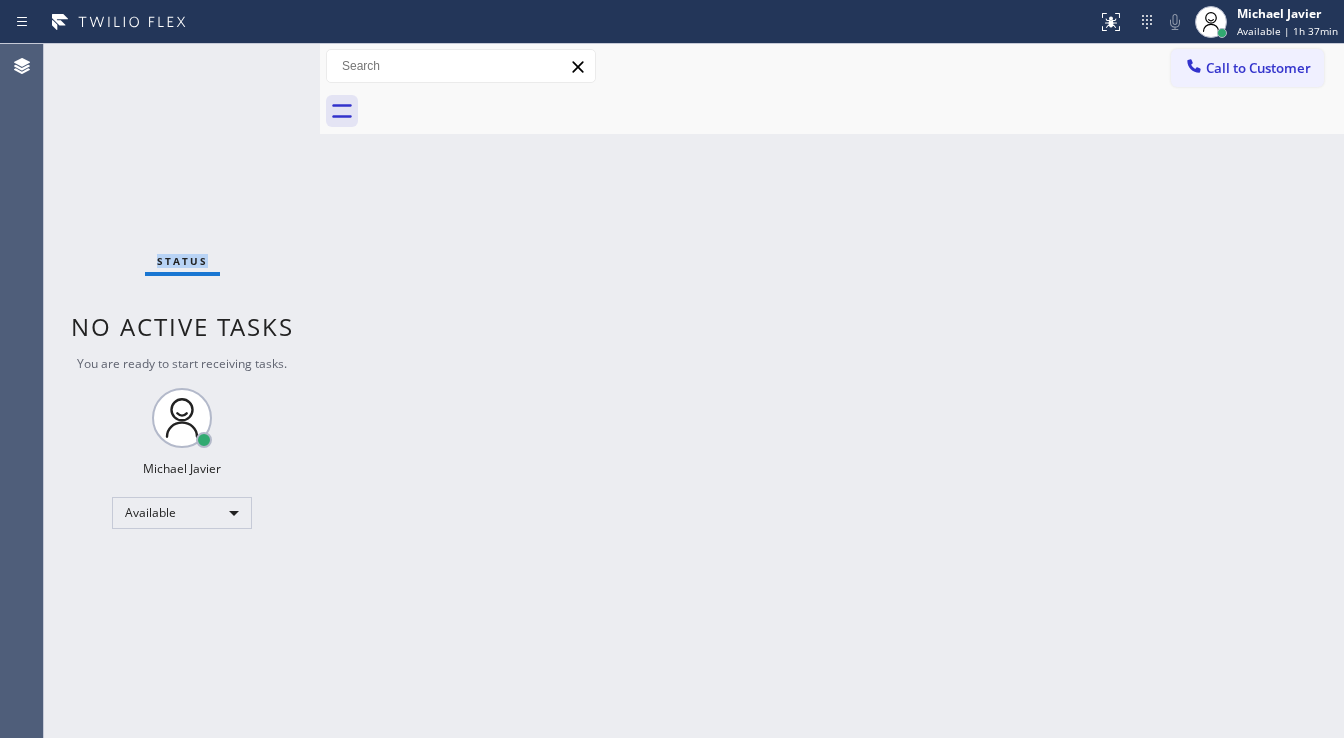 click on "Status   No active tasks     You are ready to start receiving tasks.   Michael Javier Available" at bounding box center (182, 391) 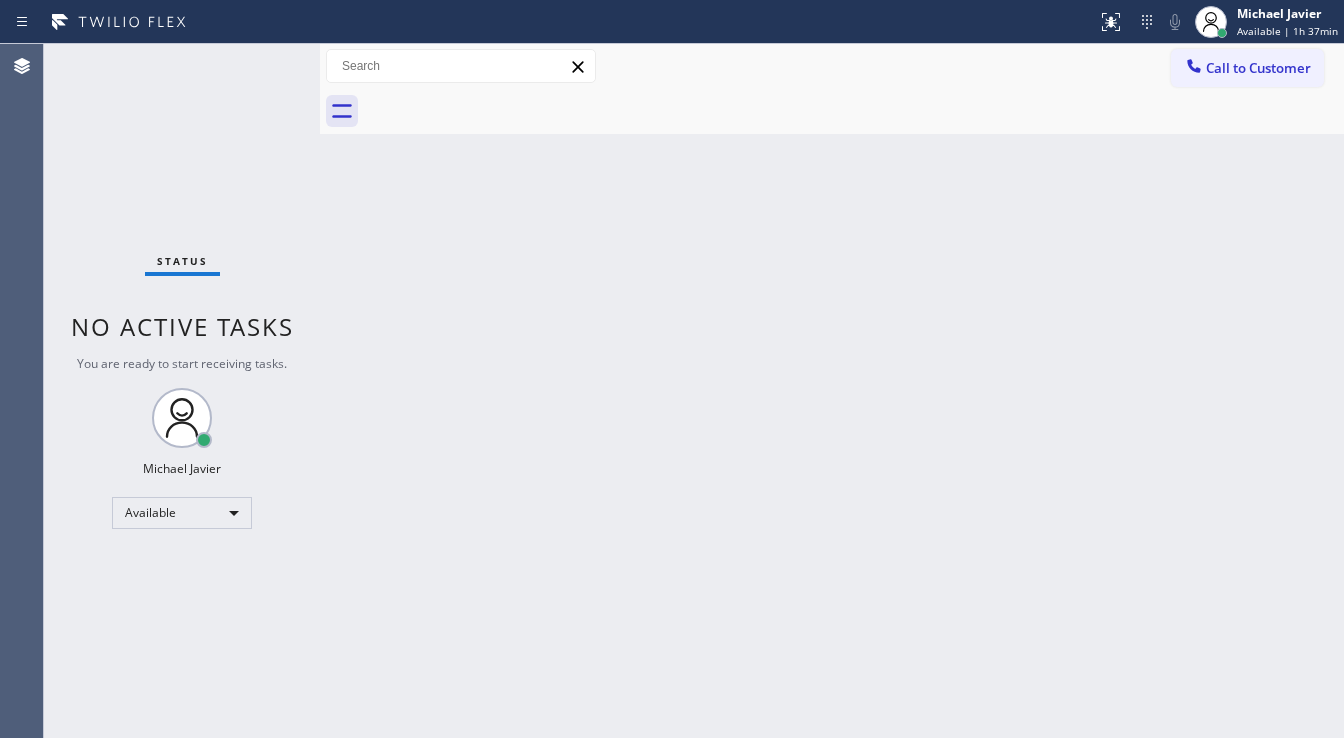 click on "Status   No active tasks     You are ready to start receiving tasks.   Michael Javier Available" at bounding box center [182, 391] 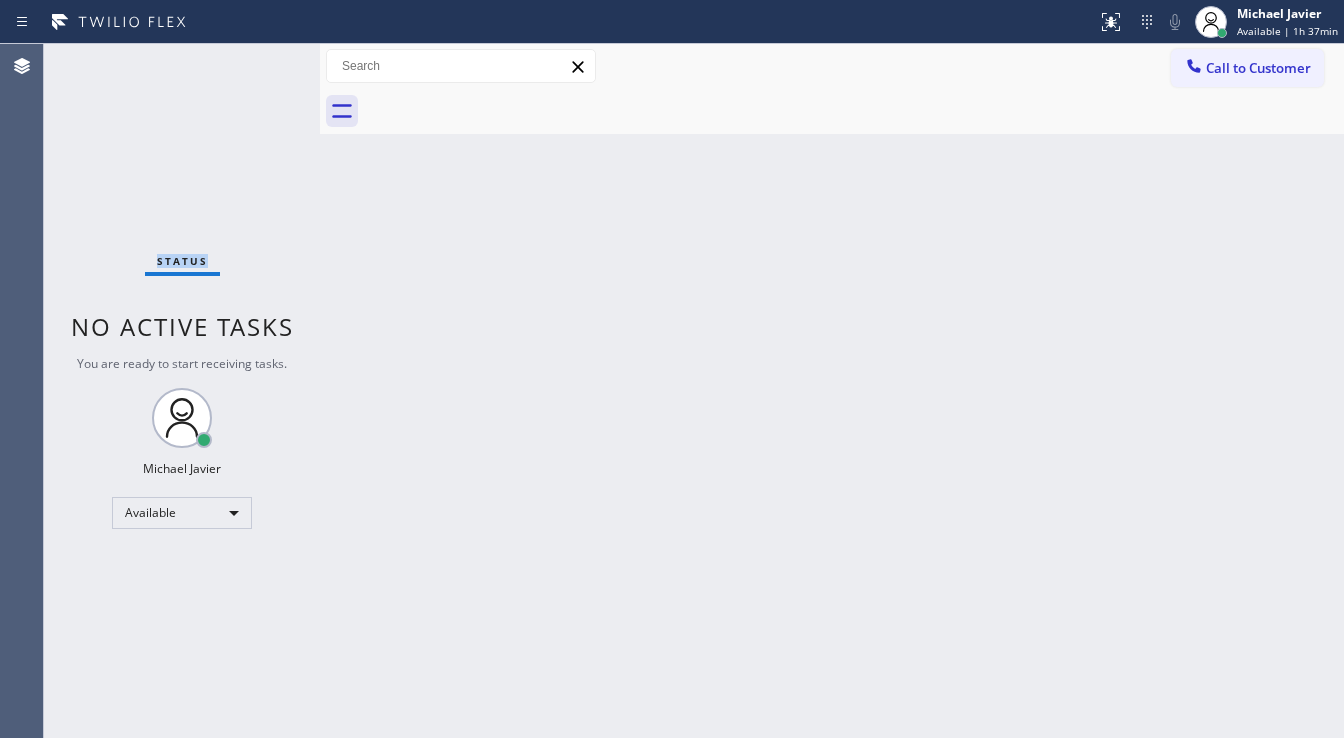 click on "Status   No active tasks     You are ready to start receiving tasks.   Michael Javier Available" at bounding box center [182, 391] 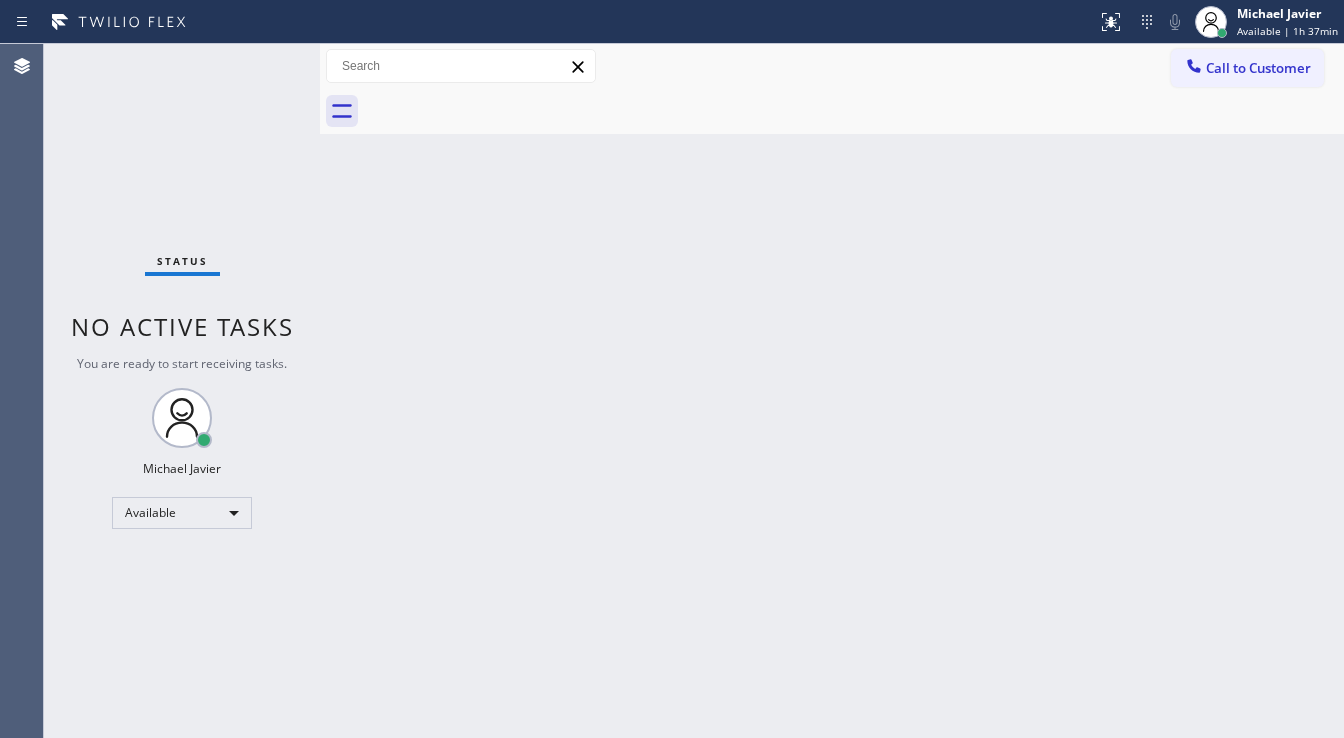 click on "Status   No active tasks     You are ready to start receiving tasks.   Michael Javier Available" at bounding box center (182, 391) 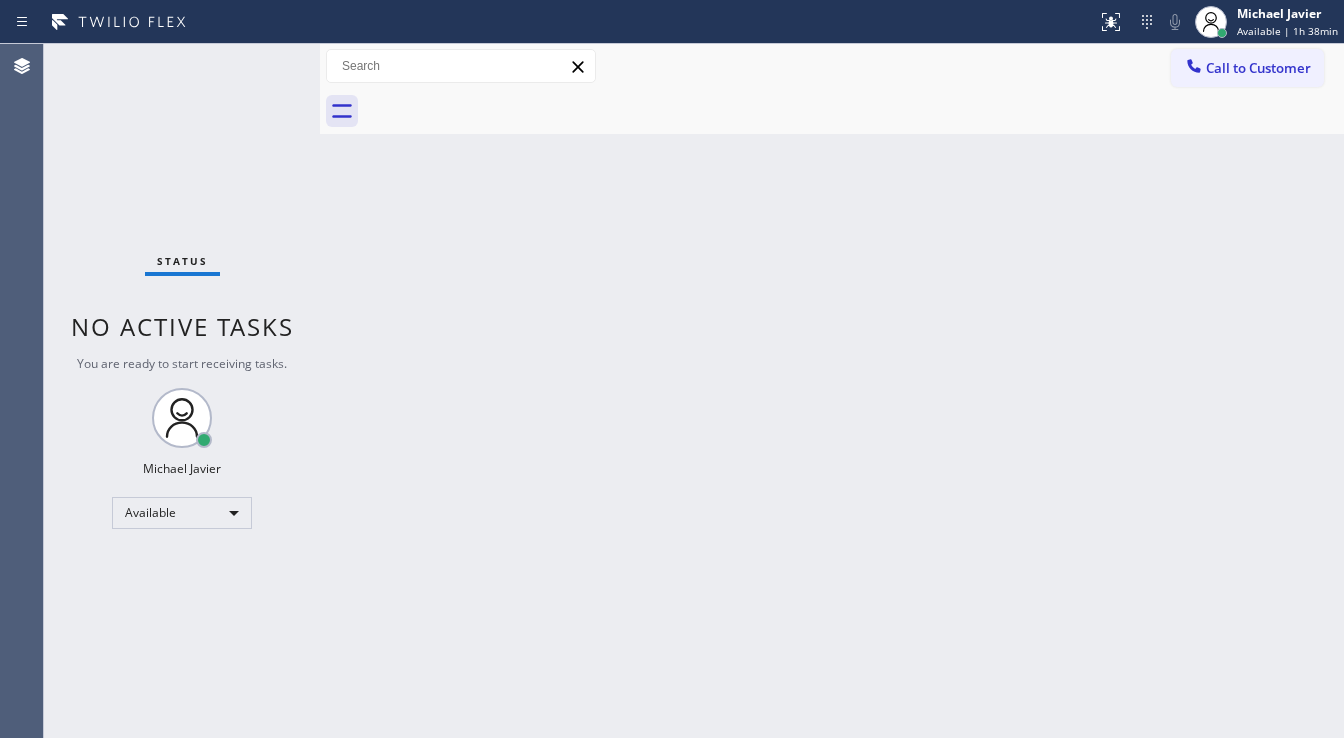 click on "Status   No active tasks     You are ready to start receiving tasks.   Michael Javier Available" at bounding box center [182, 391] 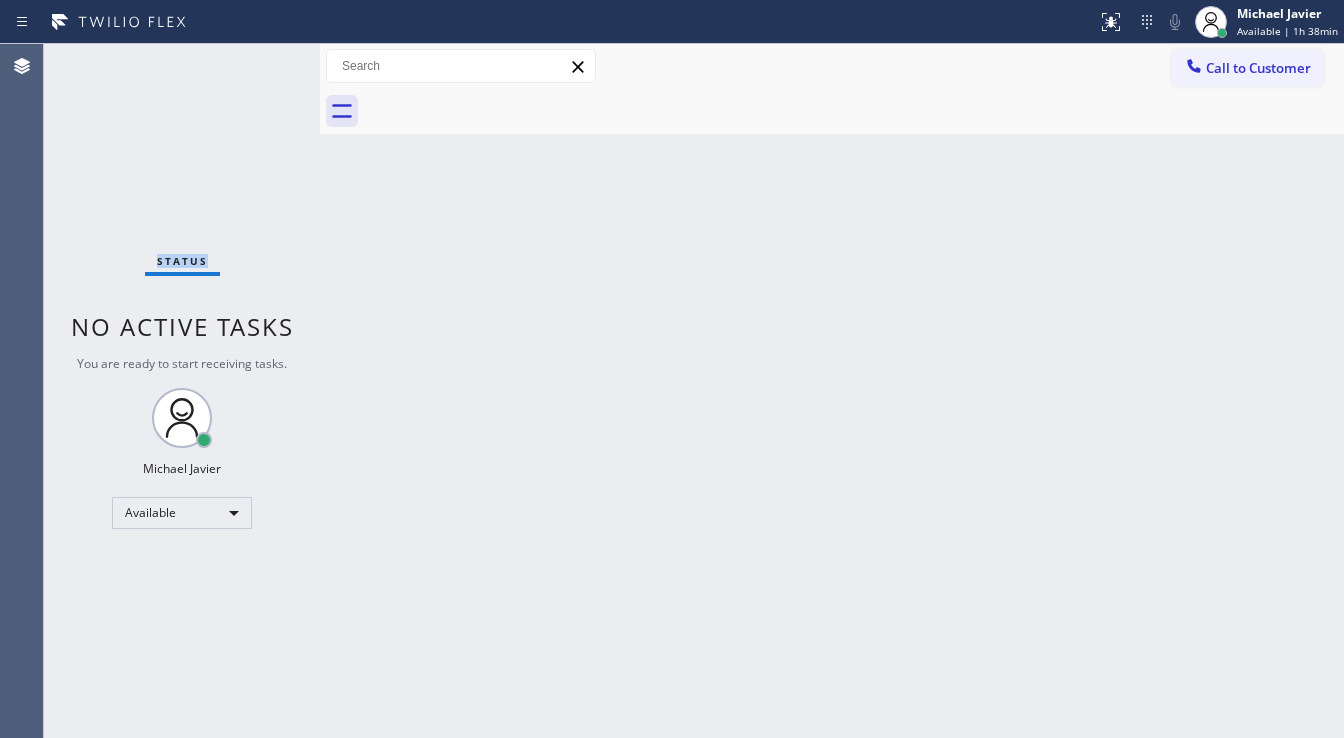 click on "Status   No active tasks     You are ready to start receiving tasks.   Michael Javier Available" at bounding box center [182, 391] 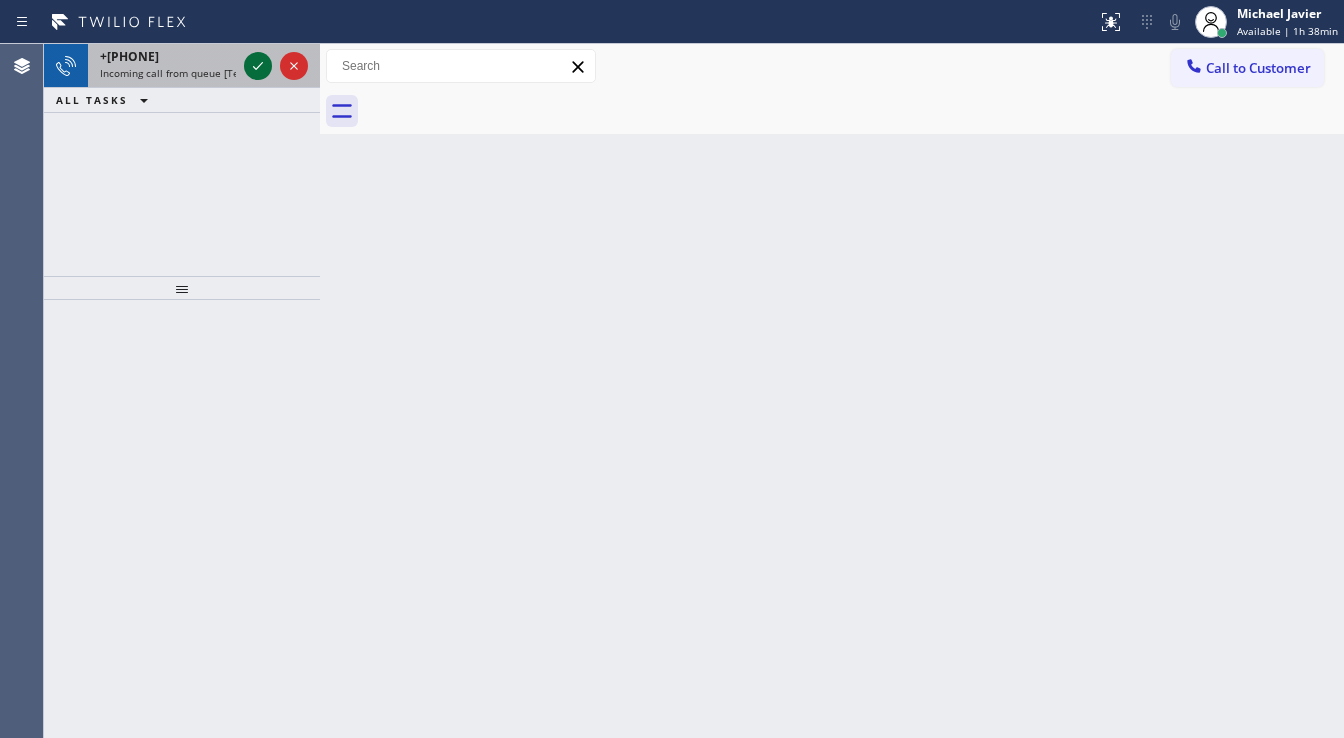 click 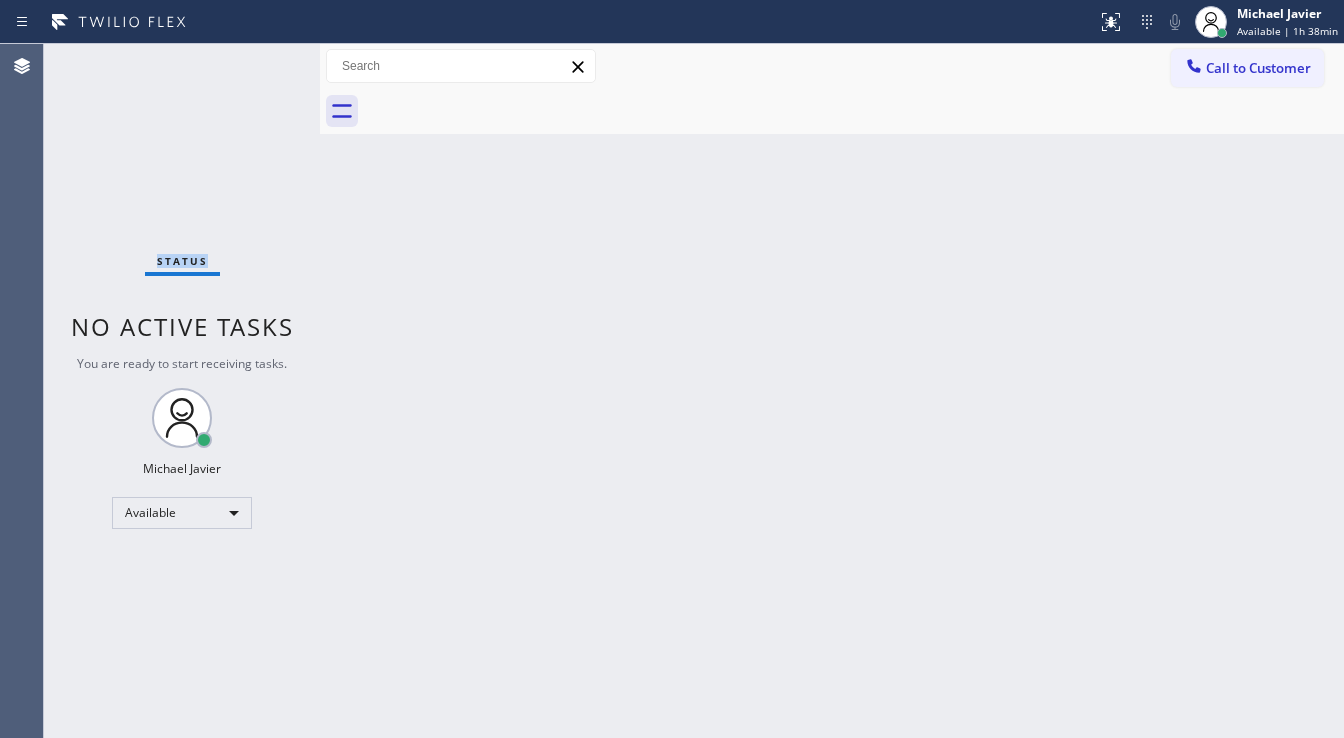 click on "Status   No active tasks     You are ready to start receiving tasks.   Michael Javier Available" at bounding box center (182, 391) 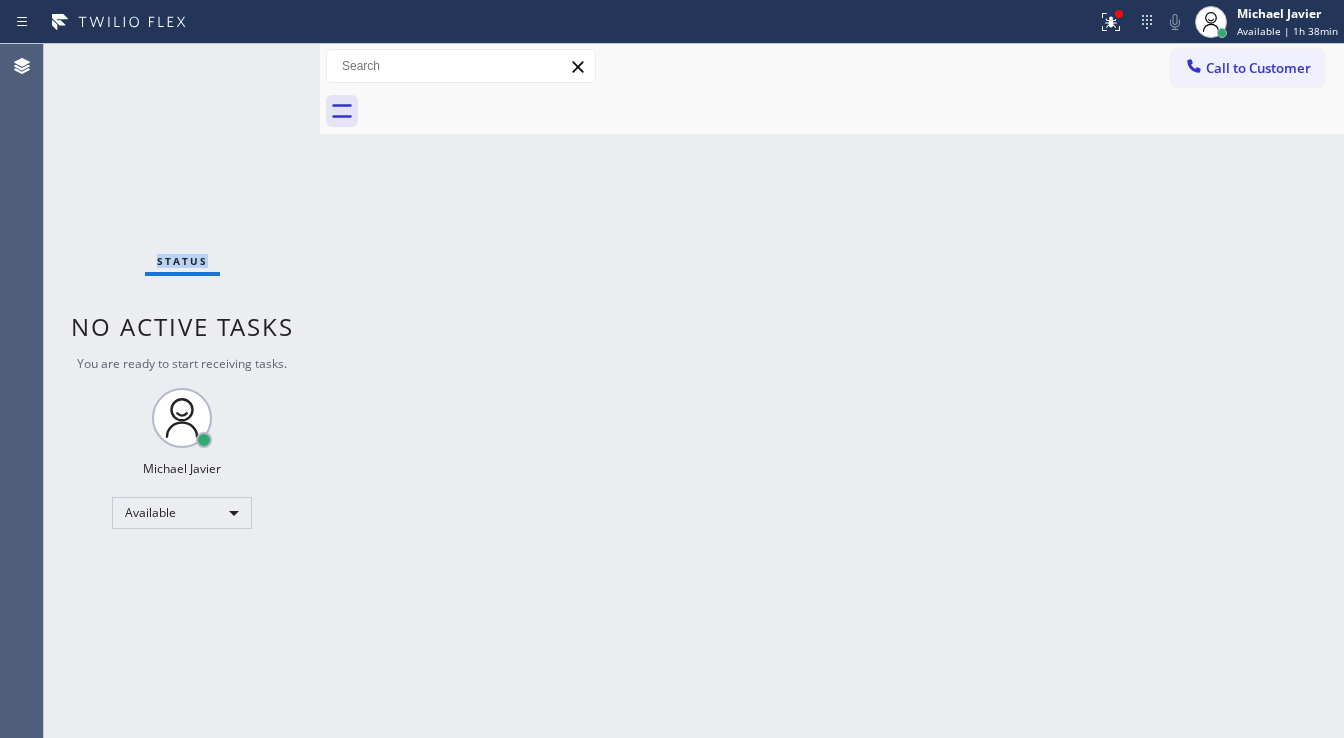 click on "Status   No active tasks     You are ready to start receiving tasks.   Michael Javier Available" at bounding box center (182, 391) 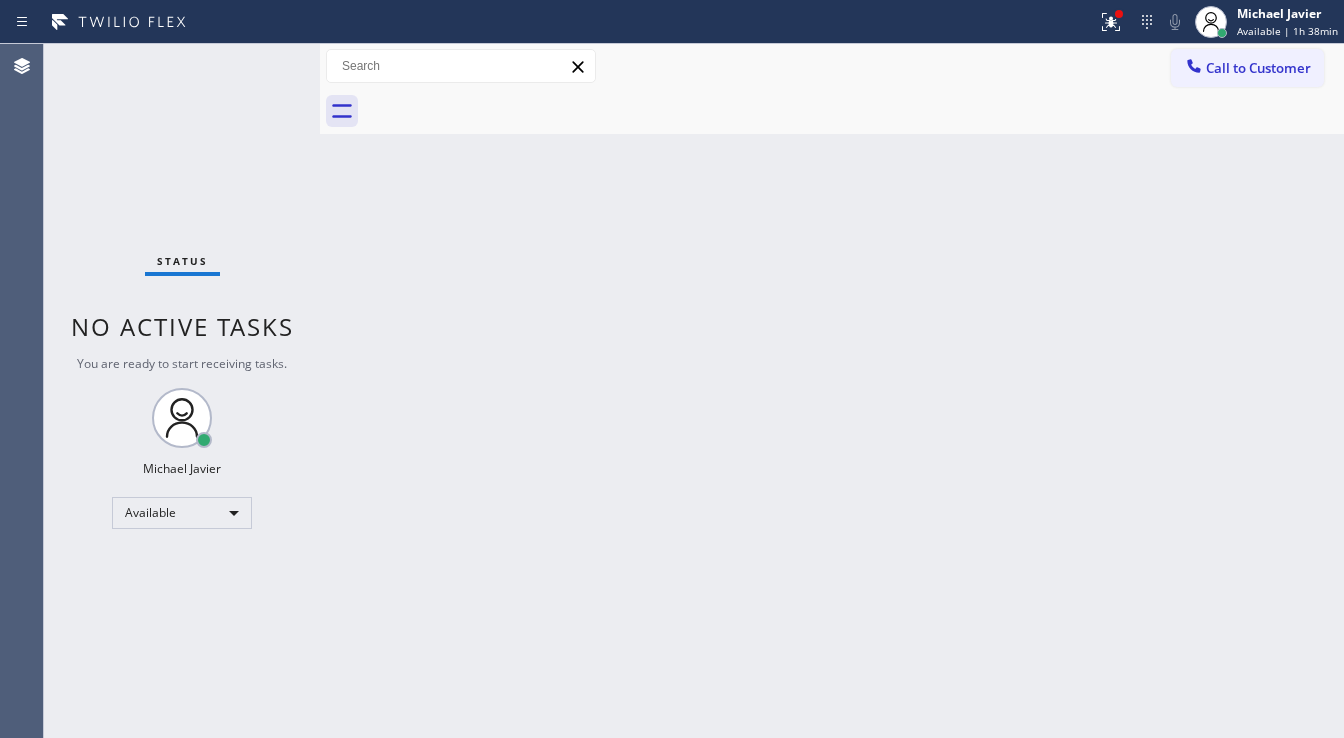 click on "Status   No active tasks     You are ready to start receiving tasks.   Michael Javier Available" at bounding box center [182, 391] 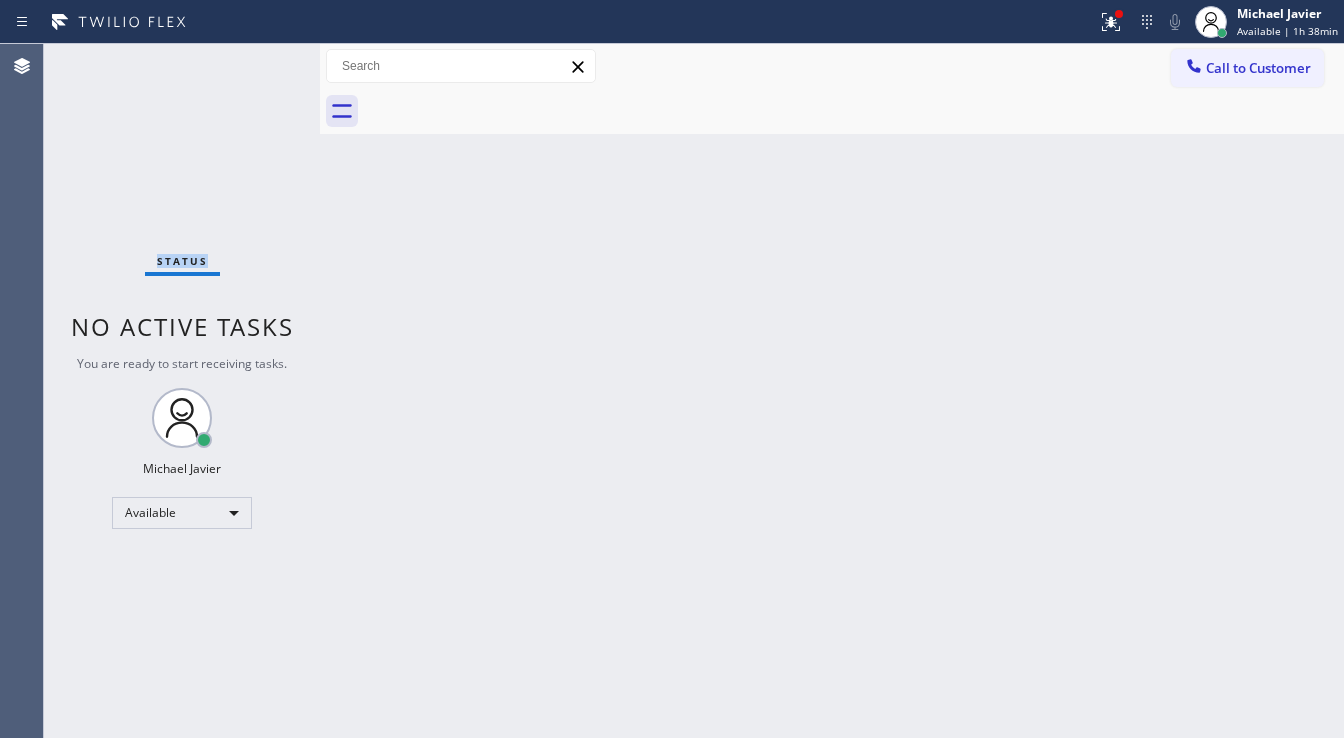 click on "Status   No active tasks     You are ready to start receiving tasks.   Michael Javier Available" at bounding box center (182, 391) 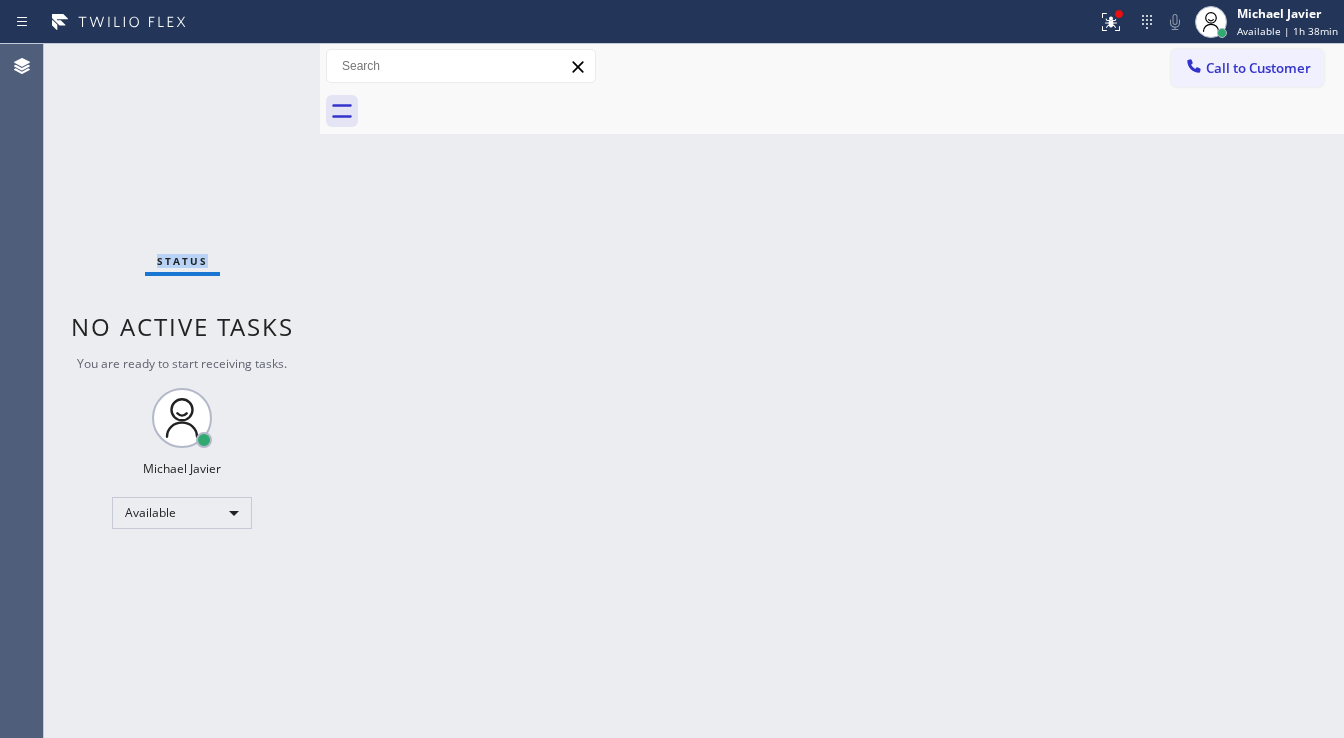 click on "Status   No active tasks     You are ready to start receiving tasks.   Michael Javier Available" at bounding box center (182, 391) 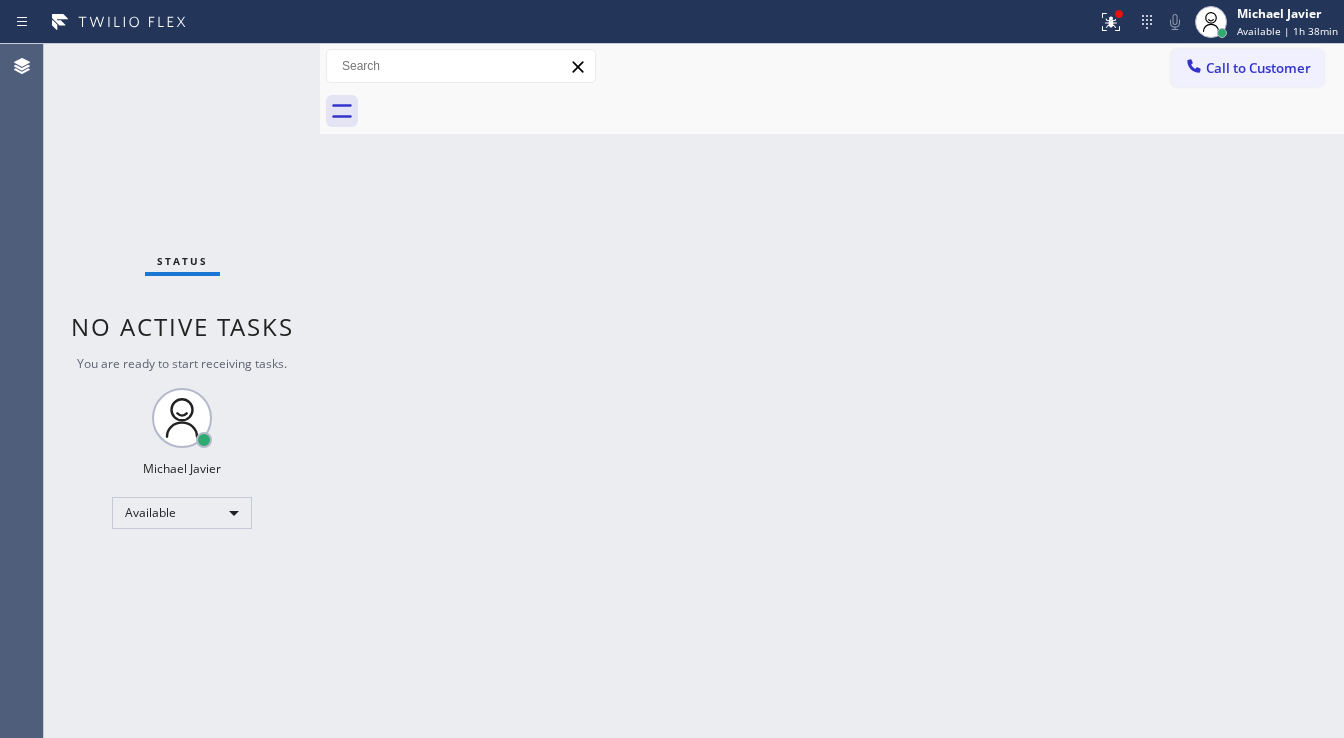 click on "Status   No active tasks     You are ready to start receiving tasks.   Michael Javier Available" at bounding box center [182, 391] 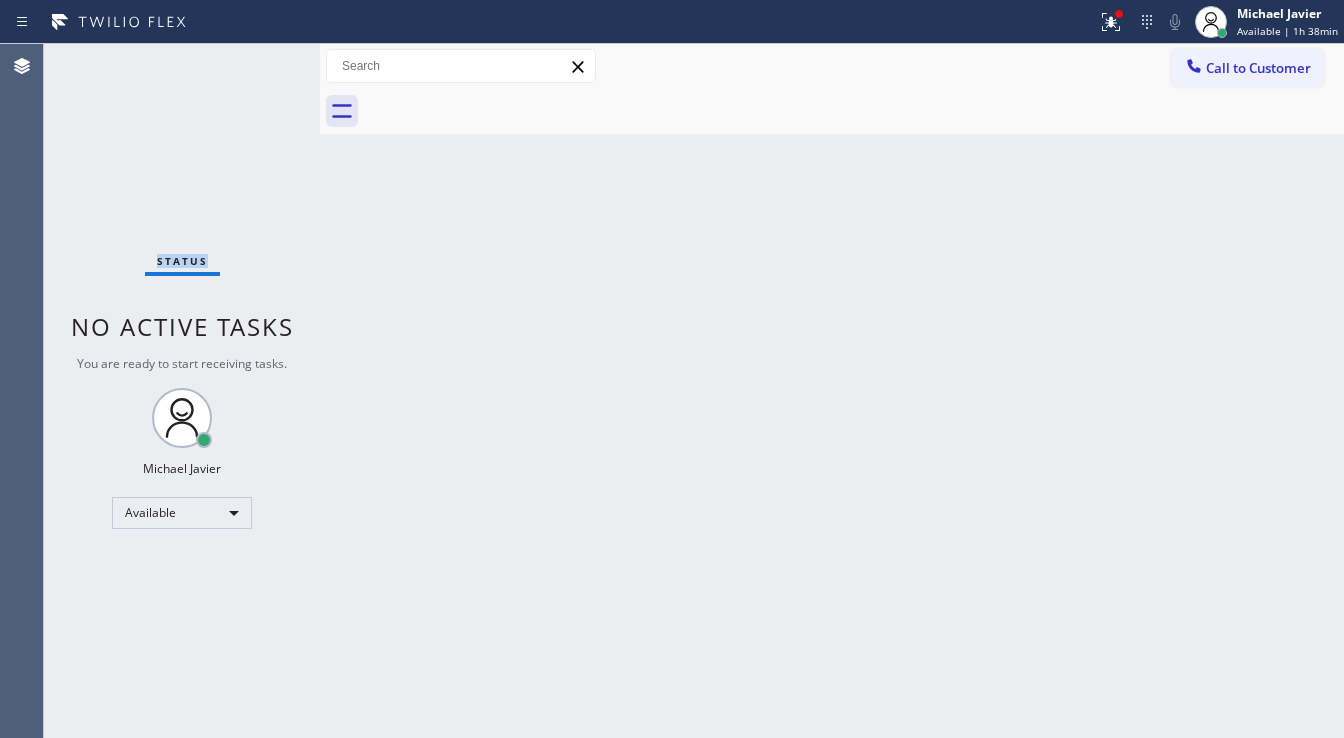 click on "Status   No active tasks     You are ready to start receiving tasks.   Michael Javier Available" at bounding box center [182, 391] 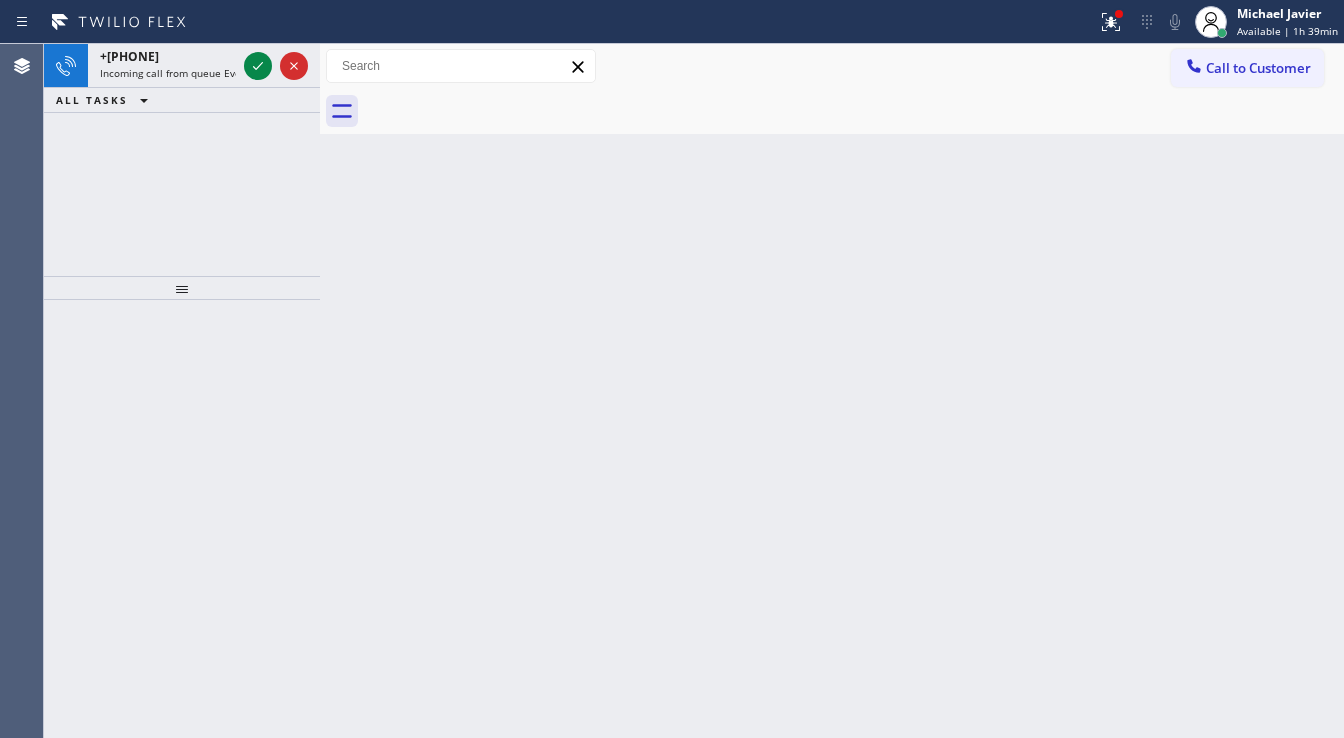 click 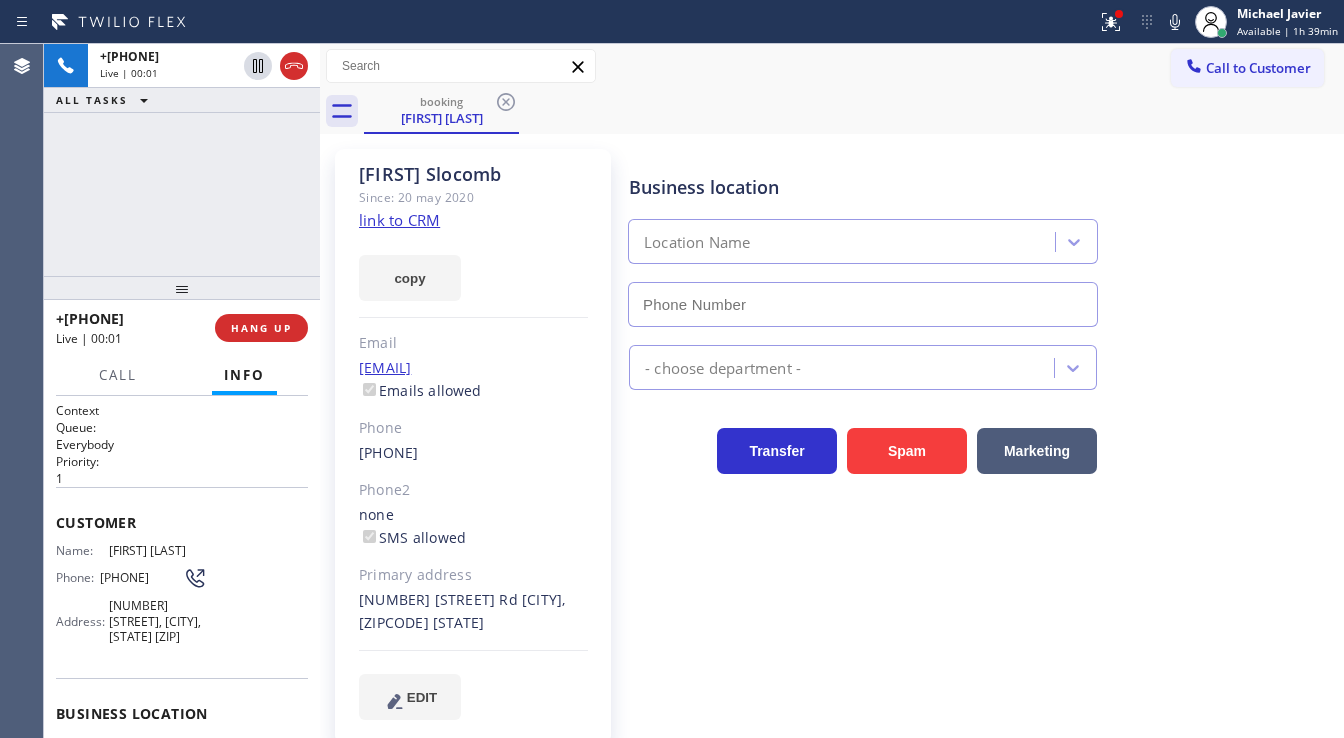 type on "(888) 788-8090" 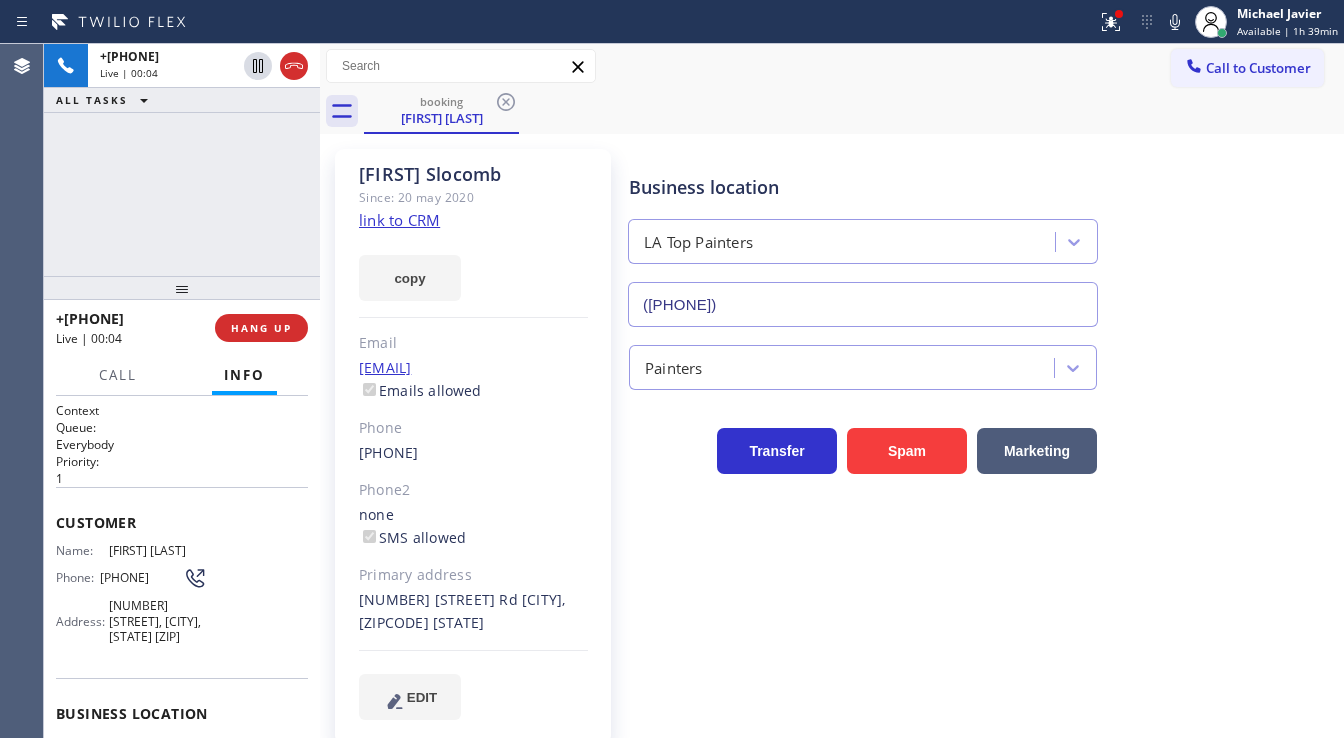 click on "link to CRM" 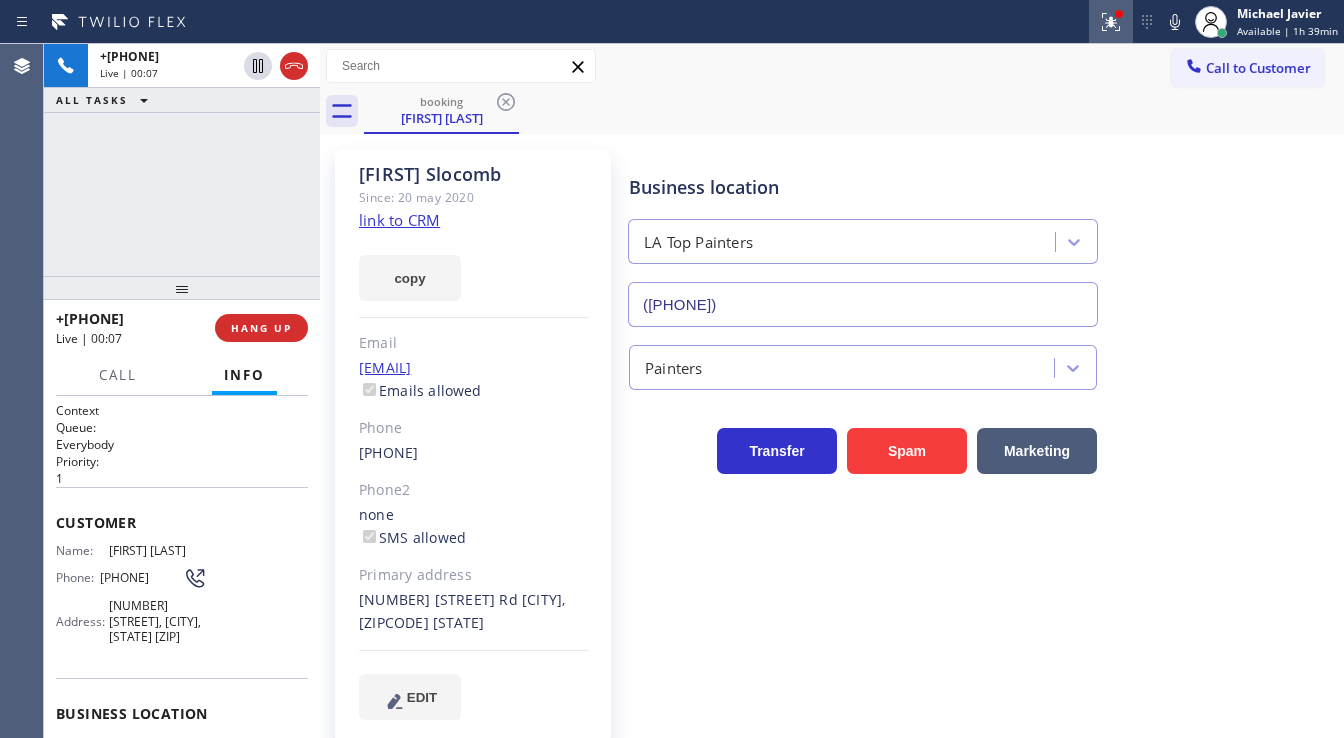 click at bounding box center (1111, 22) 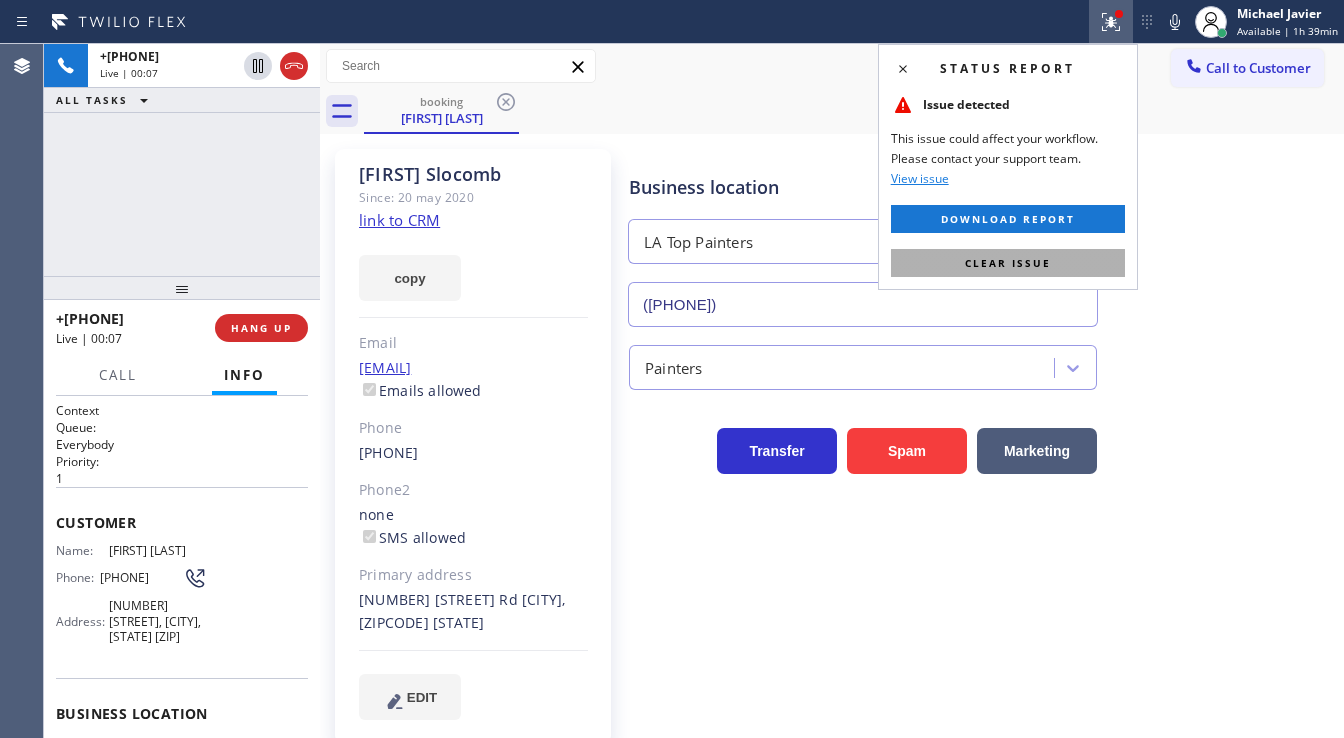 click on "Clear issue" at bounding box center [1008, 263] 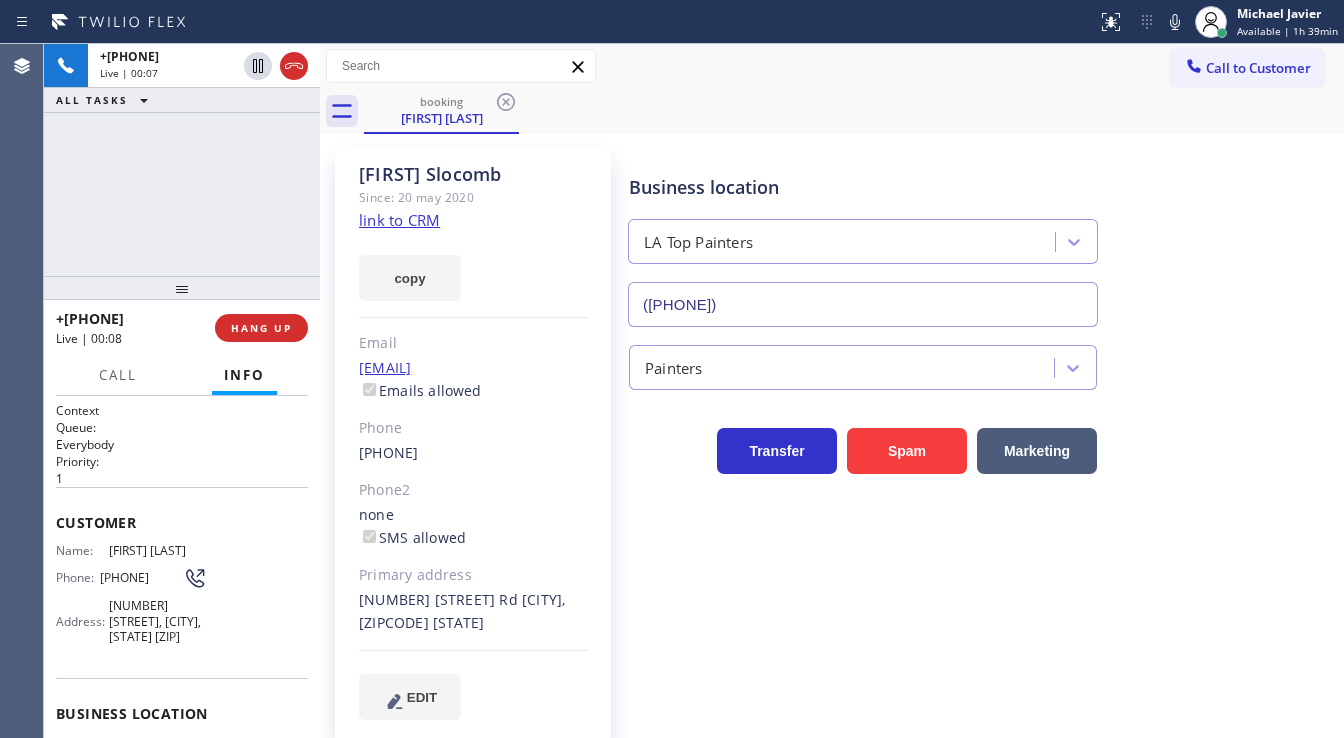 drag, startPoint x: 826, startPoint y: 100, endPoint x: 578, endPoint y: 6, distance: 265.2169 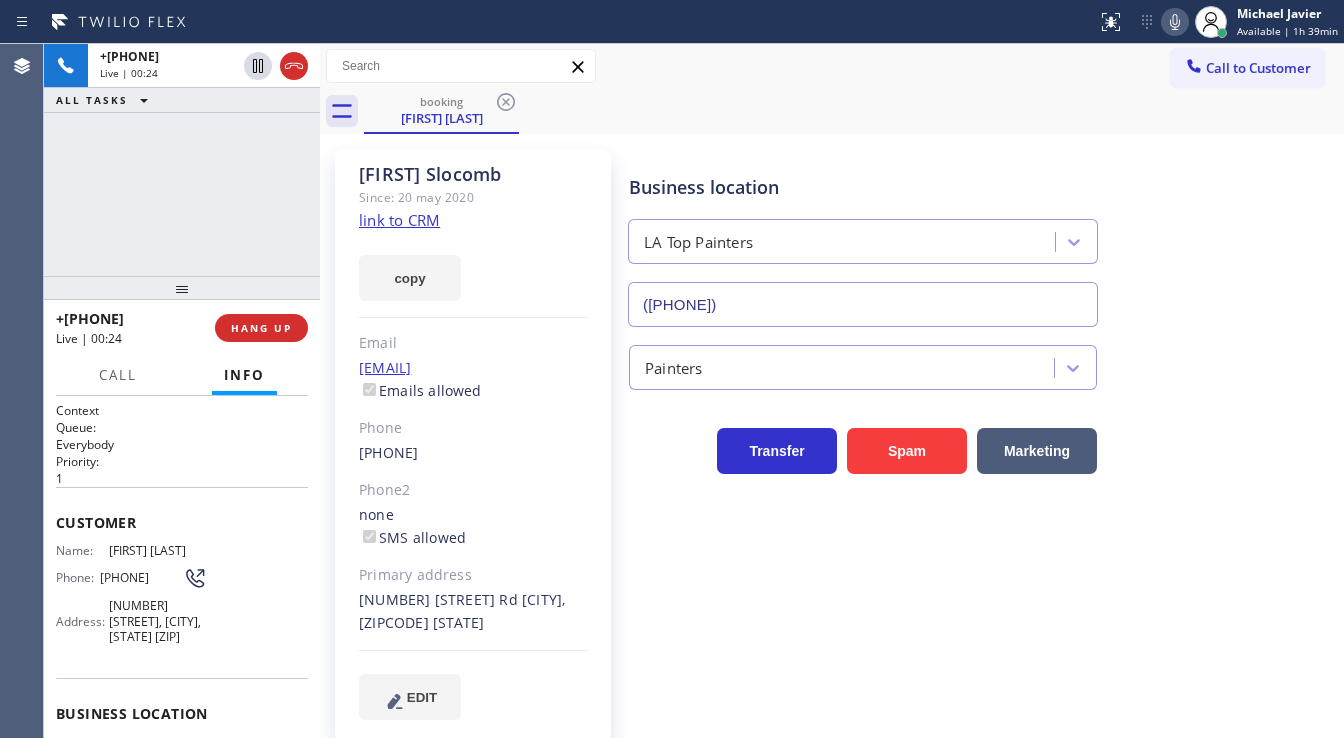 click 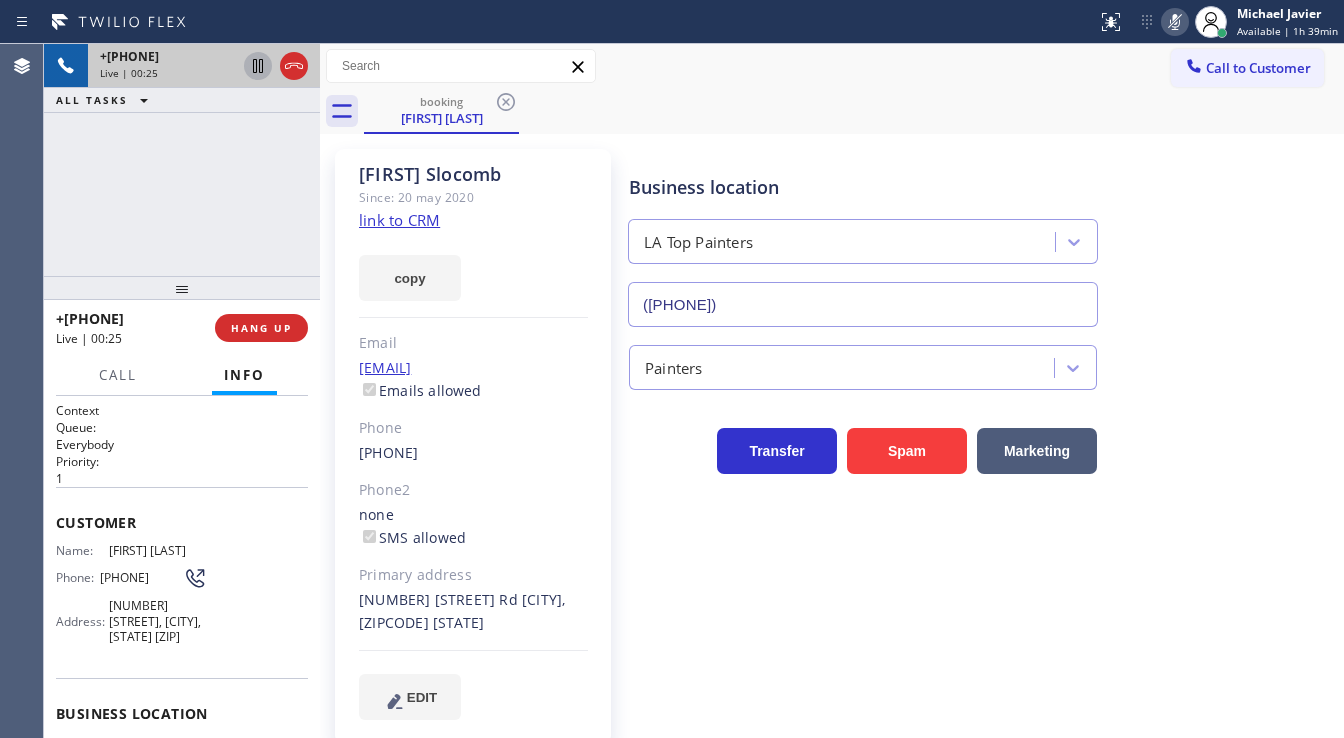 click 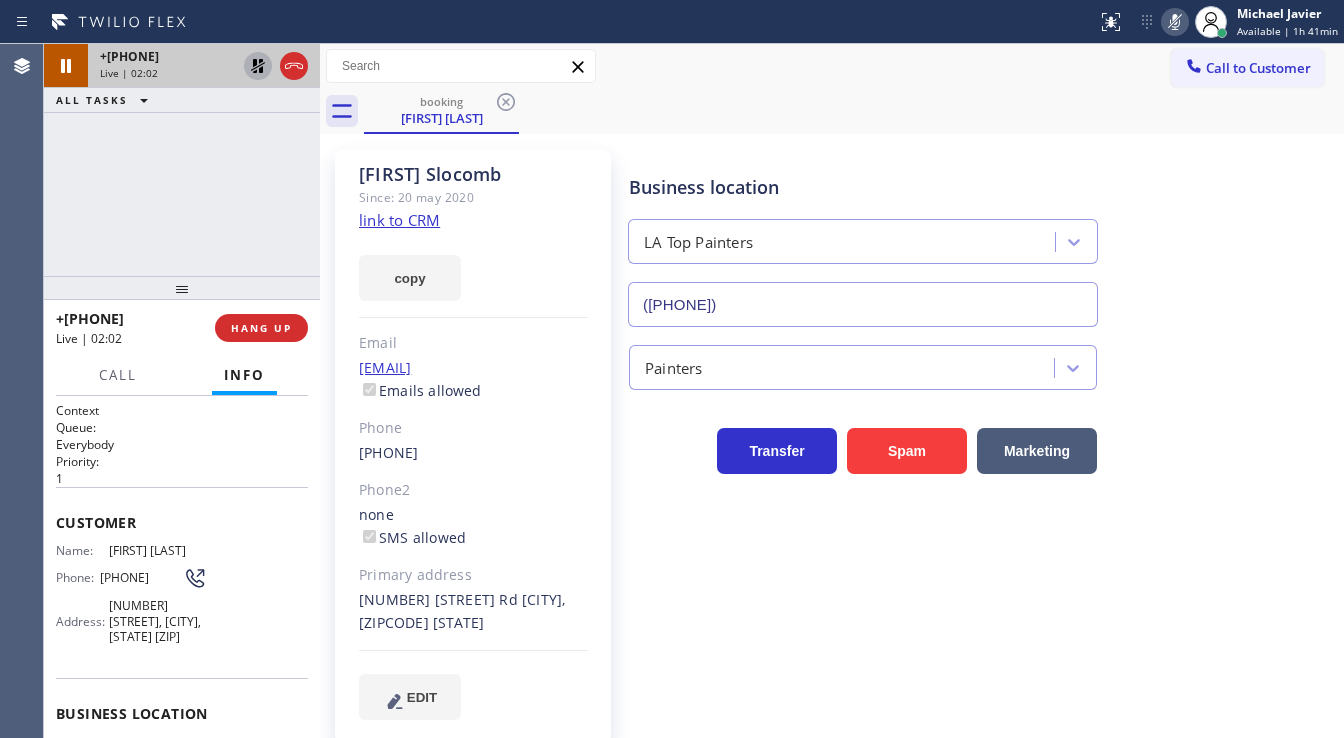 click 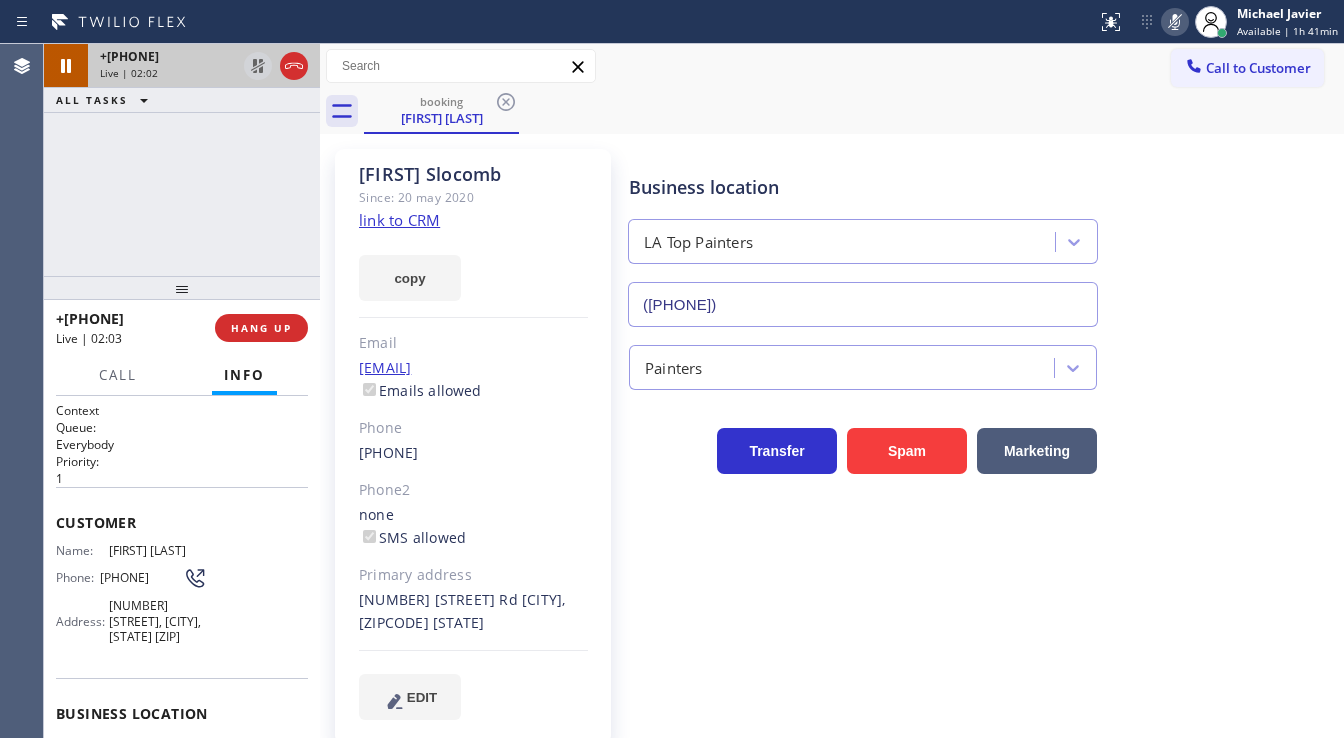 click 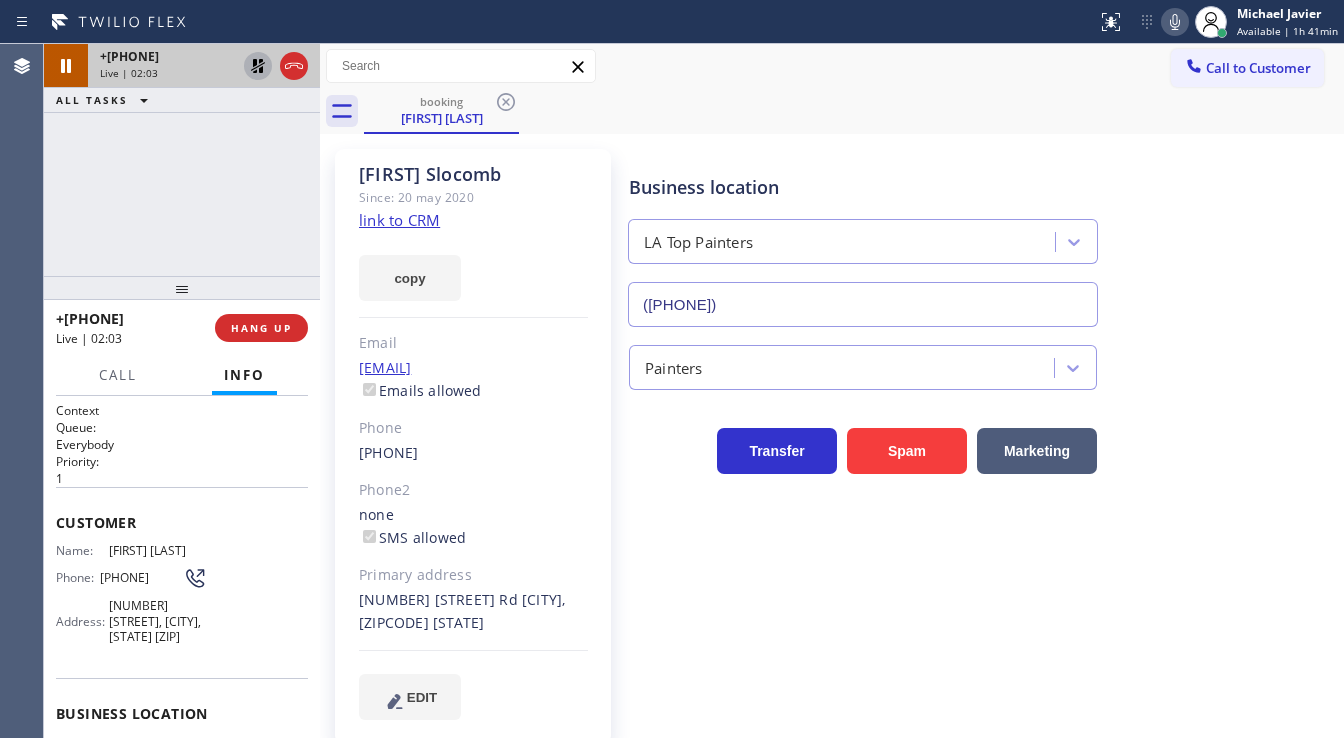 click on "booking Ted Slocomb" at bounding box center (854, 111) 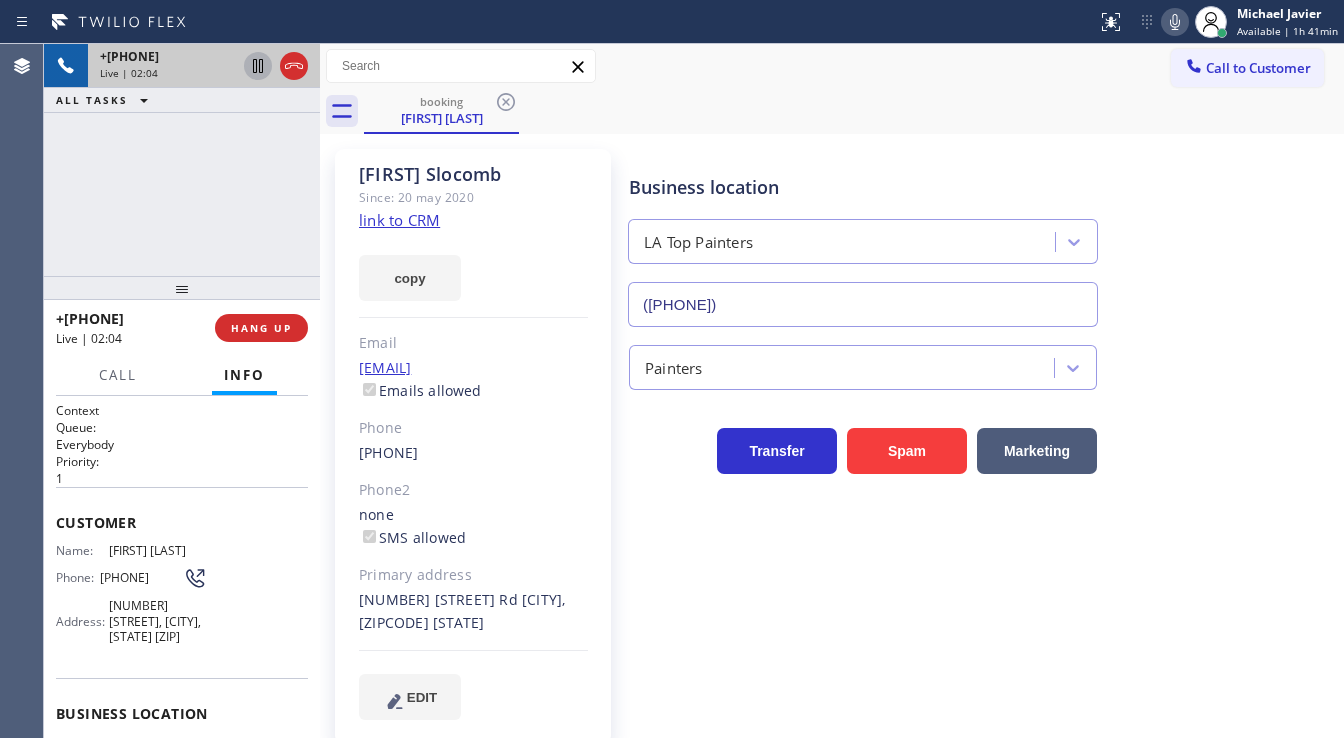 click on "+18586028189 Live | 02:04 ALL TASKS ALL TASKS ACTIVE TASKS TASKS IN WRAP UP" at bounding box center [182, 160] 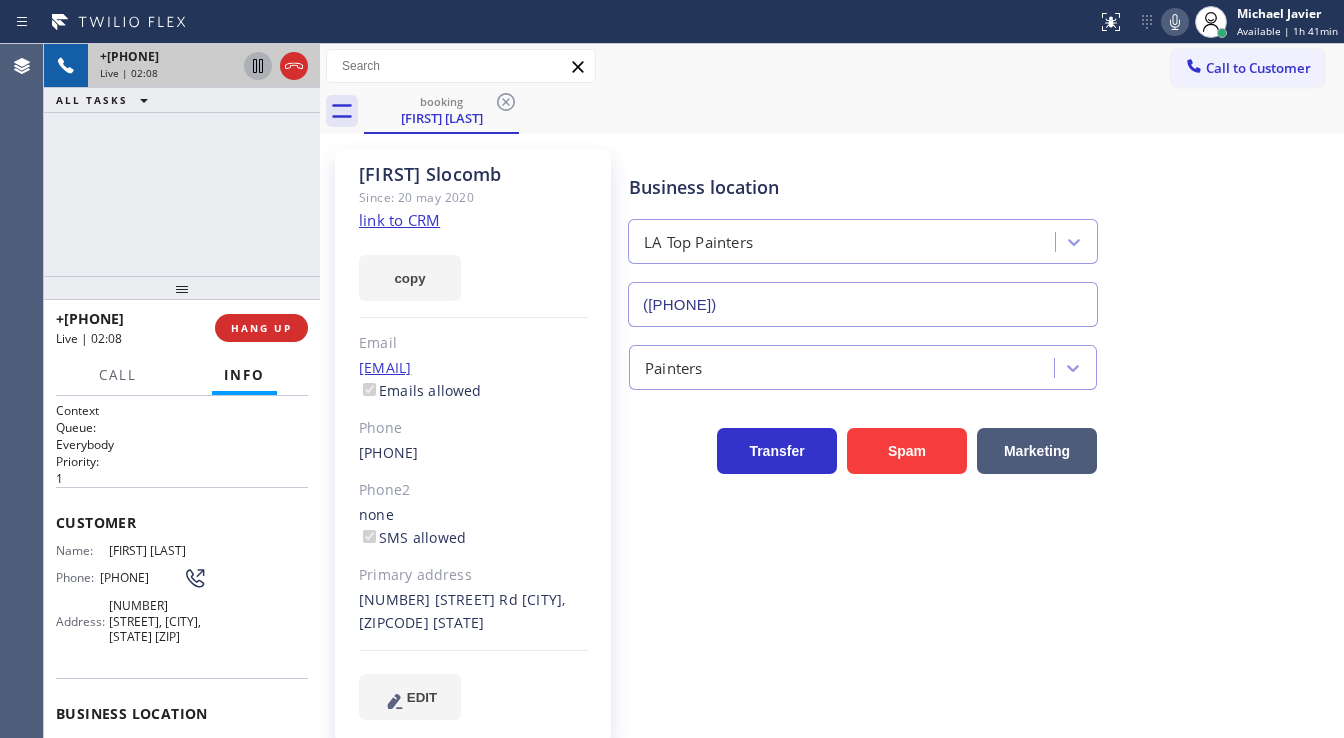 click on "+18586028189 Live | 02:08 ALL TASKS ALL TASKS ACTIVE TASKS TASKS IN WRAP UP" at bounding box center (182, 160) 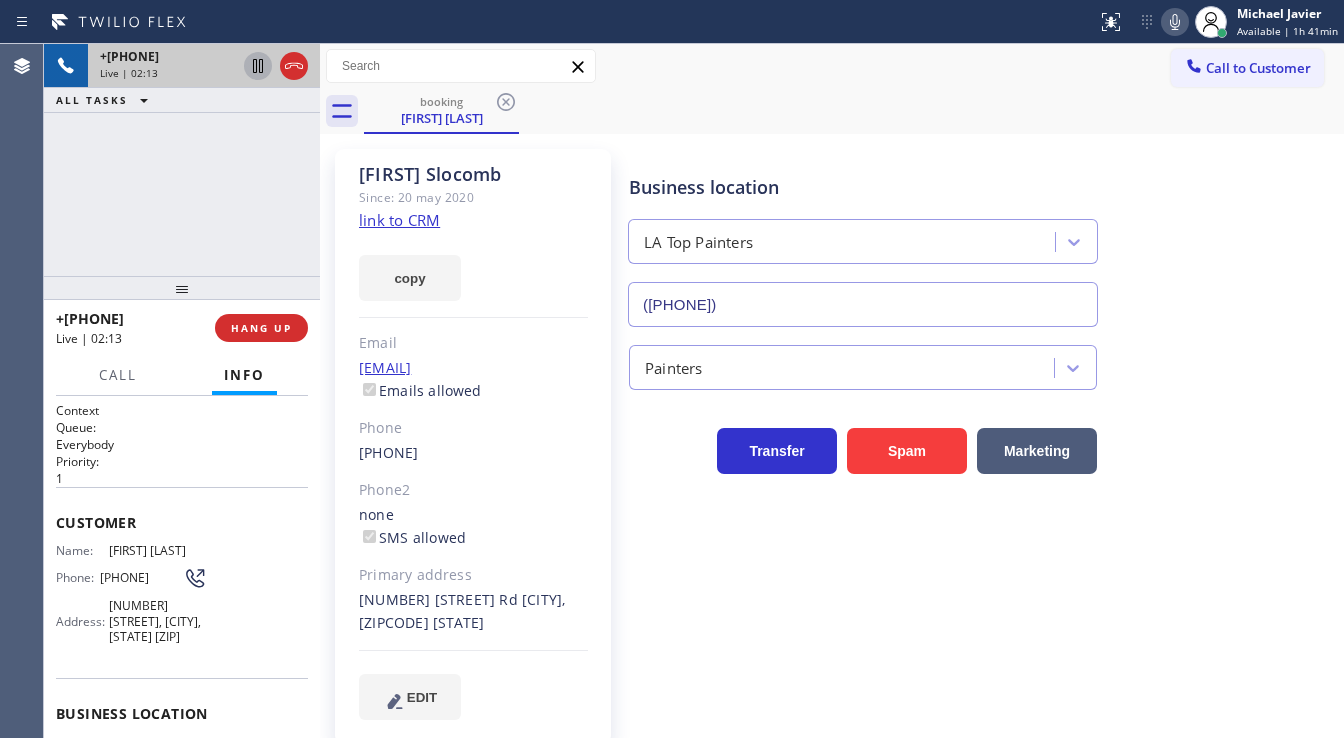 click on "+18586028189 Live | 02:13 ALL TASKS ALL TASKS ACTIVE TASKS TASKS IN WRAP UP" at bounding box center (182, 160) 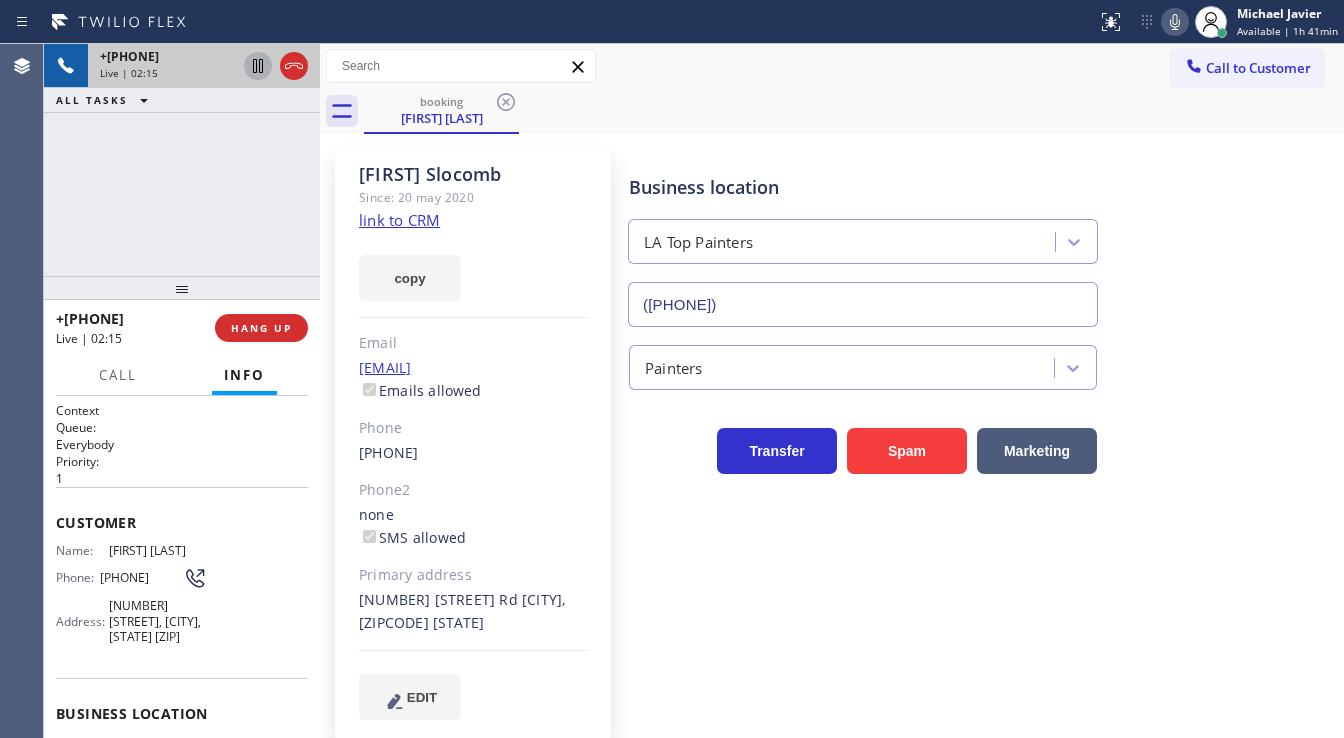 click on "+18586028189 Live | 02:15 ALL TASKS ALL TASKS ACTIVE TASKS TASKS IN WRAP UP" at bounding box center [182, 160] 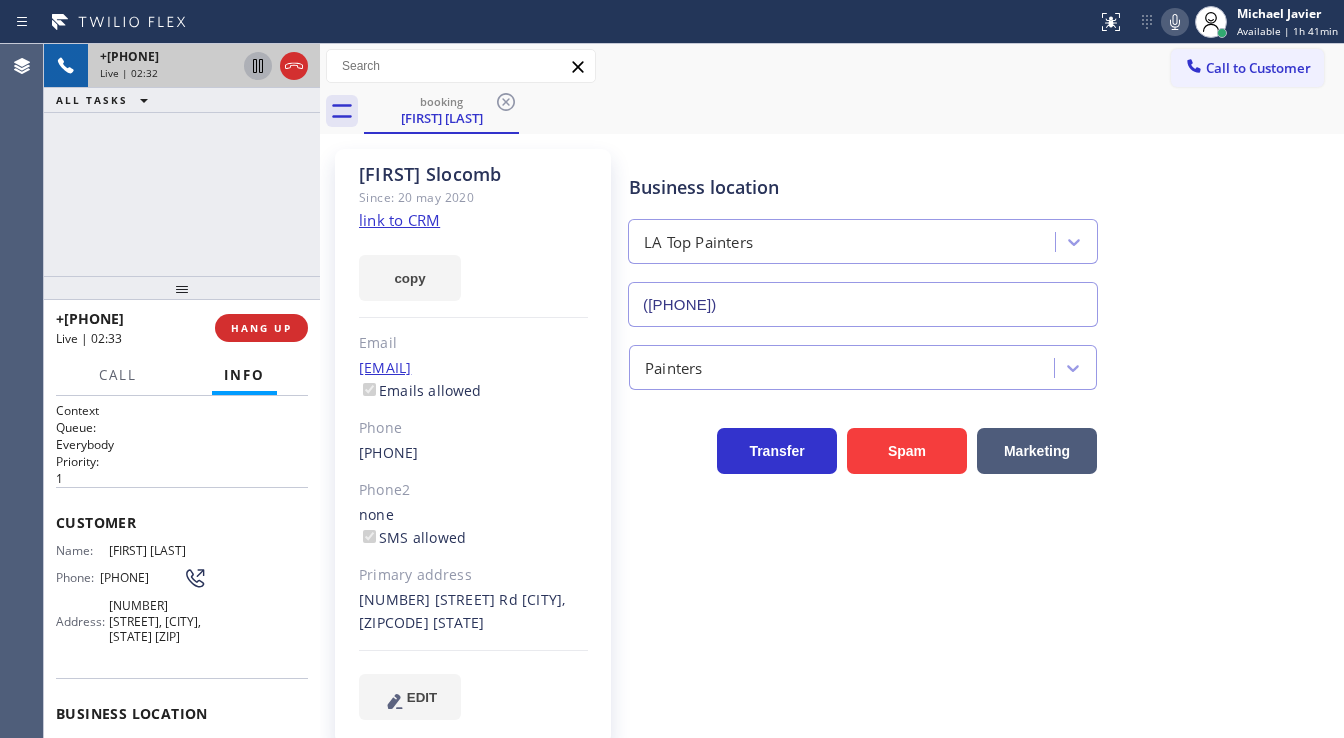 click 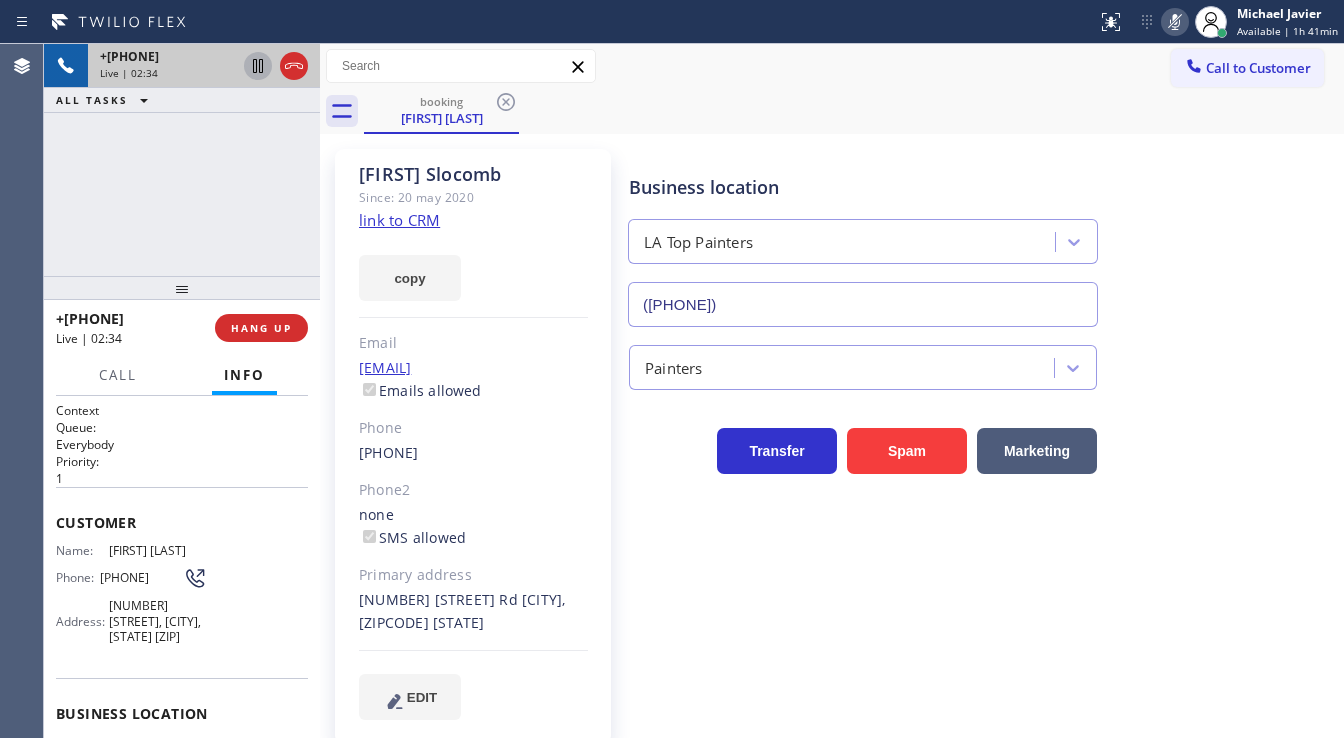 click 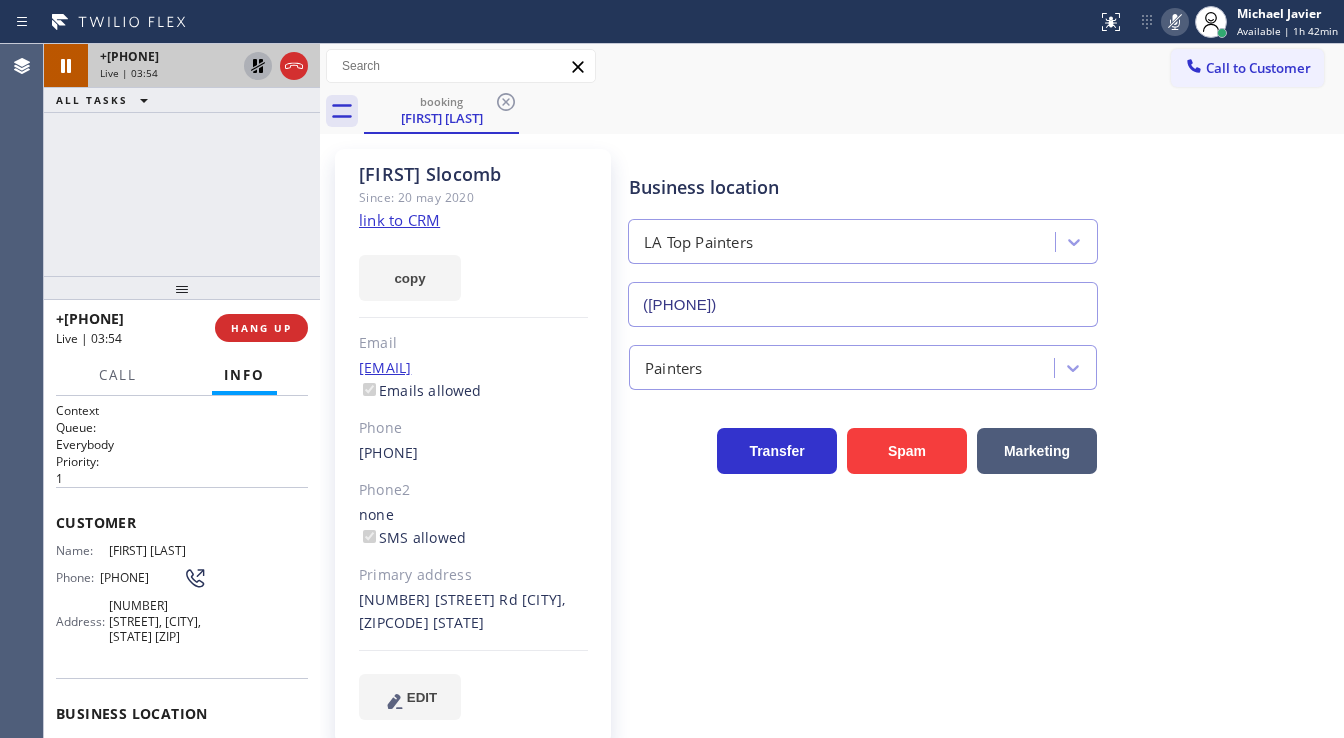 click on "+18586028189 Live | 03:54 ALL TASKS ALL TASKS ACTIVE TASKS TASKS IN WRAP UP" at bounding box center (182, 160) 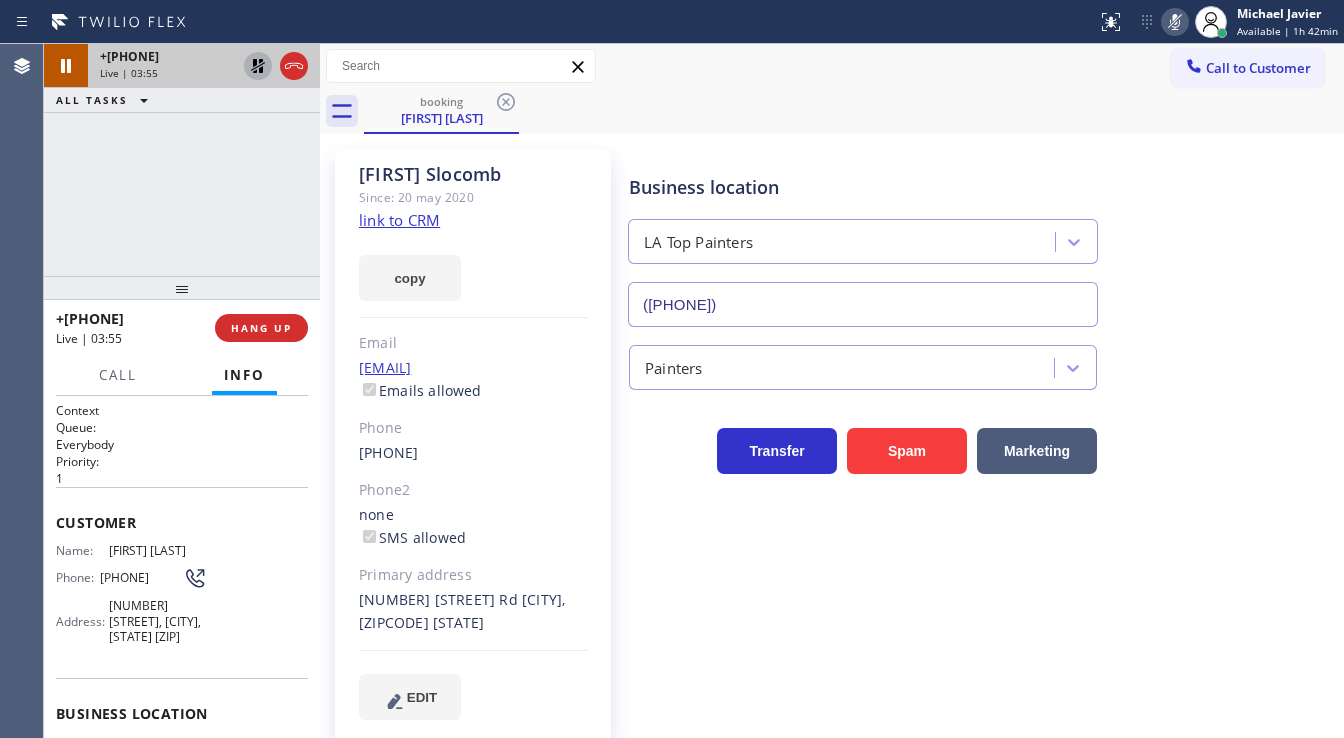 click 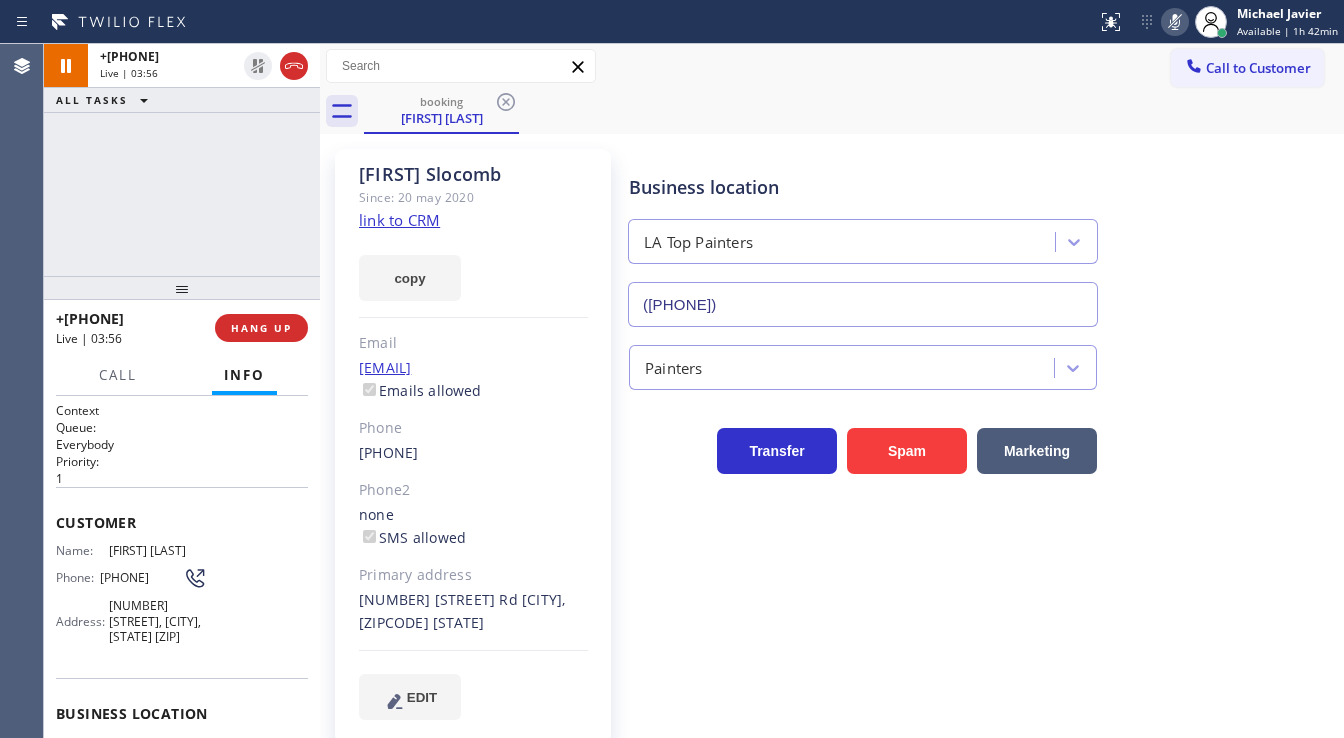 click 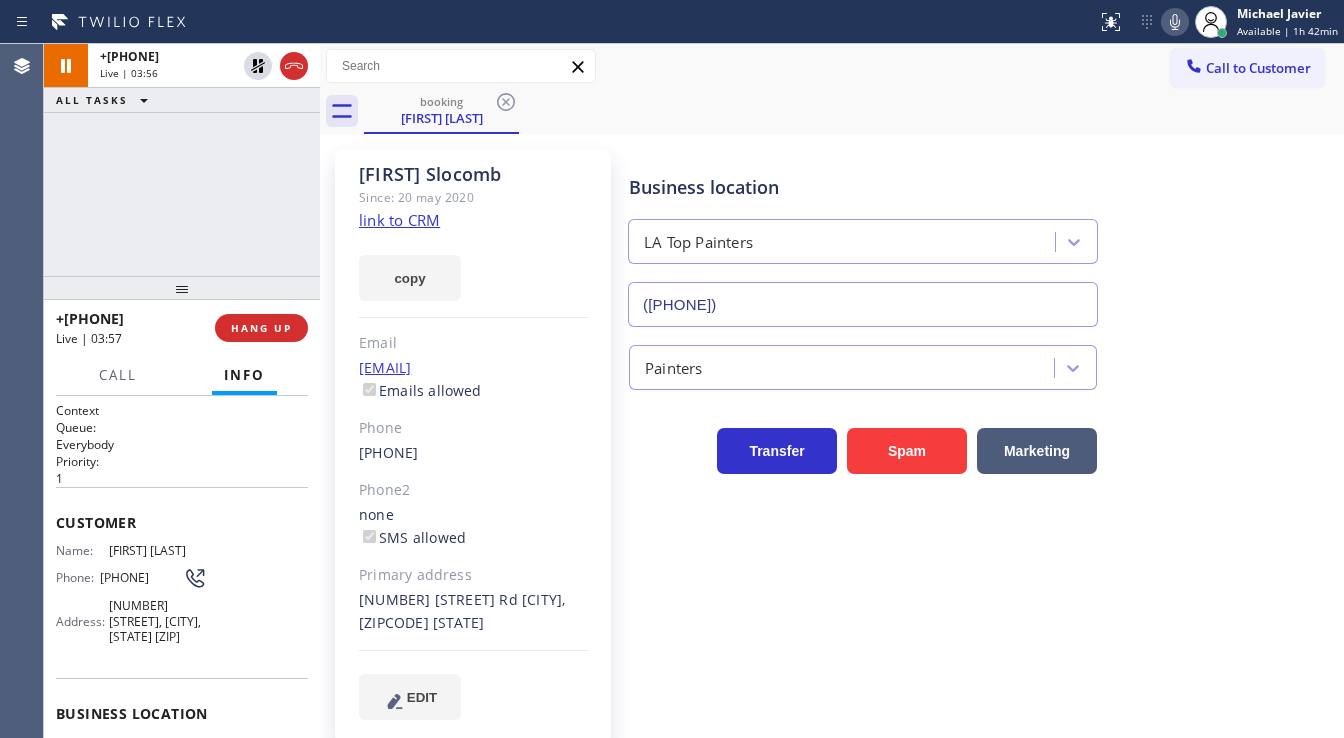click on "+18586028189 Live | 03:56 ALL TASKS ALL TASKS ACTIVE TASKS TASKS IN WRAP UP" at bounding box center (182, 160) 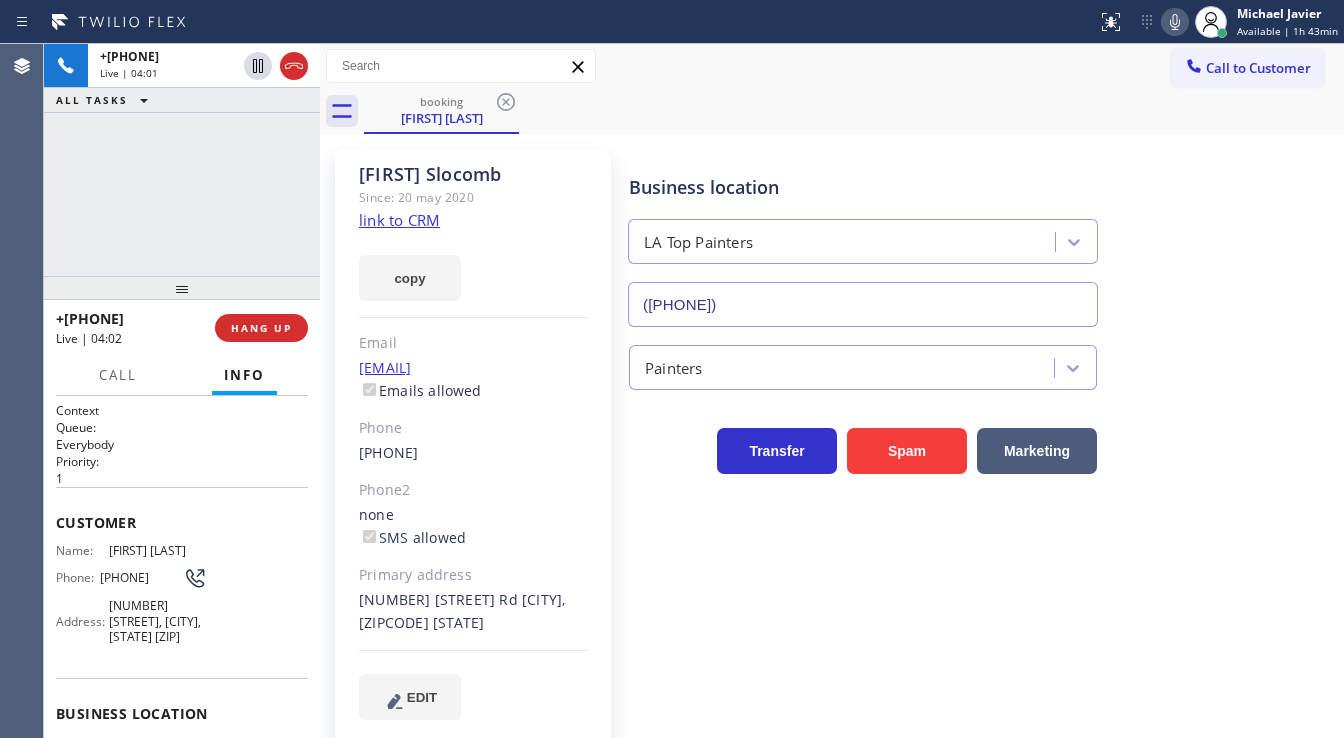 click on "+18586028189 Live | 04:01 ALL TASKS ALL TASKS ACTIVE TASKS TASKS IN WRAP UP" at bounding box center [182, 160] 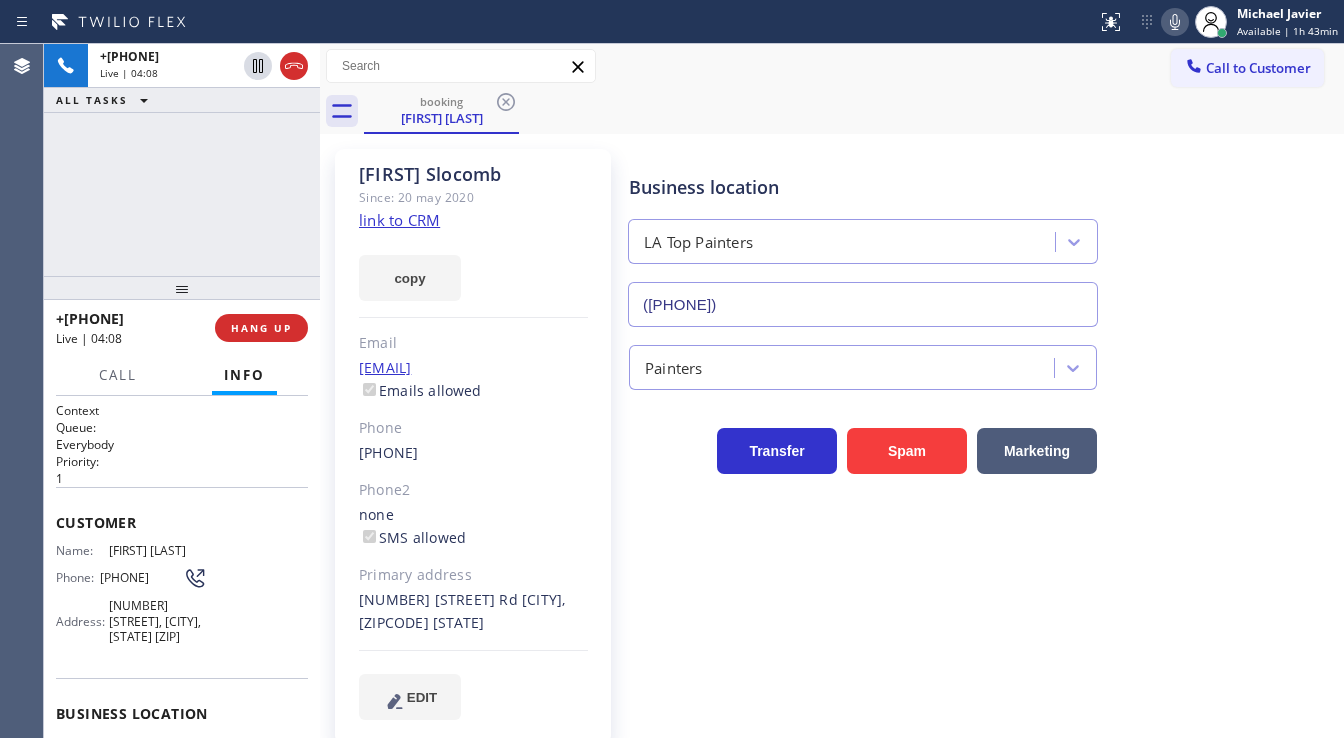 drag, startPoint x: 140, startPoint y: 587, endPoint x: 92, endPoint y: 567, distance: 52 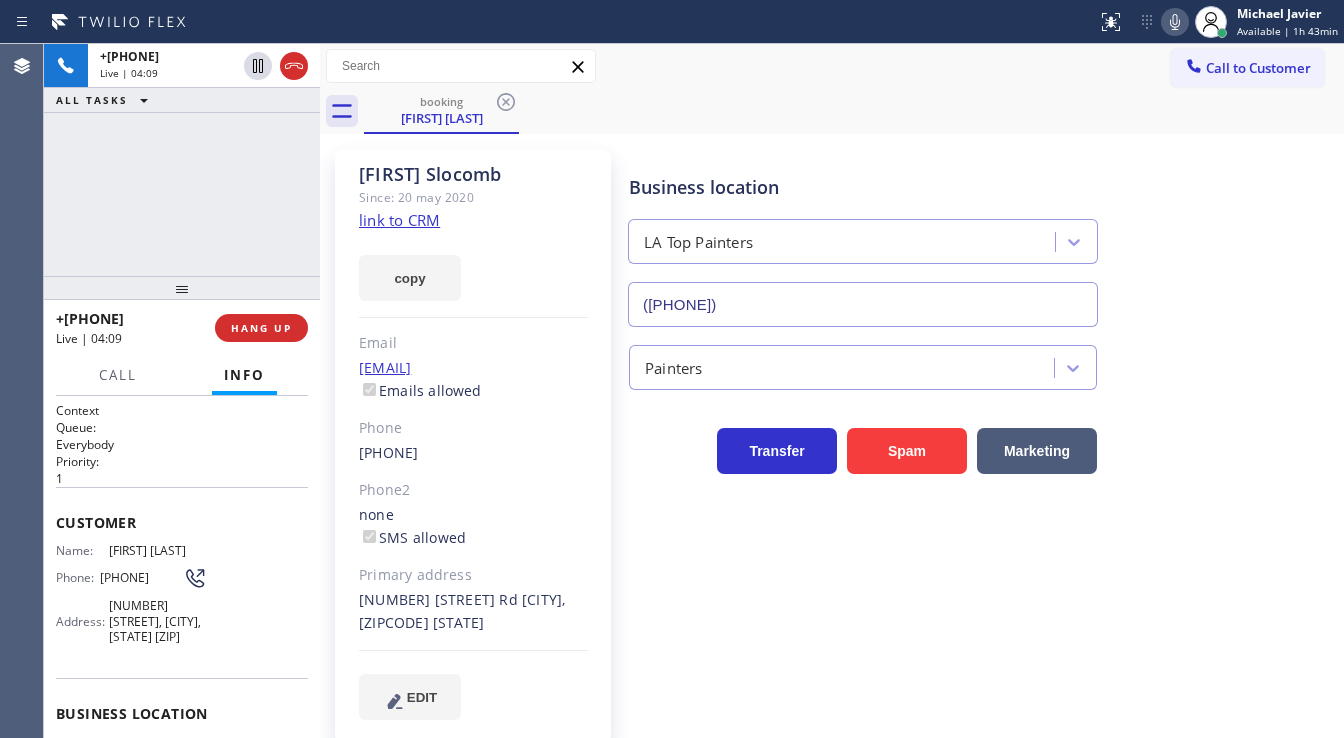 drag, startPoint x: 83, startPoint y: 585, endPoint x: 94, endPoint y: 581, distance: 11.7046995 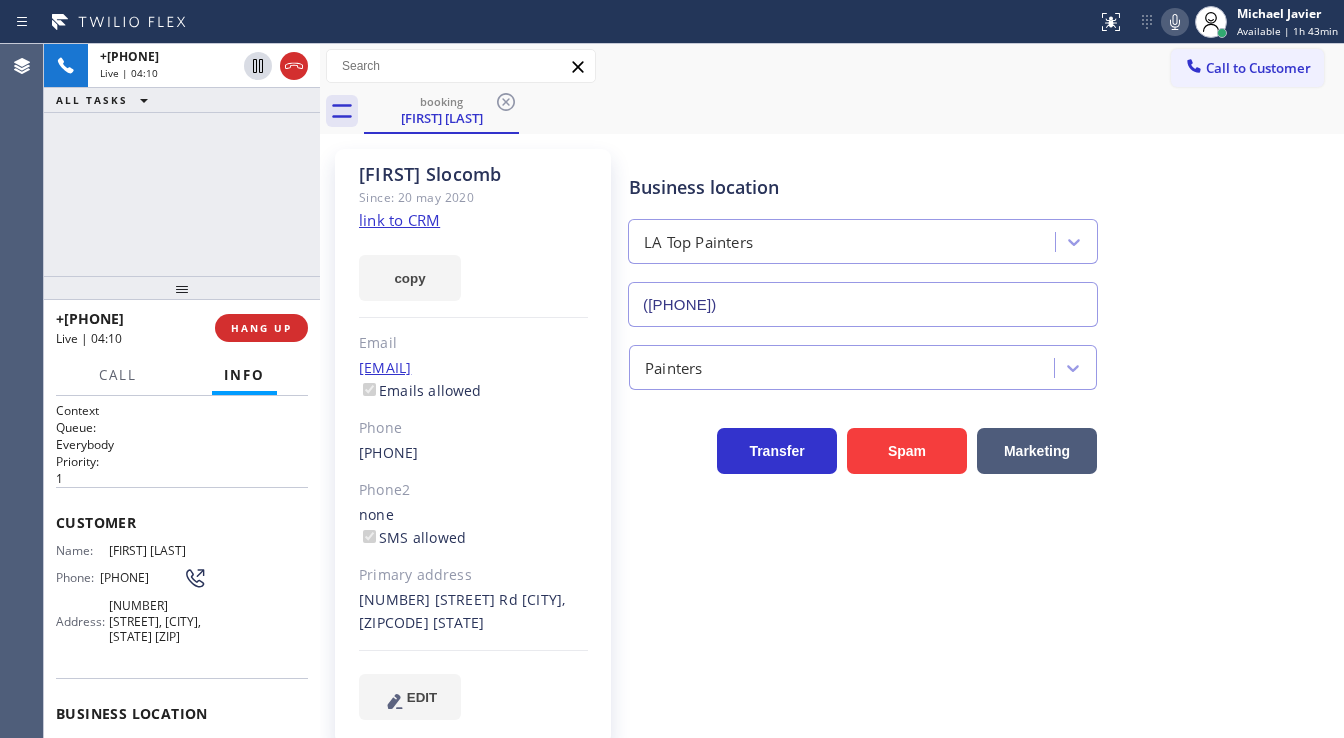 drag, startPoint x: 99, startPoint y: 563, endPoint x: 137, endPoint y: 581, distance: 42.047592 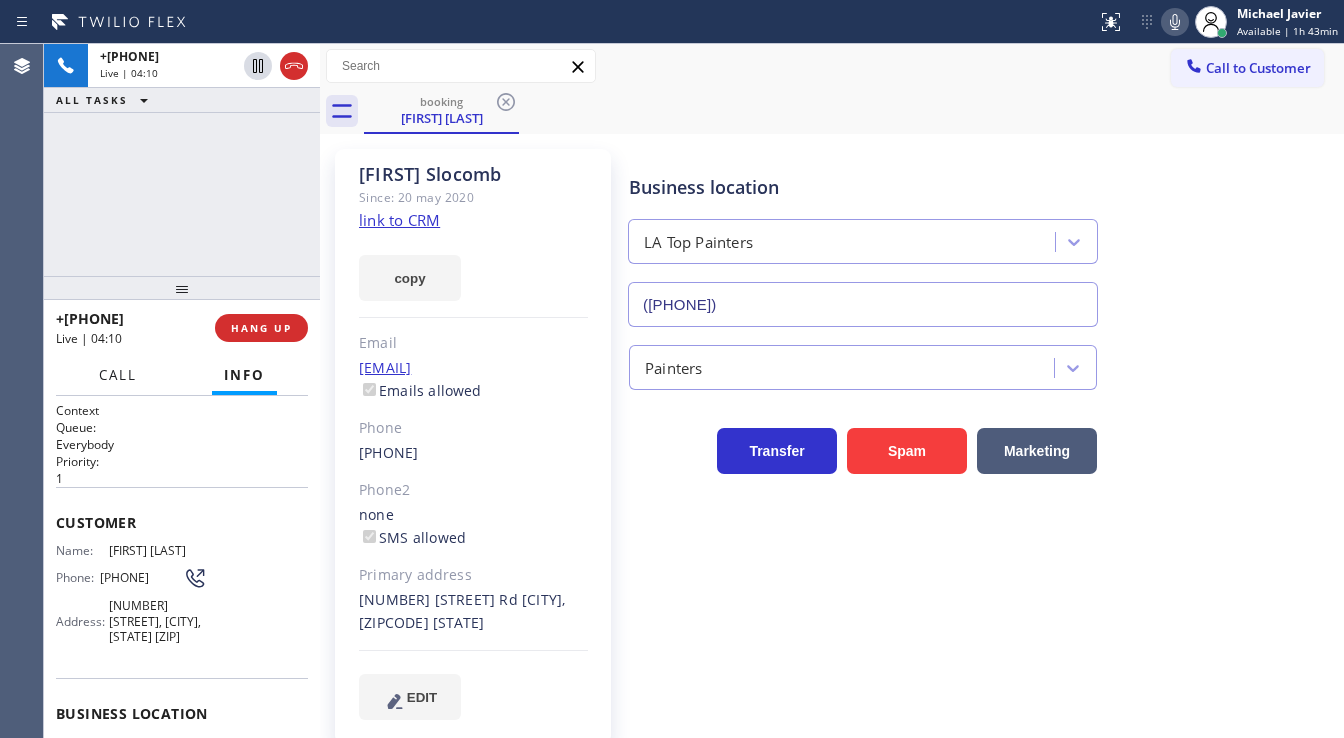 copy on "(858) 602-8189" 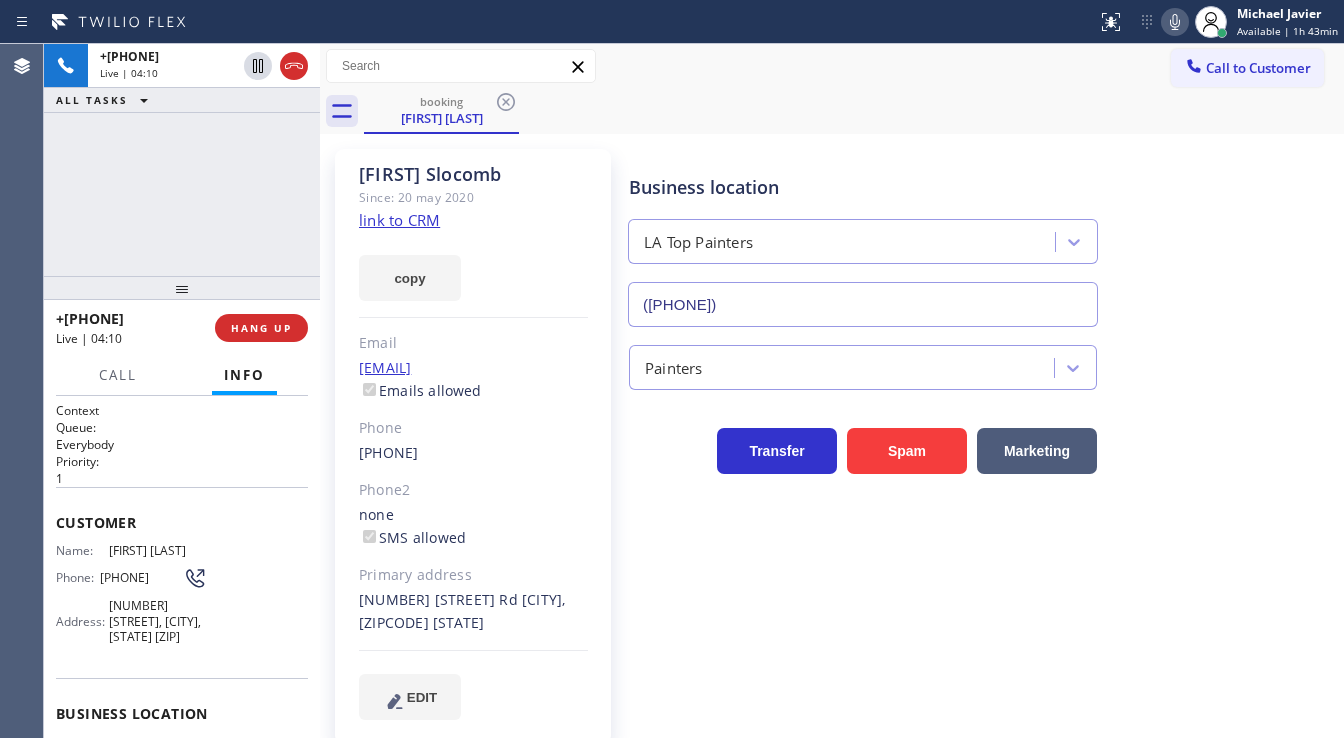 click at bounding box center (182, 288) 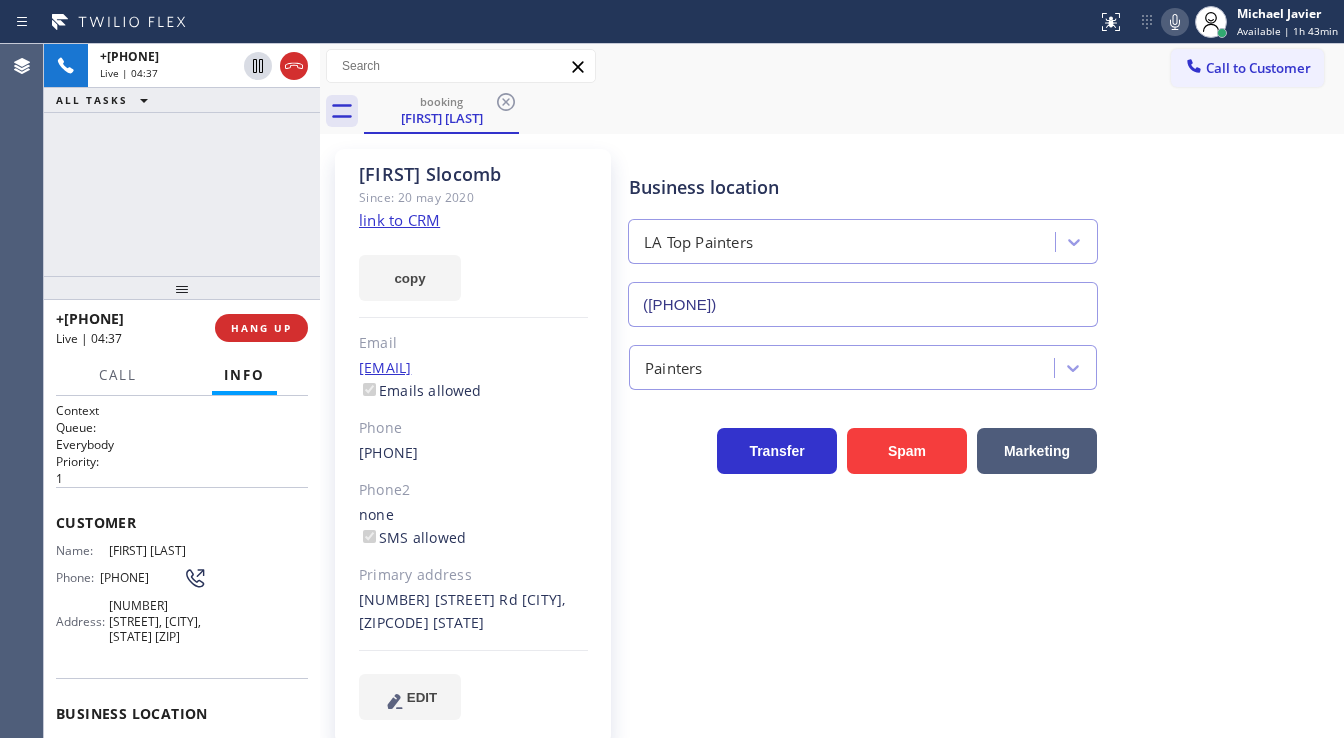 click on "Call to Customer Outbound call Location Search location Your caller id phone number (818) 337-3815 Customer number Call Outbound call Technician Search Technician Your caller id phone number Your caller id phone number Call" at bounding box center (832, 66) 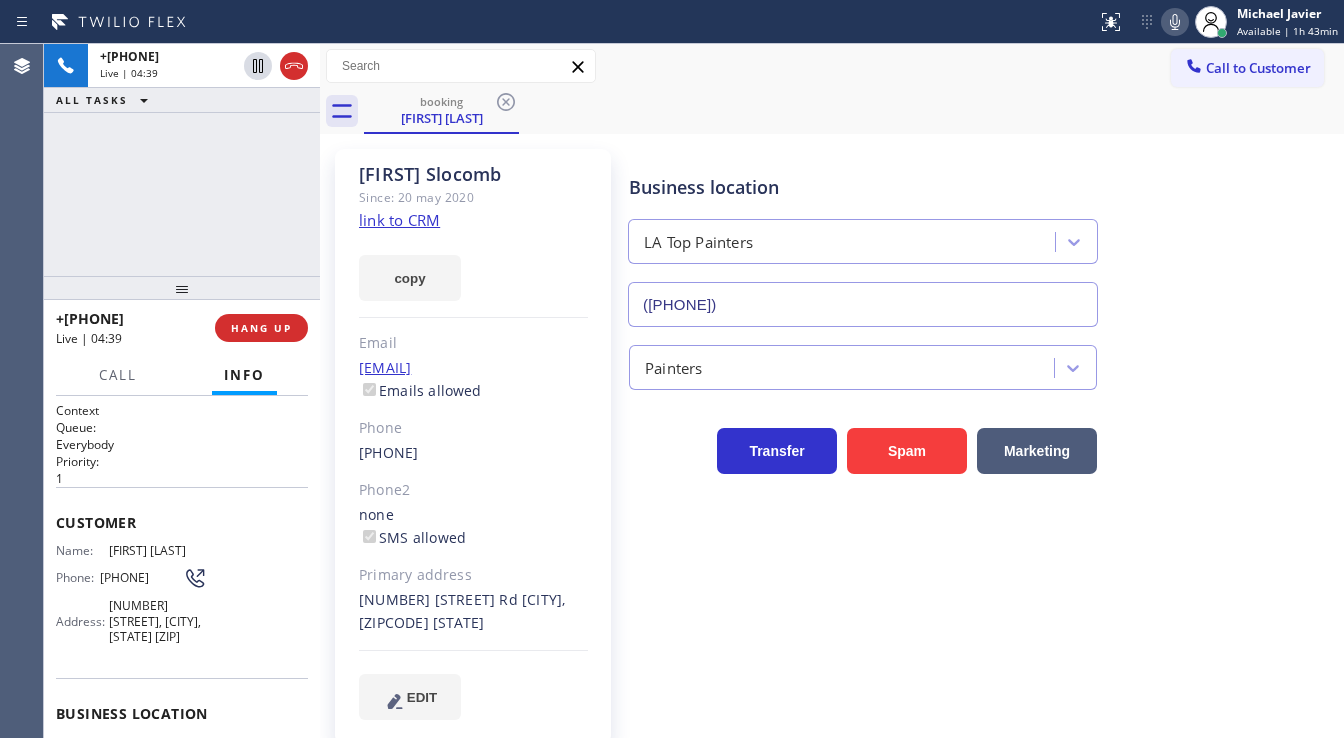 click on "Call to Customer Outbound call Location Search location Your caller id phone number (818) 337-3815 Customer number Call Outbound call Technician Search Technician Your caller id phone number Your caller id phone number Call" at bounding box center (832, 66) 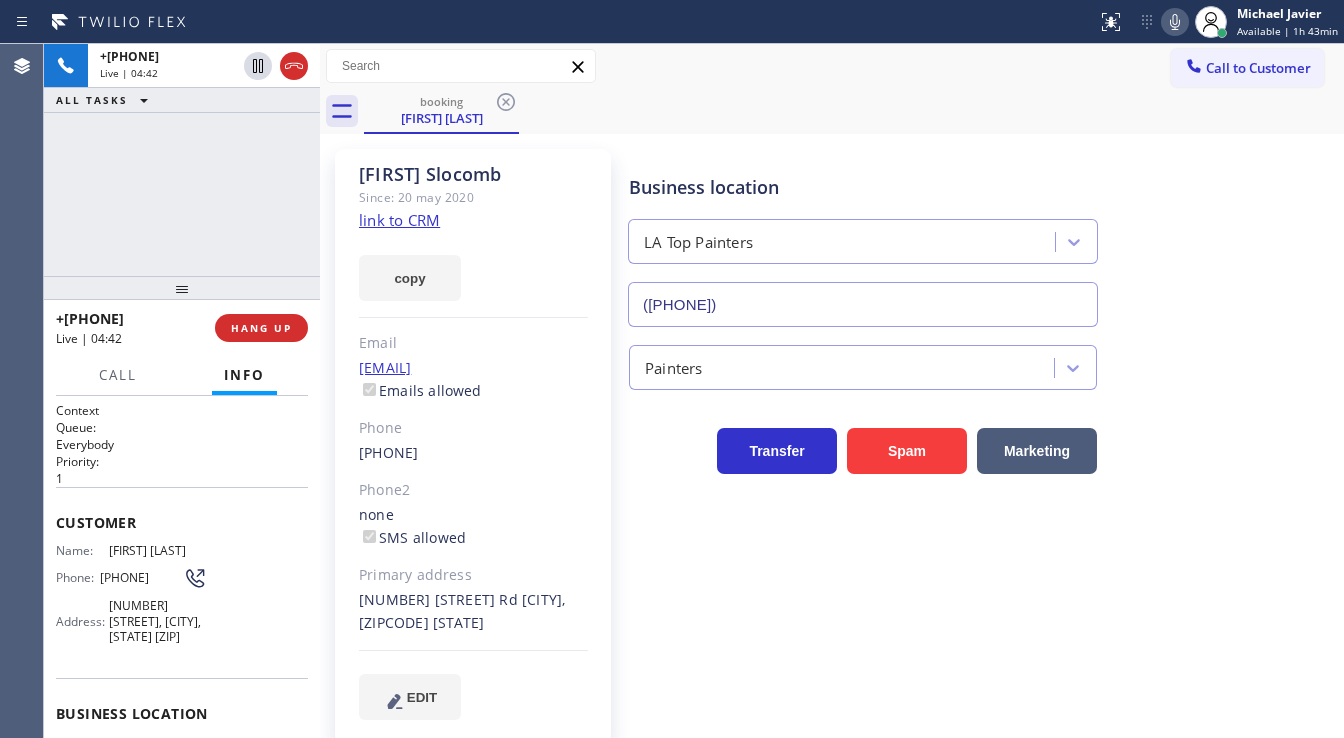 click on "Call to Customer Outbound call Location Search location Your caller id phone number (818) 337-3815 Customer number Call Outbound call Technician Search Technician Your caller id phone number Your caller id phone number Call" at bounding box center [832, 66] 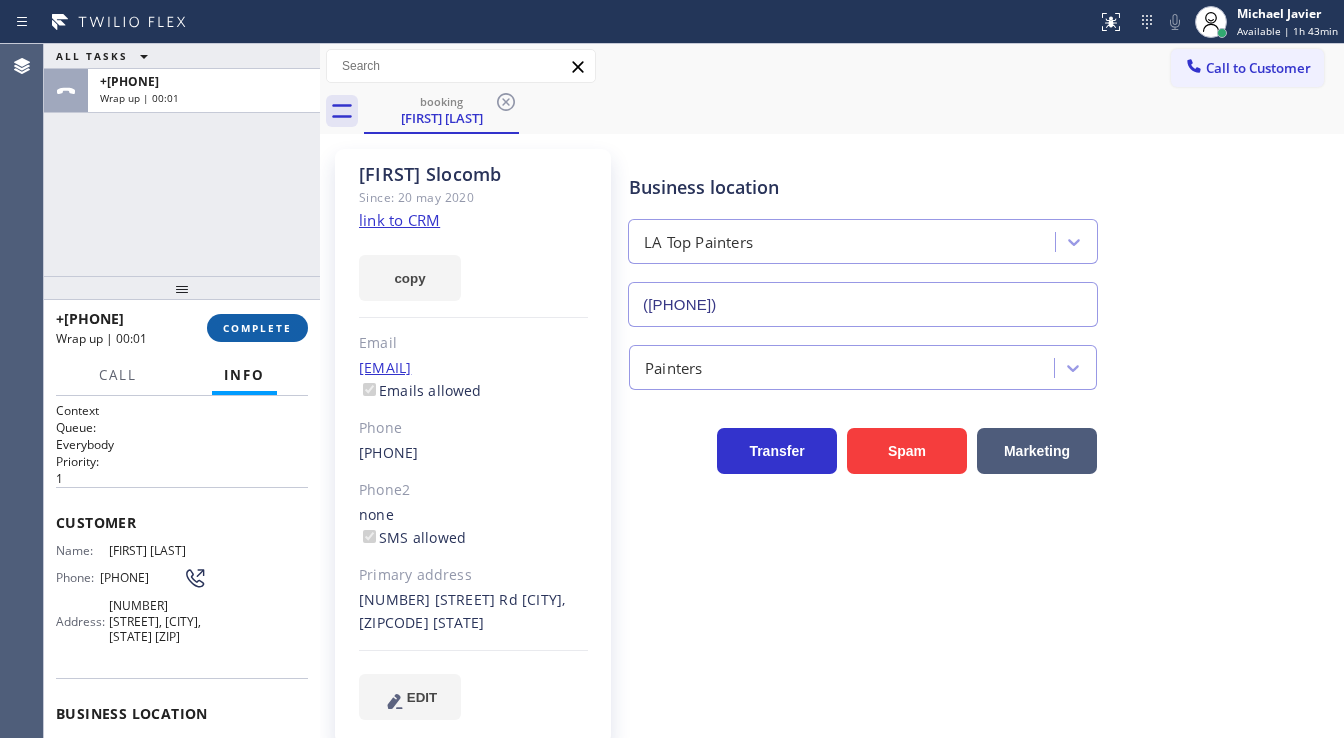 click on "COMPLETE" at bounding box center [257, 328] 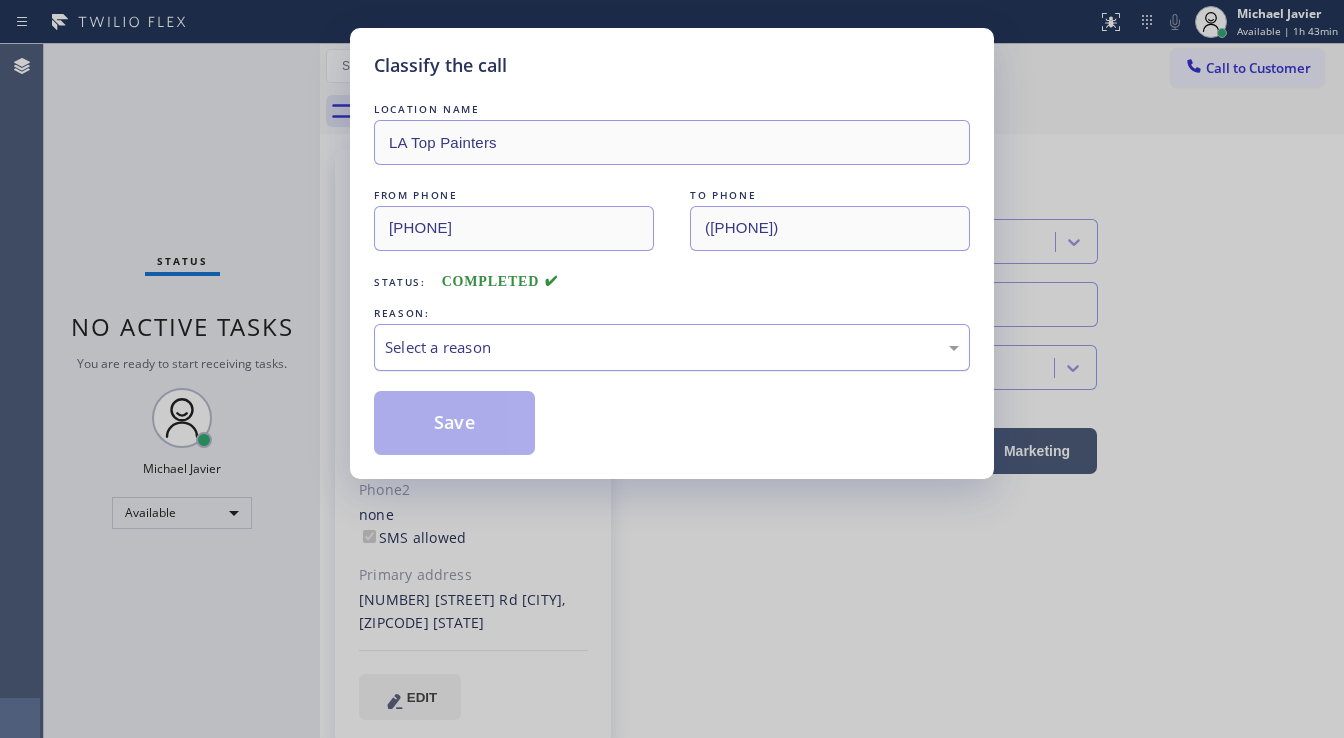click on "Select a reason" at bounding box center (672, 347) 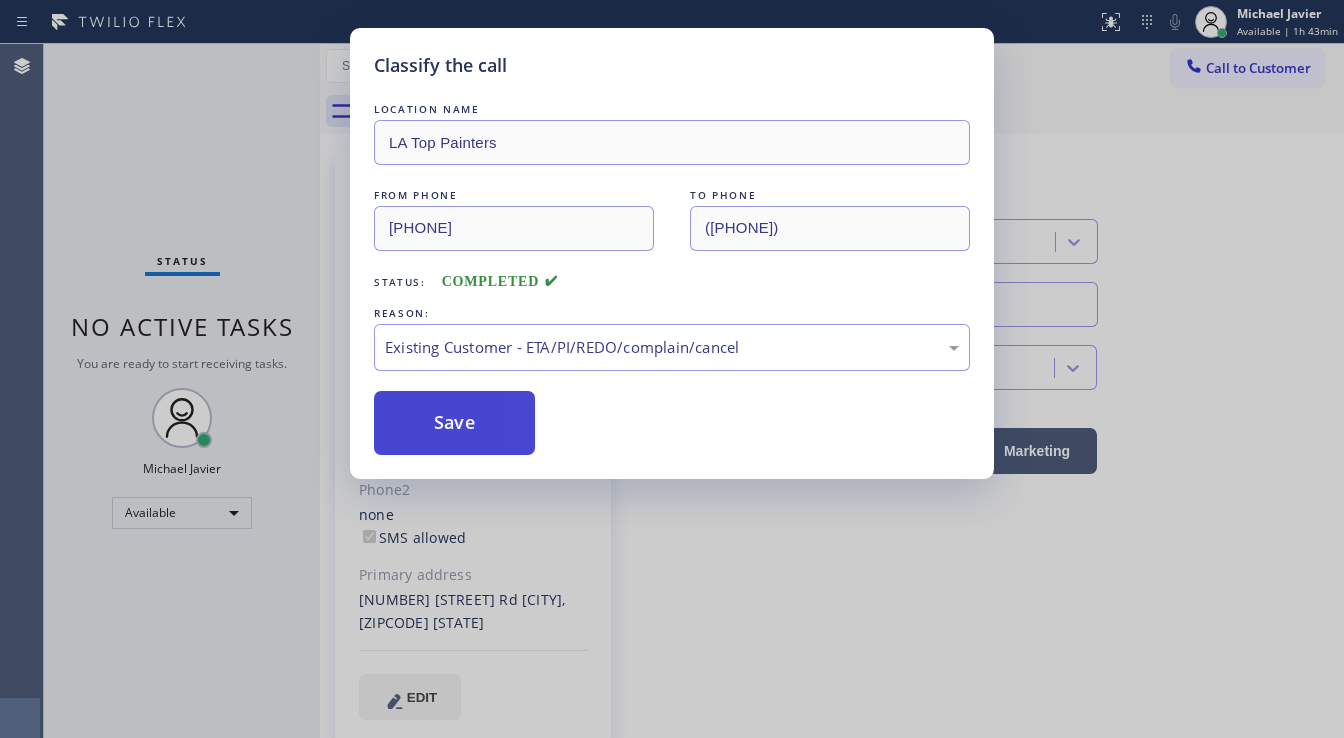 click on "Save" at bounding box center [454, 423] 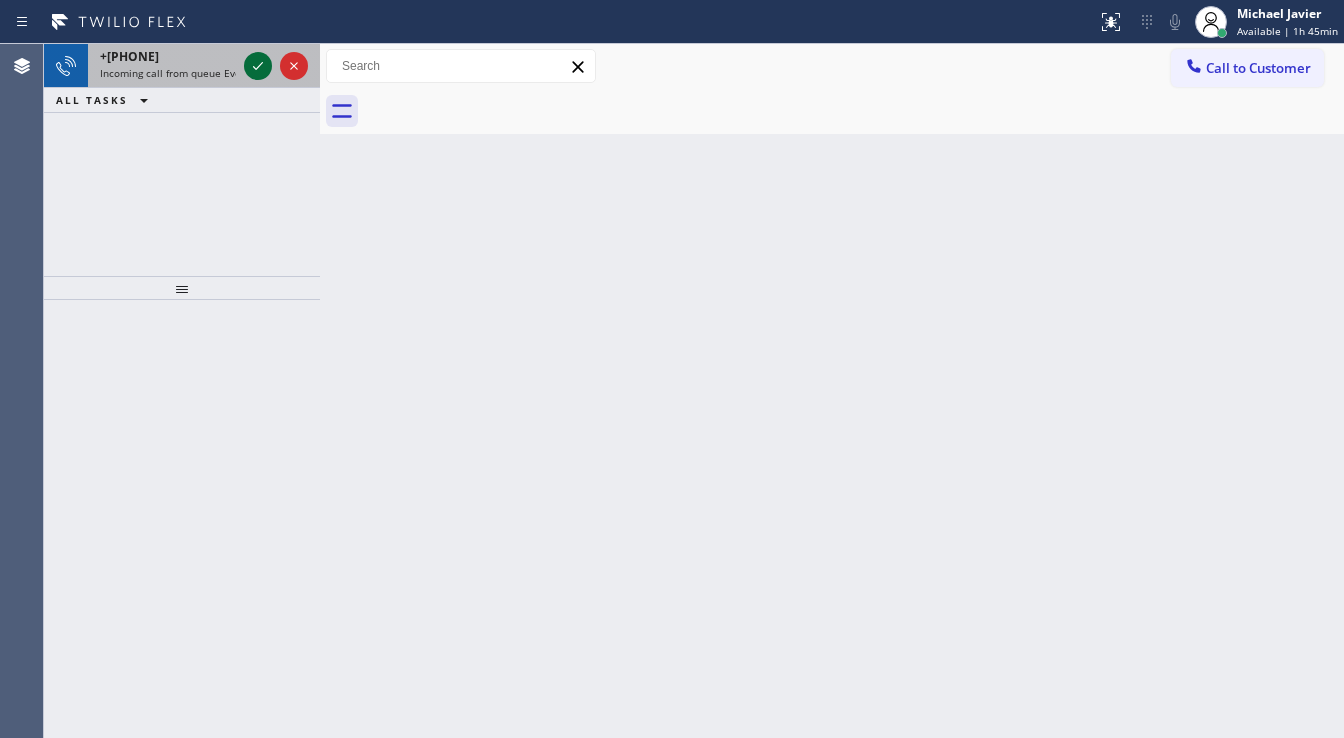 click 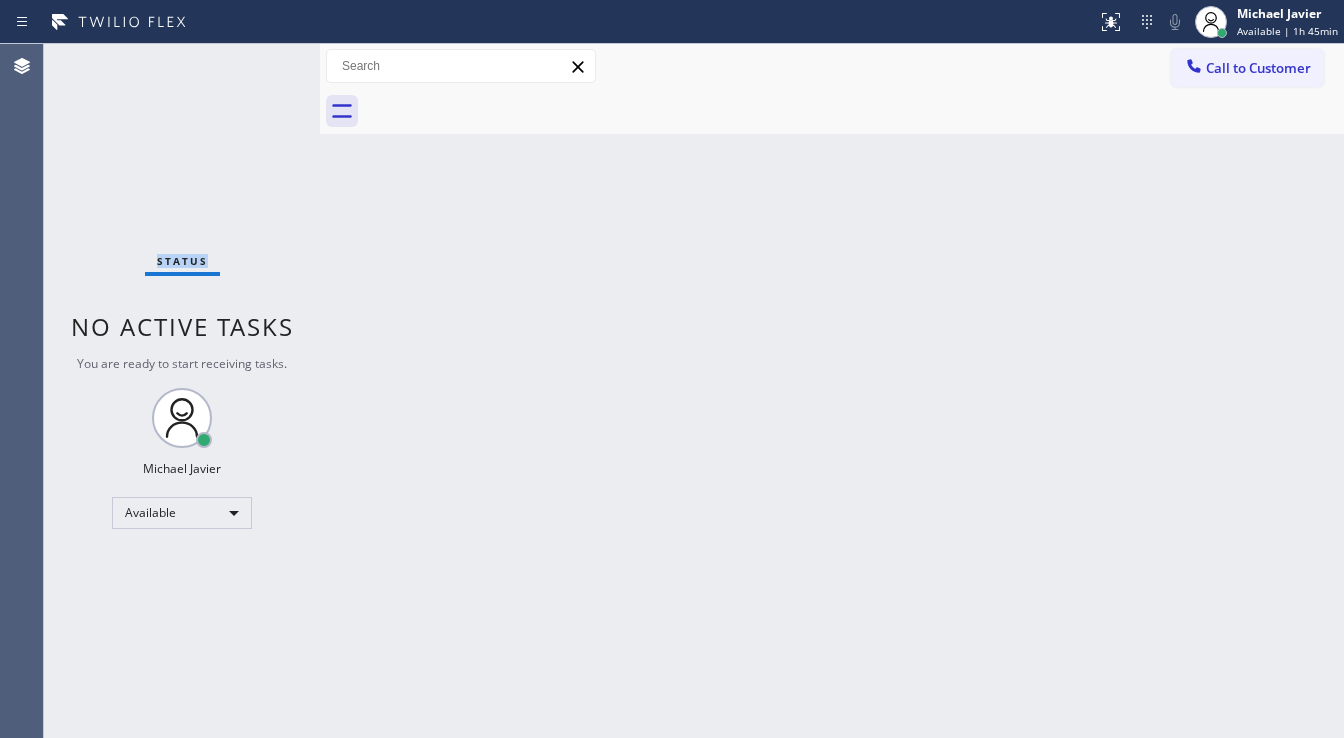 click on "Status   No active tasks     You are ready to start receiving tasks.   Michael Javier Available" at bounding box center (182, 391) 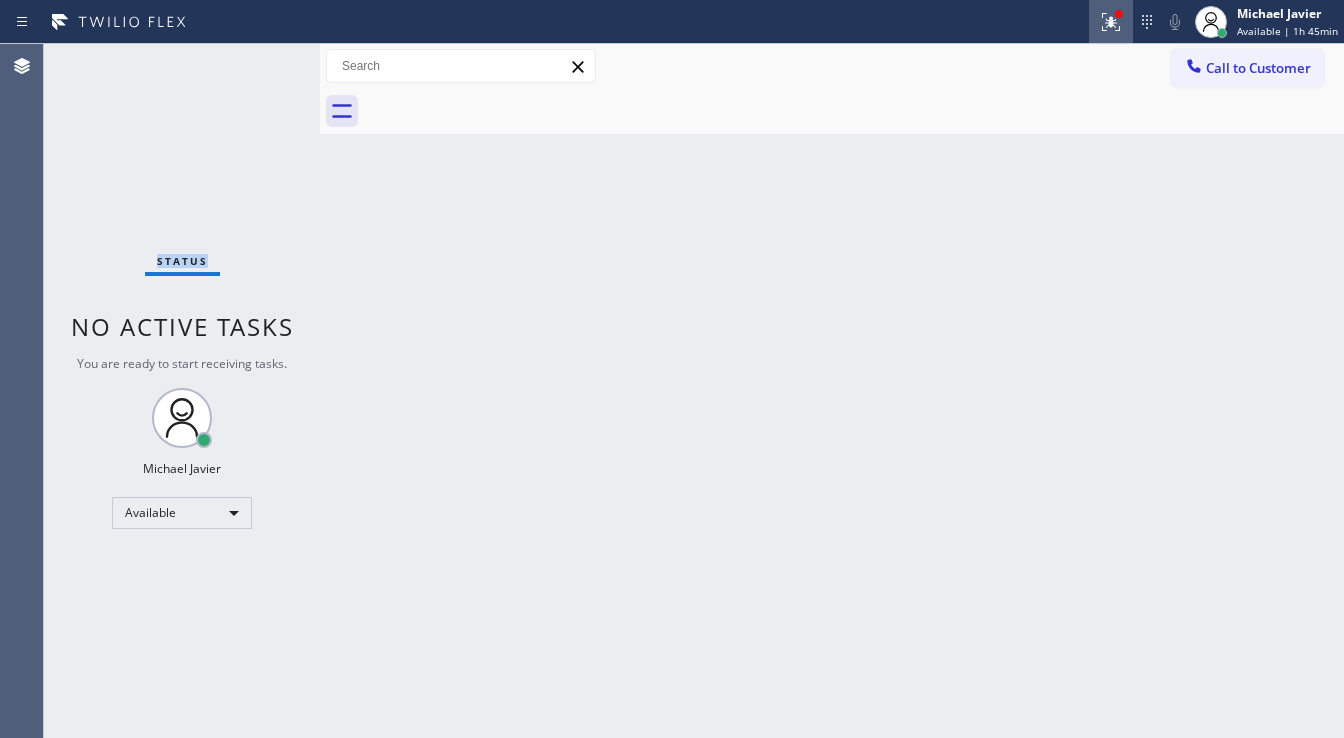 click 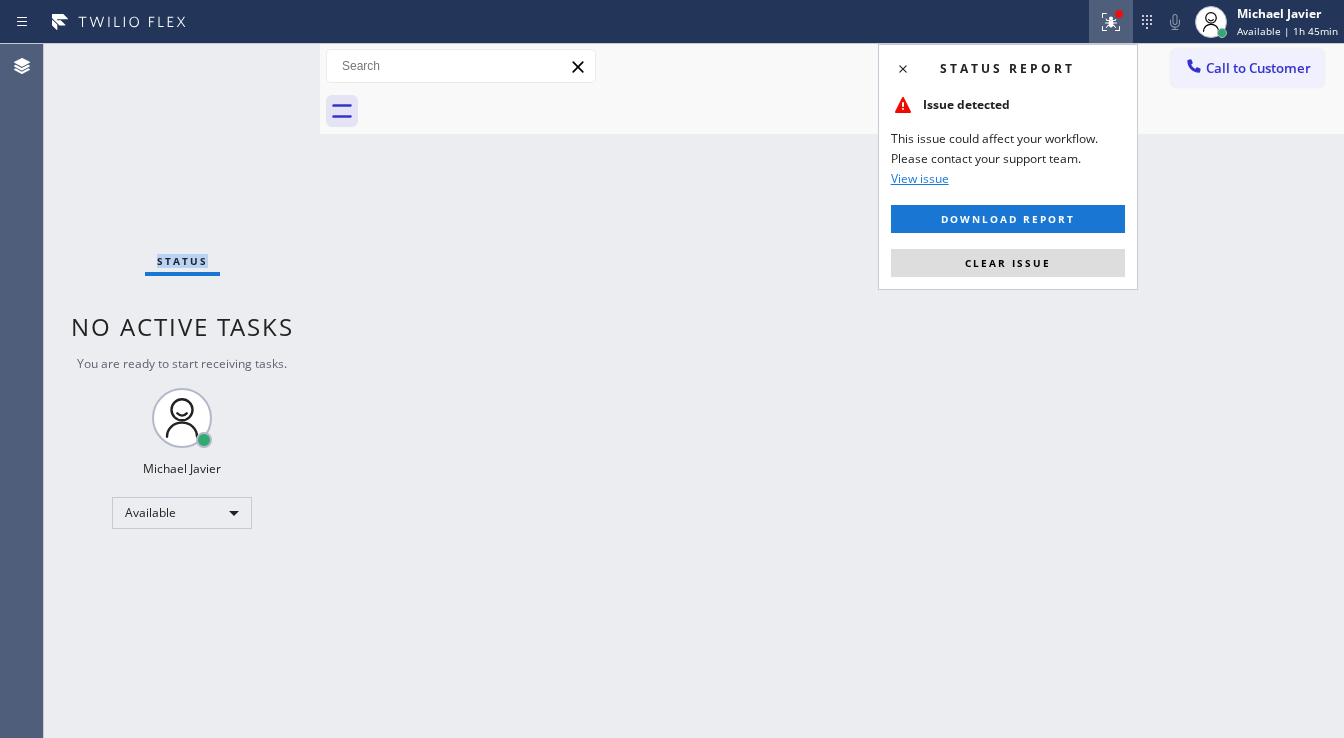 click on "Clear issue" at bounding box center (1008, 263) 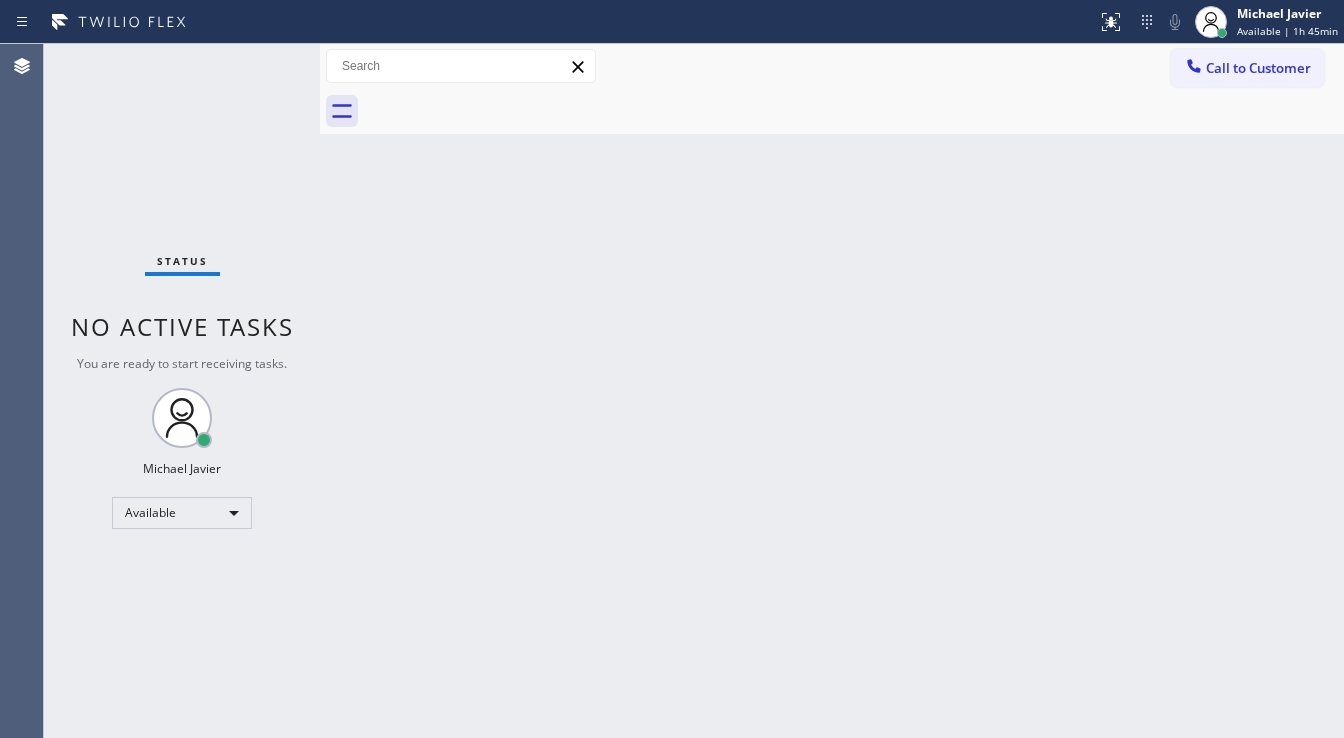 click on "Back to Dashboard Change Sender ID Customers Technicians Select a contact Outbound call Technician Search Technician Your caller id phone number Your caller id phone number Call Technician info Name   Phone none Address none Change Sender ID HVAC +18559994417 5 Star Appliance +18557314952 Appliance Repair +18554611149 Plumbing +18889090120 Air Duct Cleaning +18006865038  Electricians +18005688664 Cancel Change Check personal SMS Reset Change No tabs Call to Customer Outbound call Location Search location Your caller id phone number (818) 337-3815 Customer number Call Outbound call Technician Search Technician Your caller id phone number Your caller id phone number Call" at bounding box center [832, 391] 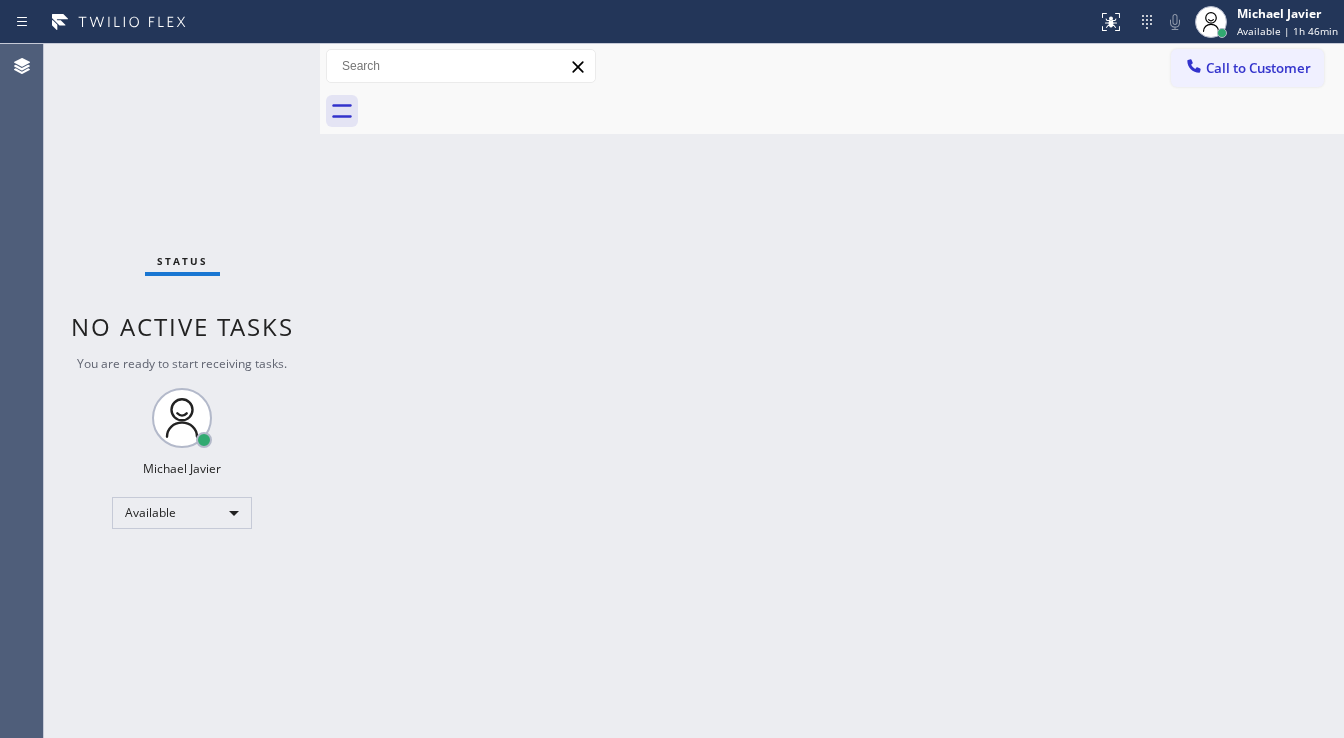 click on "Call to Customer Outbound call Location Search location Your caller id phone number (818) 337-3815 Customer number Call Outbound call Technician Search Technician Your caller id phone number Your caller id phone number Call" at bounding box center (832, 66) 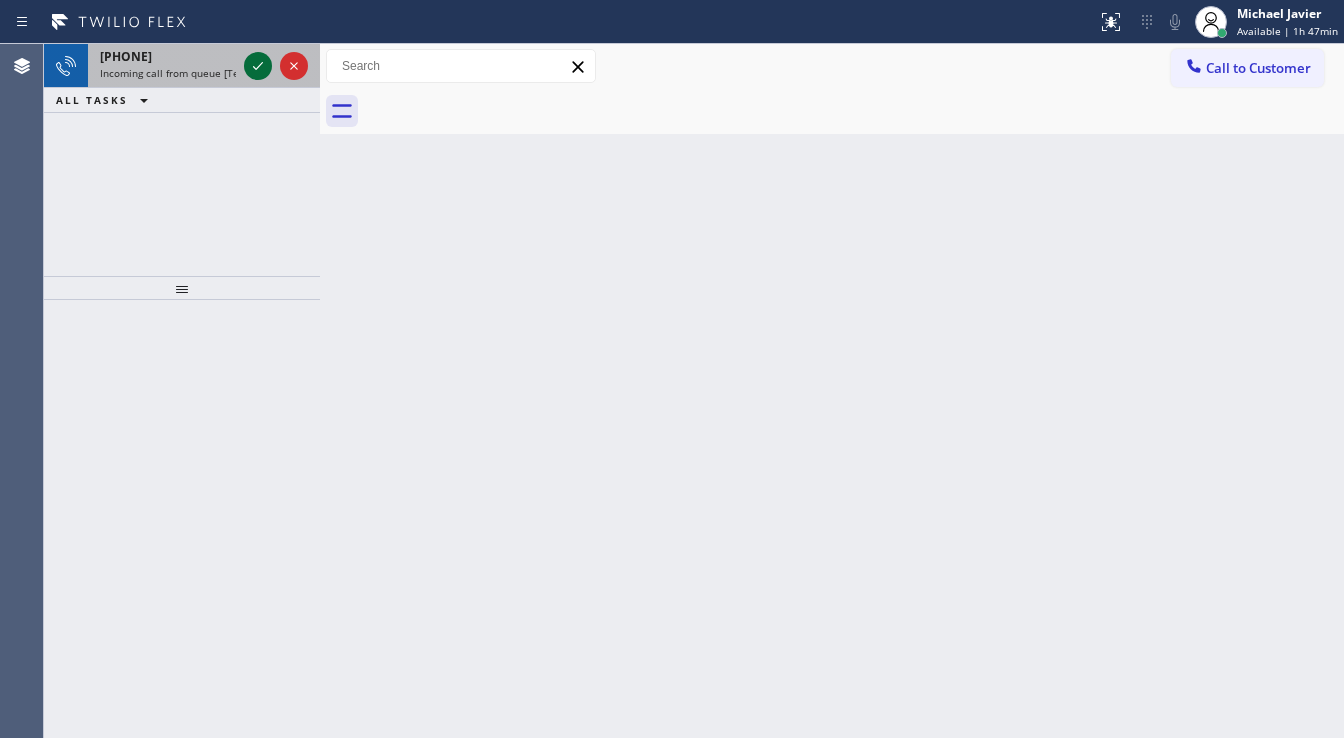 click at bounding box center (276, 66) 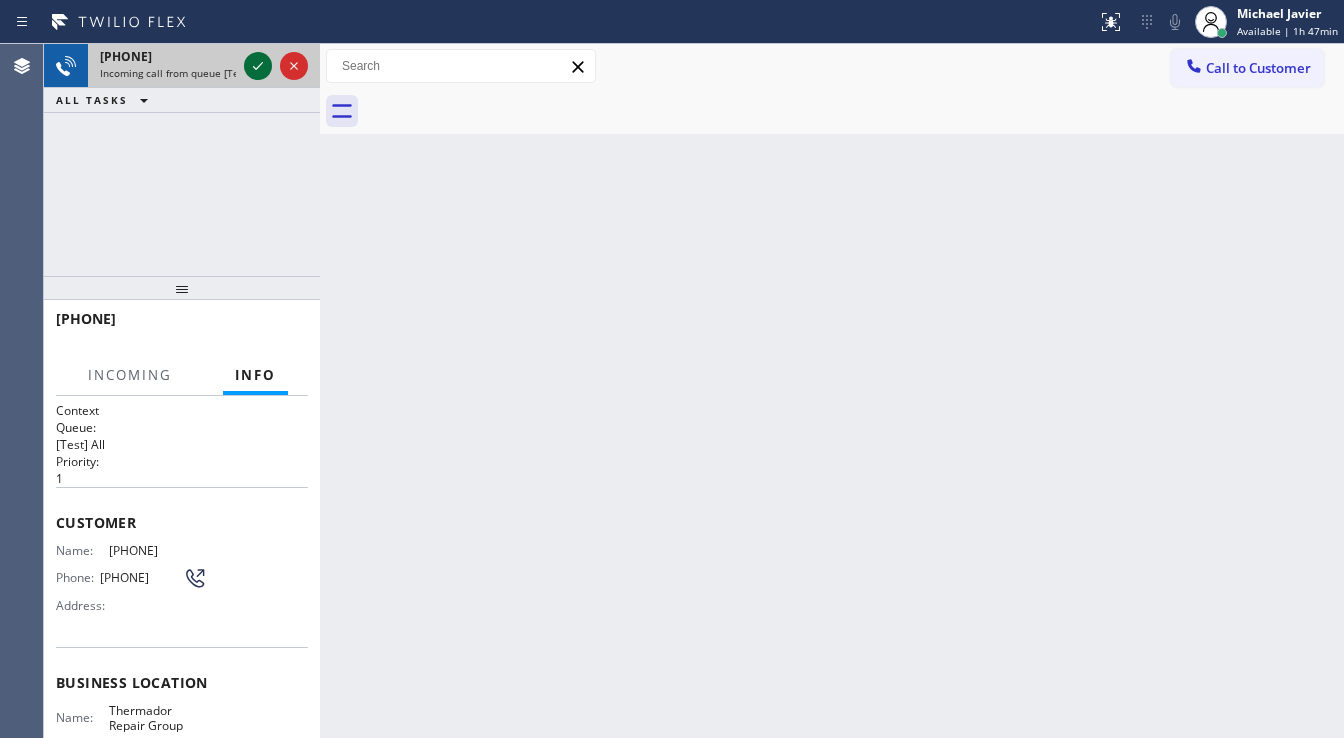 click at bounding box center (276, 66) 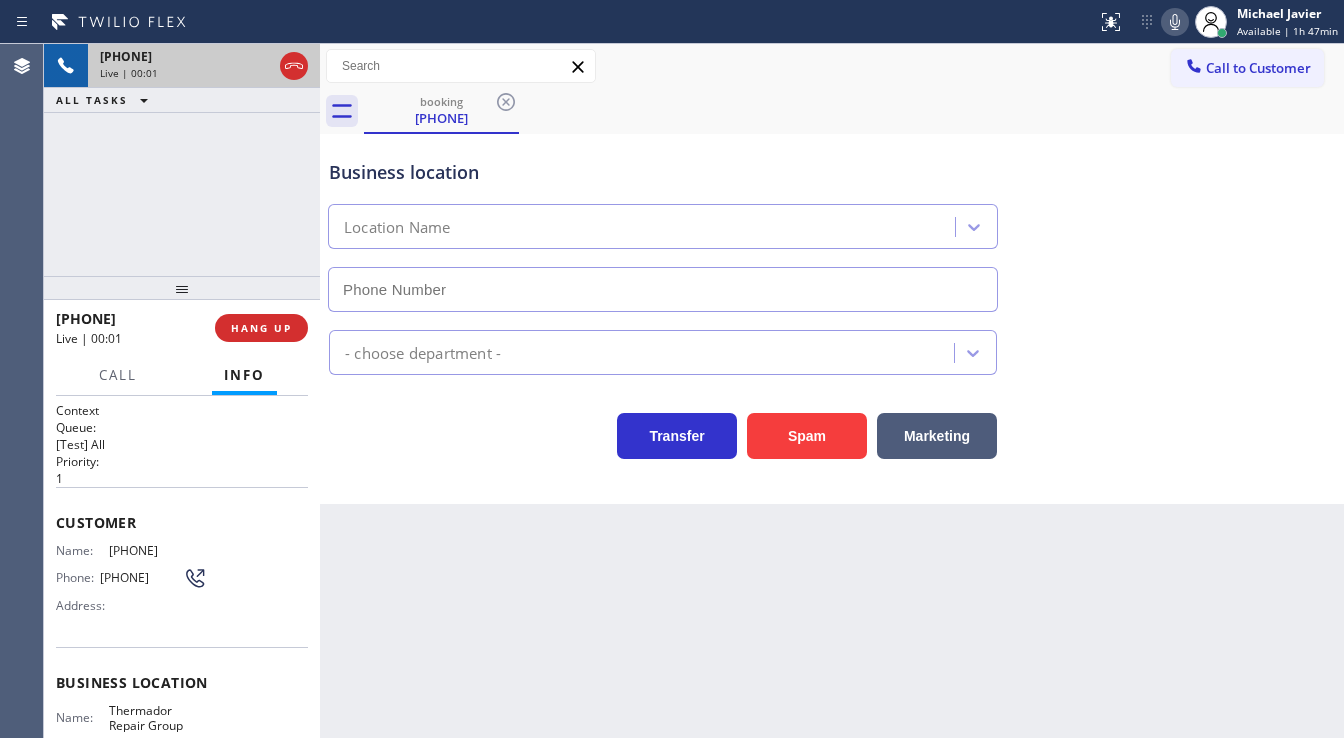 type on "(855) 920-0838" 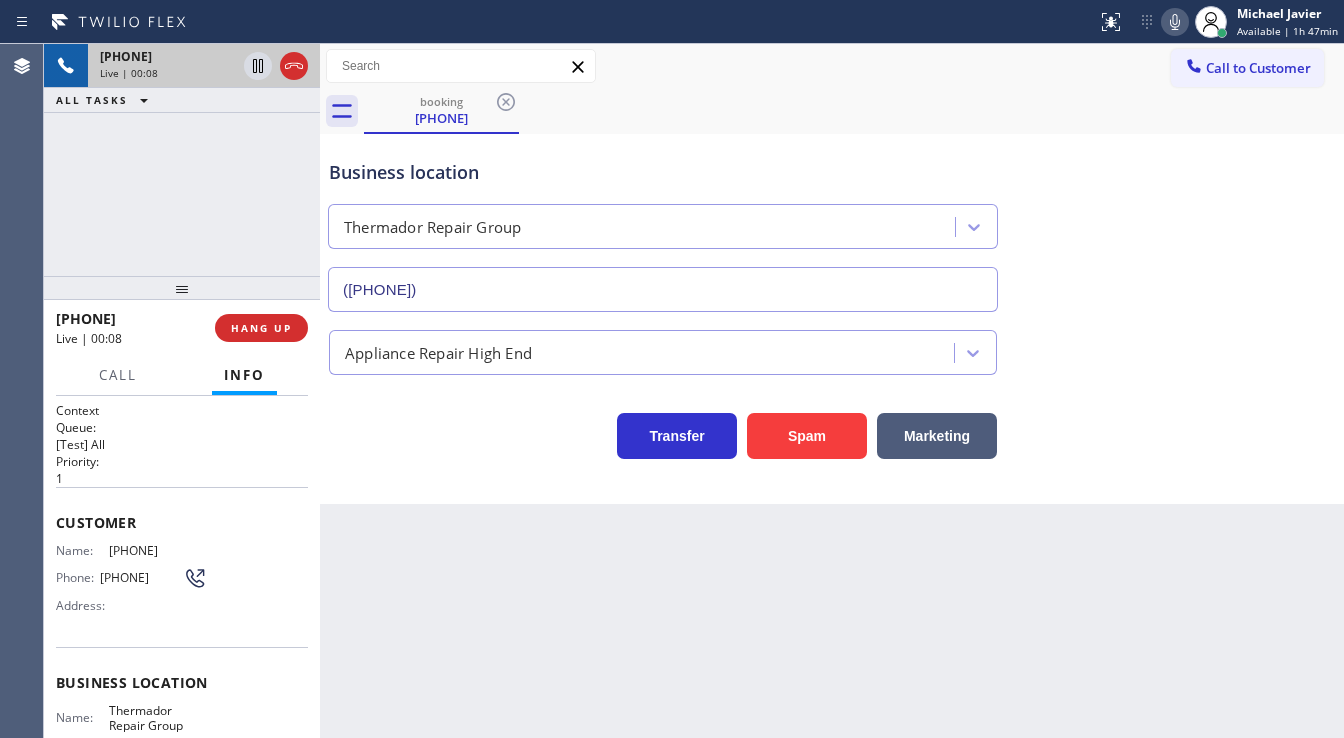 click on "+19148438945 Live | 00:08 ALL TASKS ALL TASKS ACTIVE TASKS TASKS IN WRAP UP" at bounding box center [182, 160] 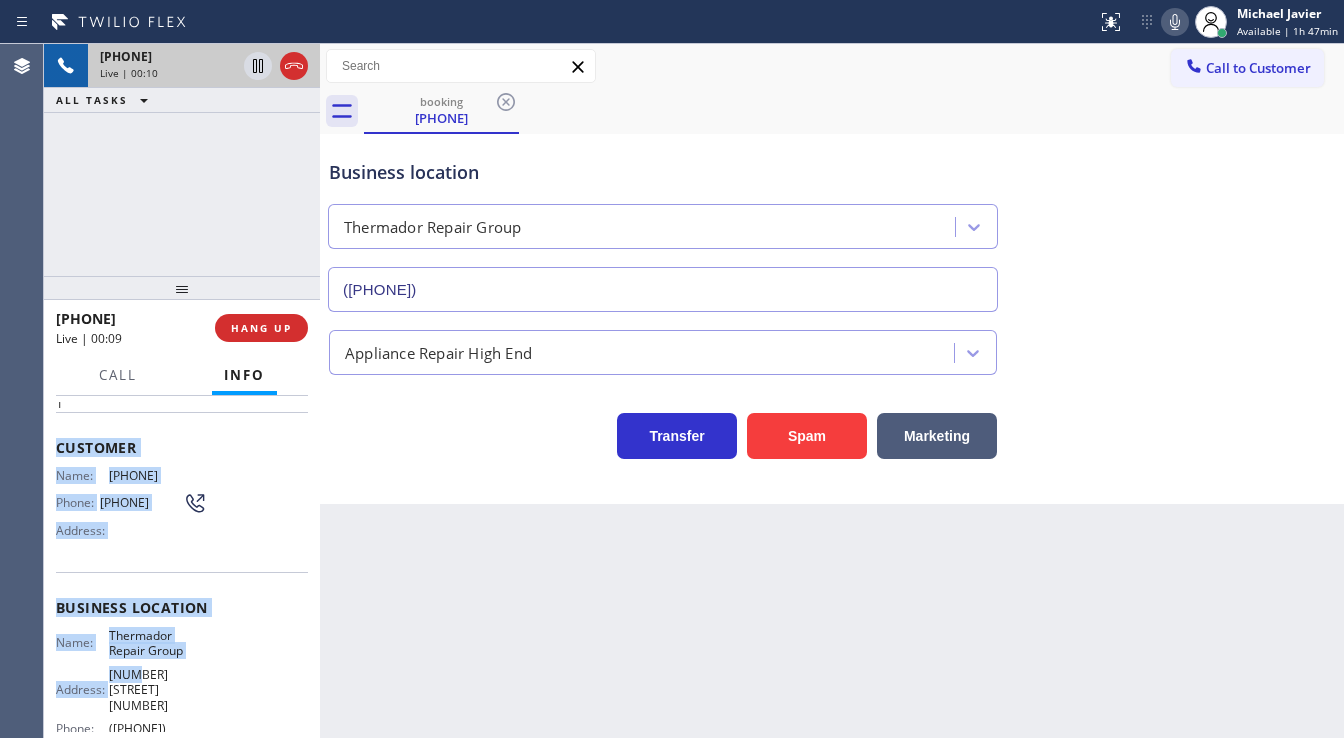 scroll, scrollTop: 240, scrollLeft: 0, axis: vertical 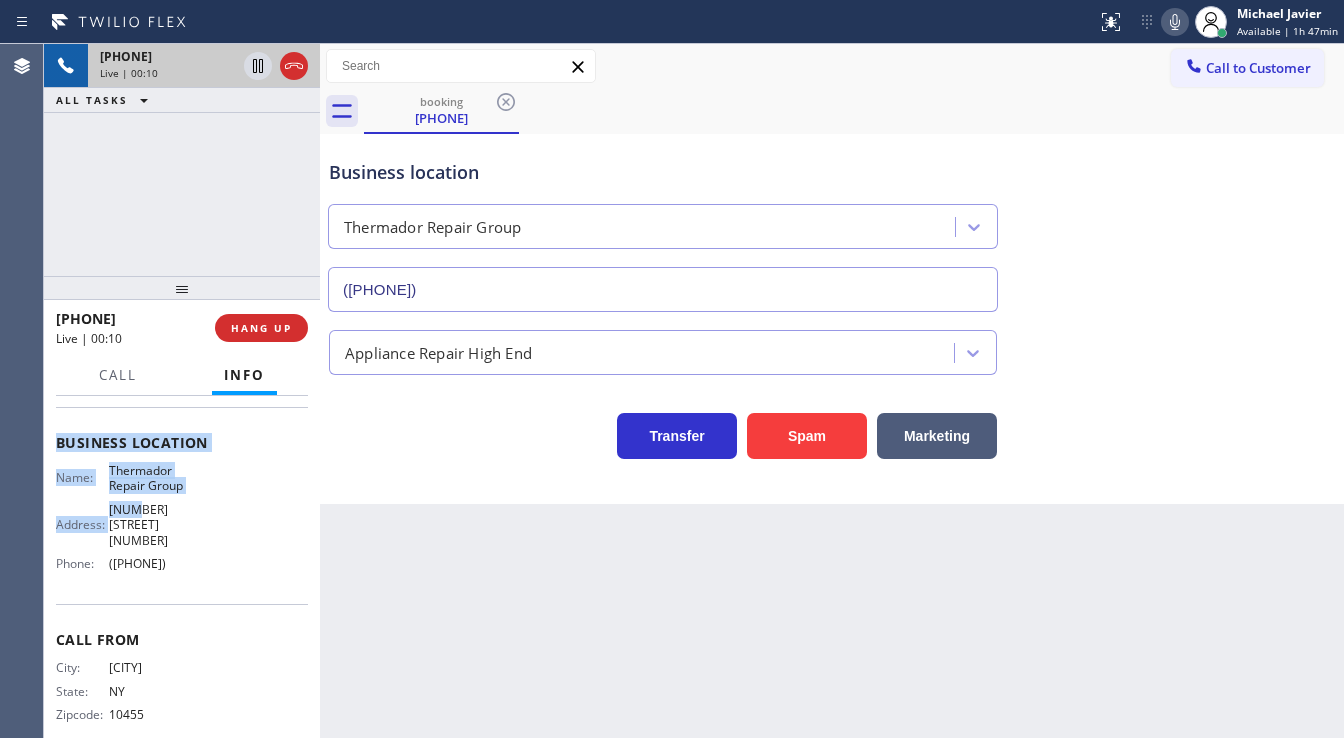 drag, startPoint x: 58, startPoint y: 504, endPoint x: 228, endPoint y: 568, distance: 181.64801 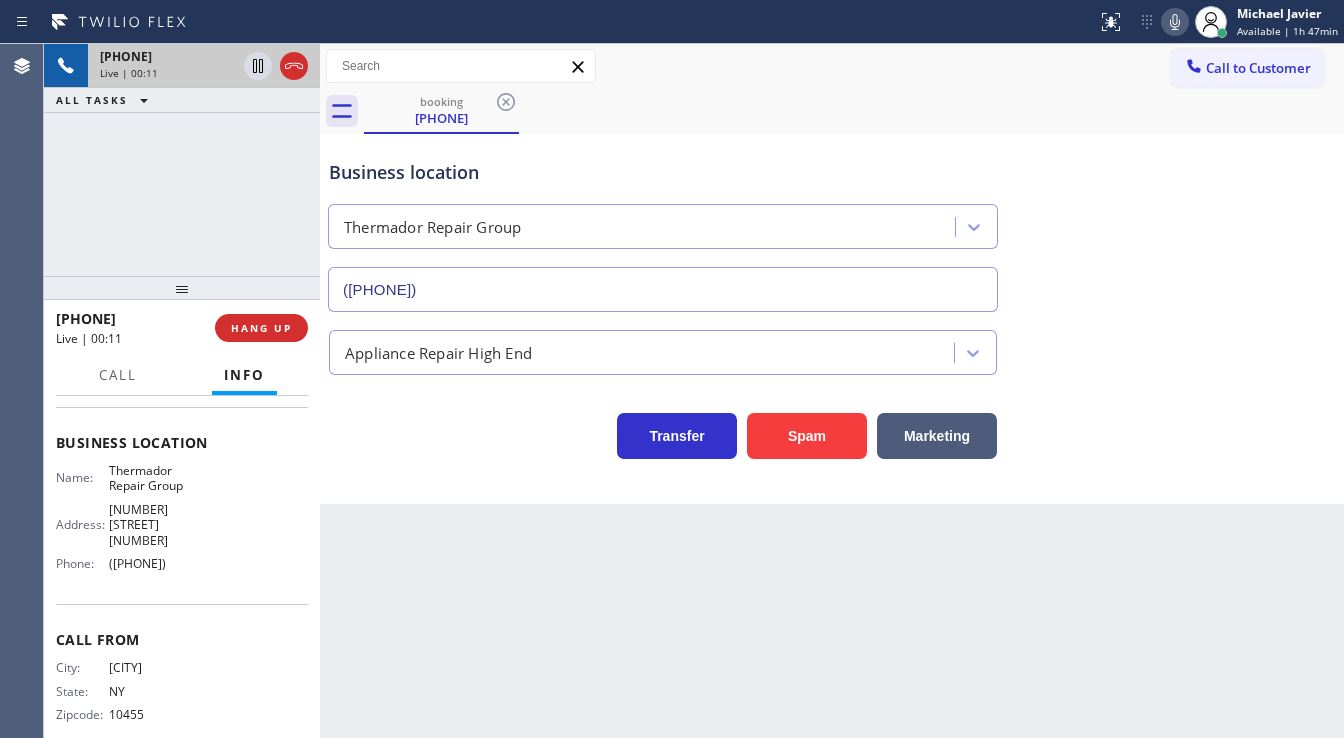 click on "+19148438945 Live | 00:11 ALL TASKS ALL TASKS ACTIVE TASKS TASKS IN WRAP UP" at bounding box center (182, 160) 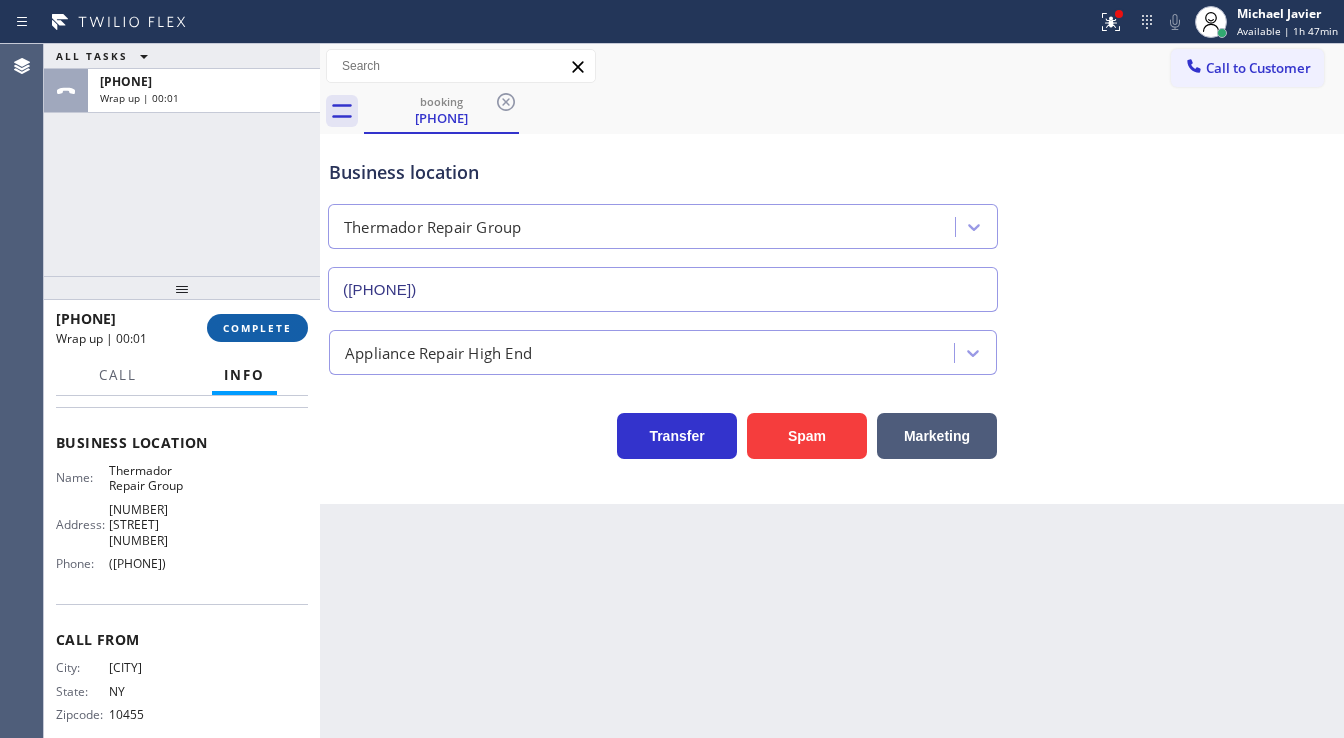 click on "COMPLETE" at bounding box center (257, 328) 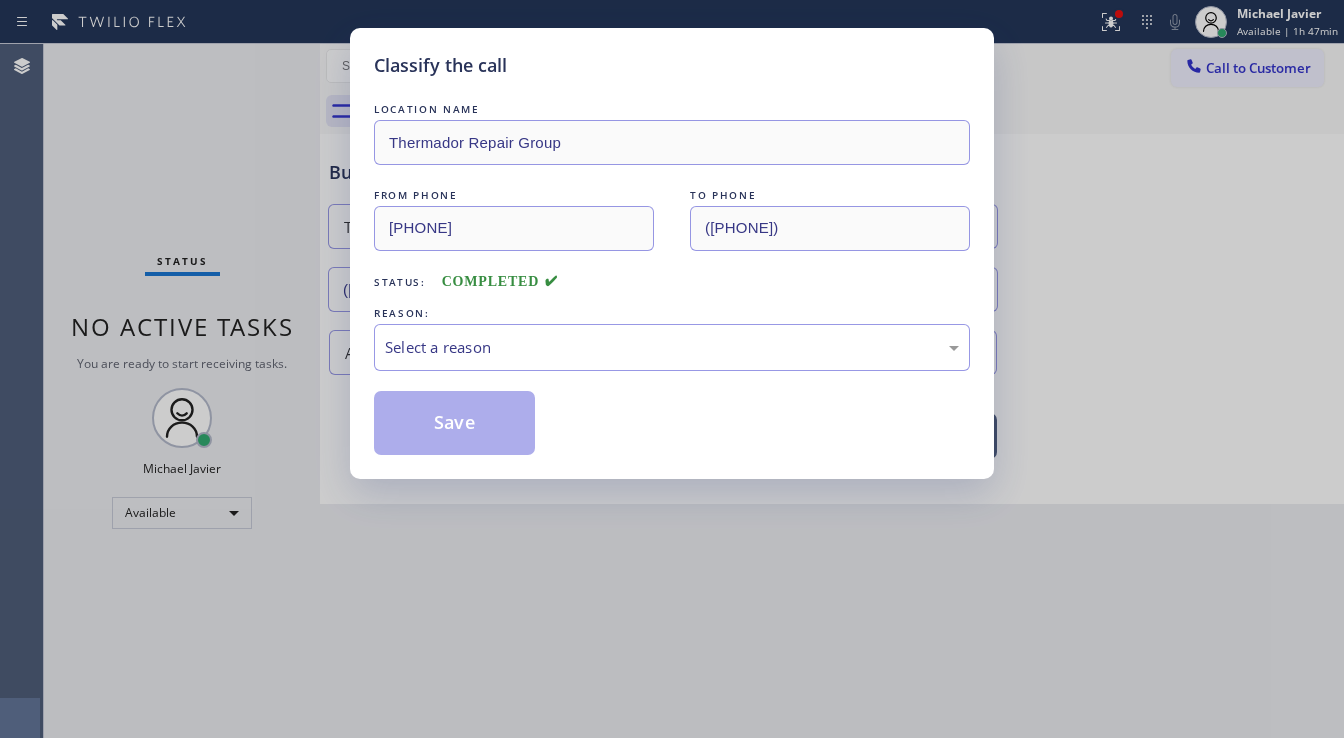 click on "REASON:" at bounding box center [672, 313] 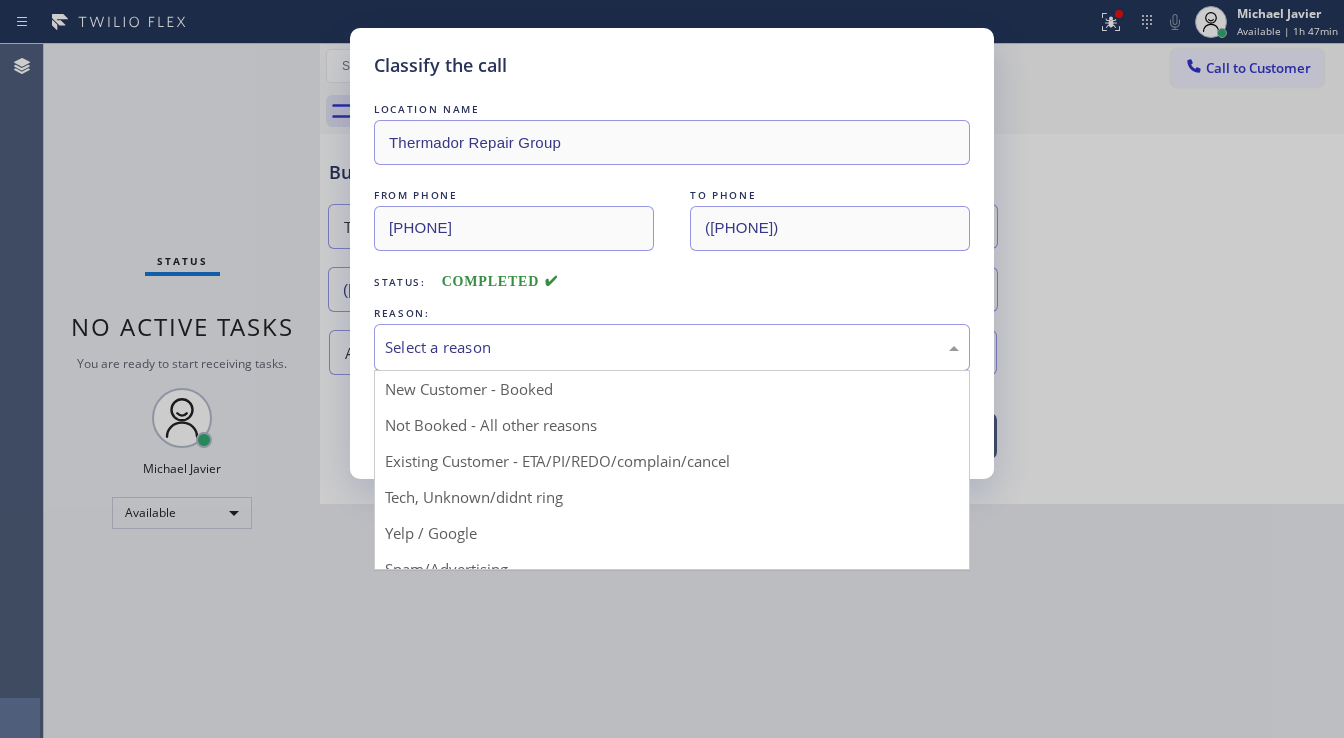 click on "Select a reason" at bounding box center (672, 347) 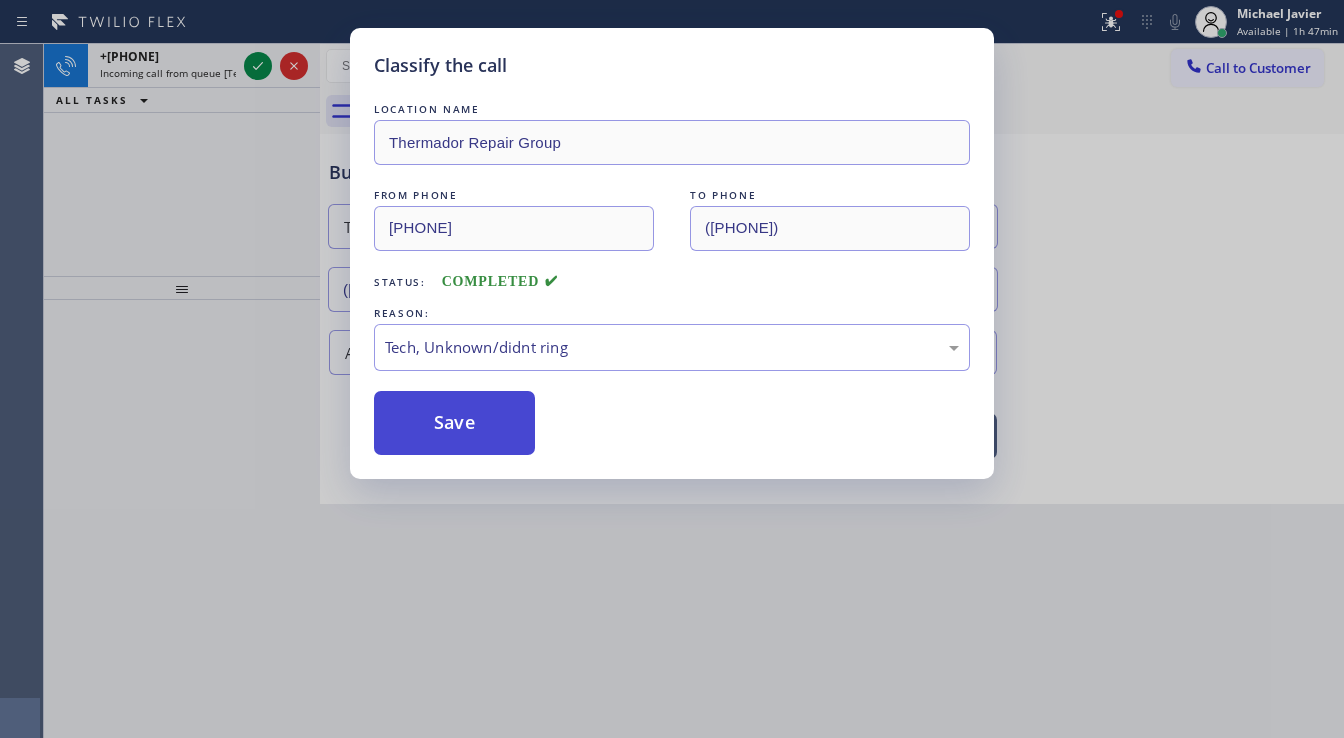 click on "Save" at bounding box center [454, 423] 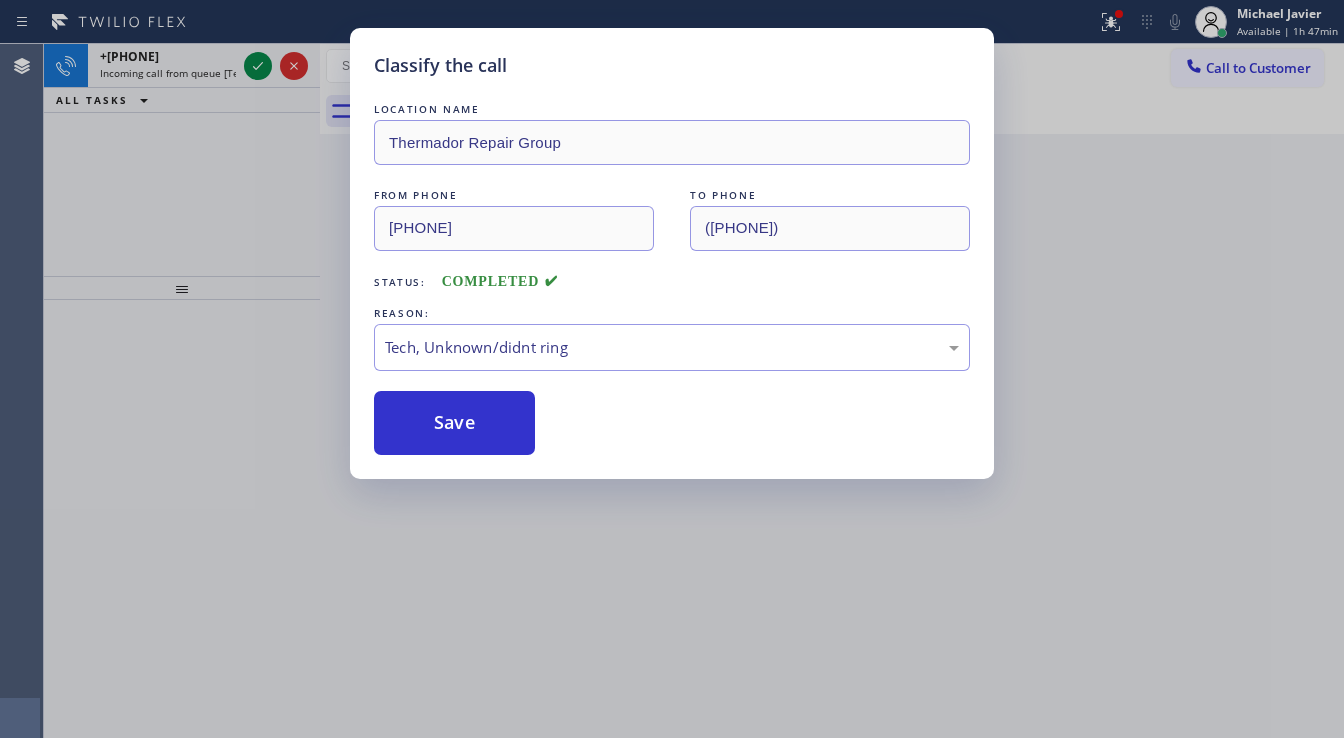 click on "Classify the call LOCATION NAME Whirlpool Appliance Repair Phoenix FROM PHONE (602) 885-5089 TO PHONE (602) 755-4468 Status: COMPLETED REASON: Existing Customer - ETA/PI/REDO/complain/cancel Save Classify the call LOCATION NAME Home Alliance Membership FROM PHONE (714) 726-8158 TO PHONE (855) 946-3605 Status: COMPLETED REASON: Not Booked - All other reasons Save Classify the call LOCATION NAME Spectrum Appliance Repair Chandler FROM PHONE (480) 603-1478 TO PHONE (480) 618-7722 Status: COMPLETED REASON: Spam/Advertising Save Classify the call LOCATION NAME Highlands Air Duct Cleaning Santa Paula FROM PHONE (805) 494-2166 TO PHONE (805) 608-3959 Status: COMPLETED REASON: #3 Not Booked - All other reasons Save Classify the call LOCATION NAME (818) 210-4121 FROM PHONE (818) 309-4719 TO PHONE (818) 210-4121 Status: COMPLETED REASON: Tech, Unknown/didnt ring Save Classify the call LOCATION NAME Repair Twist of New York FROM PHONE (929) 519-0713 TO PHONE (347) 284-6179 Status: COMPLETED REASON: Save LOCATION NAME" at bounding box center [694, 391] 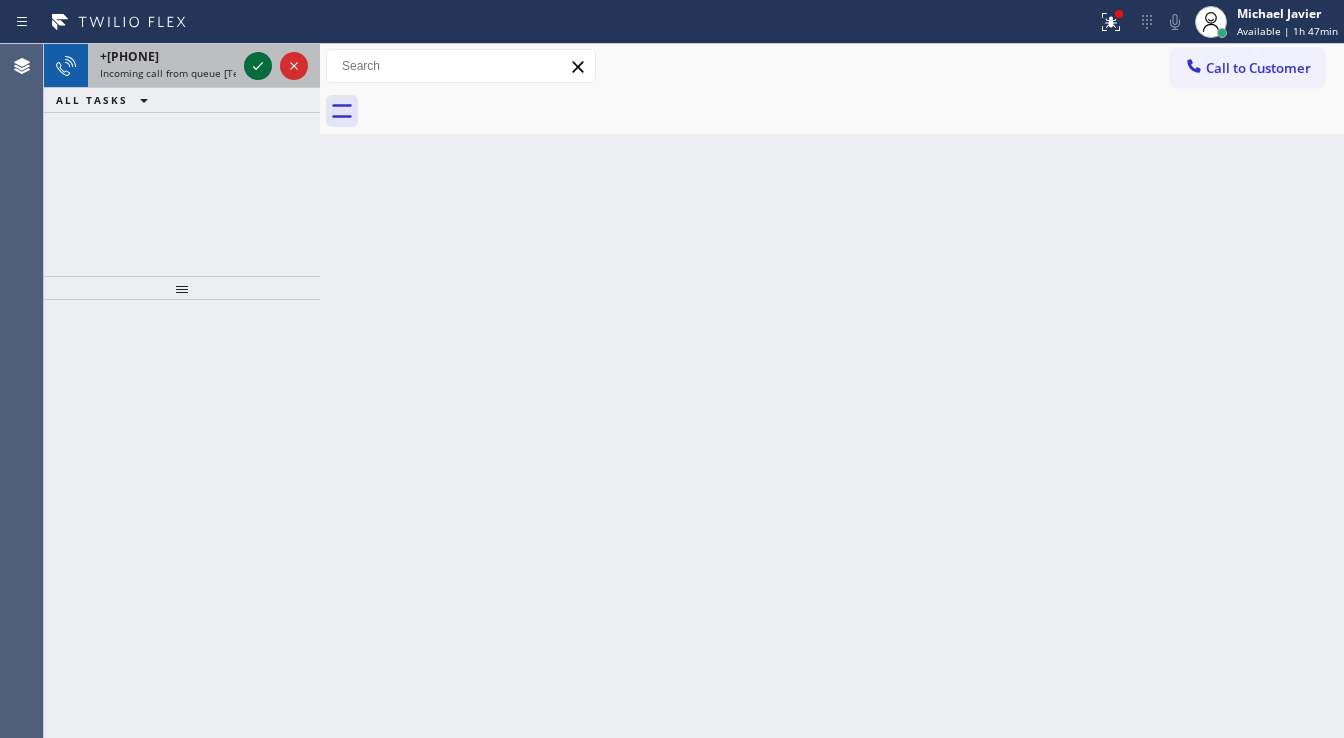 click 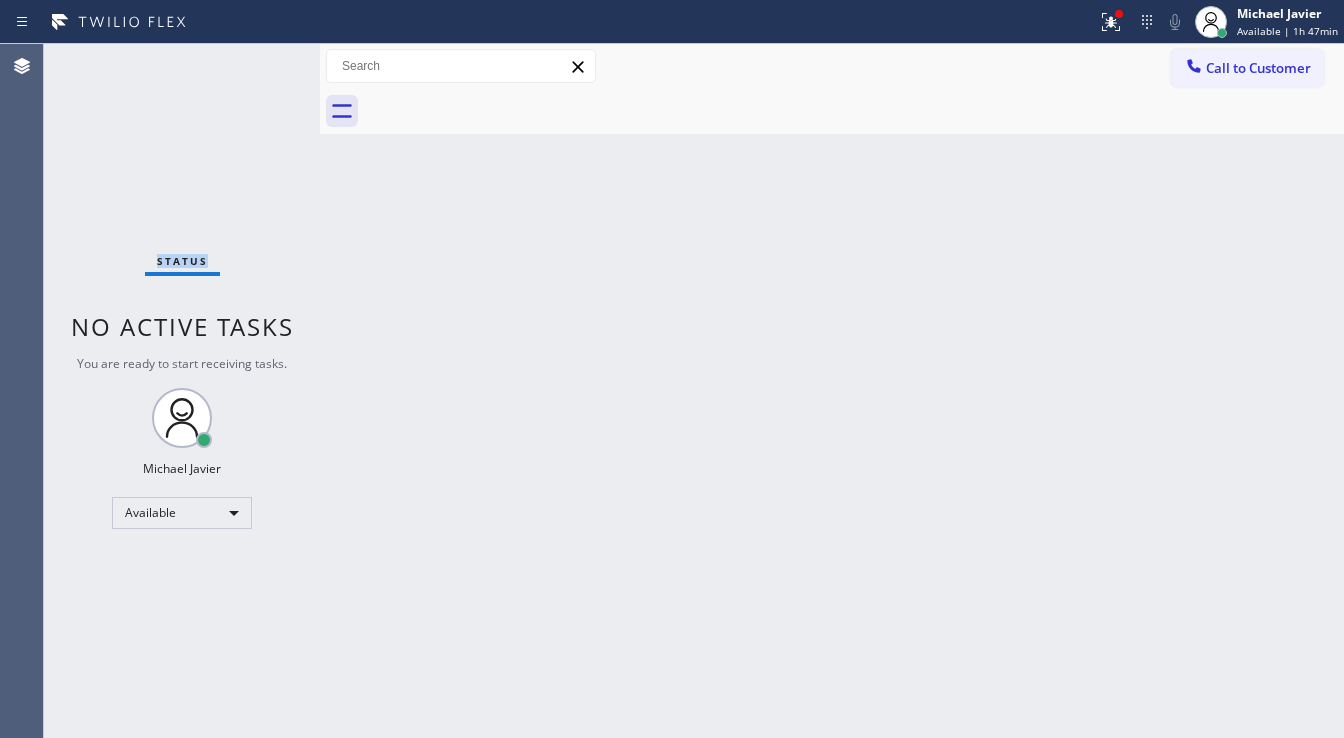click on "Status   No active tasks     You are ready to start receiving tasks.   Michael Javier Available" at bounding box center [182, 391] 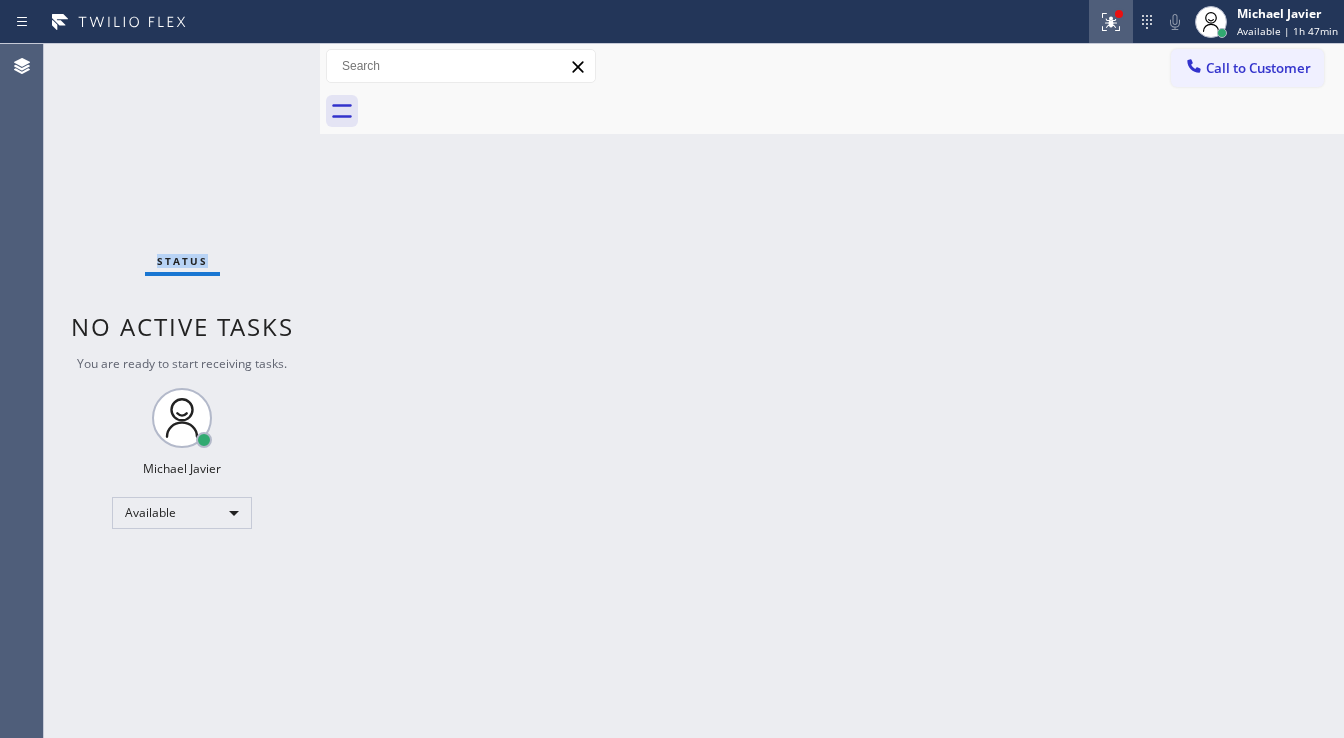 drag, startPoint x: 1112, startPoint y: 17, endPoint x: 1112, endPoint y: 32, distance: 15 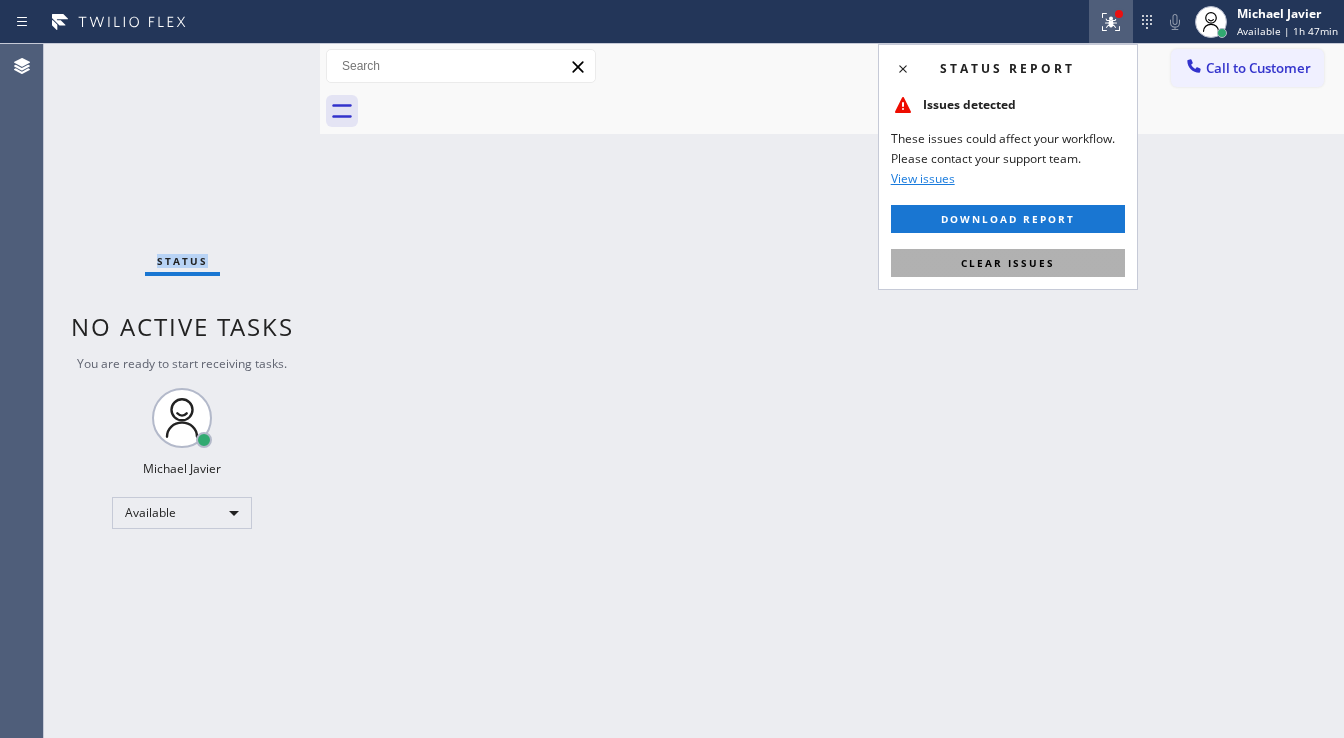 click on "Clear issues" at bounding box center [1008, 263] 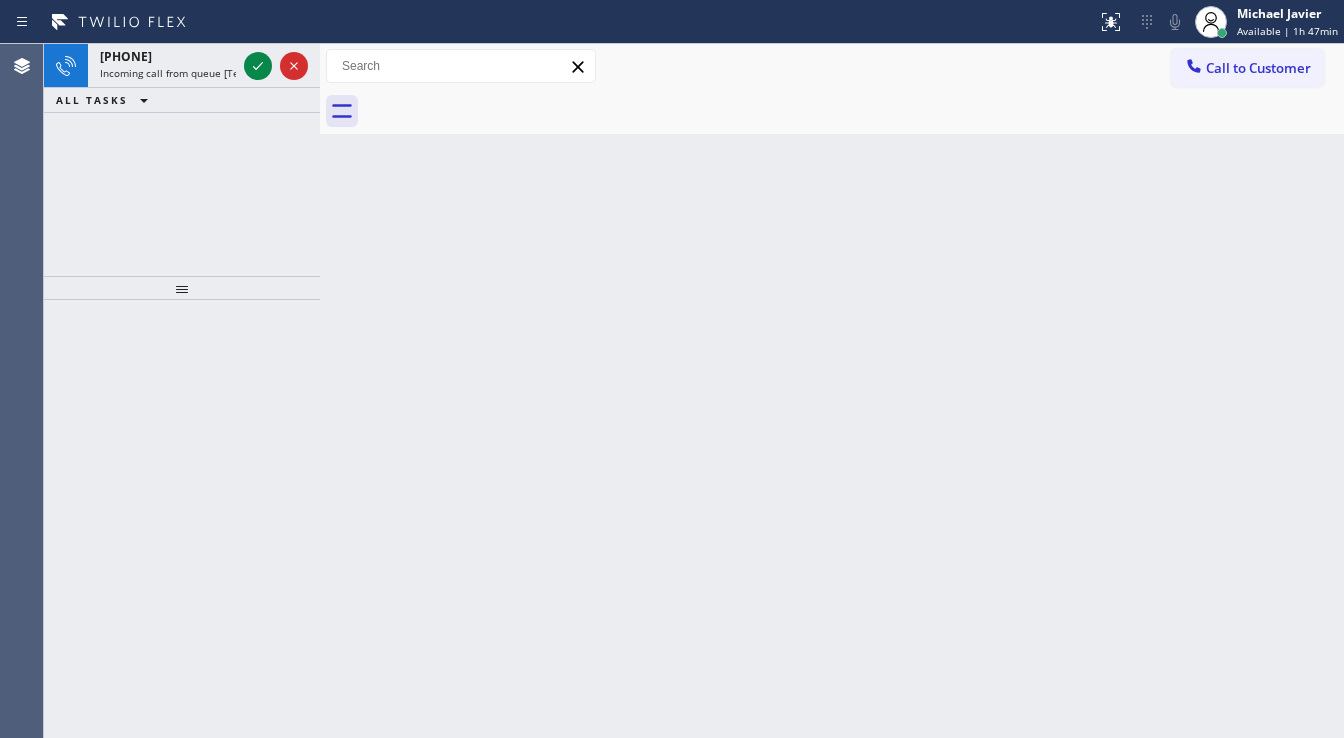 click 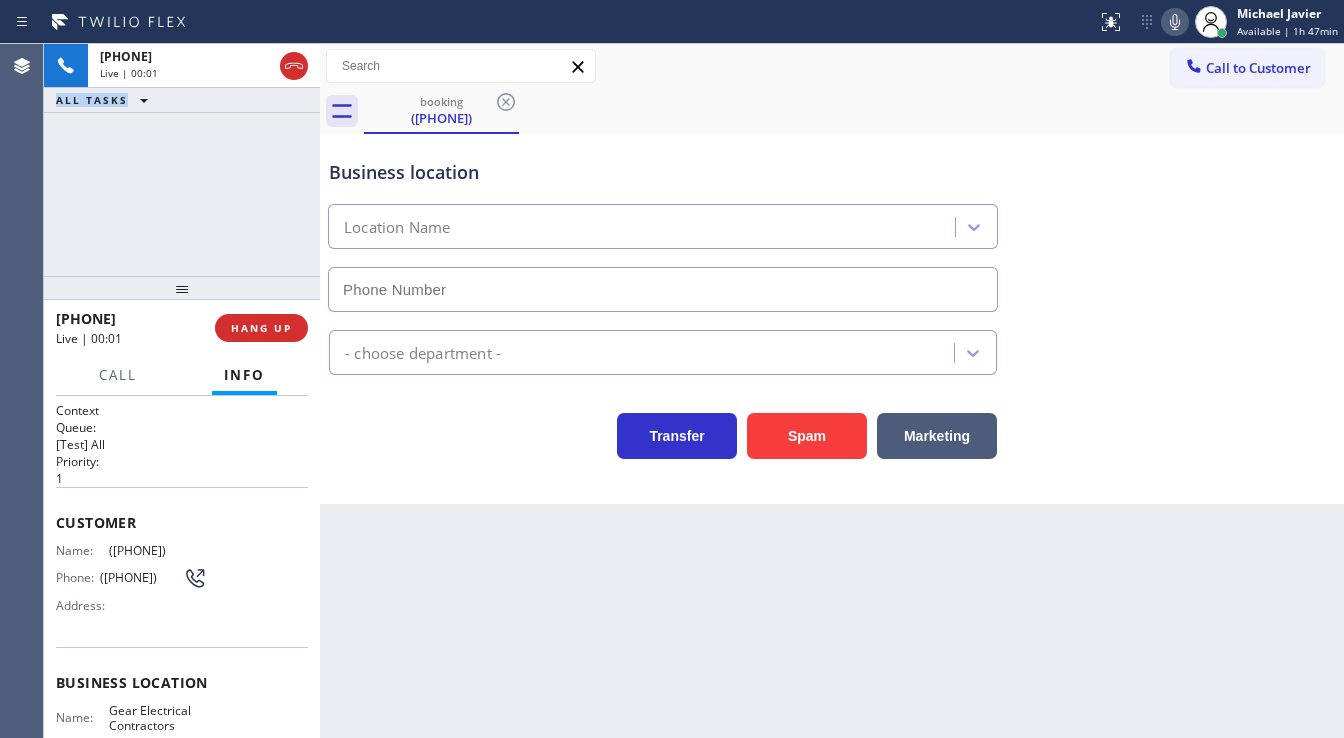 type on "(817) 904-5397" 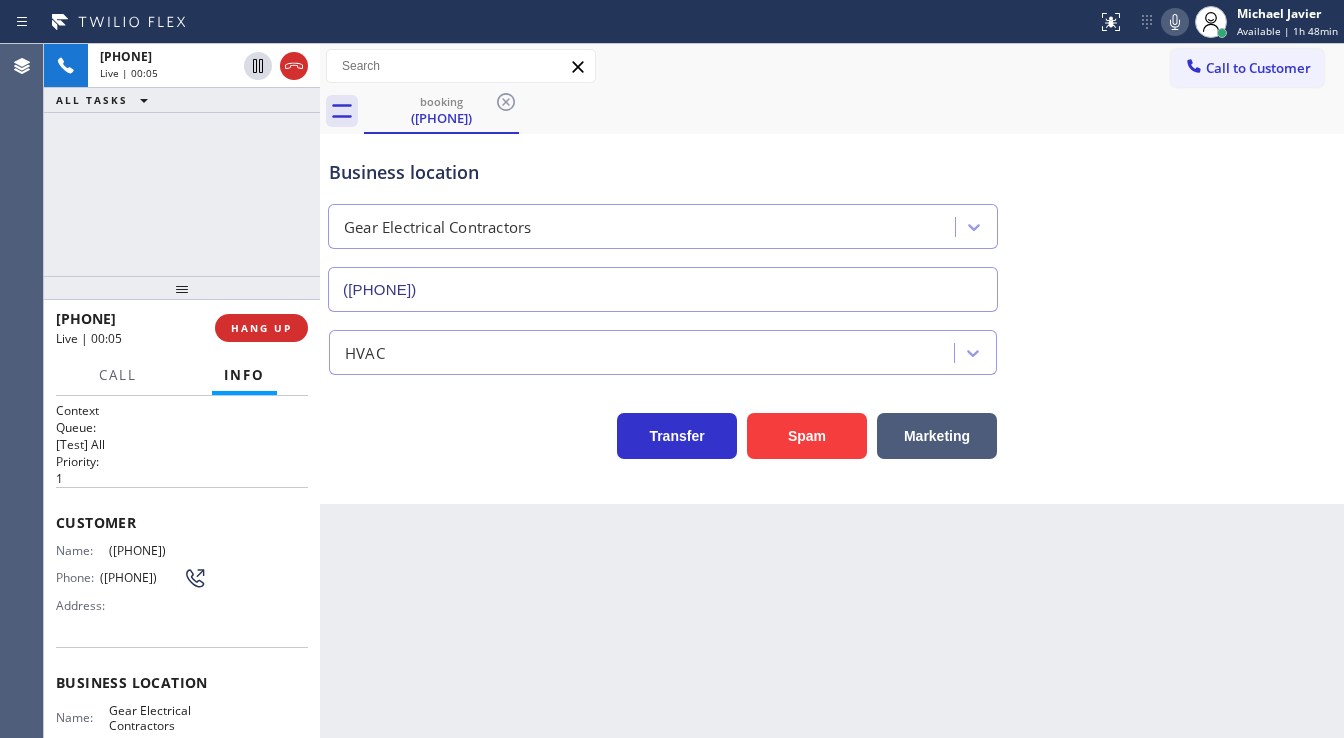 click on "Back to Dashboard Change Sender ID Customers Technicians Select a contact Outbound call Technician Search Technician Your caller id phone number Your caller id phone number Call Technician info Name   Phone none Address none Change Sender ID HVAC +18559994417 5 Star Appliance +18557314952 Appliance Repair +18554611149 Plumbing +18889090120 Air Duct Cleaning +18006865038  Electricians +18005688664 Cancel Change Check personal SMS Reset Change booking (574) 780-5304 Call to Customer Outbound call Location Search location Your caller id phone number (818) 337-3815 Customer number Call Outbound call Technician Search Technician Your caller id phone number Your caller id phone number Call booking (574) 780-5304 Business location Gear Electrical Contractors (817) 904-5397 HVAC Transfer Spam Marketing" at bounding box center (832, 391) 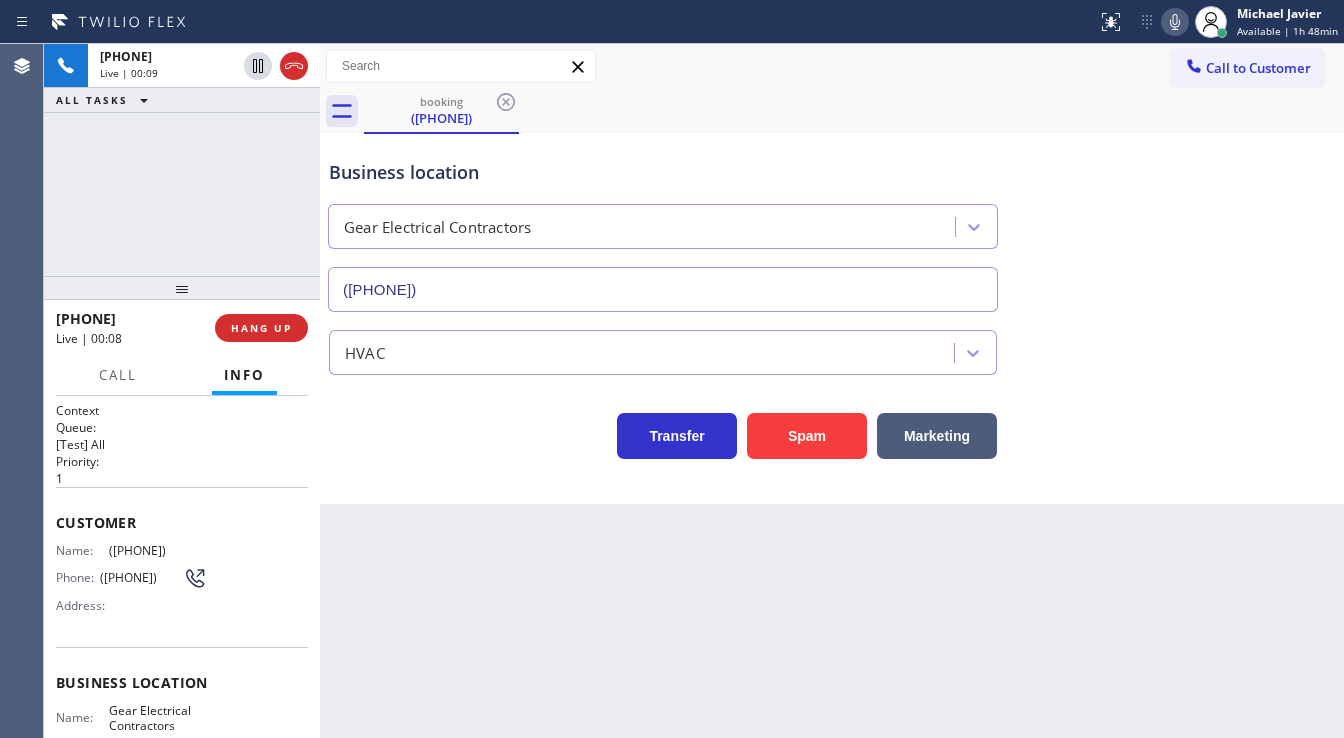 drag, startPoint x: 147, startPoint y: 176, endPoint x: 398, endPoint y: 332, distance: 295.52835 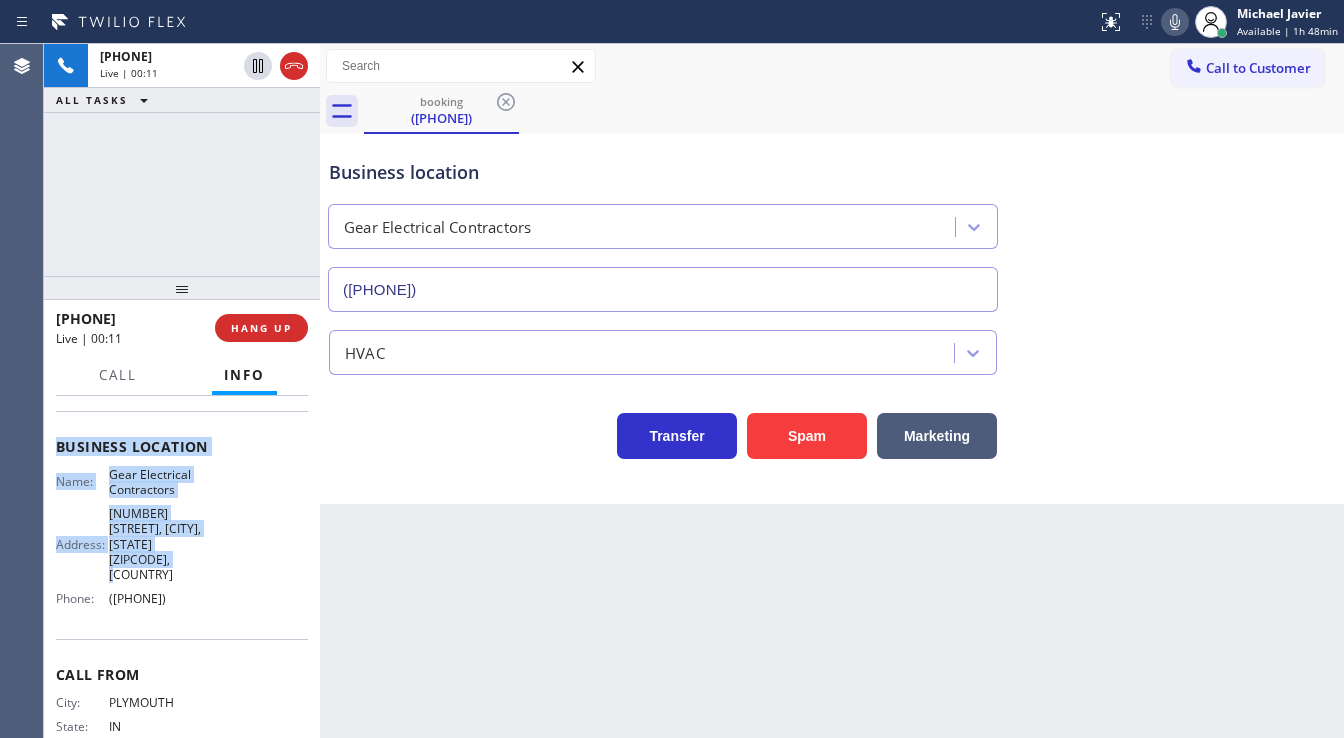 scroll, scrollTop: 240, scrollLeft: 0, axis: vertical 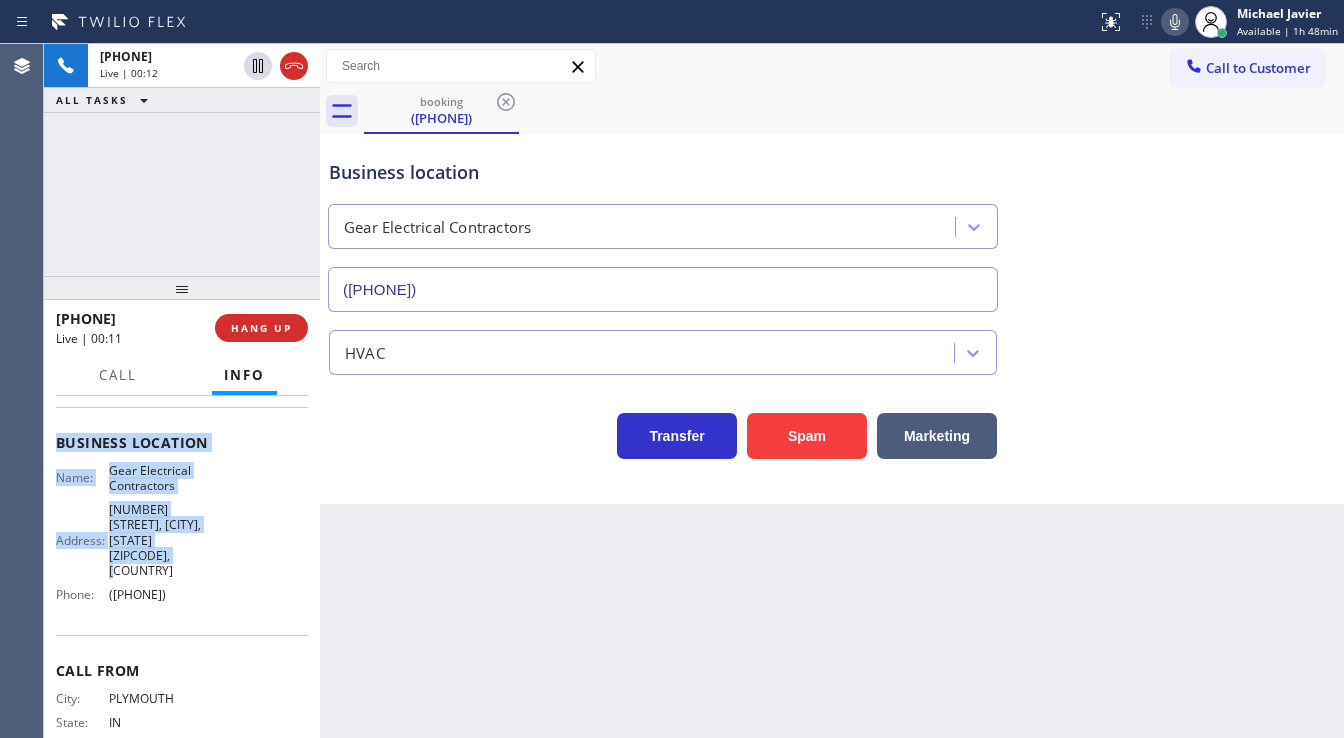 drag, startPoint x: 75, startPoint y: 535, endPoint x: 226, endPoint y: 572, distance: 155.46704 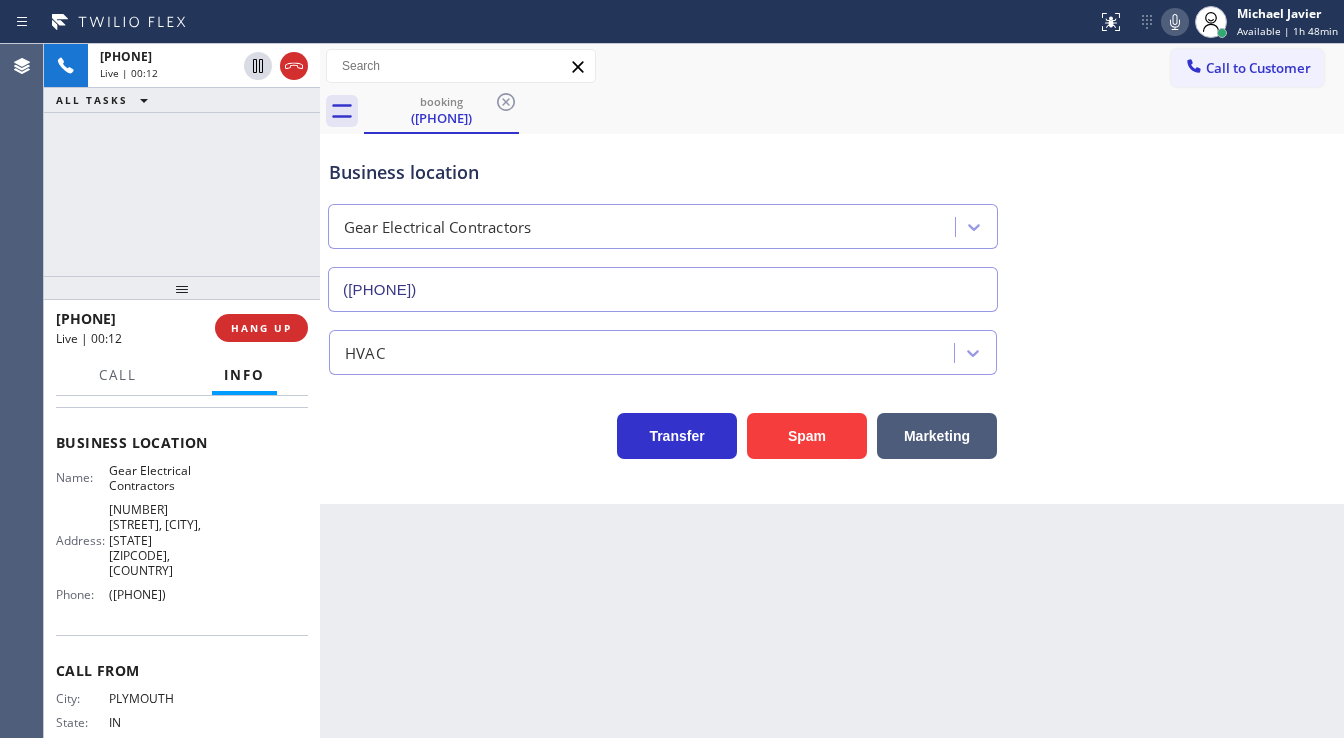 click on "+15747805304 Live | 00:12 ALL TASKS ALL TASKS ACTIVE TASKS TASKS IN WRAP UP" at bounding box center [182, 160] 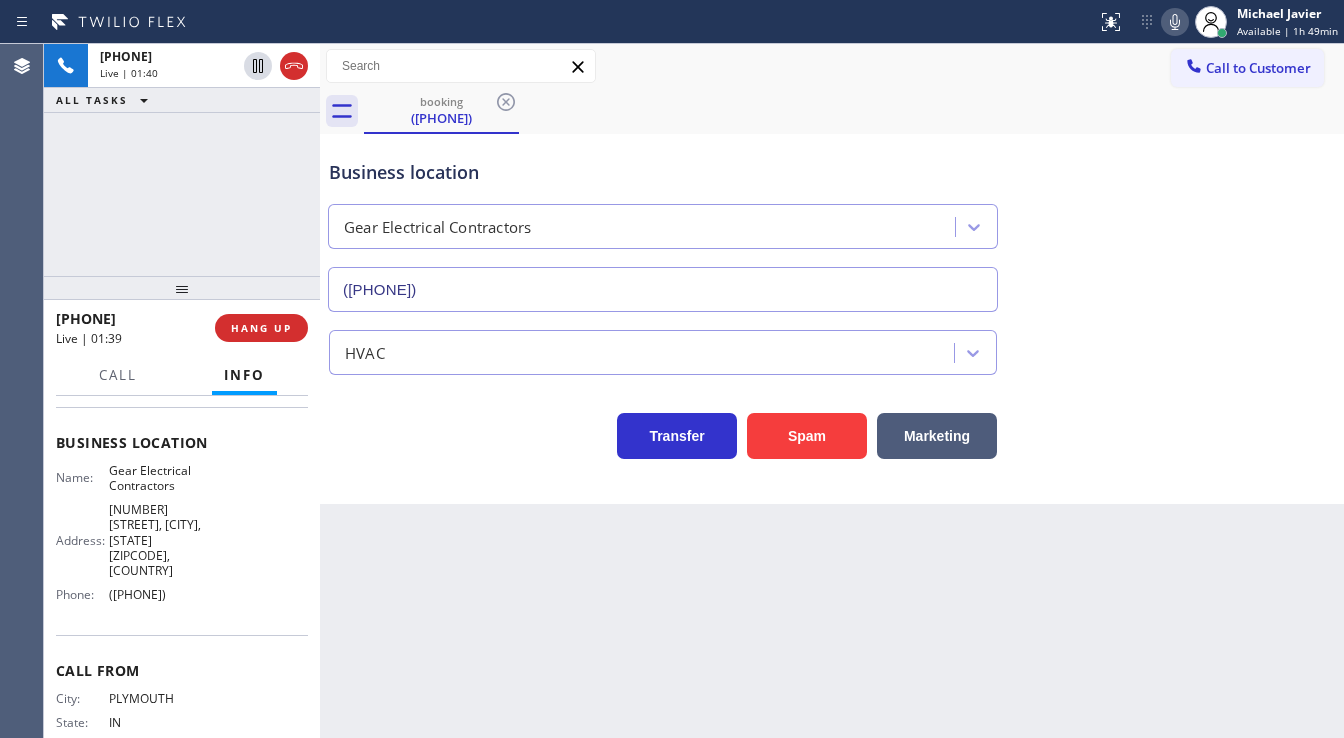 click on "+15747805304 Live | 01:40 ALL TASKS ALL TASKS ACTIVE TASKS TASKS IN WRAP UP" at bounding box center [182, 160] 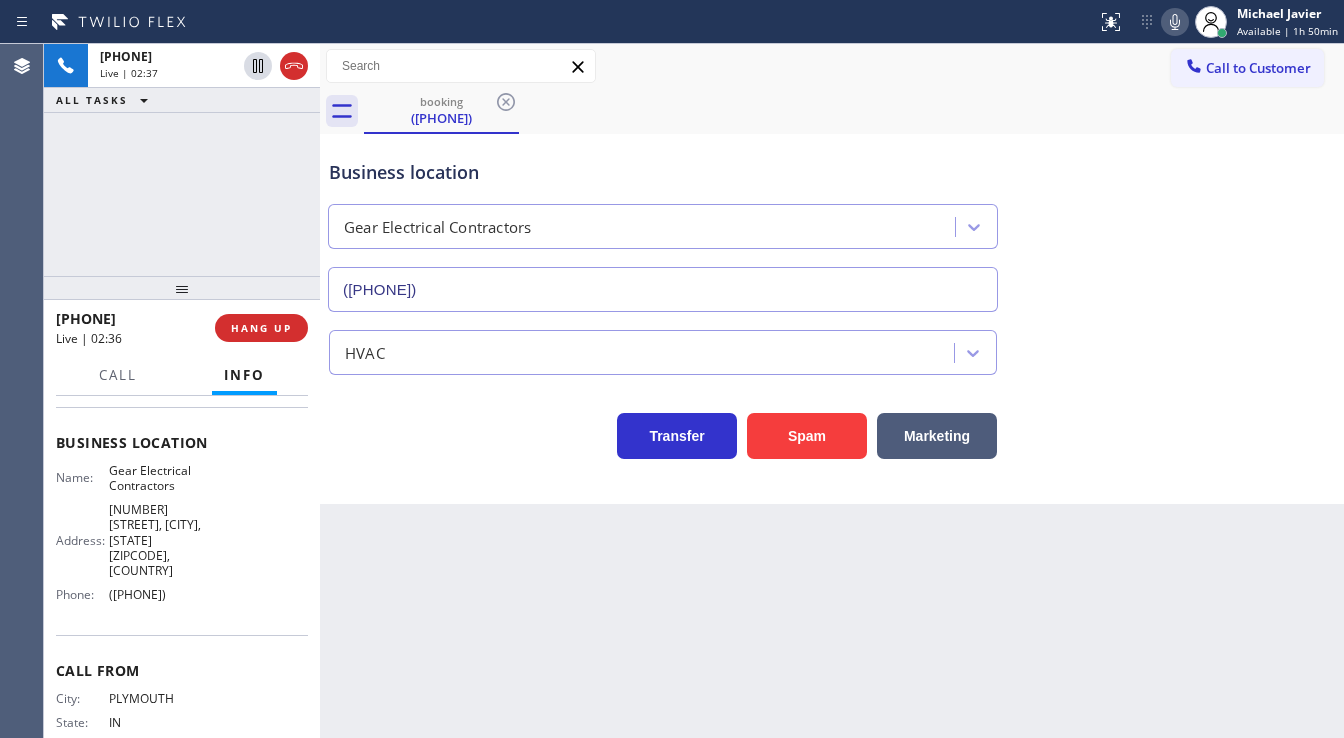 click 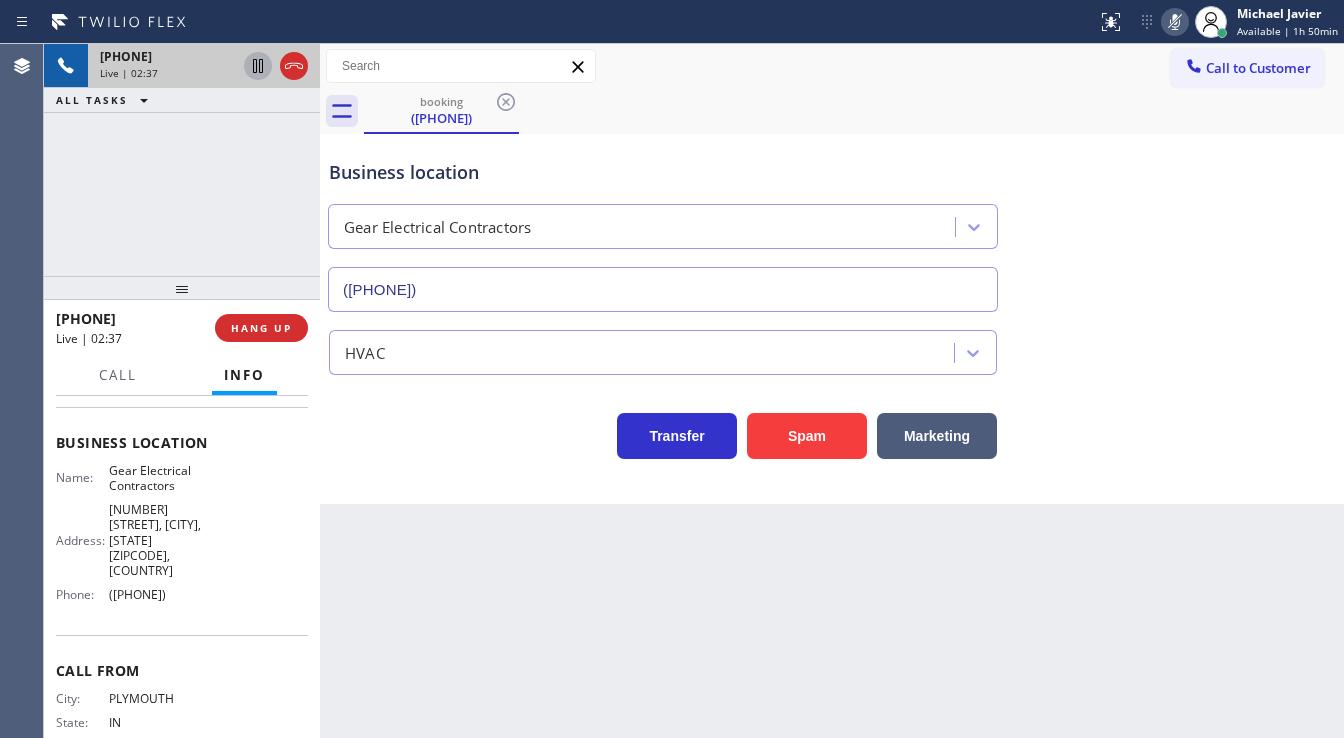 click 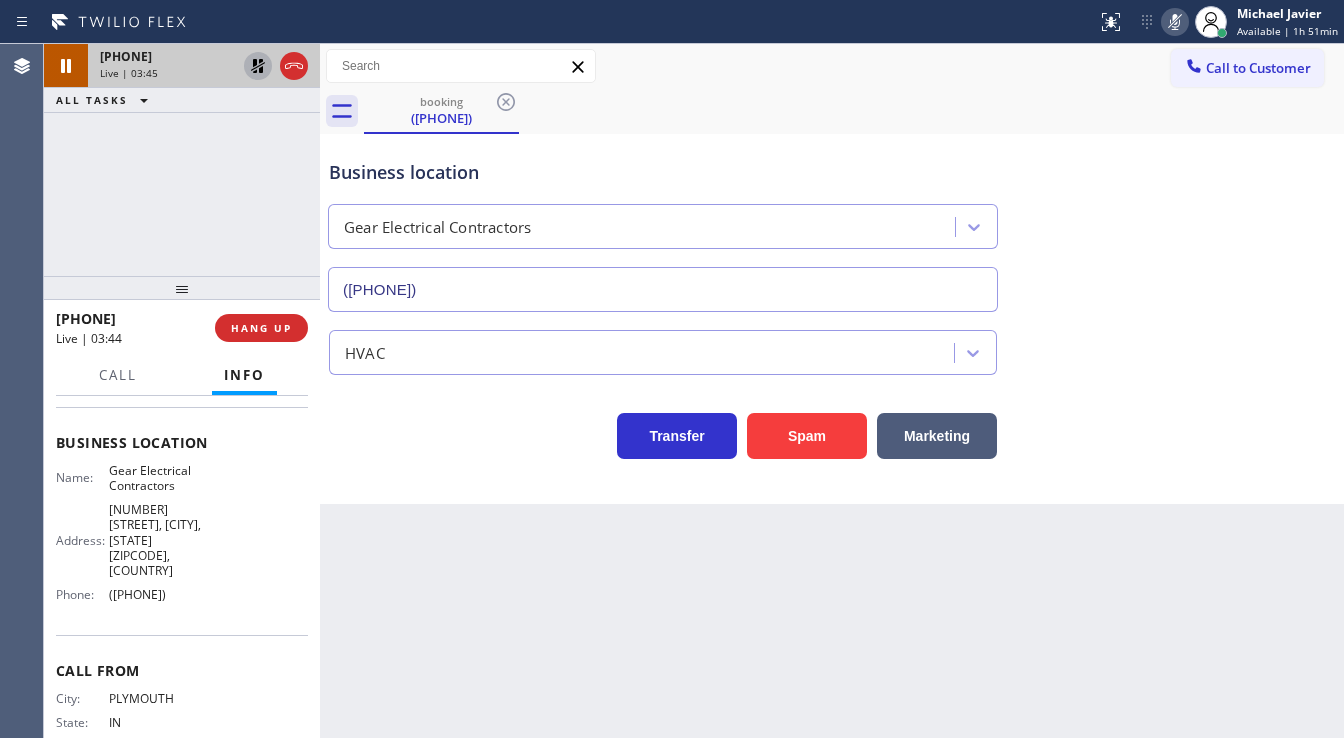 click 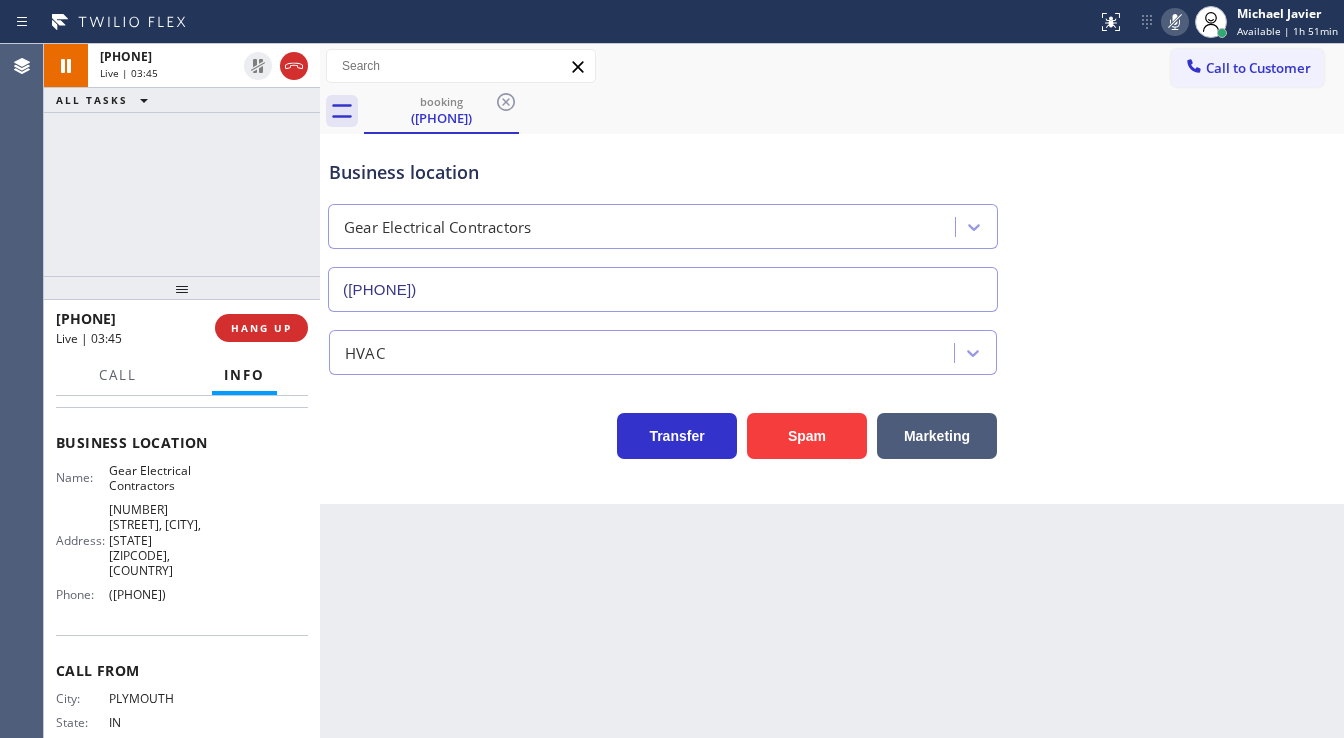 click 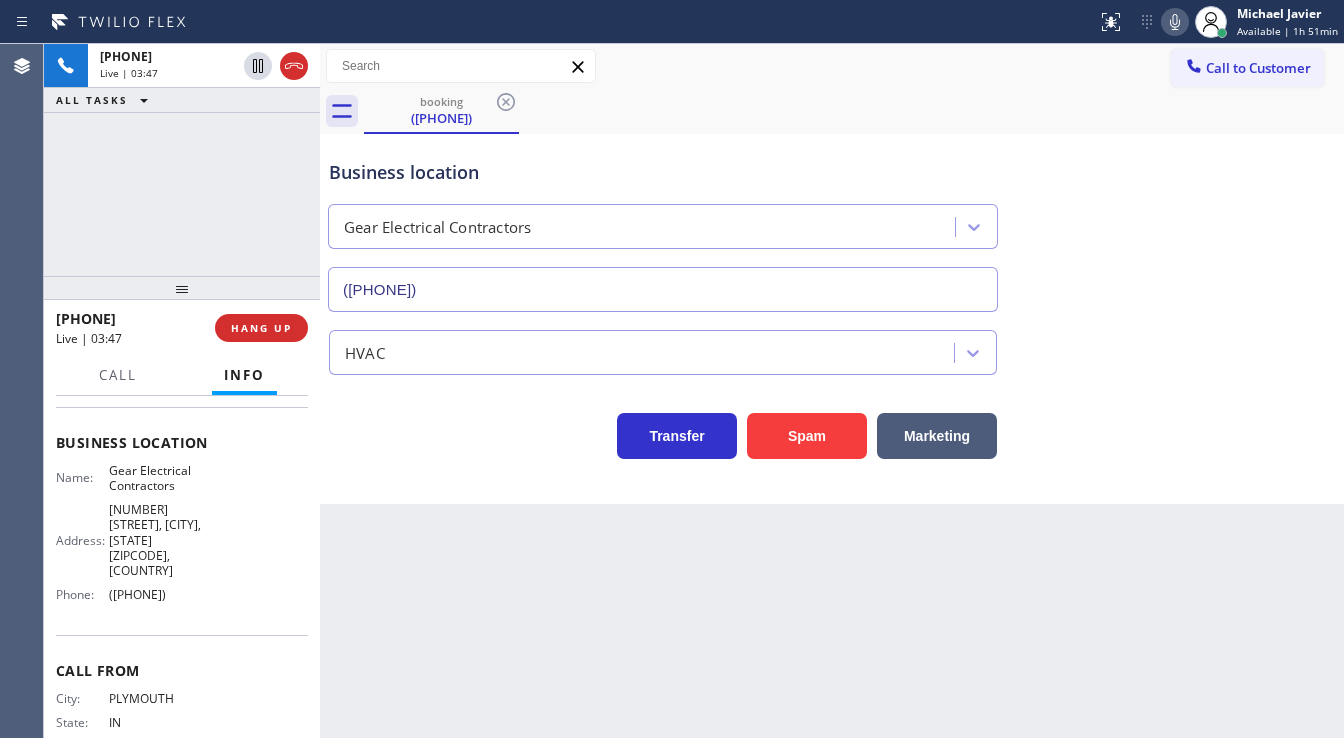 click on "+15747805304 Live | 03:47 ALL TASKS ALL TASKS ACTIVE TASKS TASKS IN WRAP UP" at bounding box center [182, 160] 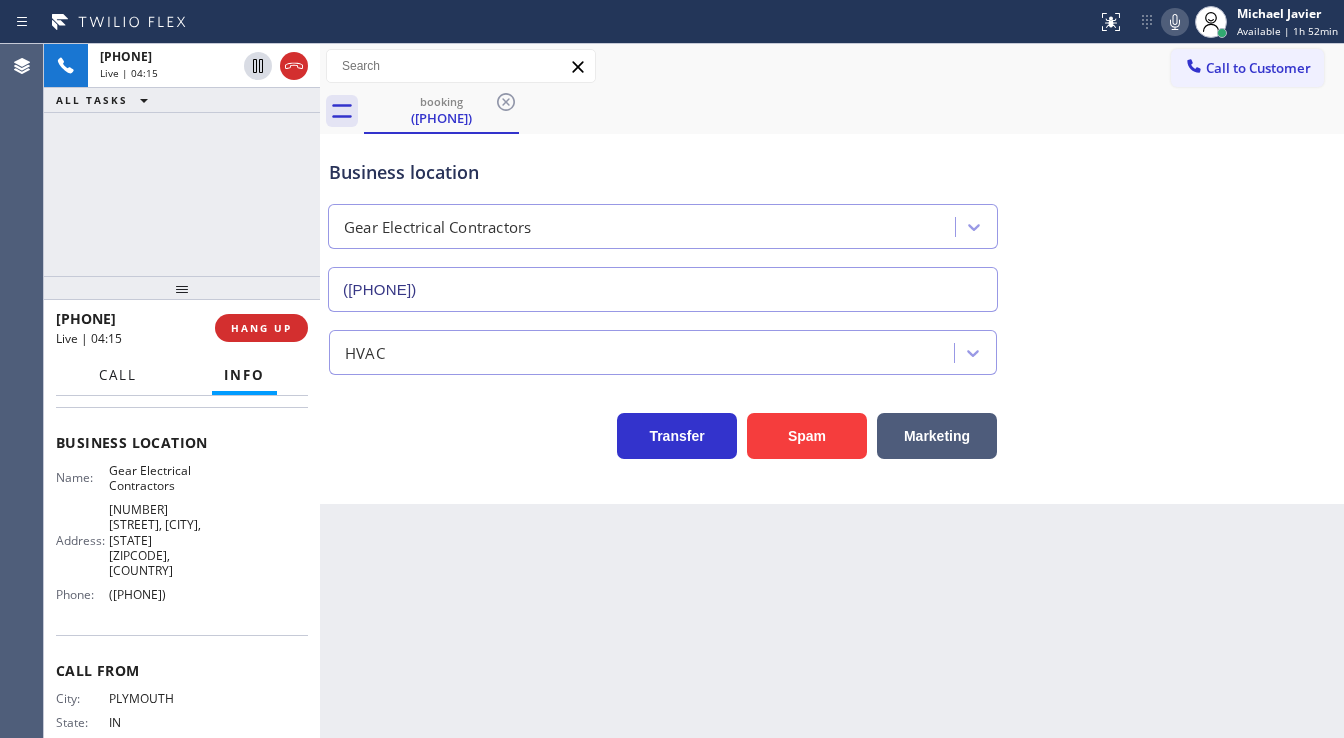 click on "Call" at bounding box center (118, 375) 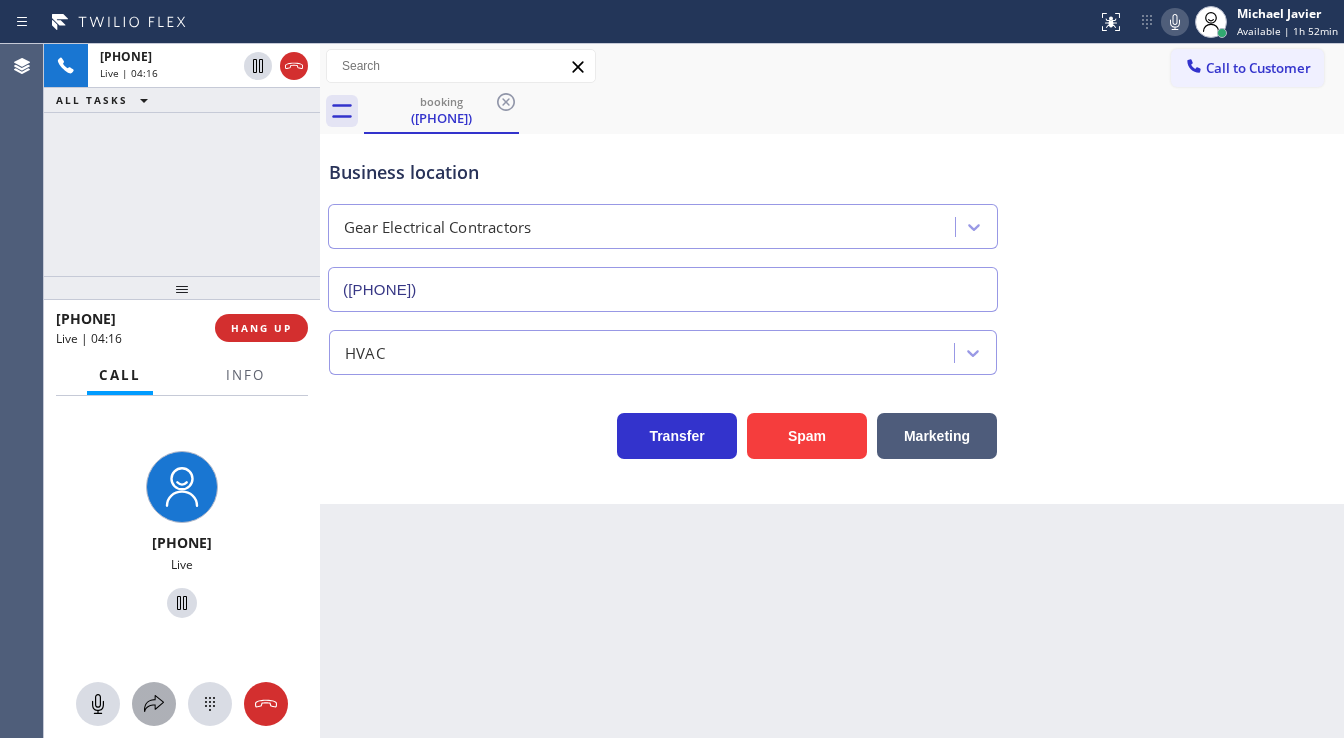 click 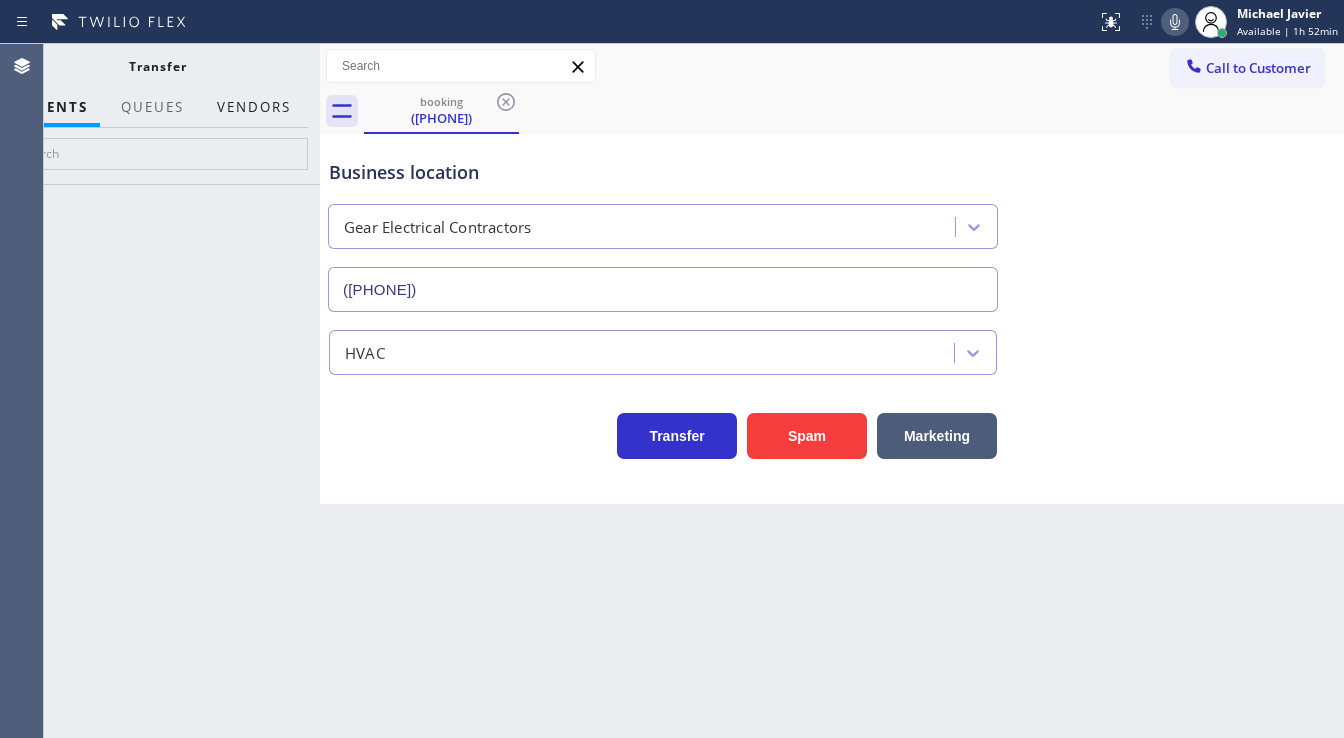 click on "Vendors" at bounding box center [254, 107] 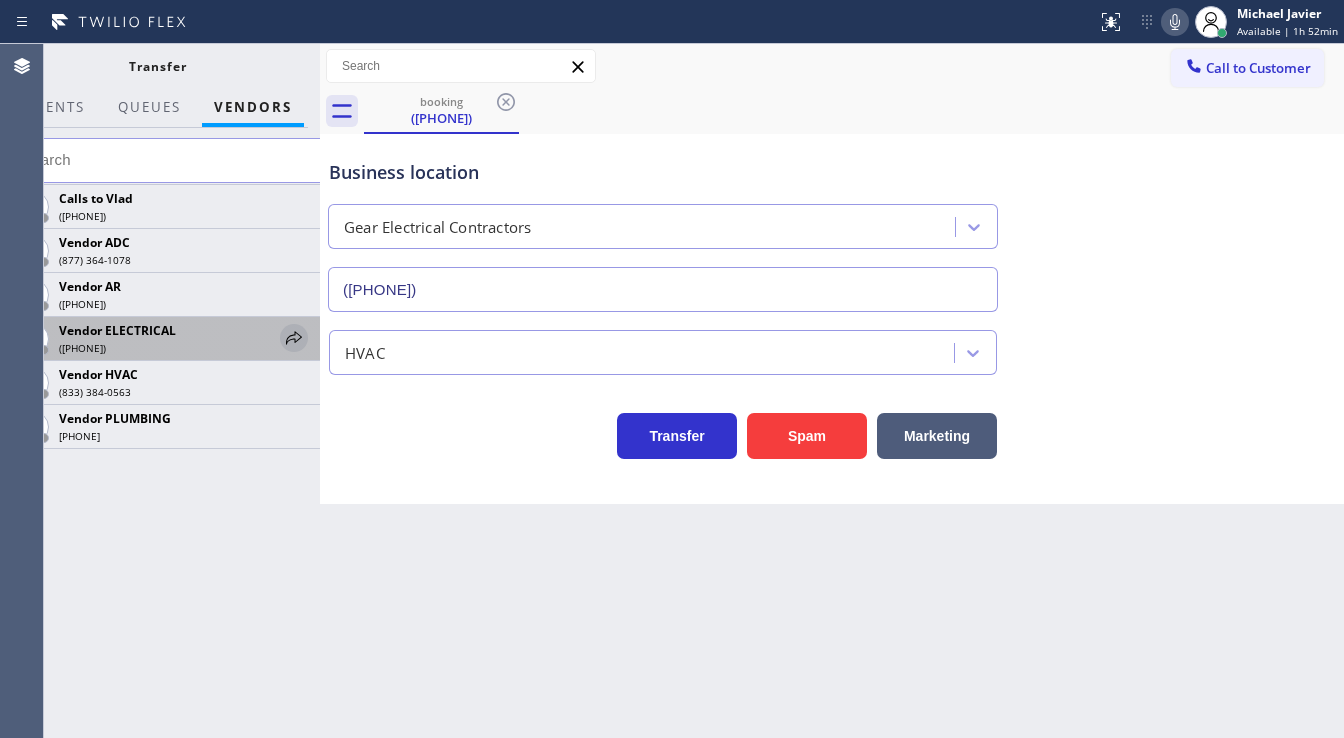 click 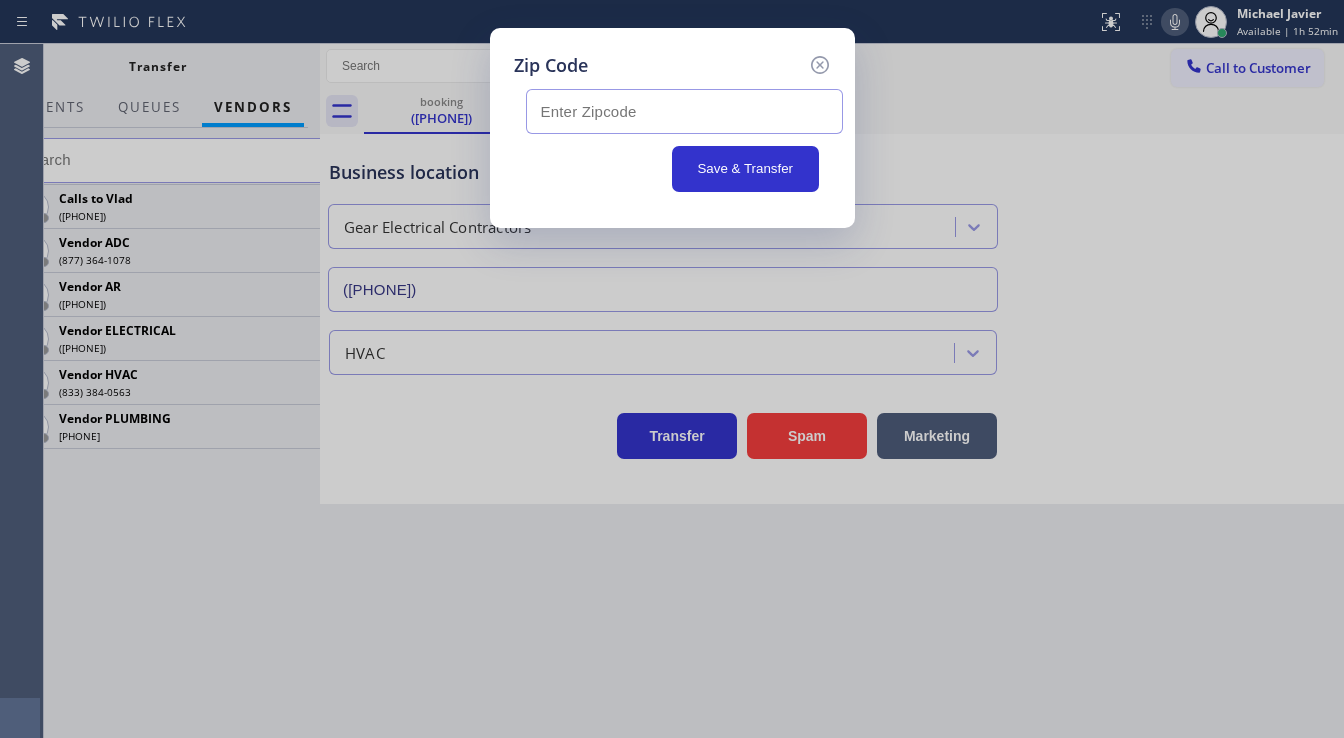 click at bounding box center (684, 111) 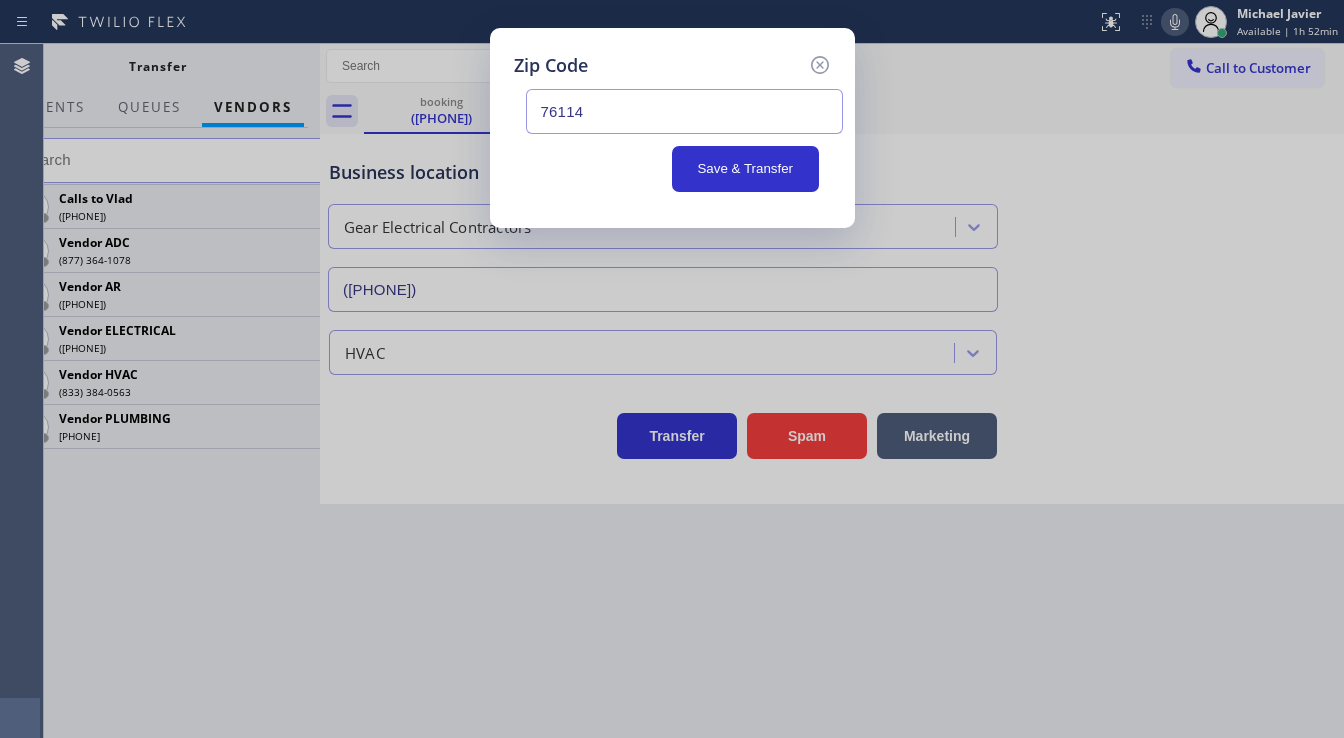 type on "76114" 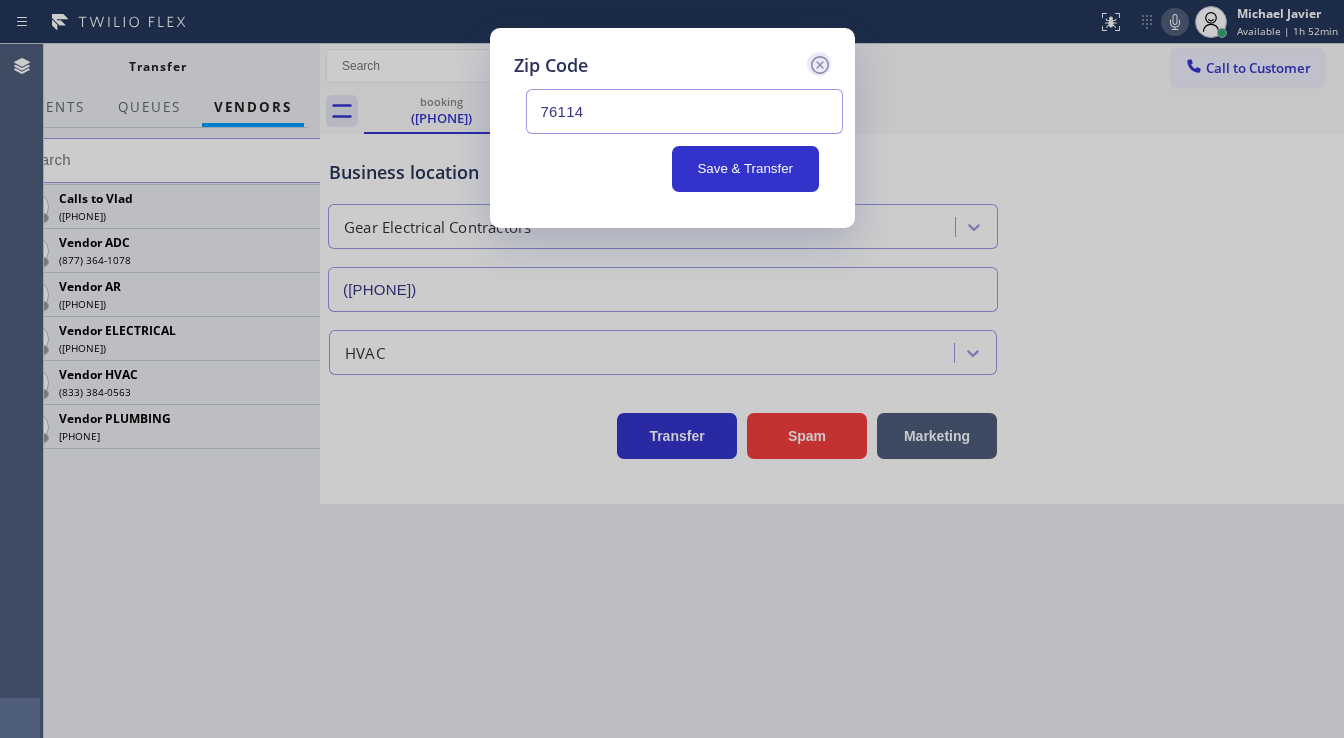 click 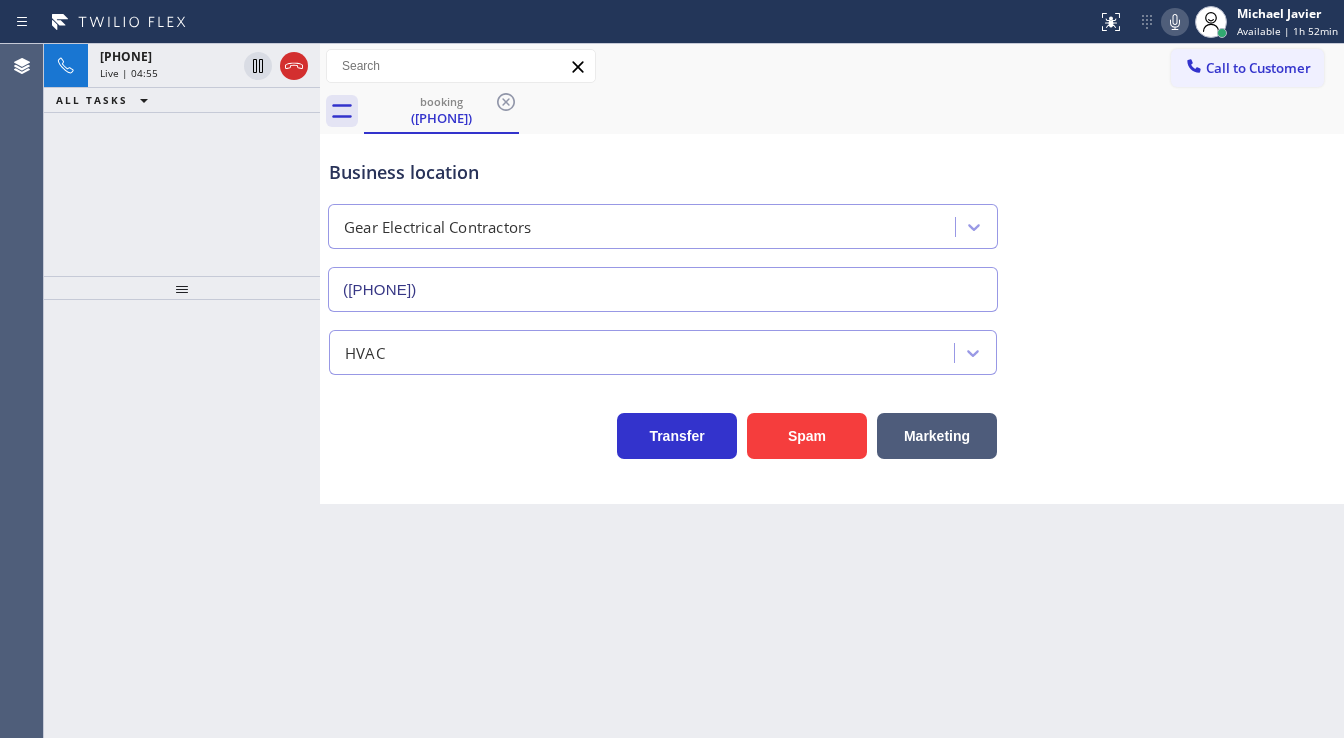click on "+15747805304 Live | 04:55 ALL TASKS ALL TASKS ACTIVE TASKS TASKS IN WRAP UP" at bounding box center [182, 160] 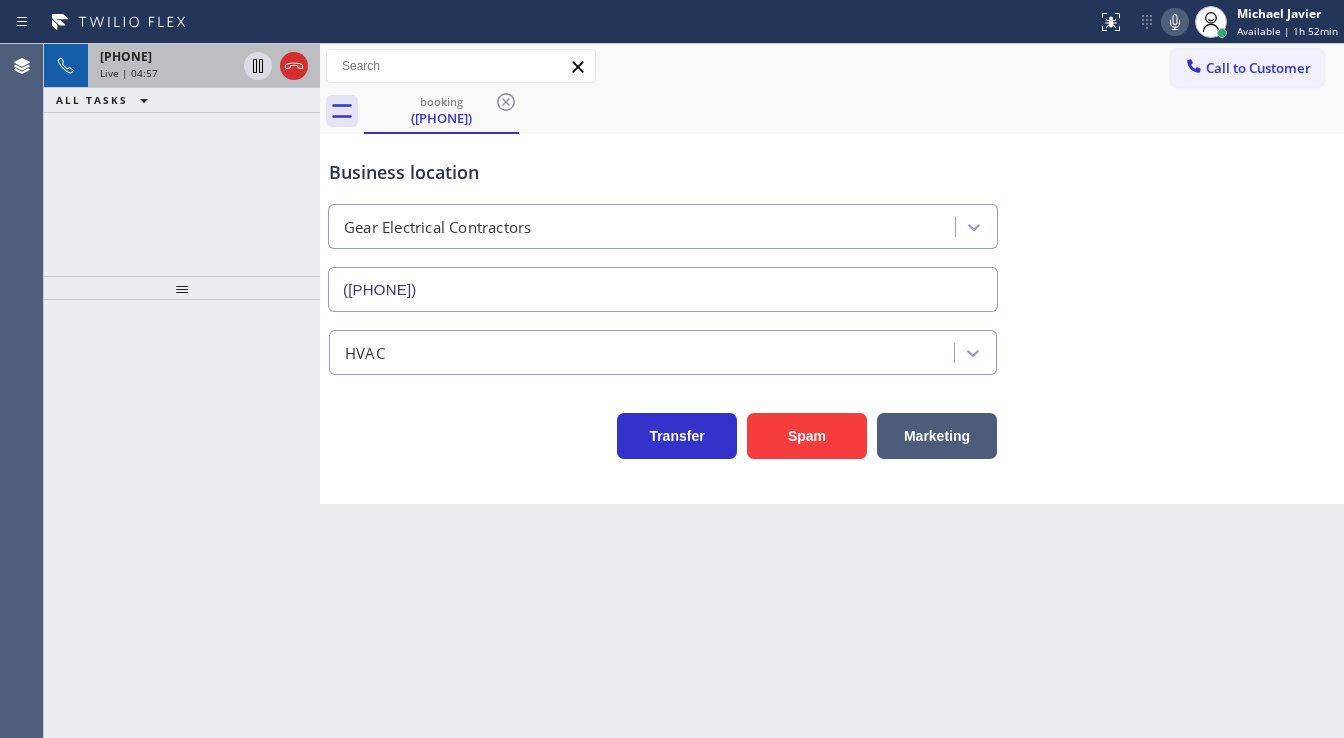 click on "Live | 04:57" at bounding box center (168, 73) 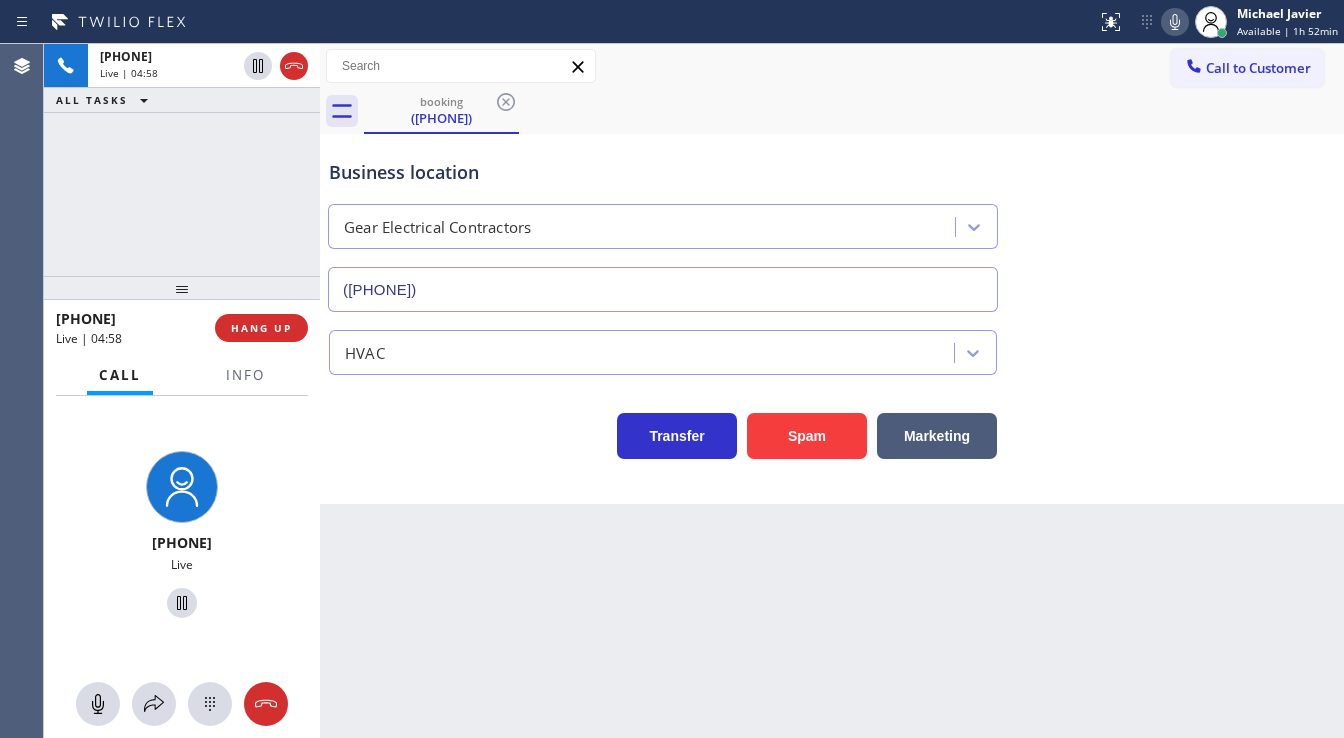 click on "+15747805304 Live | 04:58 ALL TASKS ALL TASKS ACTIVE TASKS TASKS IN WRAP UP" at bounding box center (182, 160) 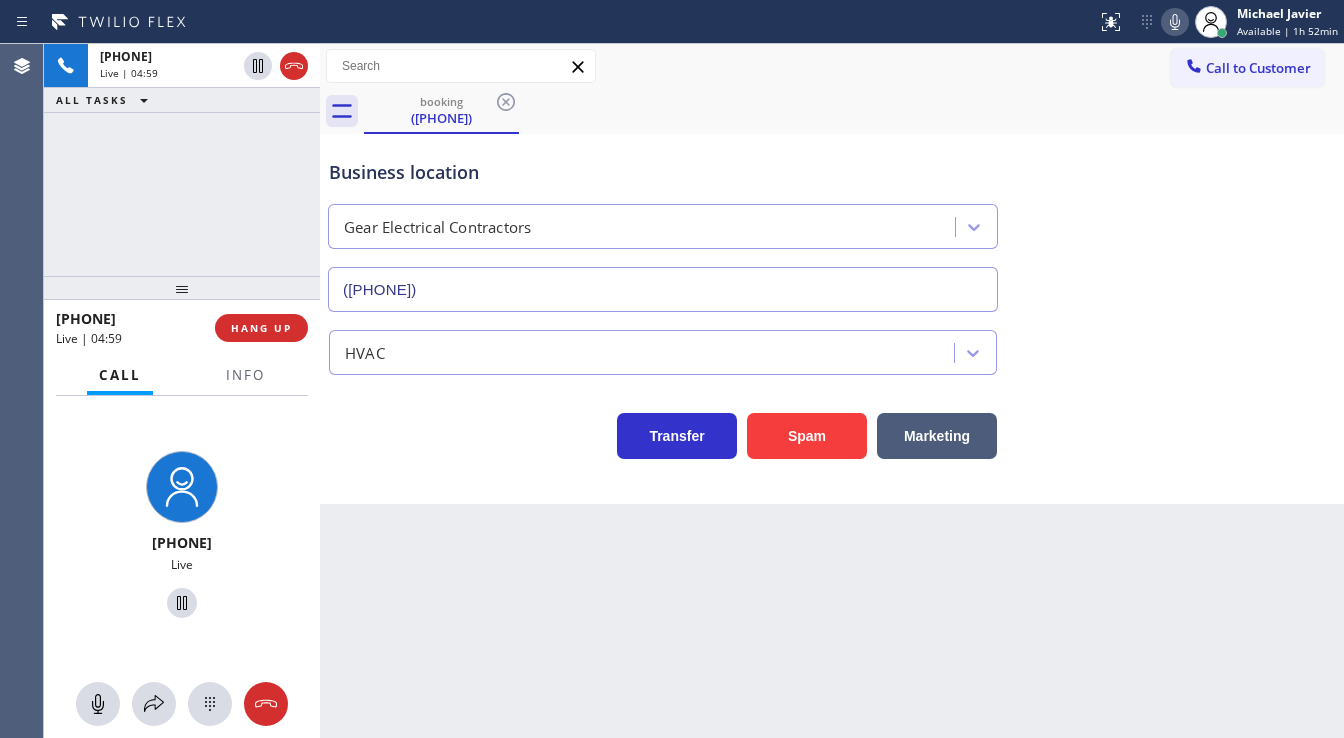 drag, startPoint x: 177, startPoint y: 232, endPoint x: 203, endPoint y: 232, distance: 26 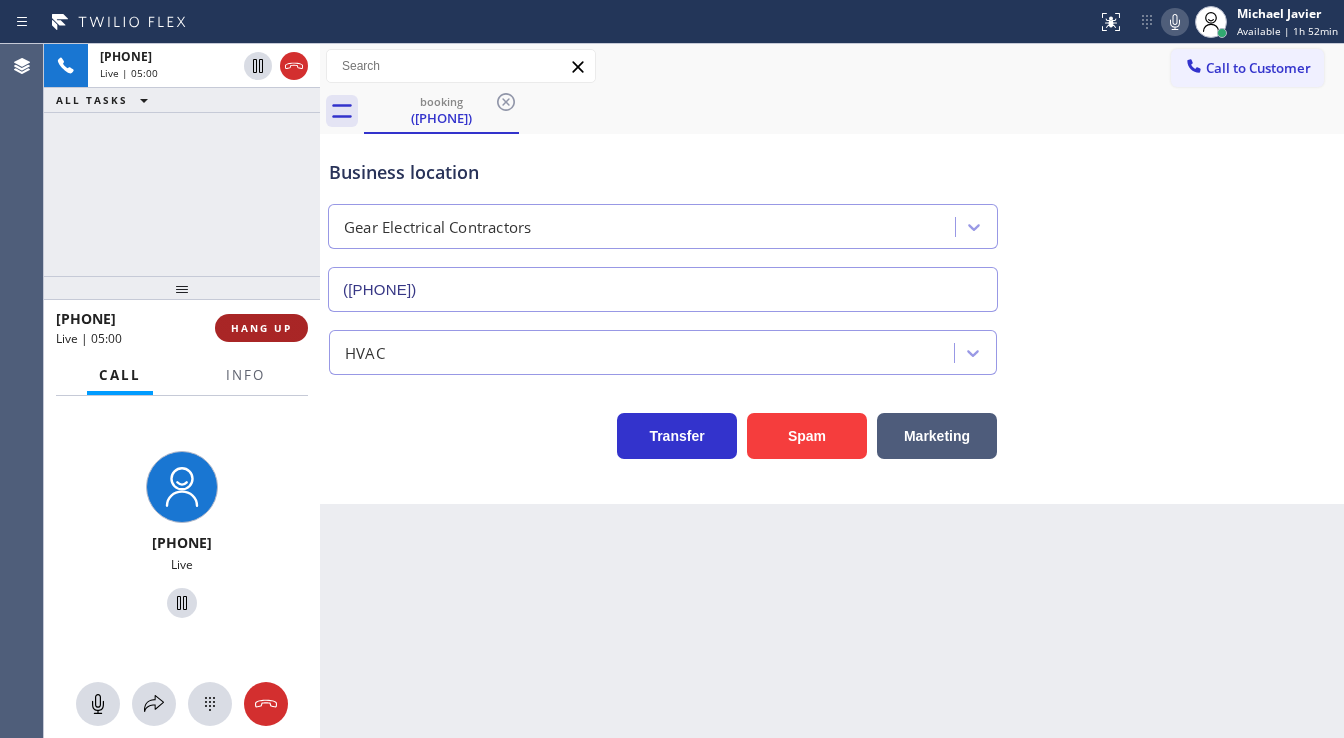 click on "HANG UP" at bounding box center (261, 328) 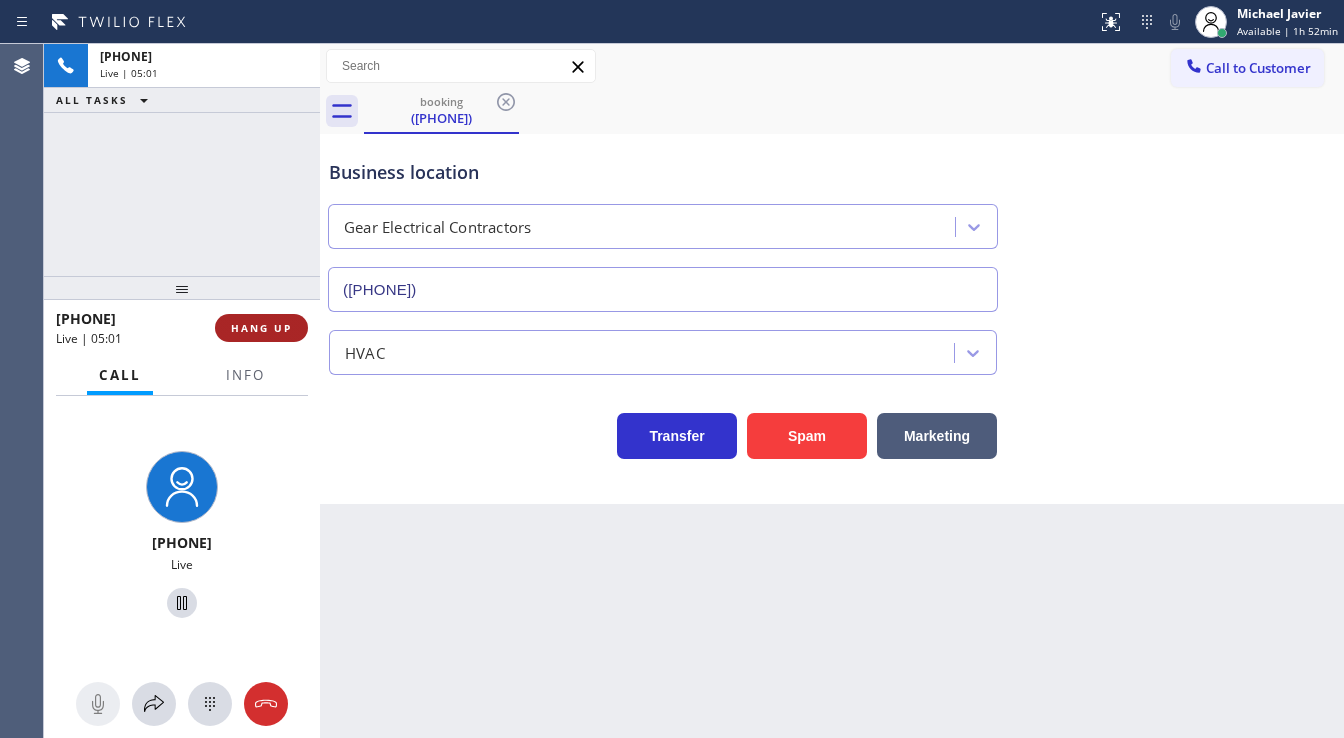 click on "HANG UP" at bounding box center (261, 328) 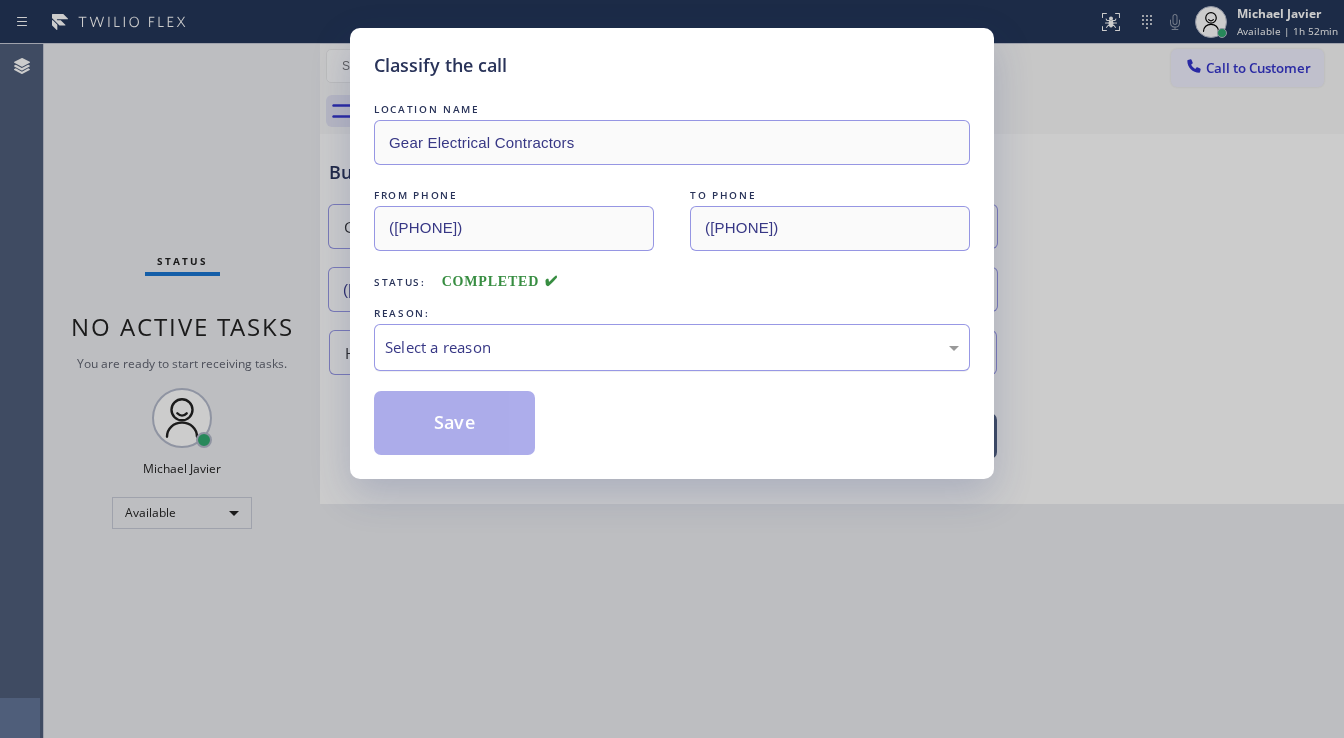 click on "Select a reason" at bounding box center [672, 347] 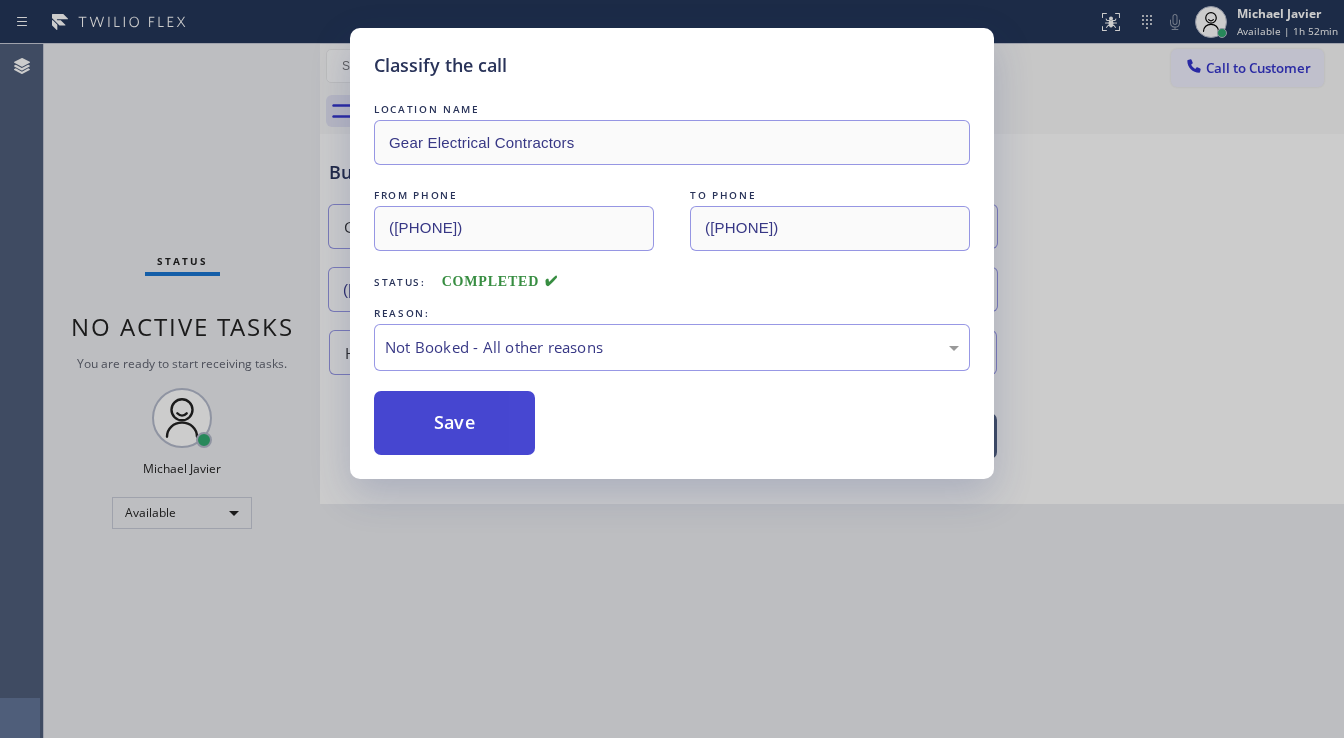 click on "Save" at bounding box center [454, 423] 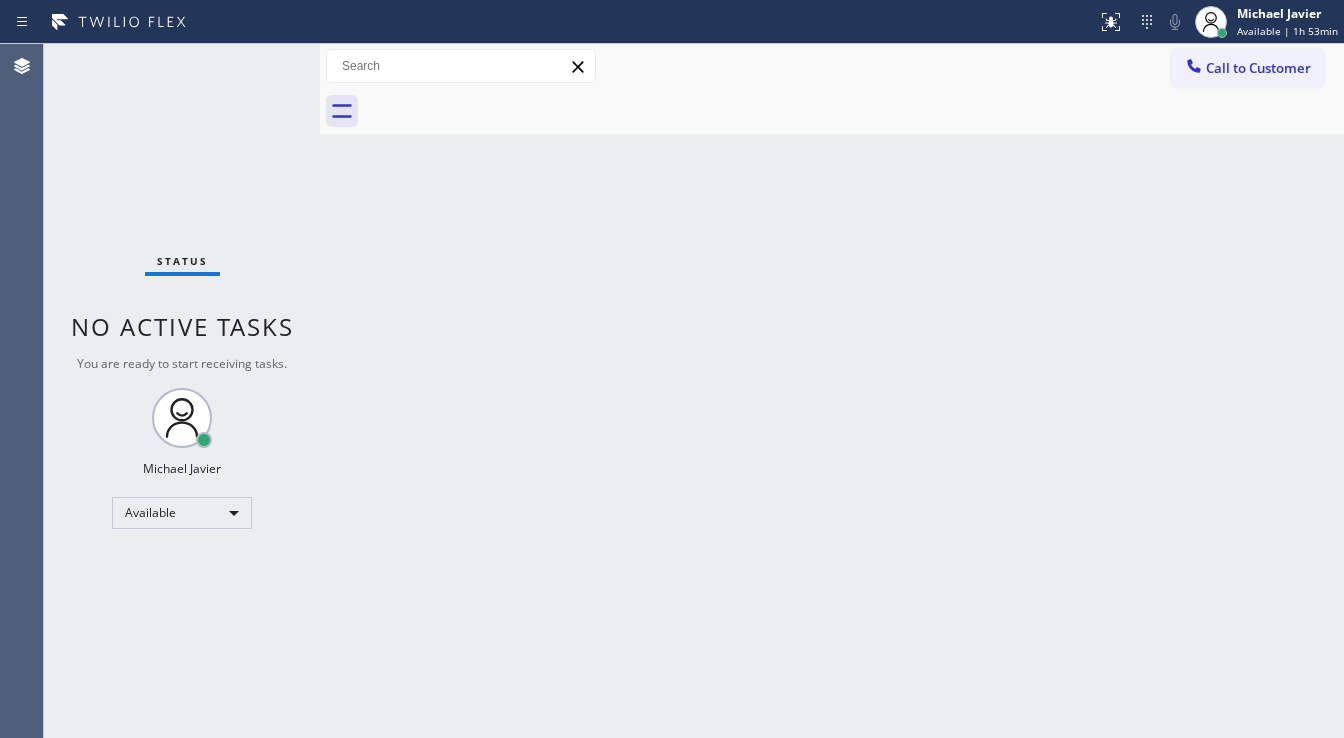 click on "Status   No active tasks     You are ready to start receiving tasks.   Michael Javier Available" at bounding box center [182, 391] 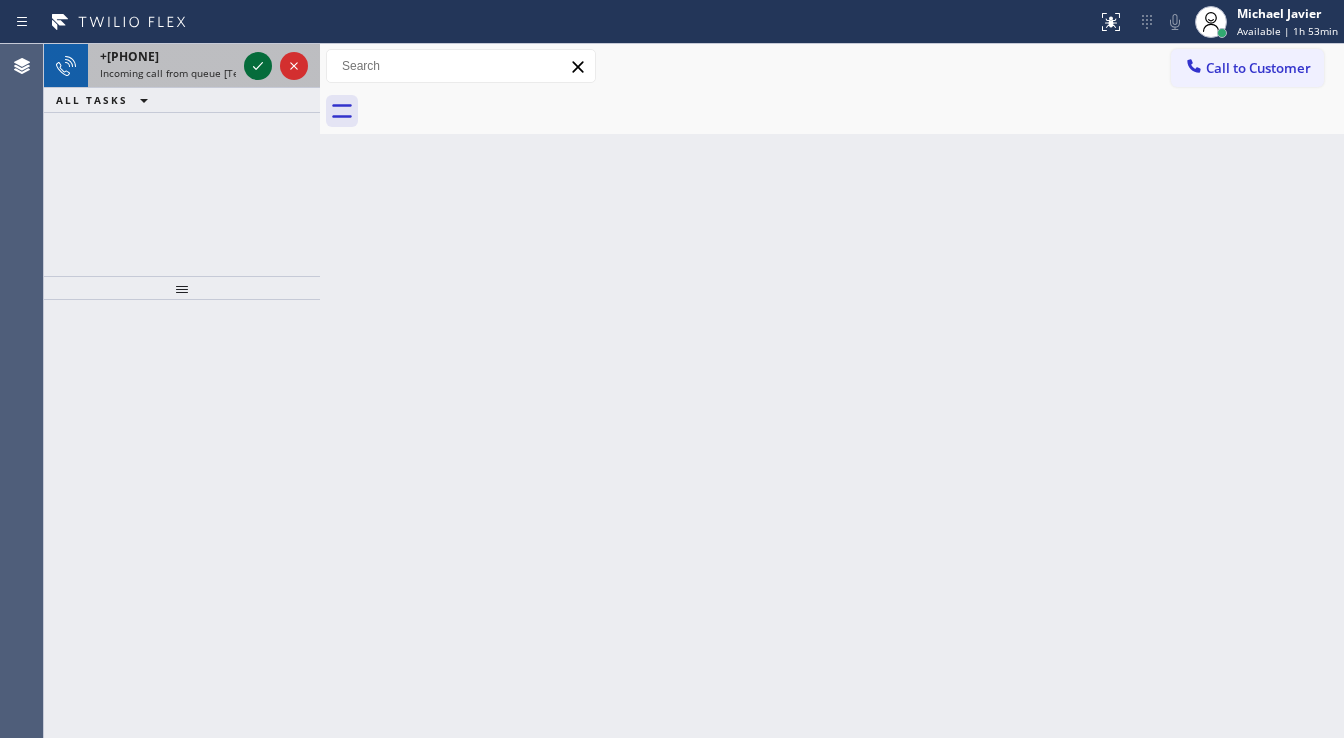 click 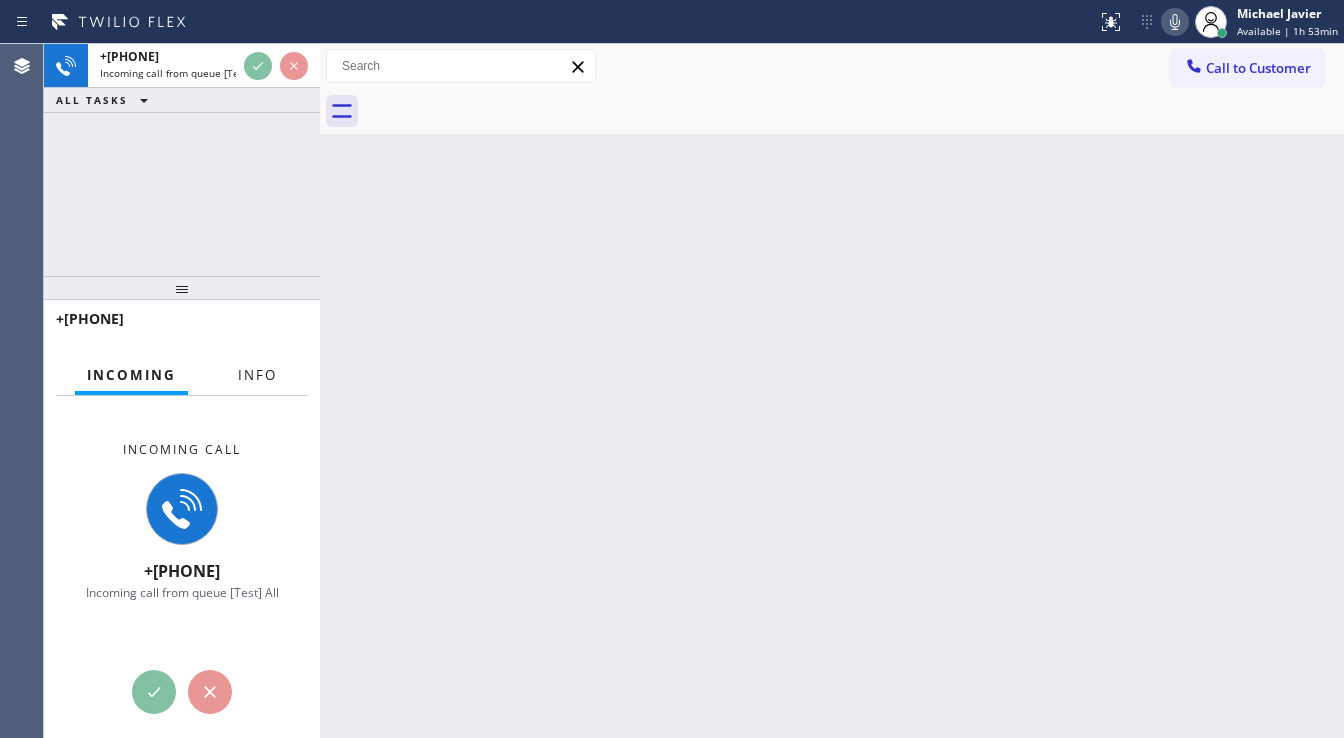 click on "Info" at bounding box center [257, 375] 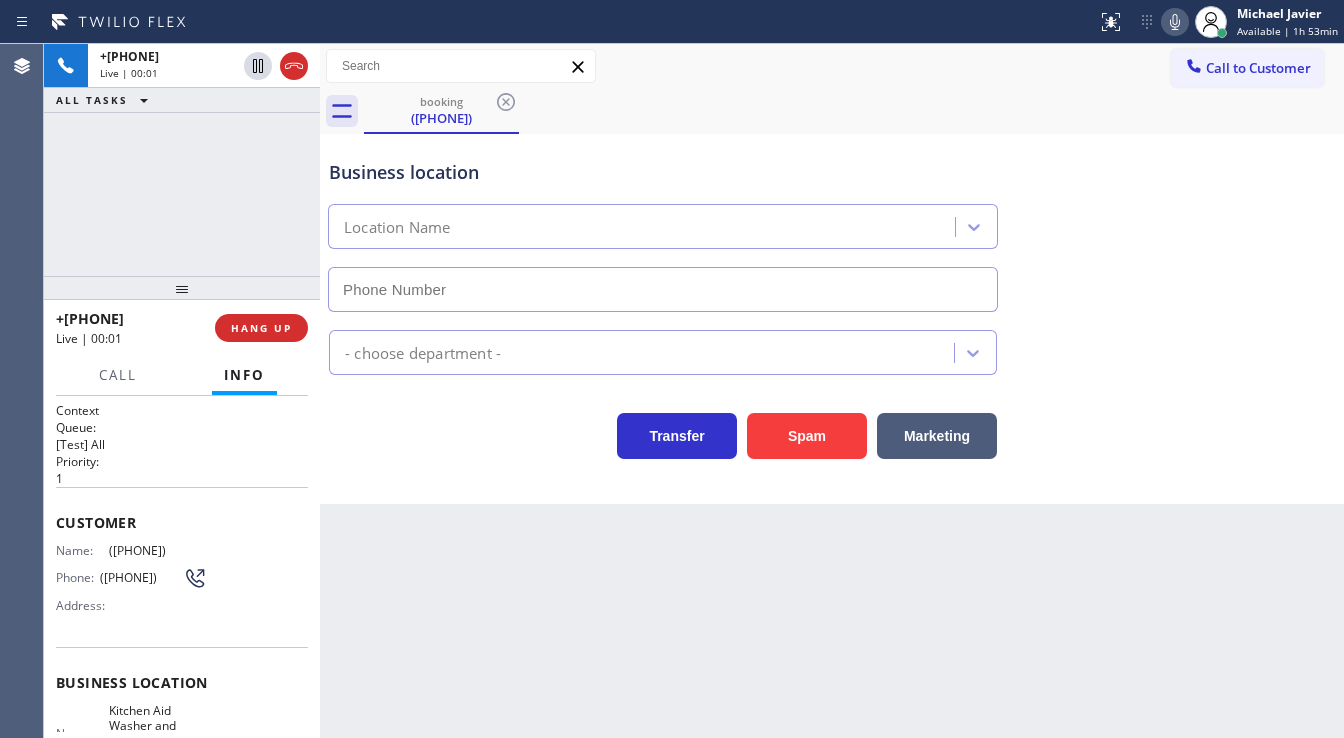 type on "(458) 217-8034" 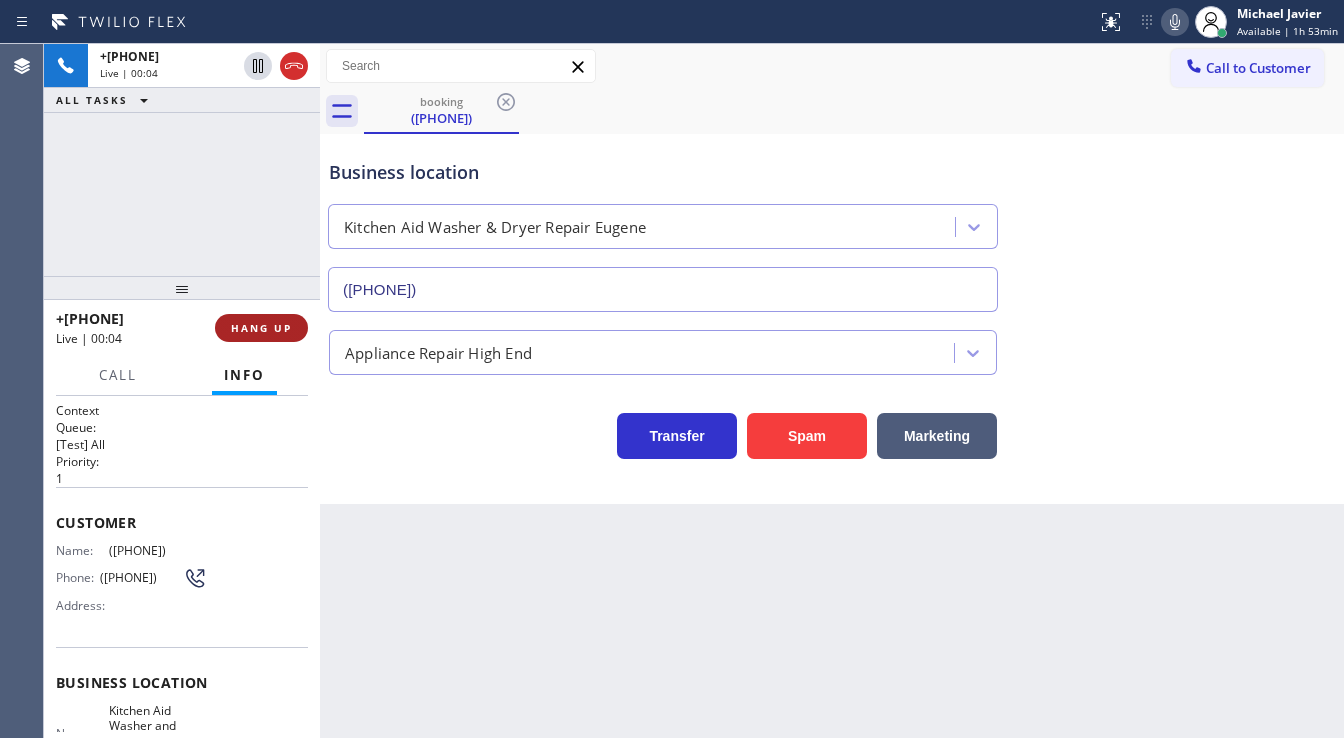 click on "HANG UP" at bounding box center (261, 328) 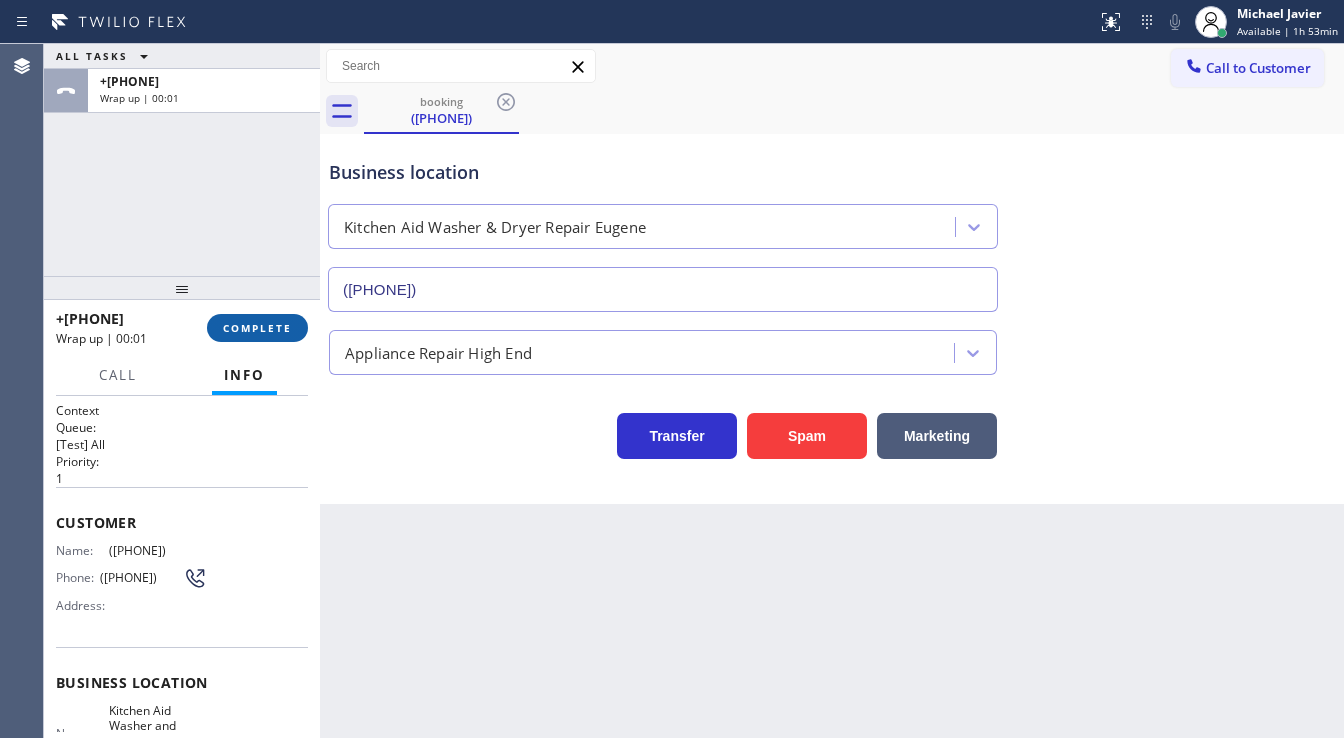 click on "COMPLETE" at bounding box center [257, 328] 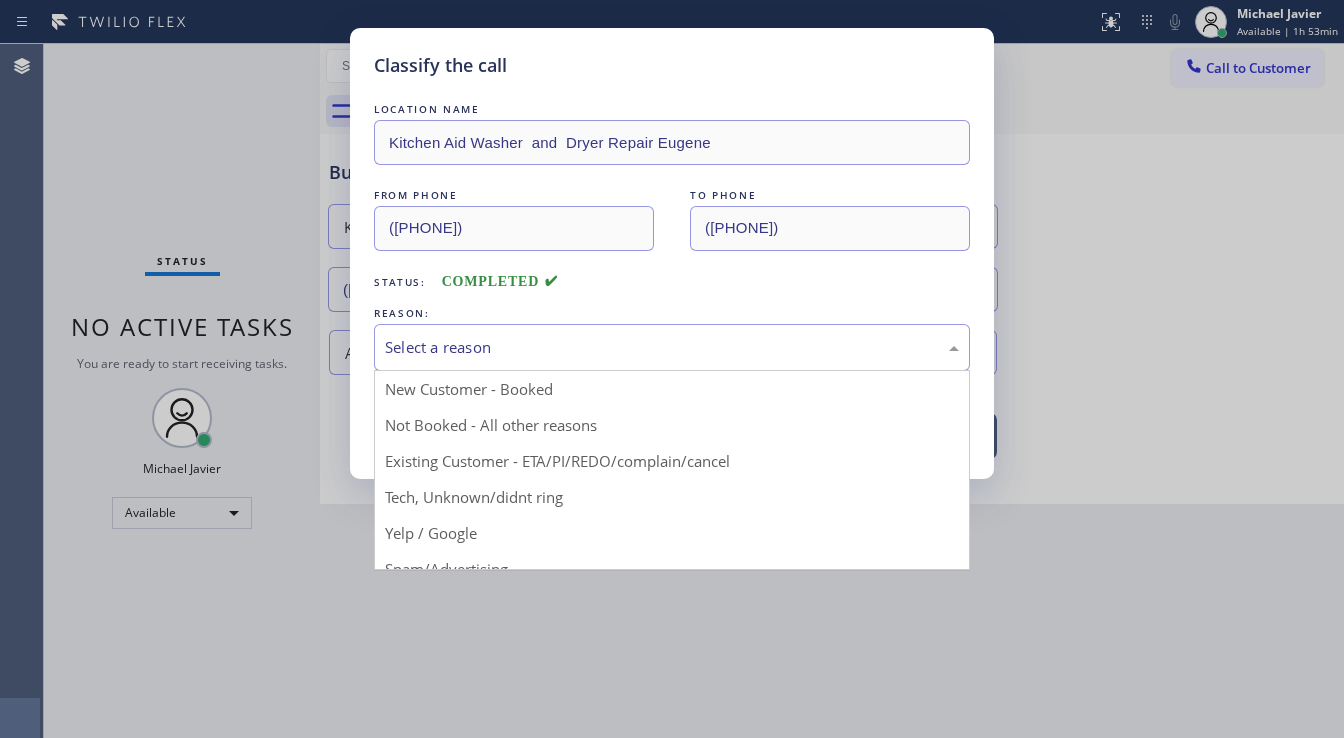 drag, startPoint x: 467, startPoint y: 348, endPoint x: 472, endPoint y: 362, distance: 14.866069 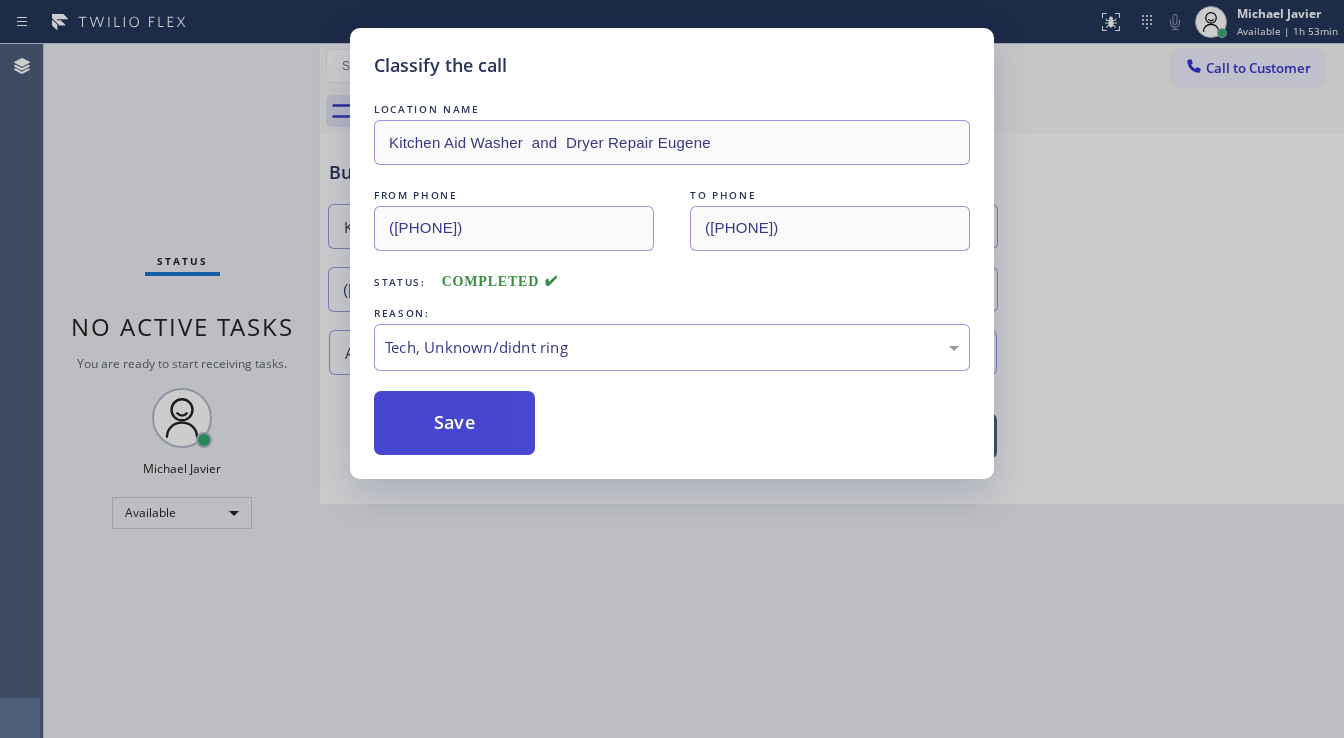 click on "Save" at bounding box center (454, 423) 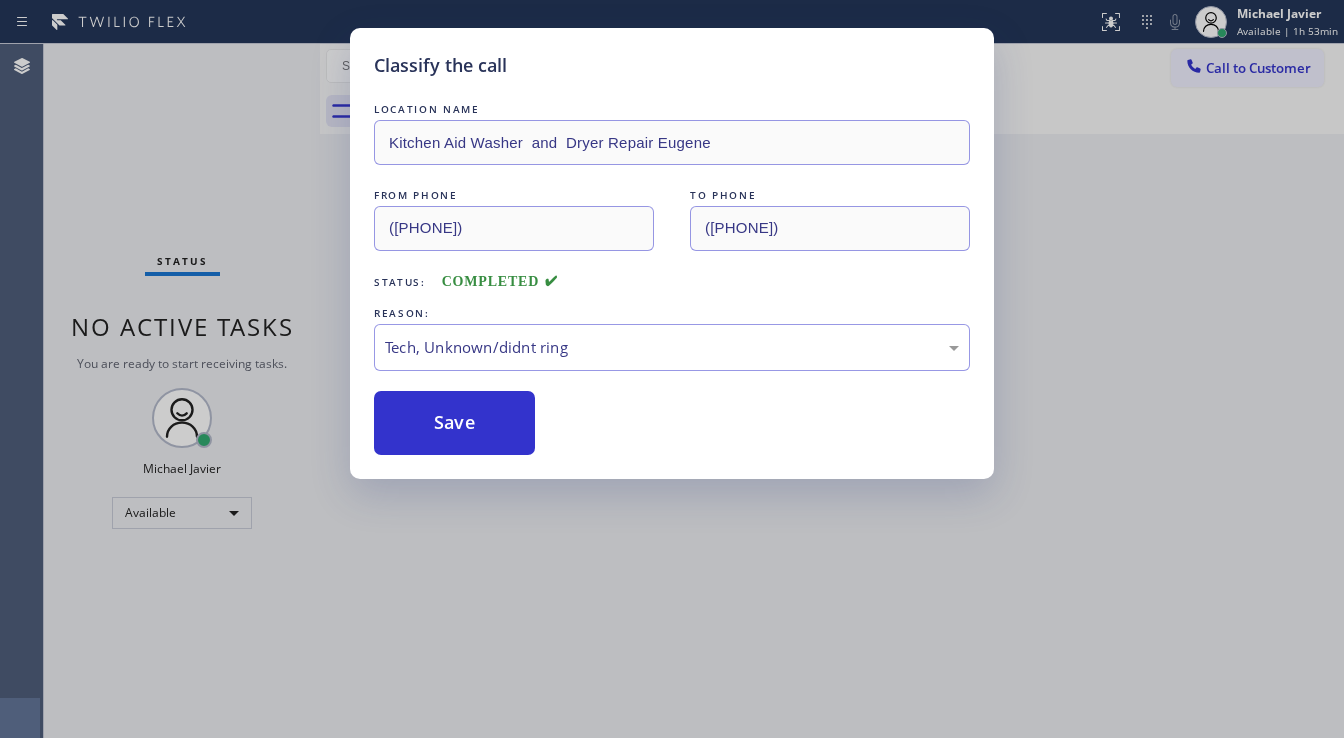 click on "Classify the call LOCATION NAME Kitchen Aid Washer  and  Dryer Repair Eugene FROM PHONE (541) 852-7959 TO PHONE (458) 217-8034 Status: COMPLETED REASON: Tech, Unknown/didnt ring Save" at bounding box center (672, 369) 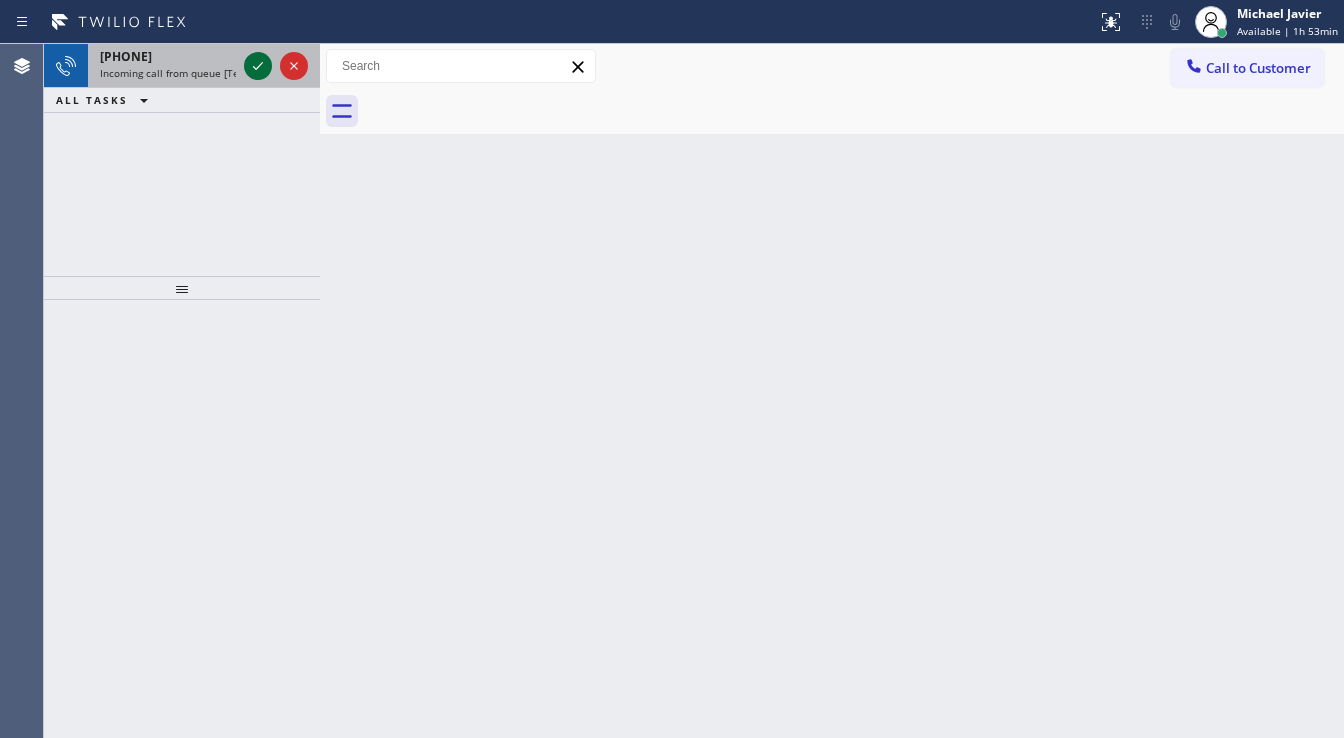 click 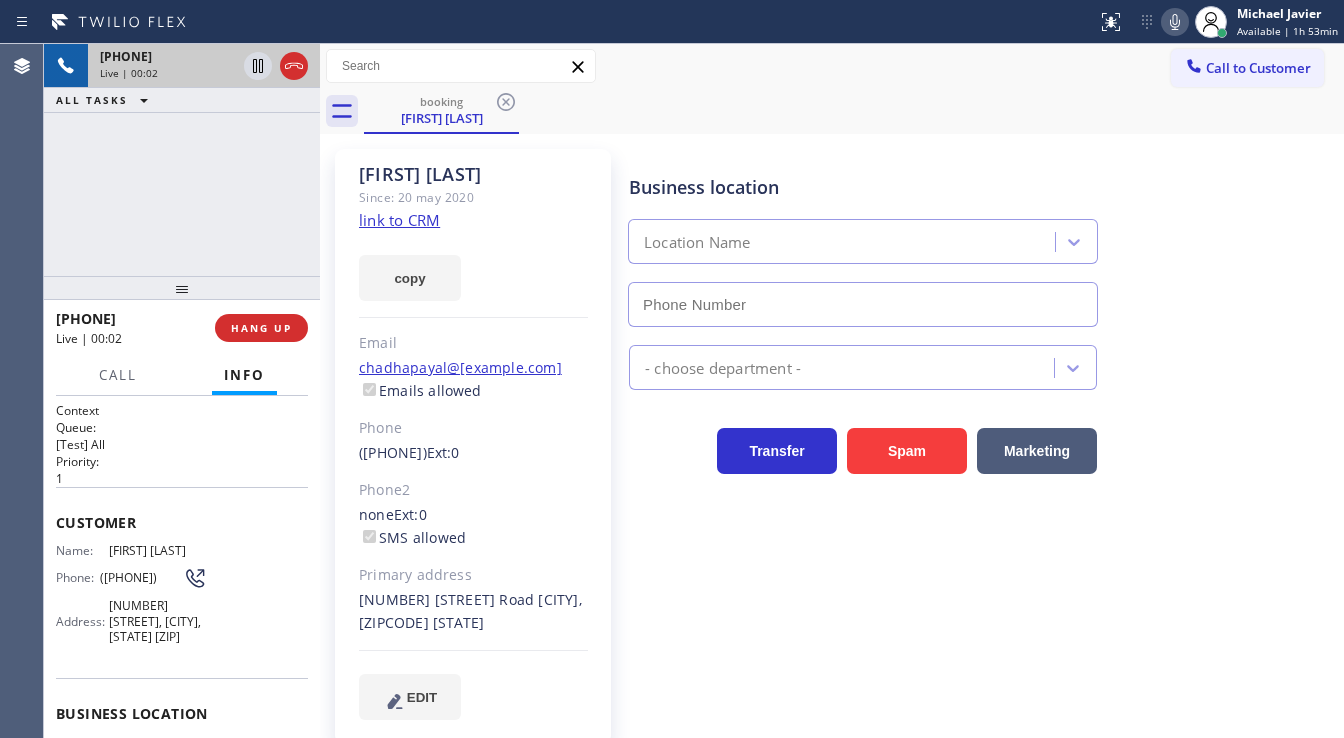 type on "(669) 236-2839" 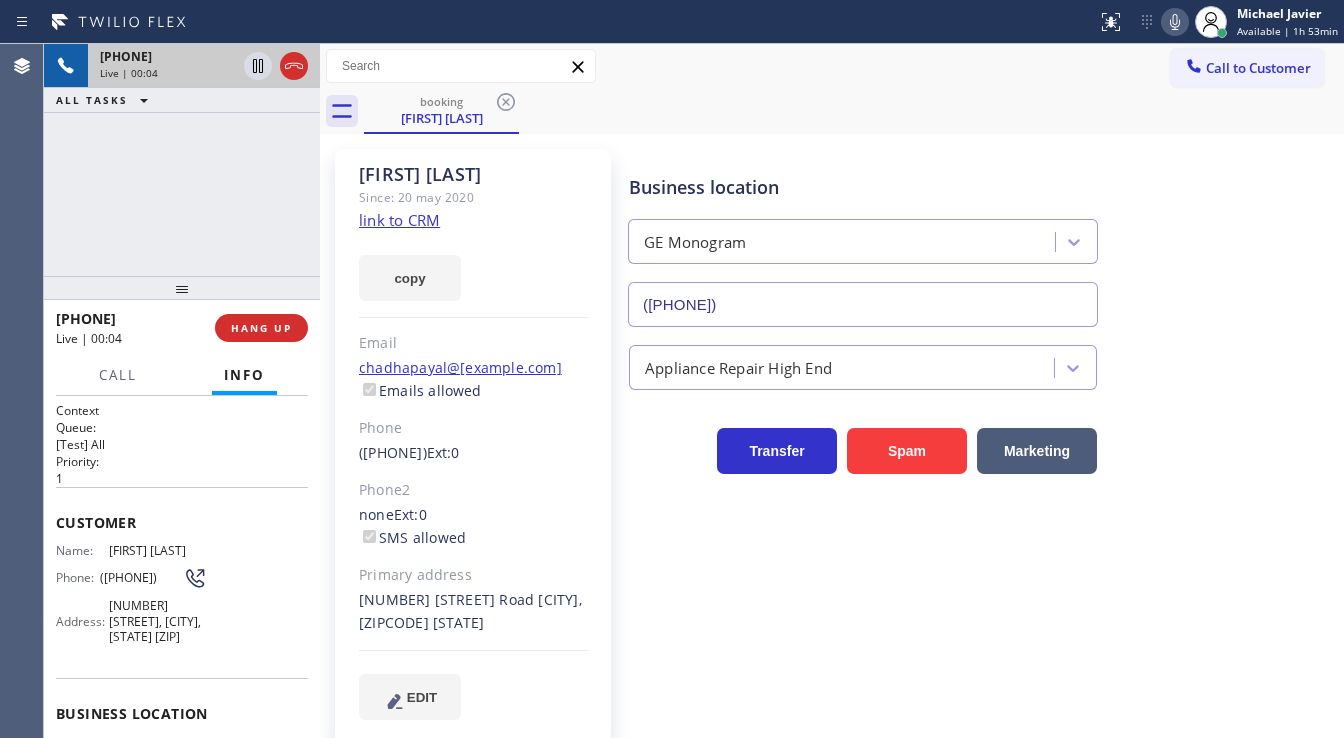 click on "link to CRM" 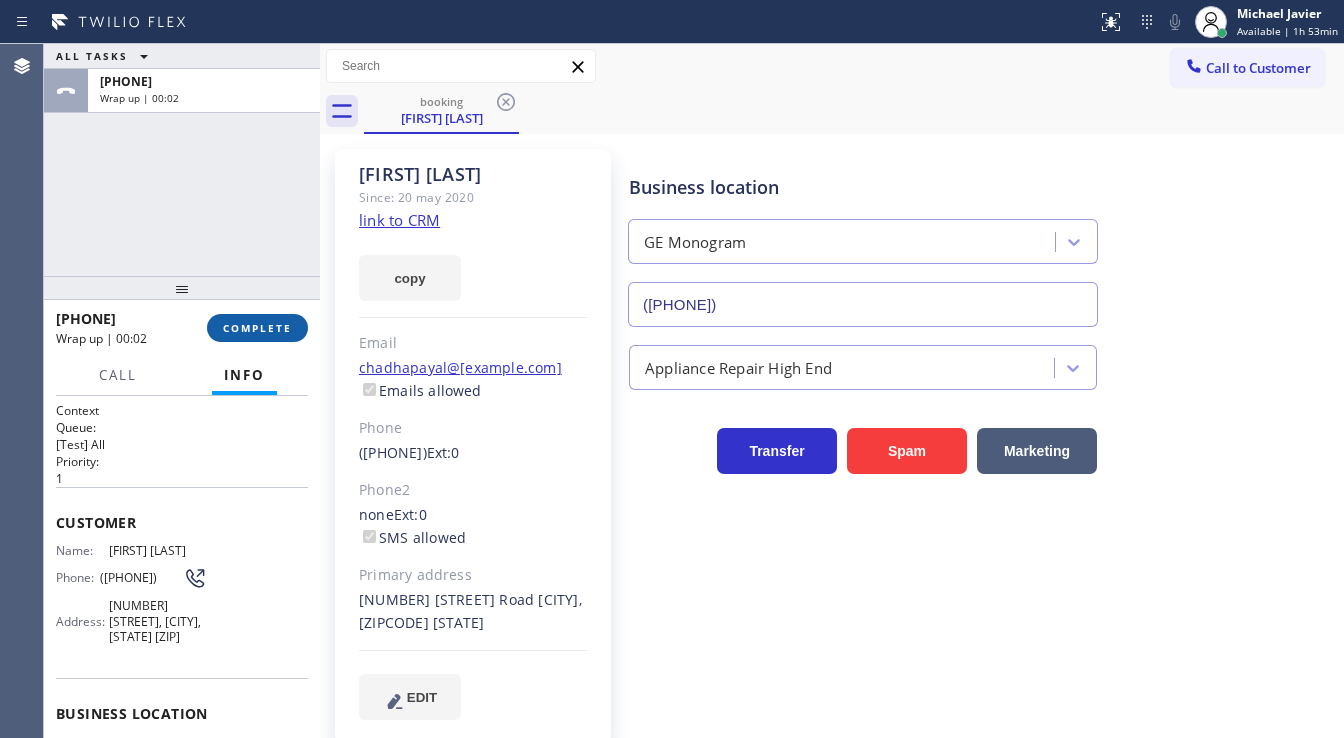 click on "COMPLETE" at bounding box center (257, 328) 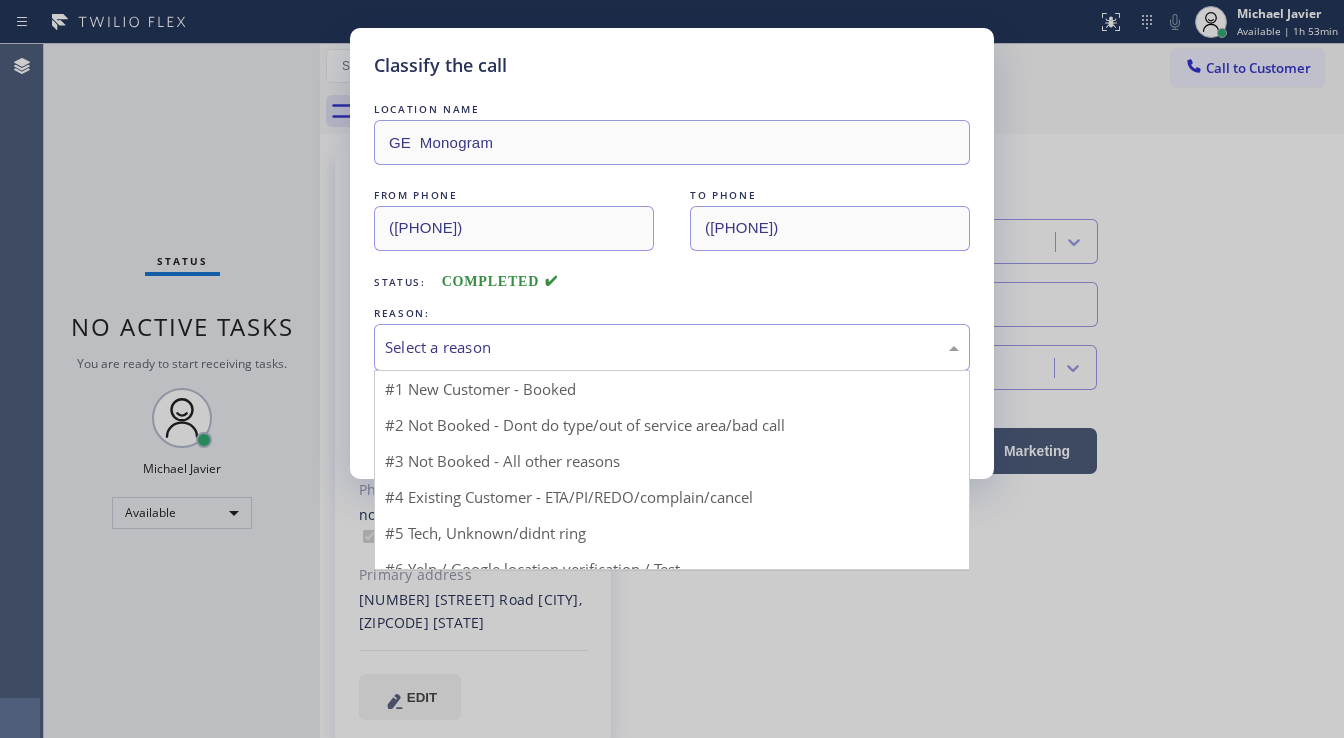 click on "Select a reason" at bounding box center [672, 347] 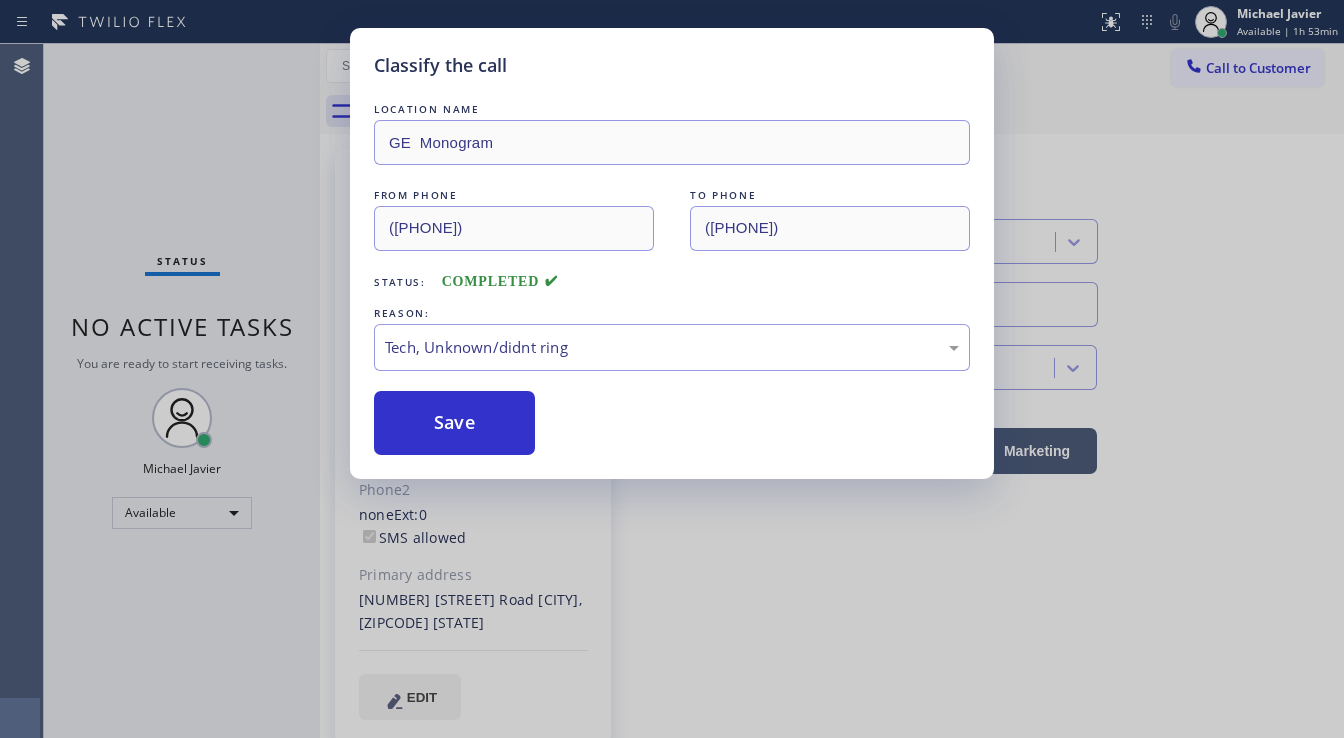 click on "Save" at bounding box center [454, 423] 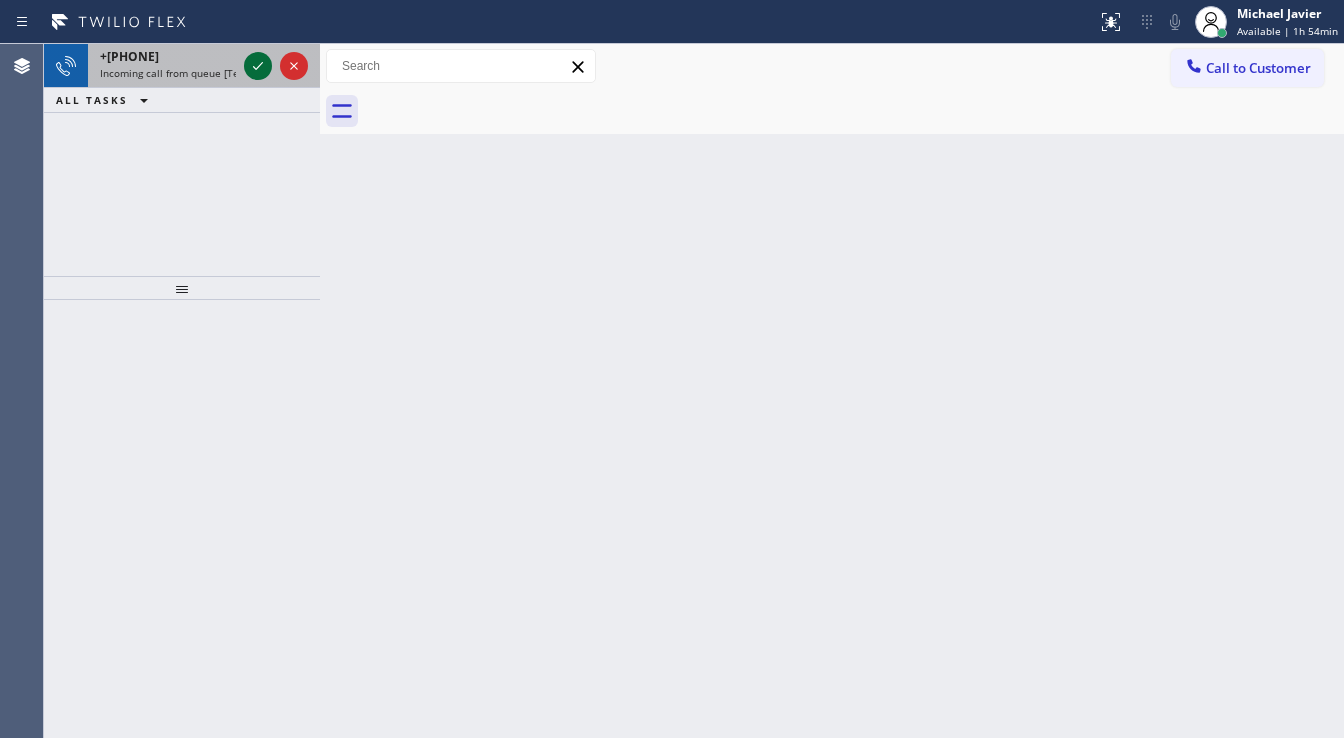 click 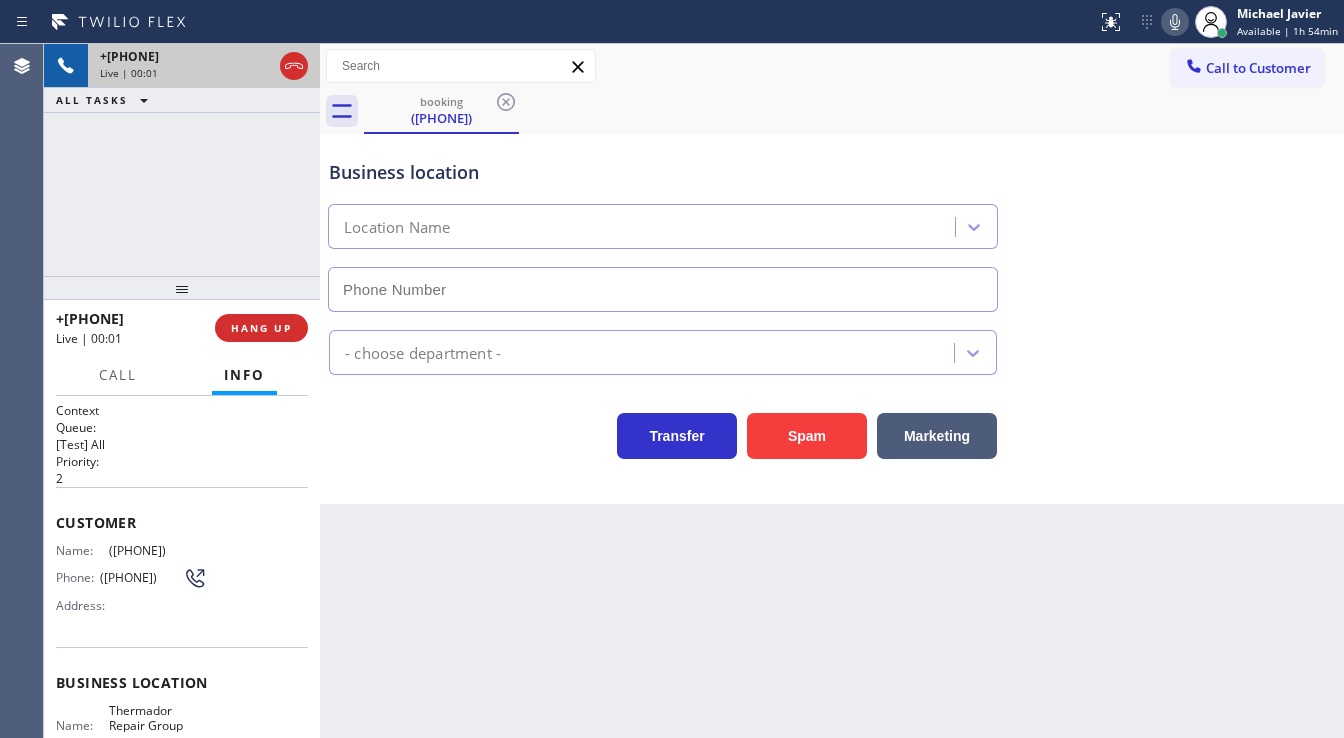 type on "(240) 222-5800" 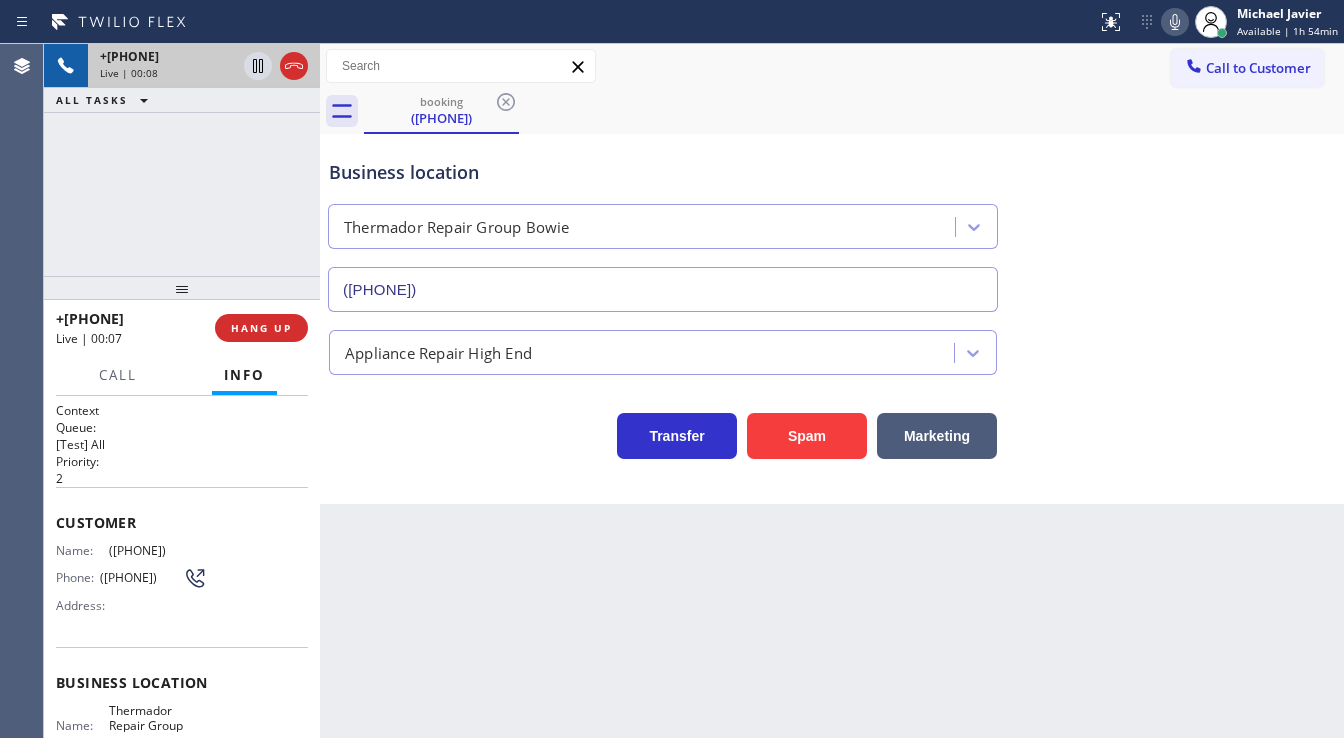 click on "+12403037145 Live | 00:08 ALL TASKS ALL TASKS ACTIVE TASKS TASKS IN WRAP UP" at bounding box center (182, 160) 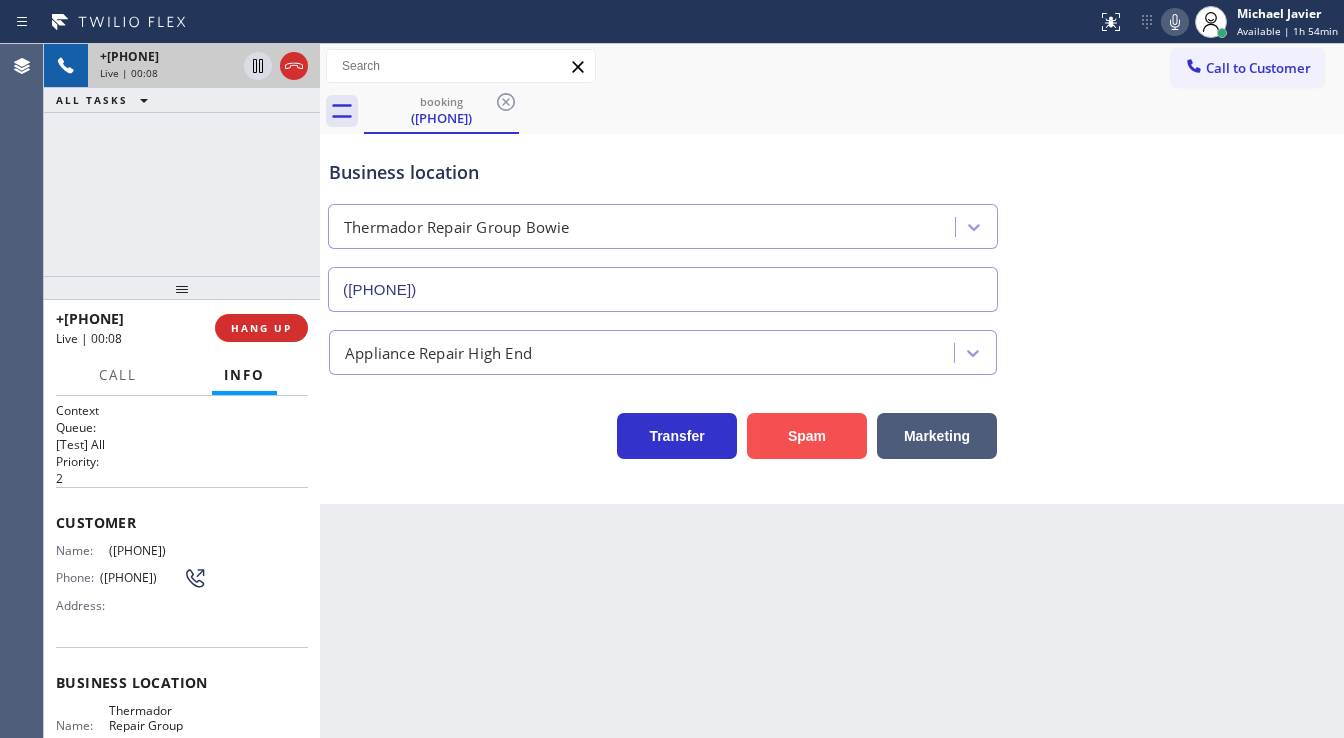 click on "Spam" at bounding box center [807, 436] 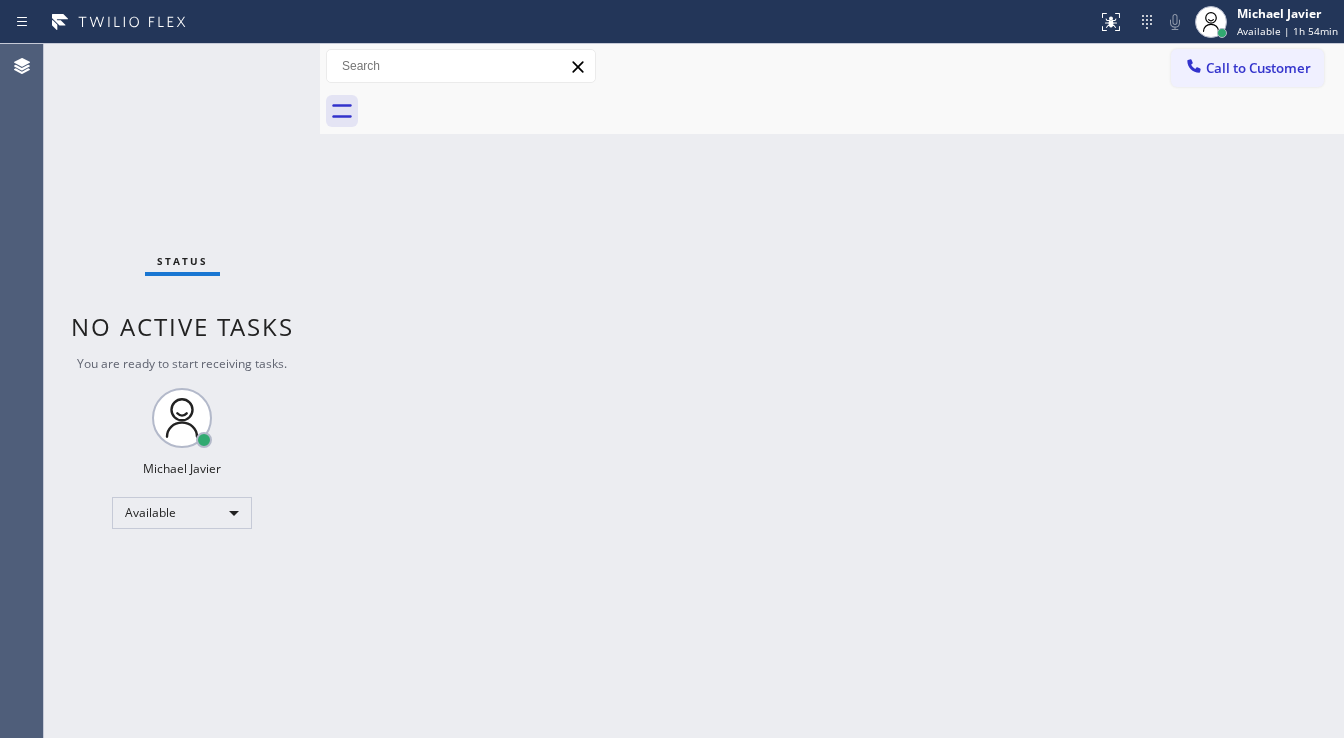 drag, startPoint x: 250, startPoint y: 76, endPoint x: 244, endPoint y: 7, distance: 69.260376 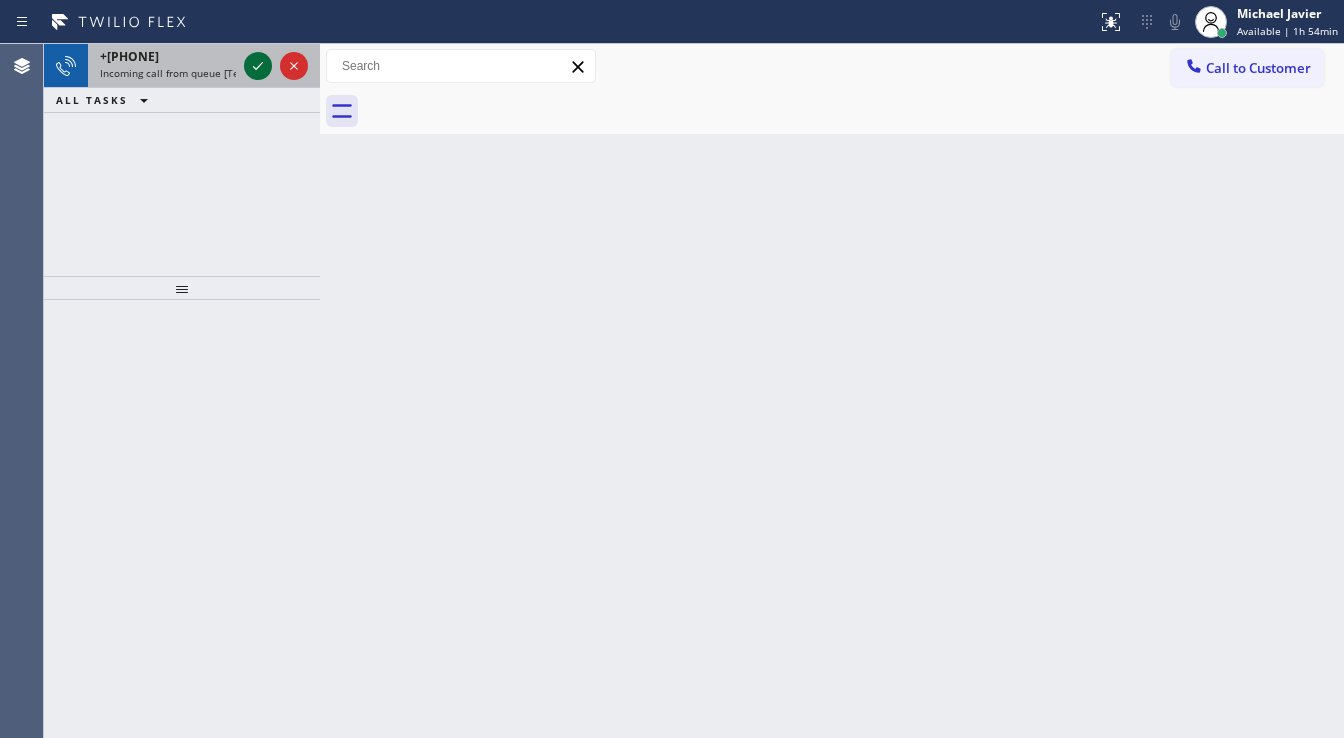 click 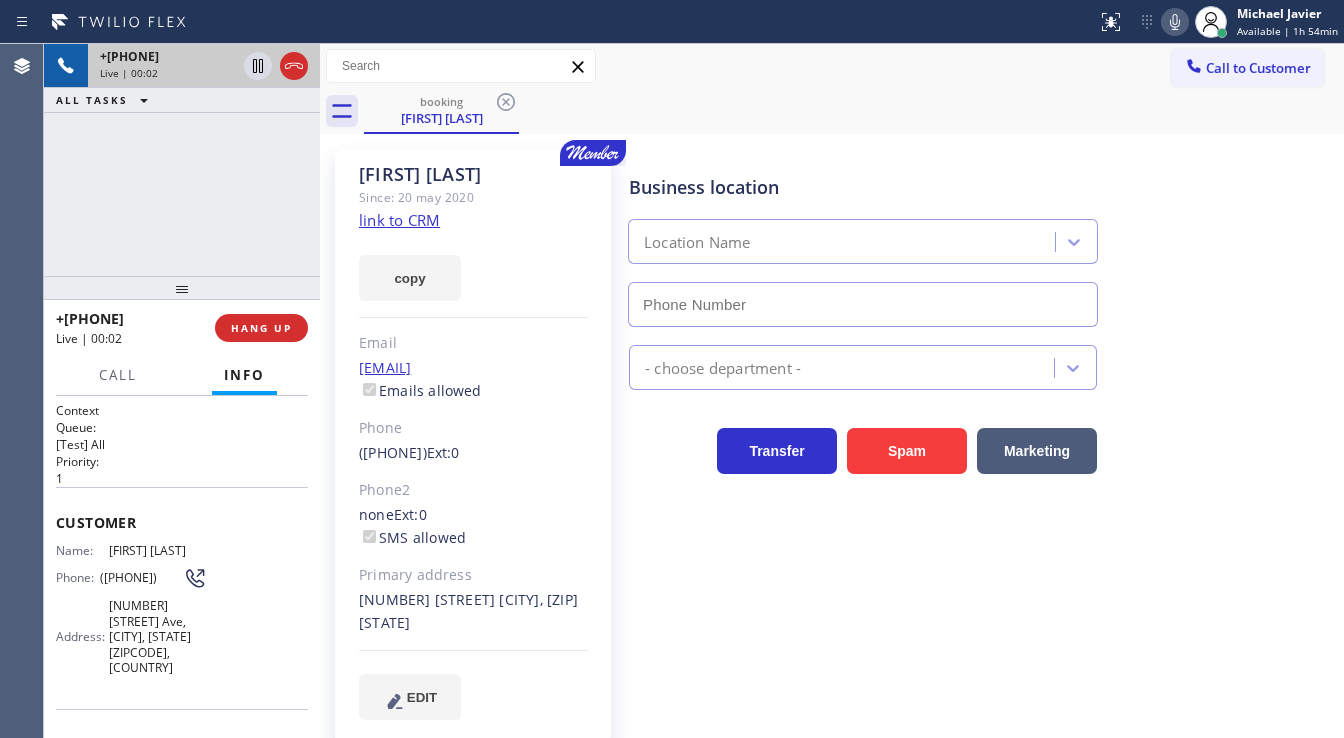 type on "(760) 452-3737" 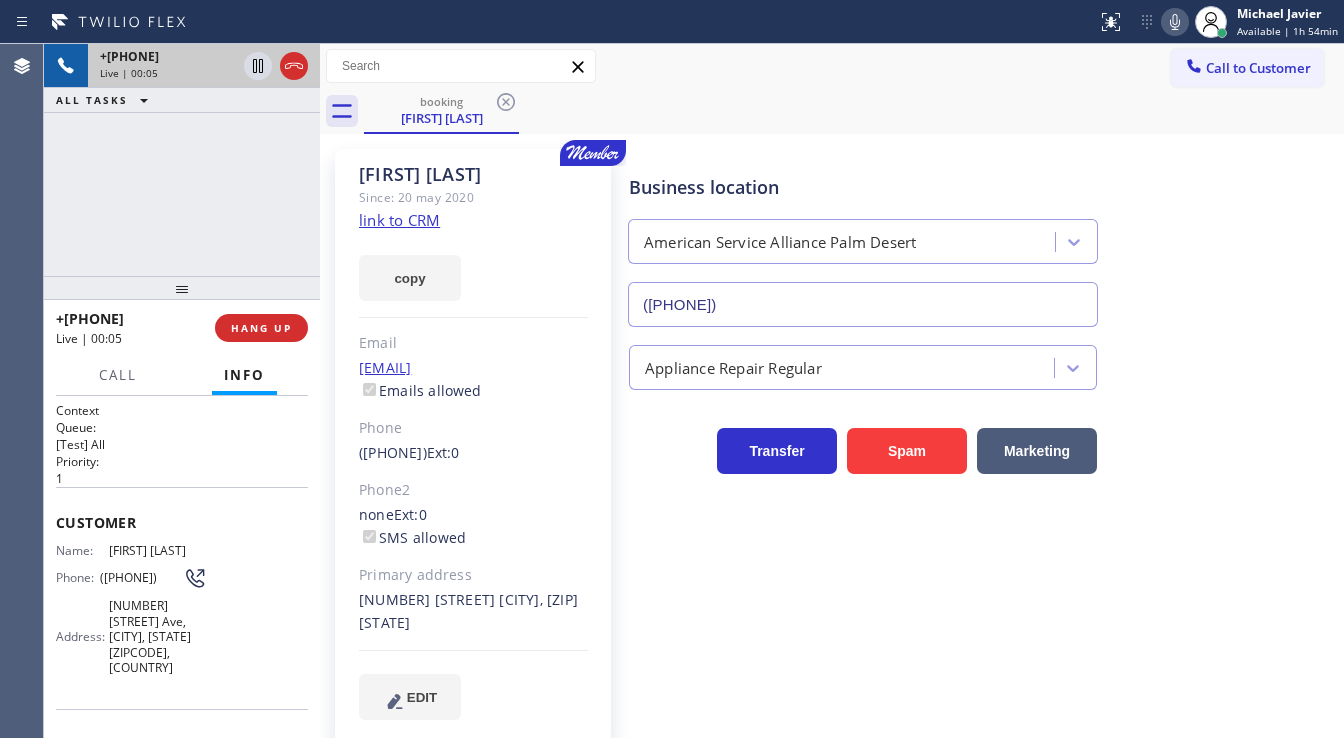click on "link to CRM" at bounding box center [399, 220] 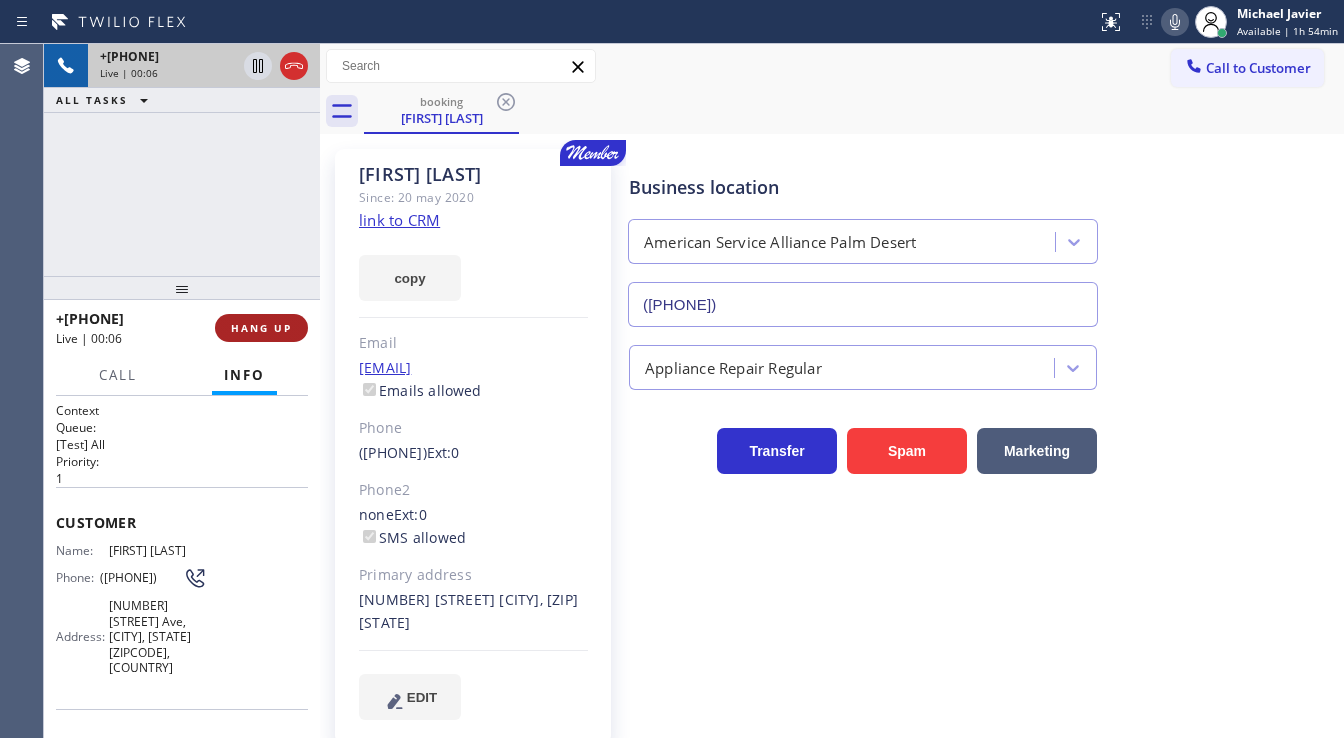 click on "HANG UP" at bounding box center (261, 328) 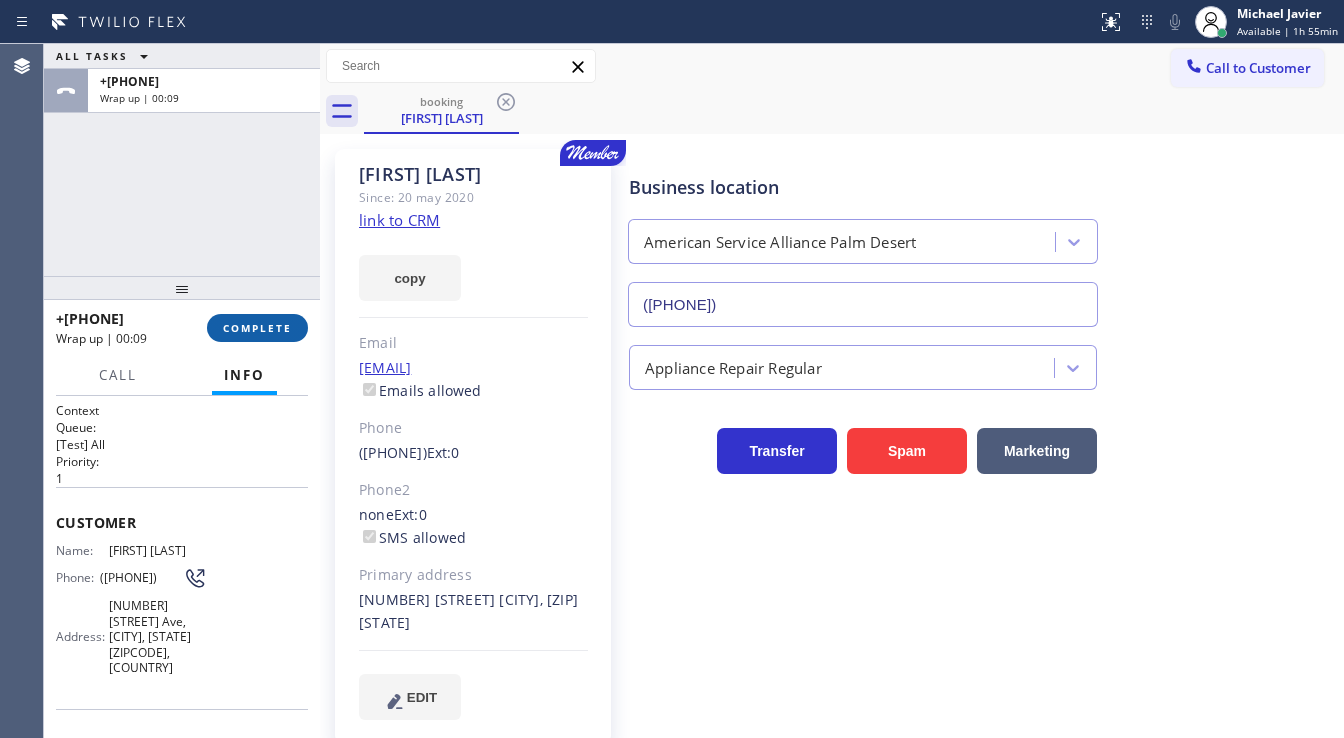 click on "COMPLETE" at bounding box center [257, 328] 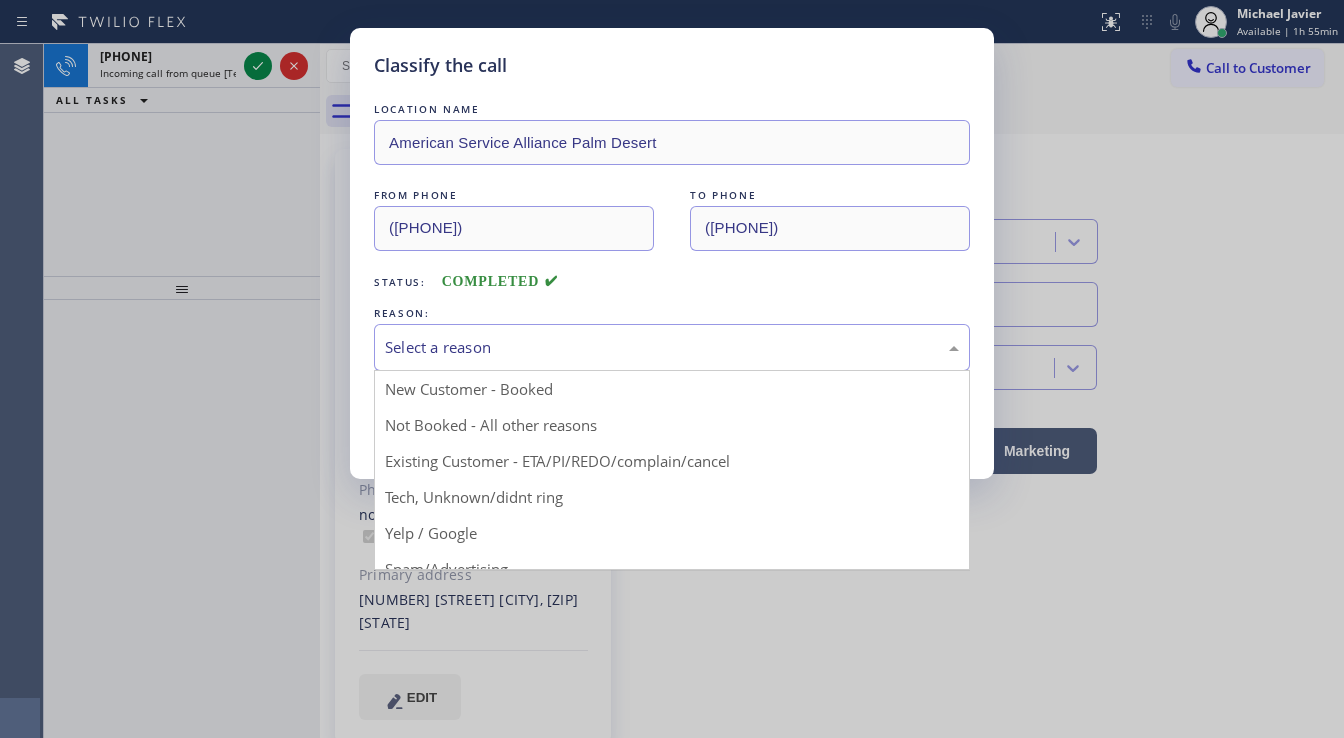 click on "Select a reason" at bounding box center (672, 347) 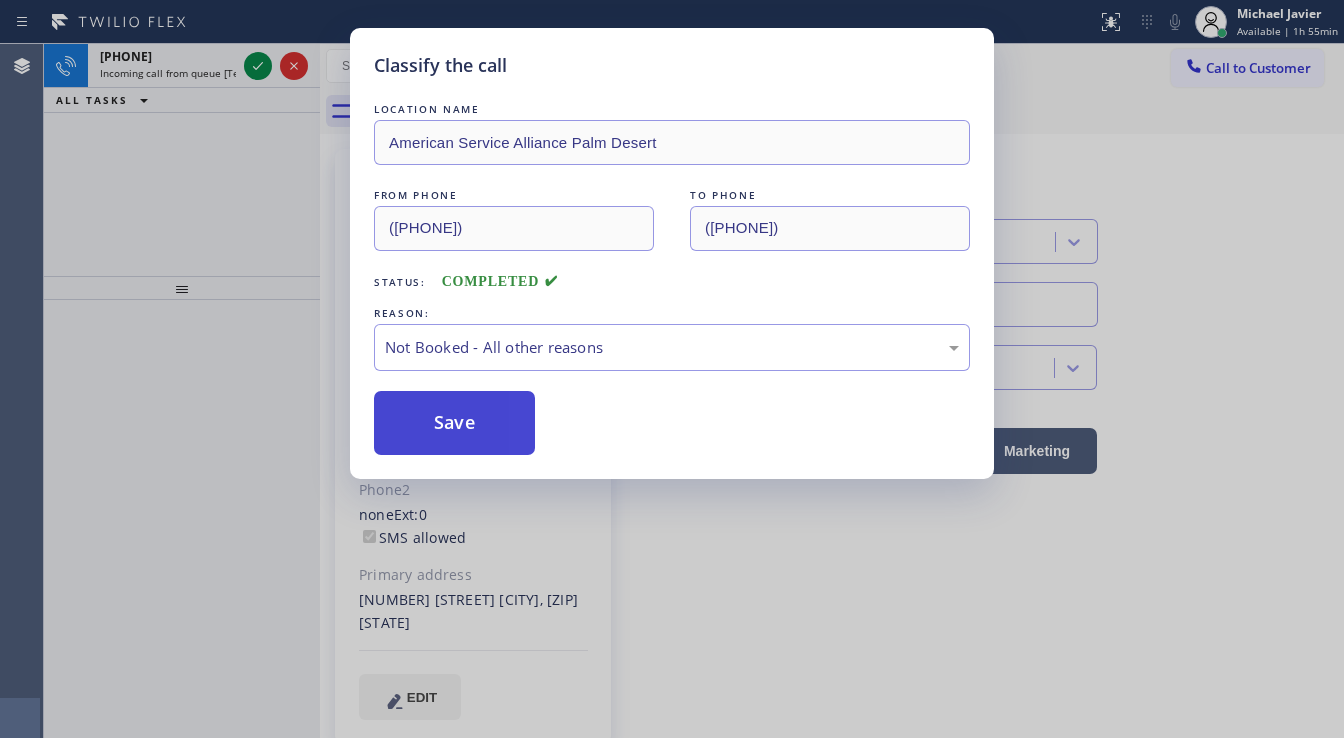 click on "Save" at bounding box center [454, 423] 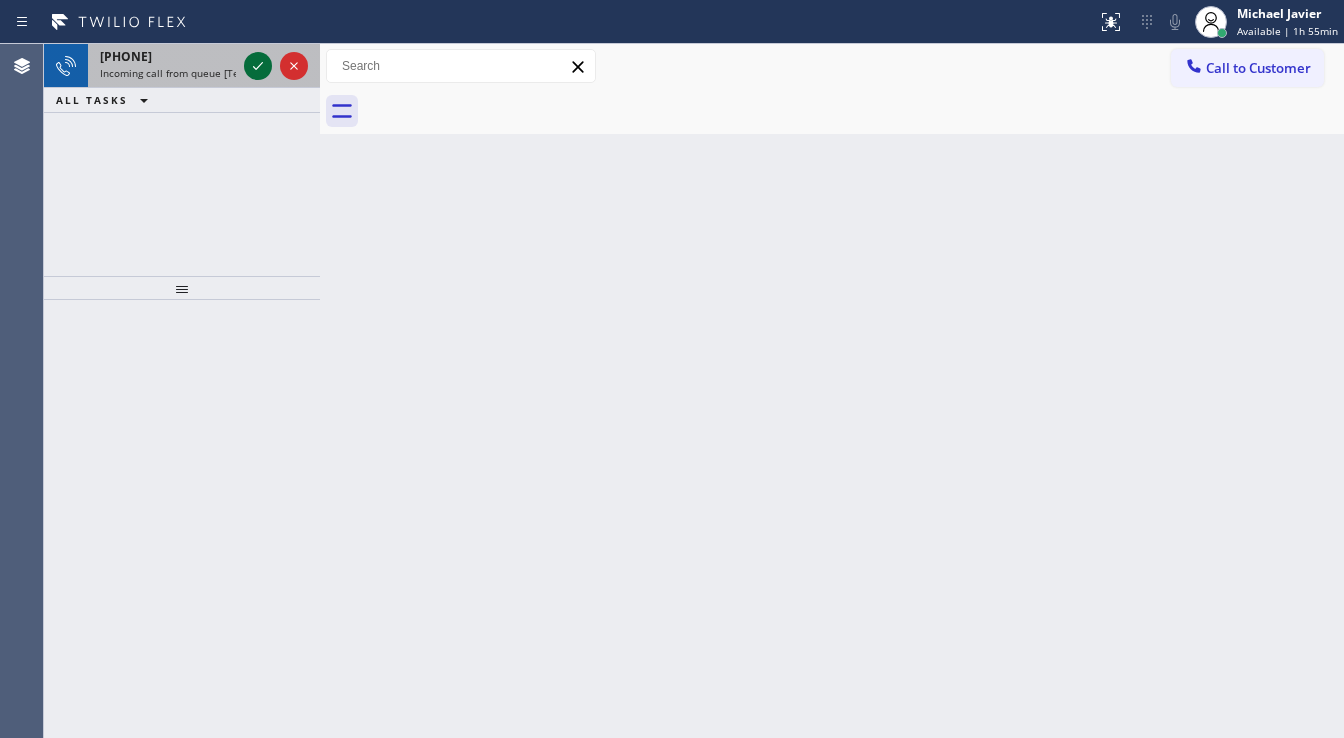 click 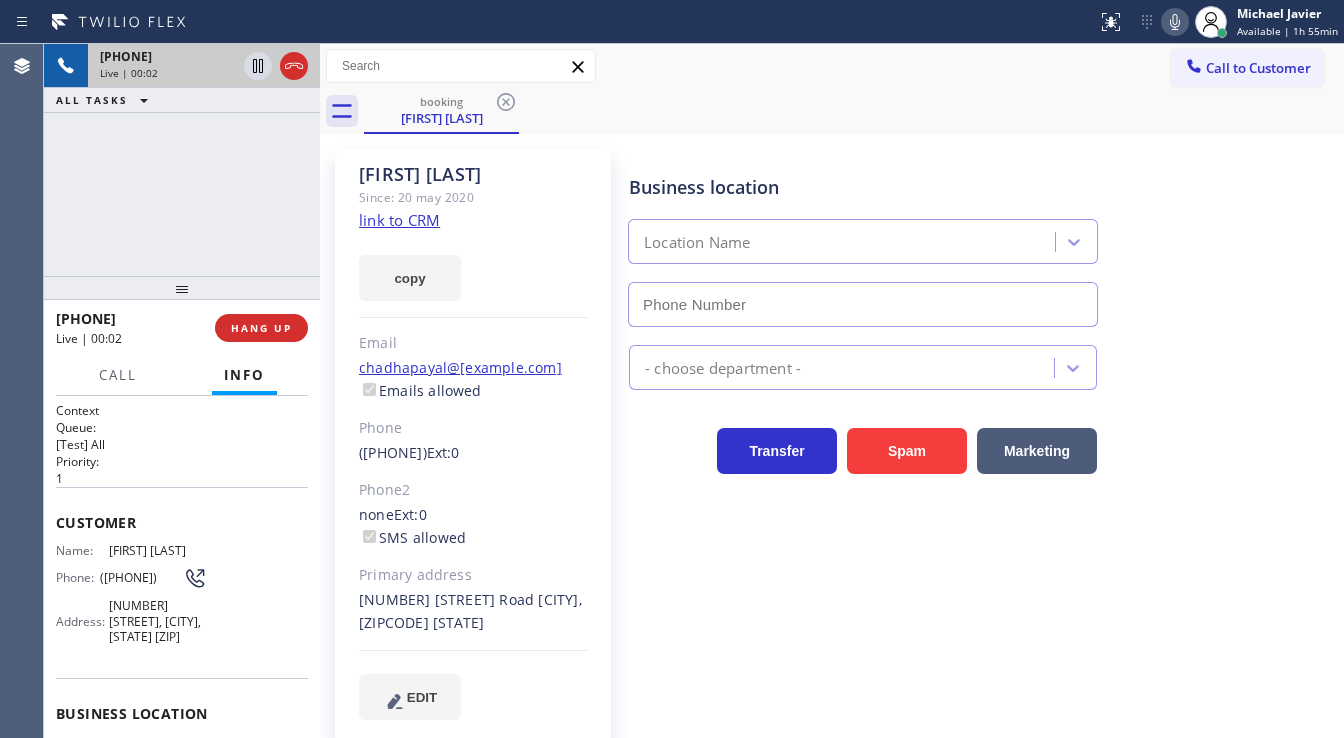 type on "(669) 236-2839" 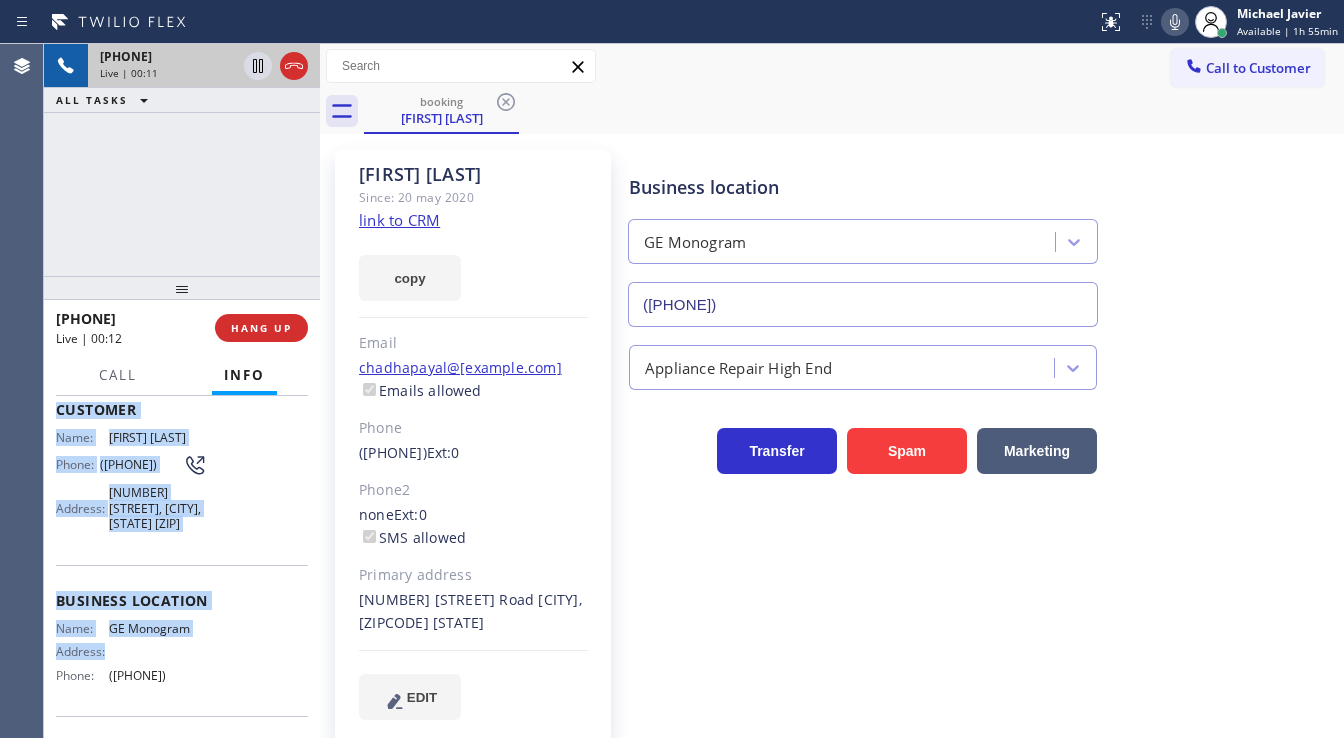 scroll, scrollTop: 240, scrollLeft: 0, axis: vertical 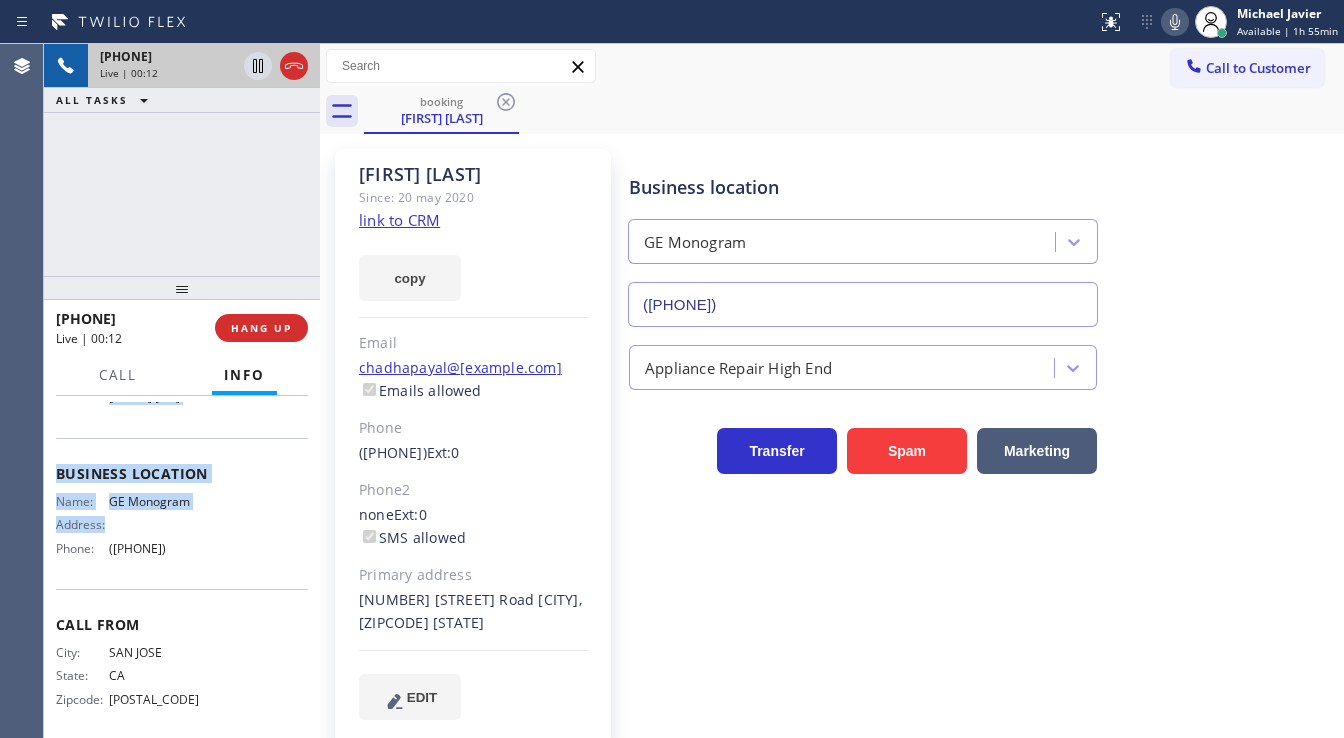 drag, startPoint x: 56, startPoint y: 508, endPoint x: 216, endPoint y: 556, distance: 167.0449 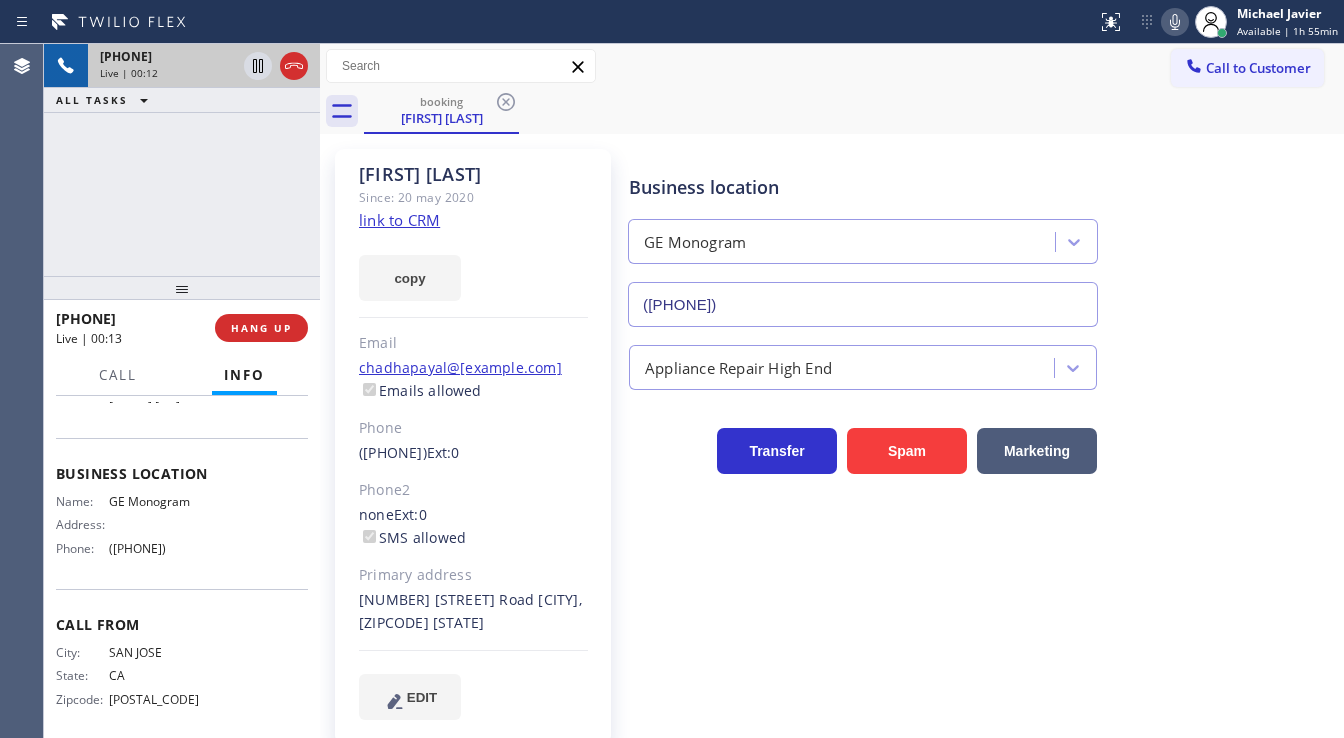 click on "+14084170000 Live | 00:12 ALL TASKS ALL TASKS ACTIVE TASKS TASKS IN WRAP UP" at bounding box center (182, 160) 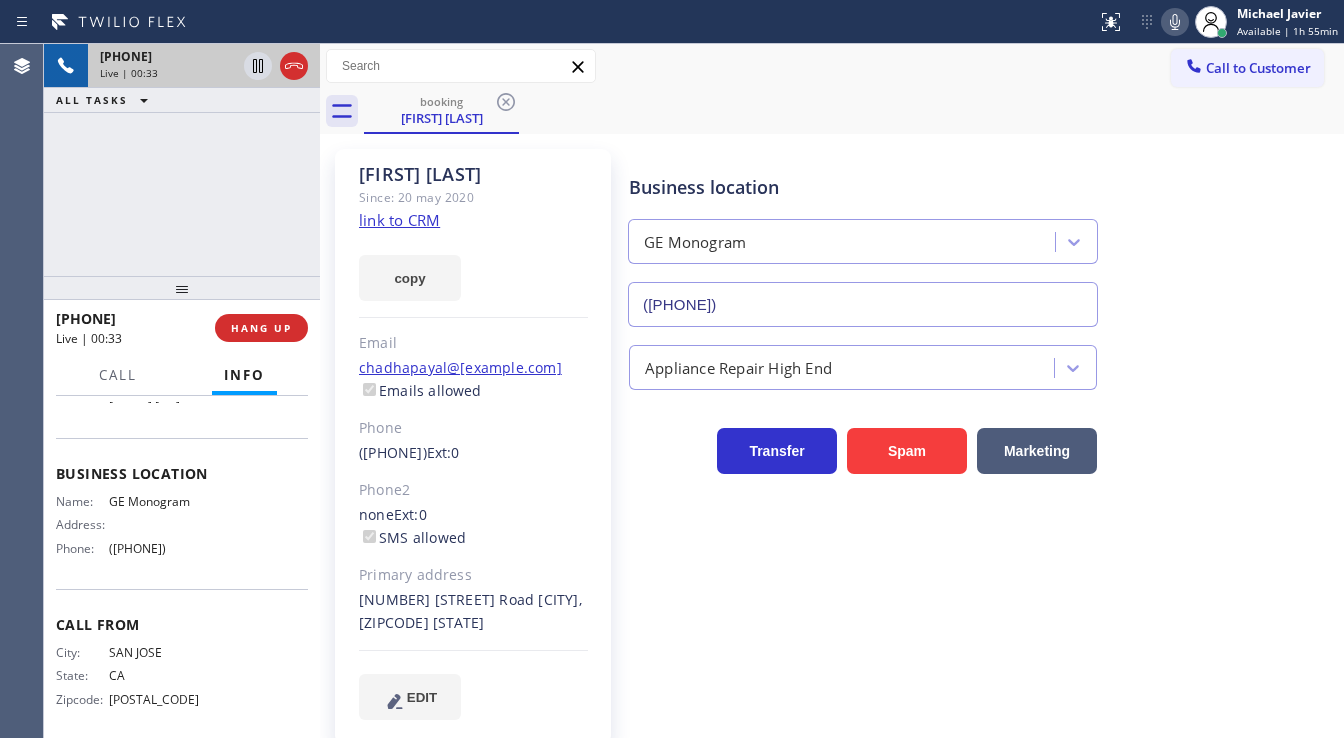 click on "+14084170000 Live | 00:33 ALL TASKS ALL TASKS ACTIVE TASKS TASKS IN WRAP UP" at bounding box center [182, 160] 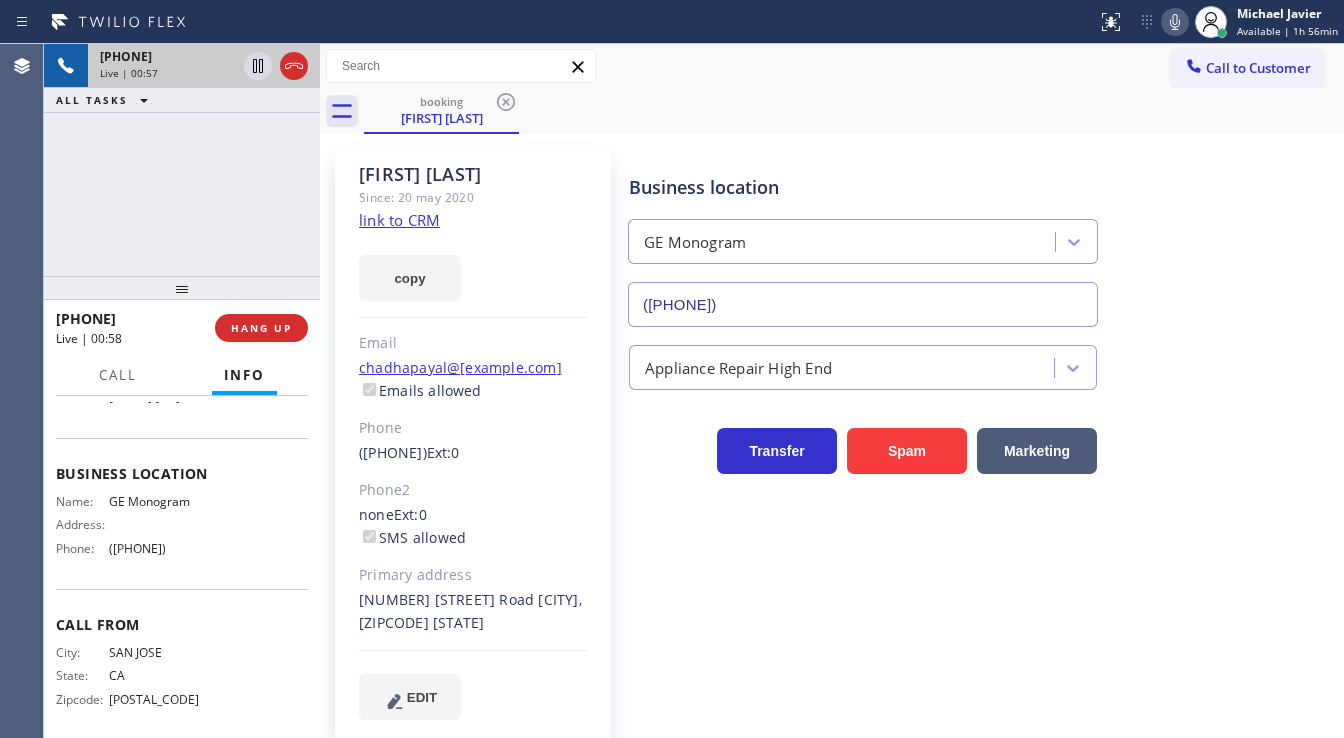 click on "+14084170000 Live | 00:57 ALL TASKS ALL TASKS ACTIVE TASKS TASKS IN WRAP UP" at bounding box center (182, 160) 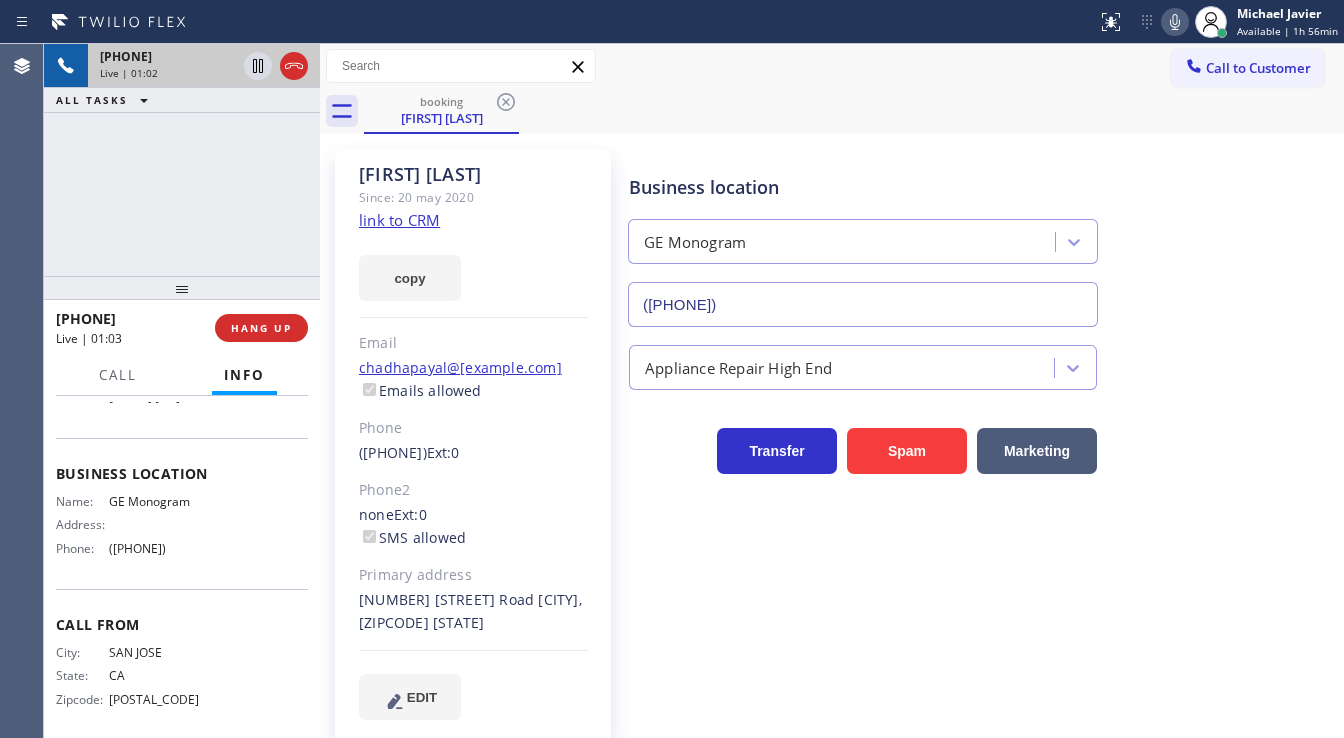 click on "link to CRM" 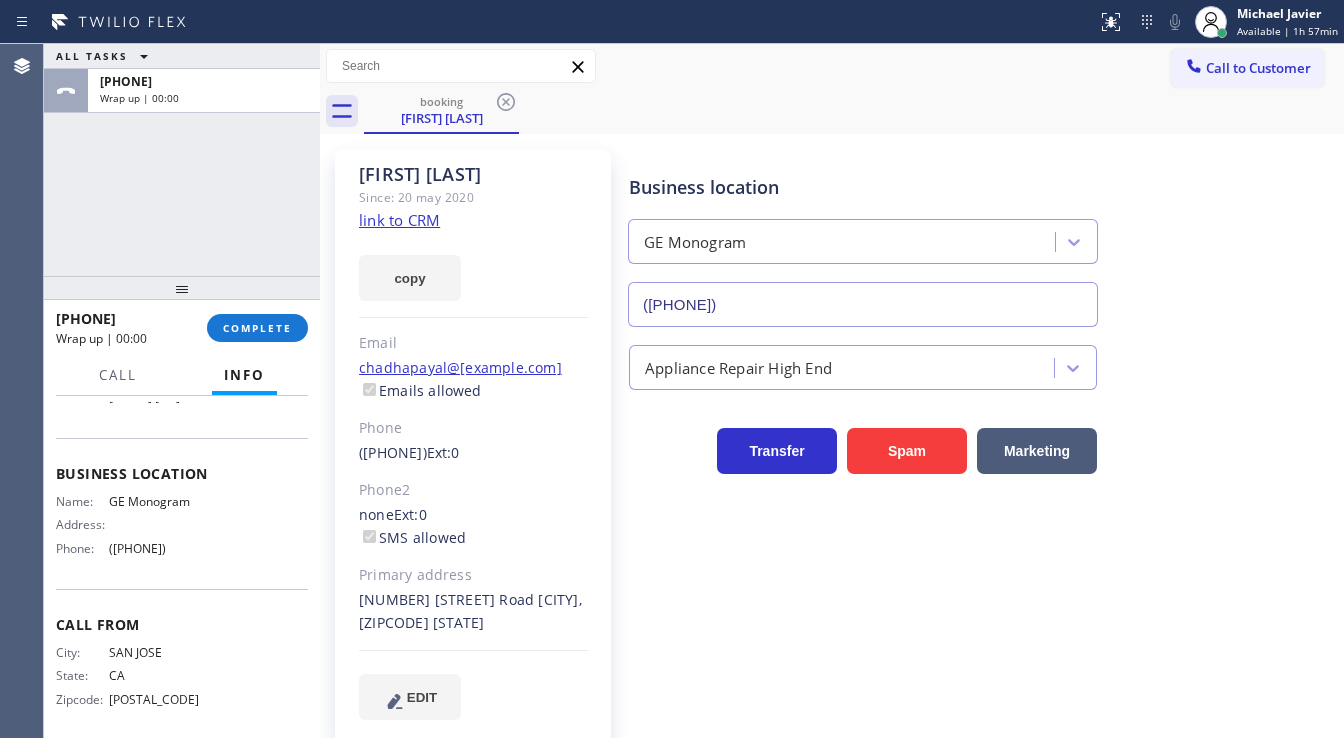 click on "ALL TASKS ALL TASKS ACTIVE TASKS TASKS IN WRAP UP +14084170000 Wrap up | 00:00" at bounding box center [182, 160] 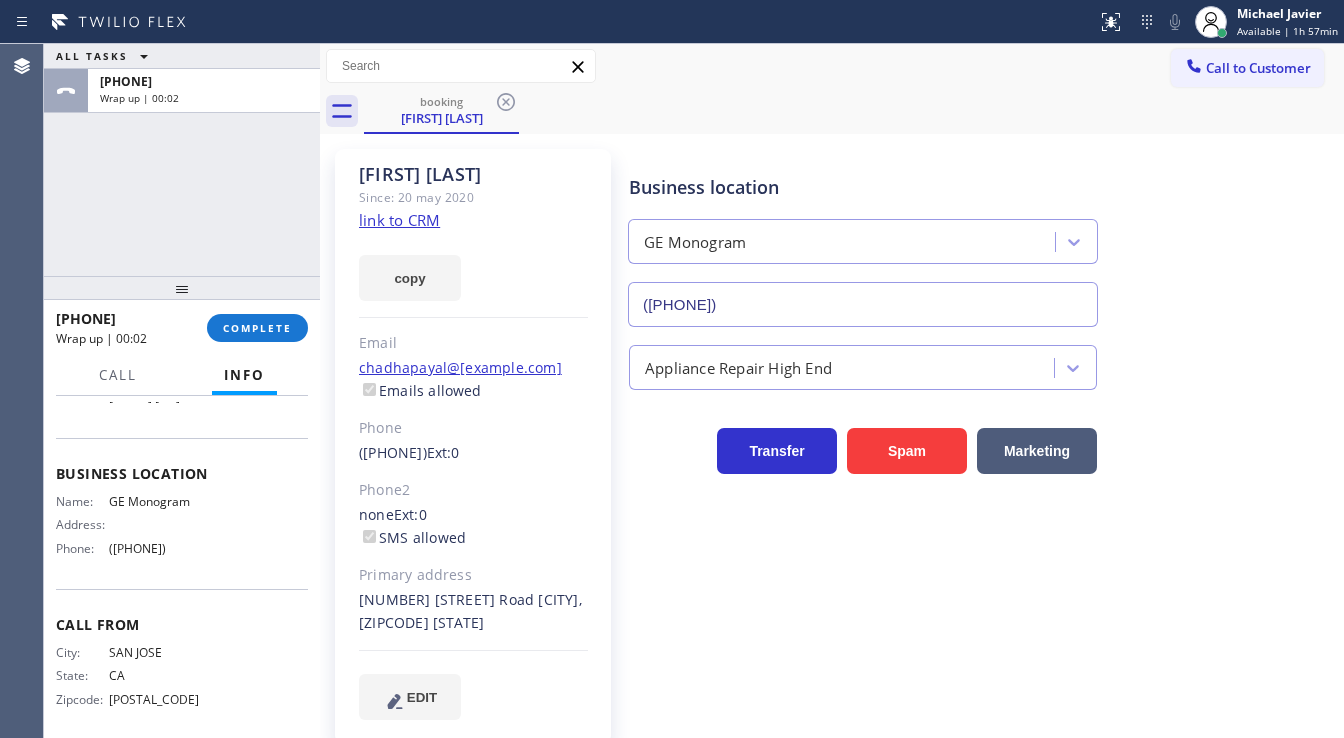 click on "ALL TASKS ALL TASKS ACTIVE TASKS TASKS IN WRAP UP +14084170000 Wrap up | 00:02" at bounding box center (182, 160) 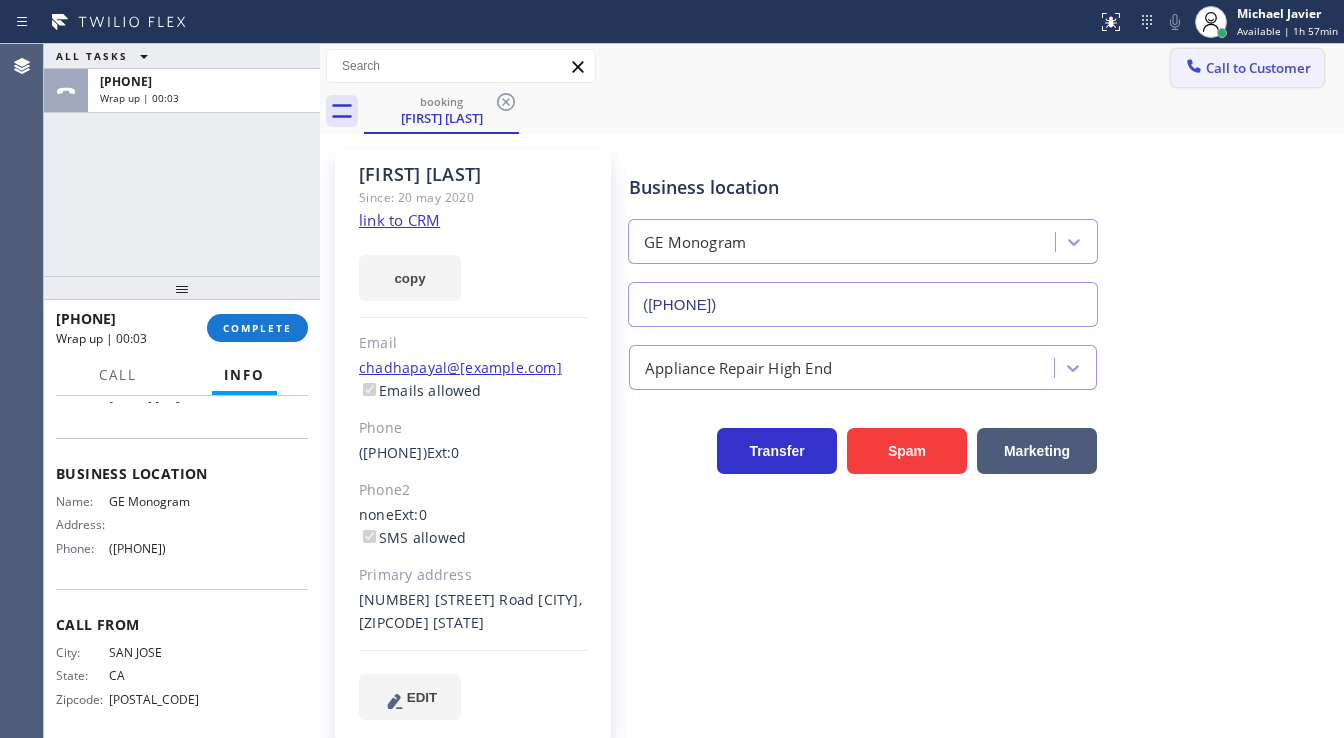 click on "Call to Customer" at bounding box center [1258, 68] 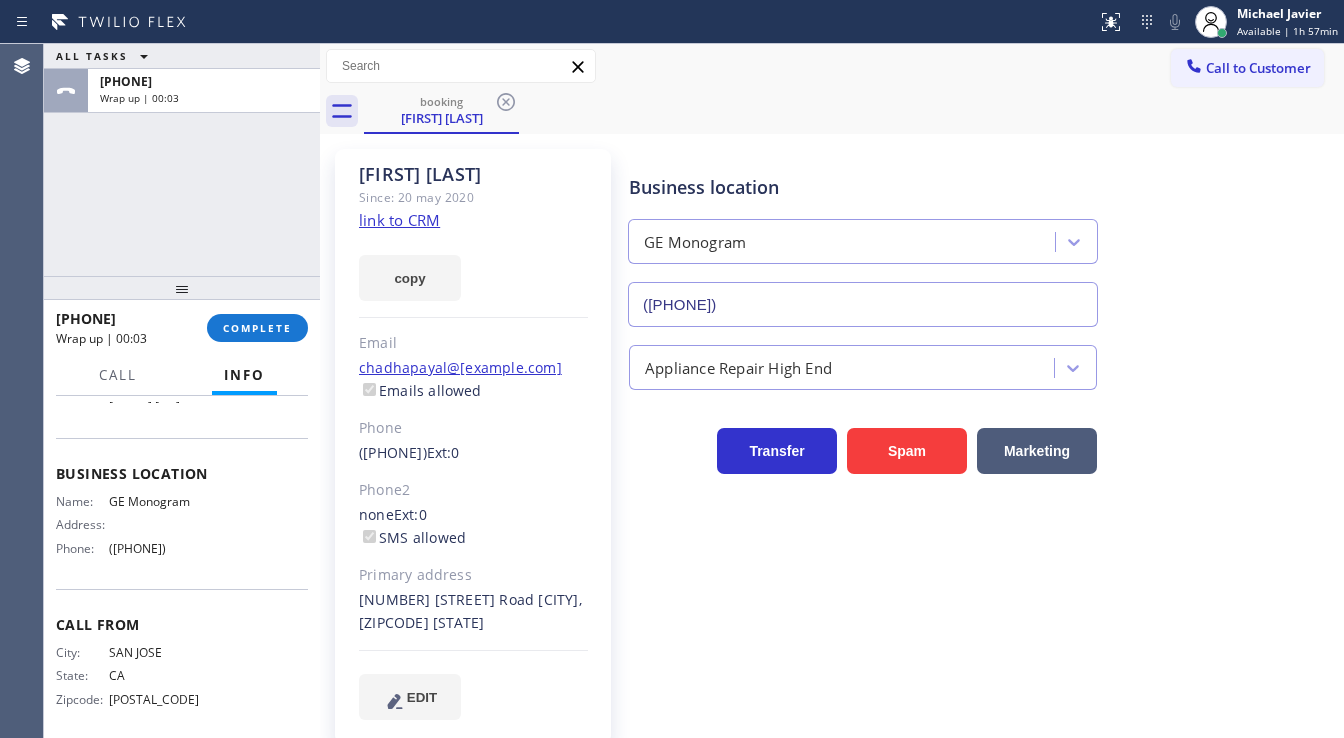 type 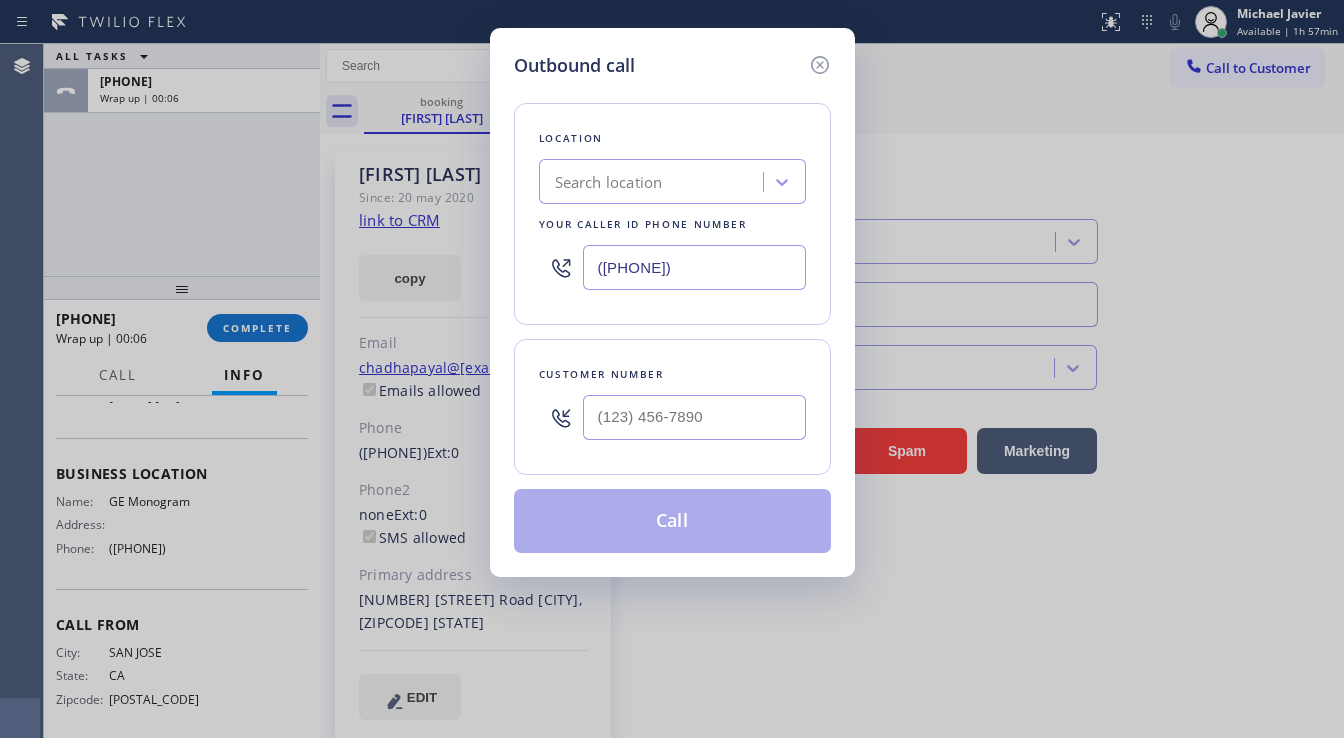 click 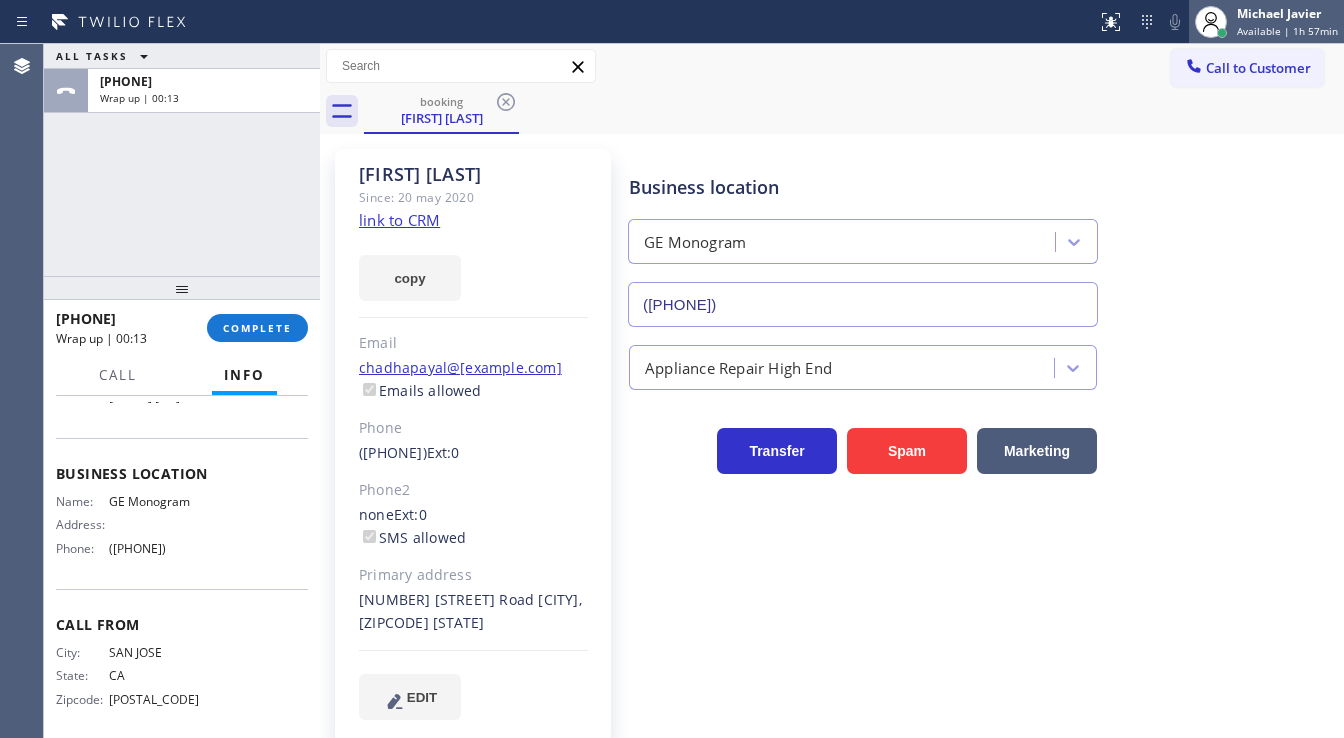click on "Michael Javier" at bounding box center (1287, 13) 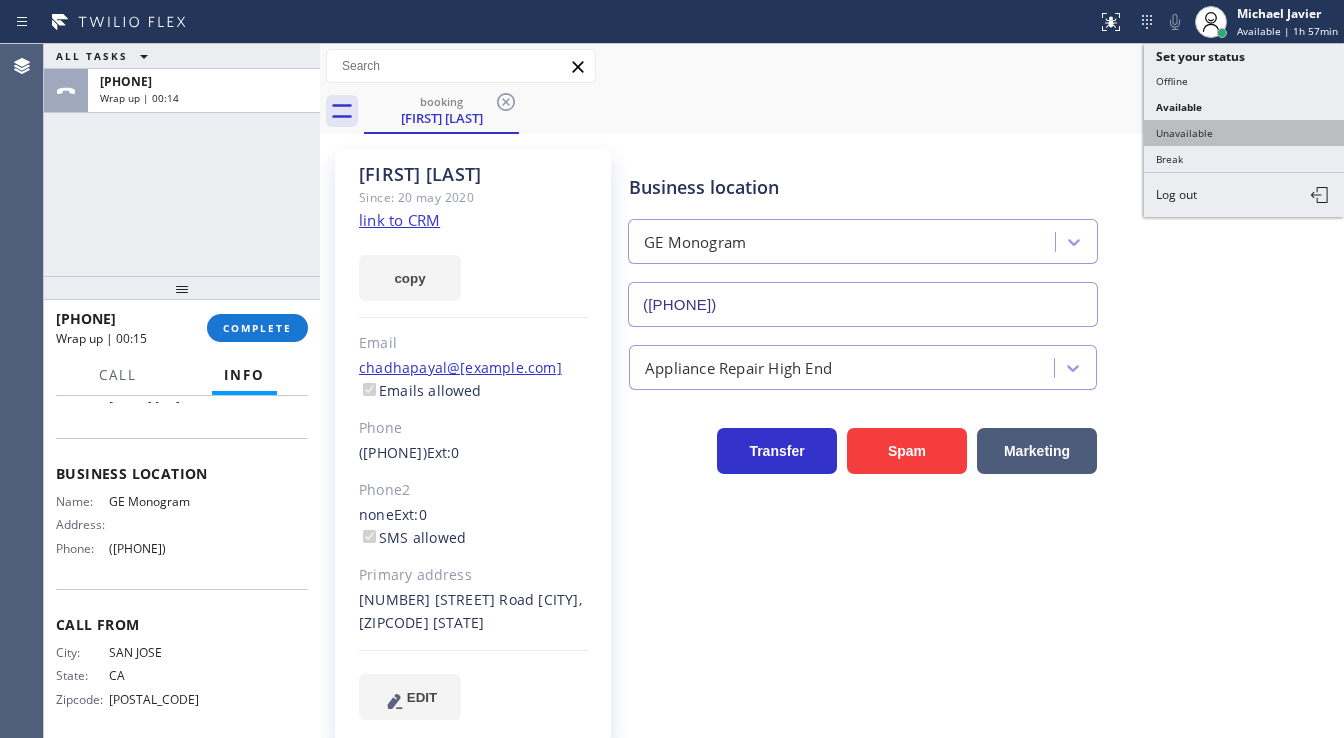 click on "Unavailable" at bounding box center (1244, 133) 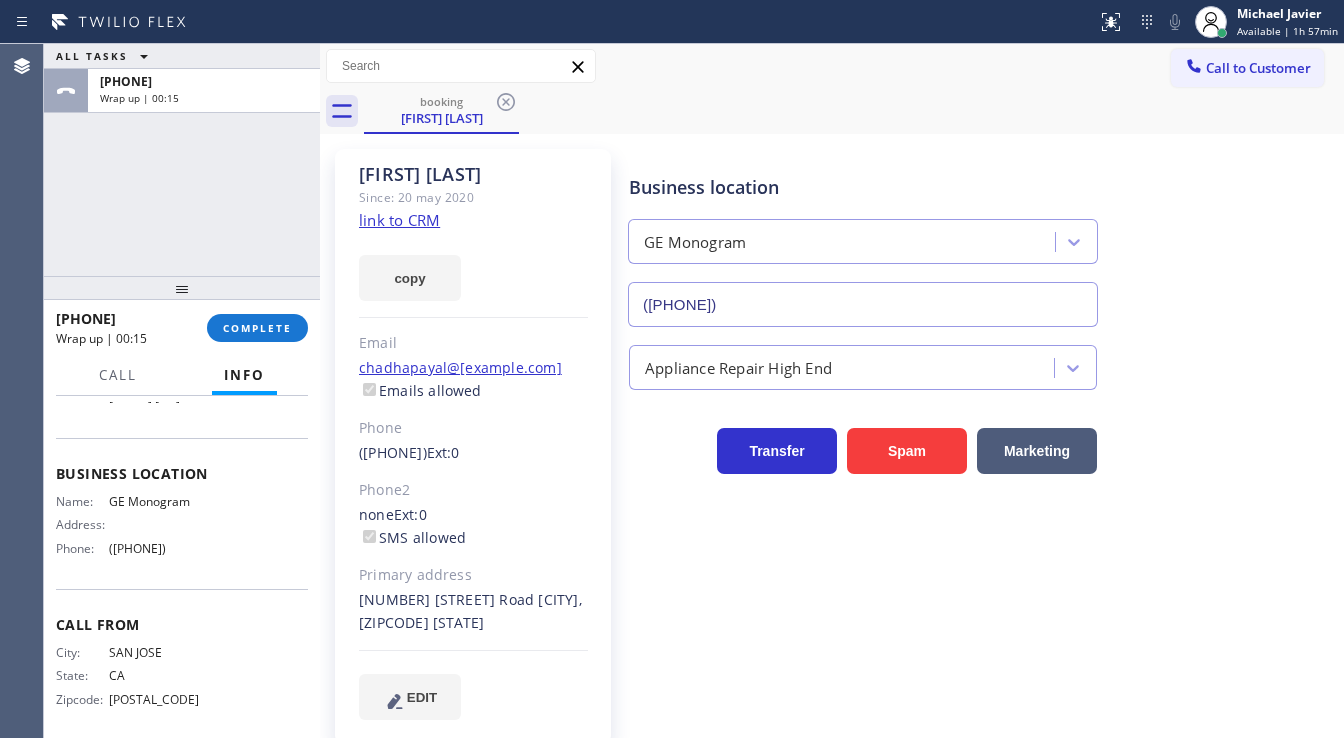 click on "Business location GE  Monogram (669) 236-2839" at bounding box center [982, 236] 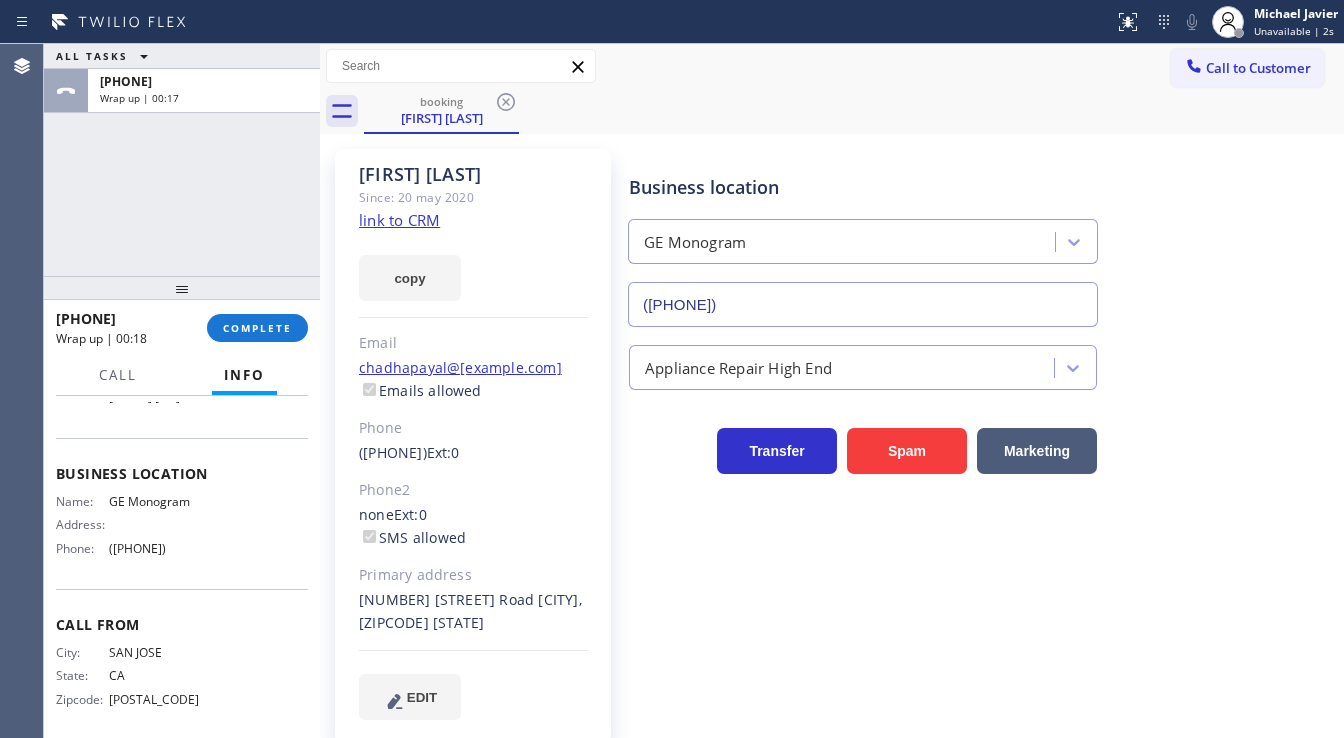 click on "Call to Customer" at bounding box center (1258, 68) 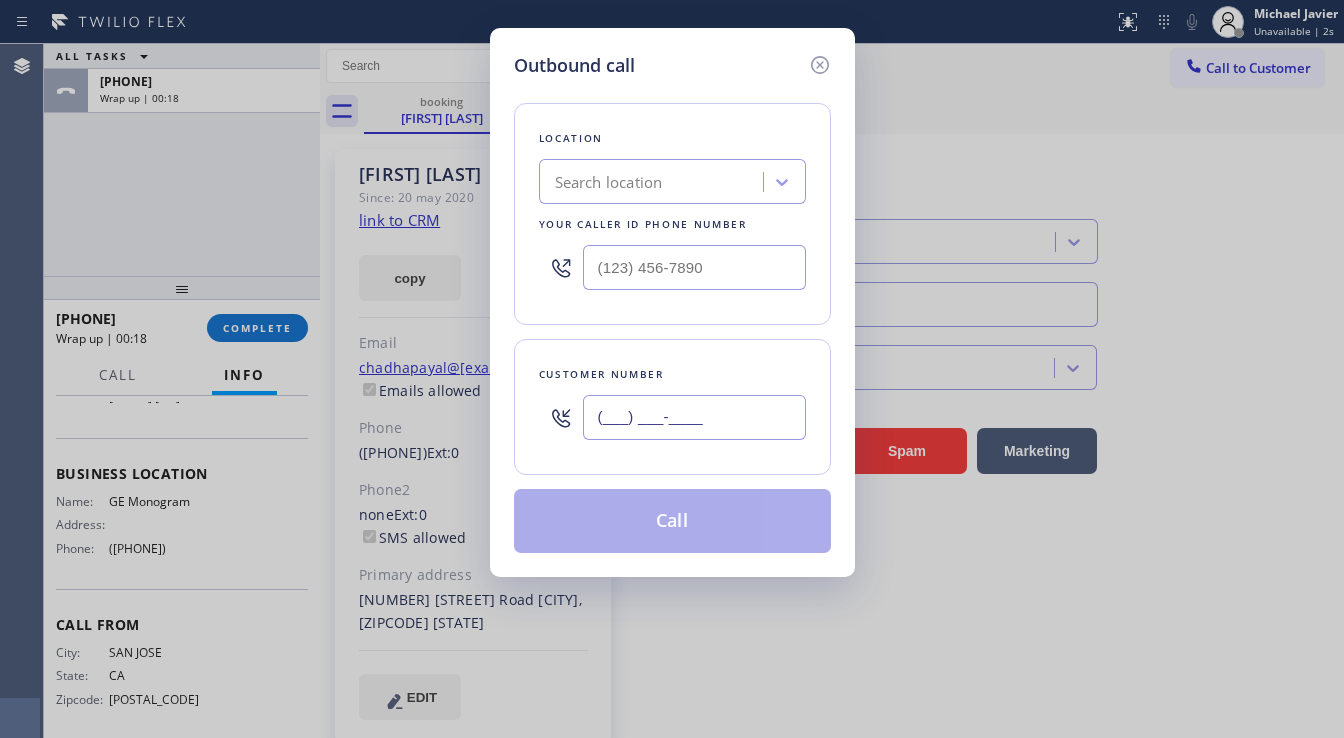 click on "(___) ___-____" at bounding box center [694, 417] 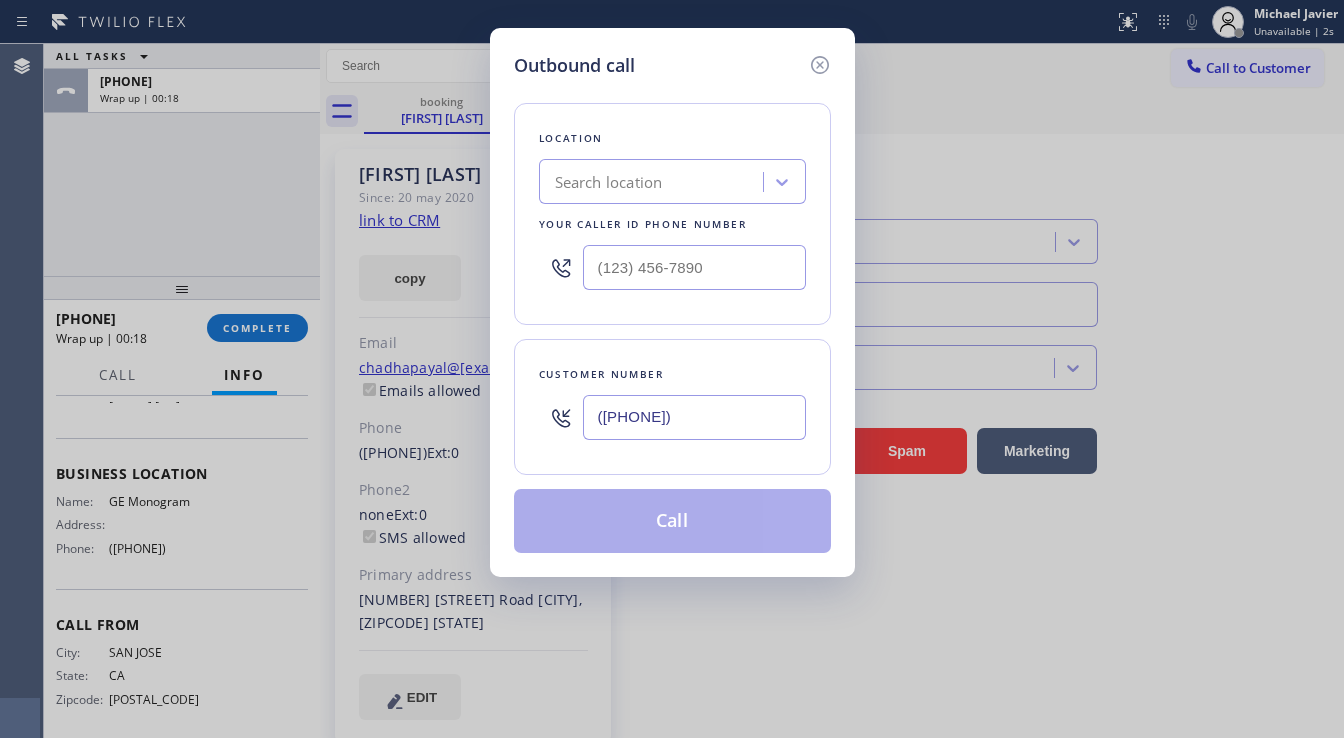type on "(408) 417-0000" 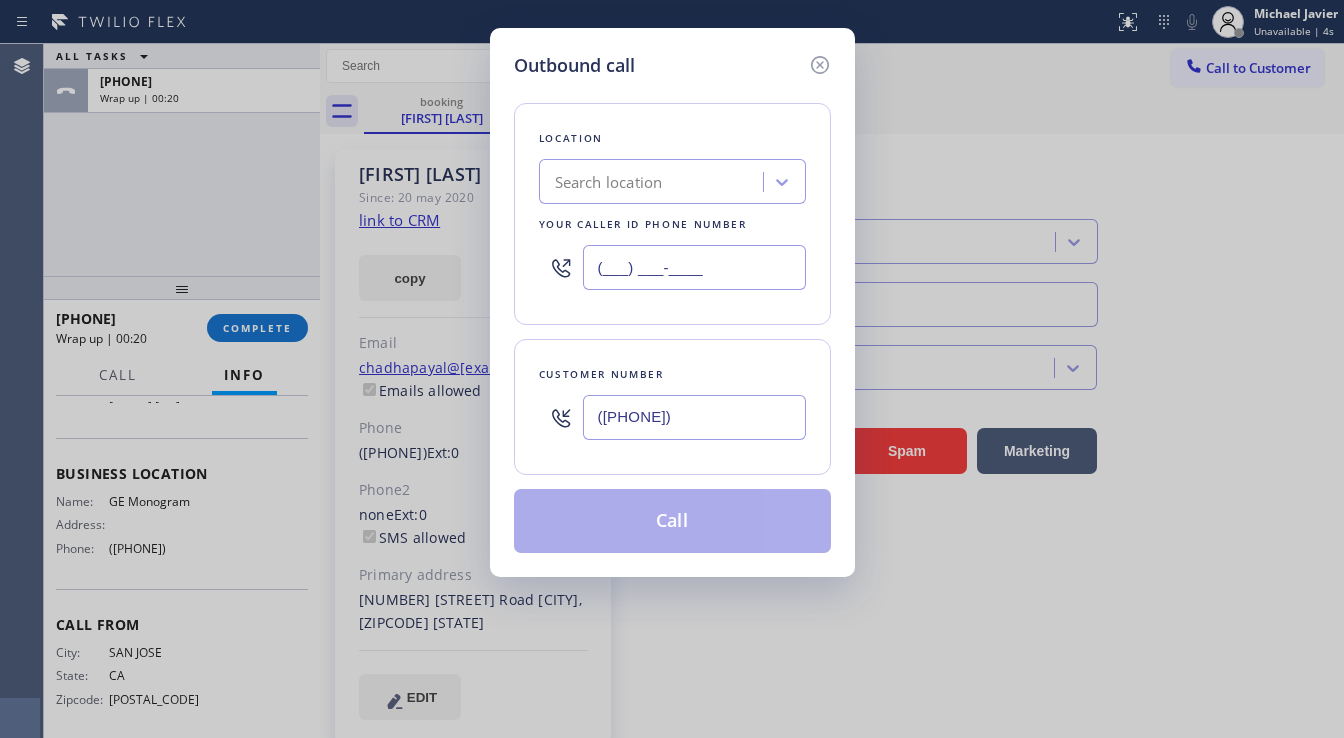 click on "(___) ___-____" at bounding box center (694, 267) 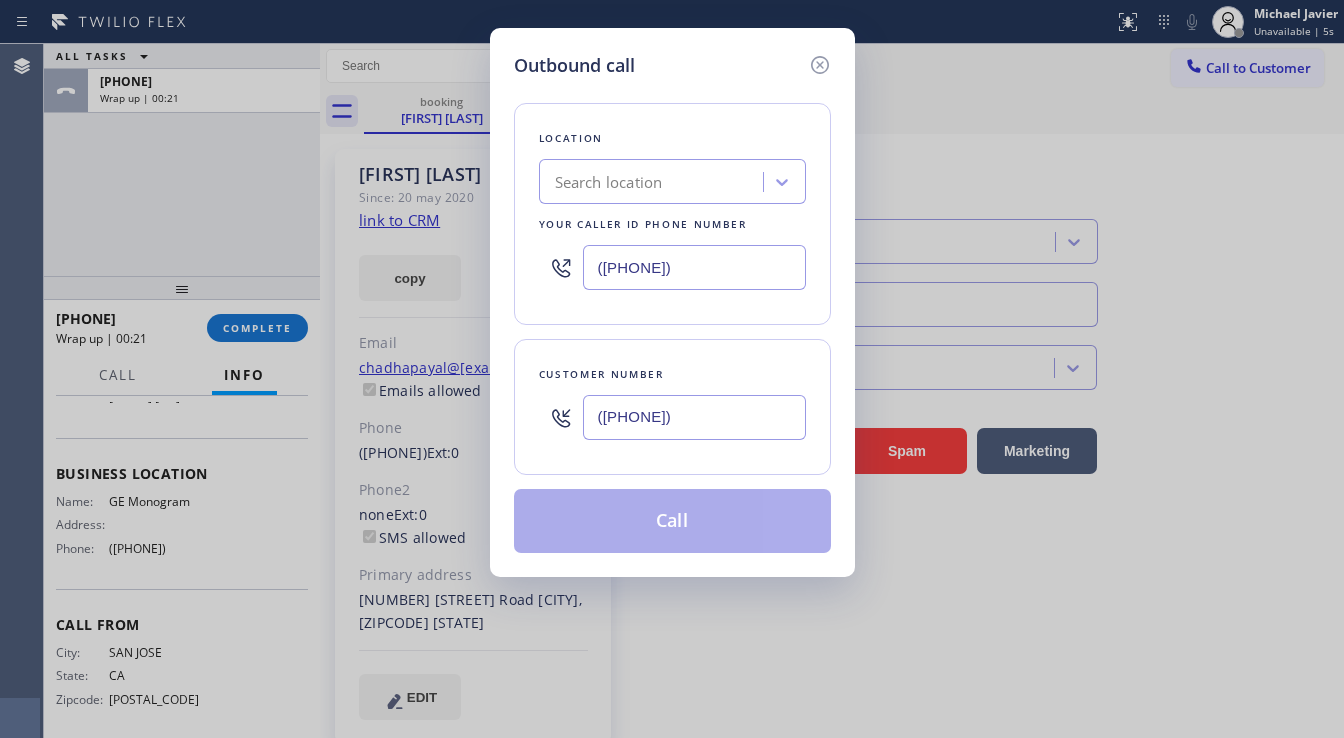 type on "(669) 236-2839" 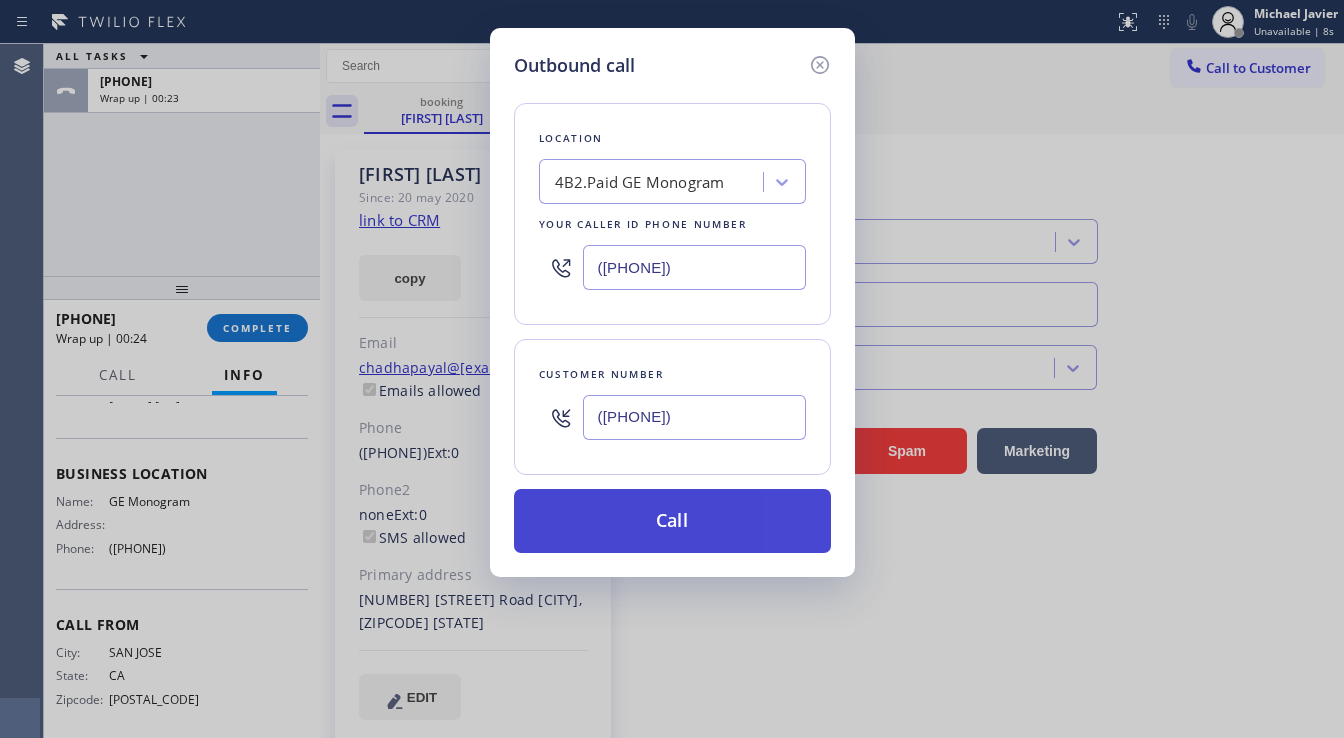 click on "Call" at bounding box center (672, 521) 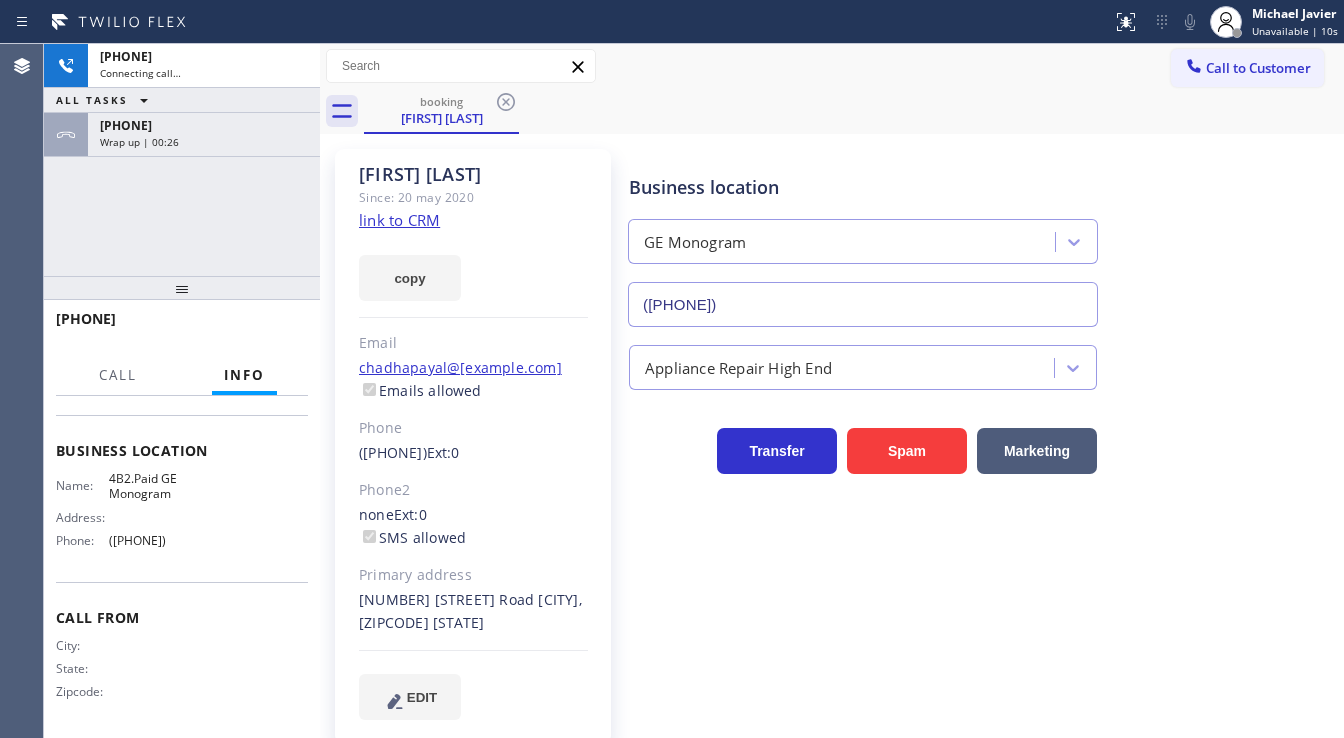 scroll, scrollTop: 234, scrollLeft: 0, axis: vertical 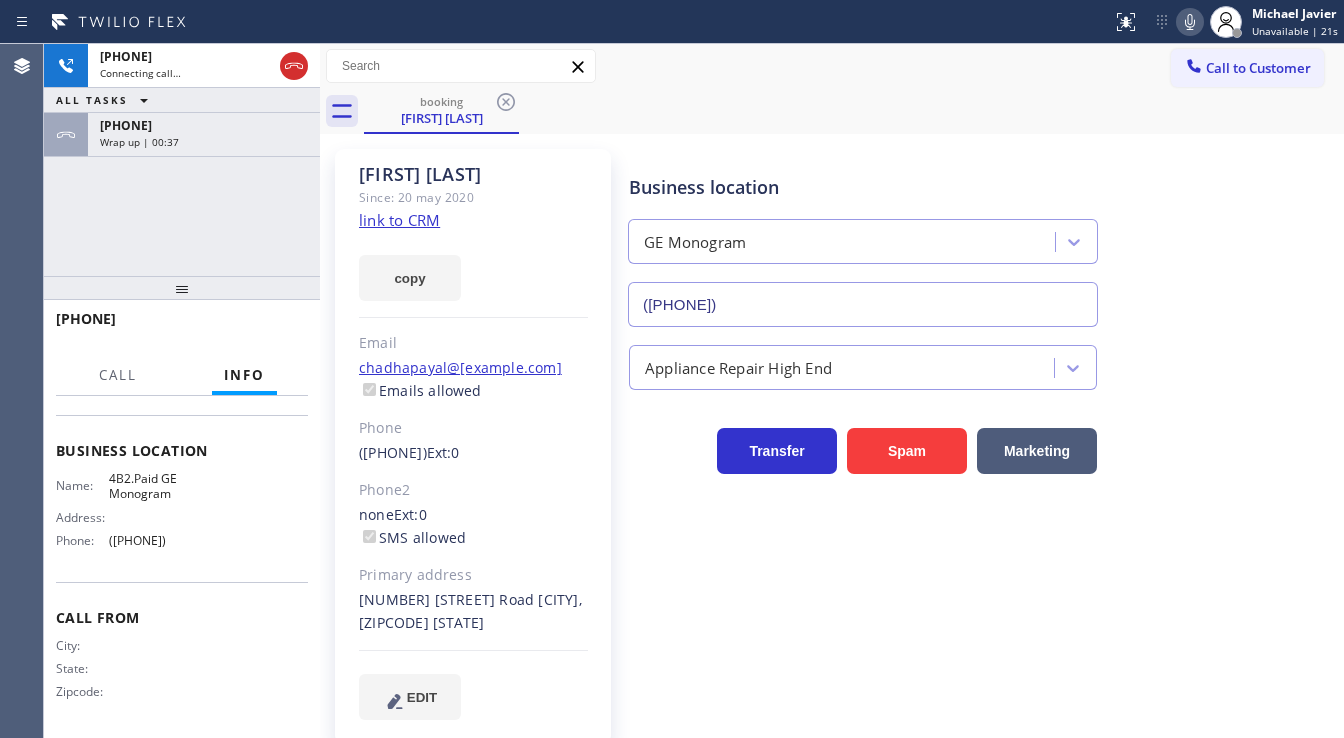 click on "+14084170000 Connecting call… ALL TASKS ALL TASKS ACTIVE TASKS TASKS IN WRAP UP +14084170000 Wrap up | 00:37" at bounding box center [182, 160] 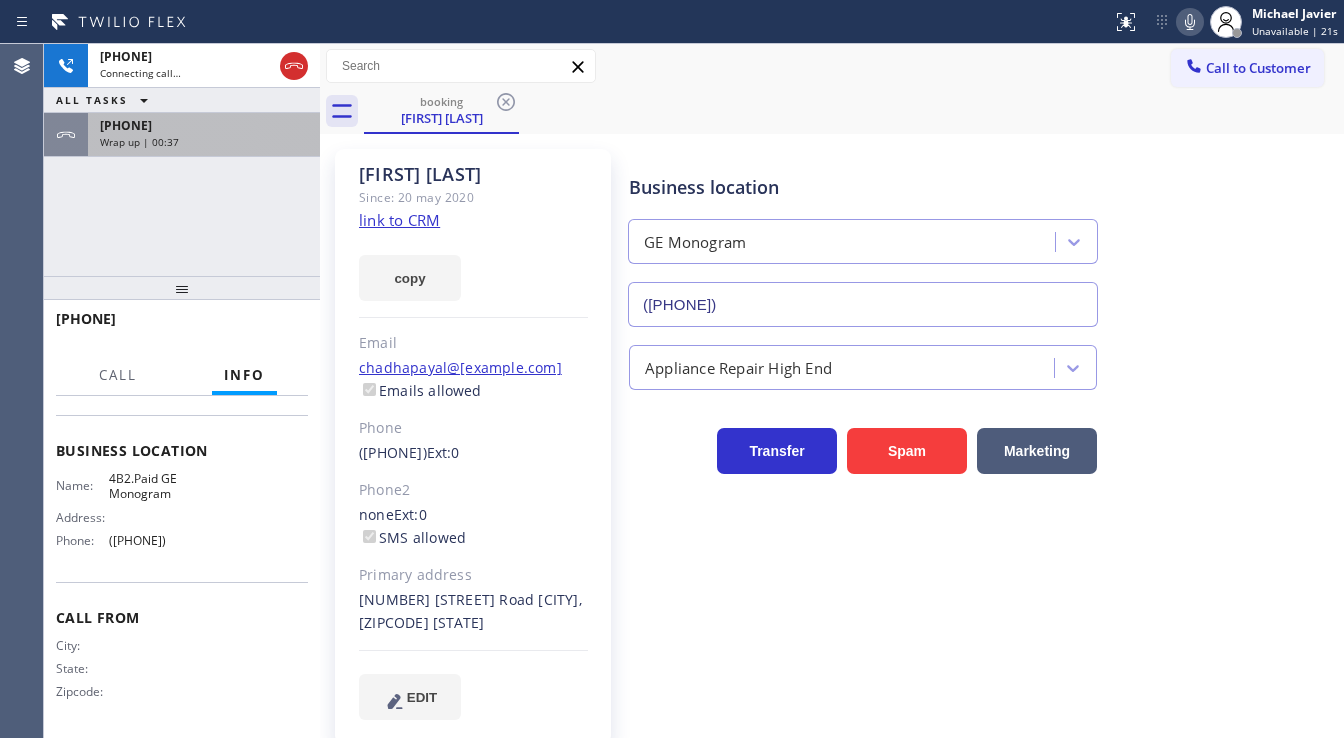 click on "Wrap up | 00:37" at bounding box center [204, 142] 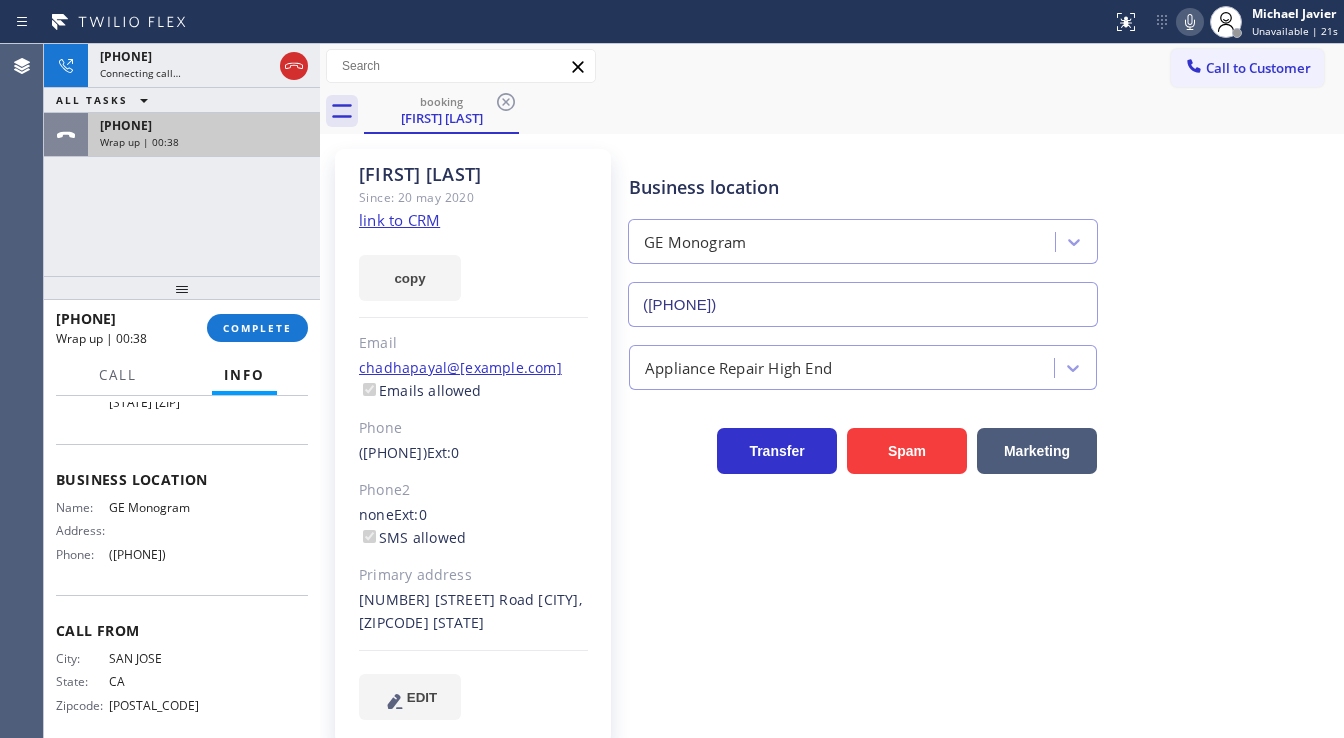 scroll, scrollTop: 240, scrollLeft: 0, axis: vertical 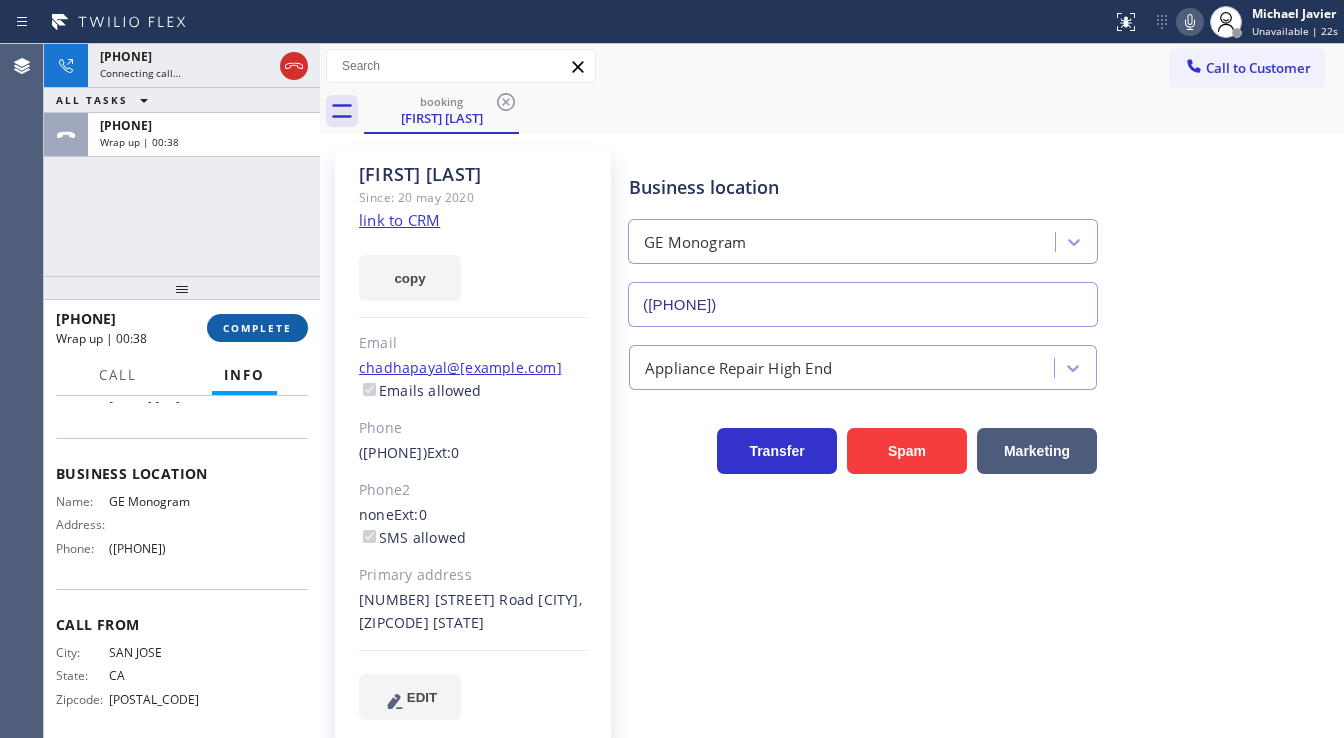click on "COMPLETE" at bounding box center (257, 328) 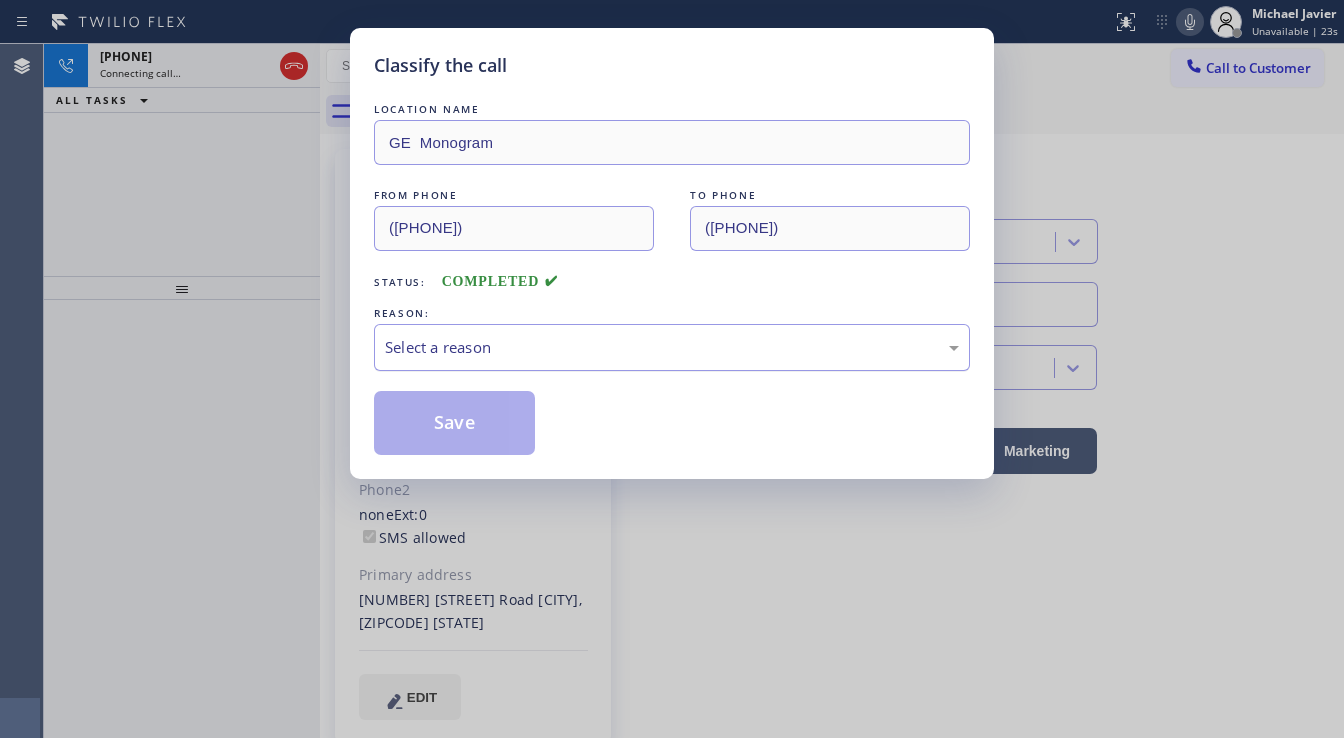 click on "Select a reason" at bounding box center (672, 347) 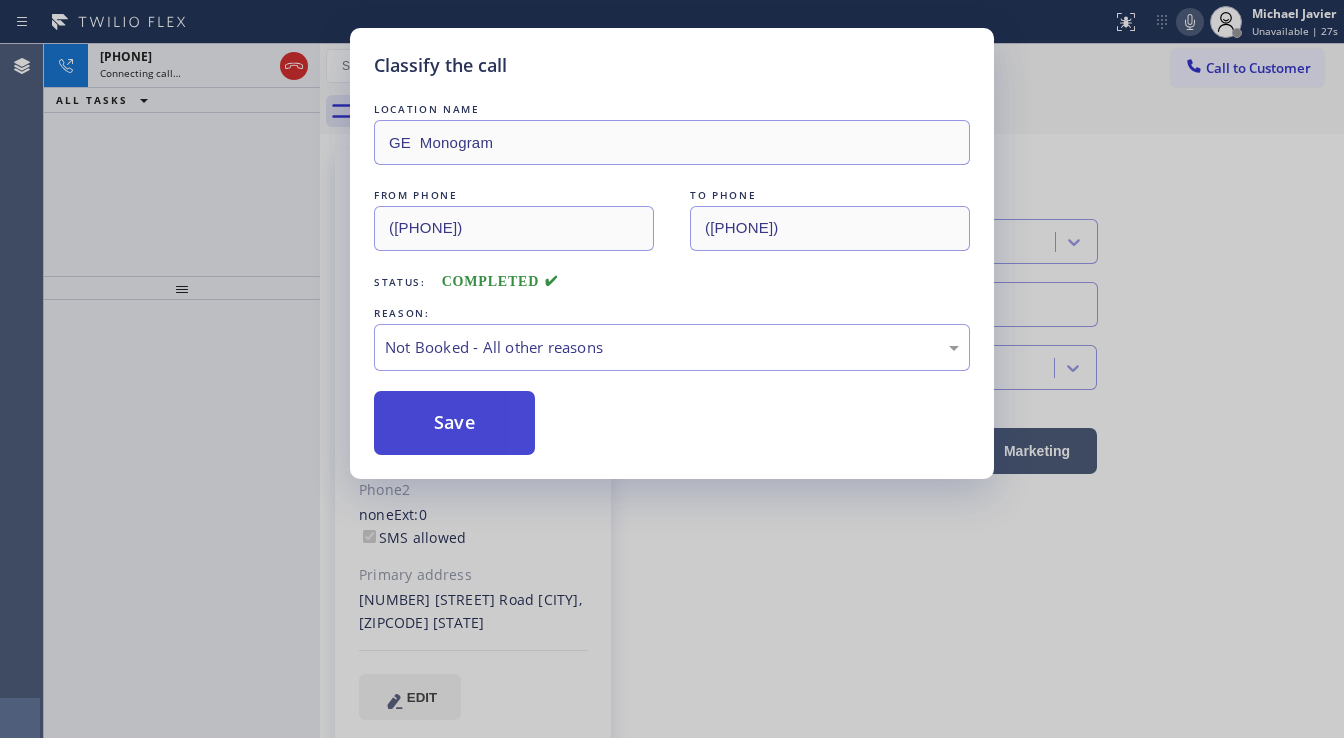 click on "Save" at bounding box center [454, 423] 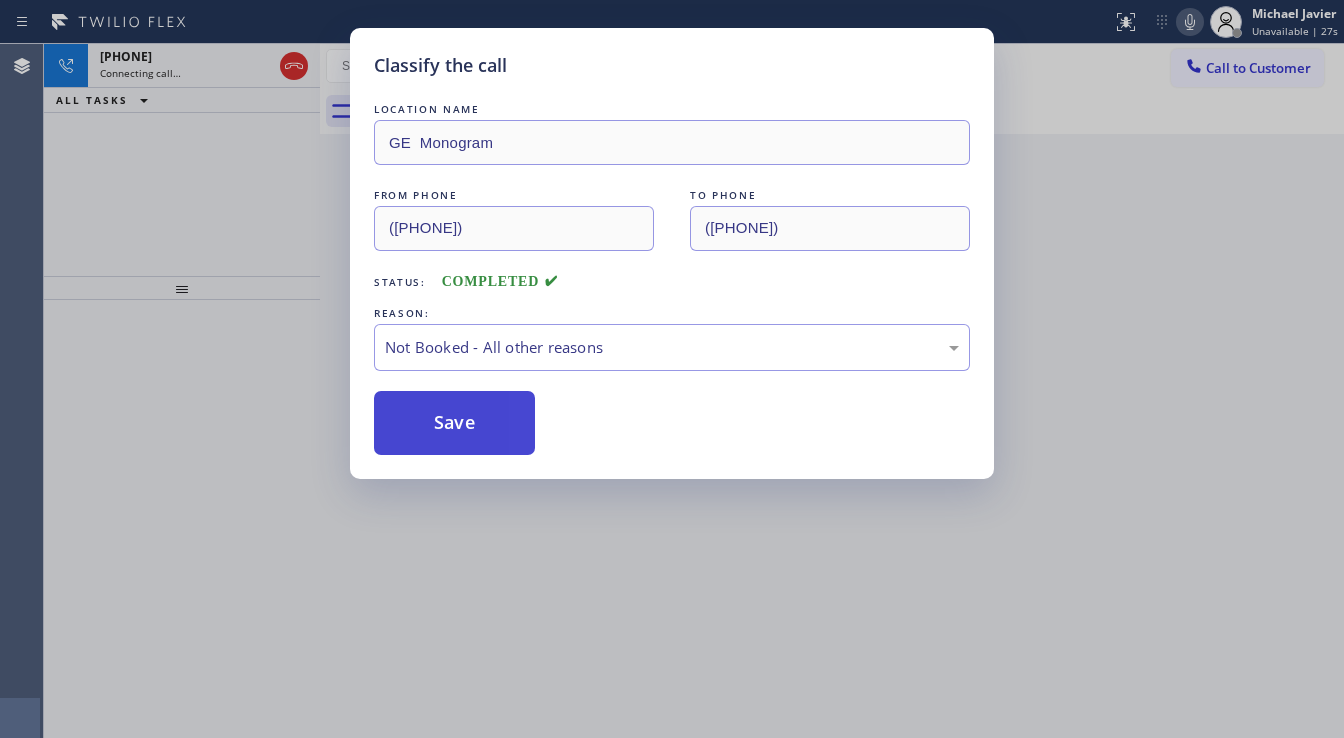 click on "Save" at bounding box center [454, 423] 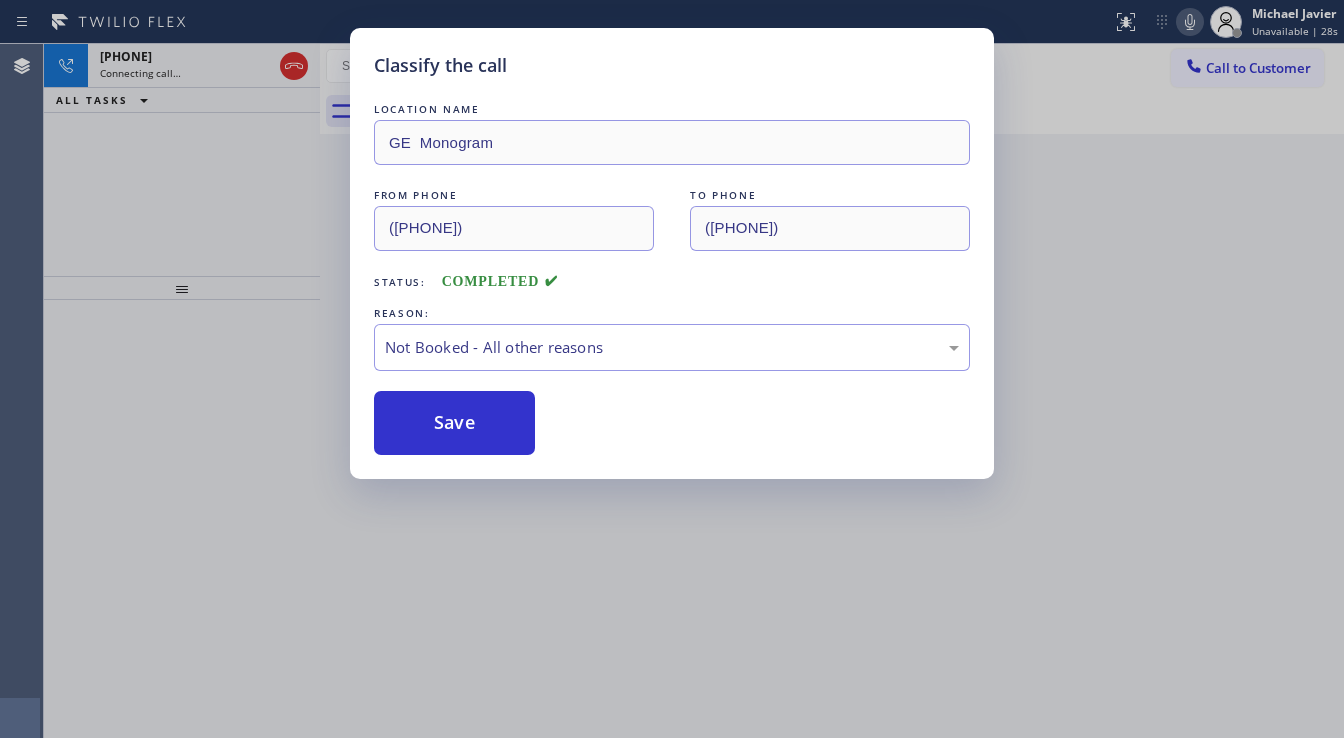 drag, startPoint x: 226, startPoint y: 235, endPoint x: 224, endPoint y: 0, distance: 235.00851 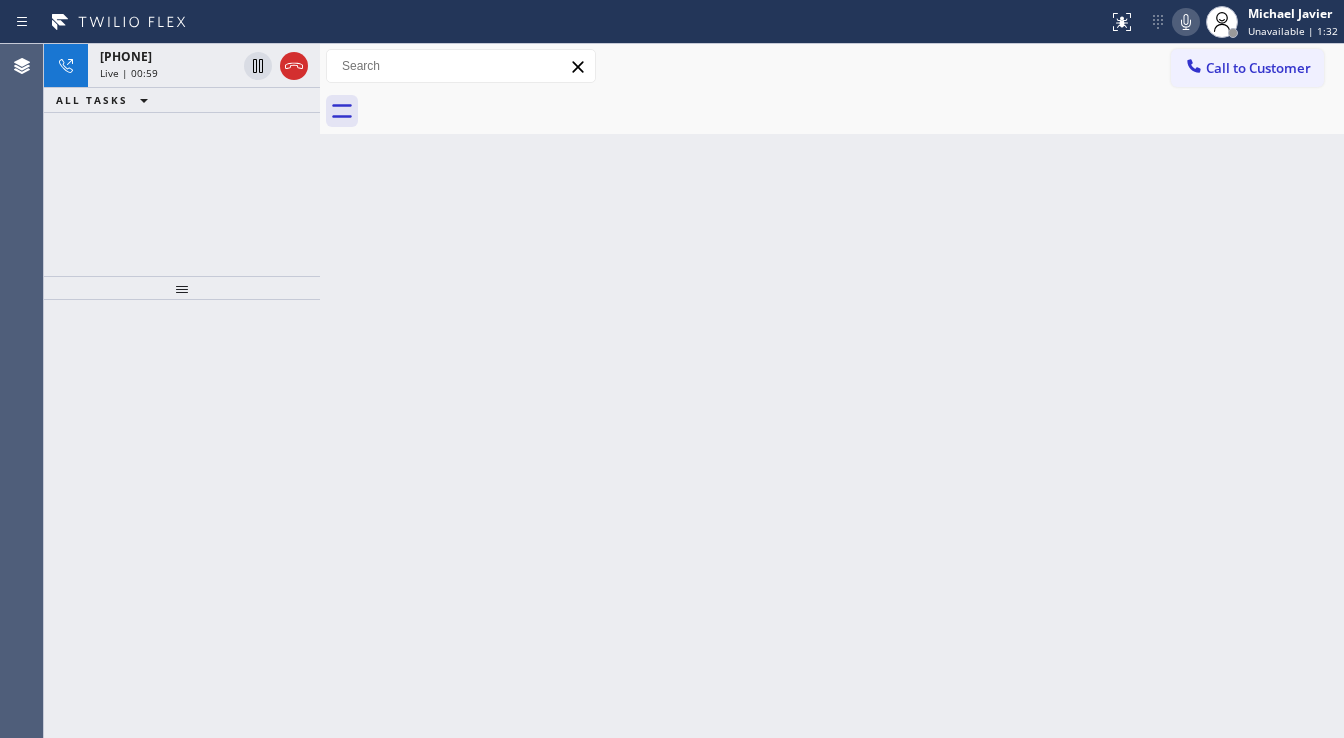 click 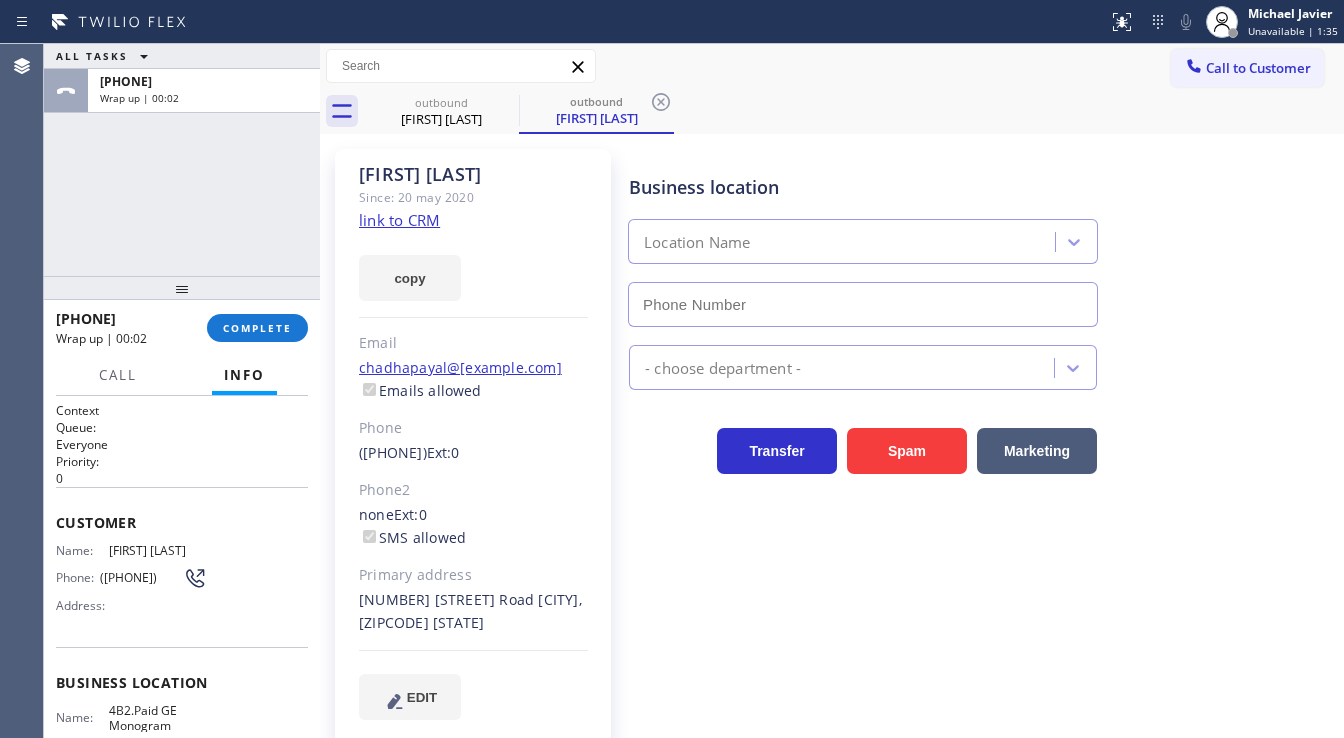 type on "(669) 236-2839" 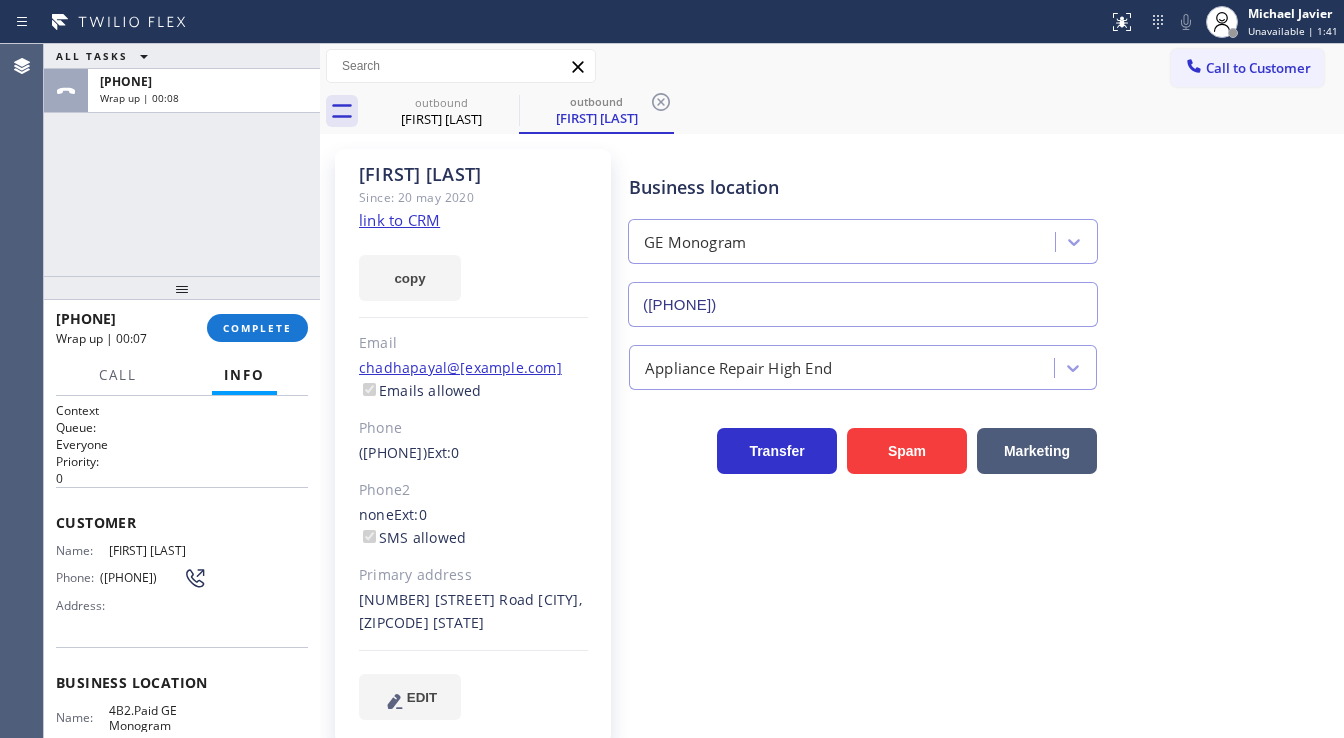 drag, startPoint x: 54, startPoint y: 176, endPoint x: 244, endPoint y: 9, distance: 252.96046 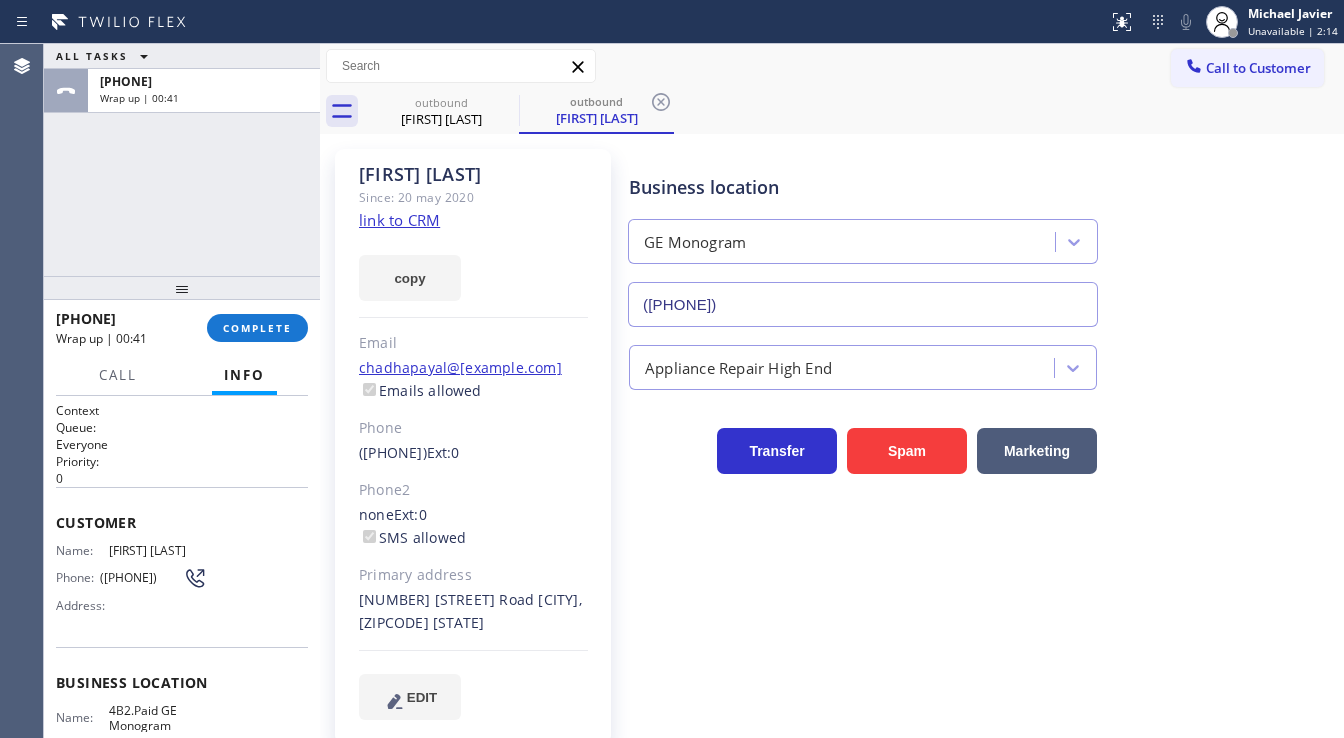 click on "+14084170000 Wrap up | 00:41 COMPLETE" at bounding box center (182, 328) 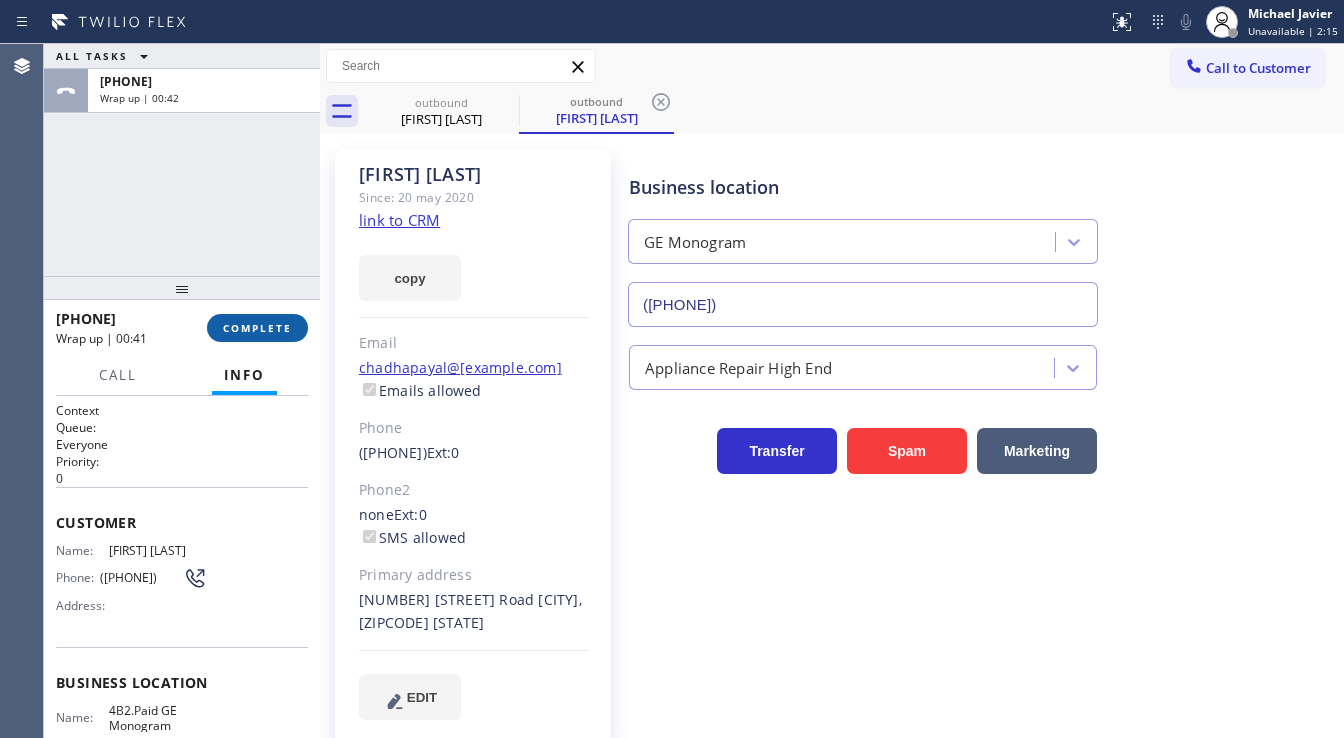 click on "COMPLETE" at bounding box center [257, 328] 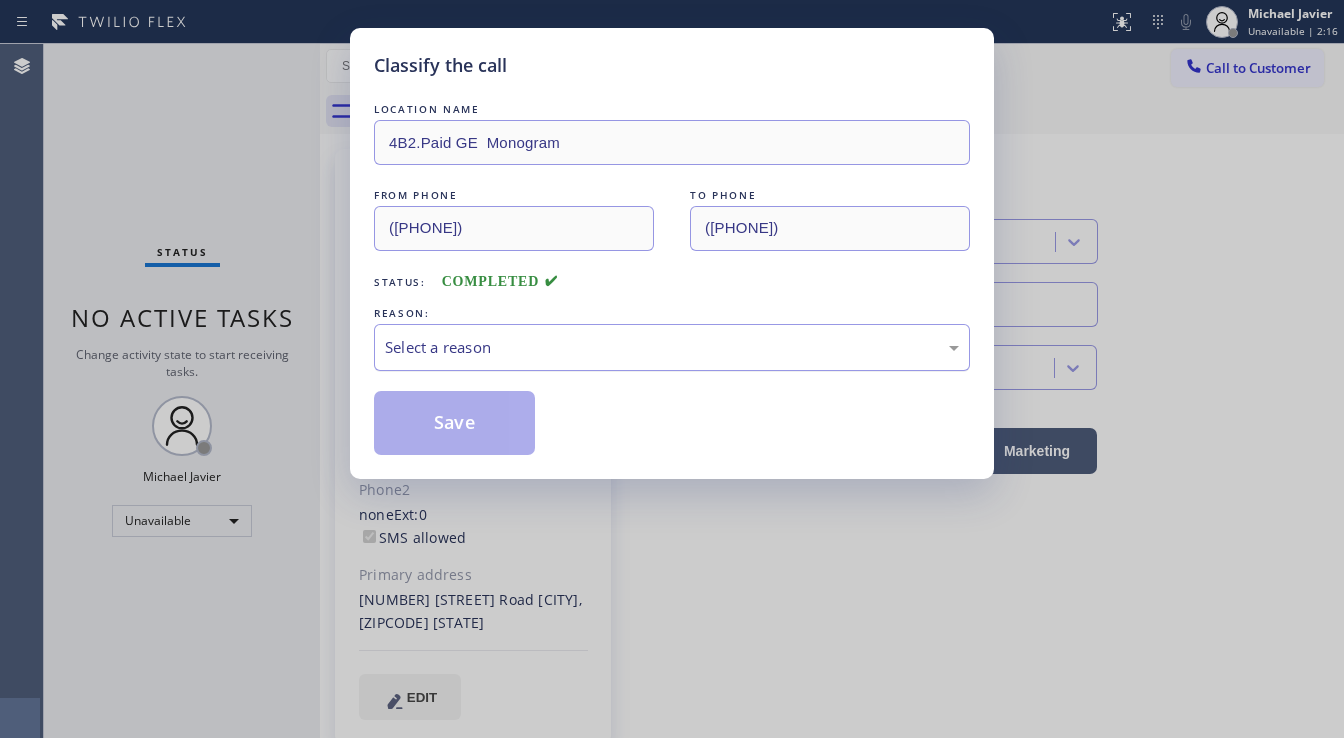 click on "Select a reason" at bounding box center (672, 347) 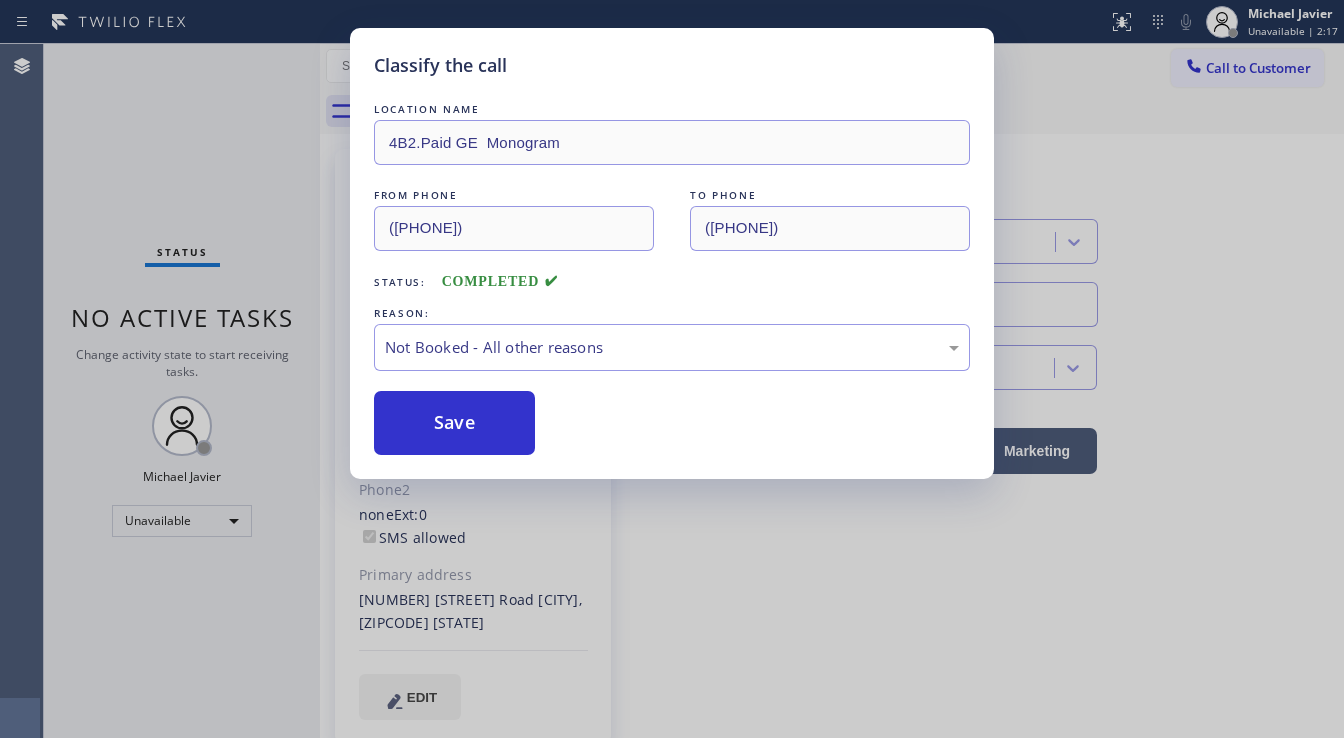 click on "Save" at bounding box center [454, 423] 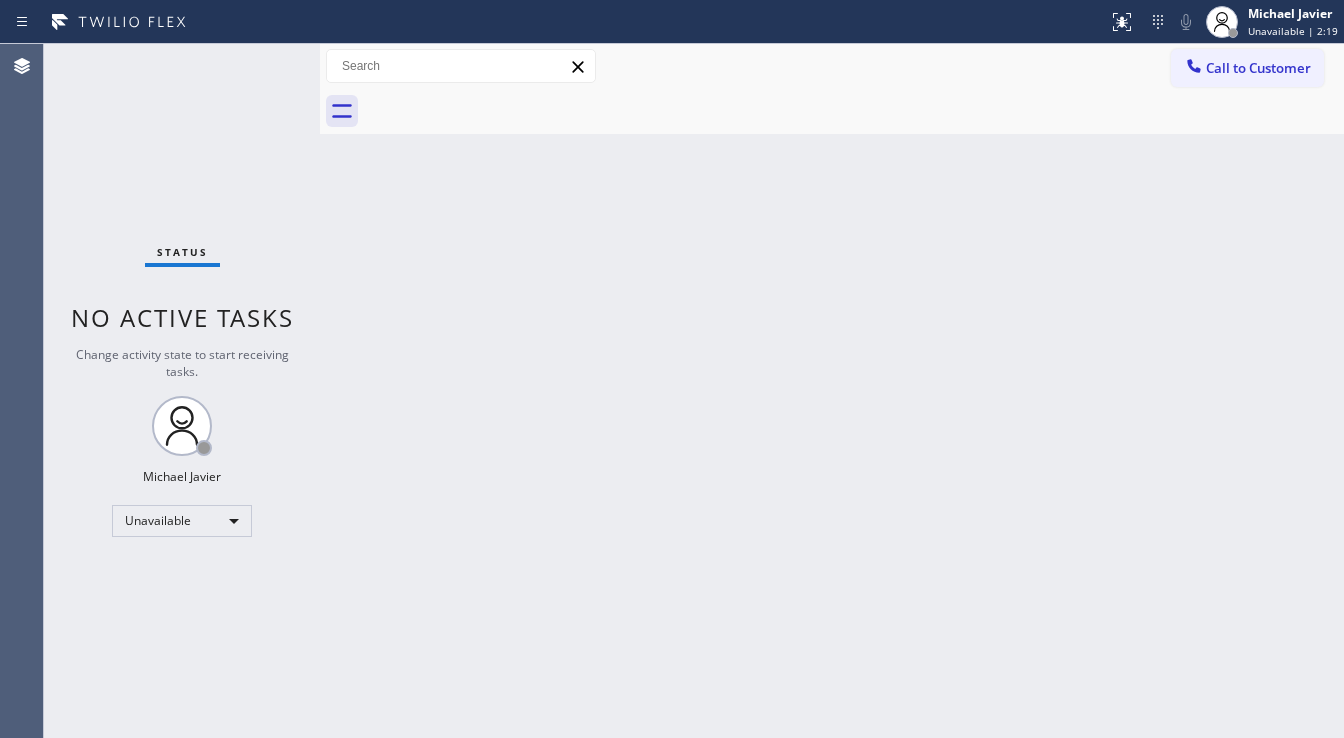 click at bounding box center (854, 111) 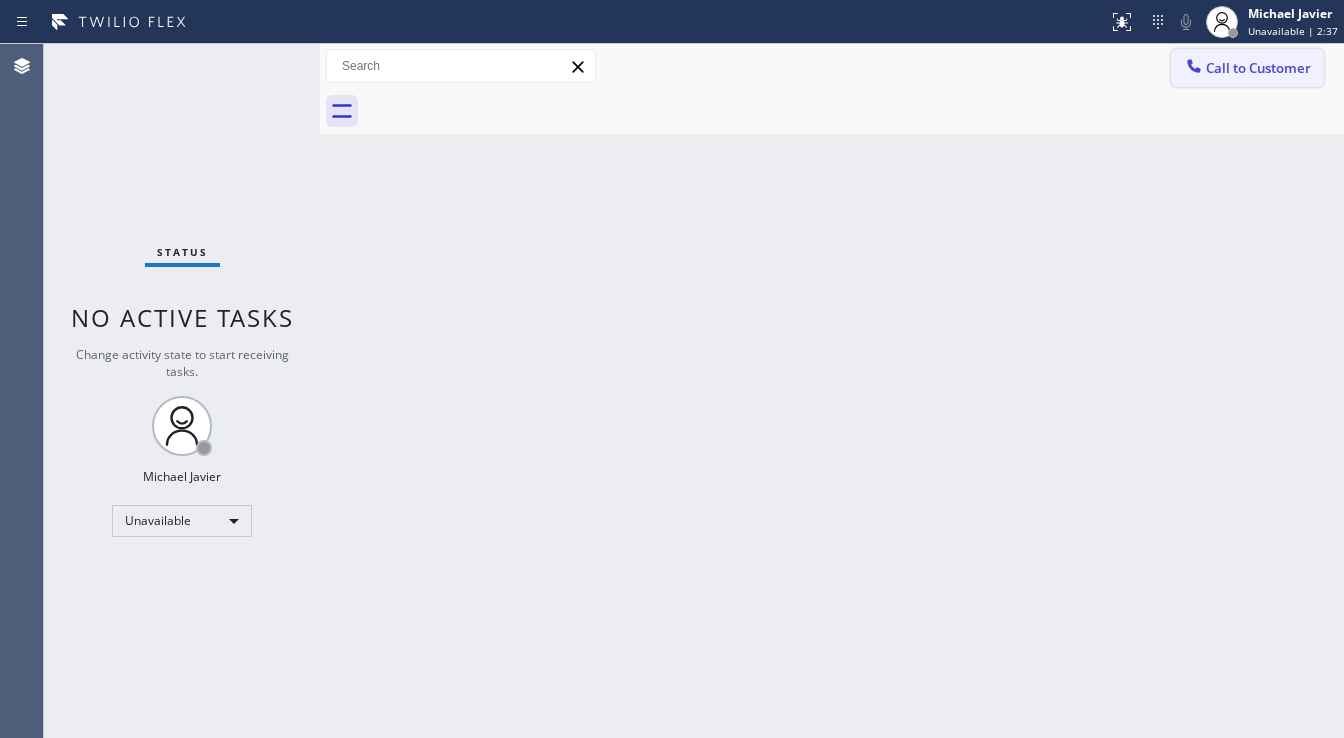 click on "Call to Customer" at bounding box center [1258, 68] 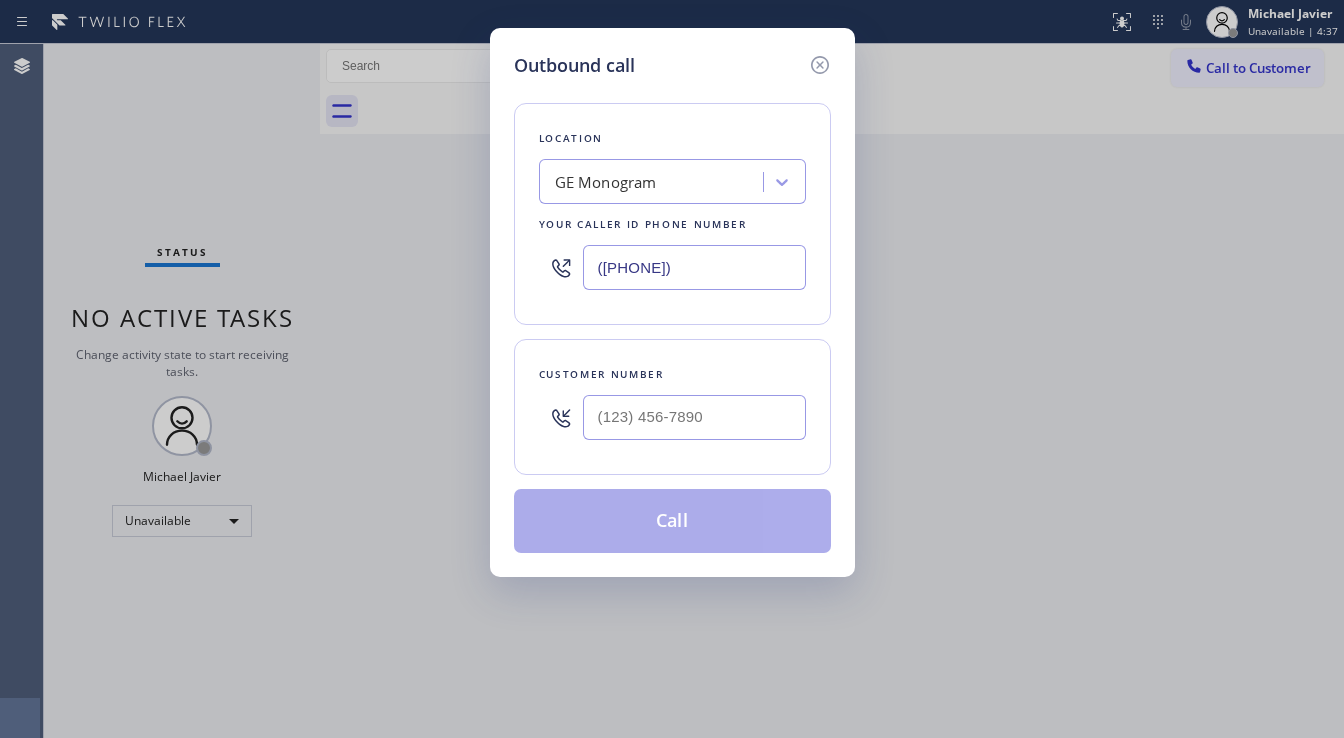 click on "Outbound call" at bounding box center [672, 65] 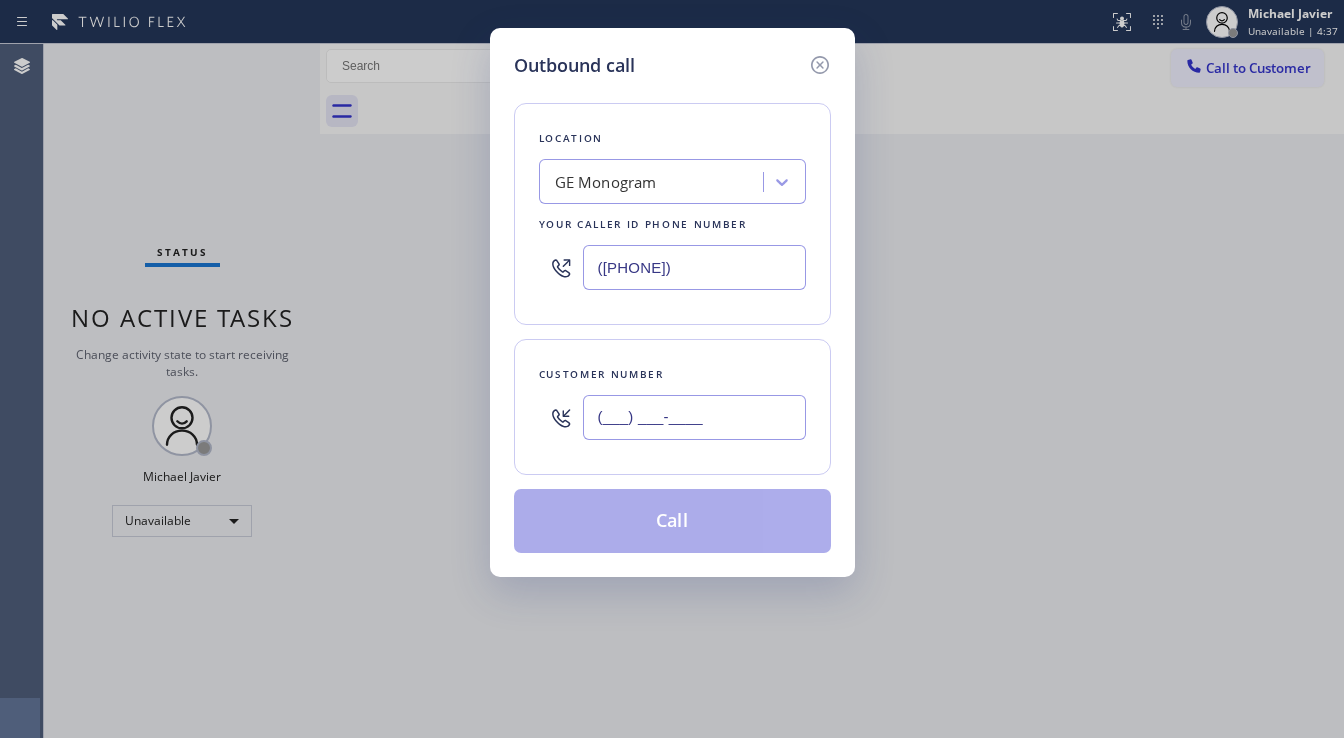 click on "(___) ___-____" at bounding box center (694, 417) 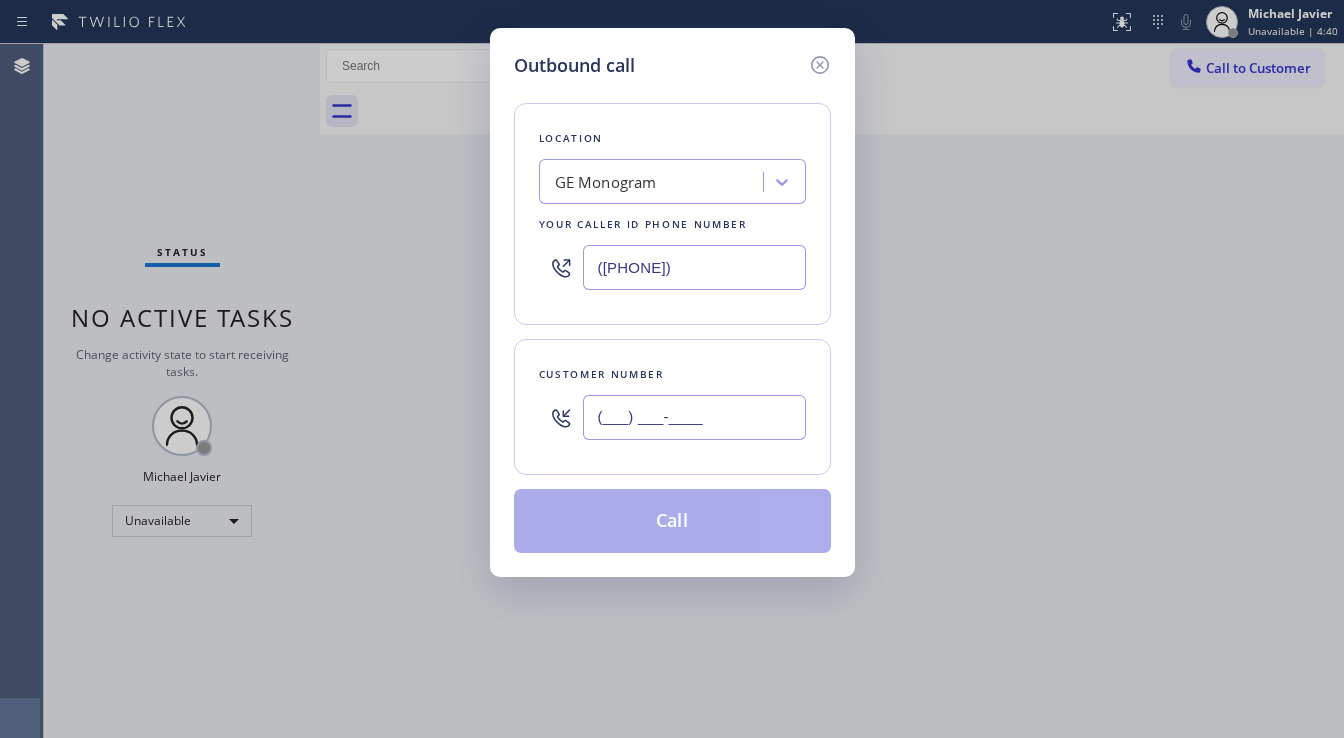 paste on "318) 773-6597" 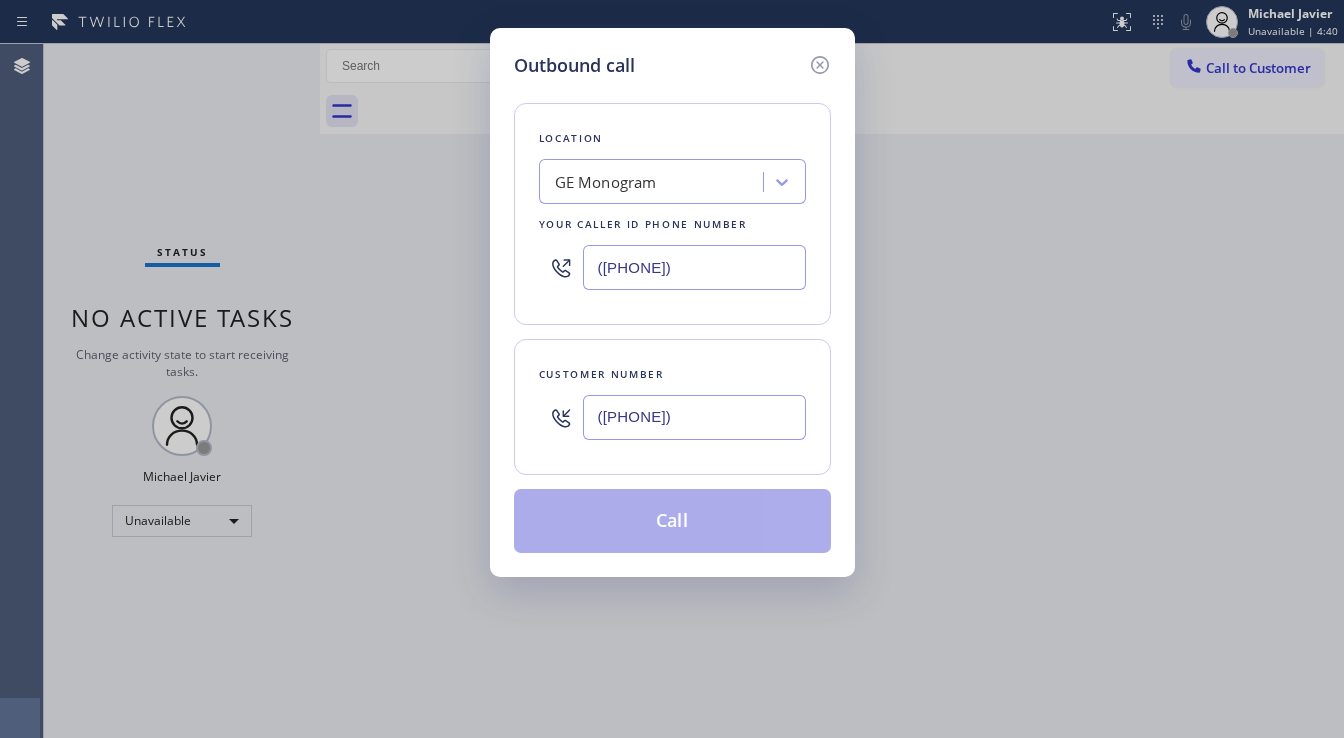 type on "(318) 773-6597" 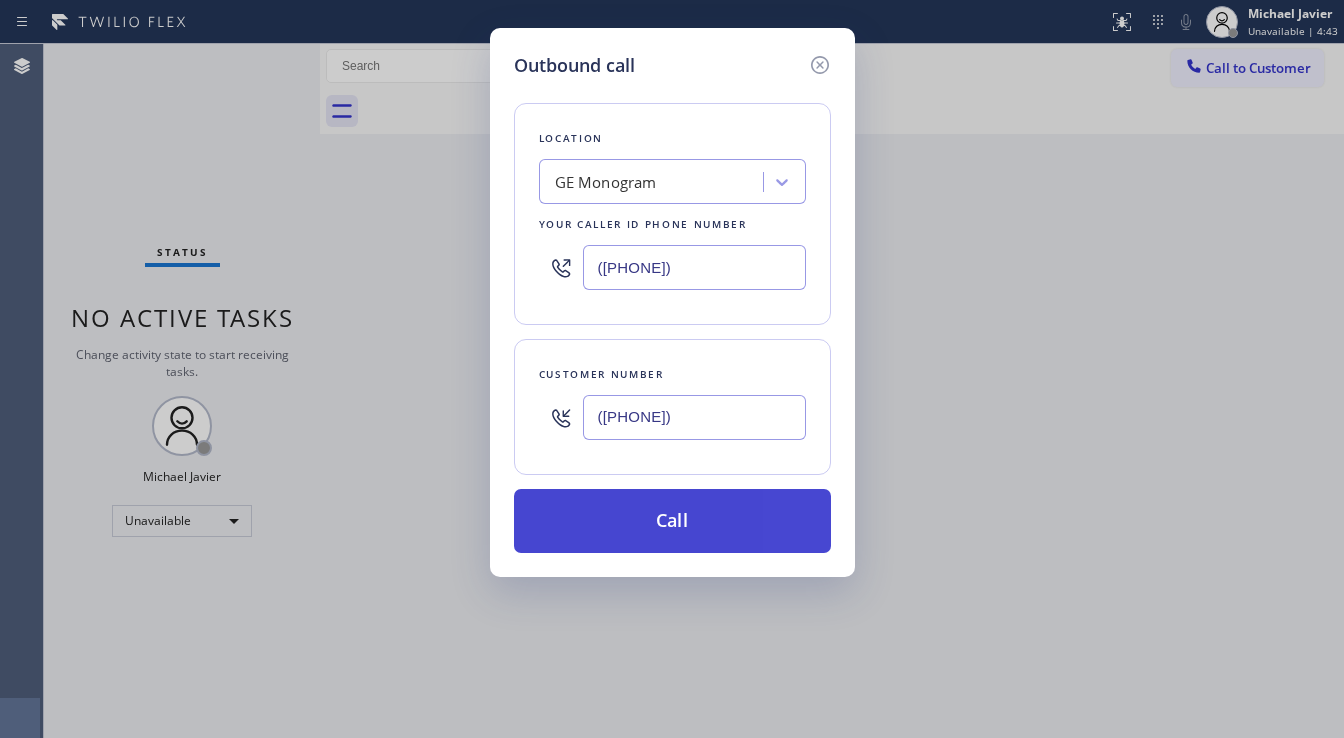 paste on "424) 772-3921" 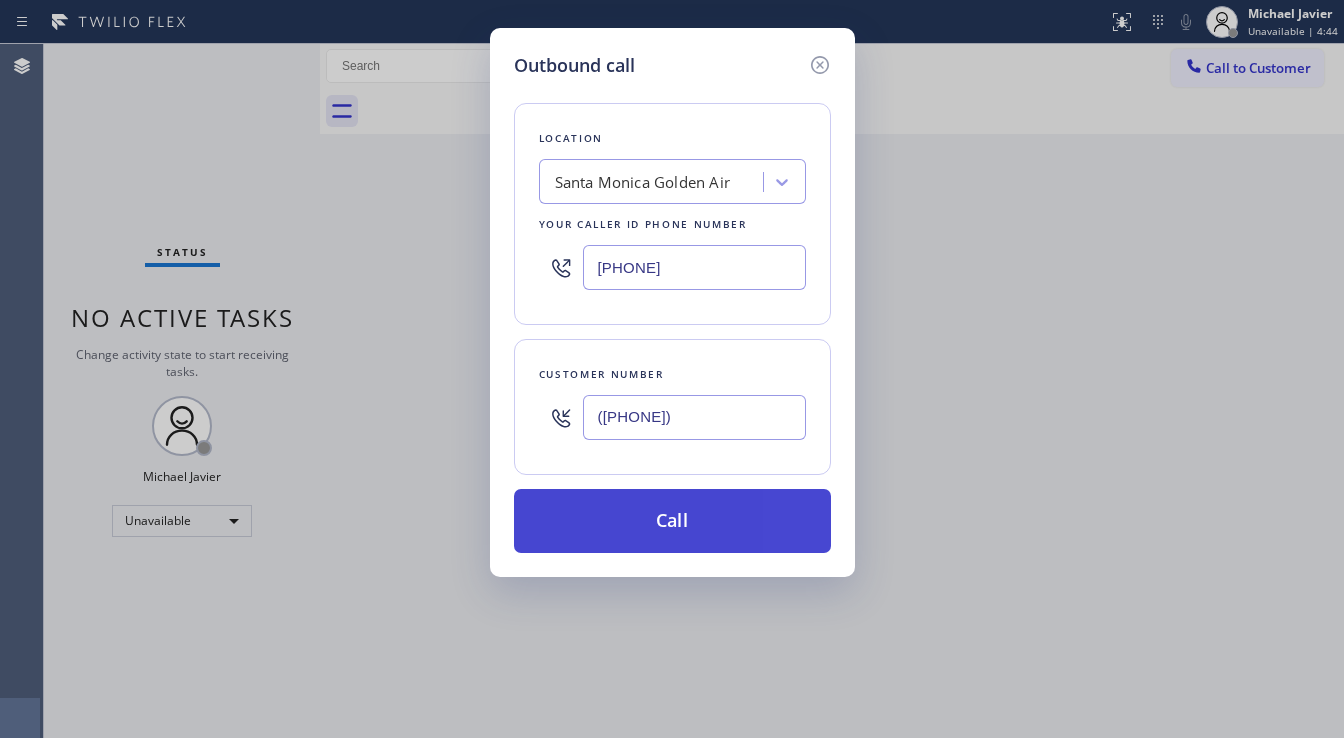 type on "(424) 772-3921" 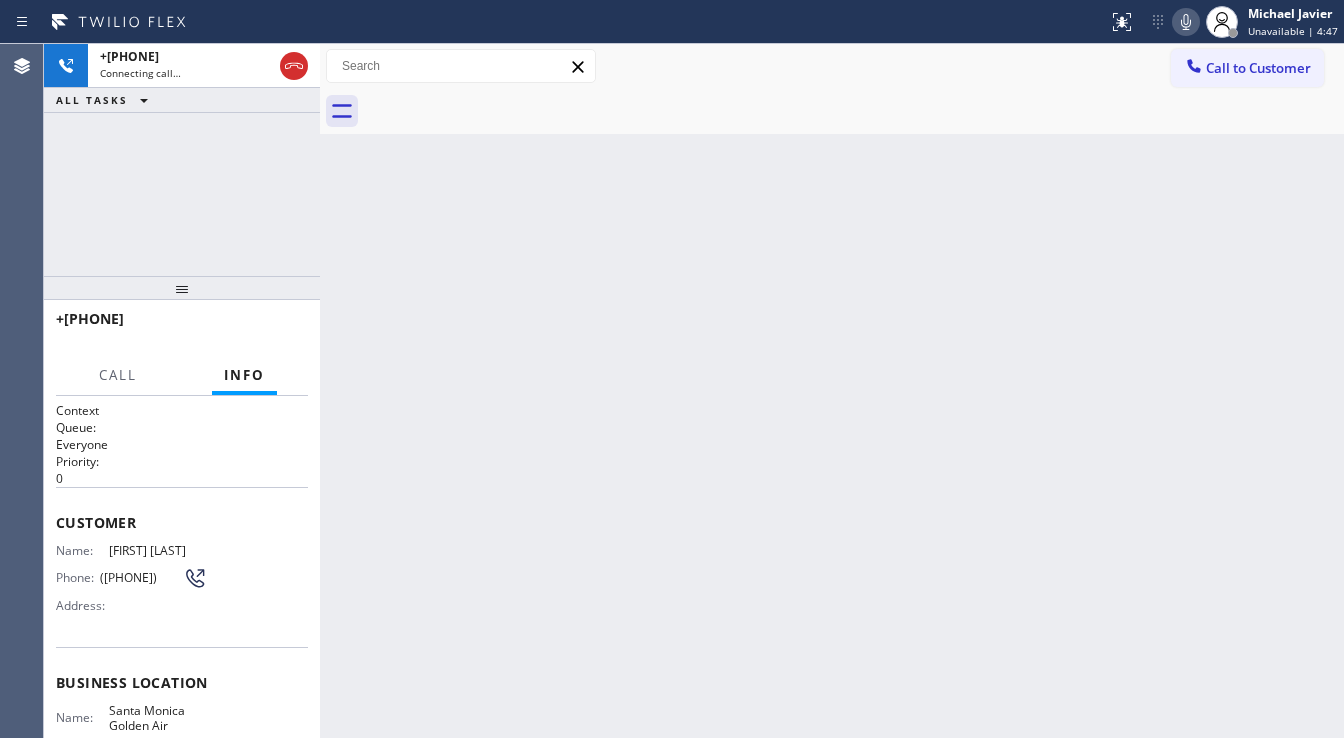 click on "+13187736597 Connecting call… ALL TASKS ALL TASKS ACTIVE TASKS TASKS IN WRAP UP" at bounding box center [182, 160] 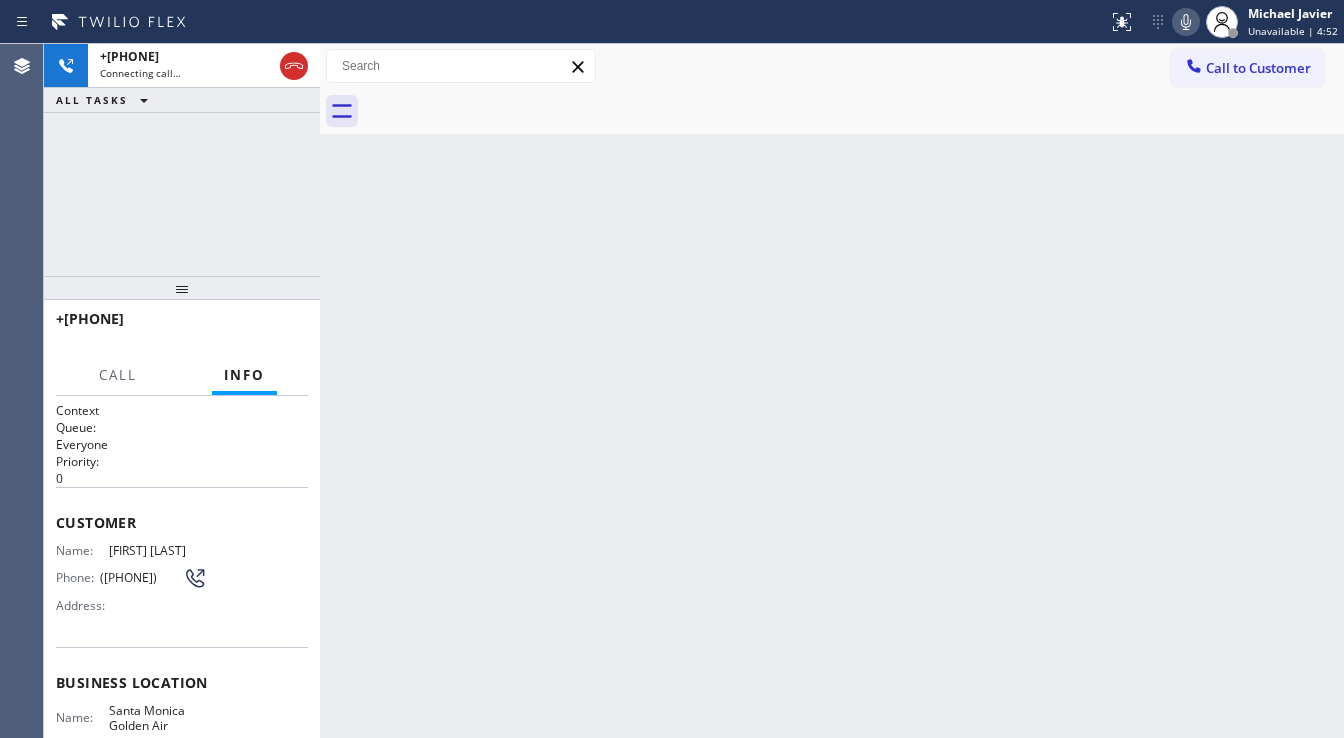 click on "+13187736597 Connecting call… ALL TASKS ALL TASKS ACTIVE TASKS TASKS IN WRAP UP" at bounding box center [182, 160] 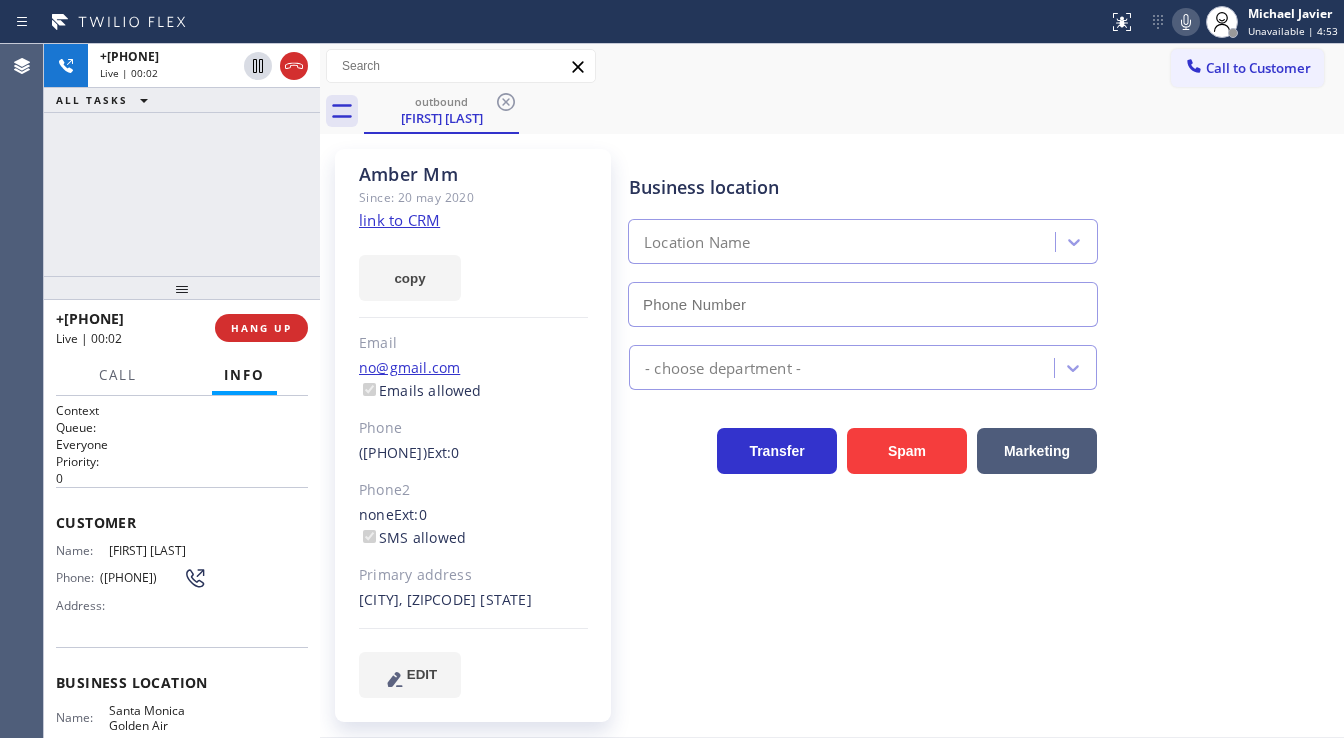 type on "(424) 772-3921" 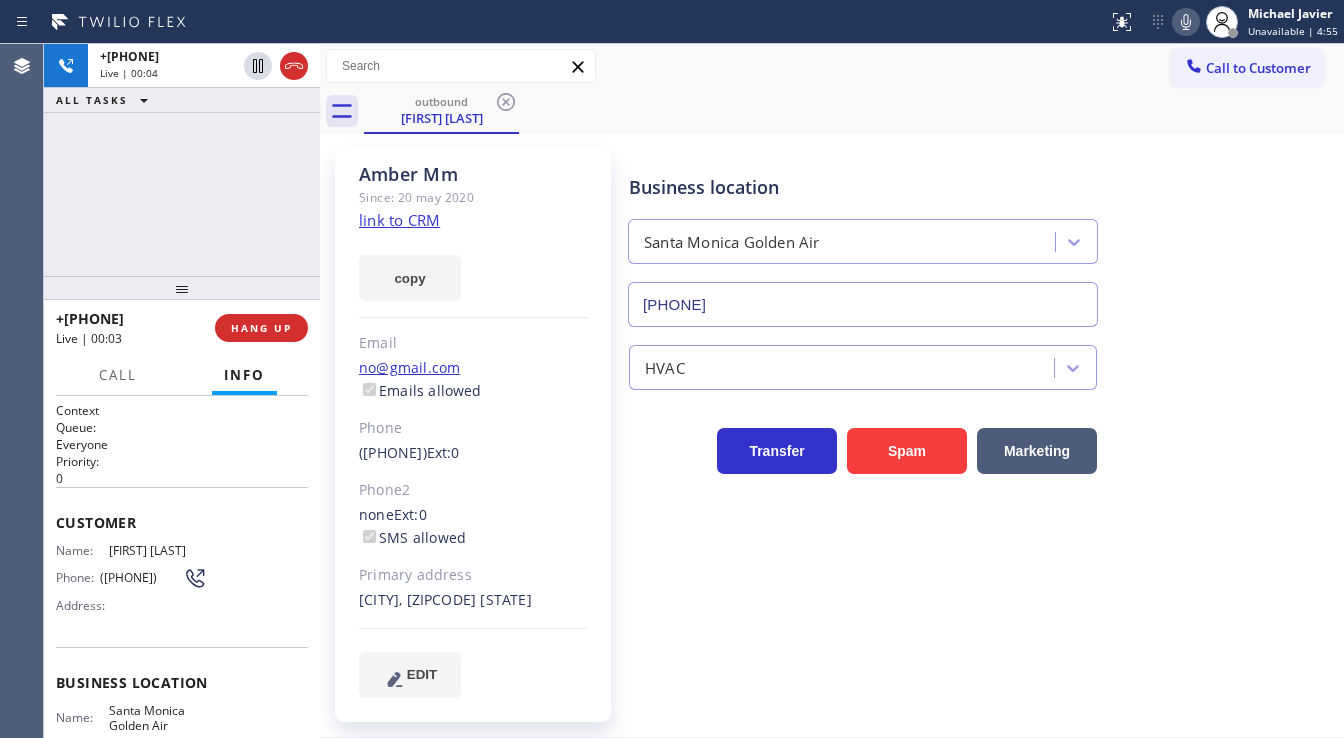 click on "+13187736597 Live | 00:04 ALL TASKS ALL TASKS ACTIVE TASKS TASKS IN WRAP UP" at bounding box center [182, 160] 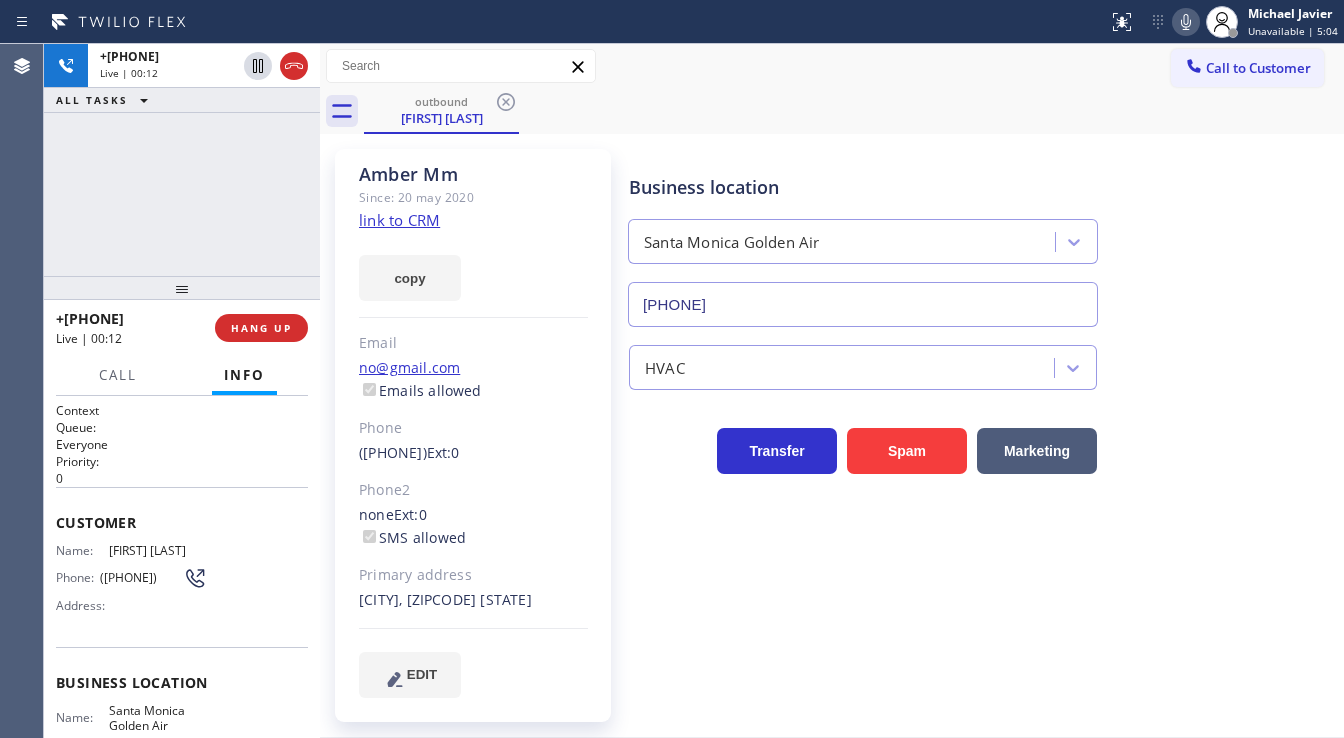 click on "+13187736597 Live | 00:12 ALL TASKS ALL TASKS ACTIVE TASKS TASKS IN WRAP UP" at bounding box center [182, 160] 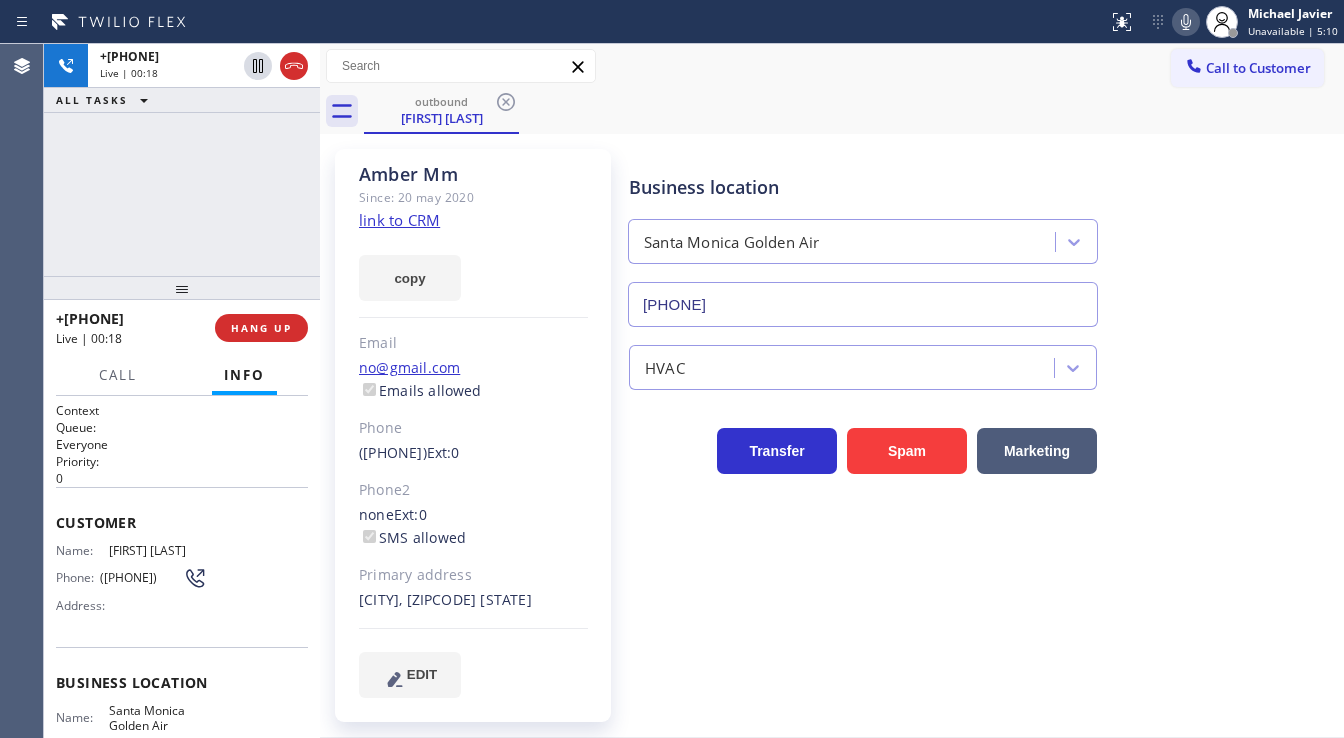 click on "Agent Desktop" at bounding box center (21, 391) 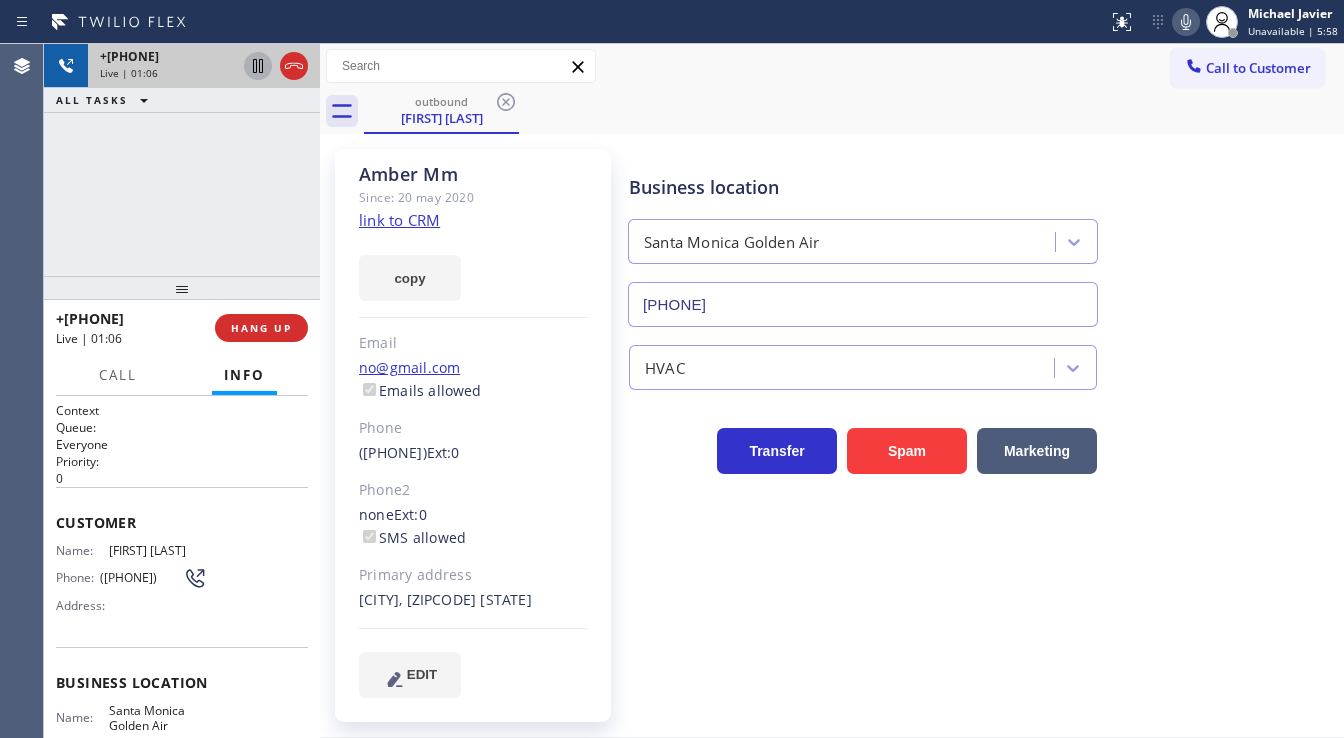 click 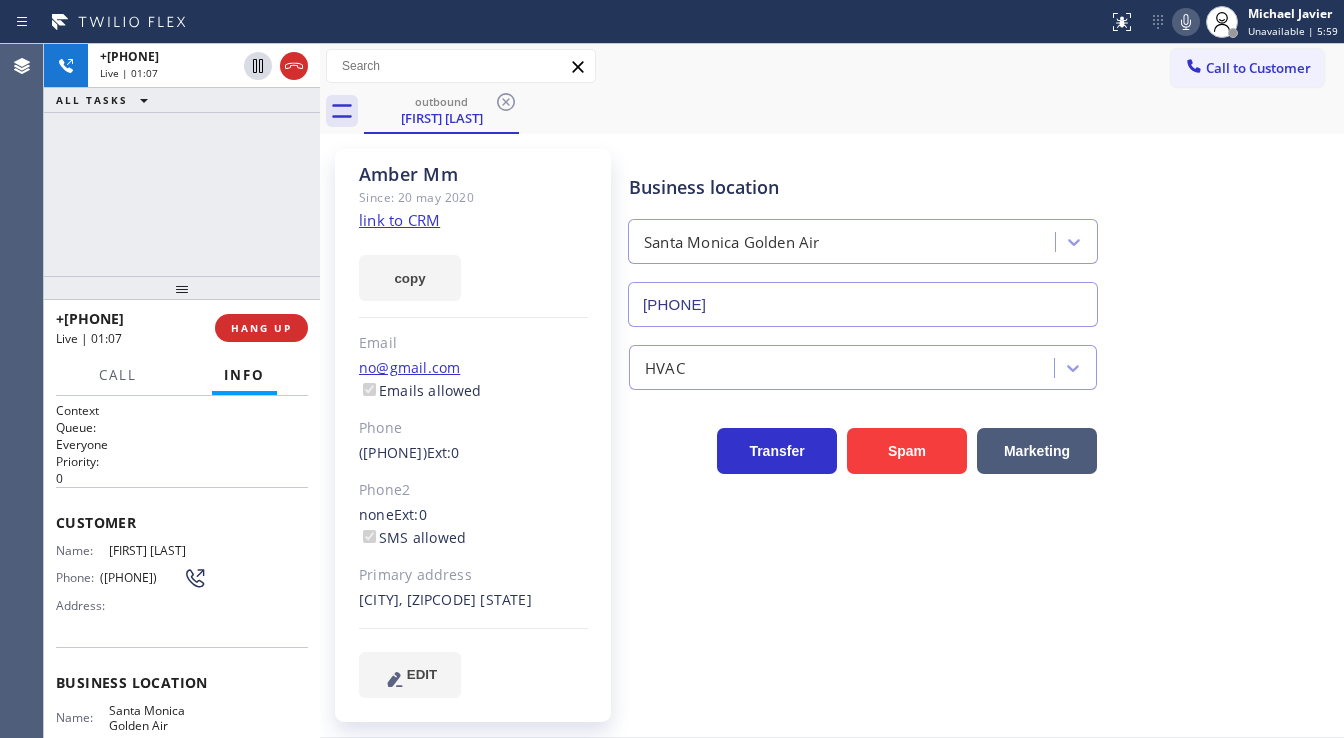 click 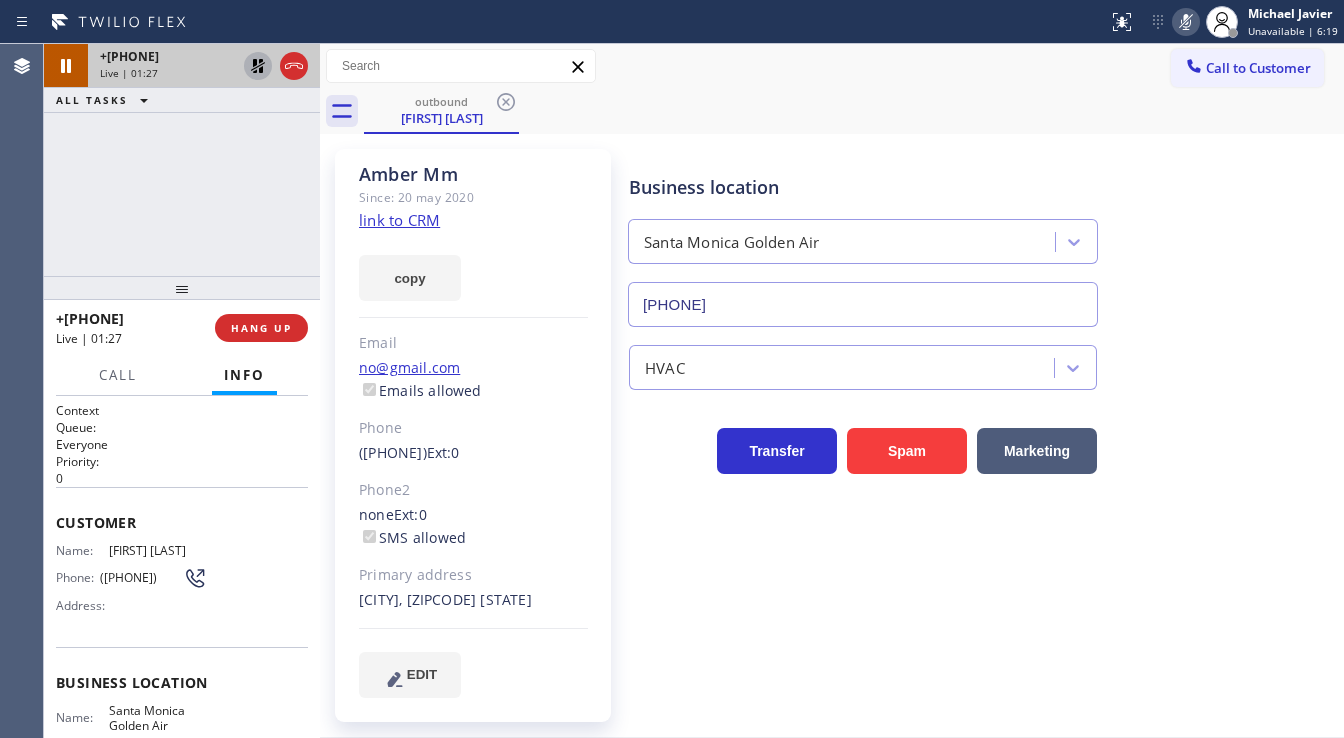 click 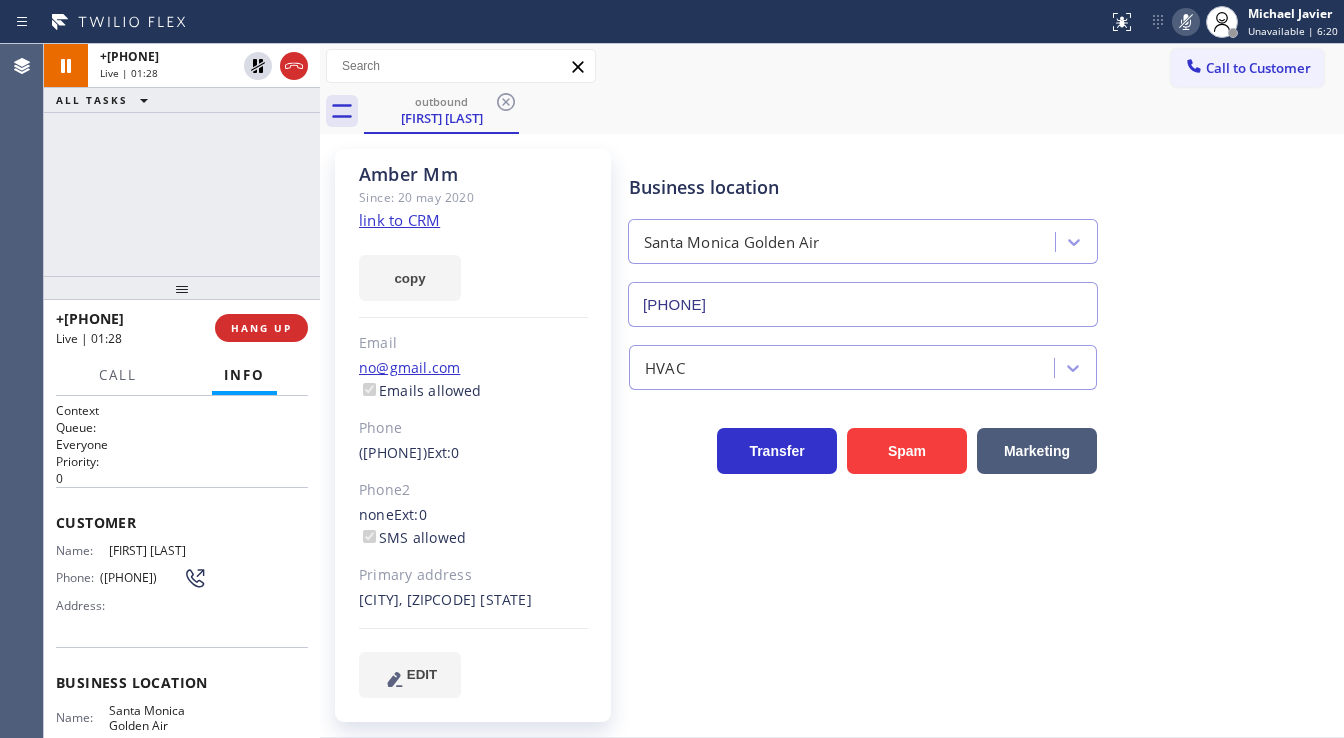 click 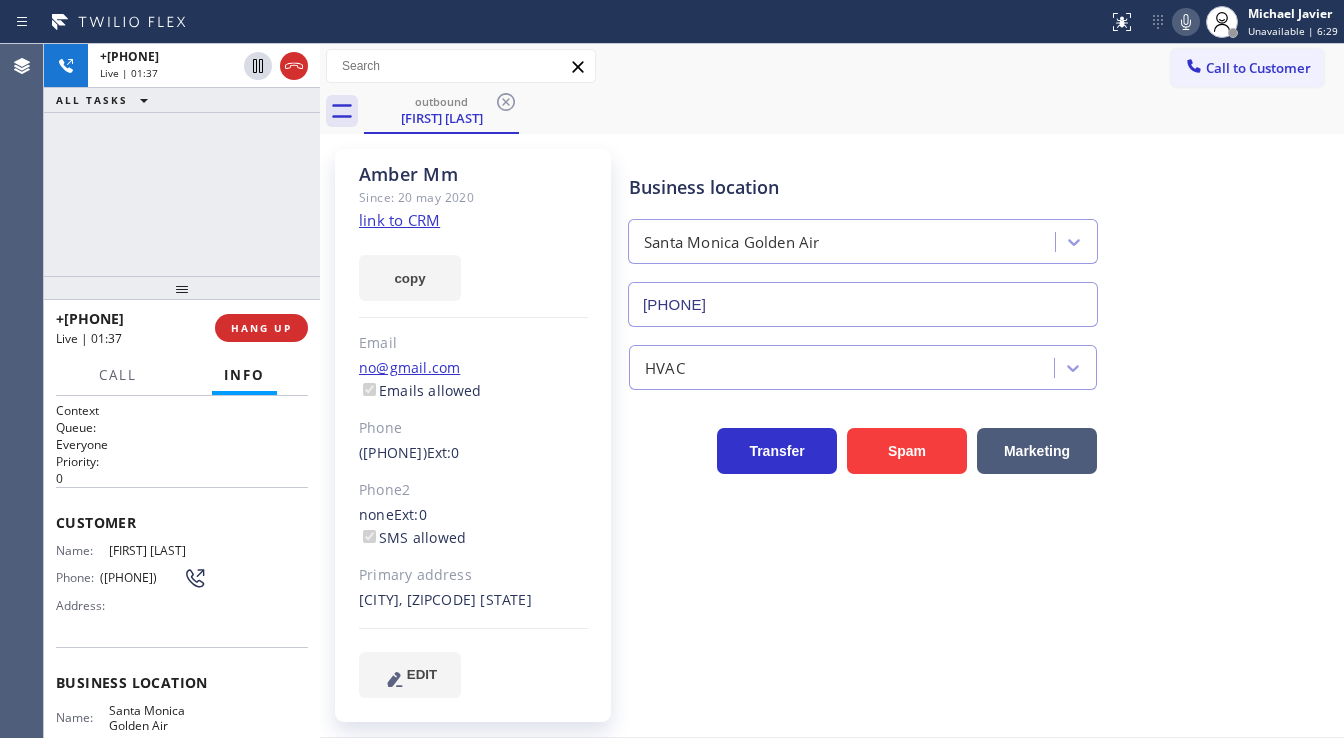 click on "+13187736597 Live | 01:37 ALL TASKS ALL TASKS ACTIVE TASKS TASKS IN WRAP UP" at bounding box center (182, 160) 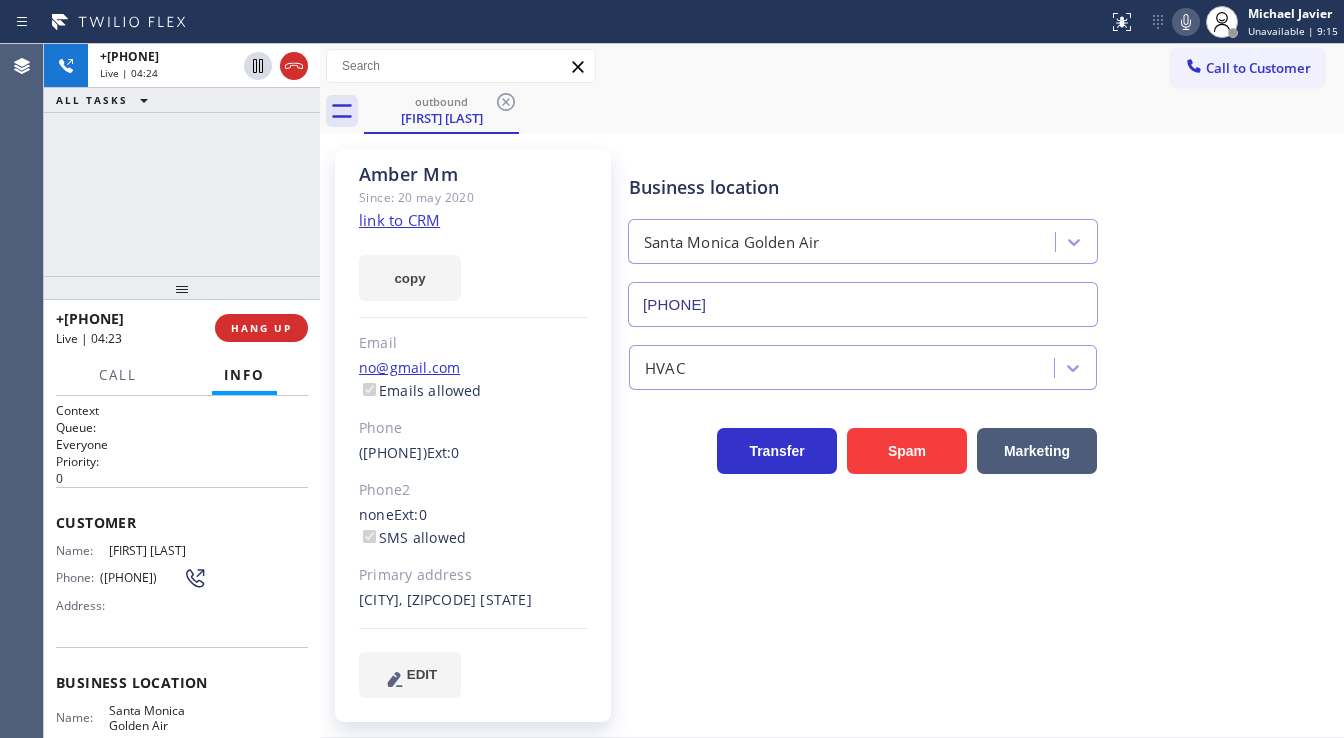 click on "+13187736597 Live | 04:24 ALL TASKS ALL TASKS ACTIVE TASKS TASKS IN WRAP UP" at bounding box center (182, 160) 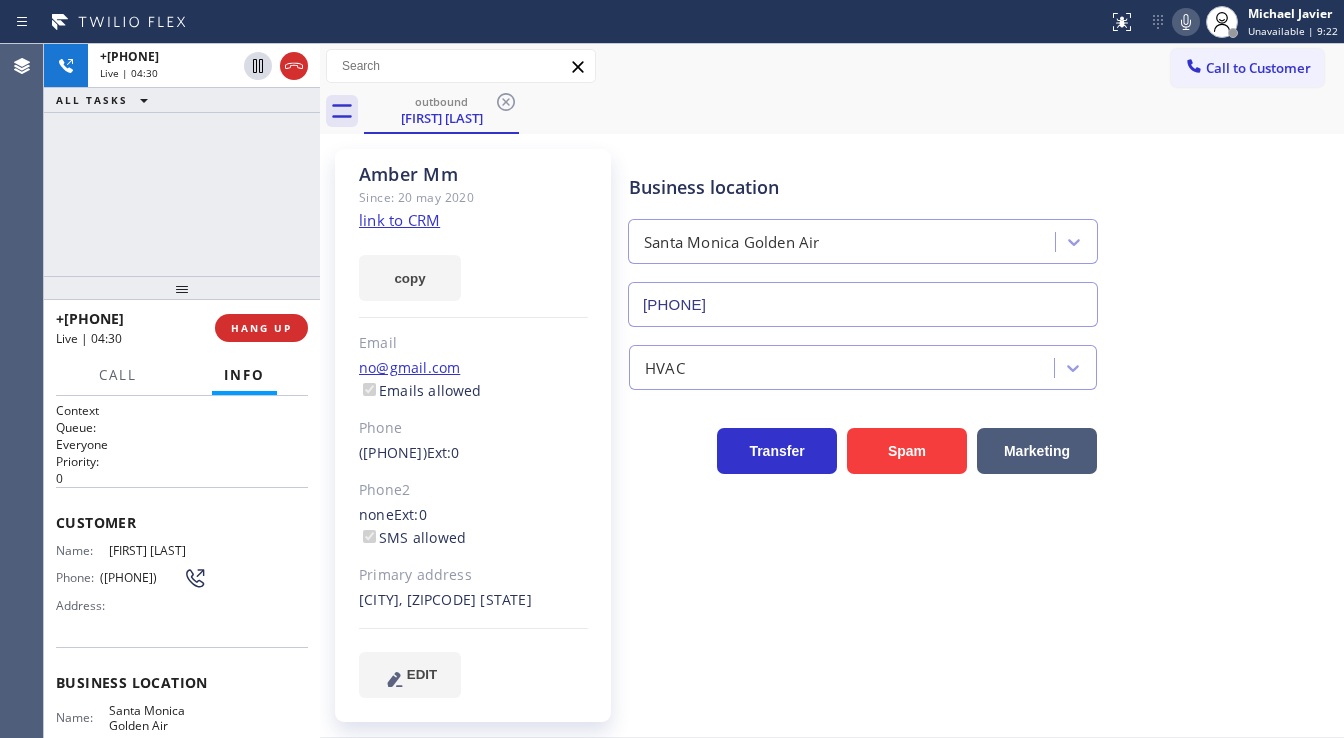 click on "Business location Santa Monica Golden Air (424) 772-3921 HVAC Transfer Spam Marketing" at bounding box center [982, 423] 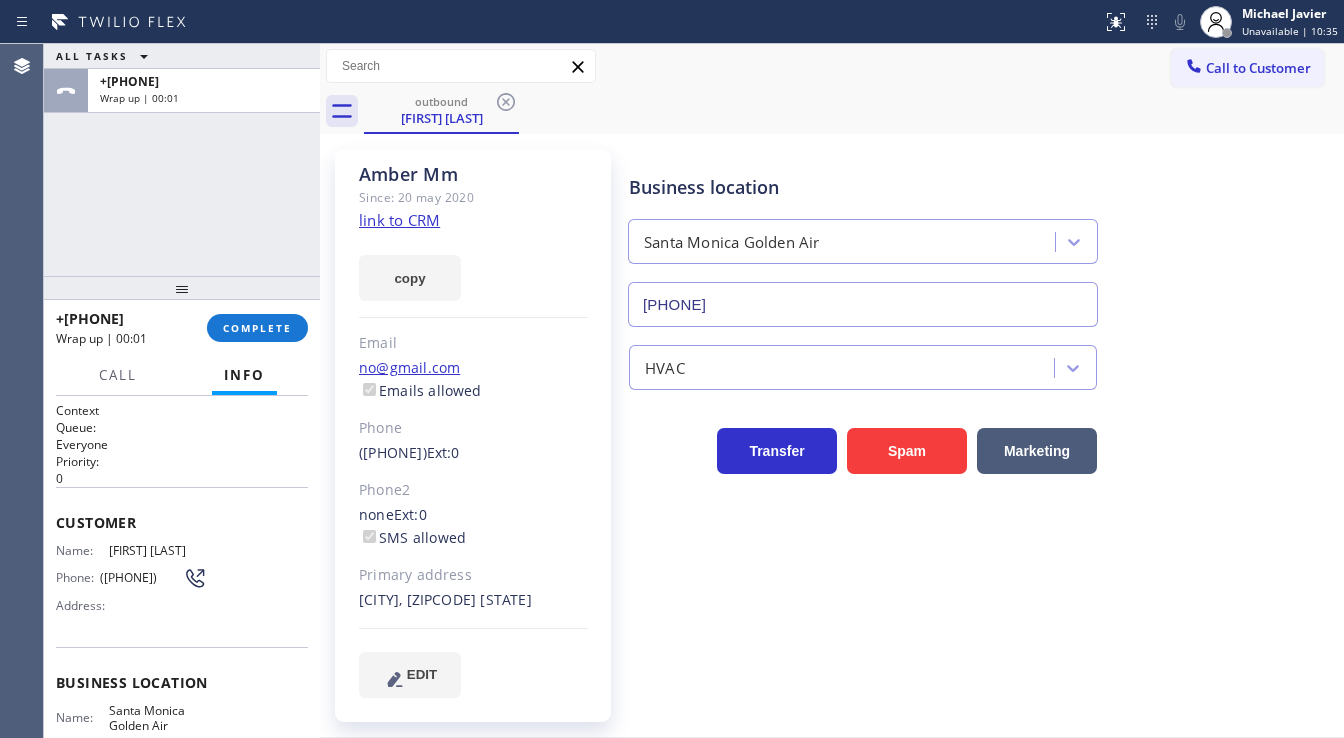 click on "Agent Desktop" at bounding box center [21, 391] 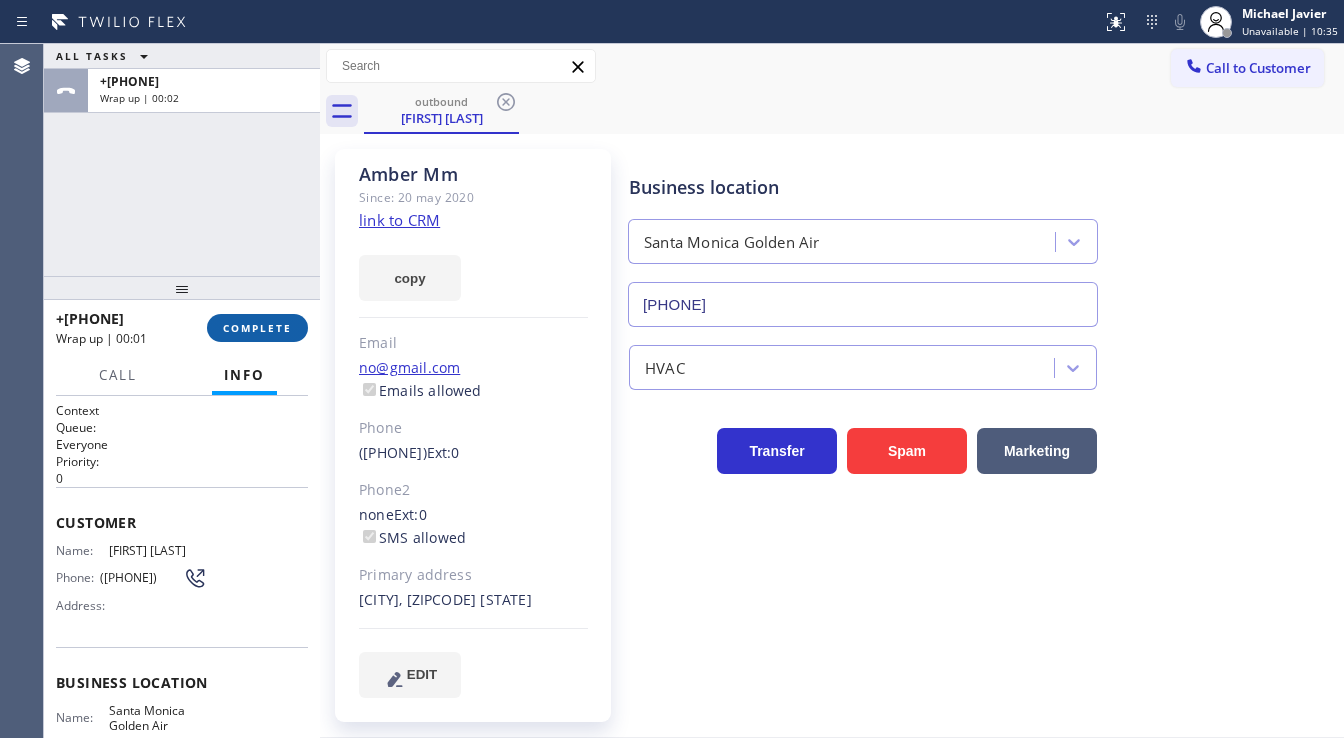 click on "COMPLETE" at bounding box center (257, 328) 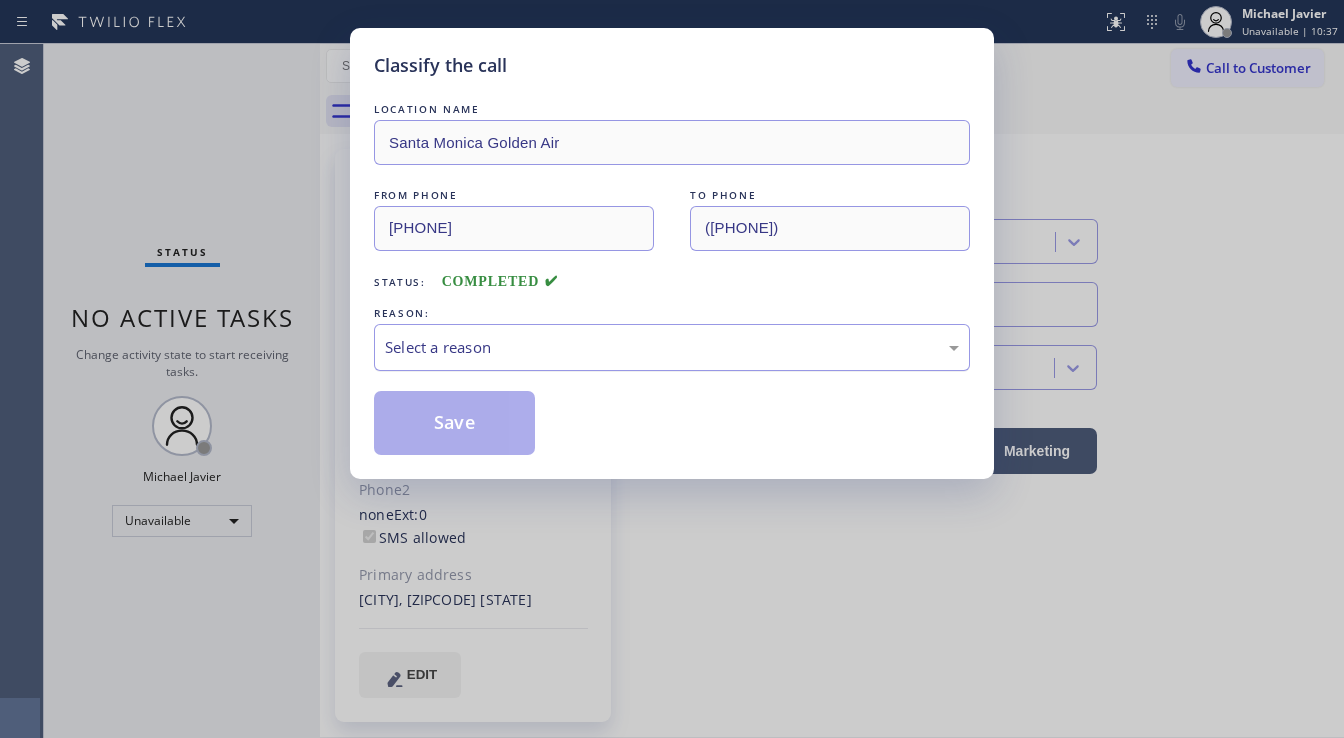 click on "Select a reason" at bounding box center (672, 347) 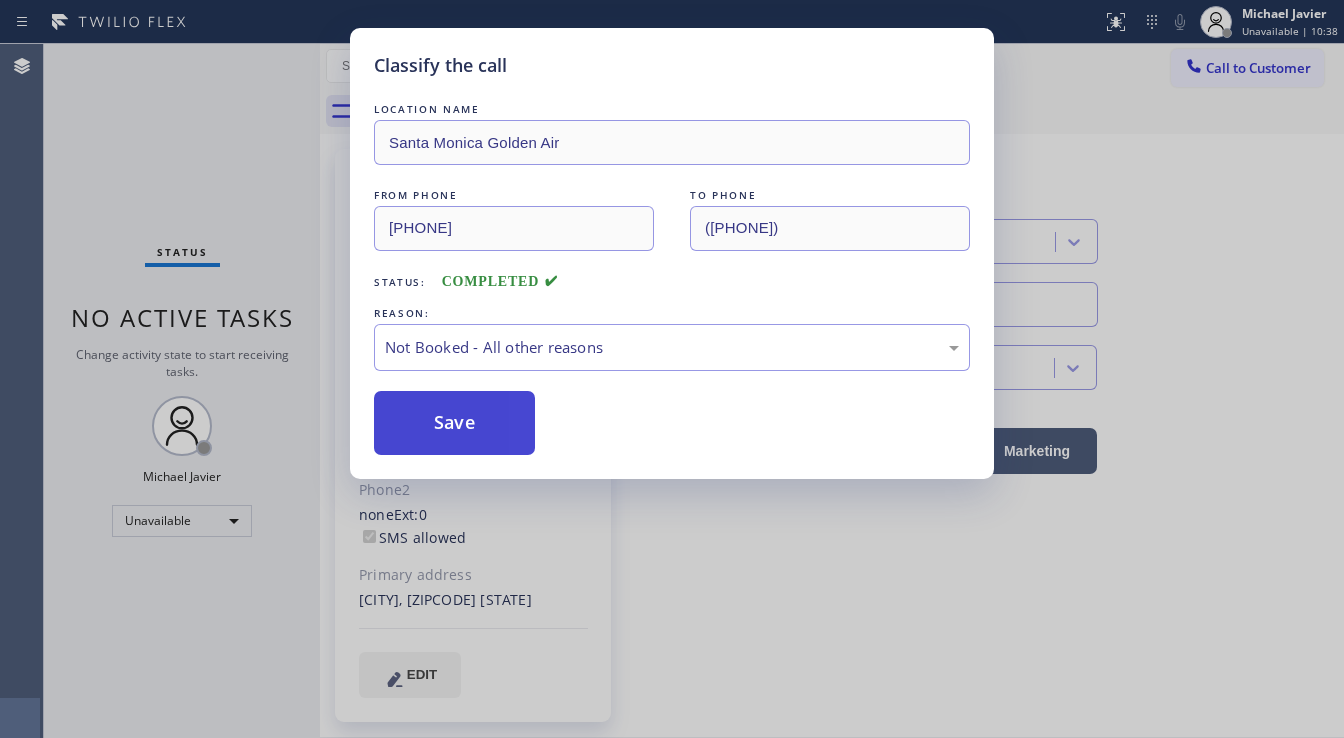 click on "Save" at bounding box center (454, 423) 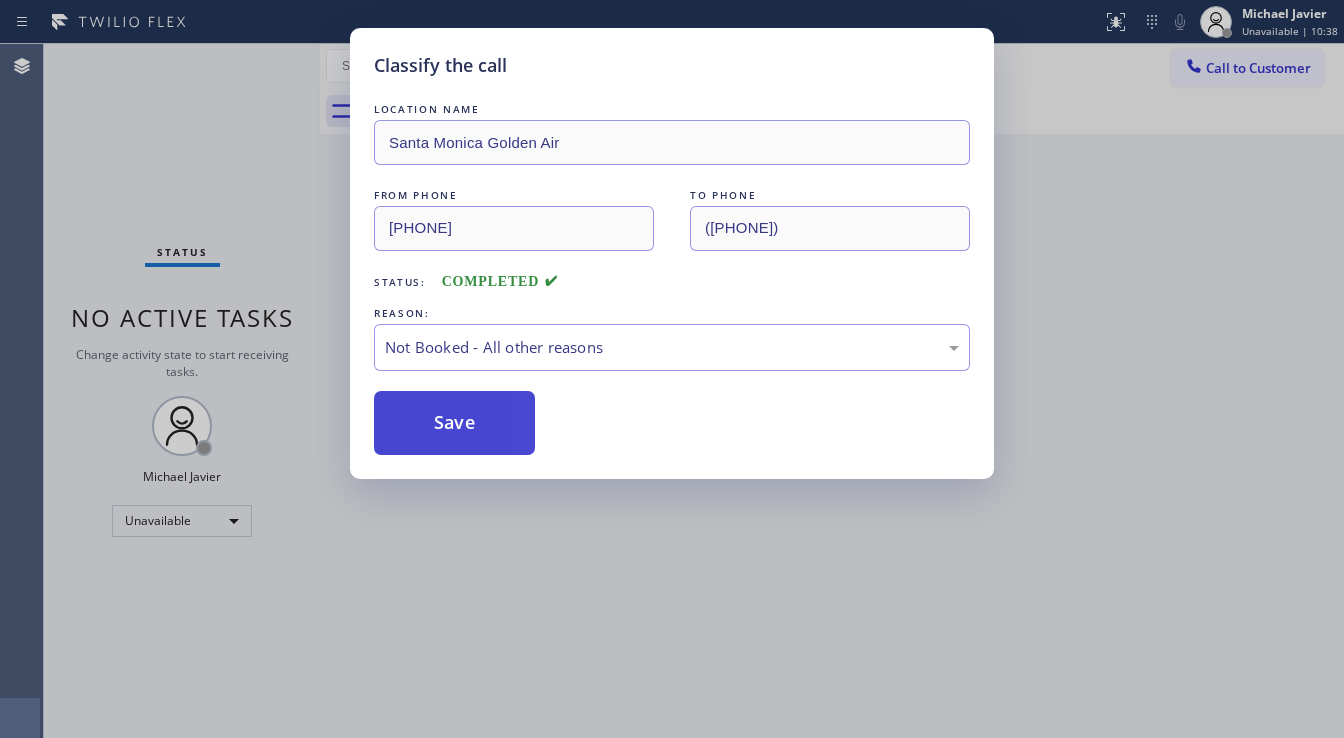 click on "Save" at bounding box center (454, 423) 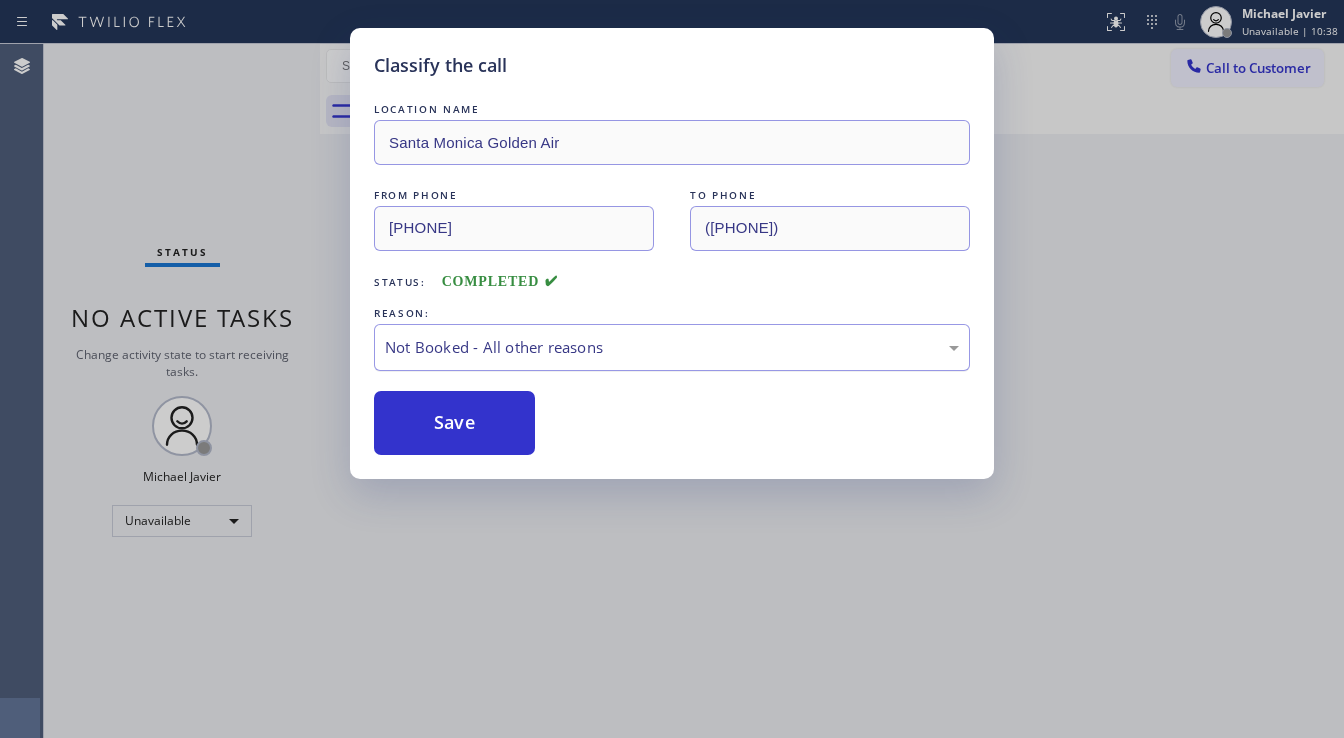 drag, startPoint x: 454, startPoint y: 426, endPoint x: 383, endPoint y: 365, distance: 93.60555 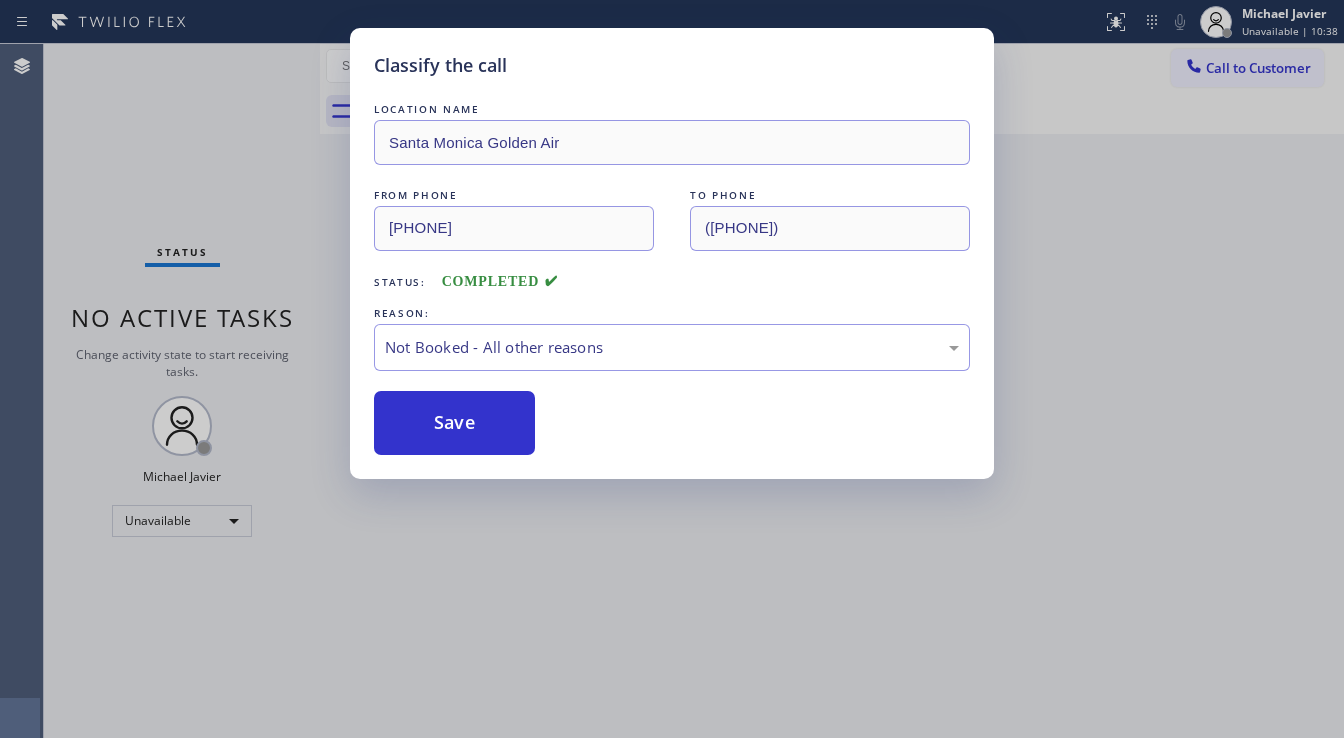 click on "Classify the call LOCATION NAME Santa Monica Golden Air FROM PHONE (424) 772-3921 TO PHONE (318) 773-6597 Status: COMPLETED REASON: Not Booked - All other reasons Save" at bounding box center (672, 369) 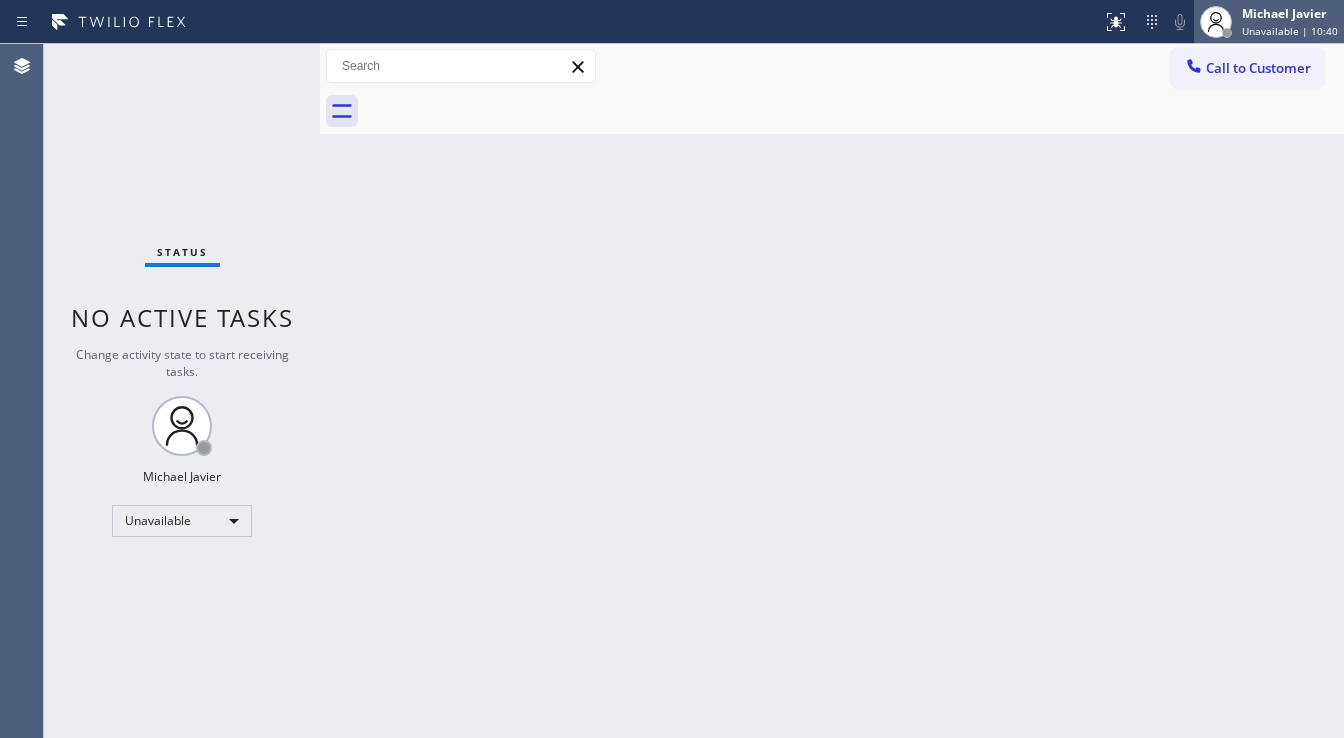 click on "Michael Javier Unavailable | 10:40" at bounding box center [1291, 21] 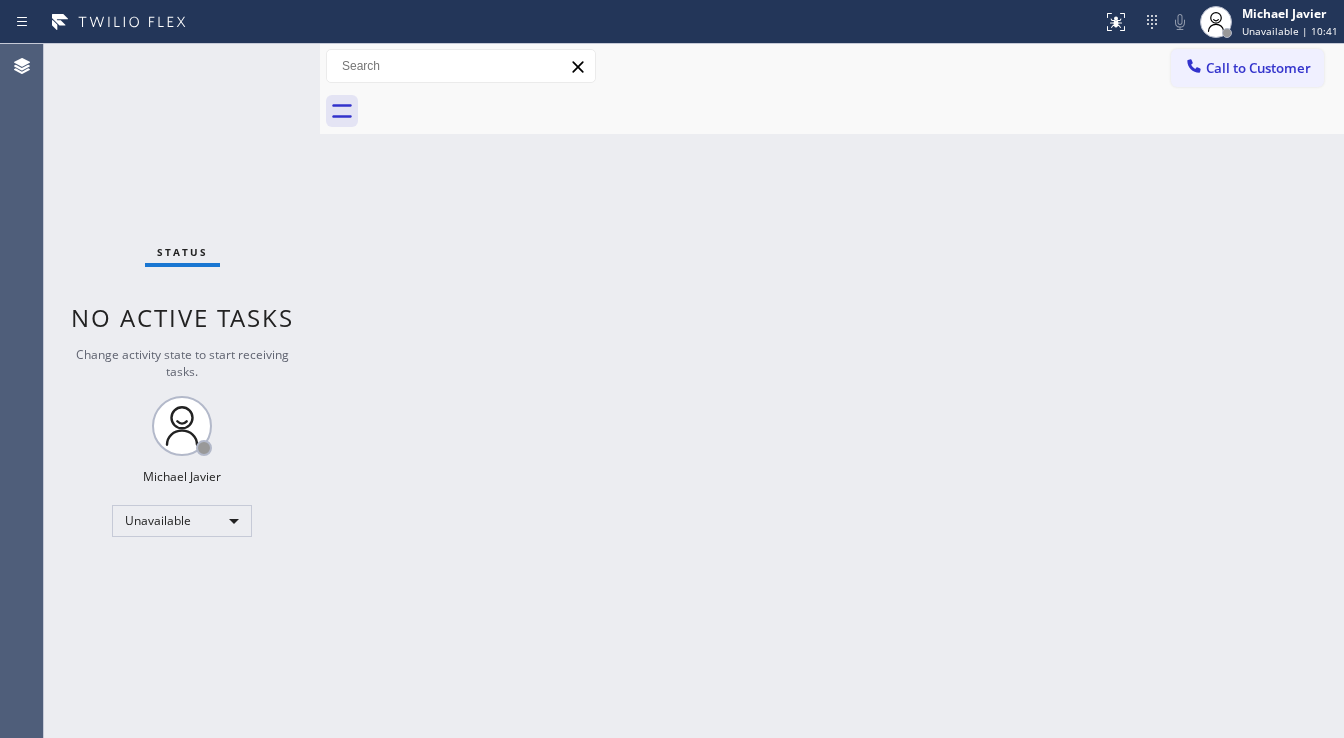 click on "Status   No active tasks     Change activity state to start receiving tasks.   Michael Javier Unavailable" at bounding box center (182, 391) 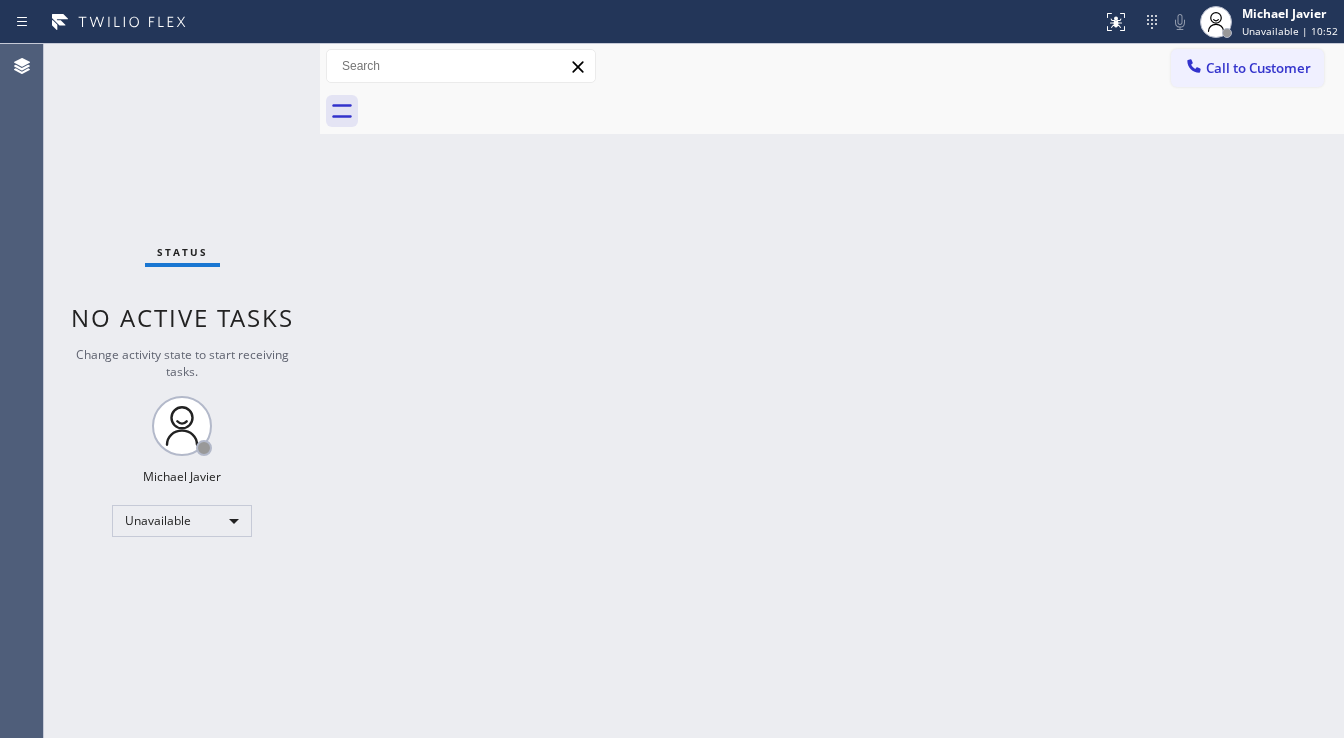 click on "Status   No active tasks     Change activity state to start receiving tasks.   Michael Javier Unavailable" at bounding box center (182, 391) 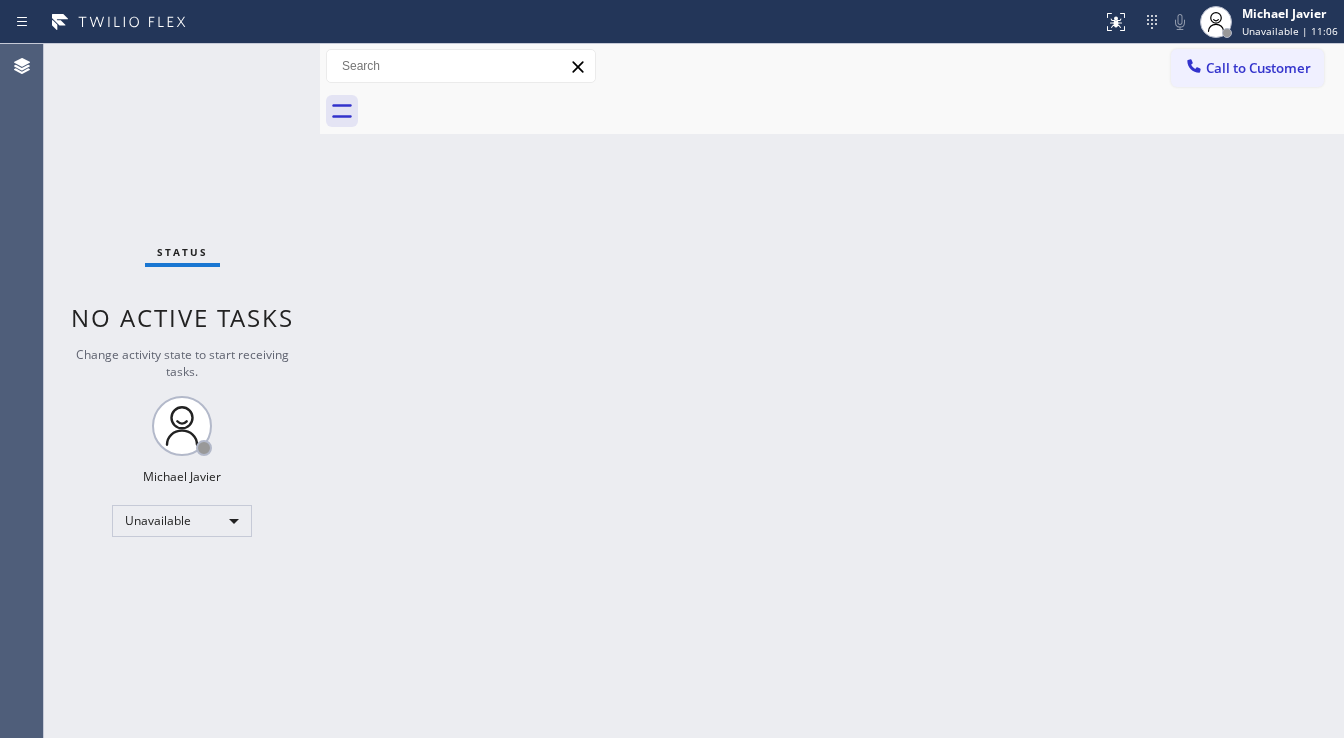 click on "Back to Dashboard Change Sender ID Customers Technicians Select a contact Outbound call Technician Search Technician Your caller id phone number Your caller id phone number Call Technician info Name   Phone none Address none Change Sender ID HVAC +18559994417 5 Star Appliance +18557314952 Appliance Repair +18554611149 Plumbing +18889090120 Air Duct Cleaning +18006865038  Electricians +18005688664 Cancel Change Check personal SMS Reset Change No tabs Call to Customer Outbound call Location Santa Monica Golden Air Your caller id phone number (424) 772-3921 Customer number Call Outbound call Technician Search Technician Your caller id phone number Your caller id phone number Call" at bounding box center (832, 391) 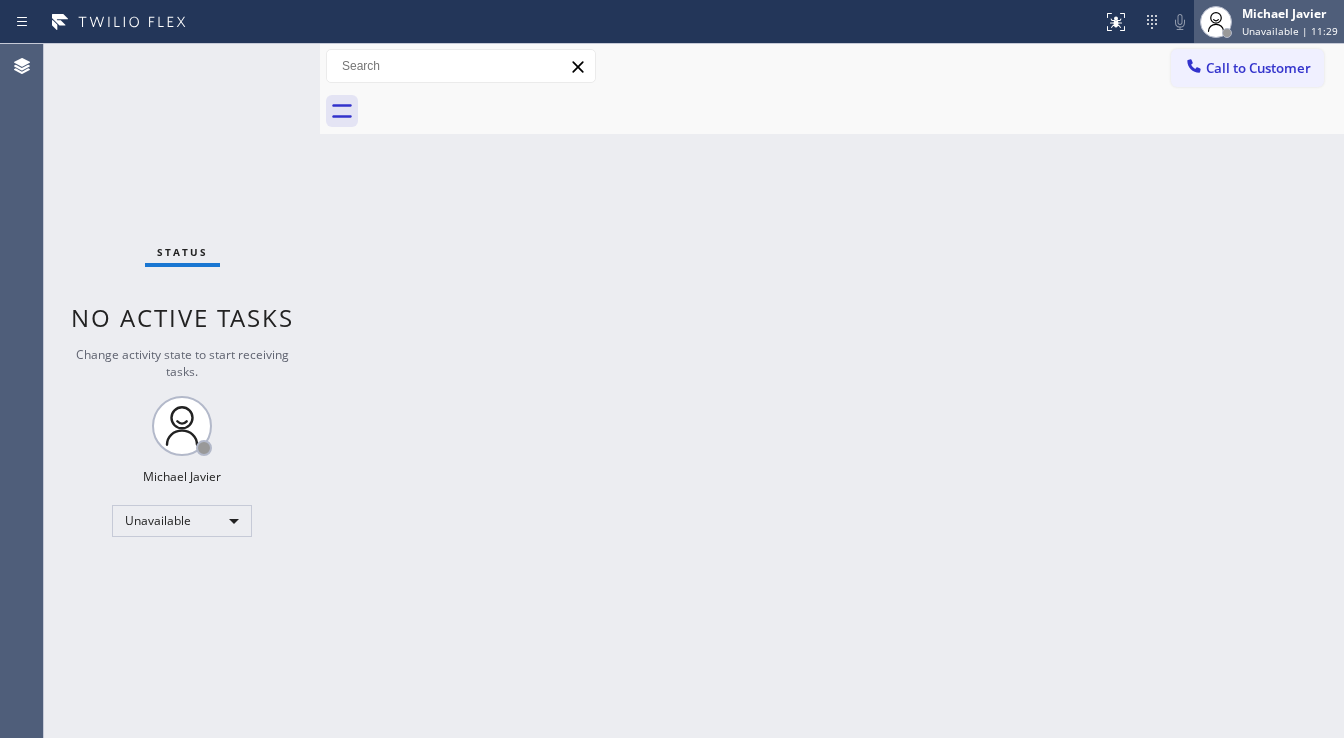 click on "Michael Javier" at bounding box center (1290, 13) 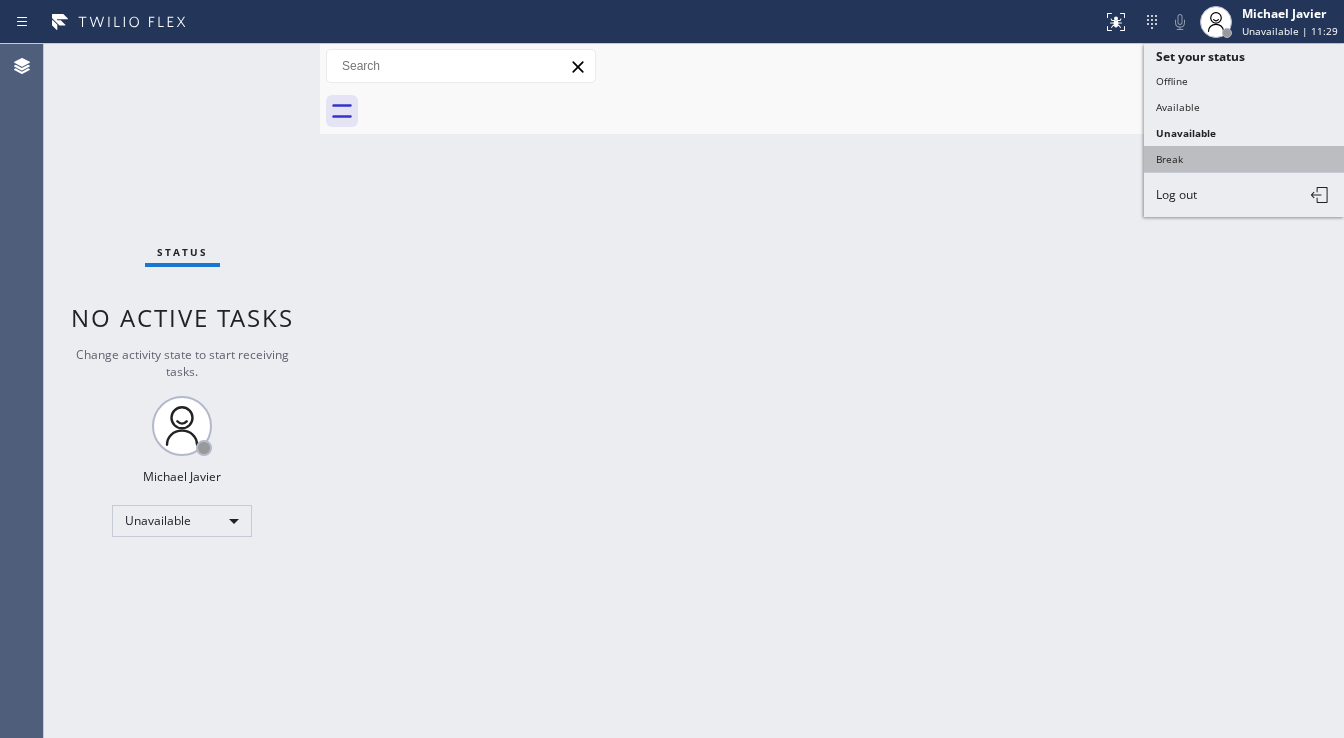click on "Break" at bounding box center (1244, 159) 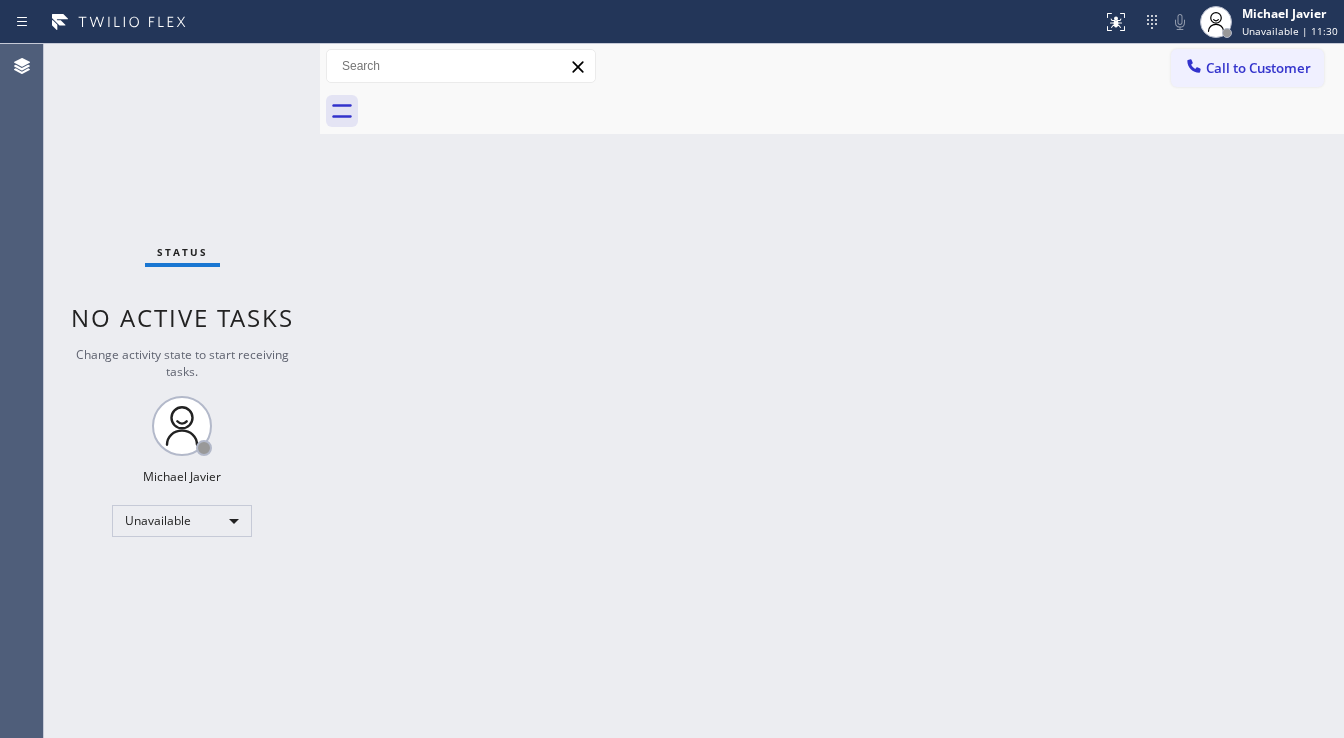 click on "Back to Dashboard Change Sender ID Customers Technicians Select a contact Outbound call Technician Search Technician Your caller id phone number Your caller id phone number Call Technician info Name   Phone none Address none Change Sender ID HVAC +18559994417 5 Star Appliance +18557314952 Appliance Repair +18554611149 Plumbing +18889090120 Air Duct Cleaning +18006865038  Electricians +18005688664 Cancel Change Check personal SMS Reset Change No tabs Call to Customer Outbound call Location Santa Monica Golden Air Your caller id phone number (424) 772-3921 Customer number Call Outbound call Technician Search Technician Your caller id phone number Your caller id phone number Call" at bounding box center (832, 391) 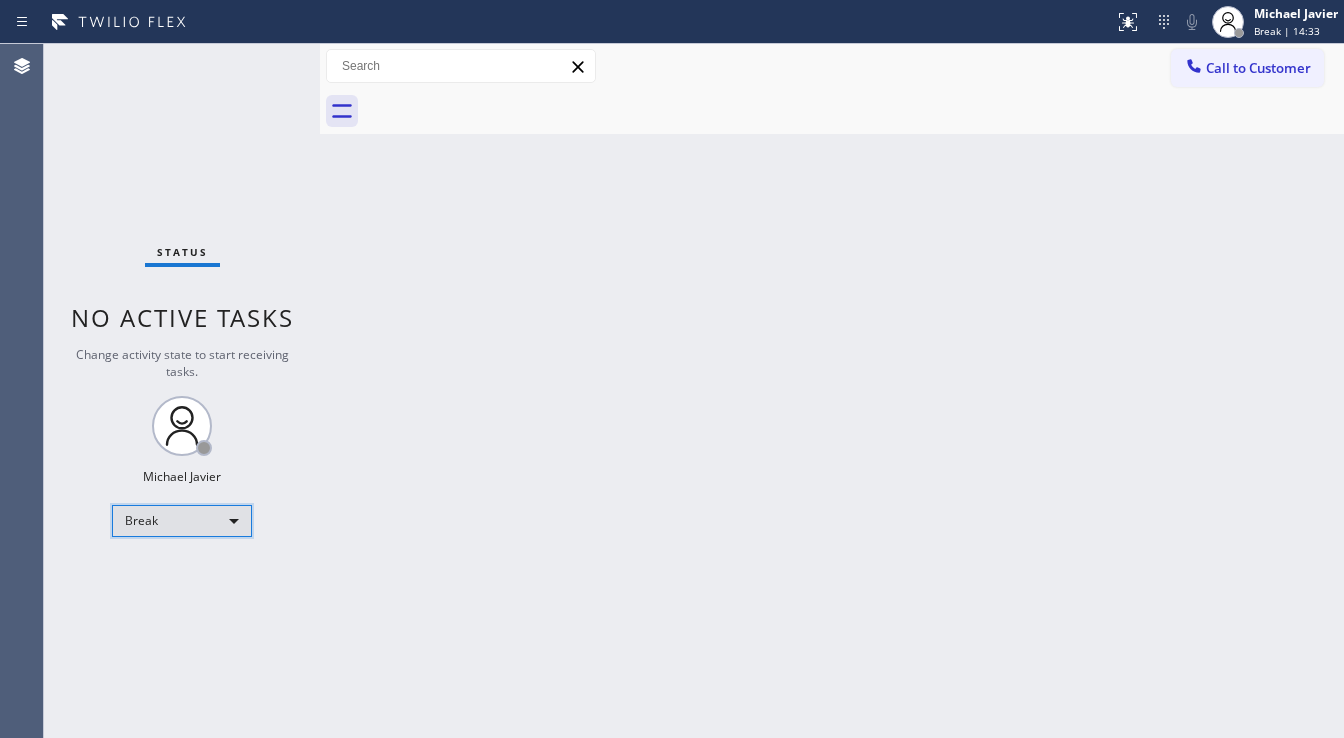 click on "Break" at bounding box center [182, 521] 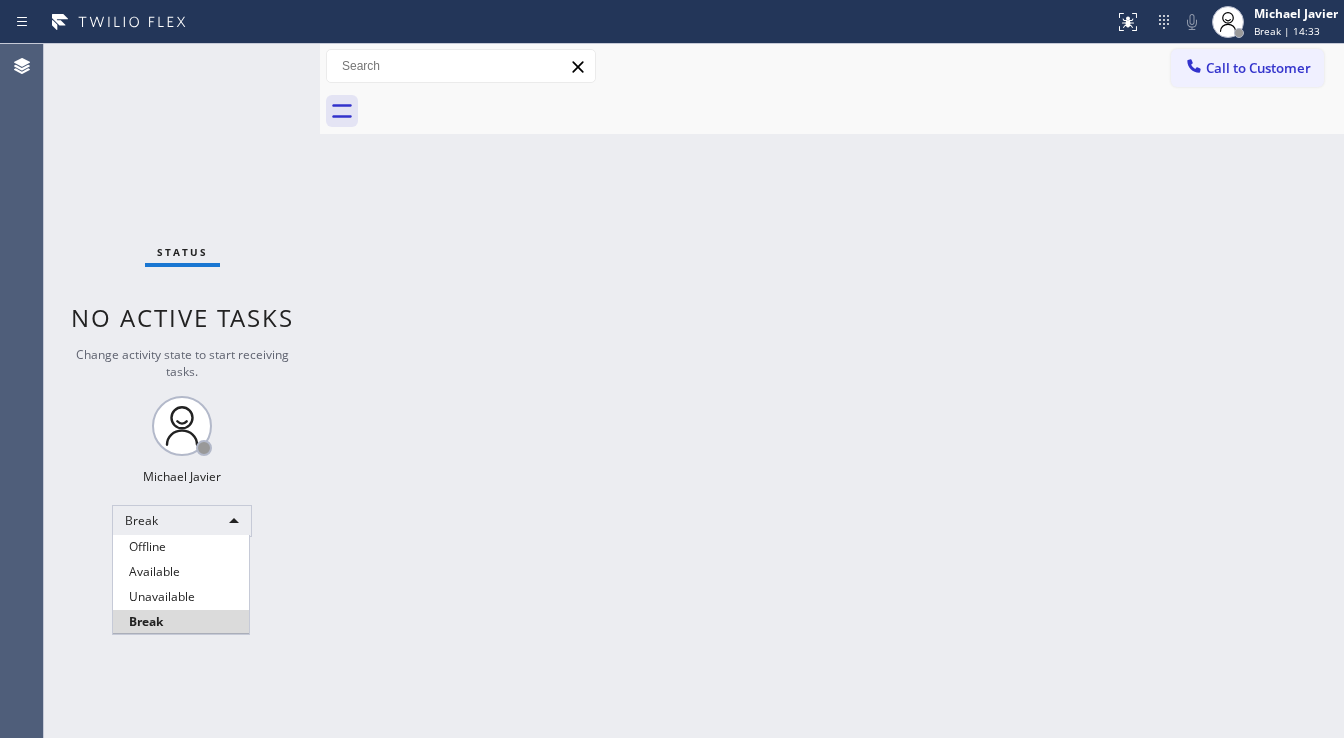 click at bounding box center (672, 369) 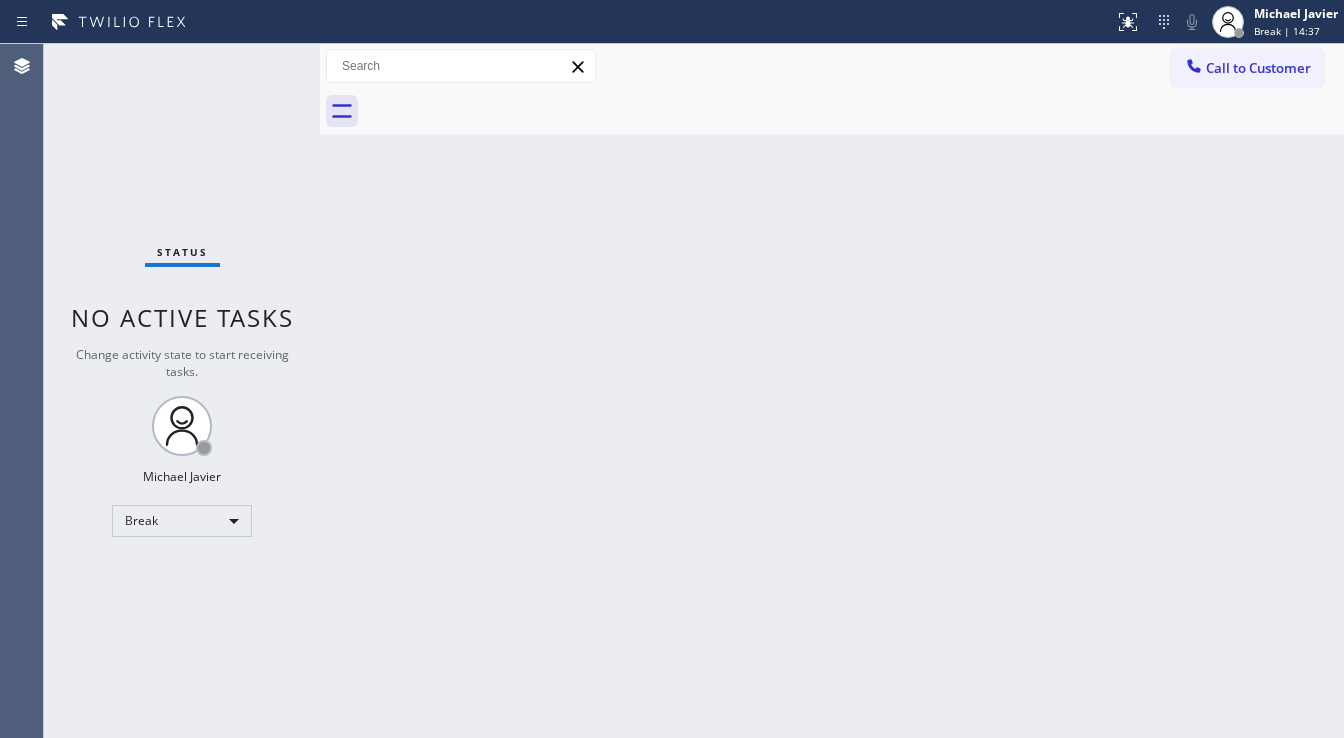 drag, startPoint x: 68, startPoint y: 391, endPoint x: 80, endPoint y: 389, distance: 12.165525 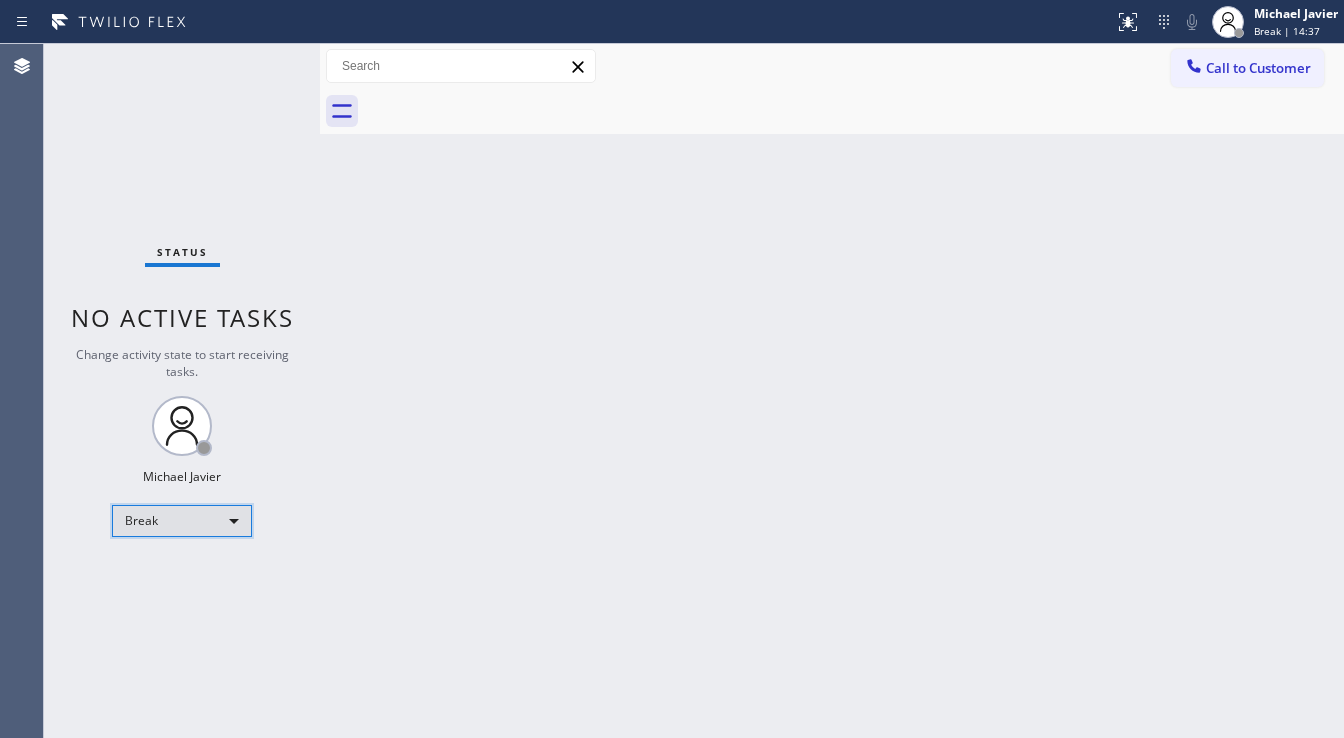 click on "Break" at bounding box center [182, 521] 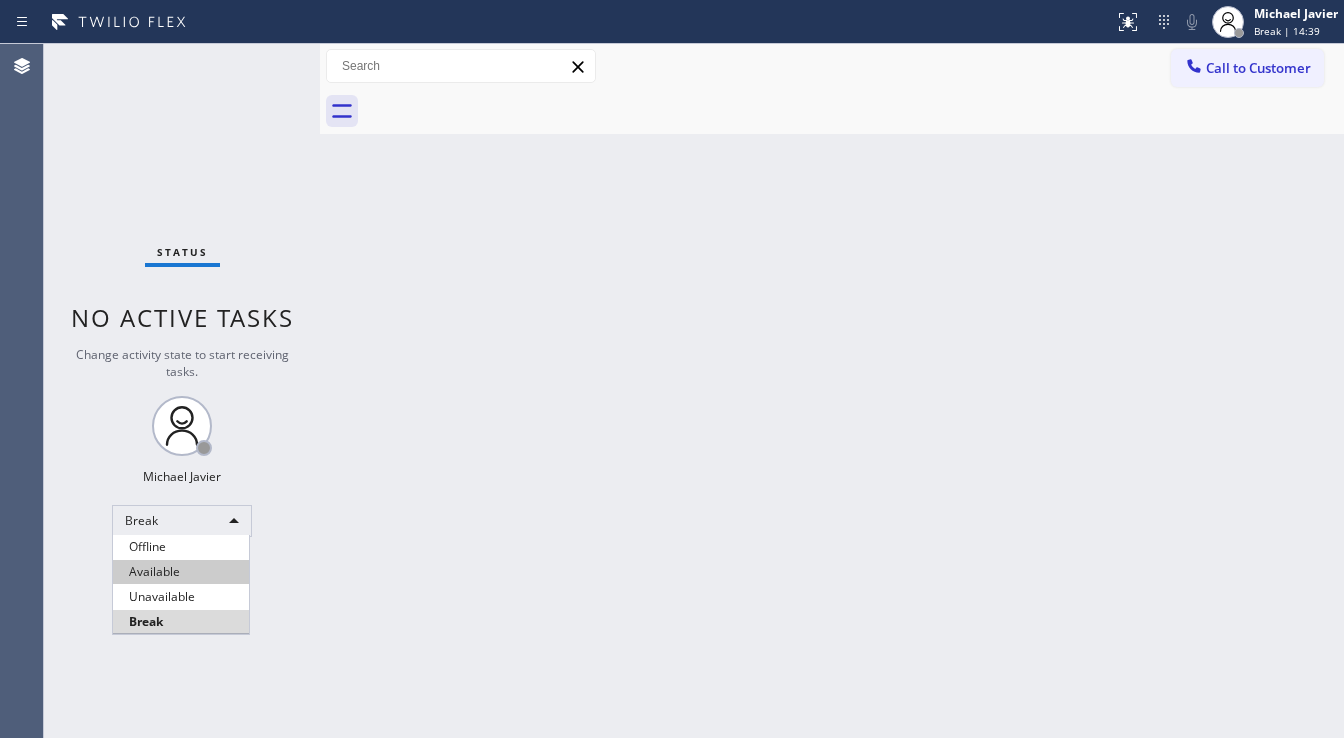 click on "Available" at bounding box center [181, 572] 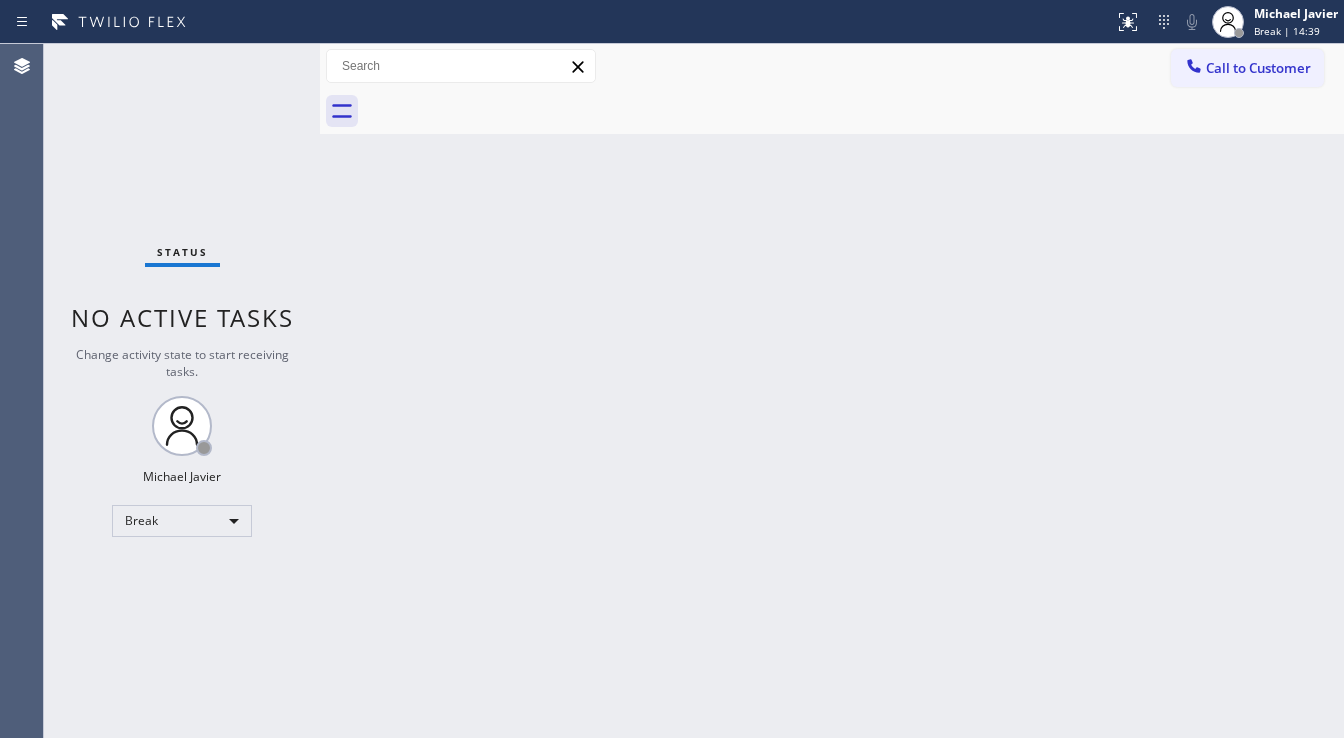click on "Back to Dashboard Change Sender ID Customers Technicians Select a contact Outbound call Technician Search Technician Your caller id phone number Your caller id phone number Call Technician info Name   Phone none Address none Change Sender ID HVAC +18559994417 5 Star Appliance +18557314952 Appliance Repair +18554611149 Plumbing +18889090120 Air Duct Cleaning +18006865038  Electricians +18005688664 Cancel Change Check personal SMS Reset Change No tabs Call to Customer Outbound call Location Santa Monica Golden Air Your caller id phone number (424) 772-3921 Customer number Call Outbound call Technician Search Technician Your caller id phone number Your caller id phone number Call" at bounding box center (832, 391) 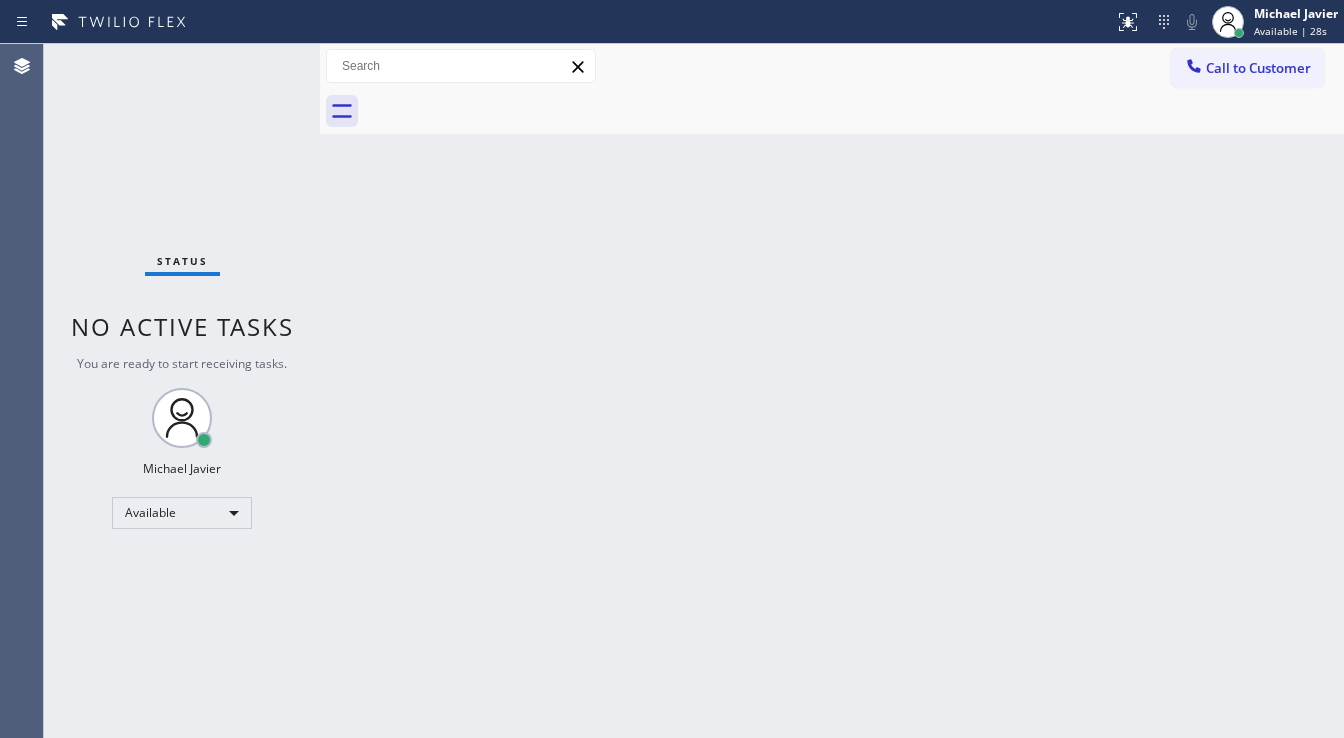 click on "Status   No active tasks     You are ready to start receiving tasks.   Michael Javier Available" at bounding box center [182, 391] 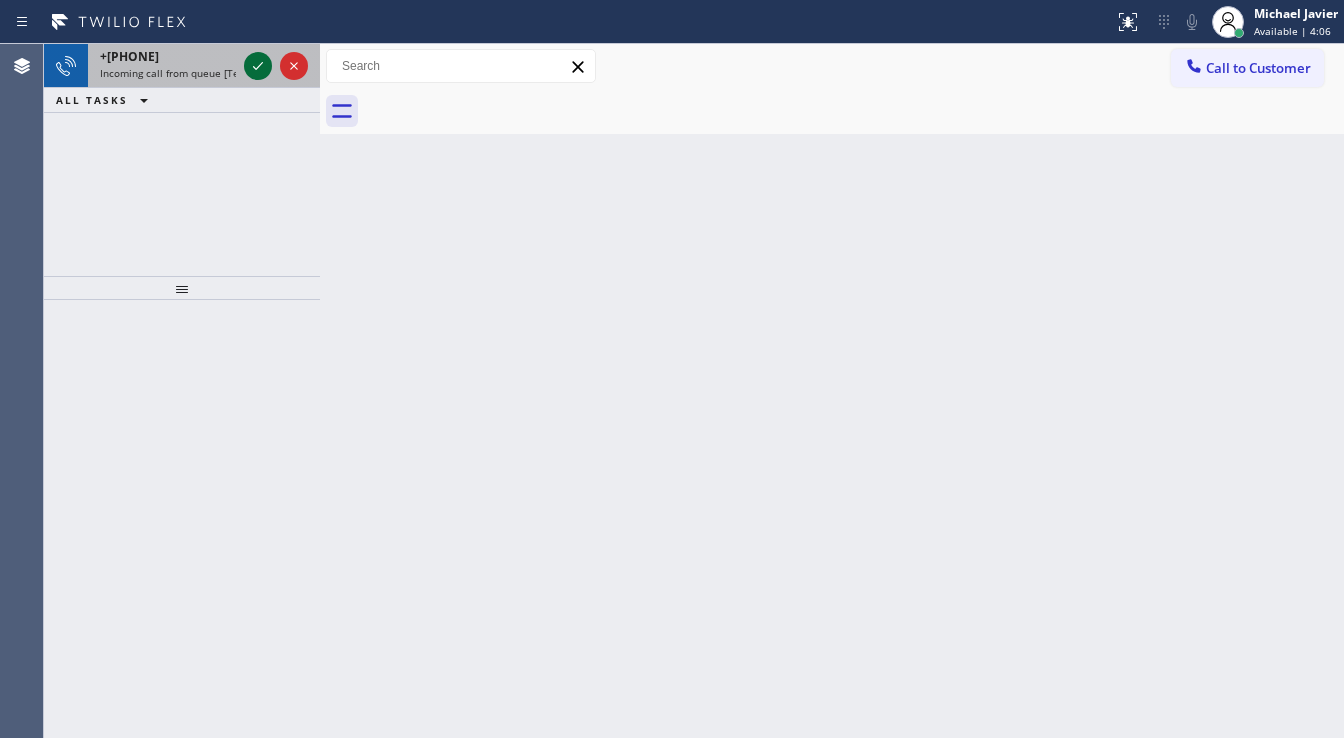click 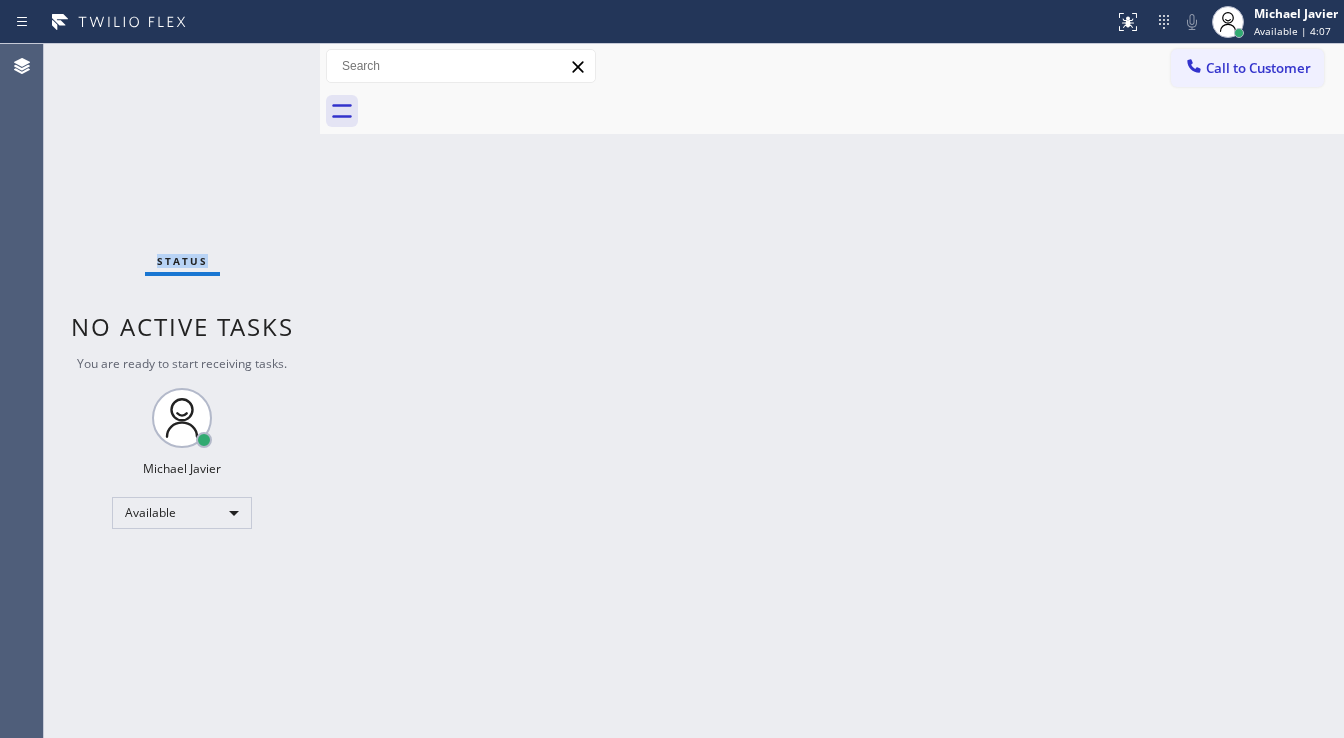click on "Status   No active tasks     You are ready to start receiving tasks.   Michael Javier Available" at bounding box center [182, 391] 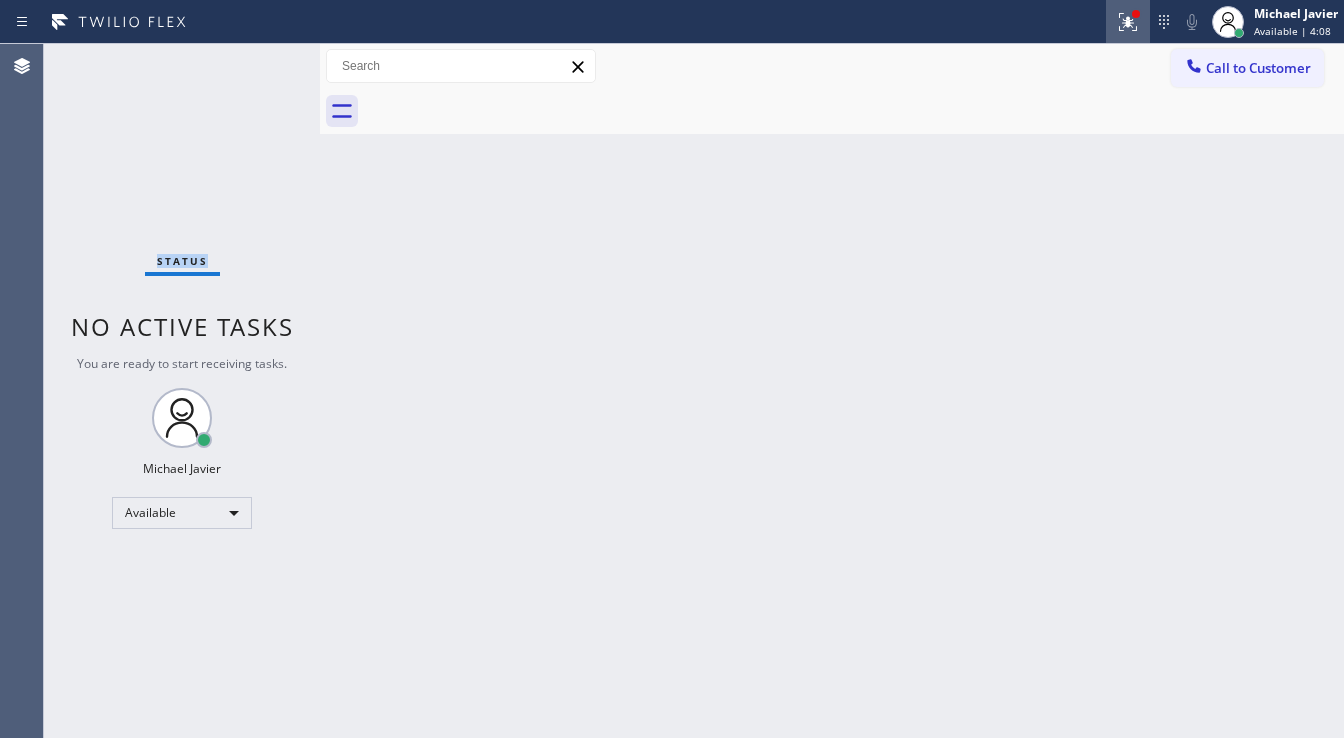 click 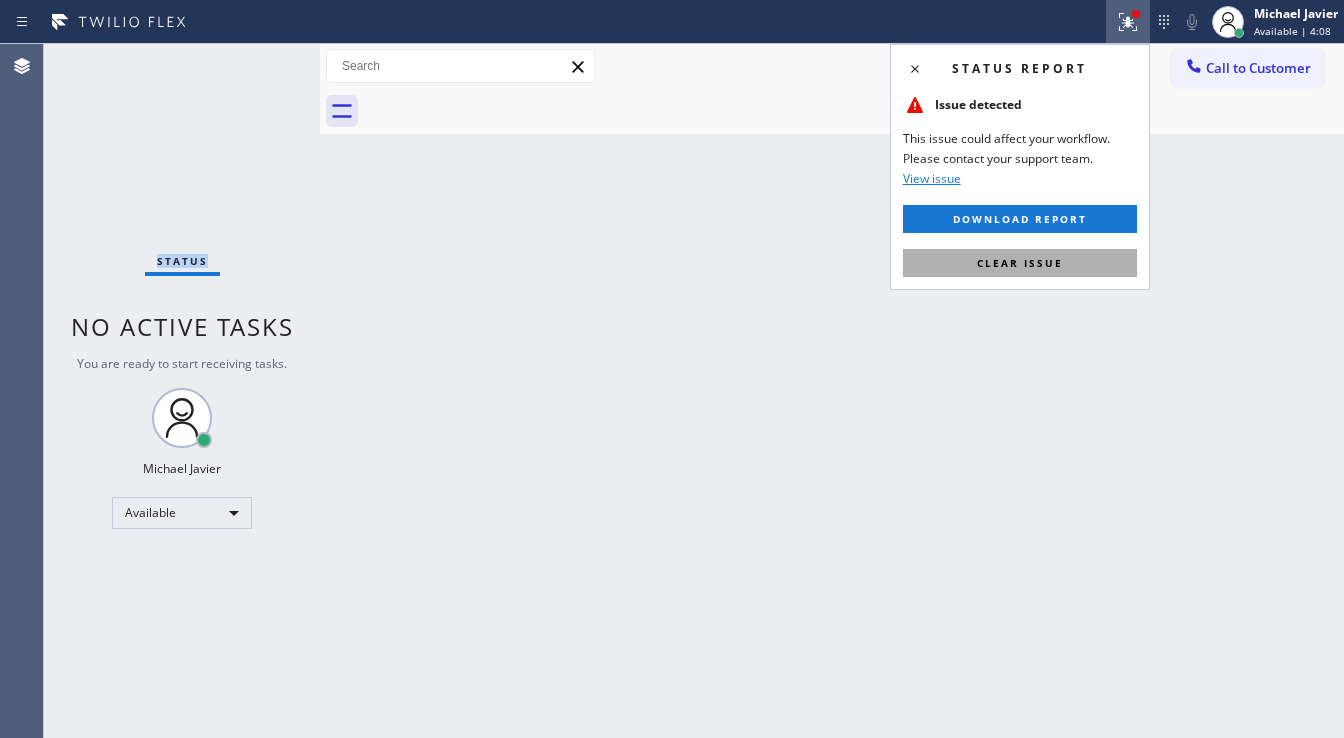 click on "Clear issue" at bounding box center (1020, 263) 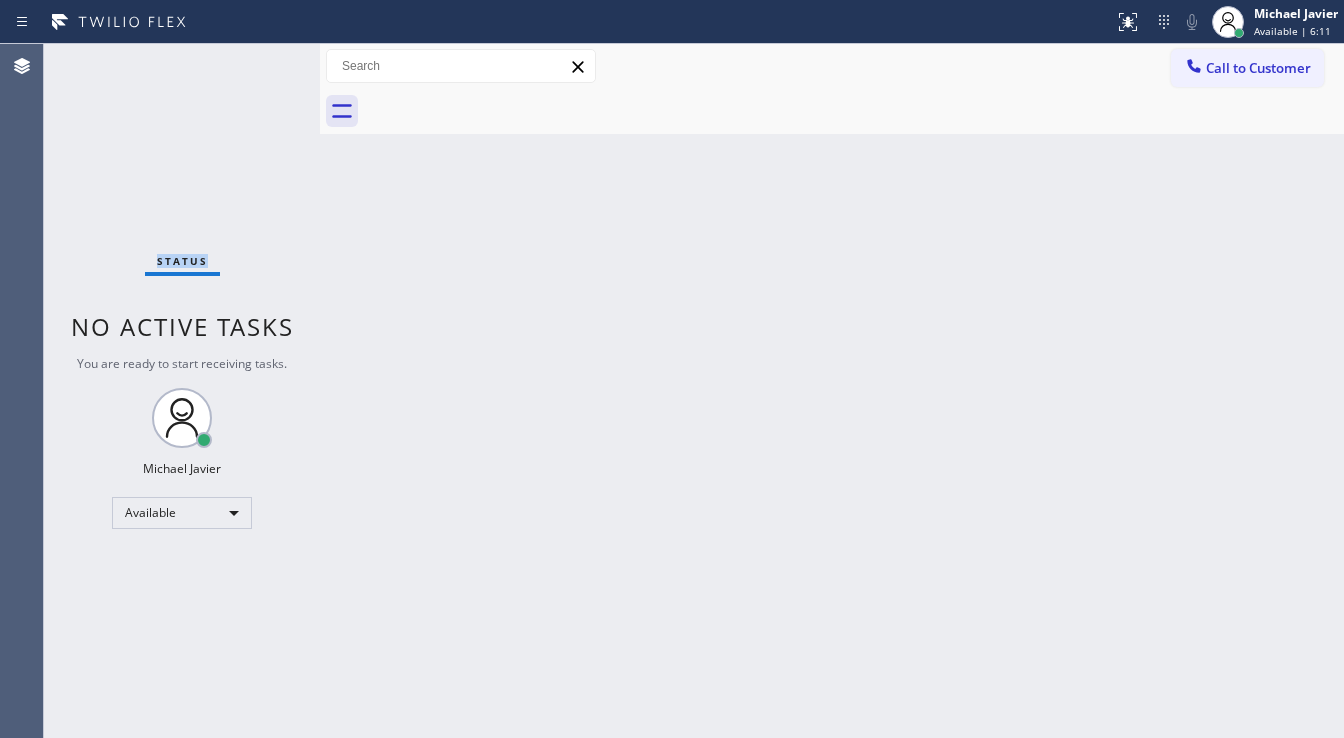 click on "Status   No active tasks     You are ready to start receiving tasks.   Michael Javier Available" at bounding box center [182, 391] 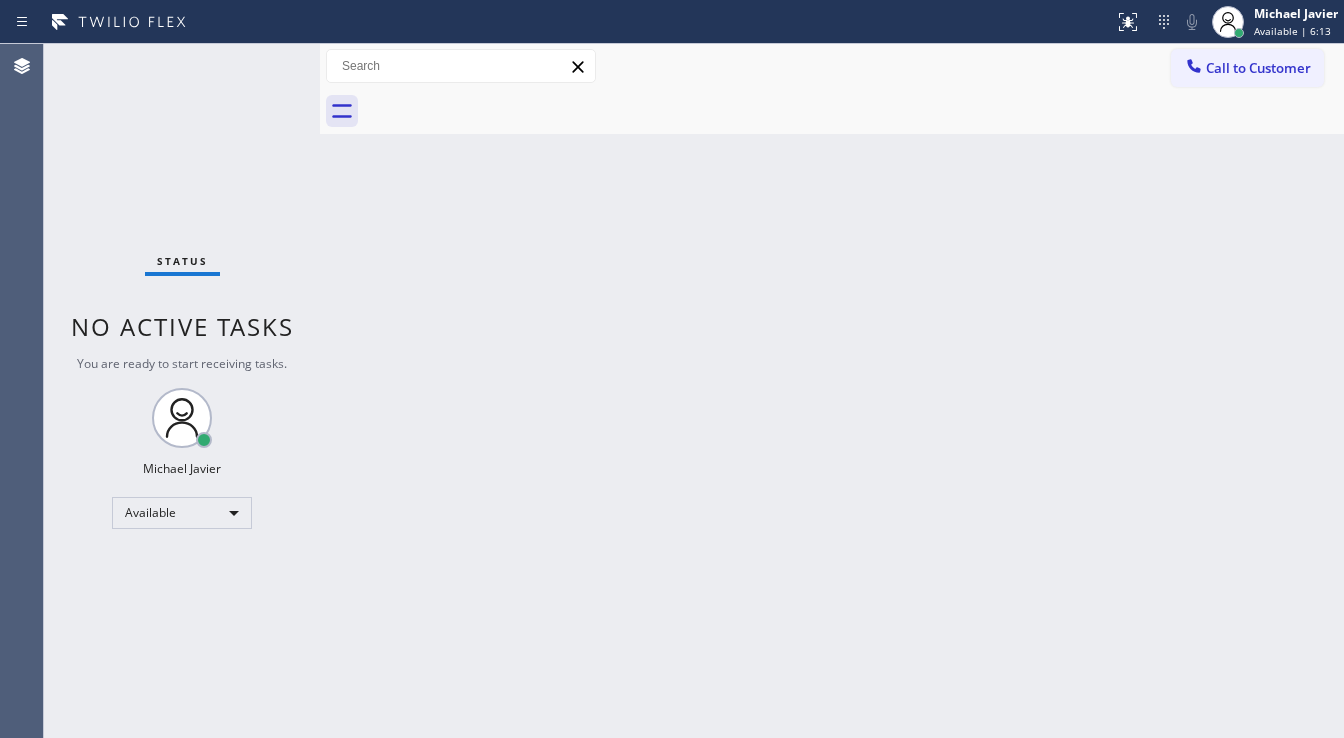 click on "Status   No active tasks     You are ready to start receiving tasks.   Michael Javier Available" at bounding box center [182, 391] 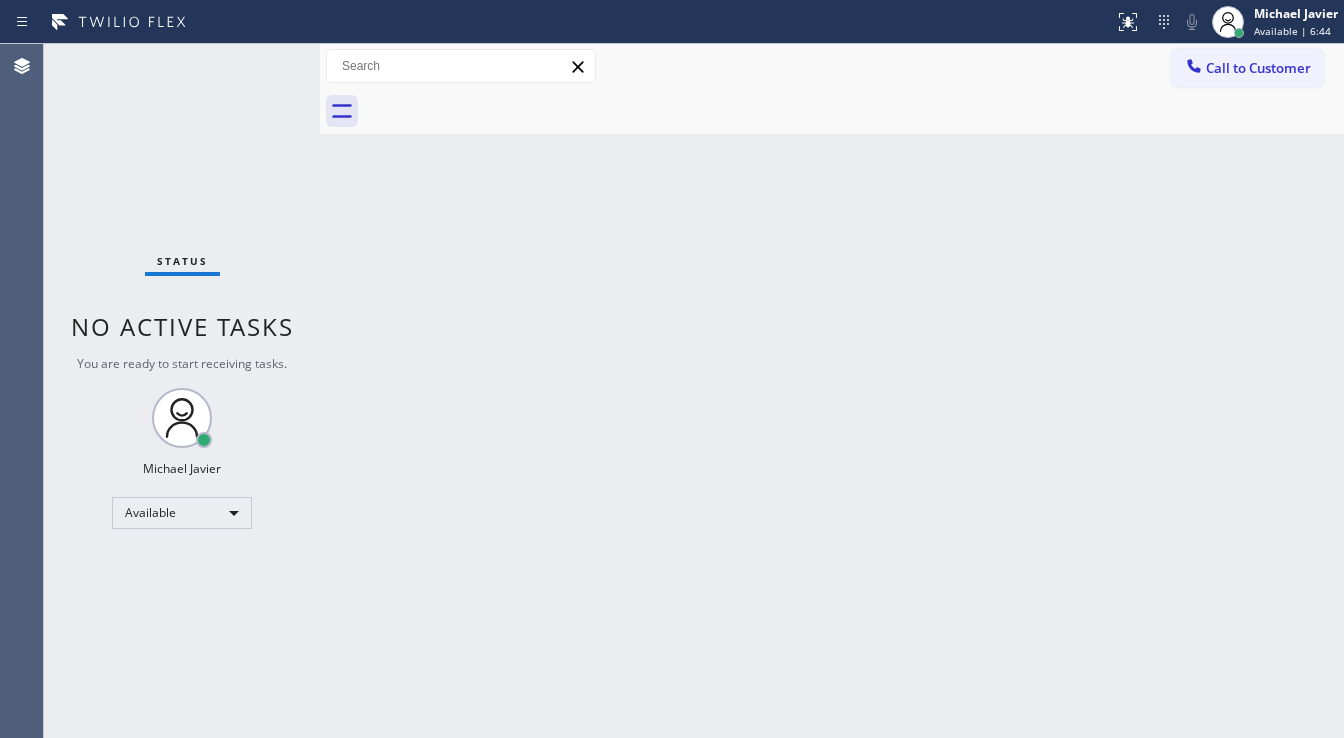 drag, startPoint x: 727, startPoint y: 84, endPoint x: 779, endPoint y: 73, distance: 53.15073 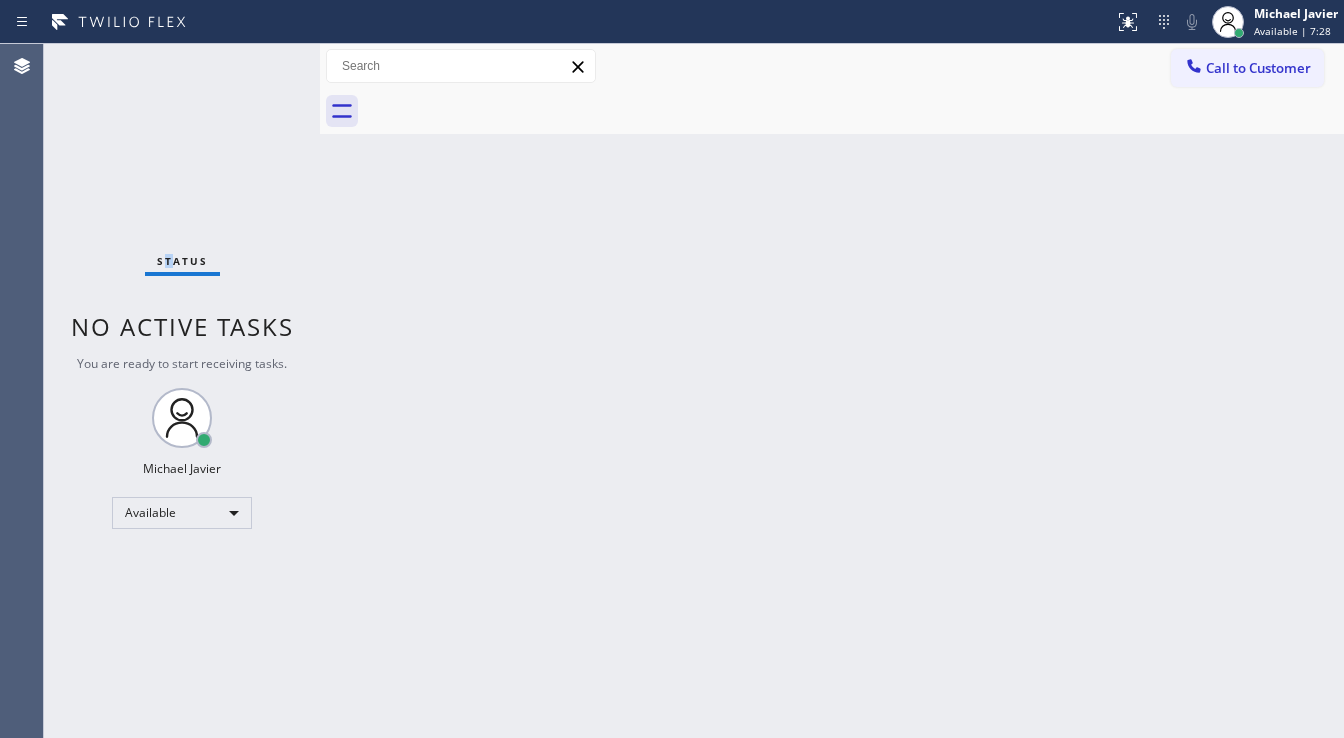 click on "Status   No active tasks     You are ready to start receiving tasks.   Michael Javier Available" at bounding box center (182, 391) 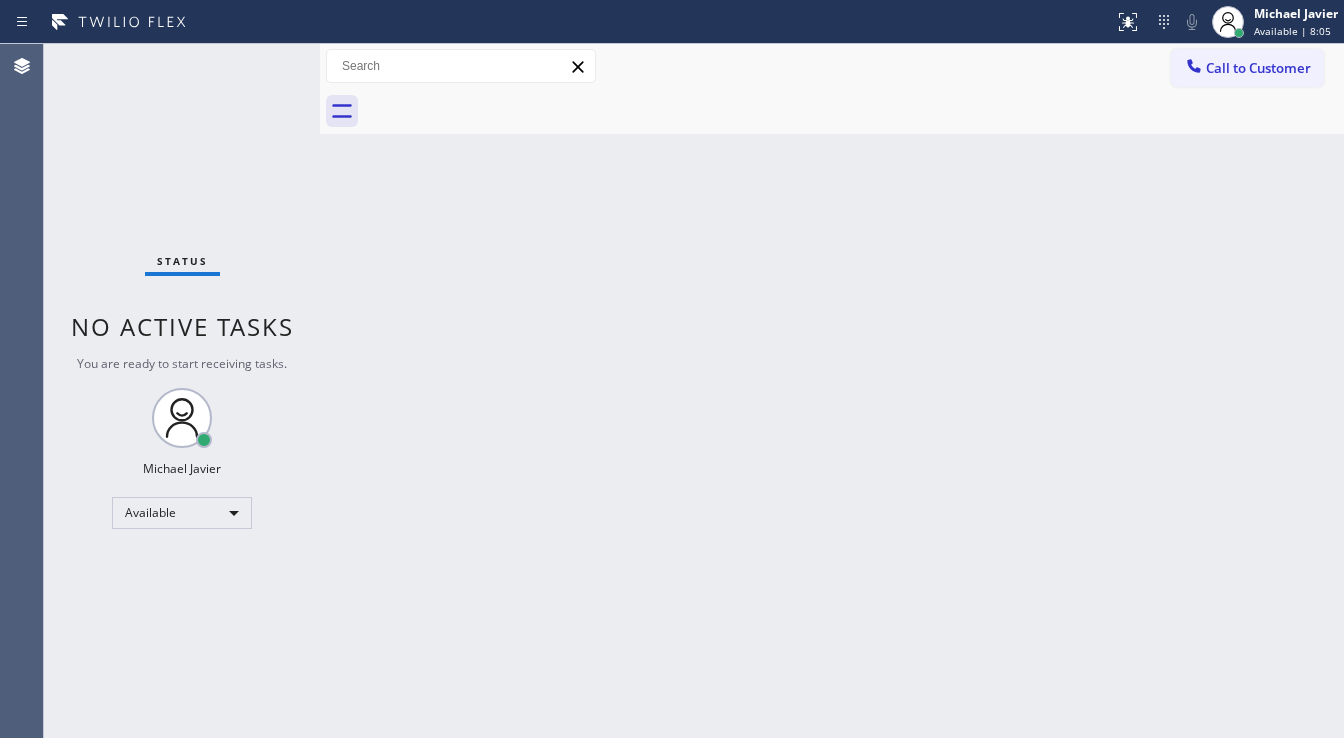 click on "Status   No active tasks     You are ready to start receiving tasks.   Michael Javier Available" at bounding box center [182, 391] 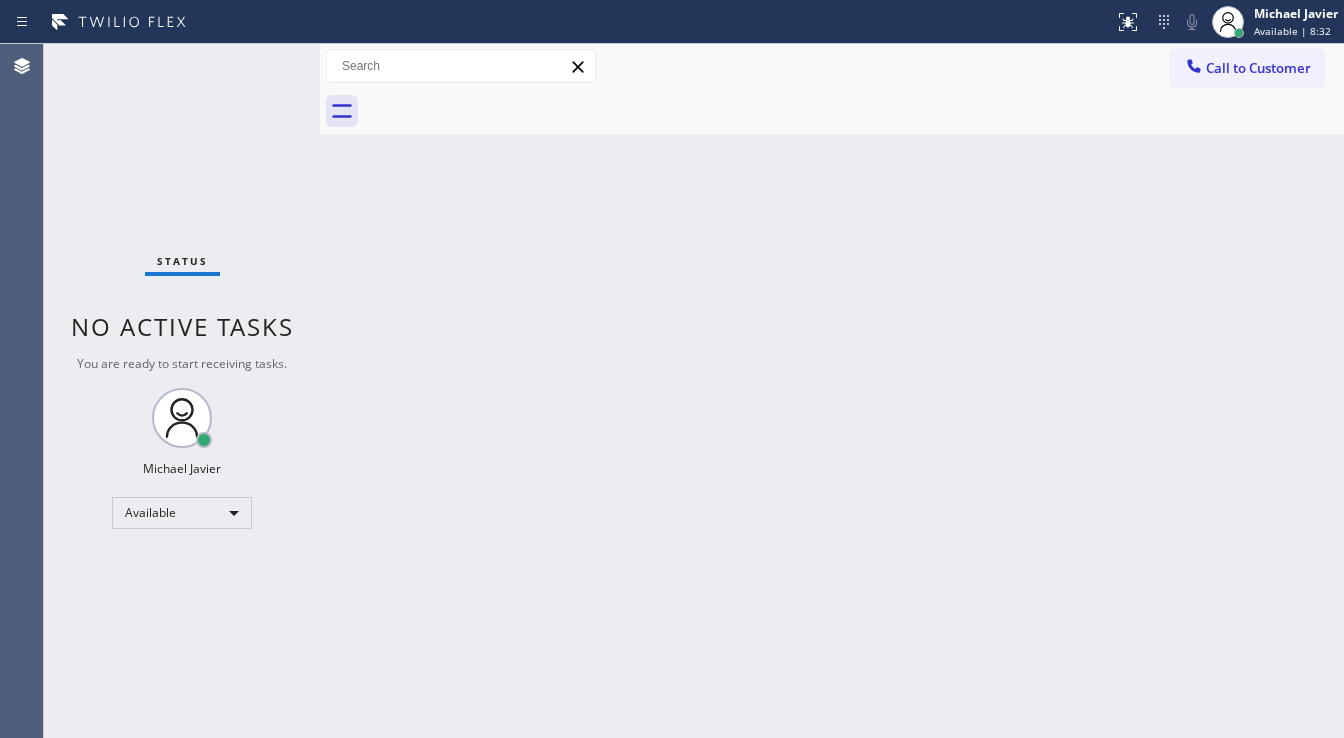 click on "Status   No active tasks     You are ready to start receiving tasks.   Michael Javier Available" at bounding box center [182, 391] 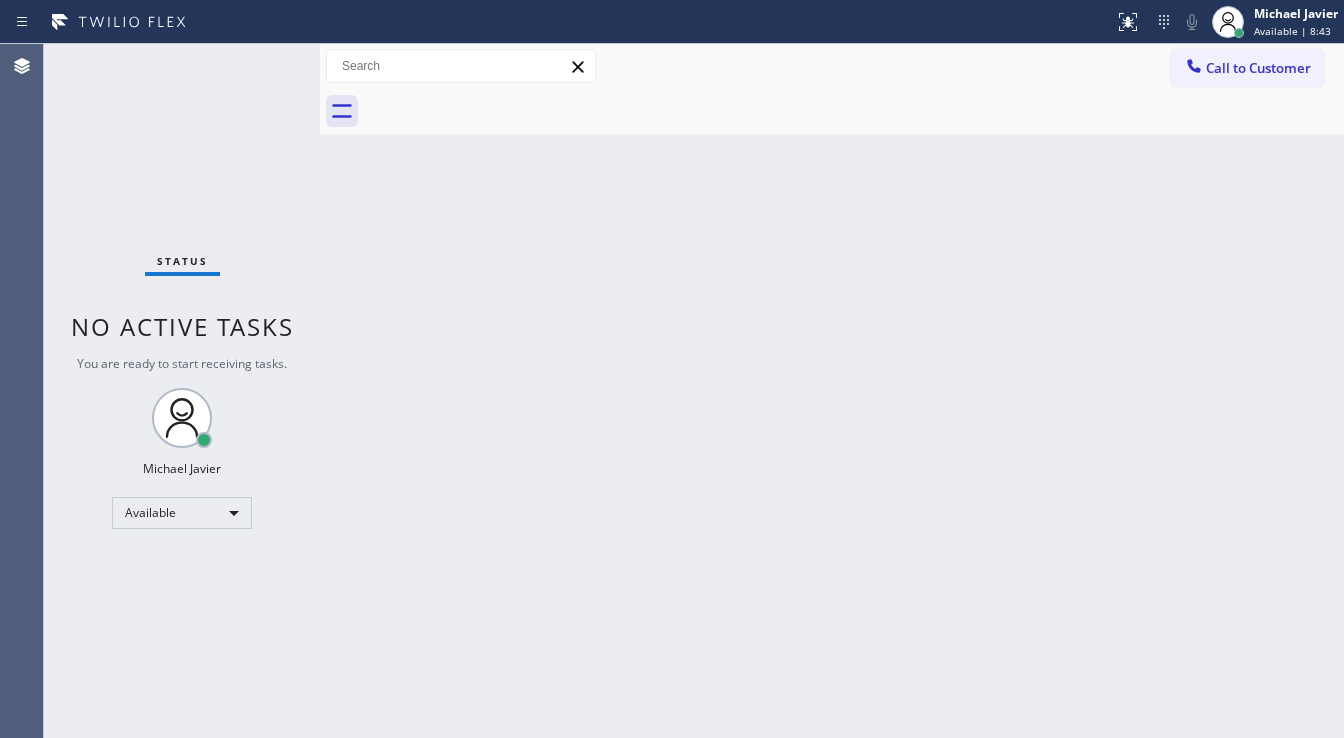 click on "Status   No active tasks     You are ready to start receiving tasks.   Michael Javier Available" at bounding box center (182, 391) 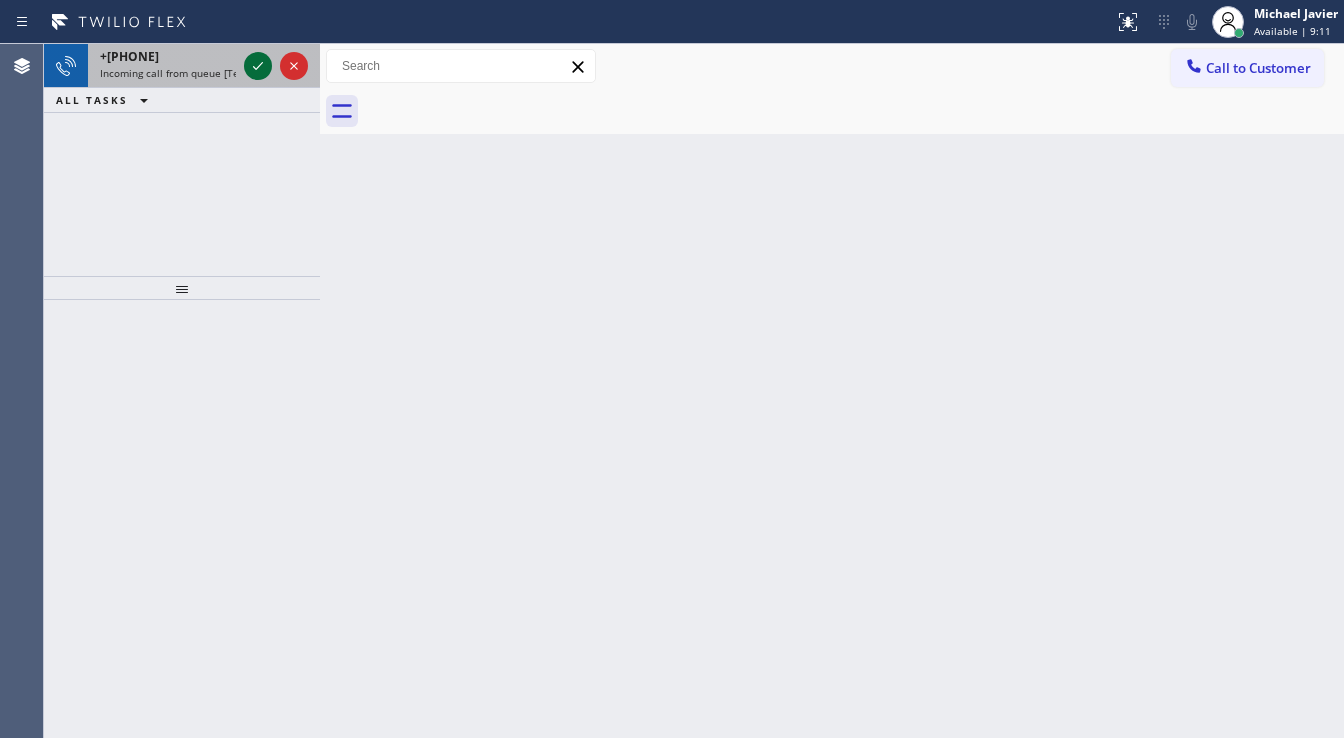 click at bounding box center (258, 66) 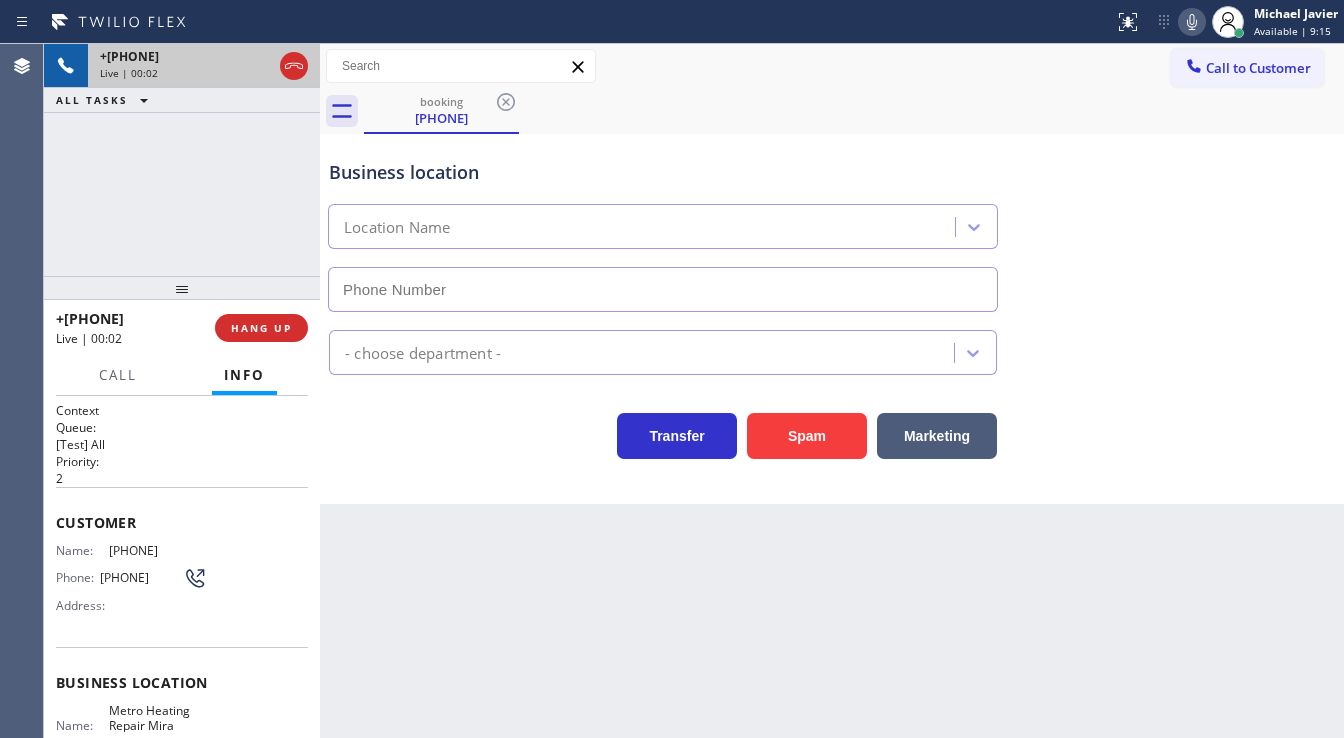 type on "(805) 600-3380" 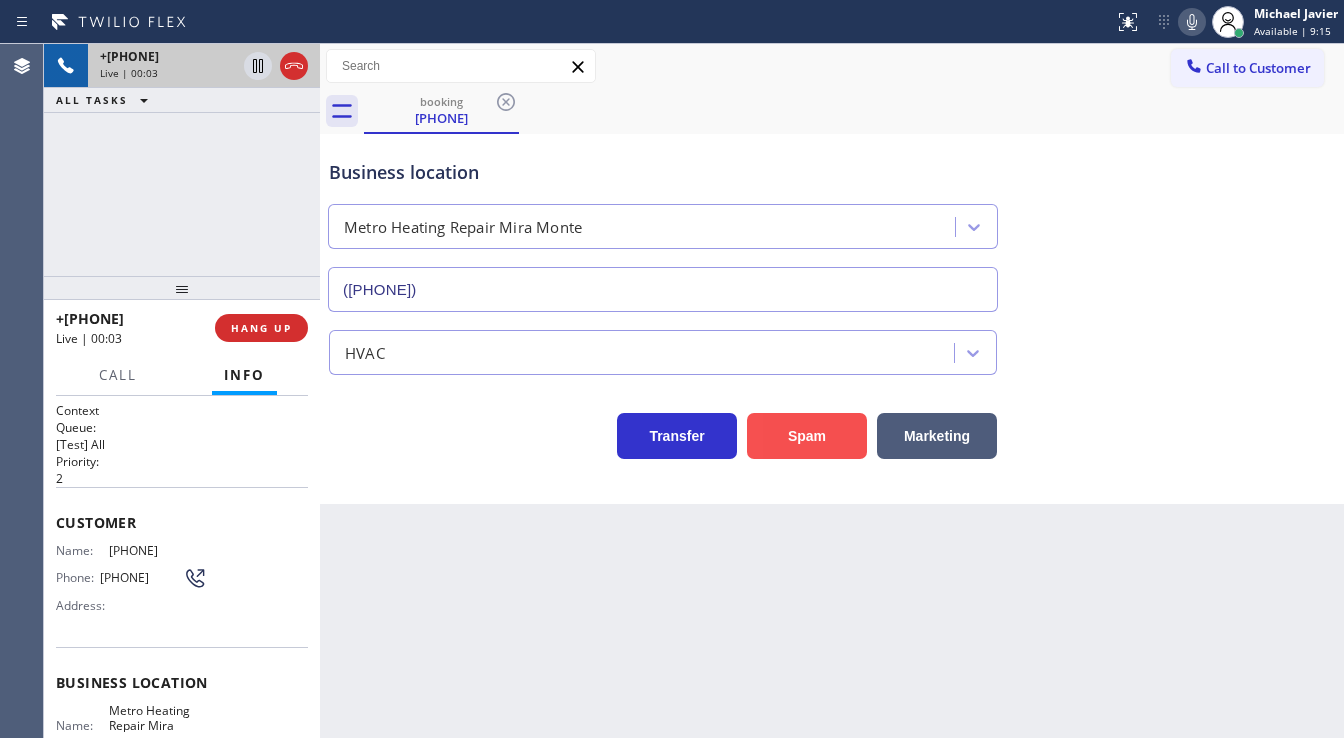 click on "Spam" at bounding box center [807, 436] 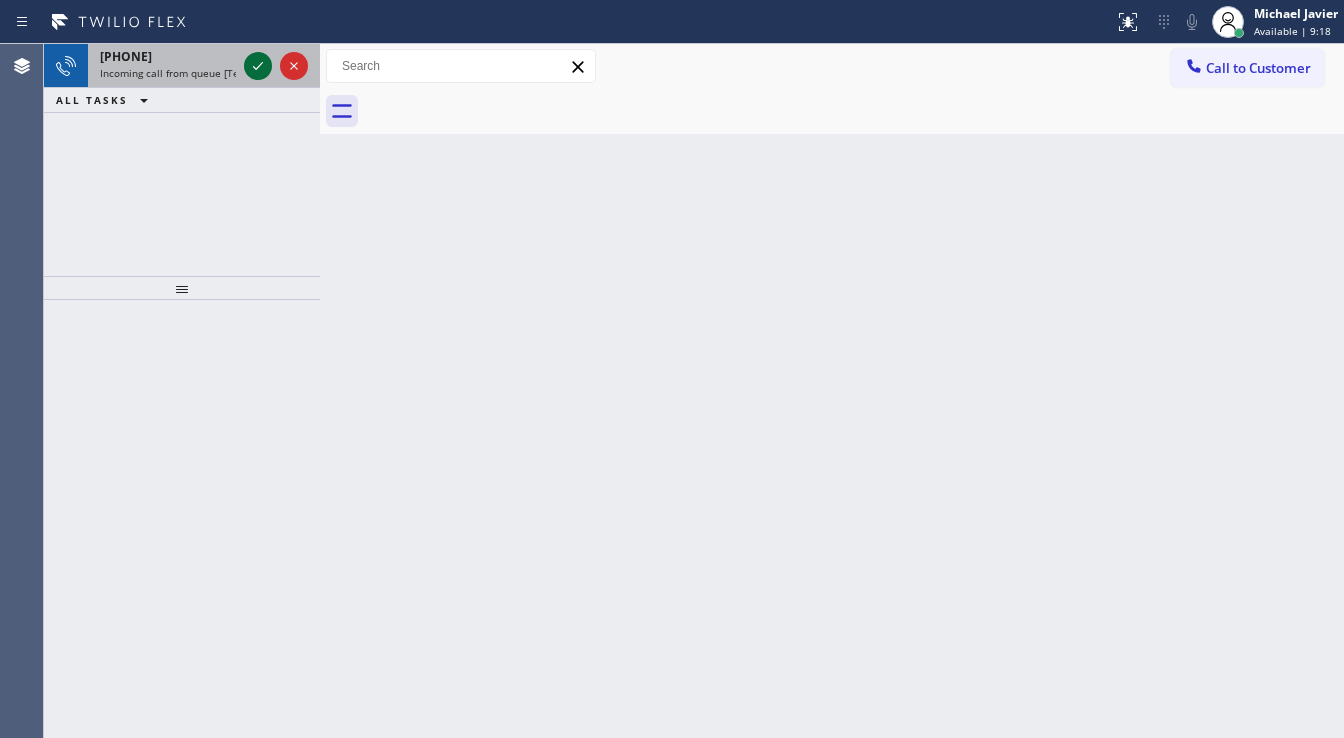 click 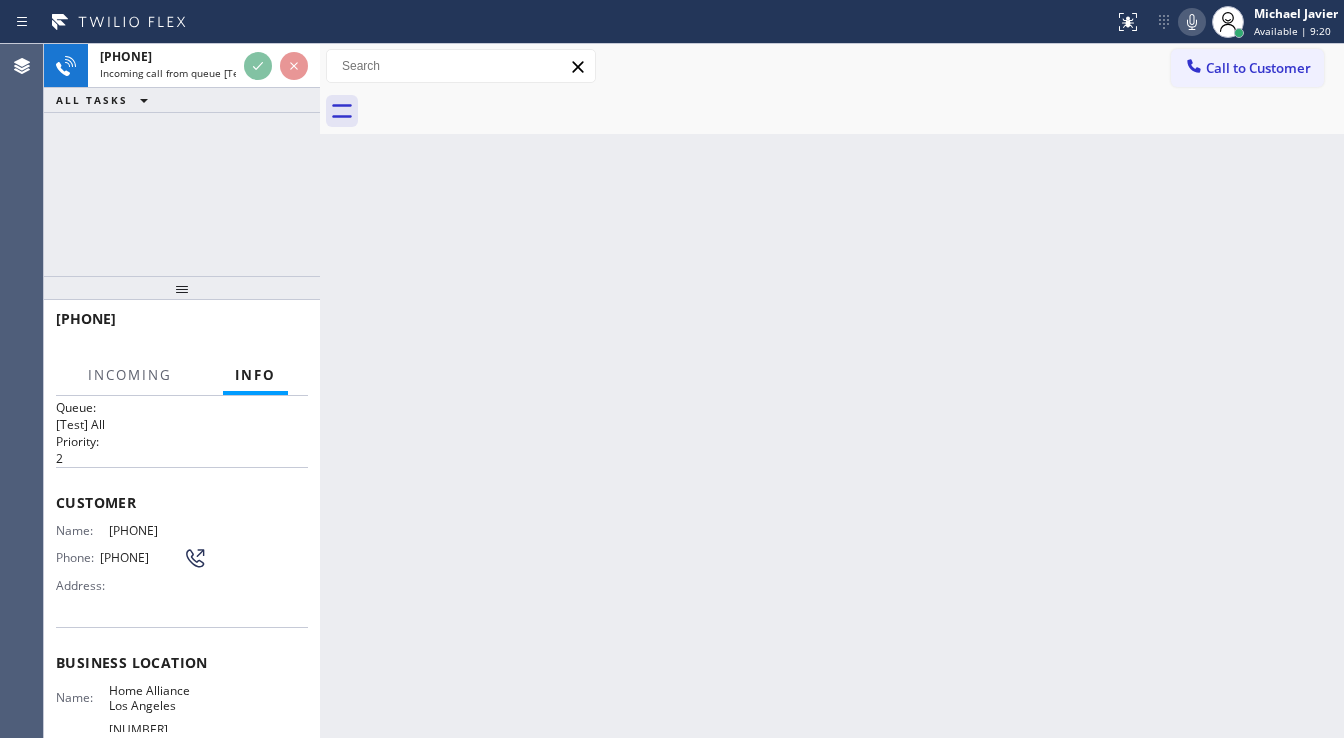 scroll, scrollTop: 80, scrollLeft: 0, axis: vertical 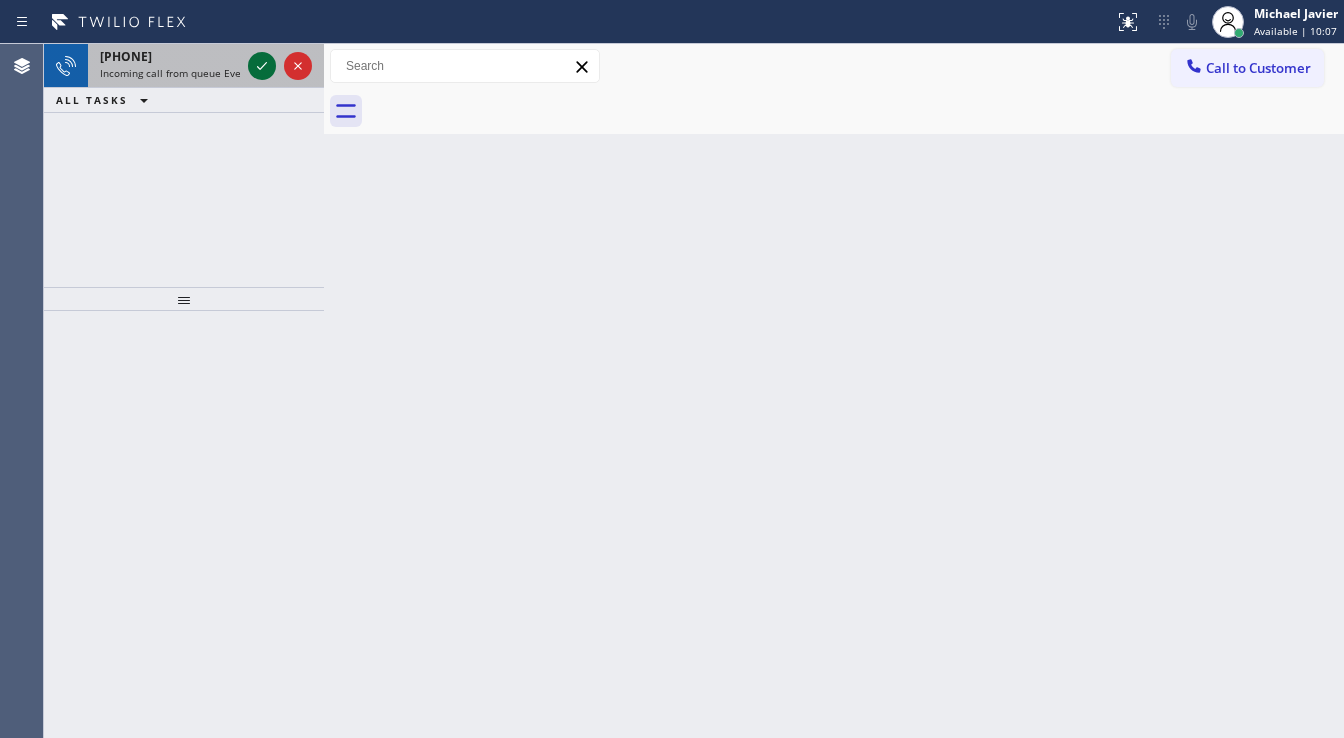 click 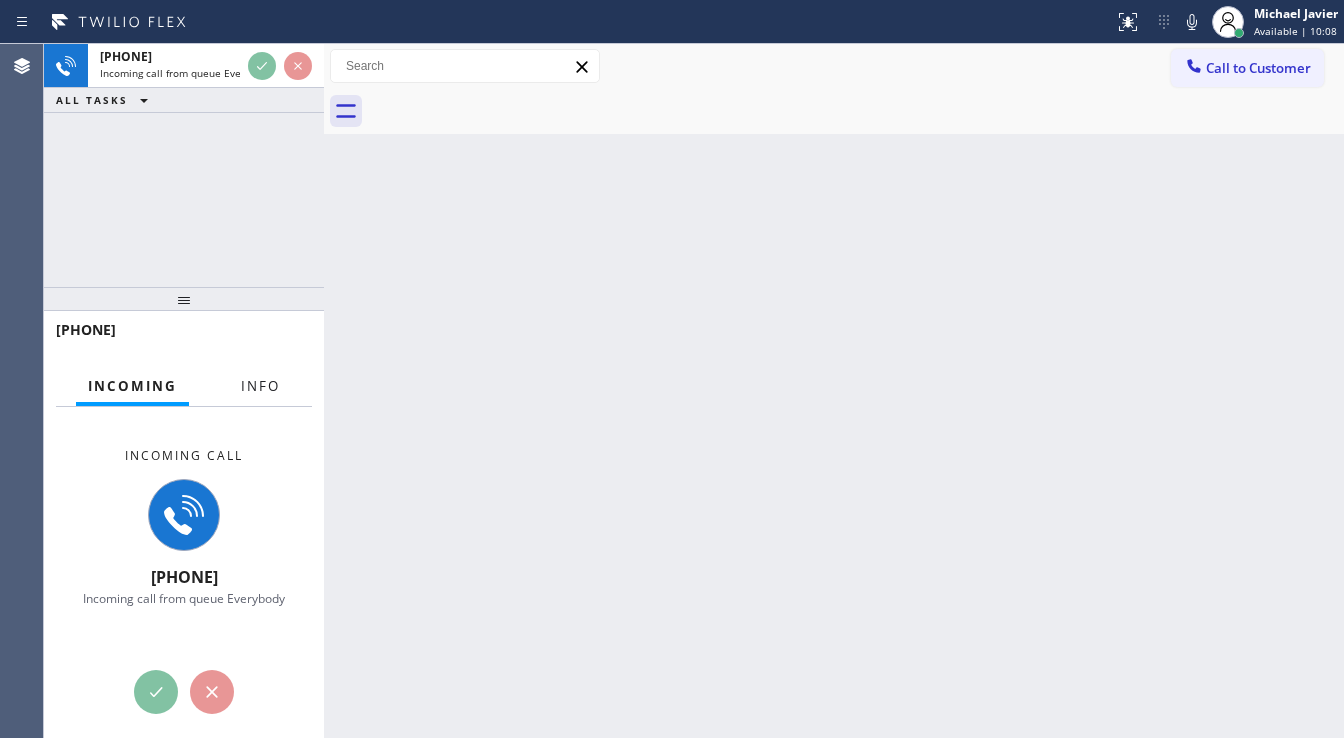 click on "Info" at bounding box center (260, 386) 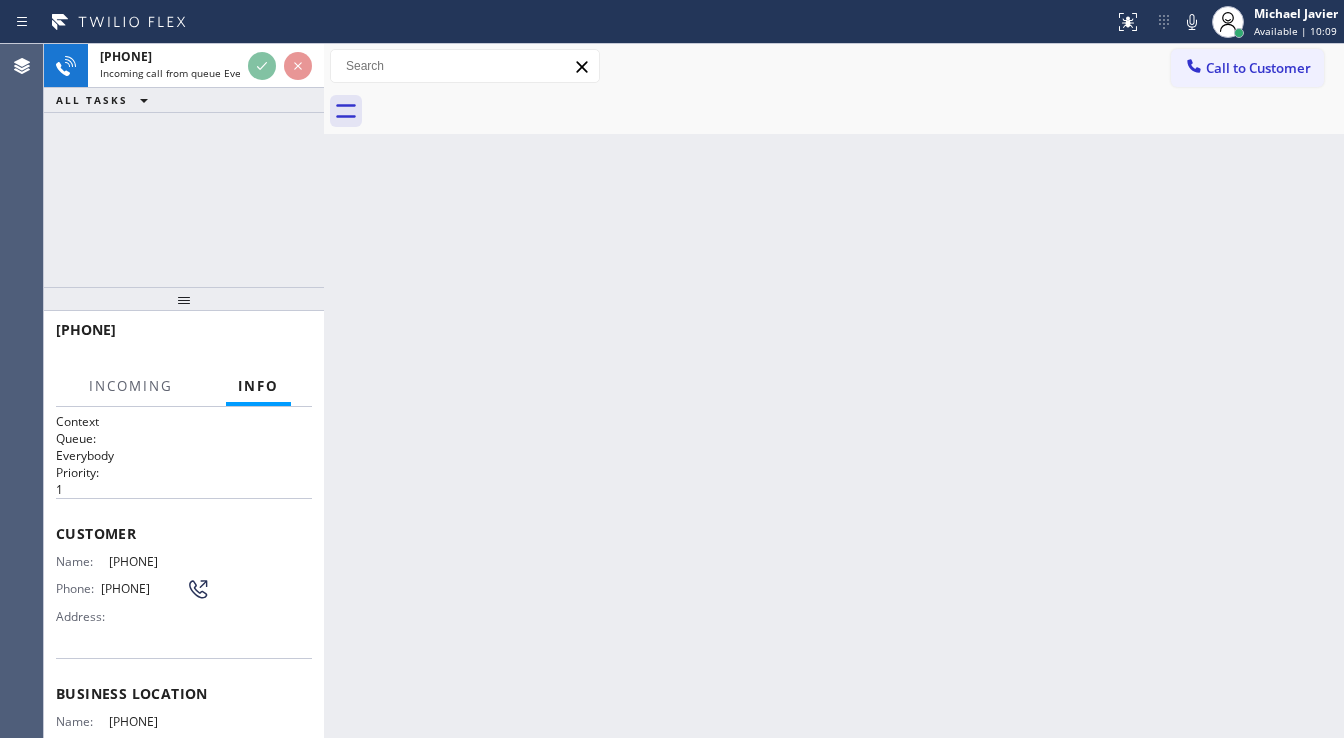 click on "+1[PHONE] Incoming call from queue Everybody ALL TASKS ALL TASKS ACTIVE TASKS TASKS IN WRAP UP" at bounding box center [184, 165] 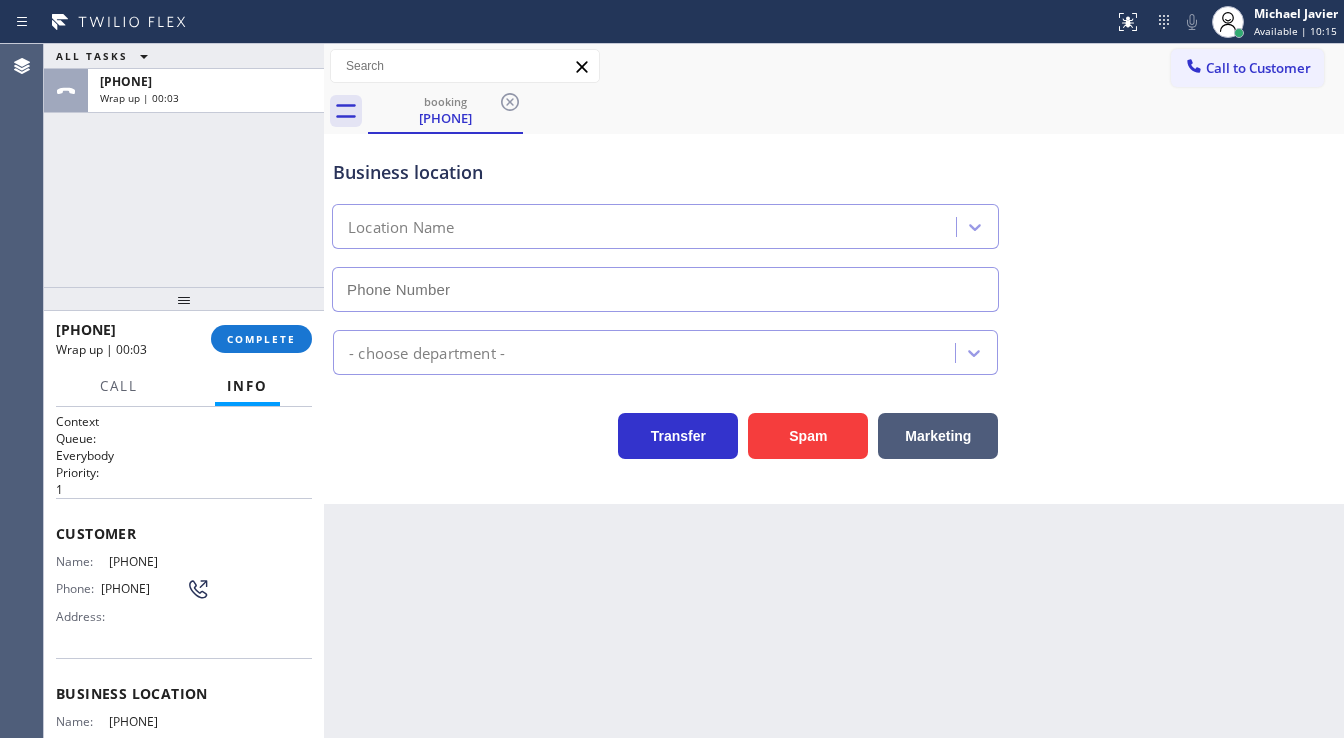 click on "Agent Desktop" at bounding box center (21, 391) 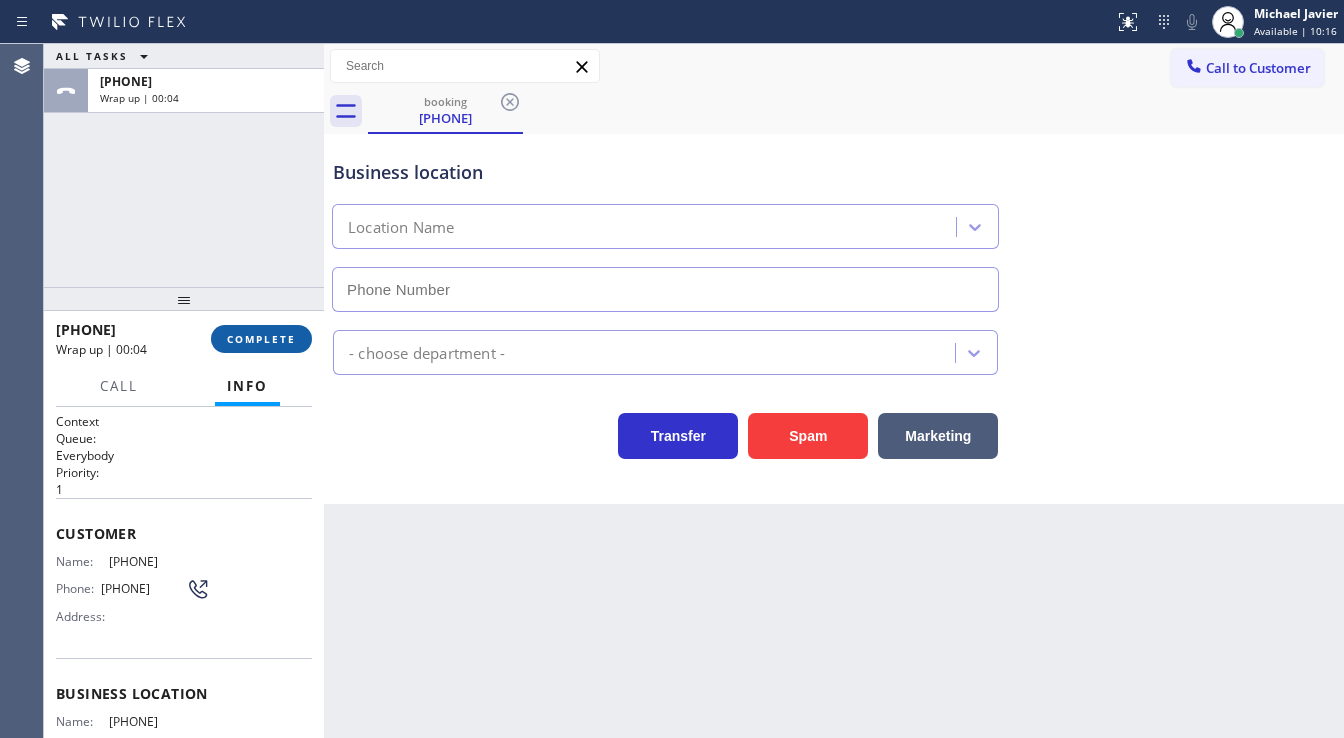 click on "COMPLETE" at bounding box center [261, 339] 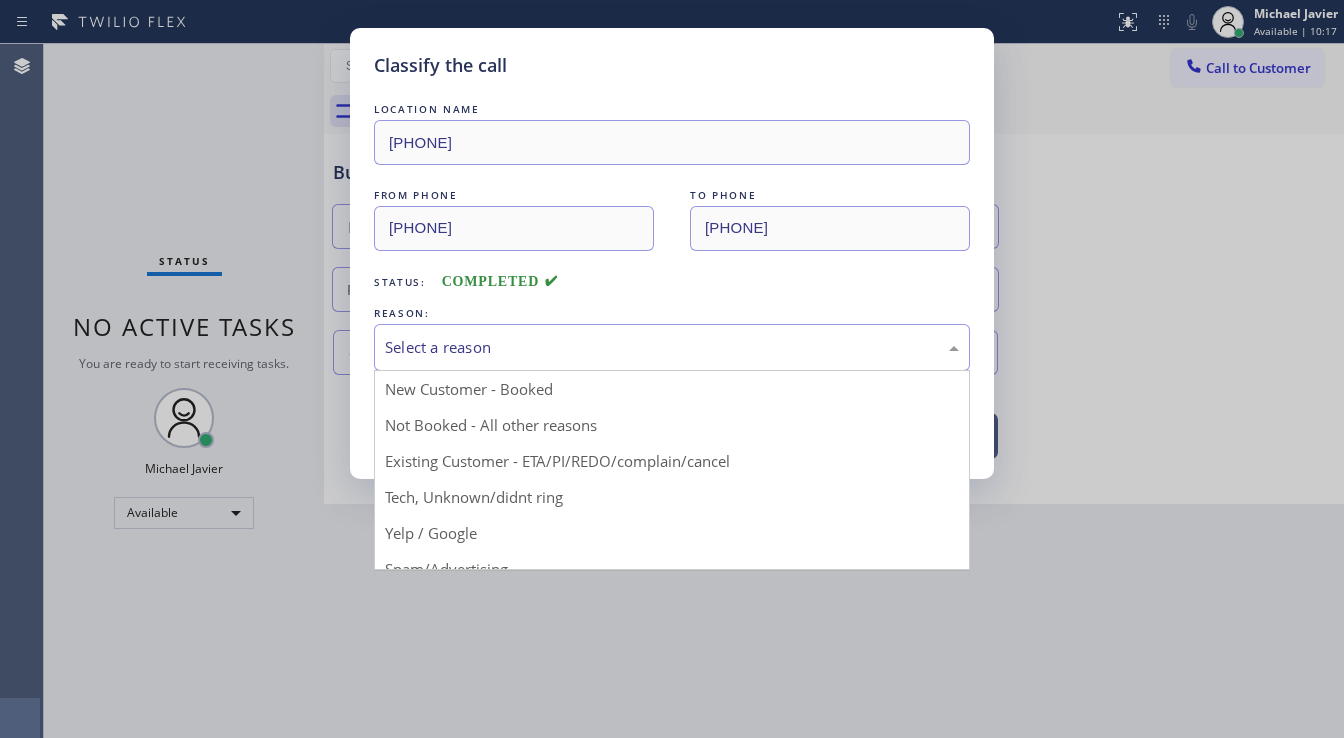click on "Select a reason" at bounding box center (672, 347) 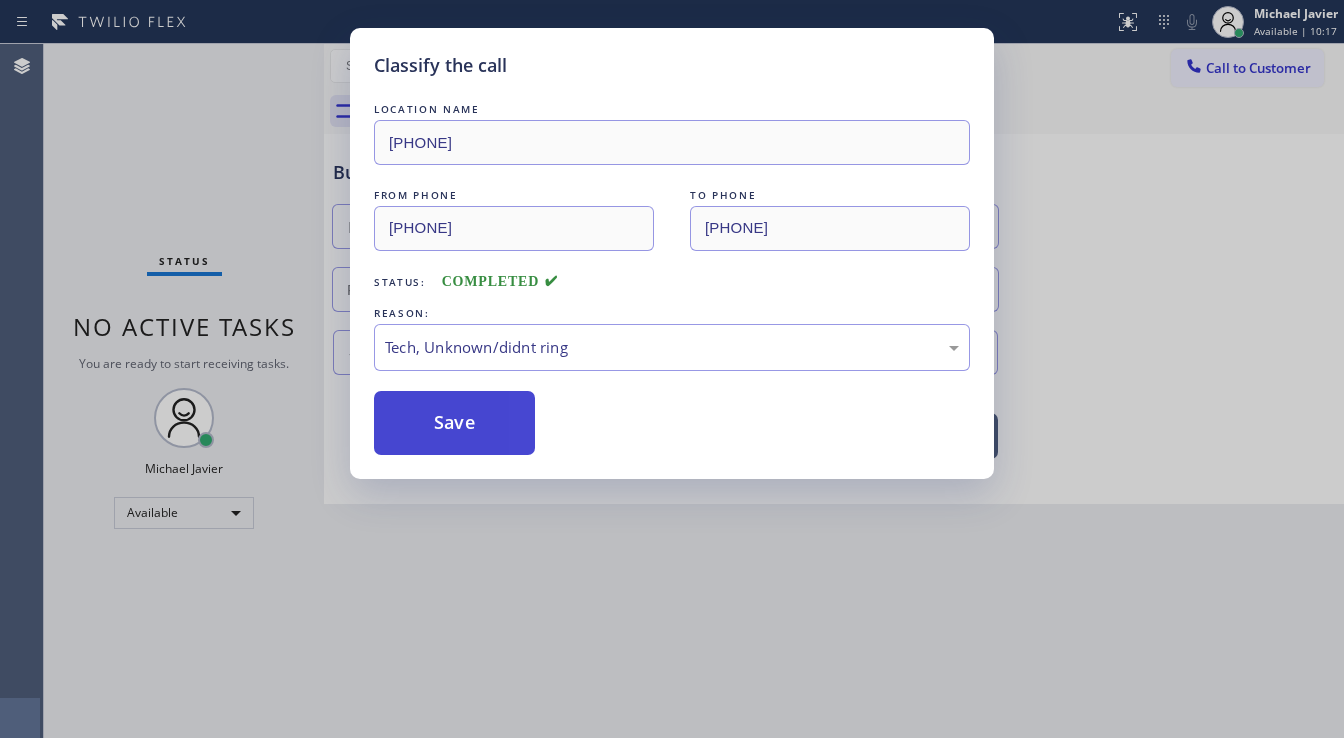 click on "Save" at bounding box center [454, 423] 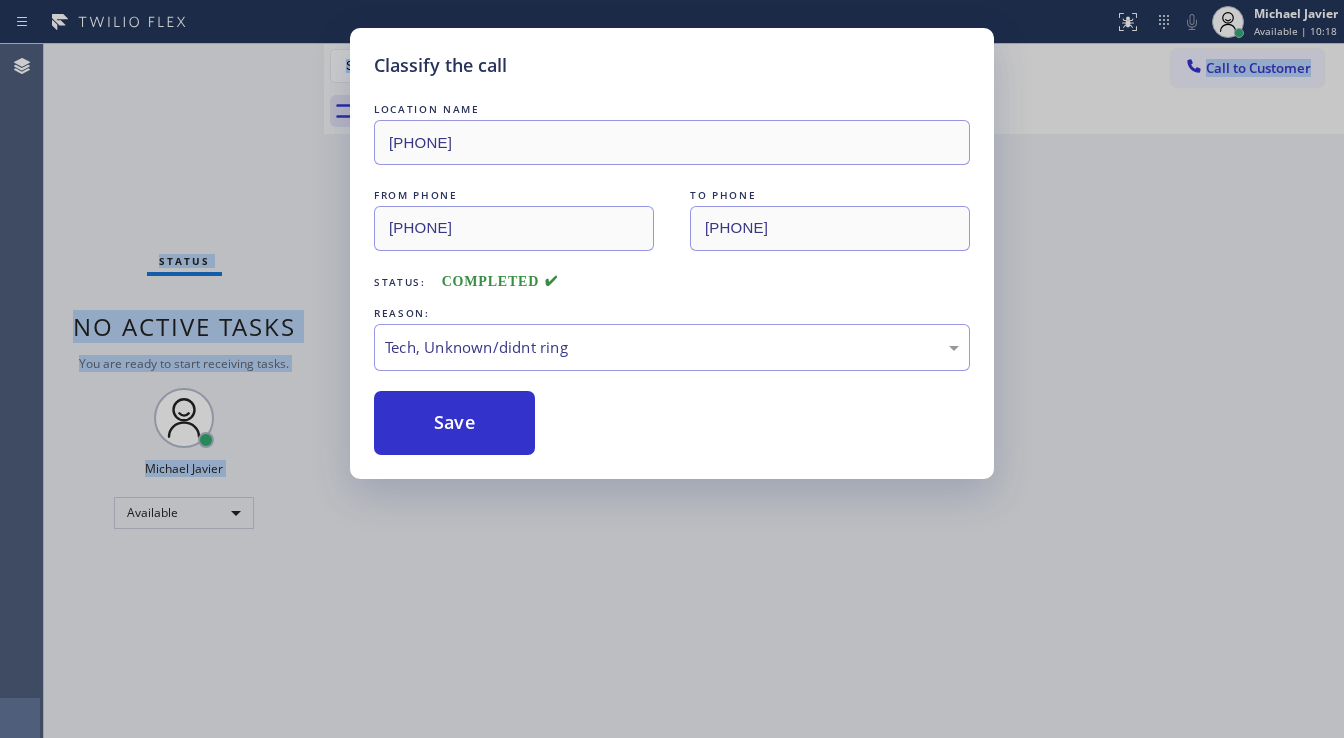 drag, startPoint x: 513, startPoint y: 722, endPoint x: 520, endPoint y: 743, distance: 22.135944 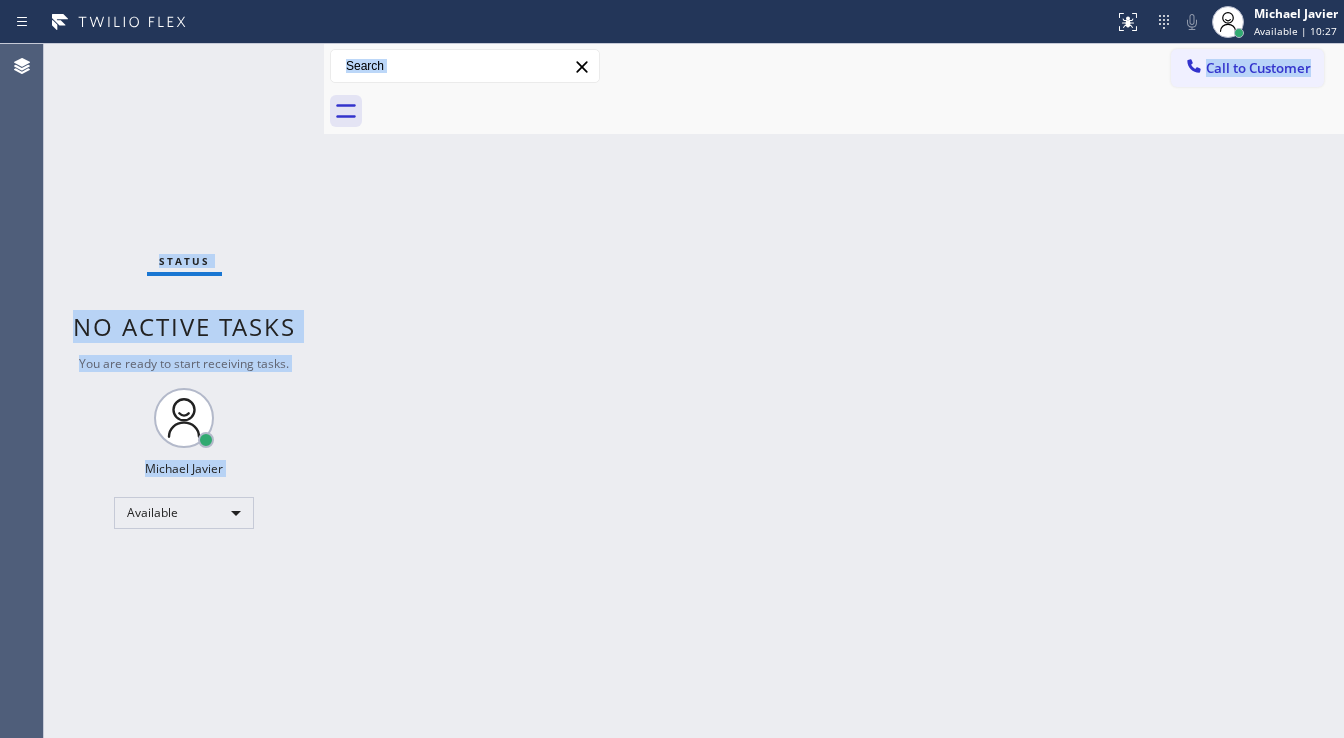 click on "Status   No active tasks     You are ready to start receiving tasks.   Michael Javier Available" at bounding box center [184, 391] 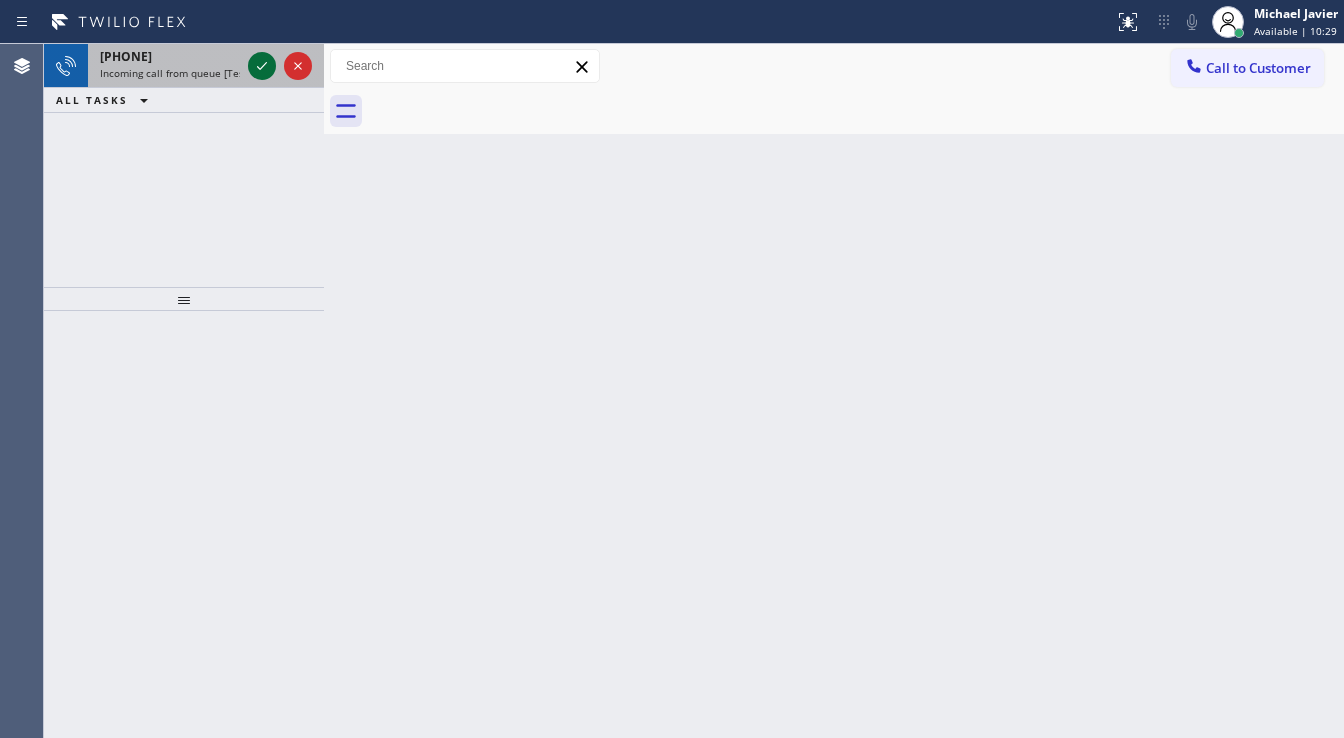 click 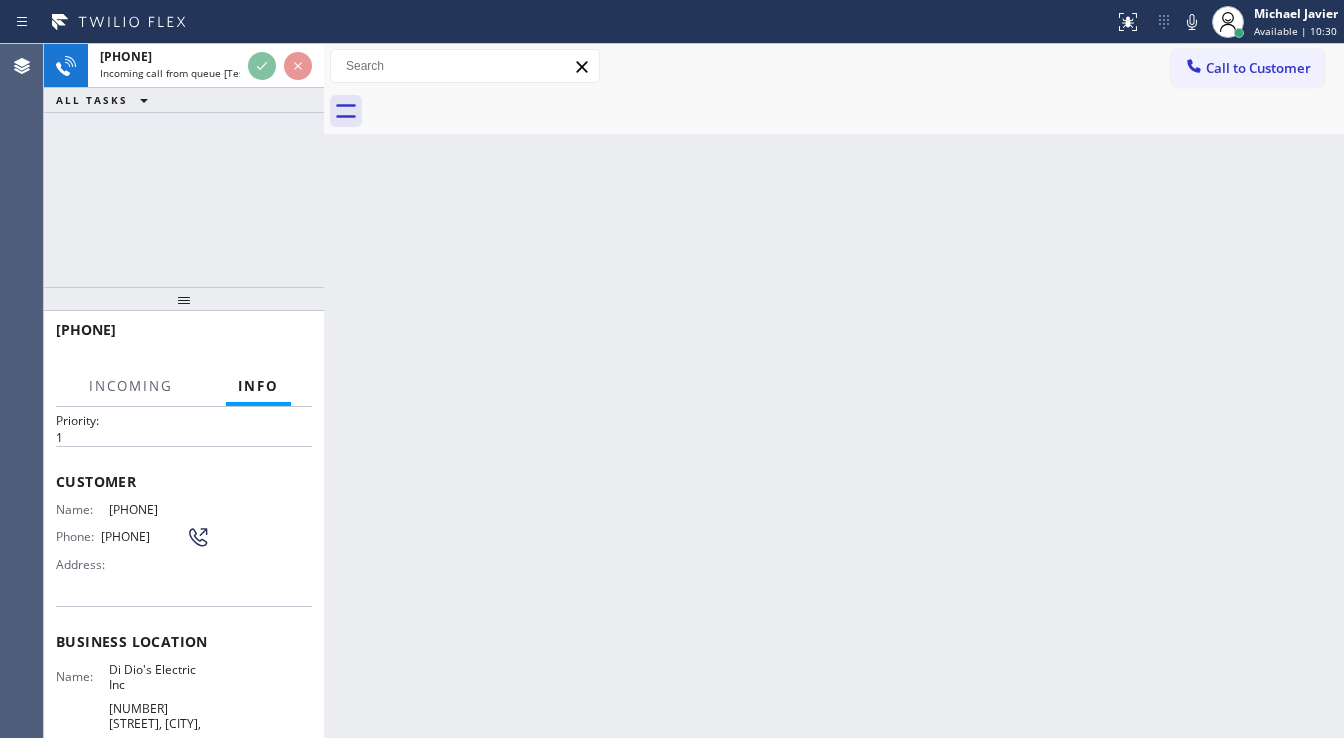scroll, scrollTop: 80, scrollLeft: 0, axis: vertical 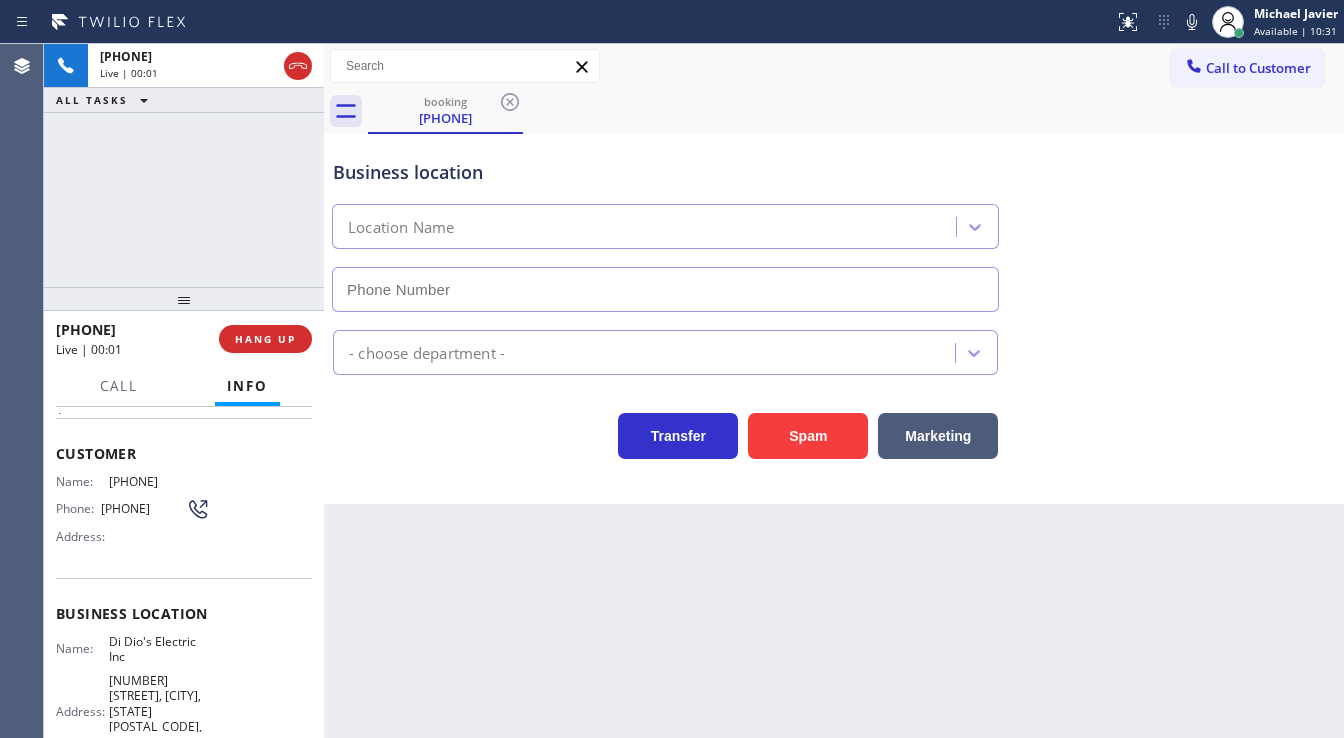 type on "([PHONE])" 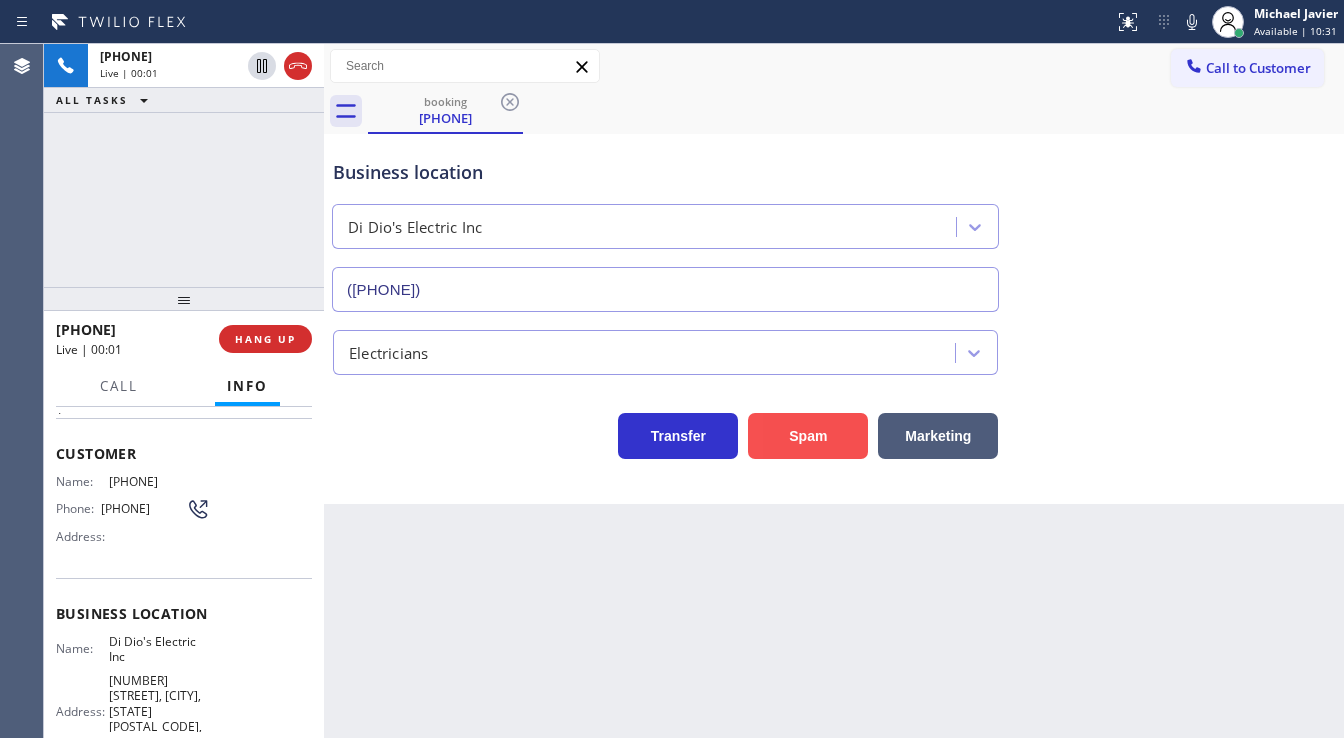 click on "Spam" at bounding box center [808, 436] 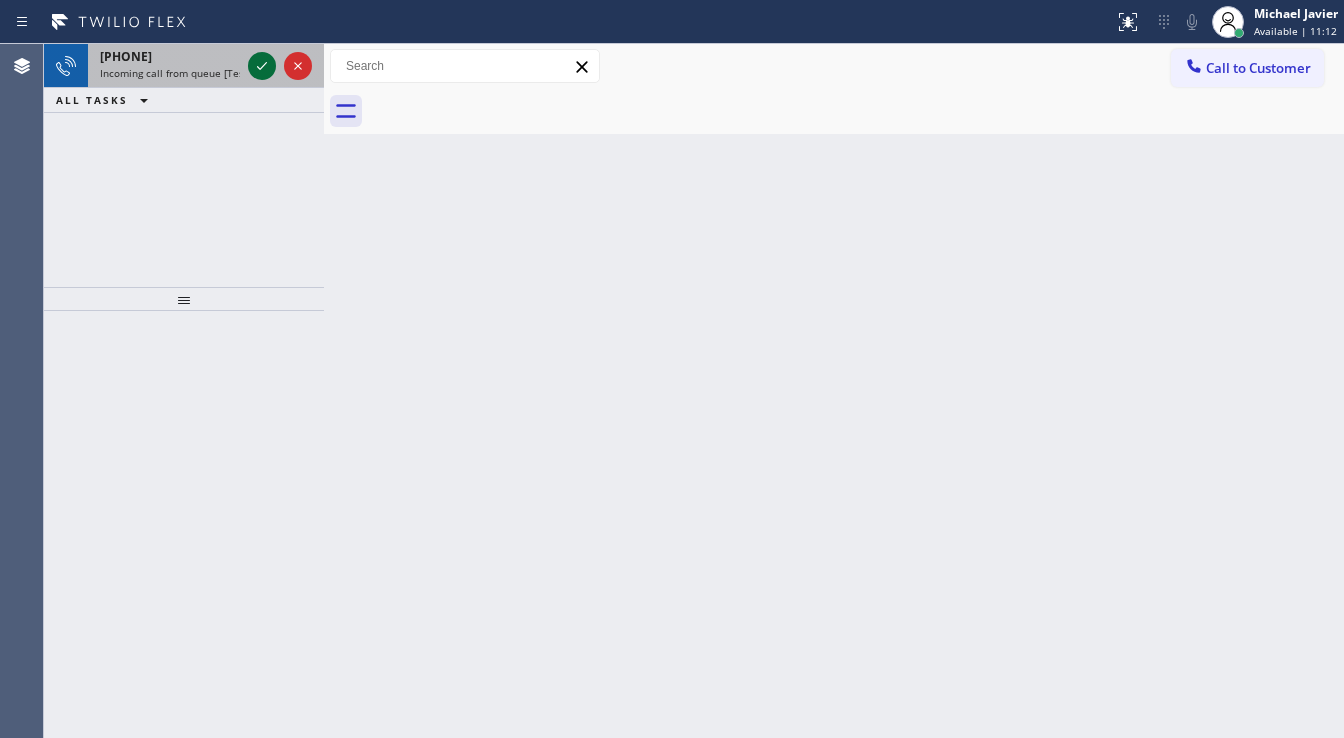 click 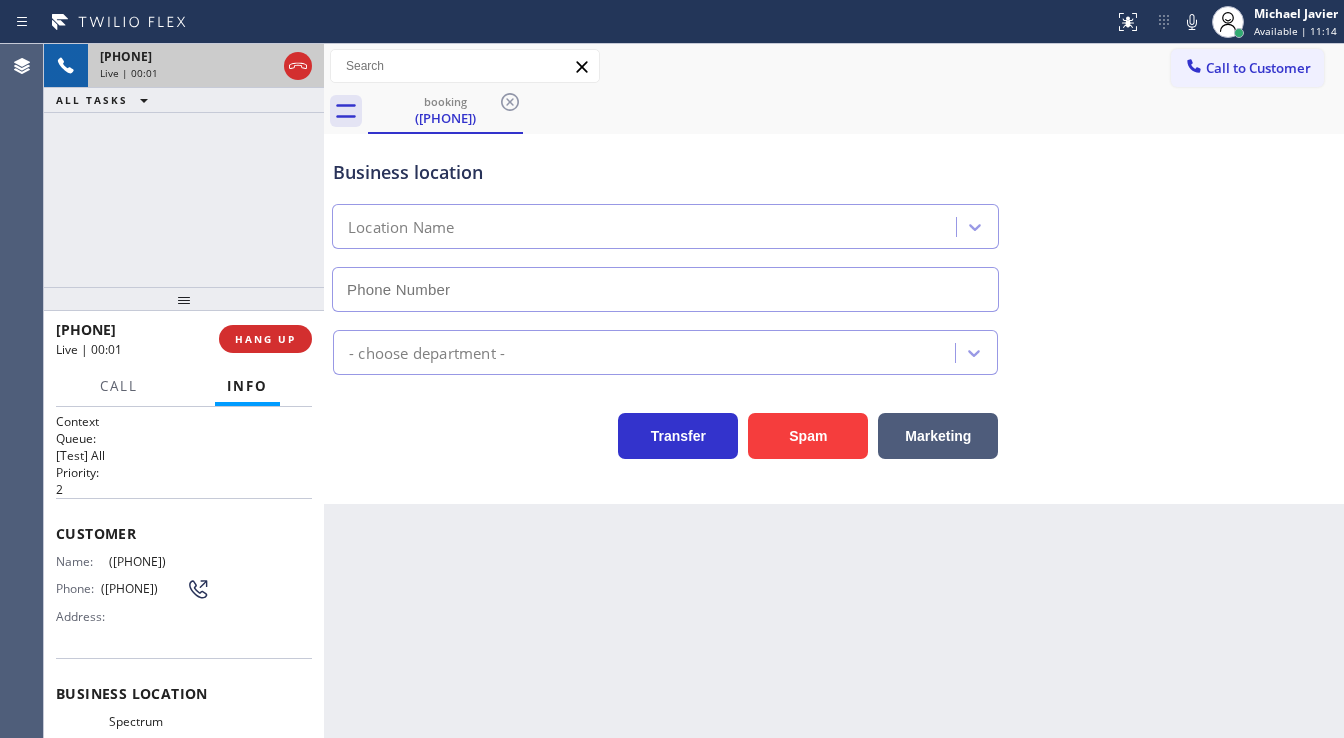 type on "([PHONE])" 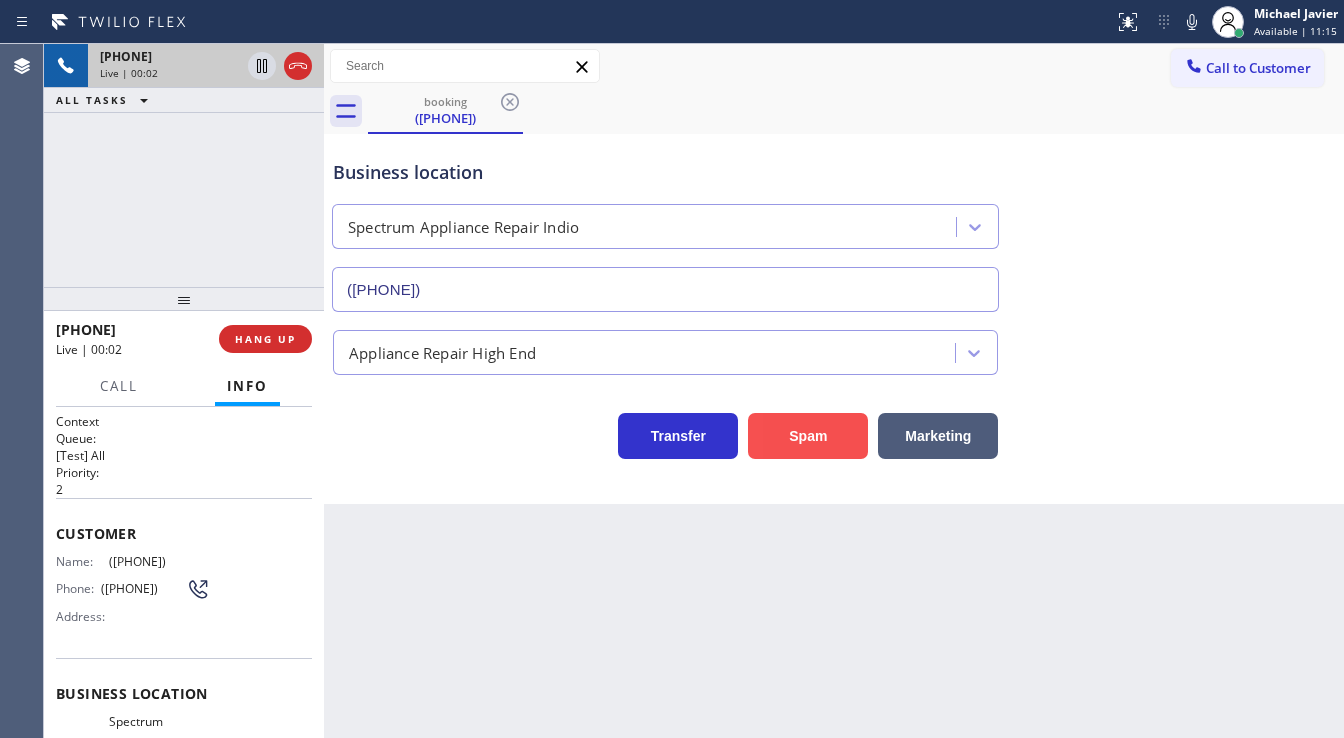 click on "Spam" at bounding box center [808, 436] 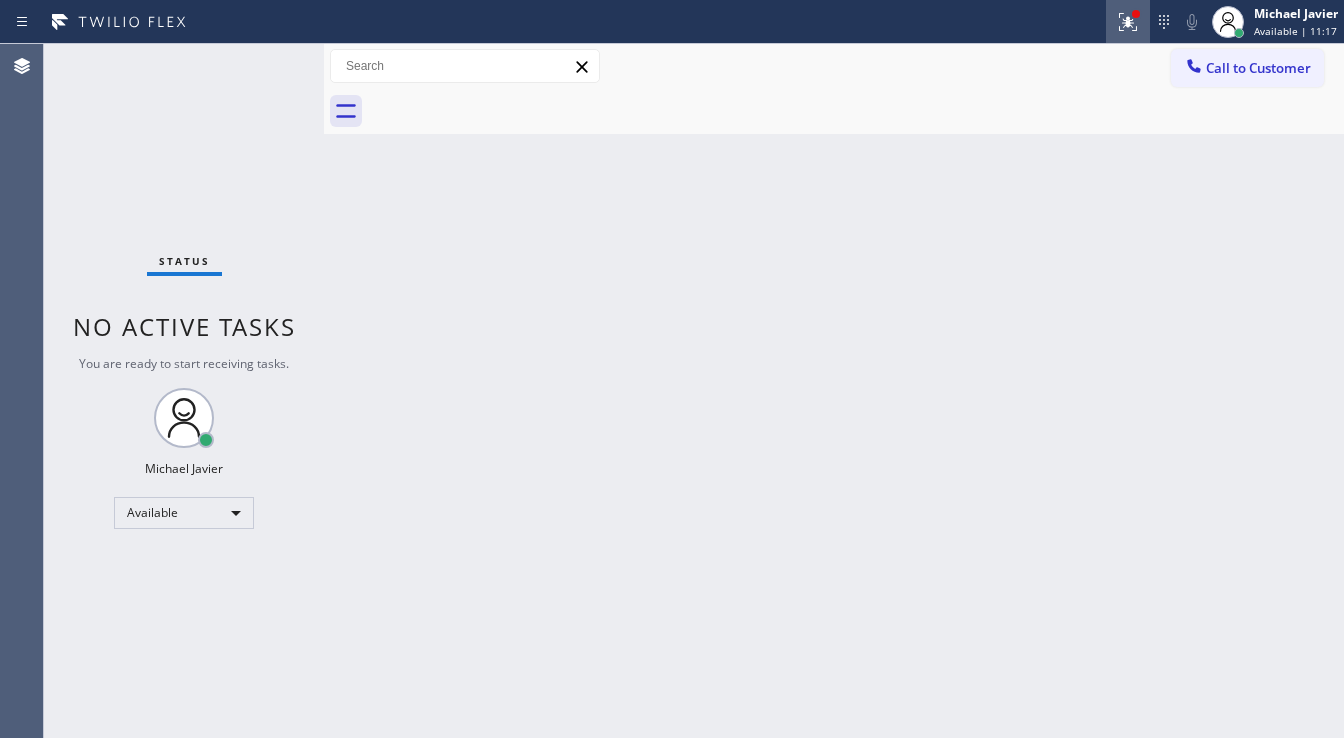 click at bounding box center (1128, 22) 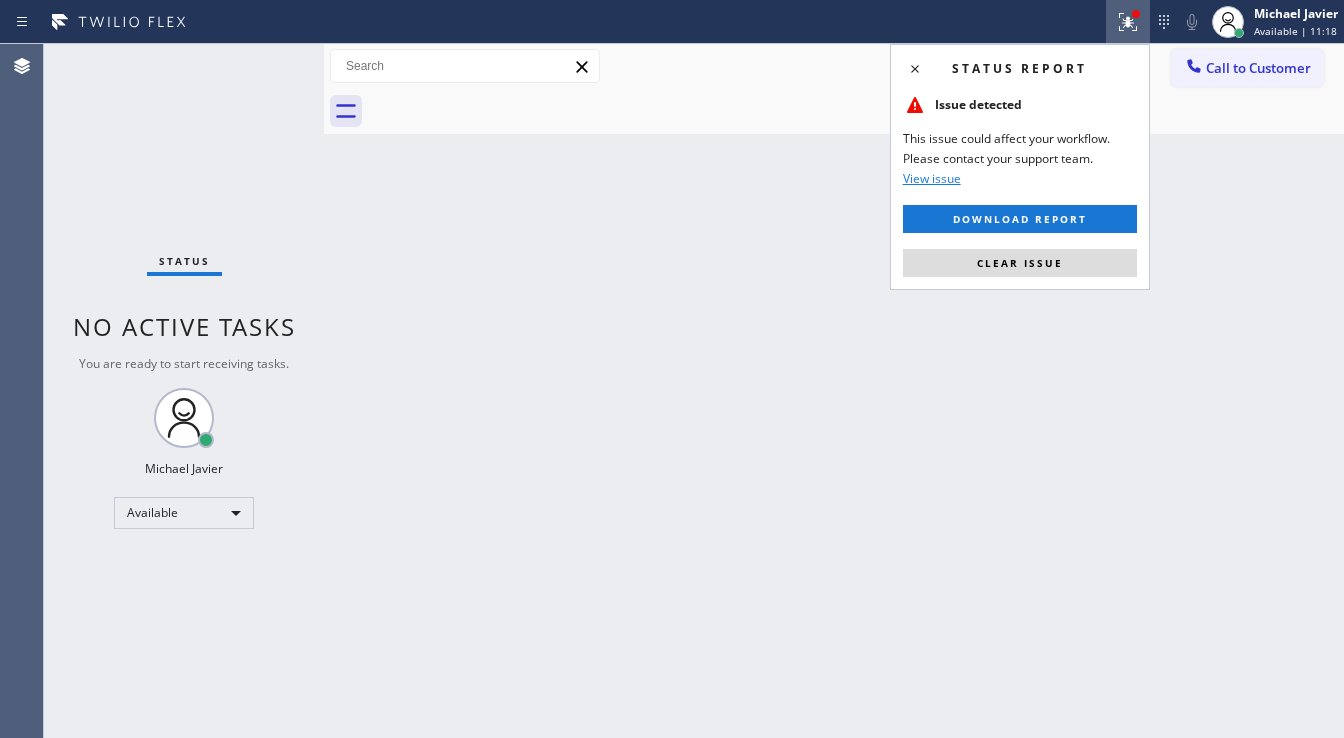 click on "Status report Issue detected This issue could affect your workflow. Please contact your support team. View issue Download report Clear issue" at bounding box center (1020, 167) 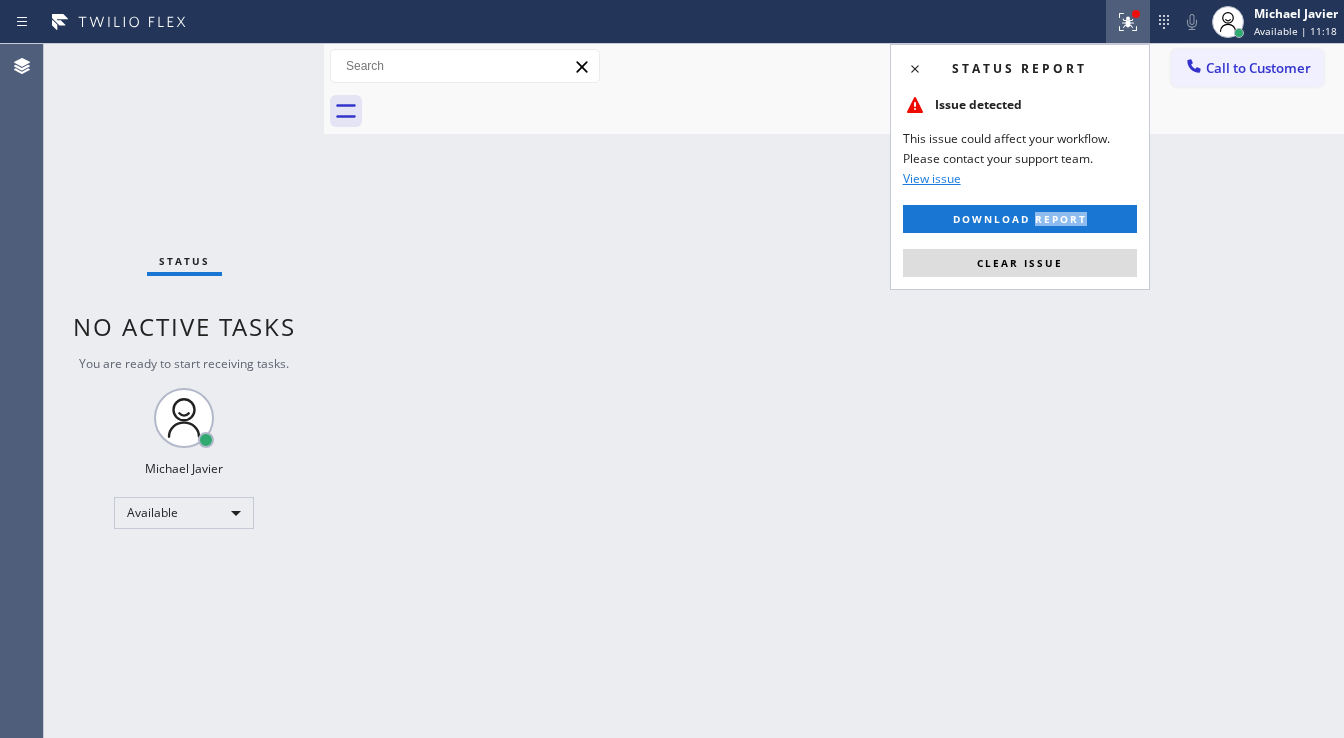 click on "Status report Issue detected This issue could affect your workflow. Please contact your support team. View issue Download report Clear issue" at bounding box center [1020, 167] 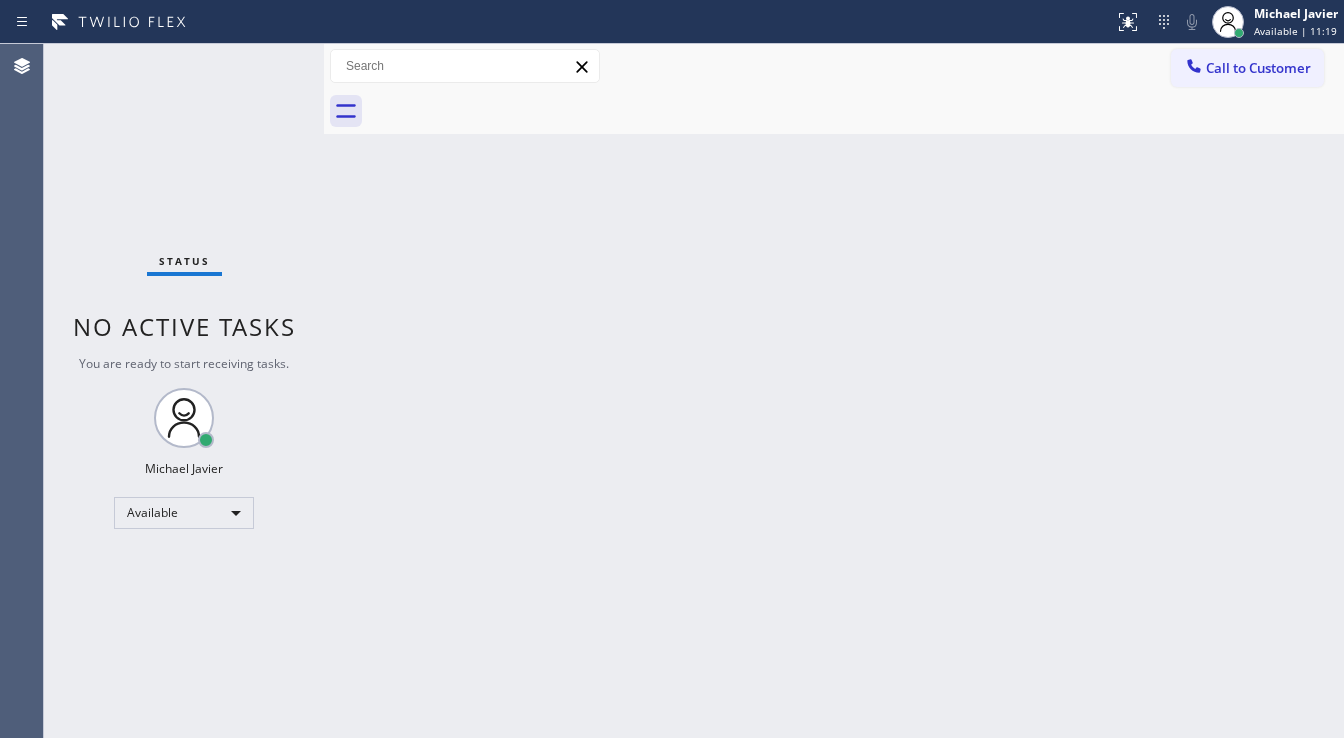 click on "Back to Dashboard Change Sender ID Customers Technicians Select a contact Outbound call Technician Search Technician Your caller id phone number Your caller id phone number Call Technician info Name   Phone none Address none Change Sender ID HVAC +18559994417 5 Star Appliance +18557314952 Appliance Repair +18554611149 Plumbing +18889090120 Air Duct Cleaning +18006865038  Electricians +18005688664 Cancel Change Check personal SMS Reset Change No tabs Call to Customer Outbound call Location Search location Your caller id phone number ([PHONE]) Customer number Call Outbound call Technician Search Technician Your caller id phone number Your caller id phone number Call" at bounding box center [834, 391] 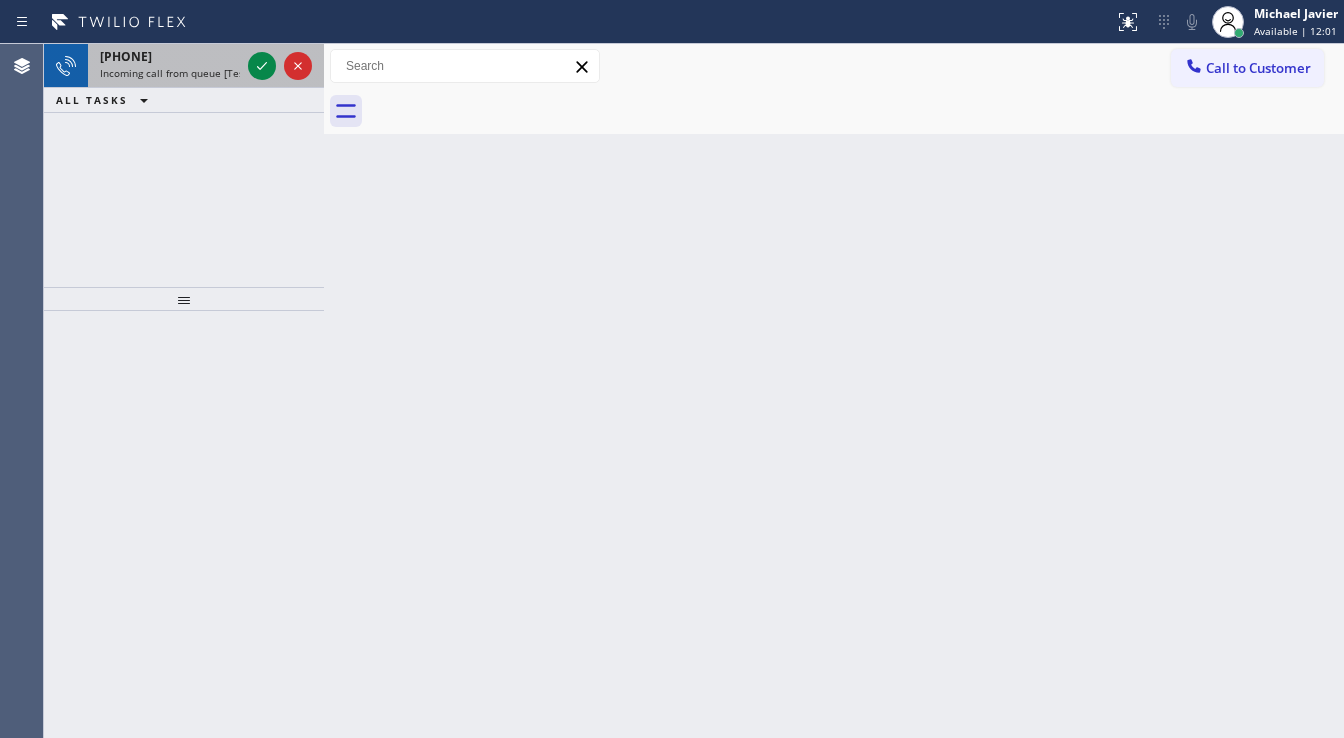 click on "[PHONE] Incoming call from queue [Test] All" at bounding box center (184, 66) 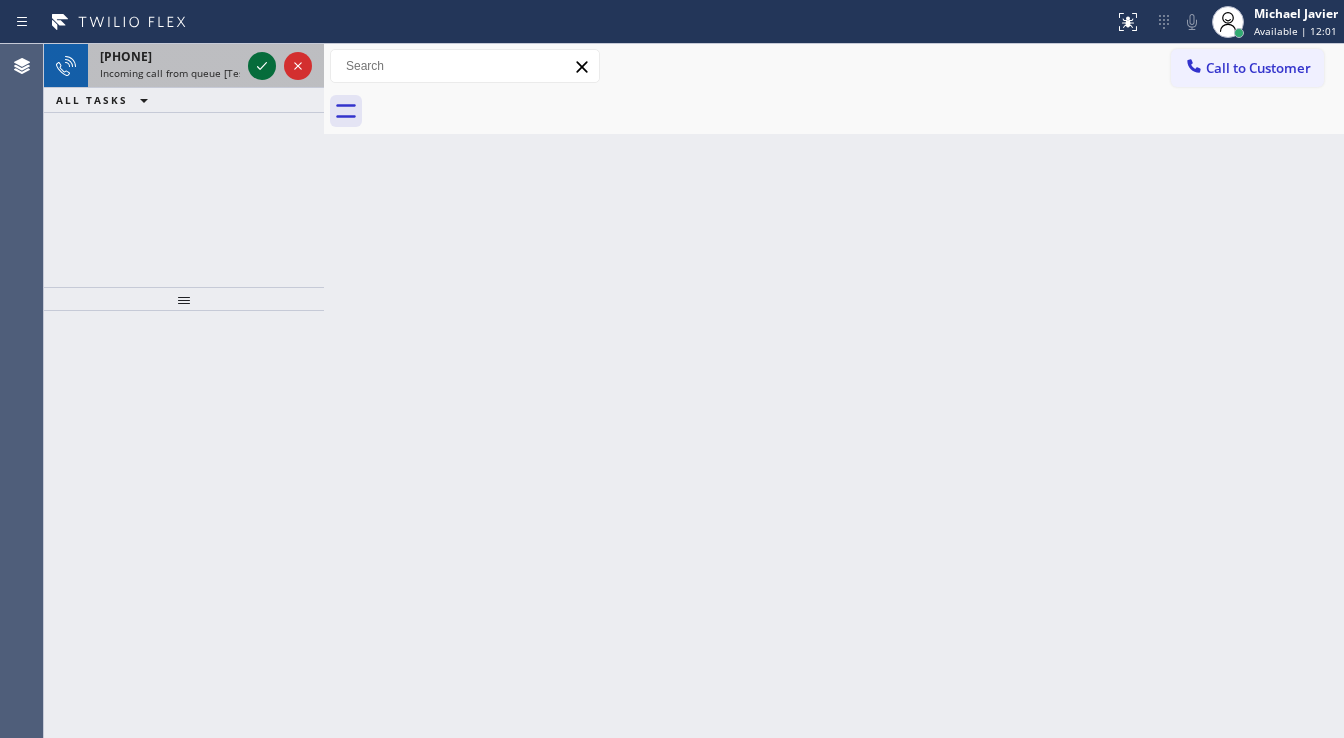 click 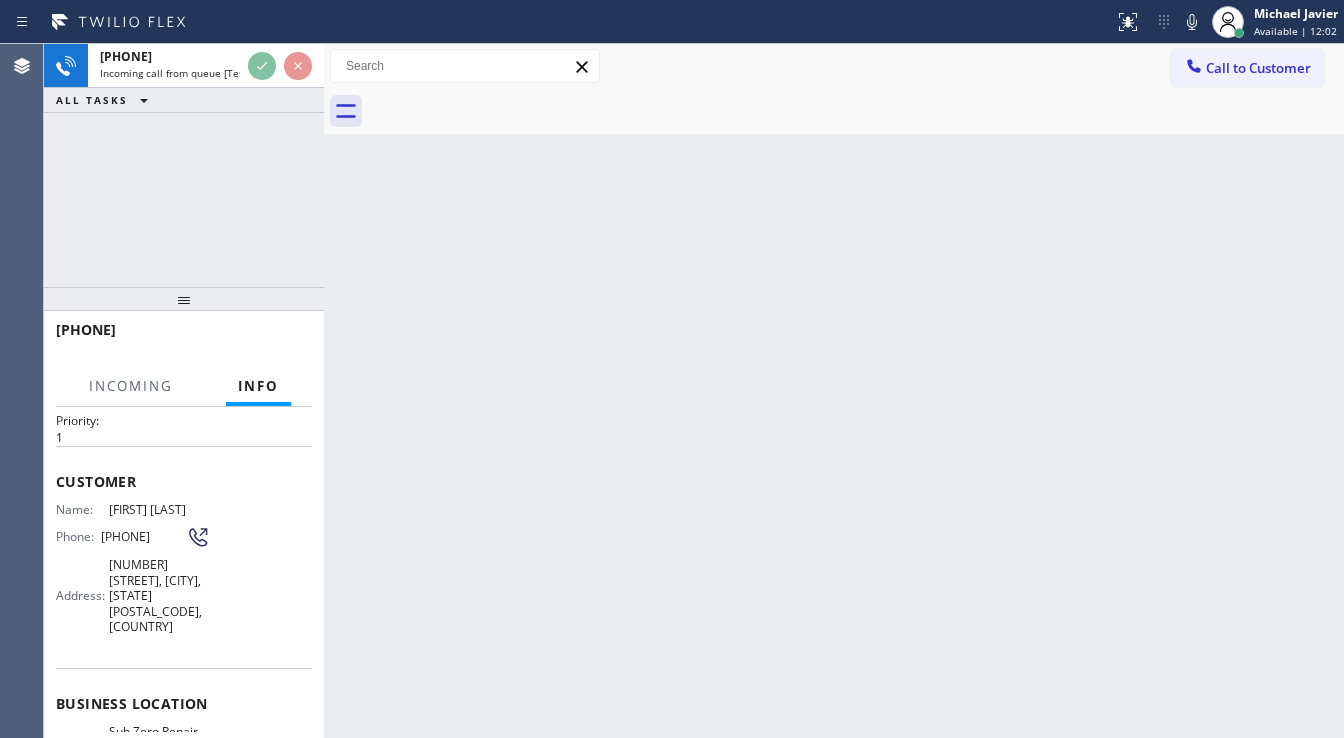 scroll, scrollTop: 80, scrollLeft: 0, axis: vertical 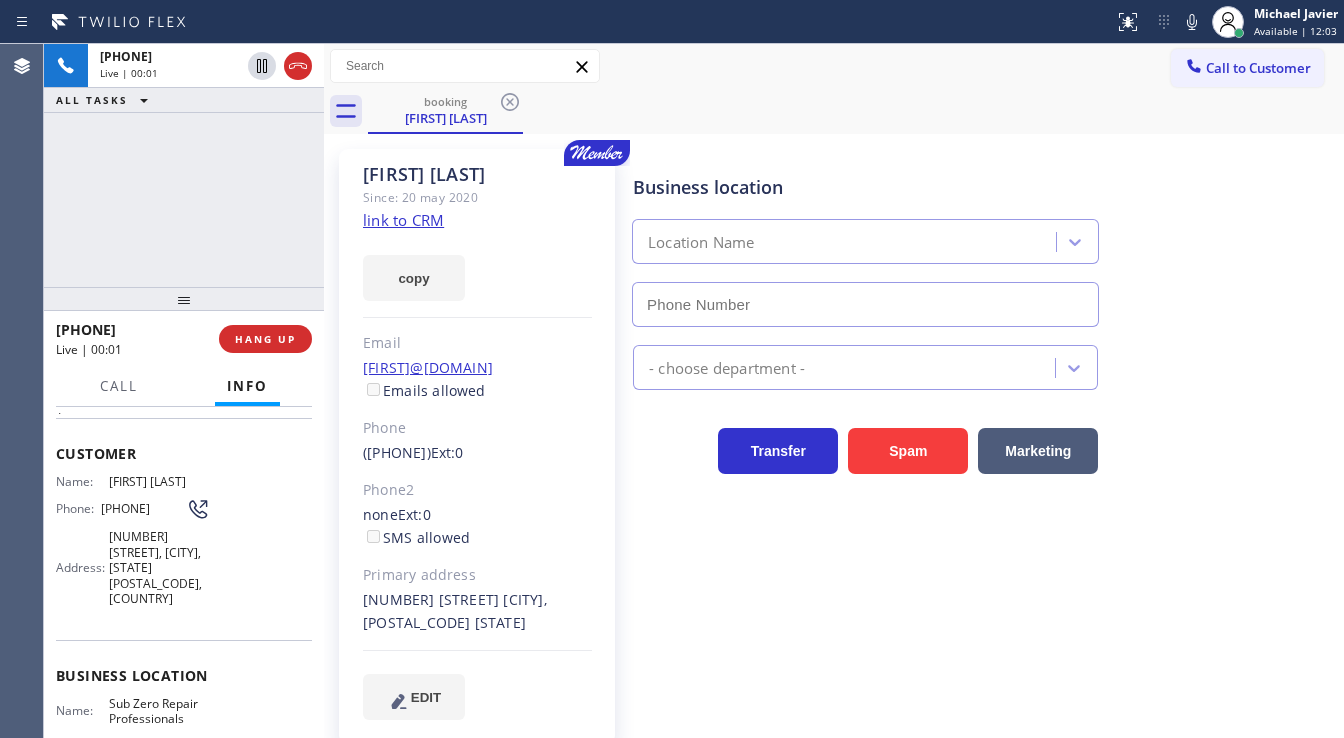 type on "(855) 662-5332" 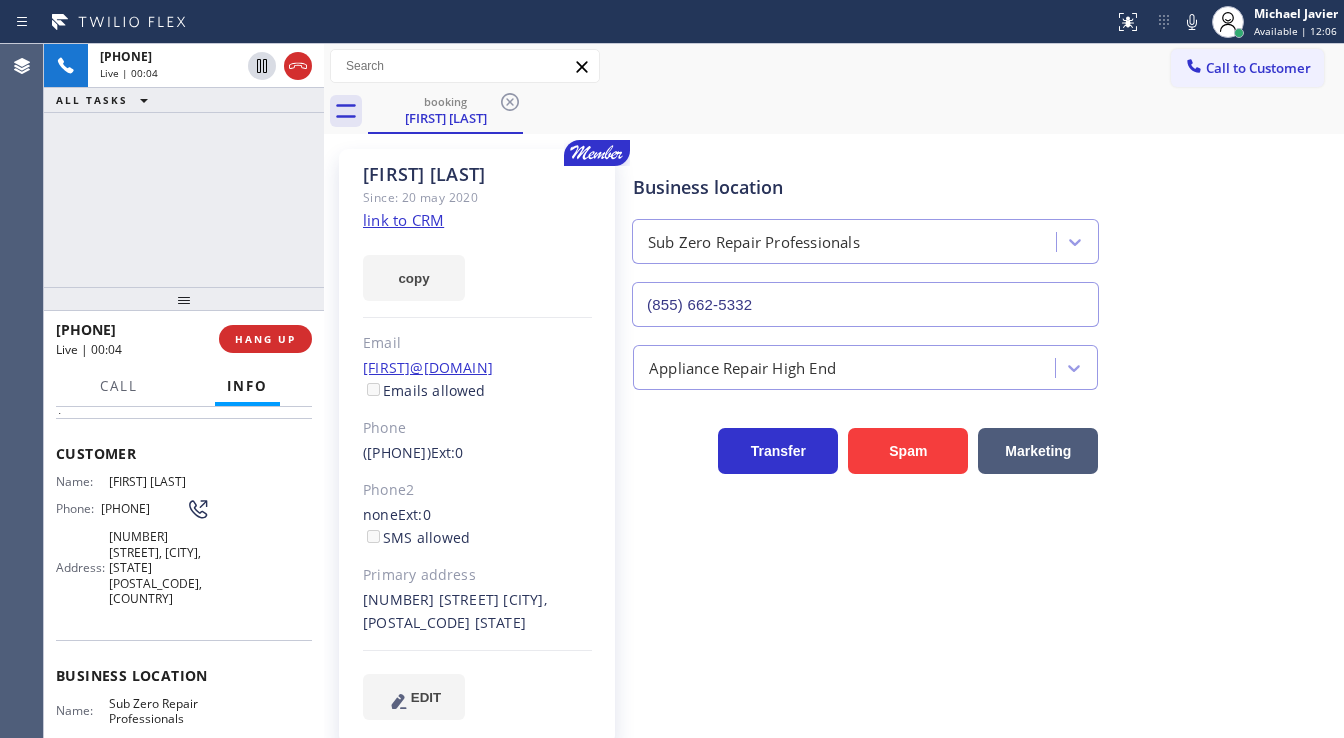 click on "link to CRM" at bounding box center (403, 220) 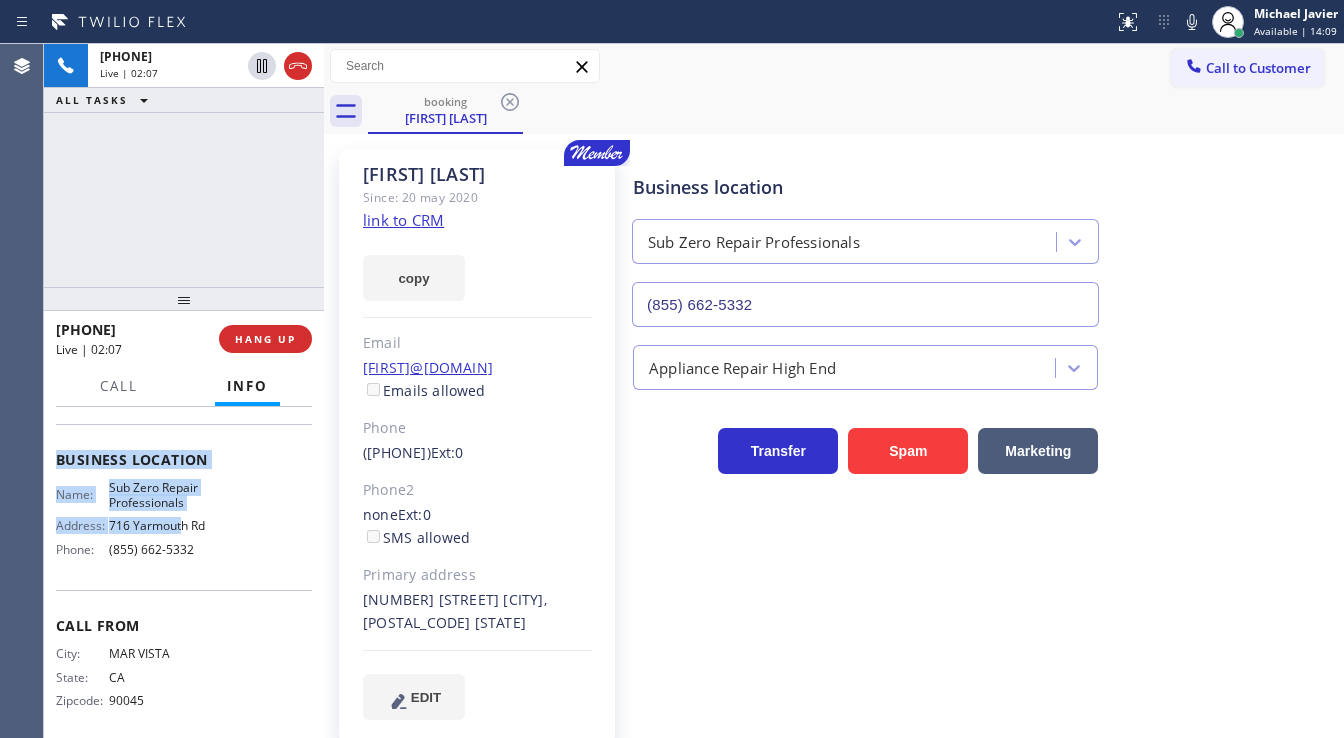 scroll, scrollTop: 307, scrollLeft: 0, axis: vertical 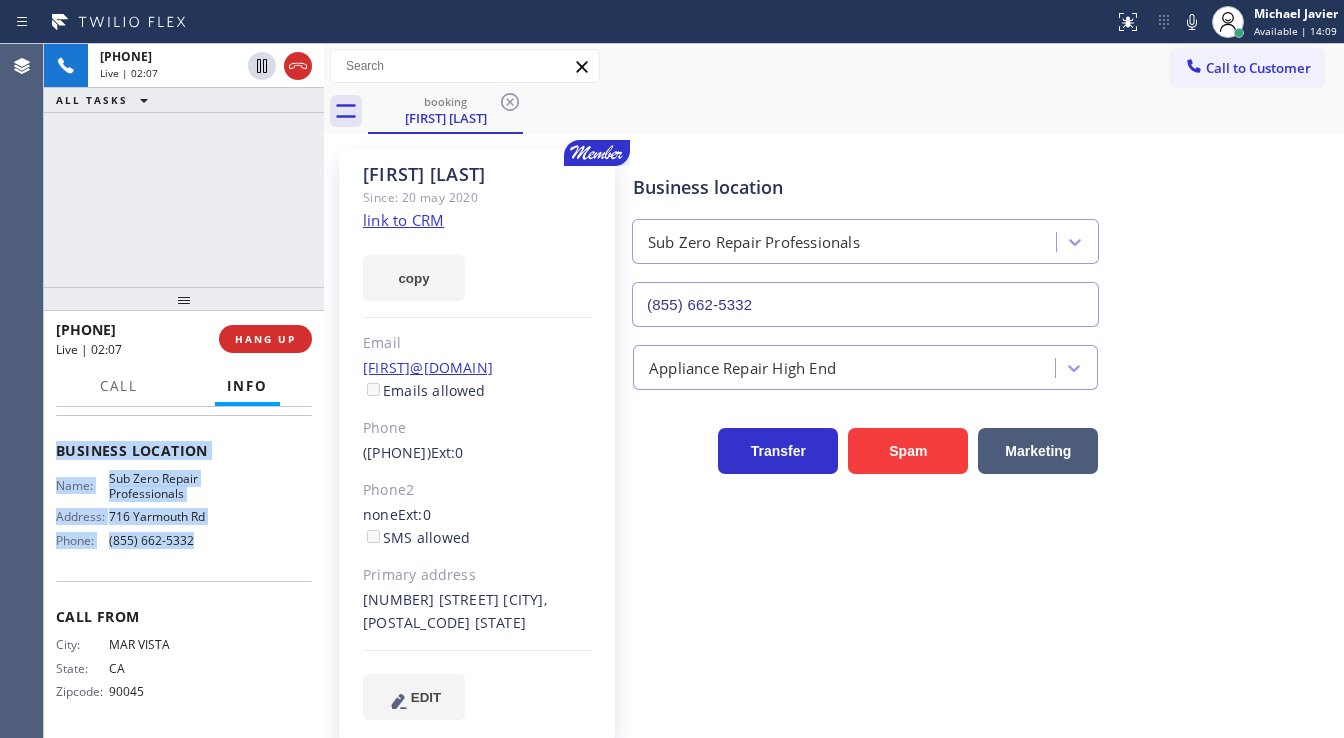 drag, startPoint x: 83, startPoint y: 467, endPoint x: 212, endPoint y: 552, distance: 154.48625 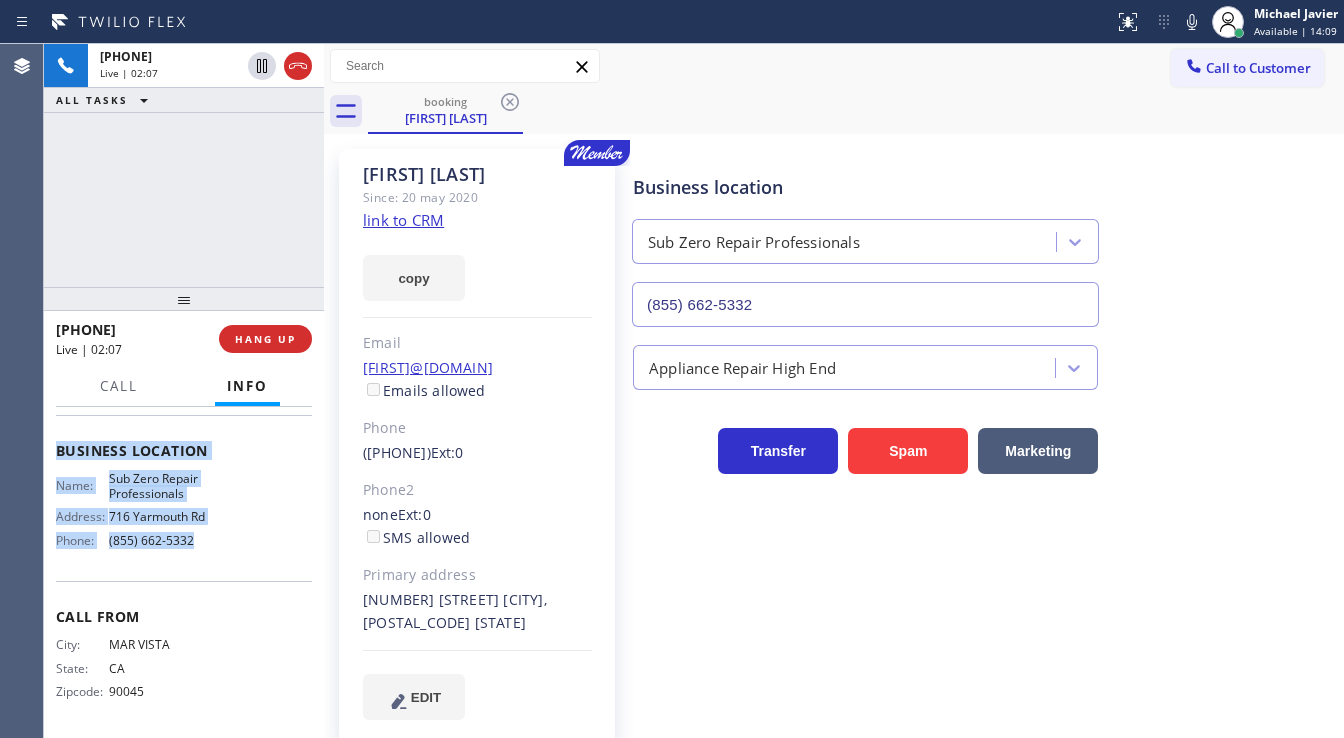 click on "Context Queue: [Test] All Priority: 1 Customer Name: [FIRST] [LAST] Phone: [PHONE] Address: [NUMBER] [STREET], [CITY], [STATE] [POSTAL_CODE], USA Business location Name: Sub Zero Repair  Professionals Address: [NUMBER] [STREET]  Phone: [PHONE] Call From City: MAR VISTA State: CA Zipcode: 90045 Outbound call Location Sub Zero Repair  Professionals Your caller id phone number [PHONE] Customer number [PHONE] Call" at bounding box center [184, 573] 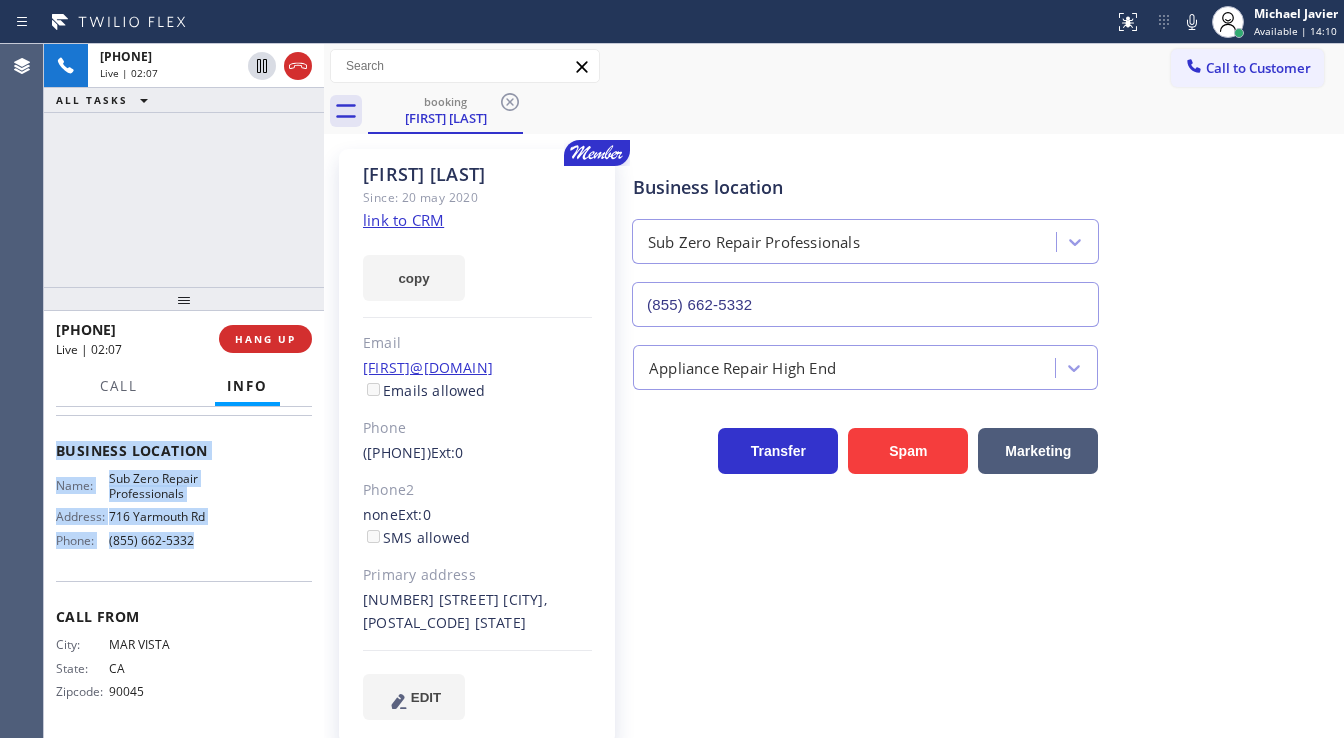 copy on "Customer Name: [FIRST] [LAST] Phone: [PHONE] Address: [NUMBER] [STREET], [CITY], [STATE] [POSTAL_CODE], USA Business location Name: Sub Zero Repair  Professionals Address: [NUMBER] [STREET]  Phone: [PHONE]" 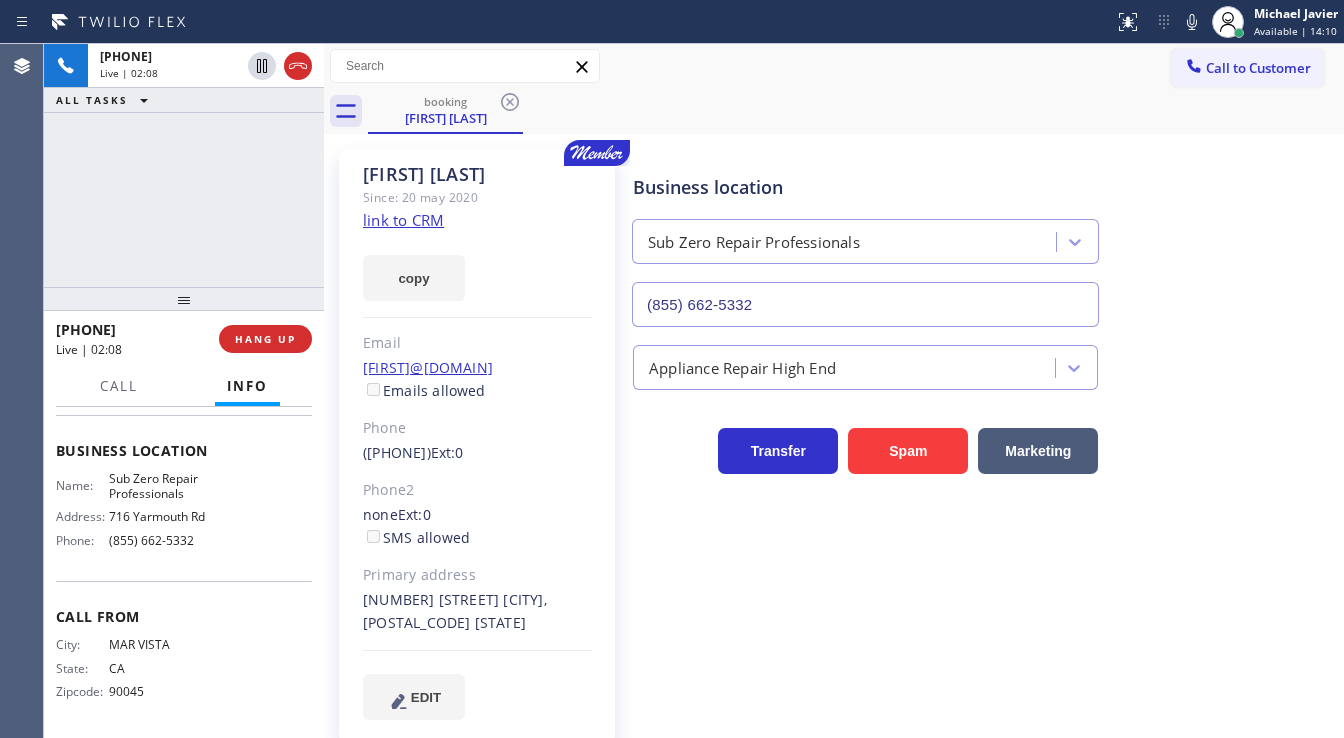 click on "+1[PHONE] Live | 02:08 ALL TASKS ALL TASKS ACTIVE TASKS TASKS IN WRAP UP" at bounding box center (184, 165) 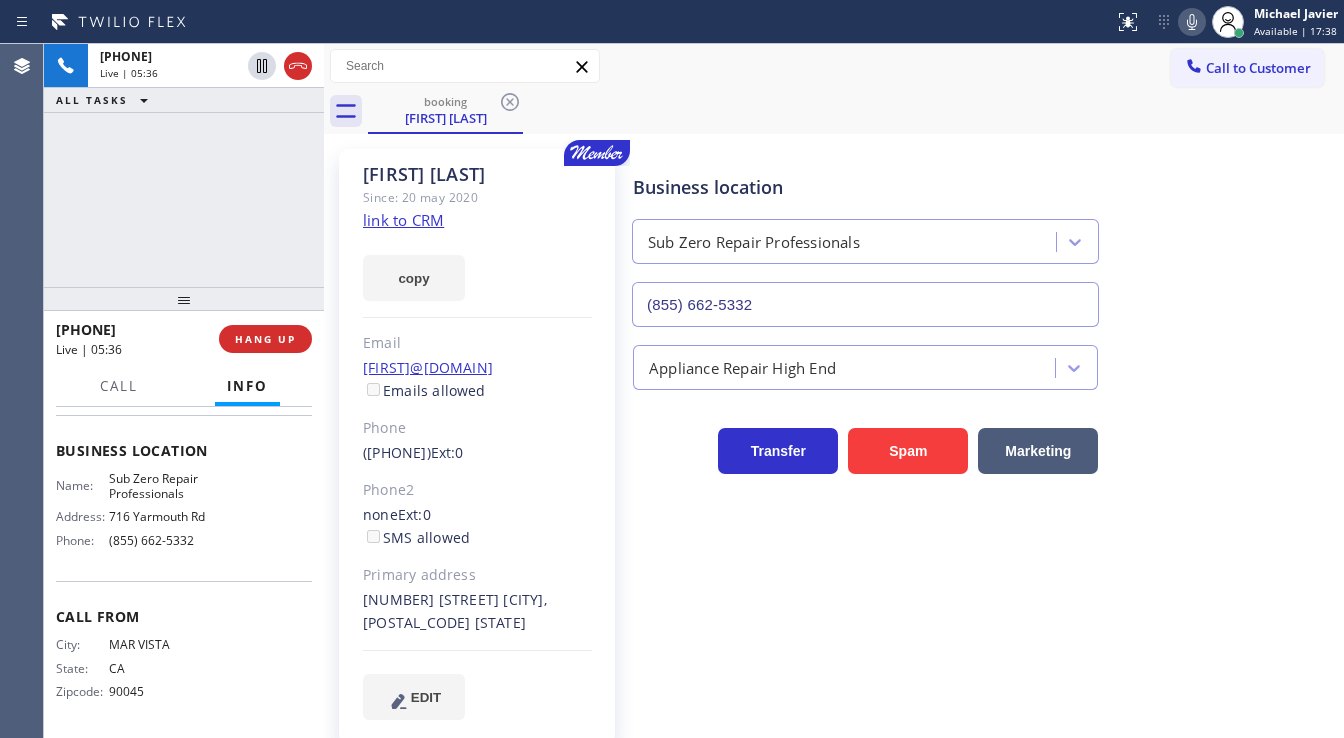 click 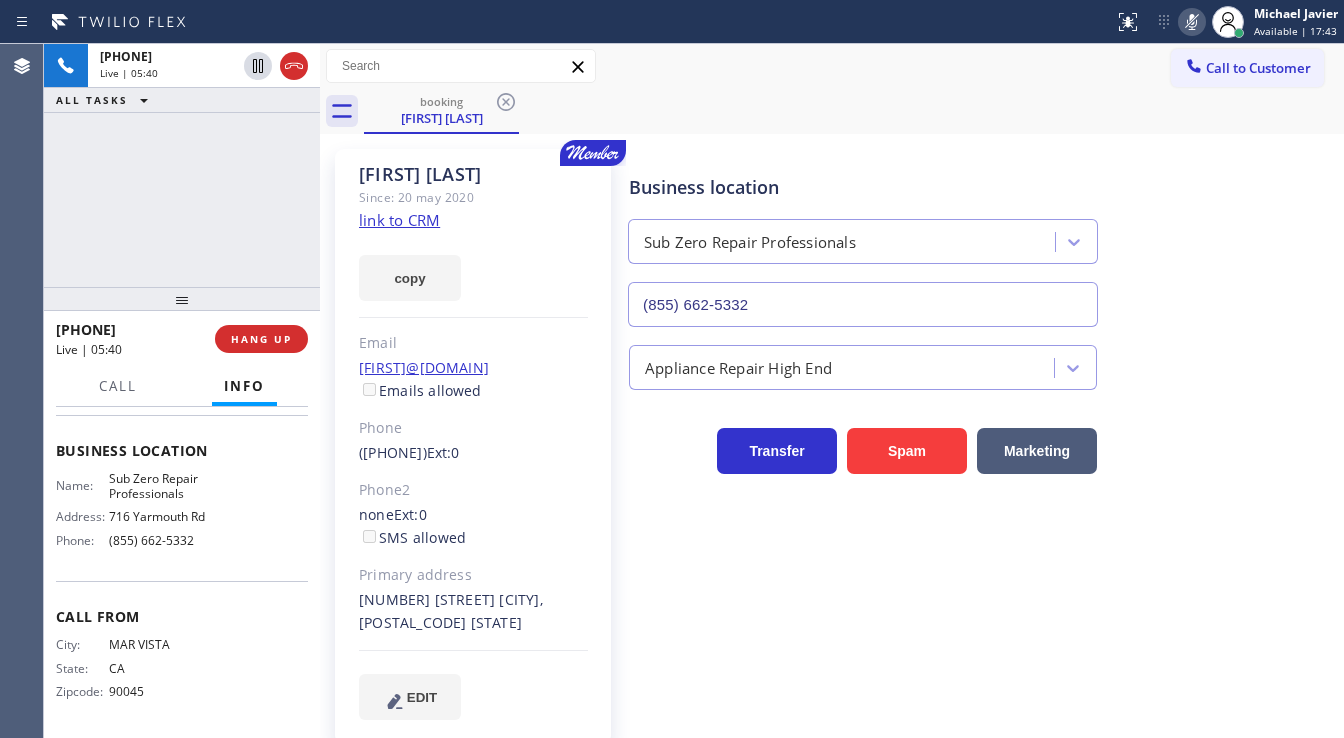 drag, startPoint x: 320, startPoint y: 164, endPoint x: 266, endPoint y: 166, distance: 54.037025 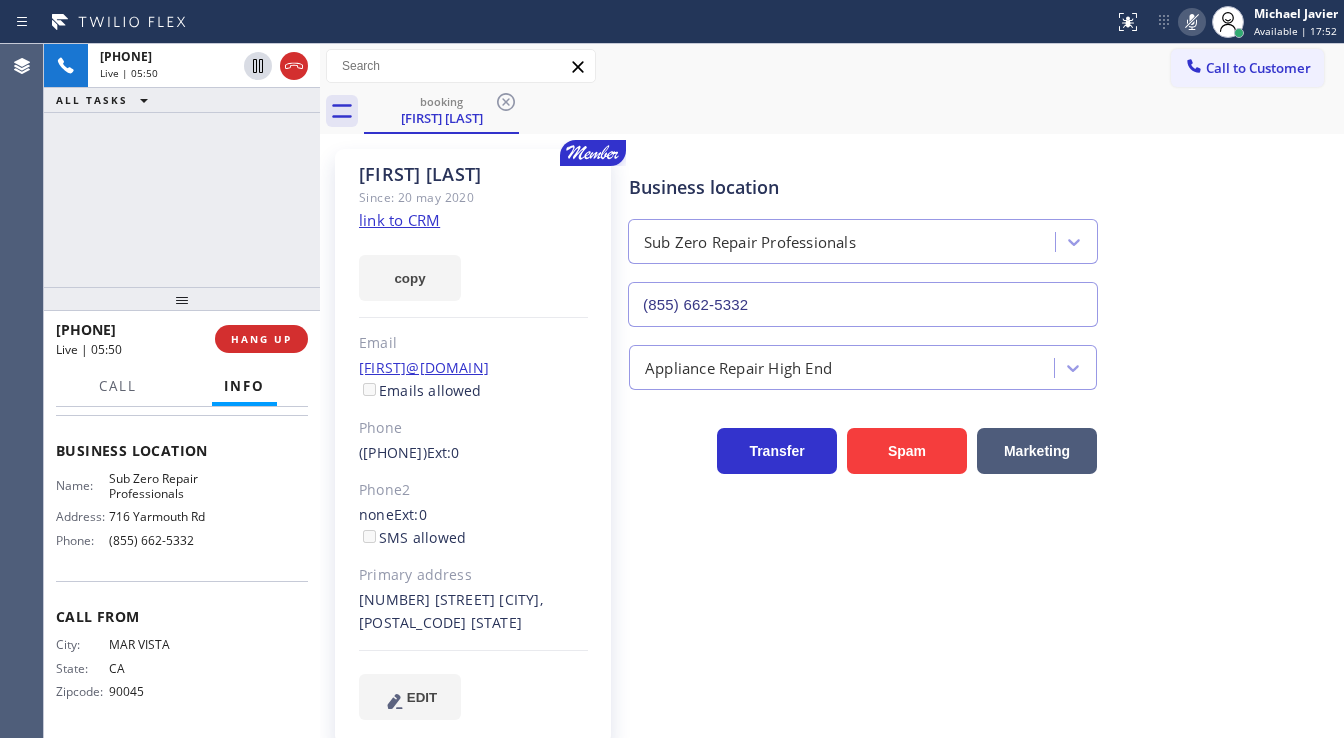 click 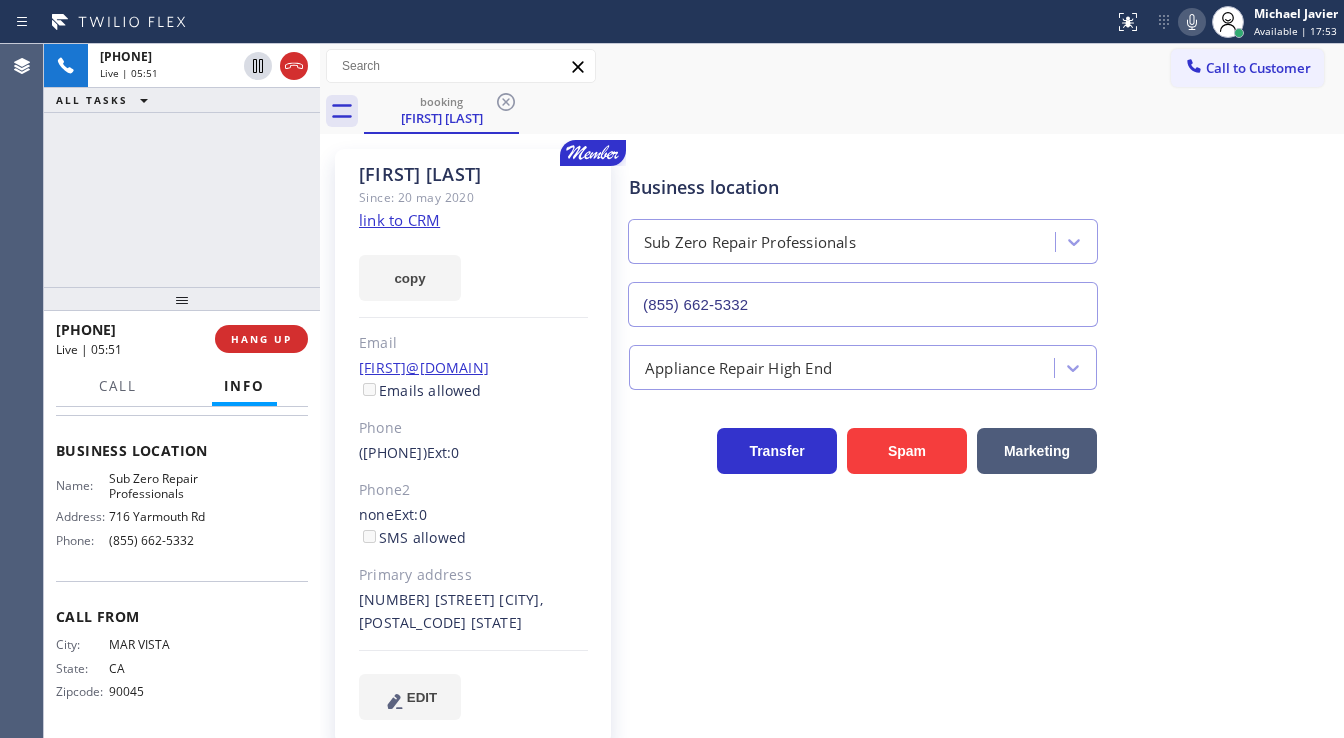 type 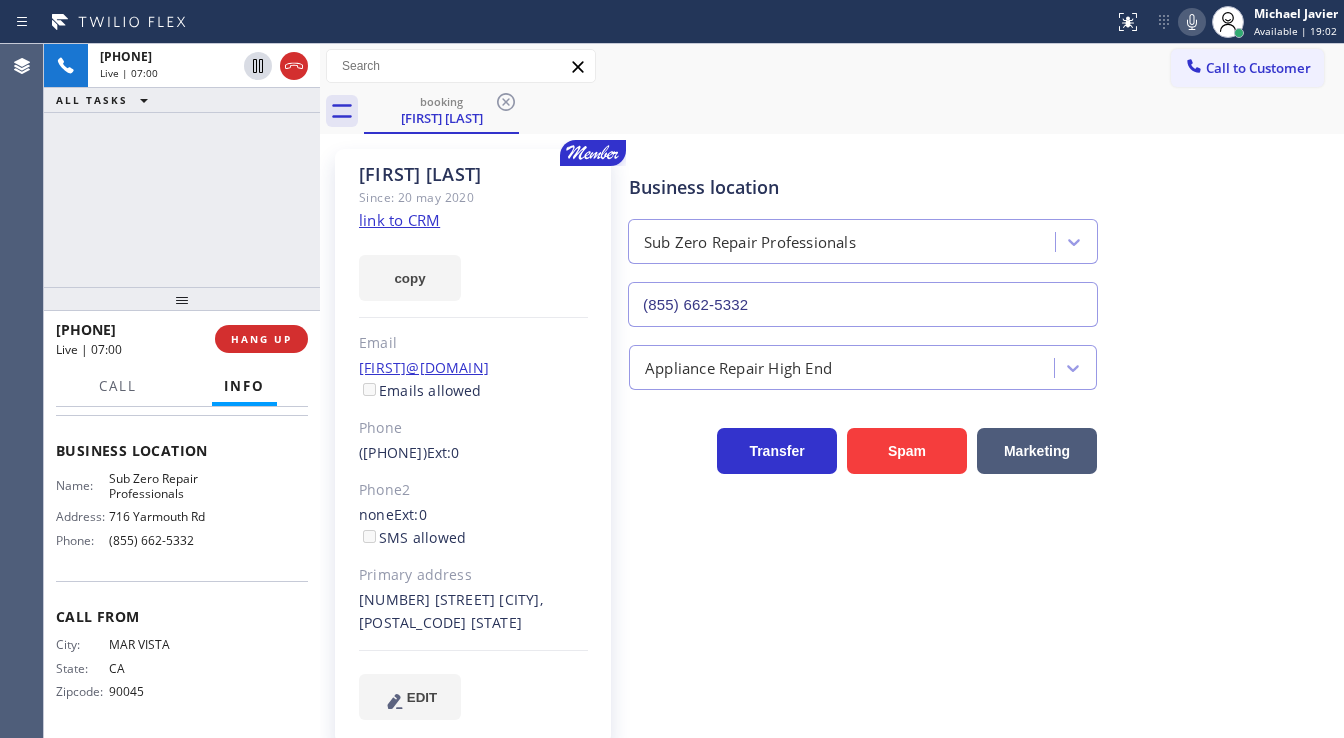 drag, startPoint x: 166, startPoint y: 160, endPoint x: 180, endPoint y: 147, distance: 19.104973 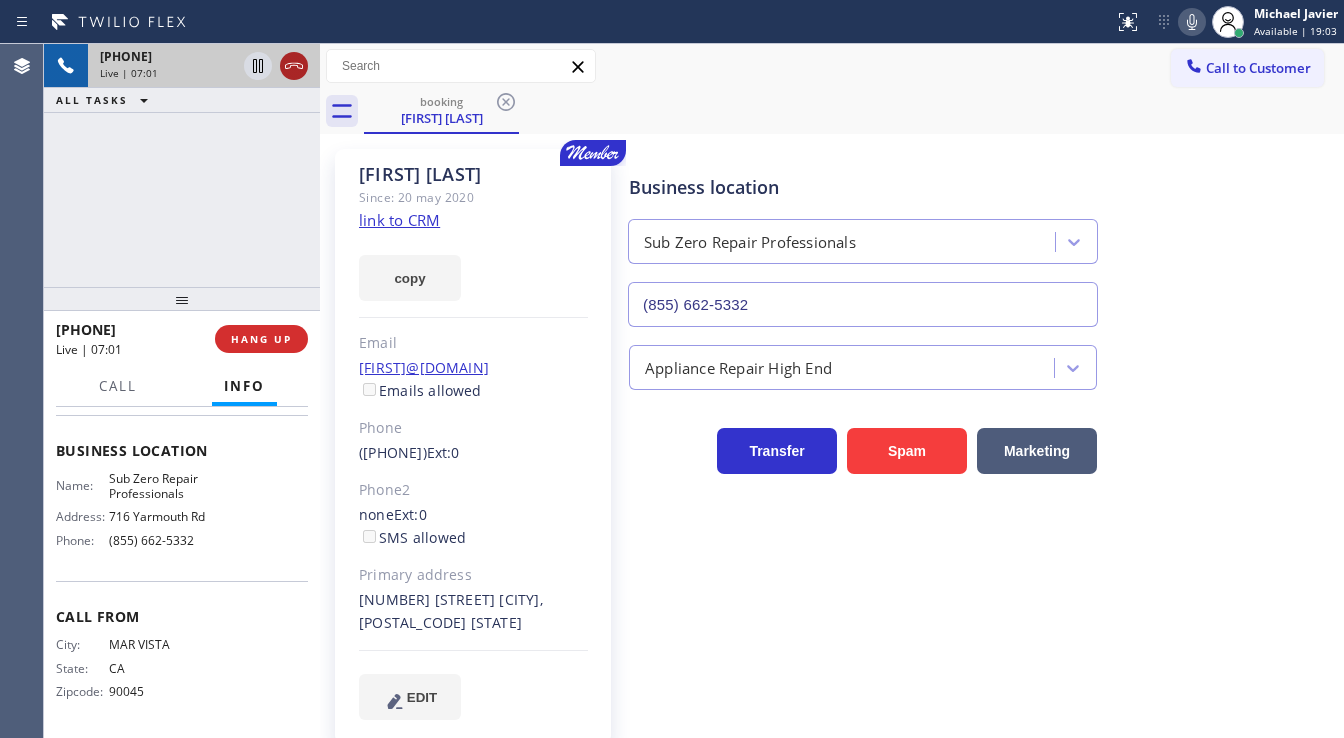 click 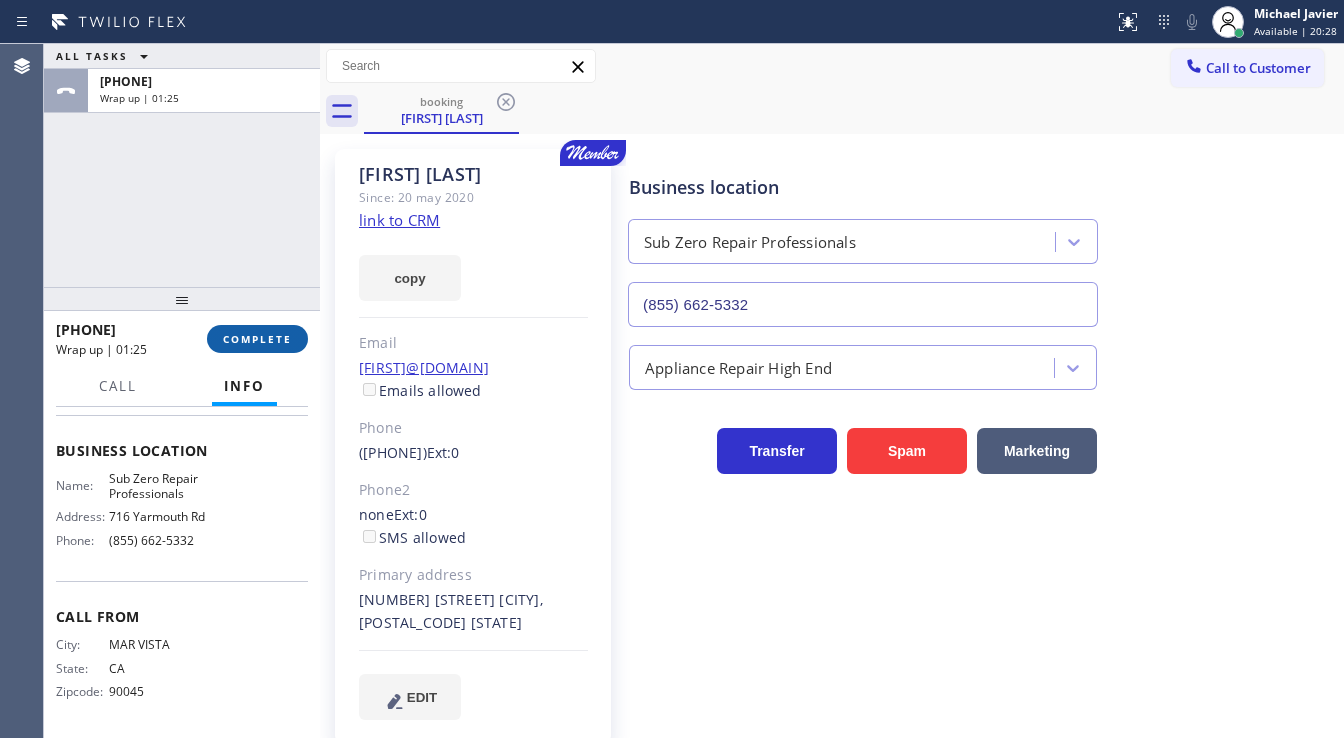 click on "COMPLETE" at bounding box center [257, 339] 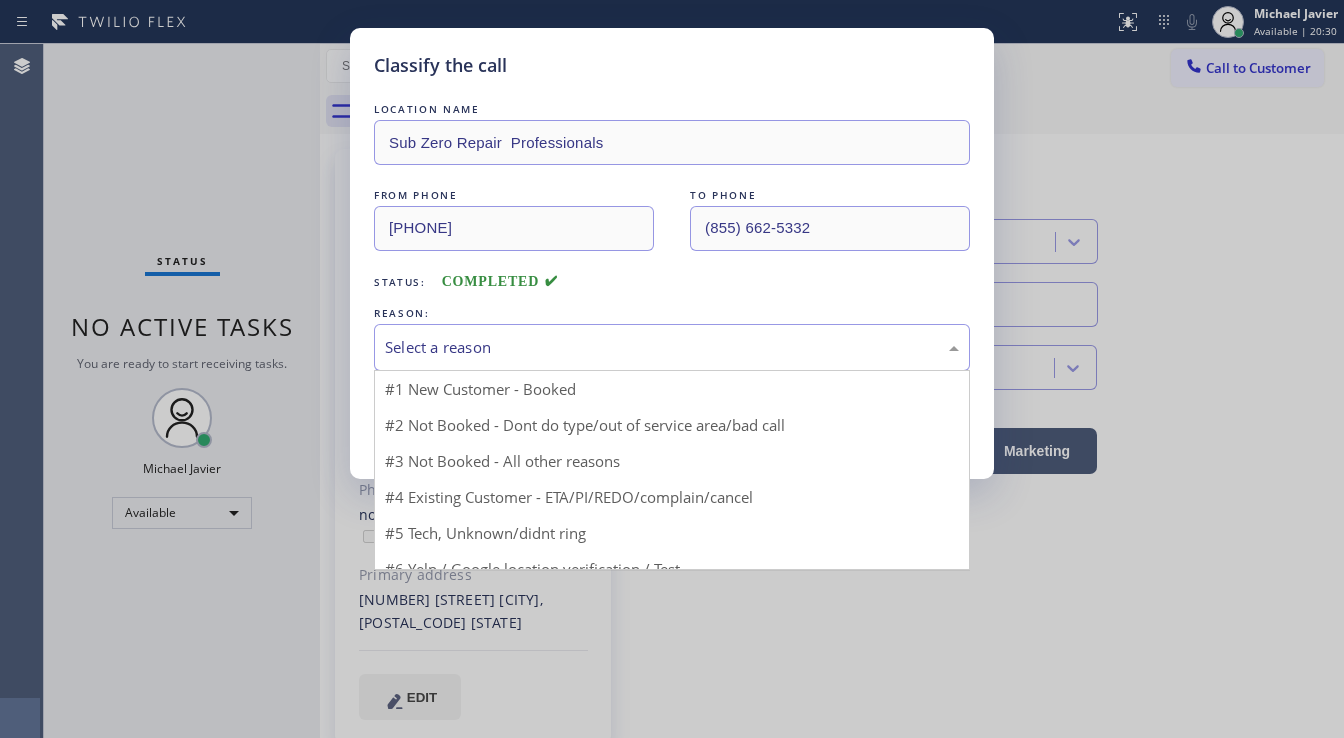 click on "Select a reason" at bounding box center [672, 347] 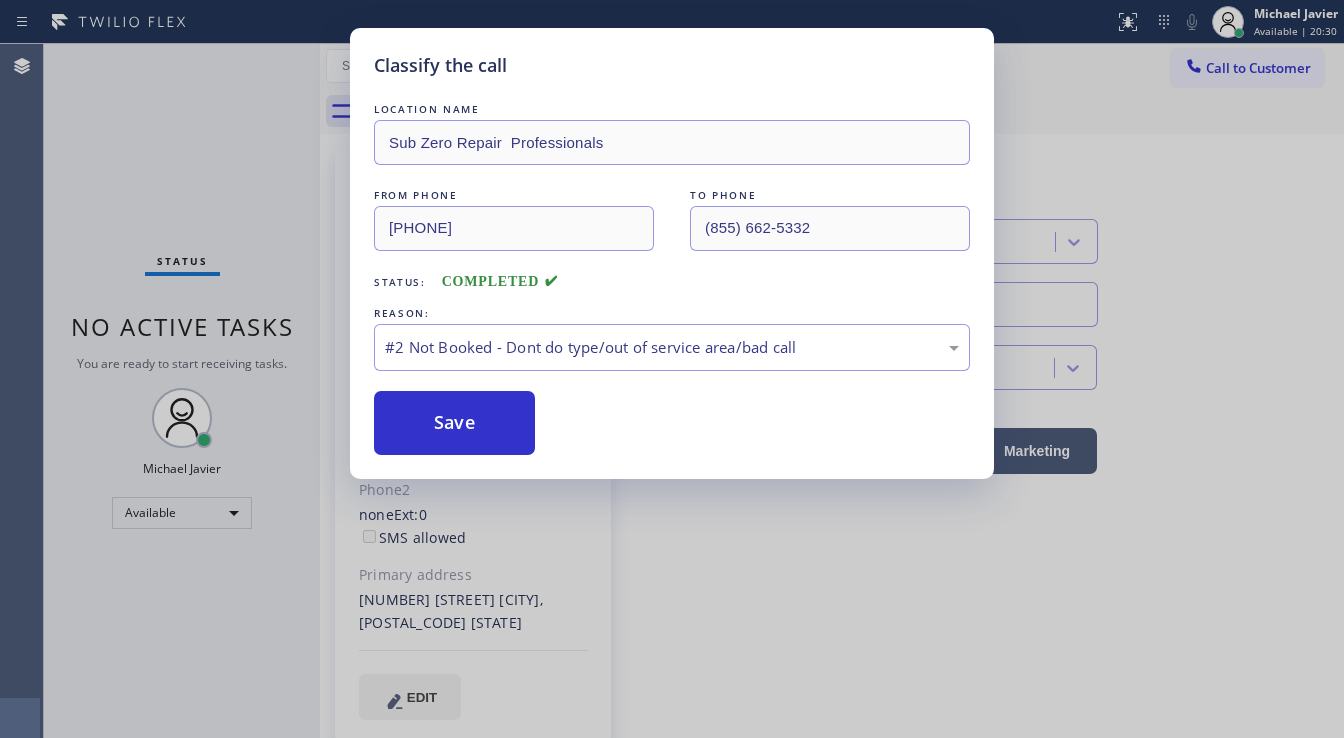 click on "Save" at bounding box center (454, 423) 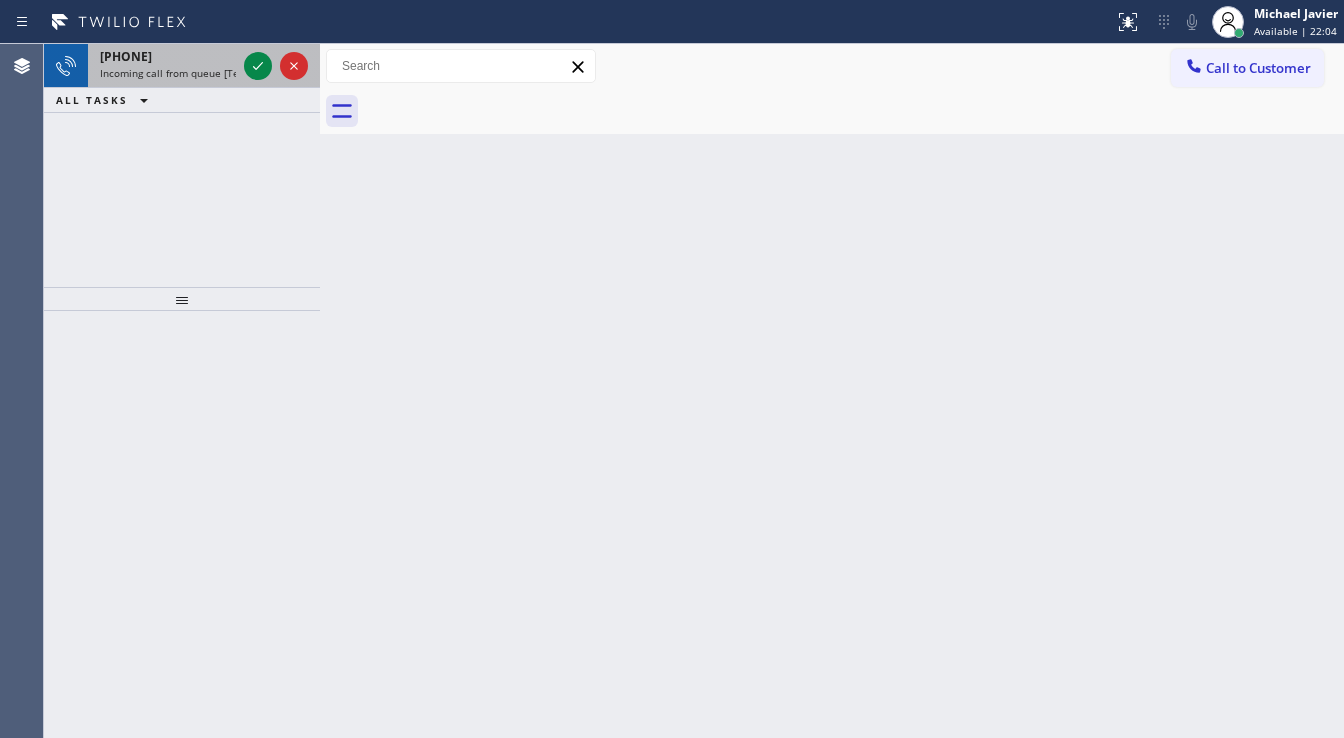click on "+1[PHONE] Incoming call from queue [Test] All" at bounding box center [182, 66] 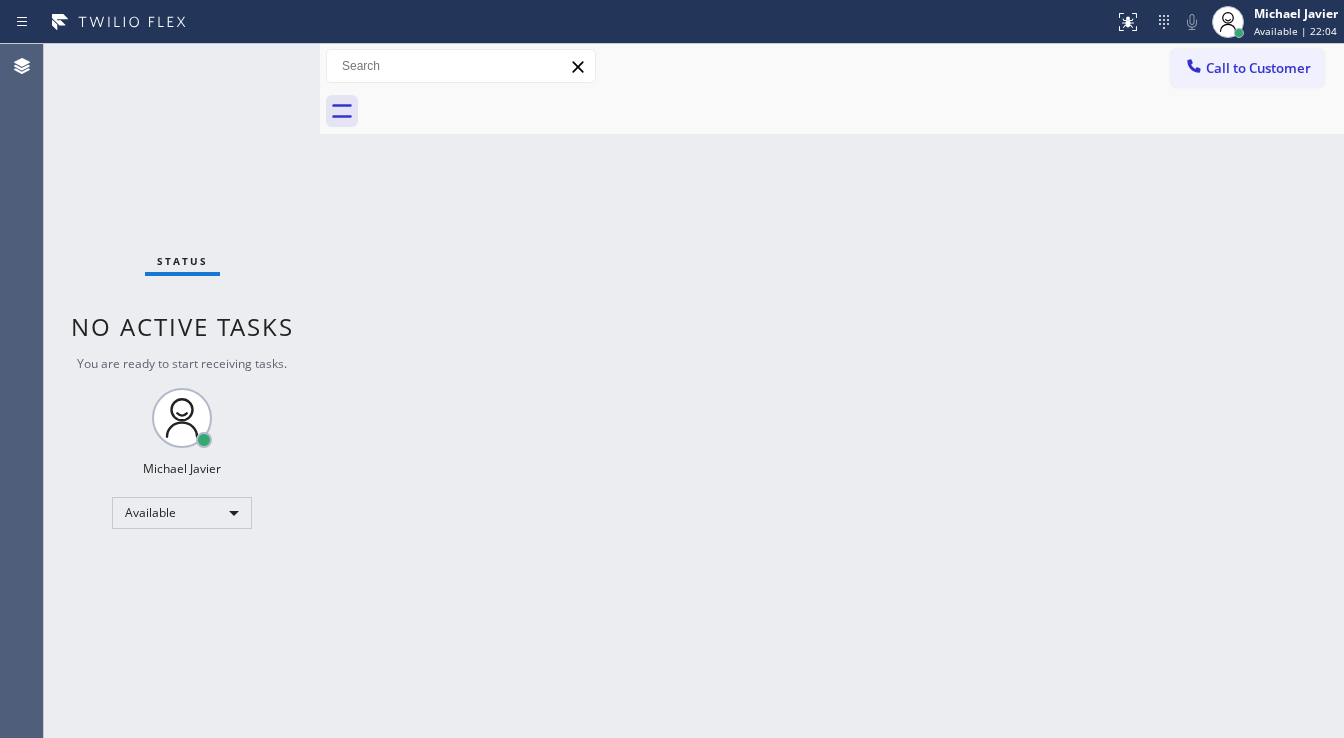 click on "Status   No active tasks     You are ready to start receiving tasks.   Michael Javier Available" at bounding box center (182, 391) 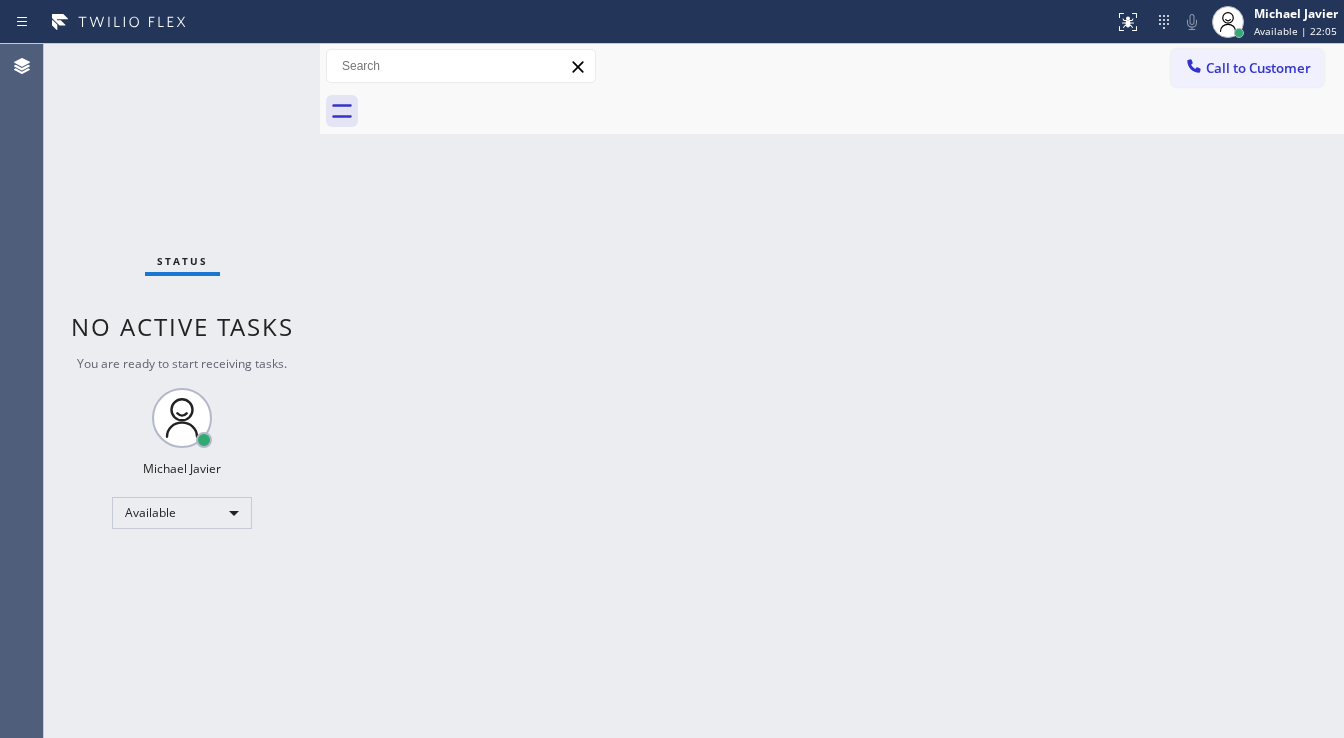 click on "Status   No active tasks     You are ready to start receiving tasks.   Michael Javier Available" at bounding box center [182, 391] 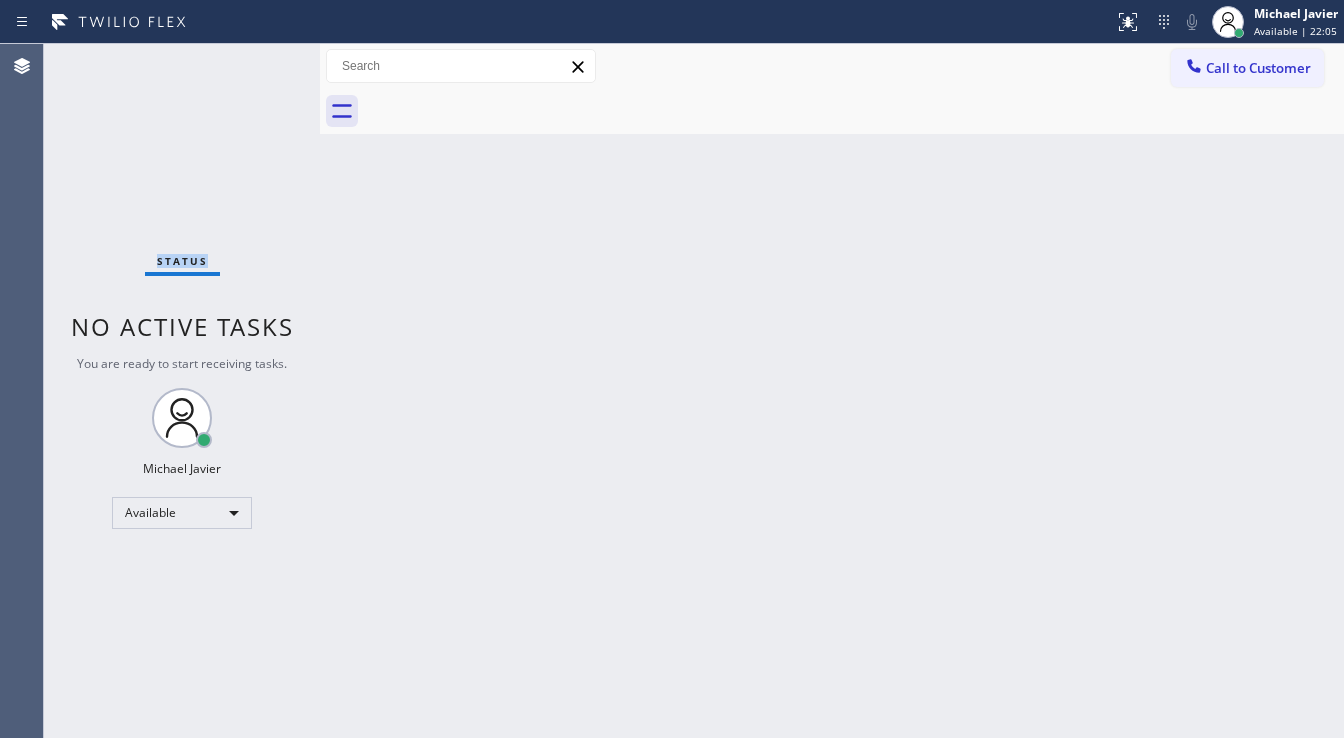 click on "Status   No active tasks     You are ready to start receiving tasks.   Michael Javier Available" at bounding box center (182, 391) 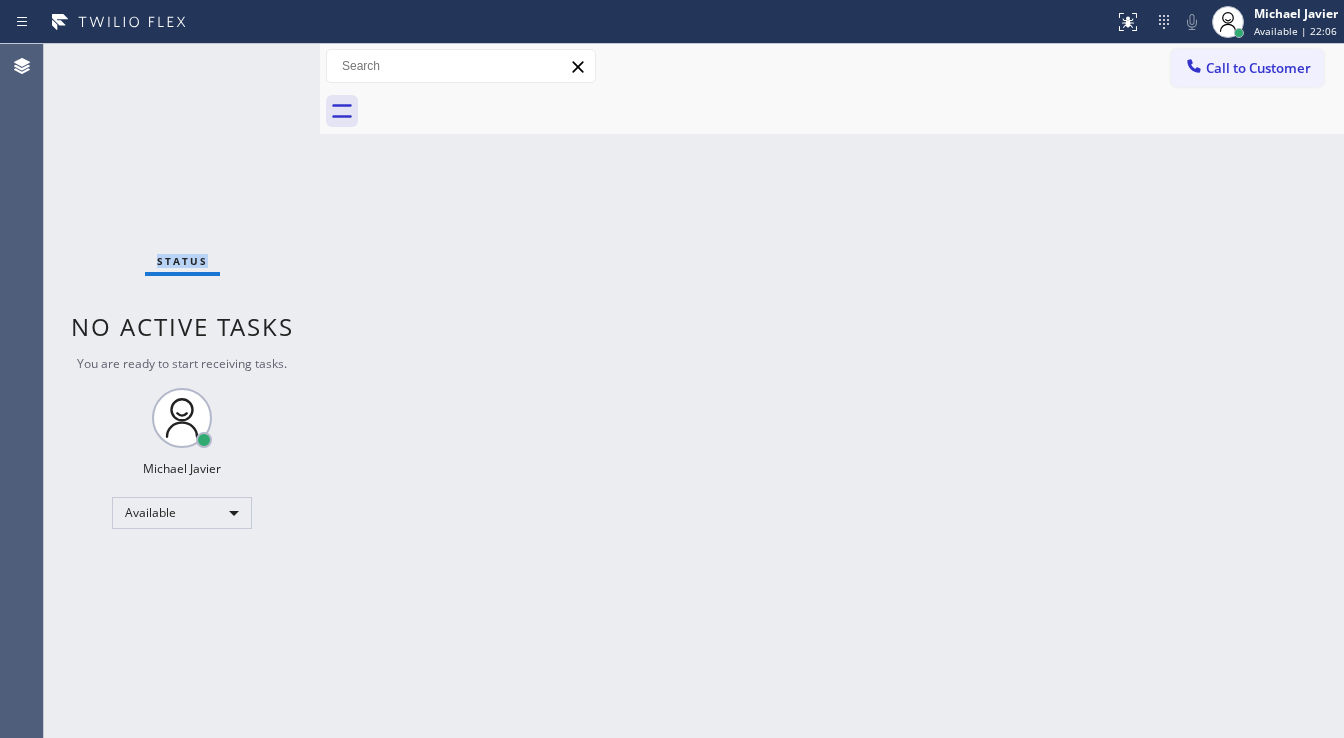 click on "Status   No active tasks     You are ready to start receiving tasks.   Michael Javier Available" at bounding box center [182, 391] 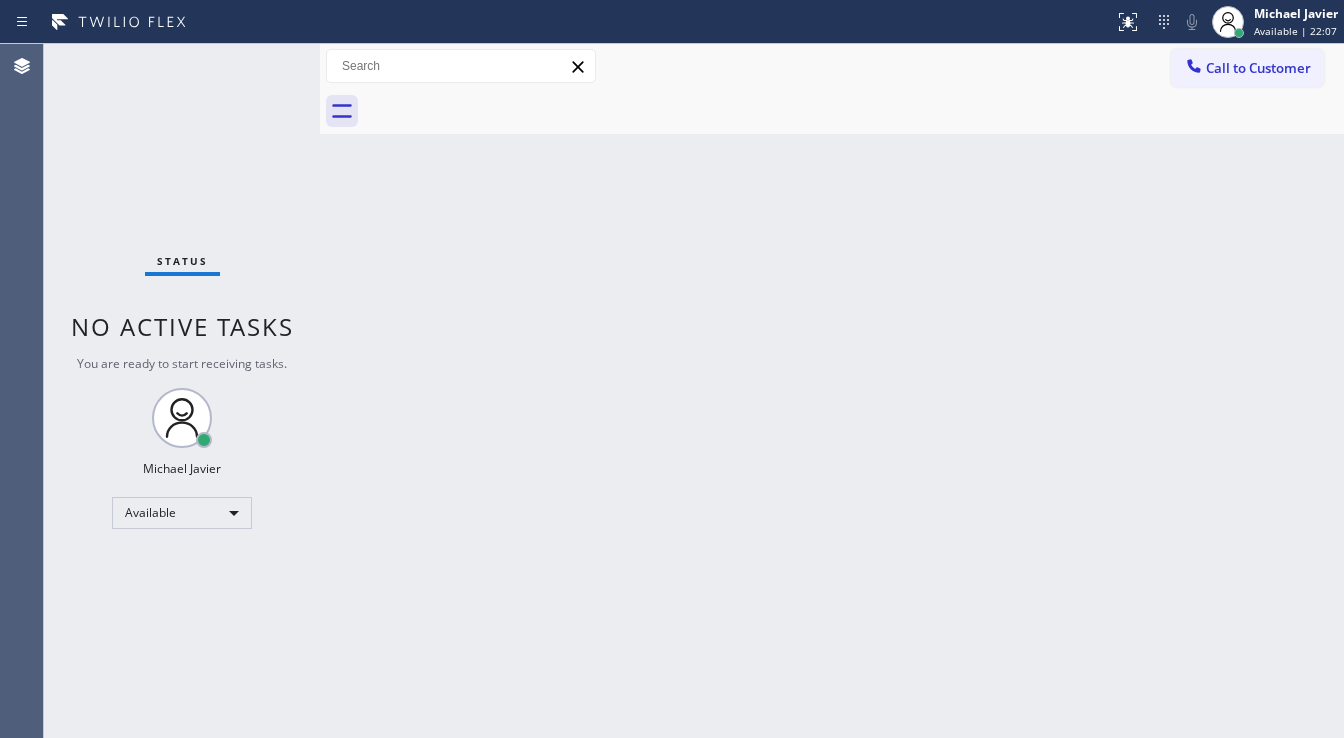 click on "Status   No active tasks     You are ready to start receiving tasks.   Michael Javier Available" at bounding box center (182, 391) 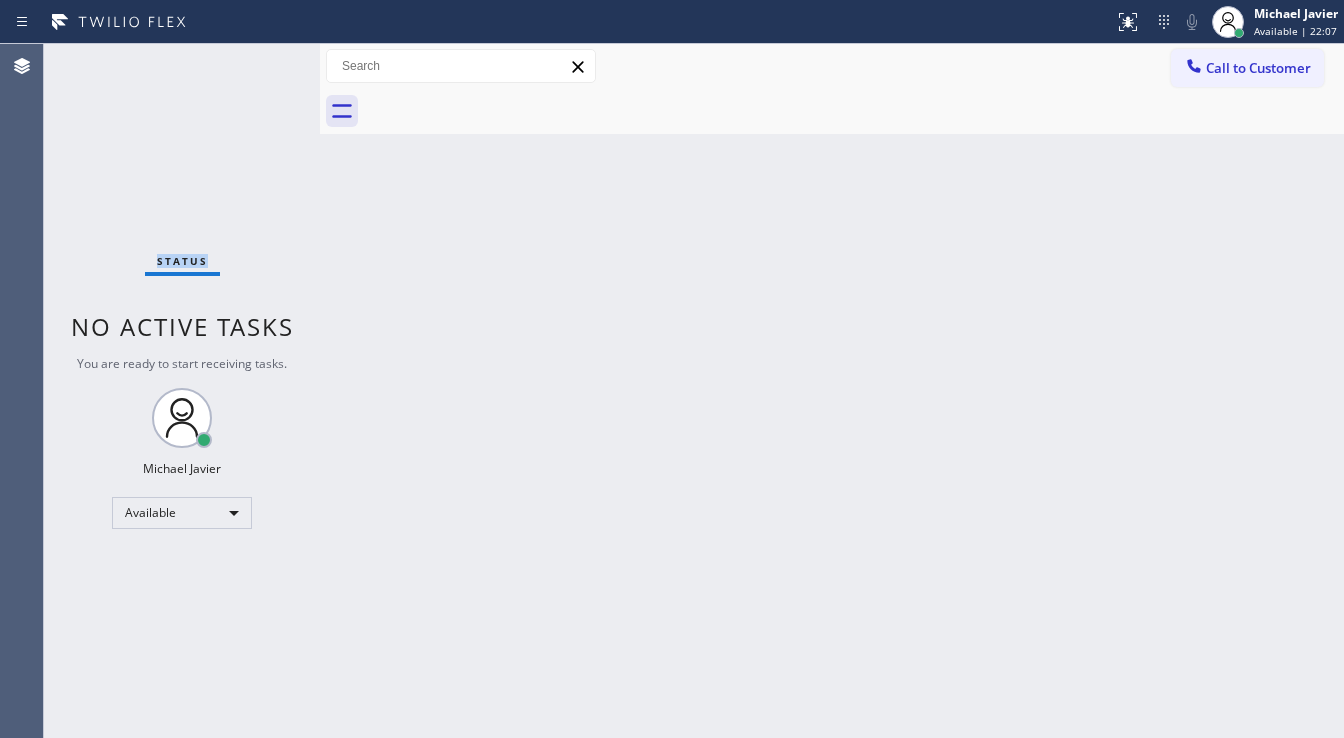 click on "Status   No active tasks     You are ready to start receiving tasks.   Michael Javier Available" at bounding box center (182, 391) 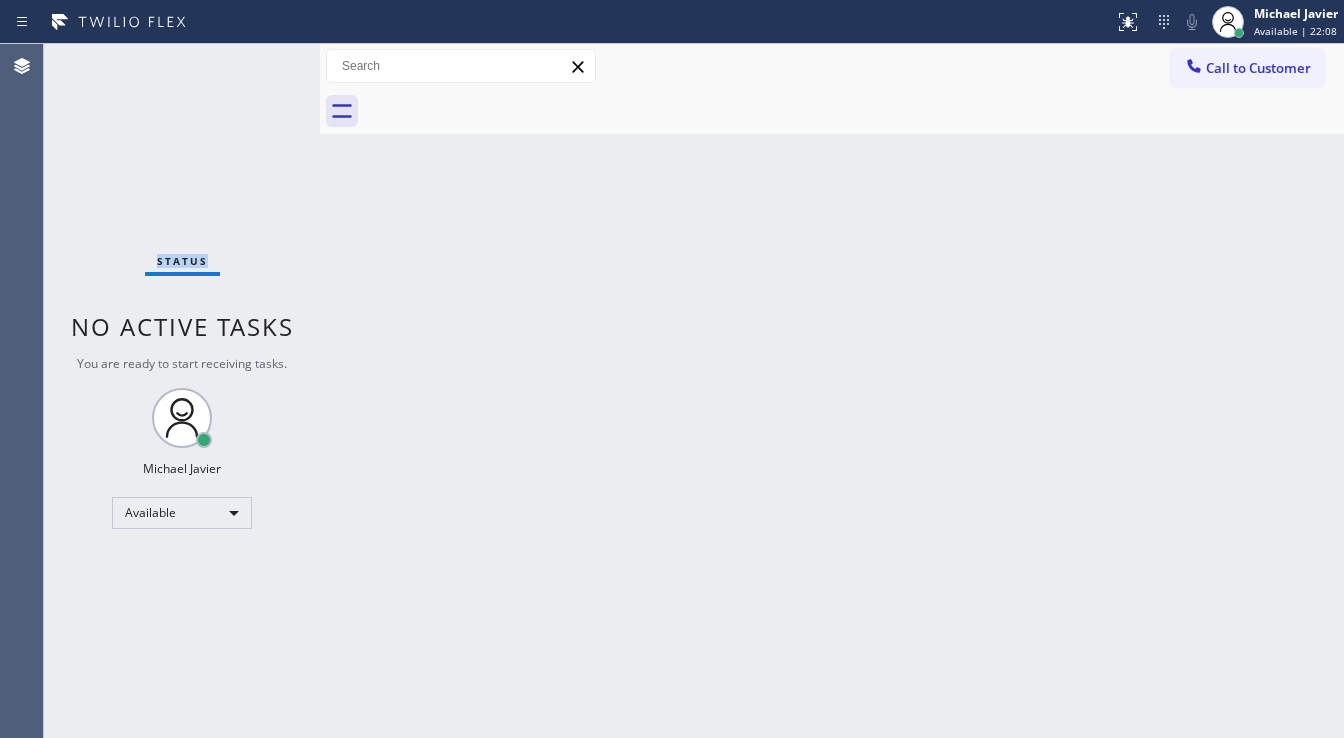 click on "Status   No active tasks     You are ready to start receiving tasks.   Michael Javier Available" at bounding box center [182, 391] 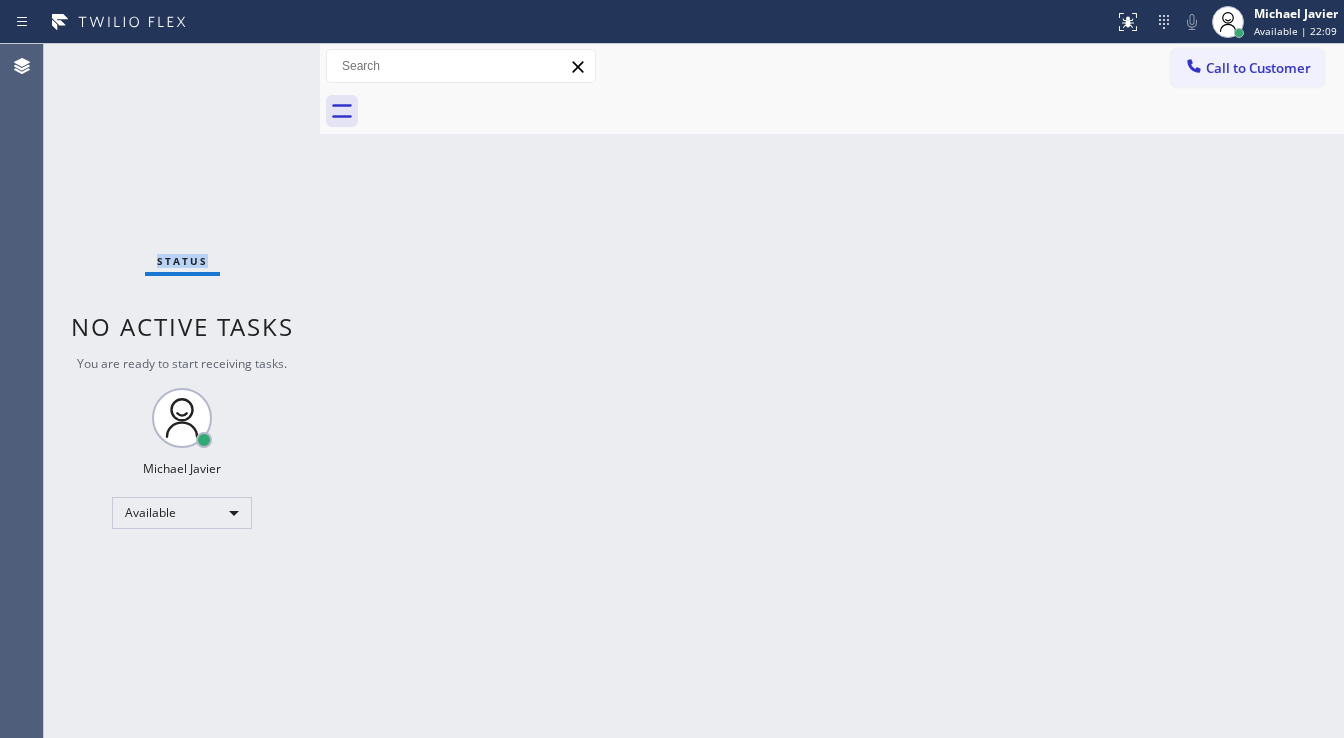 click on "Status   No active tasks     You are ready to start receiving tasks.   Michael Javier Available" at bounding box center (182, 391) 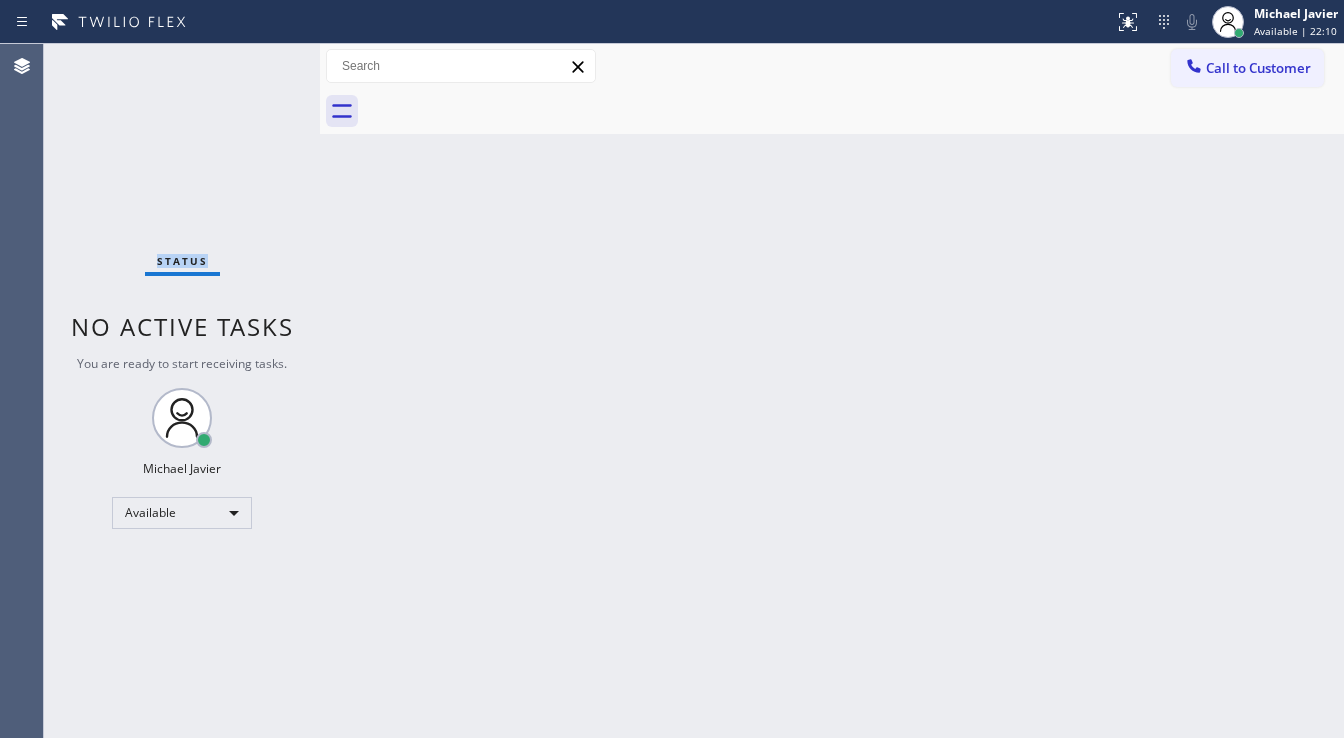 click on "Status   No active tasks     You are ready to start receiving tasks.   Michael Javier Available" at bounding box center (182, 391) 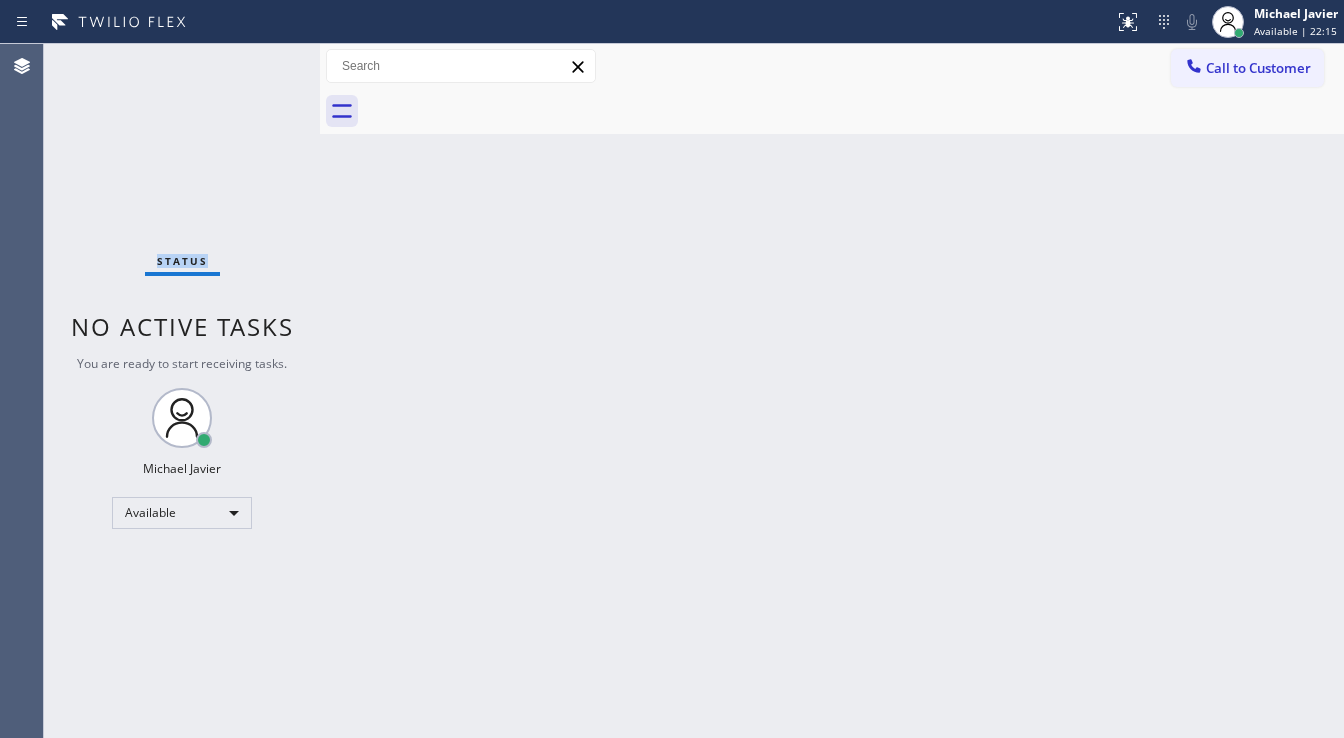 click on "Status   No active tasks     You are ready to start receiving tasks.   Michael Javier Available" at bounding box center (182, 391) 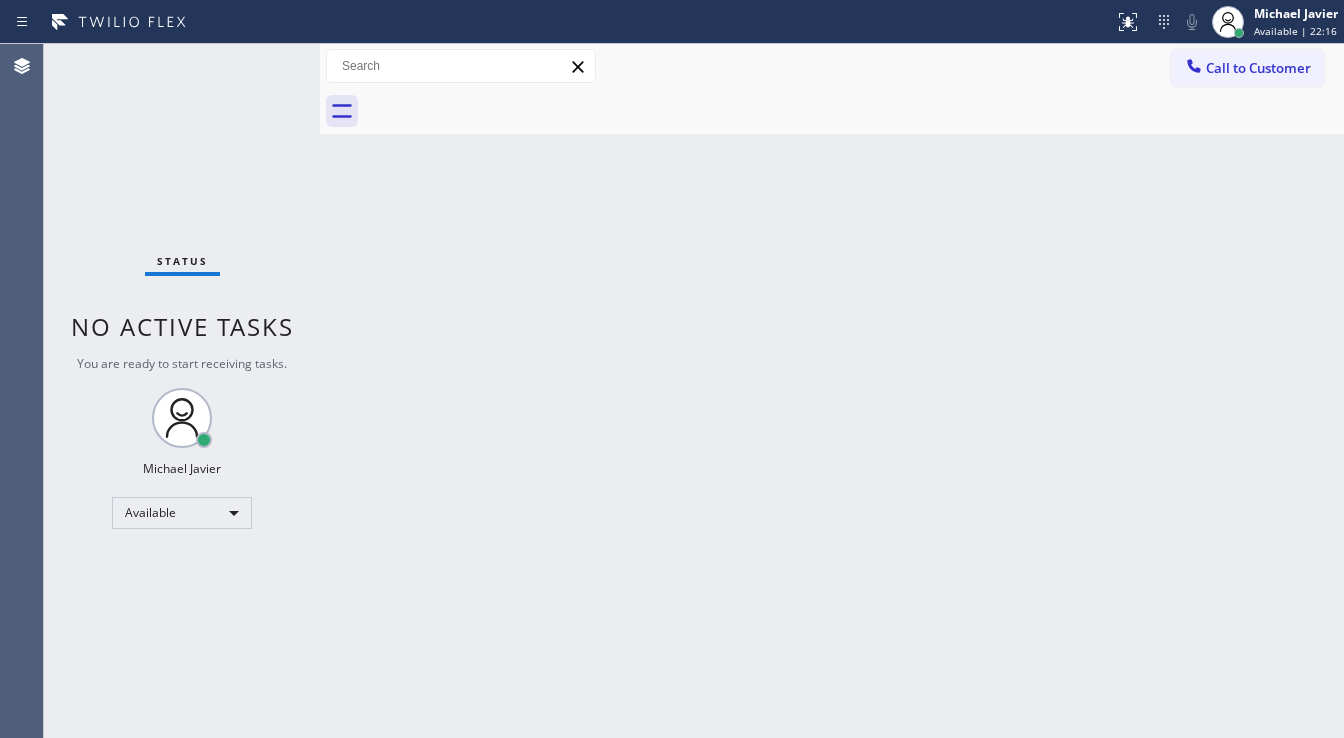 click on "Status   No active tasks     You are ready to start receiving tasks.   Michael Javier Available" at bounding box center (182, 391) 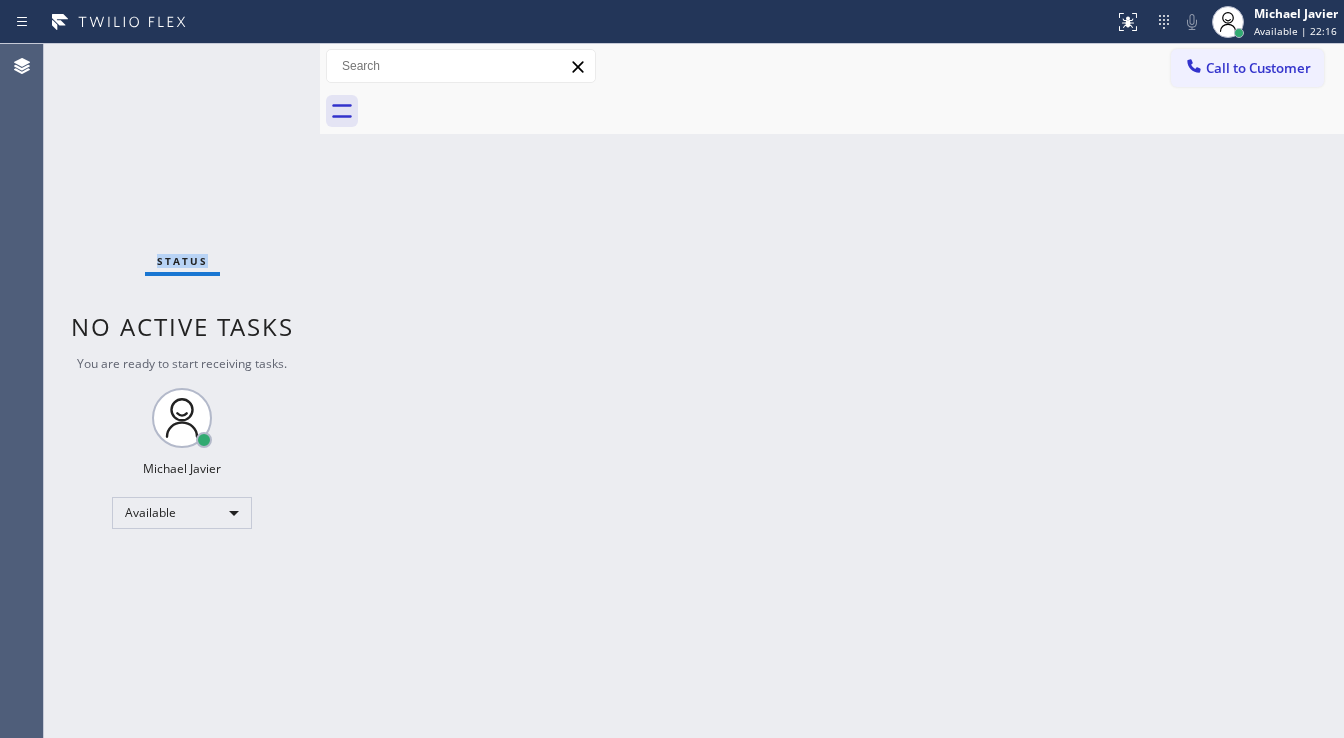 click on "Status   No active tasks     You are ready to start receiving tasks.   Michael Javier Available" at bounding box center (182, 391) 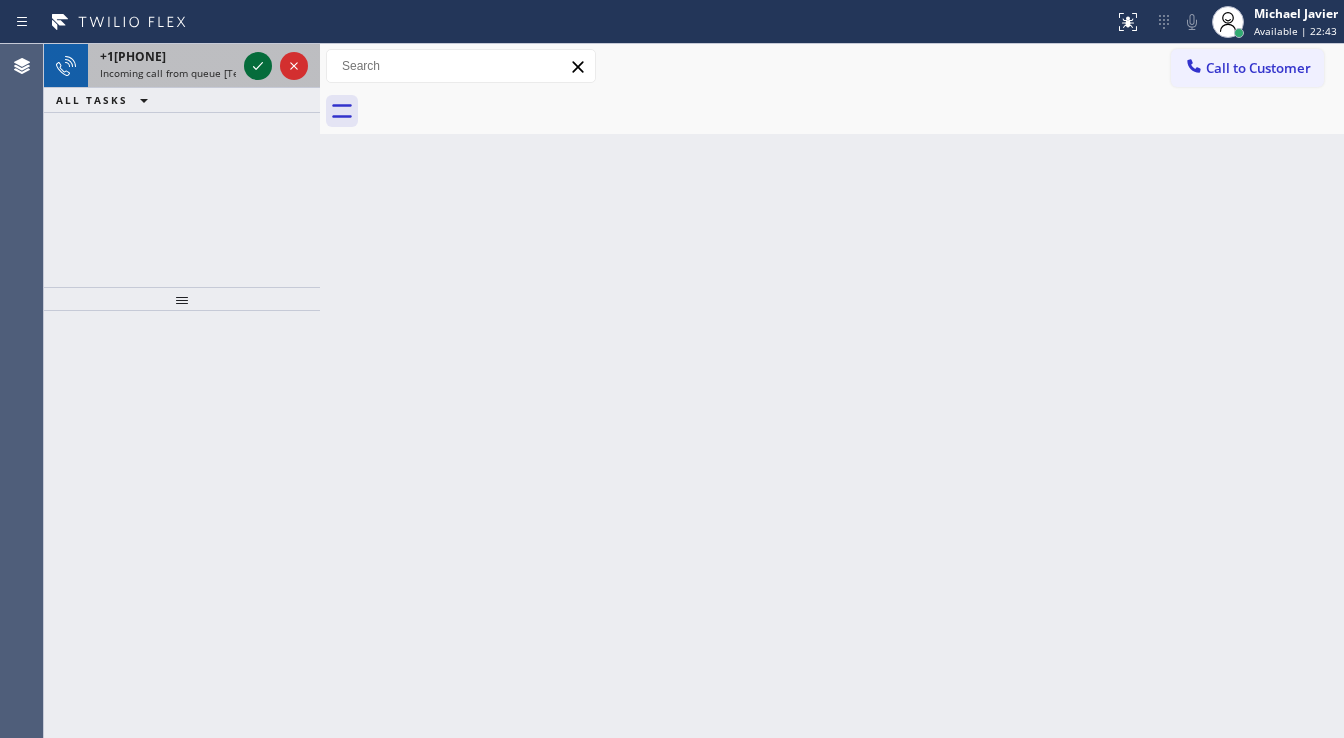 click 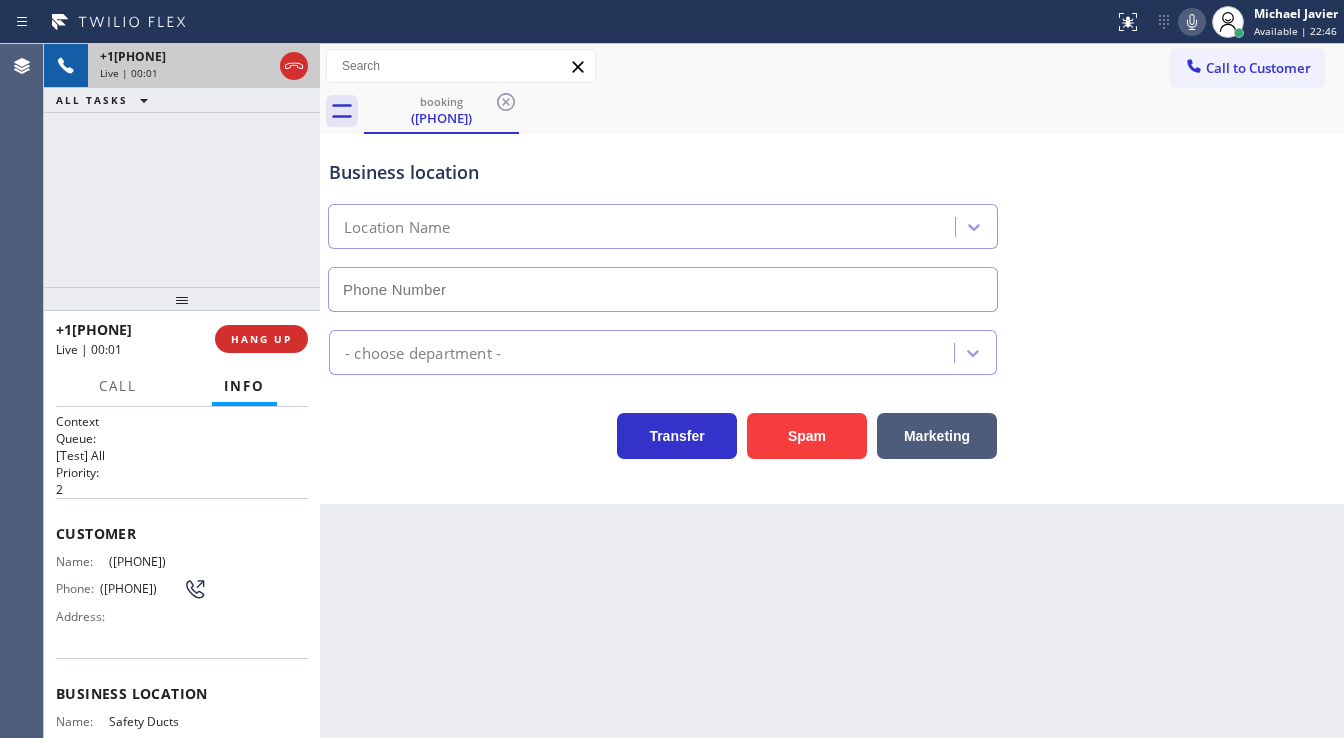 type on "([PHONE])" 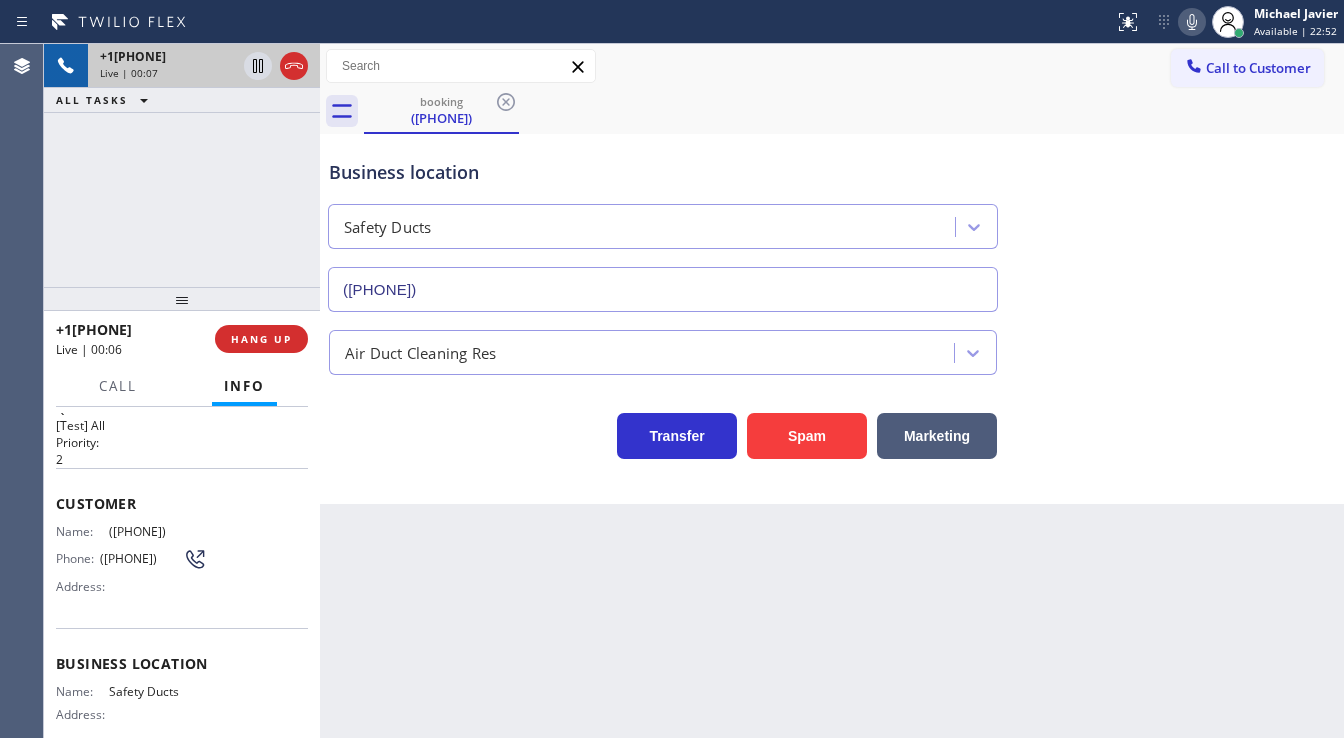 scroll, scrollTop: 36, scrollLeft: 0, axis: vertical 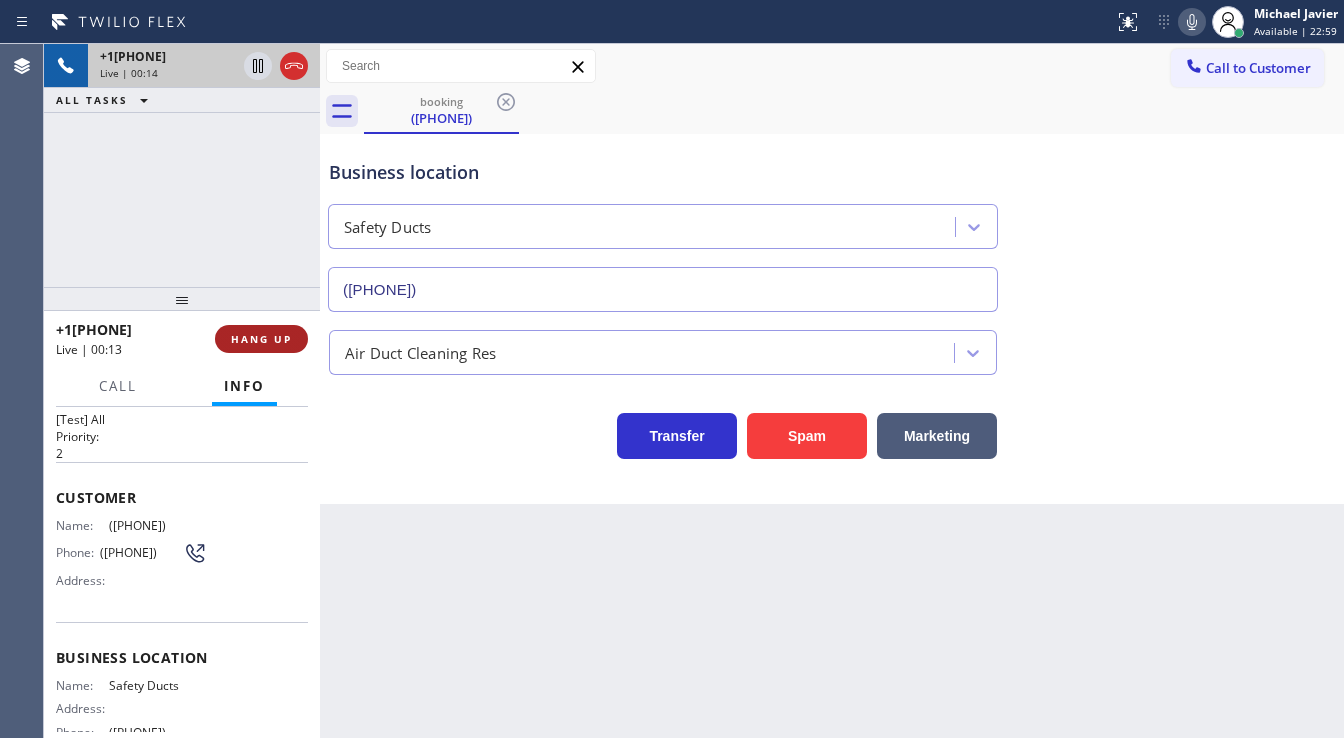 click on "HANG UP" at bounding box center (261, 339) 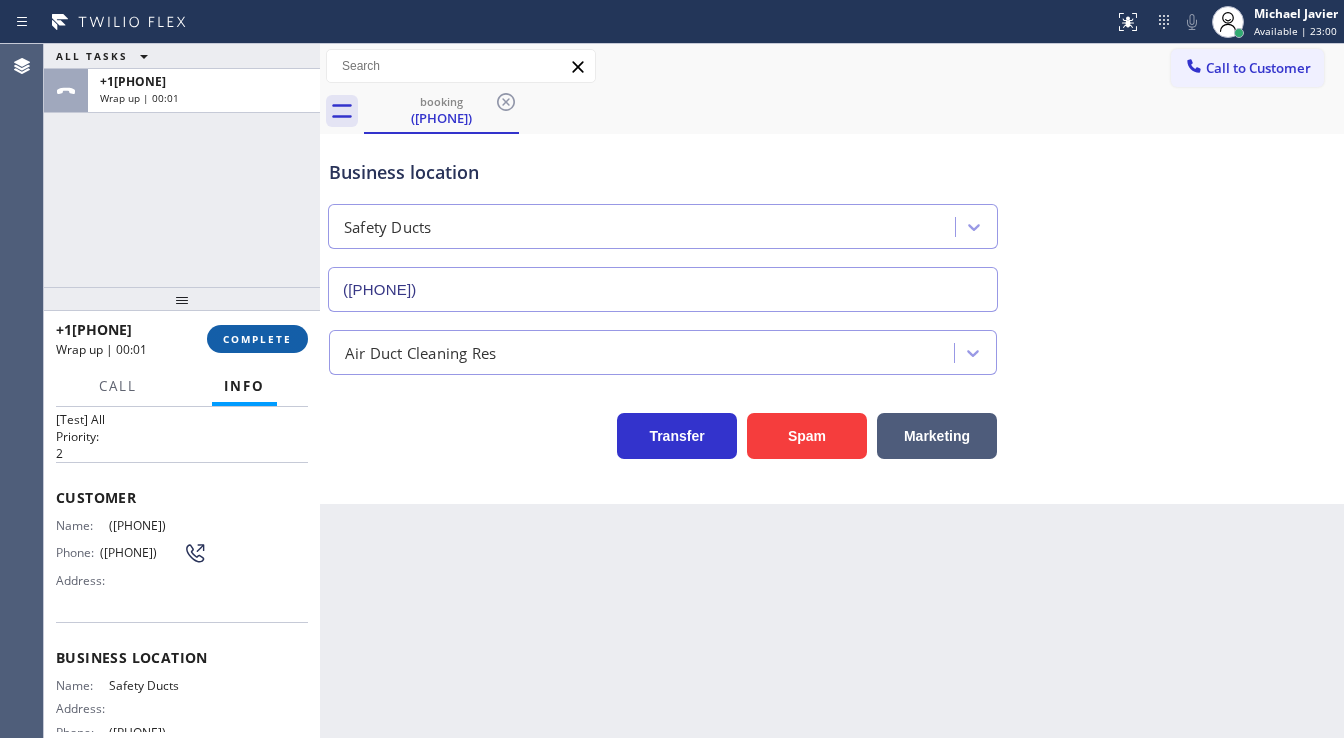 click on "COMPLETE" at bounding box center (257, 339) 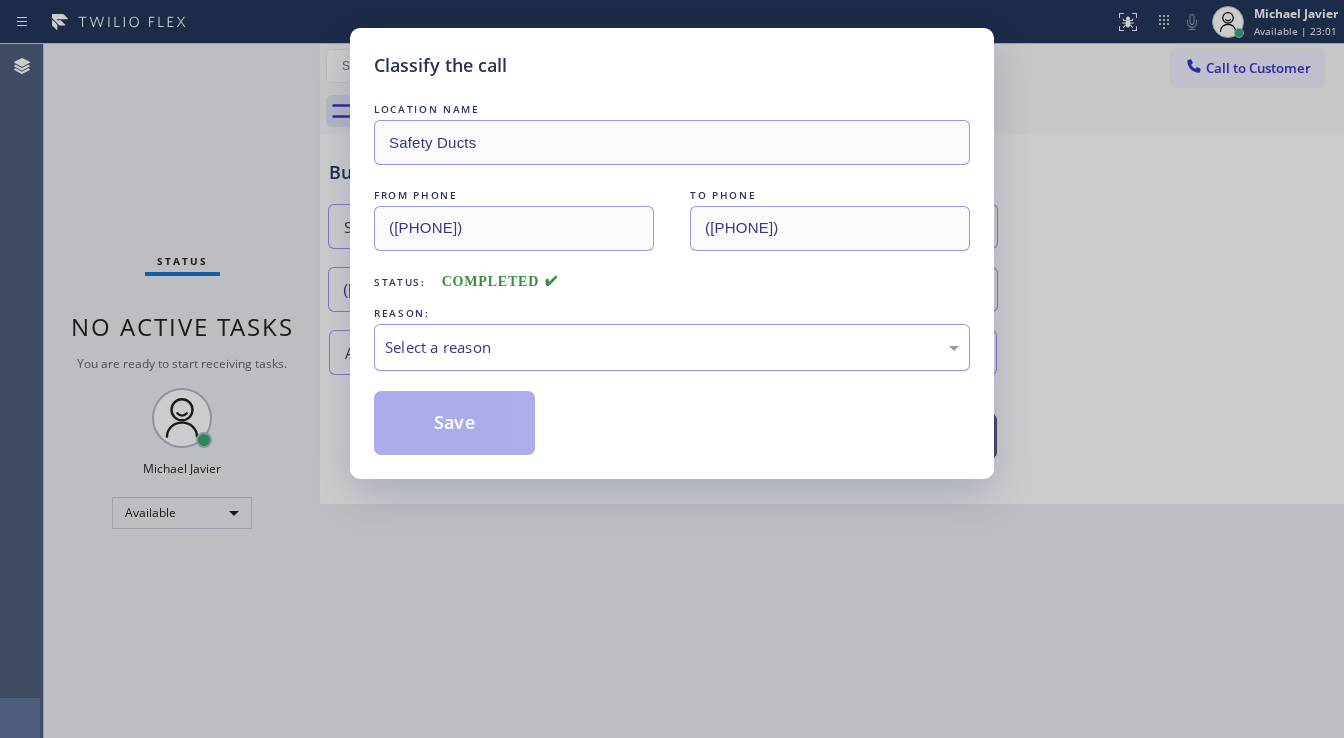 click on "Select a reason" at bounding box center [672, 347] 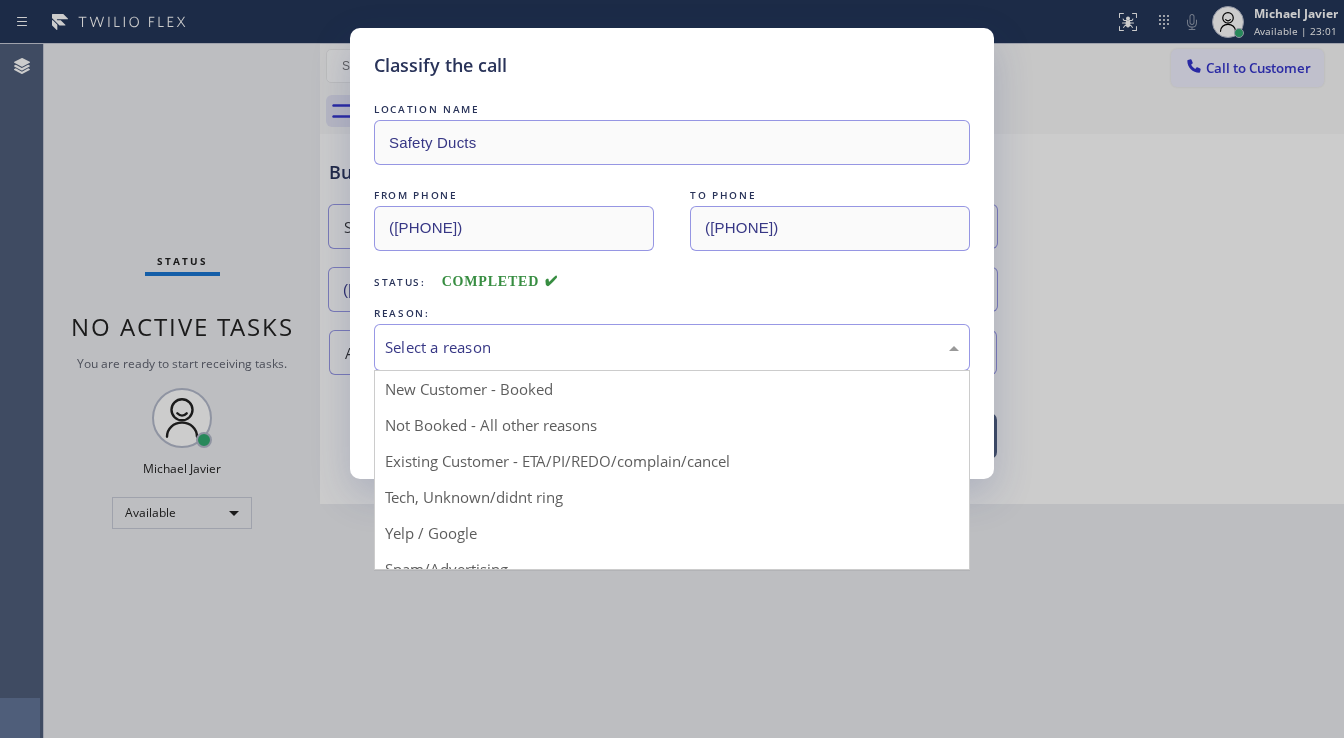drag, startPoint x: 443, startPoint y: 497, endPoint x: 447, endPoint y: 484, distance: 13.601471 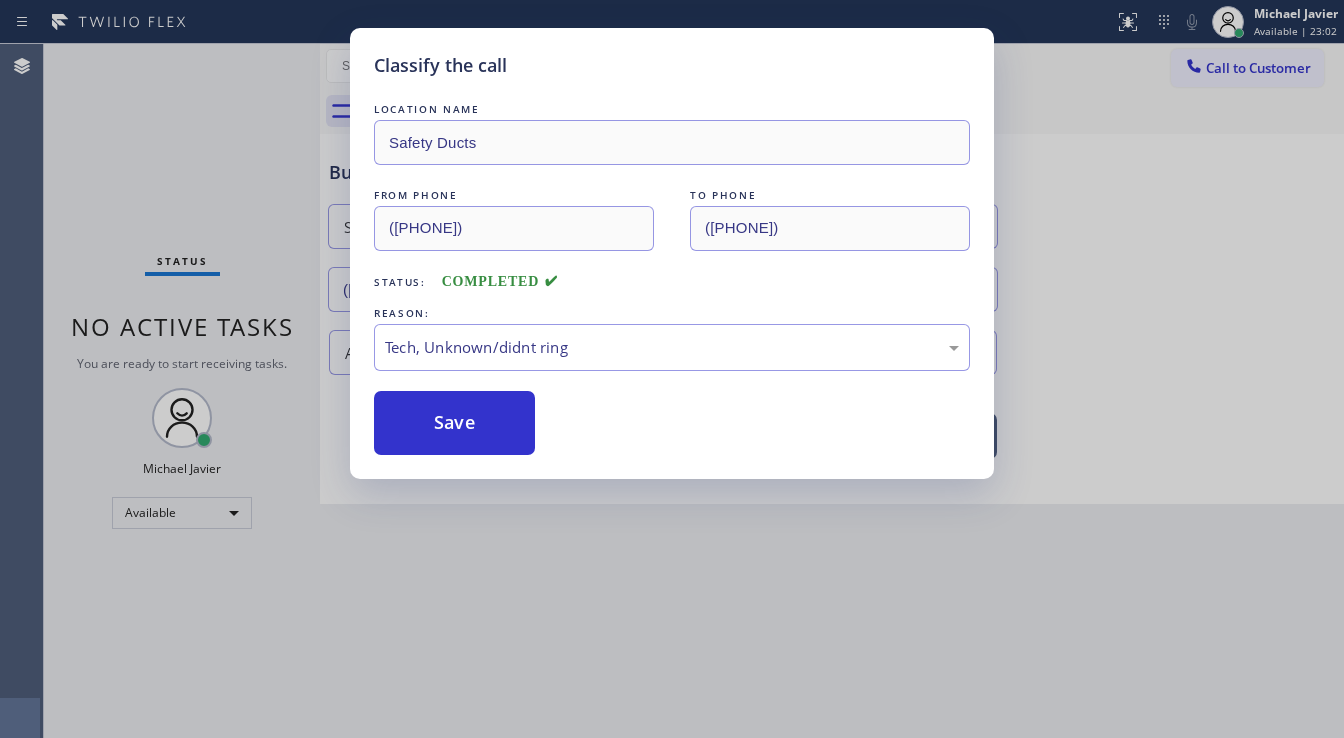 click on "Save" at bounding box center (454, 423) 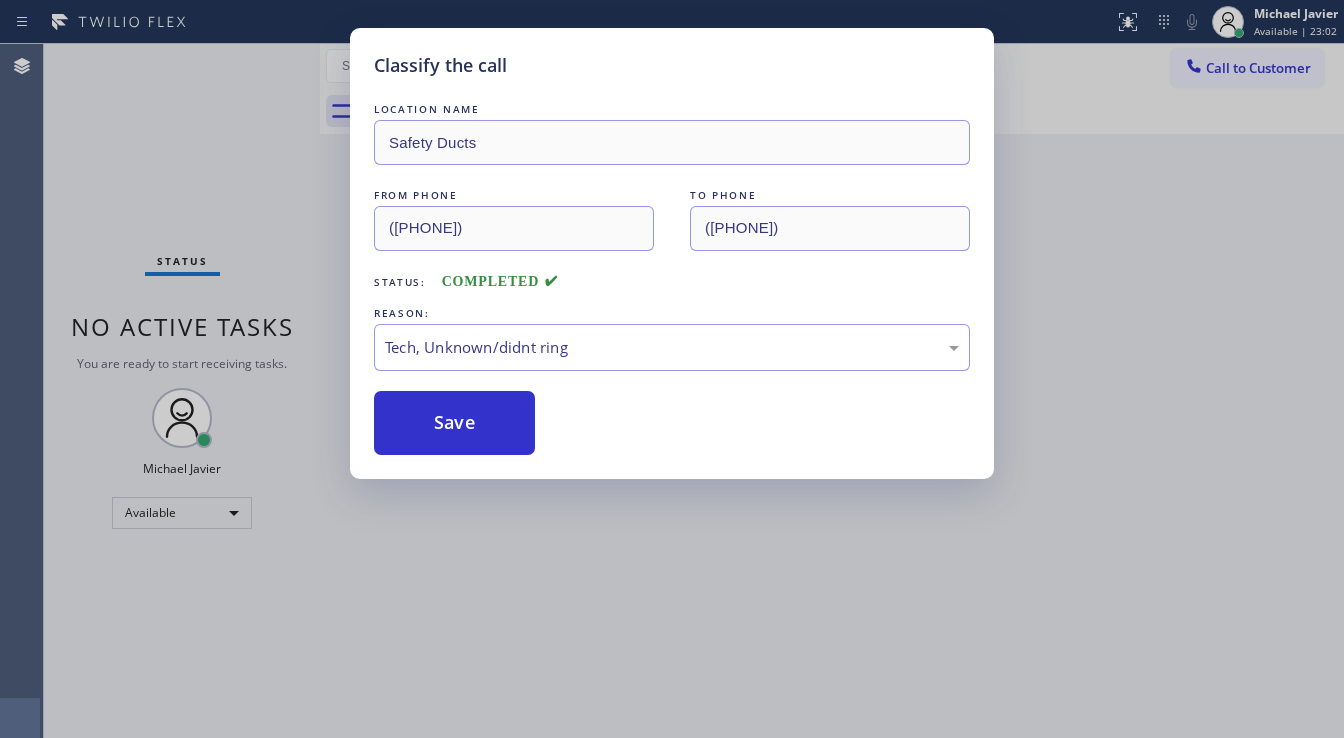 click on "Classify the call LOCATION NAME Safety Ducts FROM PHONE [PHONE] TO PHONE [PHONE] Status: COMPLETED REASON: Tech, Unknown/didnt ring Save" at bounding box center (672, 369) 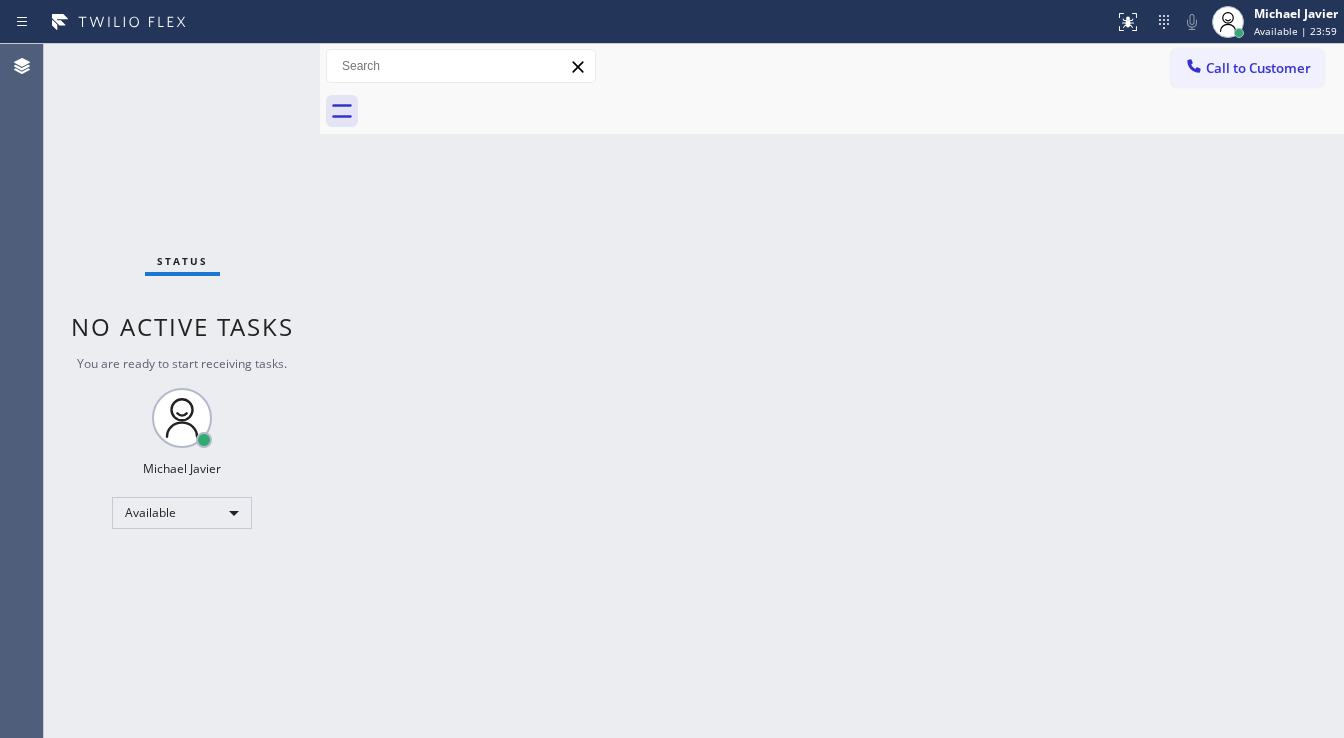 click on "Status   No active tasks     You are ready to start receiving tasks.   Michael Javier Available" at bounding box center [182, 391] 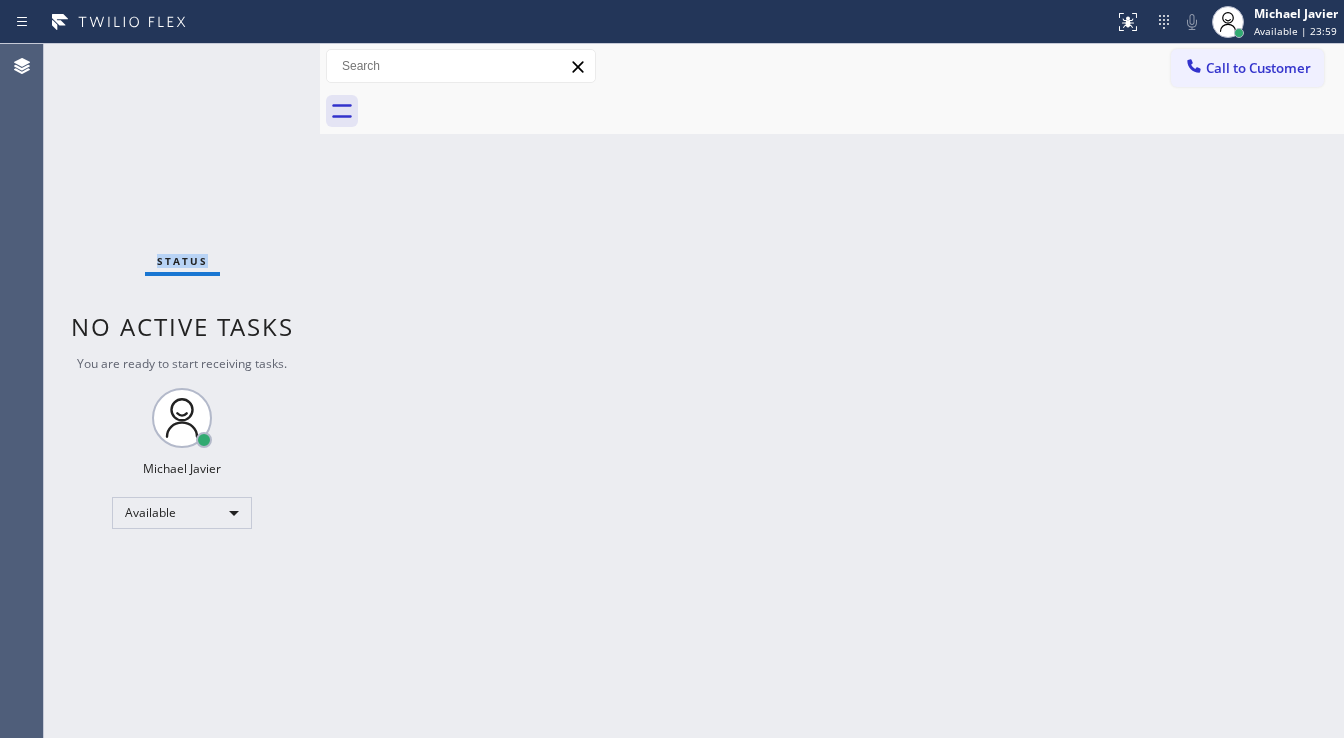 click on "Status   No active tasks     You are ready to start receiving tasks.   Michael Javier Available" at bounding box center (182, 391) 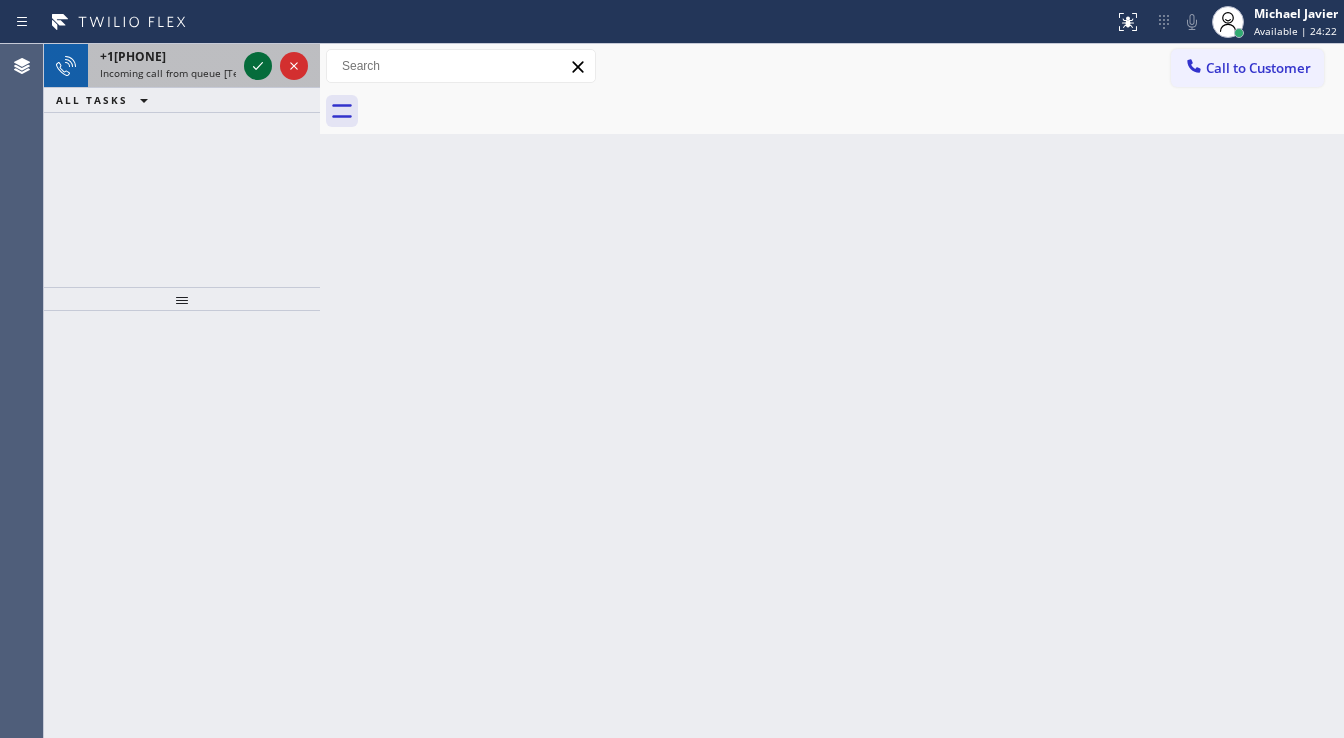 click 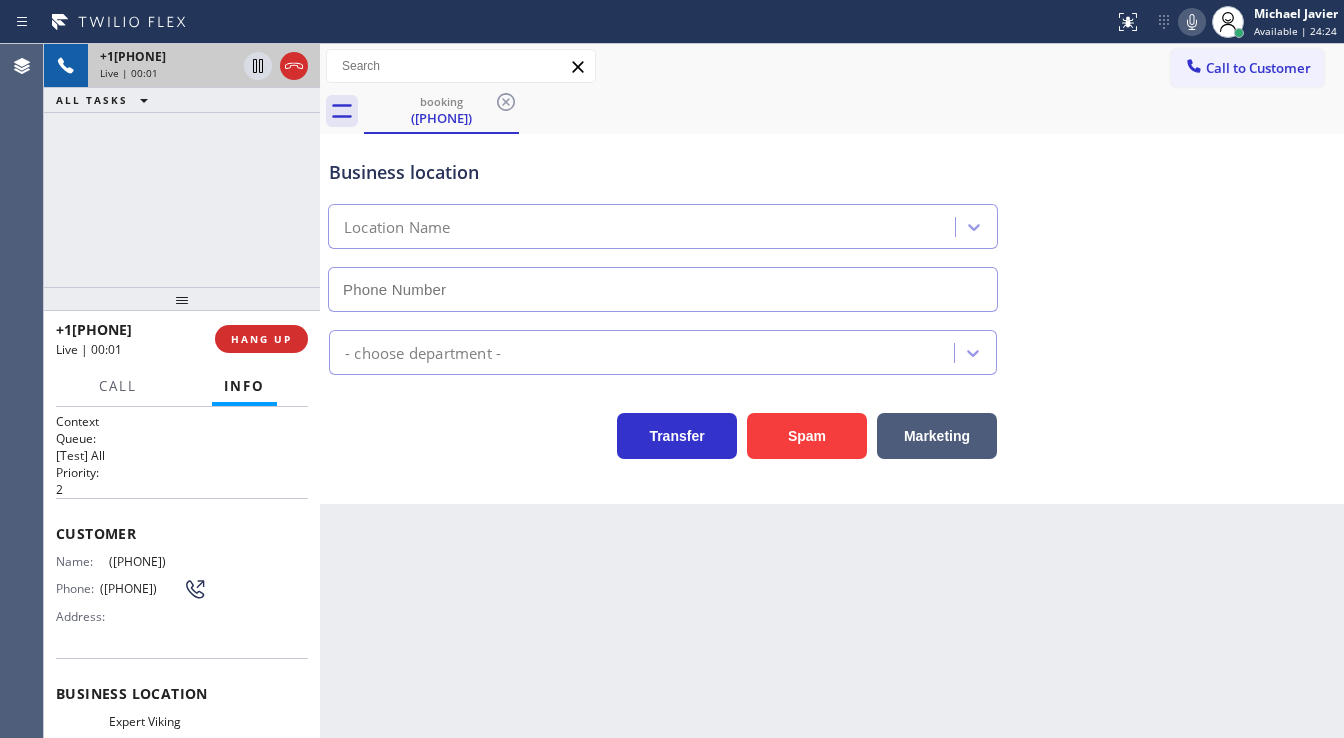type on "[PHONE]" 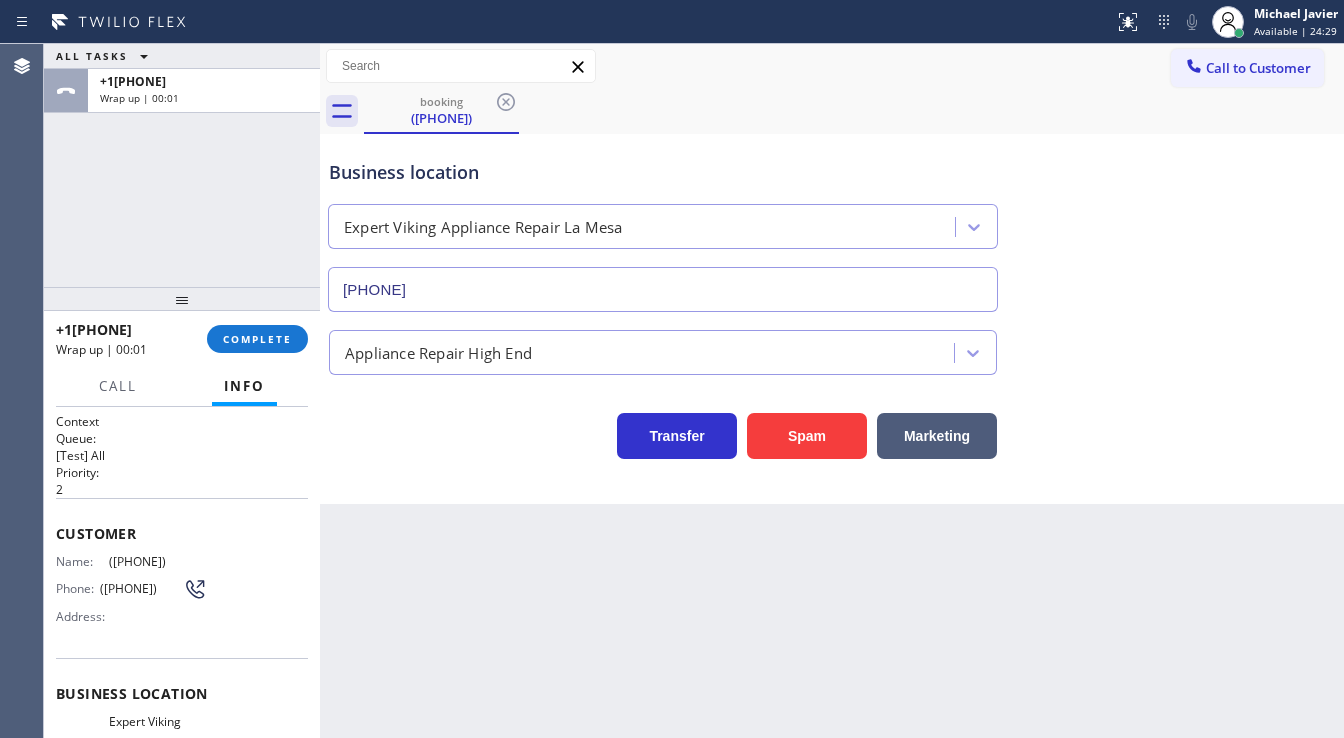 drag, startPoint x: 60, startPoint y: 210, endPoint x: 219, endPoint y: 304, distance: 184.70787 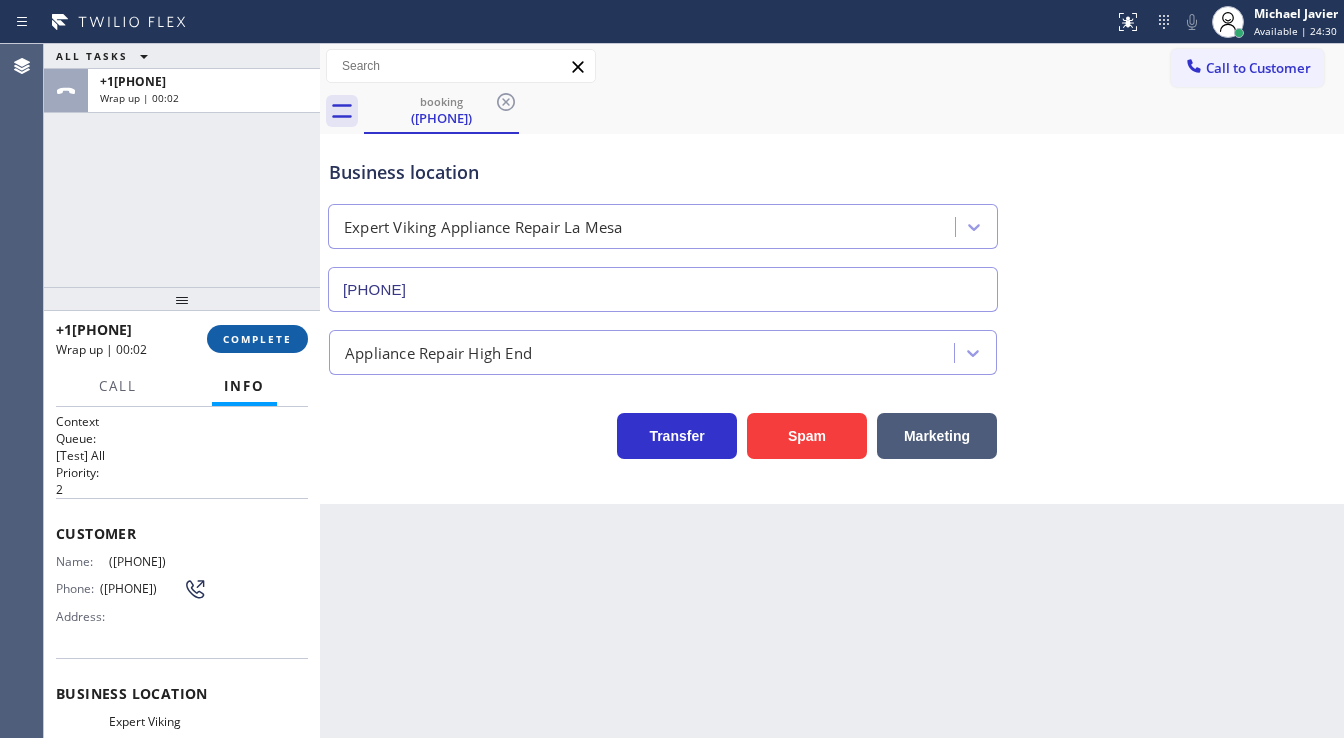 click on "COMPLETE" at bounding box center (257, 339) 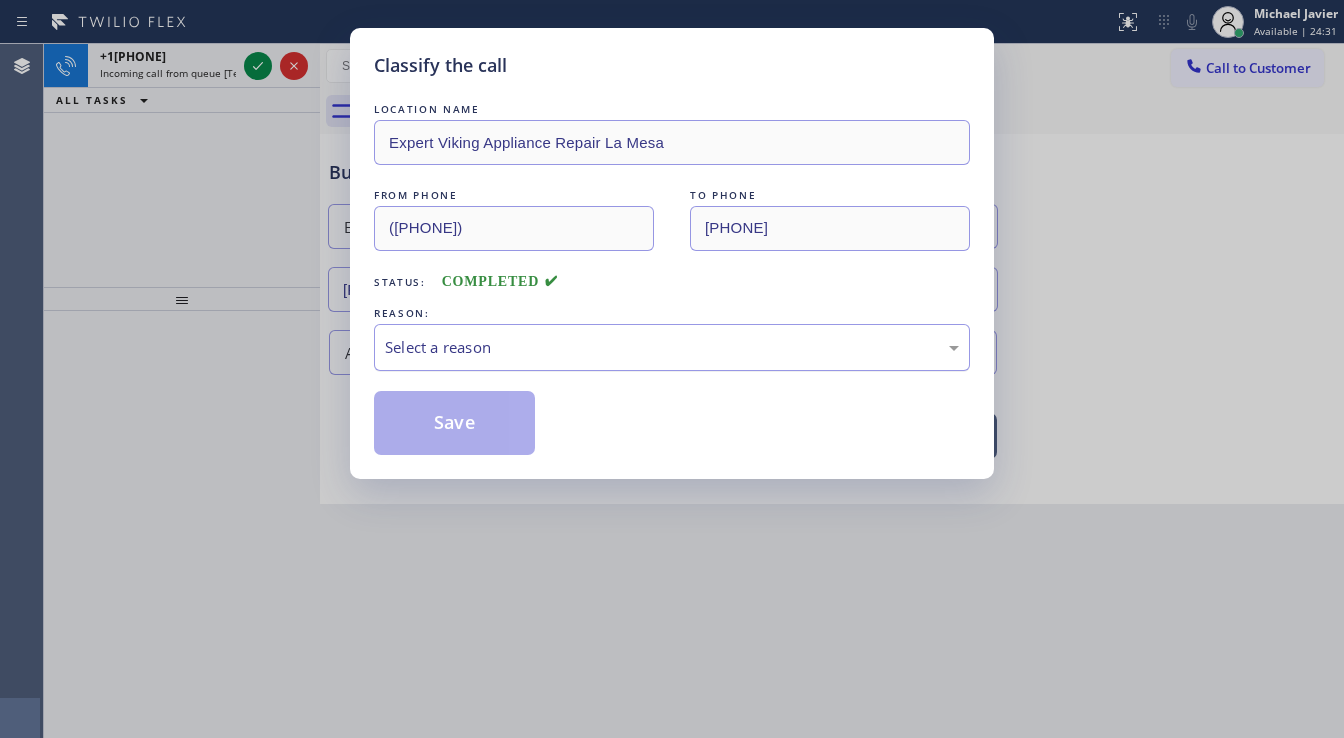 click on "Select a reason" at bounding box center [672, 347] 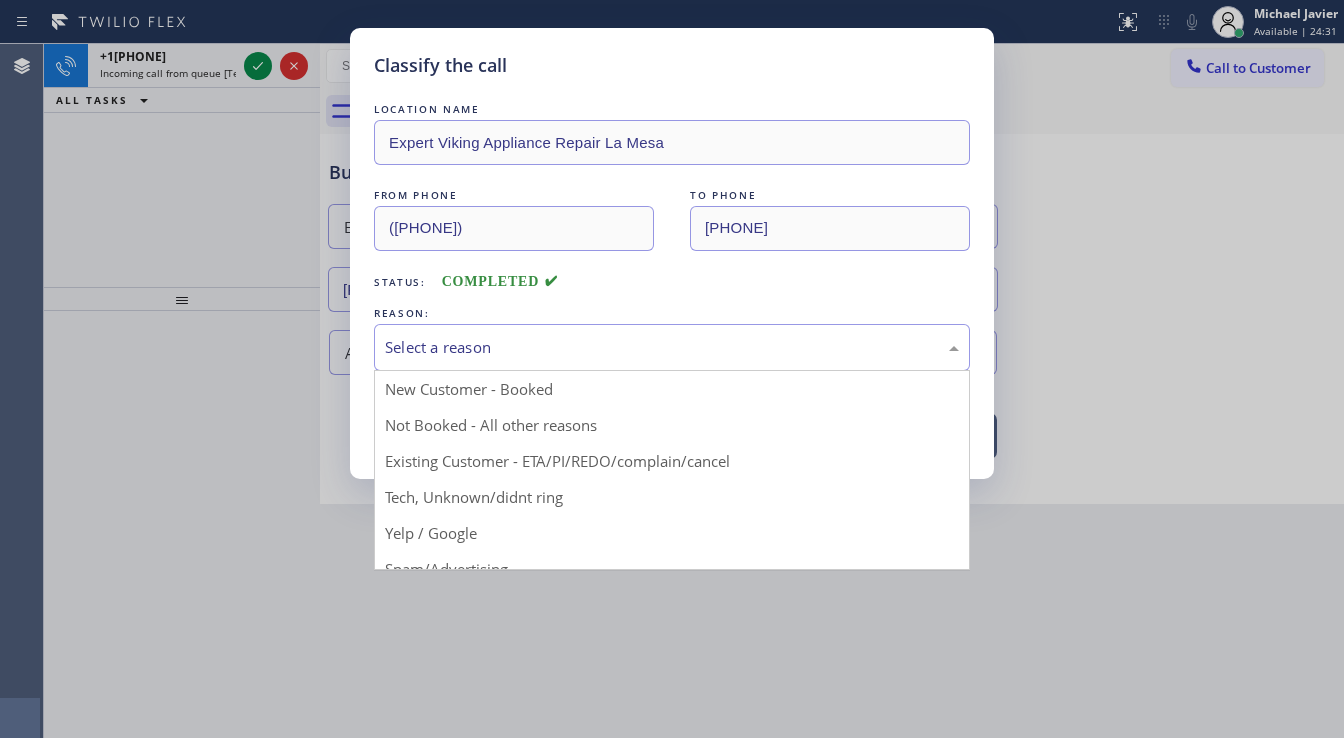 drag, startPoint x: 506, startPoint y: 488, endPoint x: 500, endPoint y: 473, distance: 16.155495 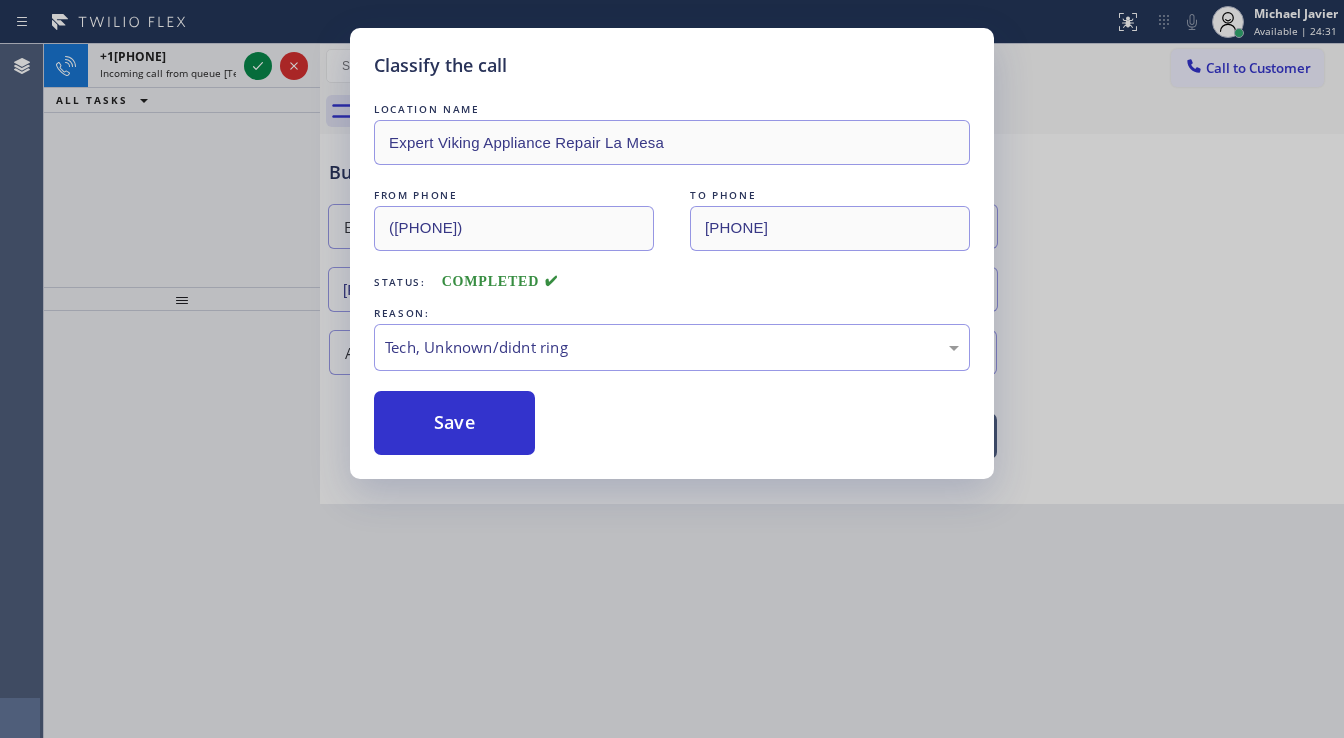 click on "Save" at bounding box center (454, 423) 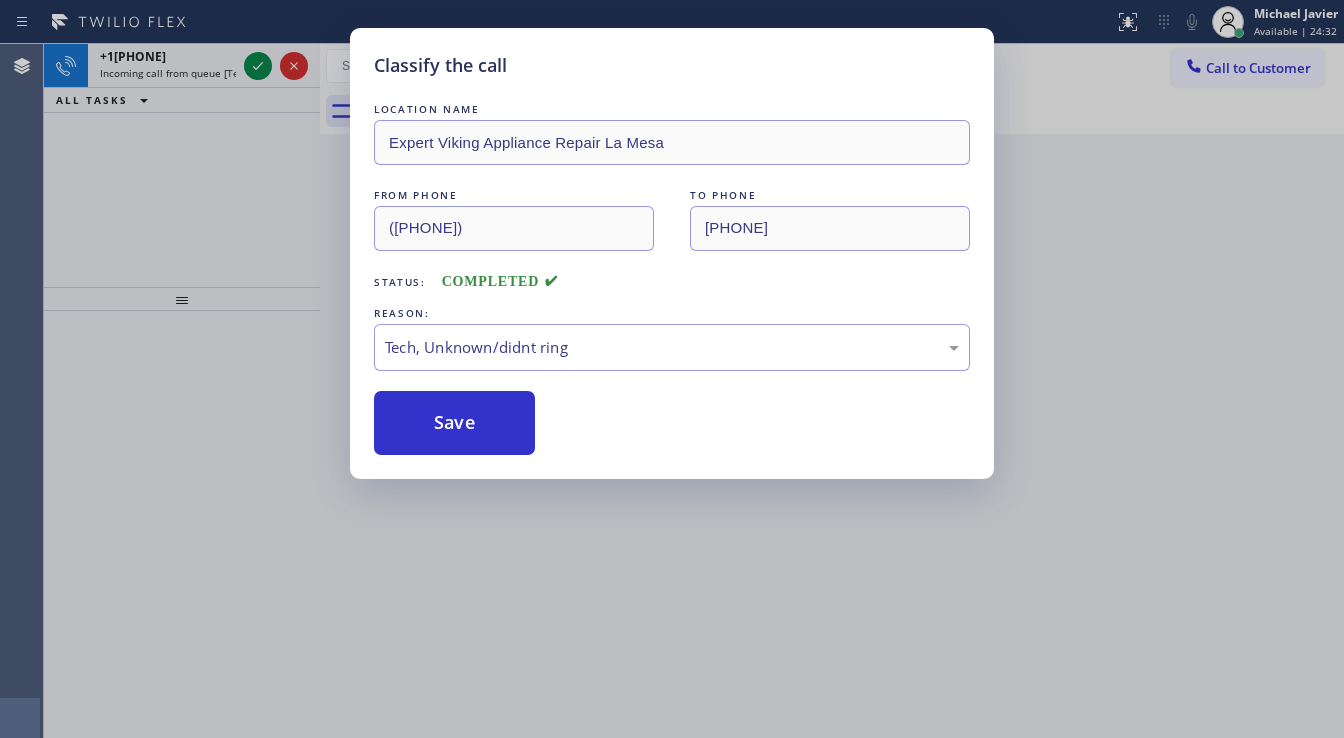 click on "Classify the call LOCATION NAME Expert Viking Appliance Repair La Mesa FROM PHONE [PHONE] TO PHONE [PHONE] Status: COMPLETED REASON: Tech, Unknown/didnt ring Save" at bounding box center [672, 369] 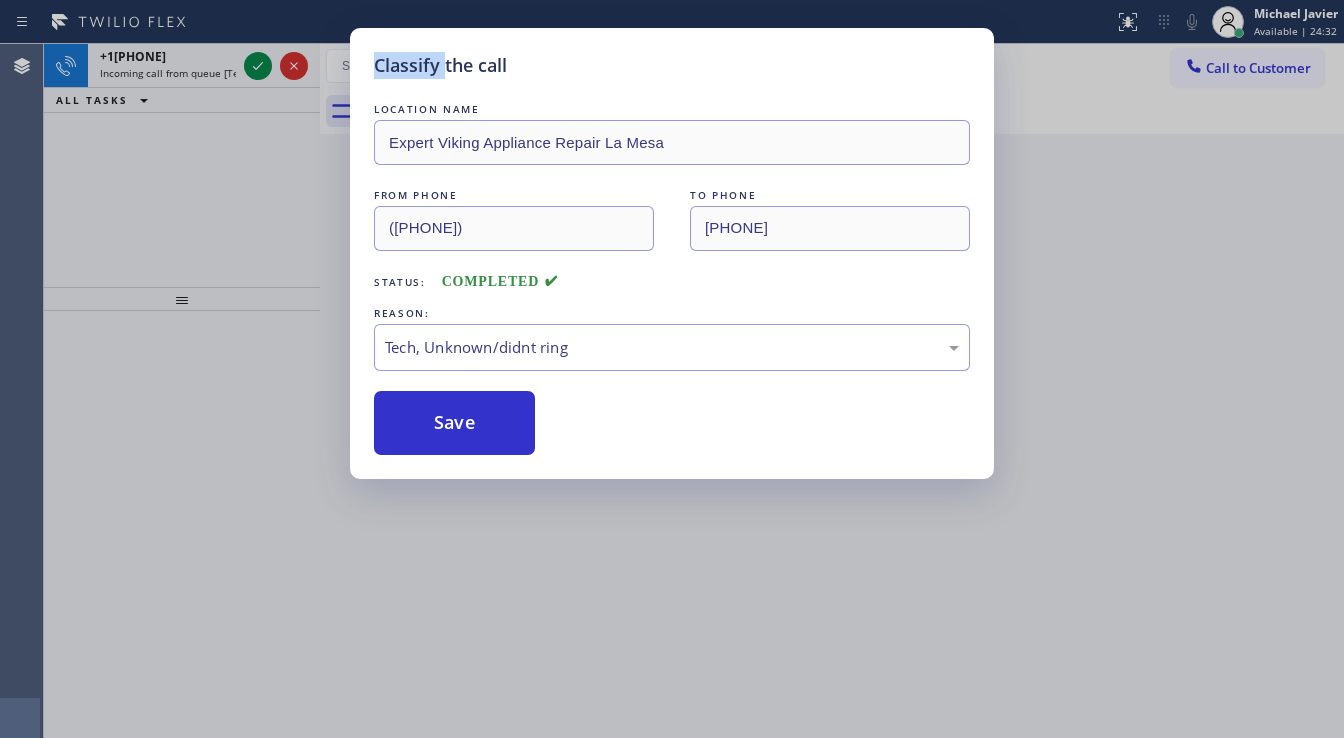 click on "Classify the call LOCATION NAME Expert Viking Appliance Repair La Mesa FROM PHONE [PHONE] TO PHONE [PHONE] Status: COMPLETED REASON: Tech, Unknown/didnt ring Save" at bounding box center (672, 369) 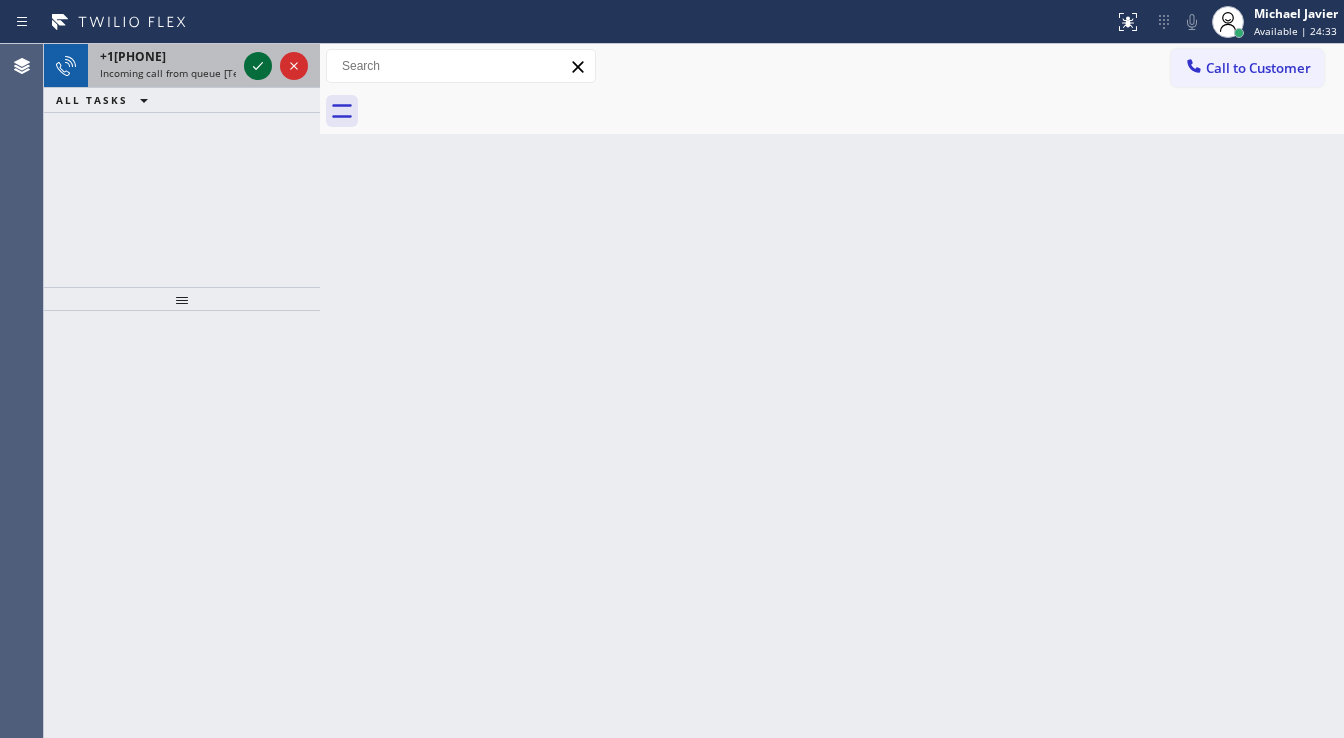 click 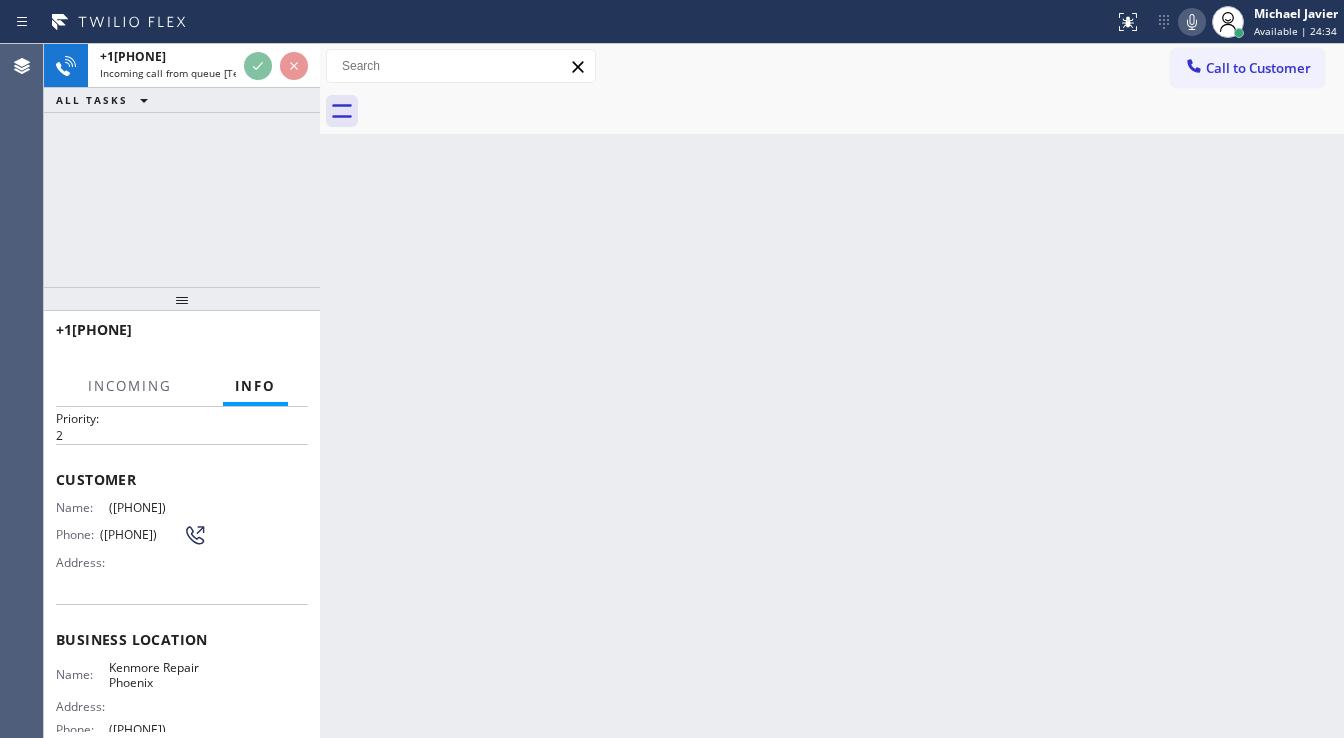scroll, scrollTop: 80, scrollLeft: 0, axis: vertical 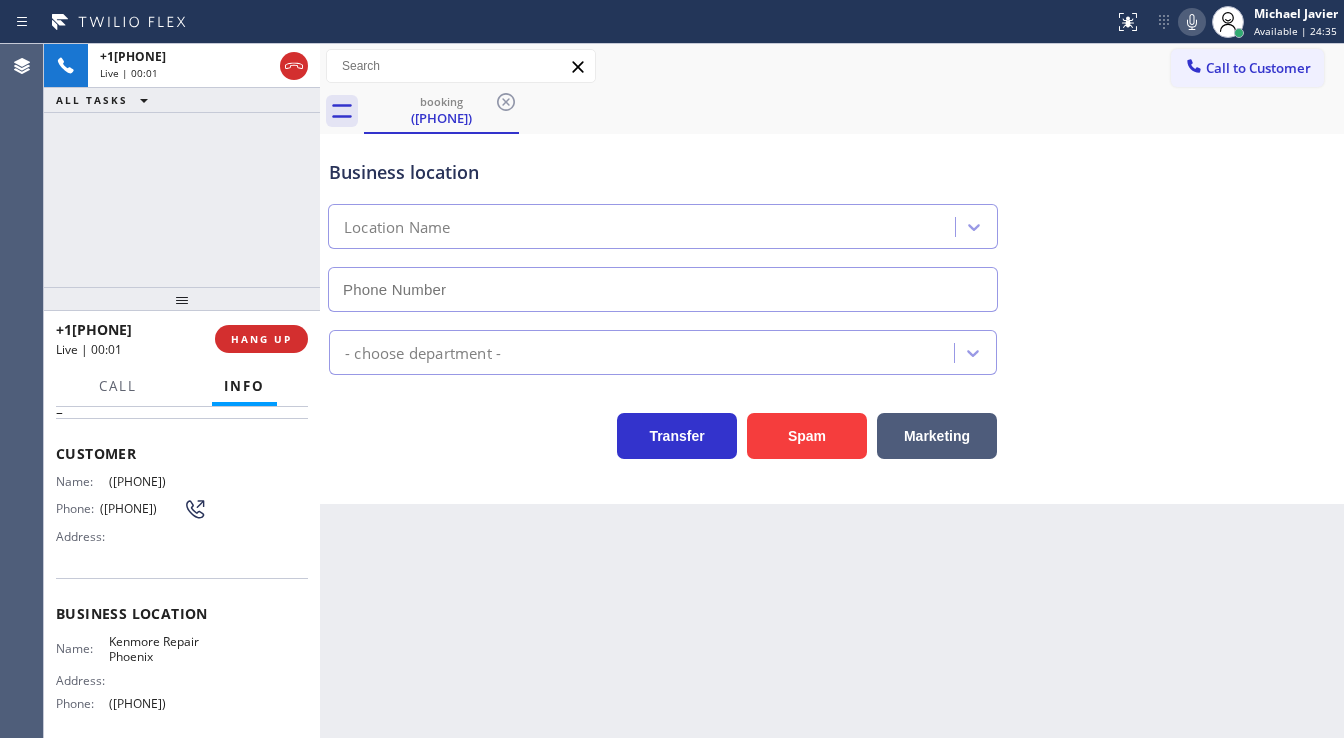 type on "([PHONE])" 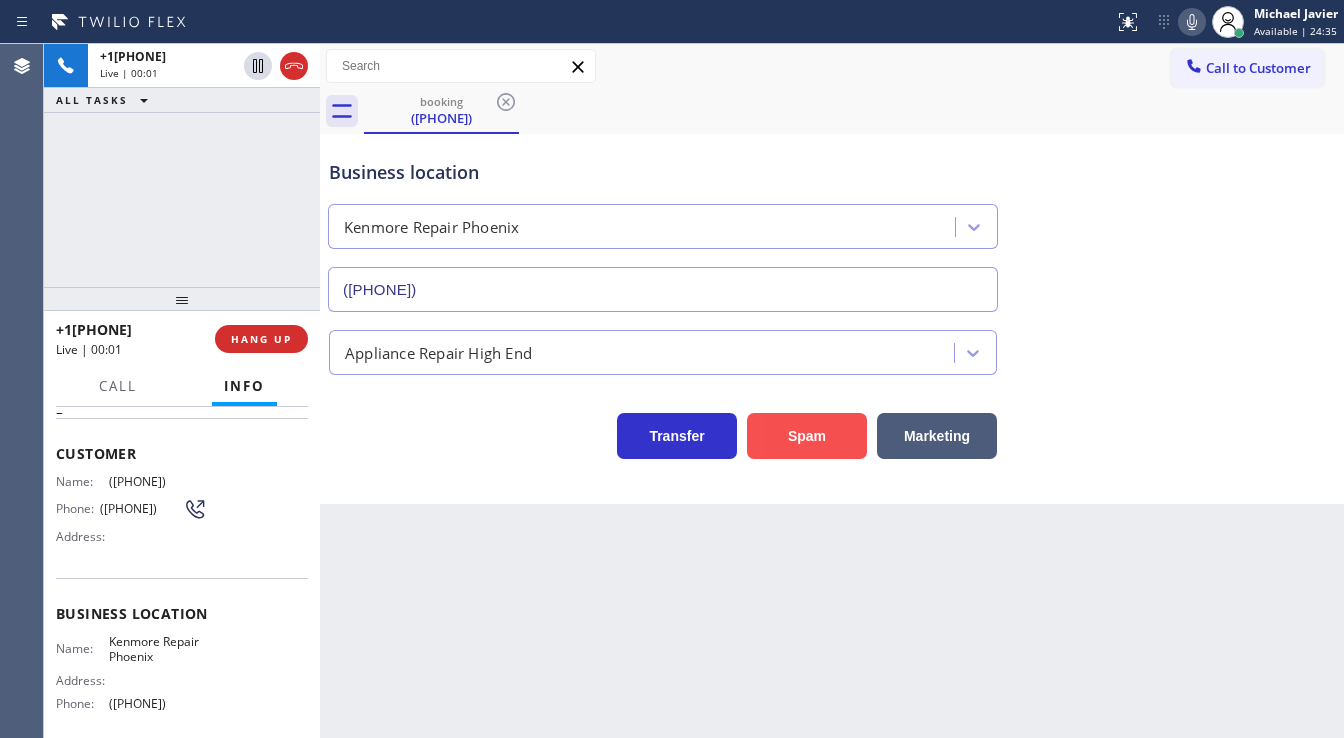click on "Spam" at bounding box center [807, 436] 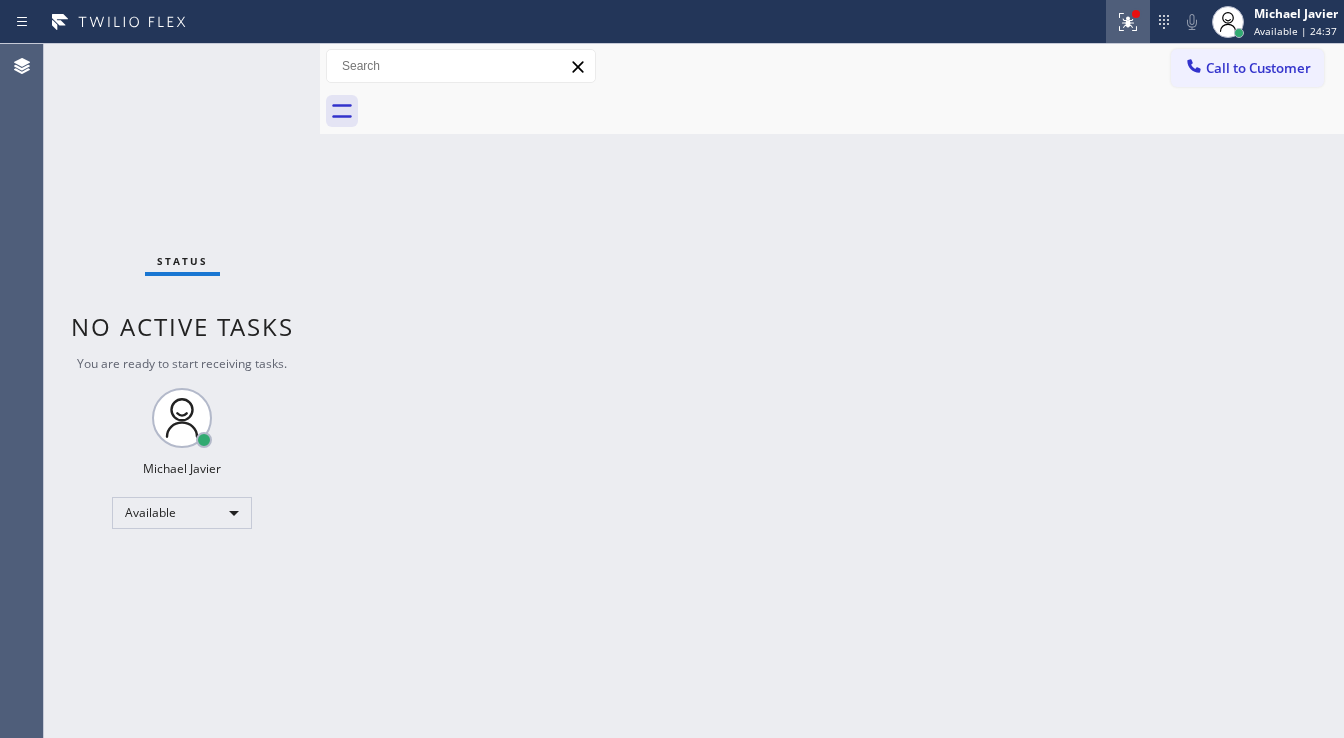 click 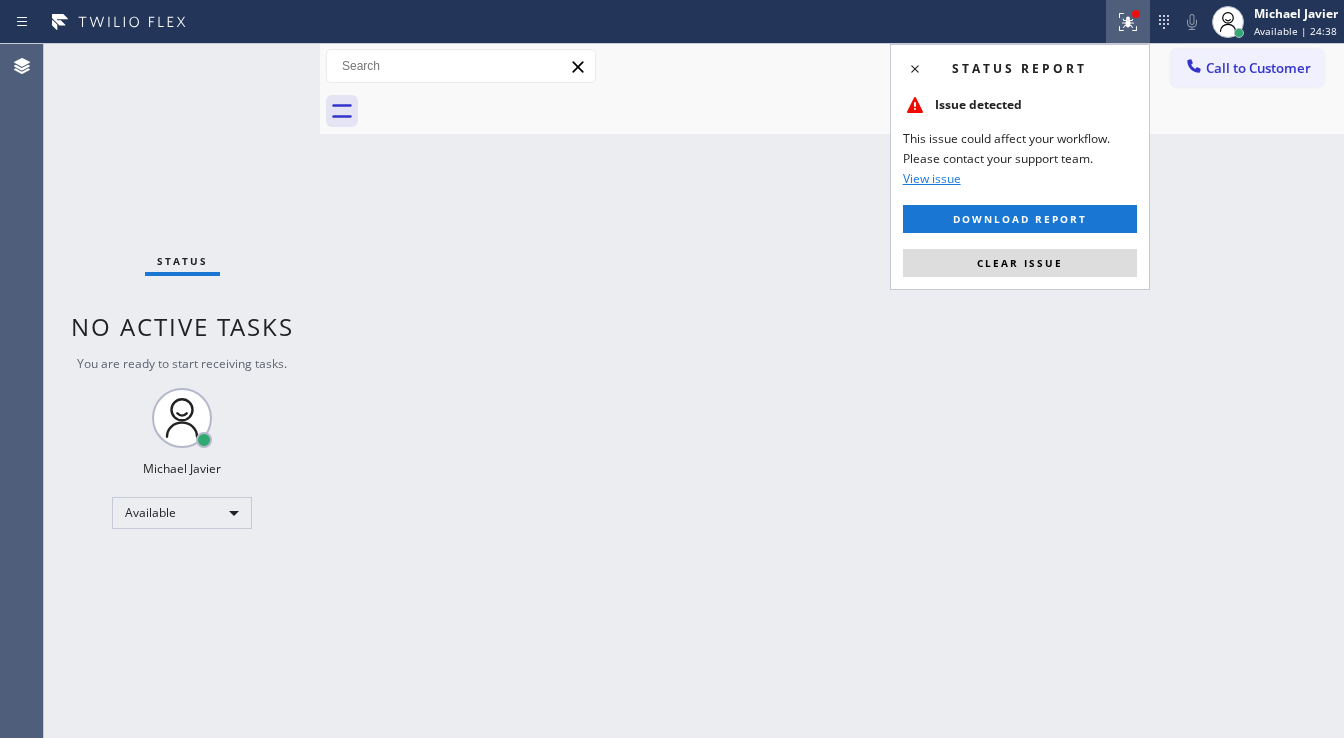 click on "Status report Issue detected This issue could affect your workflow. Please contact your support team. View issue Download report Clear issue" at bounding box center [1020, 167] 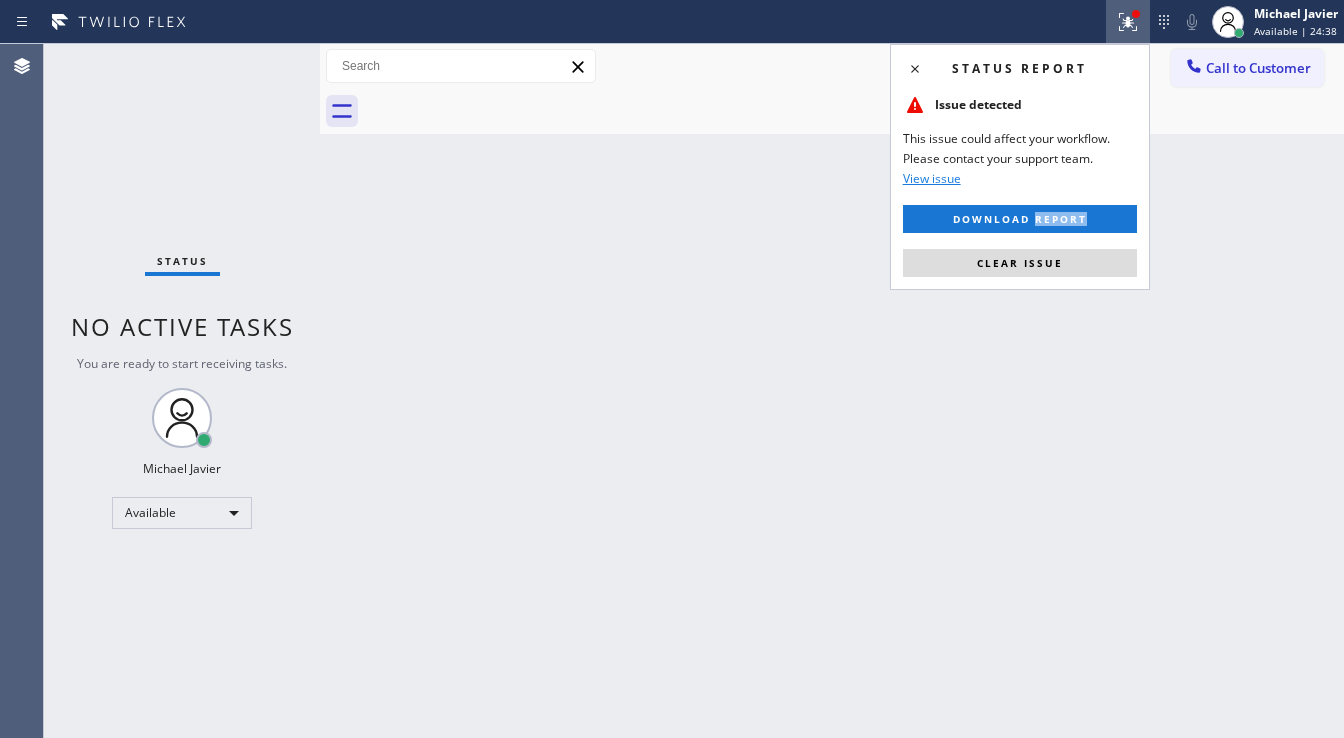 click on "Status report Issue detected This issue could affect your workflow. Please contact your support team. View issue Download report Clear issue" at bounding box center (1020, 167) 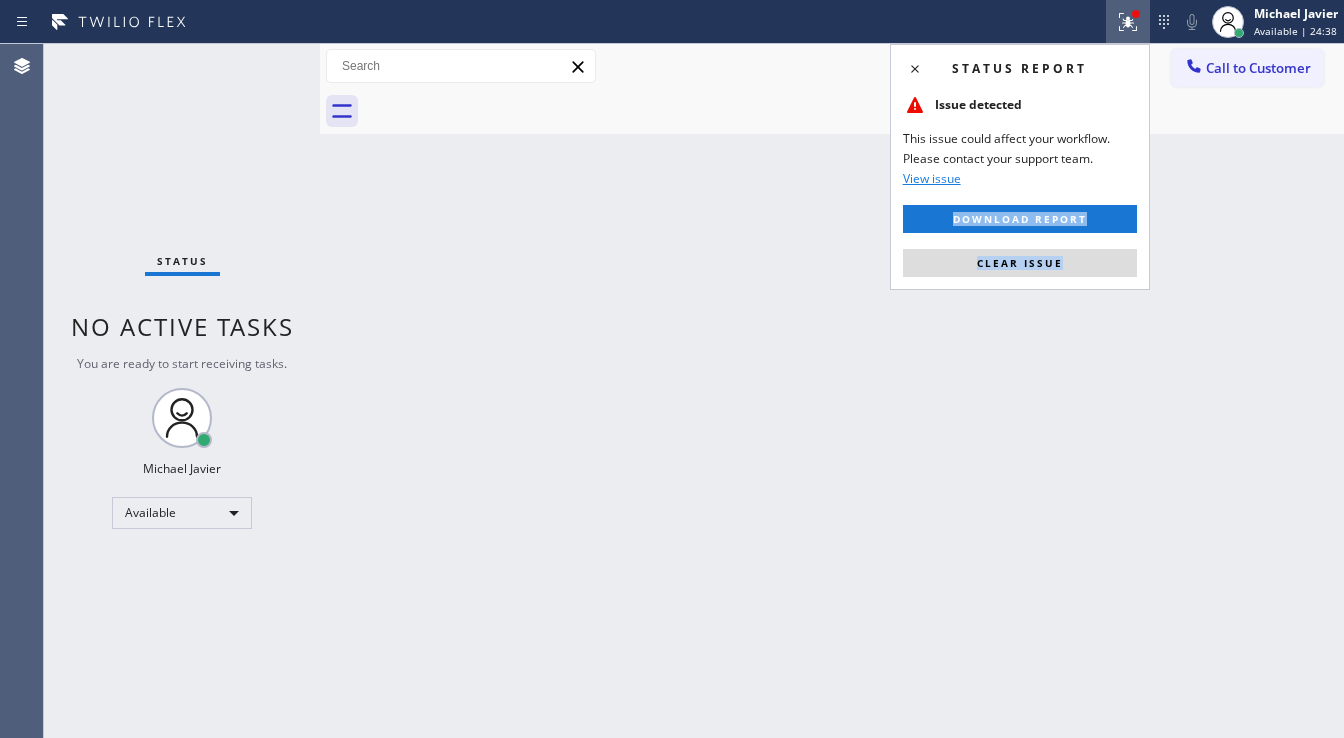 click on "Status report Issue detected This issue could affect your workflow. Please contact your support team. View issue Download report Clear issue" at bounding box center [1020, 167] 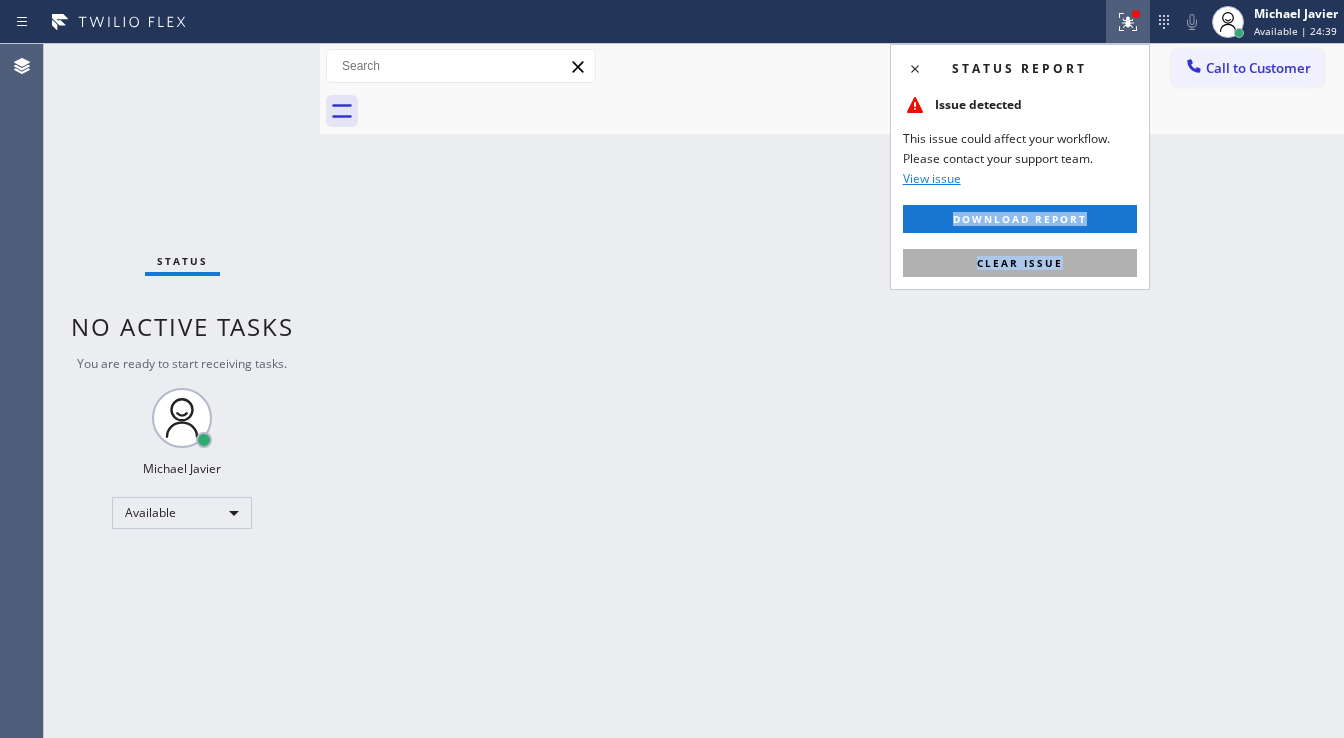 click on "Clear issue" at bounding box center [1020, 263] 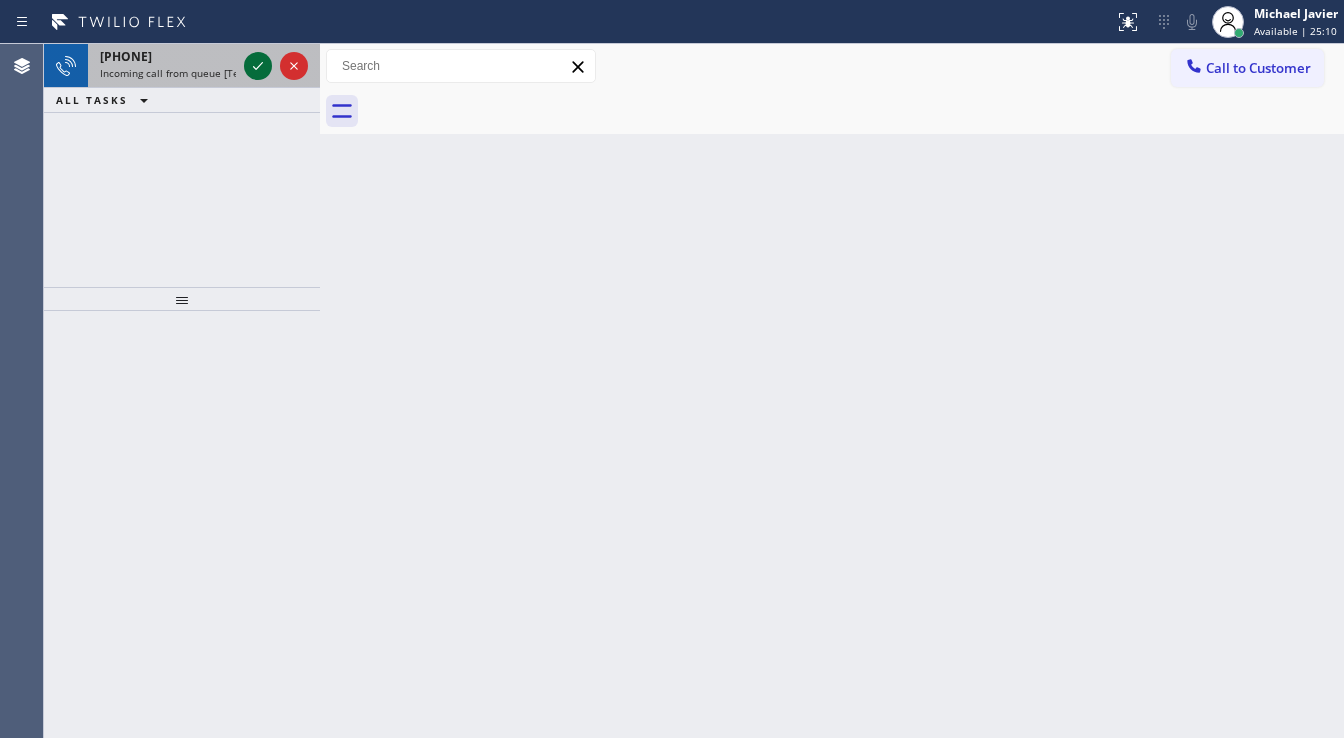 click 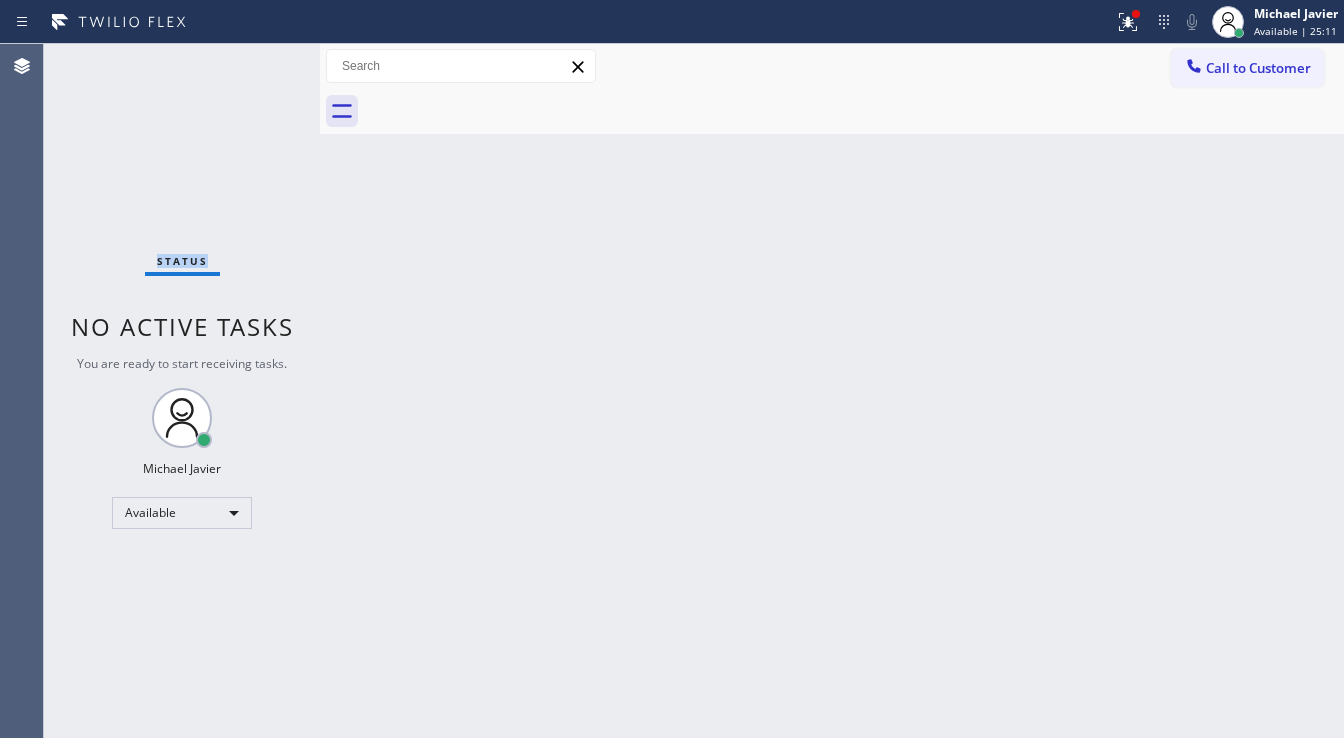 click on "Status   No active tasks     You are ready to start receiving tasks.   Michael Javier Available" at bounding box center [182, 391] 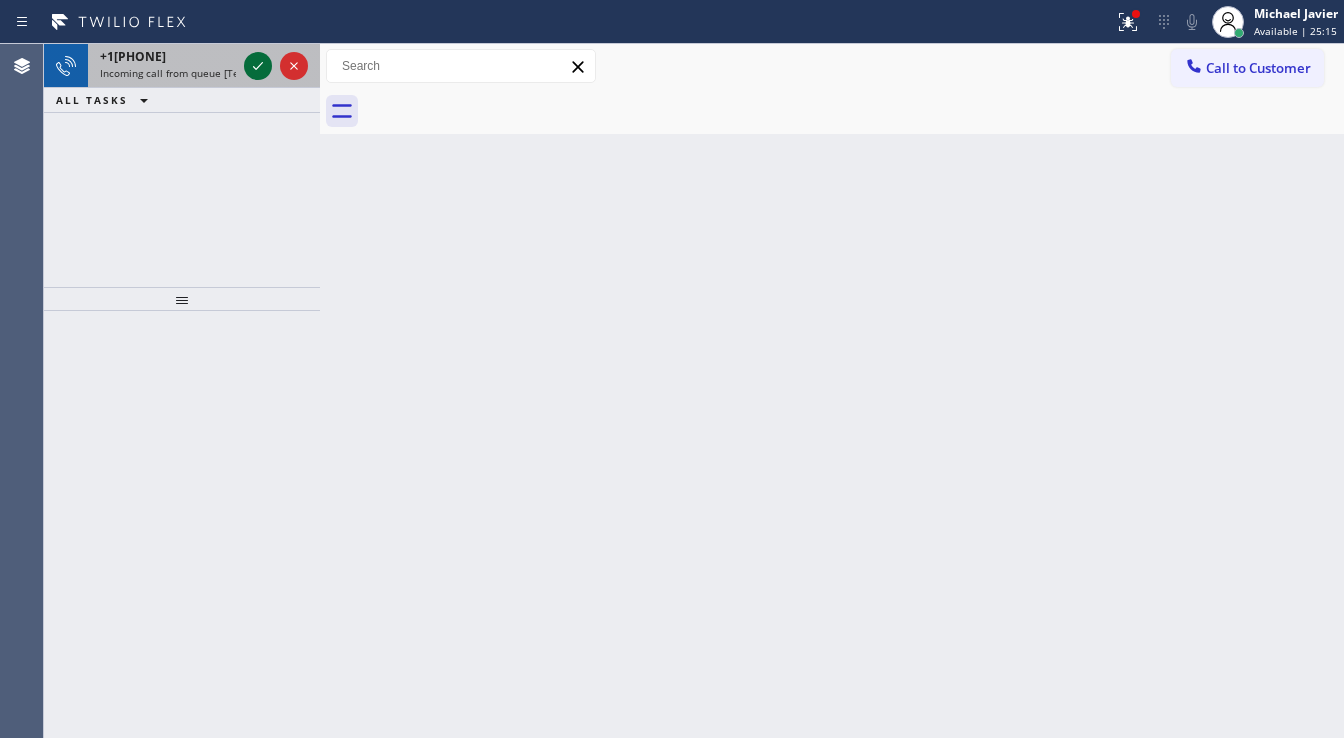 click 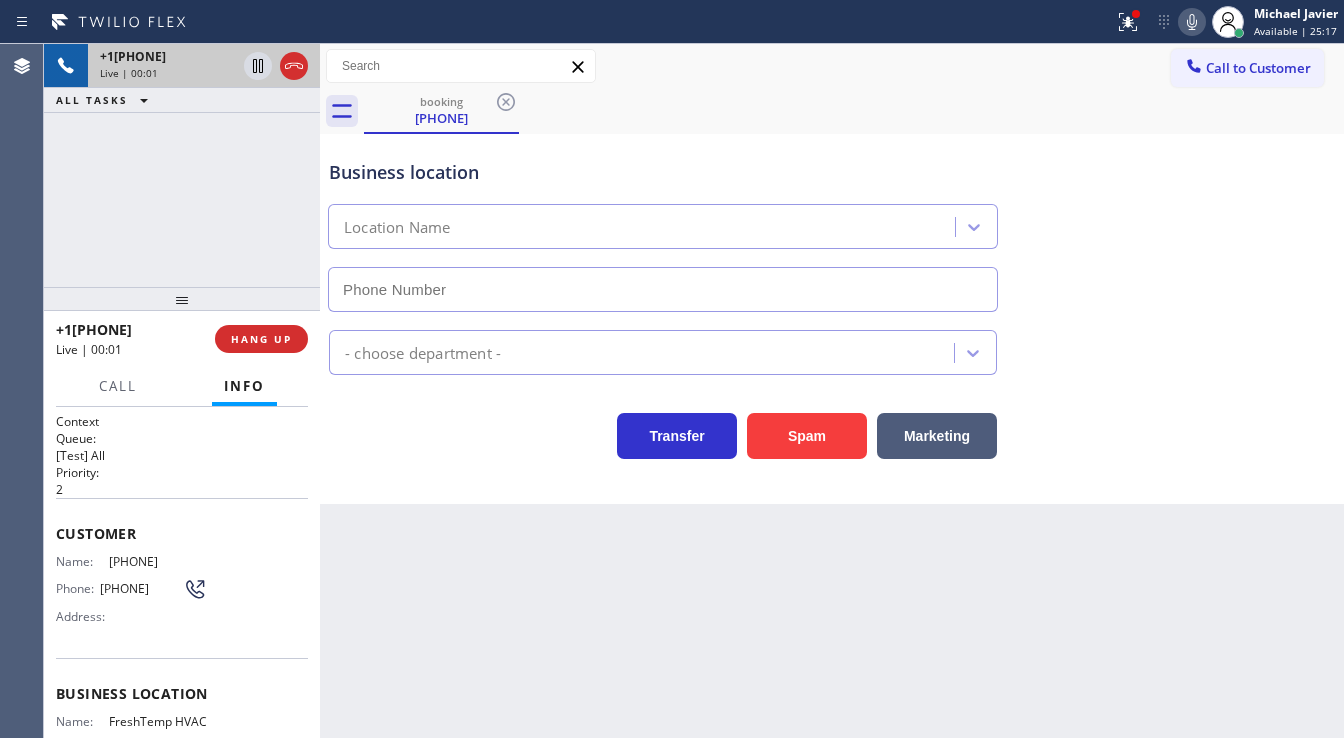 type on "([PHONE])" 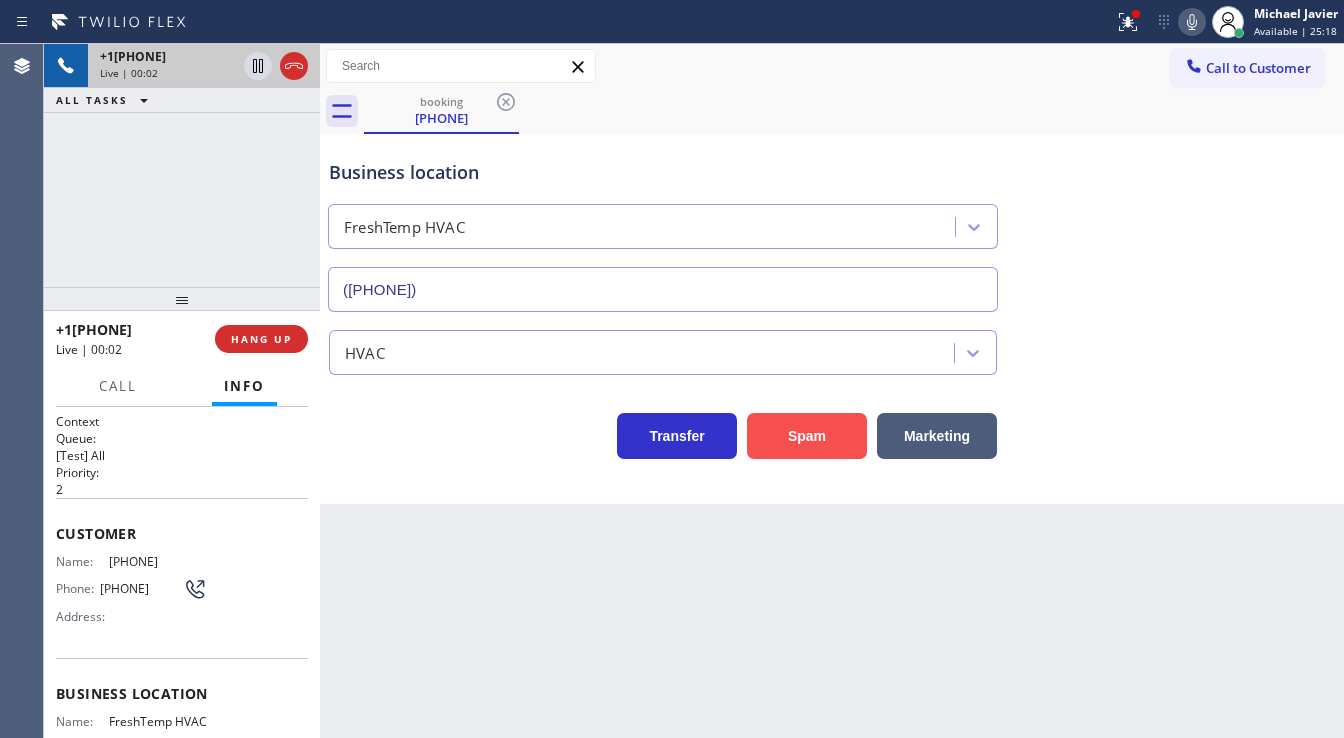 click on "Spam" at bounding box center [807, 436] 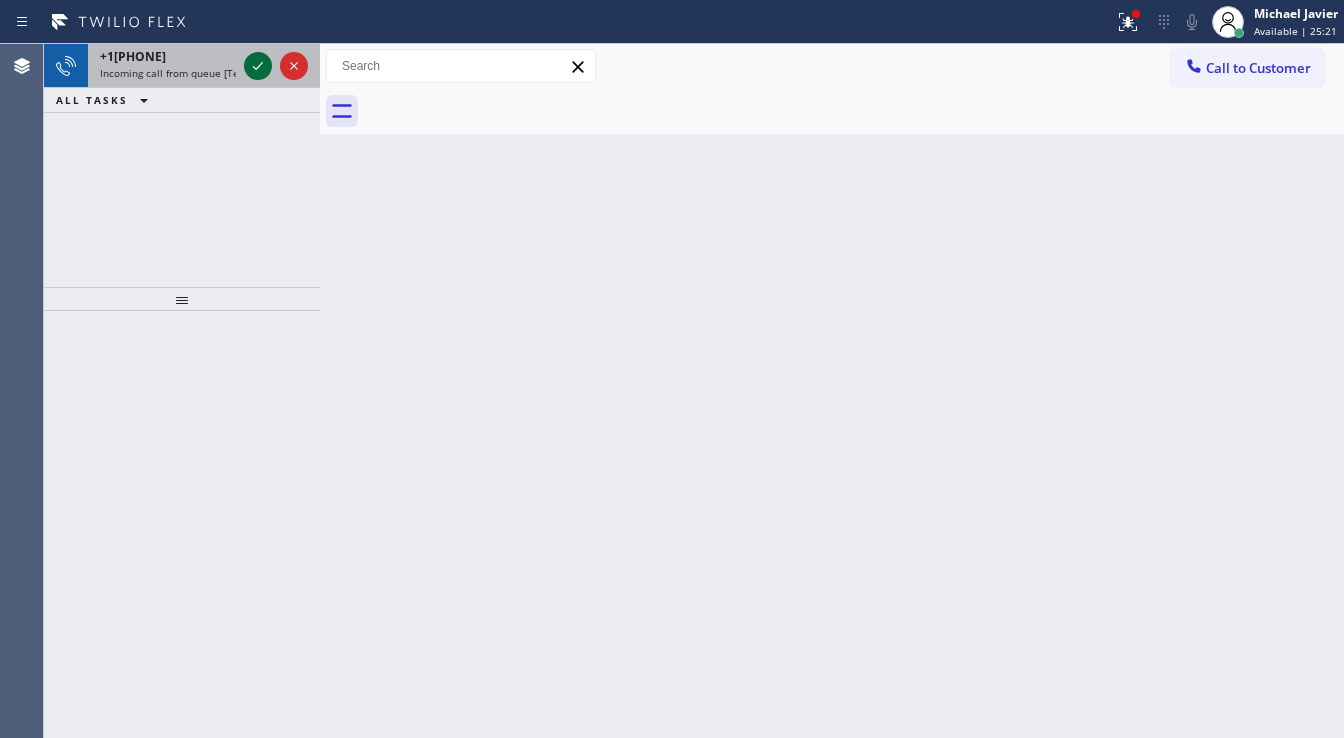 click 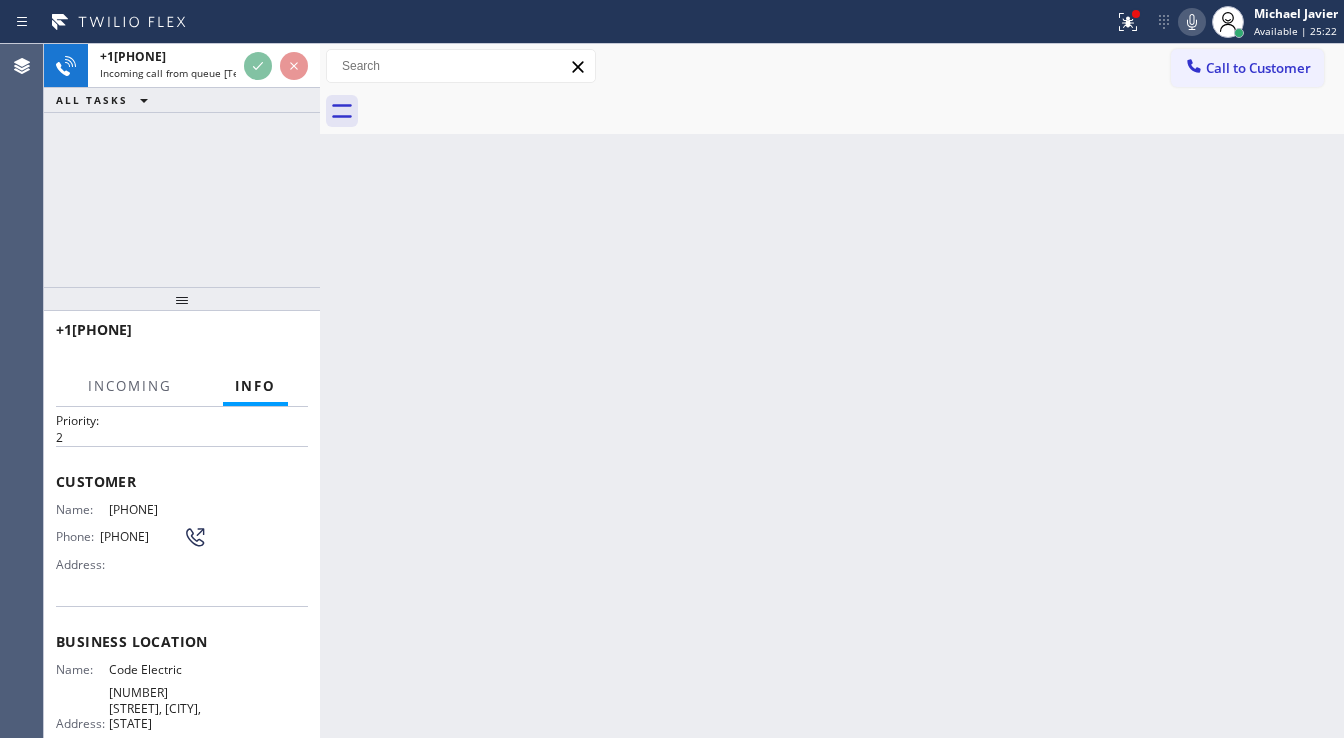 scroll, scrollTop: 80, scrollLeft: 0, axis: vertical 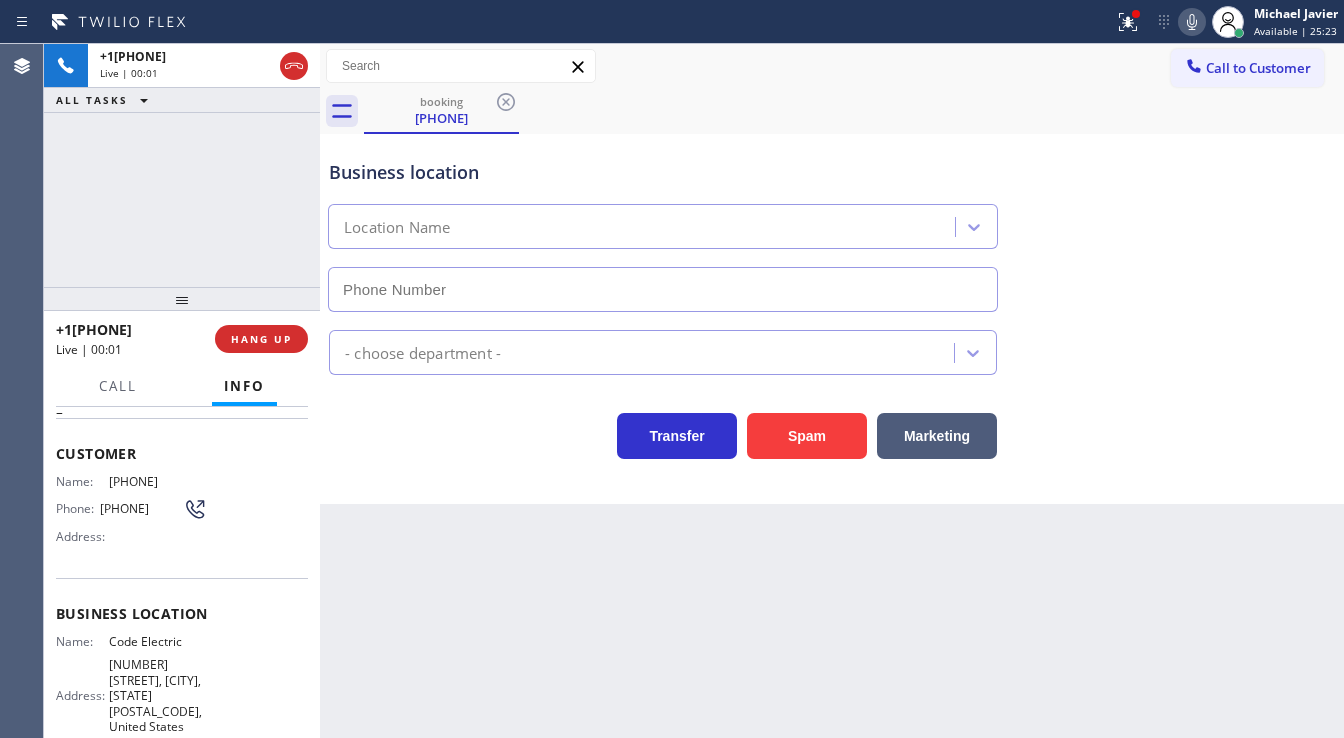 type on "[PHONE]" 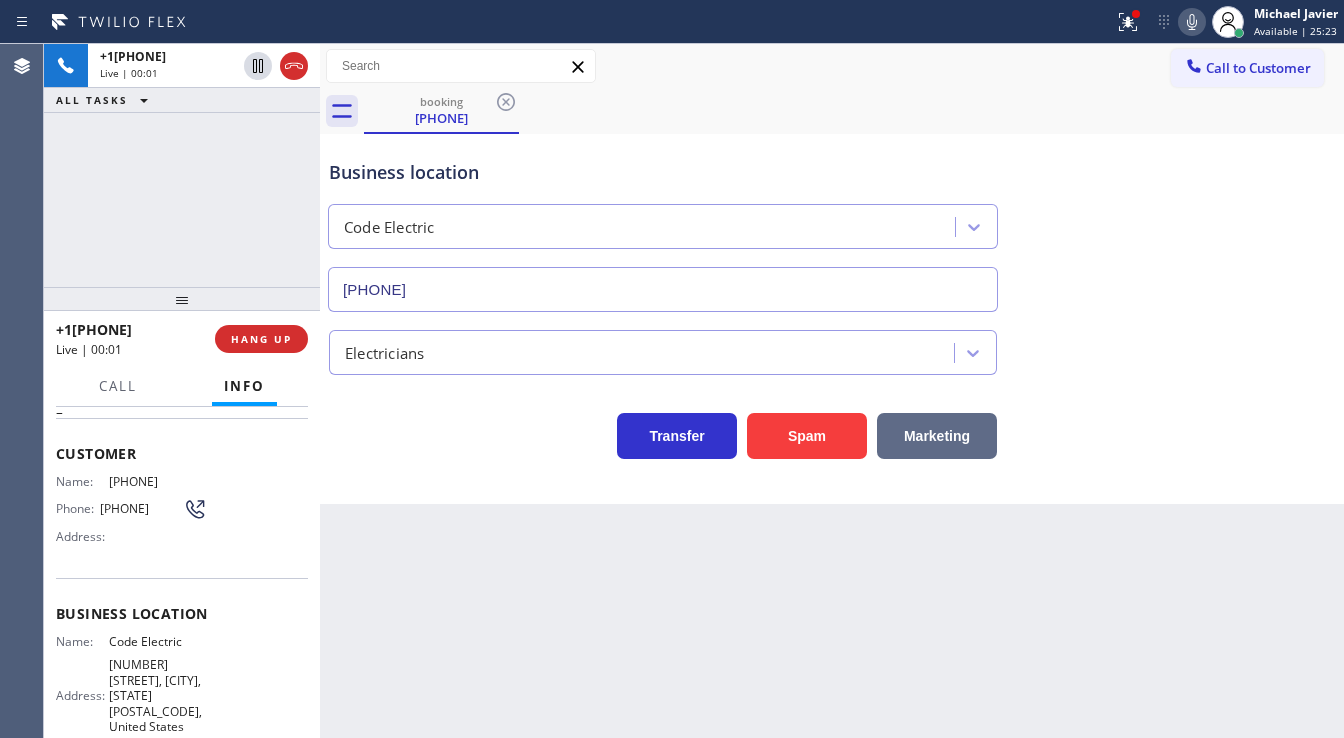 click on "Marketing" at bounding box center [937, 436] 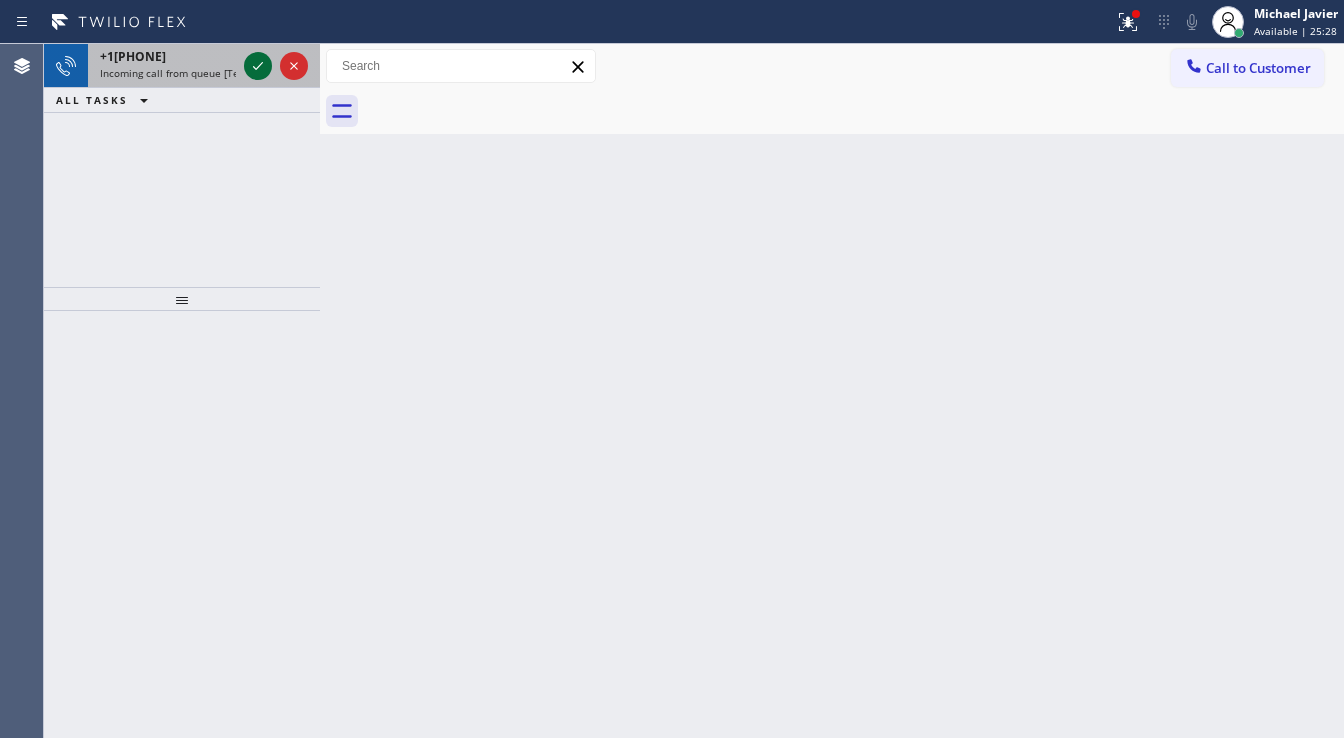 click 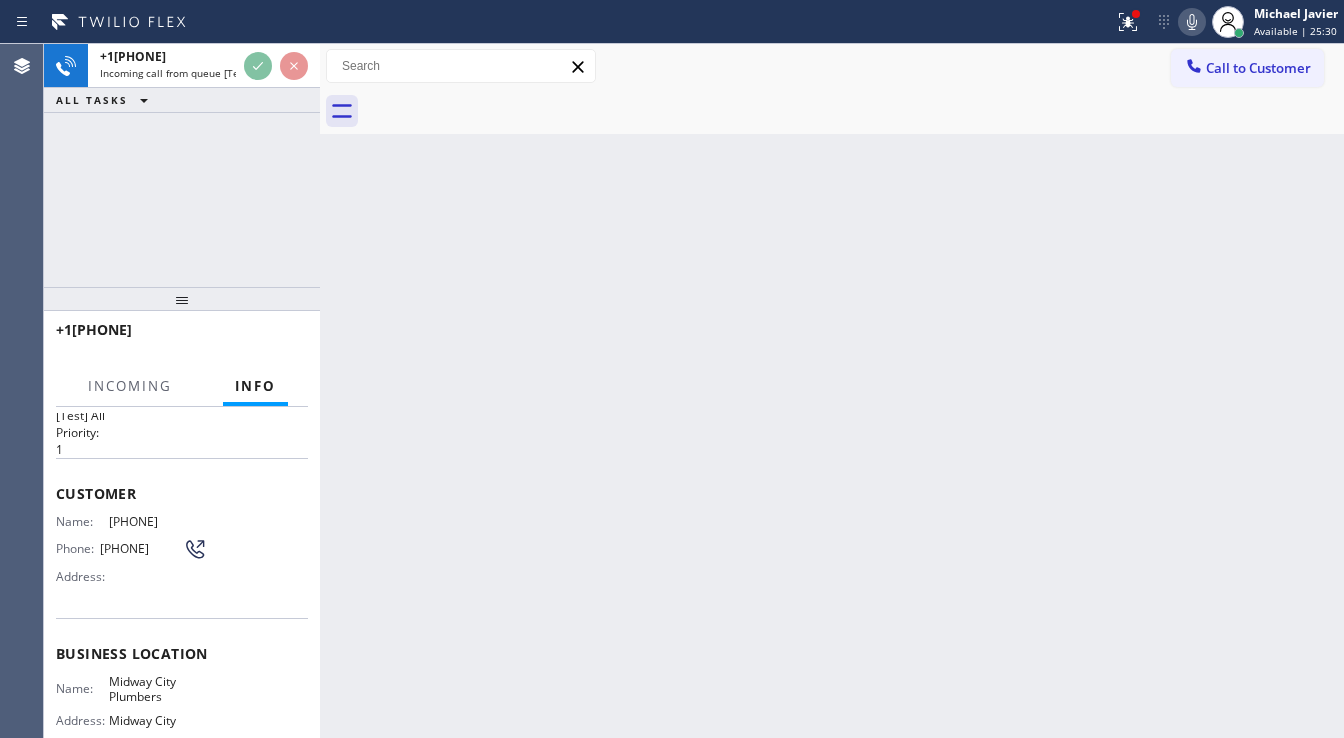 scroll, scrollTop: 80, scrollLeft: 0, axis: vertical 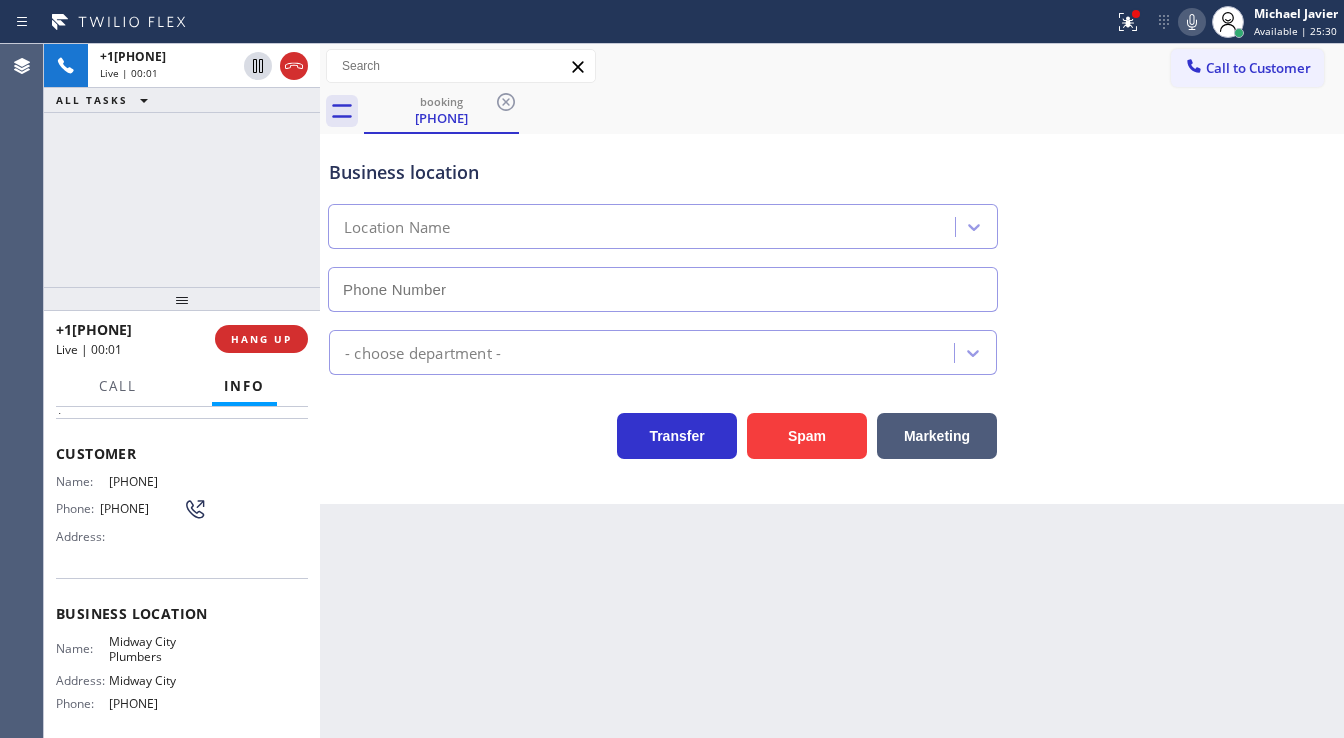 type on "[PHONE]" 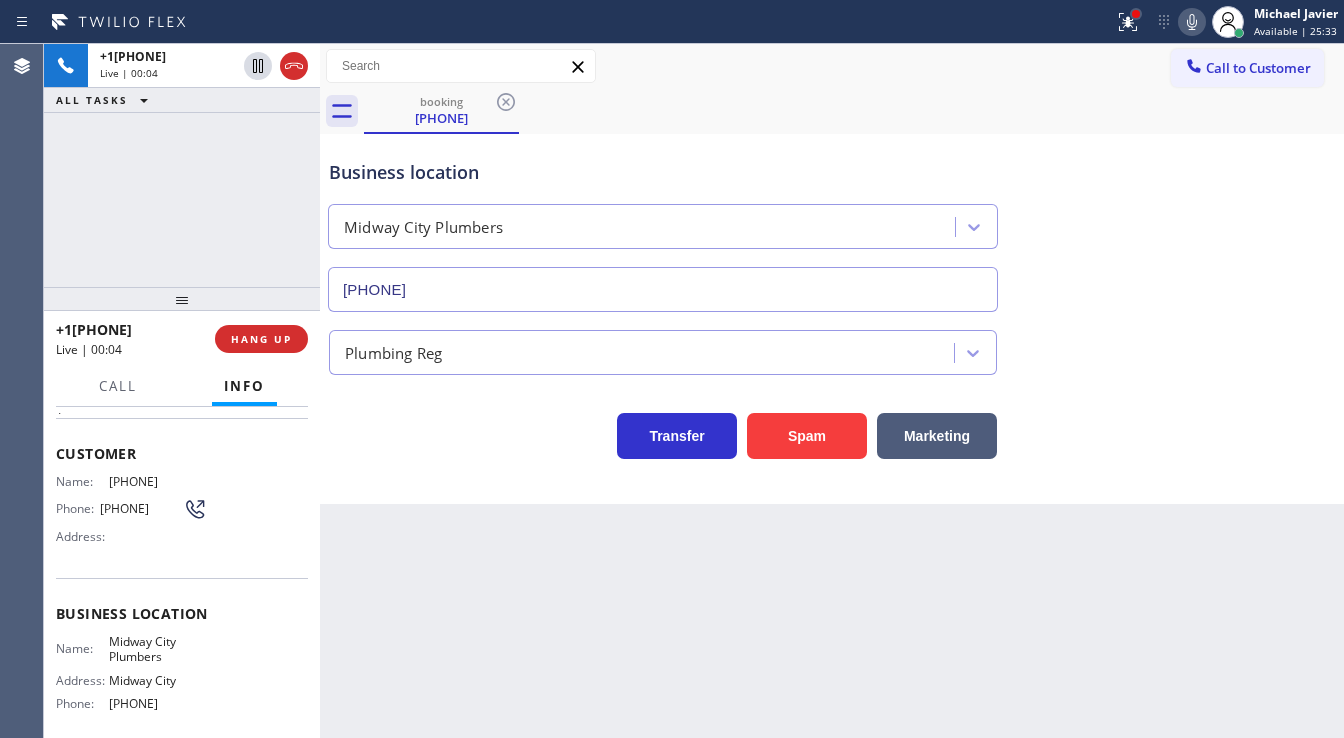 click at bounding box center (1136, 14) 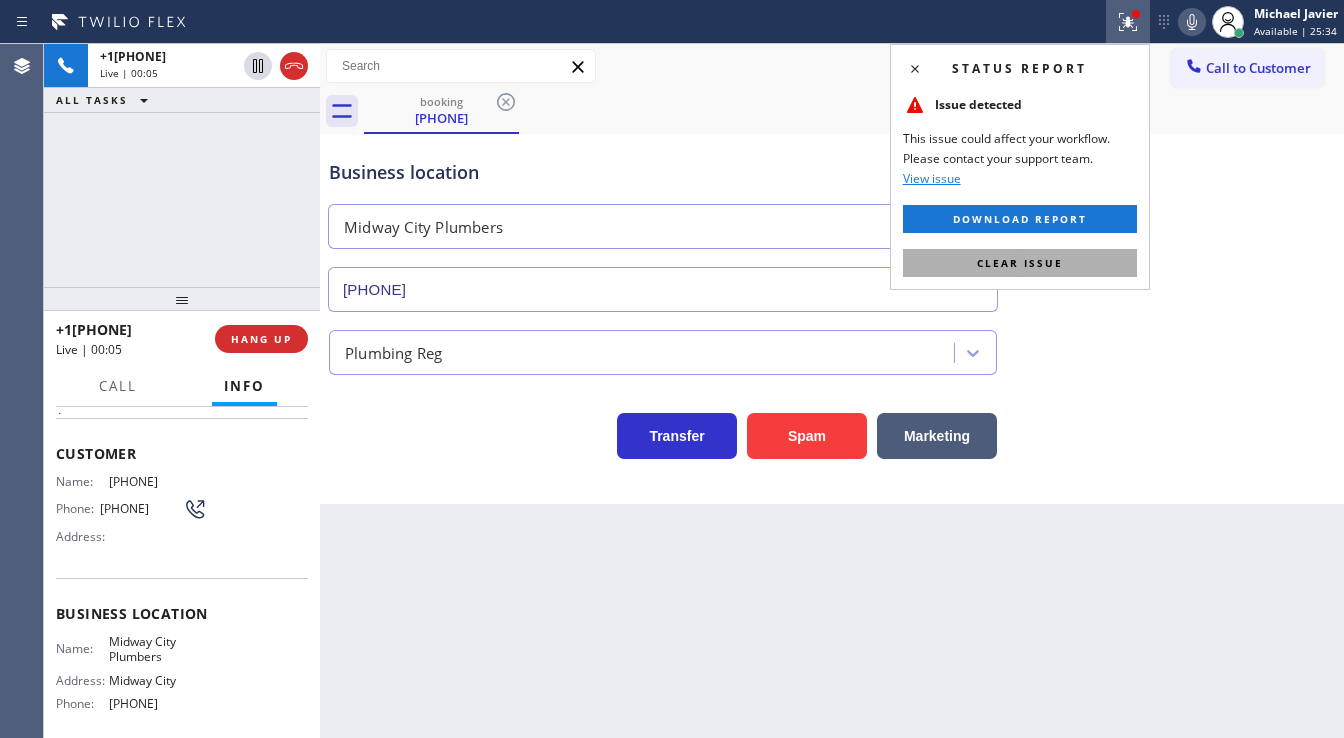 click on "Clear issue" at bounding box center [1020, 263] 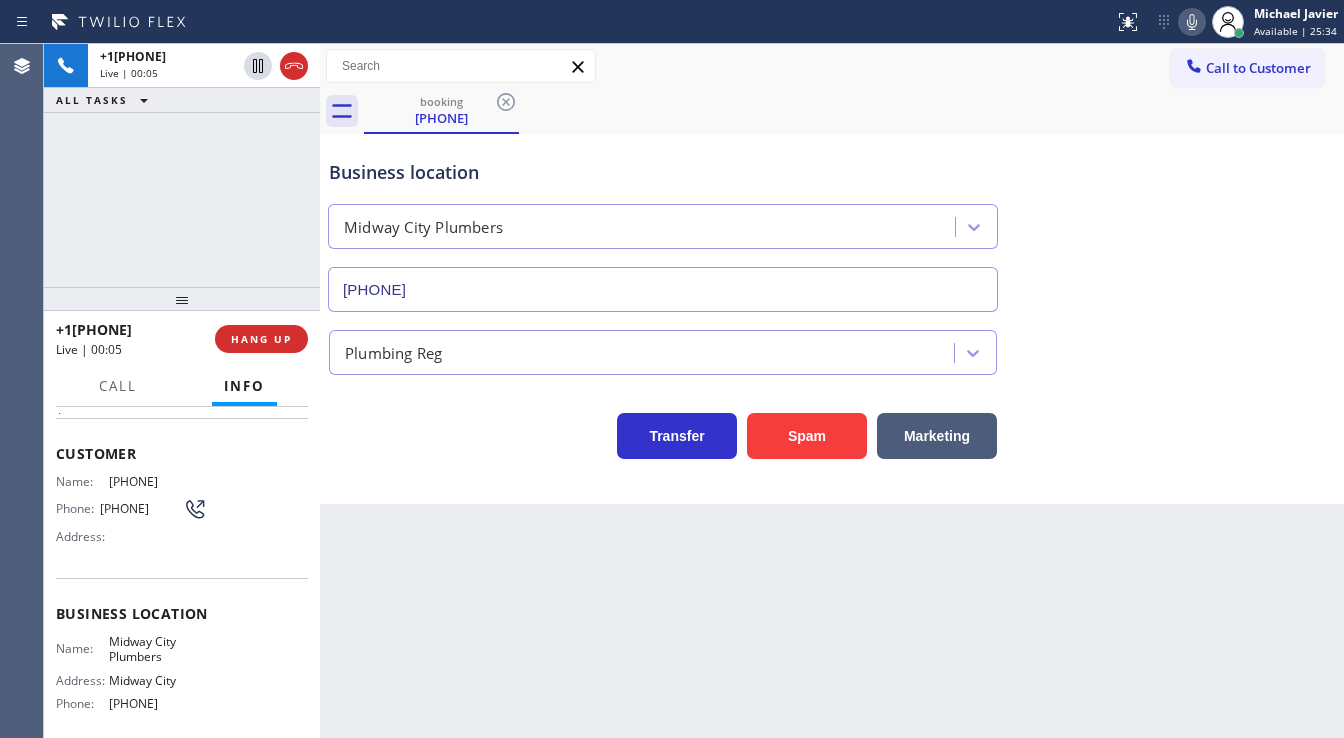 click on "Business location Midway City Plumbers ([PHONE])" at bounding box center (832, 221) 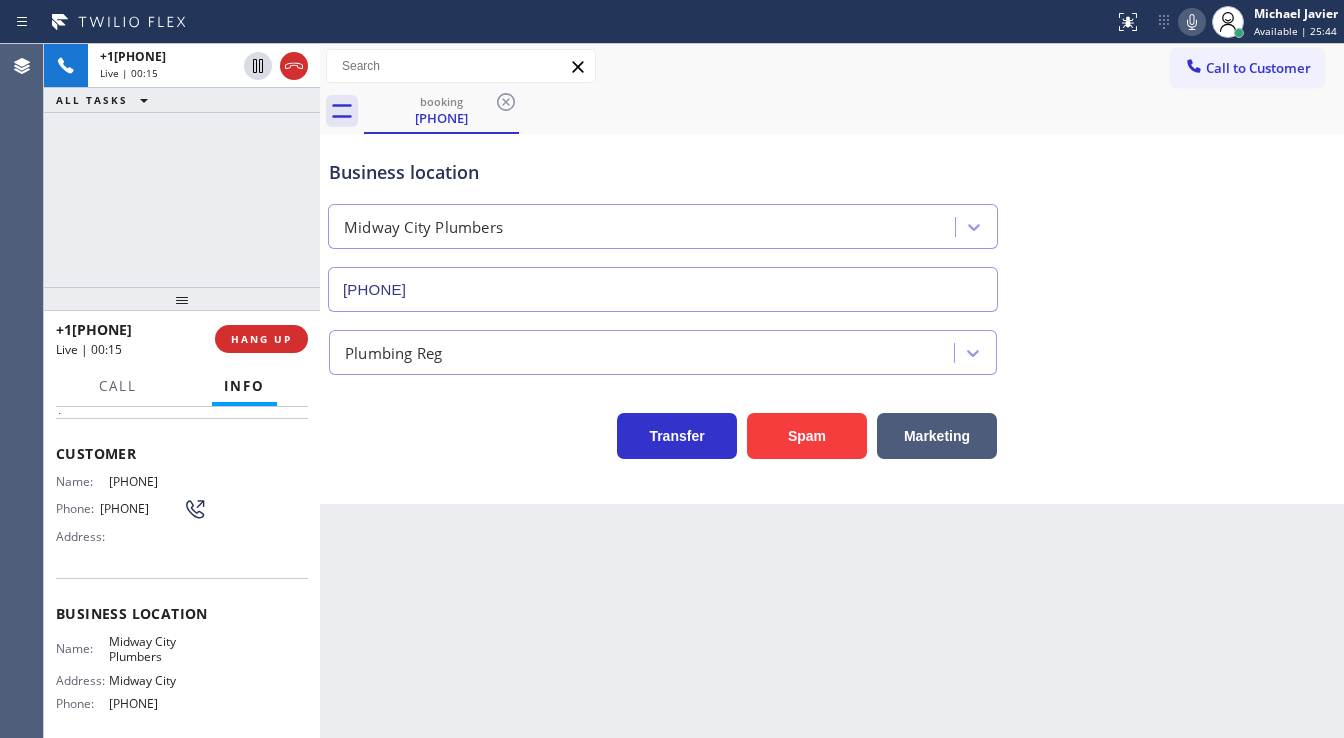 click on "+1[PHONE] Live | 00:15 ALL TASKS ALL TASKS ACTIVE TASKS TASKS IN WRAP UP" at bounding box center [182, 165] 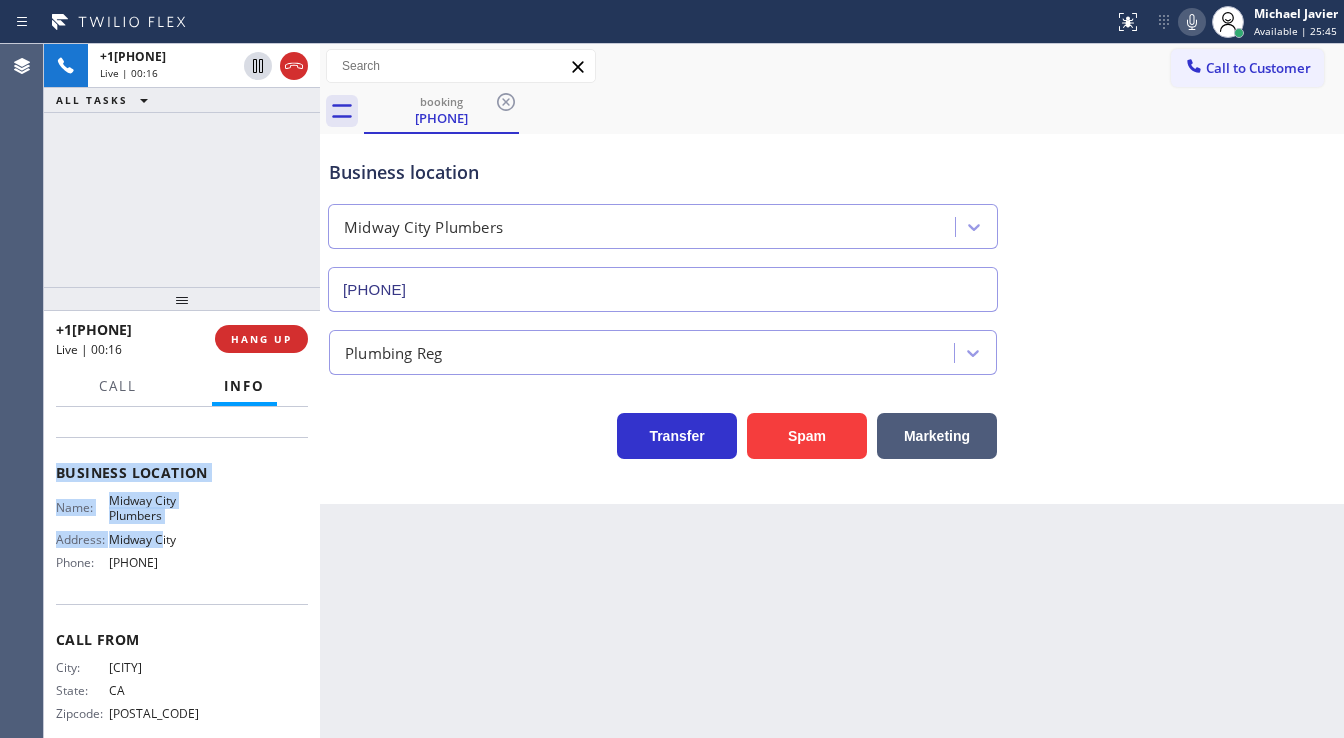 scroll, scrollTop: 245, scrollLeft: 0, axis: vertical 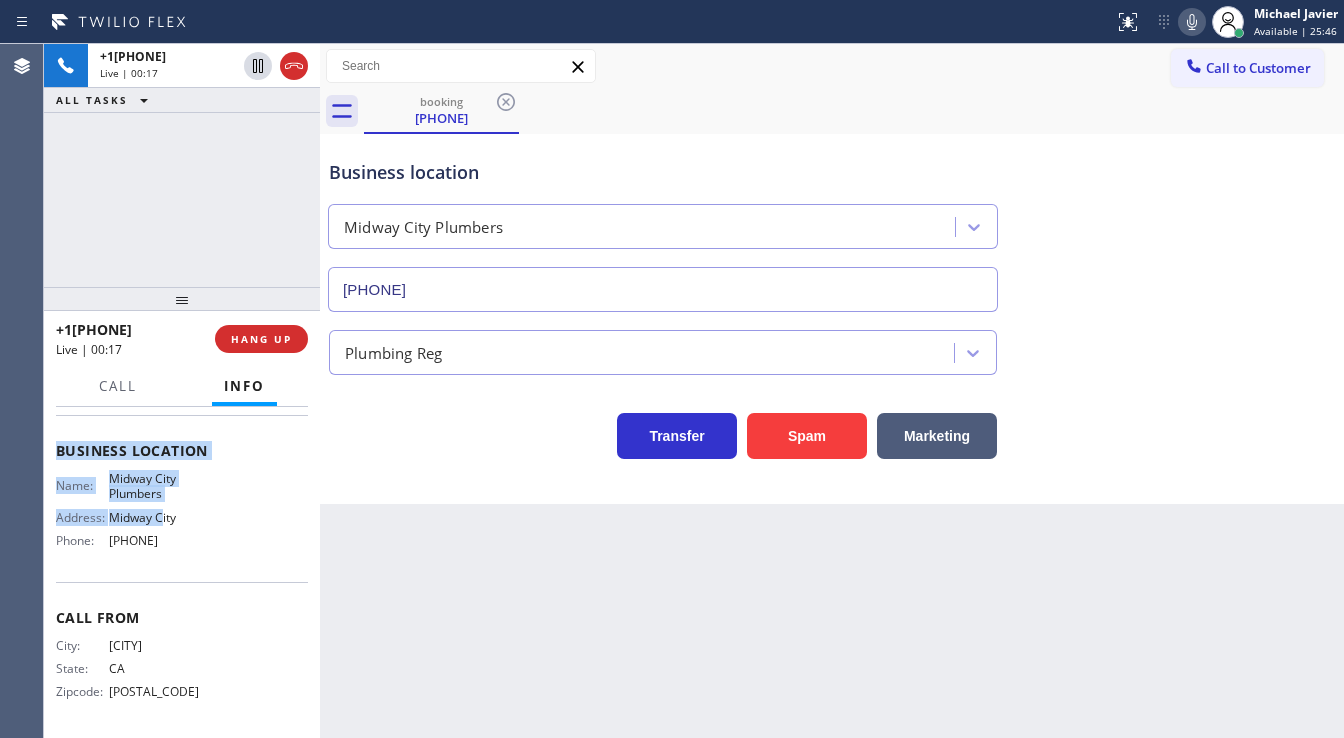drag, startPoint x: 60, startPoint y: 447, endPoint x: 216, endPoint y: 532, distance: 177.65416 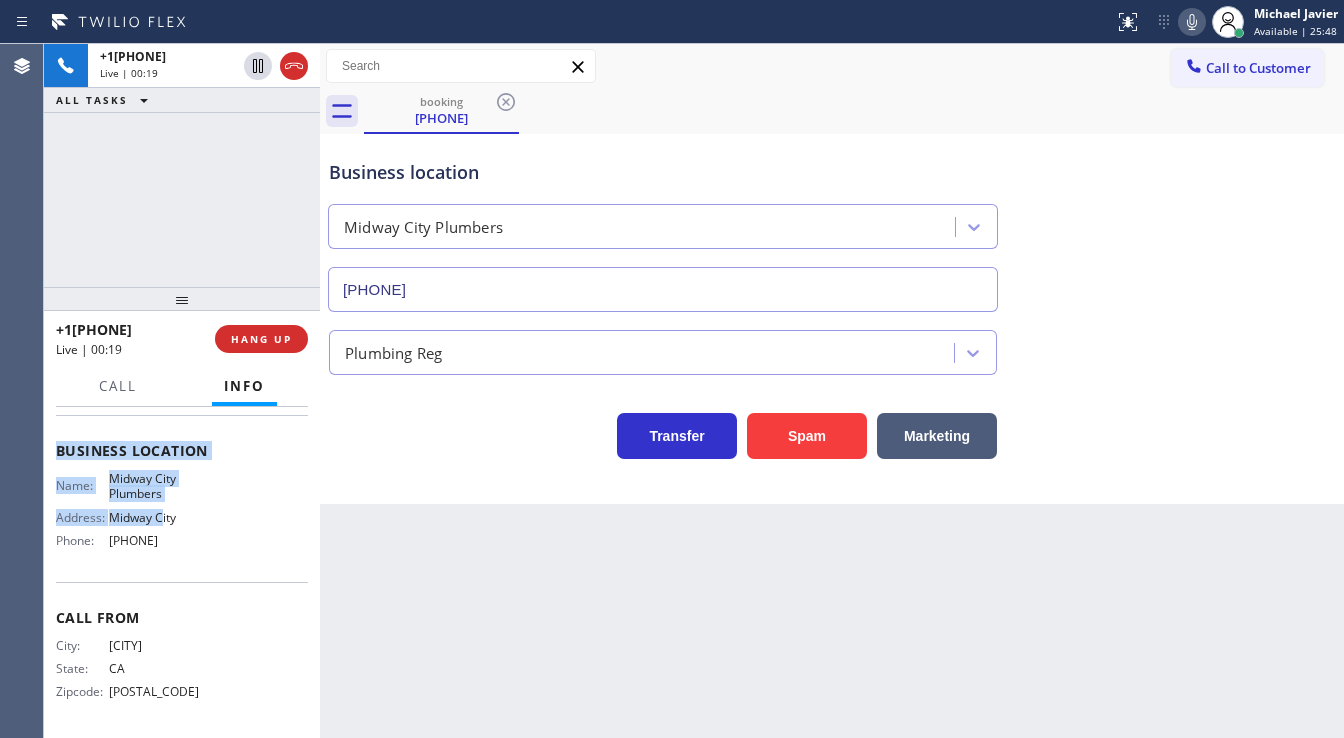 copy on "Customer Name: ([PHONE]) Phone: ([PHONE]) Address: Business location Name: Midway City Plumbers Address: Midway City  Phone: ([PHONE])" 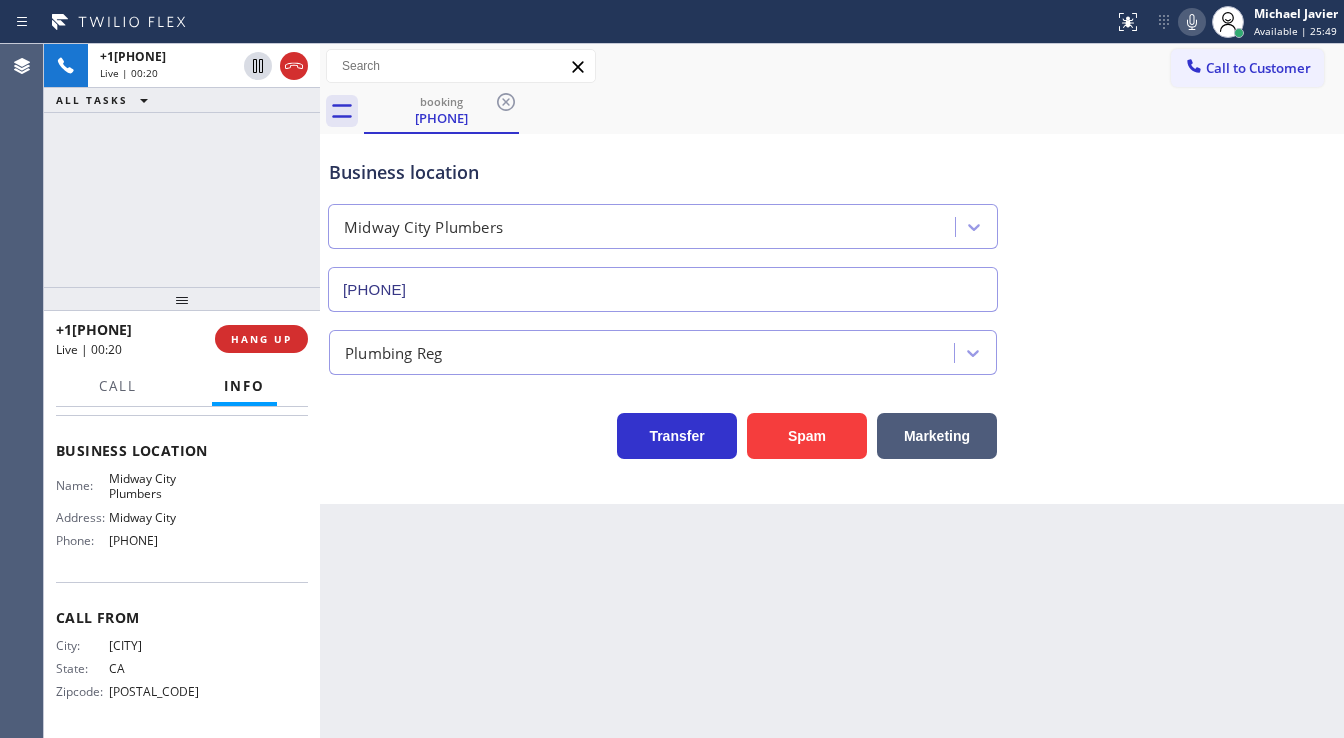 click on "+1[PHONE] Live | 00:20 ALL TASKS ALL TASKS ACTIVE TASKS TASKS IN WRAP UP" at bounding box center (182, 165) 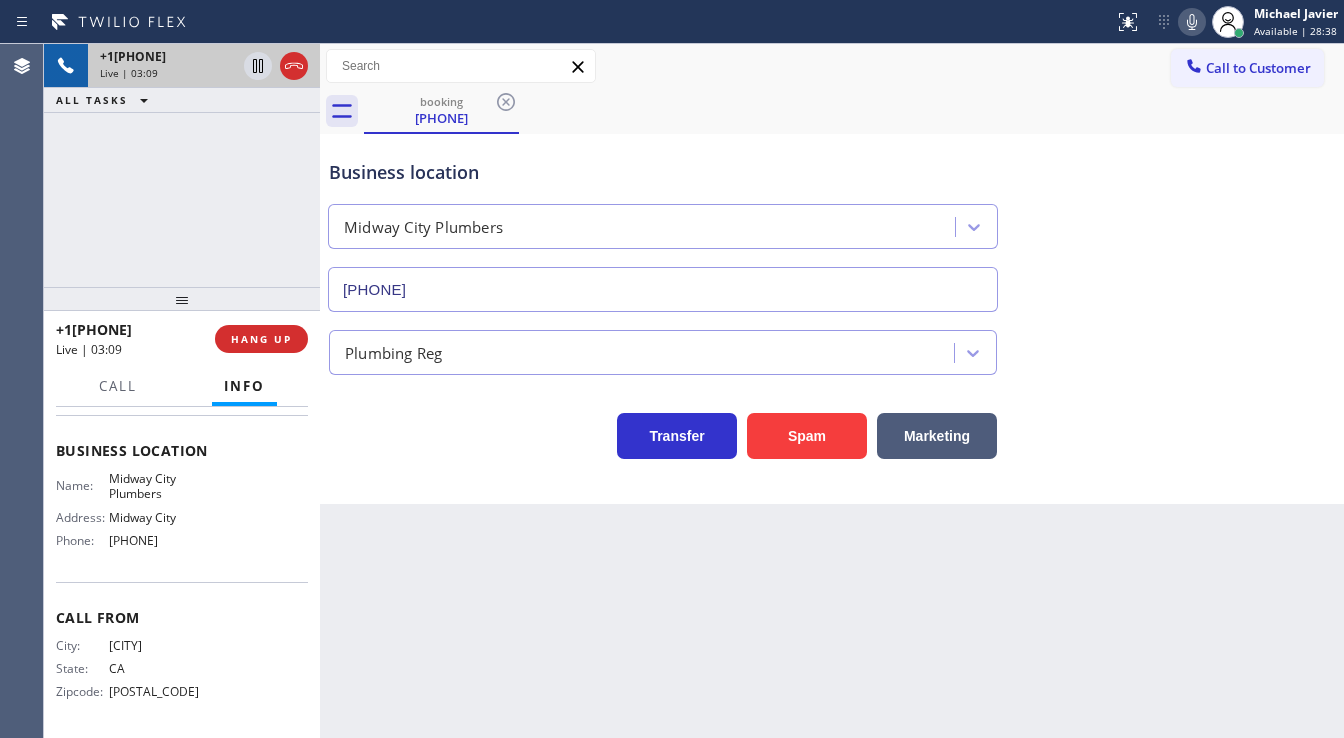 drag, startPoint x: 252, startPoint y: 68, endPoint x: 275, endPoint y: 72, distance: 23.345236 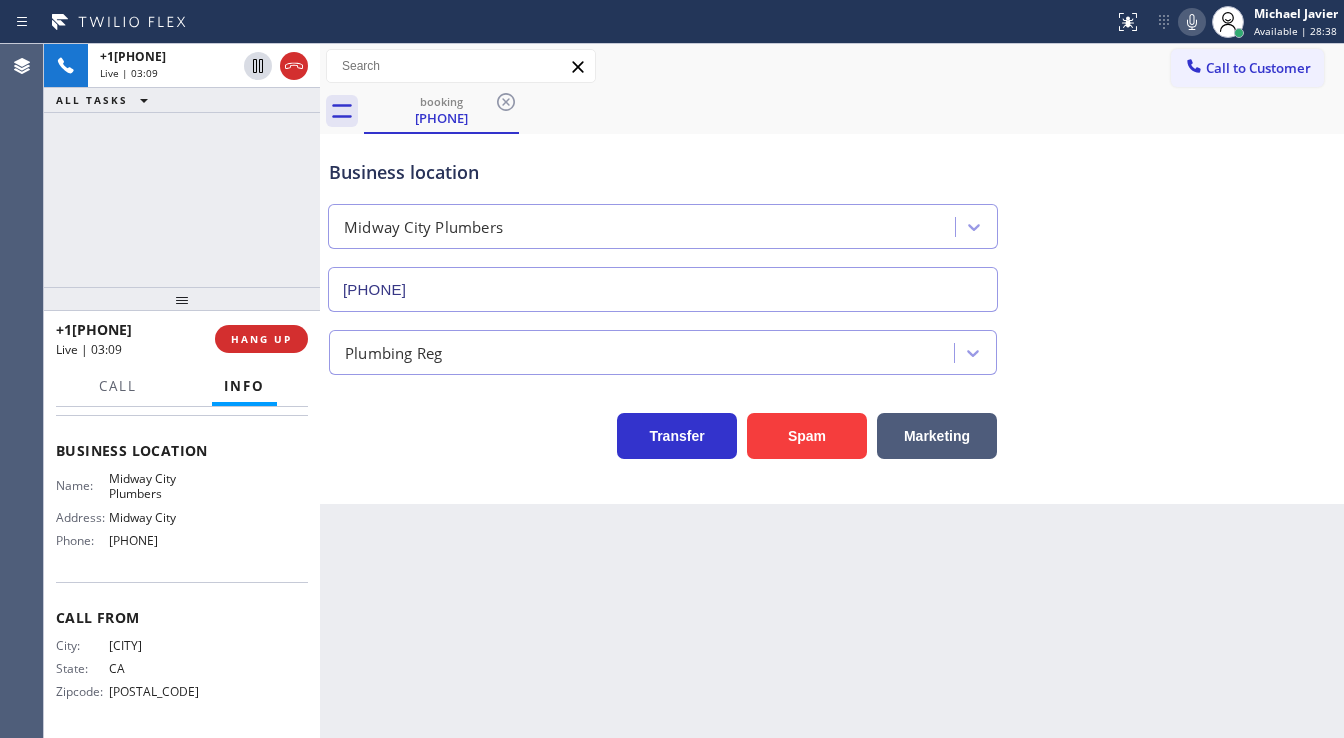 click 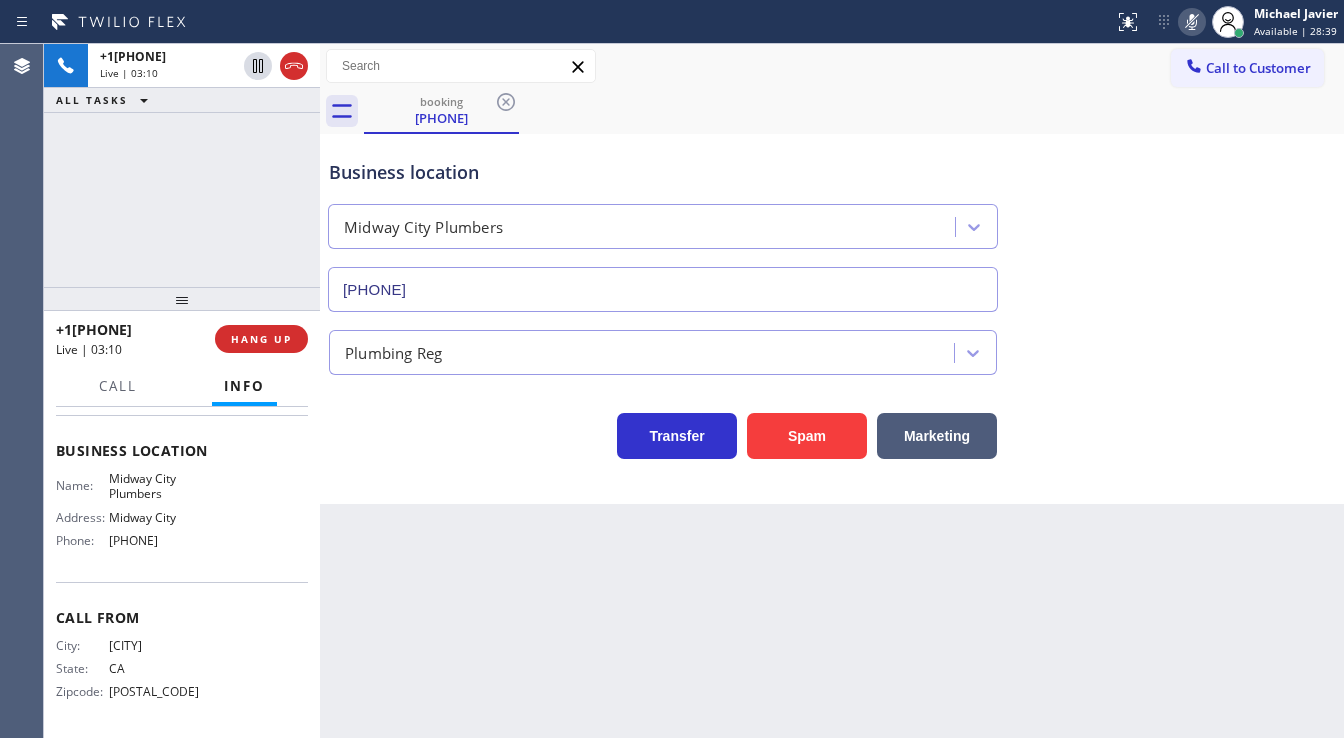 click on "booking [PHONE]" at bounding box center [854, 111] 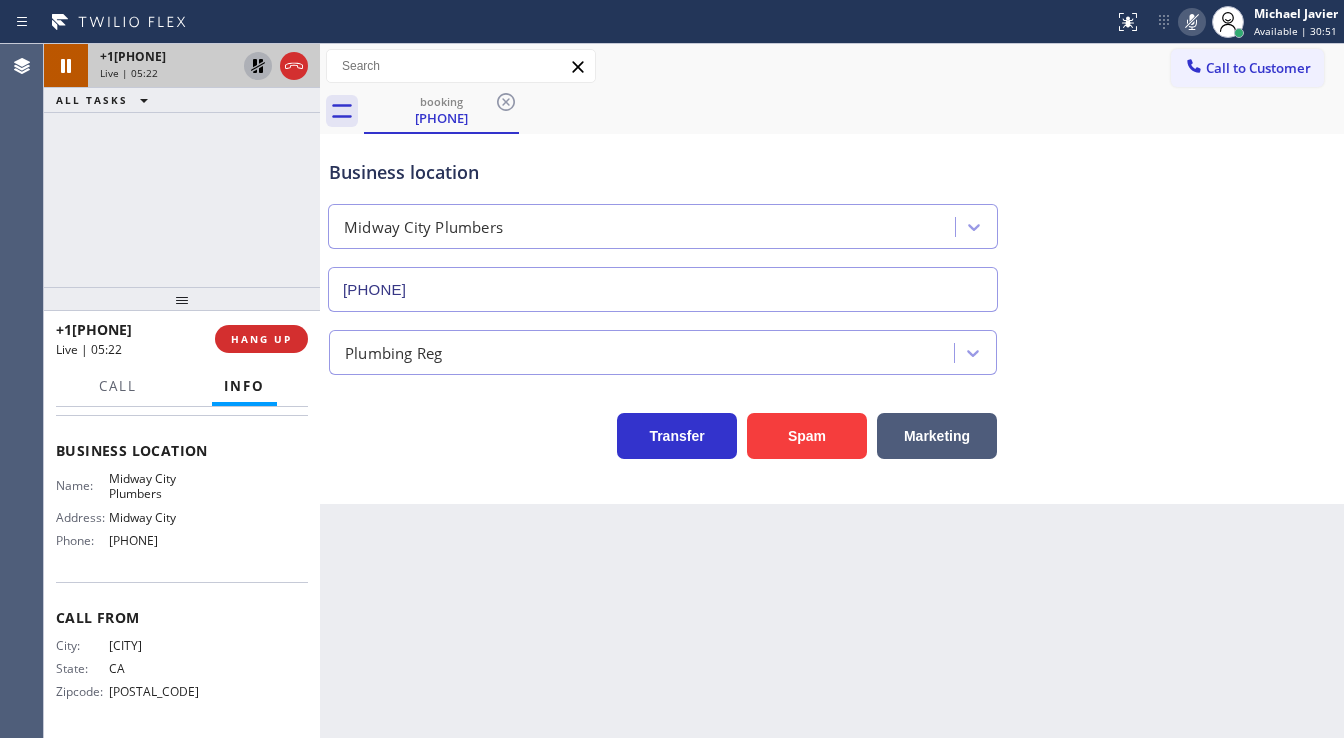 click 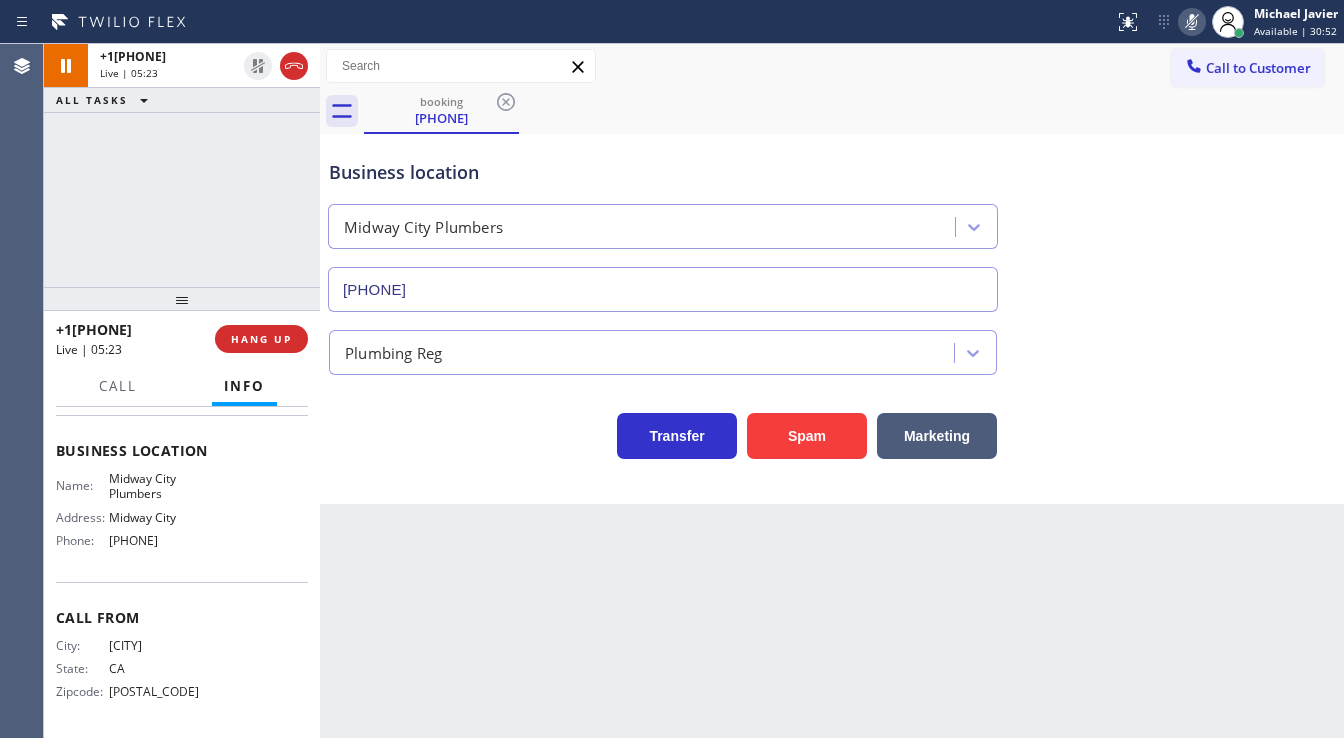 click 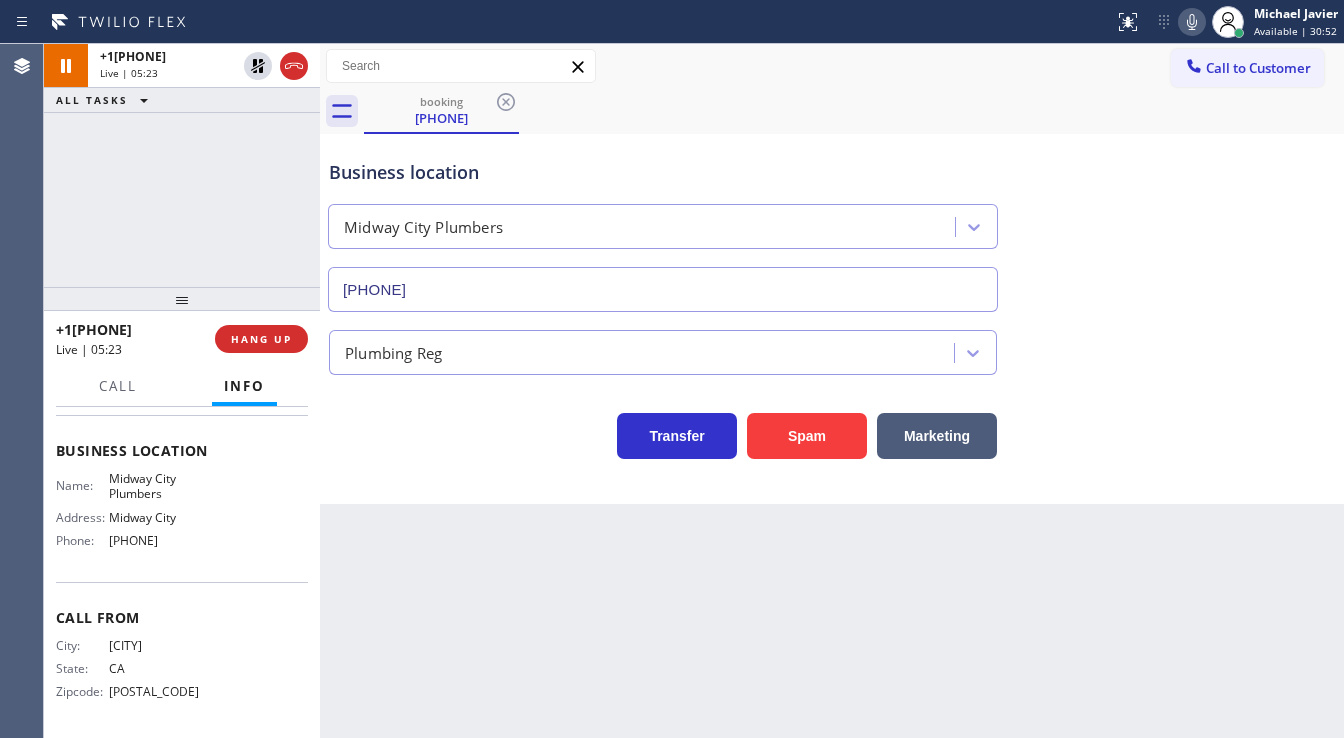 click on "Business location Midway City Plumbers ([PHONE])" at bounding box center (832, 221) 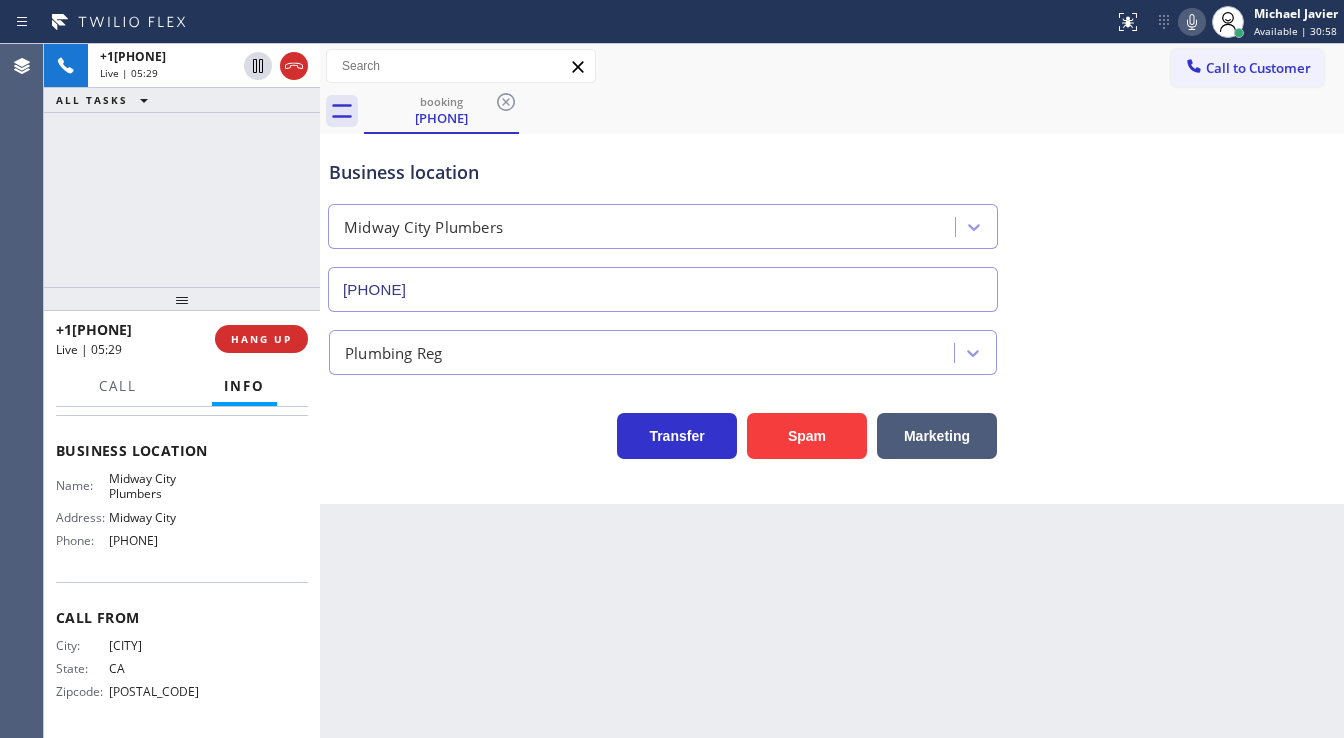 click on "Plumbing Reg" at bounding box center [832, 348] 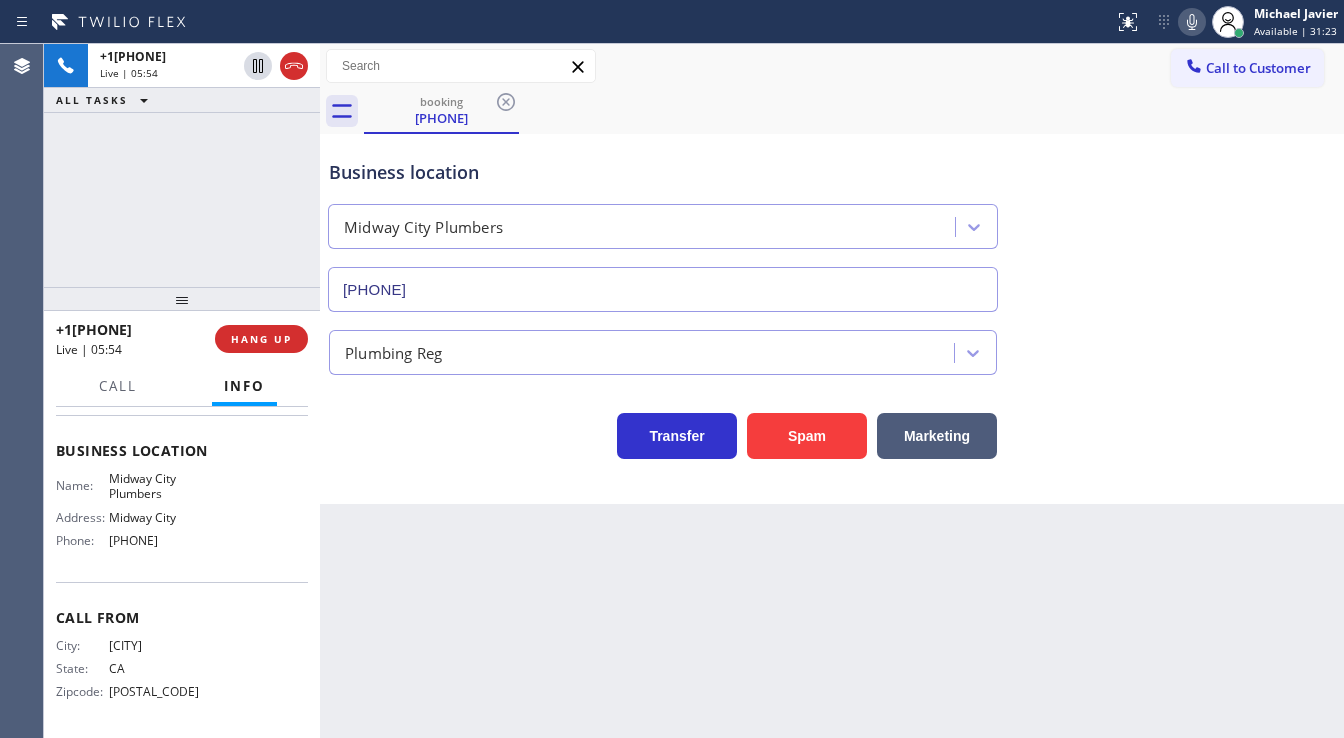 click on "[PHONE] Live | 05:54 ALL TASKS ALL TASKS ACTIVE TASKS TASKS IN WRAP UP" at bounding box center (182, 165) 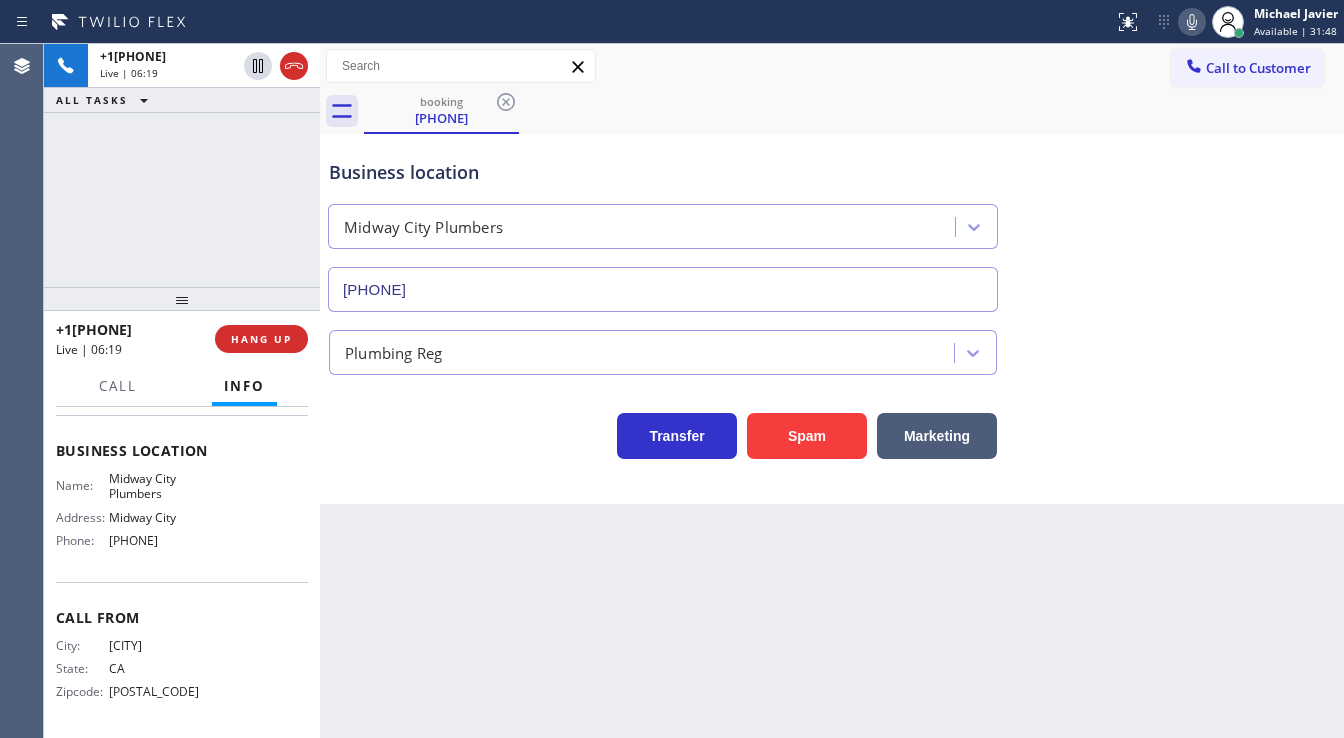click 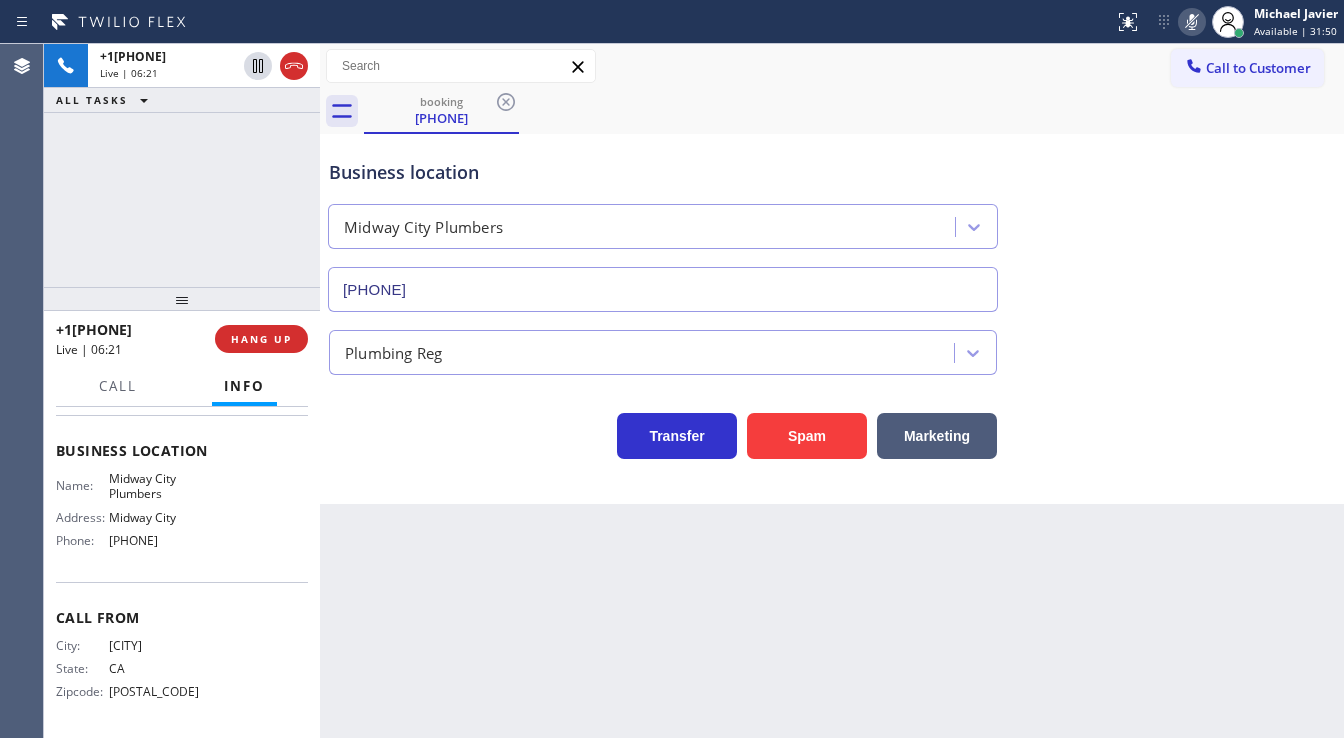 click 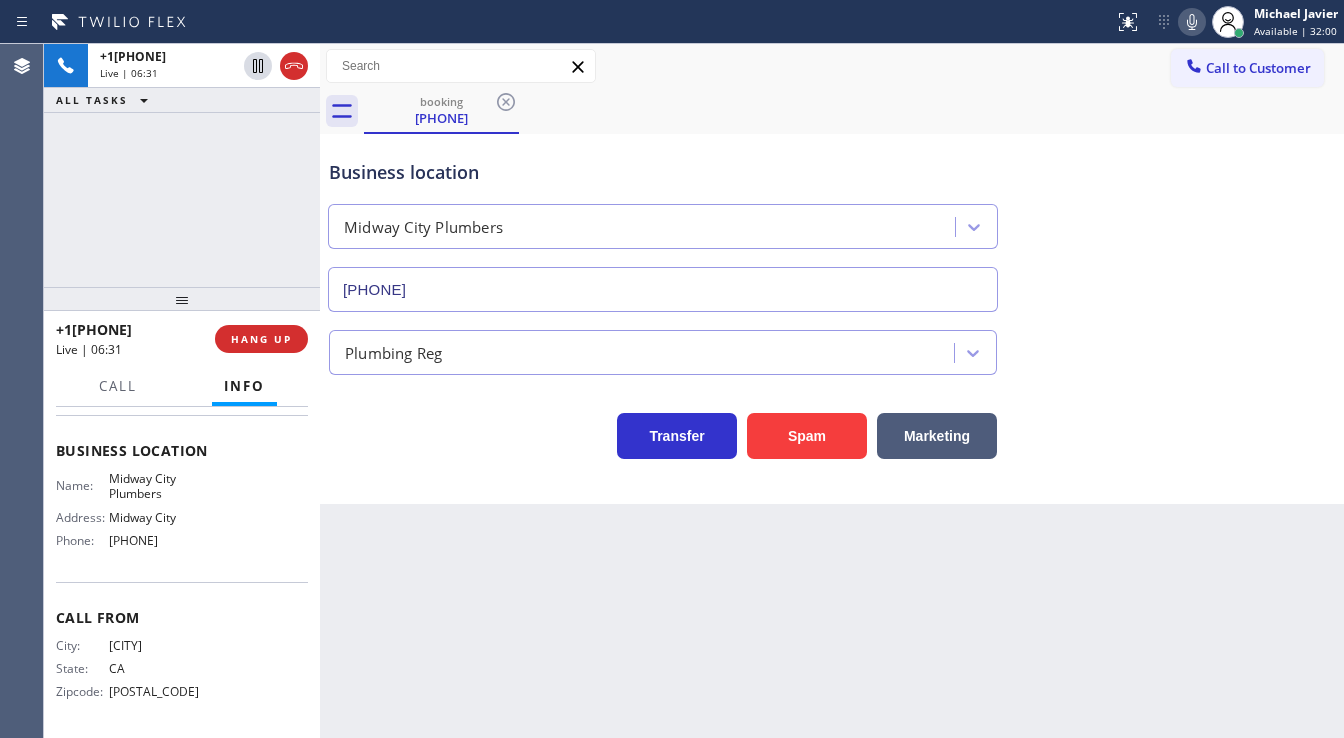 click 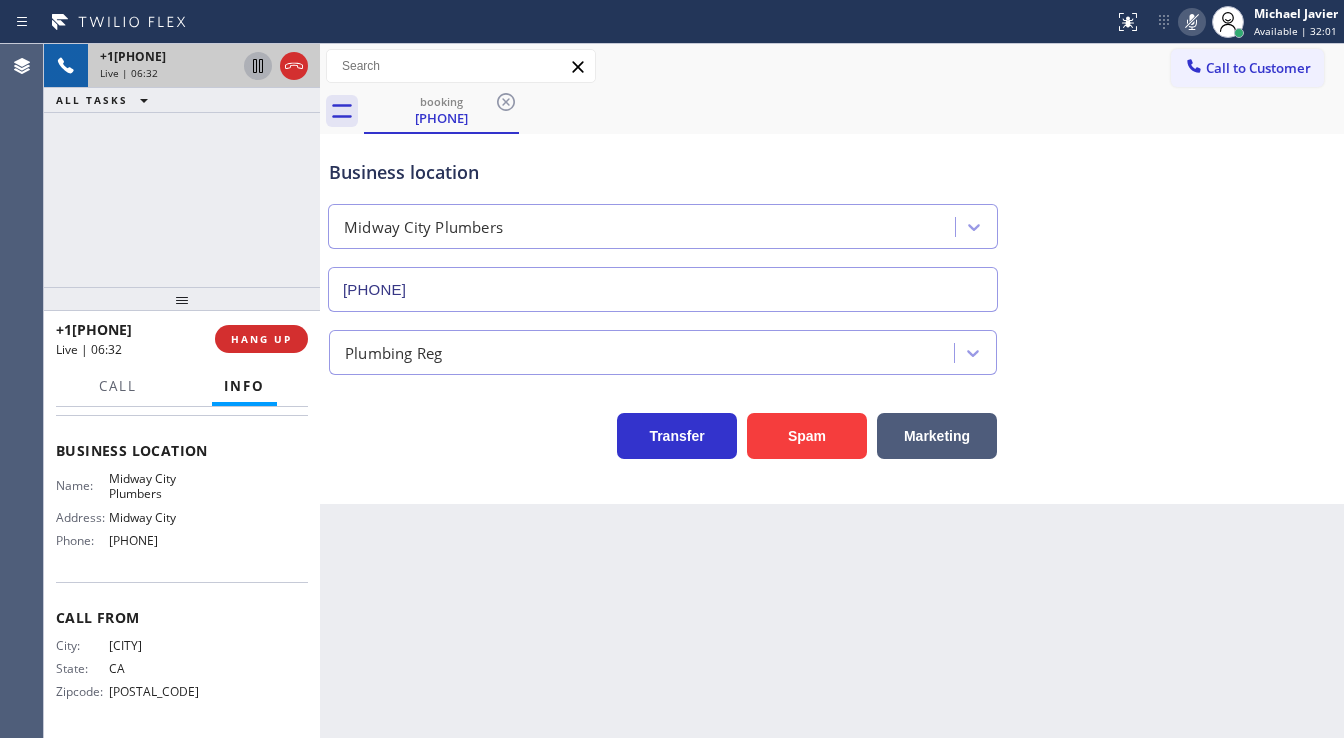 click 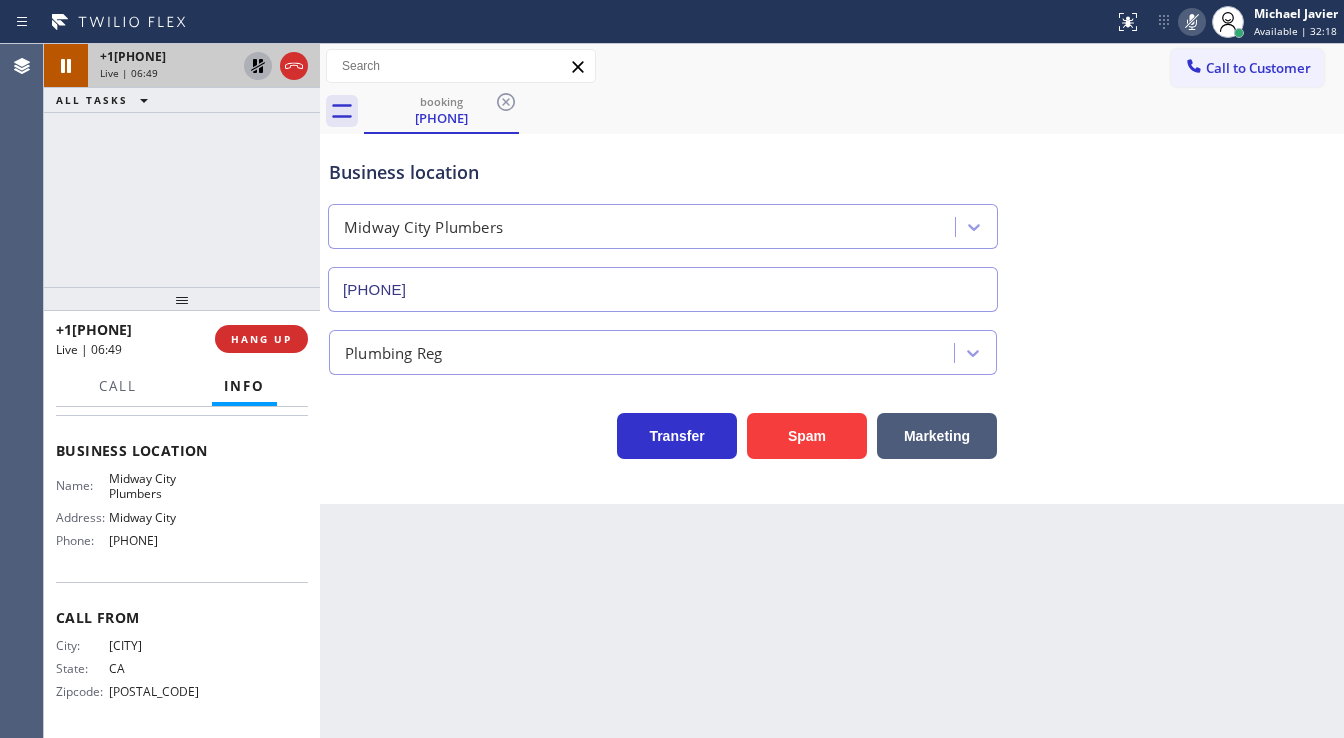click 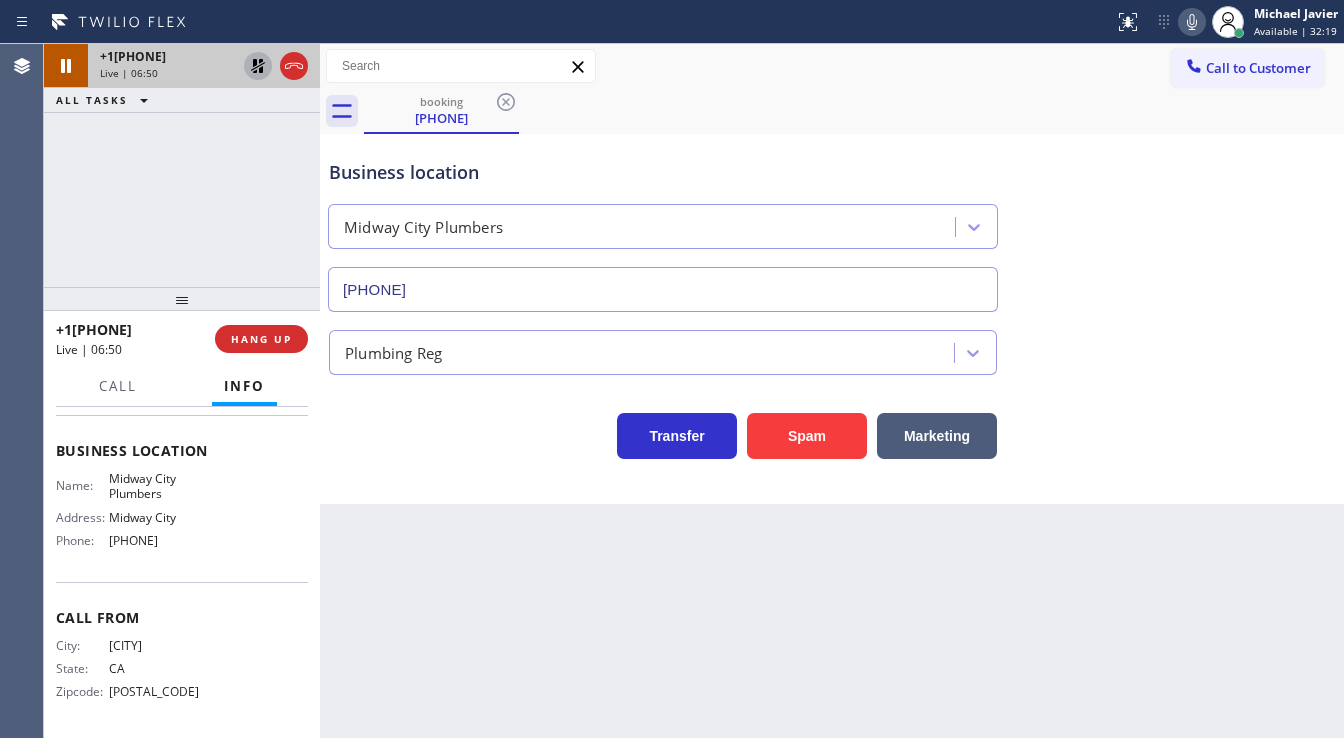 click 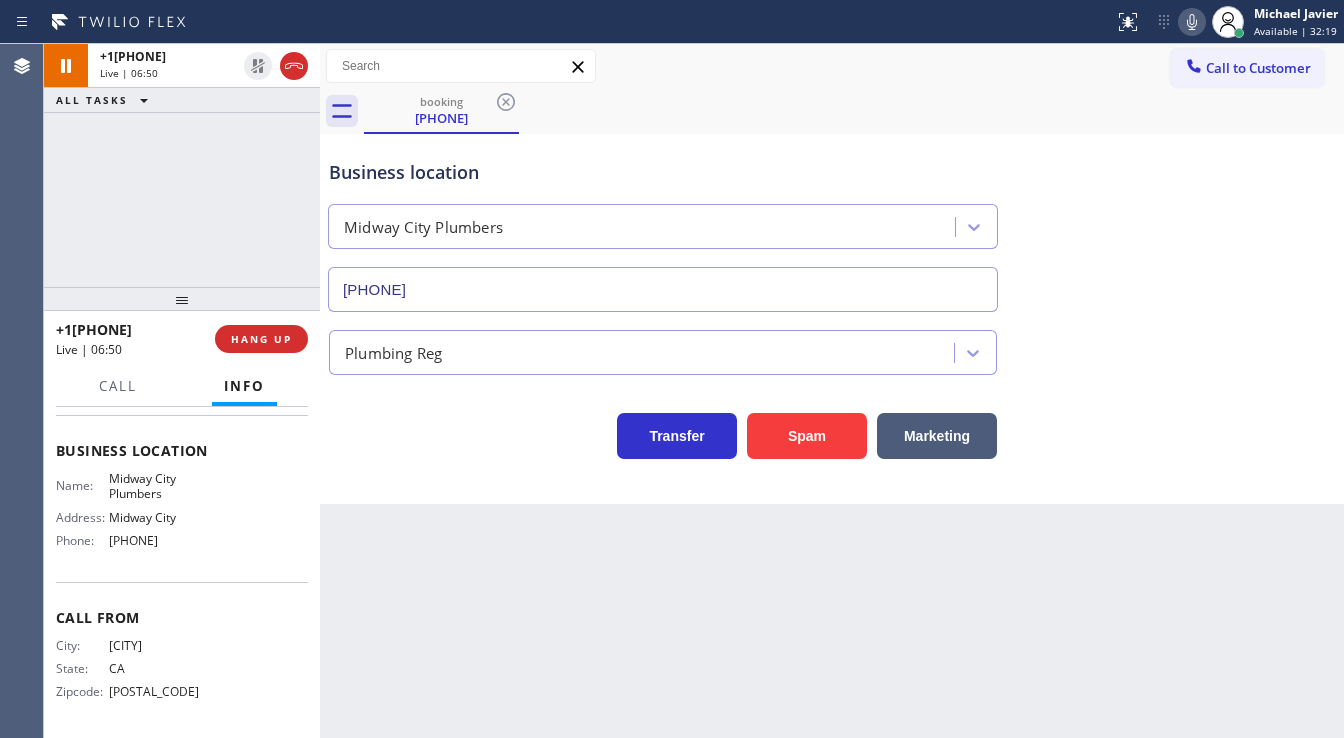 click on "+1[PHONE] Live | 06:50 ALL TASKS ALL TASKS ACTIVE TASKS TASKS IN WRAP UP" at bounding box center [182, 165] 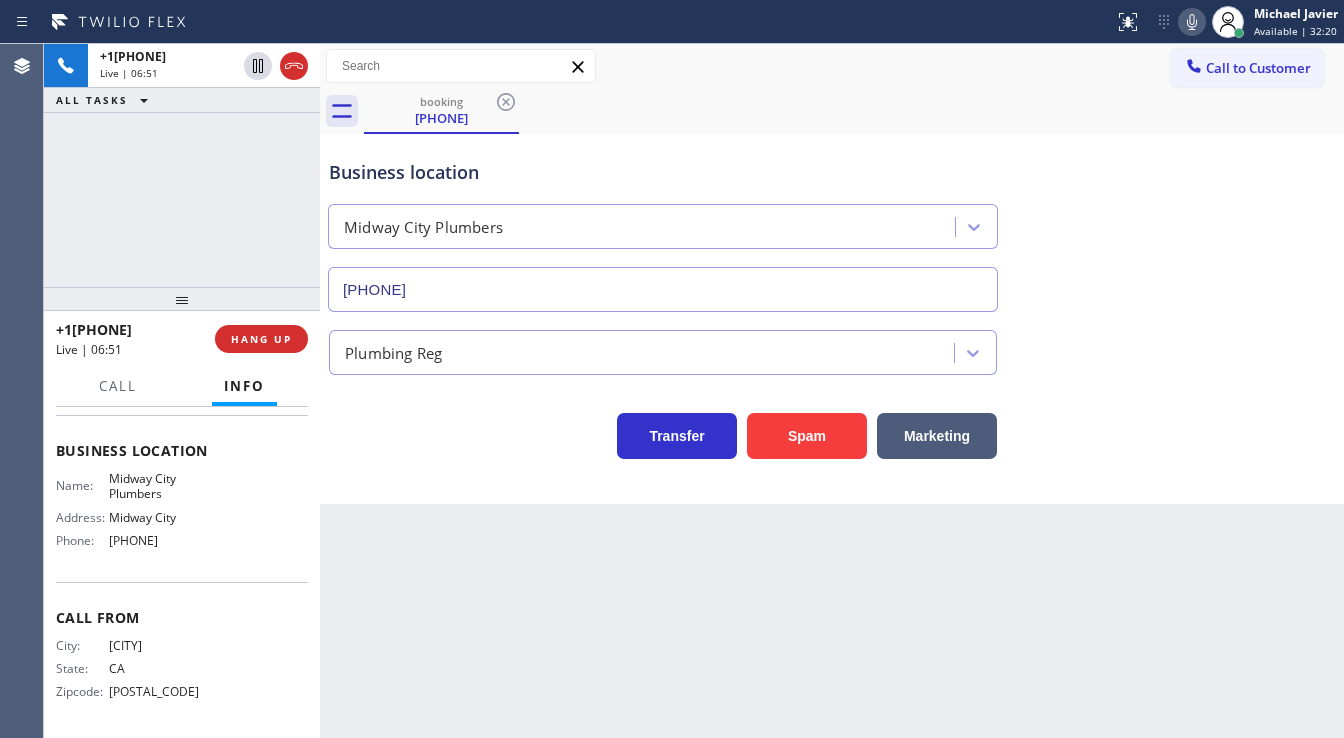 click on "[PHONE] Live | 06:51 ALL TASKS ALL TASKS ACTIVE TASKS TASKS IN WRAP UP" at bounding box center [182, 165] 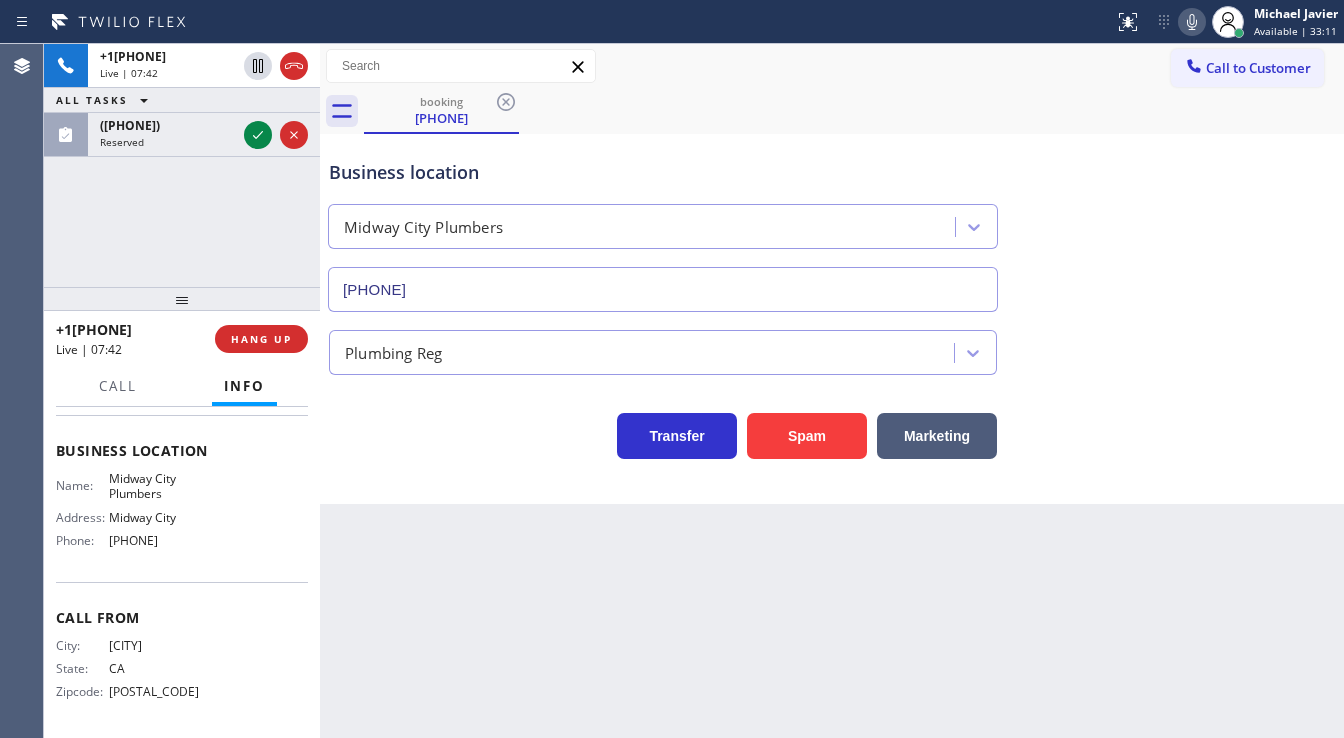 drag, startPoint x: 126, startPoint y: 262, endPoint x: 190, endPoint y: 147, distance: 131.60927 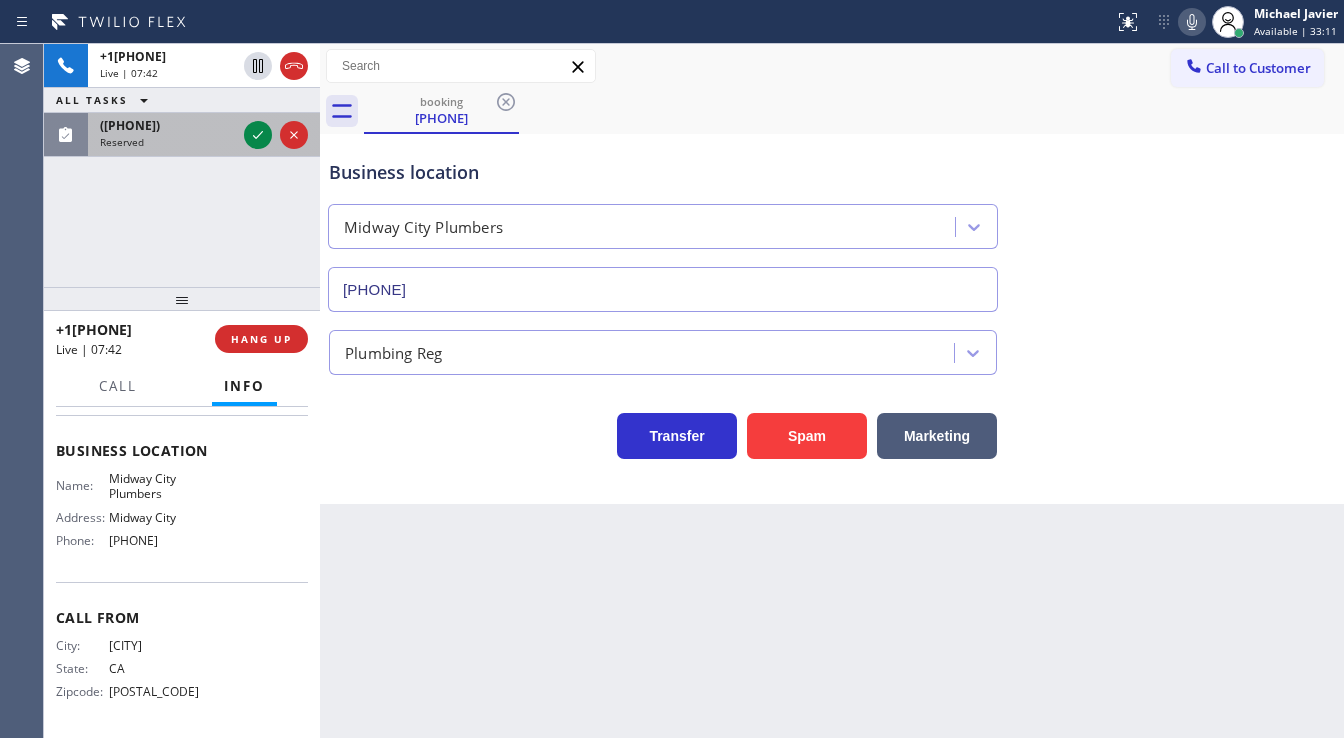 click on "+1[PHONE] Live | 07:42 ALL TASKS ALL TASKS ACTIVE TASKS TASKS IN WRAP UP ([PHONE]) Reserved" at bounding box center (182, 165) 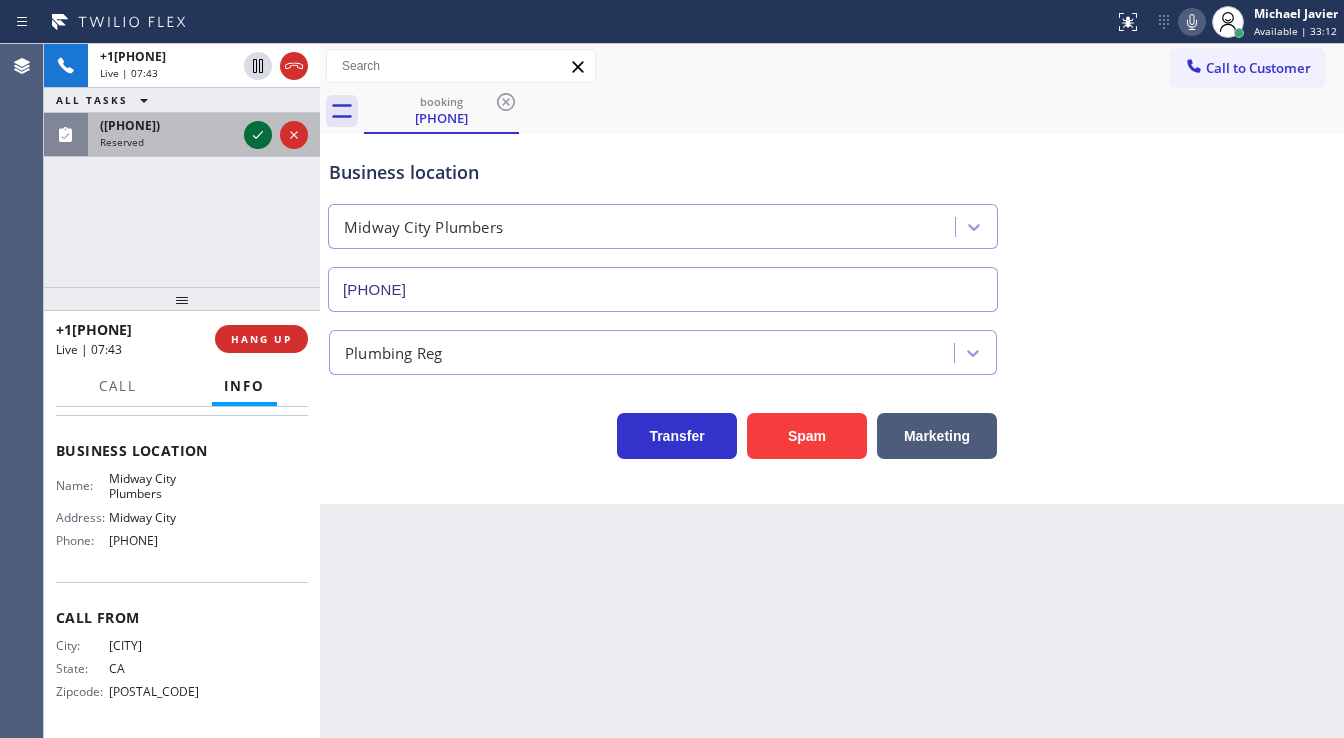 click 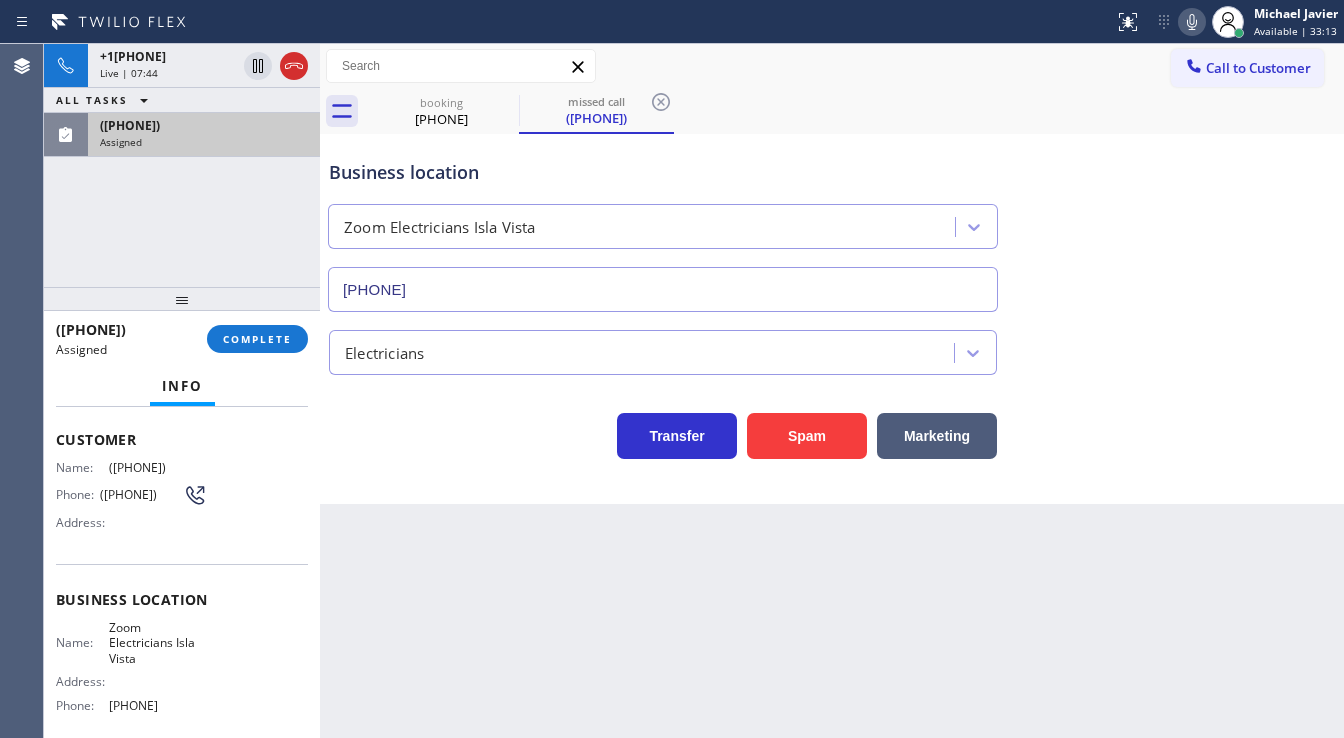 type on "[PHONE]" 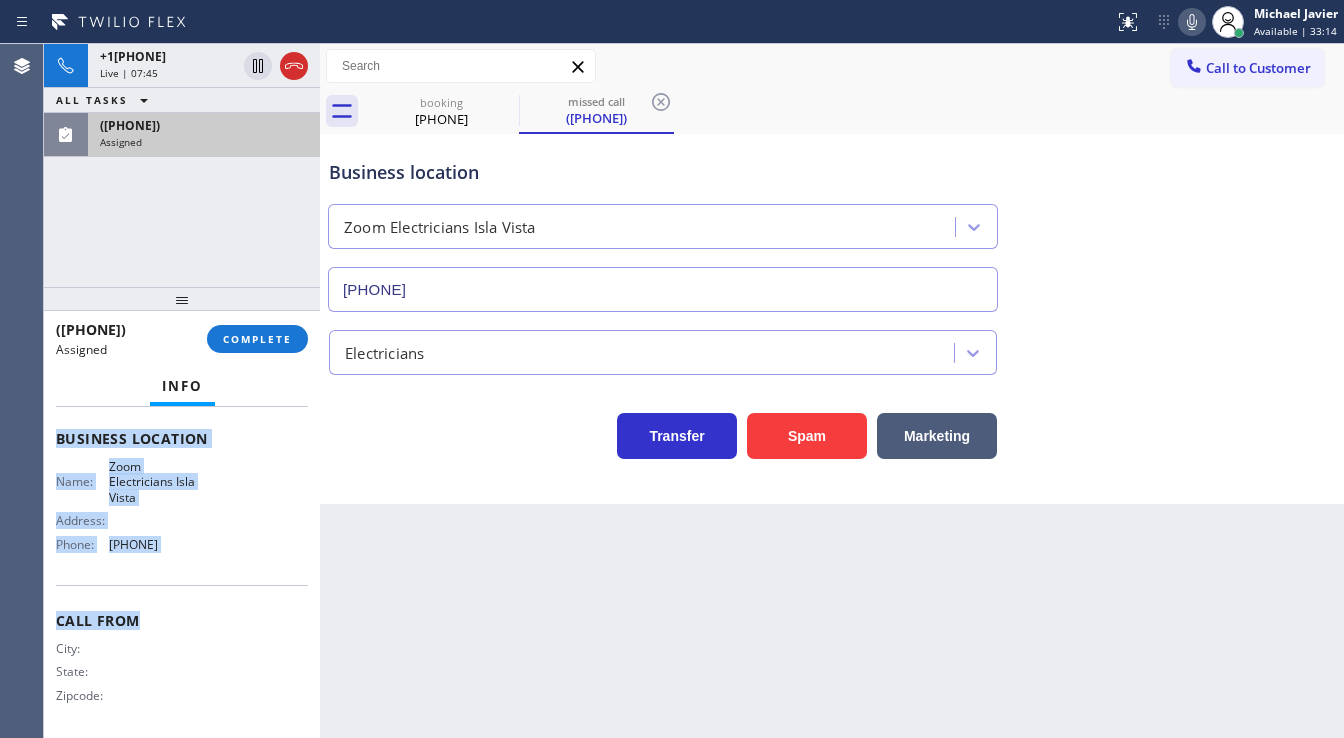 scroll, scrollTop: 292, scrollLeft: 0, axis: vertical 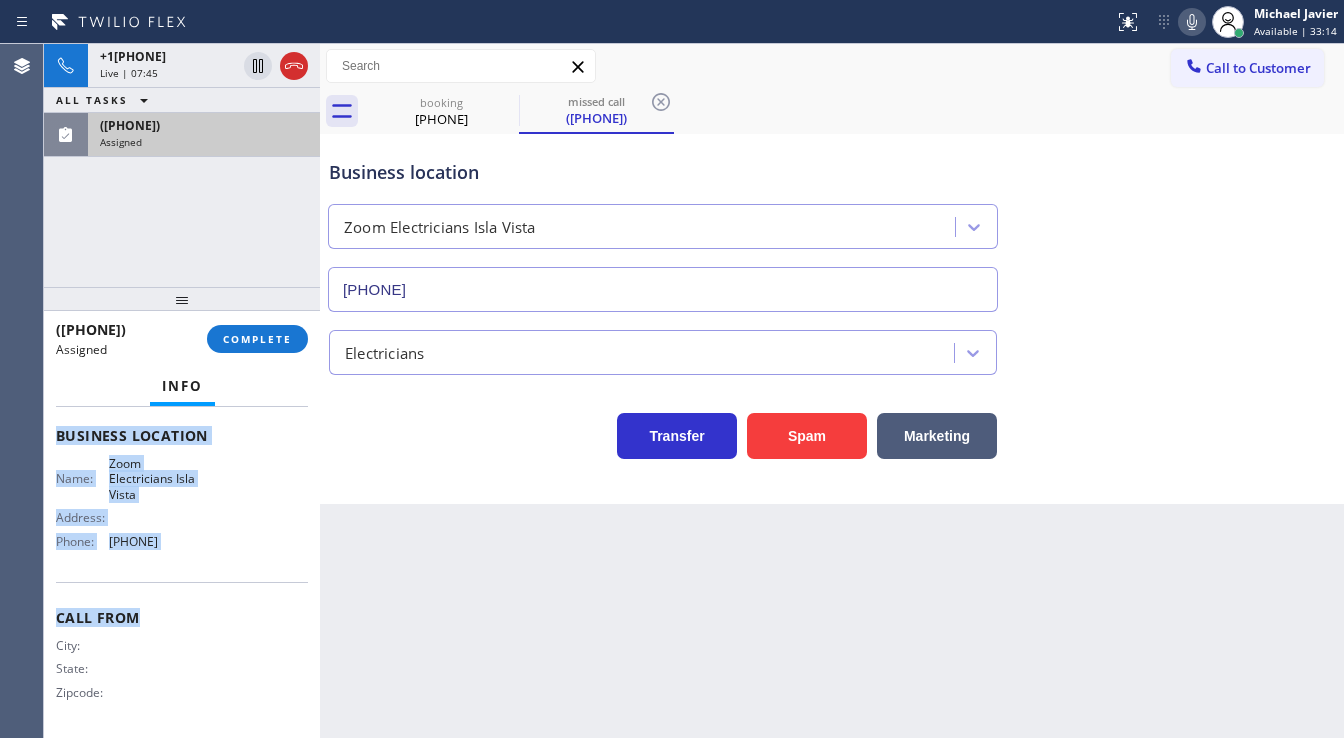 drag, startPoint x: 59, startPoint y: 438, endPoint x: 207, endPoint y: 549, distance: 185 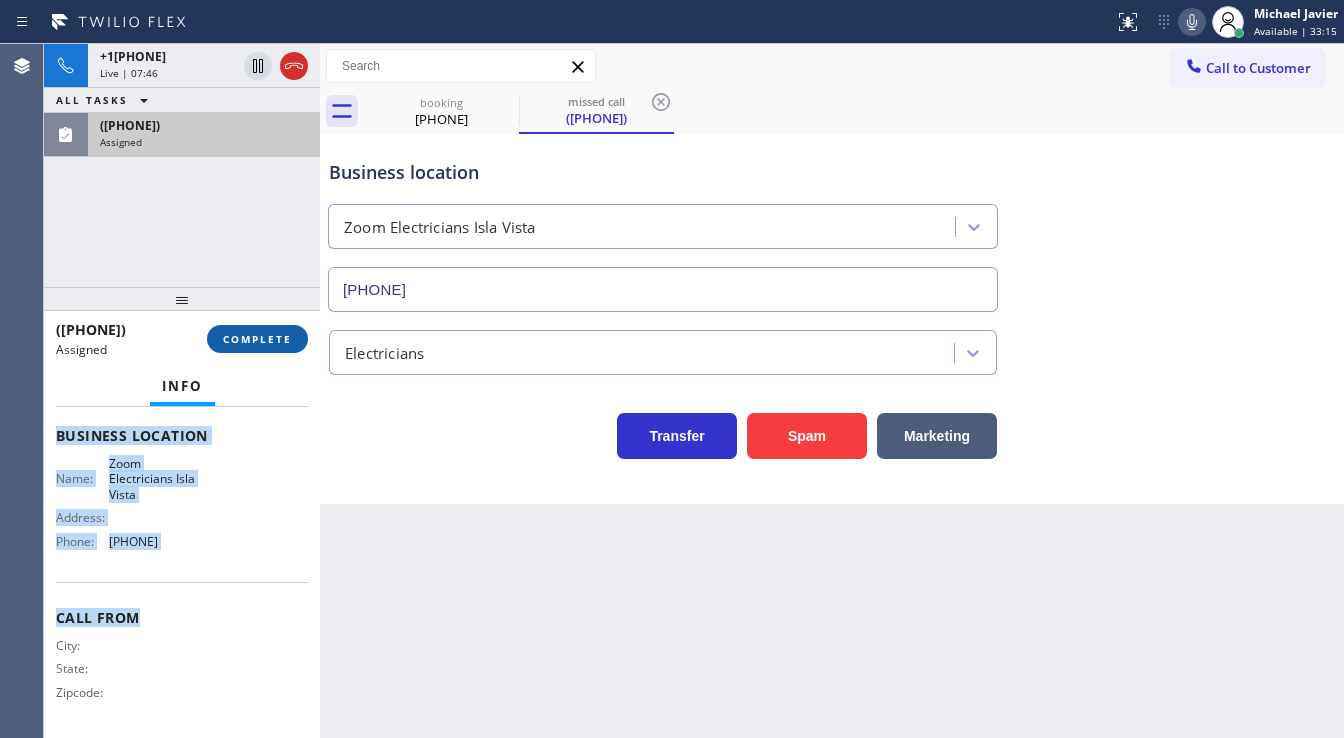 click on "COMPLETE" at bounding box center (257, 339) 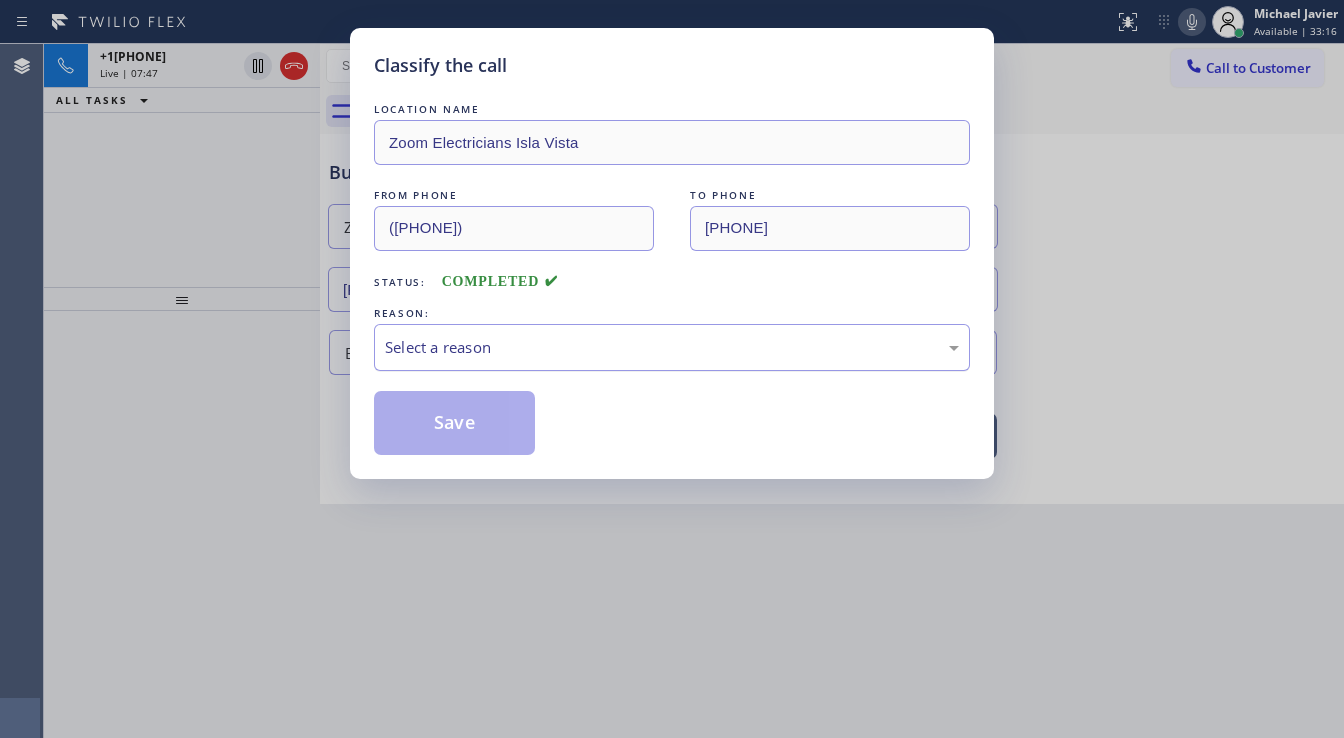 click on "Select a reason" at bounding box center [672, 347] 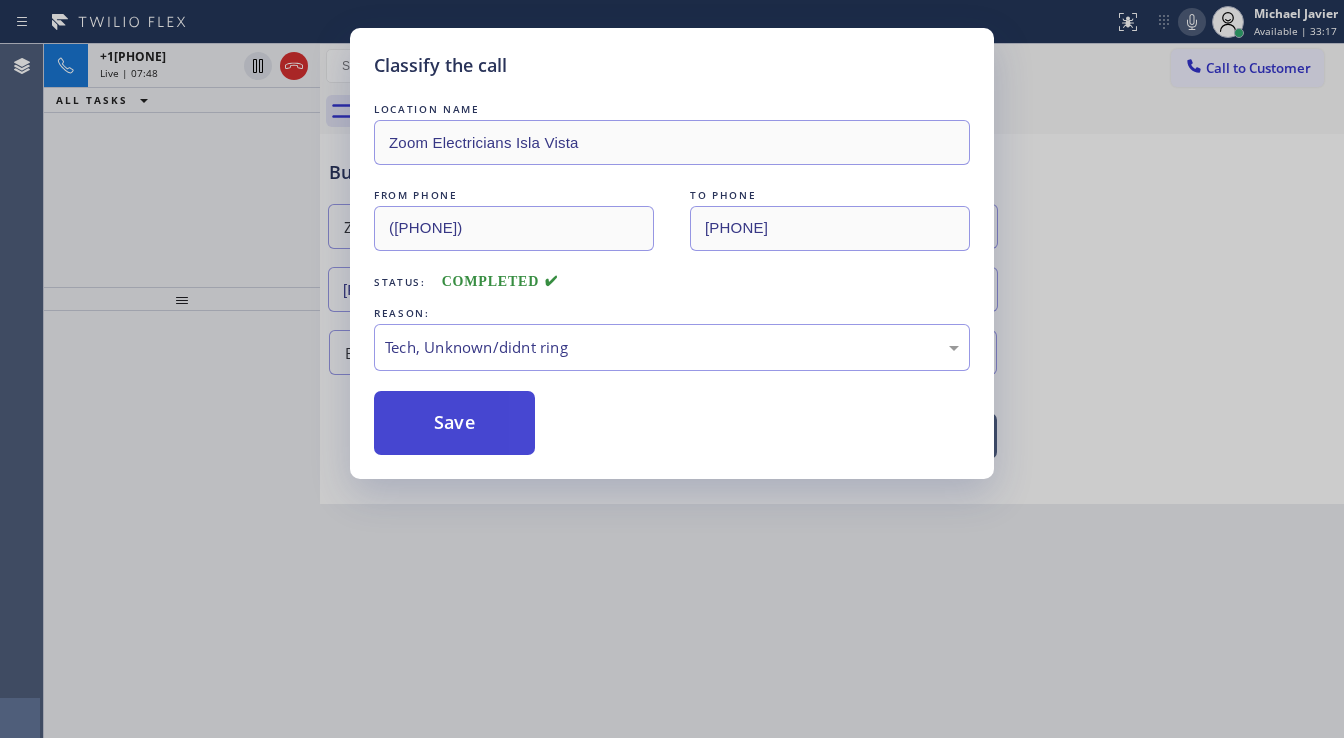 click on "Save" at bounding box center (454, 423) 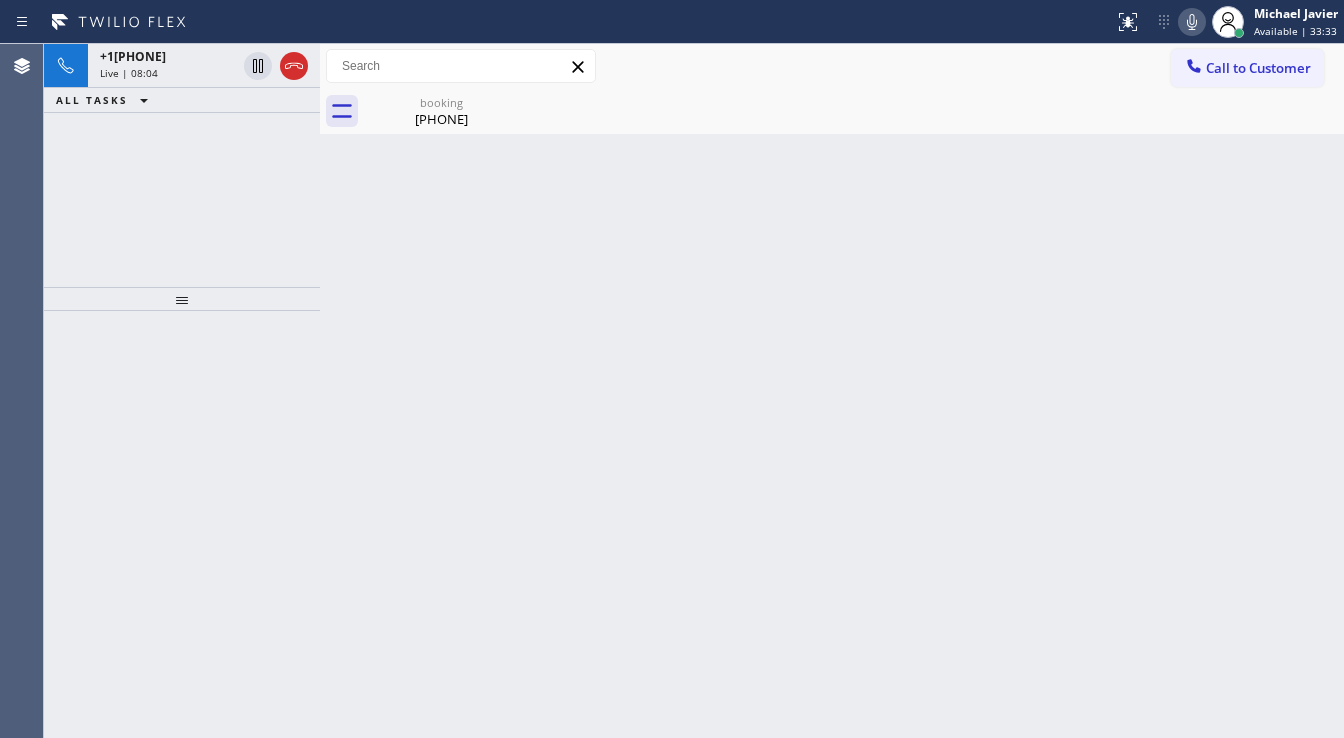click 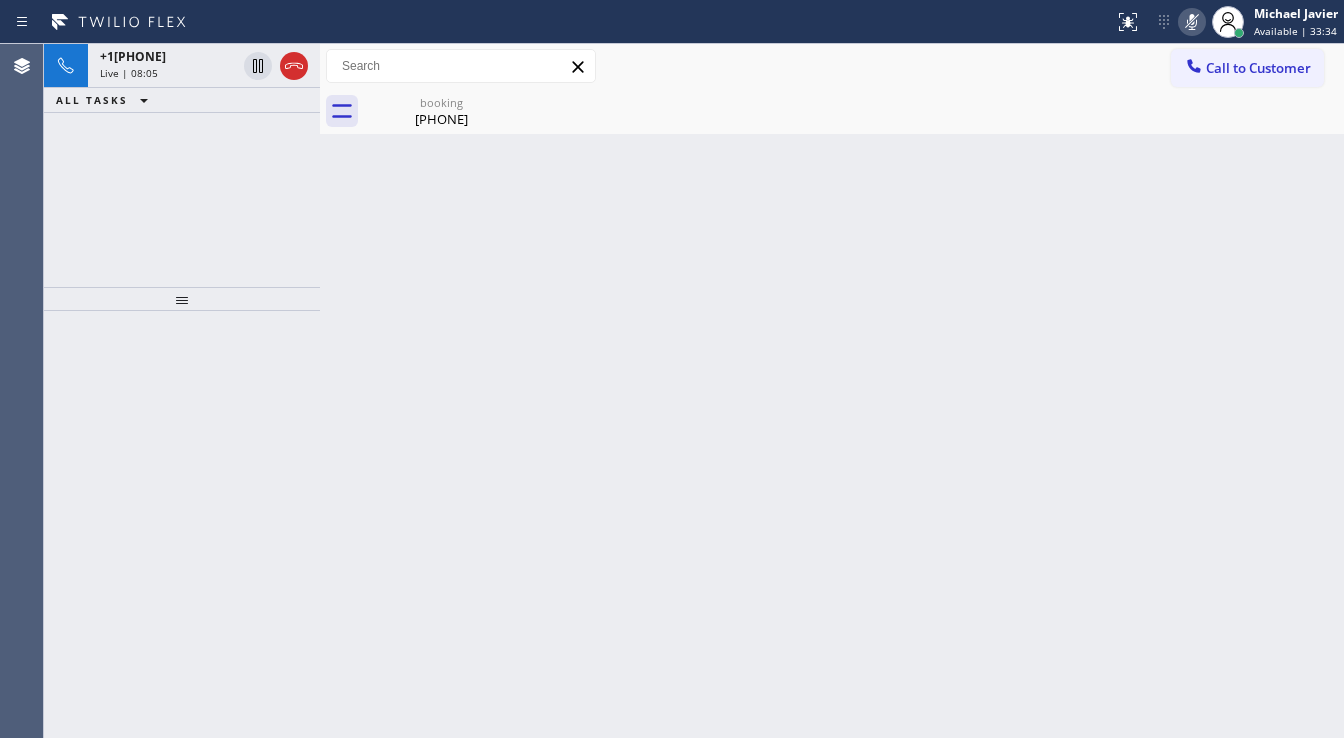 click 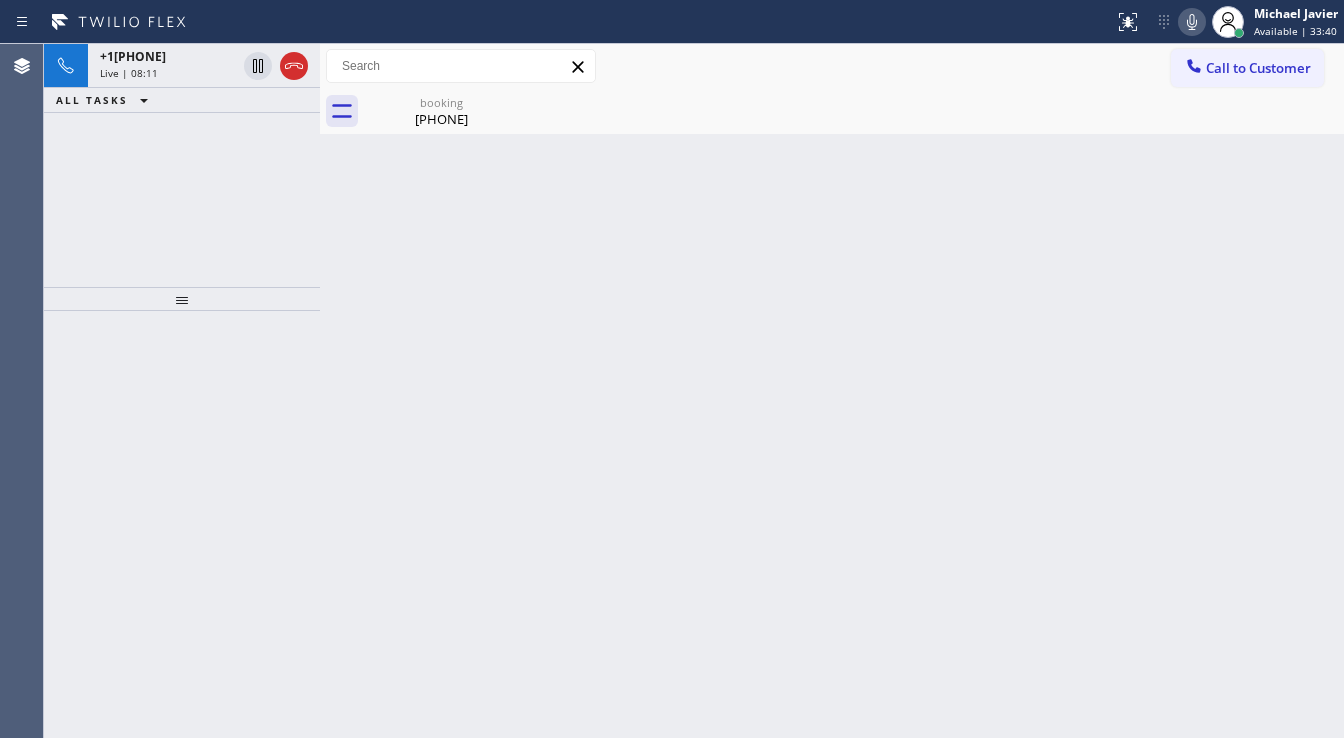 drag, startPoint x: 192, startPoint y: 216, endPoint x: 184, endPoint y: 98, distance: 118.270874 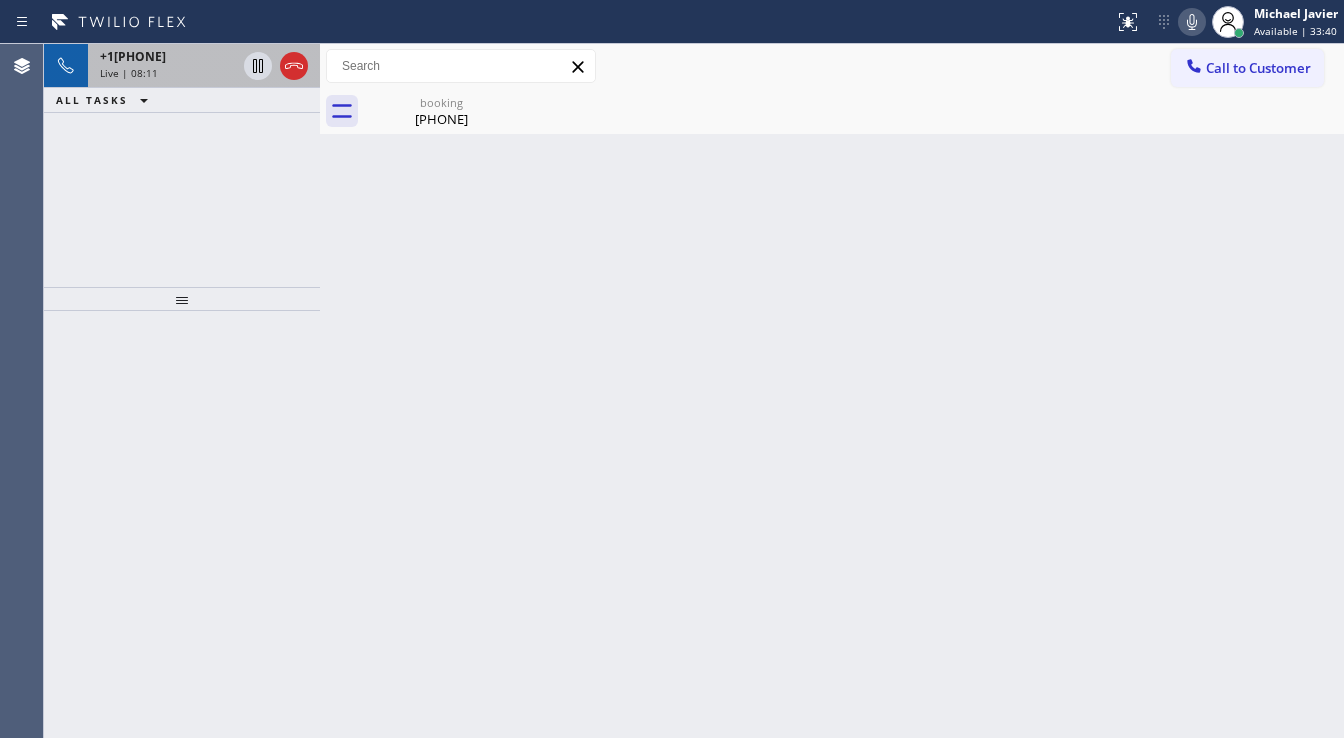 drag, startPoint x: 176, startPoint y: 52, endPoint x: 231, endPoint y: 71, distance: 58.189346 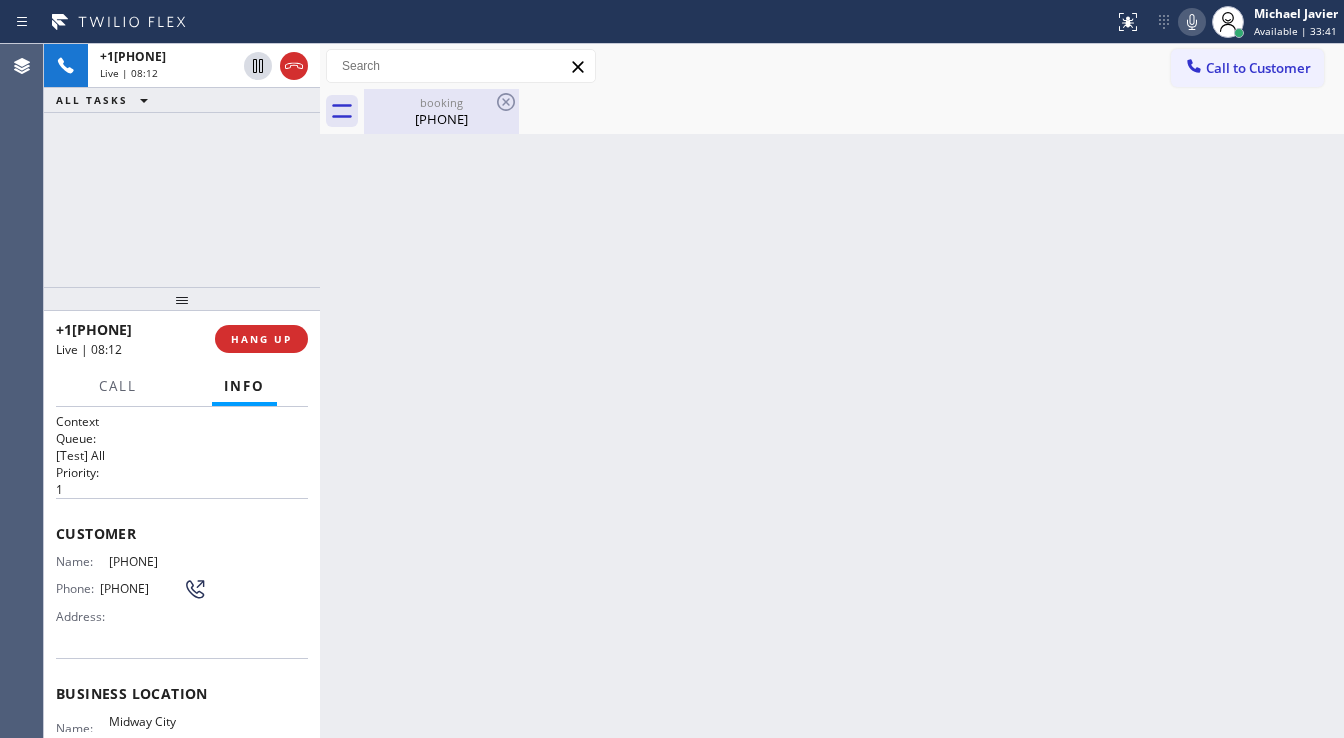 click on "booking [PHONE]" at bounding box center [441, 111] 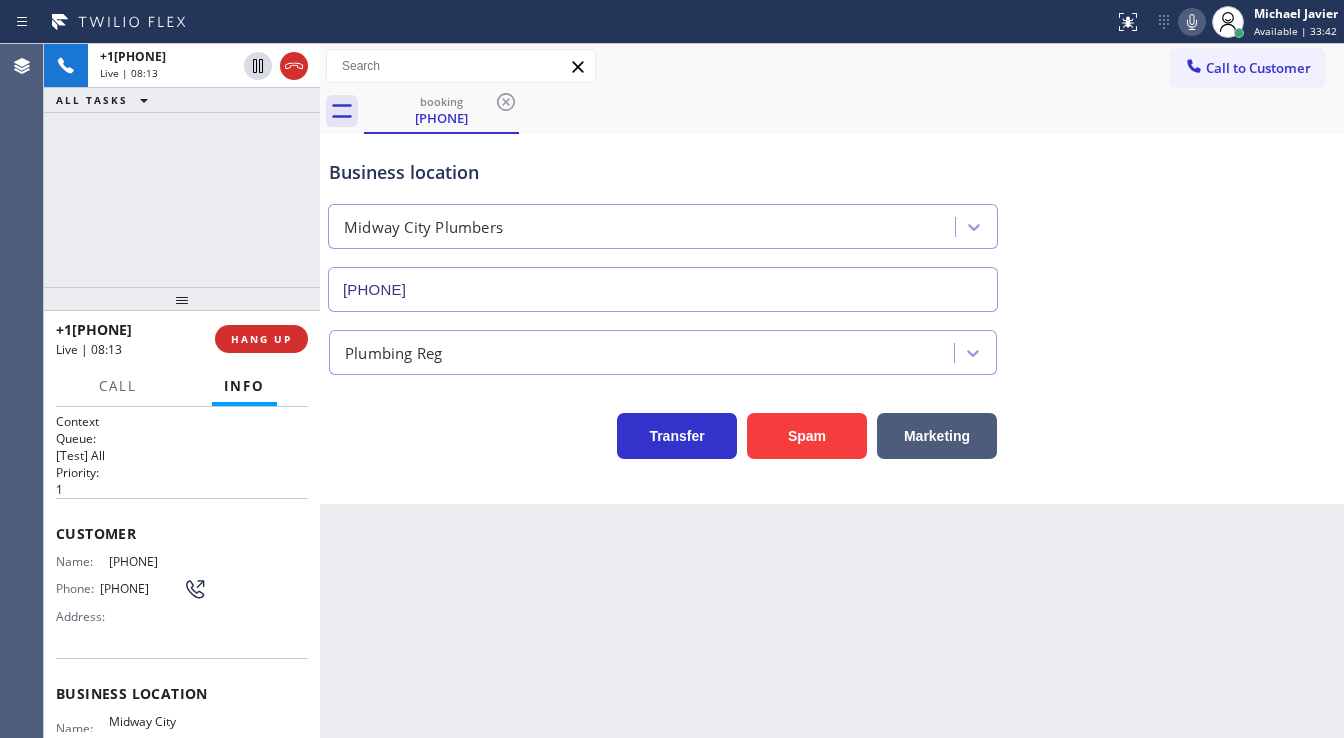 click on "+1[PHONE] Live | 08:13 ALL TASKS ALL TASKS ACTIVE TASKS TASKS IN WRAP UP" at bounding box center [182, 165] 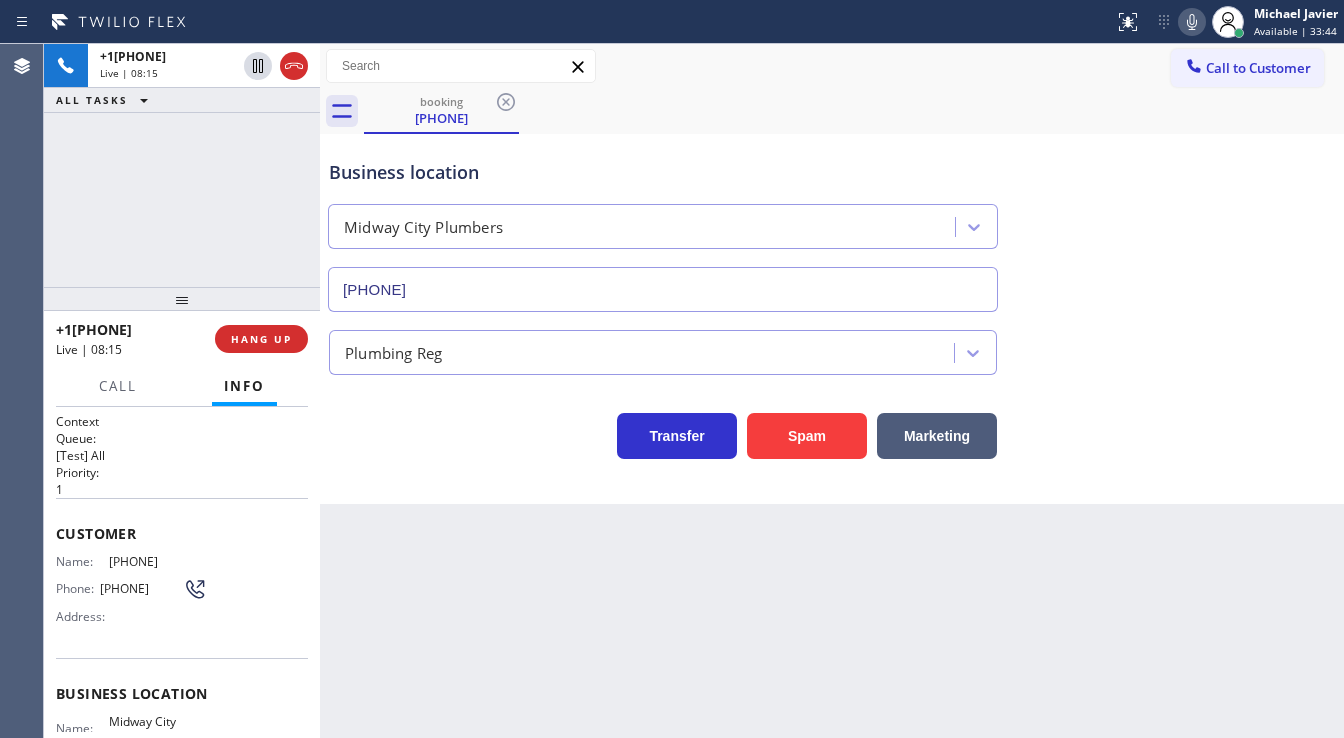drag, startPoint x: 319, startPoint y: 249, endPoint x: 288, endPoint y: 248, distance: 31.016125 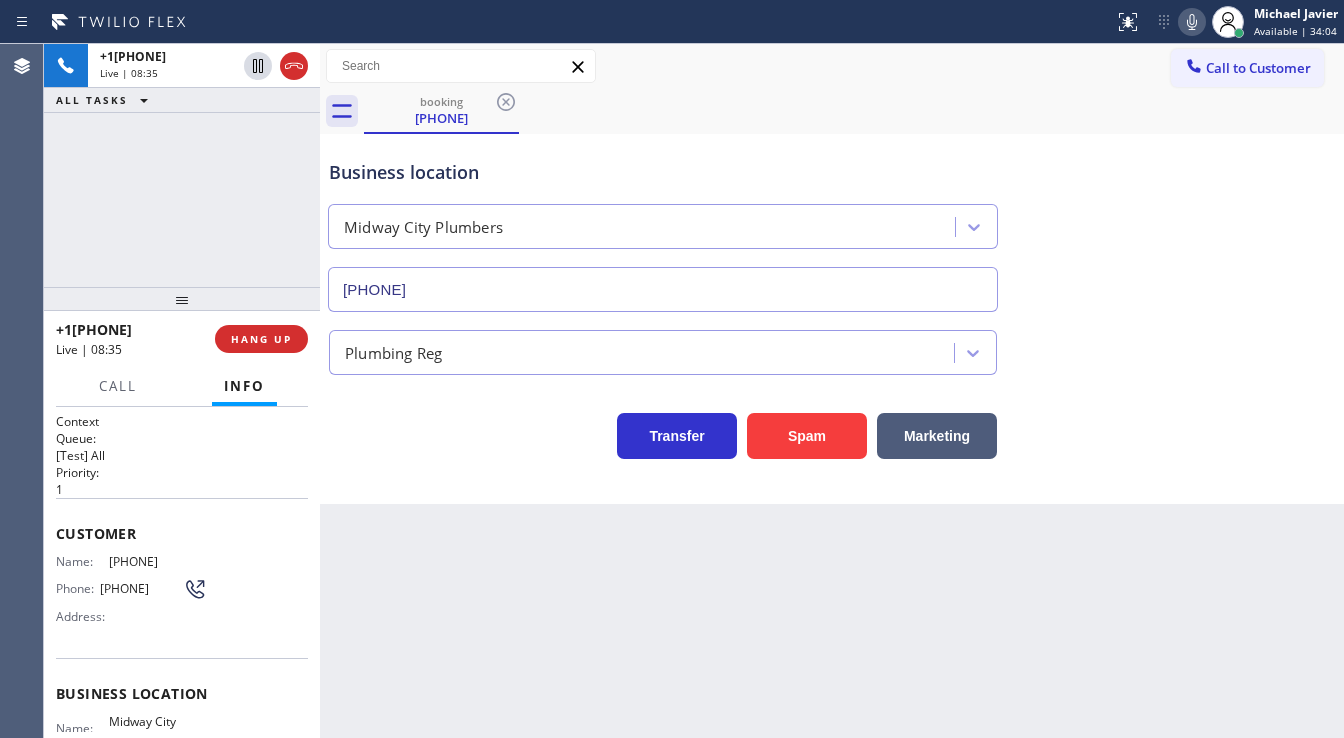 click on "[PHONE] Live | 08:35 ALL TASKS ALL TASKS ACTIVE TASKS TASKS IN WRAP UP" at bounding box center [182, 165] 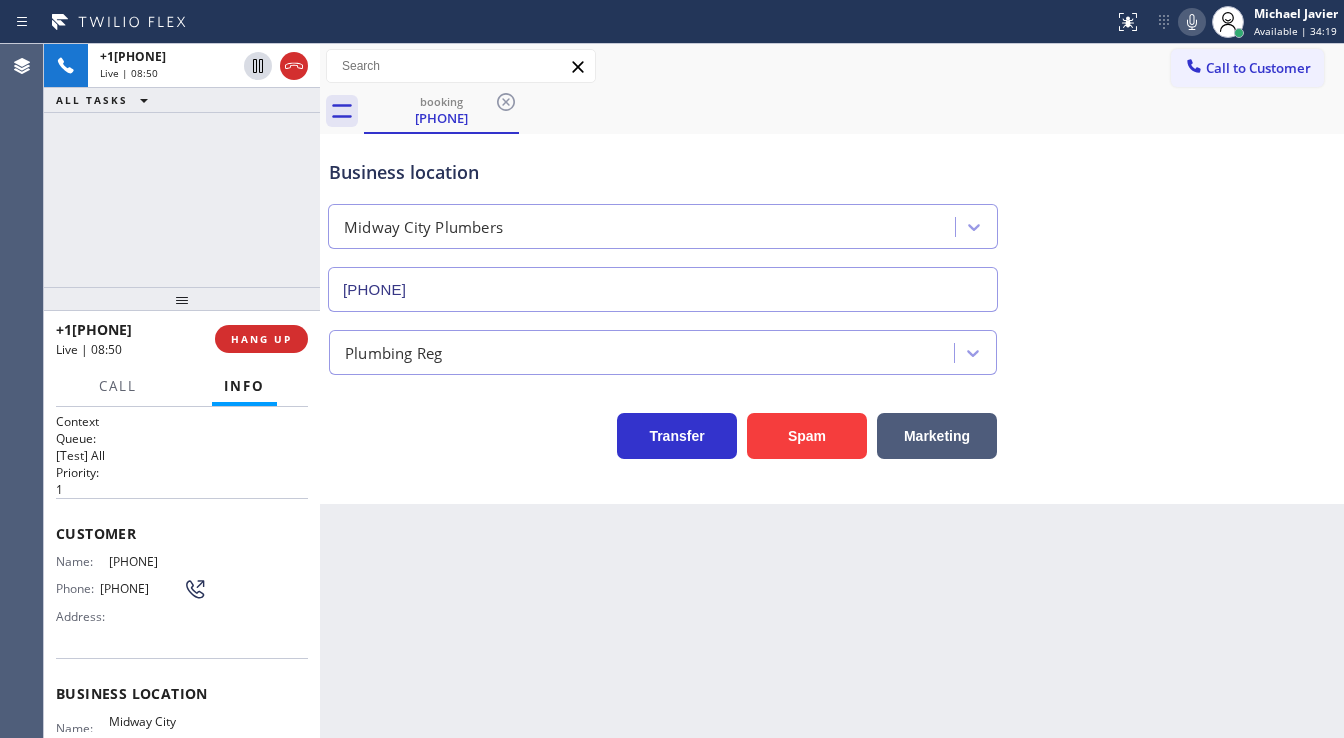 click 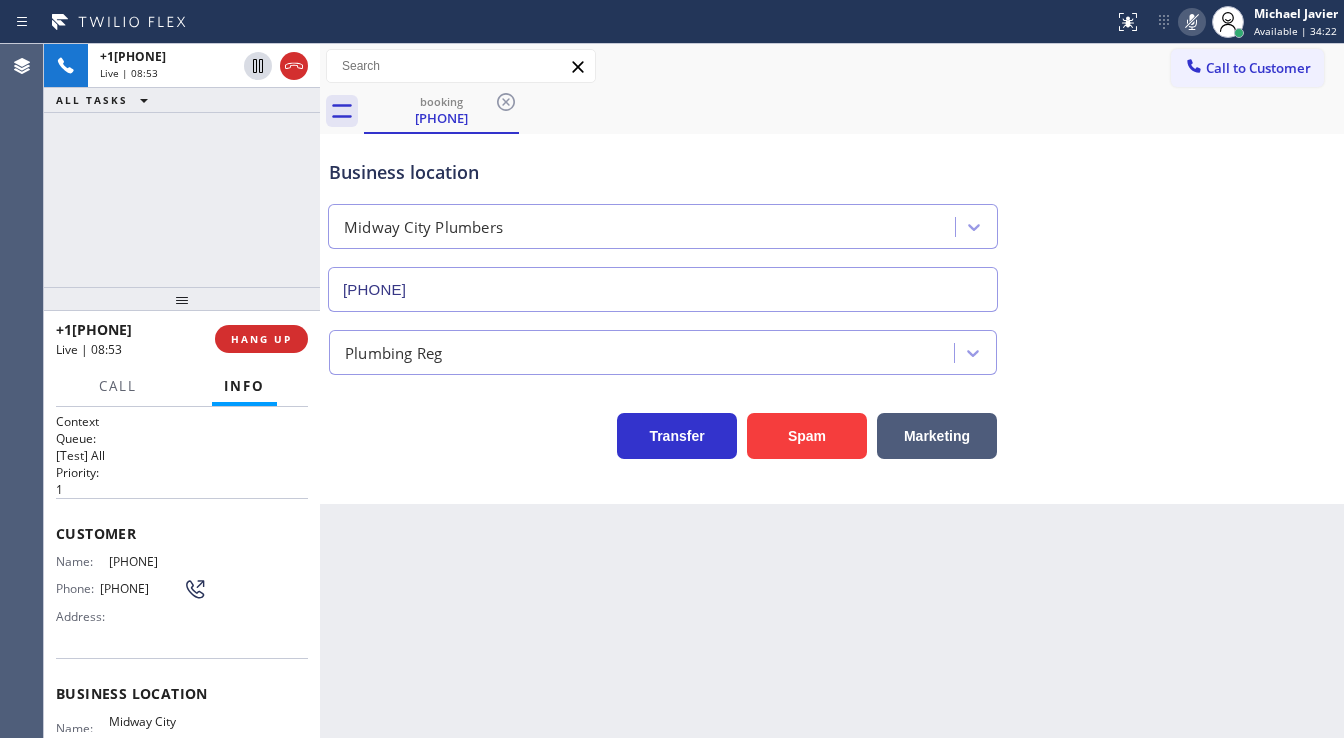 click 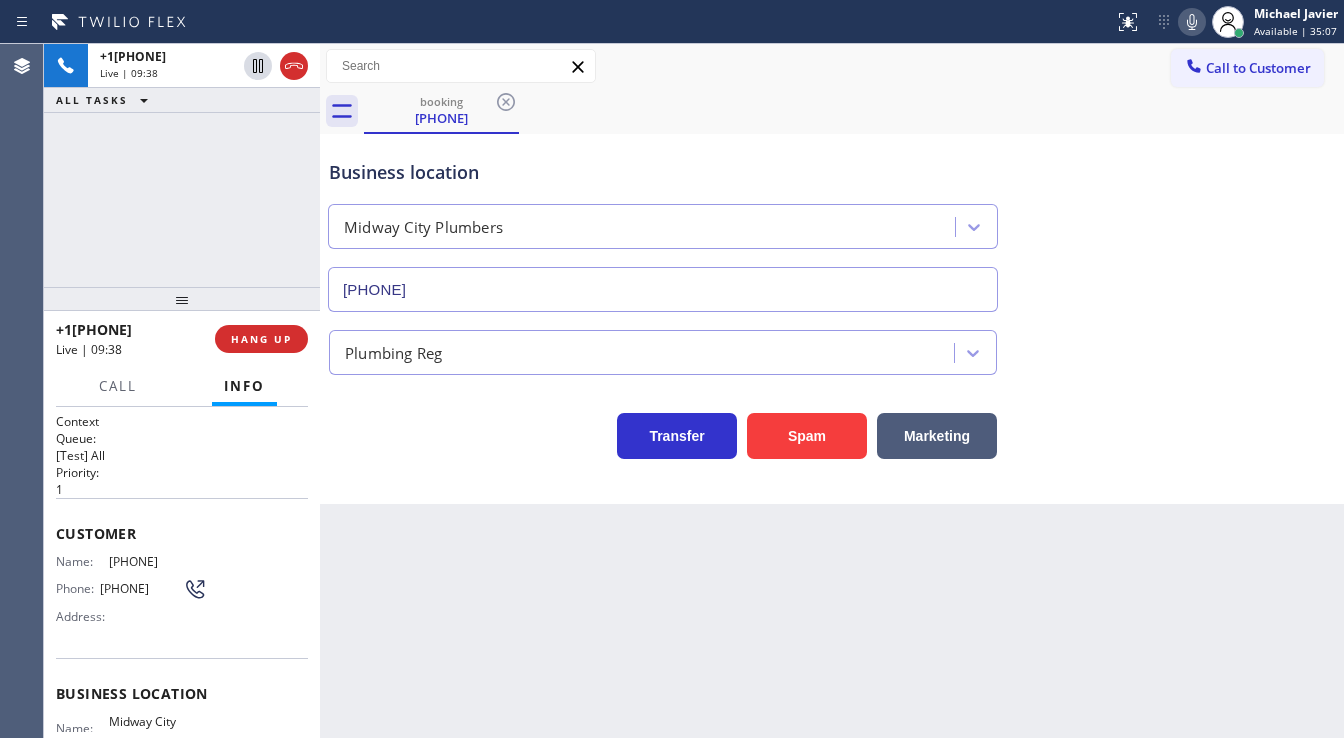 drag, startPoint x: 131, startPoint y: 590, endPoint x: 92, endPoint y: 580, distance: 40.261642 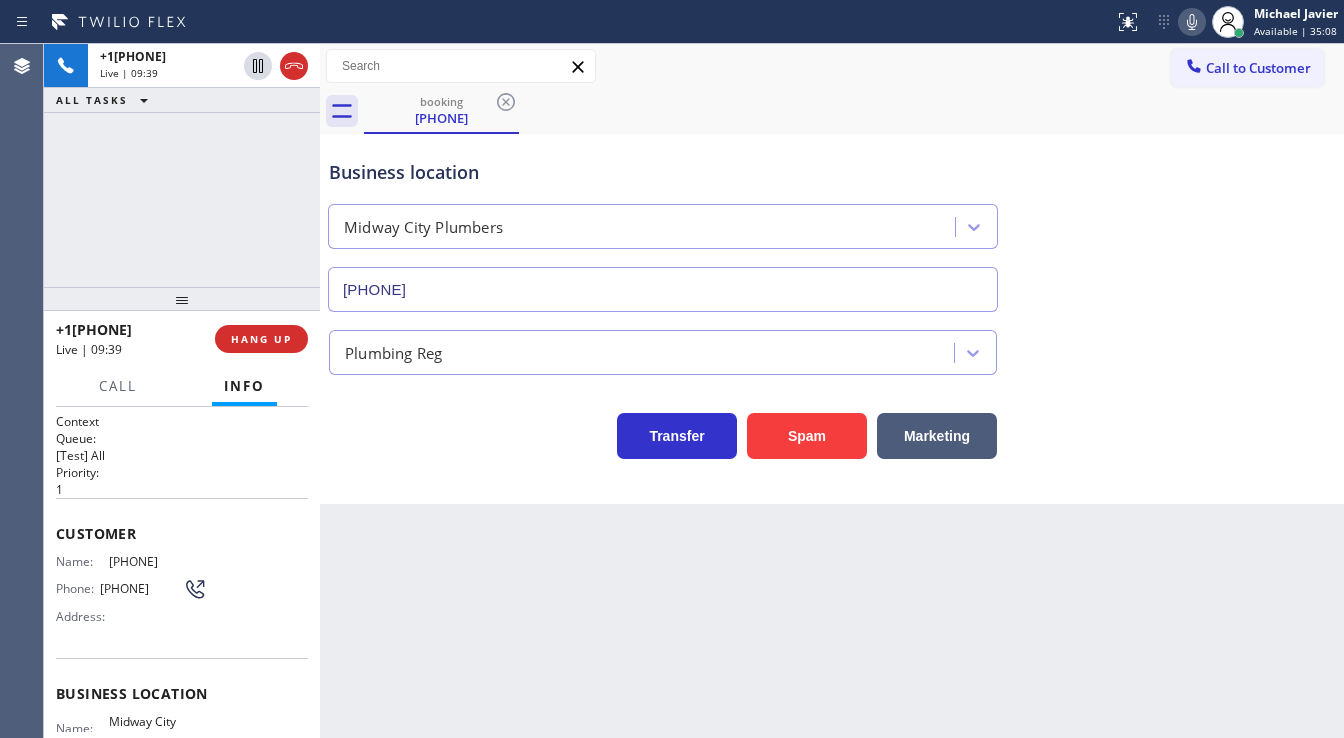 click on "[PHONE]" at bounding box center [141, 588] 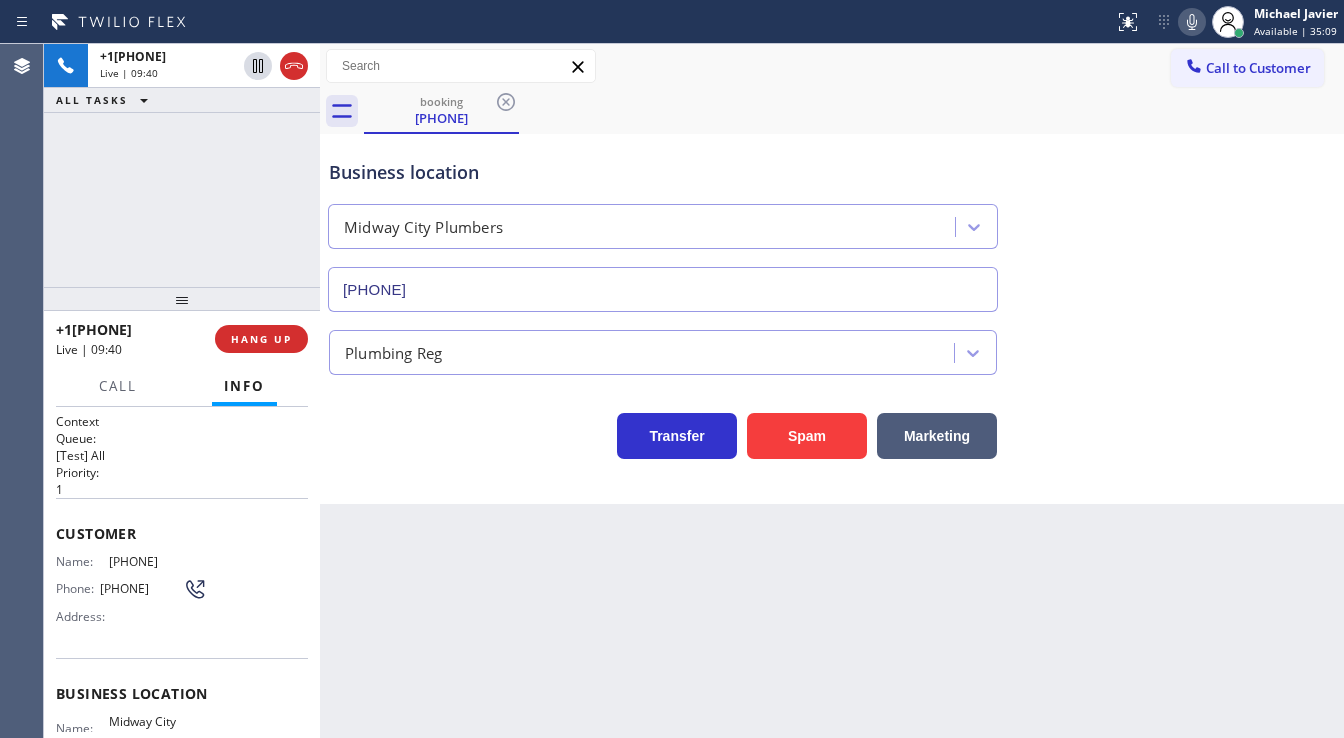 click on "[PHONE]" at bounding box center (158, 561) 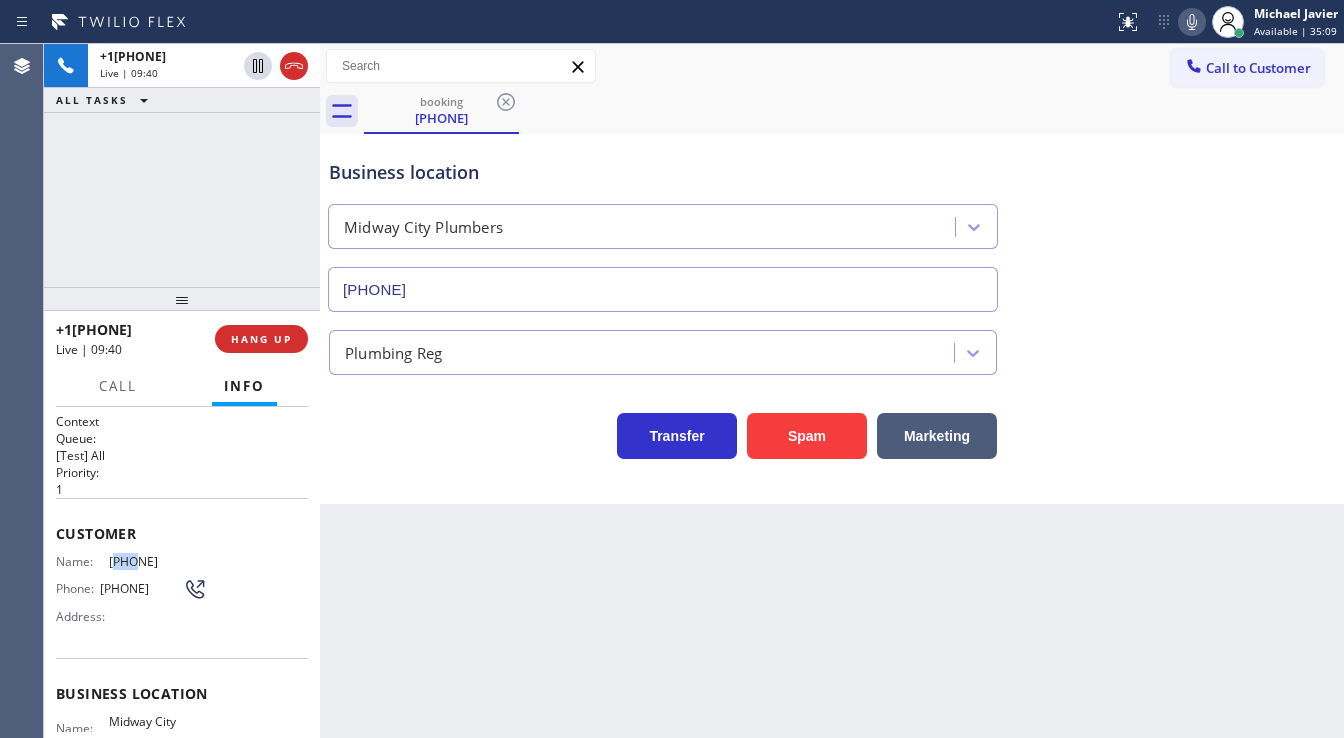 click on "[PHONE]" at bounding box center [158, 561] 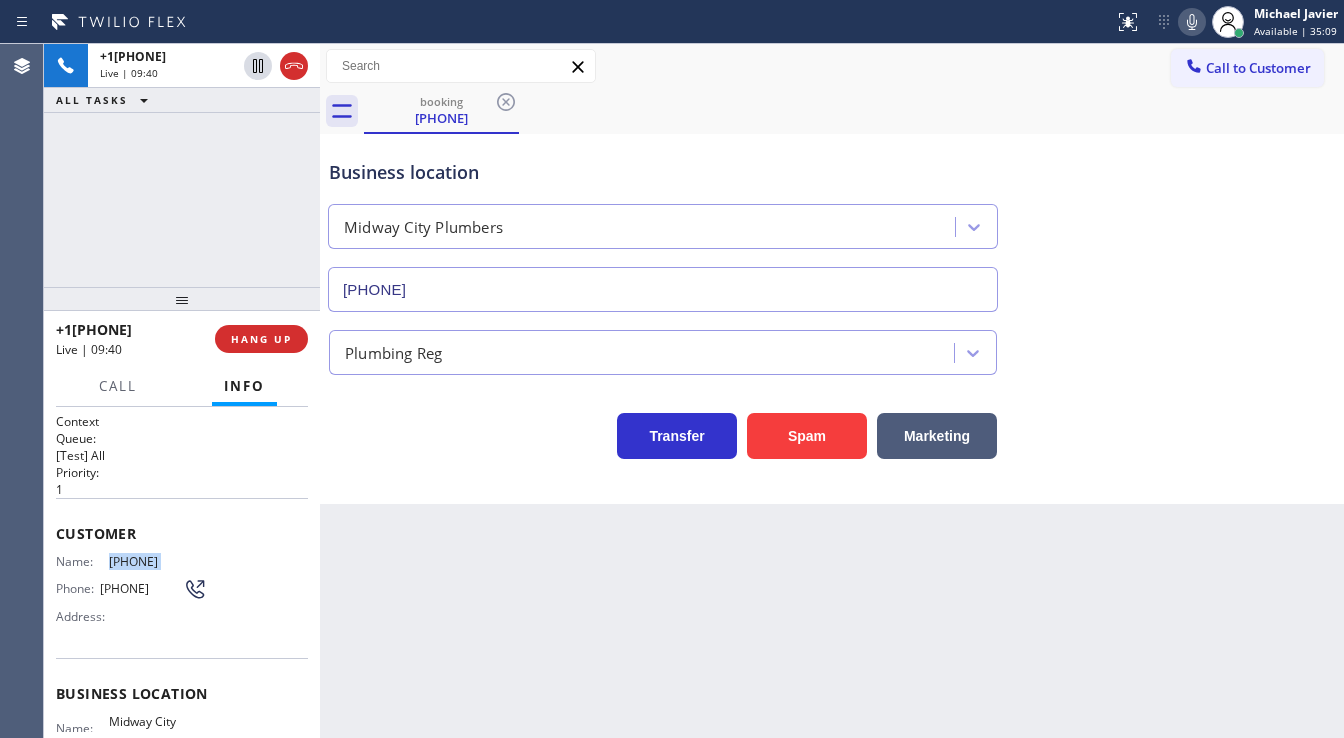 click on "[PHONE]" at bounding box center (158, 561) 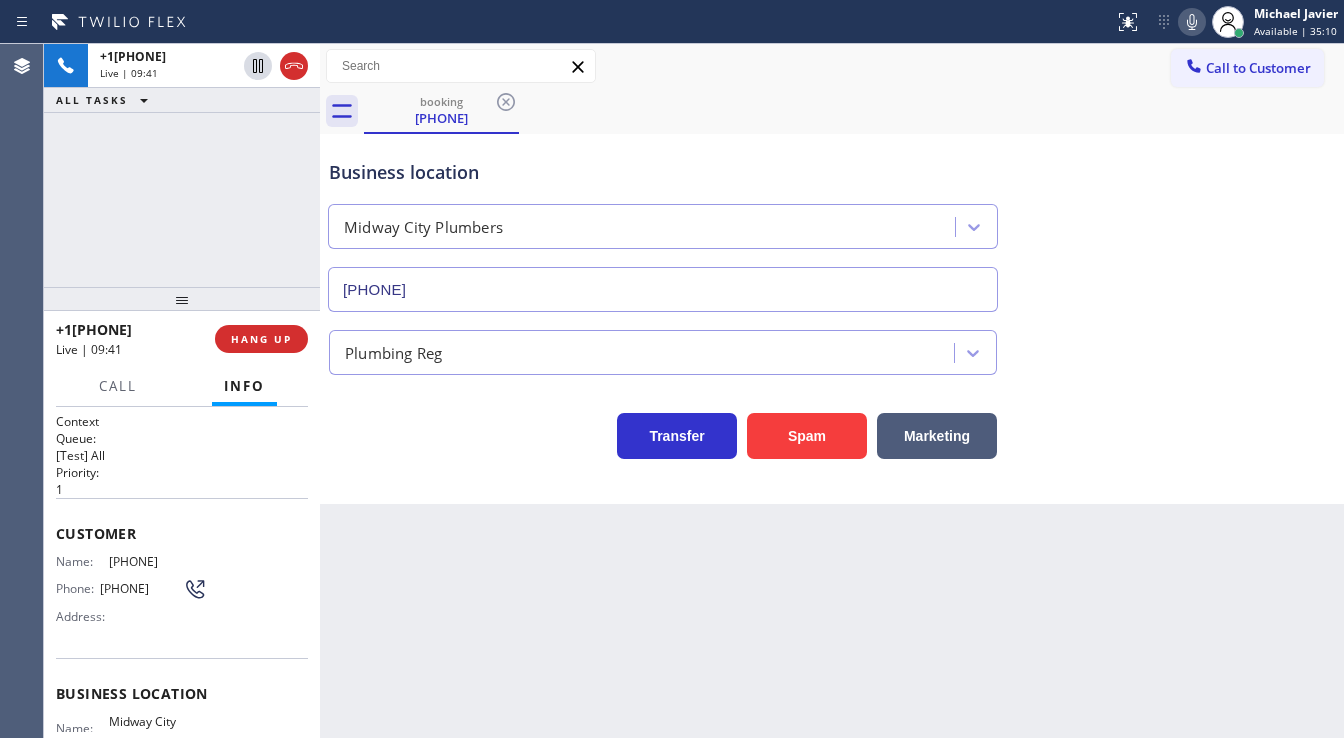 click on "+1[PHONE] Live | 09:41 ALL TASKS ALL TASKS ACTIVE TASKS TASKS IN WRAP UP" at bounding box center [182, 165] 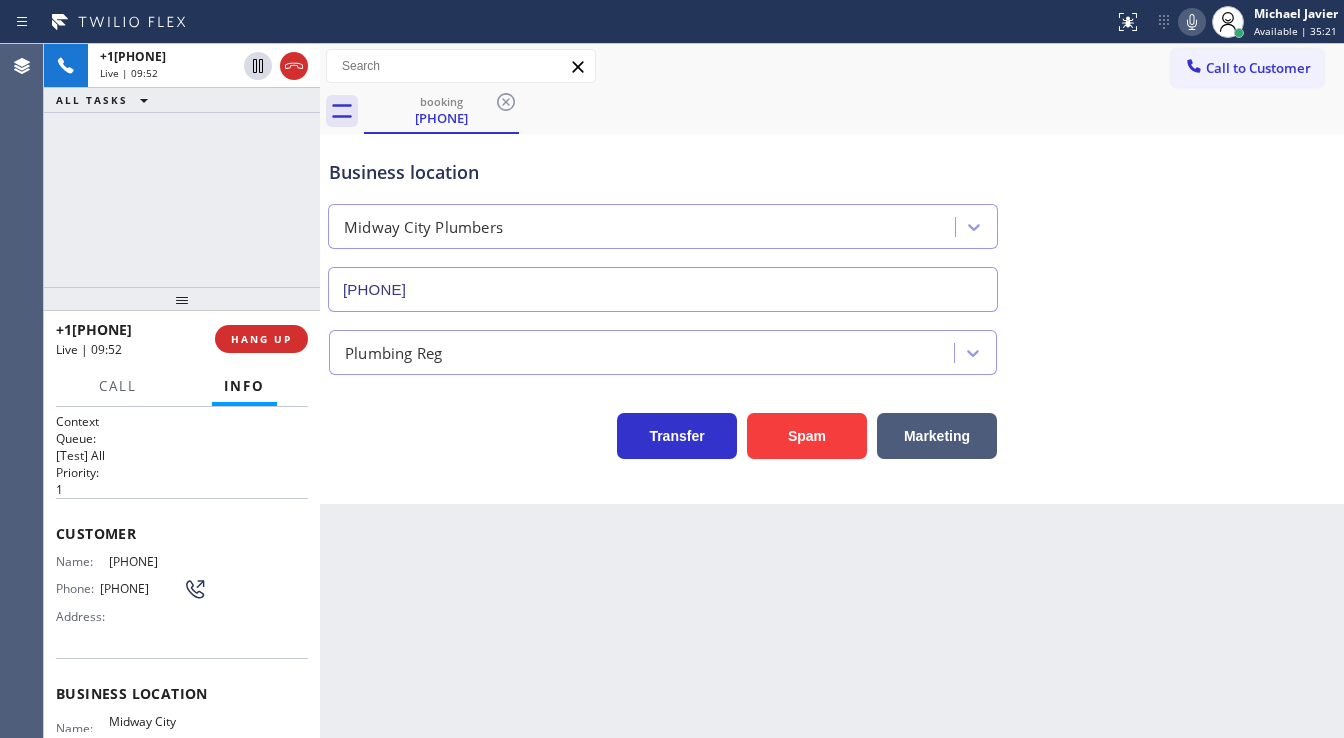 click on "Call to Customer Outbound call Location Search location Your caller id phone number [PHONE] Customer number Call Outbound call Technician Search Technician Your caller id phone number Your caller id phone number Call" at bounding box center [832, 66] 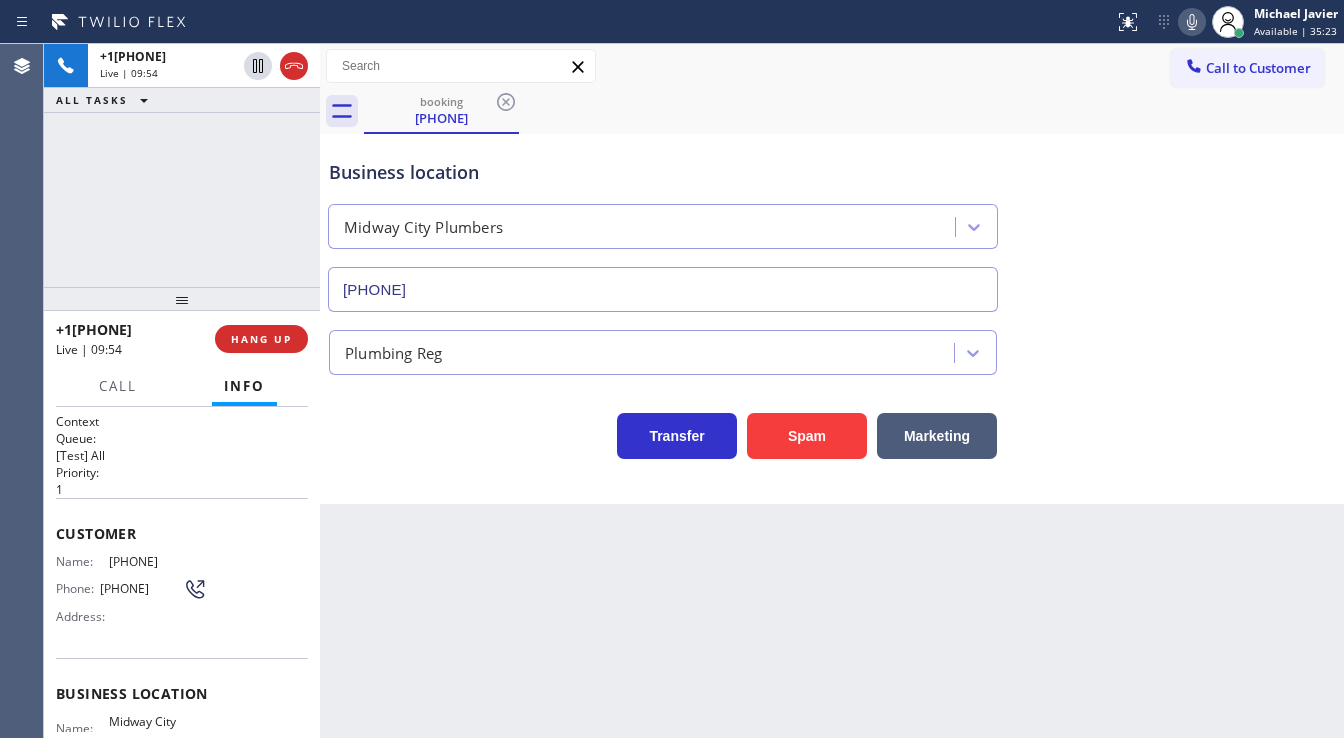 click on "[PHONE] Live | 09:54 ALL TASKS ALL TASKS ACTIVE TASKS TASKS IN WRAP UP" at bounding box center (182, 165) 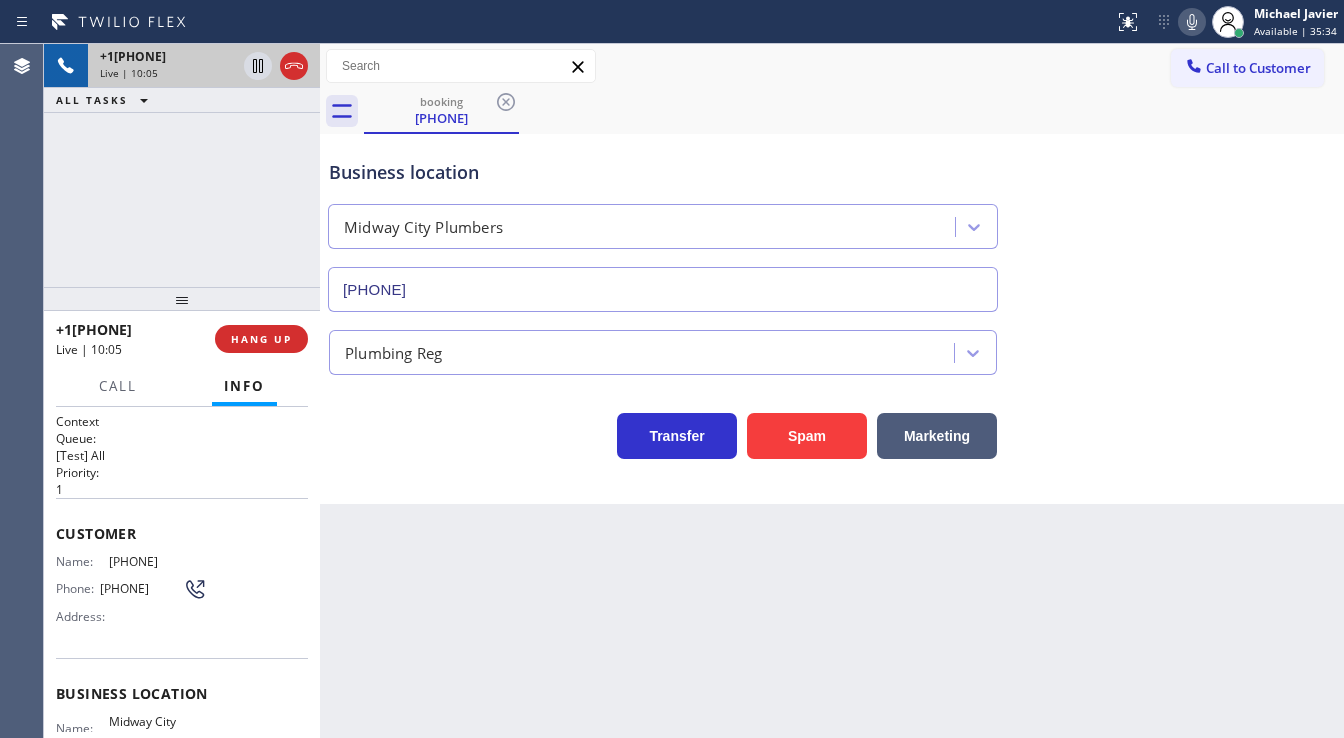 click 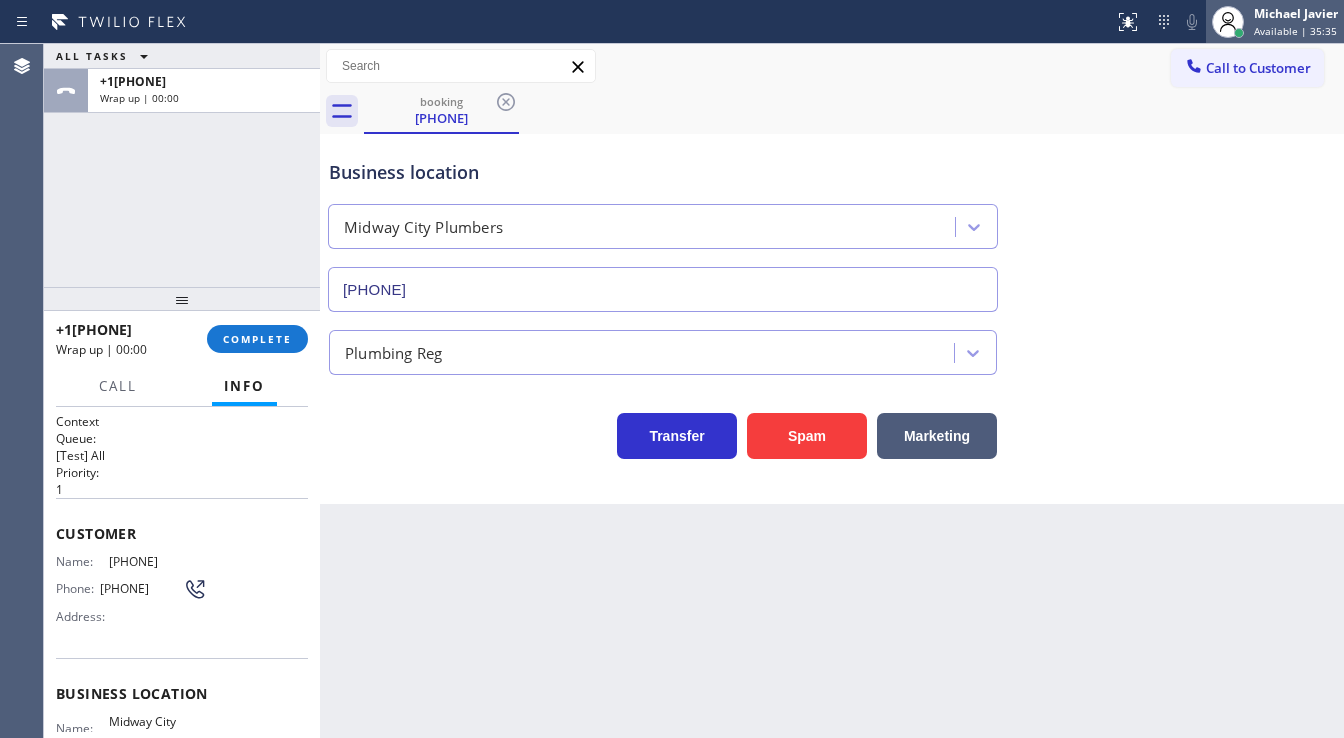 click on "Available | 35:35" at bounding box center [1295, 31] 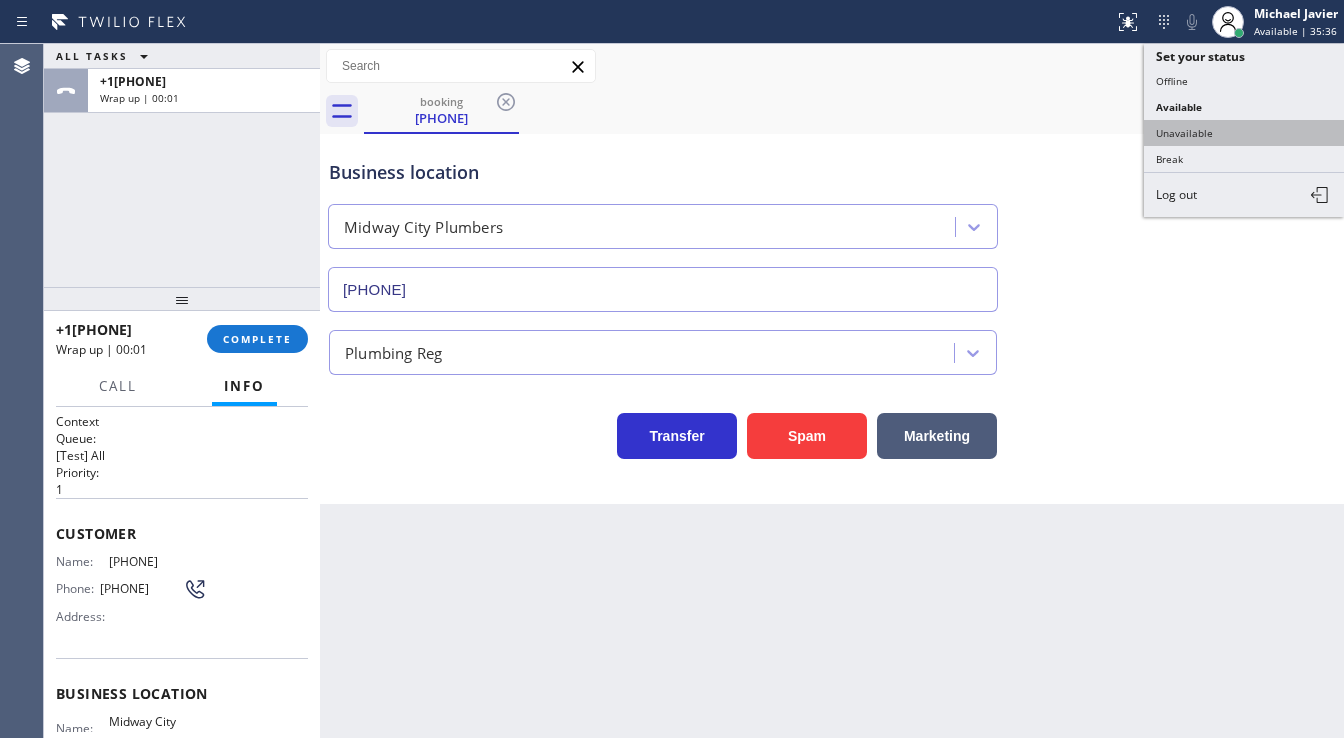 click on "Unavailable" at bounding box center (1244, 133) 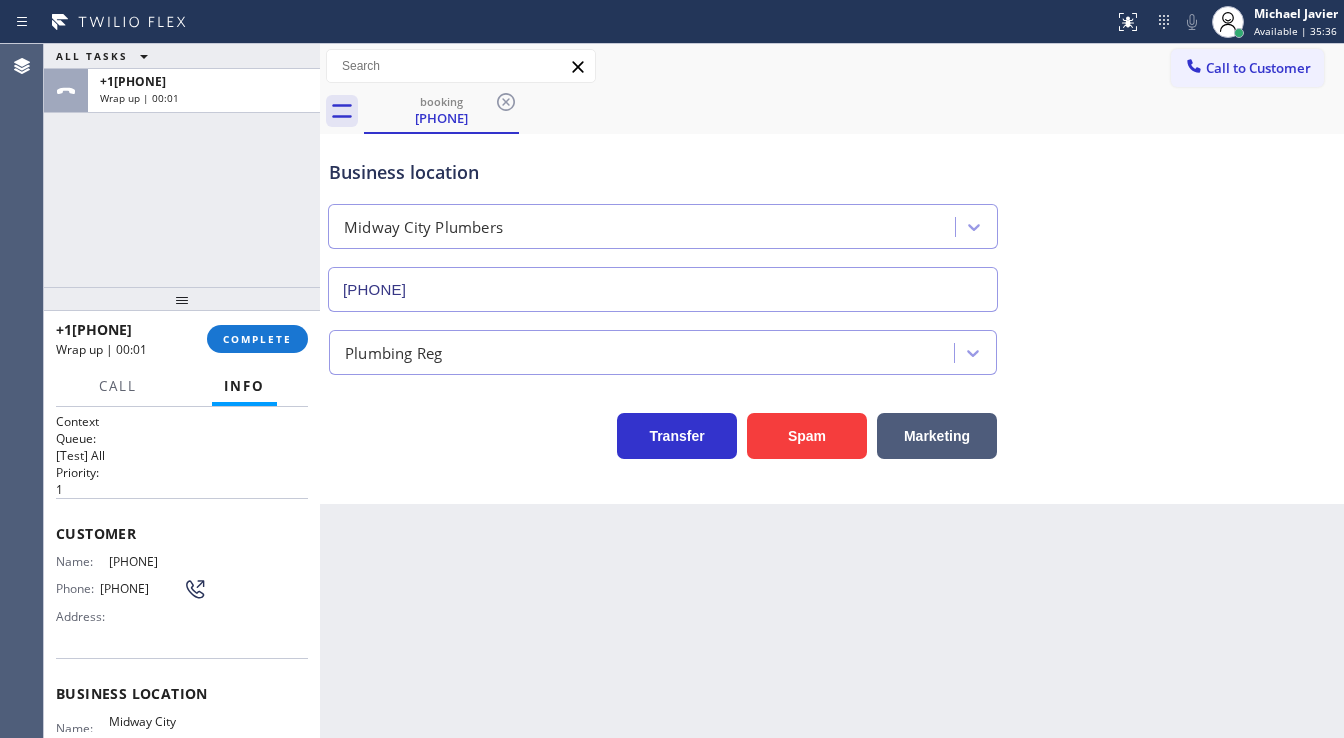 drag, startPoint x: 1111, startPoint y: 148, endPoint x: 1081, endPoint y: 148, distance: 30 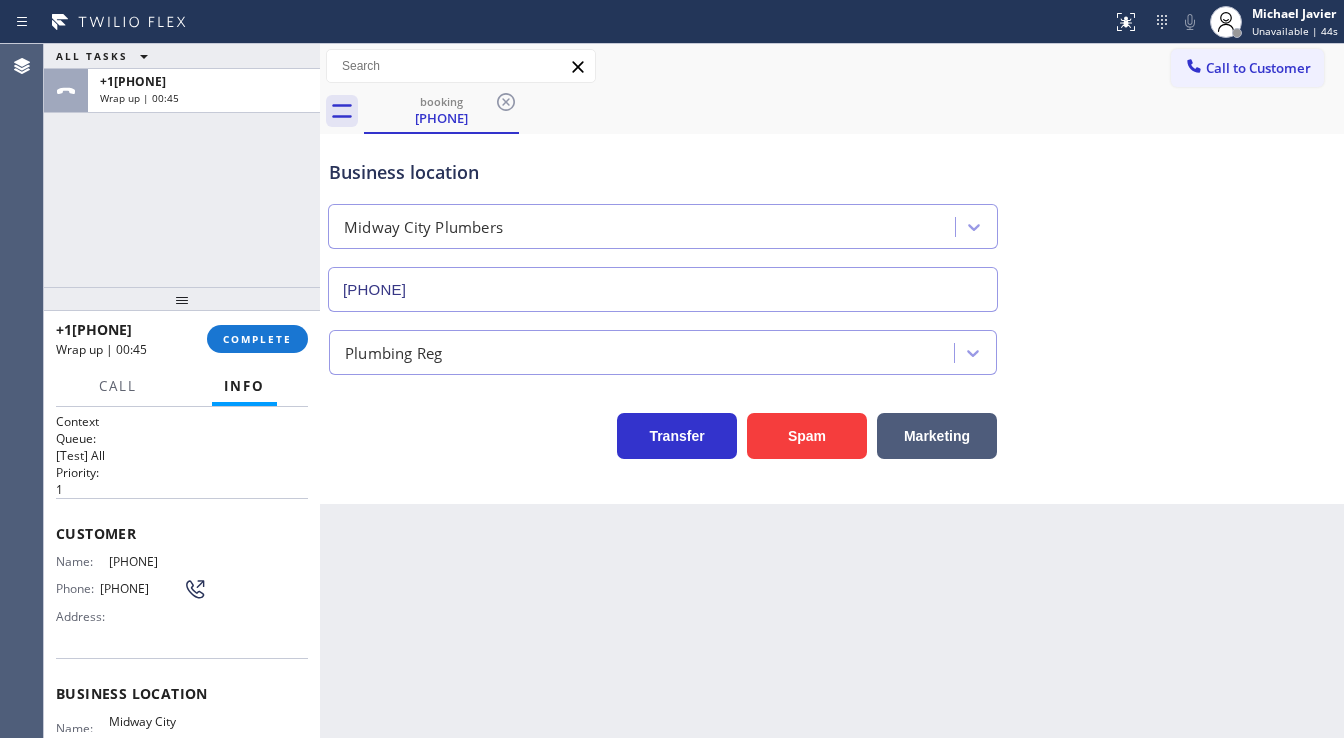 drag, startPoint x: 122, startPoint y: 218, endPoint x: 155, endPoint y: 14, distance: 206.65189 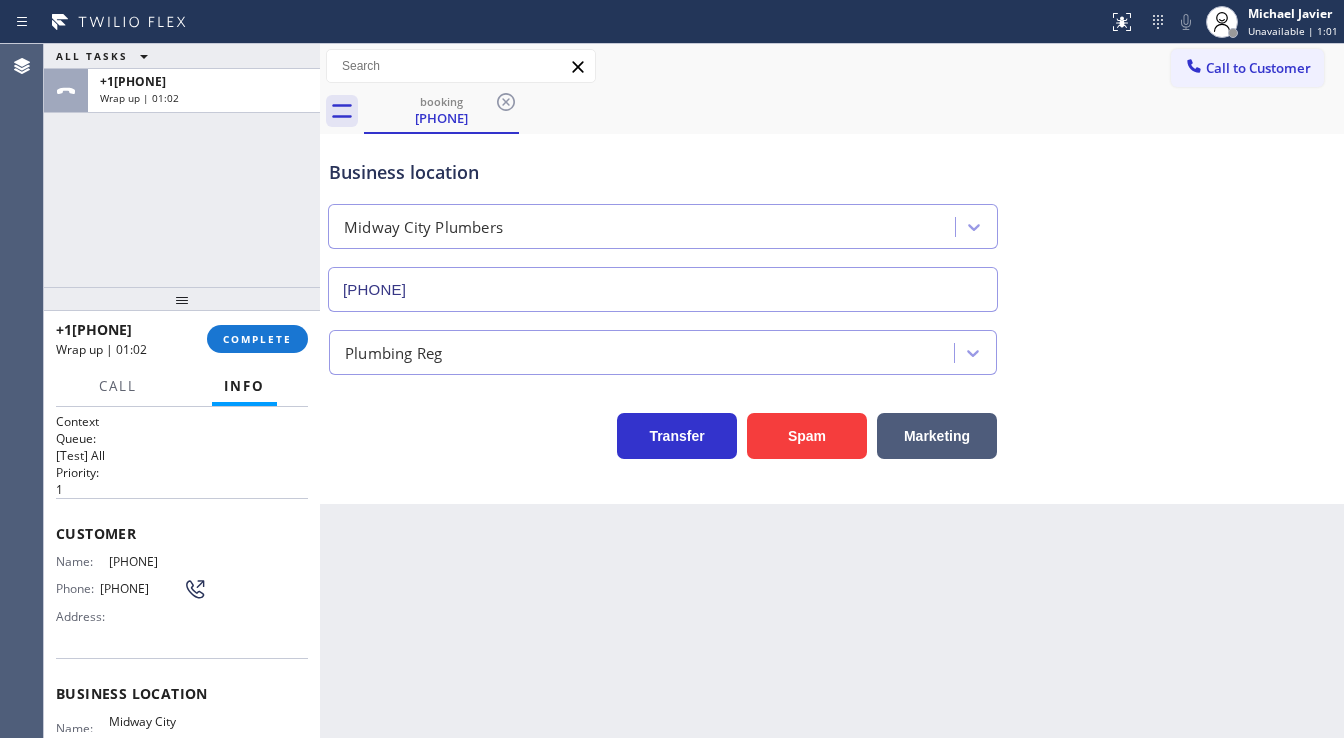 click on "ALL TASKS ALL TASKS ACTIVE TASKS TASKS IN WRAP UP +1[PHONE] Wrap up | 01:02" at bounding box center [182, 165] 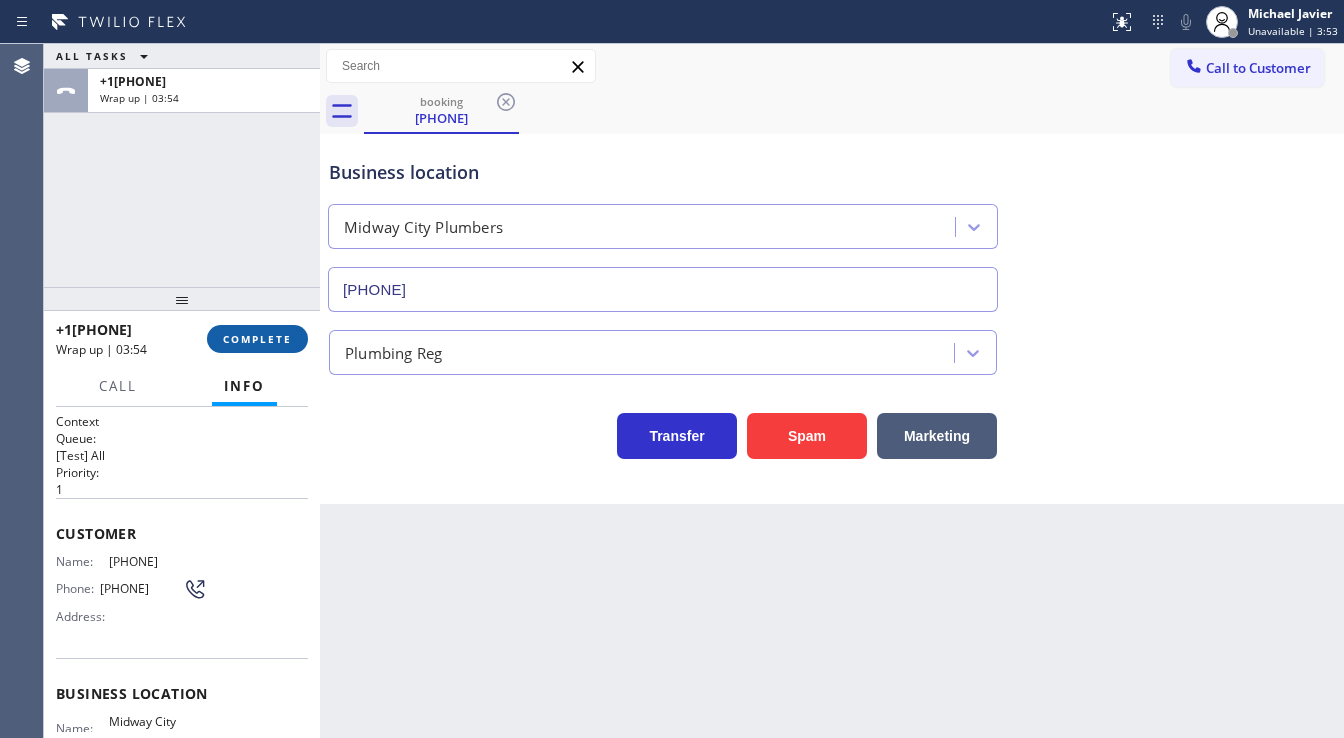 click on "COMPLETE" at bounding box center [257, 339] 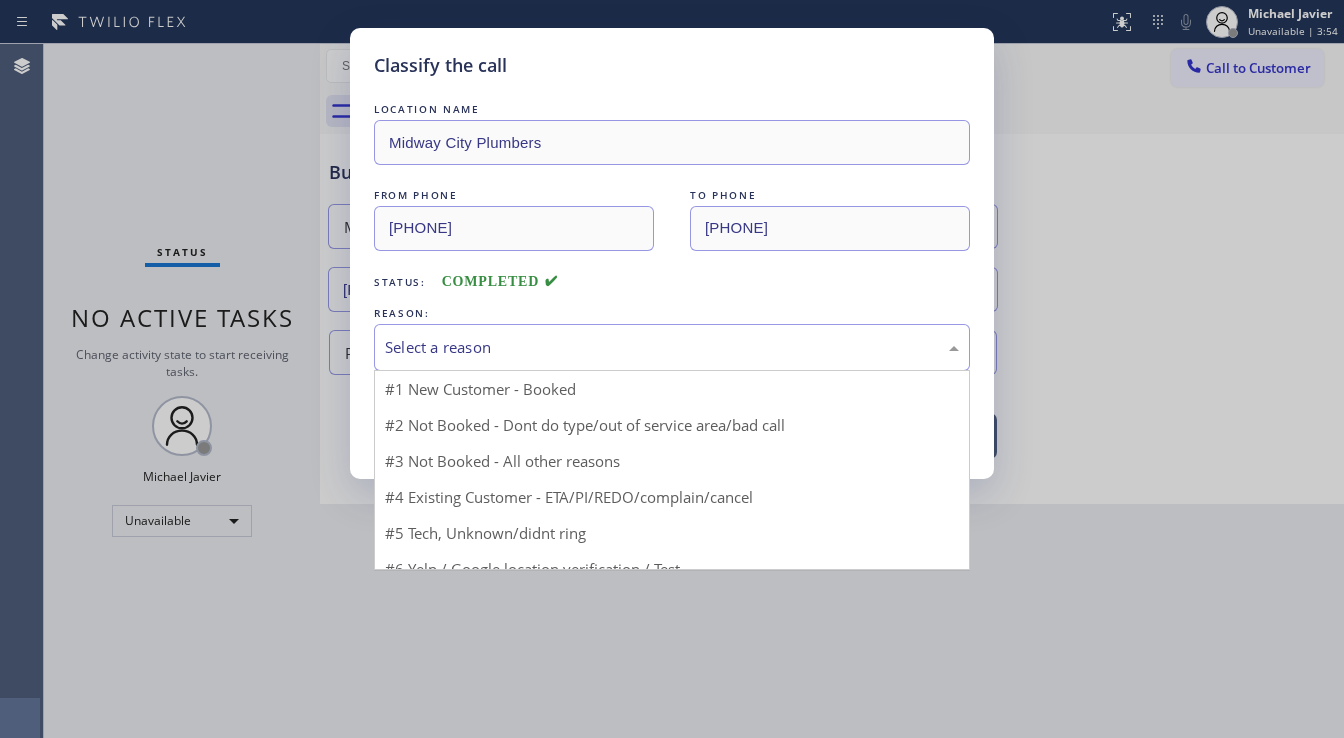 drag, startPoint x: 428, startPoint y: 338, endPoint x: 430, endPoint y: 348, distance: 10.198039 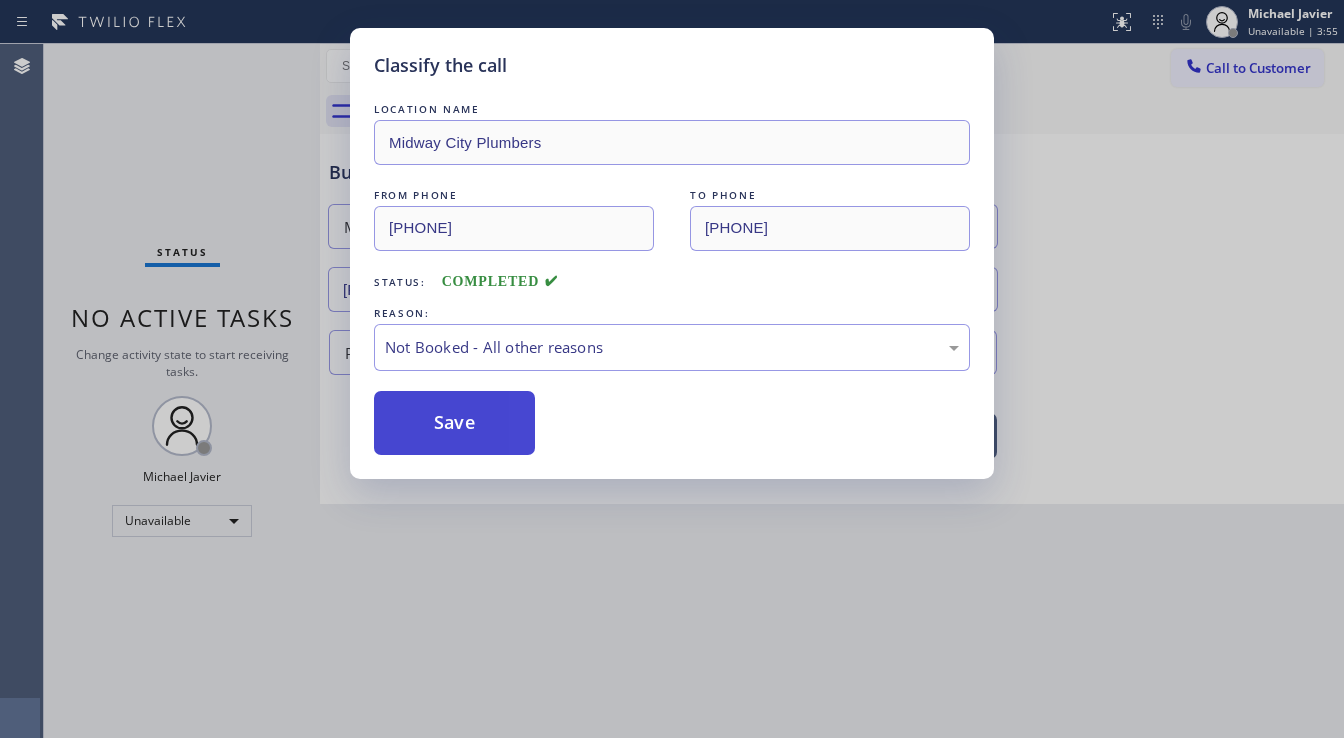 click on "Save" at bounding box center [454, 423] 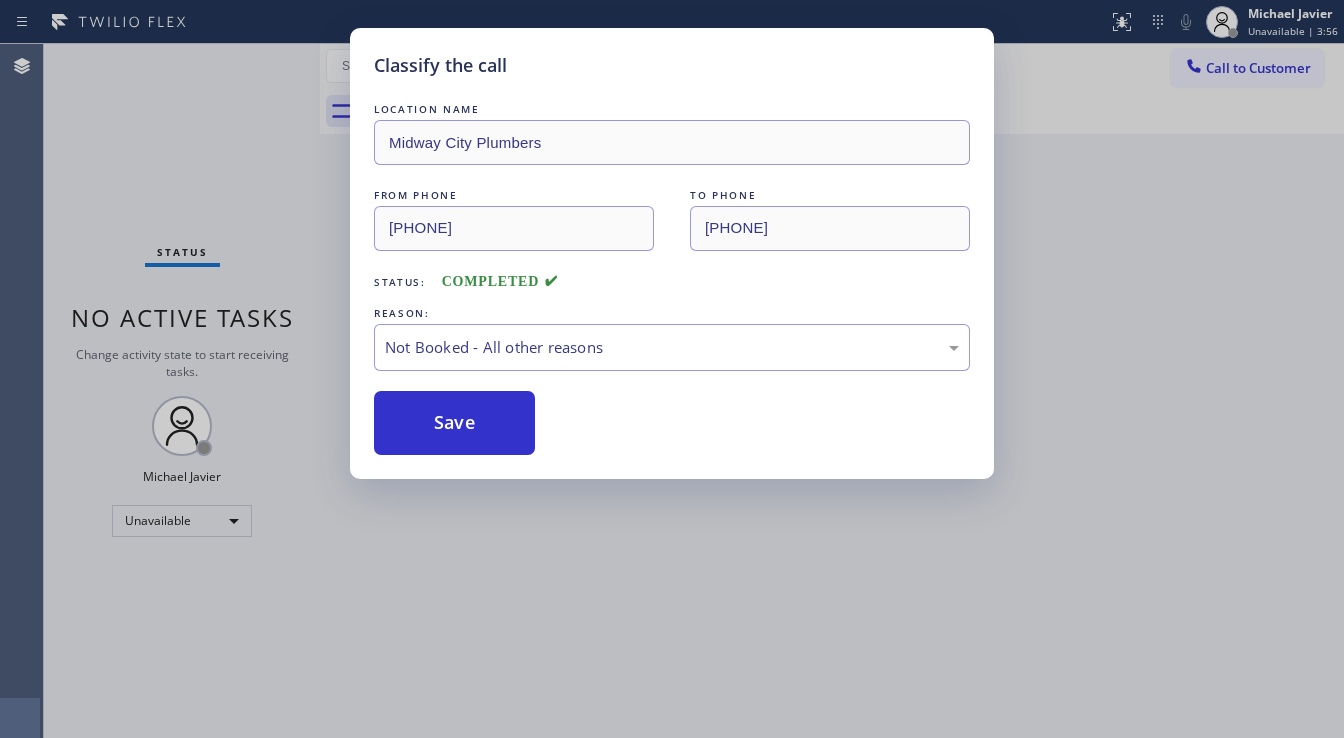 click on "Classify the call LOCATION NAME Midway City Plumbers FROM PHONE [PHONE] TO PHONE [PHONE] Status: COMPLETED REASON: Not Booked - All other reasons Save" at bounding box center [672, 369] 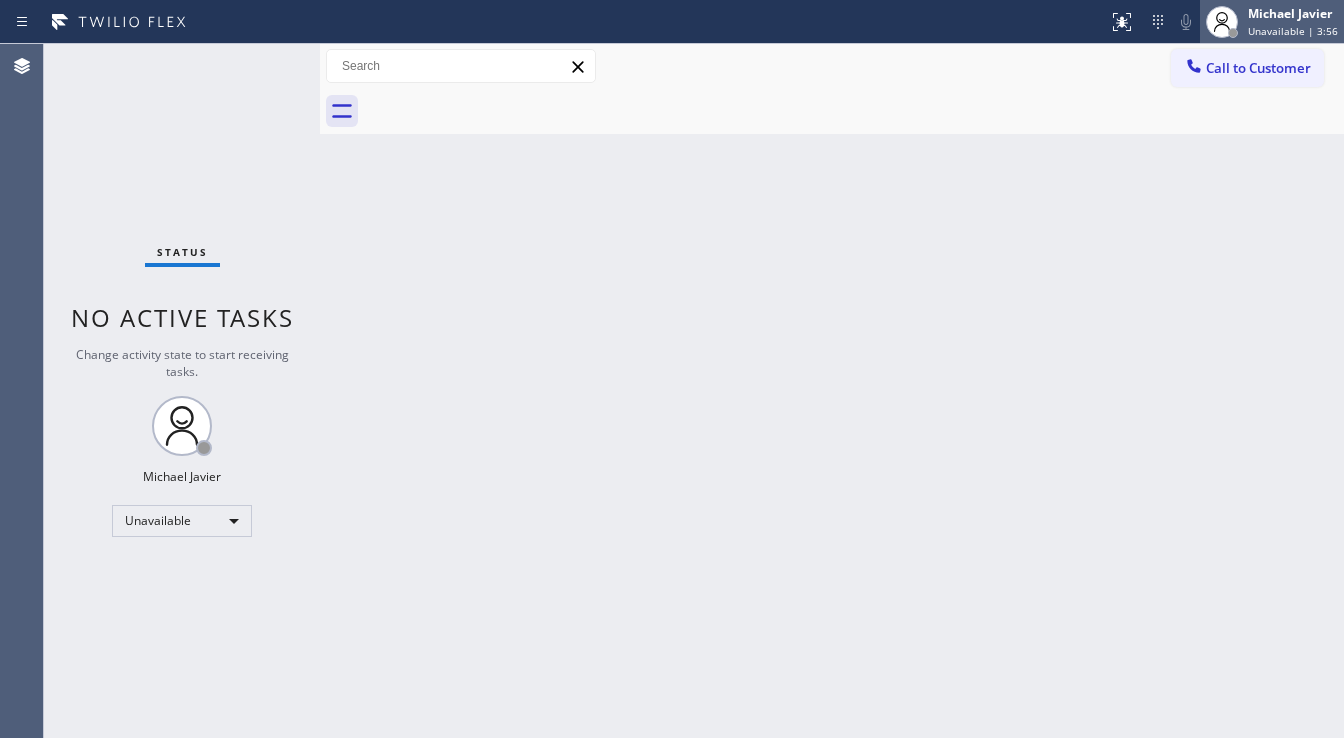 click on "Michael Javier" at bounding box center (1293, 13) 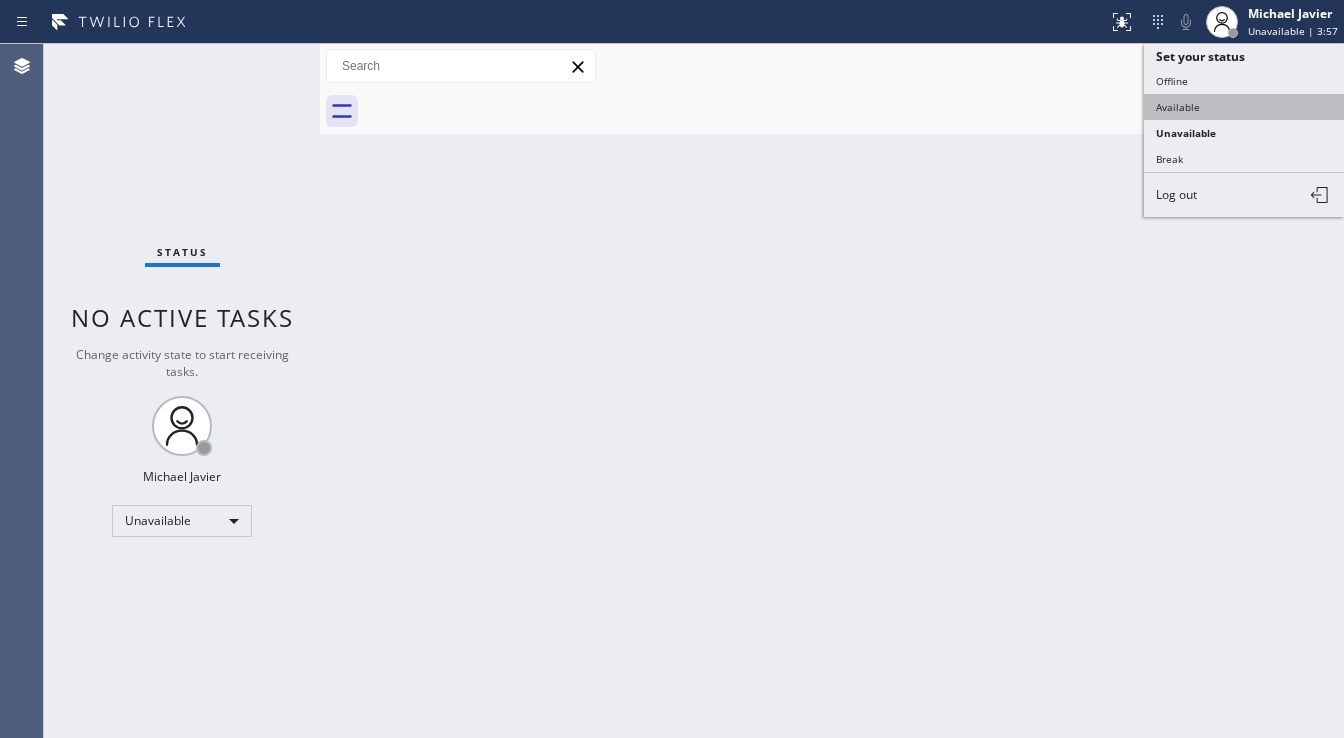 click on "Available" at bounding box center [1244, 107] 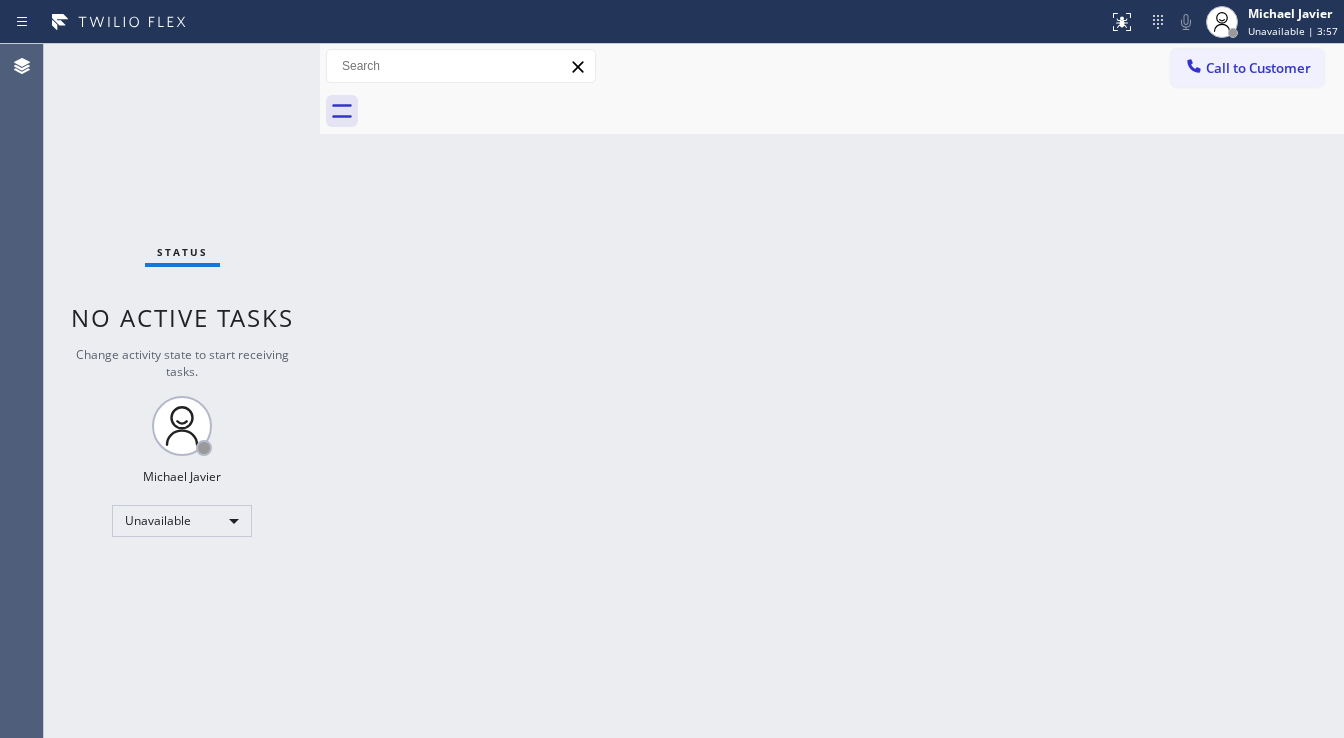 click on "Back to Dashboard Change Sender ID Customers Technicians Select a contact Outbound call Technician Search Technician Your caller id phone number Your caller id phone number Call Technician info Name   Phone none Address none Change Sender ID HVAC +18559994417 5 Star Appliance +18557314952 Appliance Repair +18554611149 Plumbing +18889090120 Air Duct Cleaning +18006865038  Electricians +18005688664 Cancel Change Check personal SMS Reset Change No tabs Call to Customer Outbound call Location Search location Your caller id phone number ([PHONE]) Customer number Call Outbound call Technician Search Technician Your caller id phone number Your caller id phone number Call" at bounding box center (832, 391) 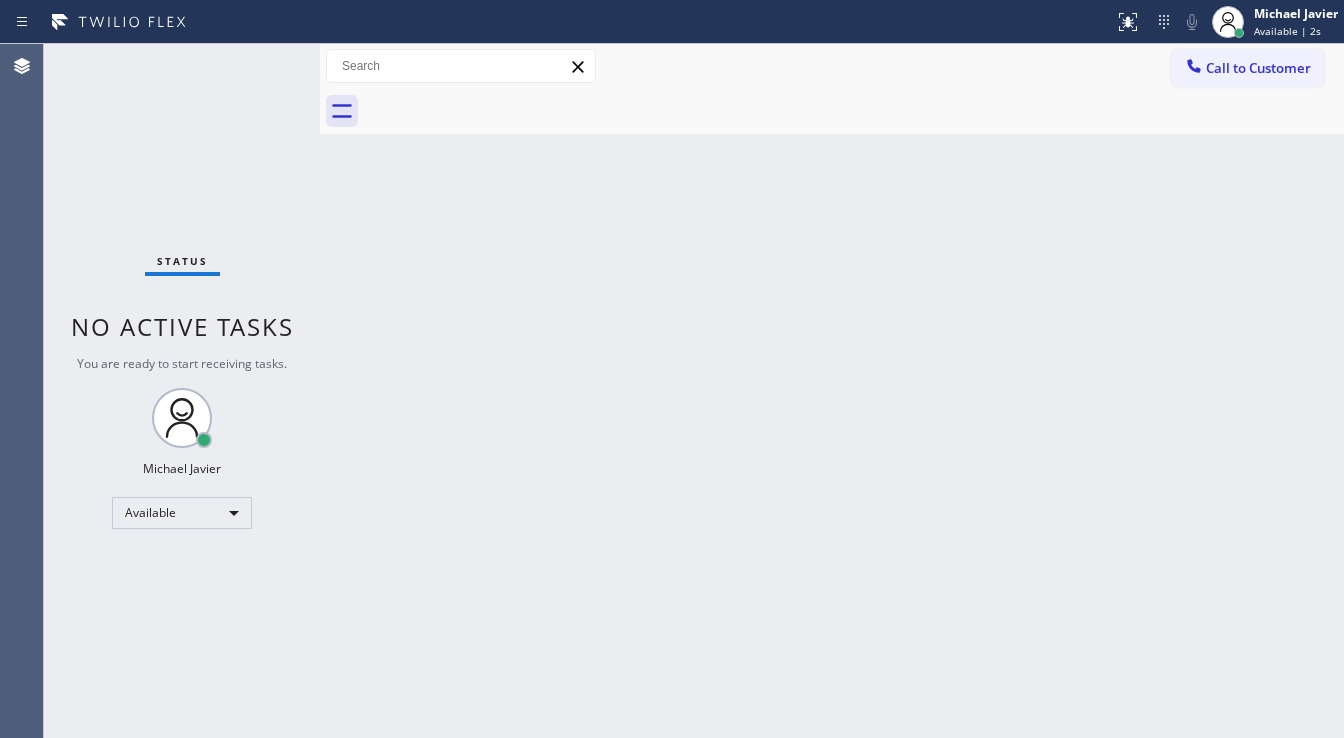 click on "Back to Dashboard Change Sender ID Customers Technicians Select a contact Outbound call Technician Search Technician Your caller id phone number Your caller id phone number Call Technician info Name   Phone none Address none Change Sender ID HVAC +18559994417 5 Star Appliance +18557314952 Appliance Repair +18554611149 Plumbing +18889090120 Air Duct Cleaning +18006865038  Electricians +18005688664 Cancel Change Check personal SMS Reset Change No tabs Call to Customer Outbound call Location Search location Your caller id phone number ([PHONE]) Customer number Call Outbound call Technician Search Technician Your caller id phone number Your caller id phone number Call" at bounding box center [832, 391] 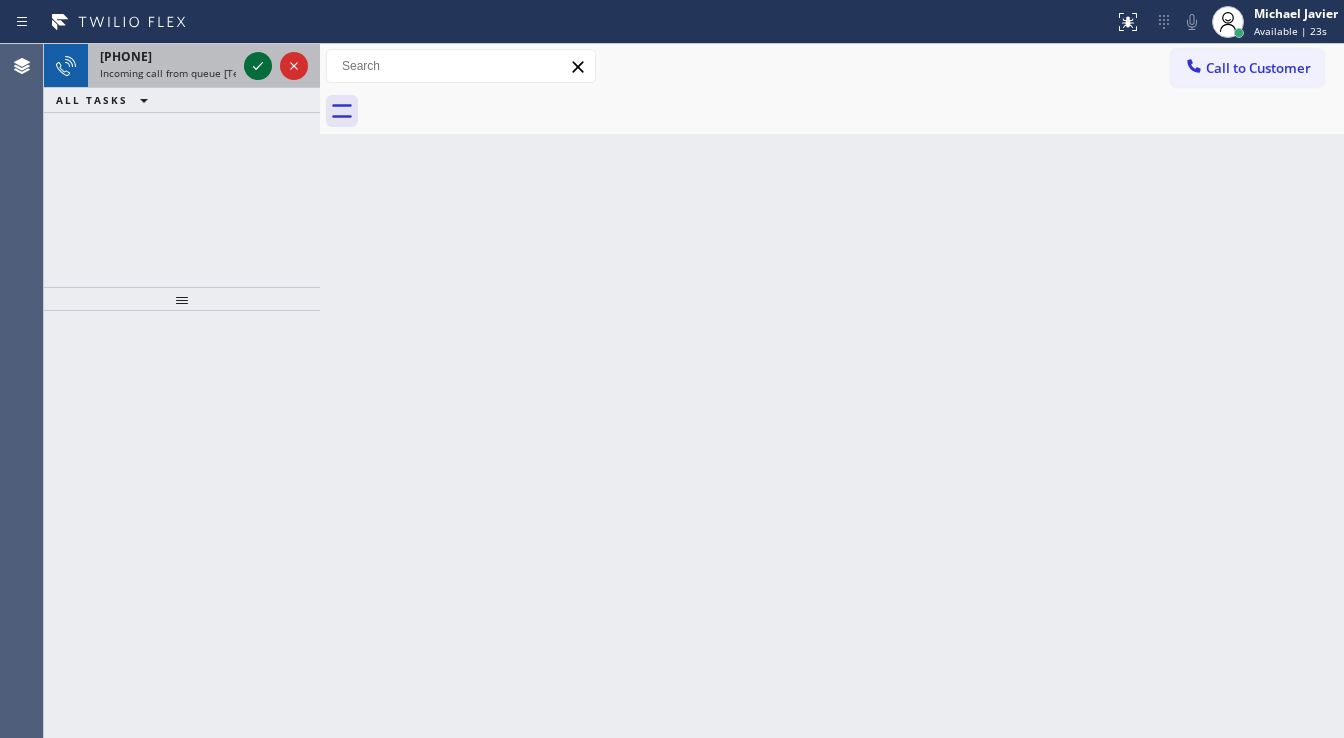 click 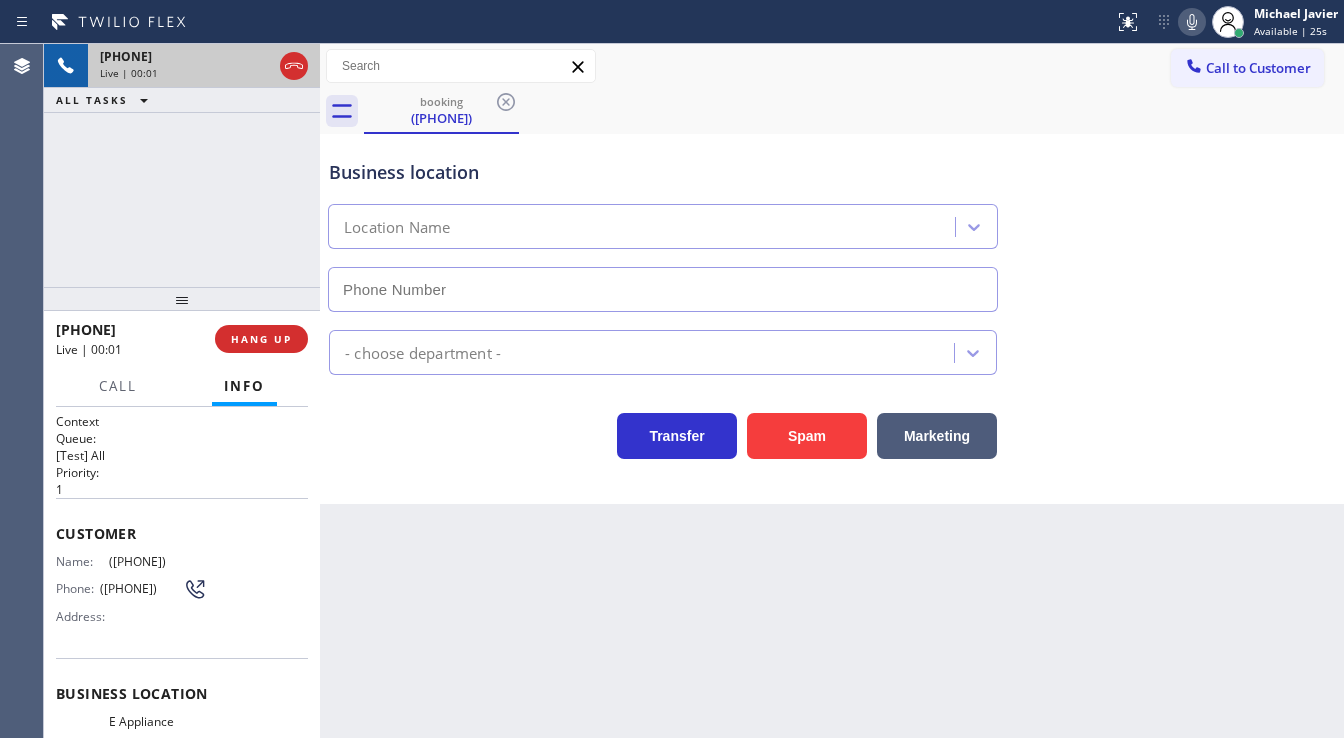 type on "([PHONE])" 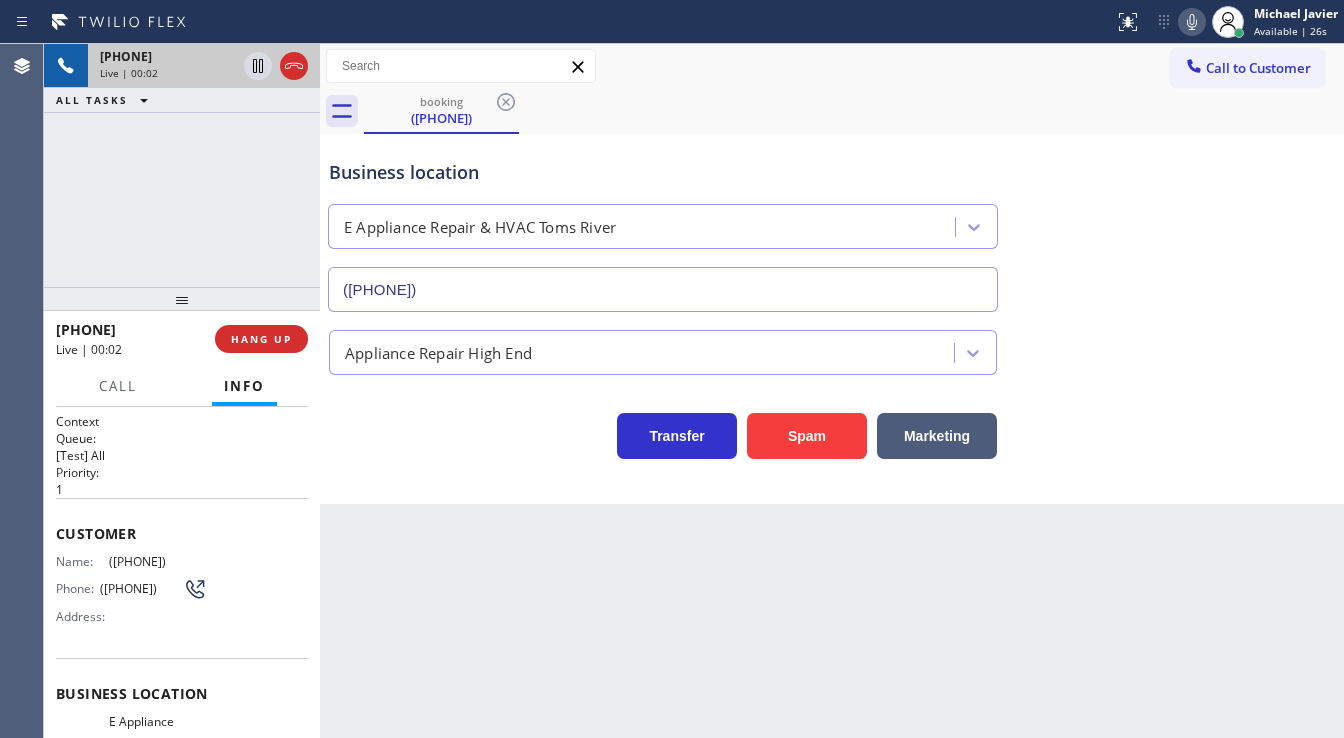 click on "+1[PHONE] Live | 00:02 ALL TASKS ALL TASKS ACTIVE TASKS TASKS IN WRAP UP" at bounding box center [182, 165] 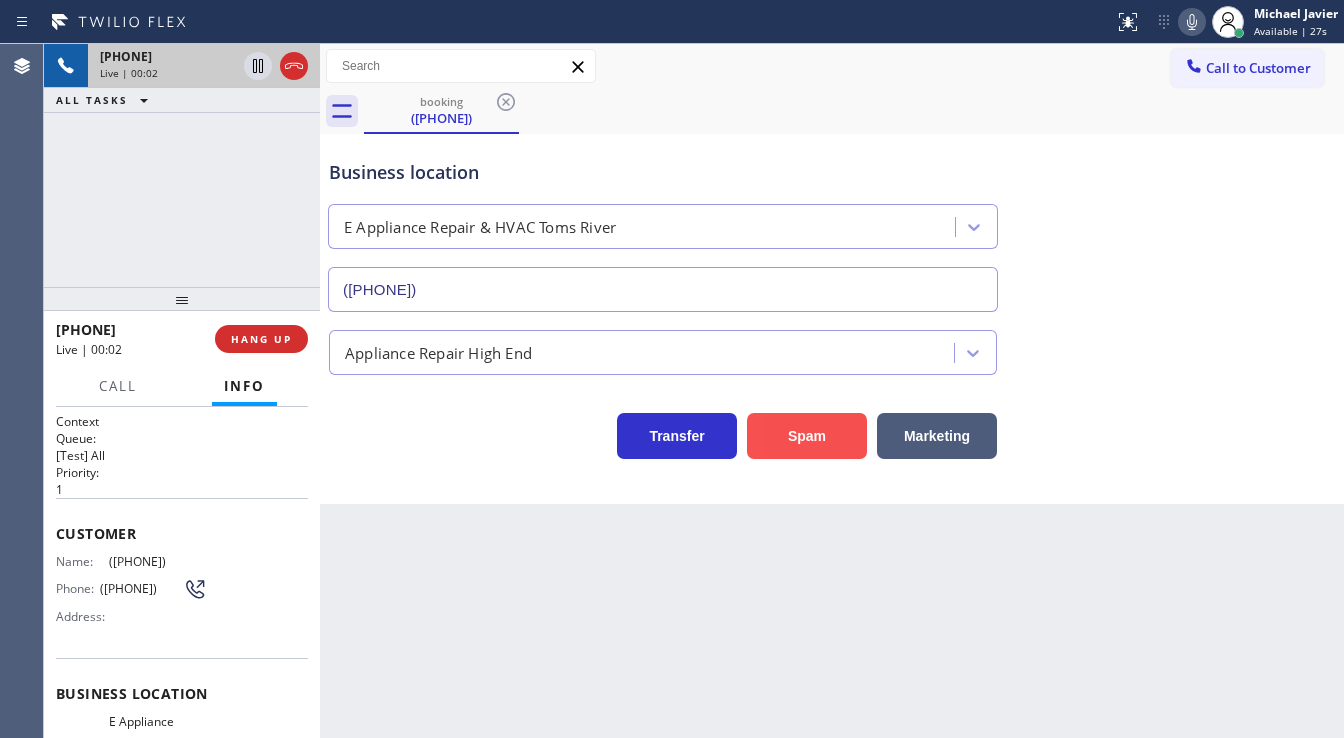 click on "Spam" at bounding box center (807, 436) 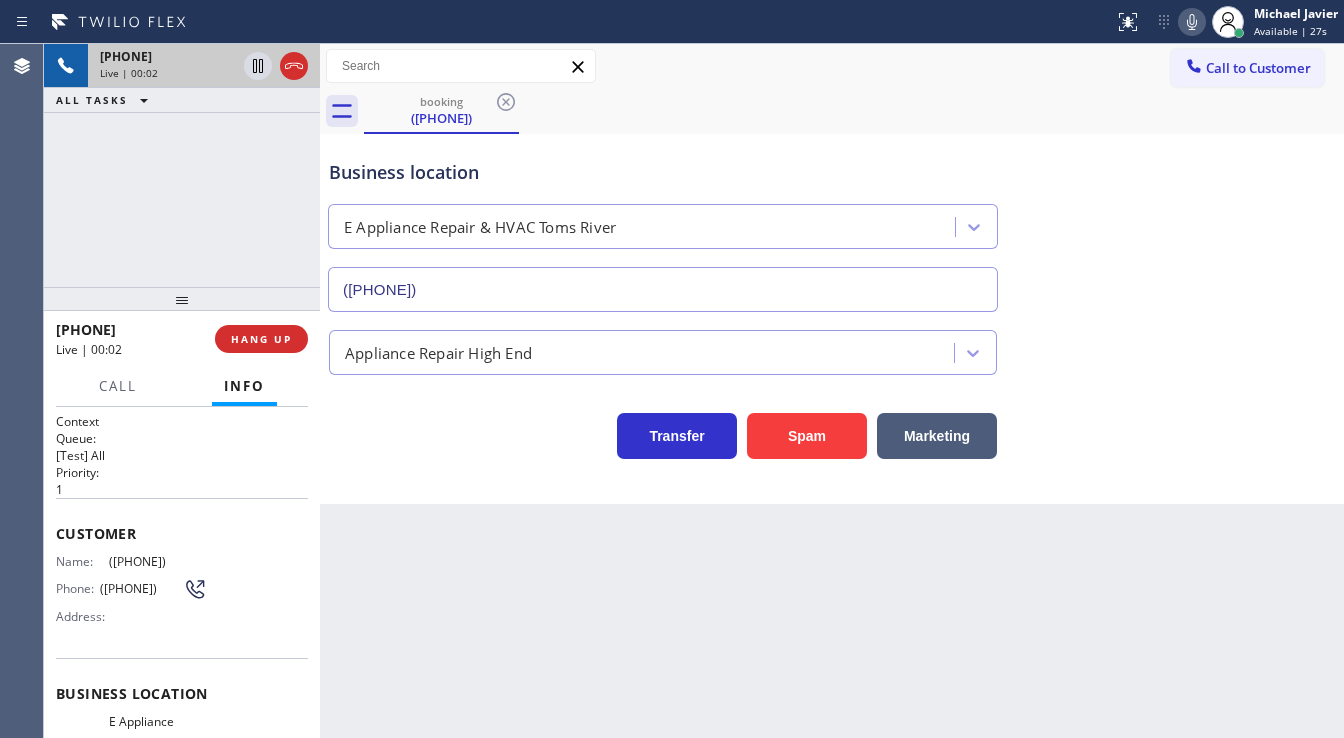 type 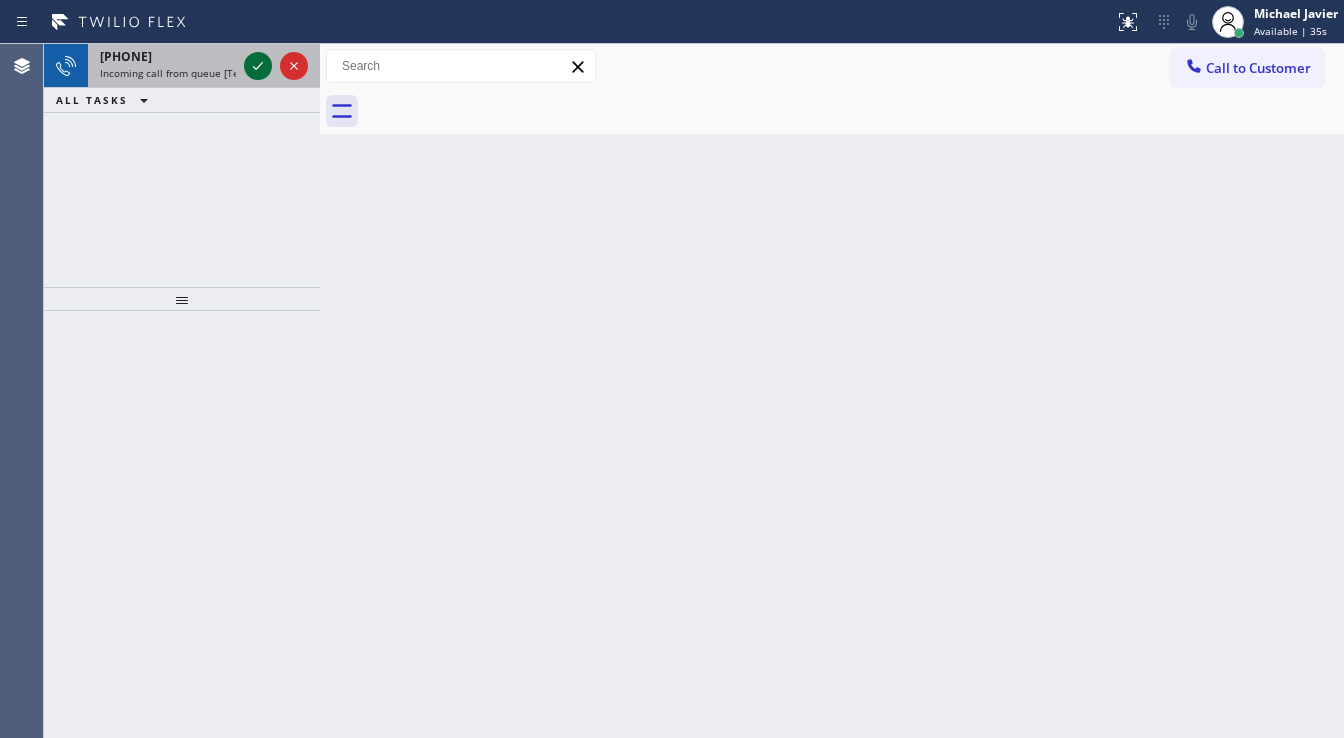 click 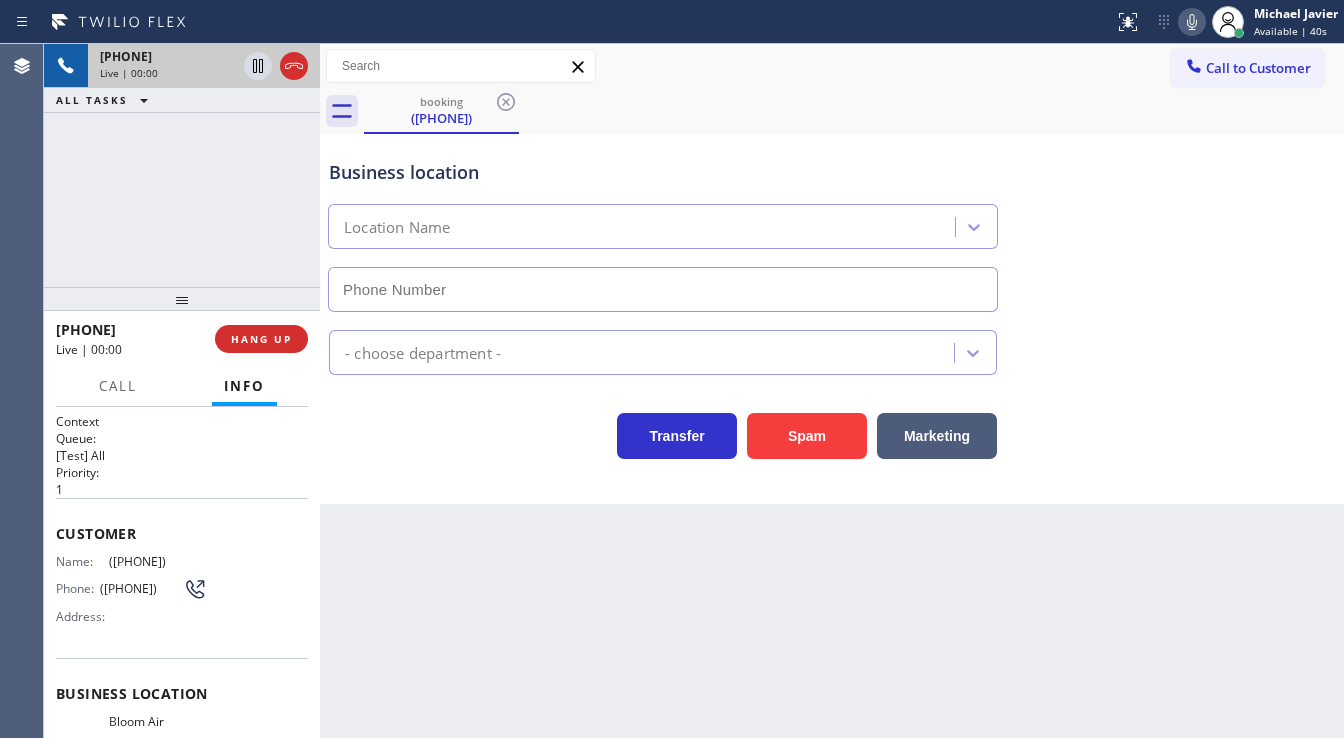 type on "([PHONE])" 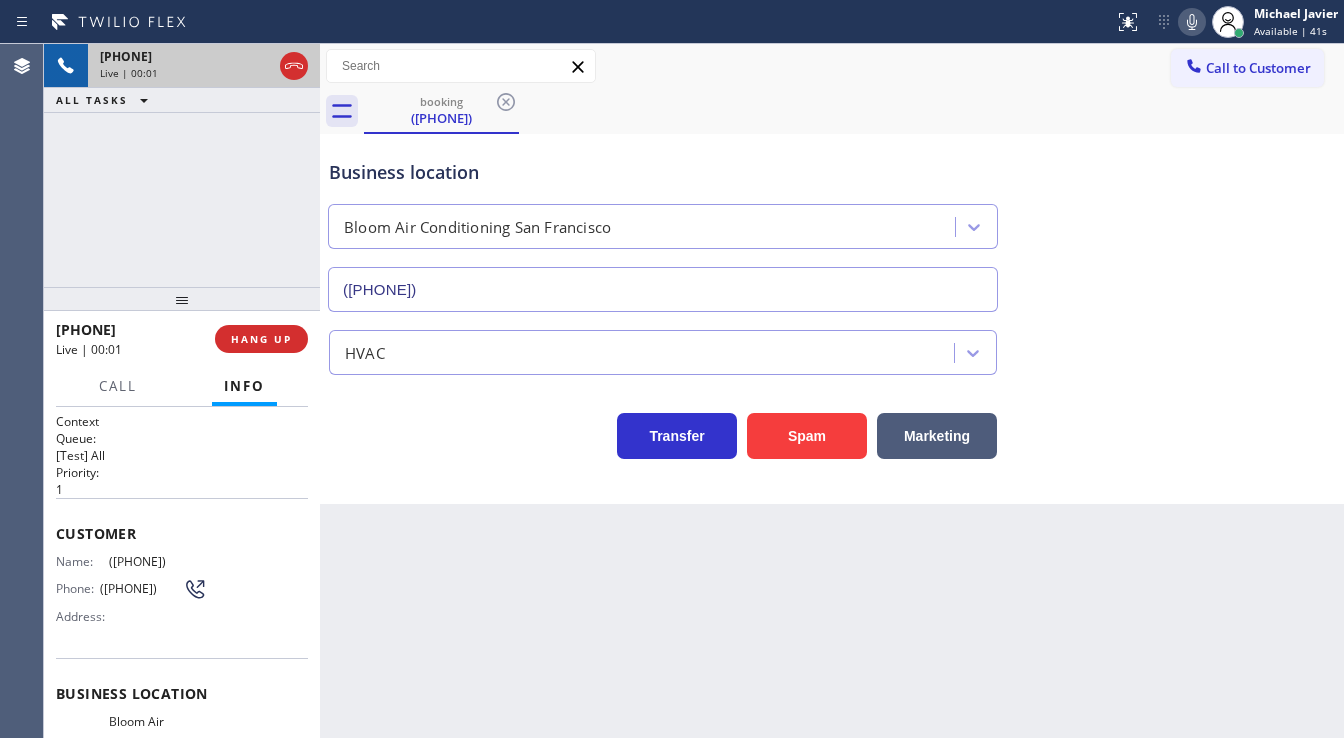 click on "[PHONE] Live | 00:01 ALL TASKS ALL TASKS ACTIVE TASKS TASKS IN WRAP UP" at bounding box center [182, 165] 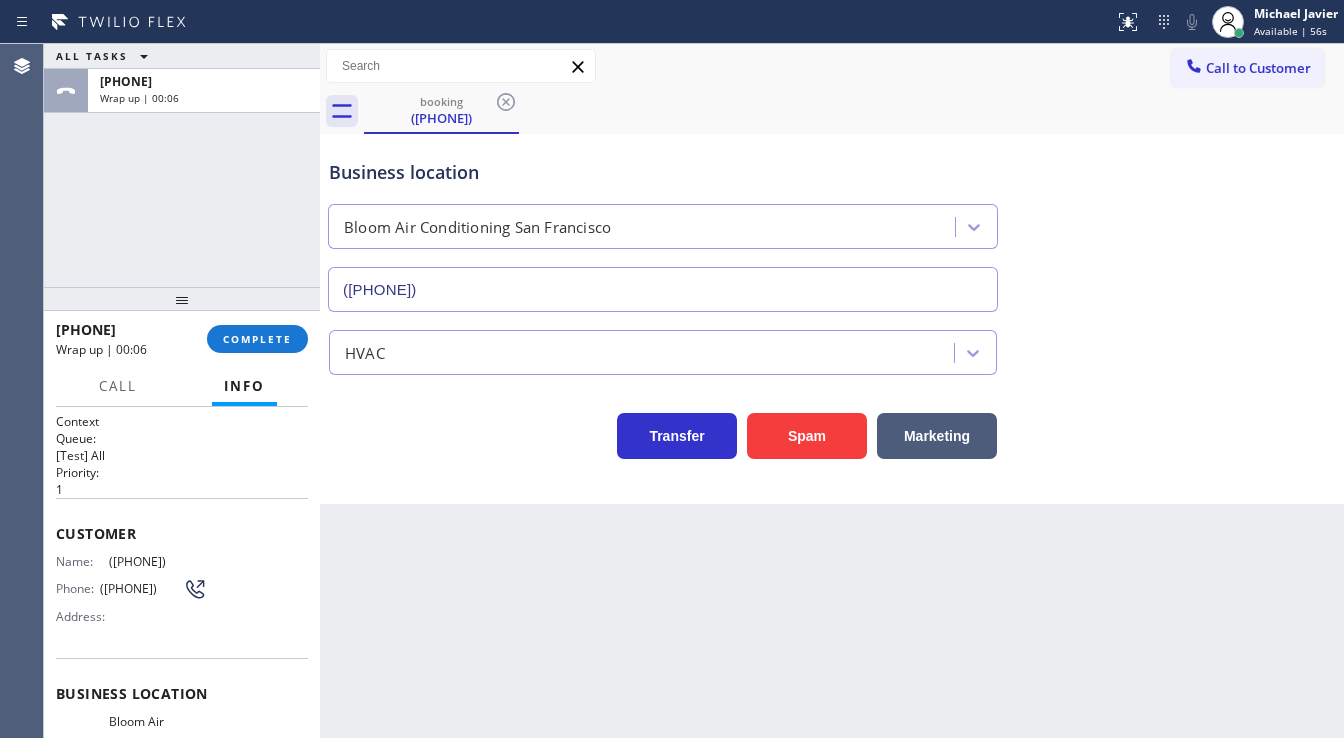 click on "ALL TASKS ALL TASKS ACTIVE TASKS TASKS IN WRAP UP [PHONE] Wrap up | 00:06" at bounding box center [182, 165] 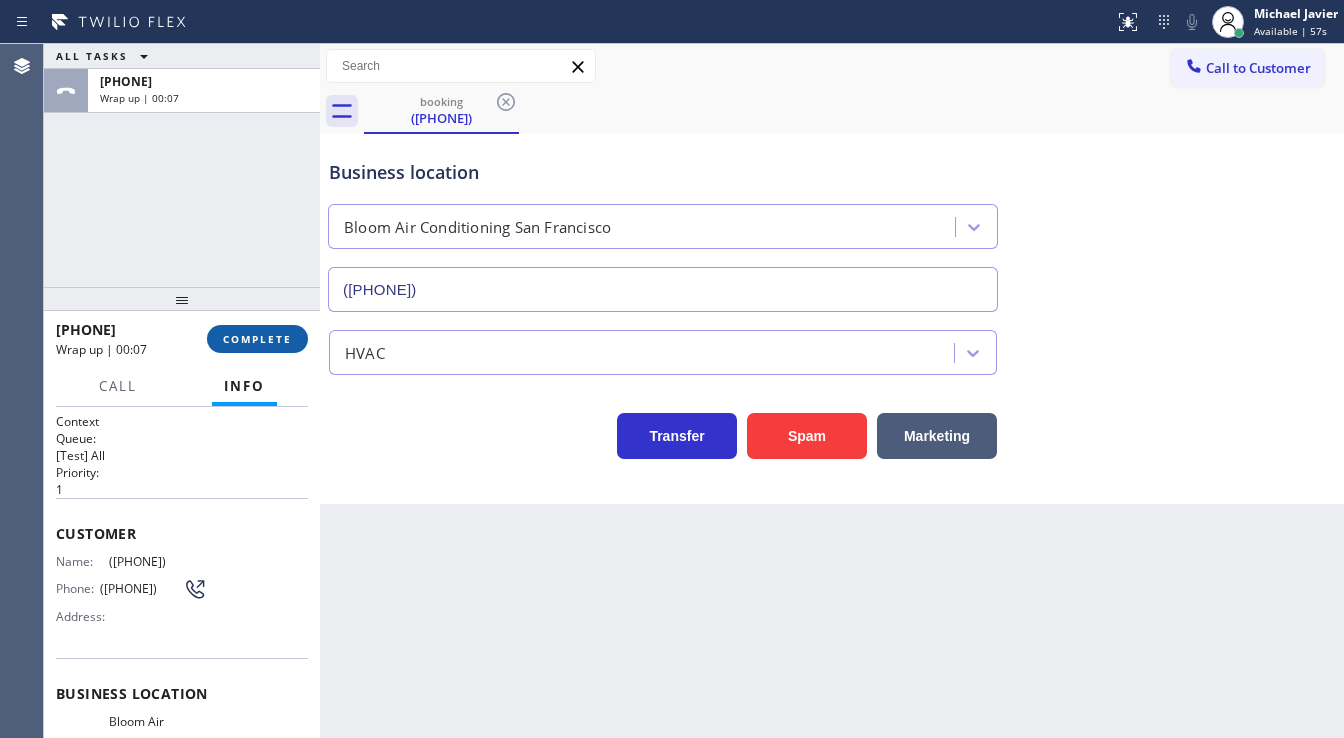 click on "COMPLETE" at bounding box center (257, 339) 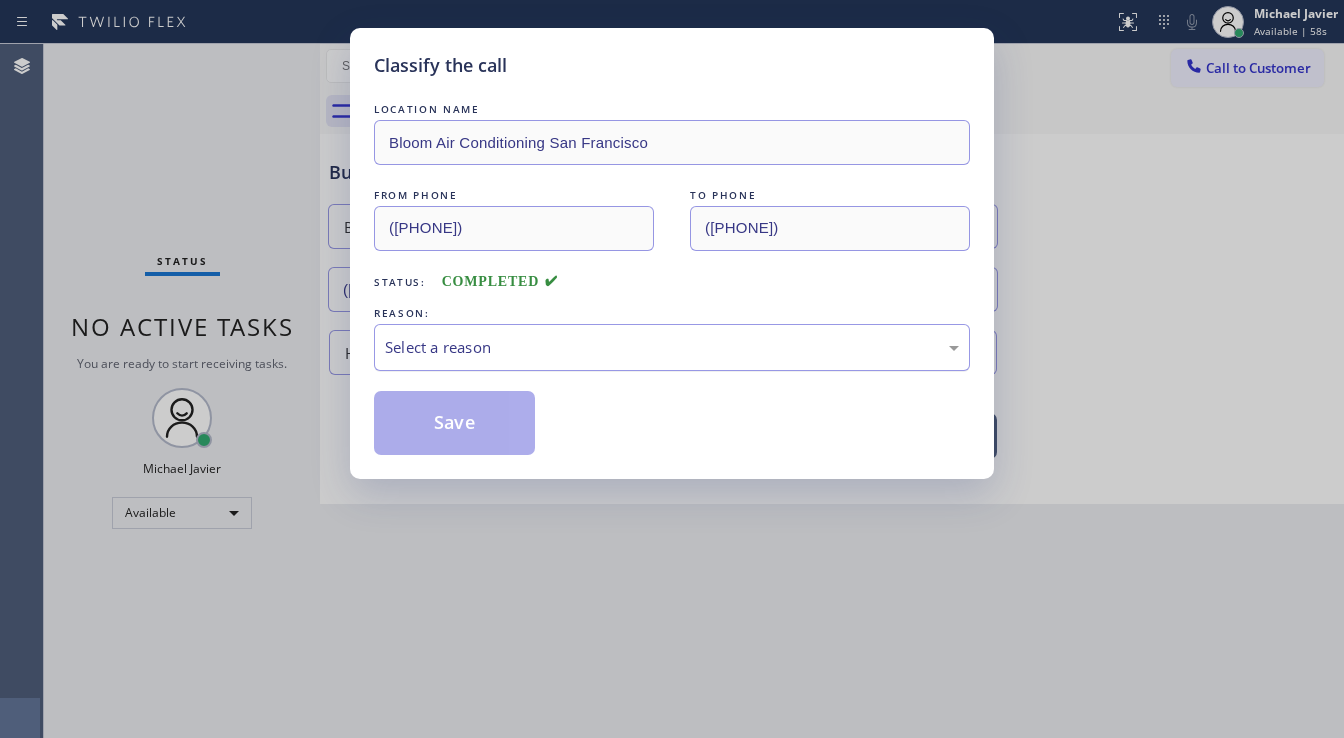 drag, startPoint x: 455, startPoint y: 344, endPoint x: 467, endPoint y: 357, distance: 17.691807 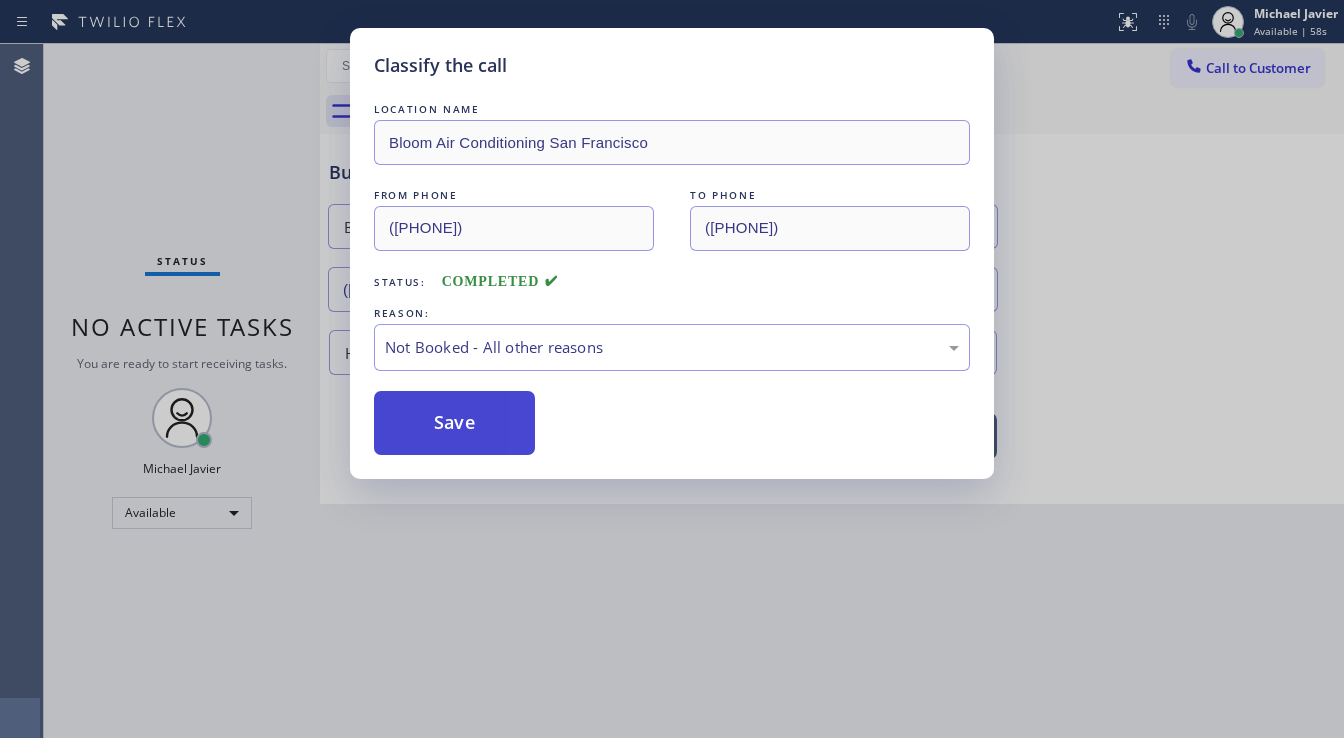 click on "Save" at bounding box center [454, 423] 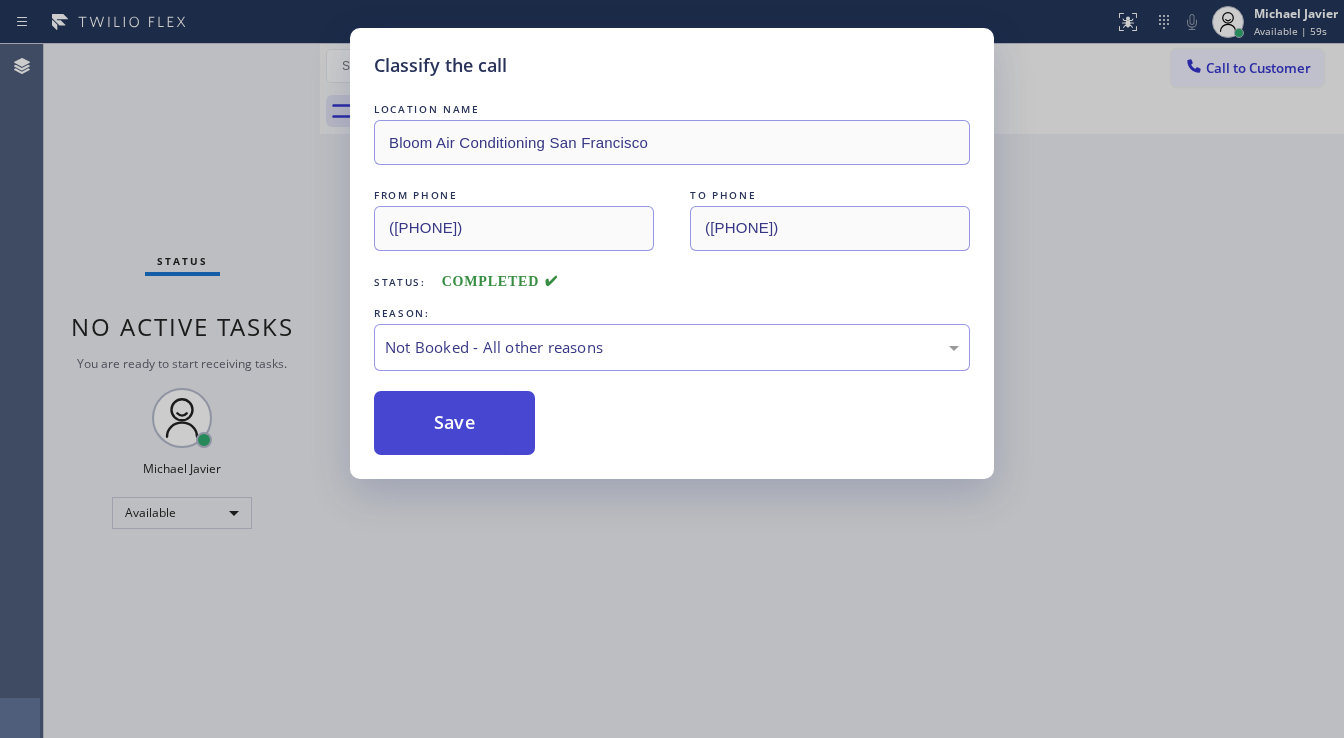 click on "Save" at bounding box center (454, 423) 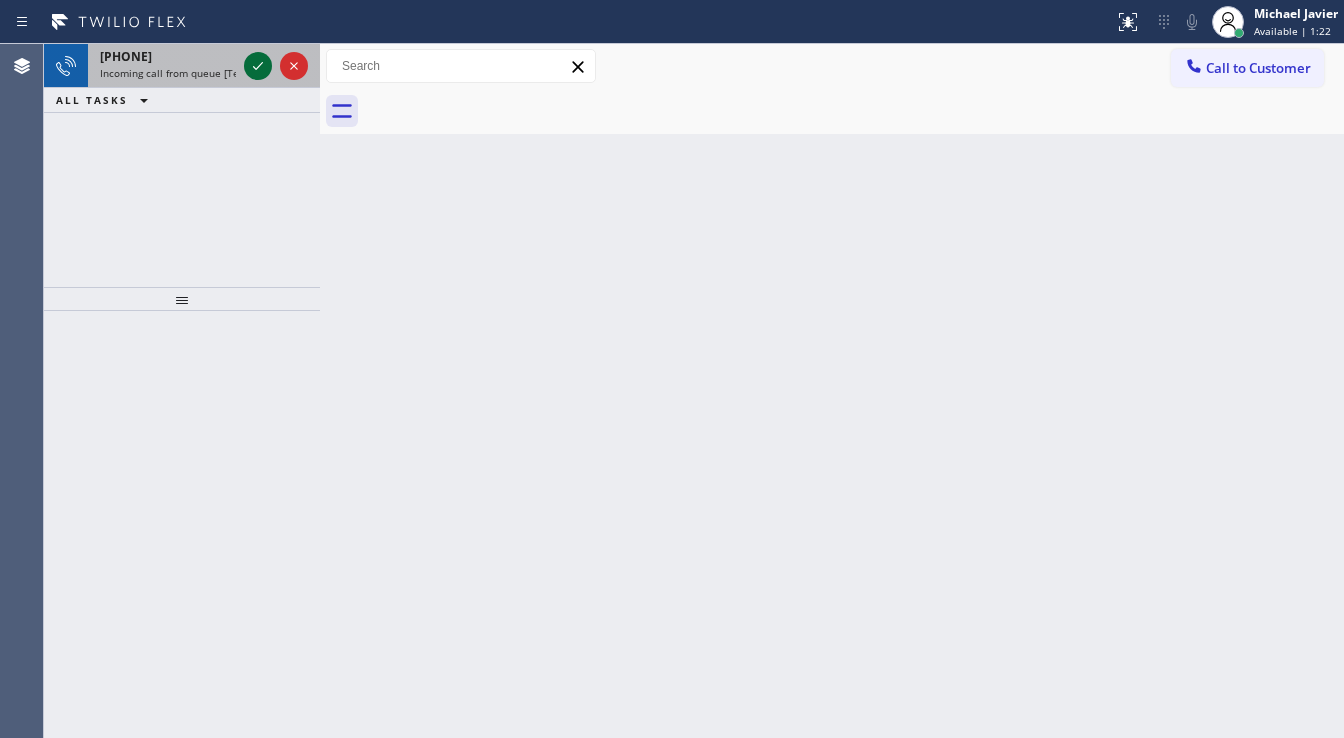 click 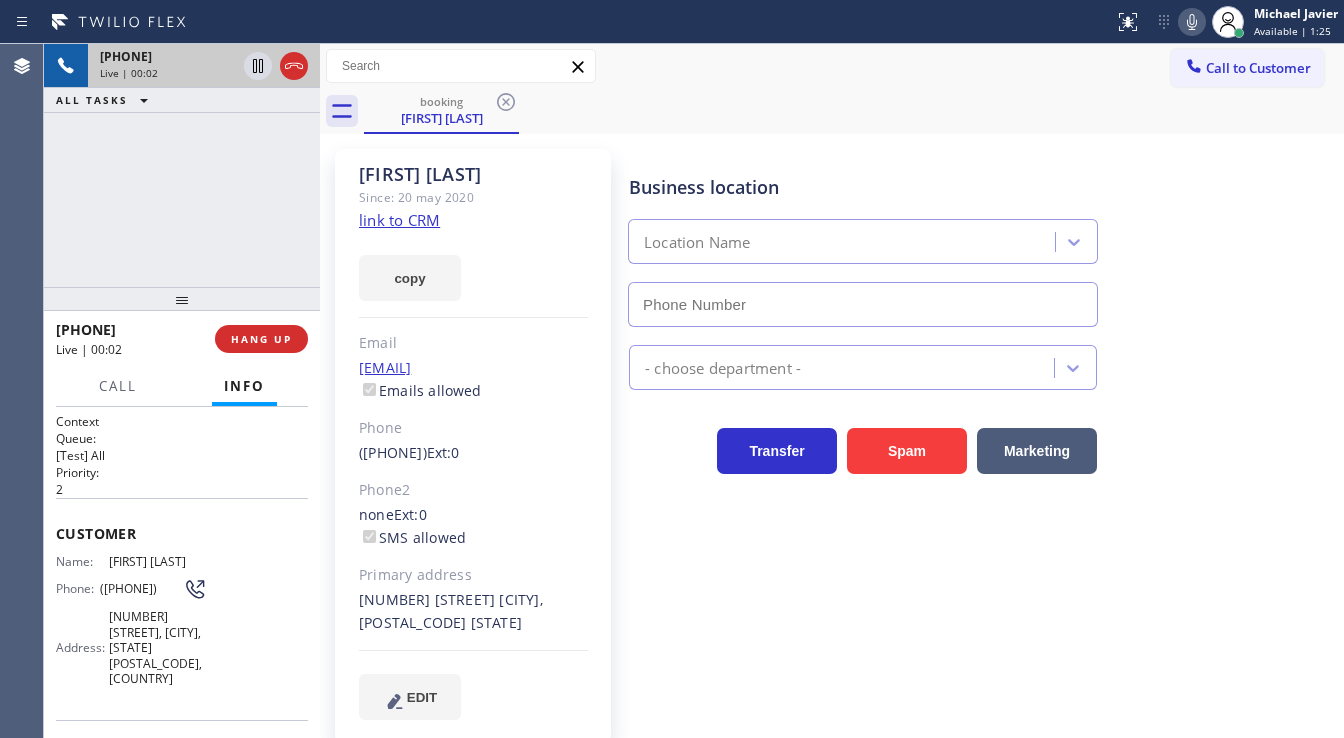 type on "[PHONE]" 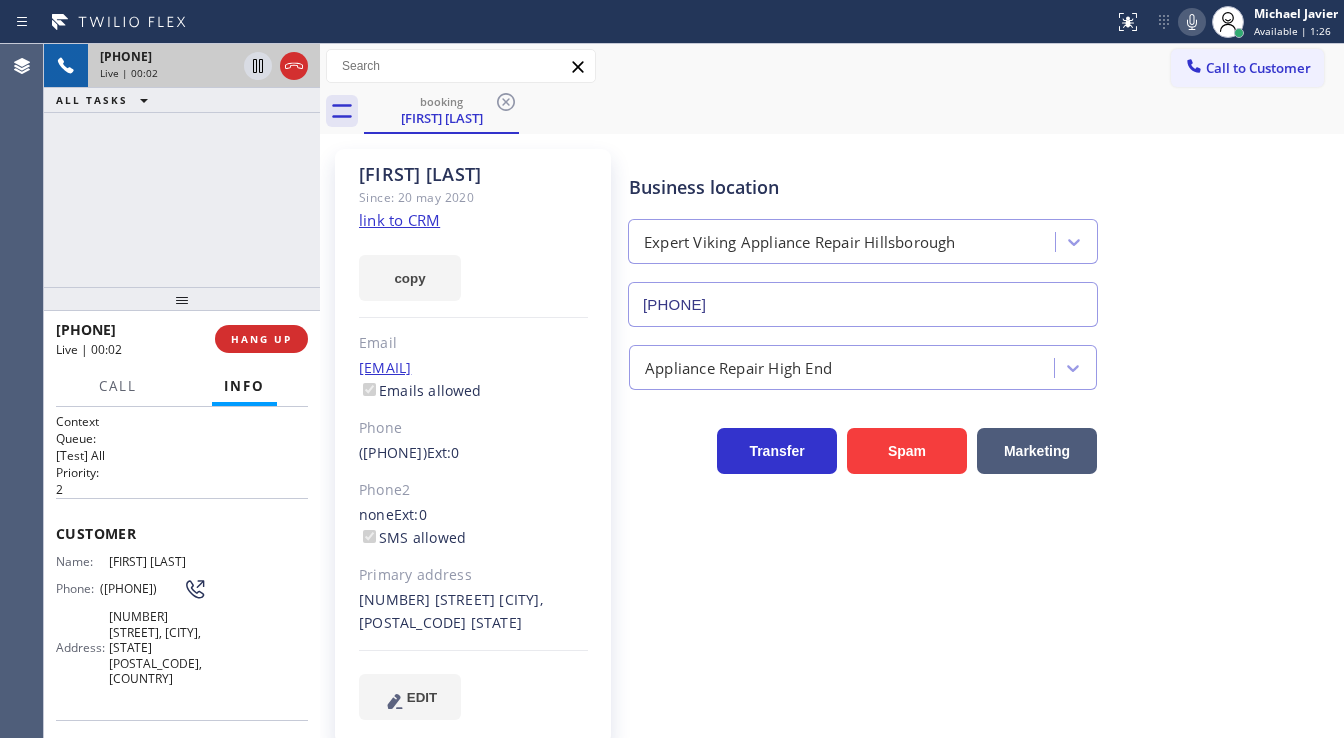 click on "[PHONE] Live | 00:02 ALL TASKS ALL TASKS ACTIVE TASKS TASKS IN WRAP UP" at bounding box center [182, 165] 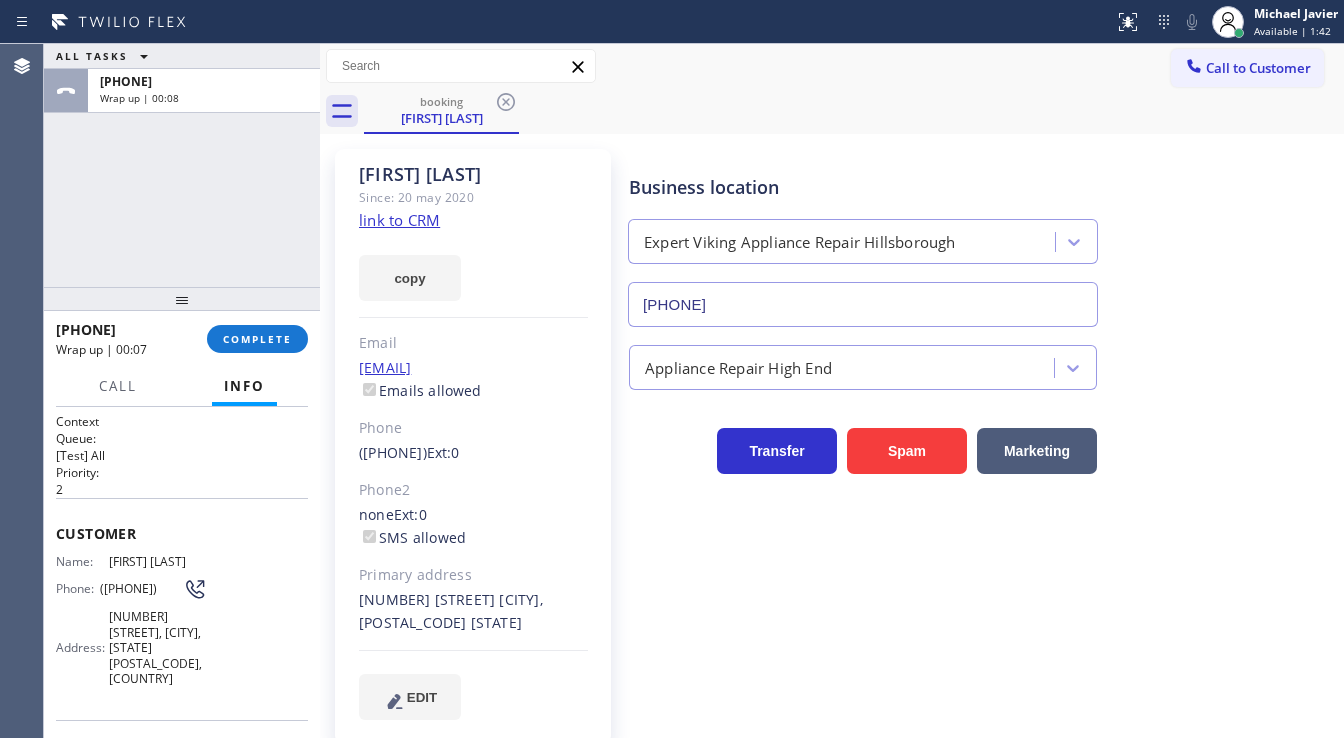 click on "ALL TASKS ALL TASKS ACTIVE TASKS TASKS IN WRAP UP +1[PHONE] Wrap up | 00:08" at bounding box center [182, 165] 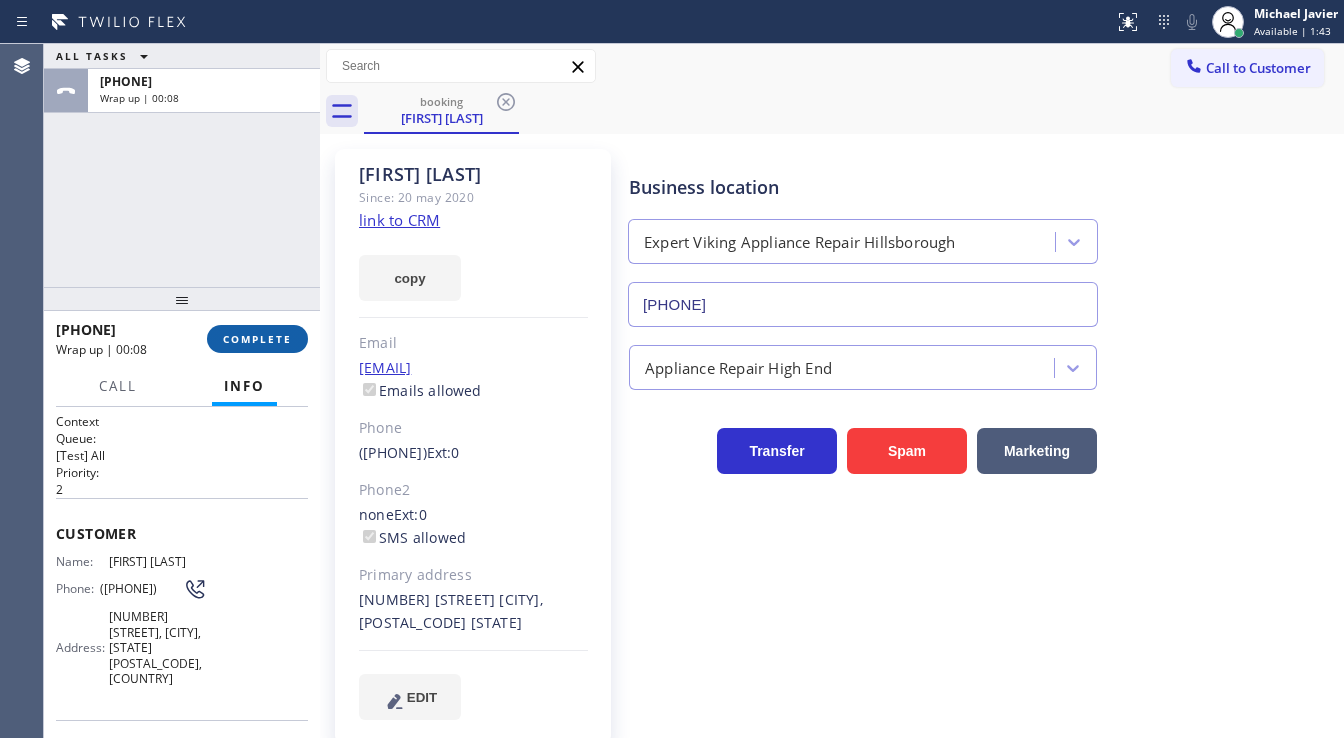 click on "COMPLETE" at bounding box center [257, 339] 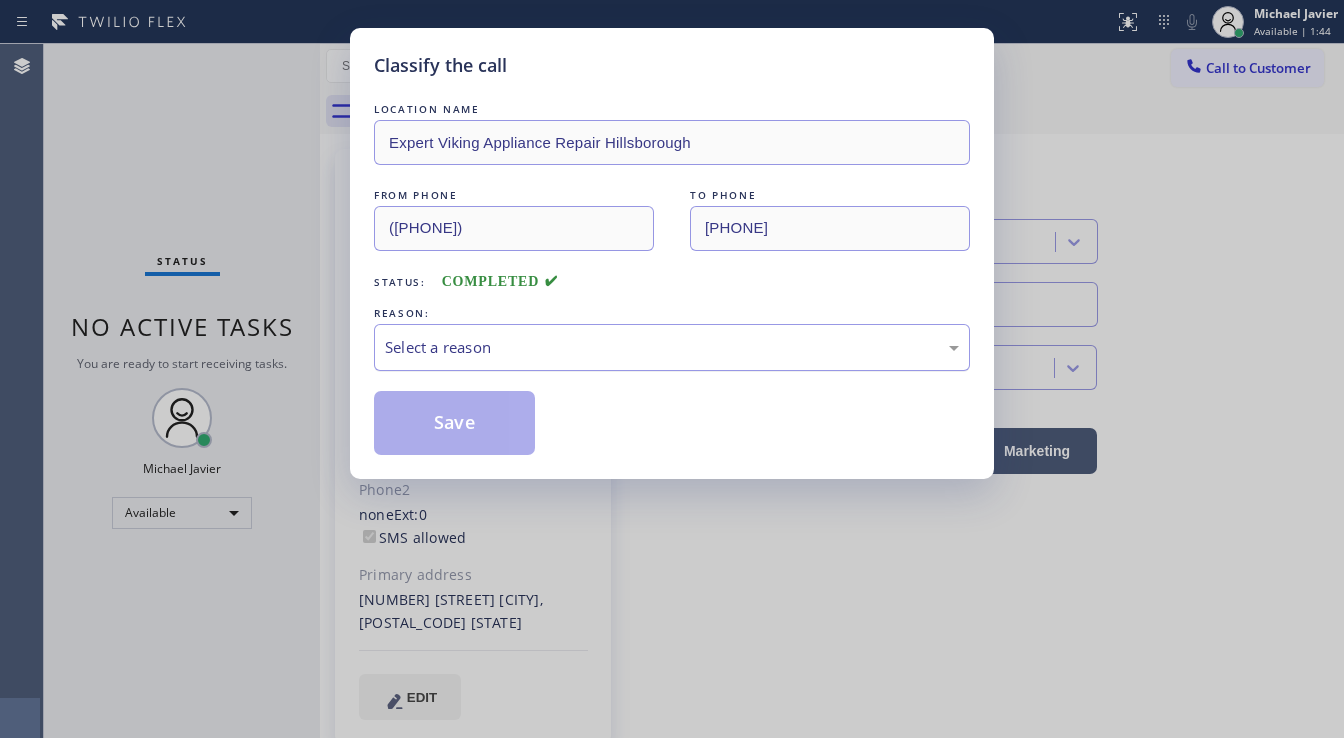 drag, startPoint x: 440, startPoint y: 349, endPoint x: 454, endPoint y: 360, distance: 17.804493 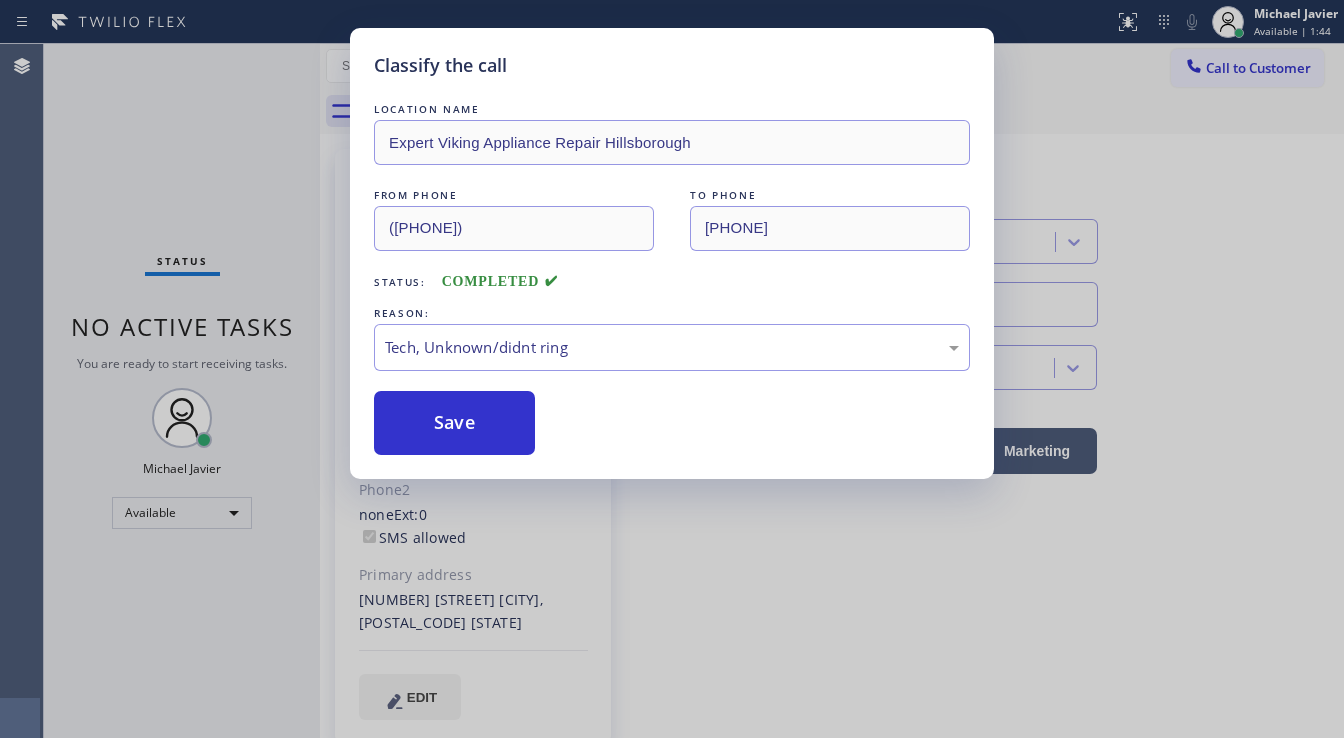 click on "Save" at bounding box center (454, 423) 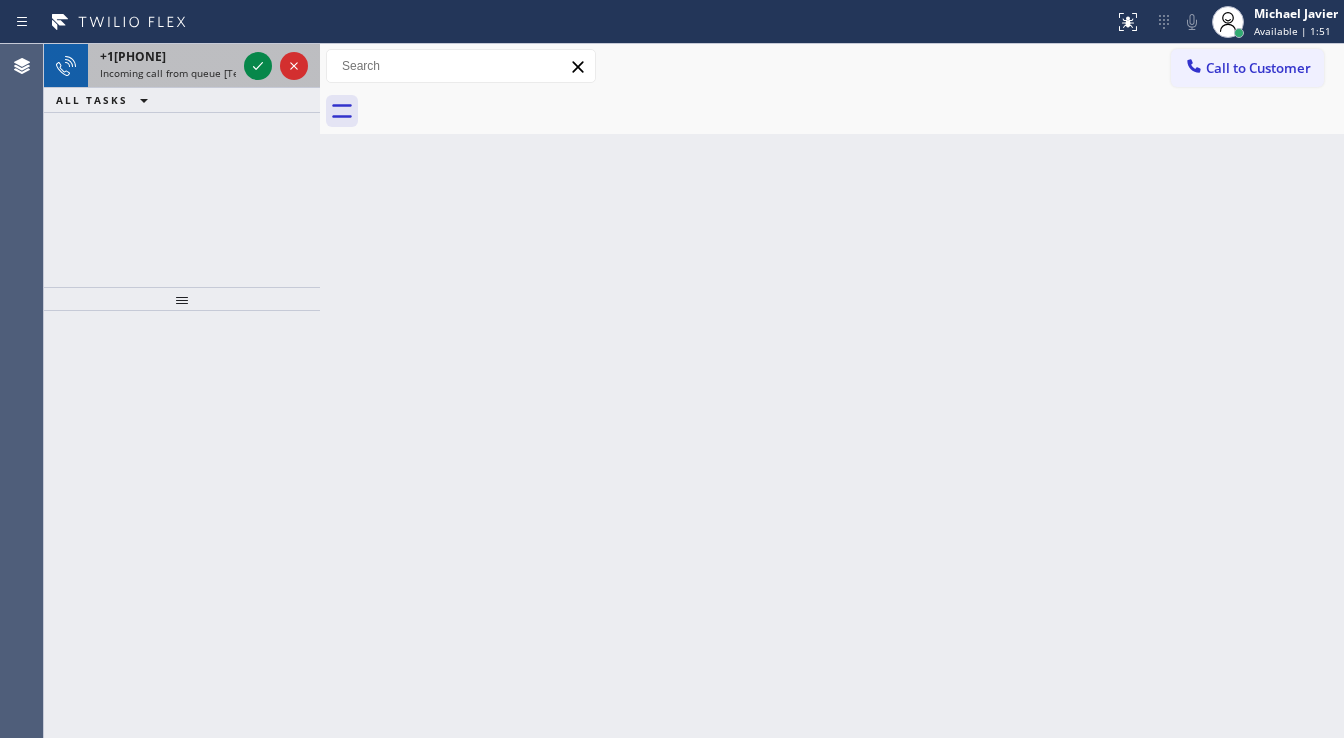 click at bounding box center (276, 66) 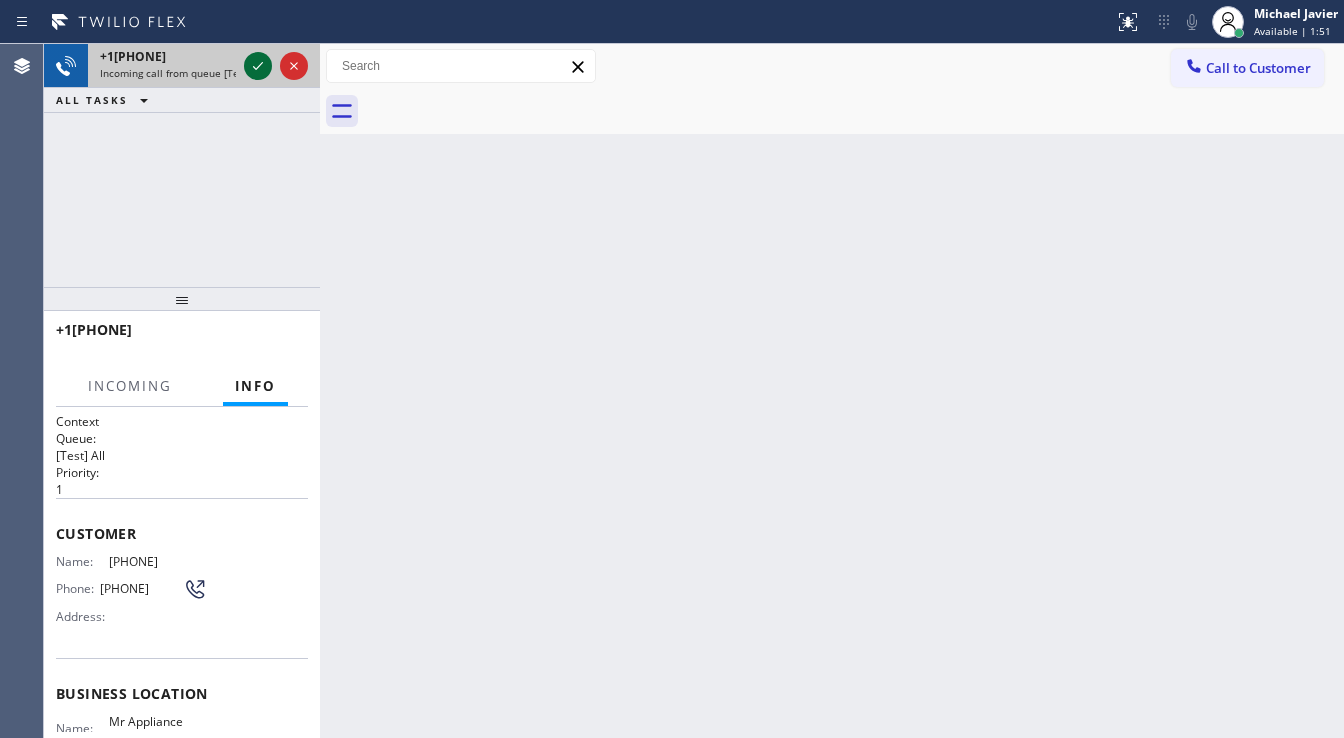 click at bounding box center [276, 66] 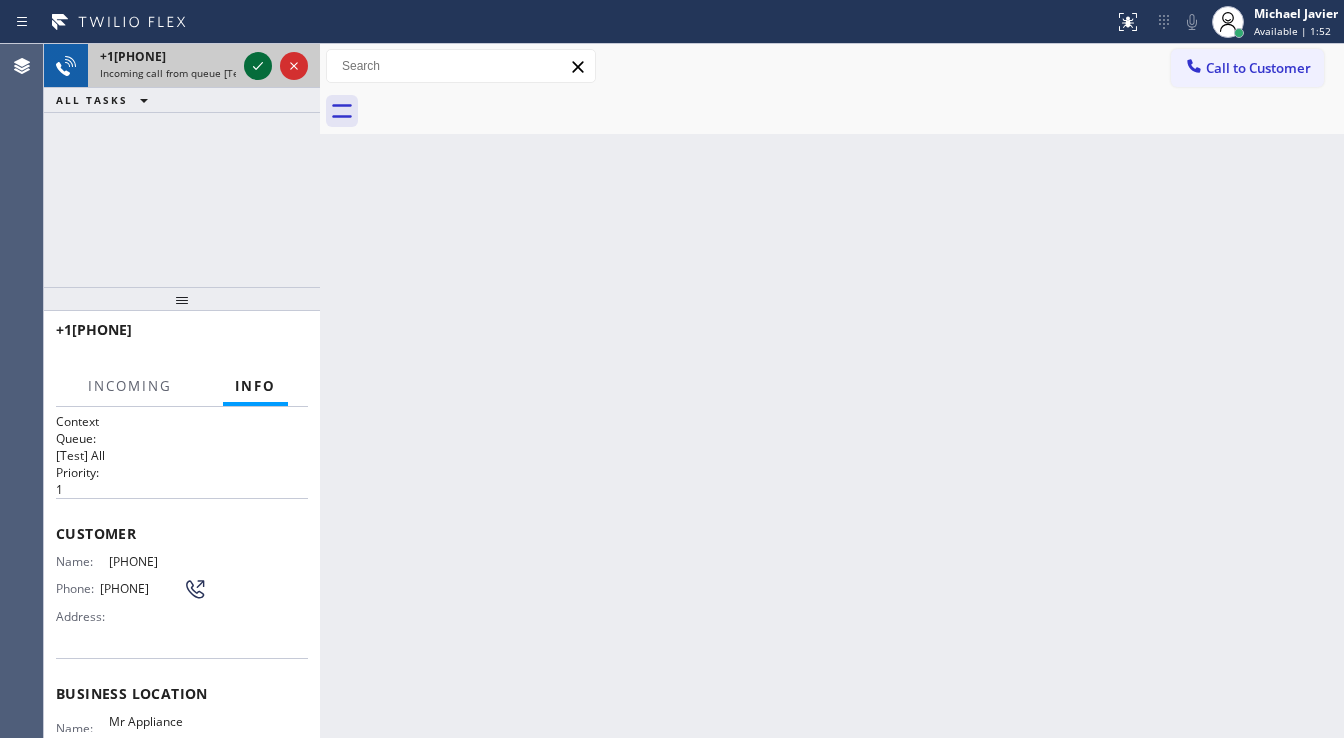 click at bounding box center (258, 66) 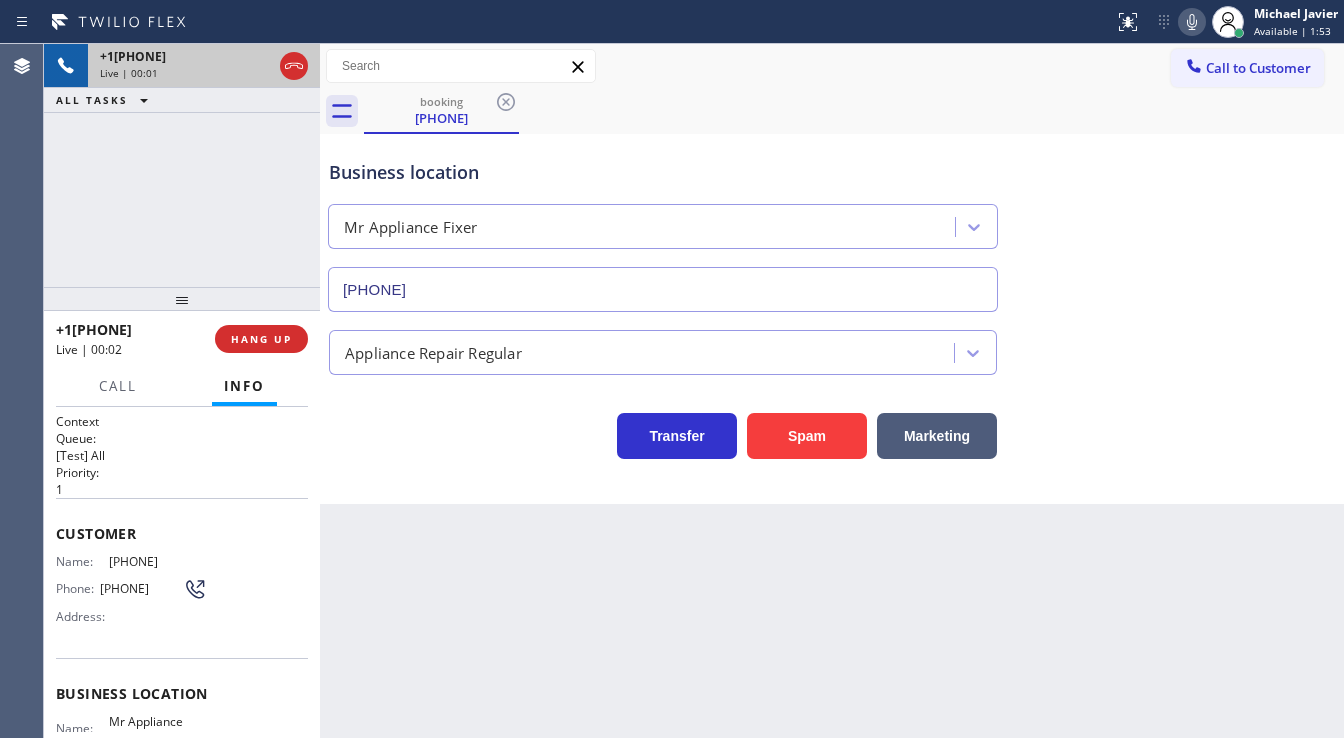 type on "[PHONE]" 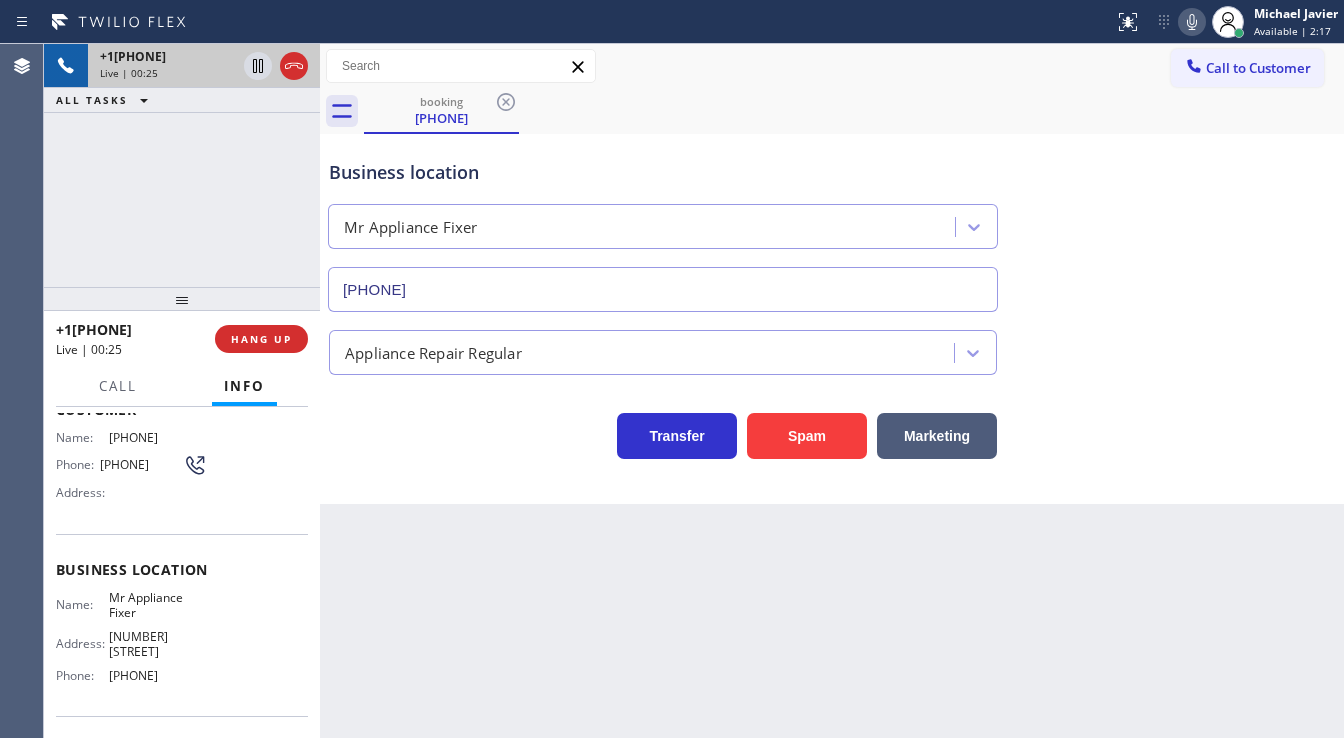 scroll, scrollTop: 260, scrollLeft: 0, axis: vertical 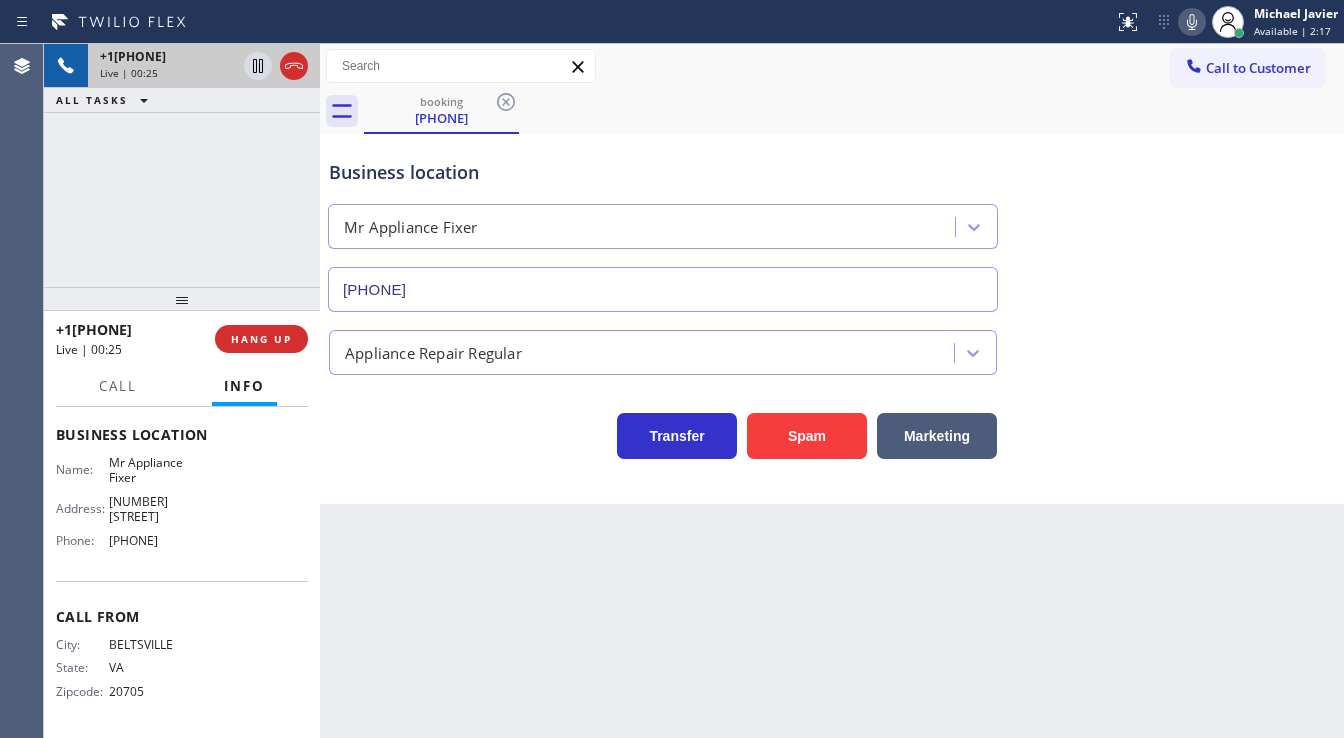 drag, startPoint x: 56, startPoint y: 526, endPoint x: 208, endPoint y: 556, distance: 154.93224 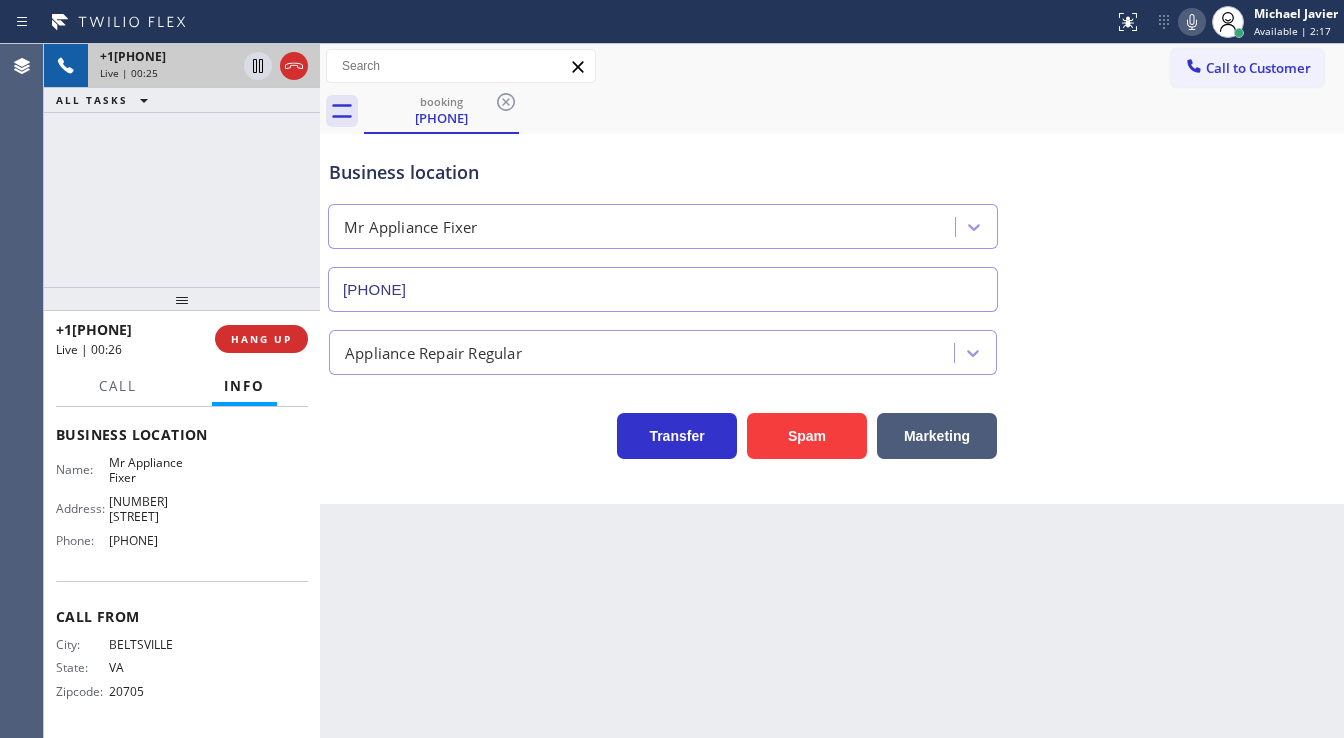 copy on "Customer Name: ([PHONE]) Phone: ([PHONE]) Address: Business location Name: Mr Appliance Fixer Address: [NUMBER] [STREET]  Phone: ([PHONE])" 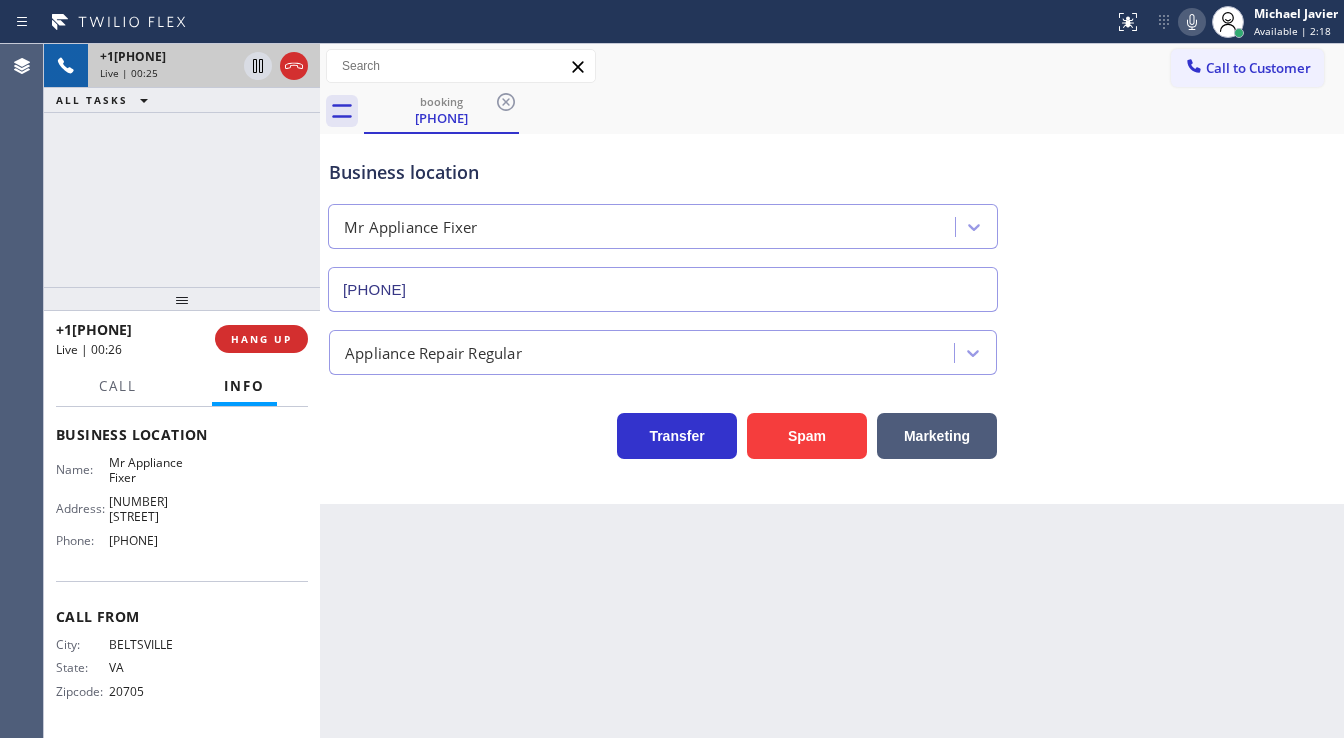 click on "+1[PHONE] Live | 00:25 ALL TASKS ALL TASKS ACTIVE TASKS TASKS IN WRAP UP" at bounding box center (182, 165) 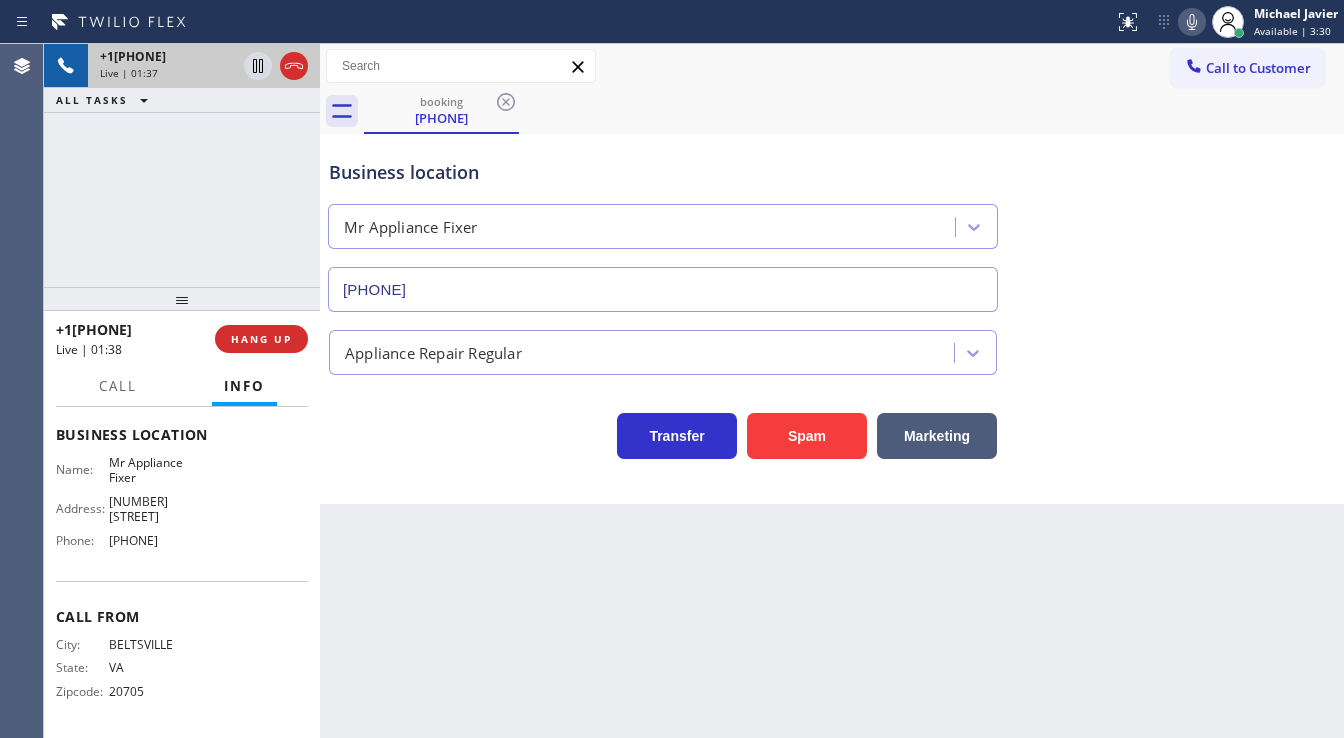 click on "[PHONE] Live | 01:37 ALL TASKS ALL TASKS ACTIVE TASKS TASKS IN WRAP UP" at bounding box center [182, 165] 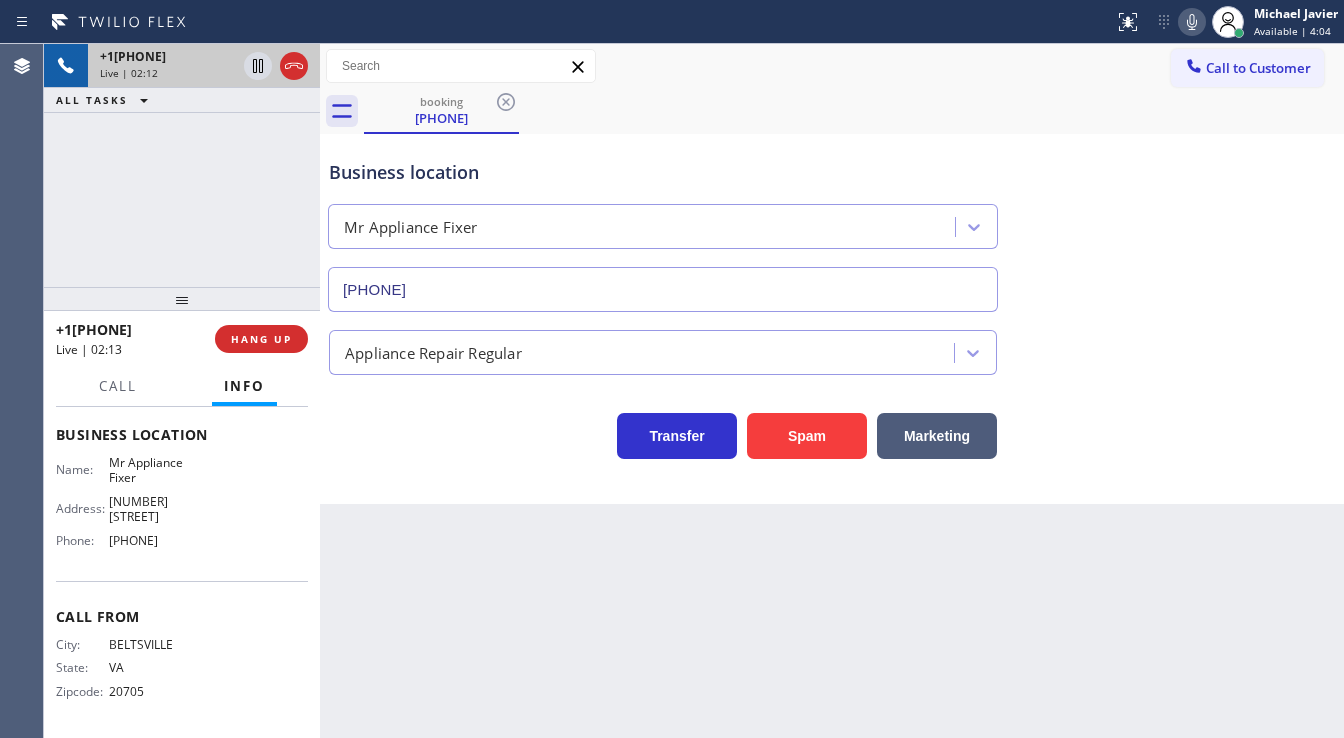 click 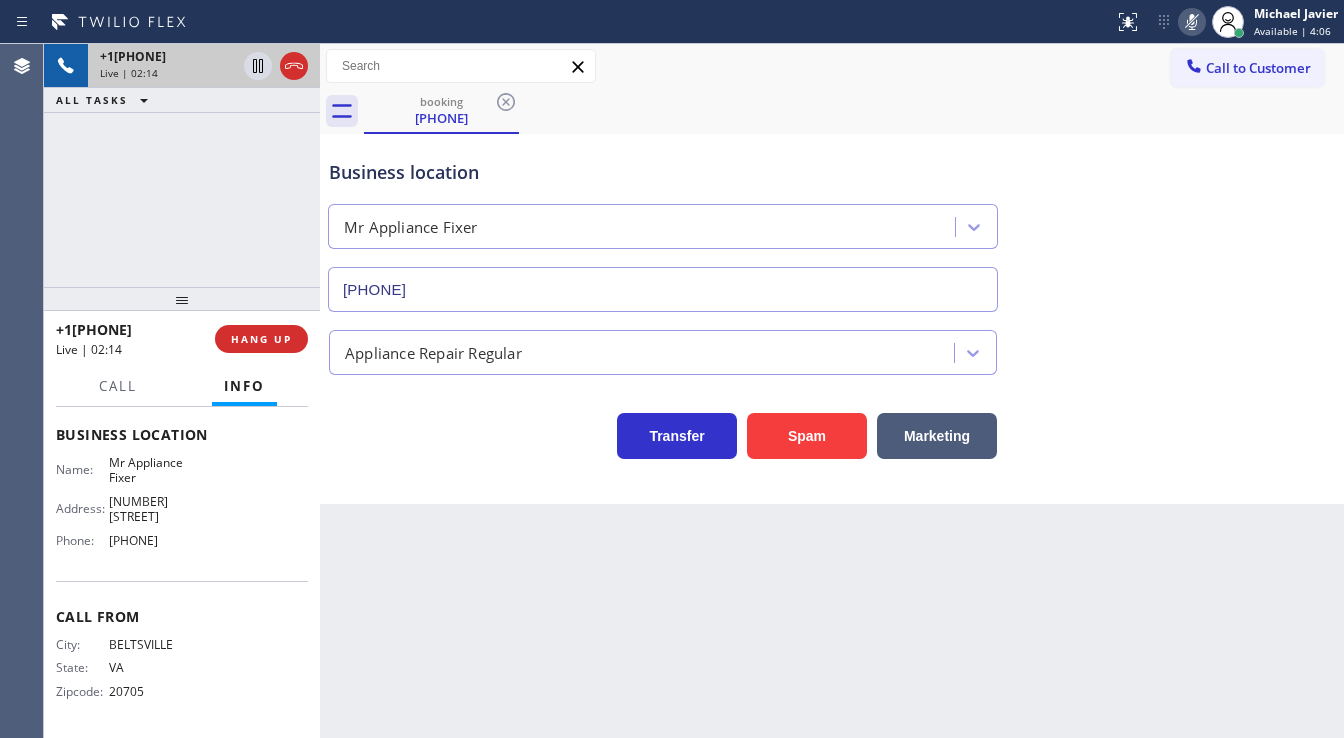 click 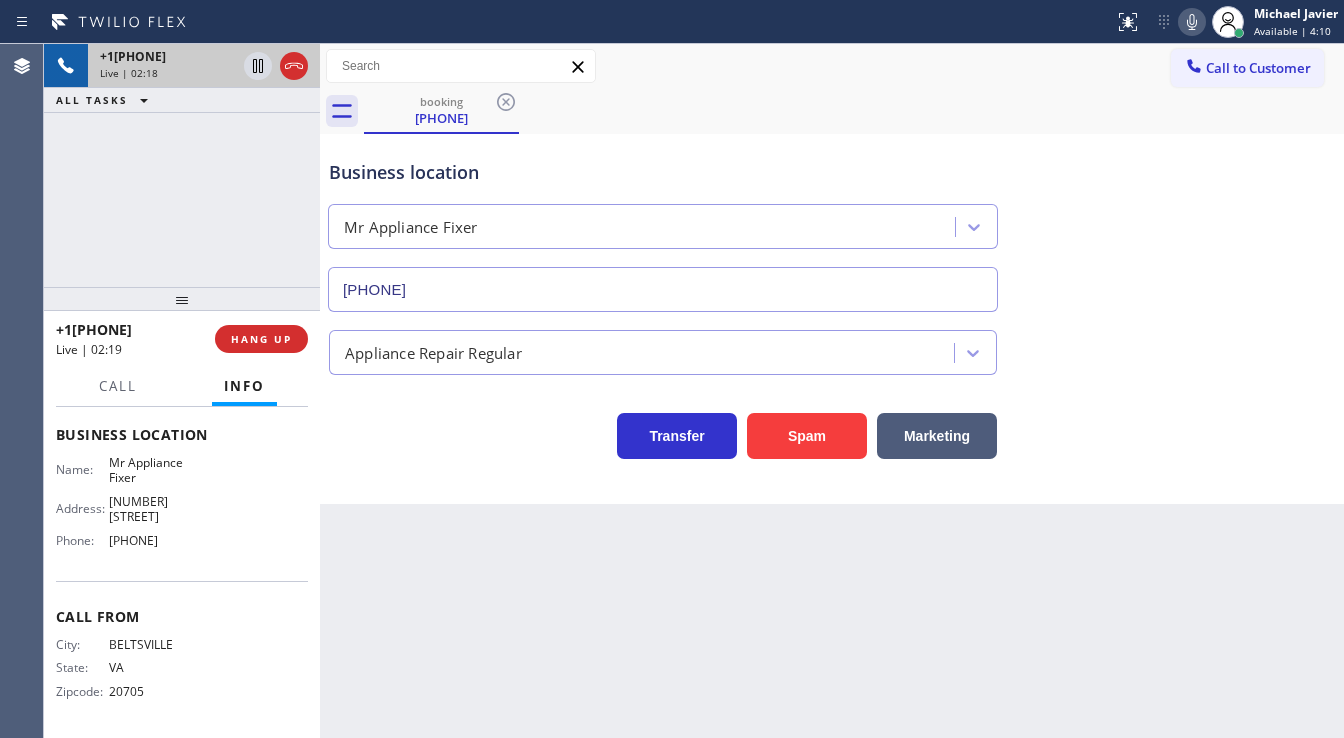 click on "[PHONE] Live | 02:18 ALL TASKS ALL TASKS ACTIVE TASKS TASKS IN WRAP UP" at bounding box center (182, 165) 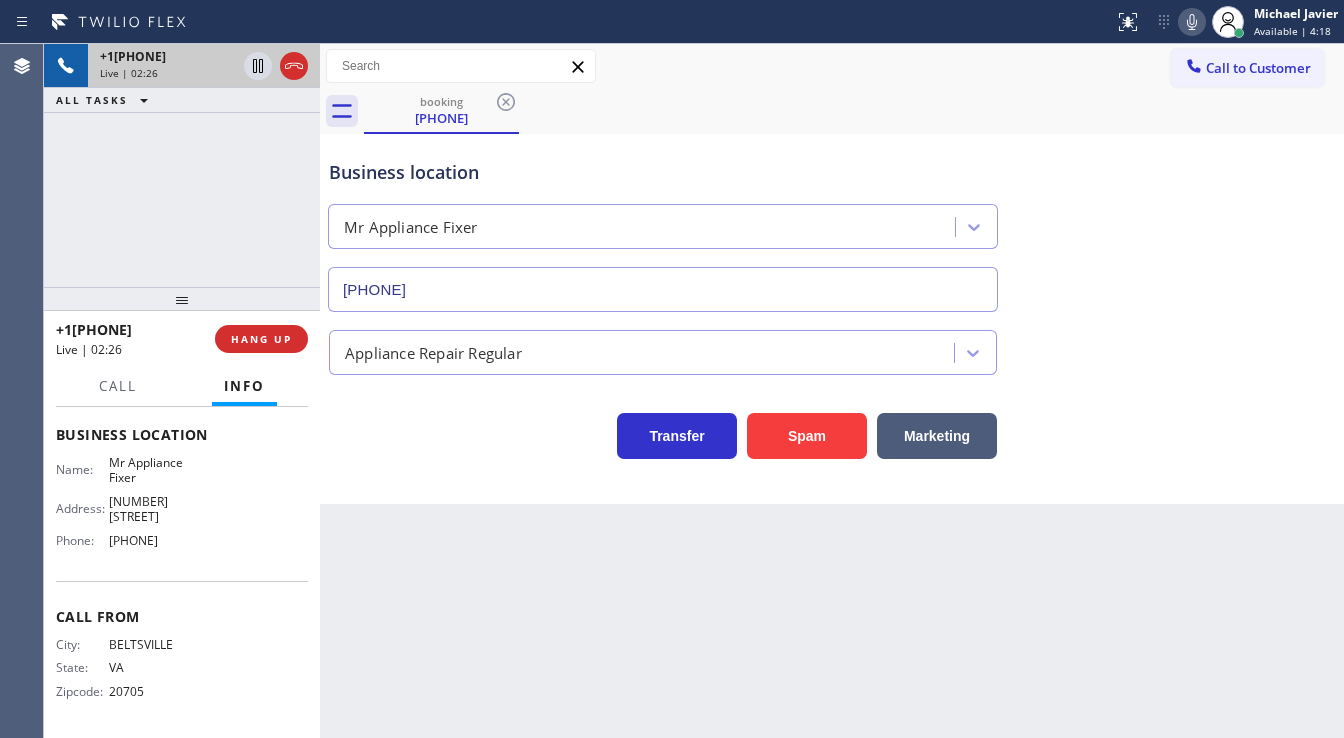click at bounding box center (182, 299) 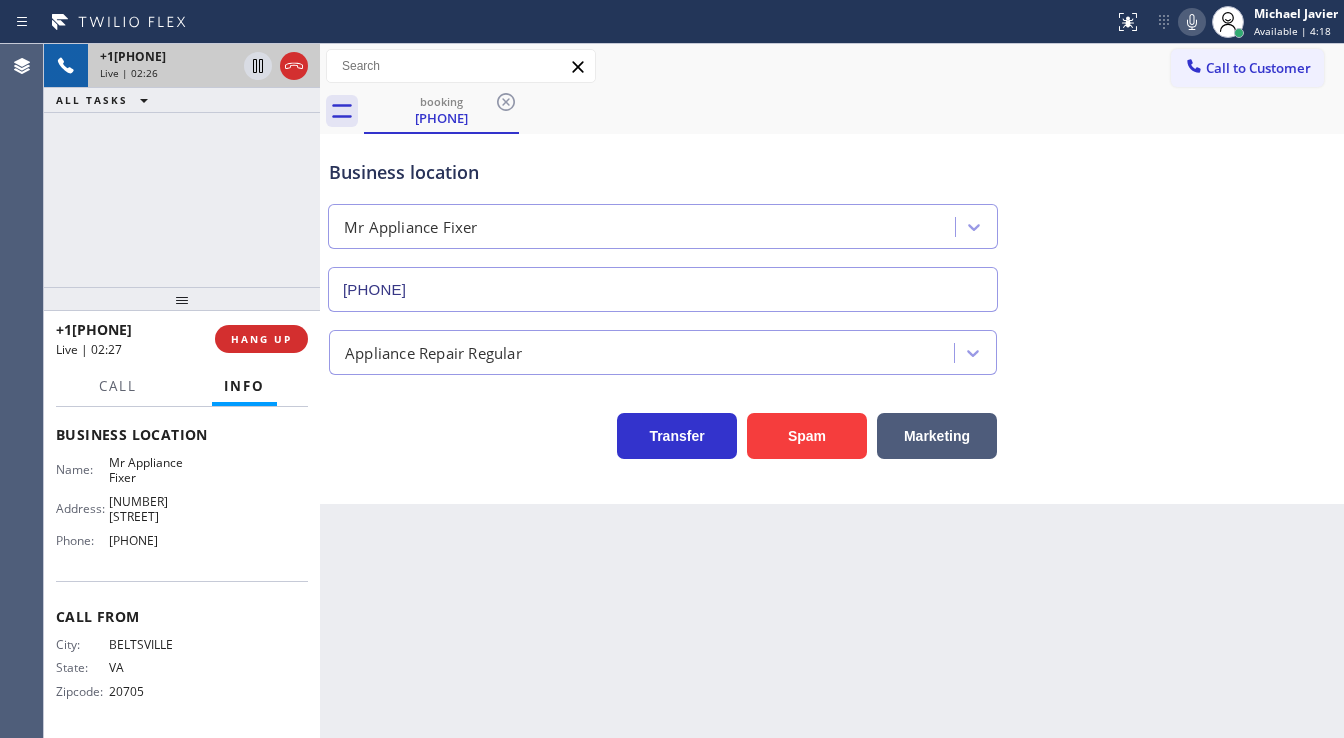 click on "[PHONE] Live | 02:26 ALL TASKS ALL TASKS ACTIVE TASKS TASKS IN WRAP UP" at bounding box center (182, 165) 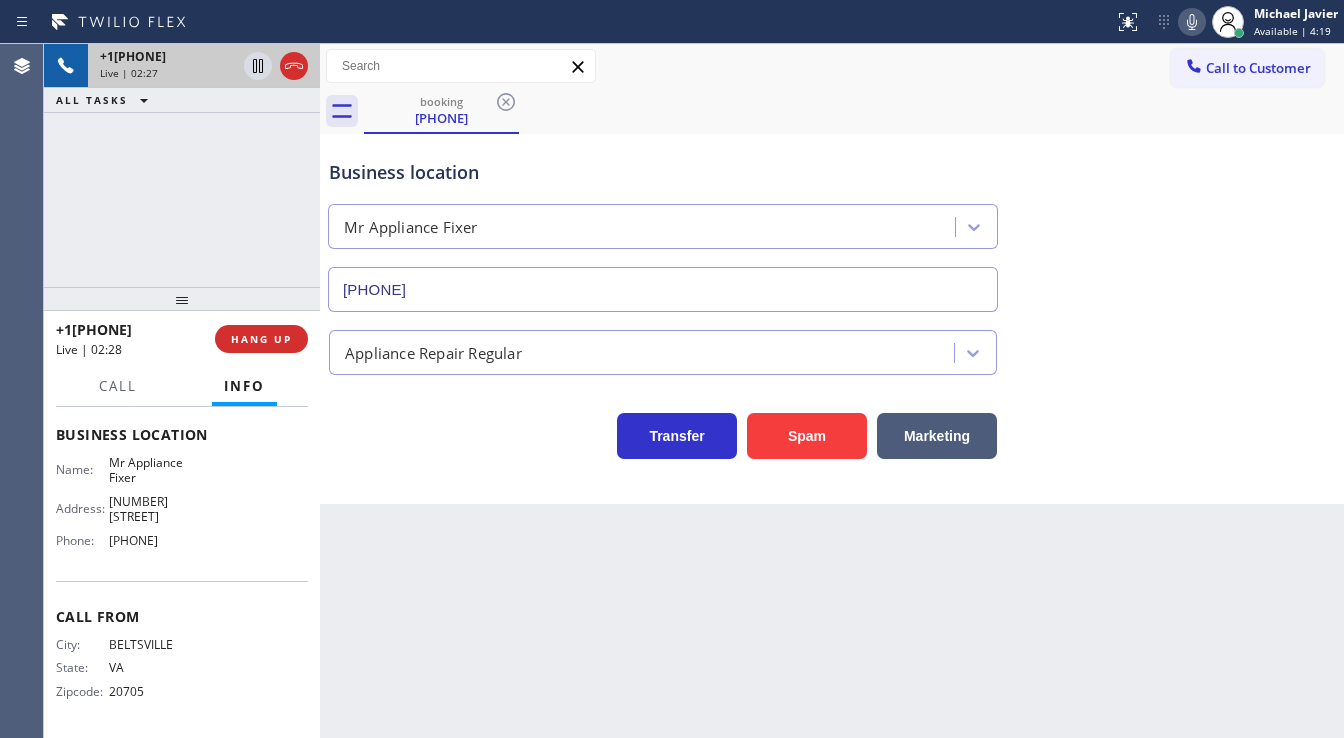 drag, startPoint x: 319, startPoint y: 205, endPoint x: 210, endPoint y: 200, distance: 109.11462 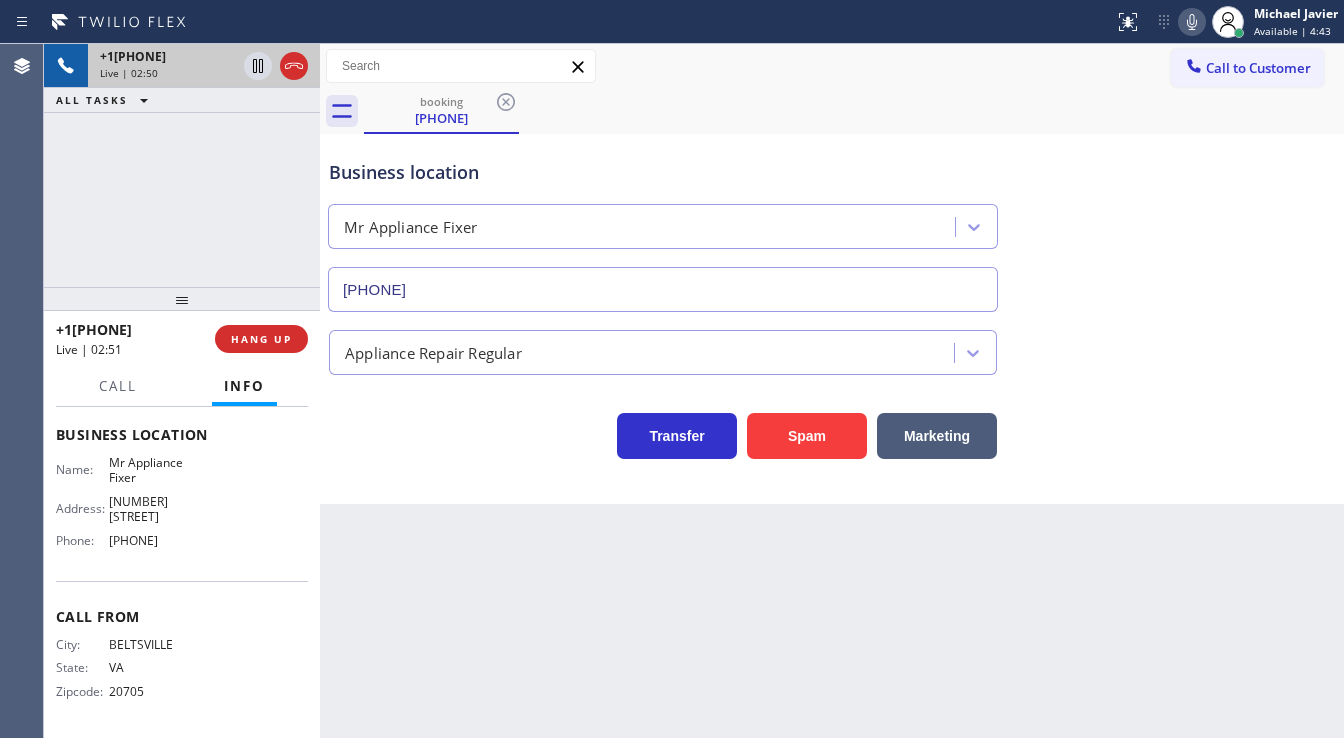 click on "+1[PHONE] Live | 02:50 ALL TASKS ALL TASKS ACTIVE TASKS TASKS IN WRAP UP" at bounding box center (182, 165) 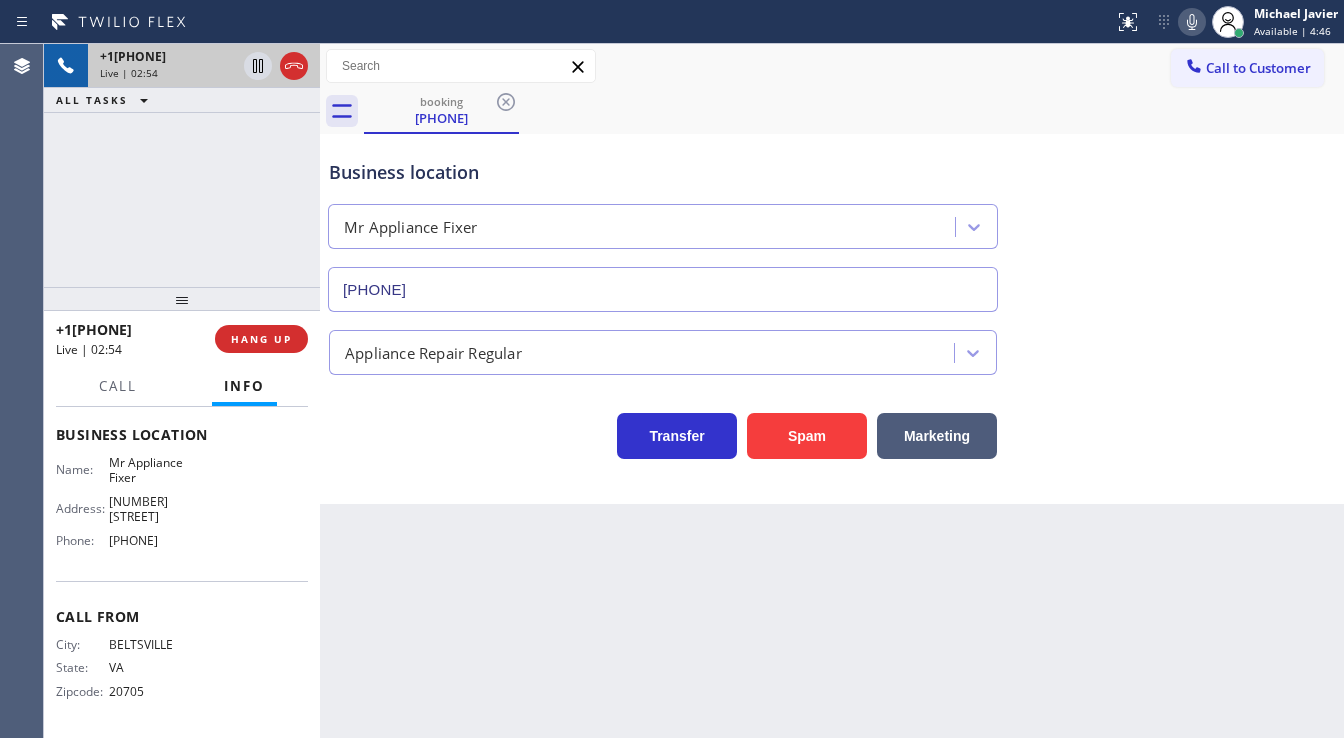 click on "[PHONE] Live | 02:54 ALL TASKS ALL TASKS ACTIVE TASKS TASKS IN WRAP UP" at bounding box center (182, 165) 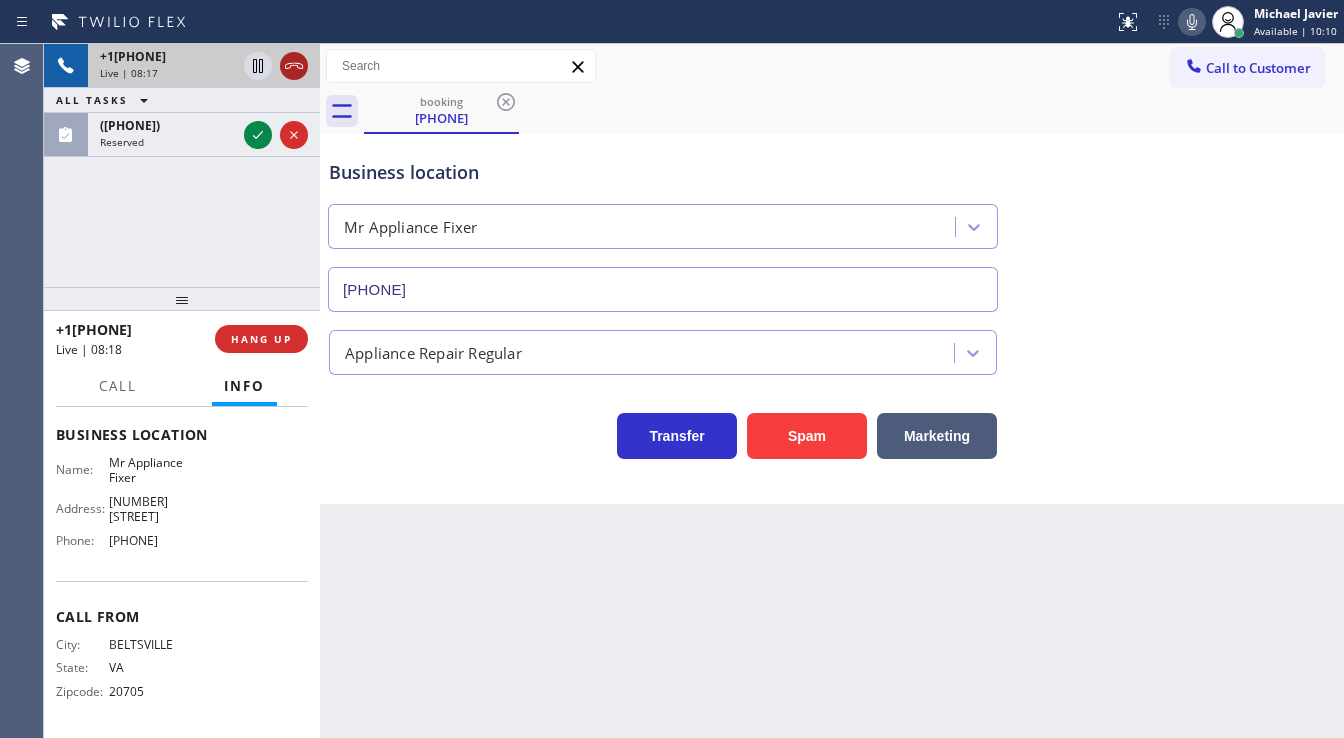 click 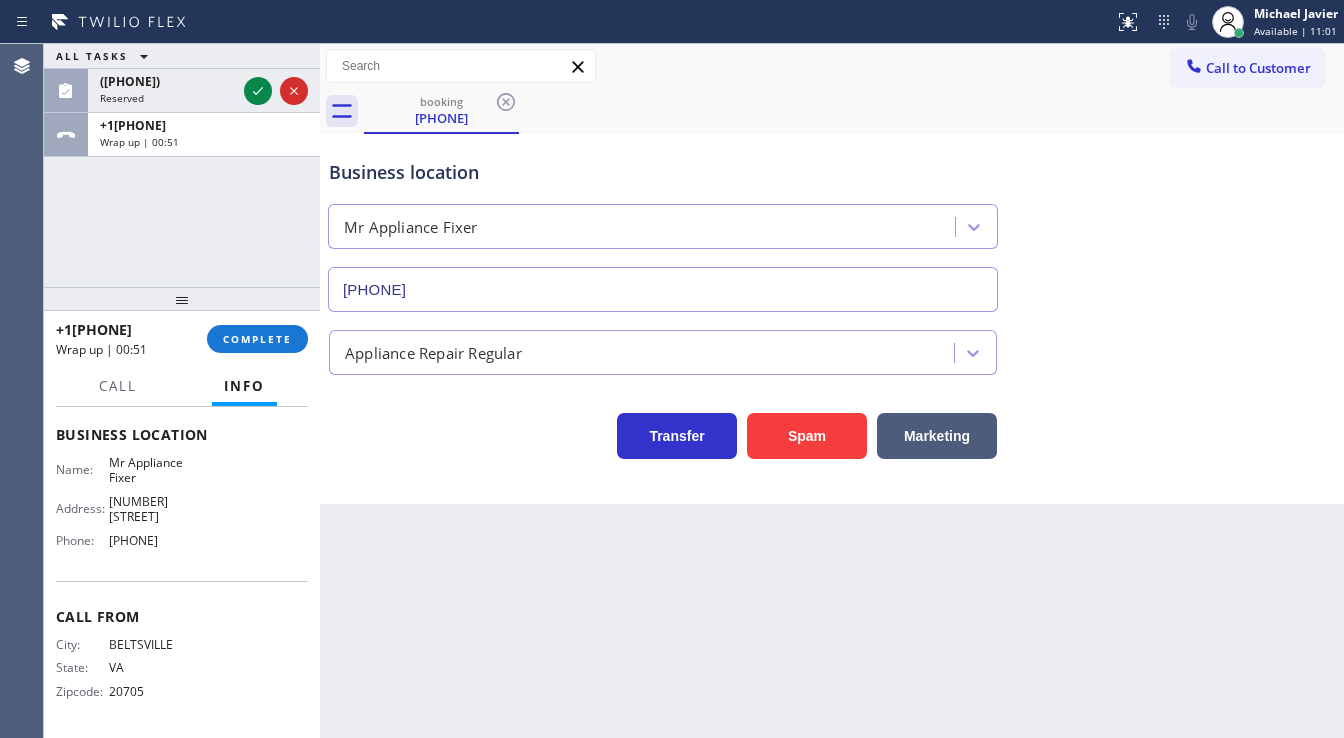 click at bounding box center [182, 299] 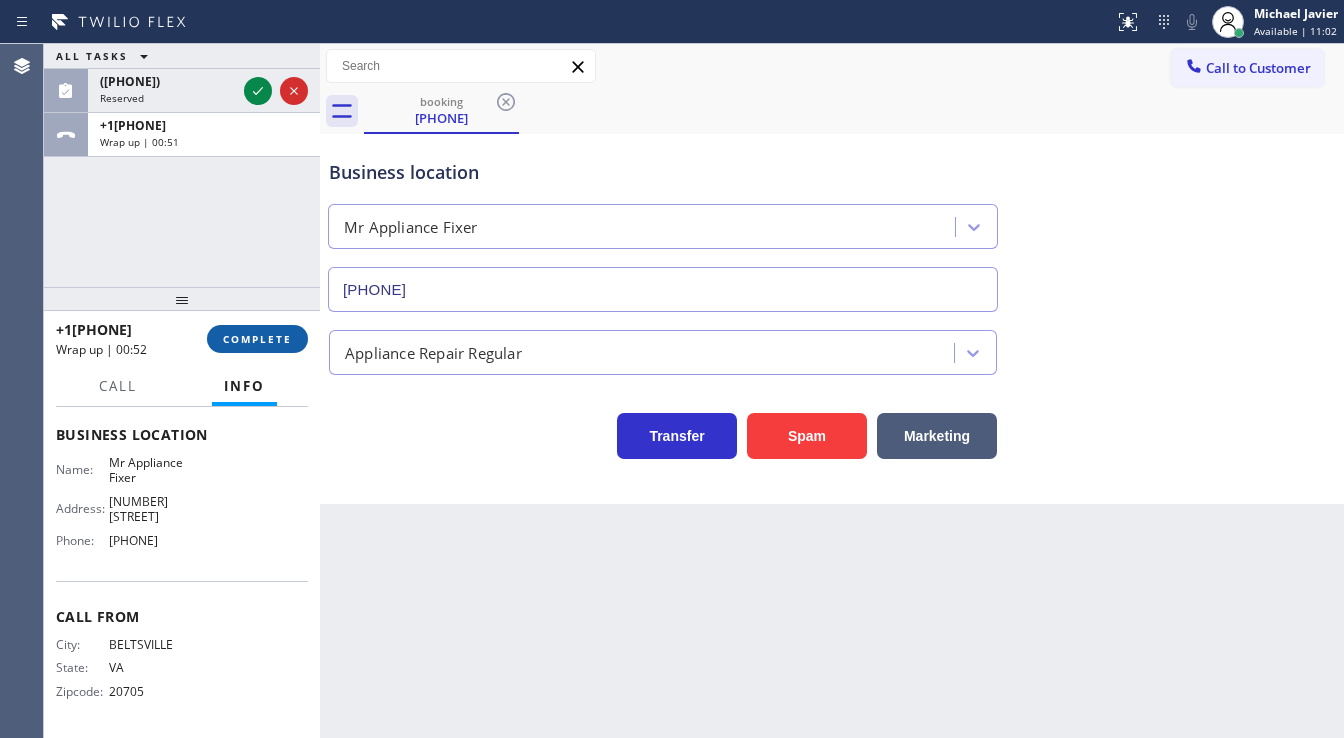 click on "COMPLETE" at bounding box center [257, 339] 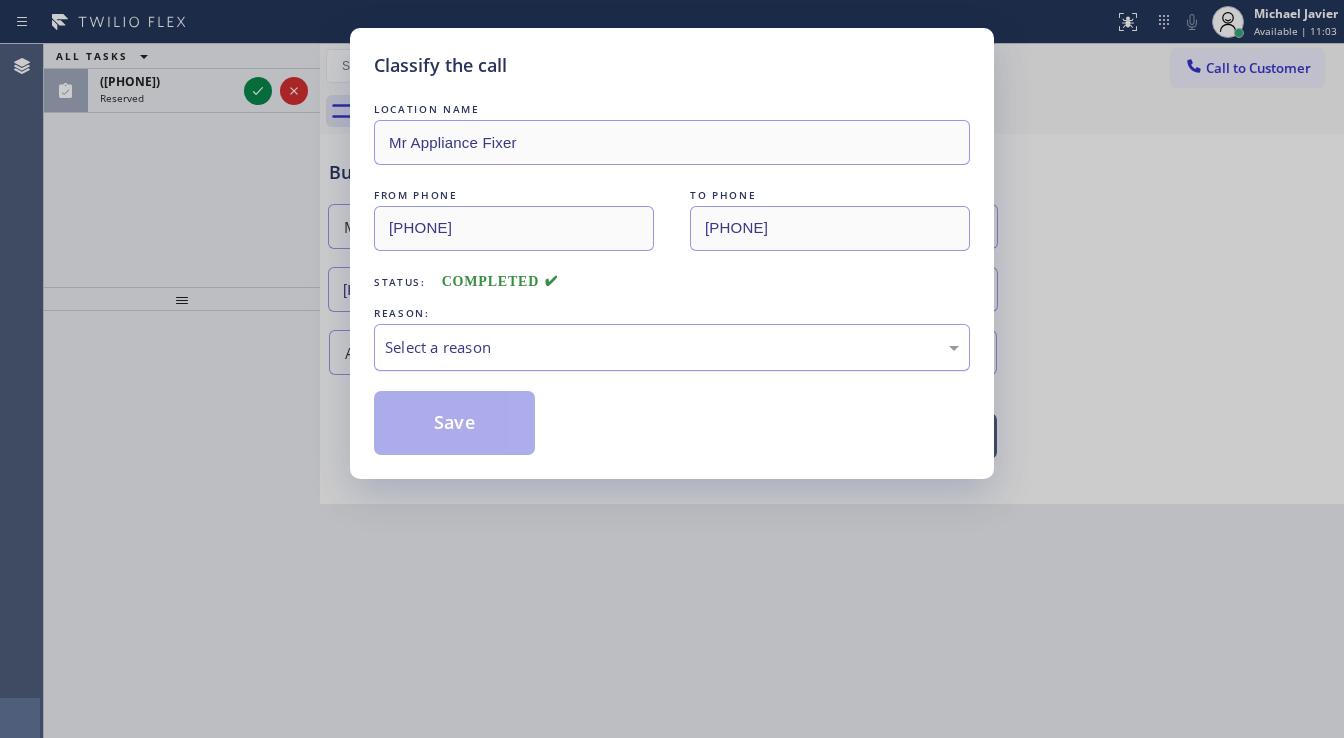 click on "Select a reason" at bounding box center [672, 347] 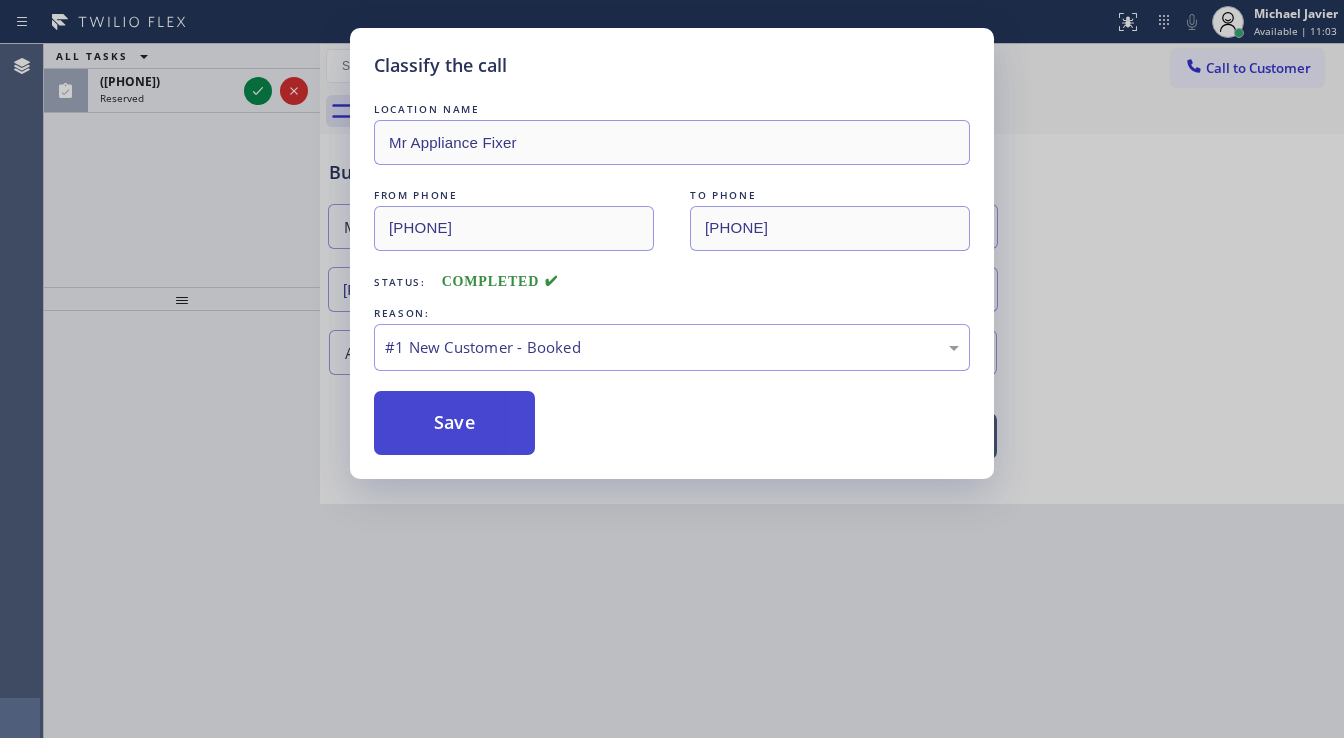 click on "Save" at bounding box center (454, 423) 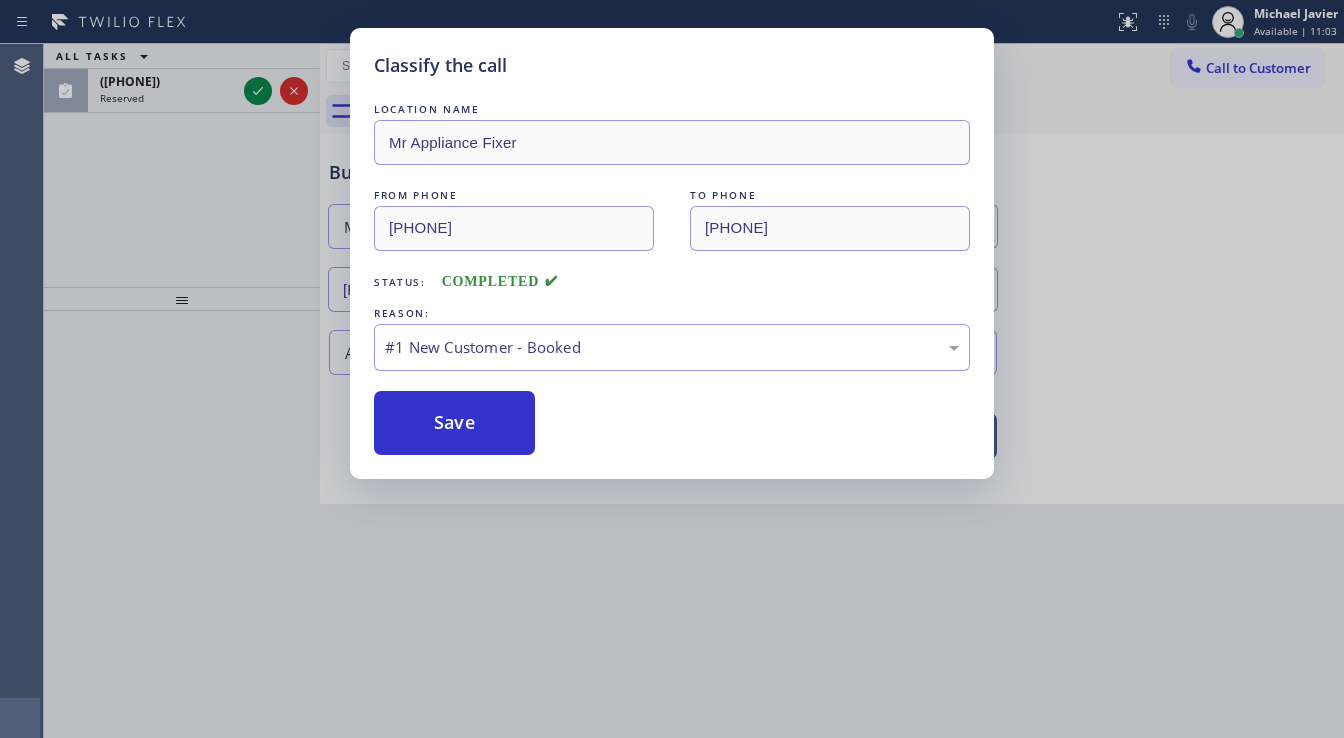 click on "Save" at bounding box center (454, 423) 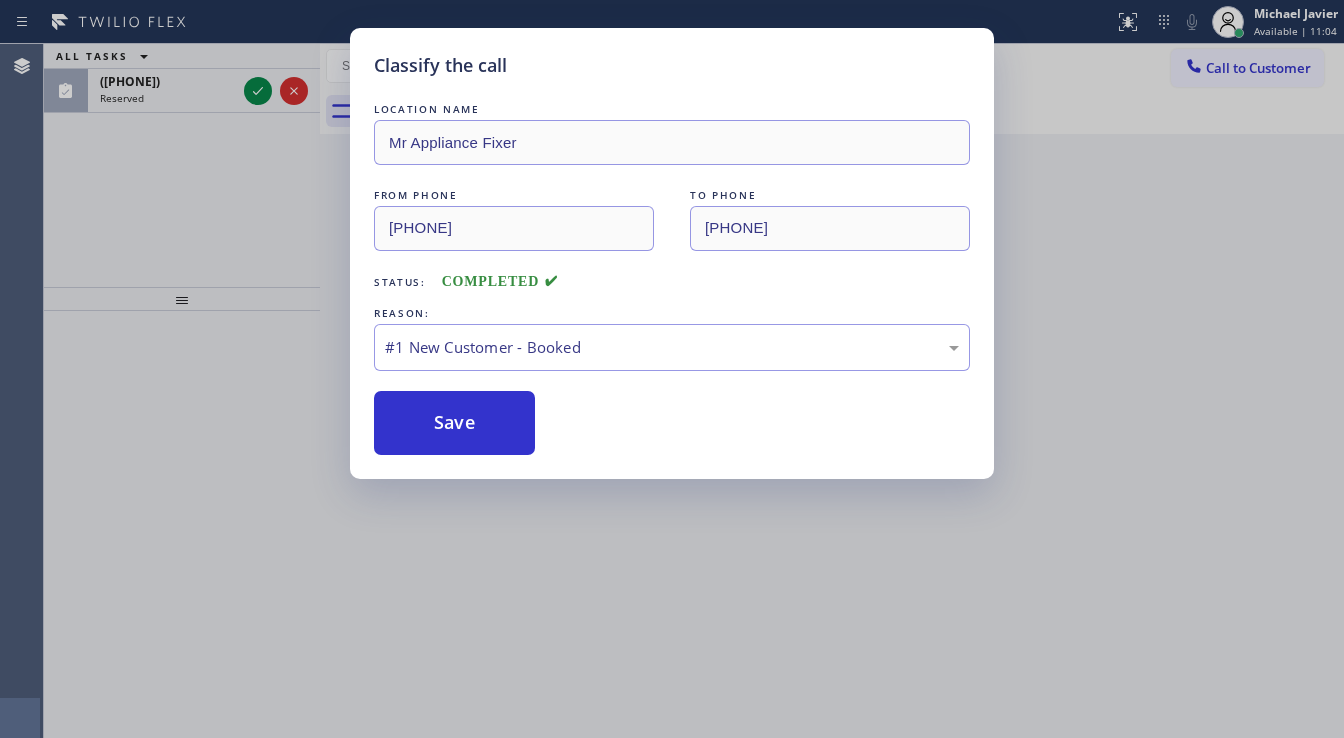 drag, startPoint x: 67, startPoint y: 217, endPoint x: 74, endPoint y: 208, distance: 11.401754 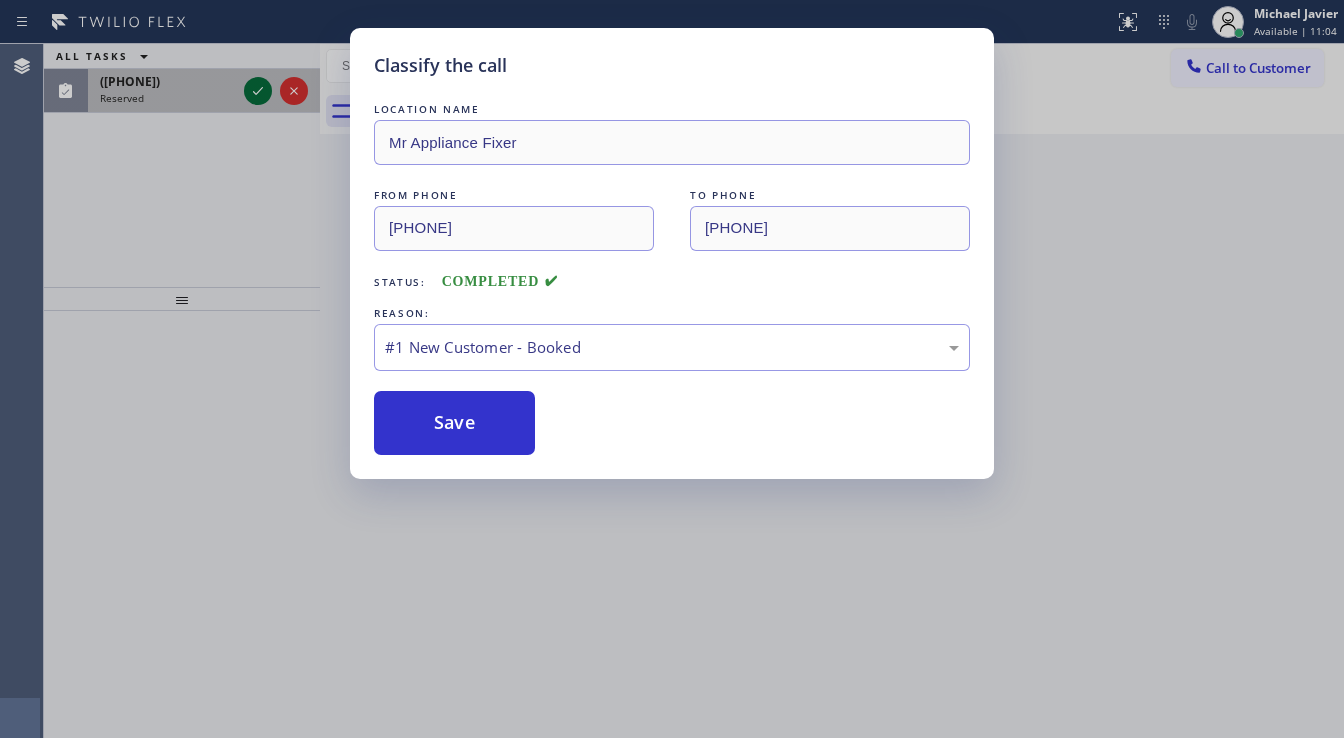 click on "Classify the call LOCATION NAME [PHONE] FROM PHONE [PHONE] TO PHONE [PHONE] Status: COMPLETED REASON: Tech, Unknown/didnt ring Save Classify the call LOCATION NAME Sub Zero Repair  Professionals FROM PHONE [PHONE] TO PHONE [PHONE] Status: COMPLETED REASON: #2 Not Booked - Dont do type/out of service area/bad call Save Classify the call LOCATION NAME Safety Ducts FROM PHONE [PHONE] TO PHONE [PHONE] Status: COMPLETED REASON: Tech, Unknown/didnt ring Save Classify the call LOCATION NAME Expert Viking Appliance Repair La Mesa FROM PHONE [PHONE] TO PHONE [PHONE] Status: COMPLETED REASON: Tech, Unknown/didnt ring Save Classify the call LOCATION NAME Zoom Electricians Isla Vista FROM PHONE [PHONE] TO PHONE [PHONE] Status: COMPLETED REASON: Tech, Unknown/didnt ring Save Classify the call LOCATION NAME Midway City Plumbers FROM PHONE [PHONE] TO PHONE [PHONE] Status: COMPLETED REASON: Not Booked - All other reasons Save TO PHONE" at bounding box center (694, 391) 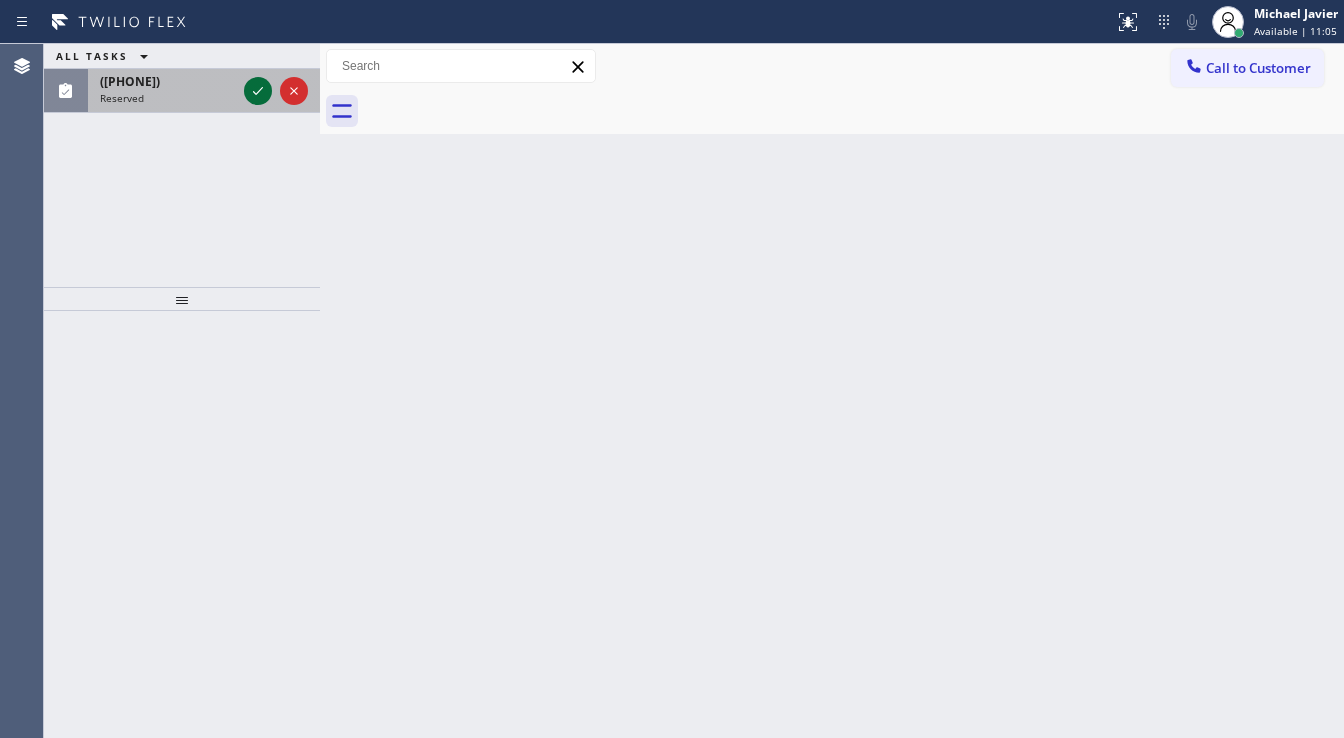 click 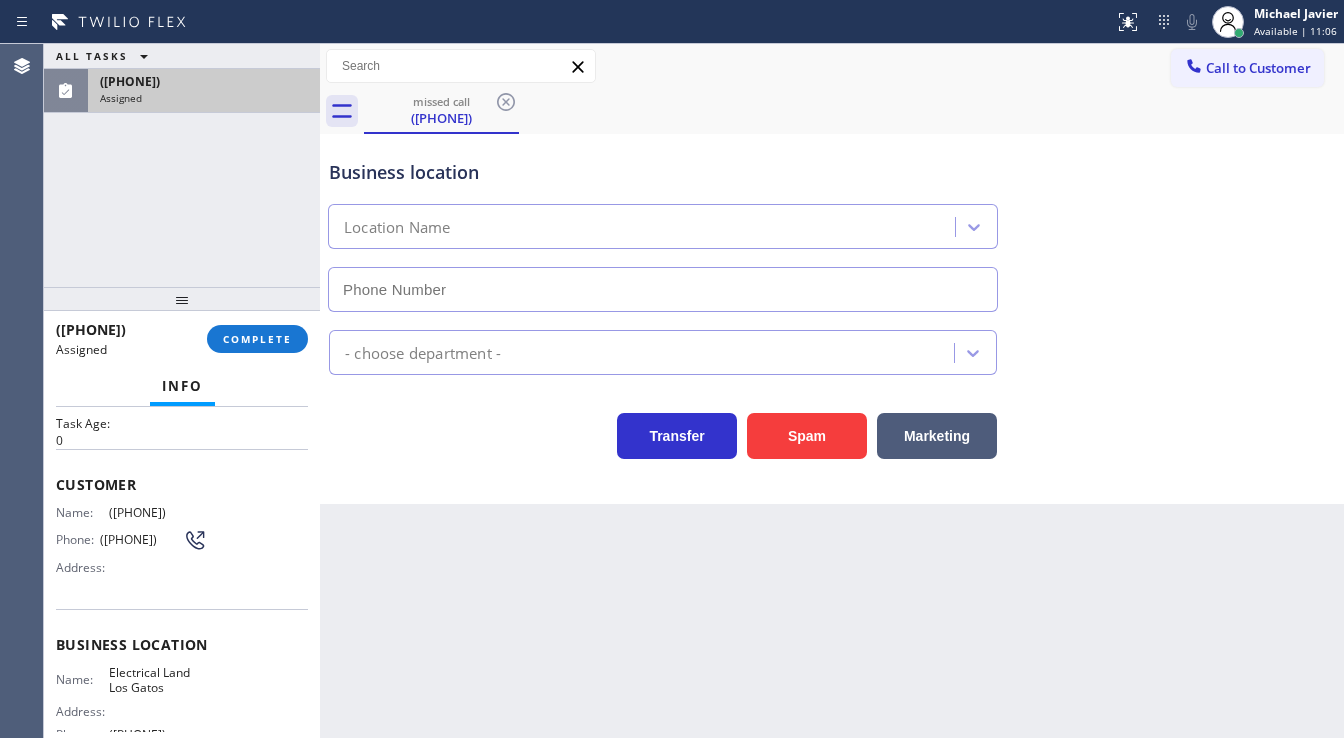 type on "([PHONE])" 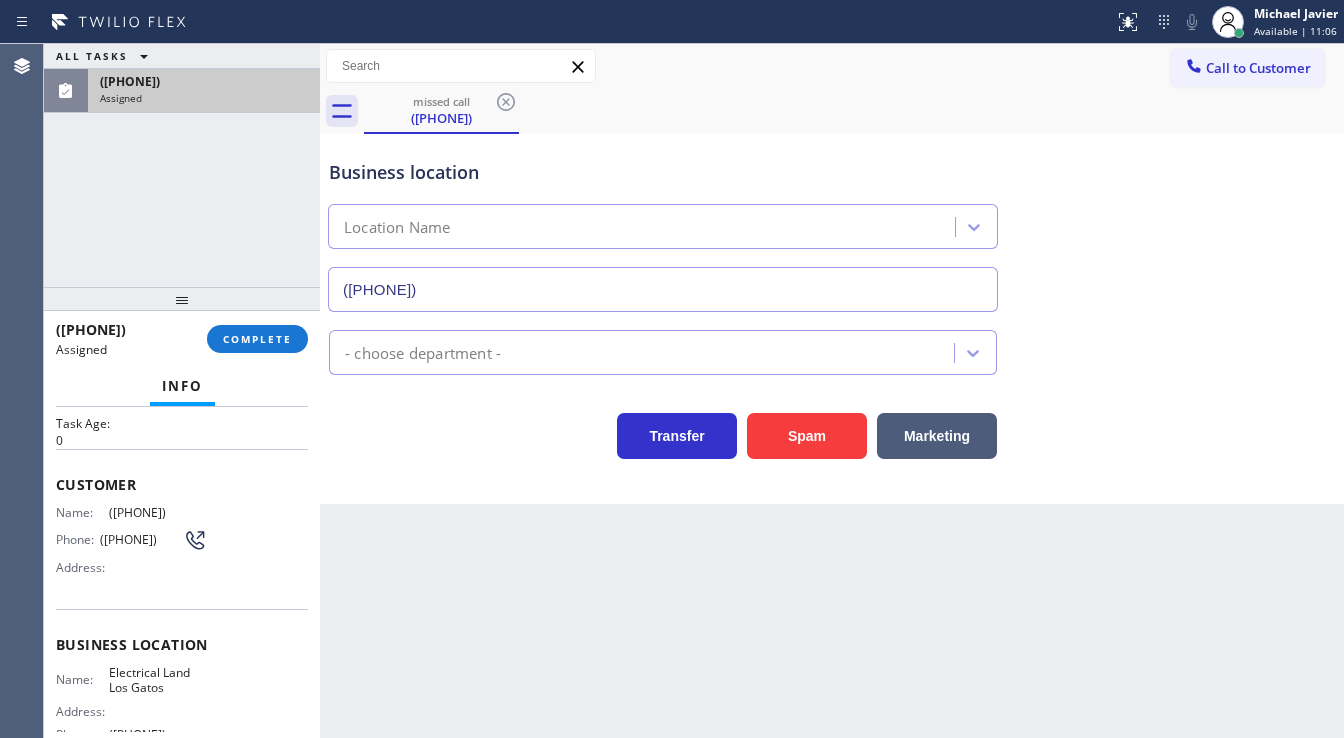 scroll, scrollTop: 160, scrollLeft: 0, axis: vertical 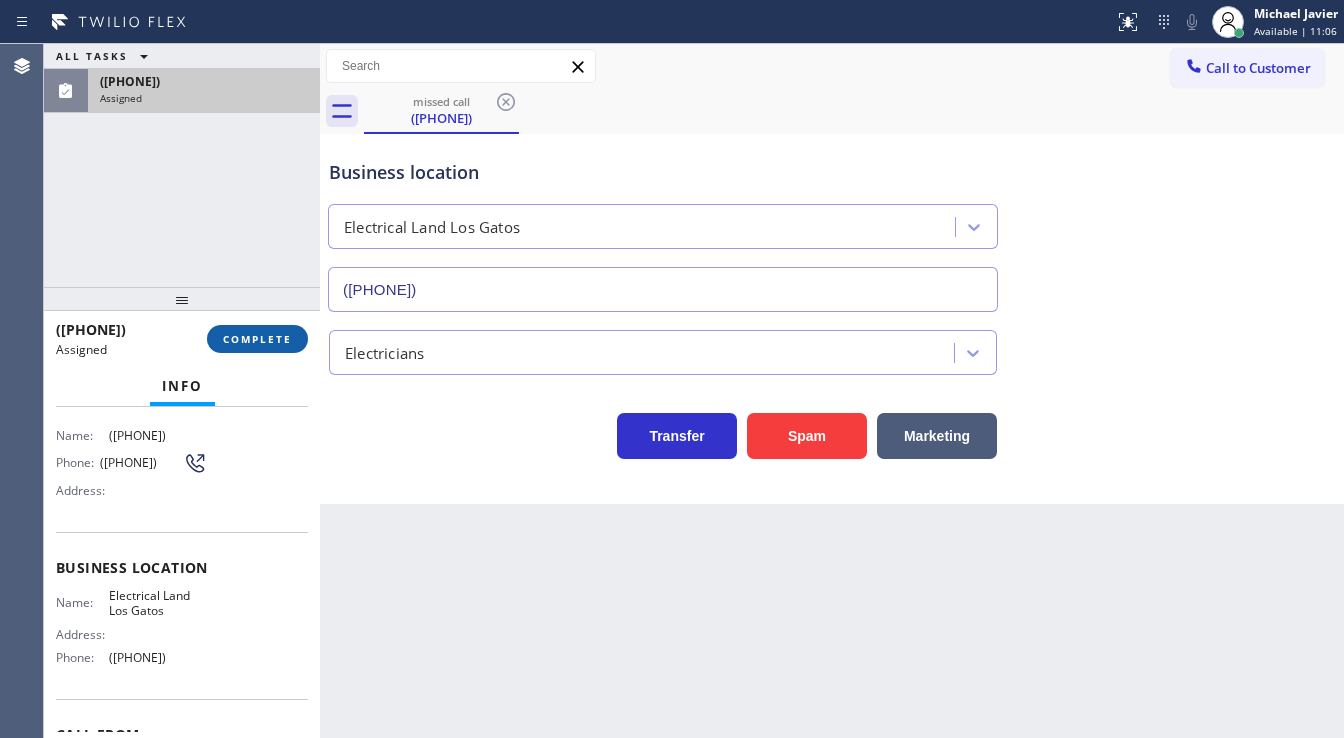 click on "COMPLETE" at bounding box center (257, 339) 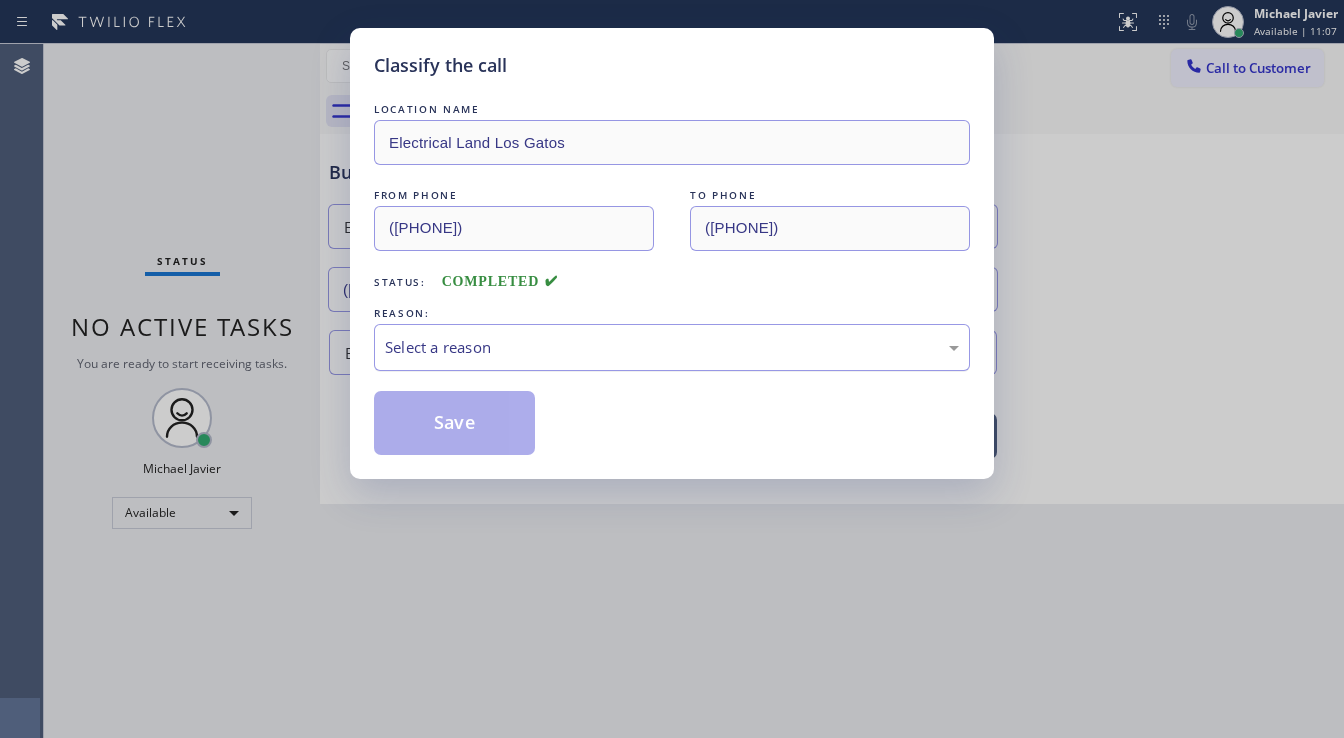 click on "Select a reason" at bounding box center [672, 347] 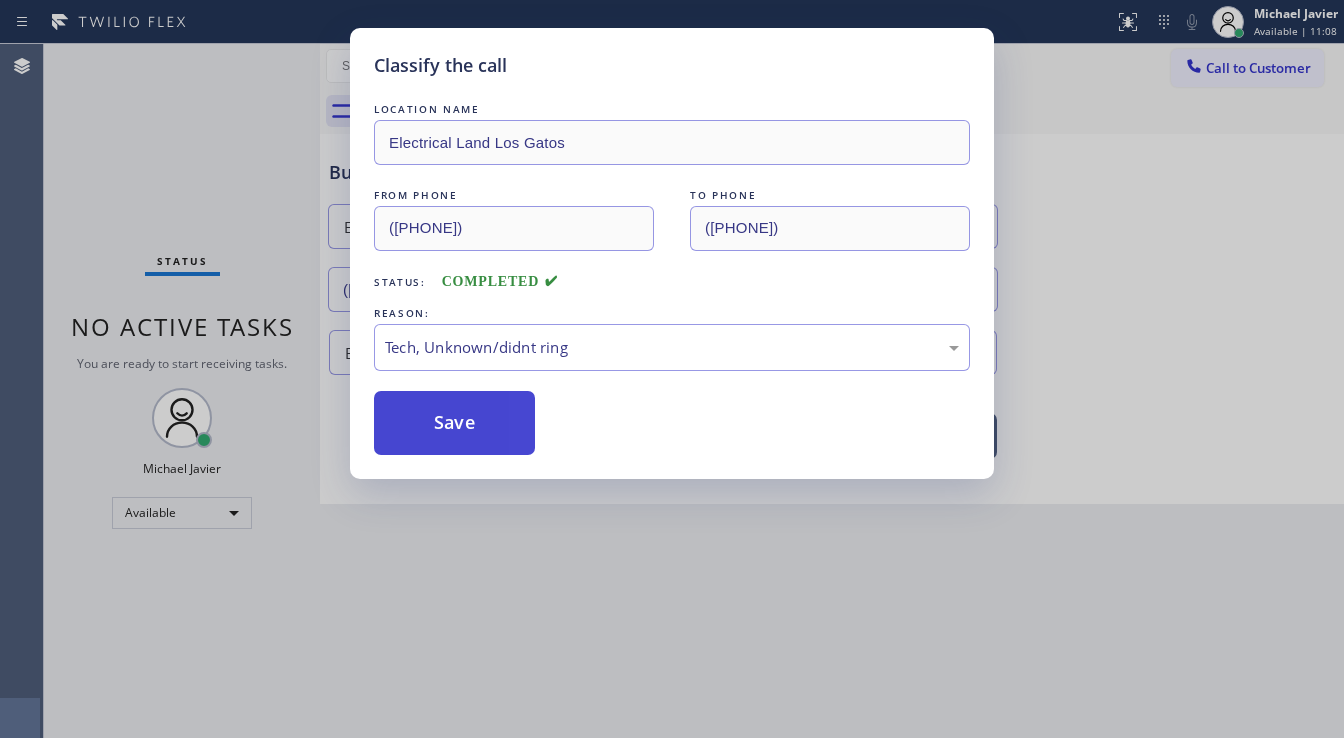 click on "Save" at bounding box center [454, 423] 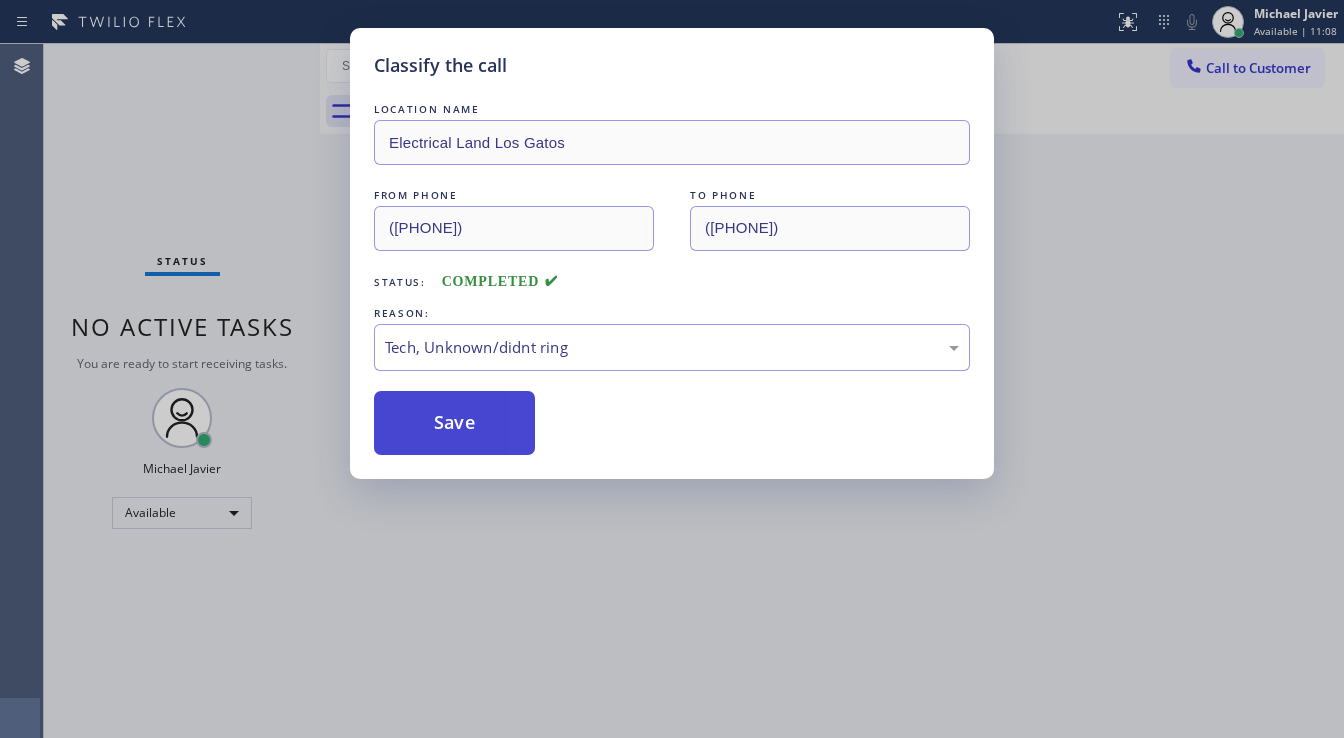 click on "Save" at bounding box center [454, 423] 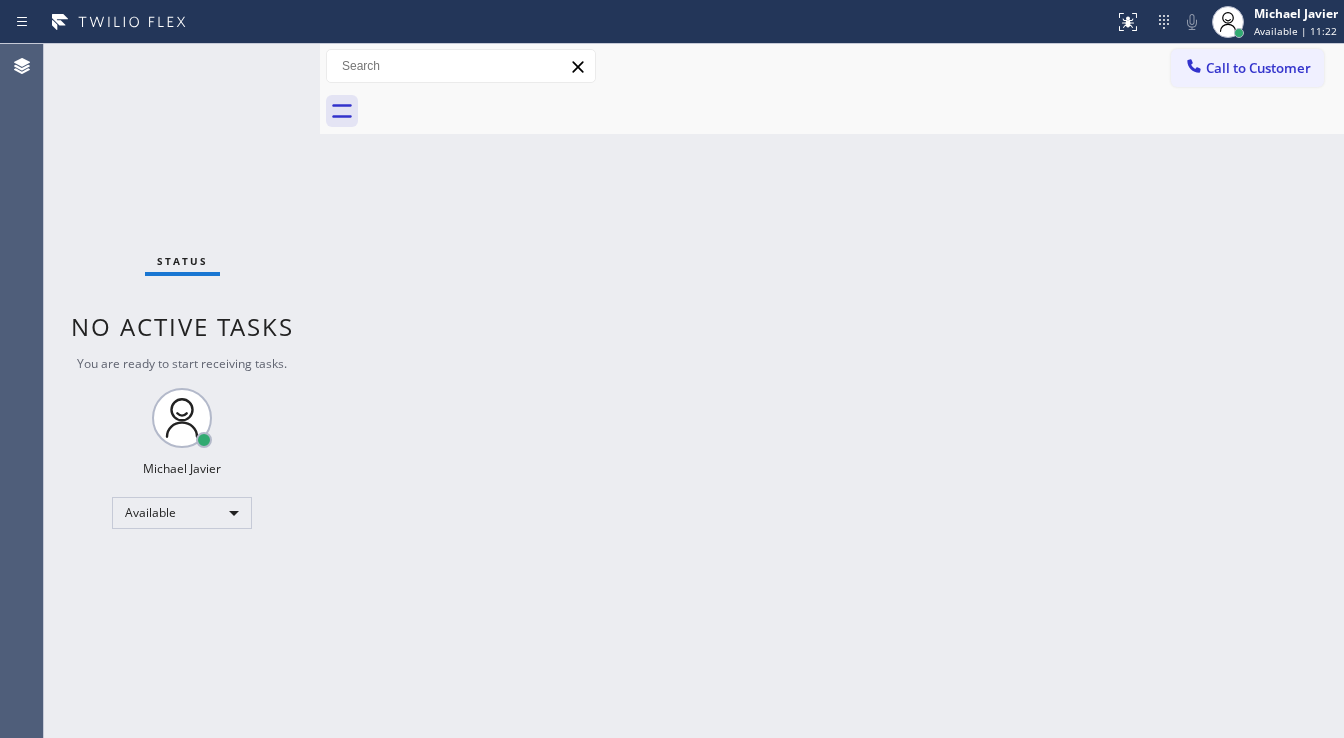 click at bounding box center [557, 22] 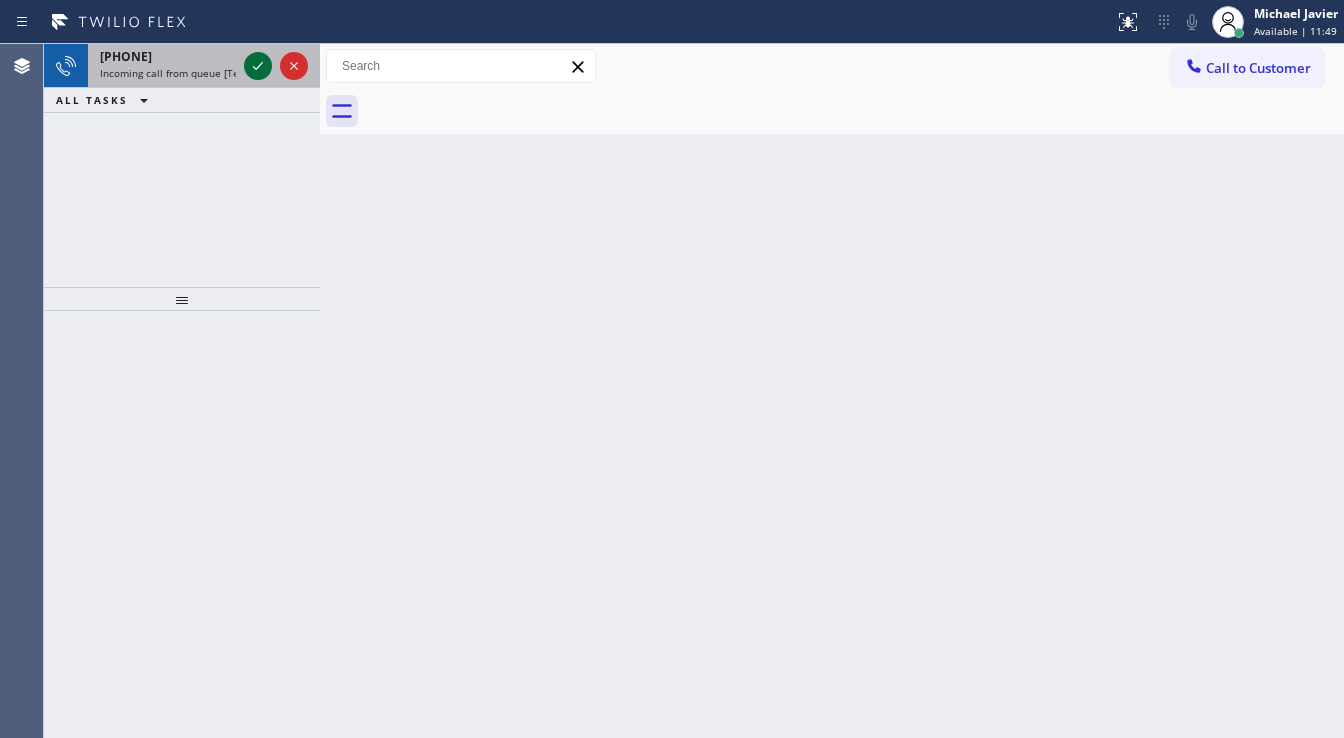 click 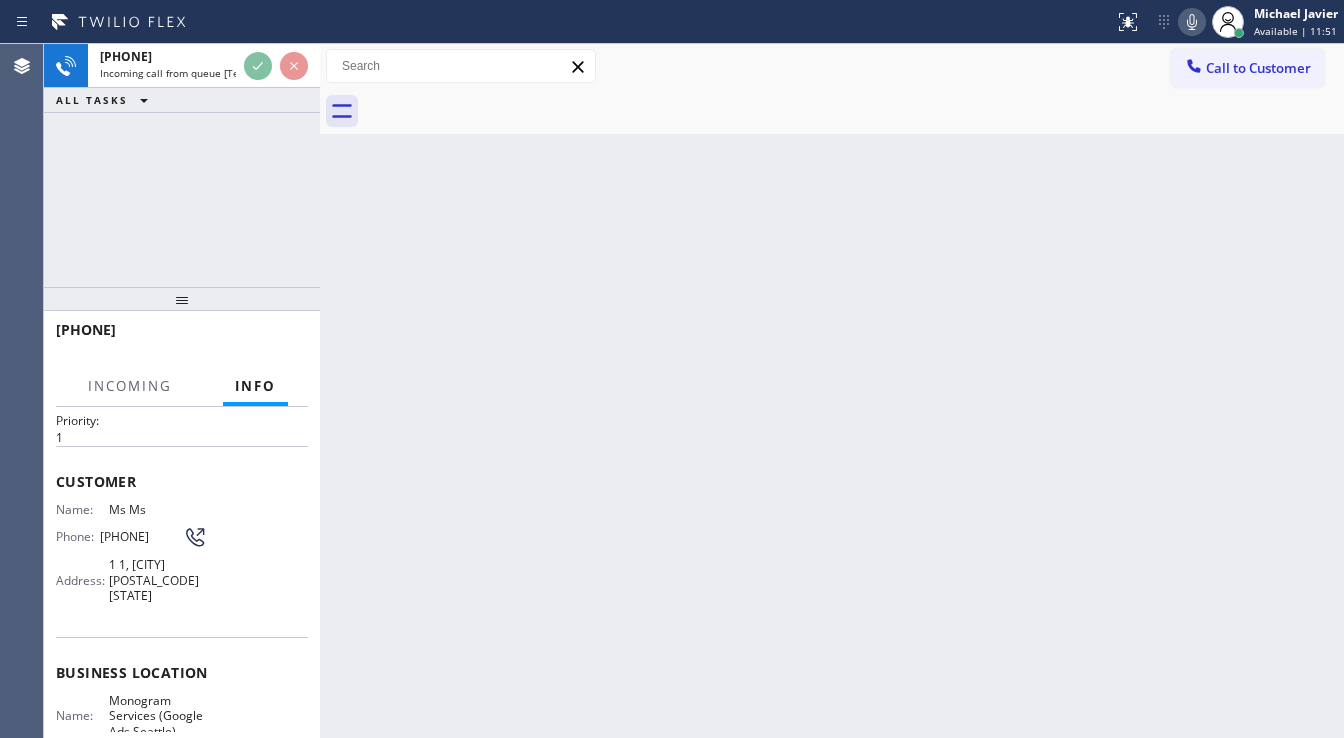 scroll, scrollTop: 80, scrollLeft: 0, axis: vertical 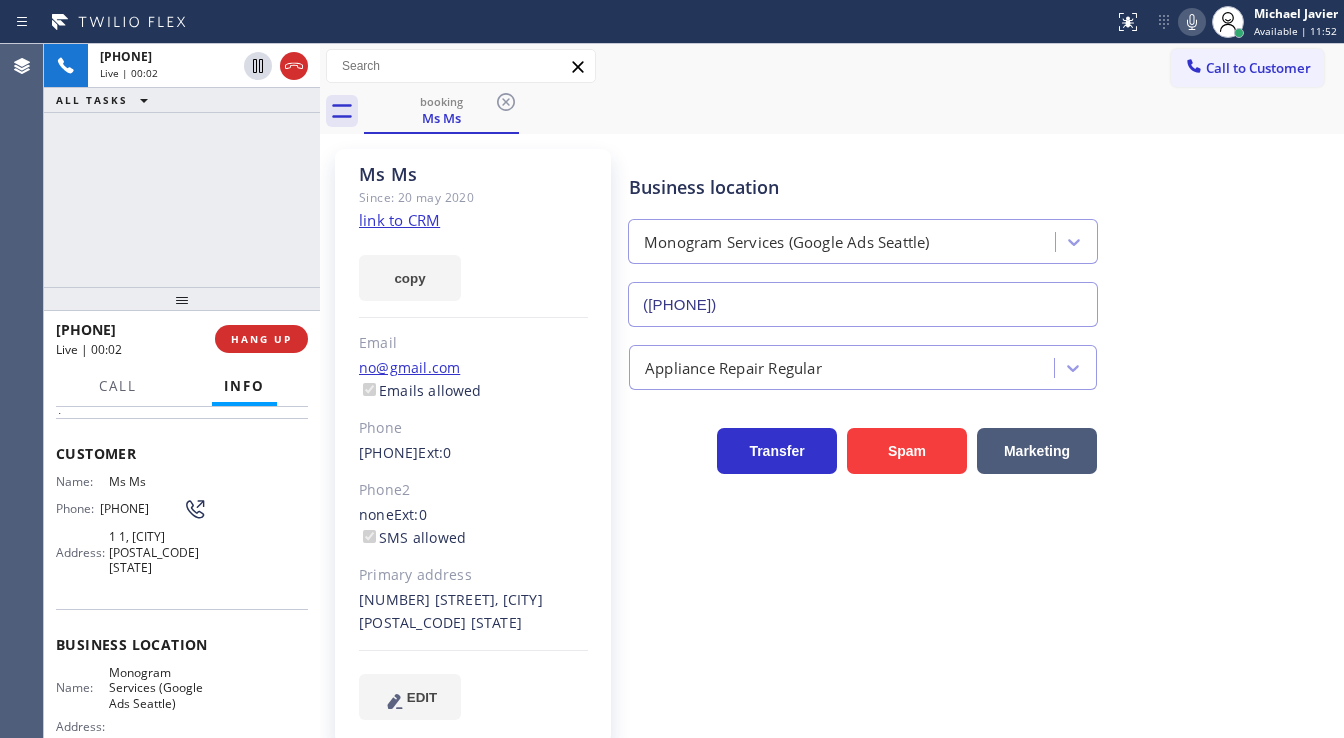 type on "([PHONE])" 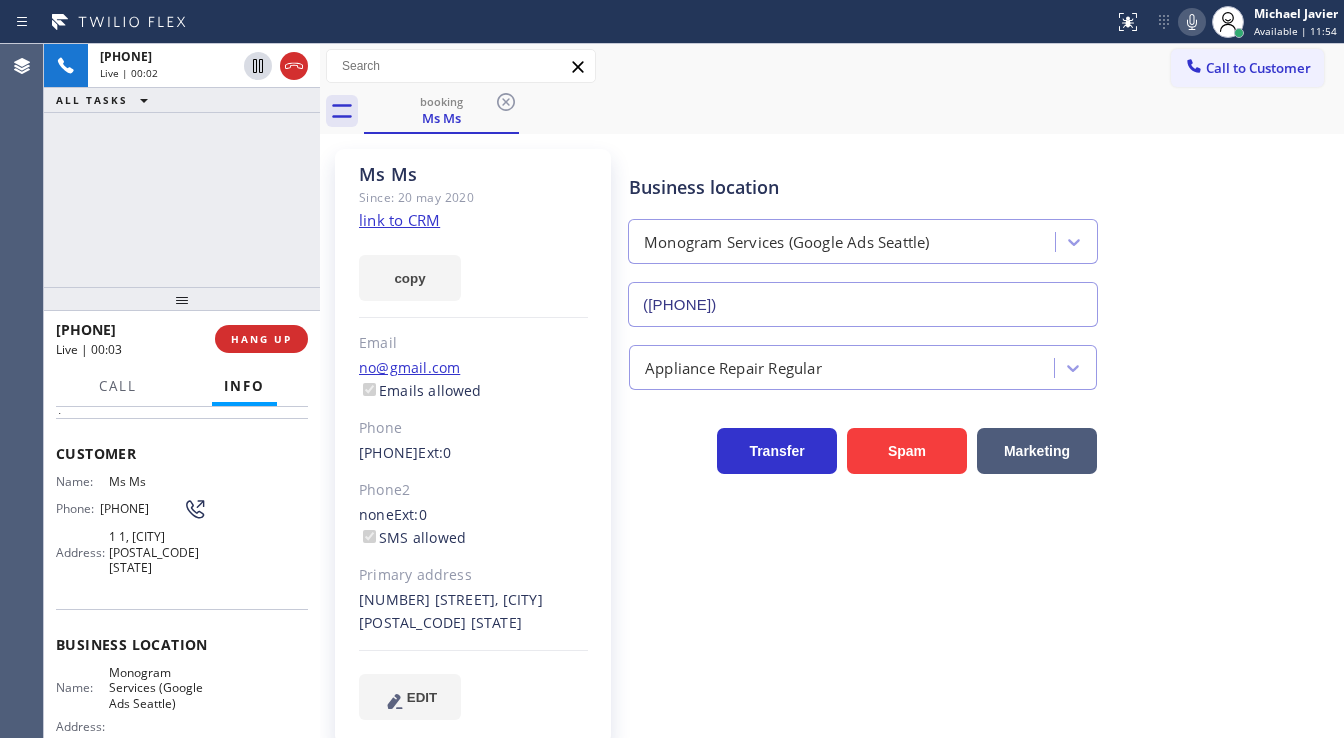 click on "[PHONE] Live | 00:02 ALL TASKS ALL TASKS ACTIVE TASKS TASKS IN WRAP UP" at bounding box center (182, 165) 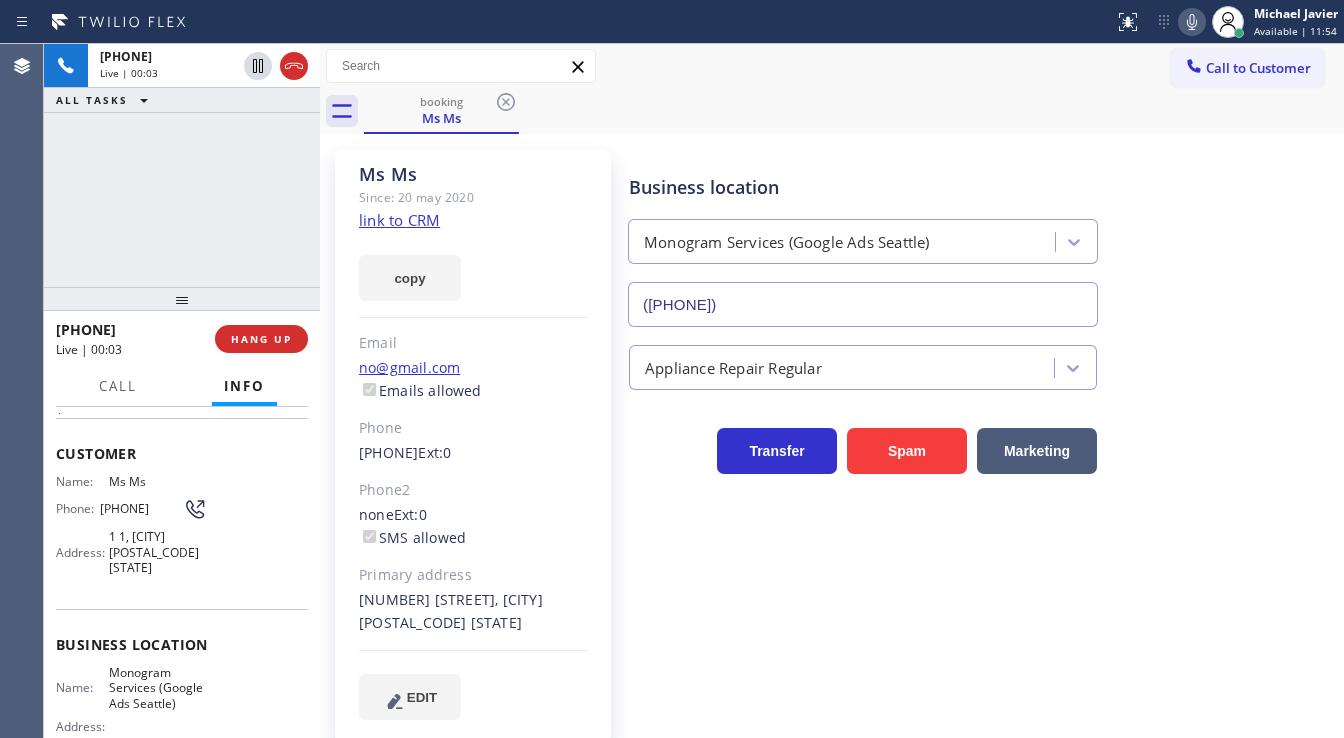 click on "[PHONE] Live | 00:03 ALL TASKS ALL TASKS ACTIVE TASKS TASKS IN WRAP UP" at bounding box center (182, 165) 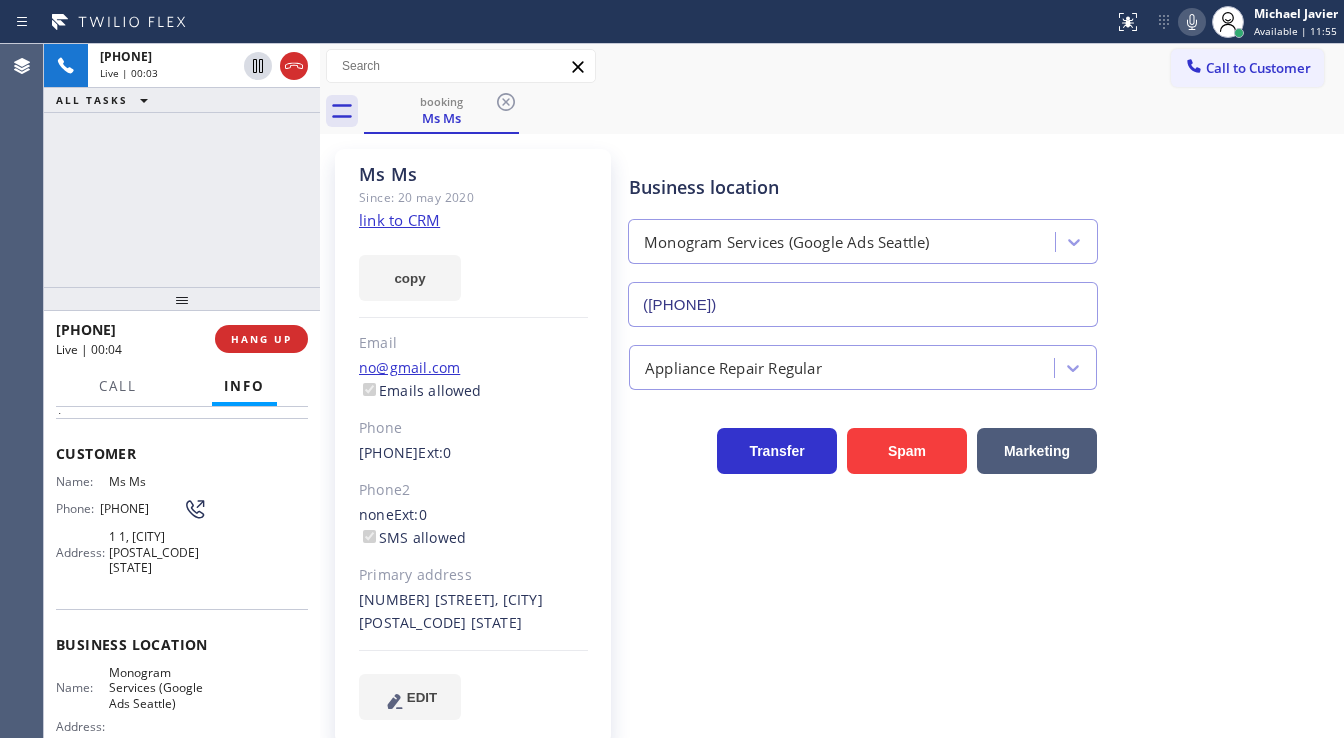 click on "link to CRM" 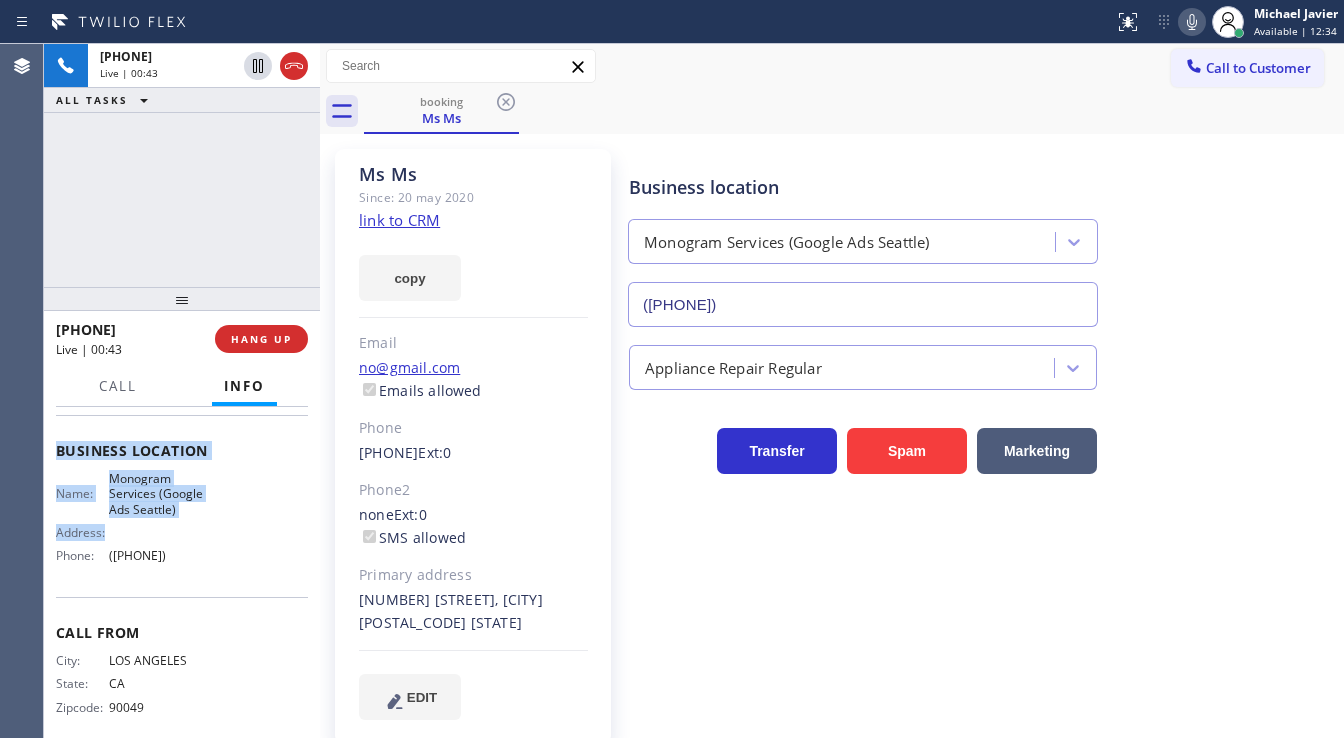 scroll, scrollTop: 276, scrollLeft: 0, axis: vertical 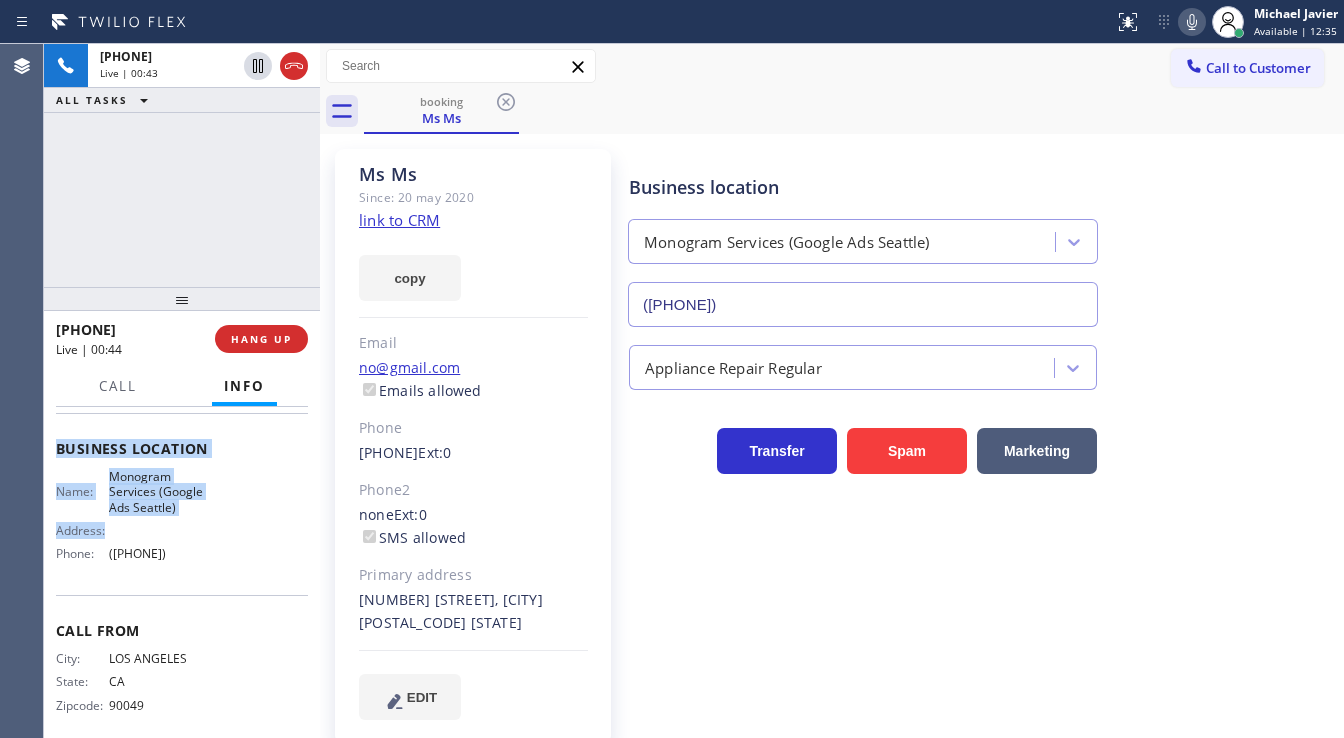 drag, startPoint x: 56, startPoint y: 442, endPoint x: 198, endPoint y: 528, distance: 166.01205 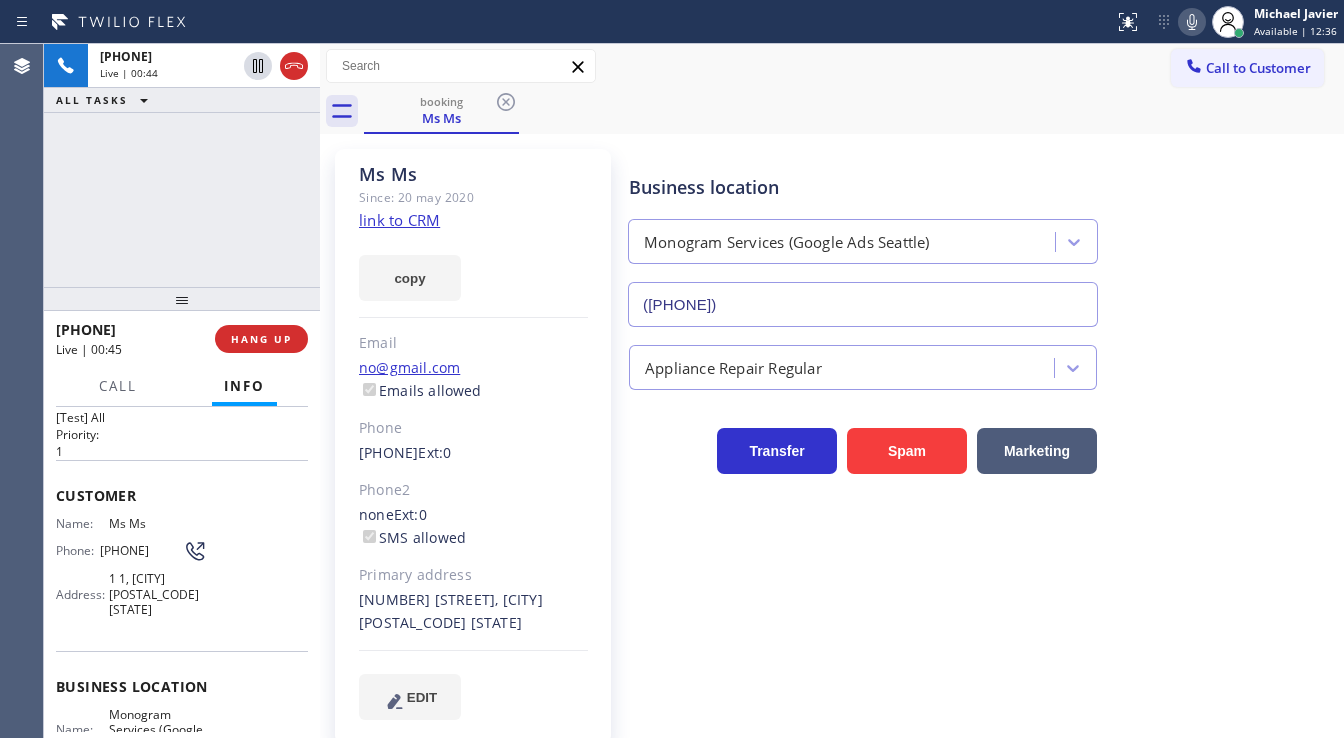 scroll, scrollTop: 36, scrollLeft: 0, axis: vertical 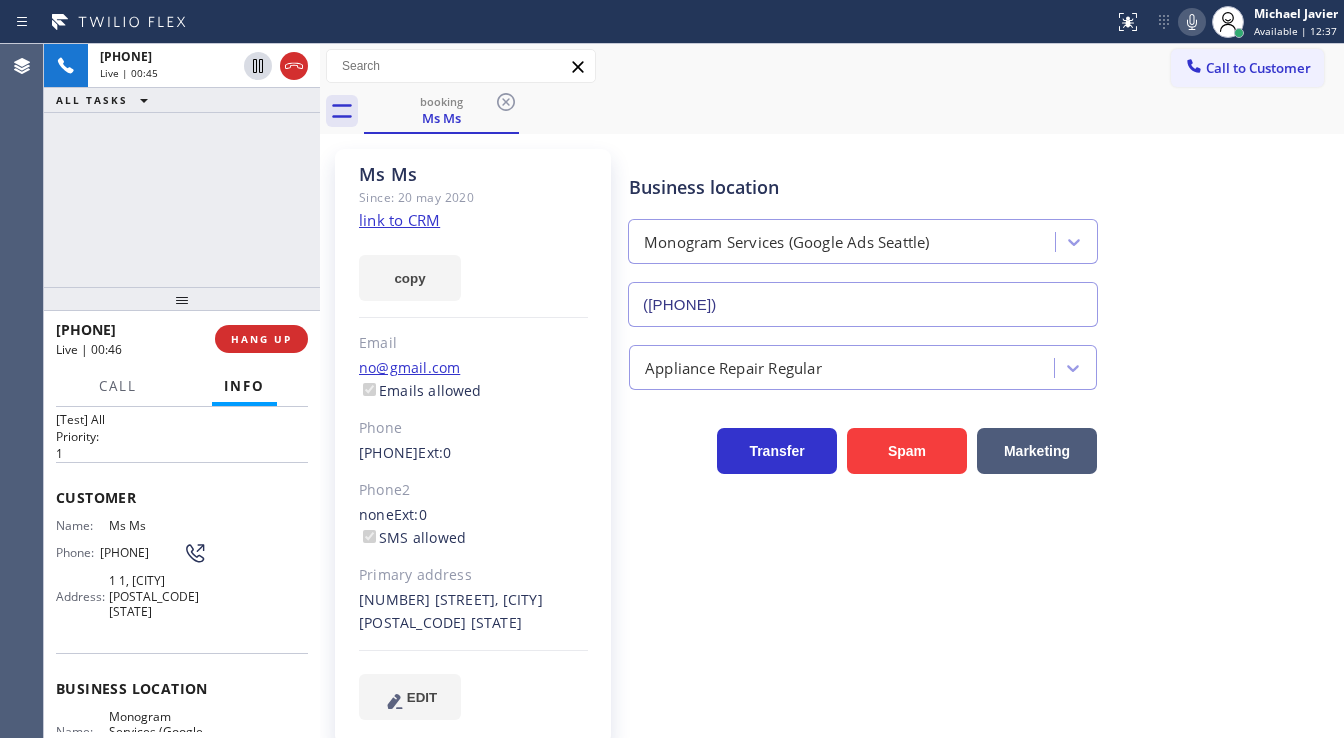 drag, startPoint x: 201, startPoint y: 541, endPoint x: 55, endPoint y: 494, distance: 153.37862 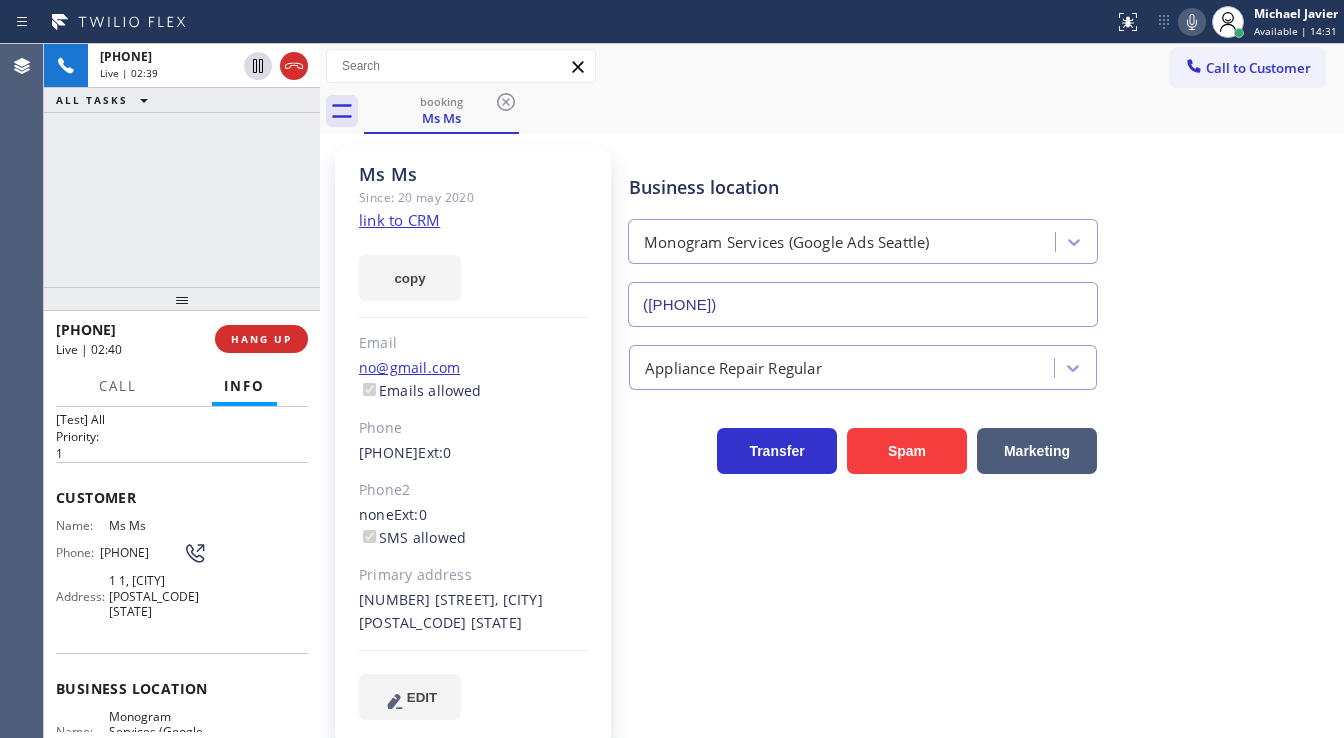 click 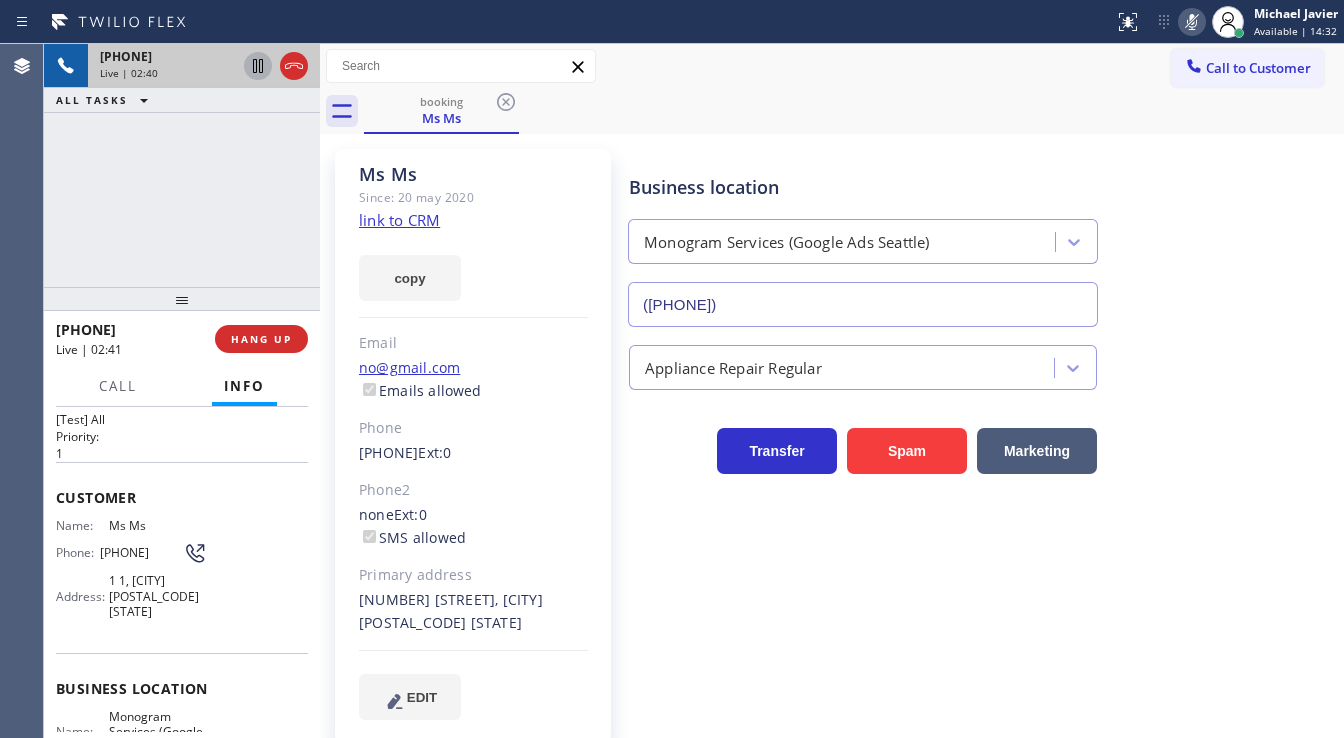 click 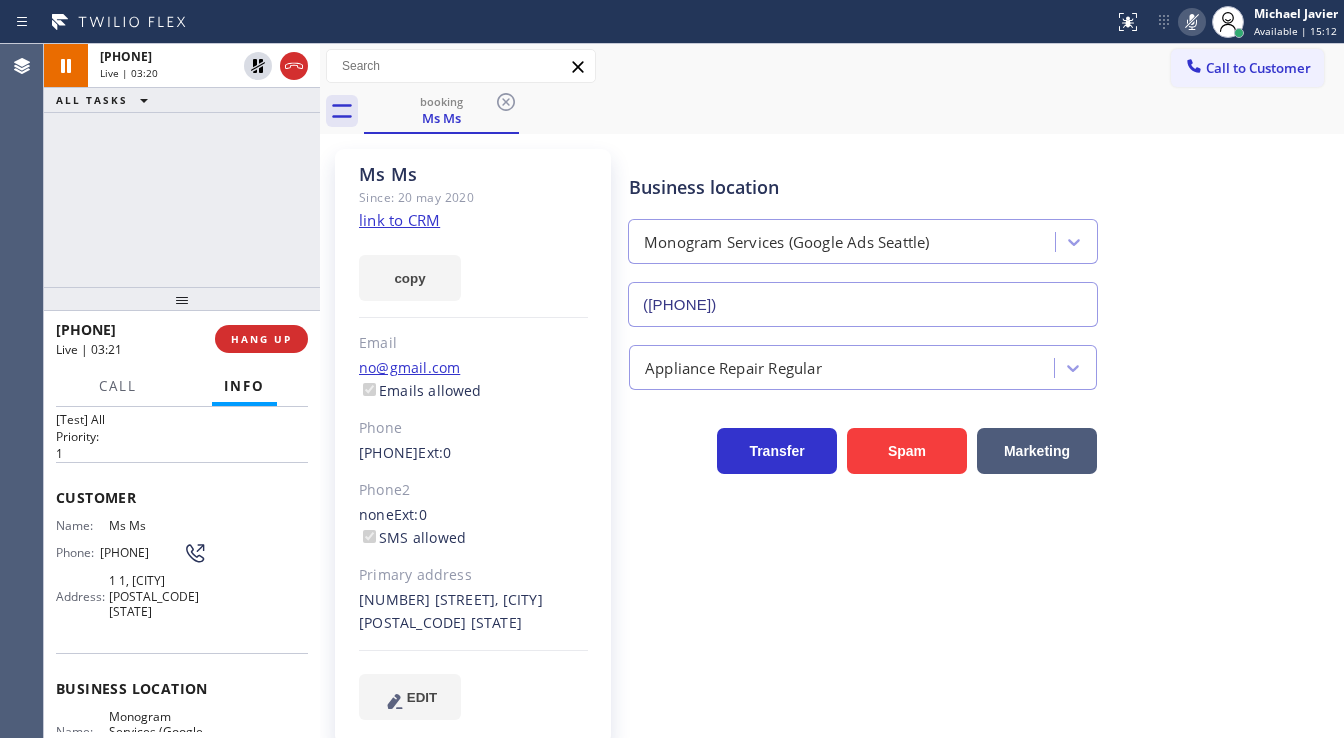drag, startPoint x: 258, startPoint y: 64, endPoint x: 351, endPoint y: 68, distance: 93.08598 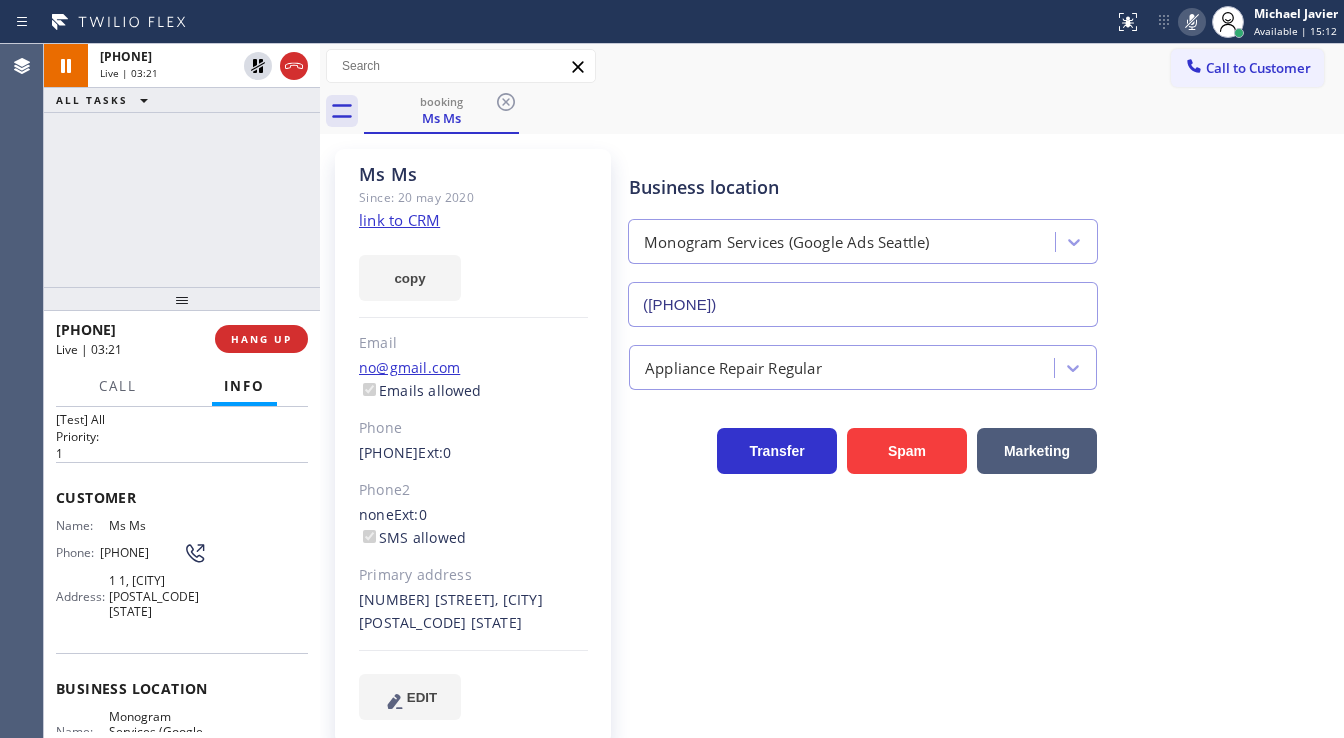 click 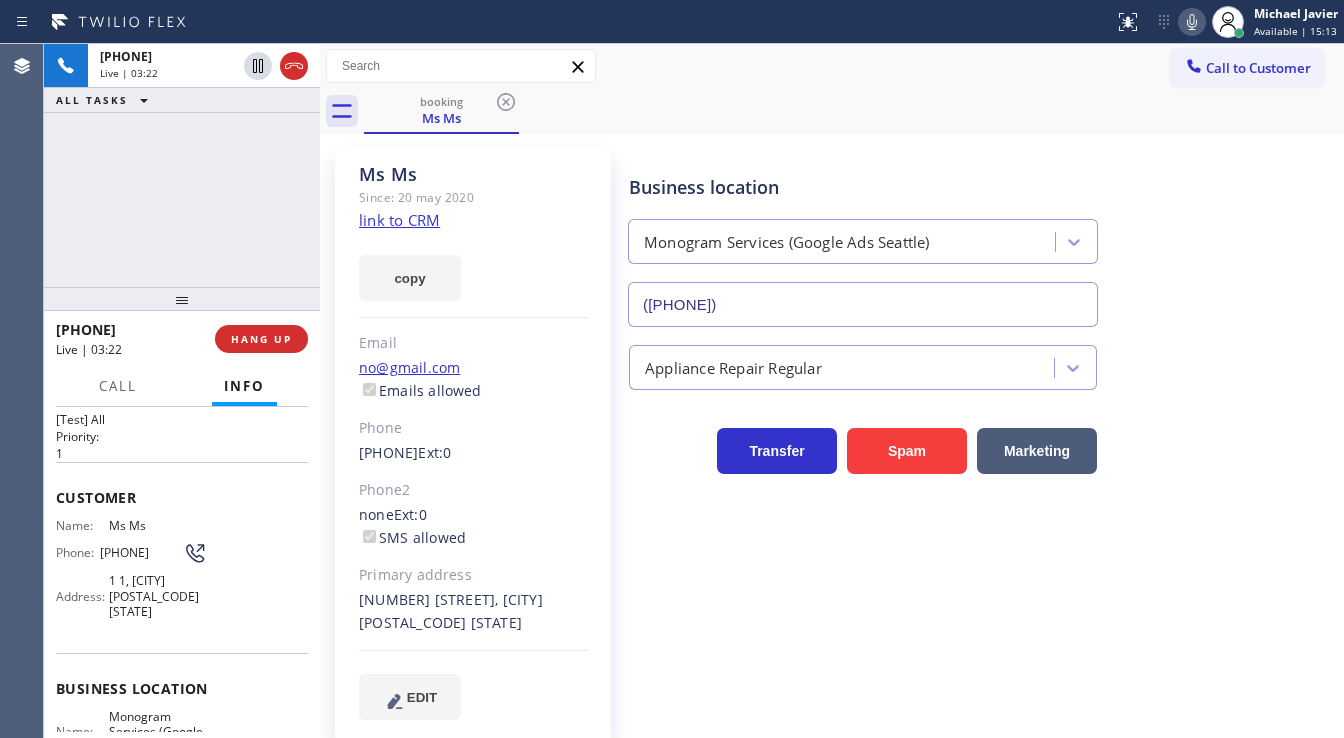 click on "+1[PHONE] Live | 03:22 ALL TASKS ALL TASKS ACTIVE TASKS TASKS IN WRAP UP" at bounding box center (182, 165) 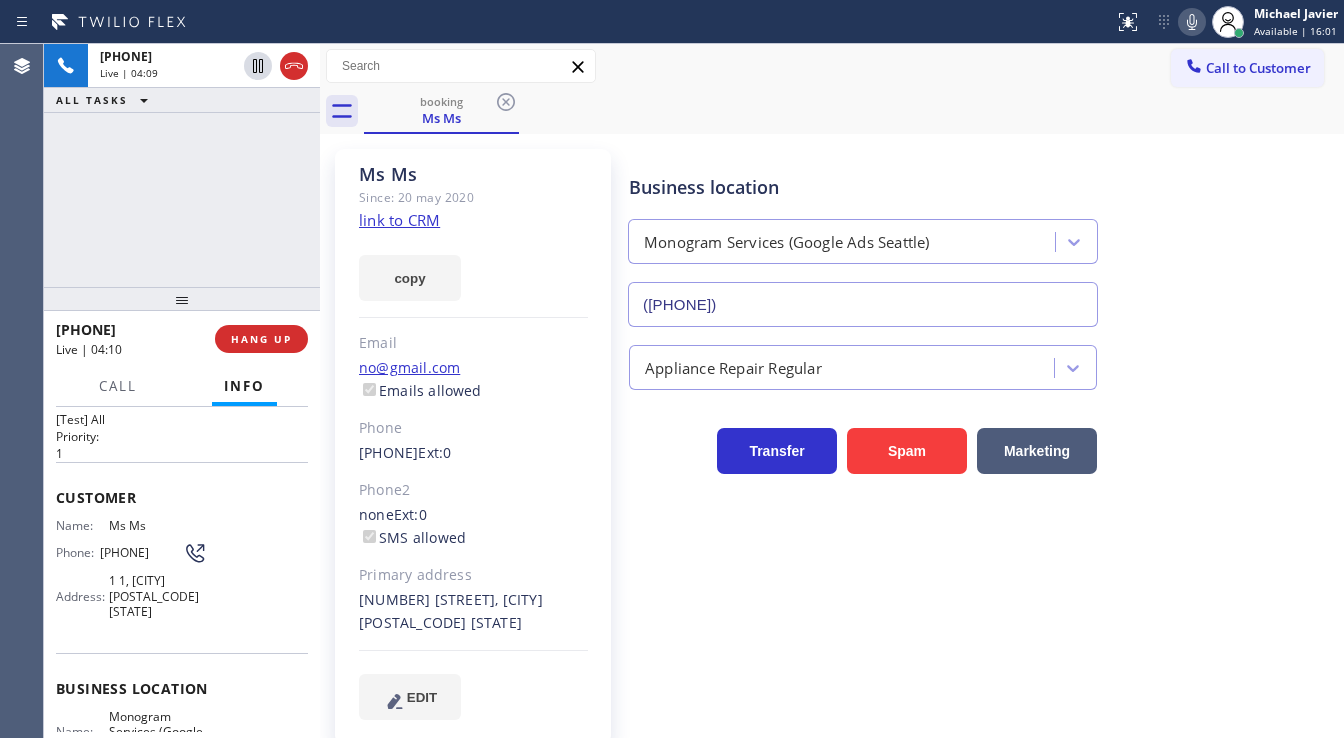 click on "[PHONE] Live | 04:09 ALL TASKS ALL TASKS ACTIVE TASKS TASKS IN WRAP UP" at bounding box center [182, 165] 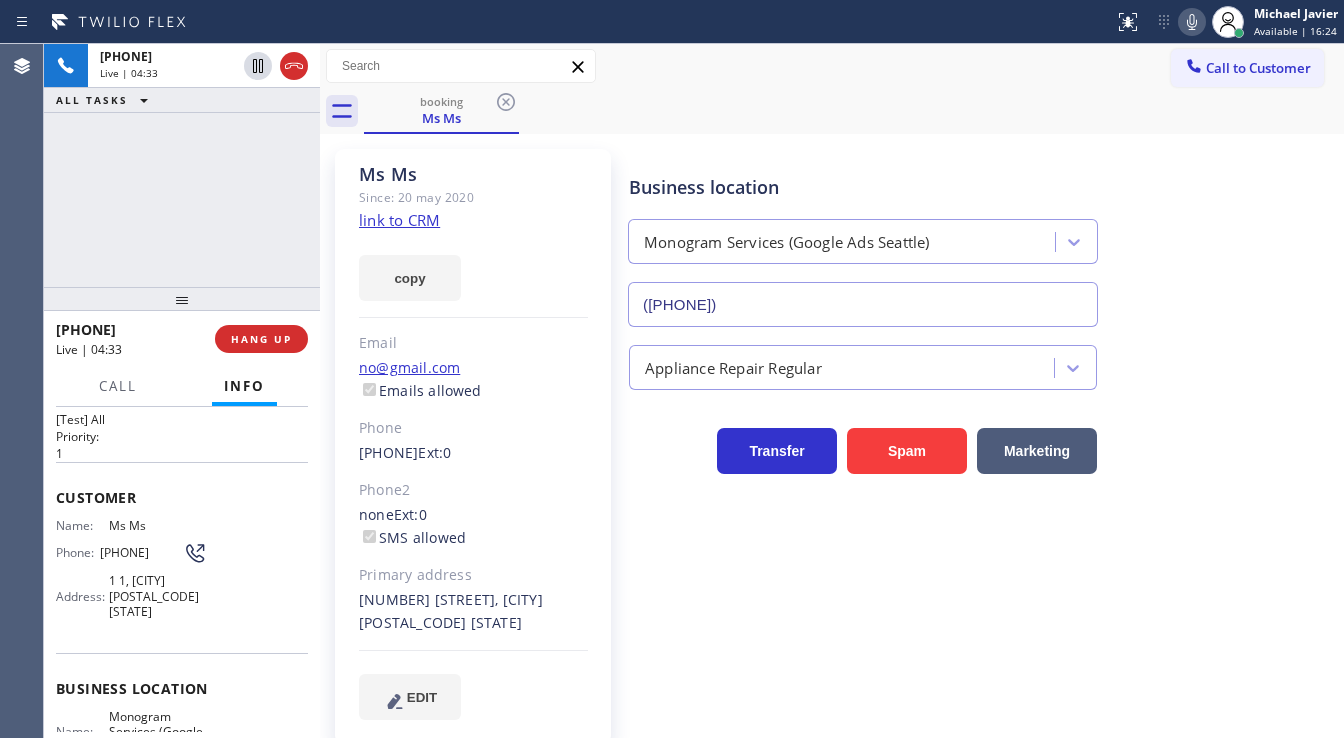 click on "Call to Customer Outbound call Location Search location Your caller id phone number [PHONE] Customer number Call Outbound call Technician Search Technician Your caller id phone number Your caller id phone number Call" at bounding box center (832, 66) 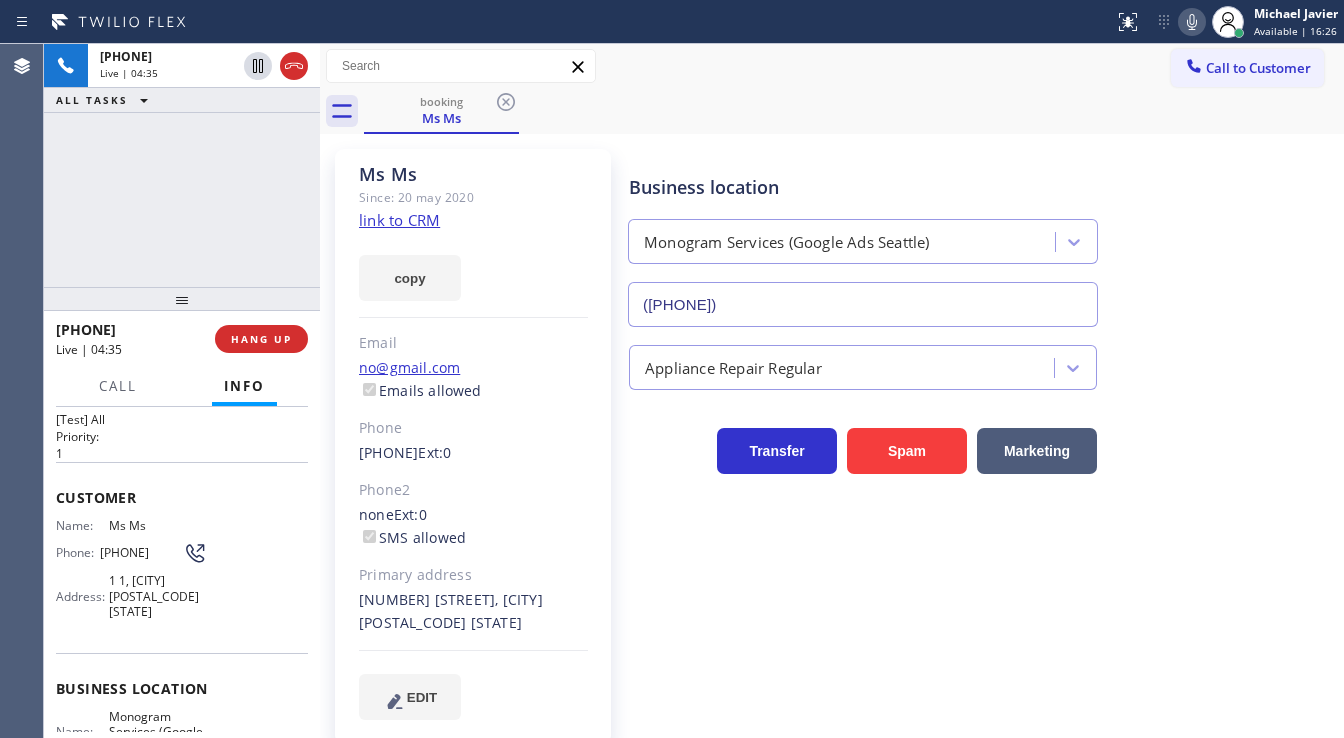 click on "Call to Customer Outbound call Location Search location Your caller id phone number [PHONE] Customer number Call Outbound call Technician Search Technician Your caller id phone number Your caller id phone number Call" at bounding box center [832, 66] 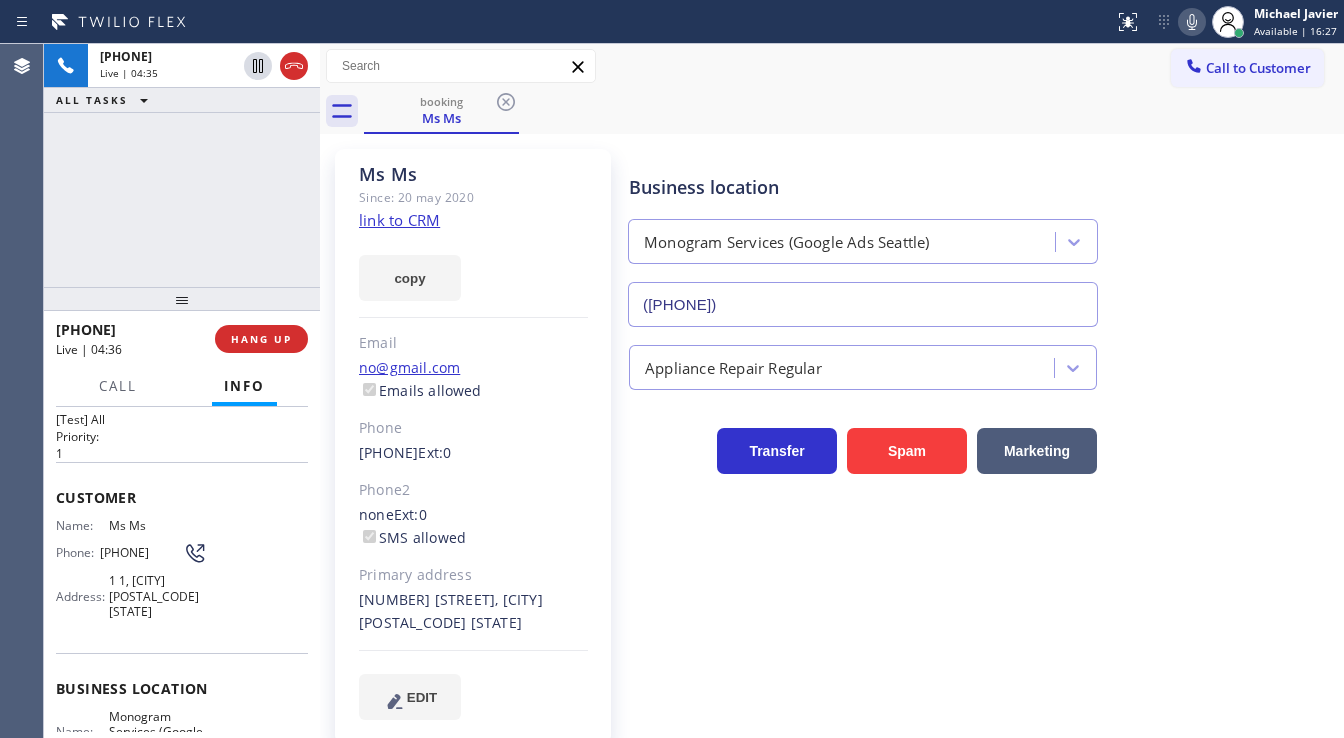 click 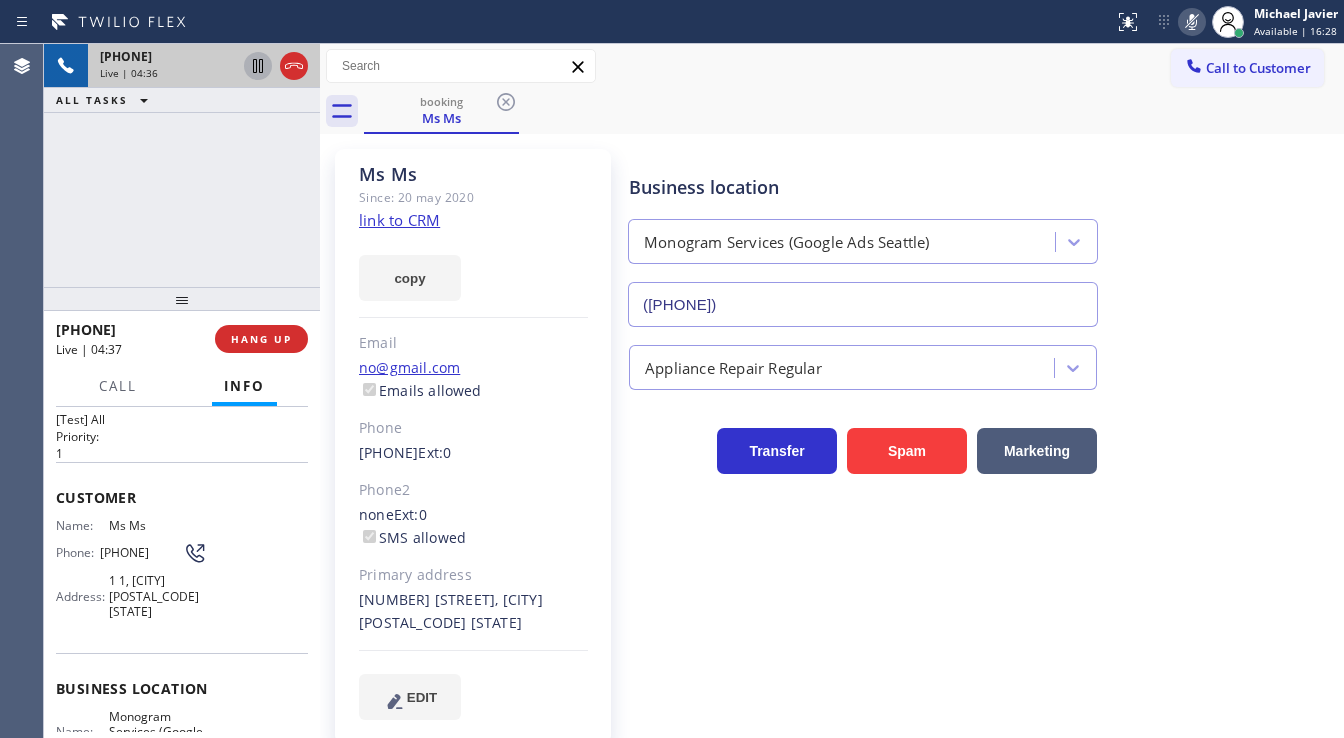 click 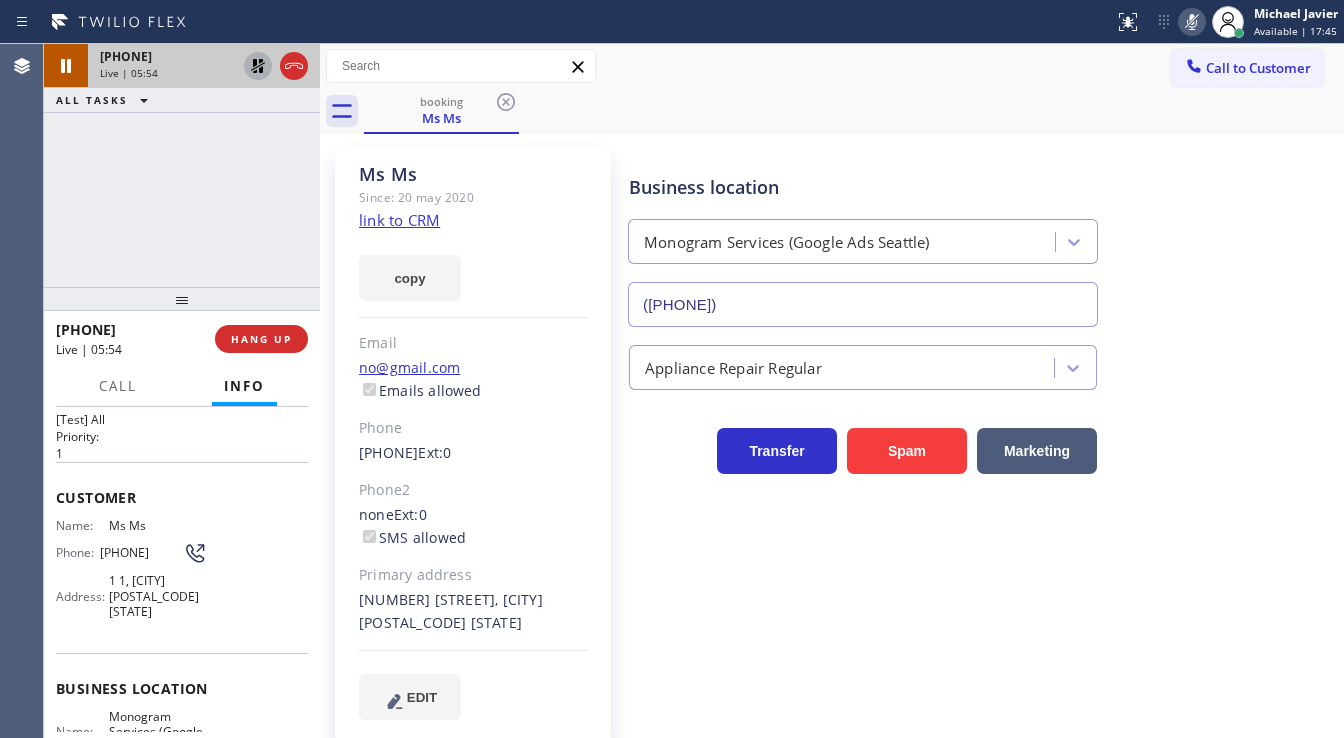 click 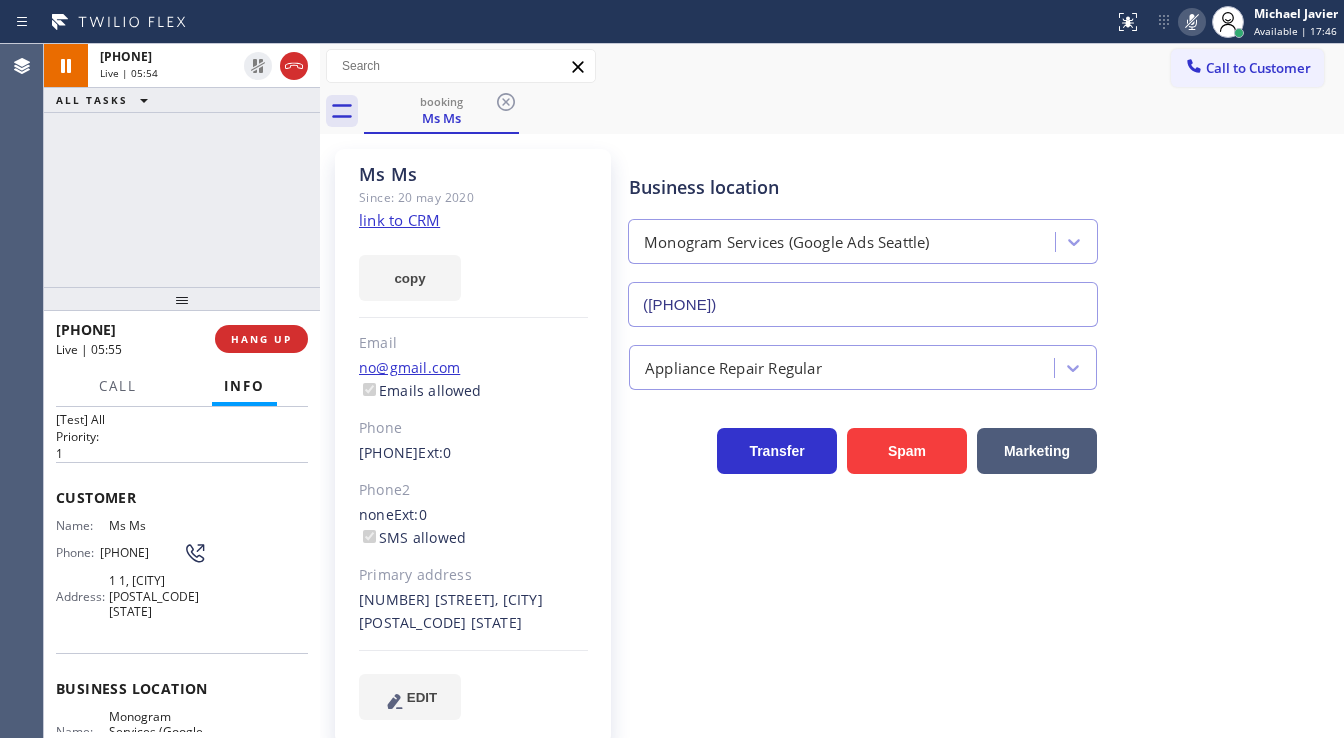 click 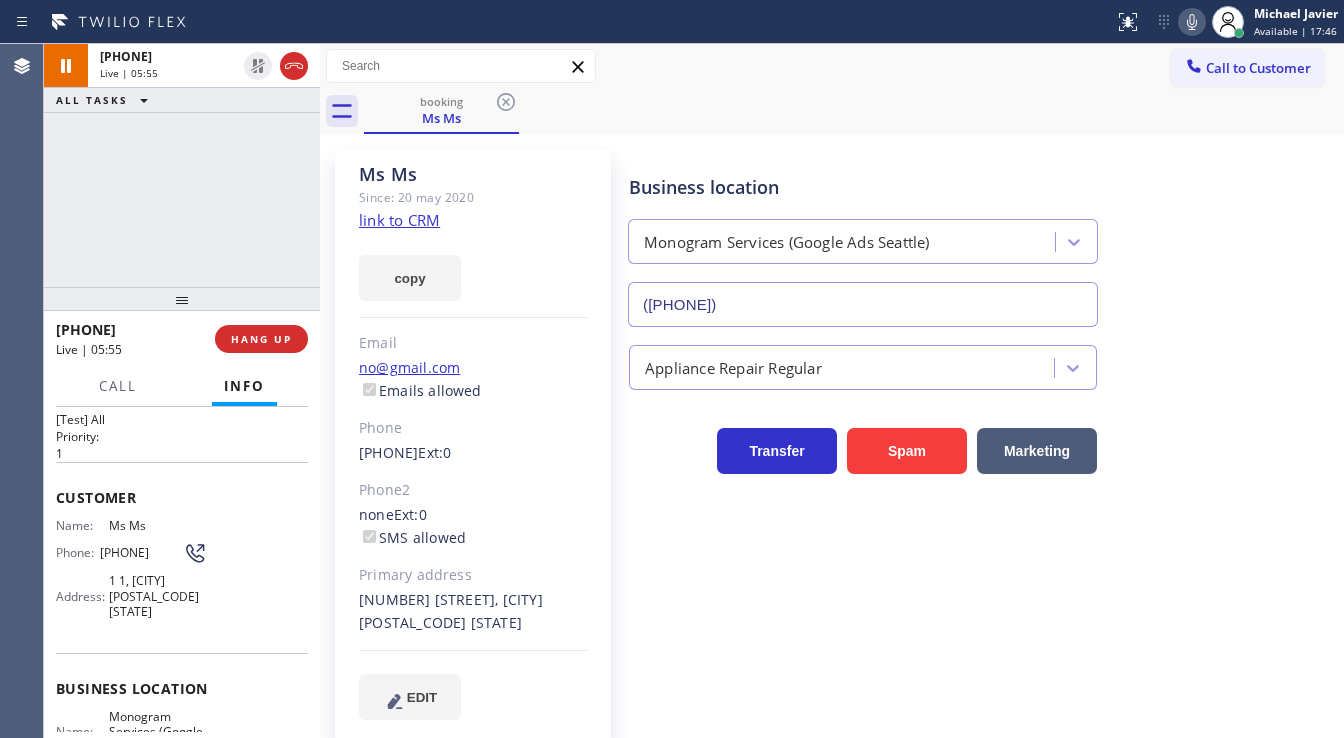click on "Call to Customer Outbound call Location Search location Your caller id phone number [PHONE] Customer number Call Outbound call Technician Search Technician Your caller id phone number Your caller id phone number Call" at bounding box center (832, 66) 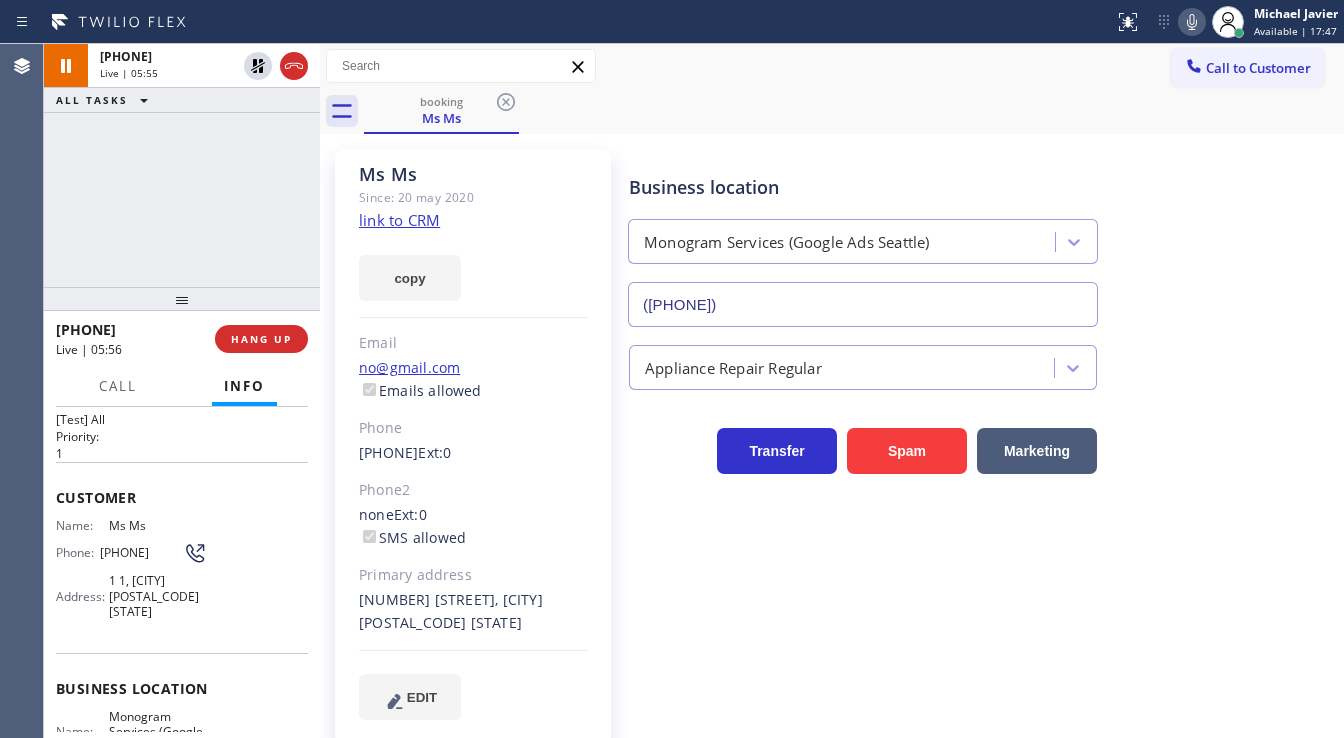 click on "[PHONE] Live | 05:55 ALL TASKS ALL TASKS ACTIVE TASKS TASKS IN WRAP UP" at bounding box center [182, 165] 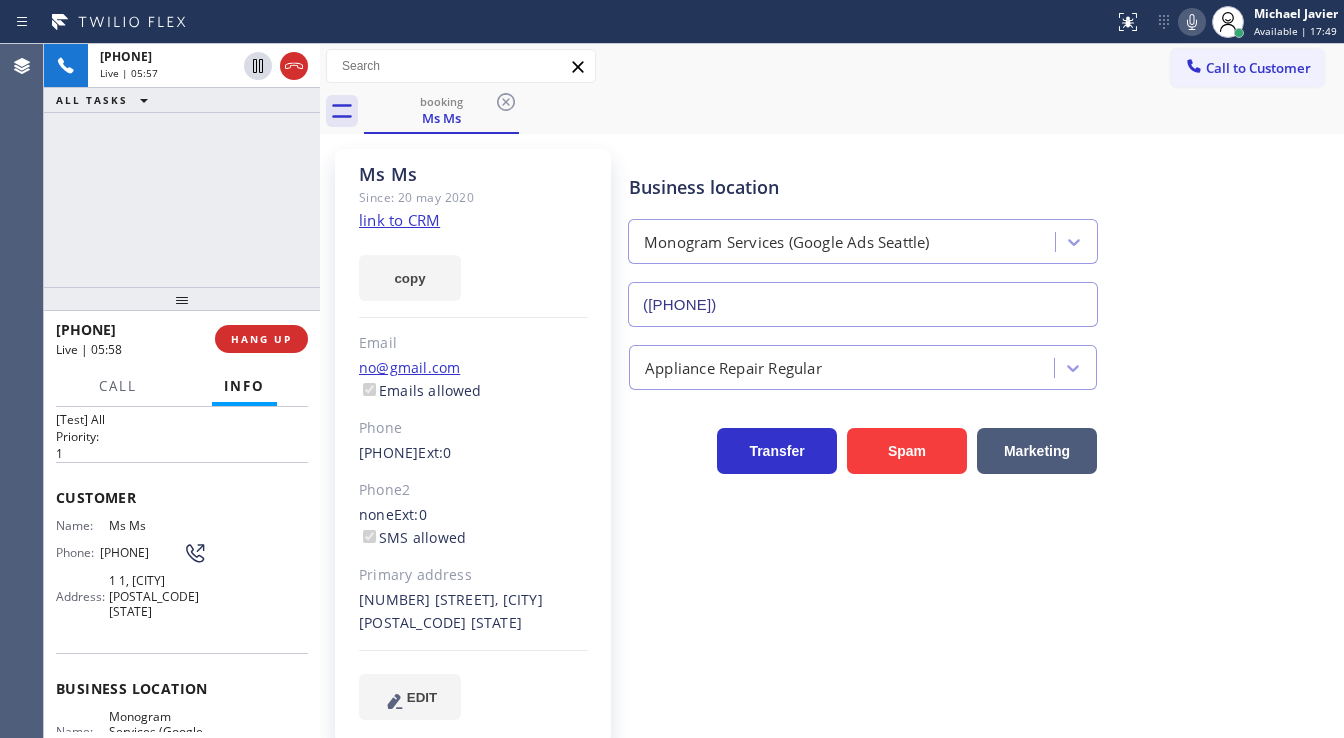 click on "[PHONE] Live | 05:57 ALL TASKS ALL TASKS ACTIVE TASKS TASKS IN WRAP UP" at bounding box center (182, 165) 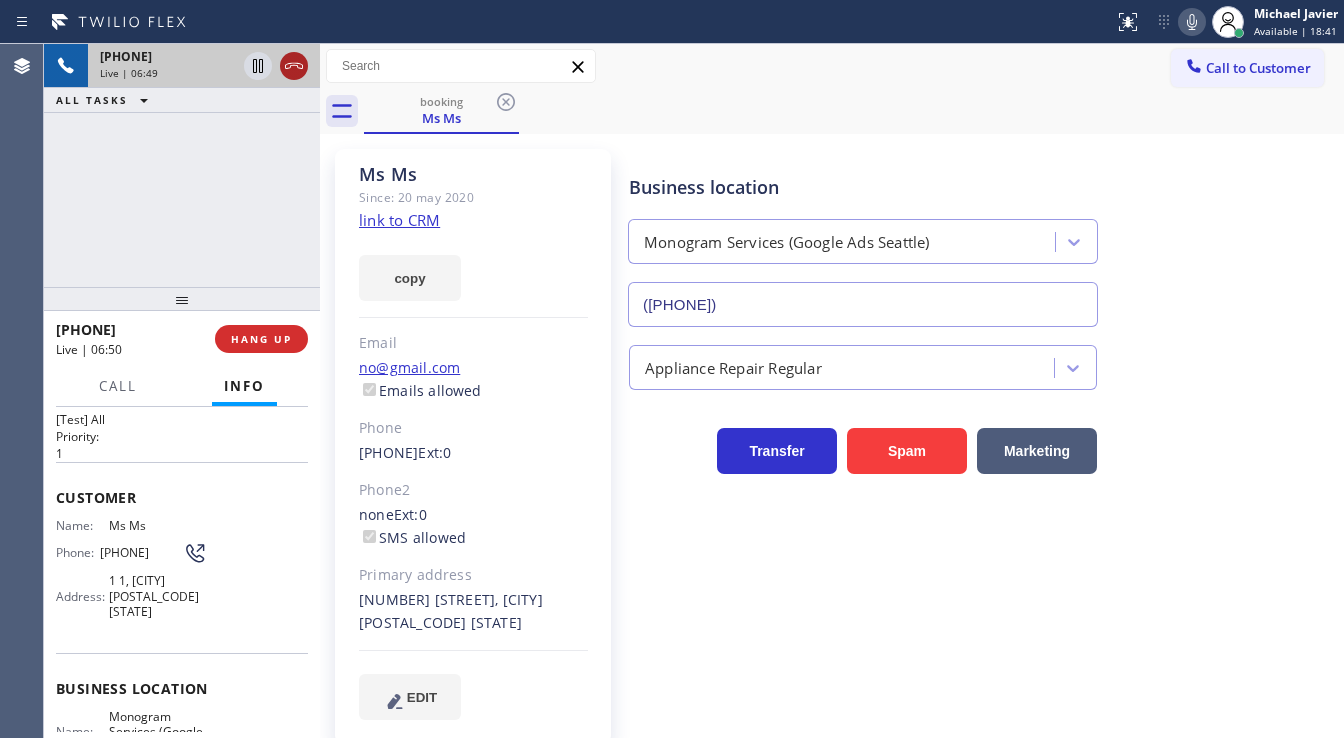 click 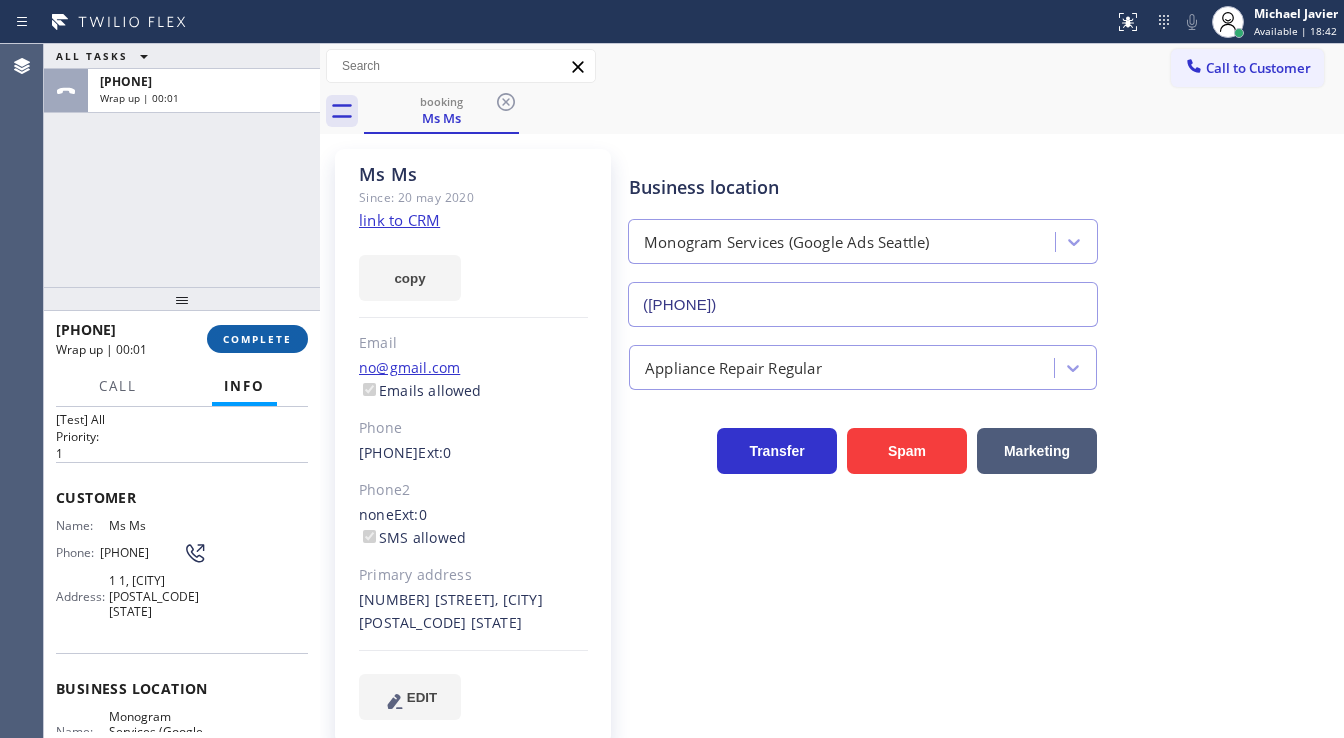 click on "COMPLETE" at bounding box center [257, 339] 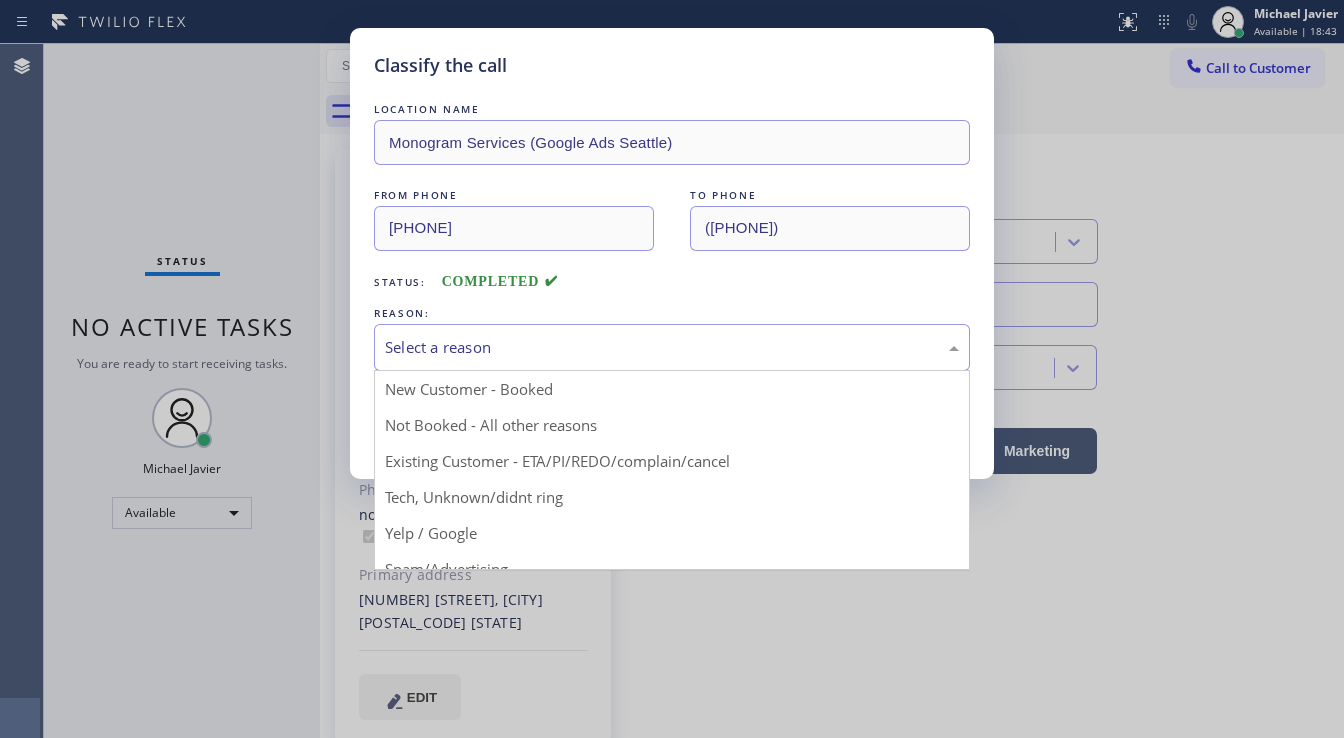 drag, startPoint x: 432, startPoint y: 340, endPoint x: 443, endPoint y: 340, distance: 11 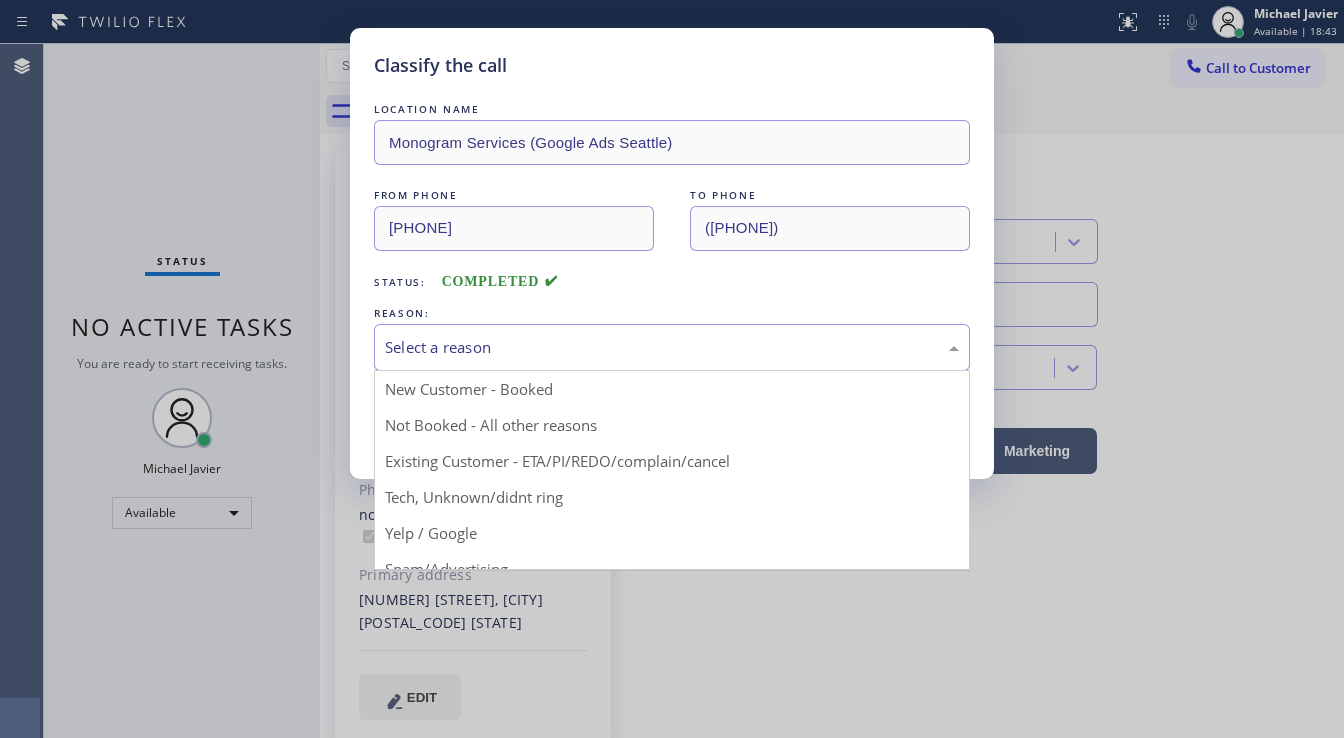 click on "Select a reason" at bounding box center (672, 347) 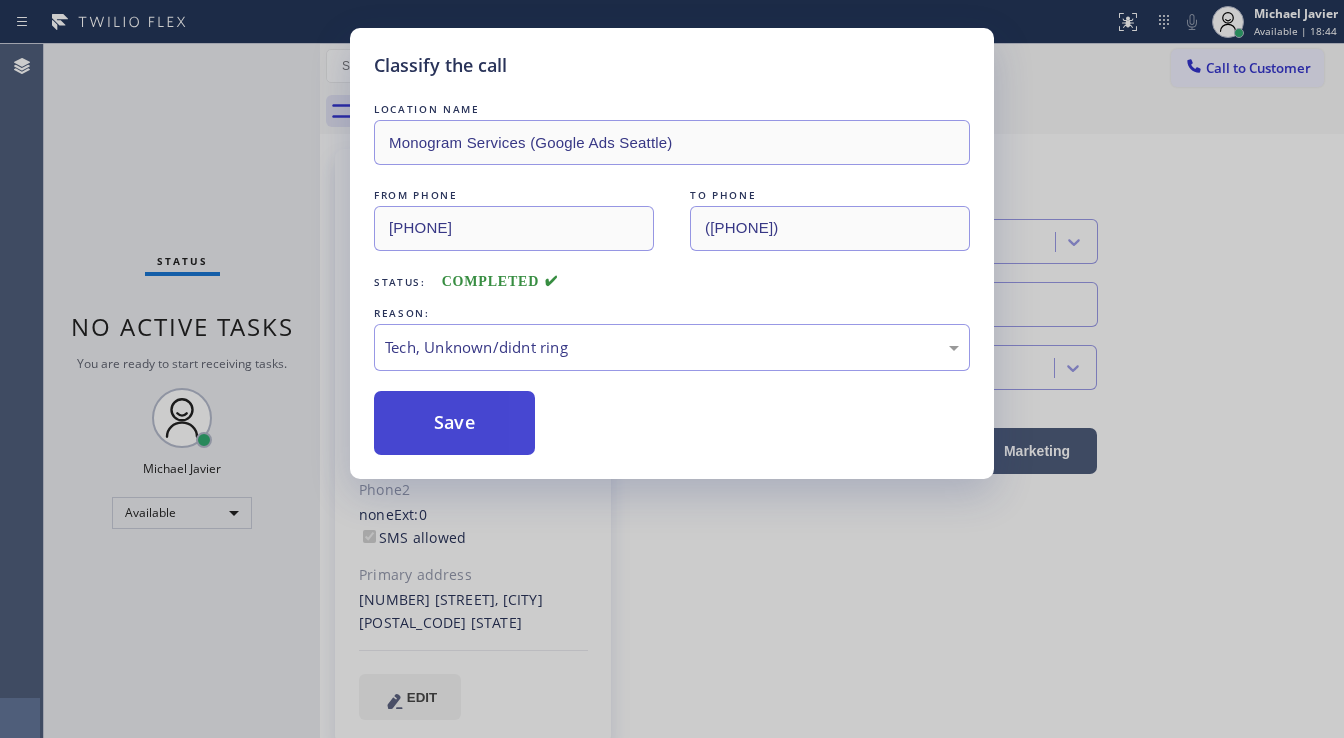 click on "Save" at bounding box center [454, 423] 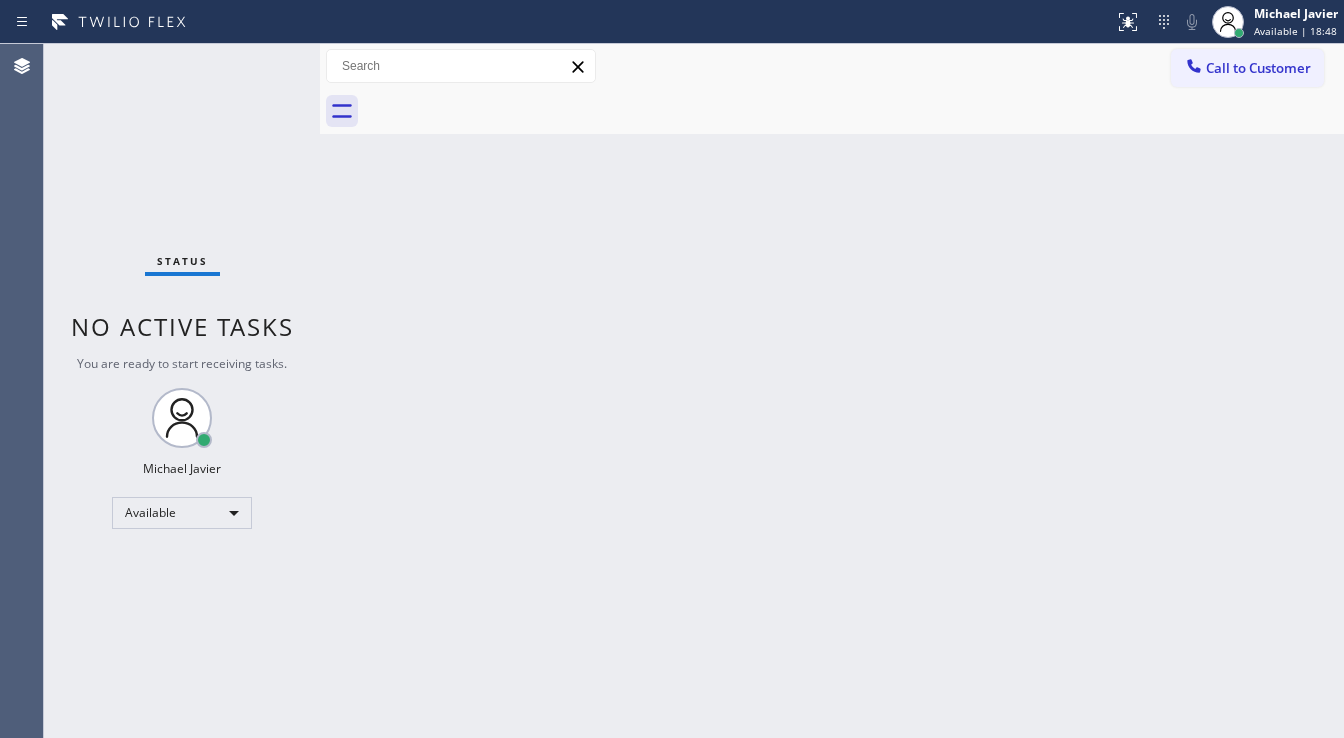 click on "Status   No active tasks     You are ready to start receiving tasks.   Michael Javier Available" at bounding box center (182, 391) 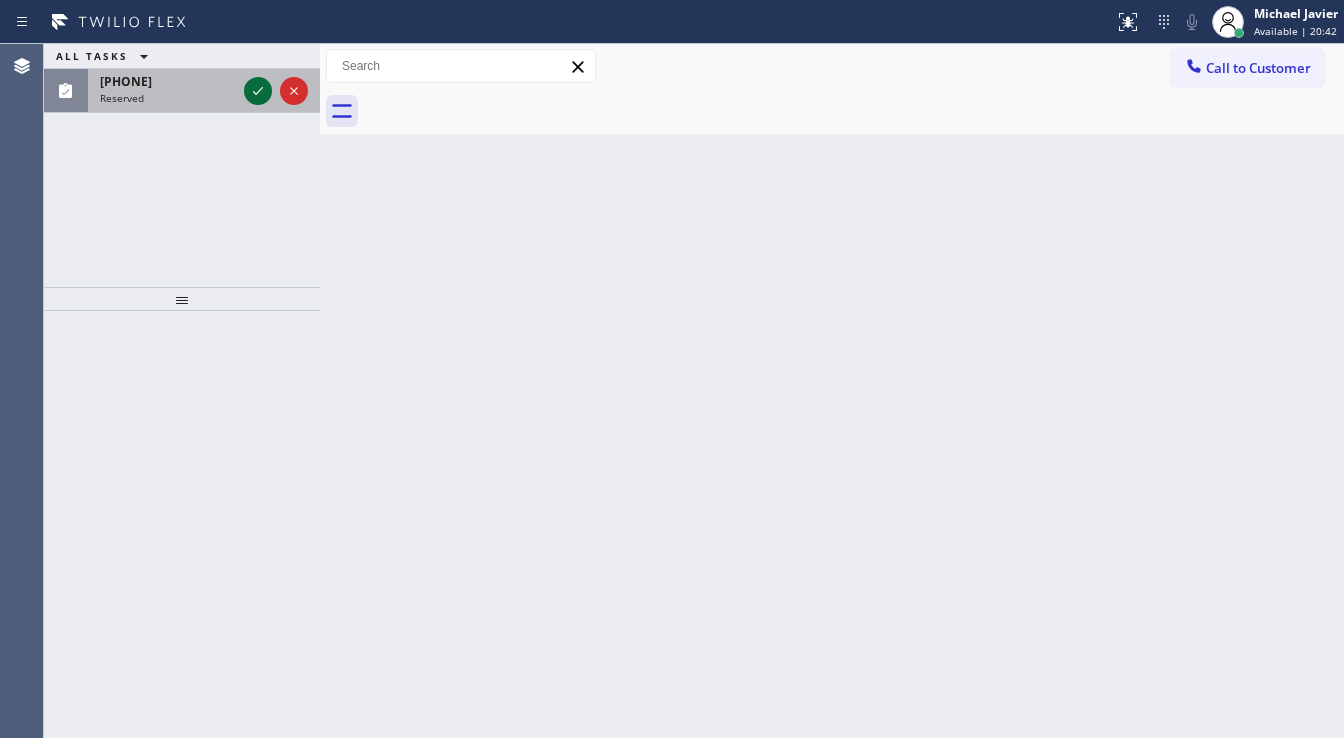 click 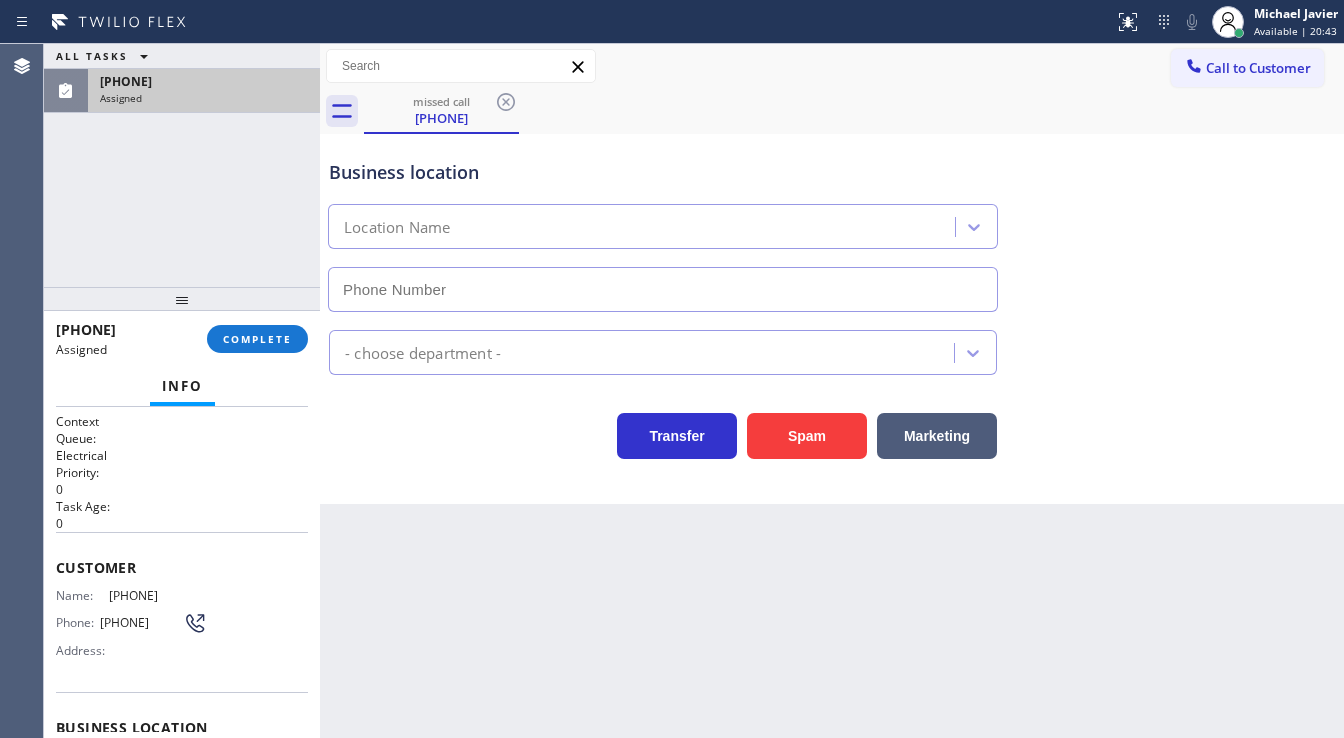 type on "([PHONE])" 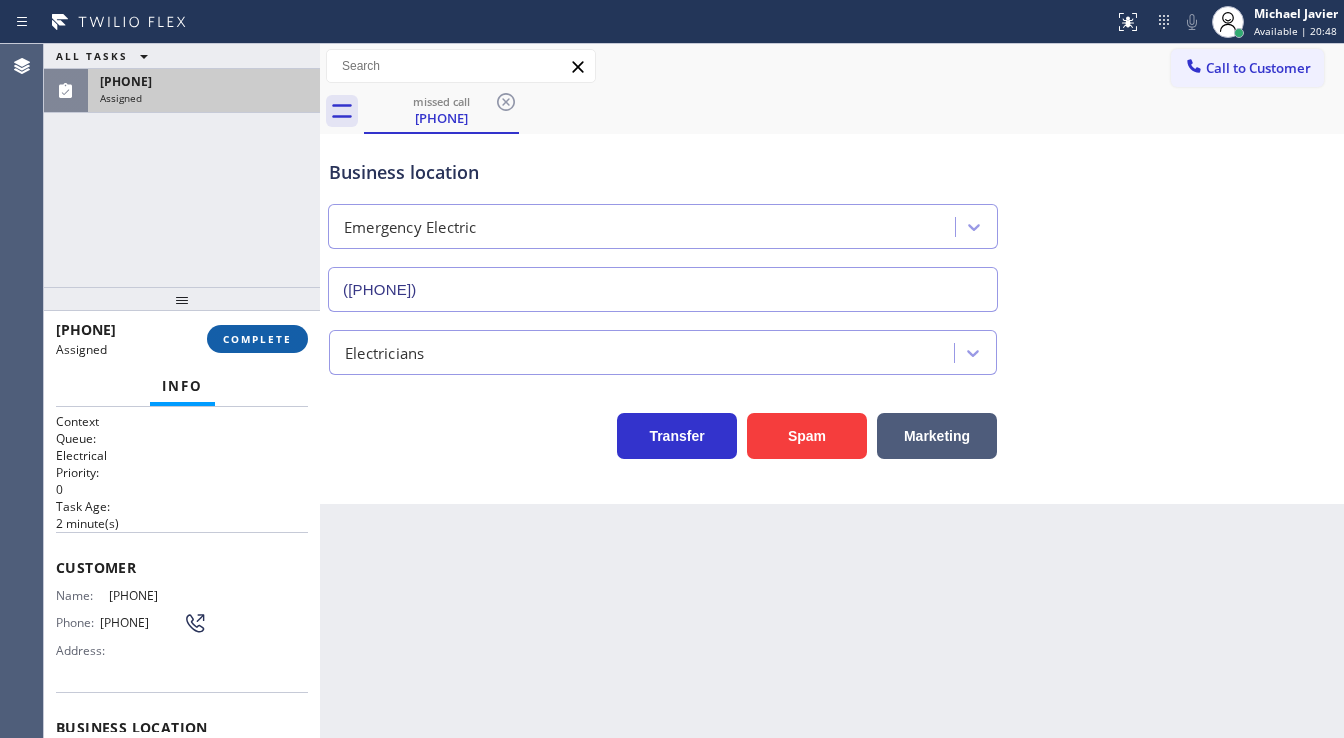 click on "COMPLETE" at bounding box center (257, 339) 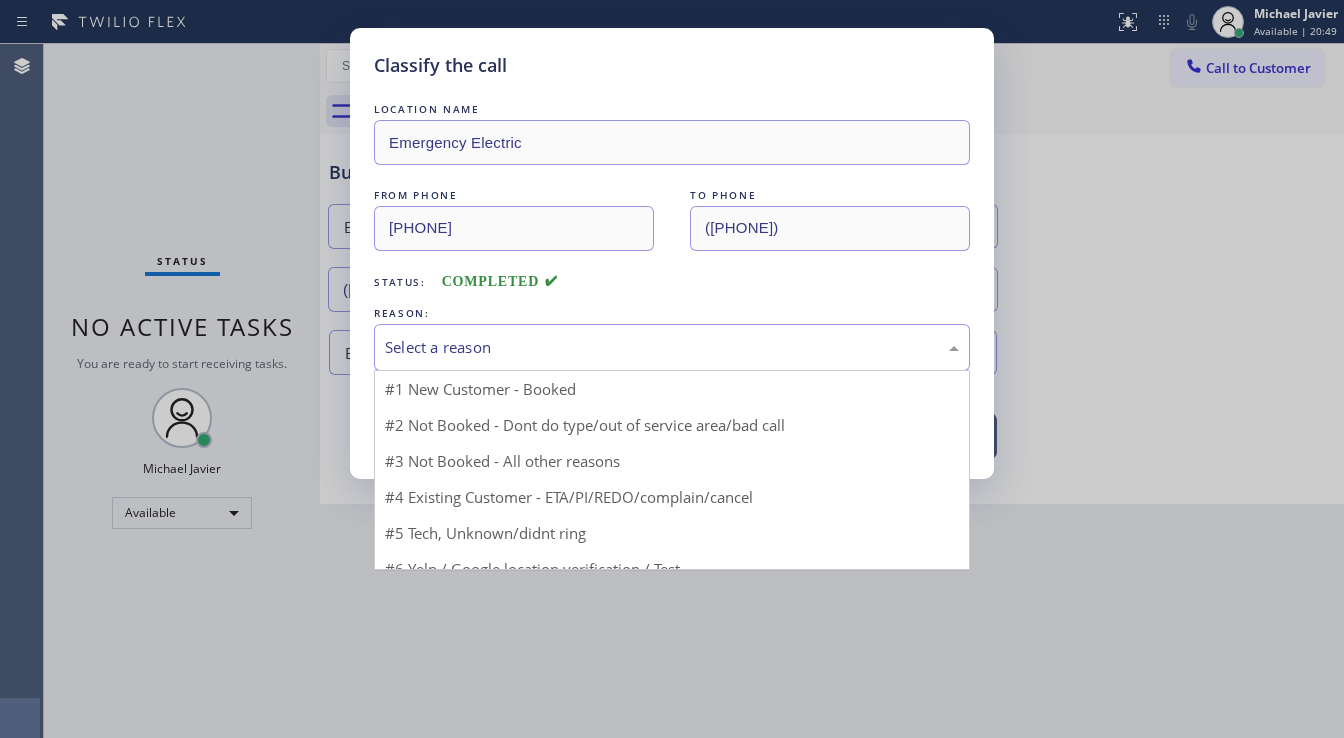 drag, startPoint x: 502, startPoint y: 345, endPoint x: 504, endPoint y: 367, distance: 22.090721 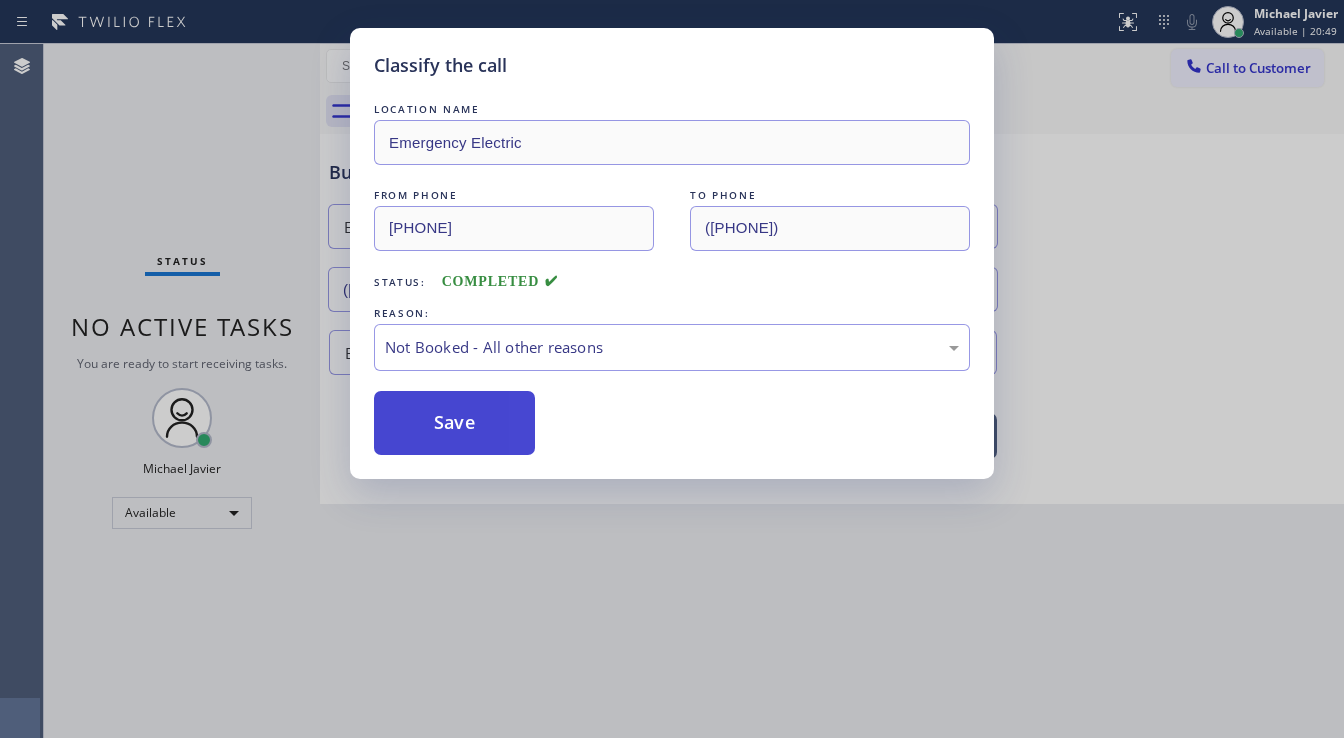 click on "Save" at bounding box center [454, 423] 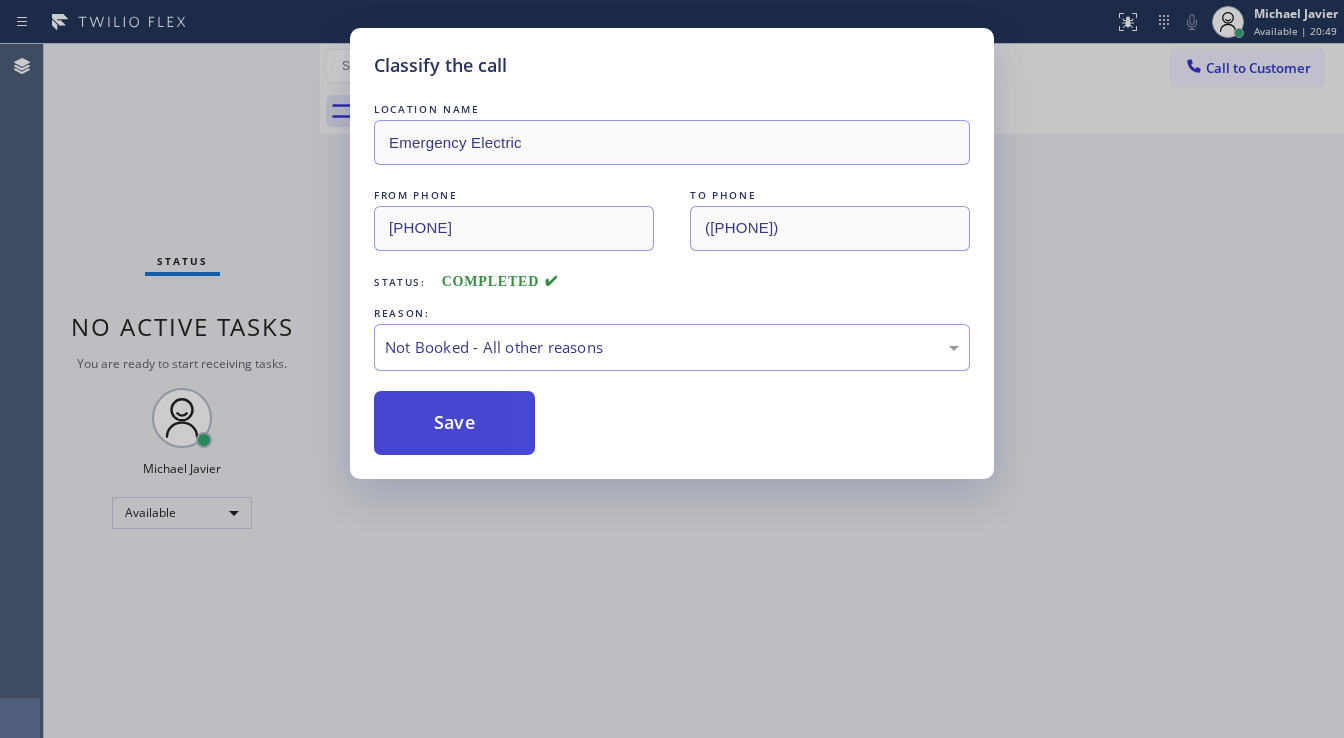click on "Save" at bounding box center [454, 423] 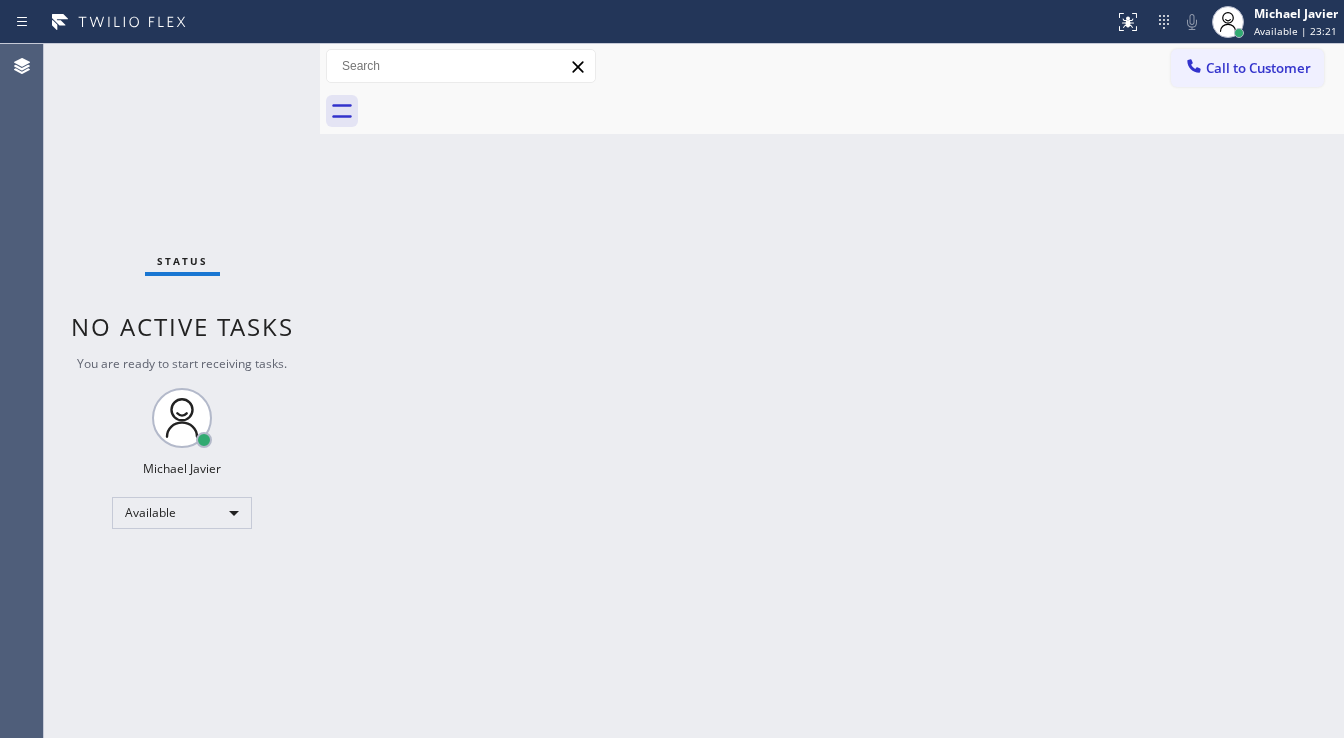click on "Status   No active tasks     You are ready to start receiving tasks.   Michael Javier Available" at bounding box center [182, 391] 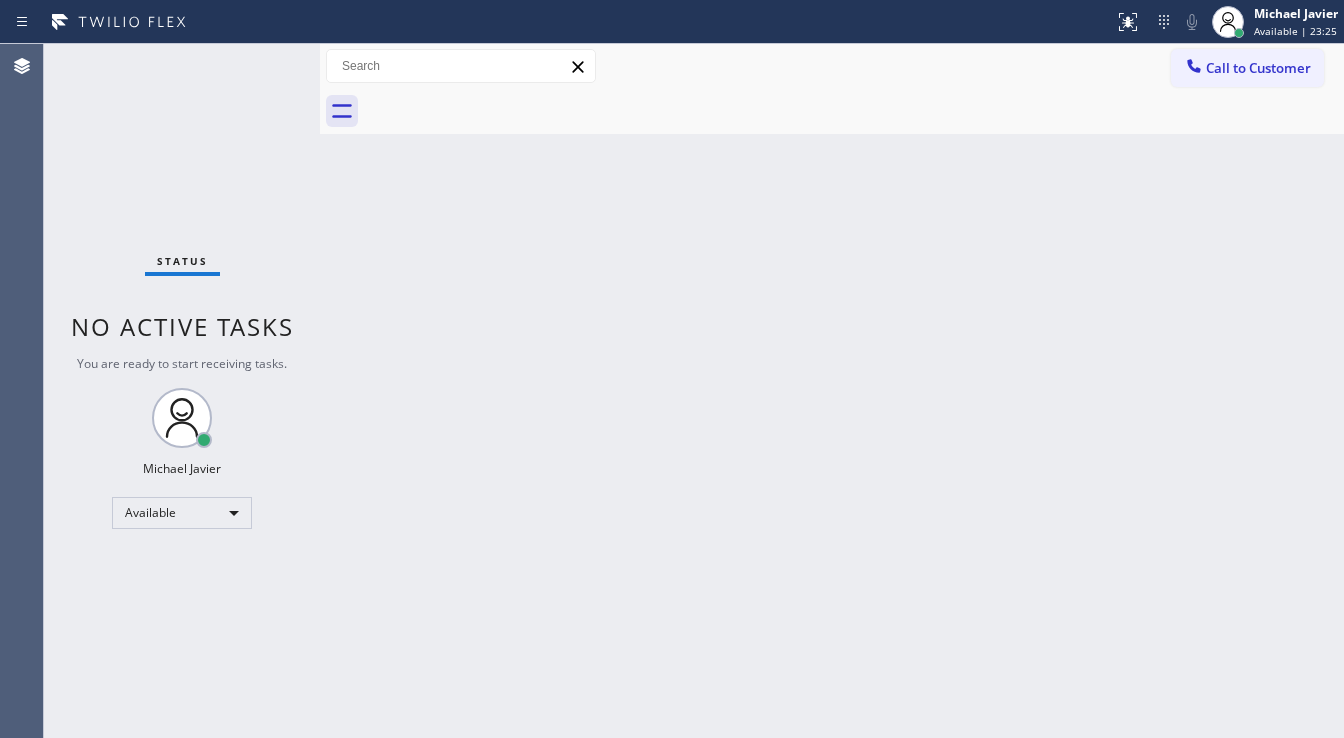click on "Status   No active tasks     You are ready to start receiving tasks.   Michael Javier Available" at bounding box center (182, 391) 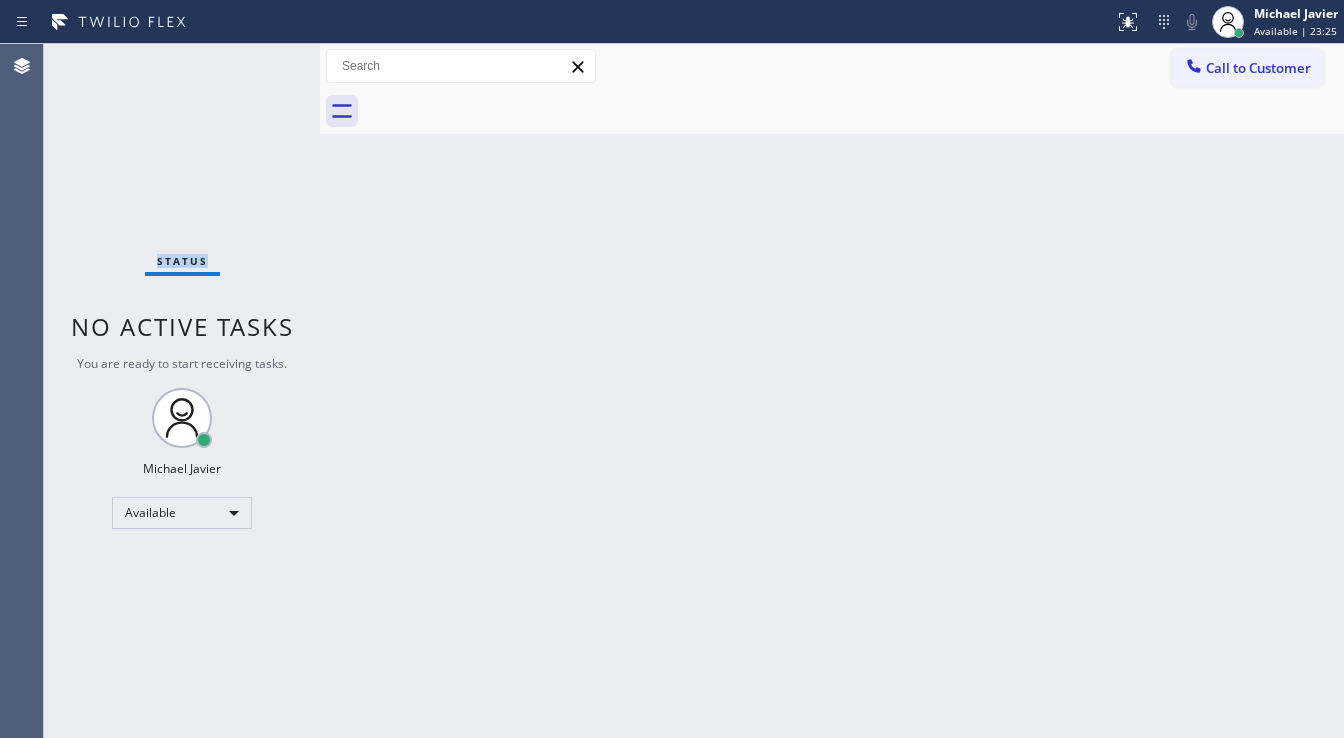 click on "Status   No active tasks     You are ready to start receiving tasks.   Michael Javier Available" at bounding box center (182, 391) 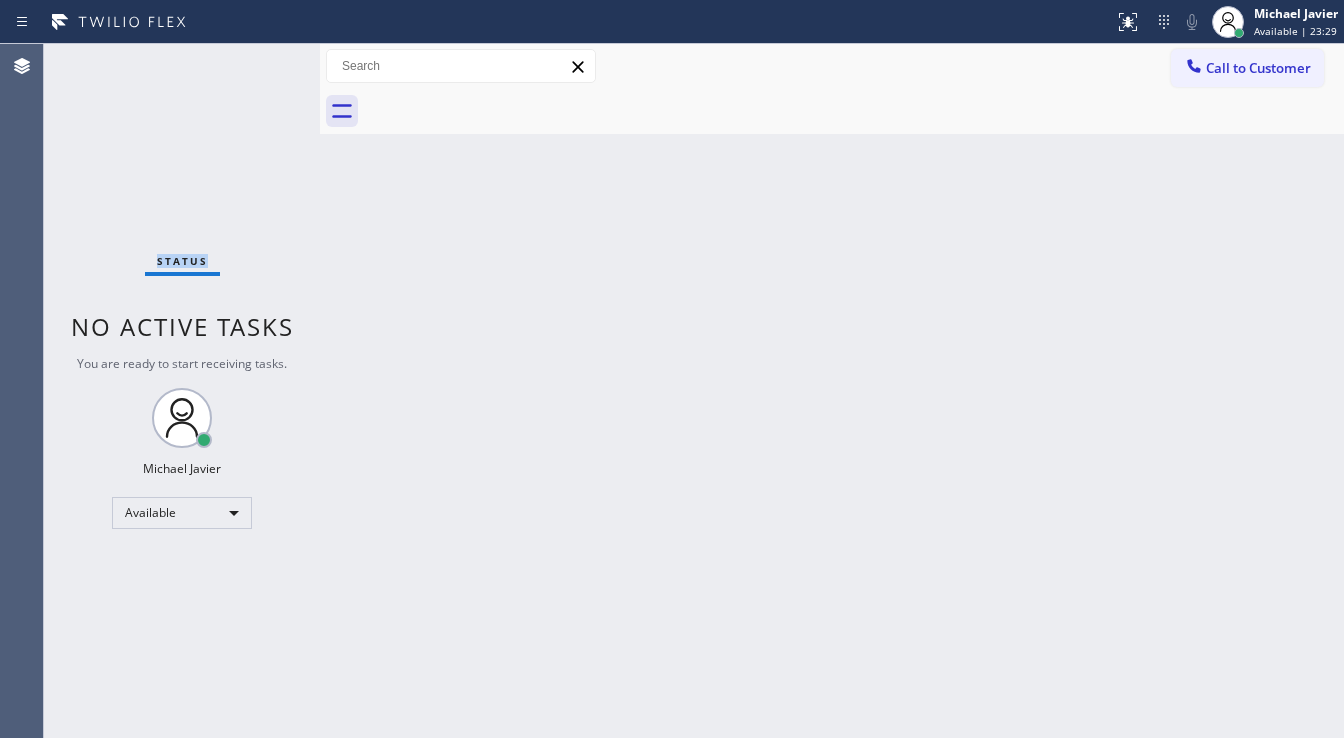 click on "Status   No active tasks     You are ready to start receiving tasks.   Michael Javier Available" at bounding box center [182, 391] 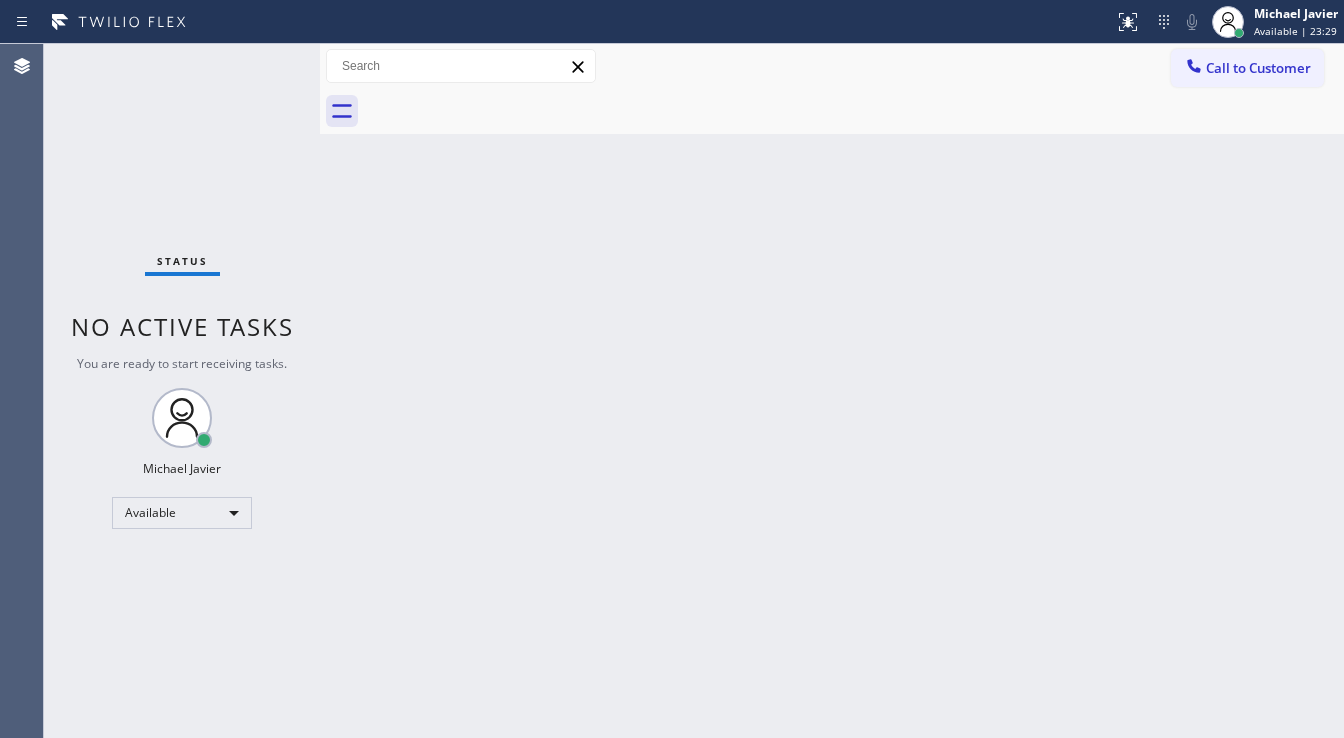 click on "Status   No active tasks     You are ready to start receiving tasks.   Michael Javier Available" at bounding box center (182, 391) 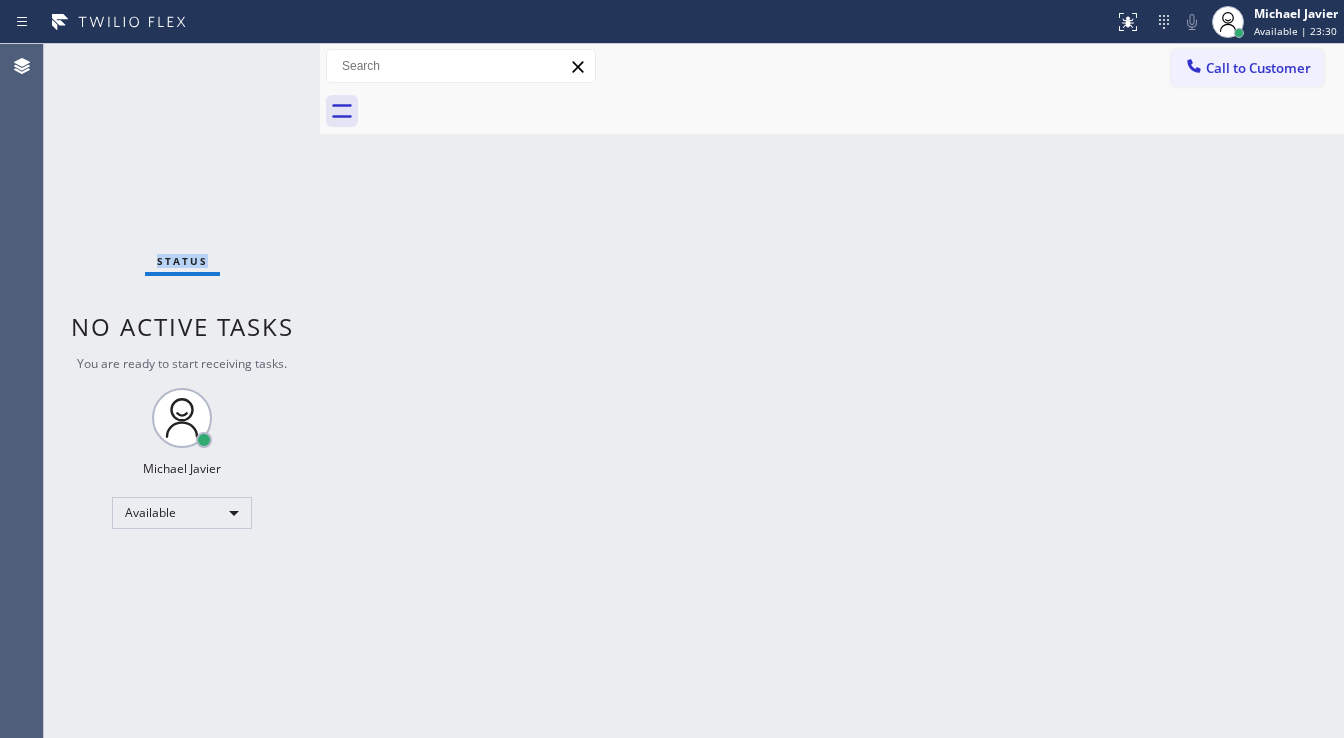 click on "Status   No active tasks     You are ready to start receiving tasks.   Michael Javier Available" at bounding box center (182, 391) 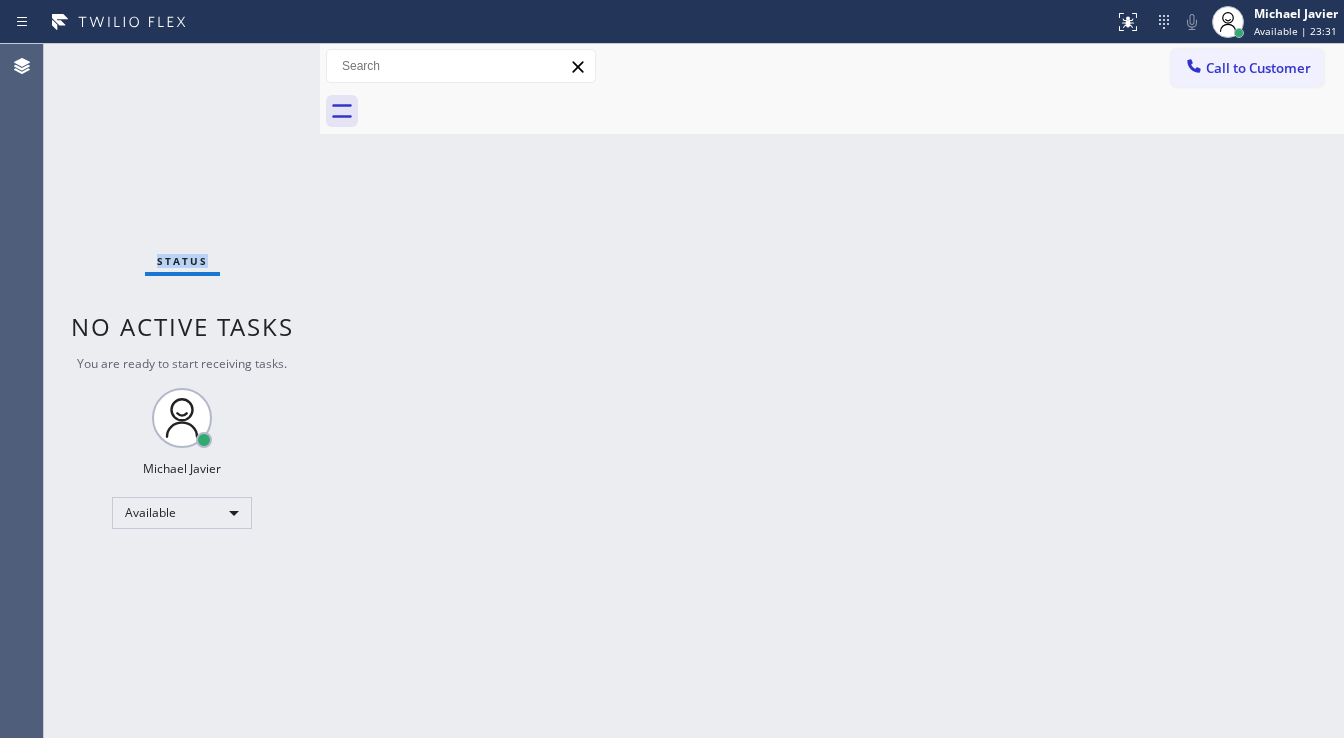 click on "Status   No active tasks     You are ready to start receiving tasks.   Michael Javier Available" at bounding box center (182, 391) 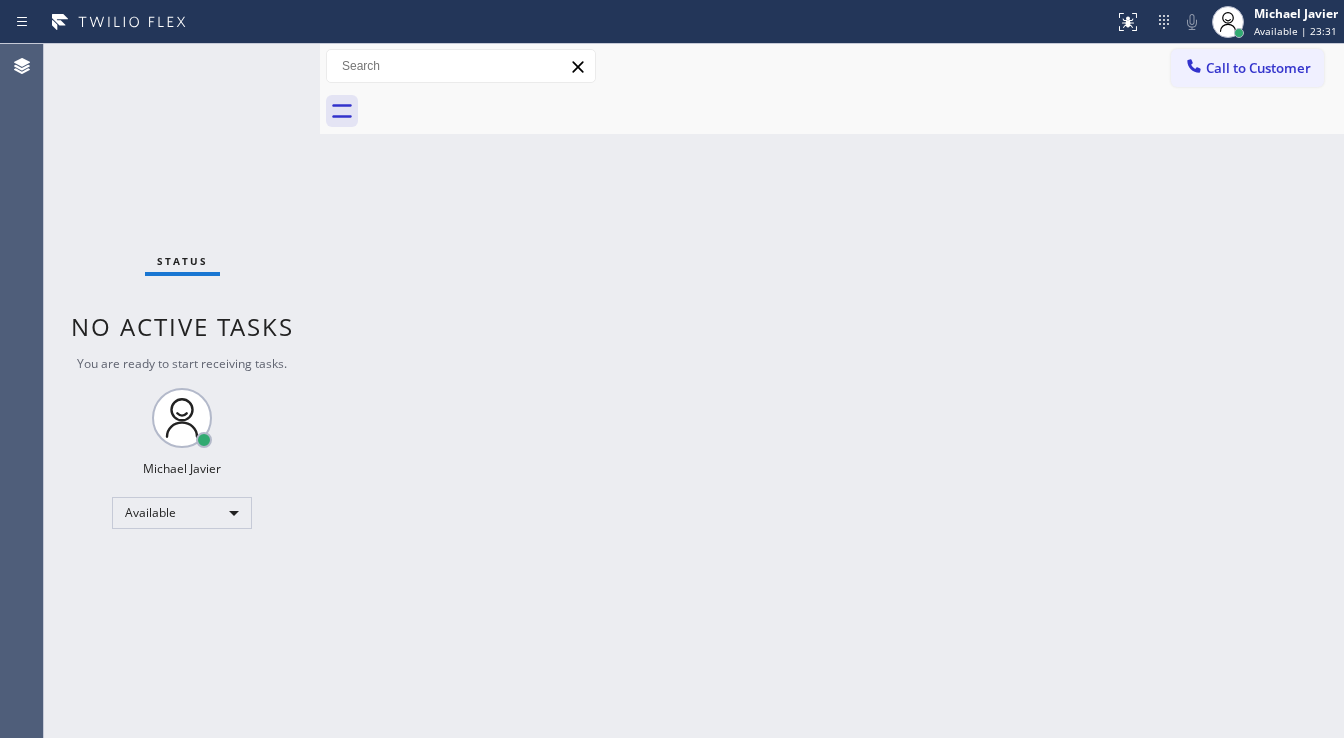 click on "Status   No active tasks     You are ready to start receiving tasks.   Michael Javier Available" at bounding box center (182, 391) 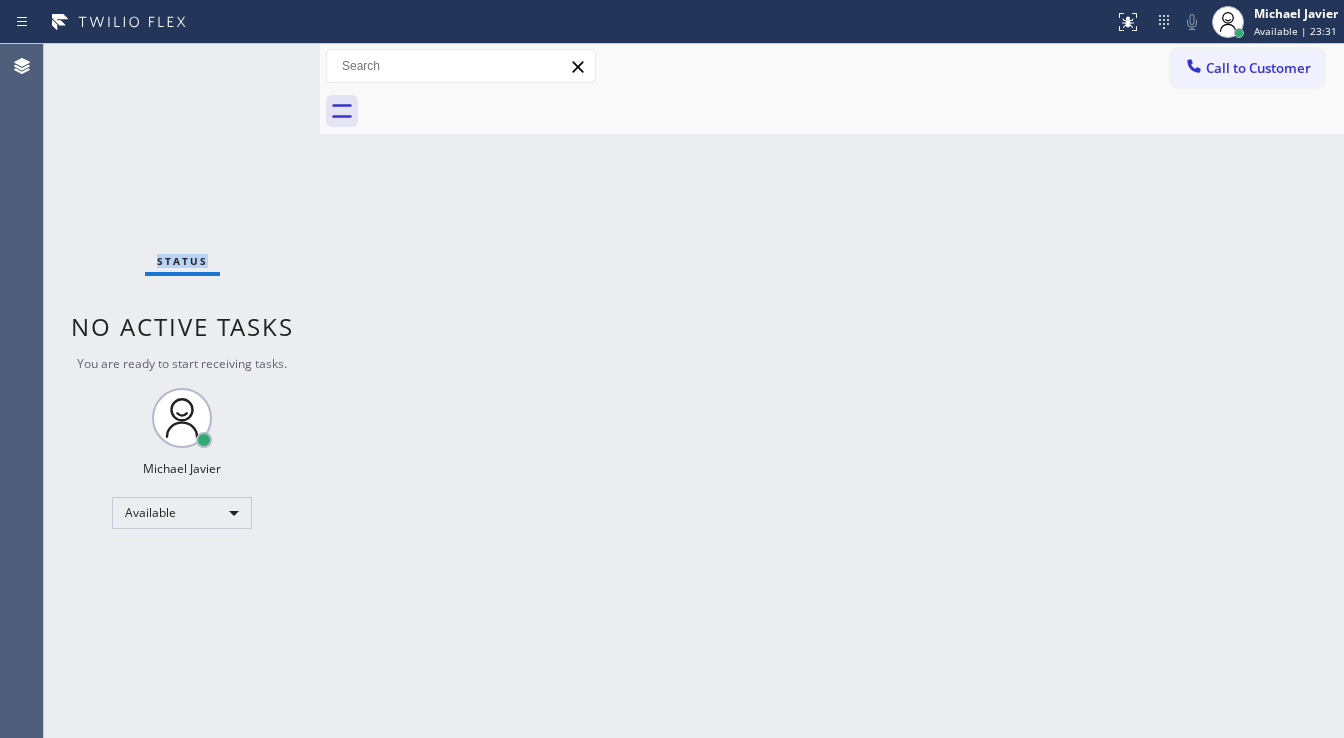 click on "Status   No active tasks     You are ready to start receiving tasks.   Michael Javier Available" at bounding box center [182, 391] 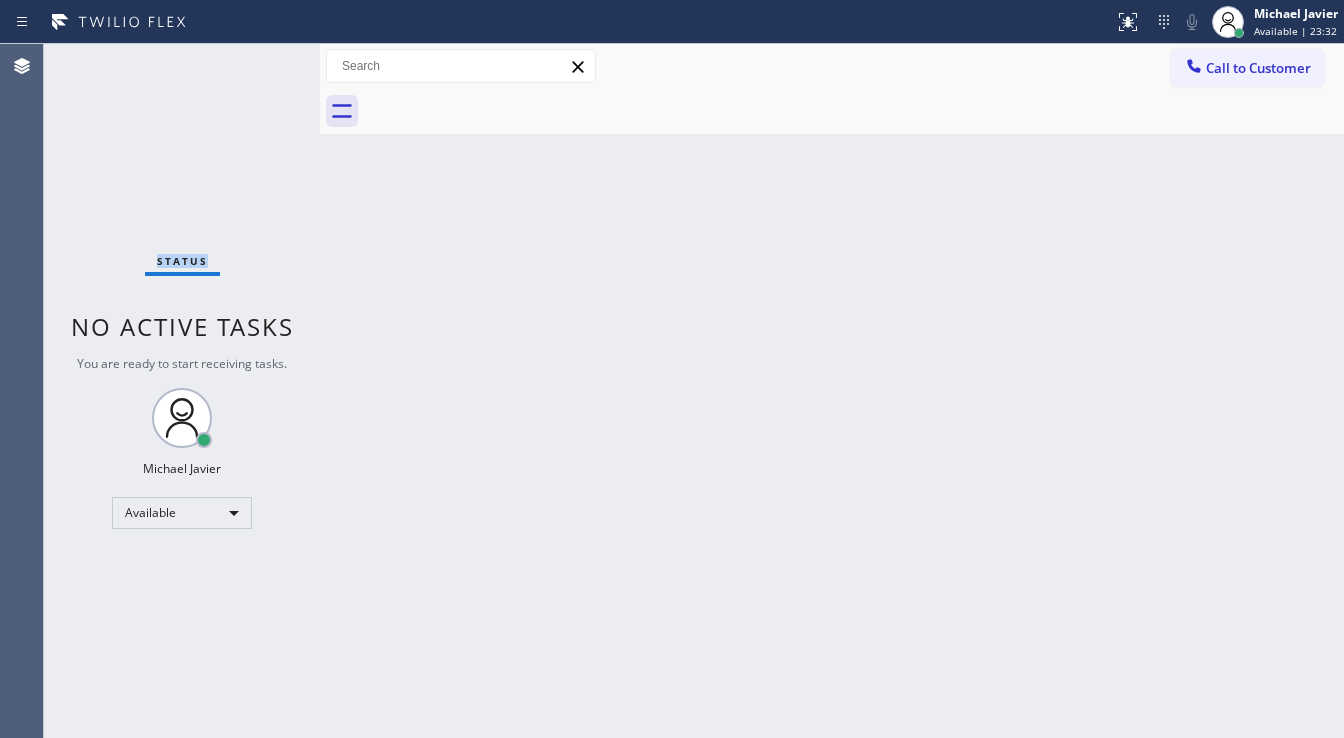 click on "Status   No active tasks     You are ready to start receiving tasks.   Michael Javier Available" at bounding box center [182, 391] 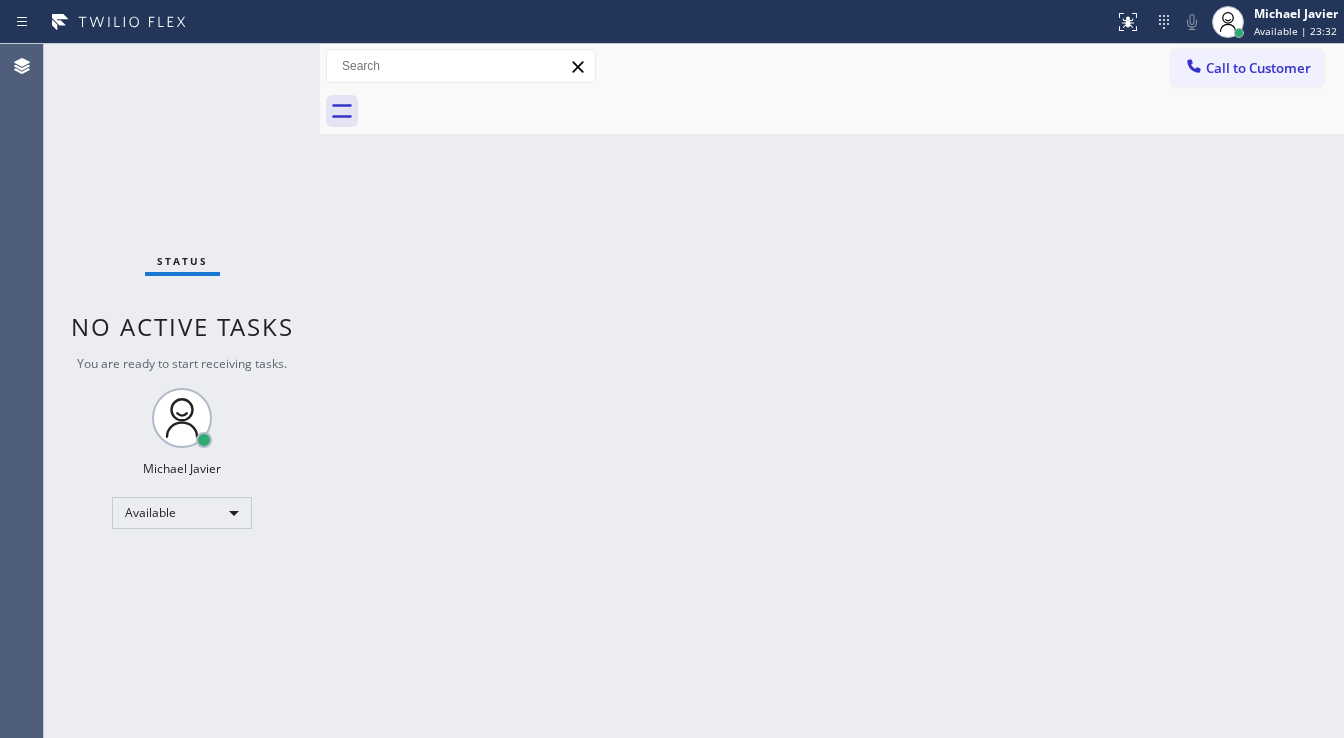 click on "Status   No active tasks     You are ready to start receiving tasks.   Michael Javier Available" at bounding box center (182, 391) 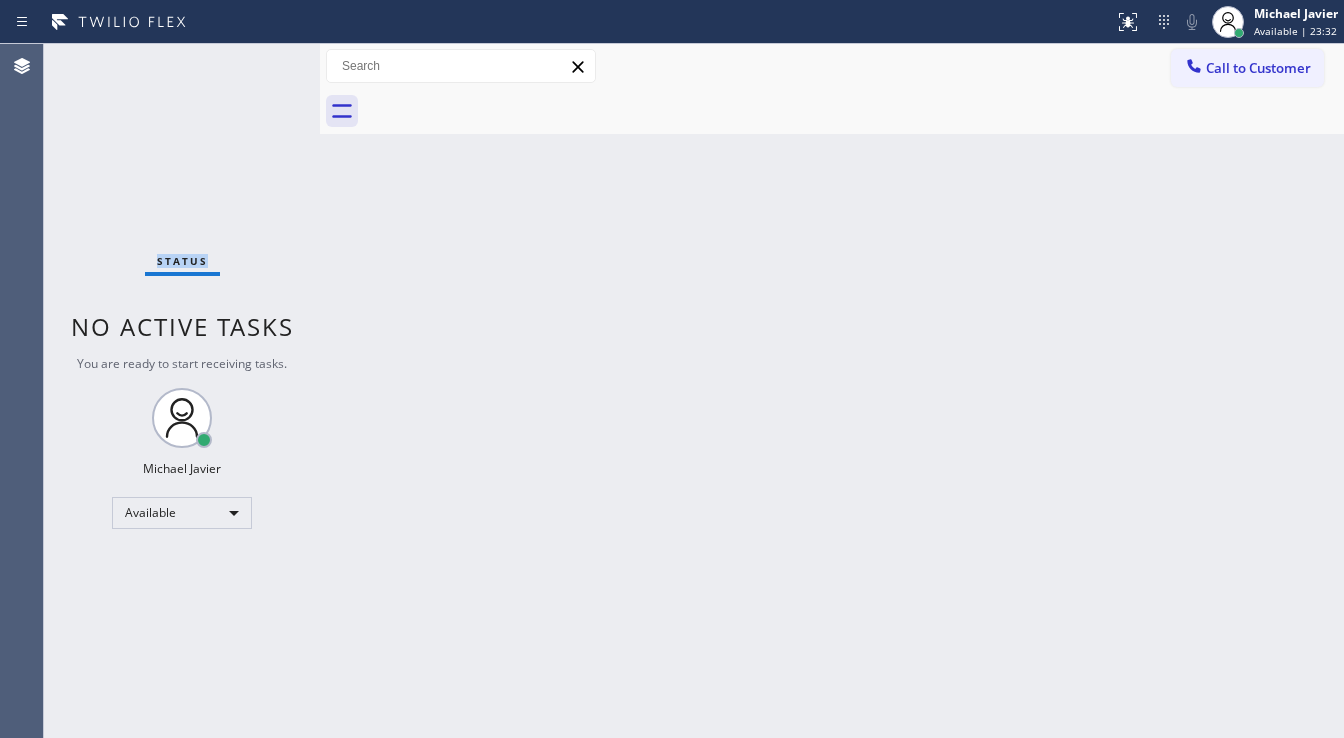 click on "Status   No active tasks     You are ready to start receiving tasks.   Michael Javier Available" at bounding box center [182, 391] 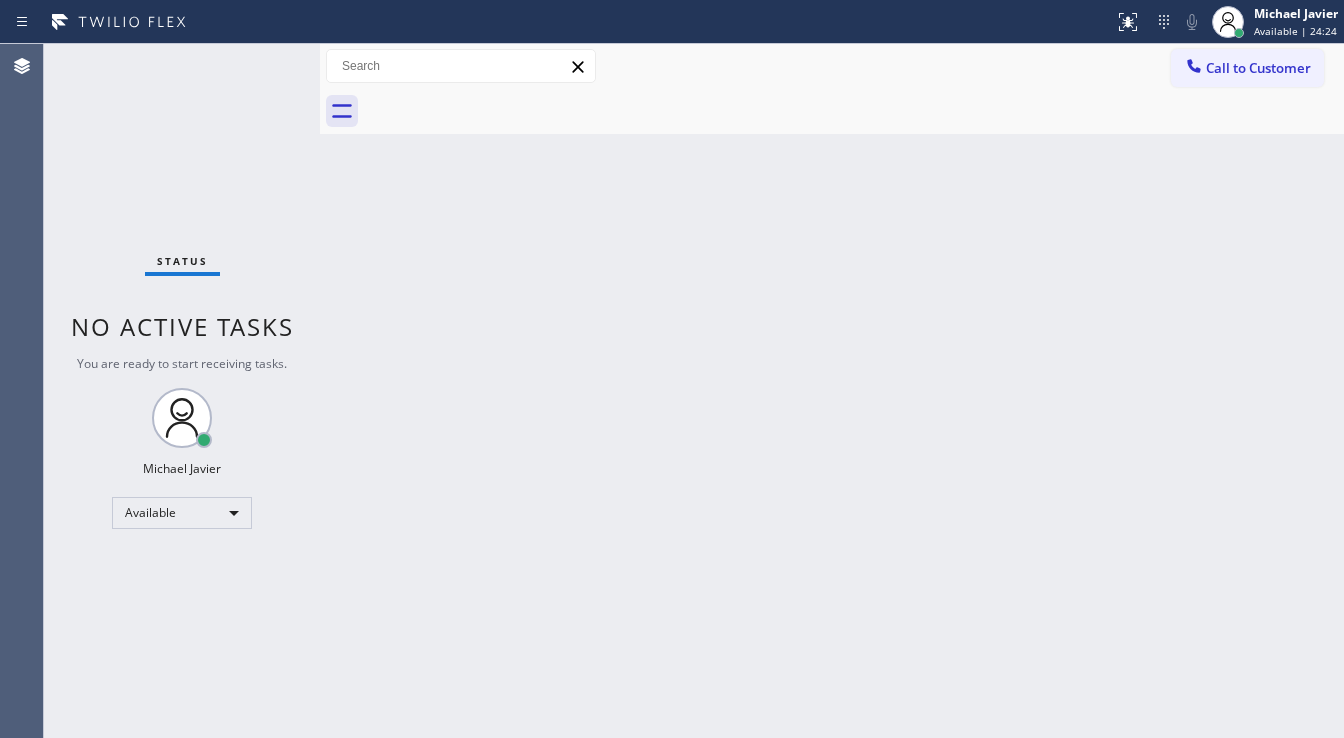 click on "Status   No active tasks     You are ready to start receiving tasks.   Michael Javier Available" at bounding box center (182, 391) 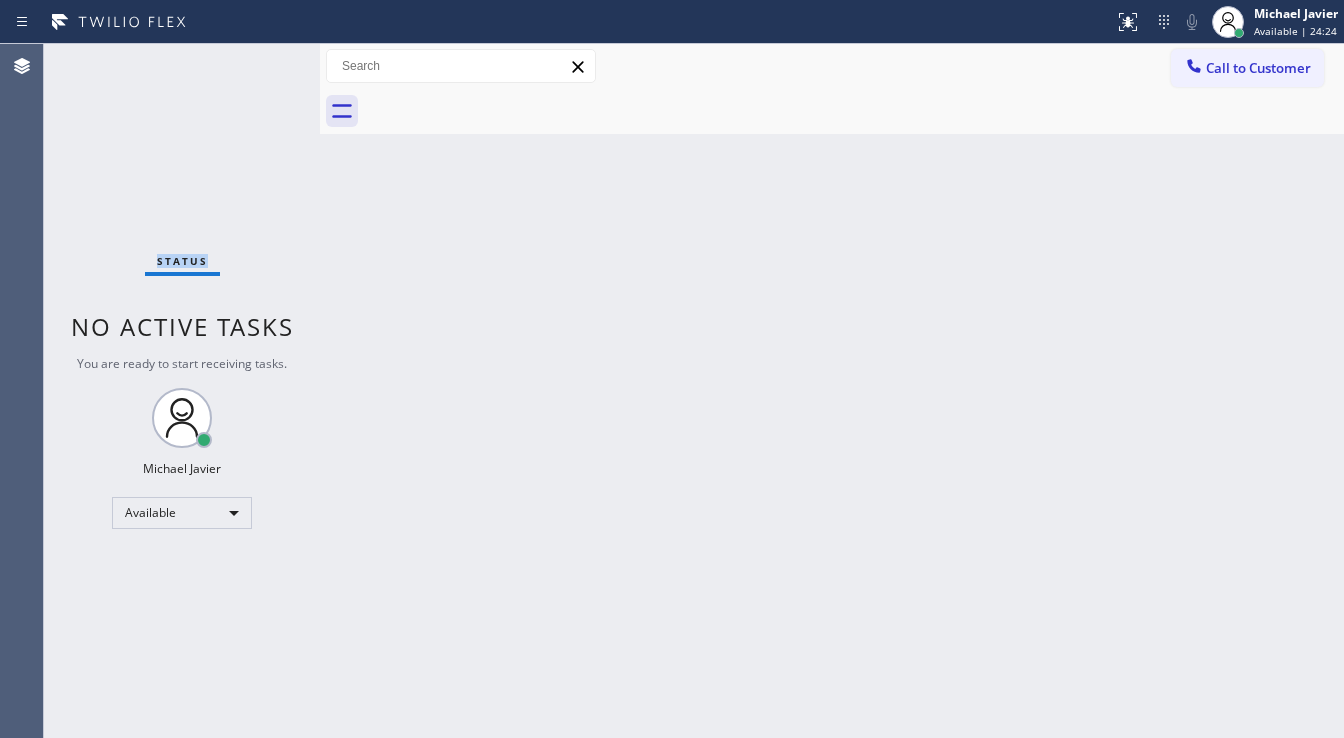 click on "Status   No active tasks     You are ready to start receiving tasks.   Michael Javier Available" at bounding box center [182, 391] 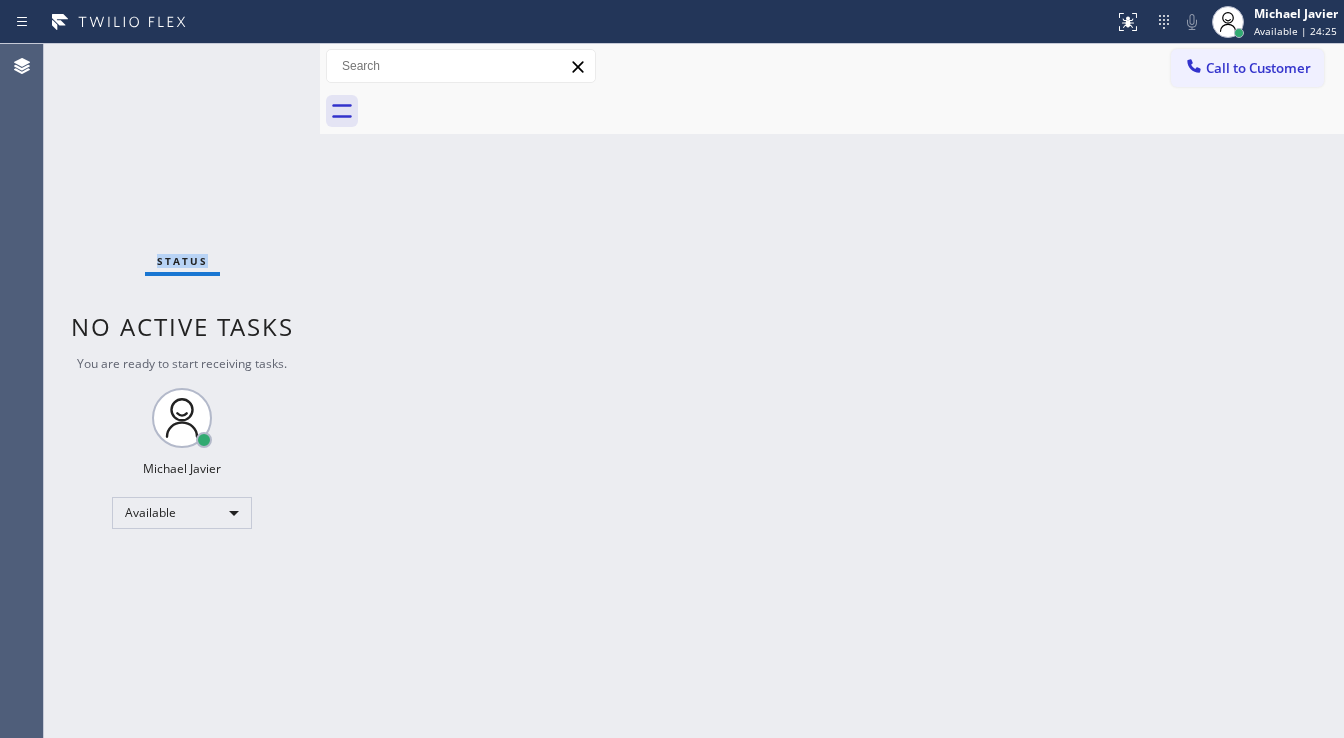 click on "Status   No active tasks     You are ready to start receiving tasks.   Michael Javier Available" at bounding box center (182, 391) 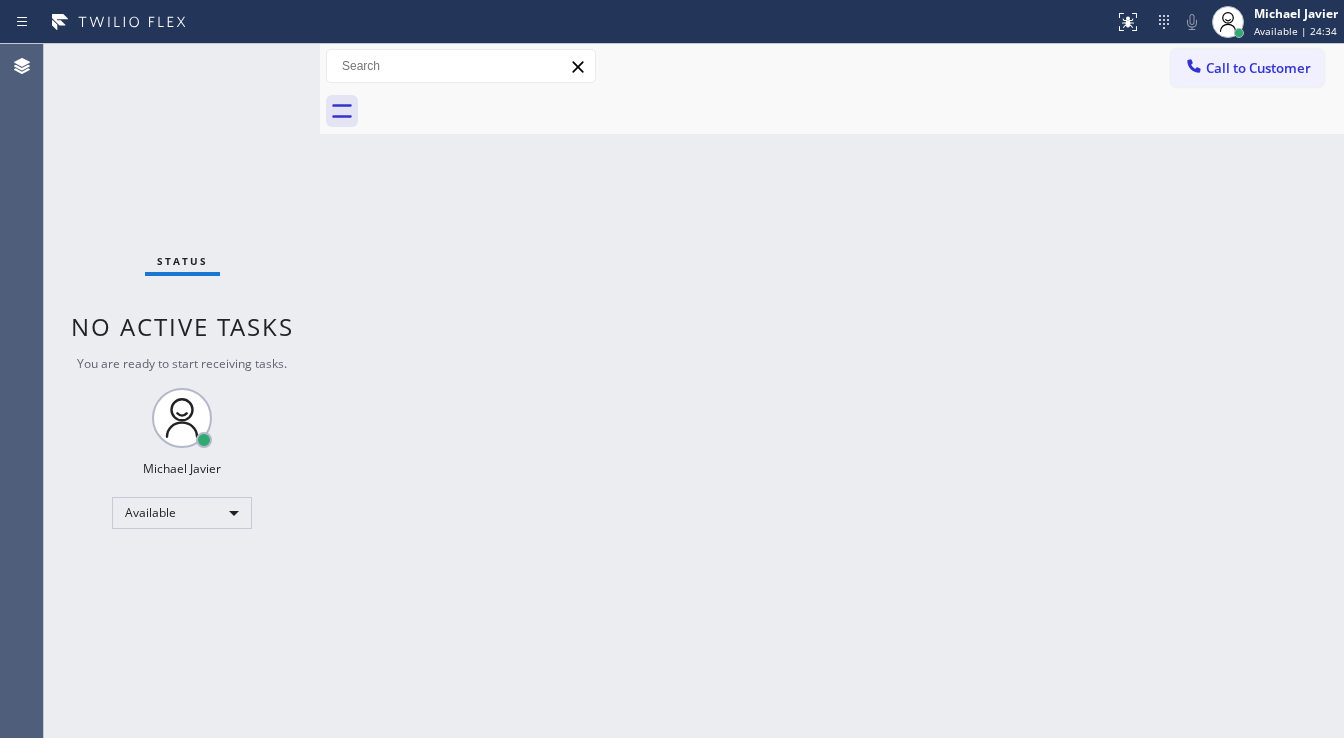 click on "Status   No active tasks     You are ready to start receiving tasks.   Michael Javier Available" at bounding box center (182, 391) 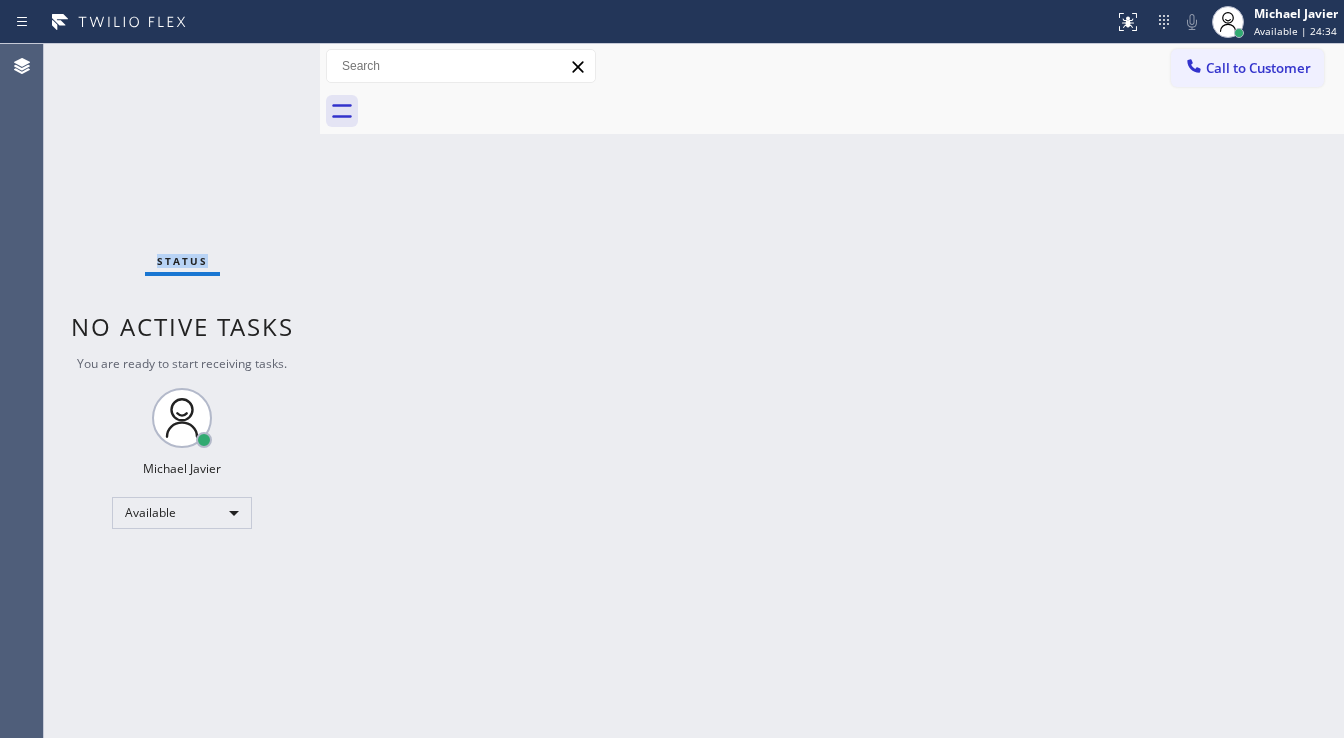 click on "Status   No active tasks     You are ready to start receiving tasks.   Michael Javier Available" at bounding box center [182, 391] 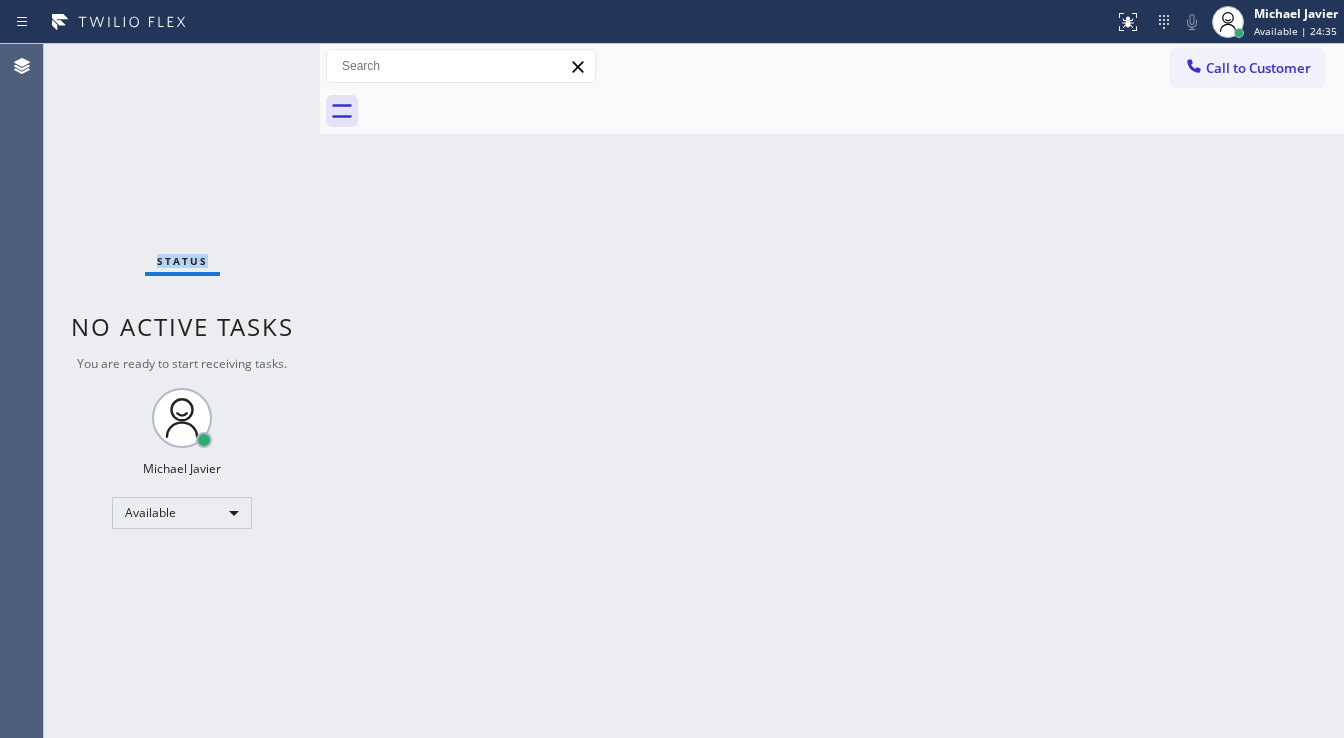 click on "Status   No active tasks     You are ready to start receiving tasks.   Michael Javier Available" at bounding box center [182, 391] 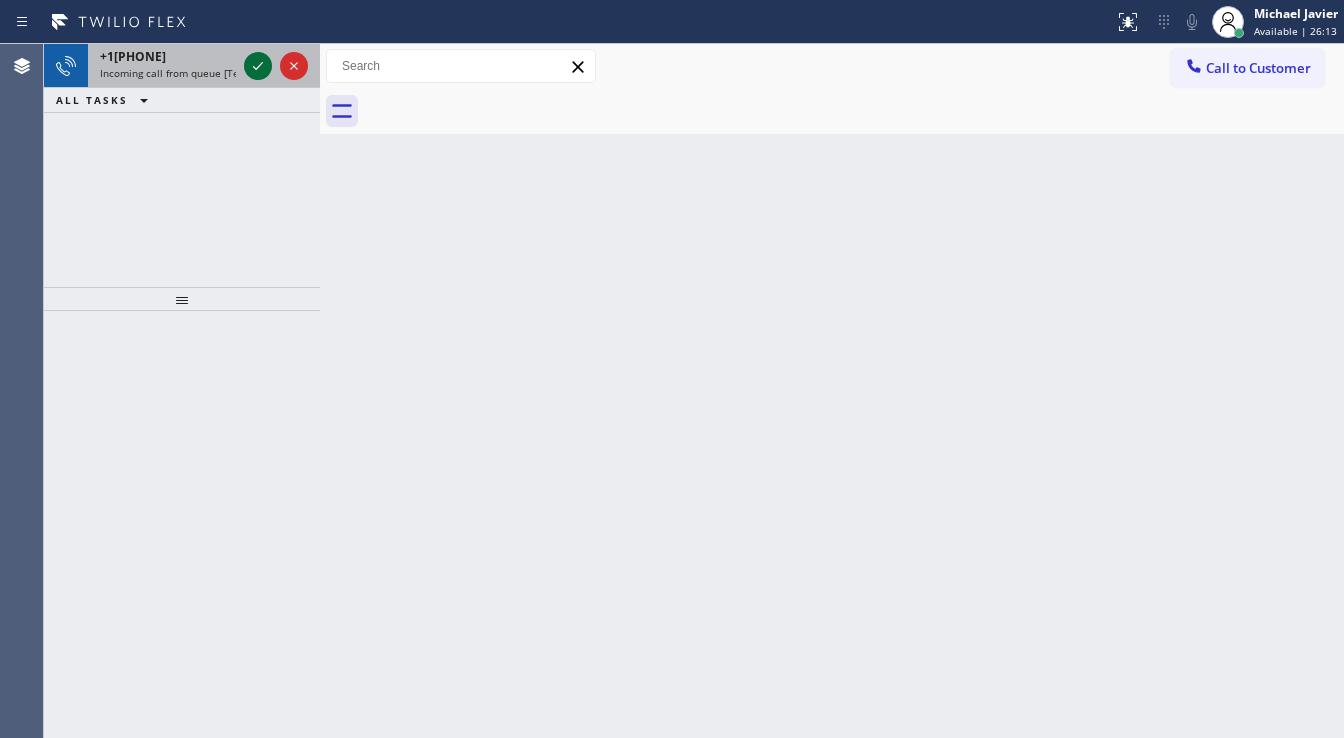 click at bounding box center (276, 66) 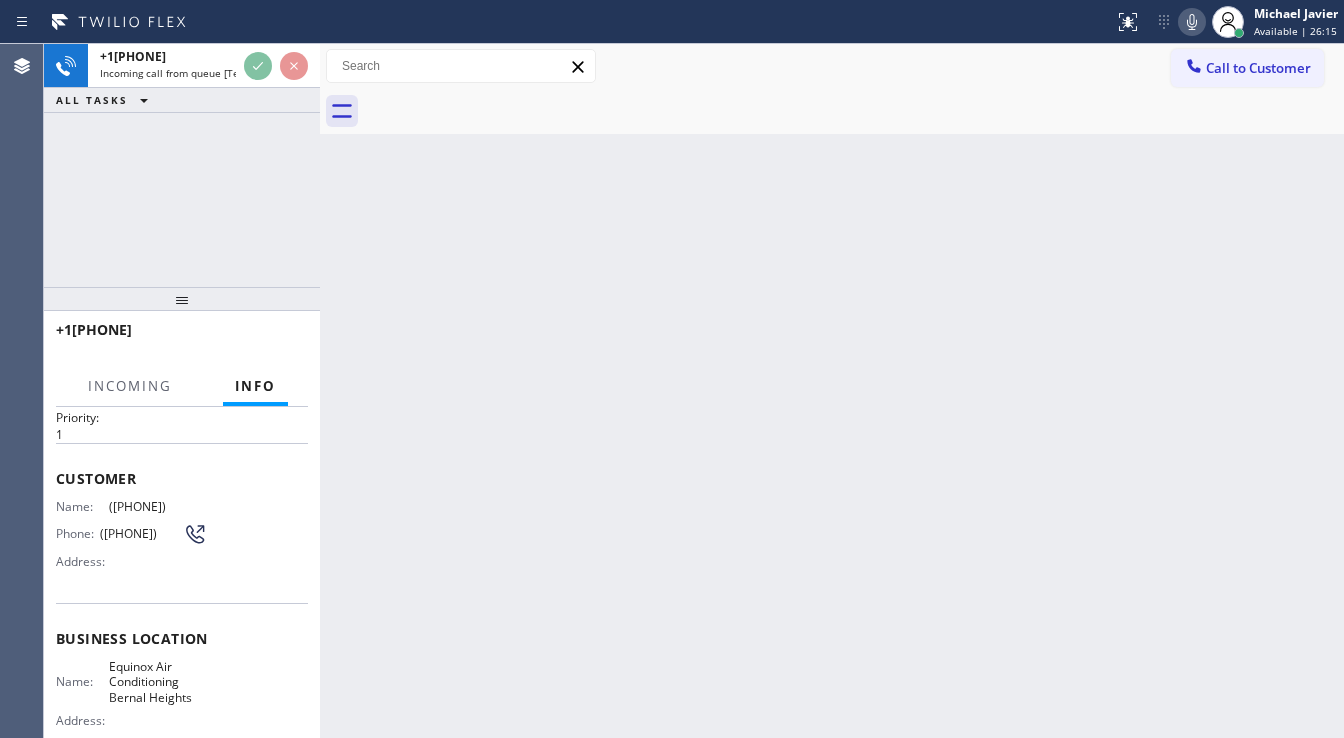 scroll, scrollTop: 80, scrollLeft: 0, axis: vertical 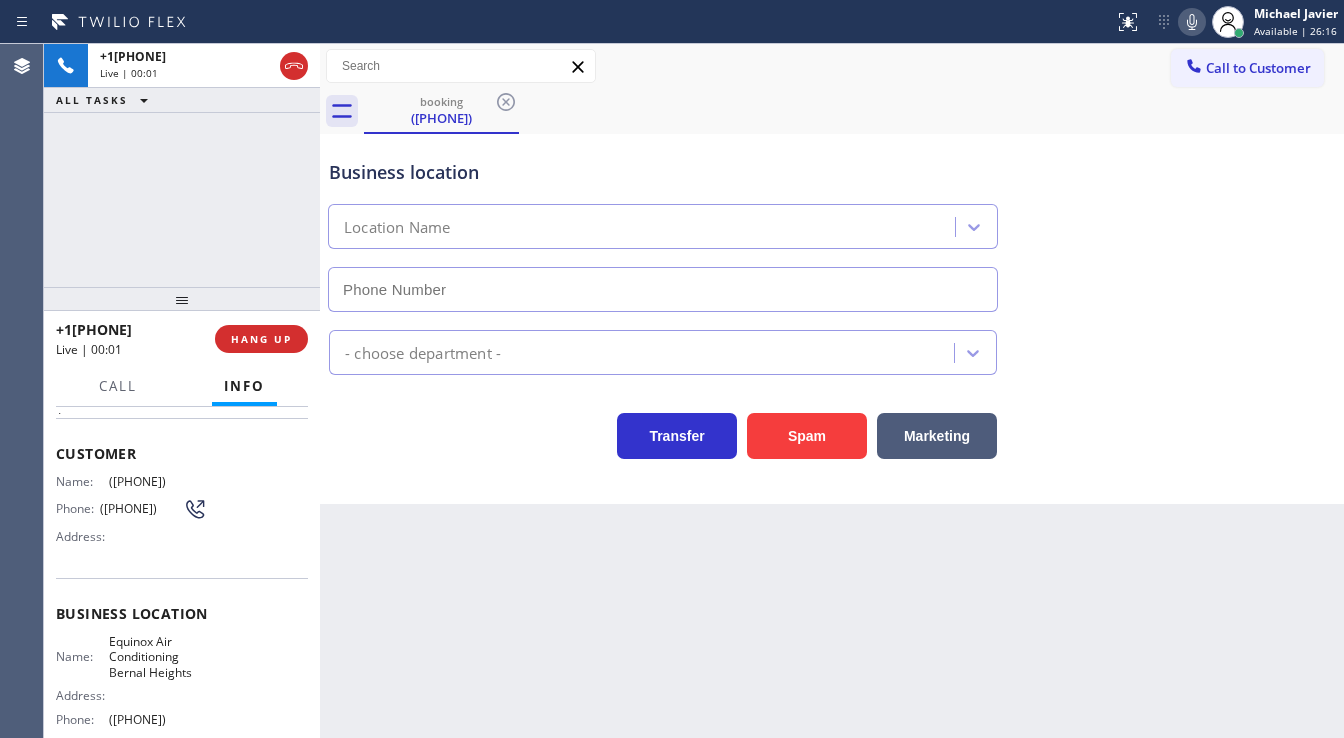 type on "([PHONE])" 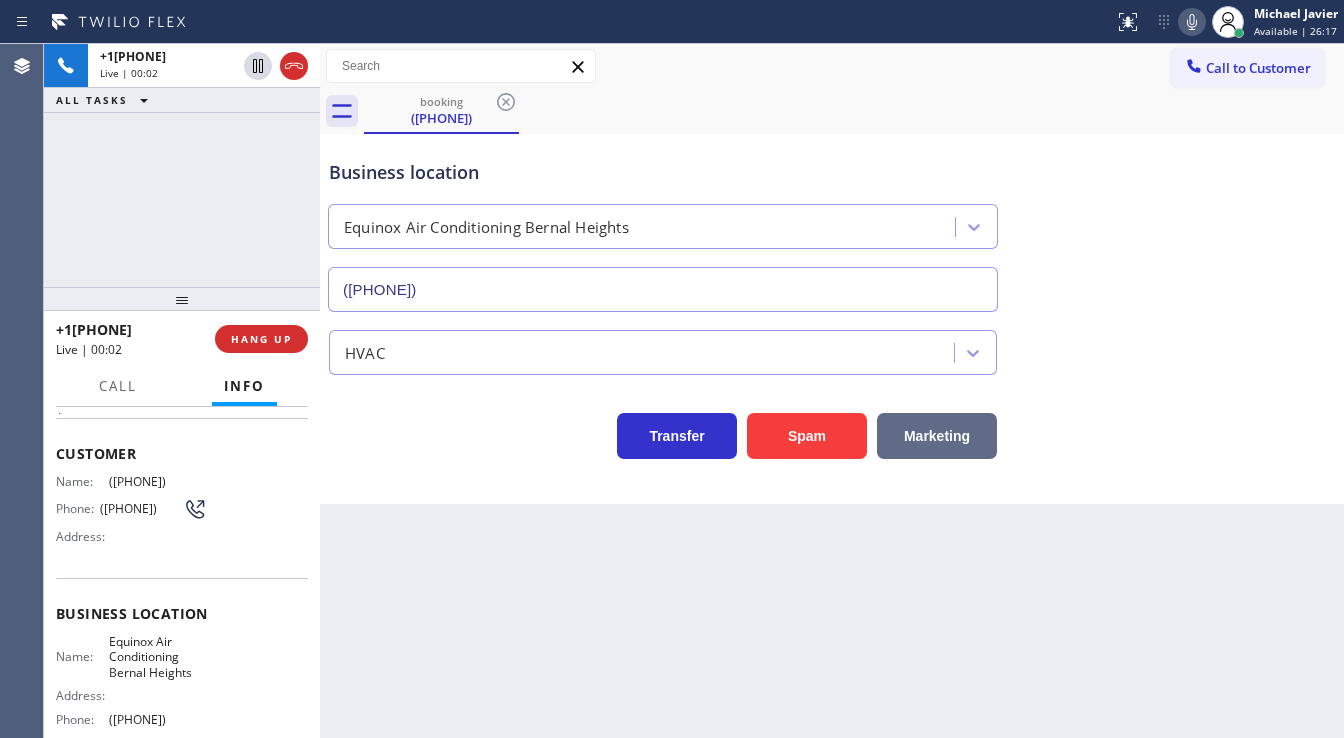 click on "Marketing" at bounding box center (937, 436) 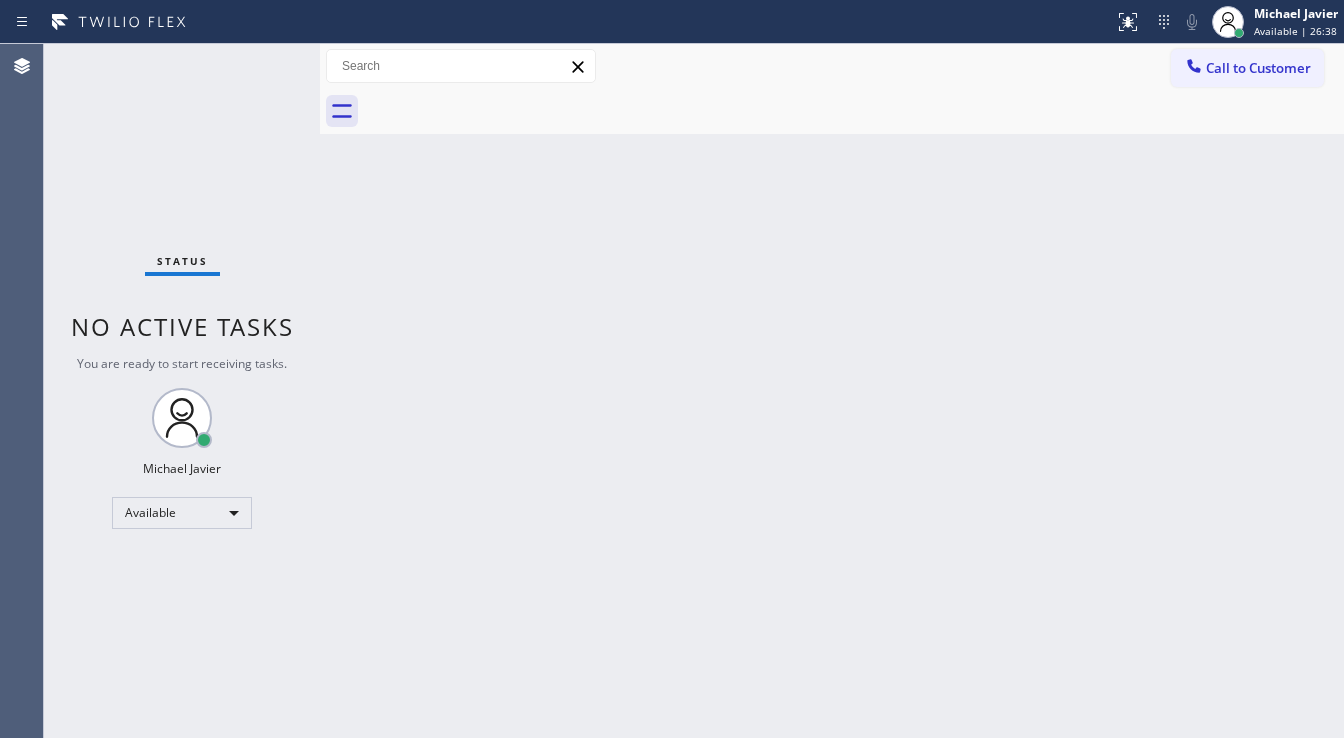 click on "Status   No active tasks     You are ready to start receiving tasks.   Michael Javier Available" at bounding box center [182, 391] 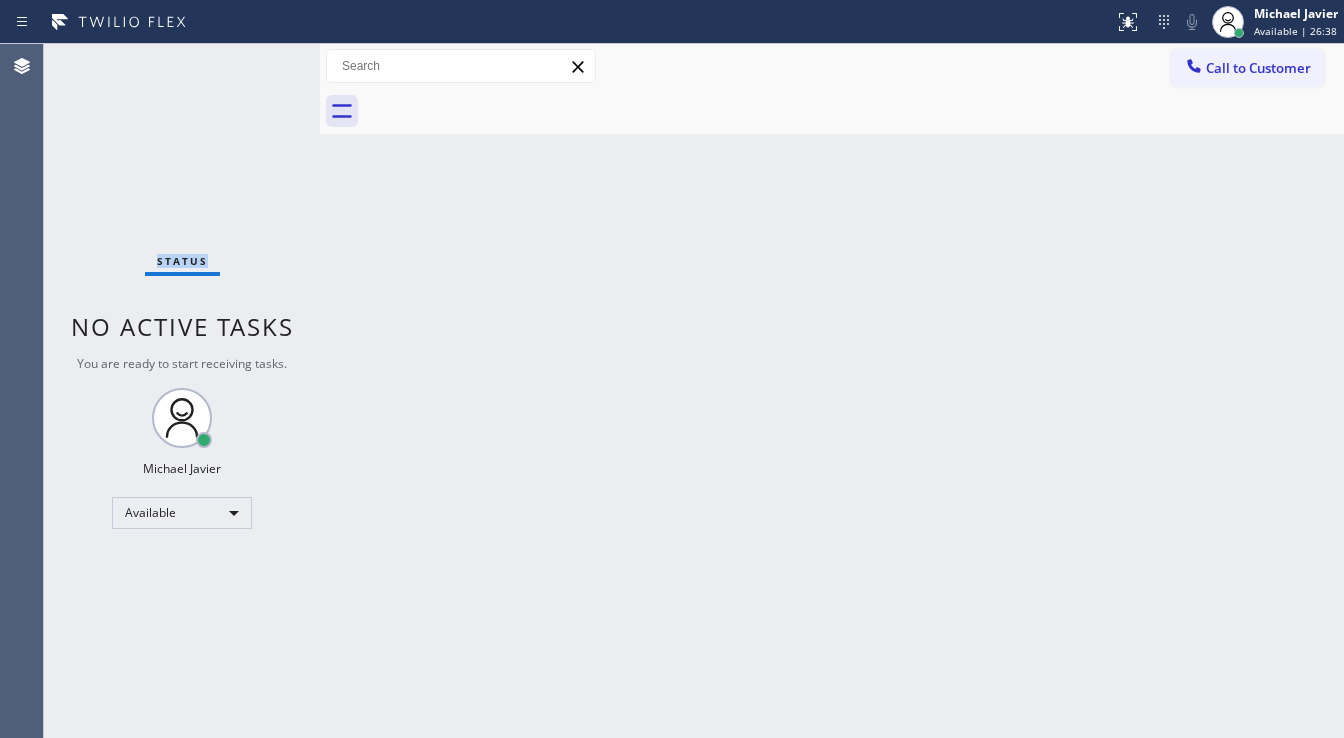 click on "Status   No active tasks     You are ready to start receiving tasks.   Michael Javier Available" at bounding box center [182, 391] 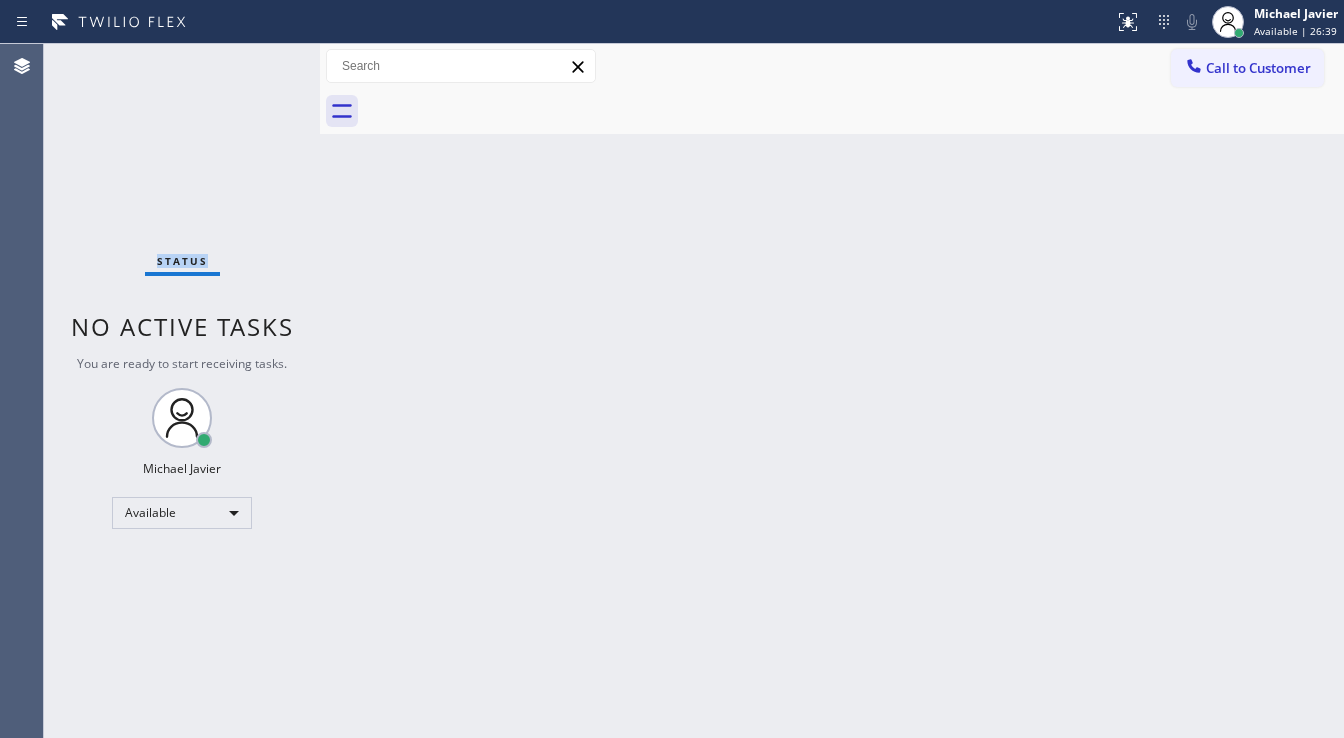 click on "Status   No active tasks     You are ready to start receiving tasks.   Michael Javier Available" at bounding box center [182, 391] 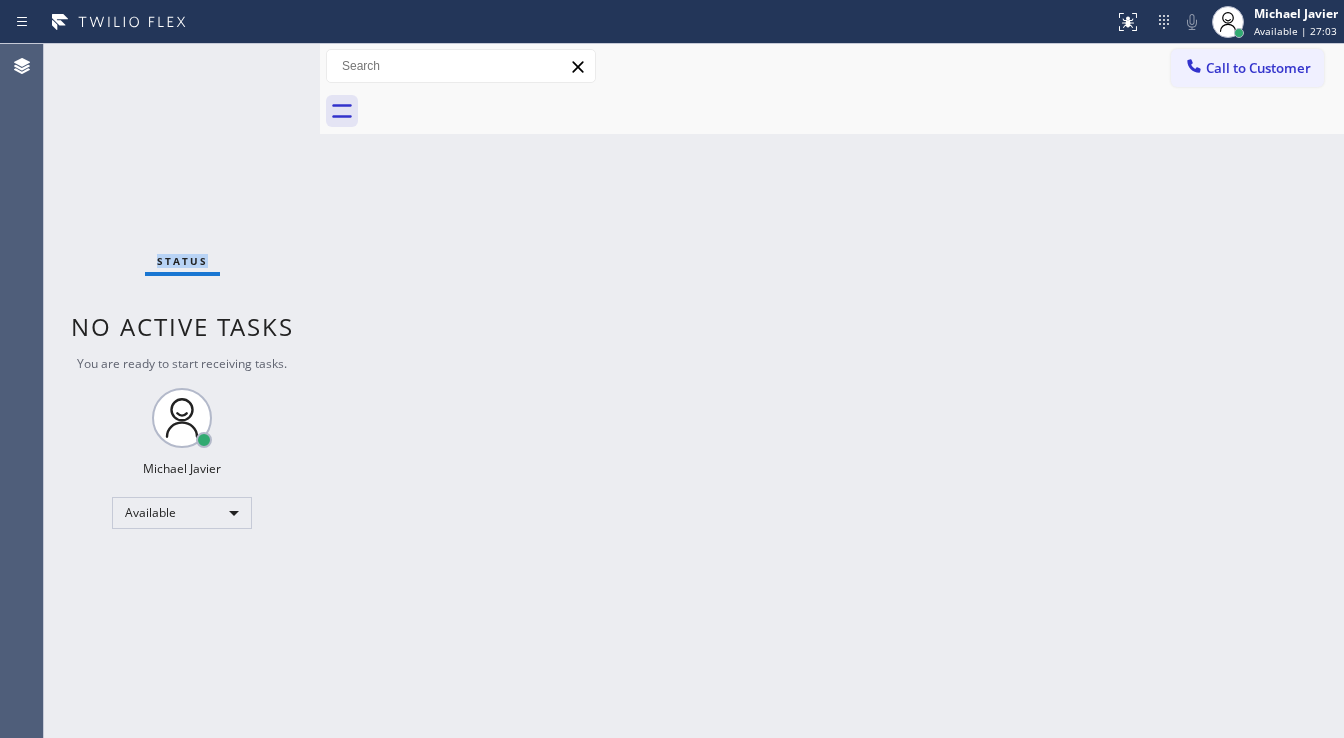 click on "Status   No active tasks     You are ready to start receiving tasks.   Michael Javier Available" at bounding box center [182, 391] 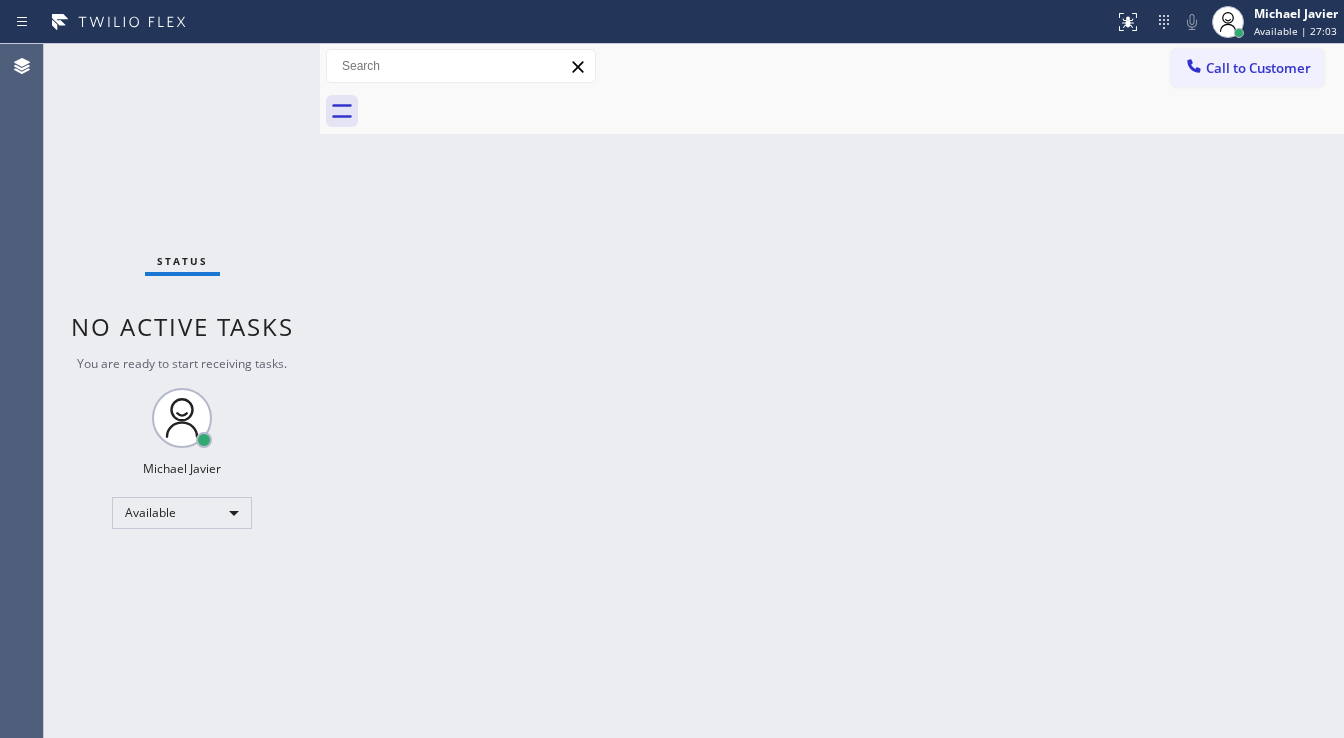 click on "Status   No active tasks     You are ready to start receiving tasks.   Michael Javier Available" at bounding box center (182, 391) 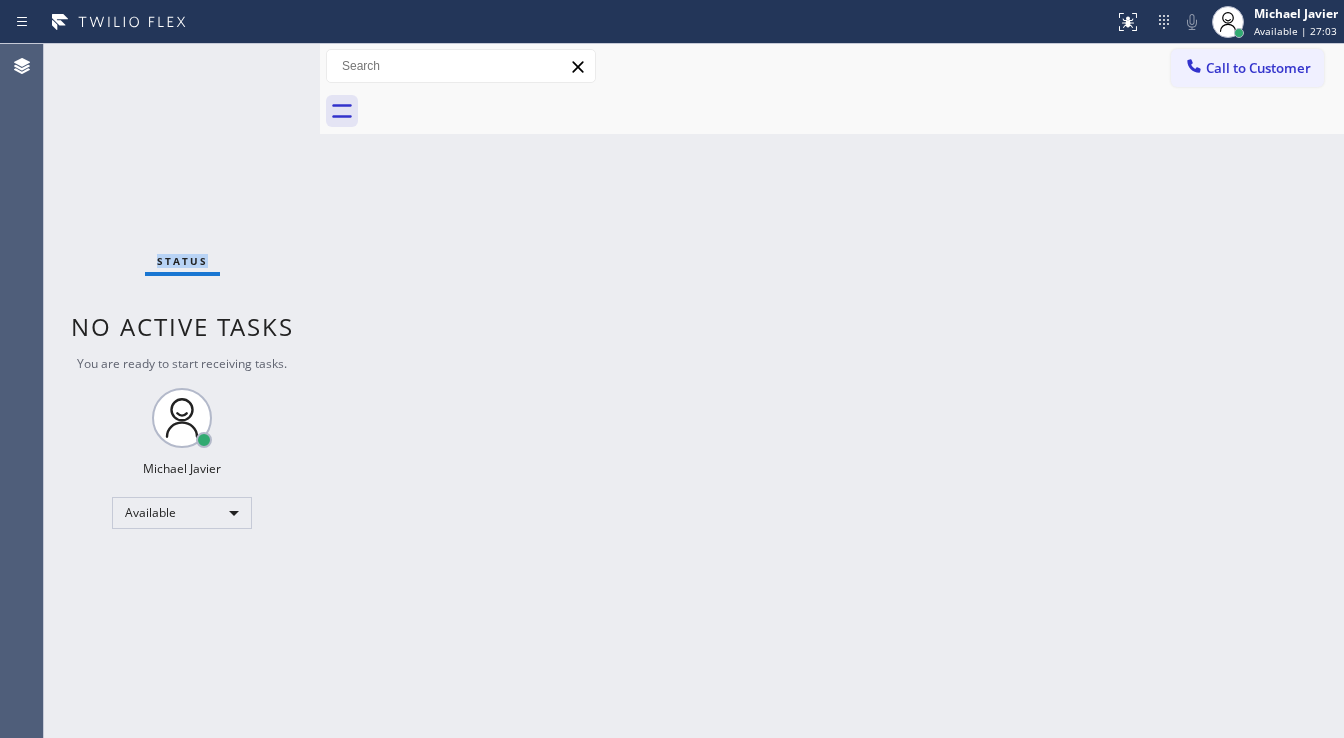 click on "Status   No active tasks     You are ready to start receiving tasks.   Michael Javier Available" at bounding box center (182, 391) 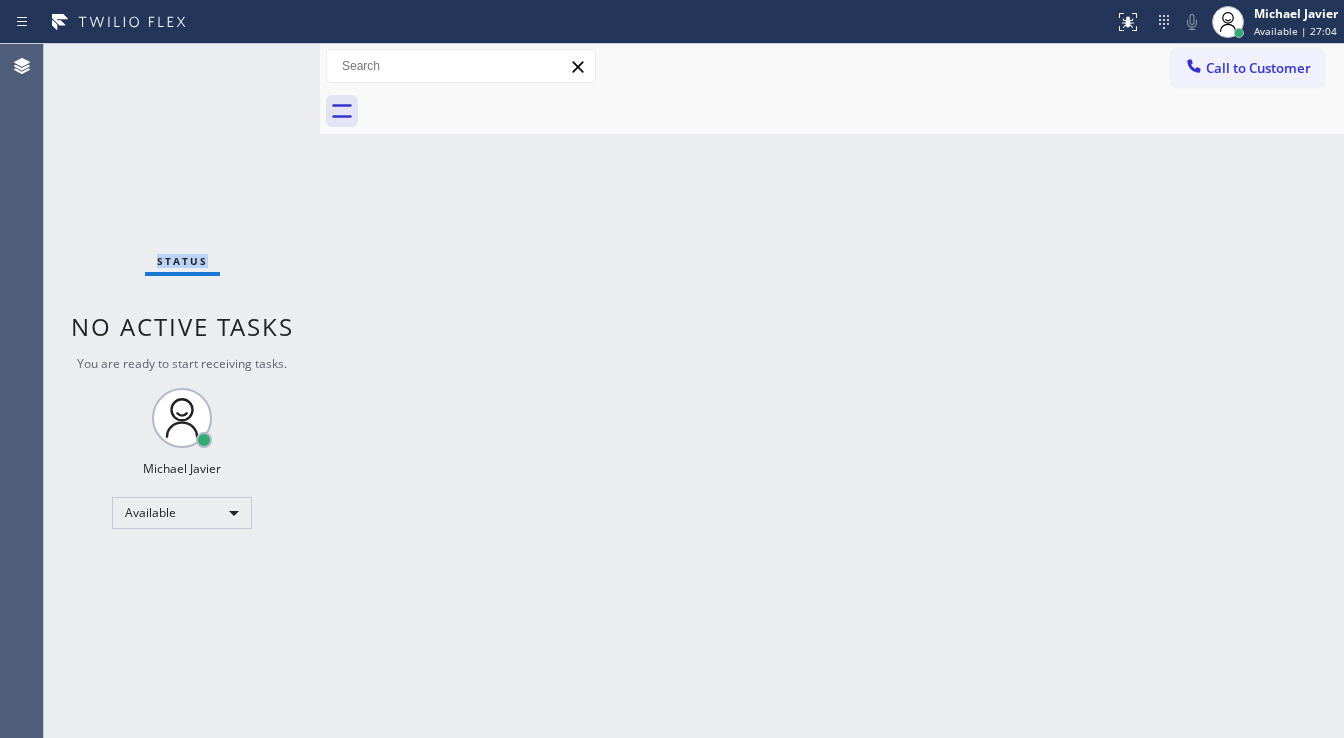 click on "Status   No active tasks     You are ready to start receiving tasks.   Michael Javier Available" at bounding box center (182, 391) 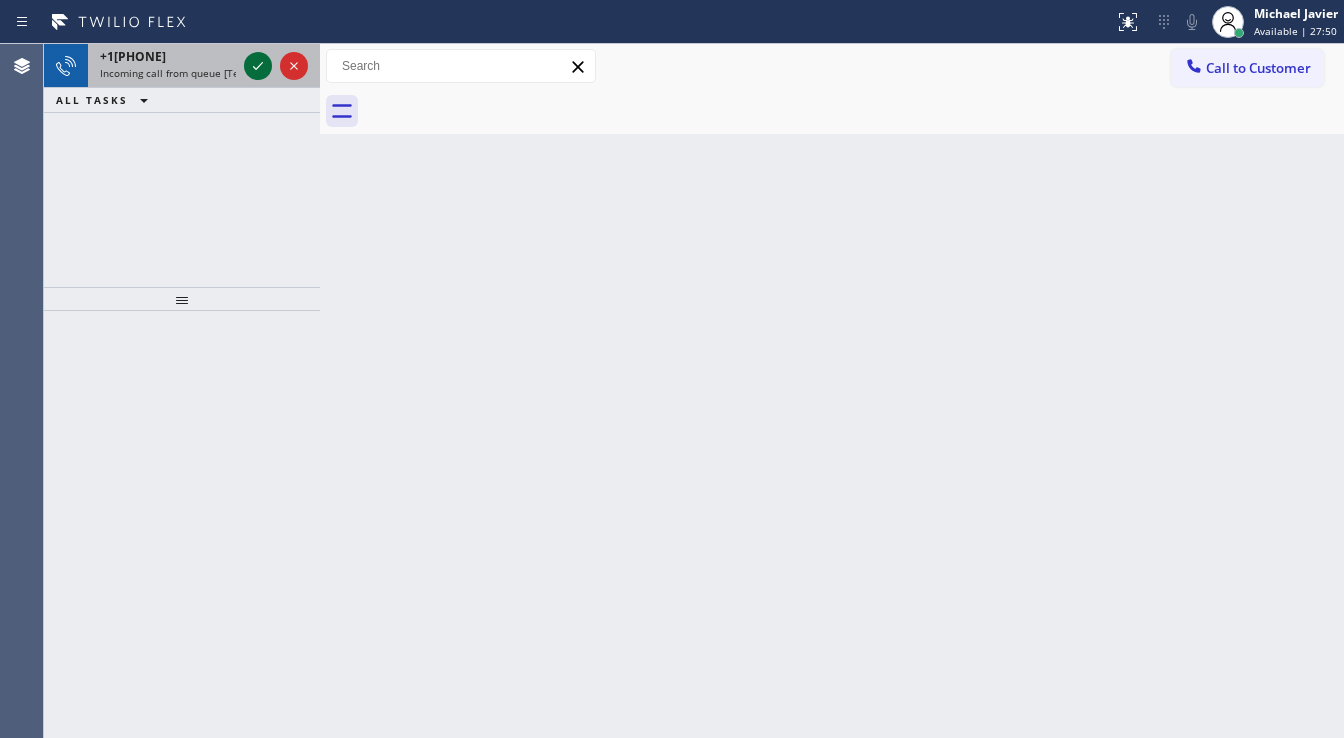 click 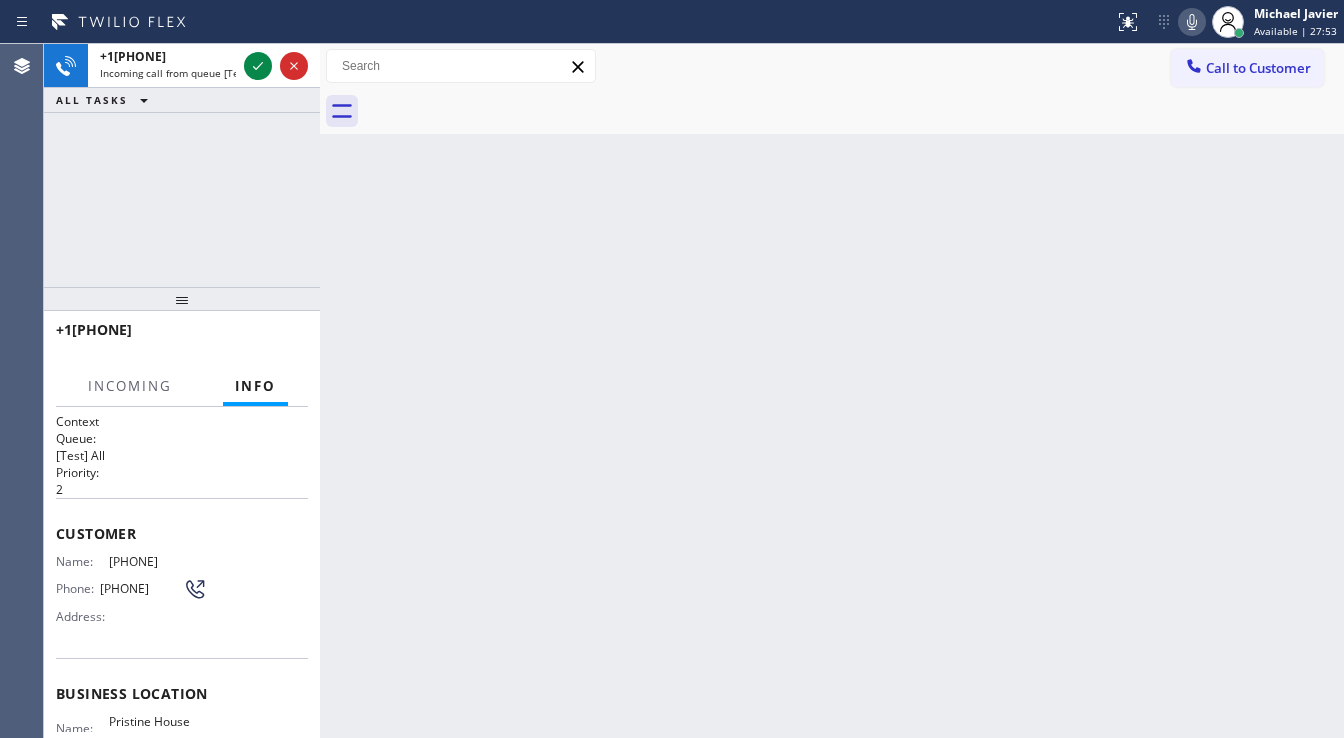 click 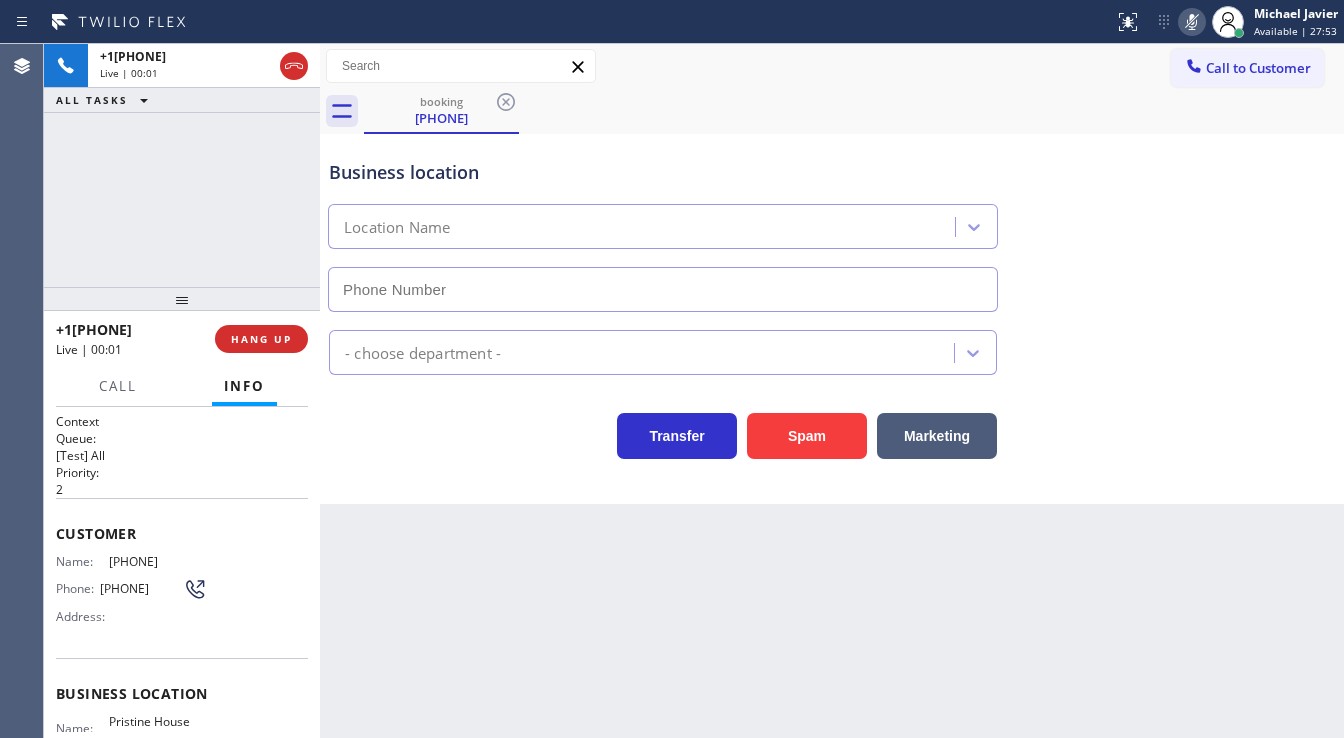 type on "([PHONE])" 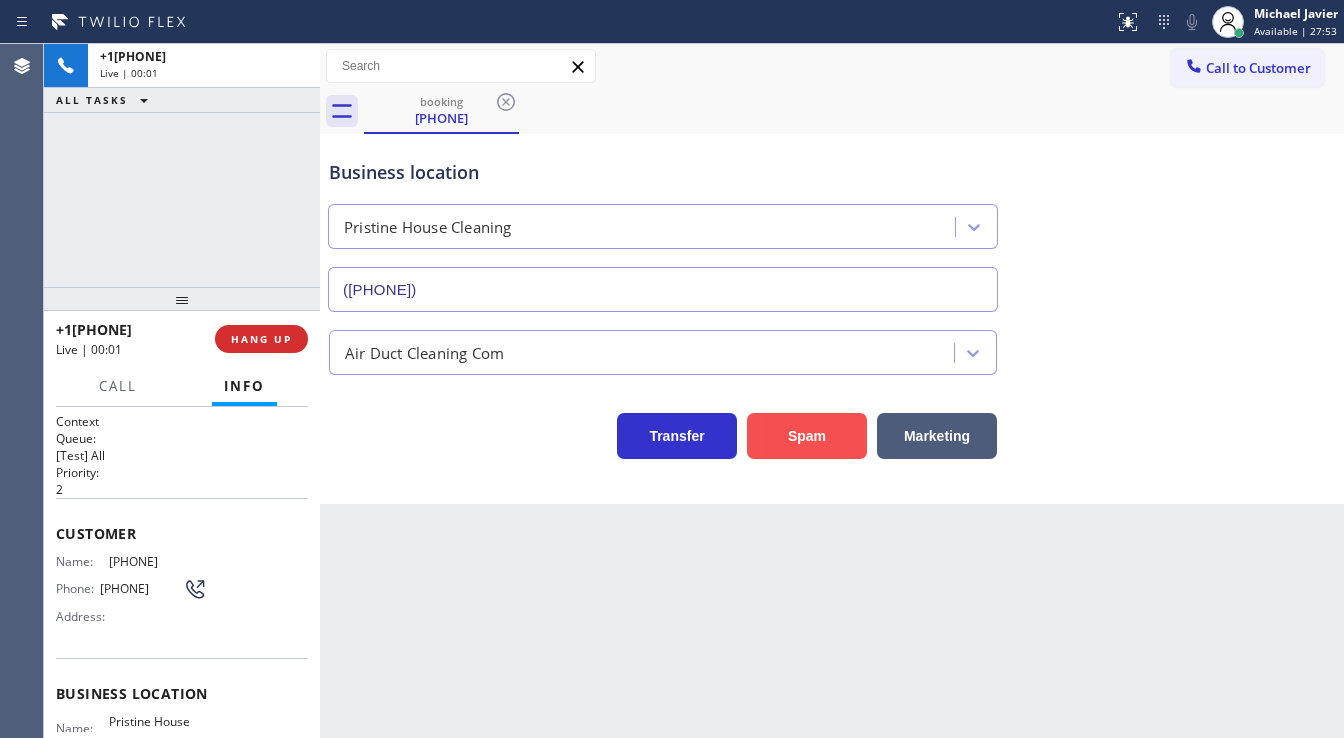 click on "Spam" at bounding box center (807, 436) 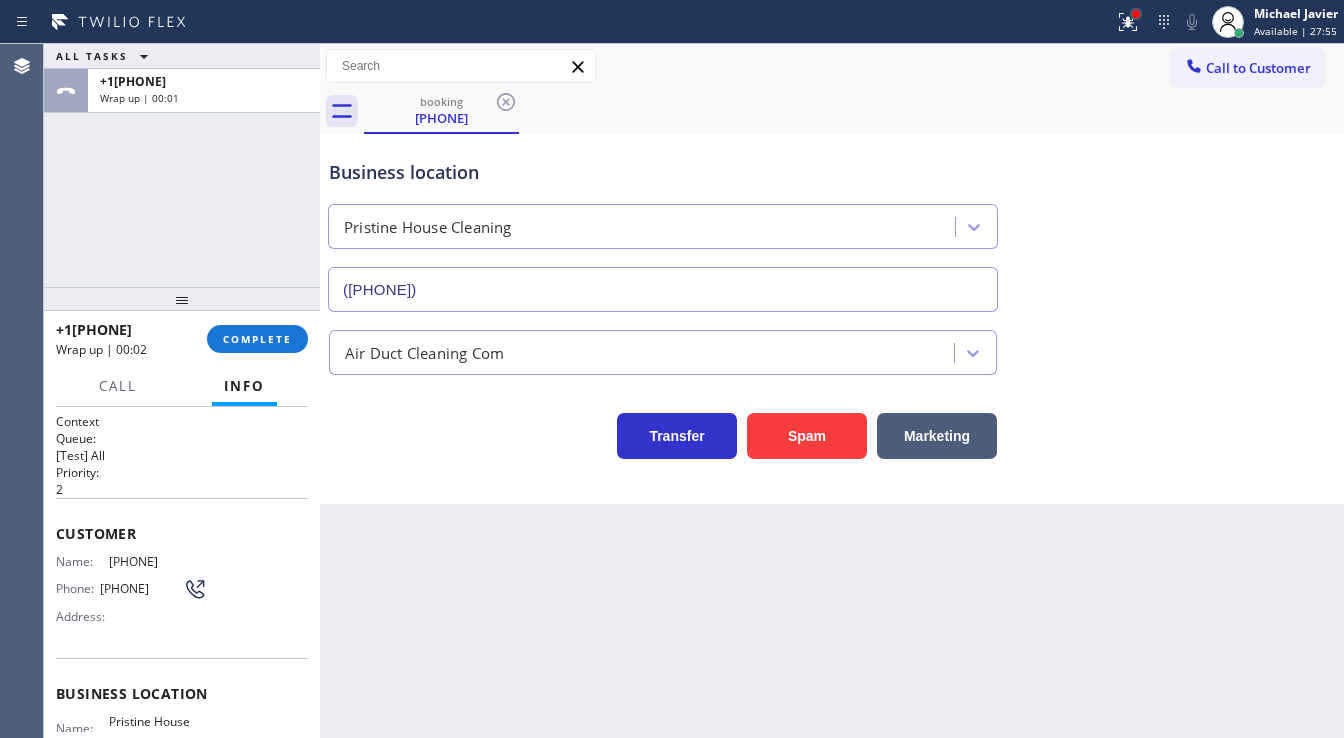 click at bounding box center (1136, 14) 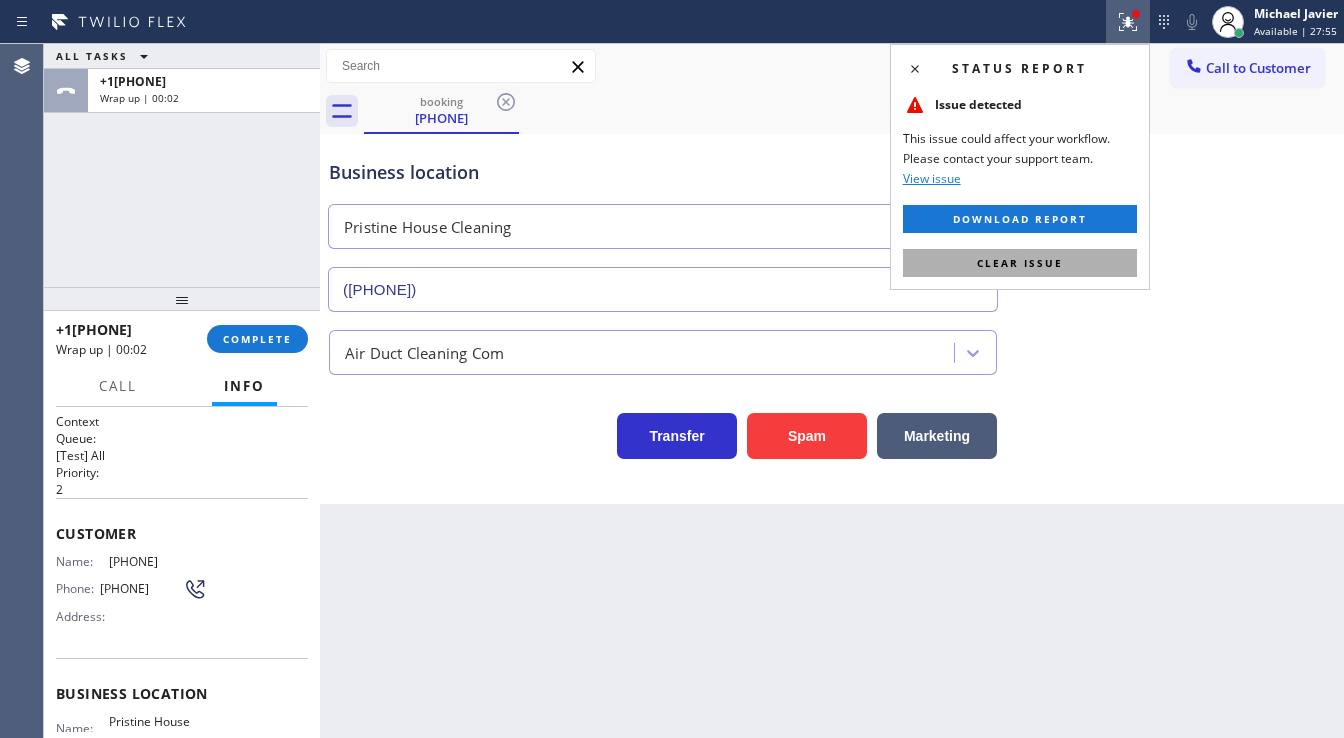 click on "Clear issue" at bounding box center [1020, 263] 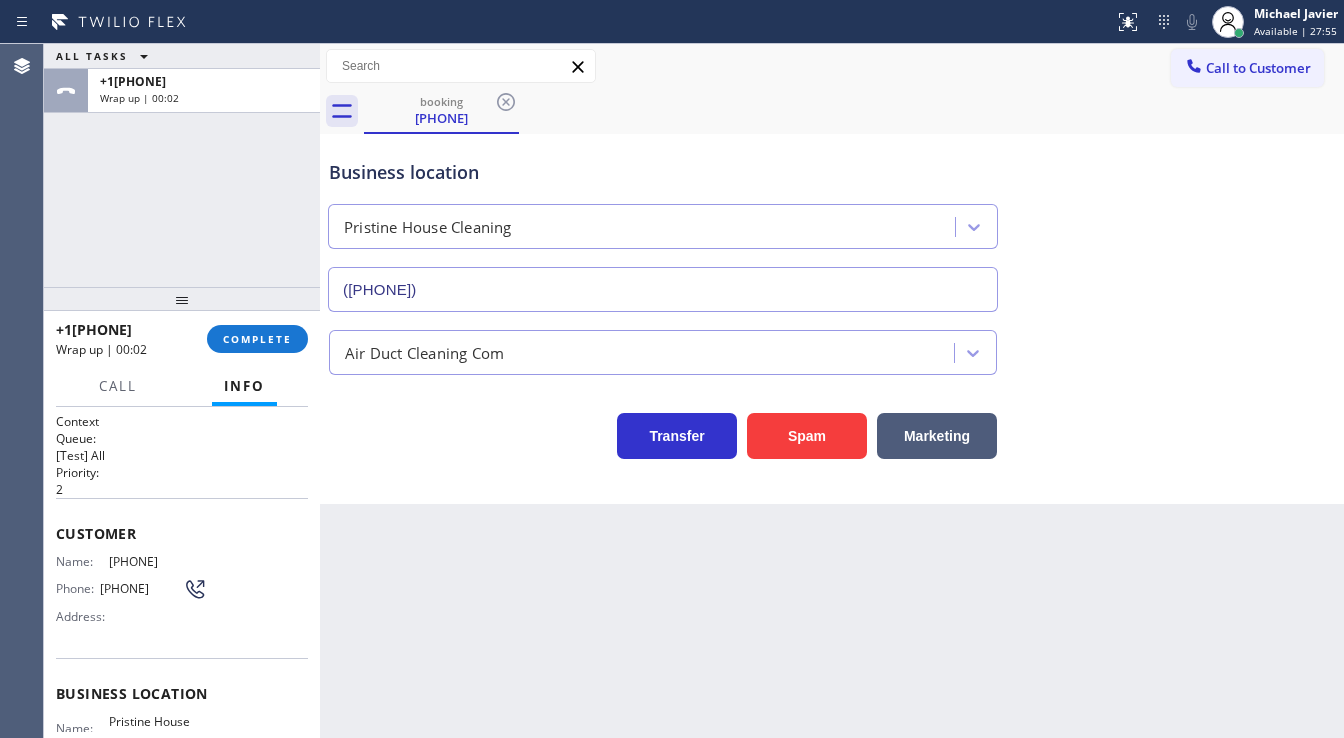 click on "Business location Pristine House Cleaning ([PHONE])" at bounding box center [832, 221] 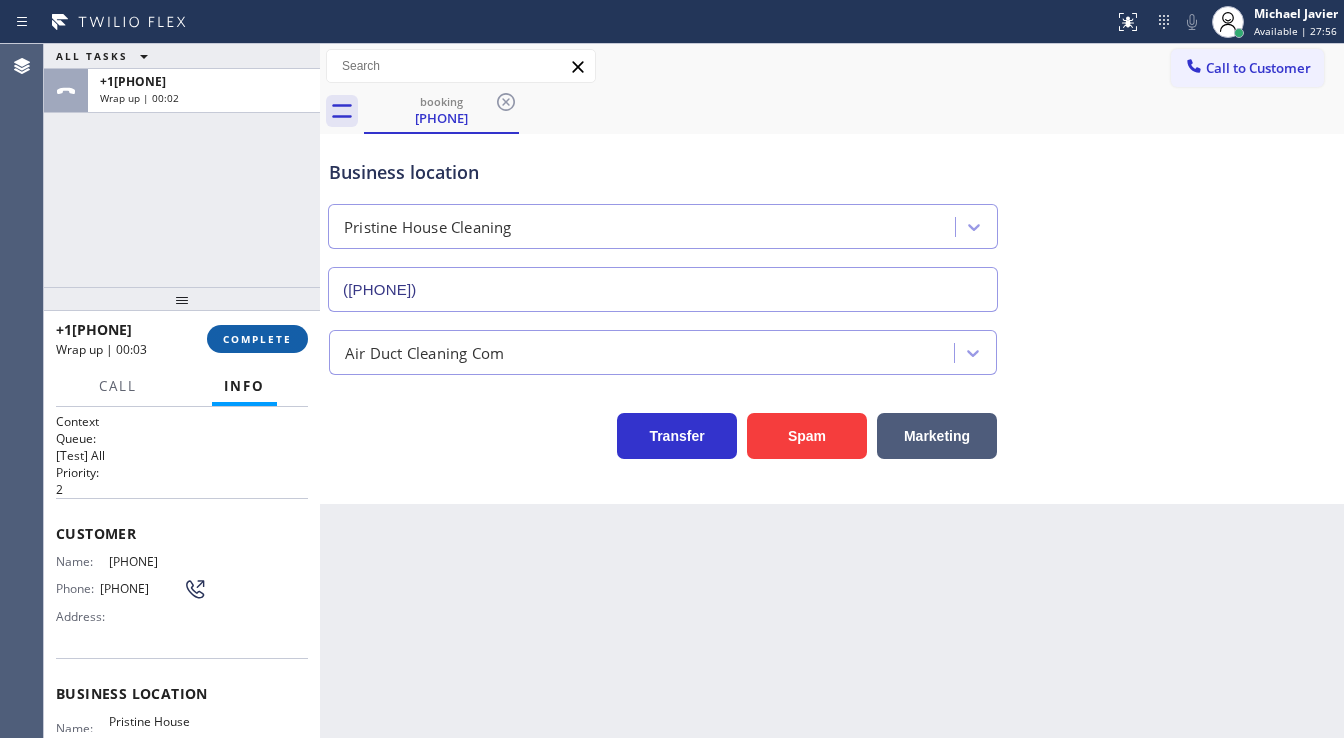 click on "COMPLETE" at bounding box center (257, 339) 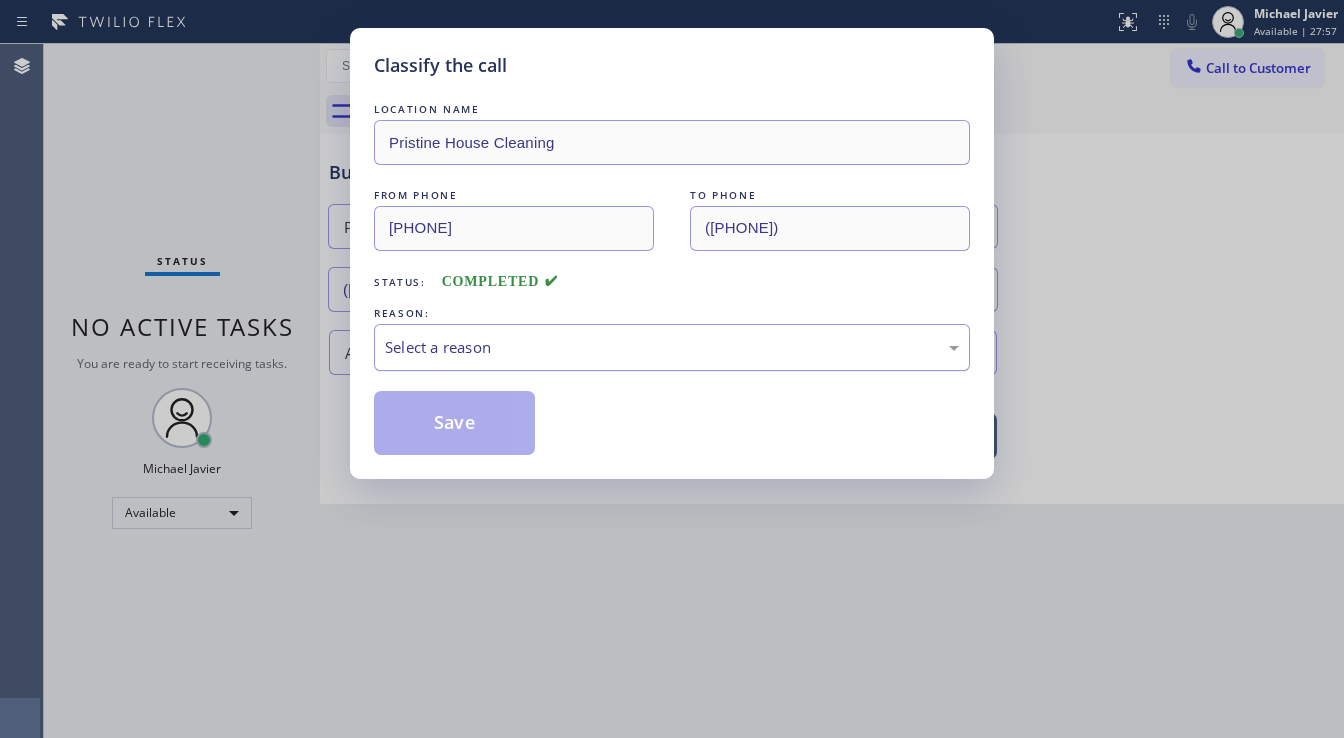 click on "Select a reason" at bounding box center [672, 347] 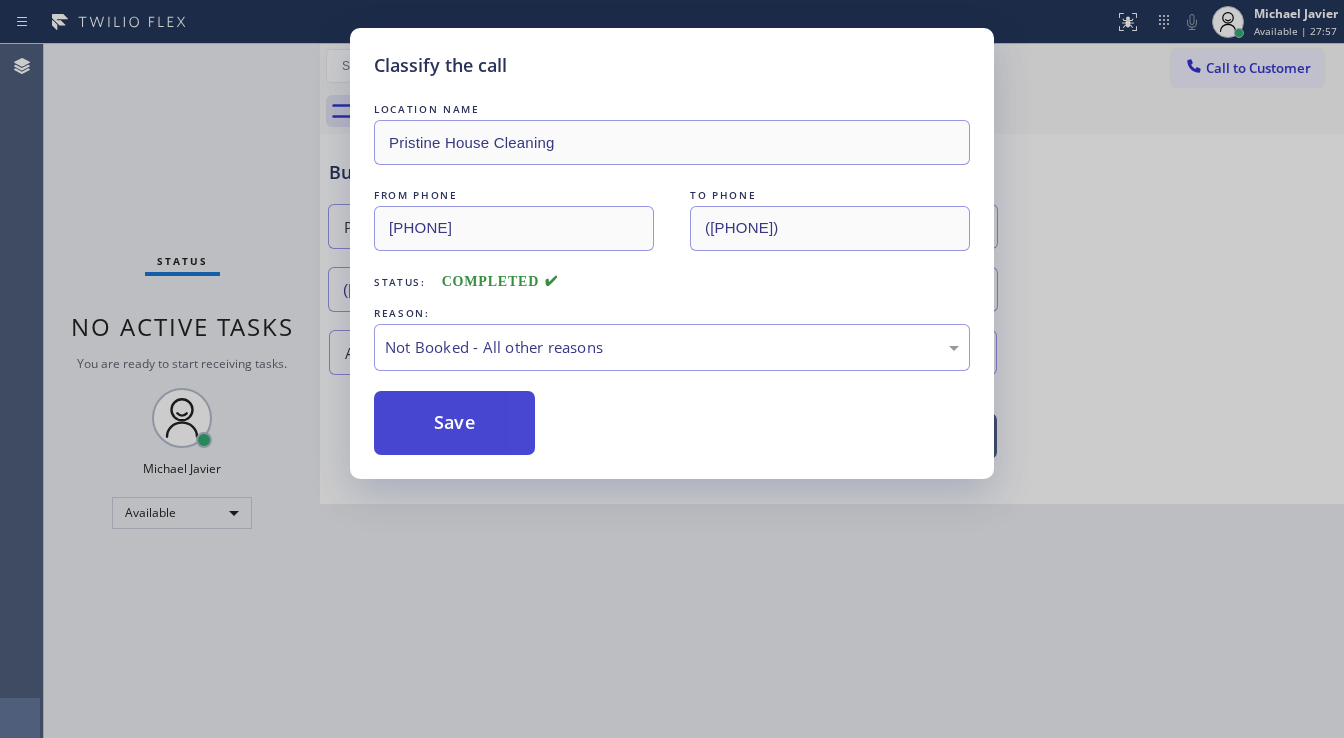 click on "Save" at bounding box center (454, 423) 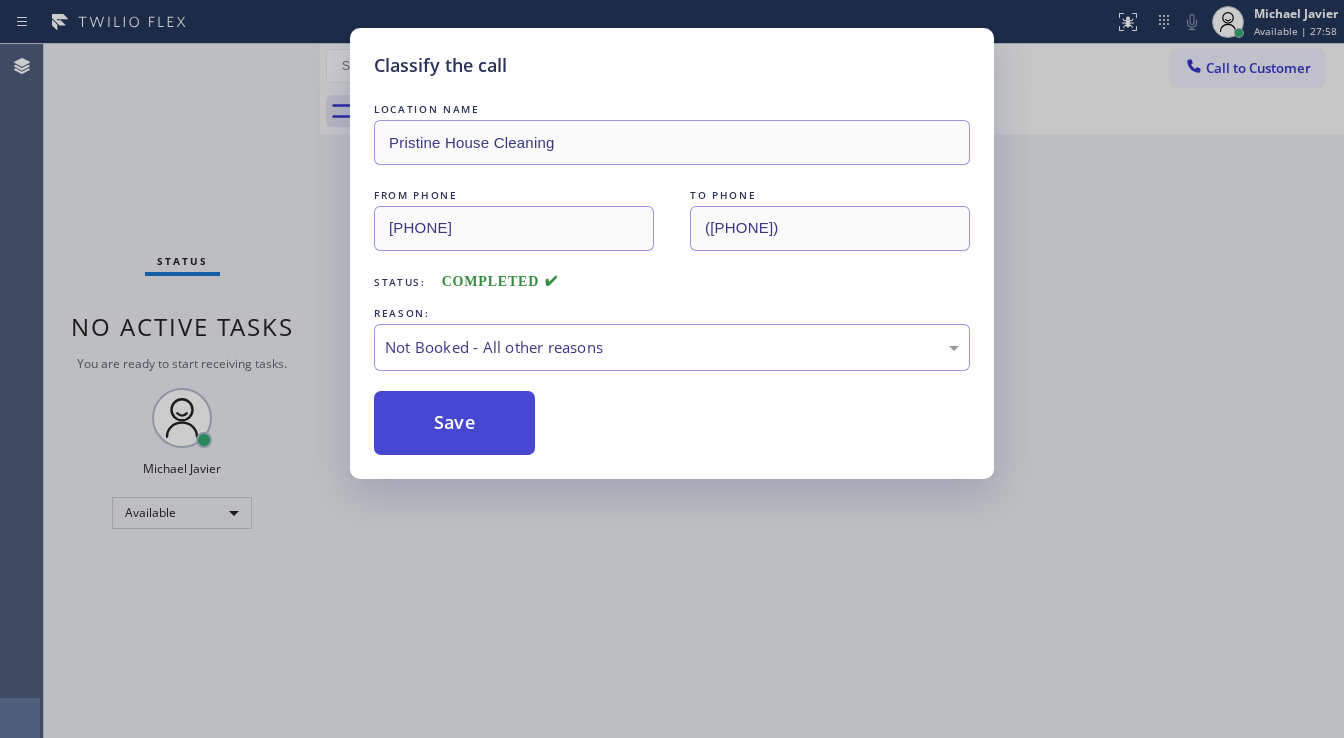 click on "Save" at bounding box center [454, 423] 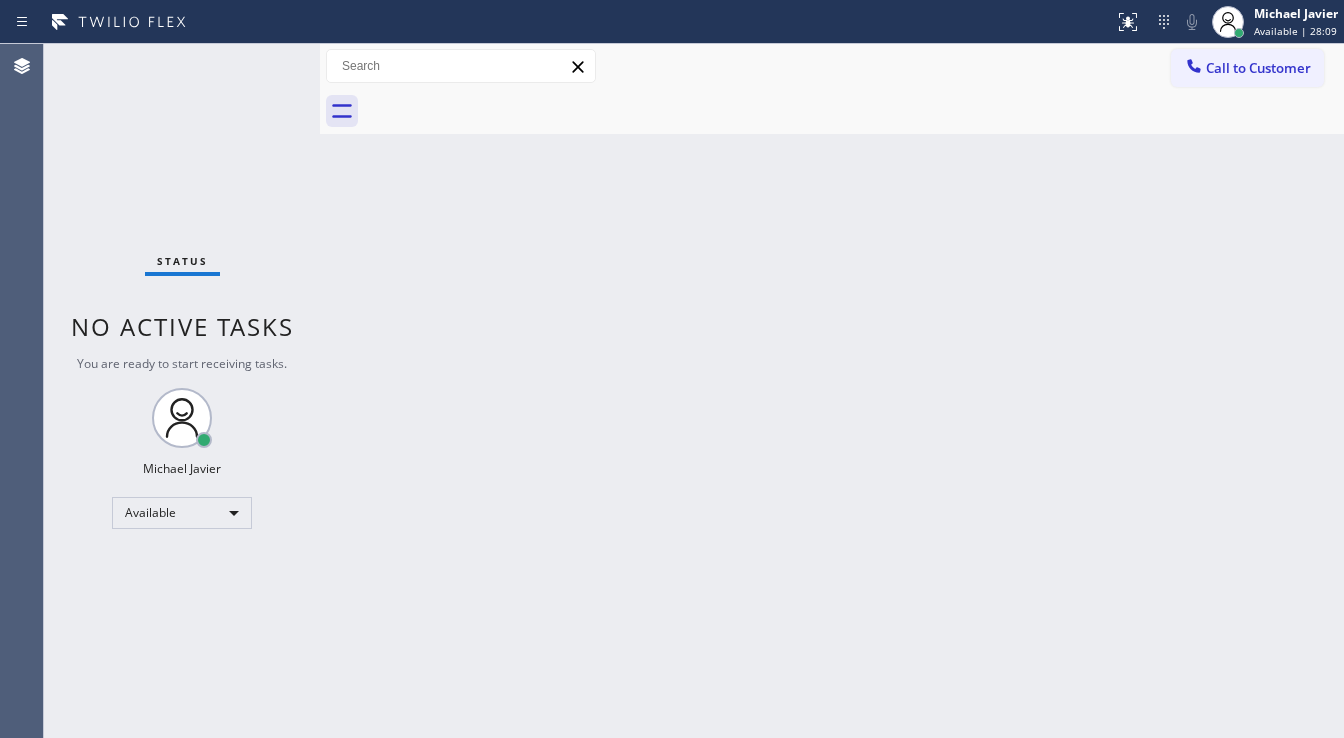 click on "Status   No active tasks     You are ready to start receiving tasks.   Michael Javier Available" at bounding box center [182, 391] 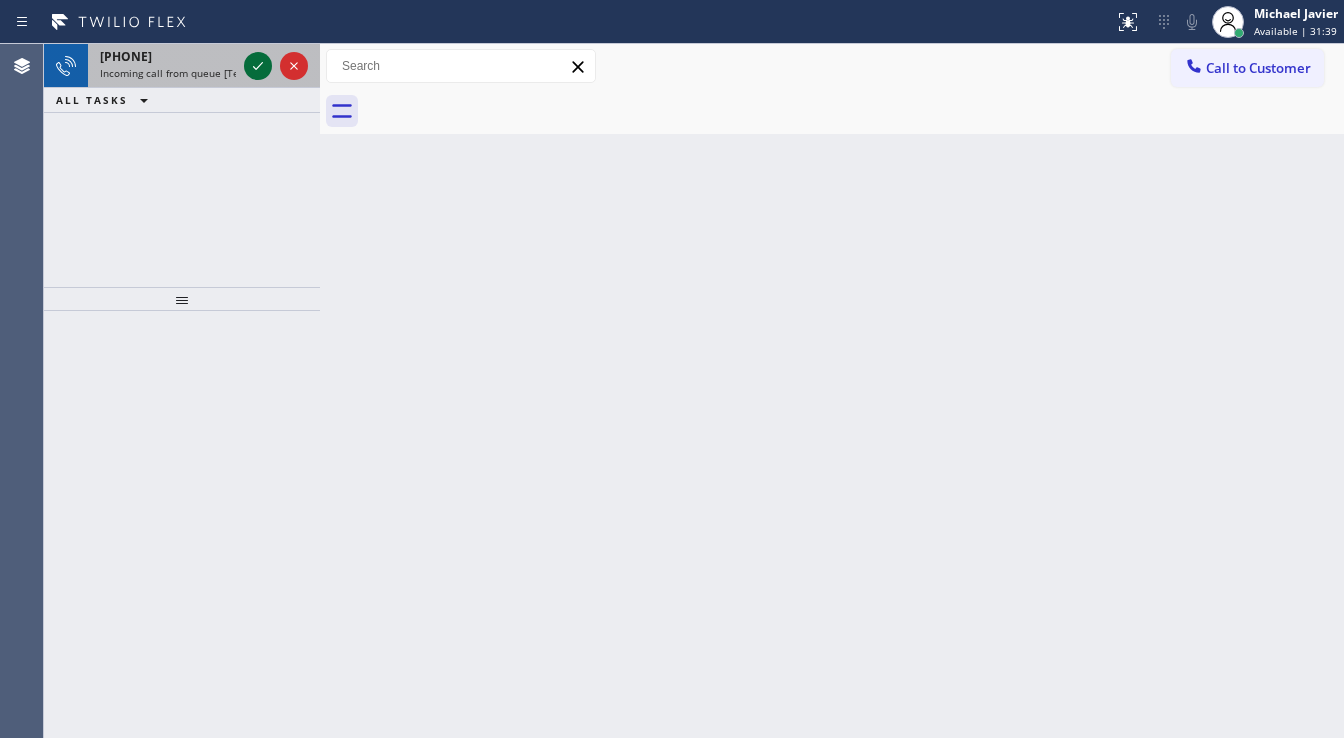 click on "[PHONE] Incoming call from queue [Test] All" at bounding box center [182, 66] 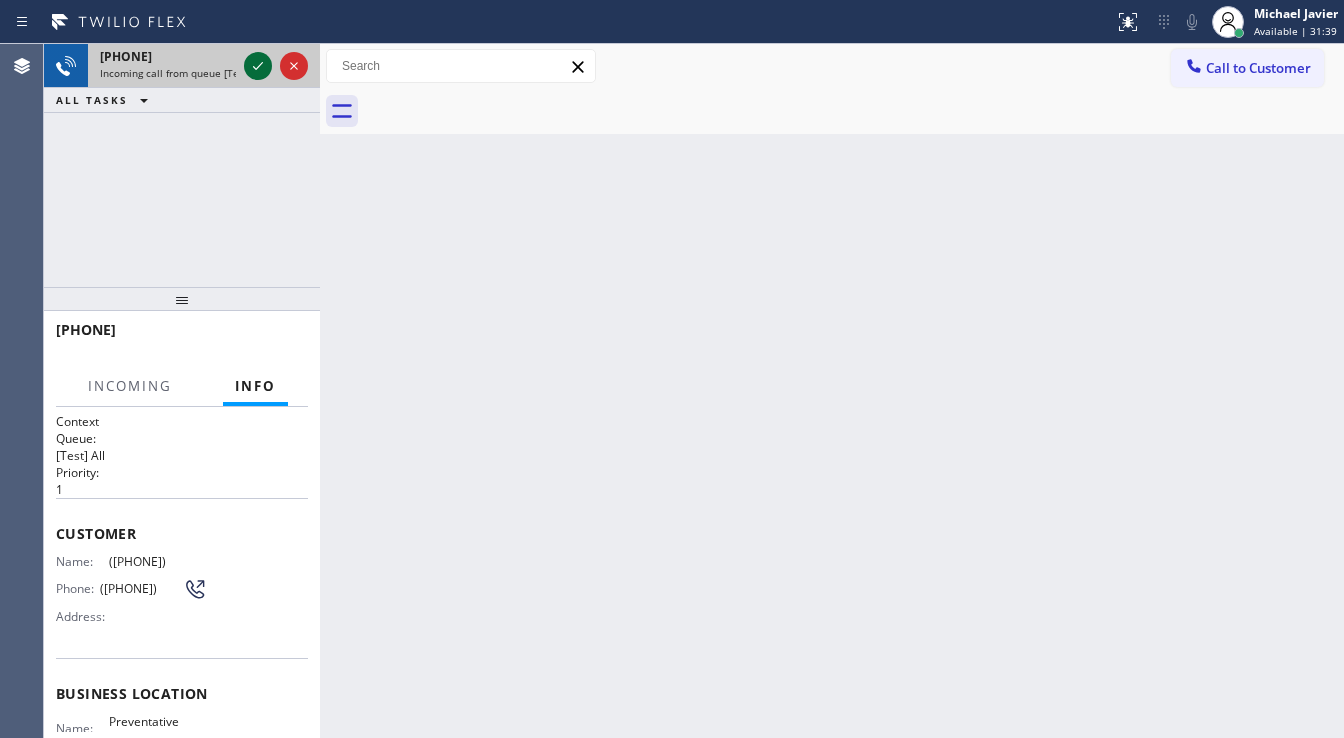 click at bounding box center [258, 66] 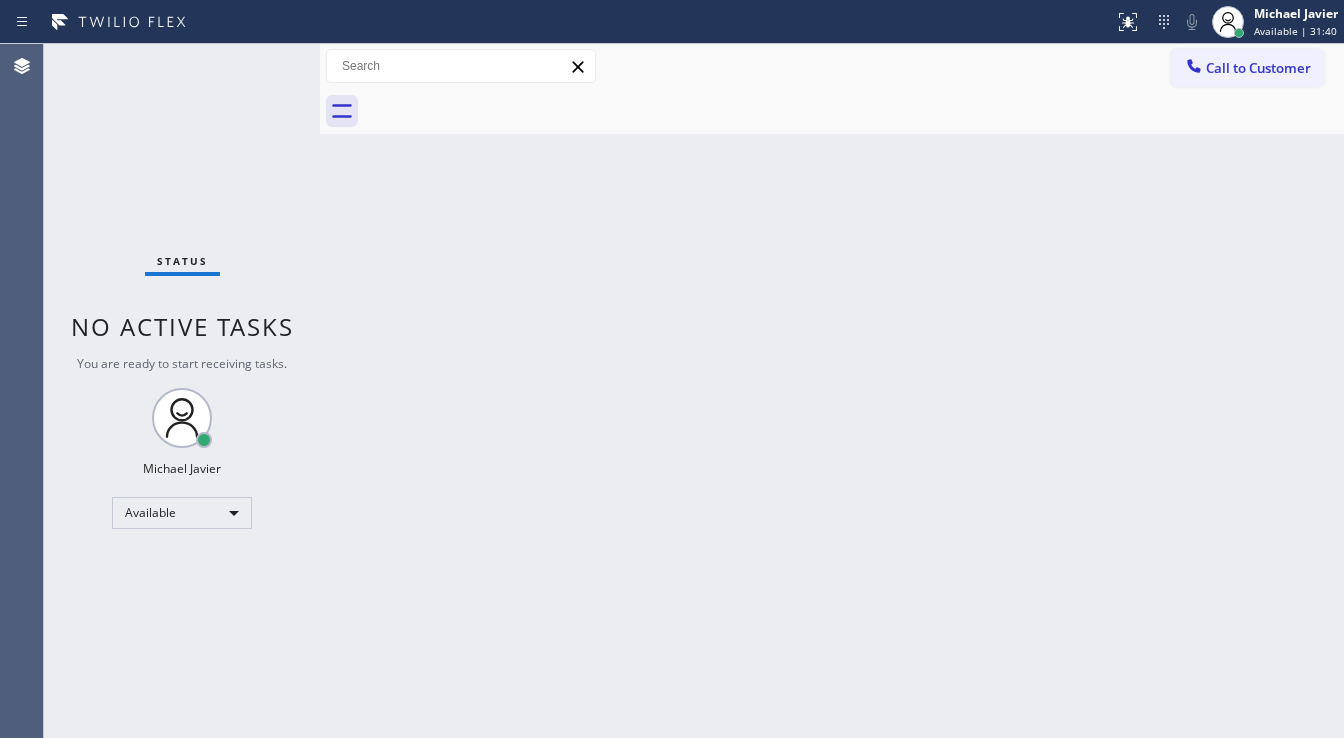 click on "Status   No active tasks     You are ready to start receiving tasks.   Michael Javier Available" at bounding box center [182, 391] 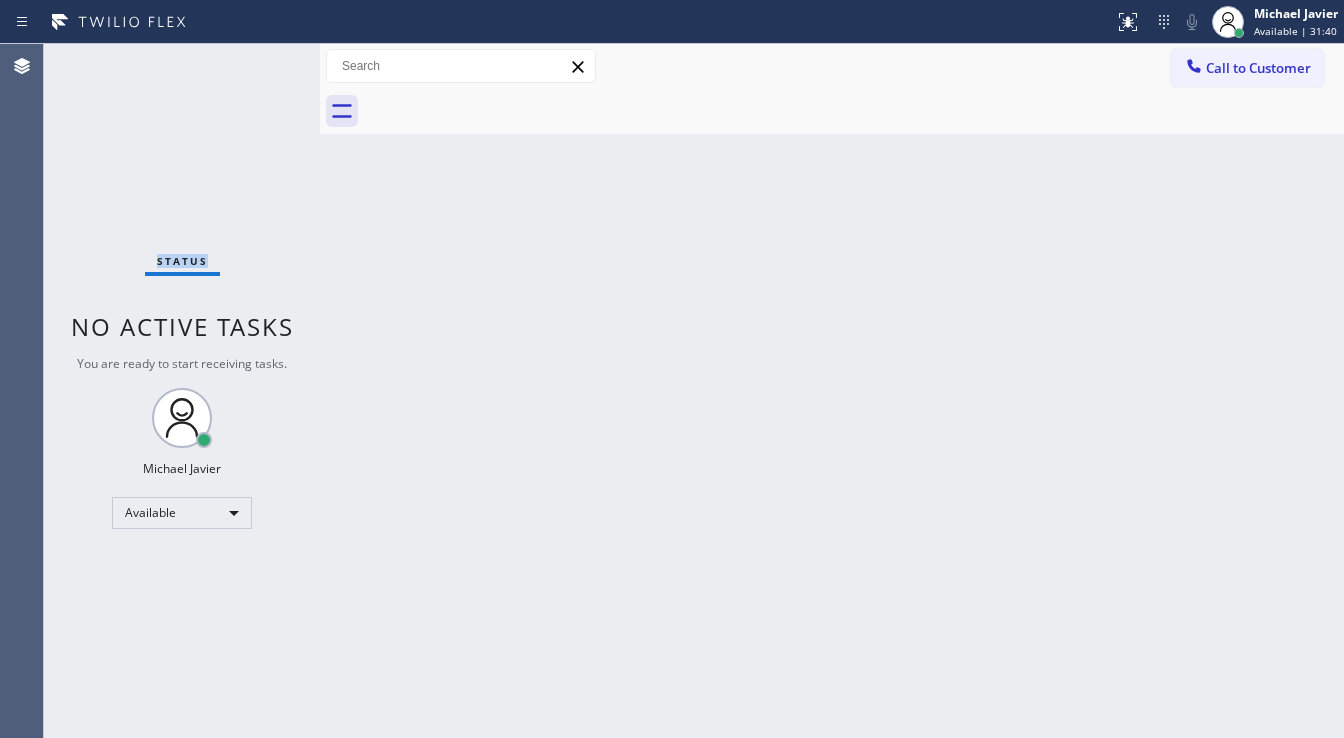 click on "Status   No active tasks     You are ready to start receiving tasks.   Michael Javier Available" at bounding box center [182, 391] 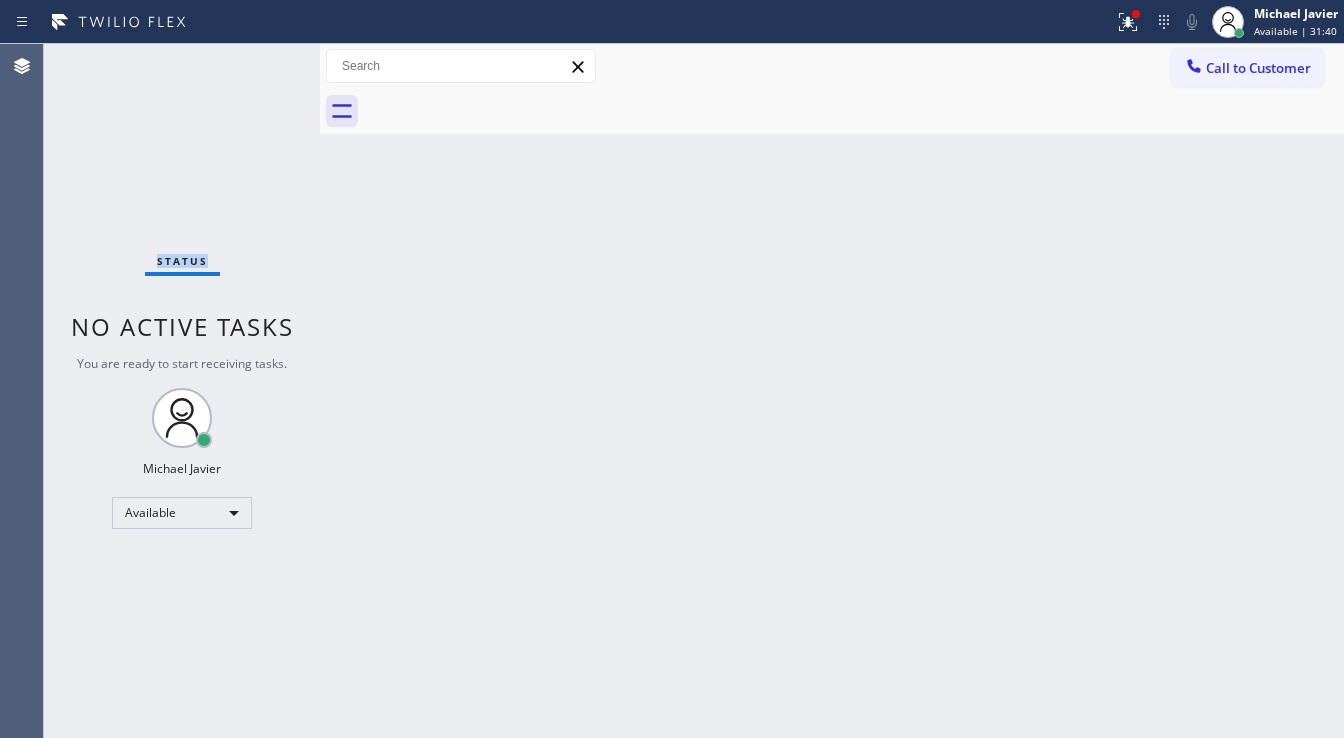 click on "Status   No active tasks     You are ready to start receiving tasks.   Michael Javier Available" at bounding box center [182, 391] 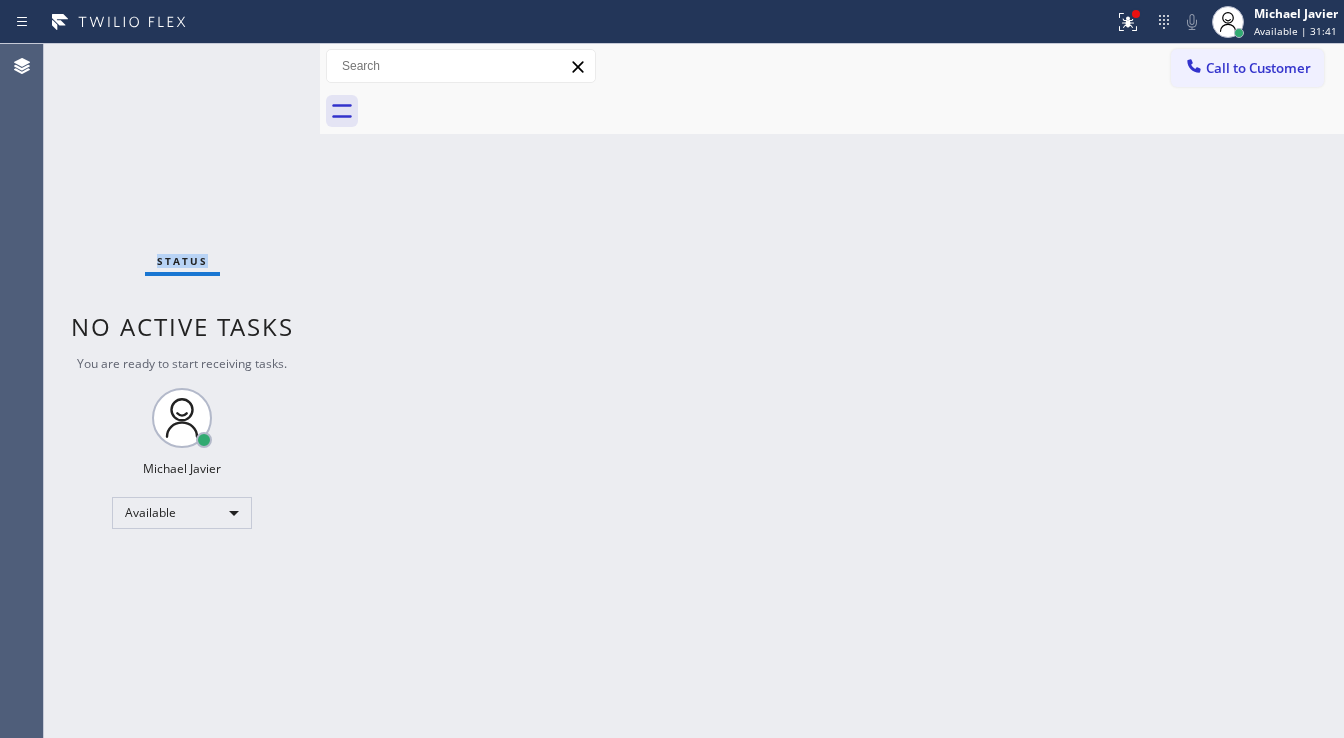 drag, startPoint x: 1131, startPoint y: 22, endPoint x: 1021, endPoint y: 277, distance: 277.71387 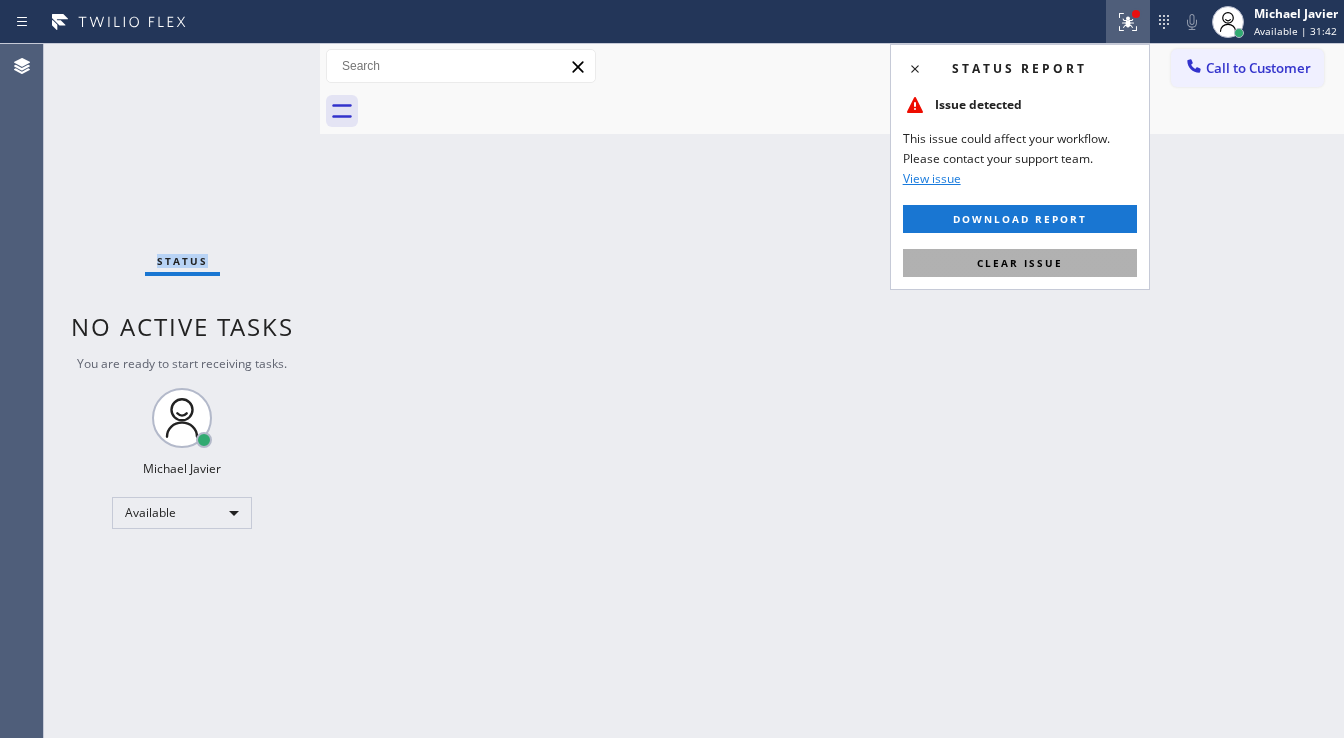 click on "Clear issue" at bounding box center (1020, 263) 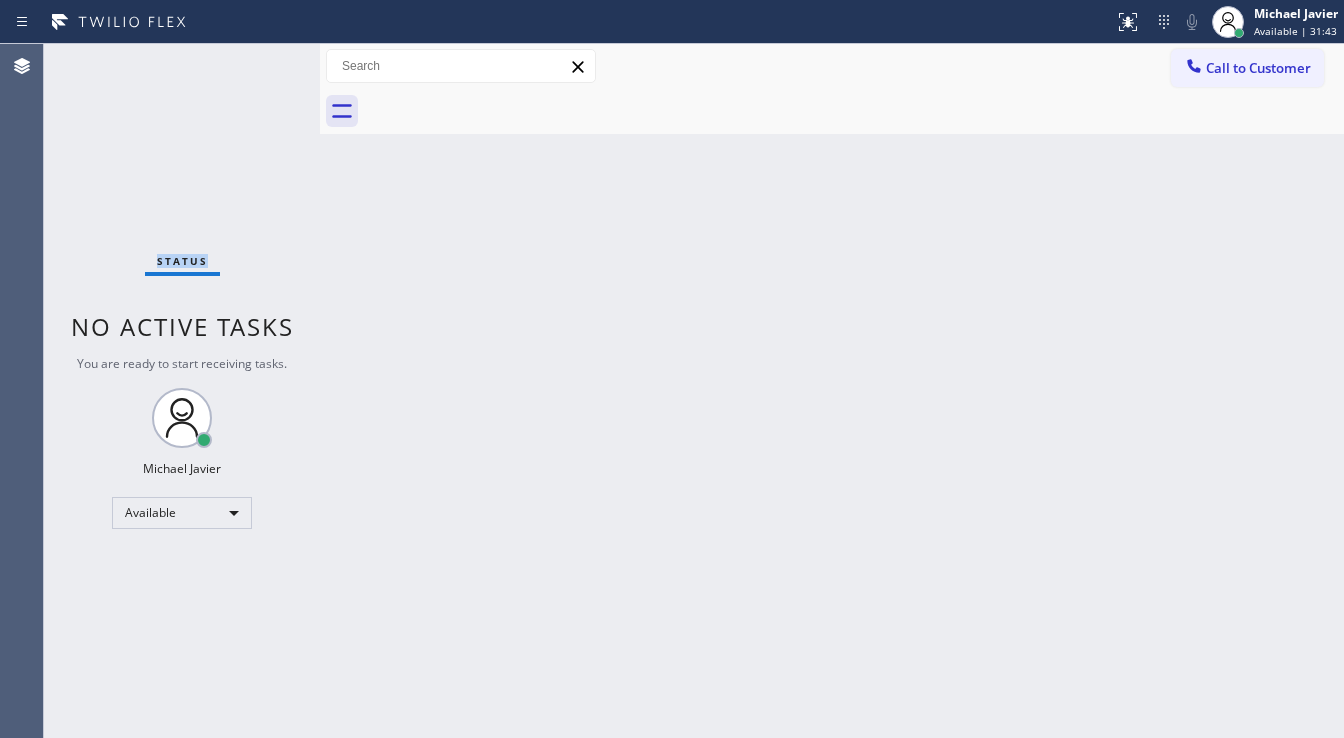 click on "Status   No active tasks     You are ready to start receiving tasks.   Michael Javier Available" at bounding box center [182, 391] 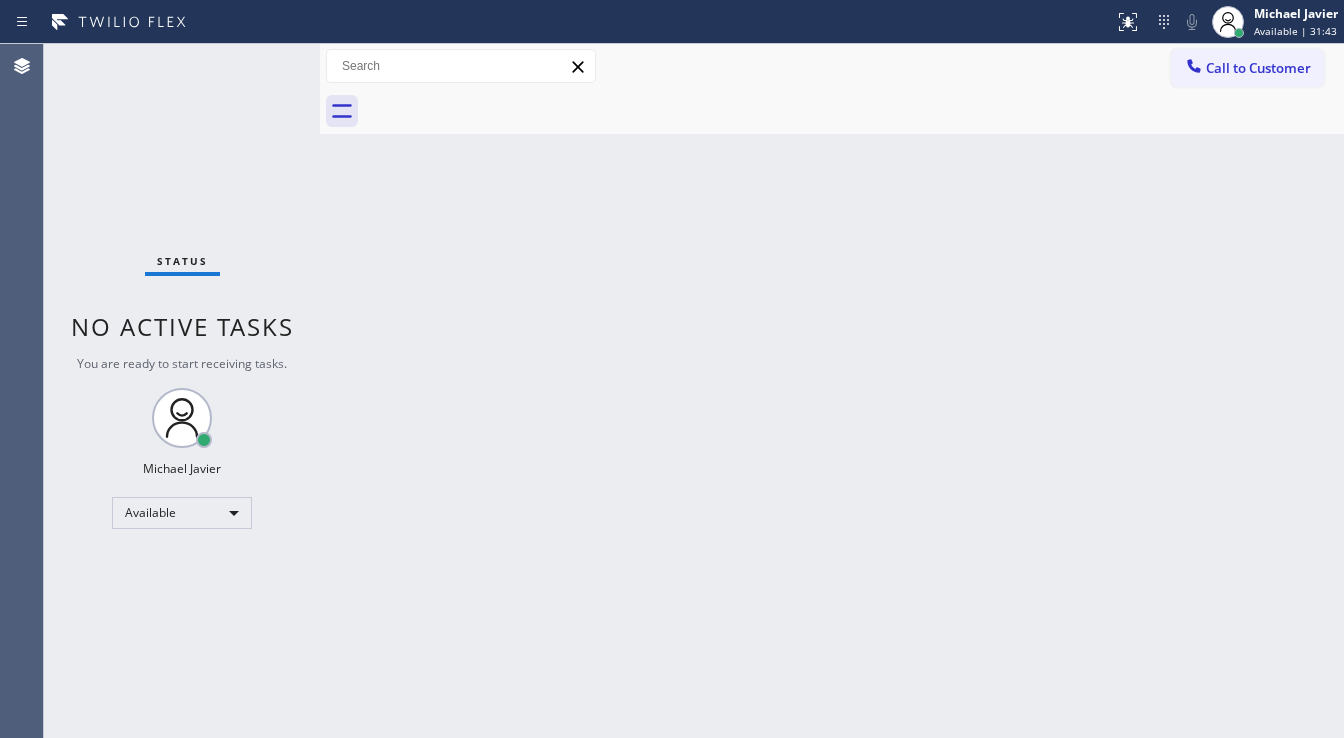 click on "Status   No active tasks     You are ready to start receiving tasks.   Michael Javier Available" at bounding box center [182, 391] 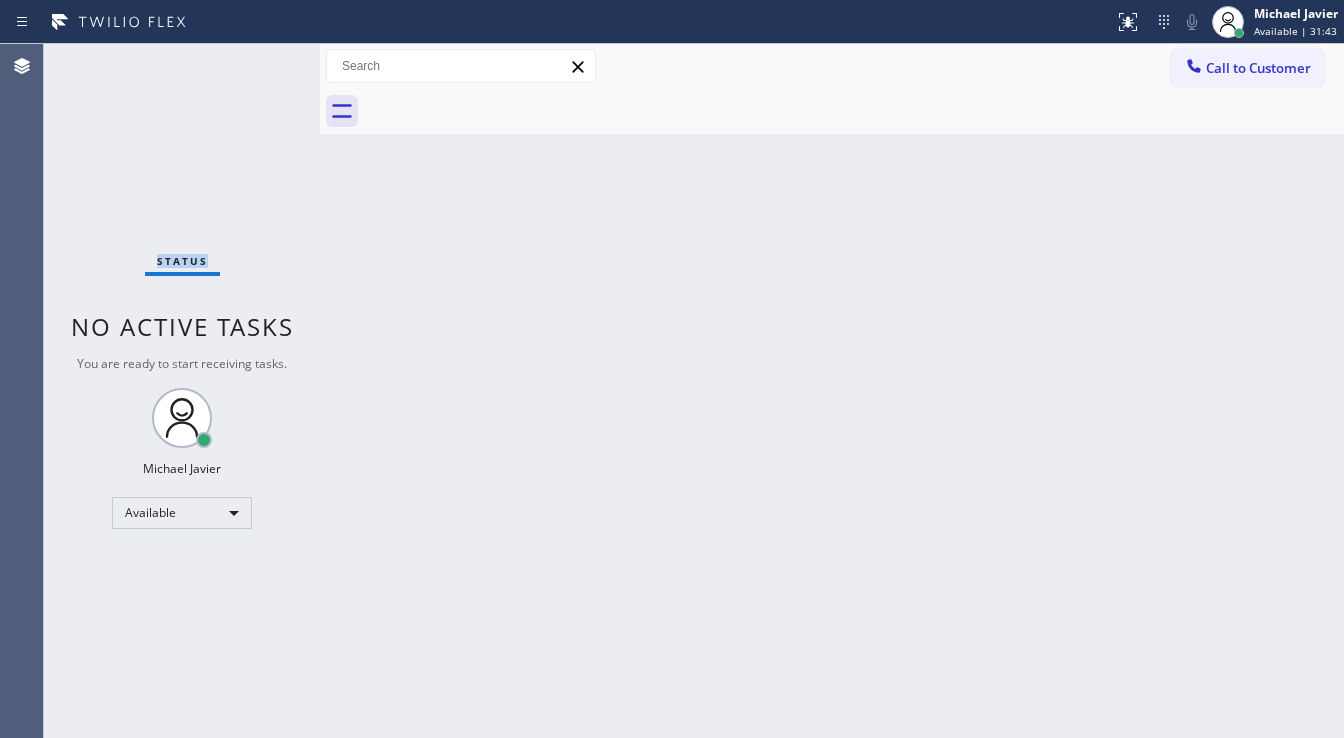 click on "Status   No active tasks     You are ready to start receiving tasks.   Michael Javier Available" at bounding box center (182, 391) 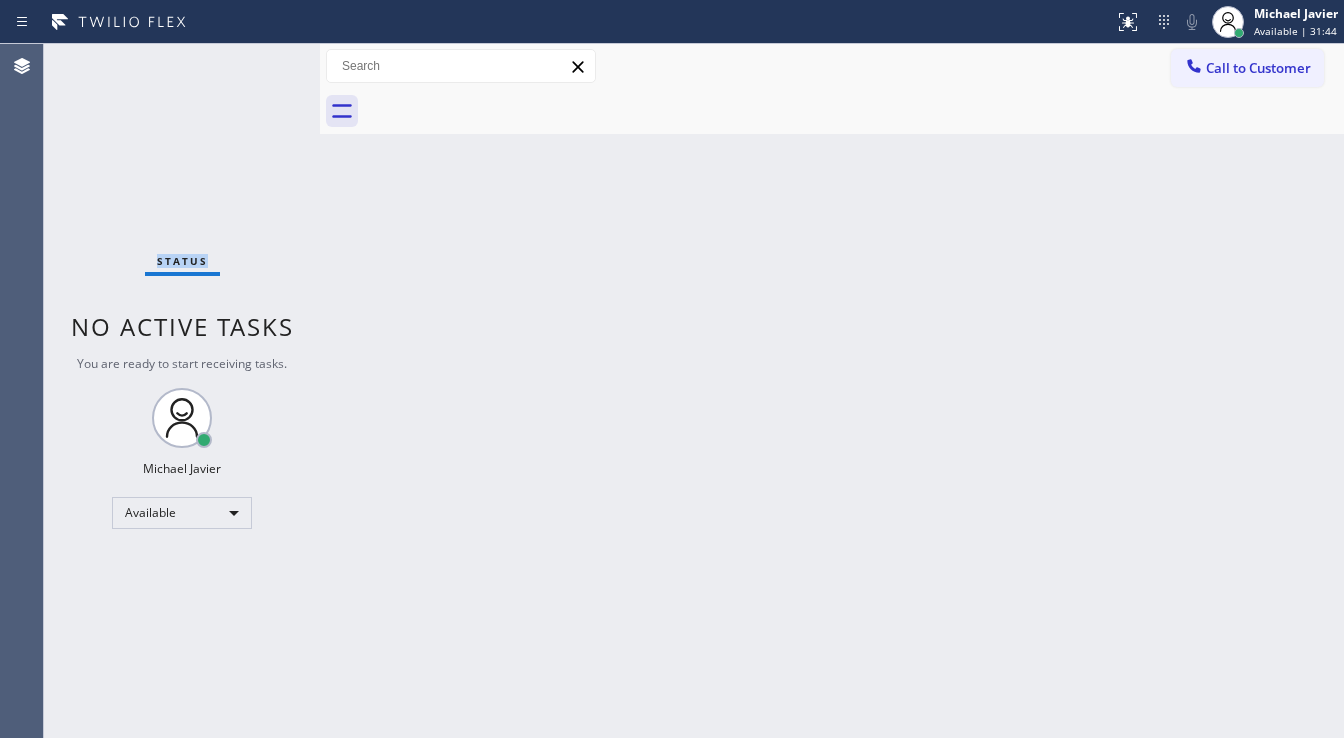 click on "Status   No active tasks     You are ready to start receiving tasks.   Michael Javier Available" at bounding box center [182, 391] 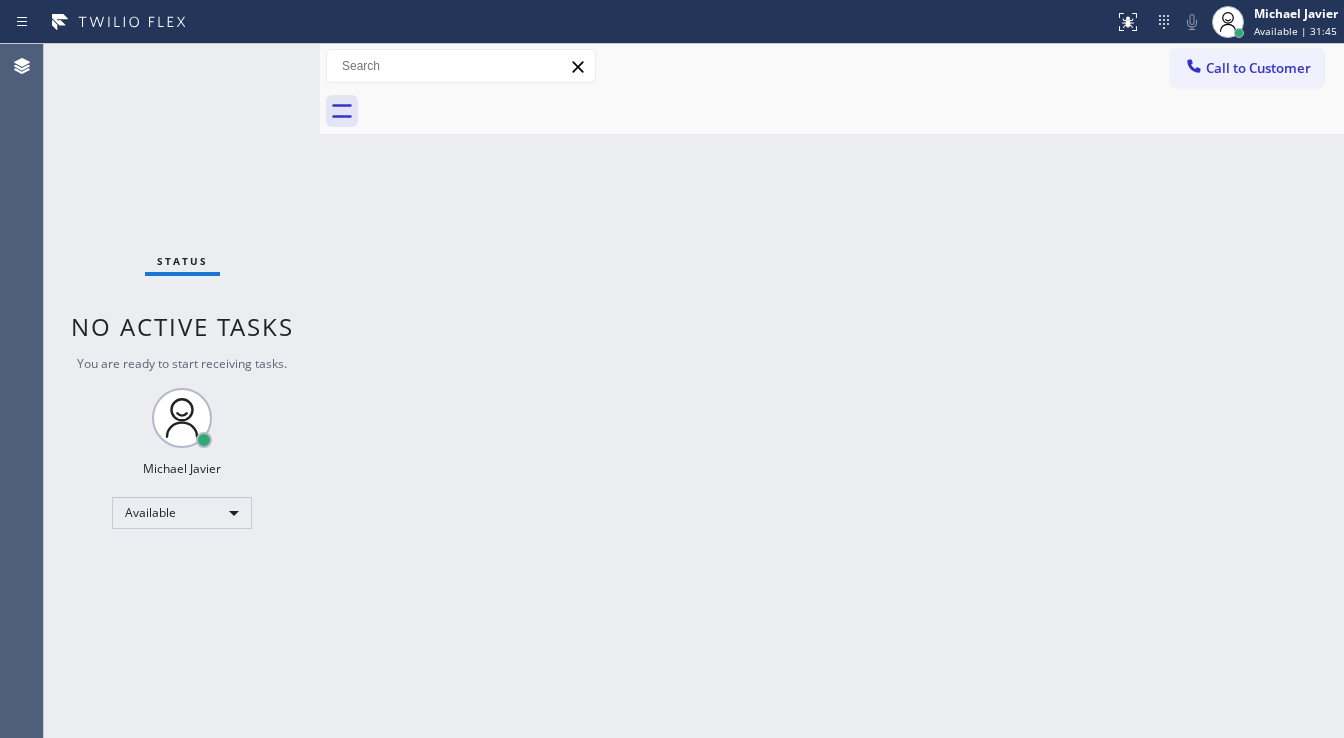 click on "Status   No active tasks     You are ready to start receiving tasks.   Michael Javier Available" at bounding box center [182, 391] 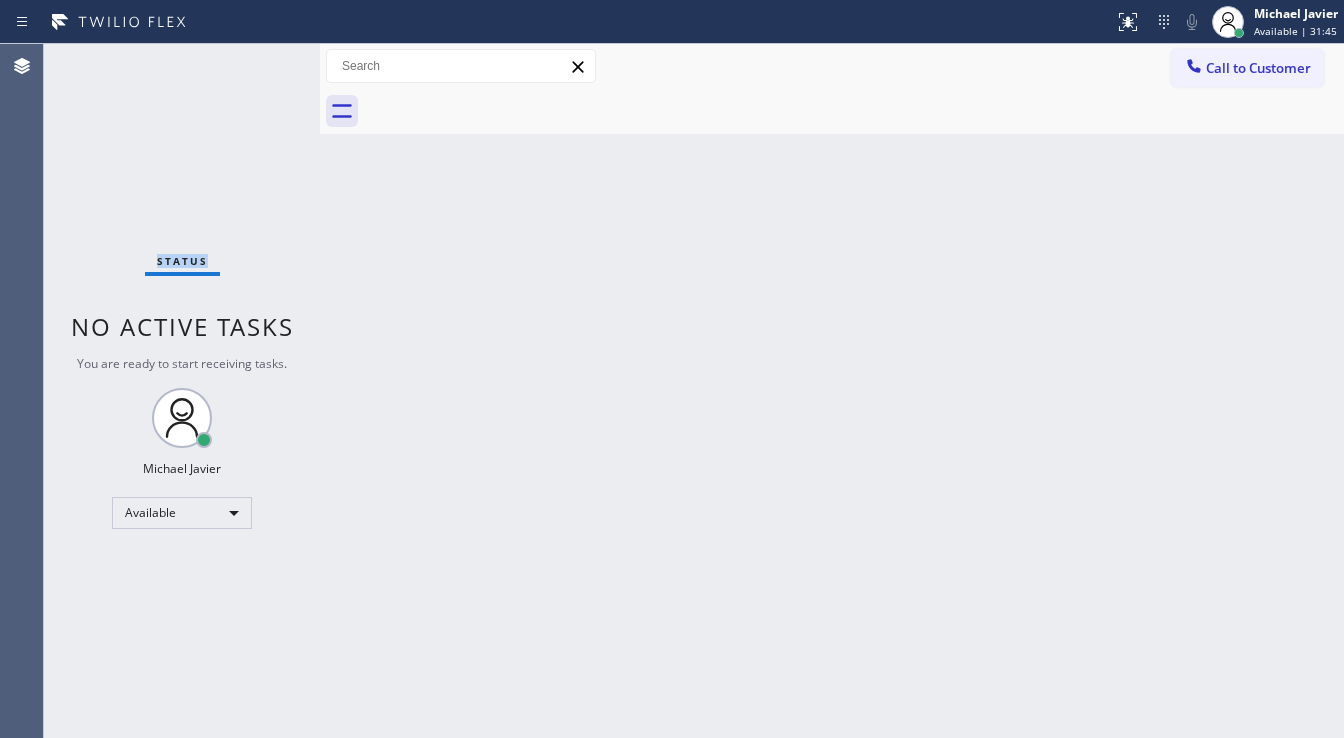 click on "Status   No active tasks     You are ready to start receiving tasks.   Michael Javier Available" at bounding box center [182, 391] 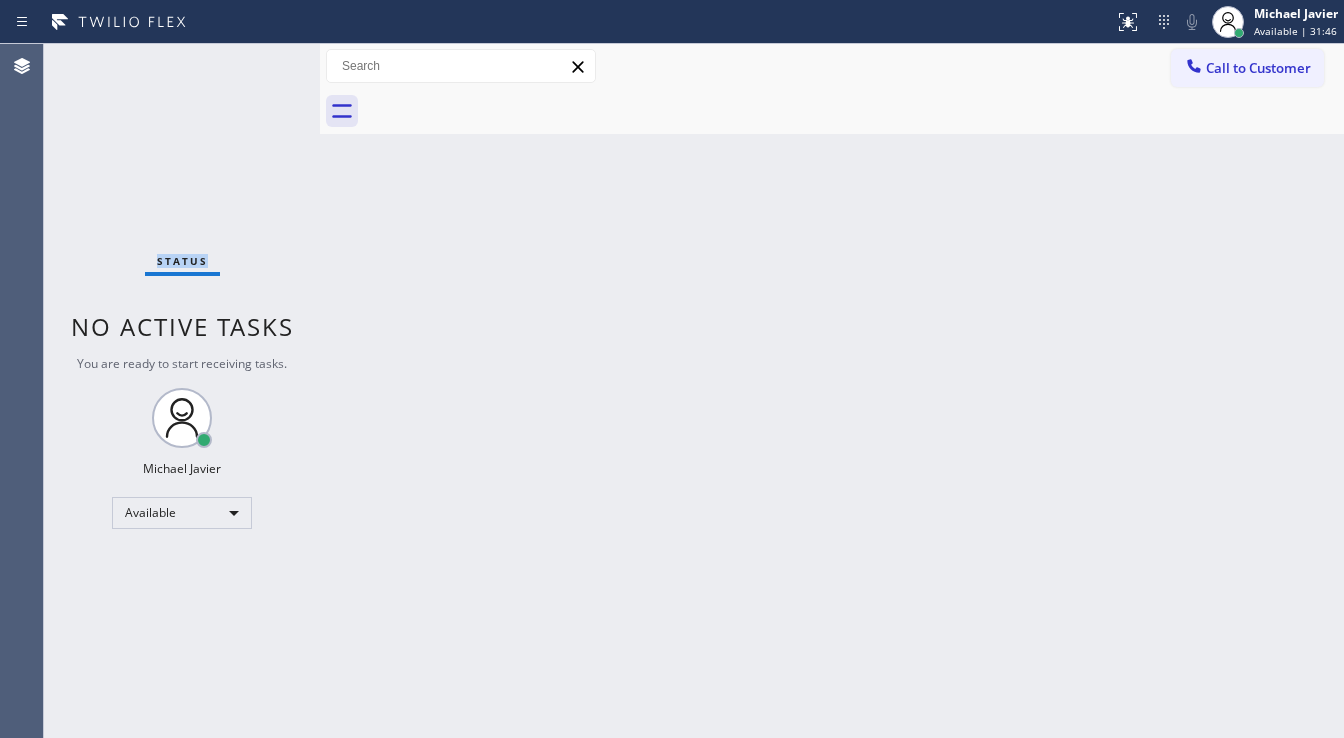click on "Status   No active tasks     You are ready to start receiving tasks.   Michael Javier Available" at bounding box center (182, 391) 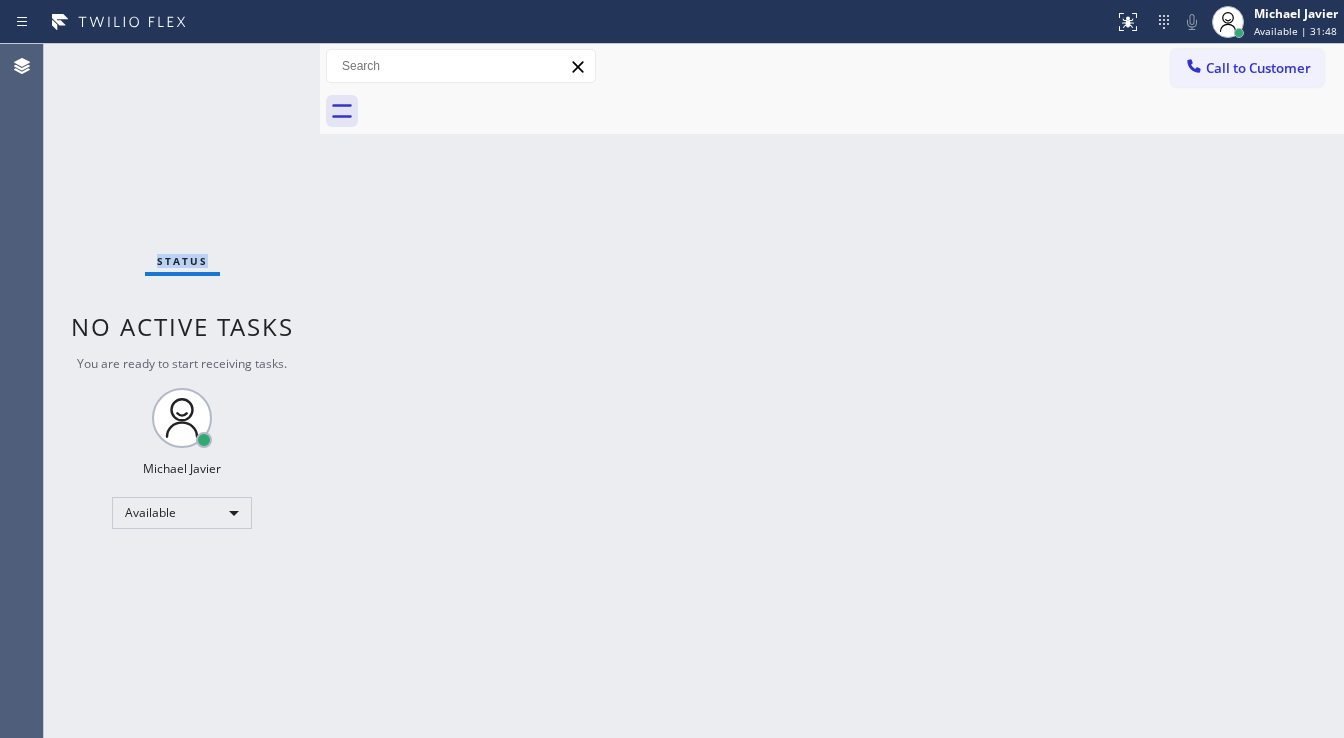 click on "Status   No active tasks     You are ready to start receiving tasks.   Michael Javier Available" at bounding box center [182, 391] 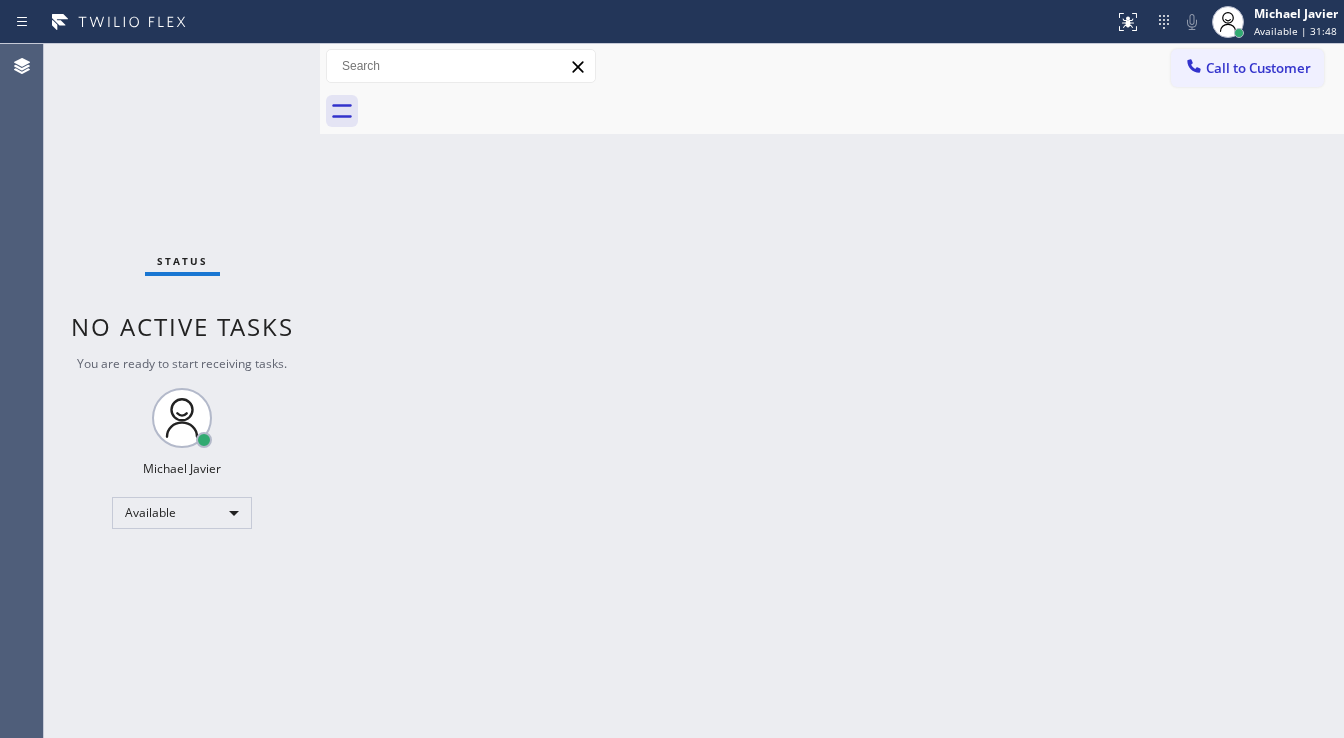 click on "Status   No active tasks     You are ready to start receiving tasks.   Michael Javier Available" at bounding box center (182, 391) 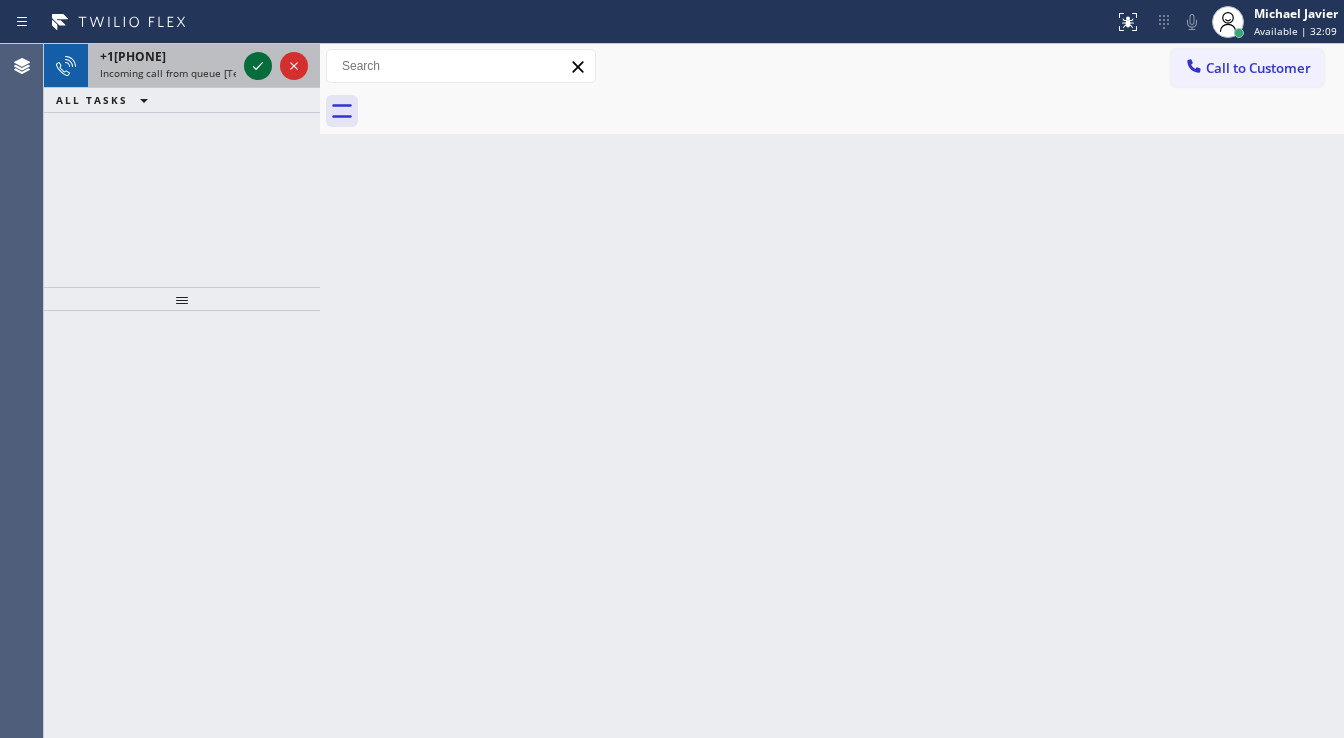 click 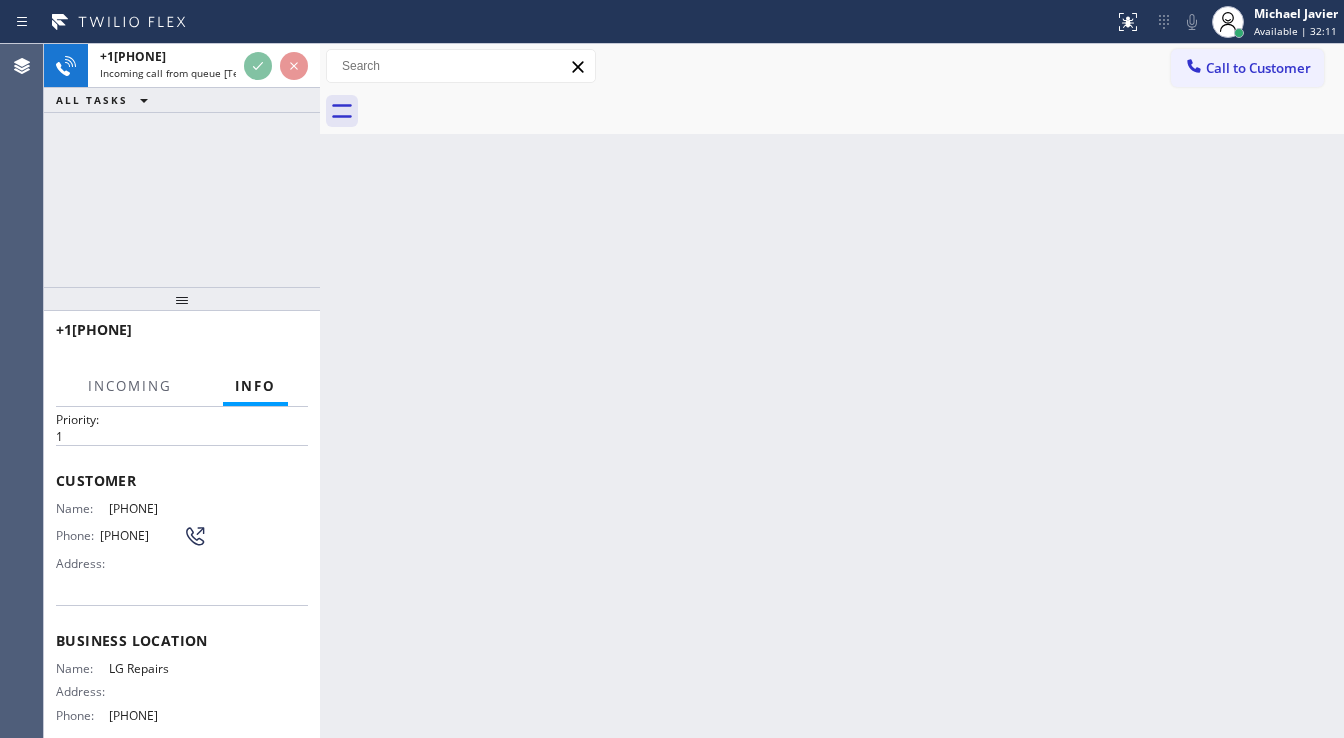 scroll, scrollTop: 80, scrollLeft: 0, axis: vertical 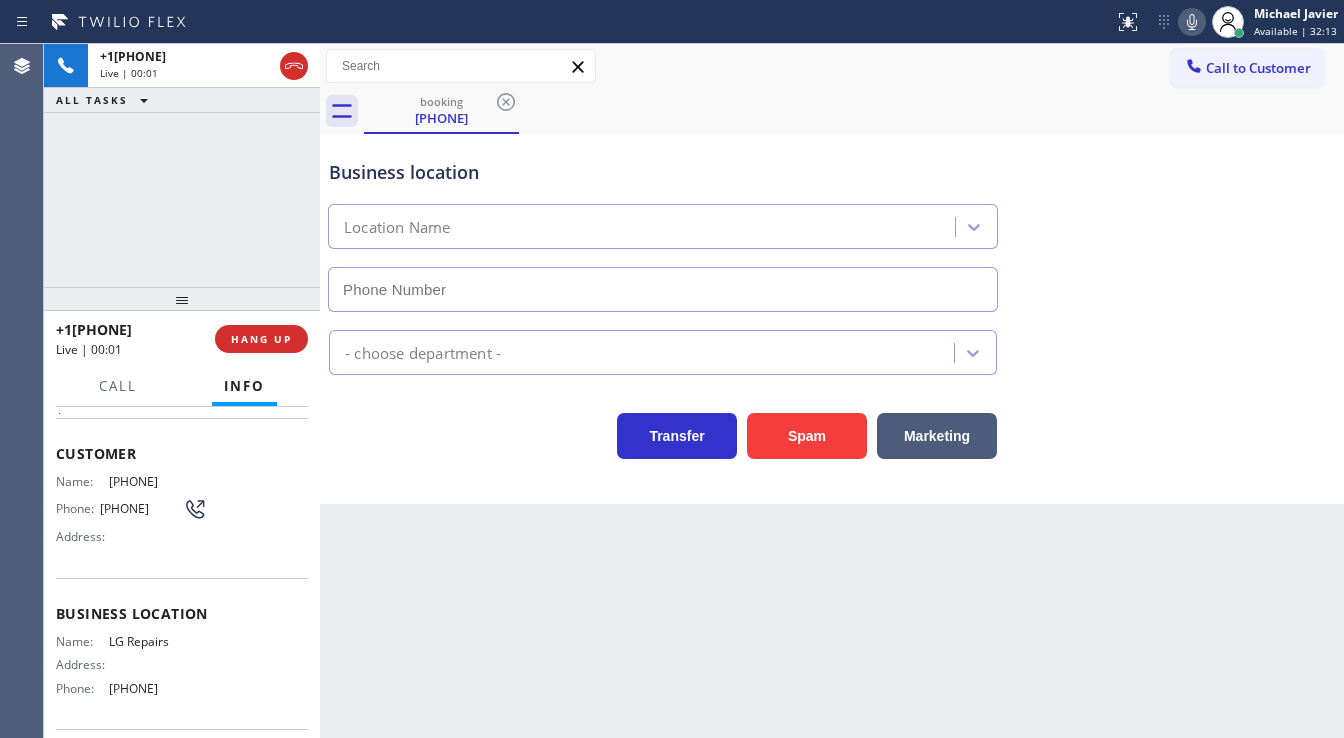 type on "[PHONE]" 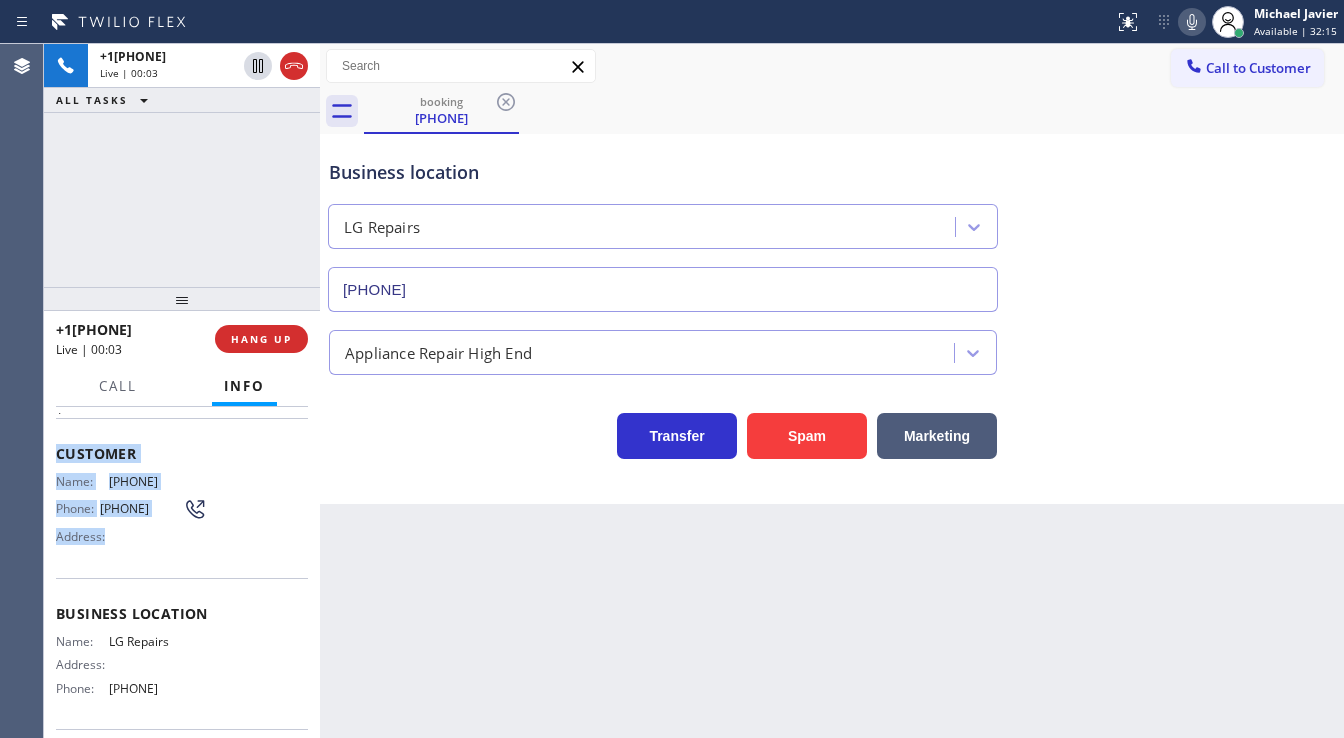 scroll, scrollTop: 229, scrollLeft: 0, axis: vertical 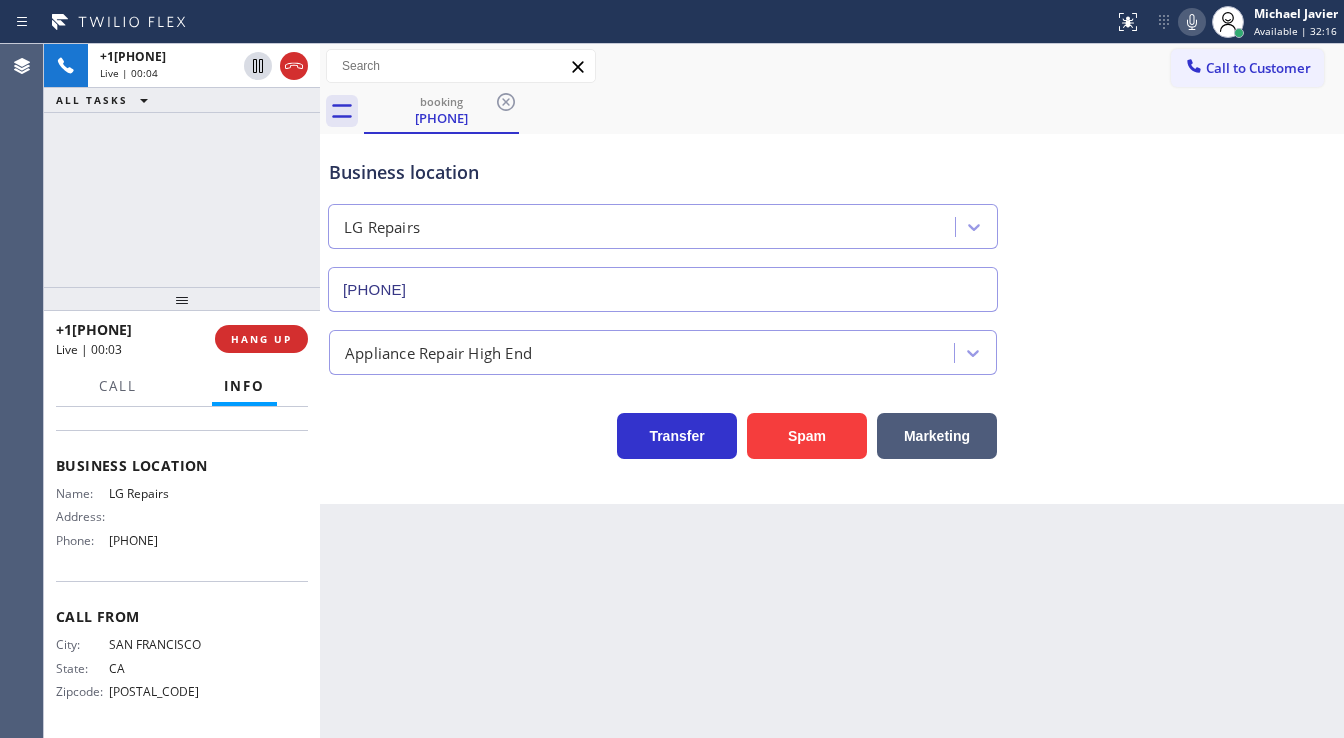 drag, startPoint x: 55, startPoint y: 448, endPoint x: 232, endPoint y: 538, distance: 198.56737 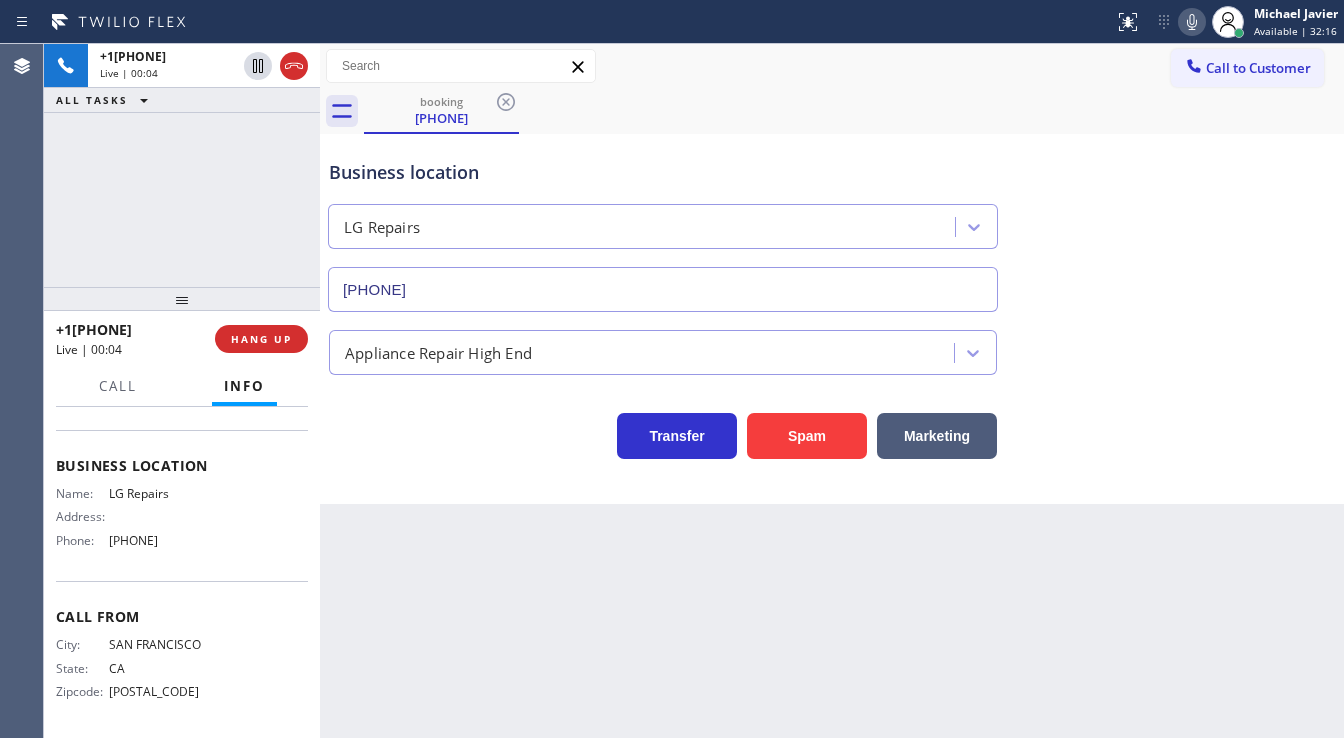 copy on "Customer Name: [PHONE] Phone: [PHONE] Address: Business location Name: LG Repairs Address:   Phone: [PHONE]" 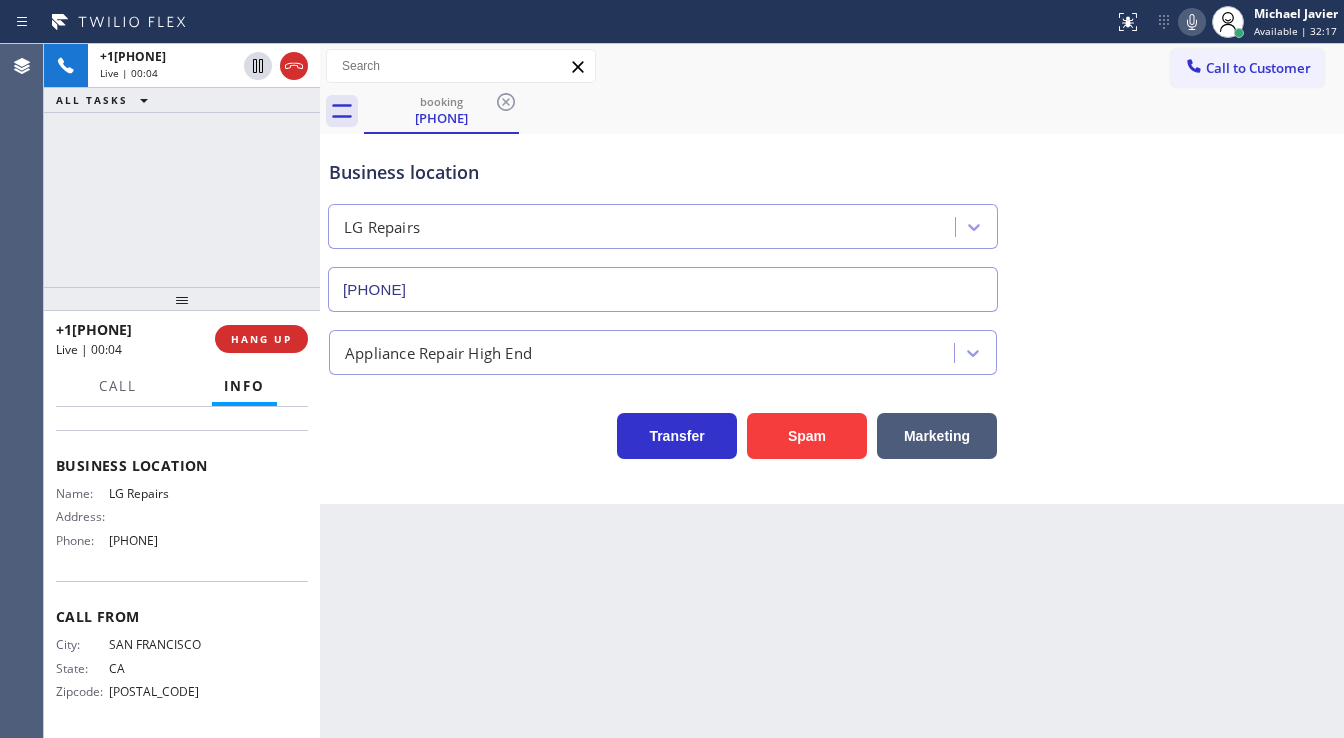click on "+1[PHONE] Live | 00:04 ALL TASKS ALL TASKS ACTIVE TASKS TASKS IN WRAP UP" at bounding box center [182, 165] 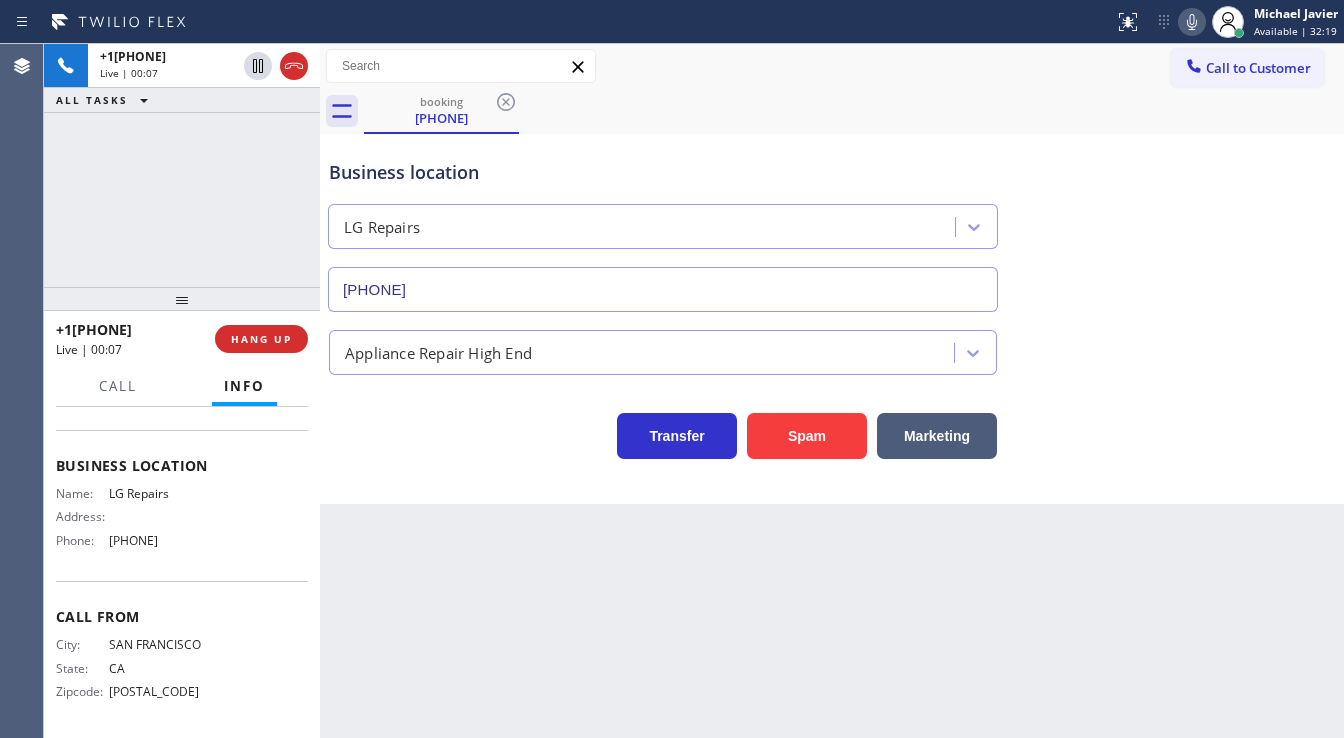 click on "+1[PHONE] Live | 00:07 ALL TASKS ALL TASKS ACTIVE TASKS TASKS IN WRAP UP" at bounding box center (182, 165) 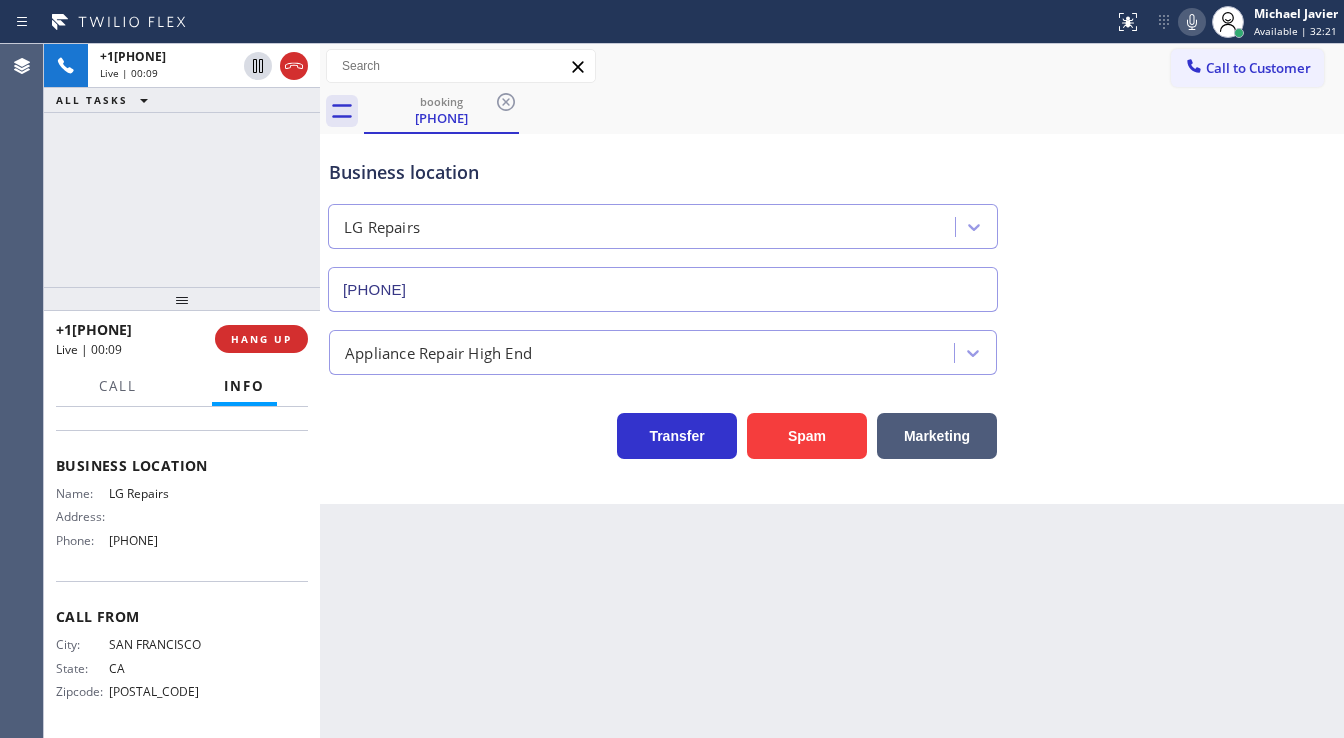click on "+1[PHONE] Live | 00:09 ALL TASKS ALL TASKS ACTIVE TASKS TASKS IN WRAP UP" at bounding box center (182, 165) 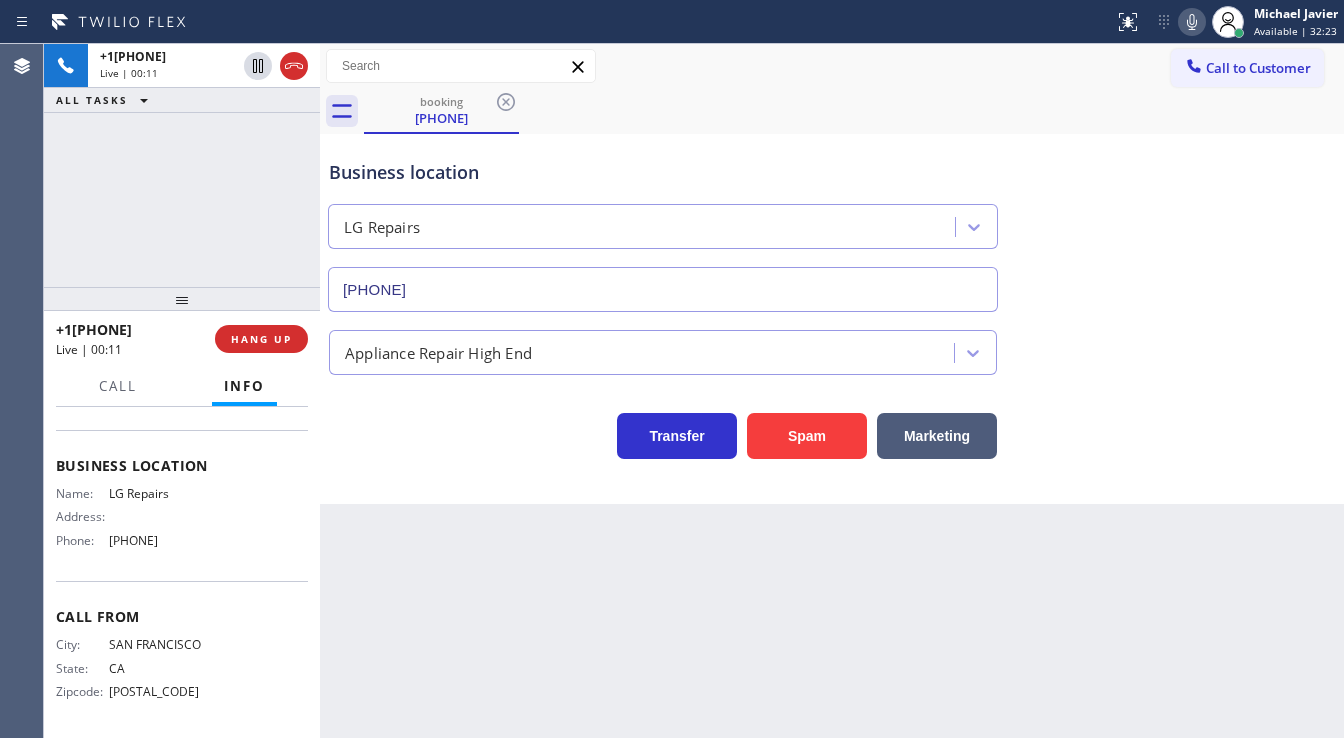 click at bounding box center [182, 299] 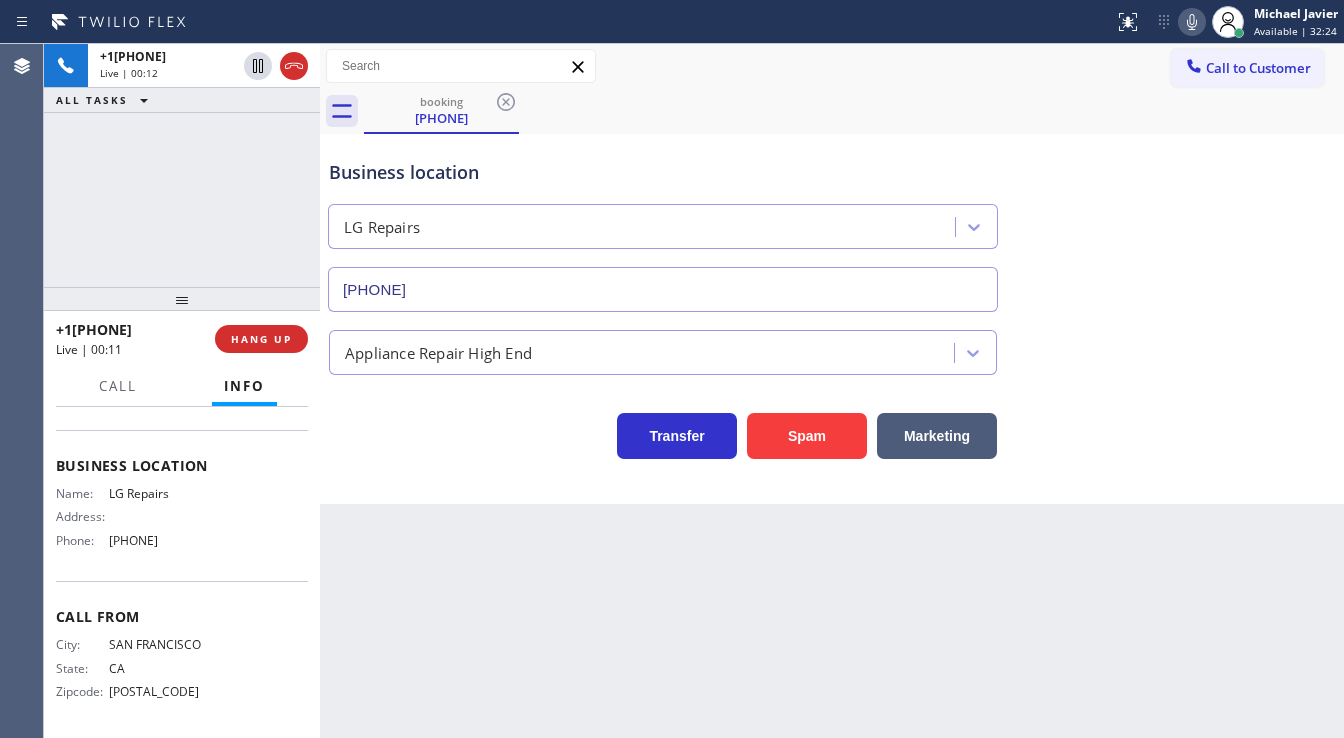click on "[PHONE] Live | 00:12 ALL TASKS ALL TASKS ACTIVE TASKS TASKS IN WRAP UP" at bounding box center [182, 165] 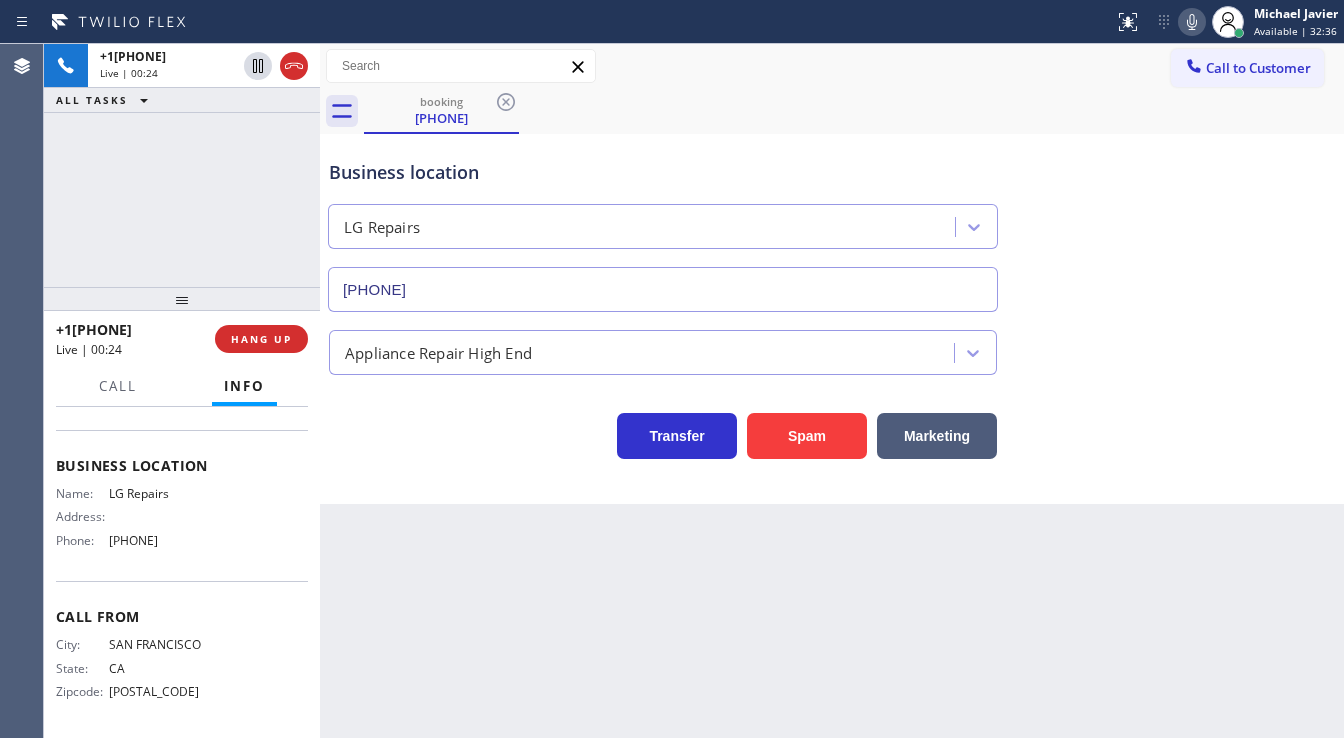 click on "[PHONE] Live | 00:24 ALL TASKS ALL TASKS ACTIVE TASKS TASKS IN WRAP UP" at bounding box center (182, 165) 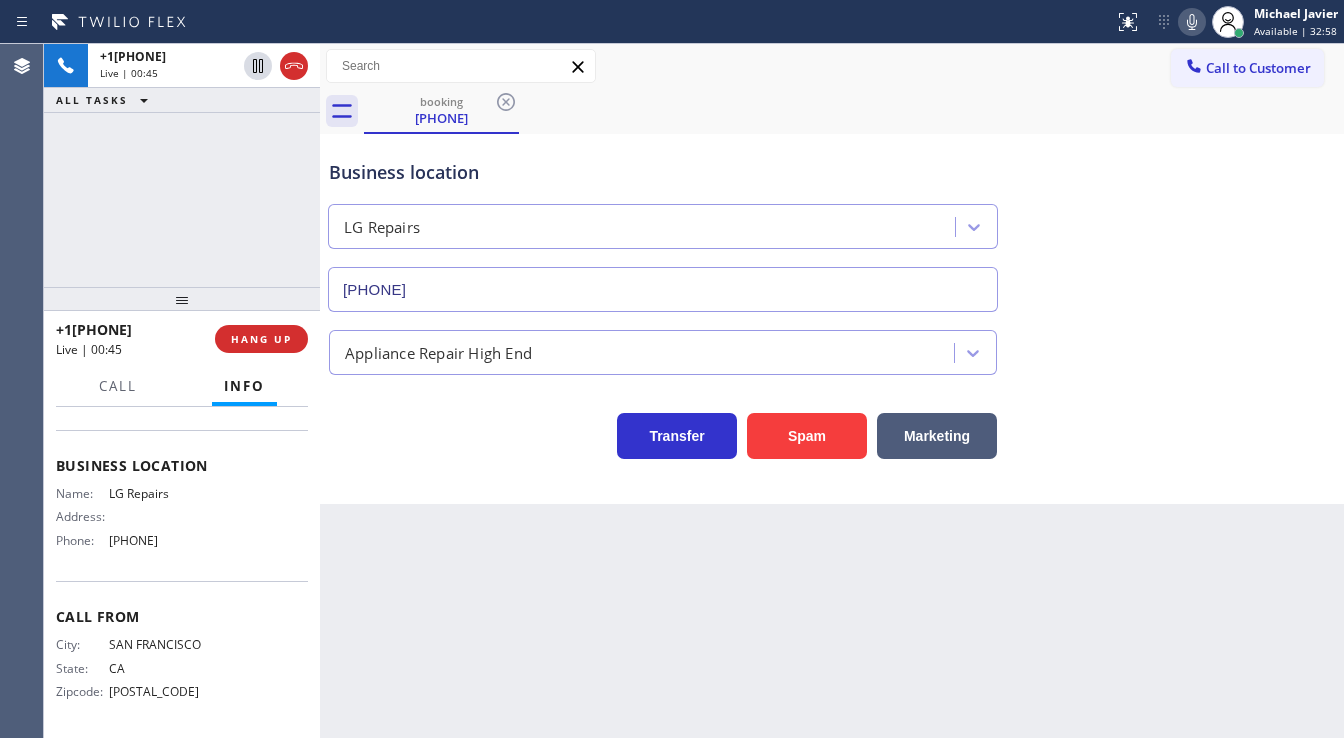 click 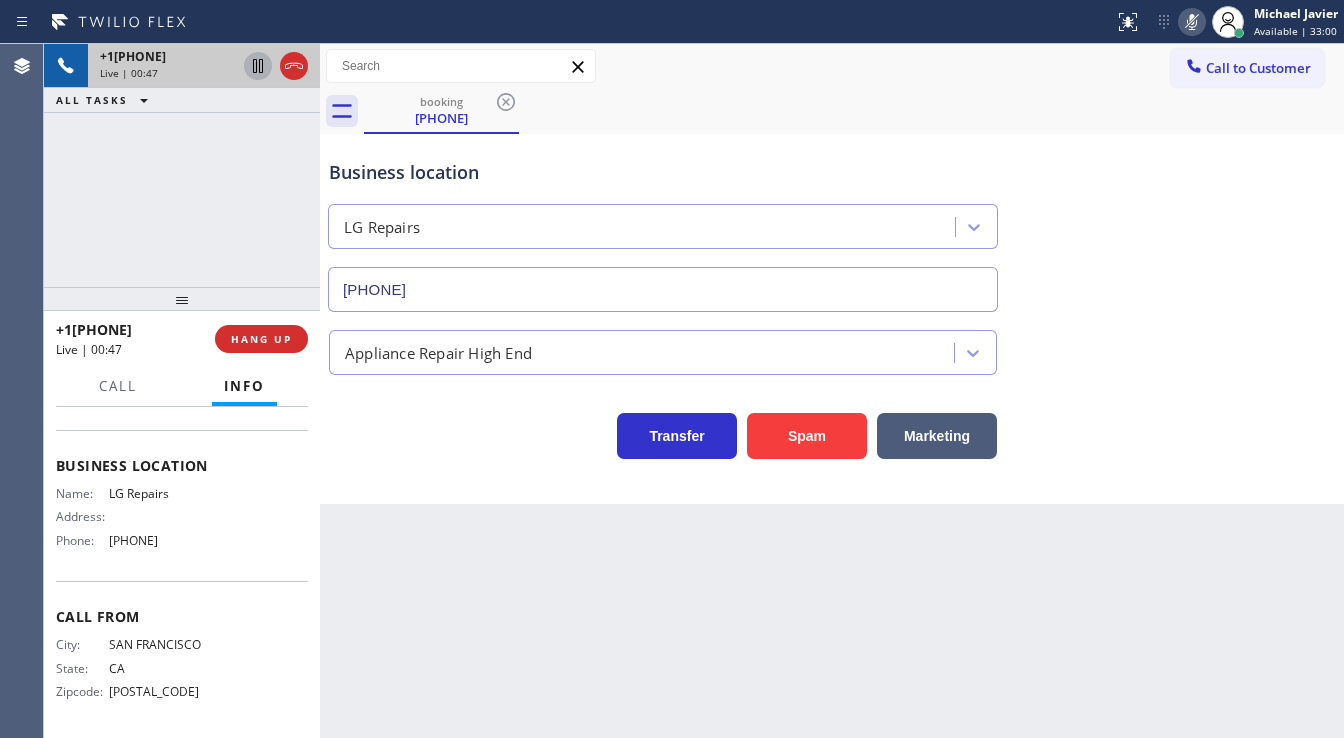 click 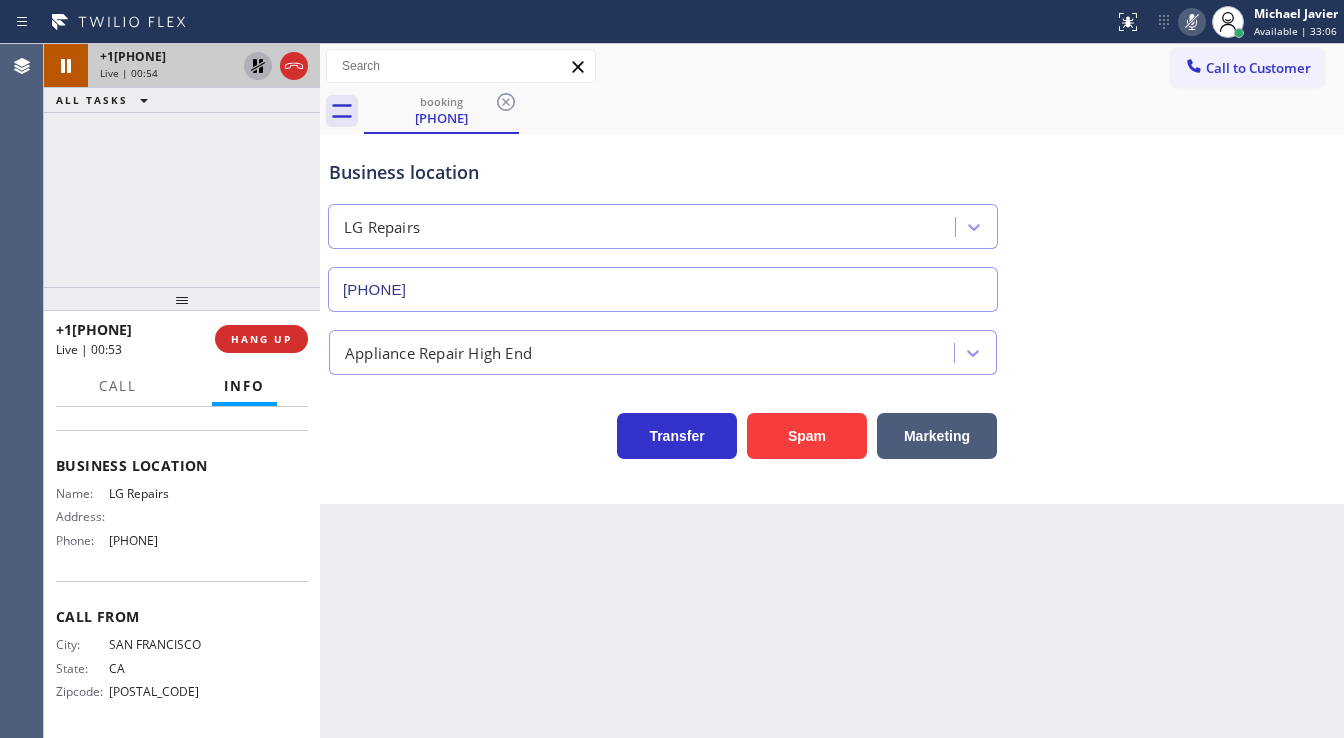 click on "[PHONE] Live | 00:54 ALL TASKS ALL TASKS ACTIVE TASKS TASKS IN WRAP UP" at bounding box center [182, 165] 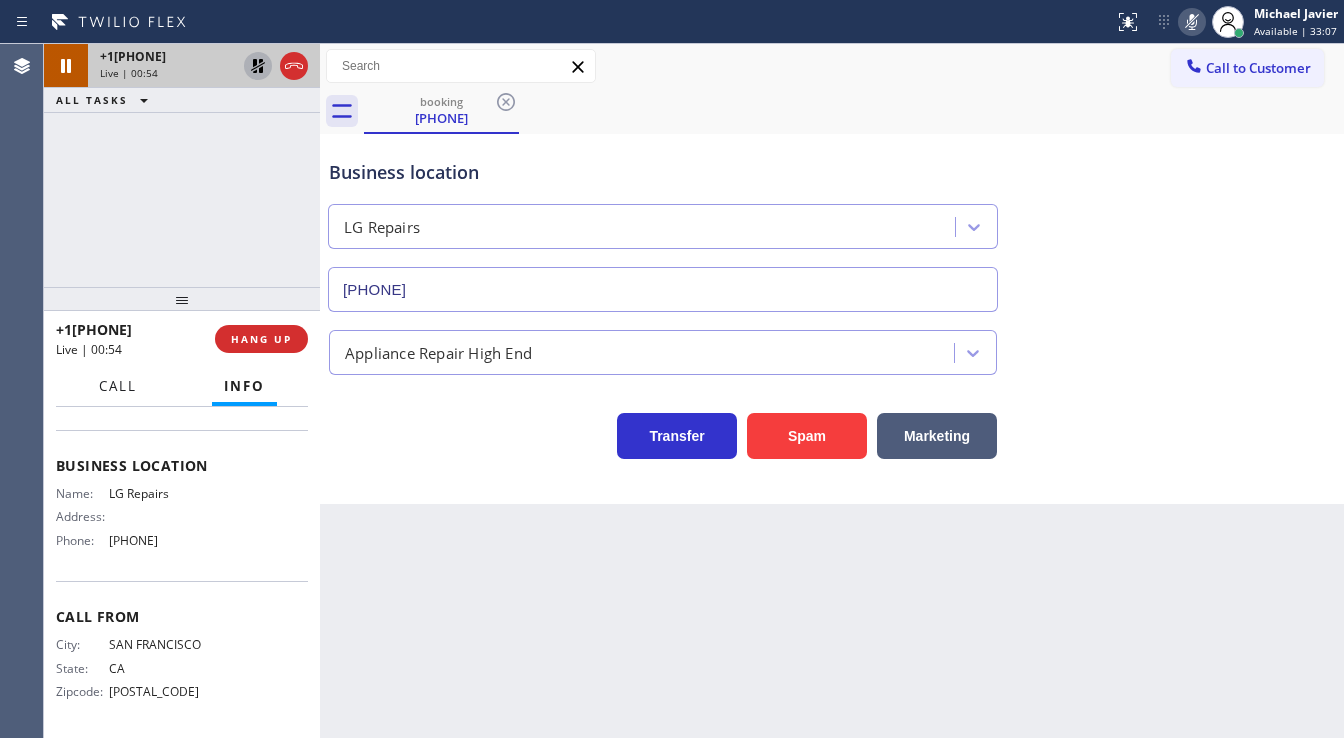 click on "Call" at bounding box center [118, 386] 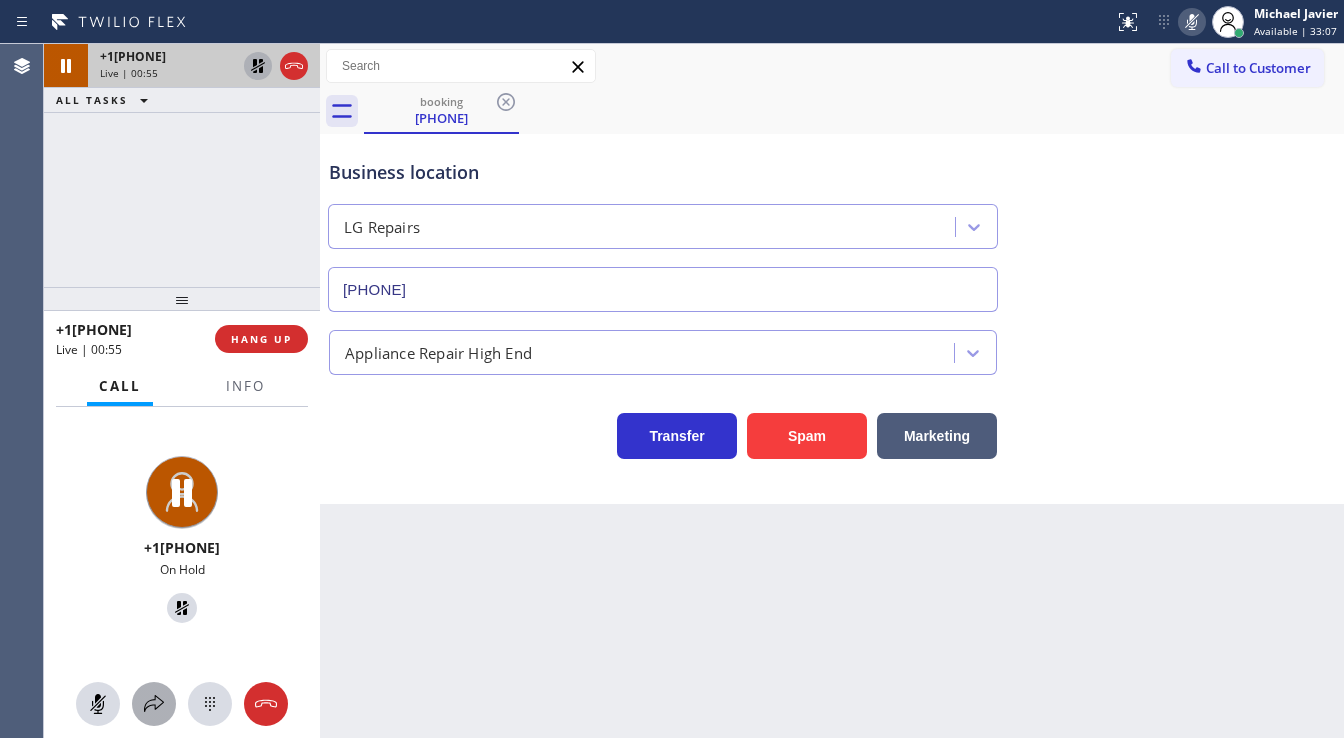click 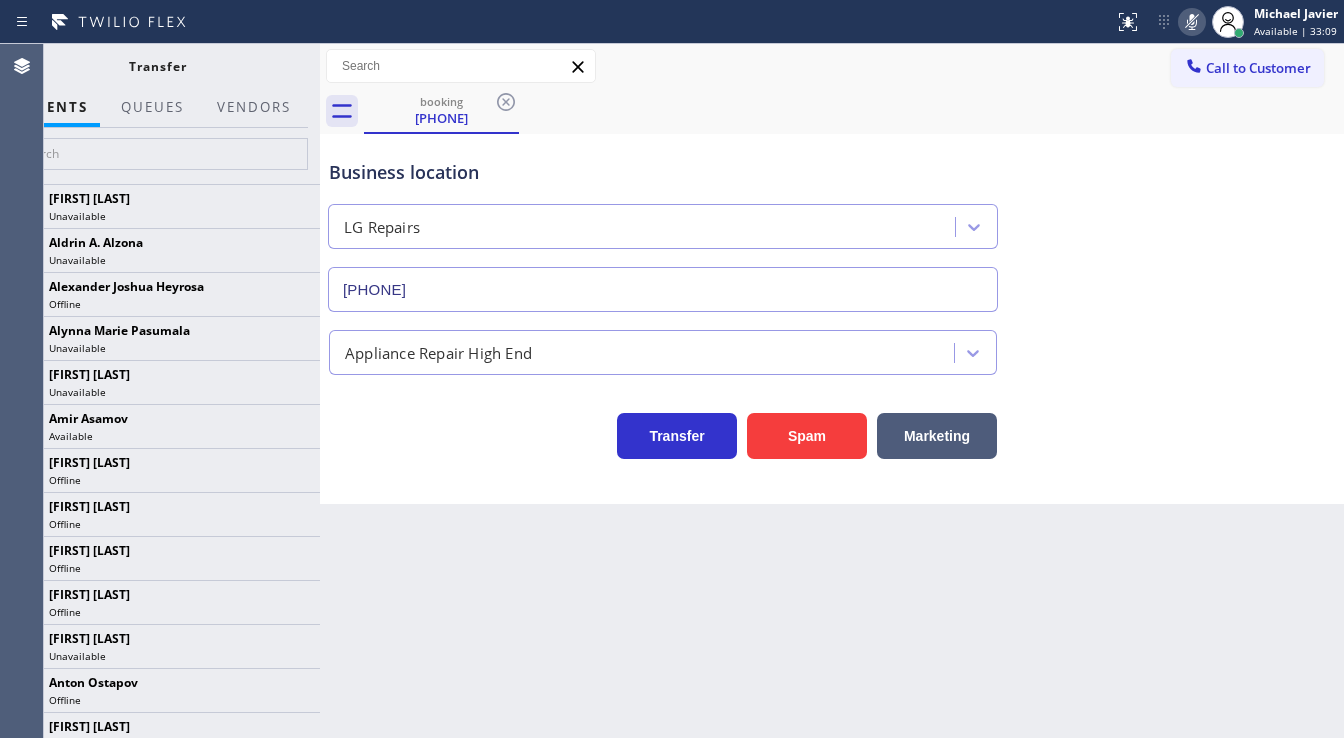 click at bounding box center (157, 156) 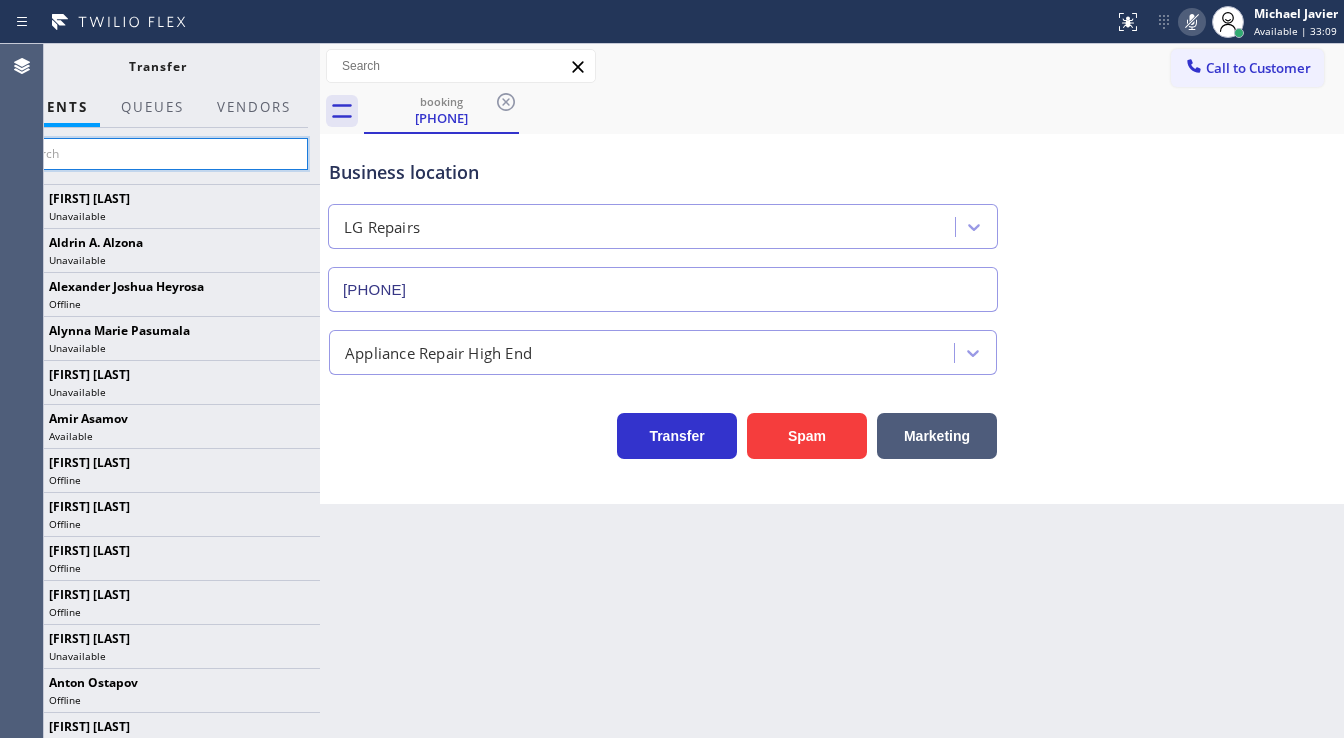 click at bounding box center [157, 154] 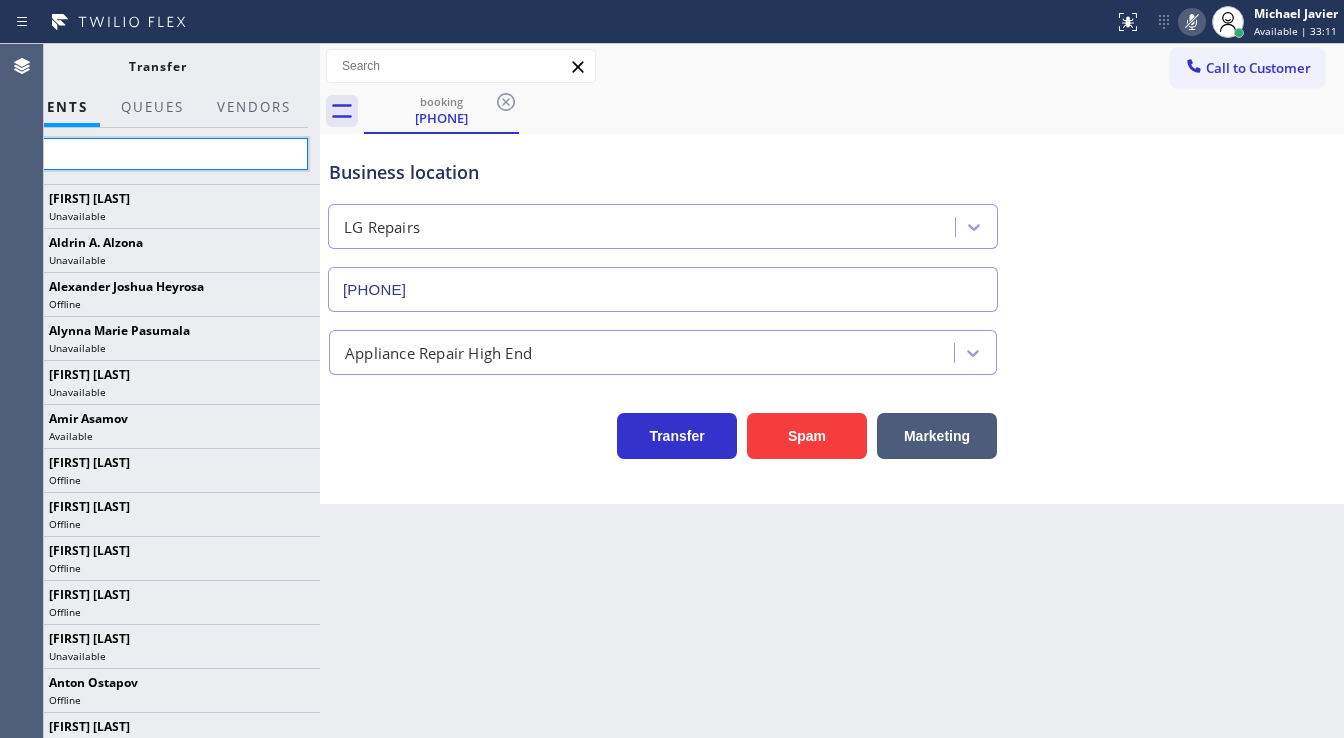 type on "[FIRST]" 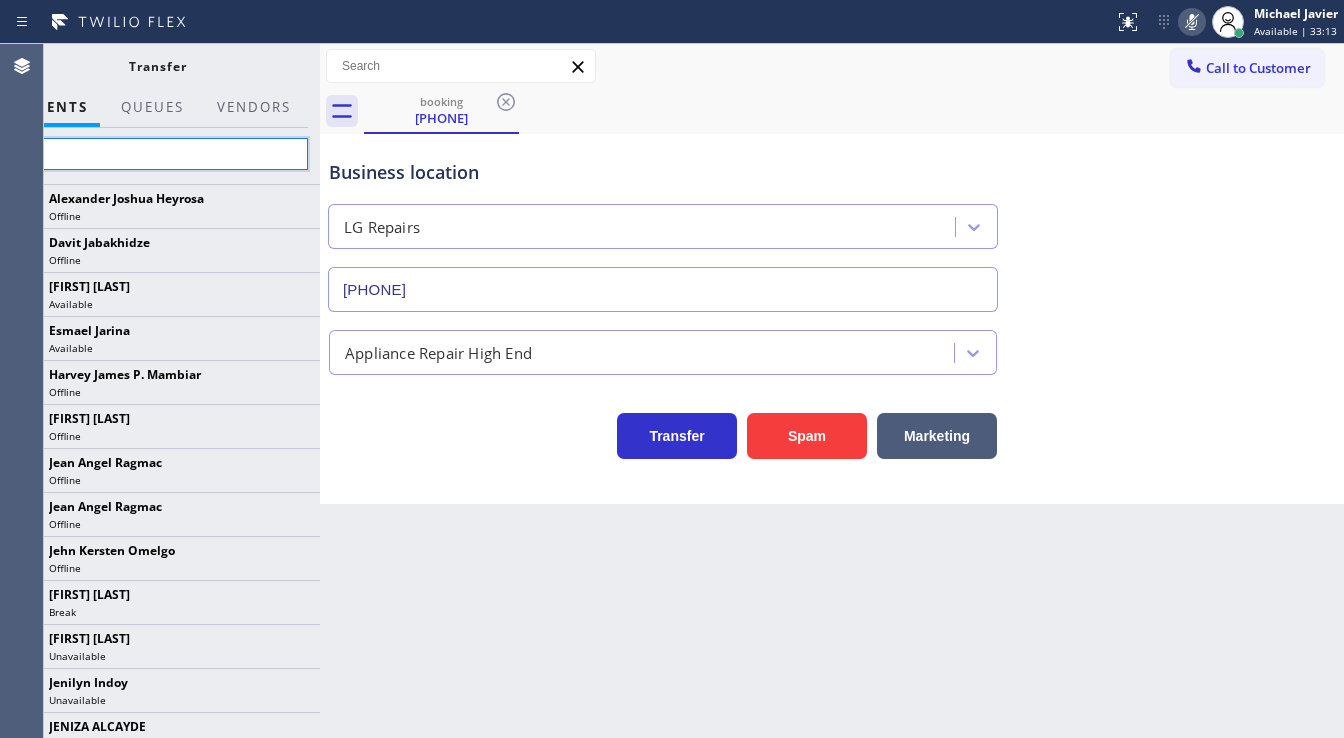 type on "jon" 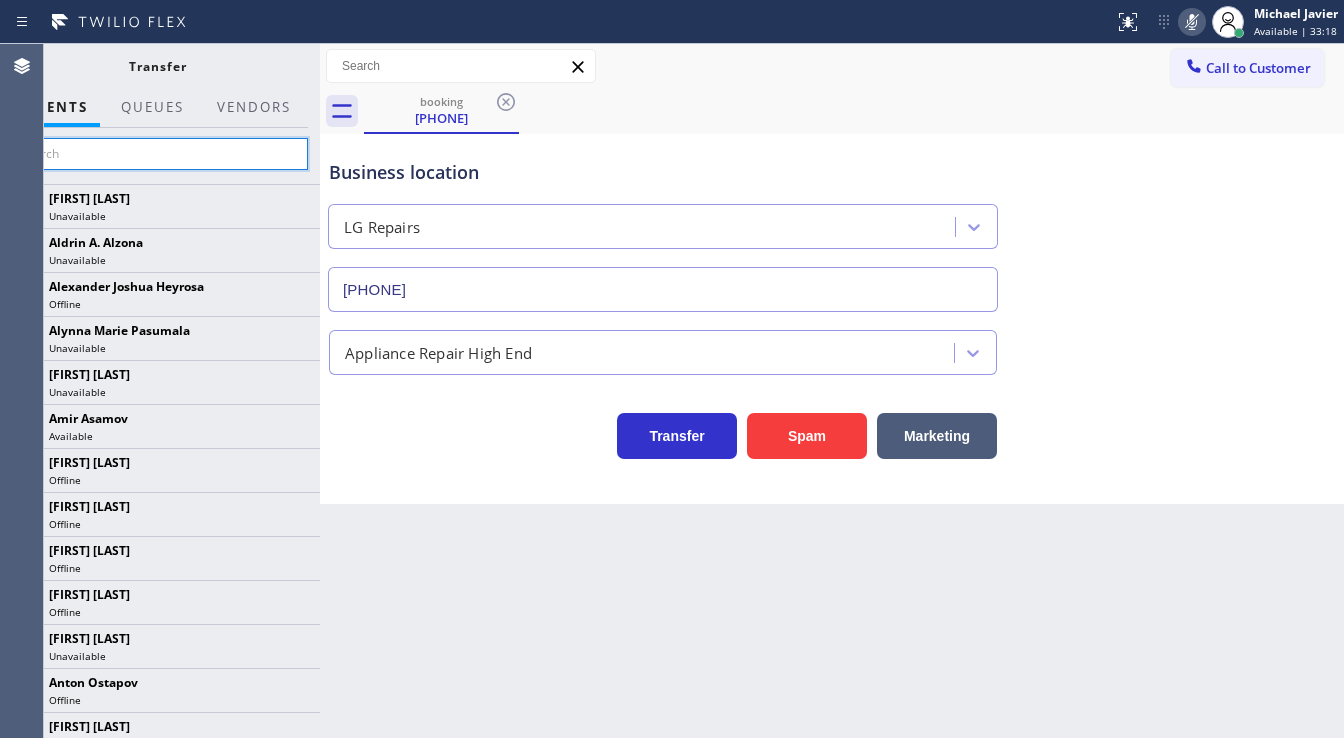 click at bounding box center (157, 154) 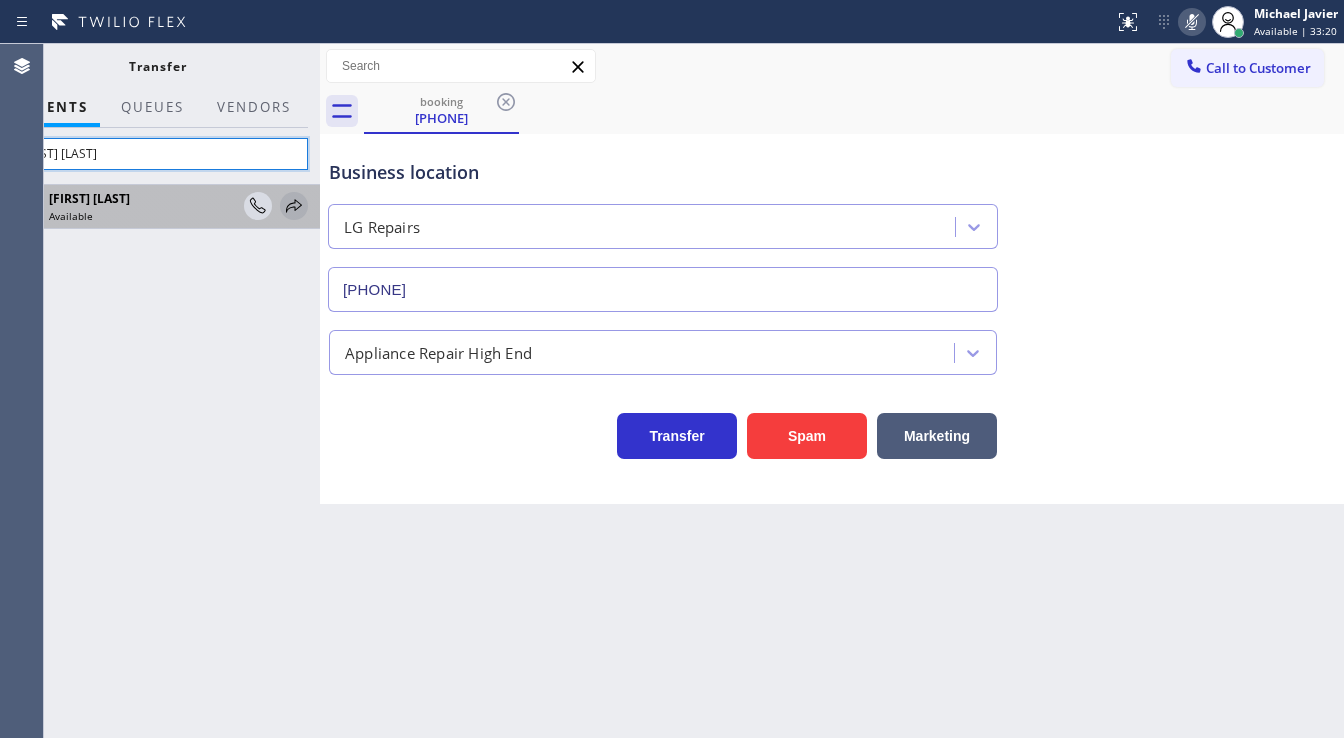 type on "[FIRST] [LAST]" 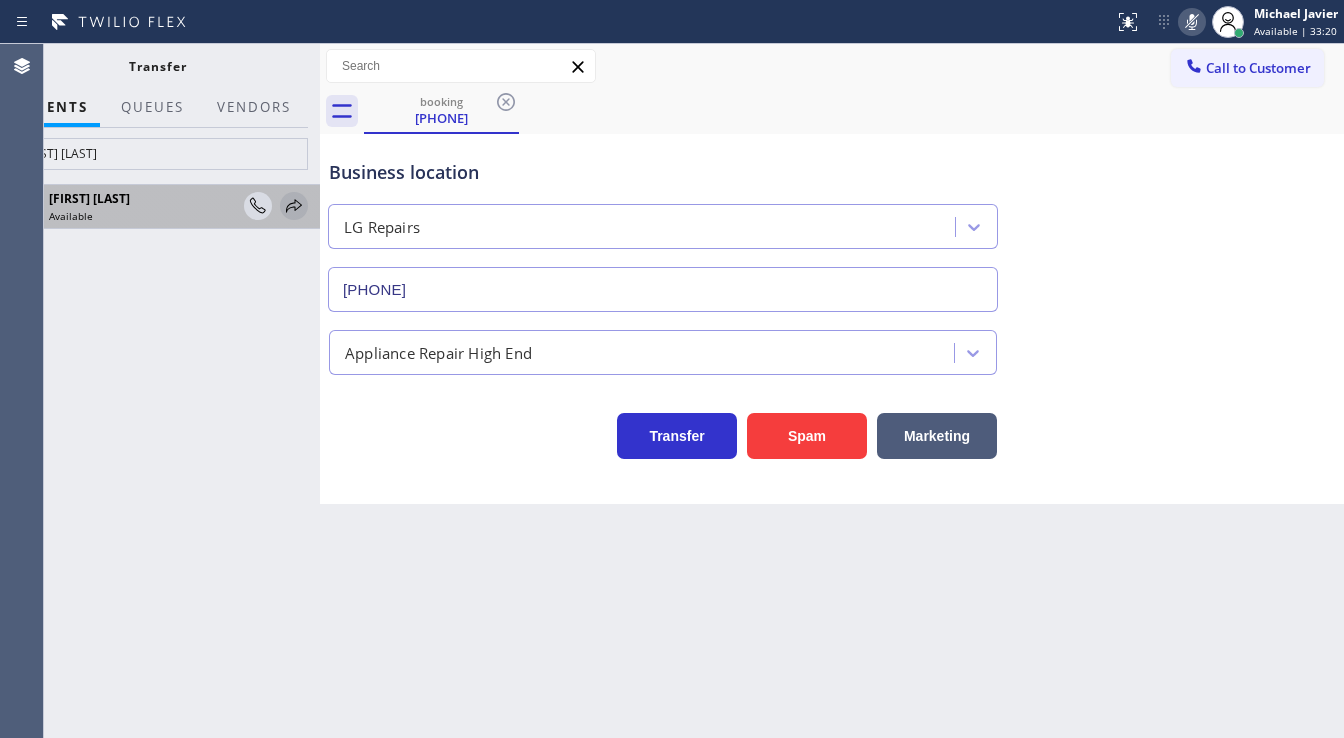 click 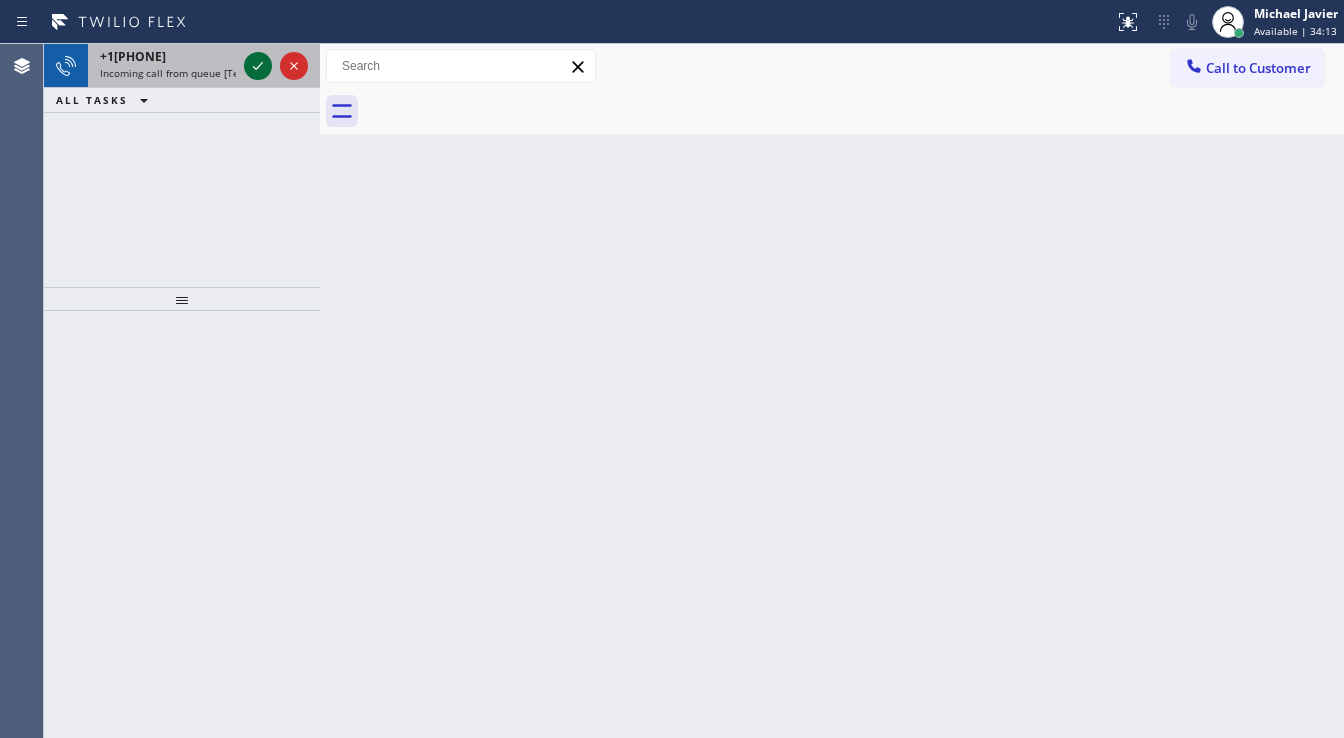 click at bounding box center (276, 66) 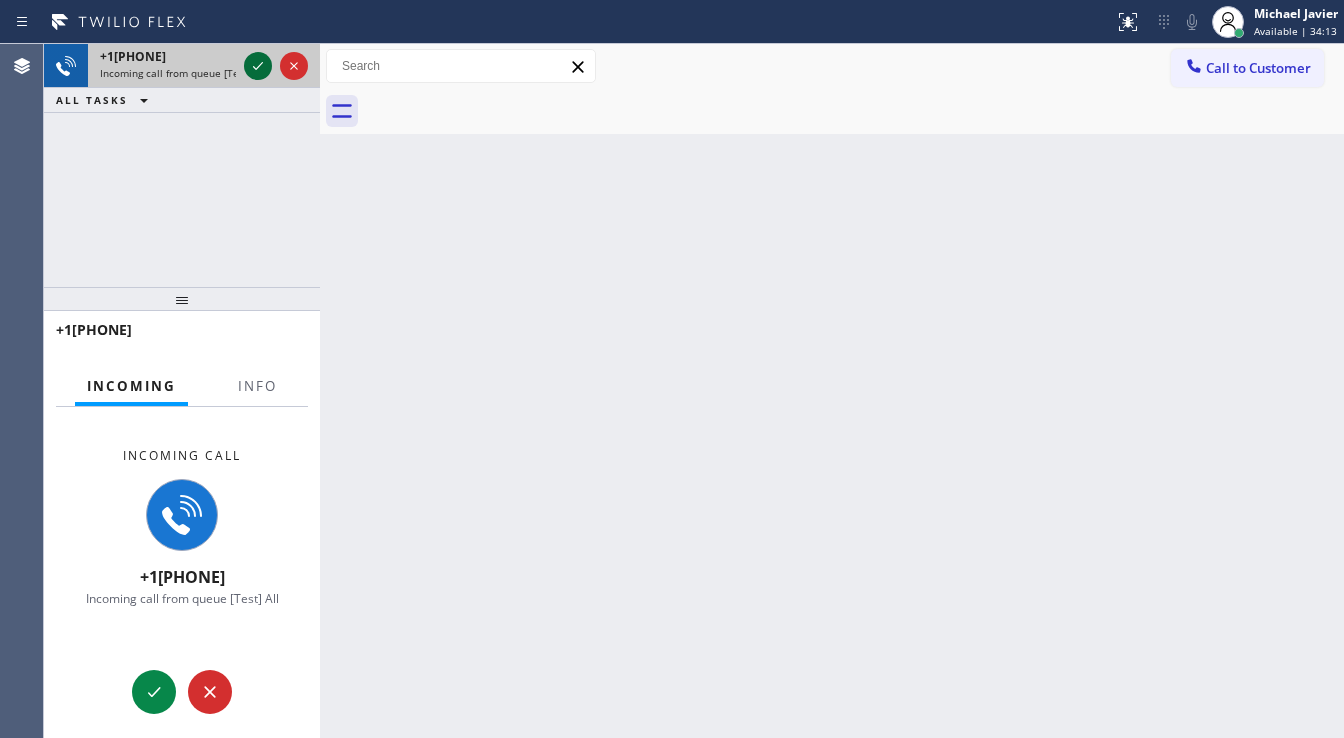 click 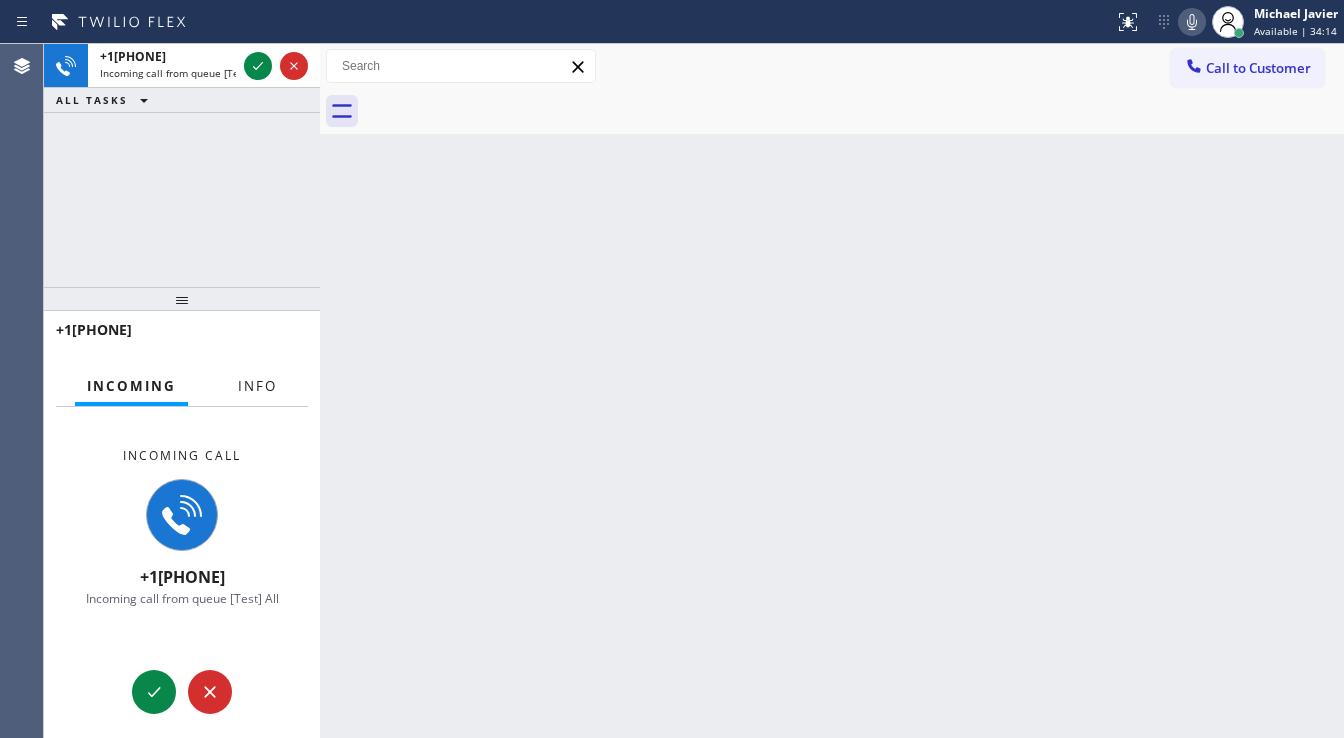 drag, startPoint x: 259, startPoint y: 383, endPoint x: 208, endPoint y: 307, distance: 91.525955 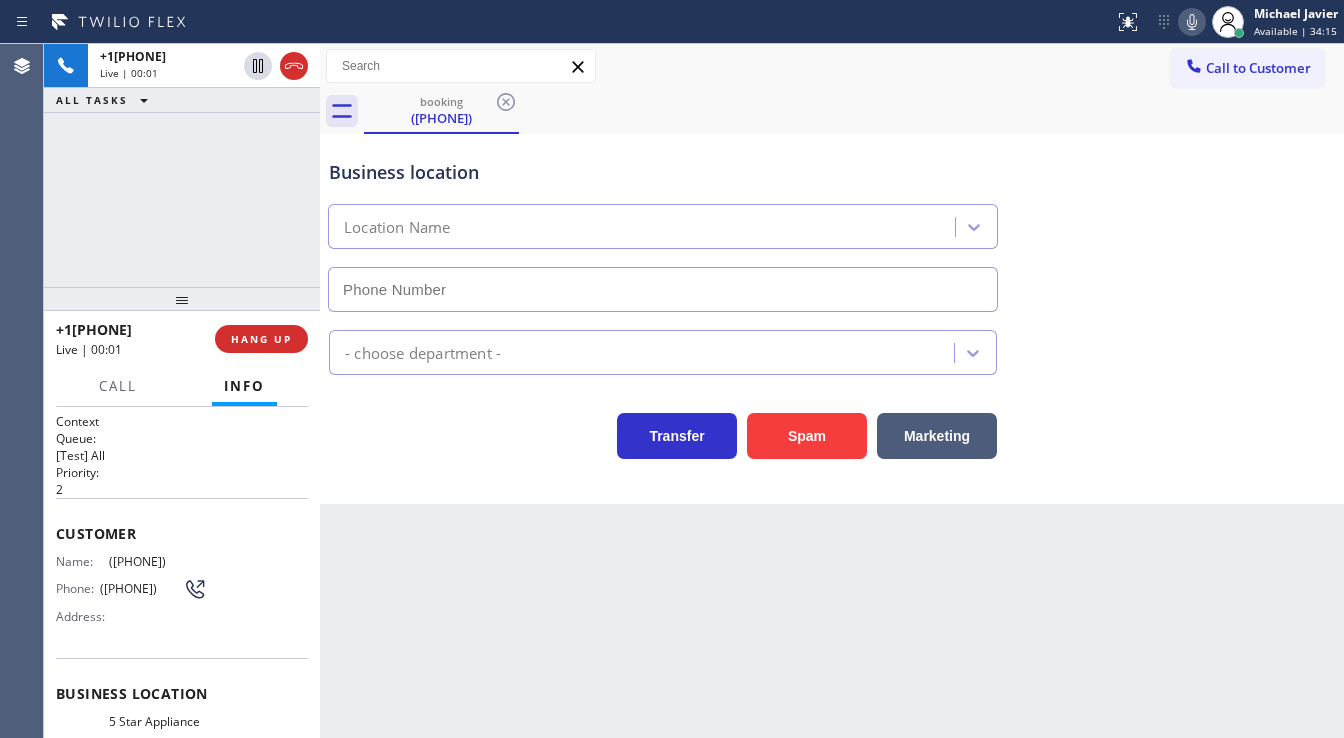 type on "([PHONE])" 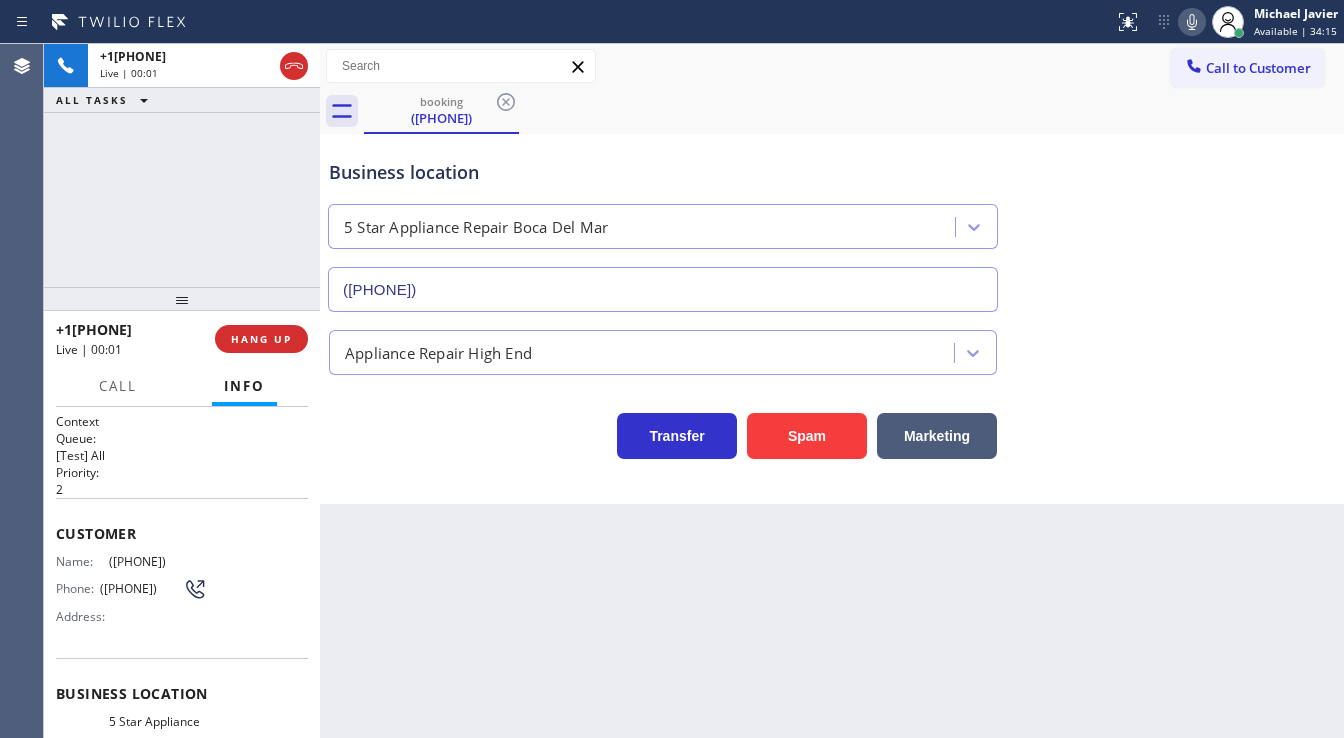 click on "[PHONE] Live | 00:01 ALL TASKS ALL TASKS ACTIVE TASKS TASKS IN WRAP UP" at bounding box center [182, 165] 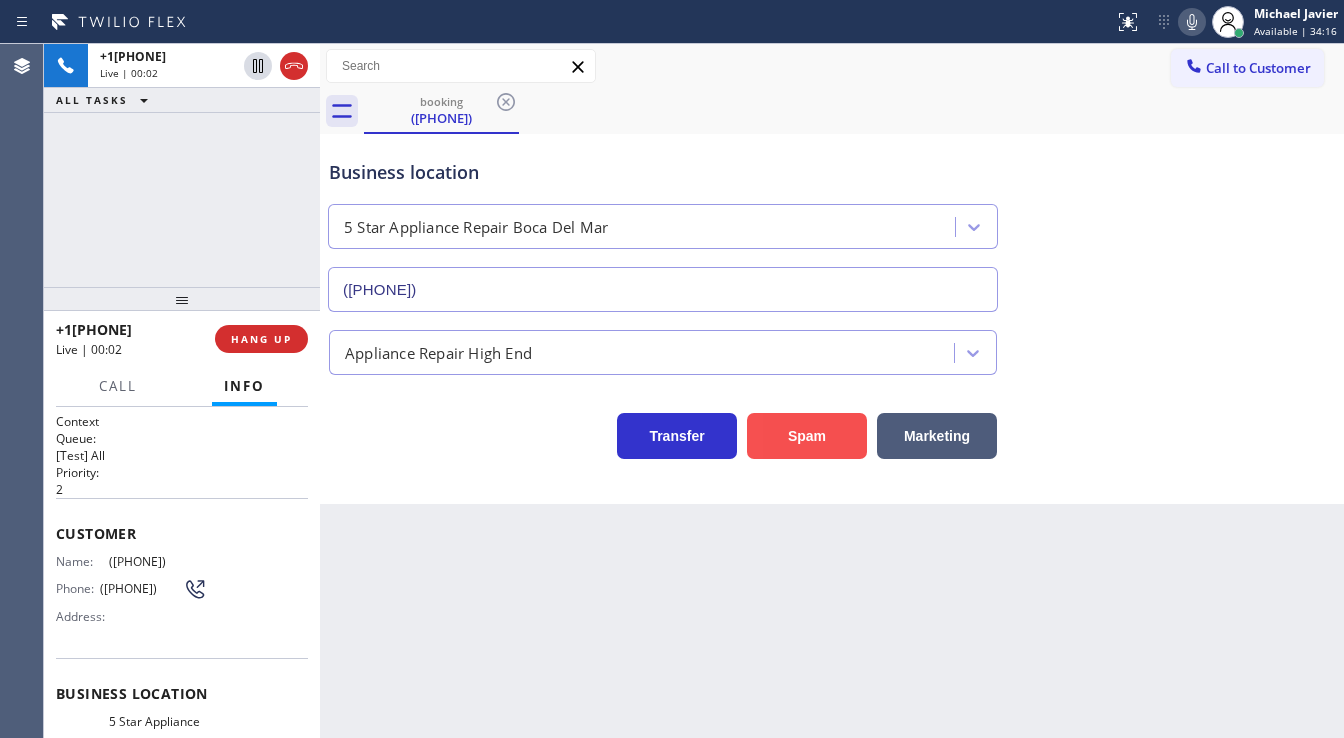 click on "Spam" at bounding box center [807, 436] 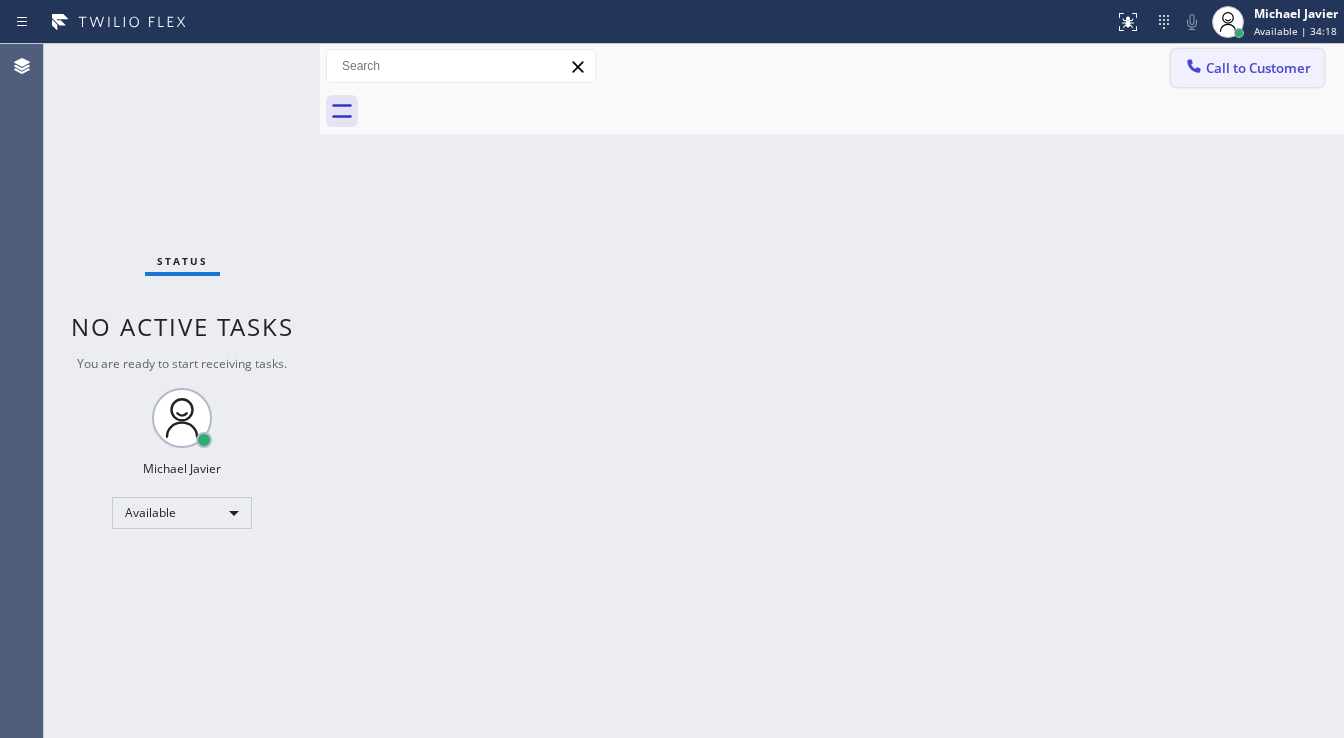 click on "Call to Customer" at bounding box center [1258, 68] 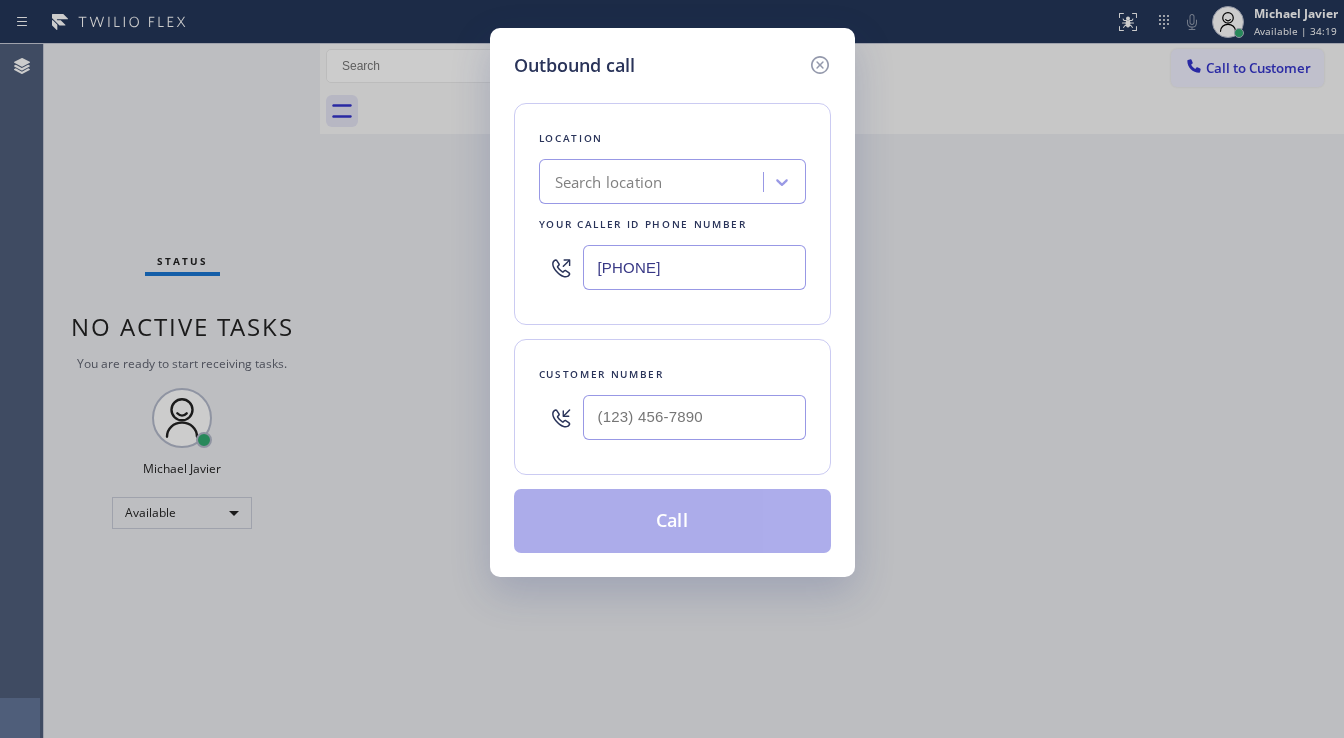 type 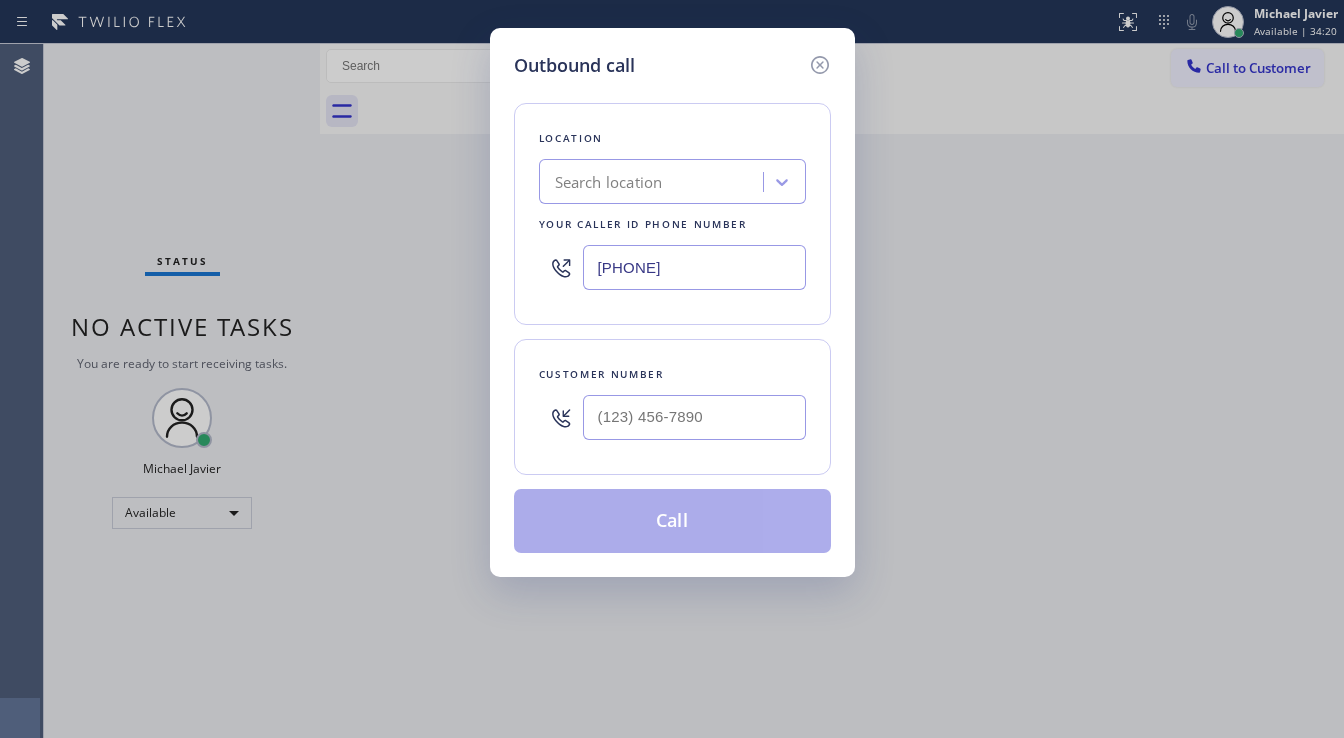 click on "[PHONE]" at bounding box center [694, 267] 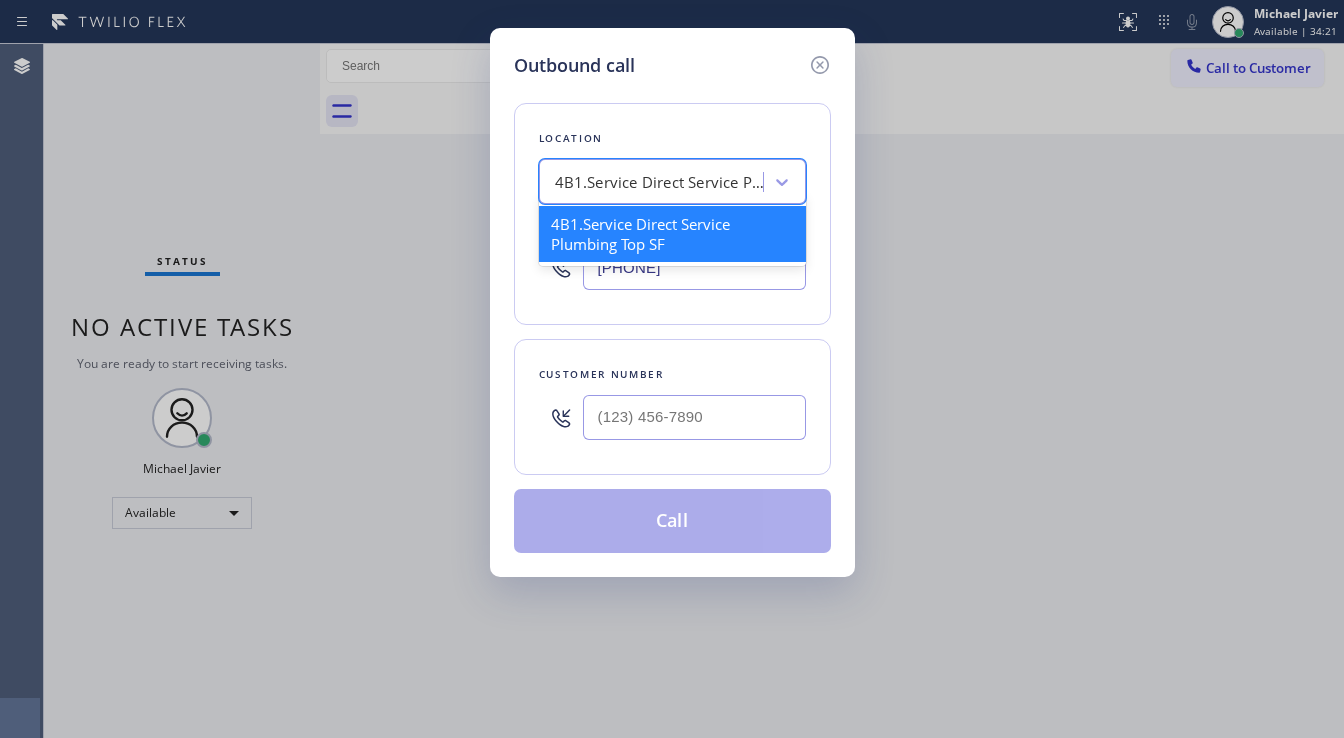 click on "4B1.Service Direct Service Plumbing Top SF" at bounding box center [660, 182] 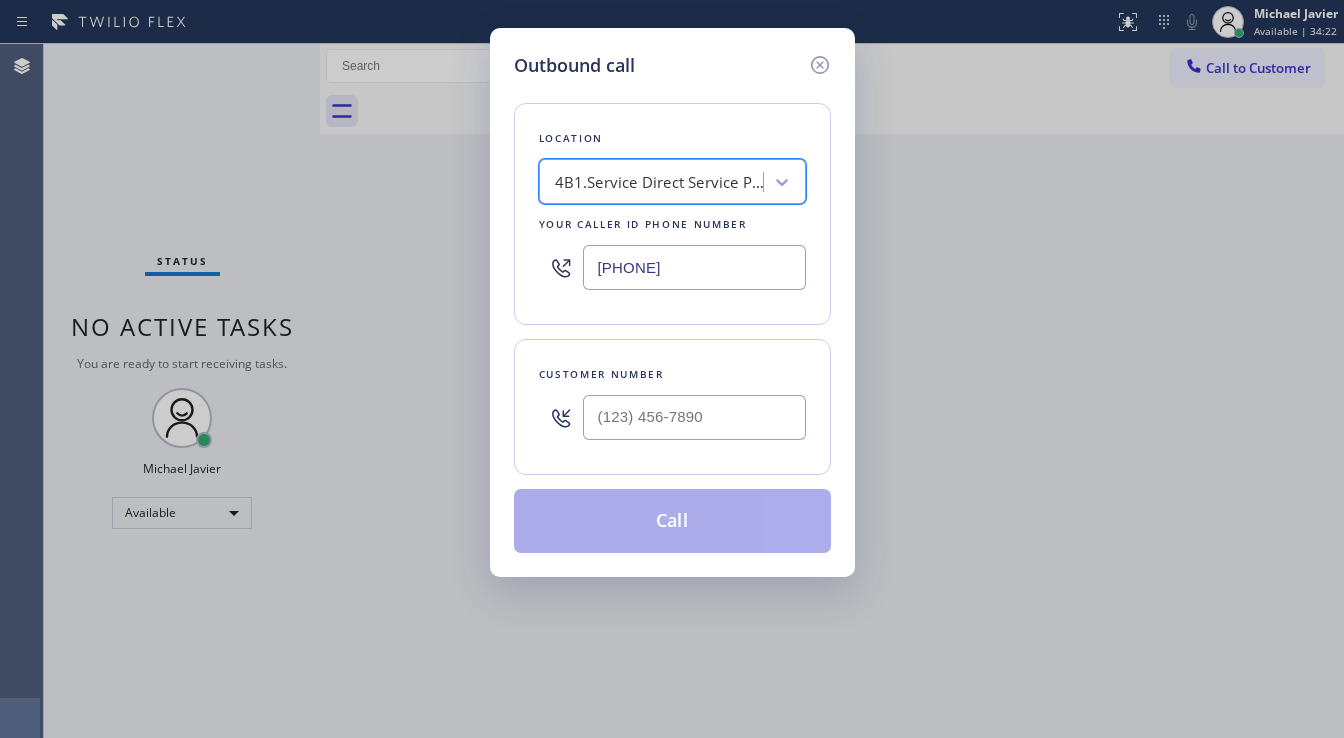 click on "4B1.Service Direct Service Plumbing Top SF" at bounding box center (660, 182) 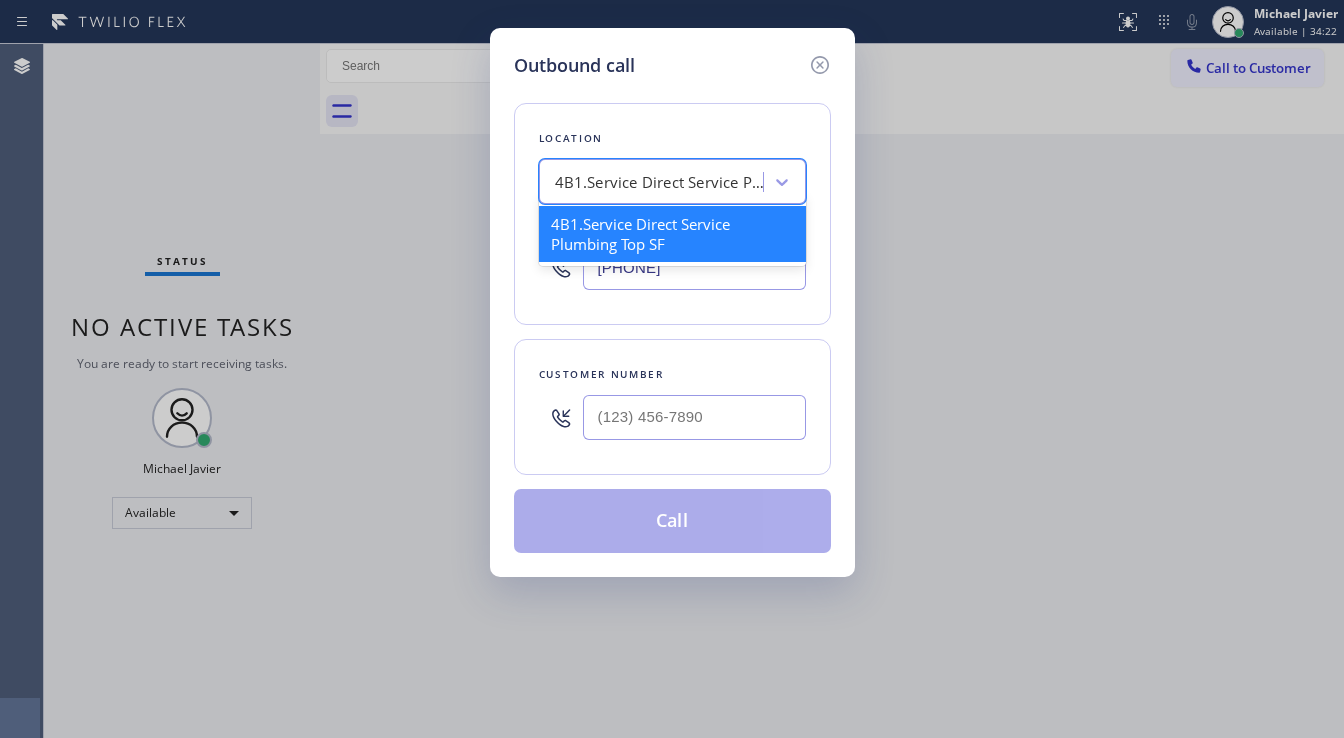 click on "4B1.Service Direct Service Plumbing Top SF" at bounding box center (660, 182) 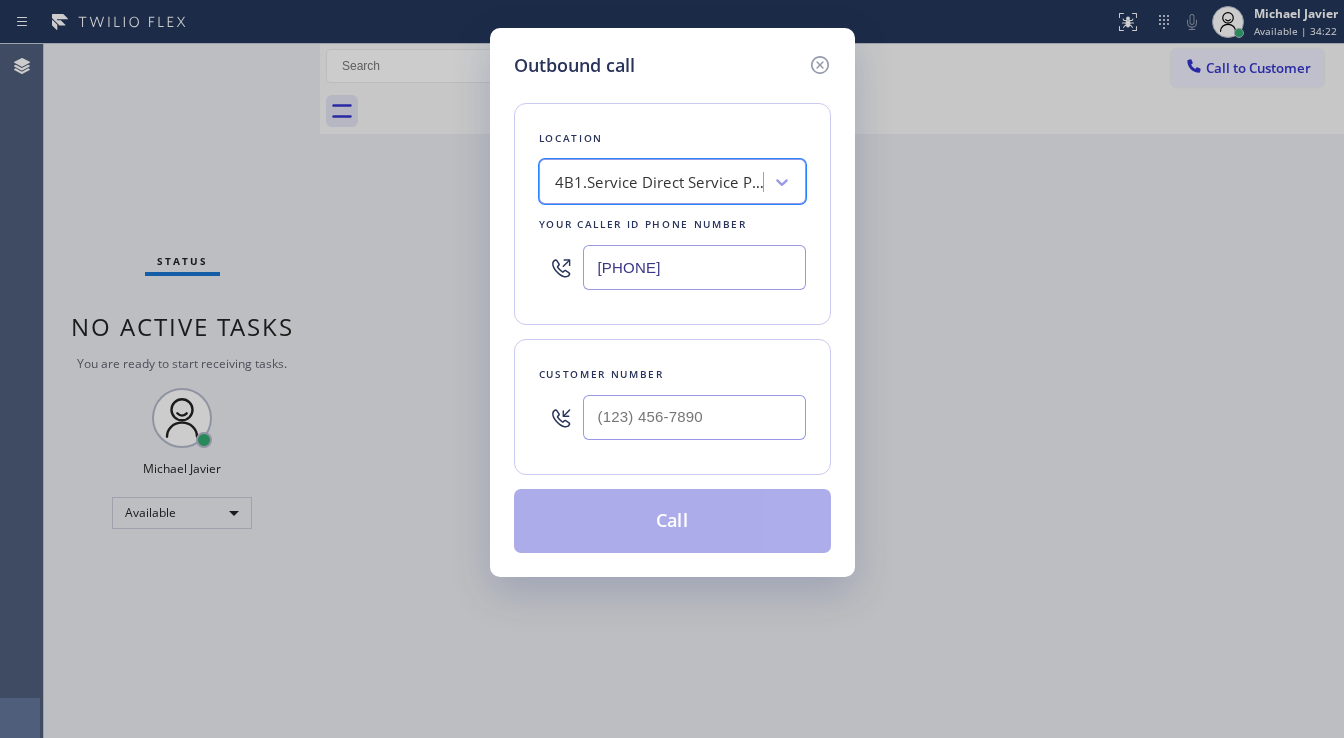 click on "4B1.Service Direct Service Plumbing Top SF" at bounding box center (660, 182) 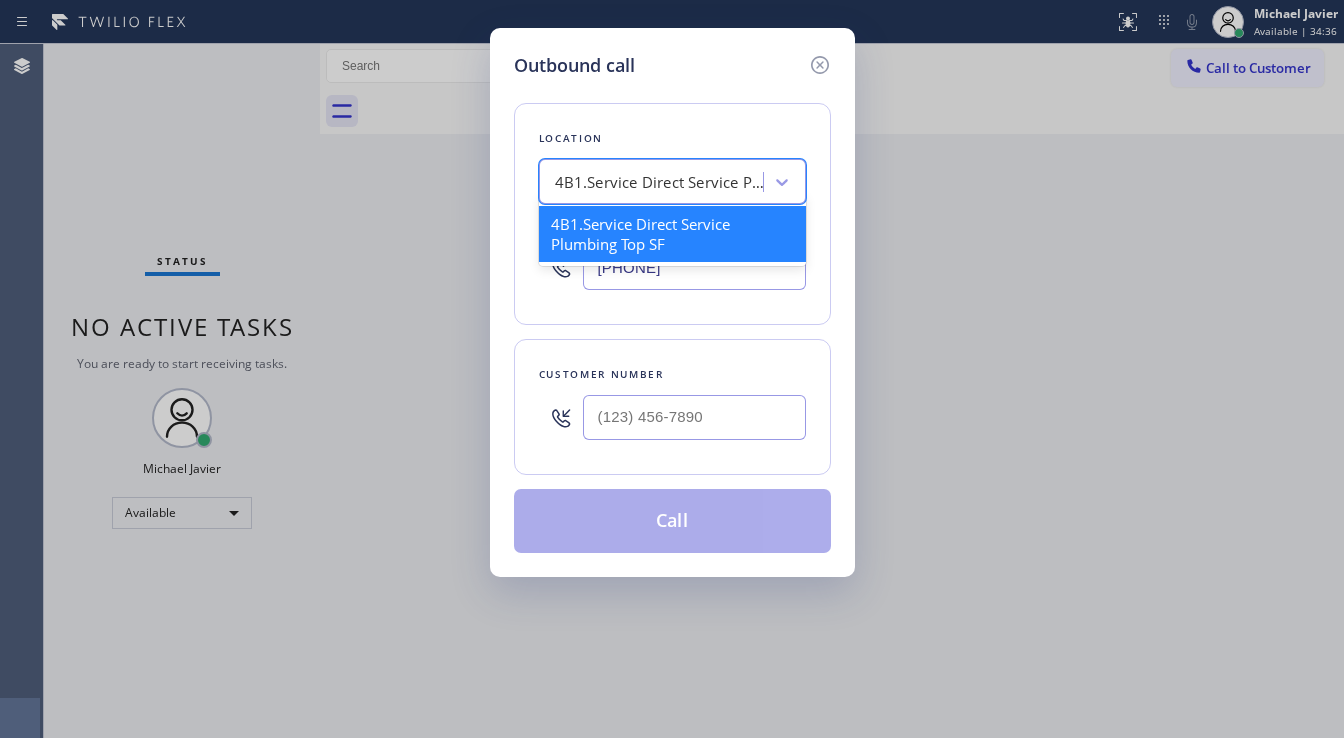 click on "4B1.Service Direct Service Plumbing Top SF" at bounding box center (660, 182) 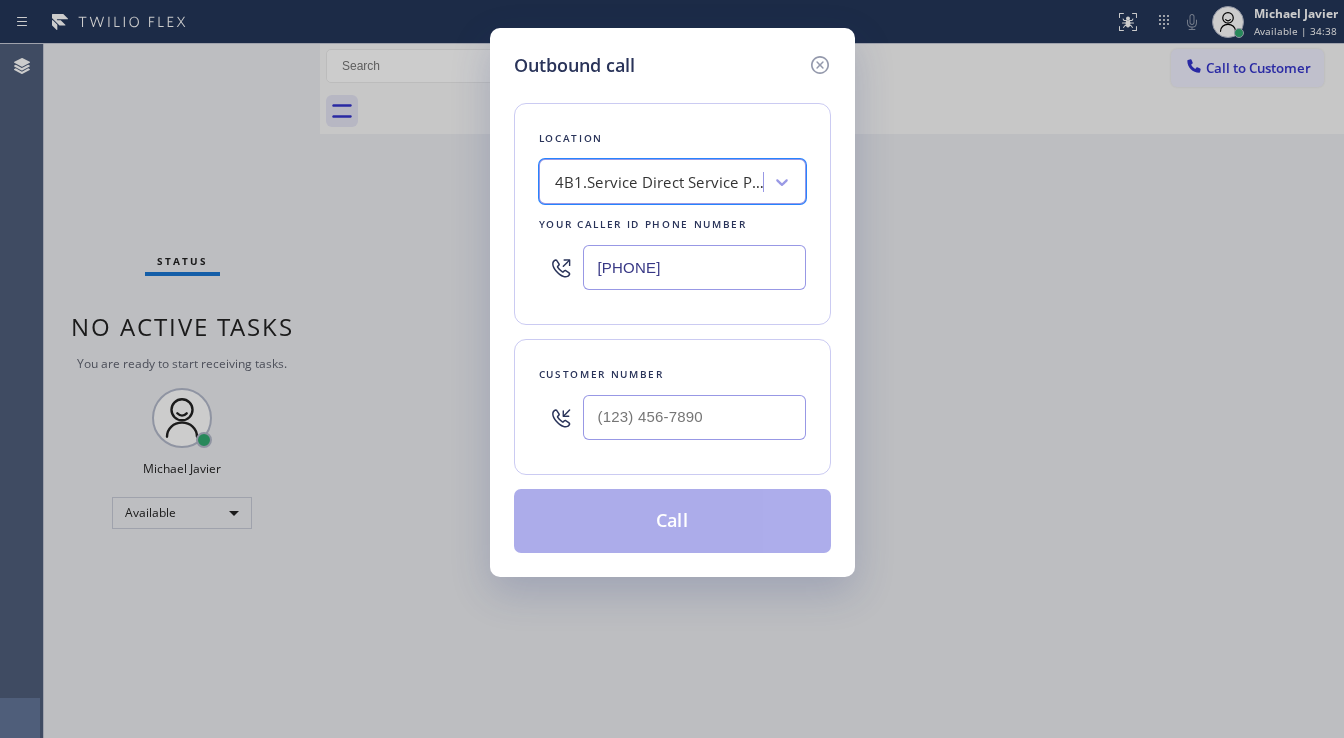 click on "4B1.Service Direct Service Plumbing Top SF" at bounding box center [660, 182] 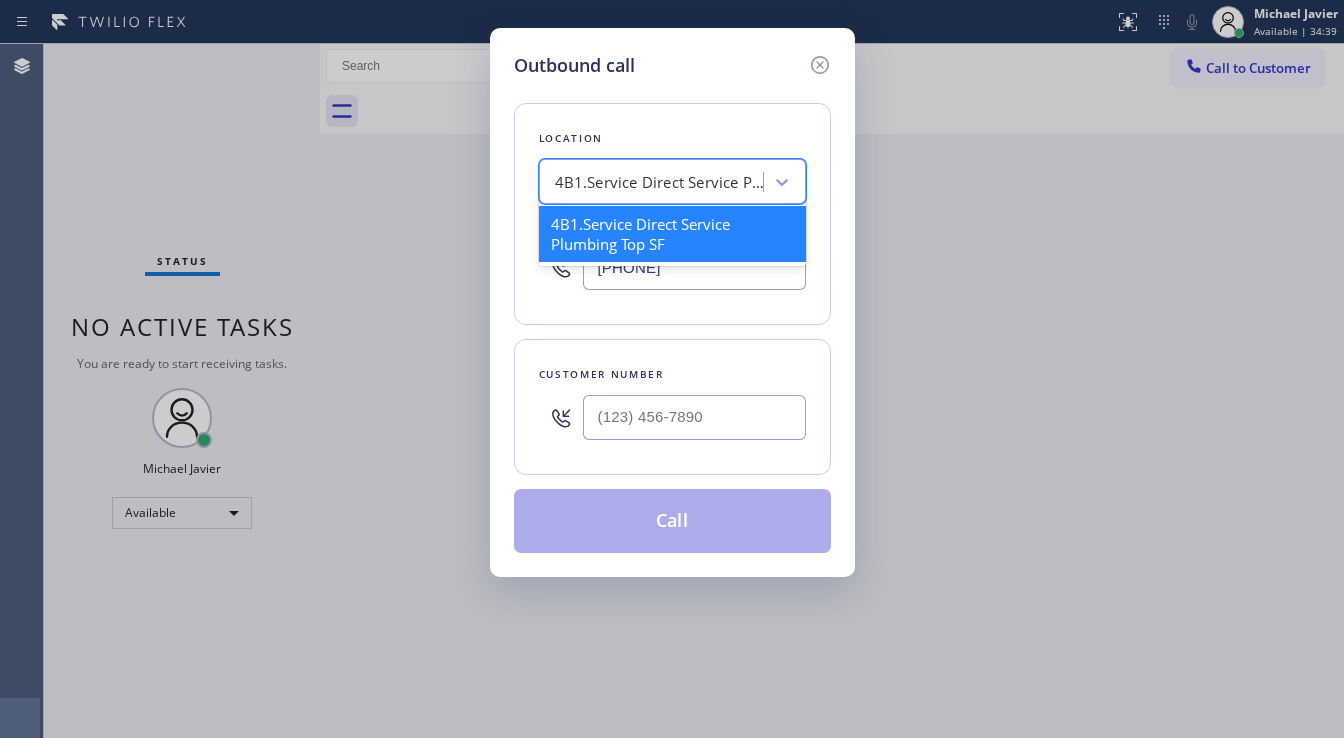 click on "4B1.Service Direct Service Plumbing Top SF" at bounding box center (672, 234) 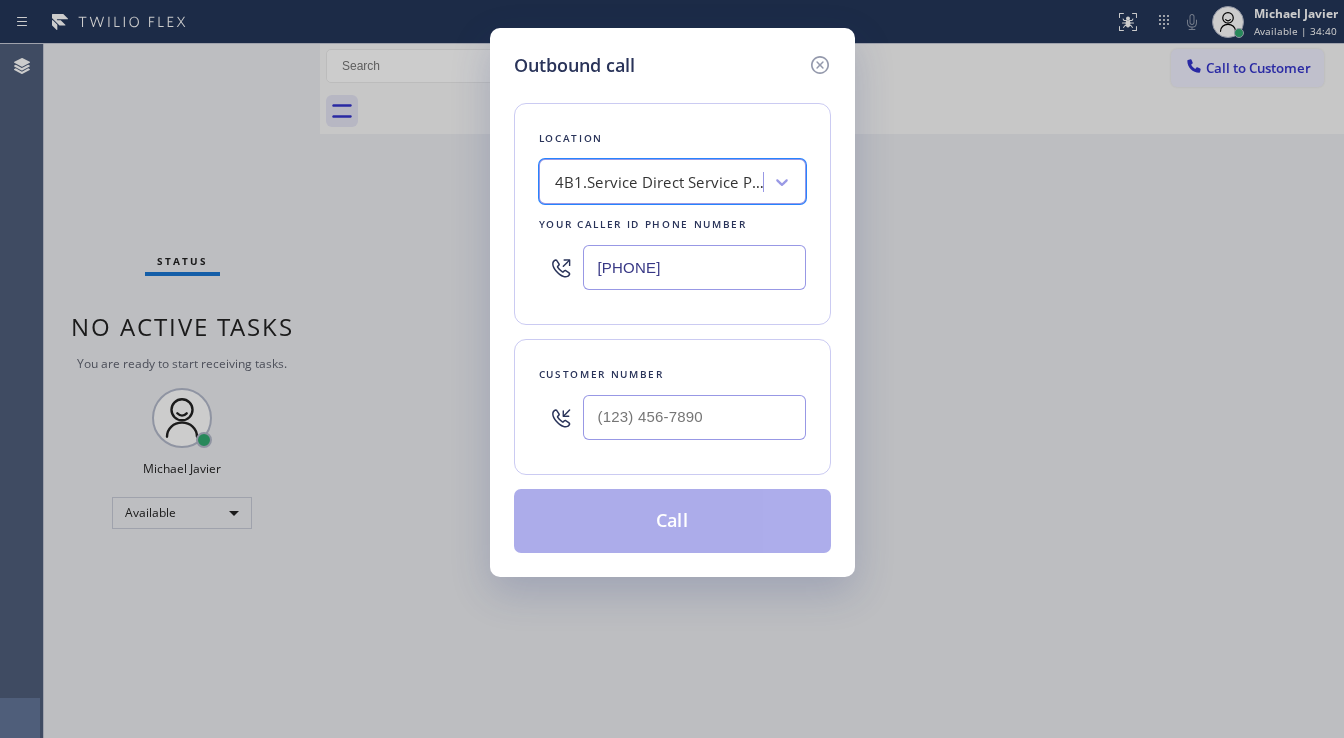 click on "4B1.Service Direct Service Plumbing Top SF" at bounding box center [660, 182] 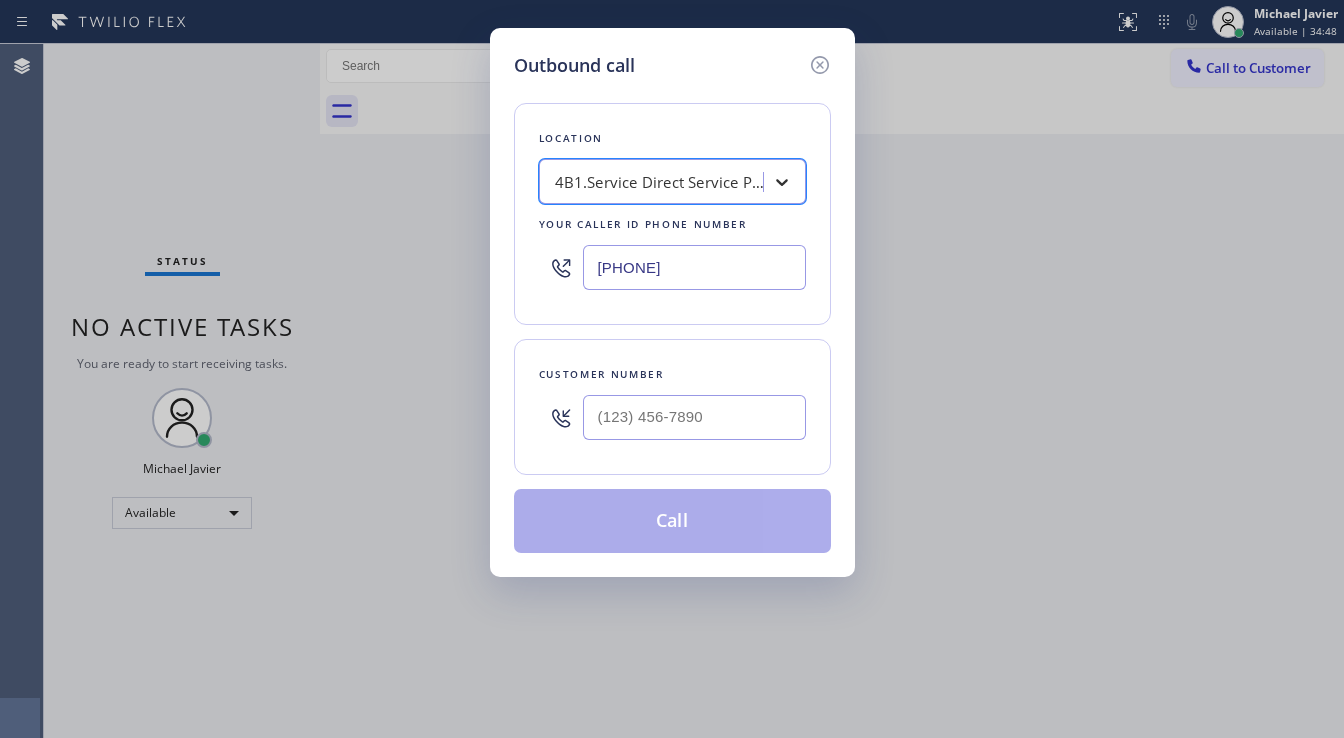 click at bounding box center [782, 182] 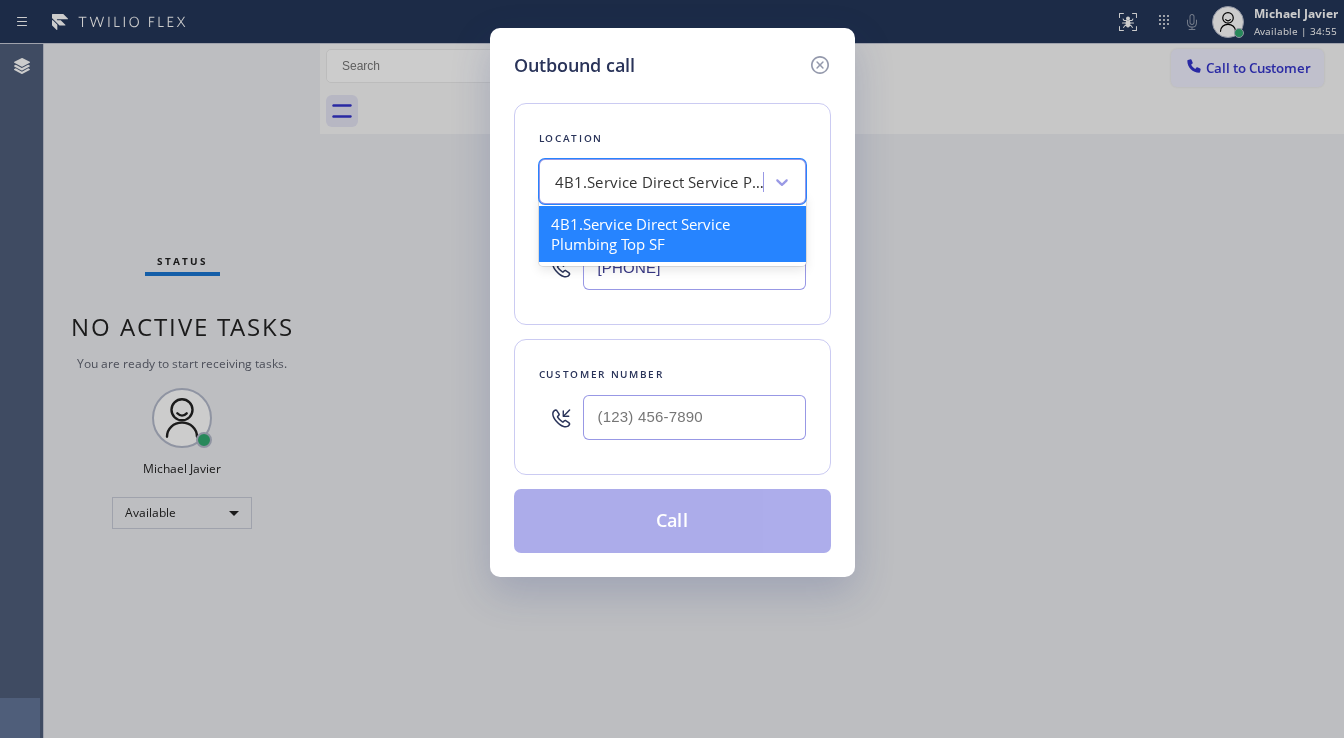 click on "4B1.Service Direct Service Plumbing Top SF" at bounding box center [660, 182] 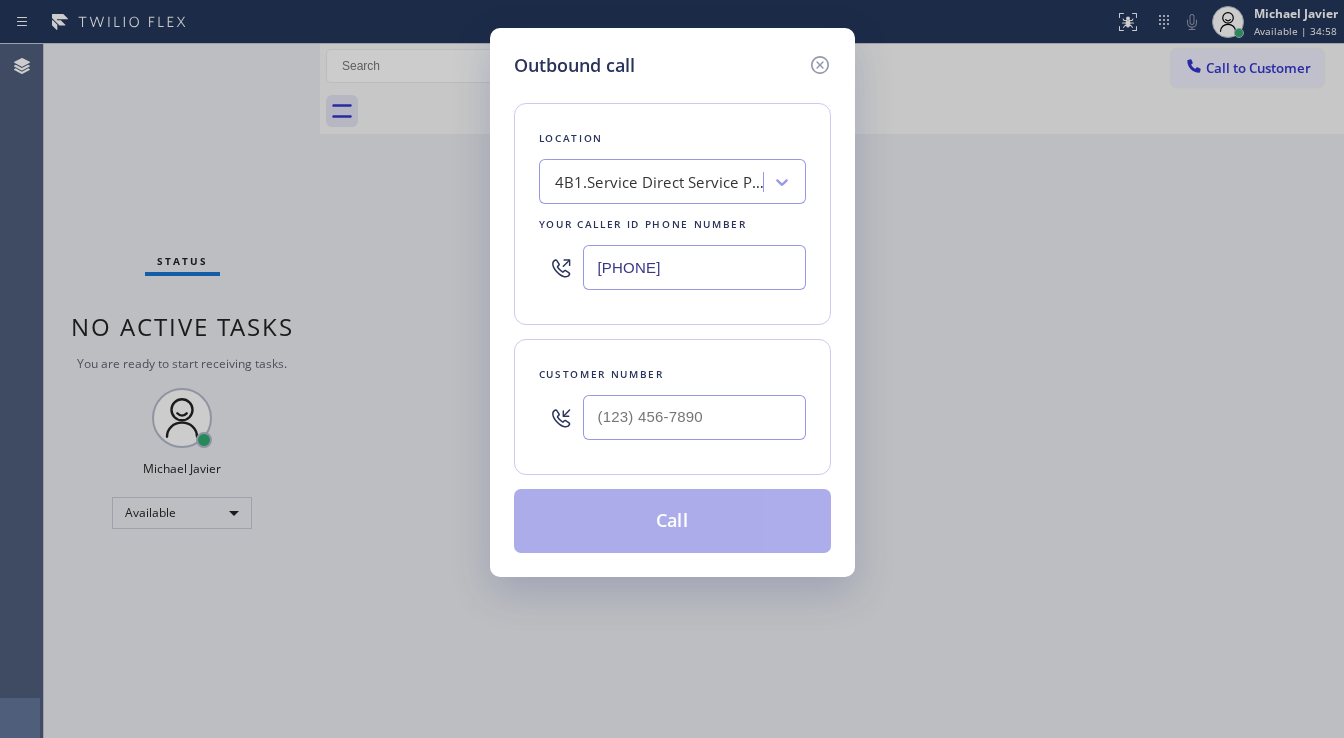 click on "[PHONE]" at bounding box center (694, 267) 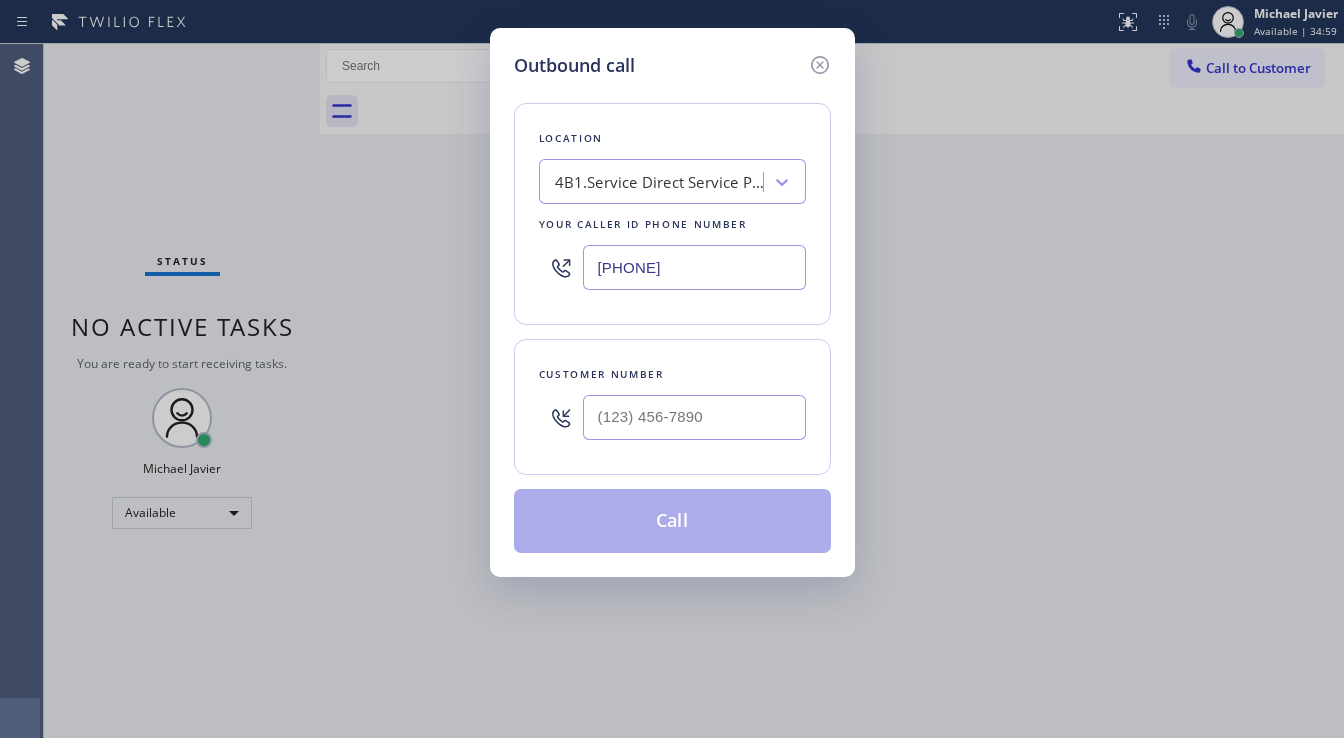 click on "[PHONE]" at bounding box center [694, 267] 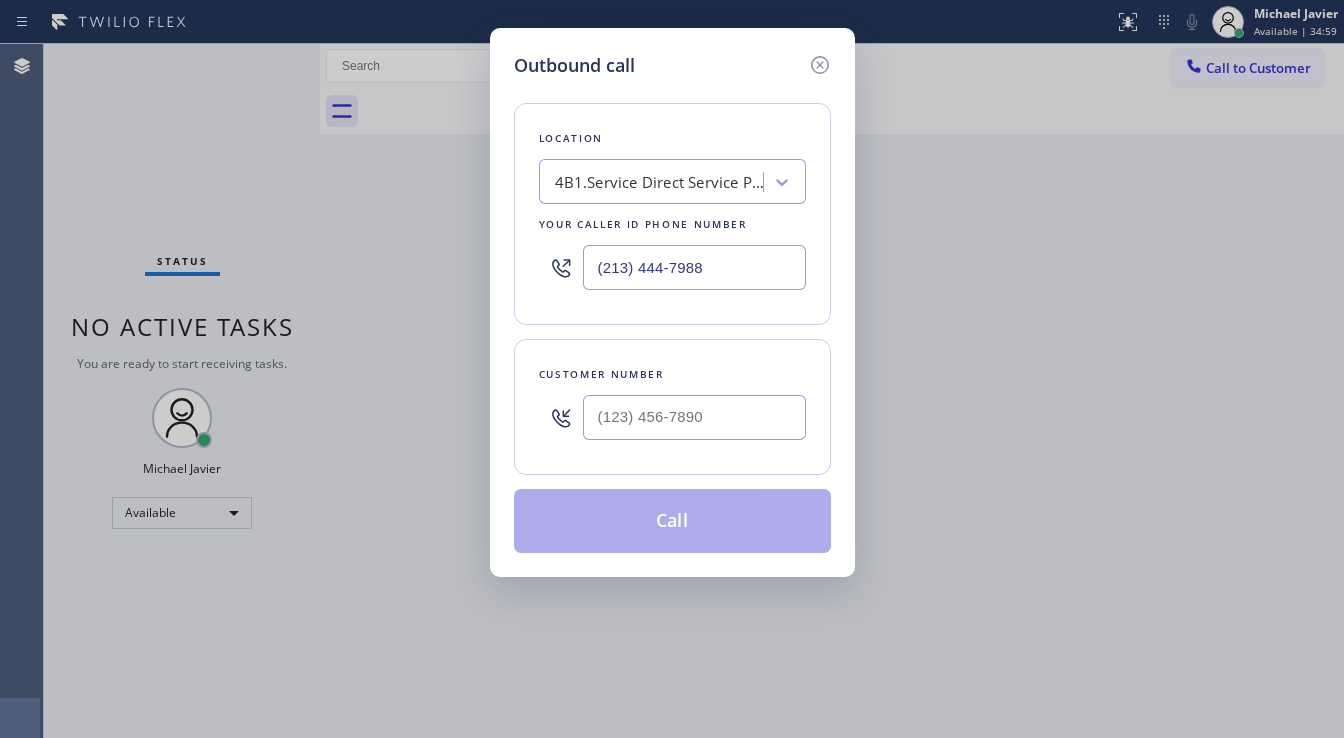 click on "Location 4B1.Service Direct Service Plumbing Top SF Your caller id phone number ([PHONE]) Customer number Call" at bounding box center [672, 316] 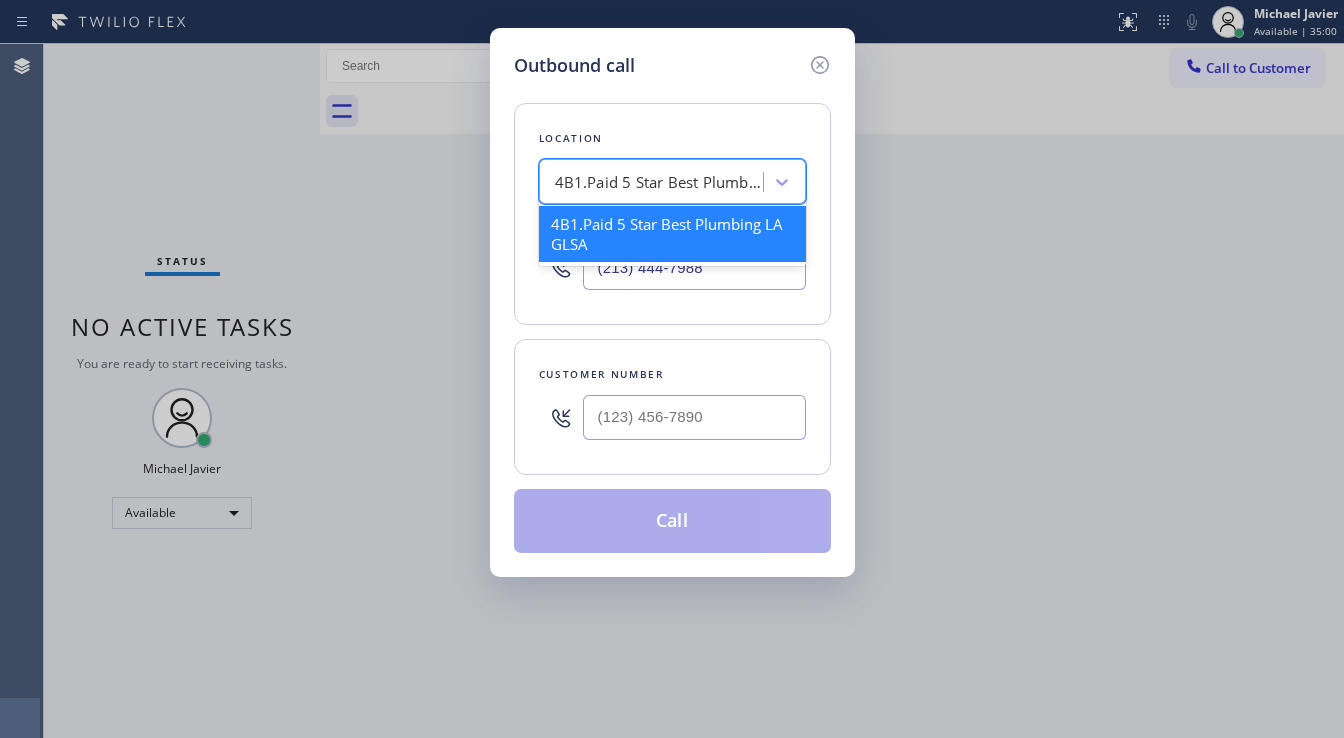 click on "4B1.Paid 5 Star Best Plumbing LA GLSA" at bounding box center (660, 182) 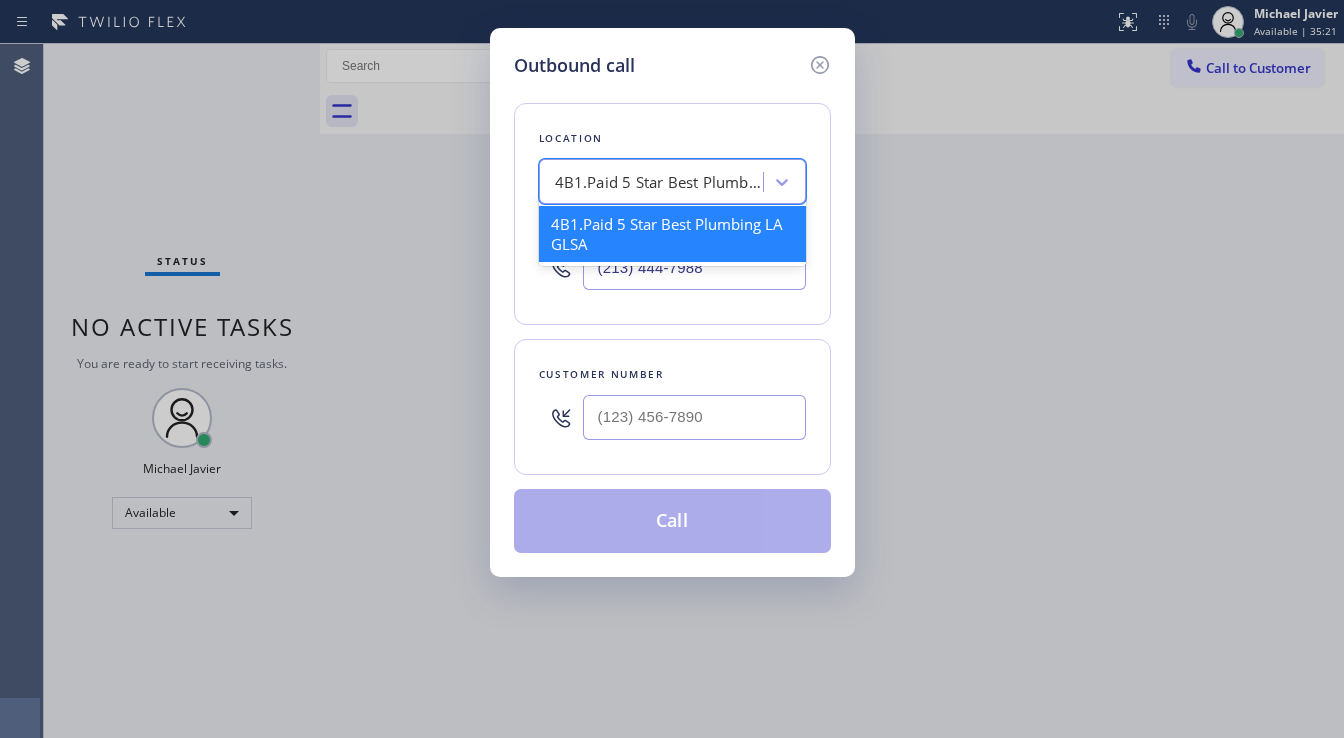 click on "4B1.Paid 5 Star Best Plumbing LA GLSA" at bounding box center [660, 182] 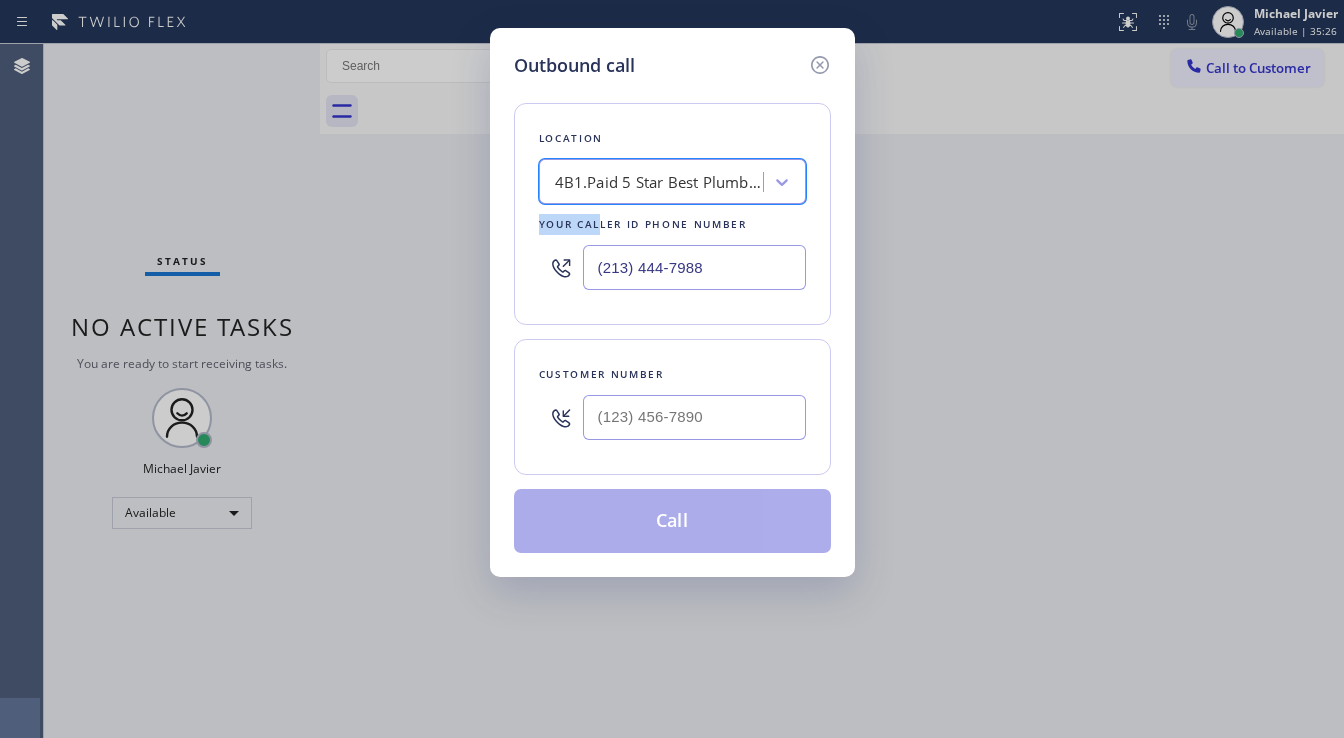 click on "Location   option 4B1.Service Direct Service Plumbing Top SF, selected.     1 result available. Select is focused ,type to refine list, press Down to open the menu,  4B1.Paid 5 Star Best Plumbing LA GLSA Your caller id phone number [PHONE]" at bounding box center [672, 214] 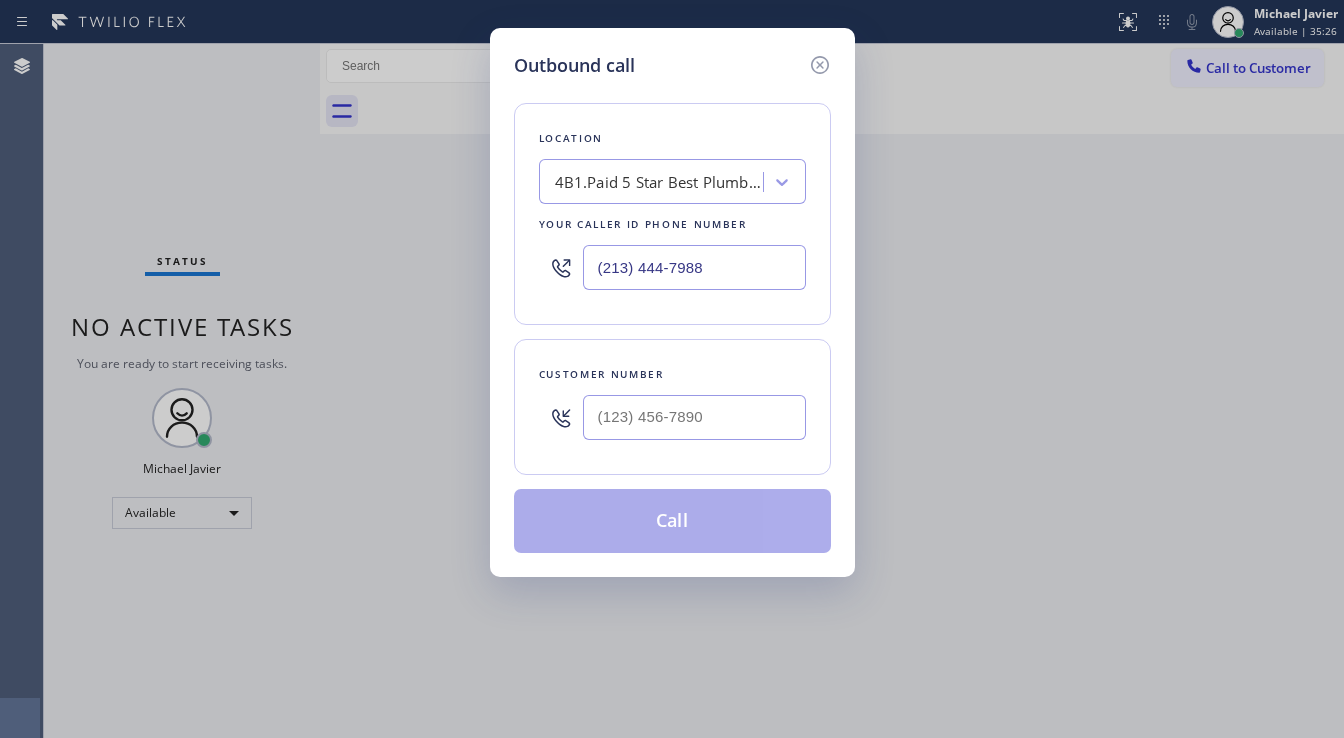 click on "4B1.Paid 5 Star Best Plumbing LA GLSA" at bounding box center [660, 182] 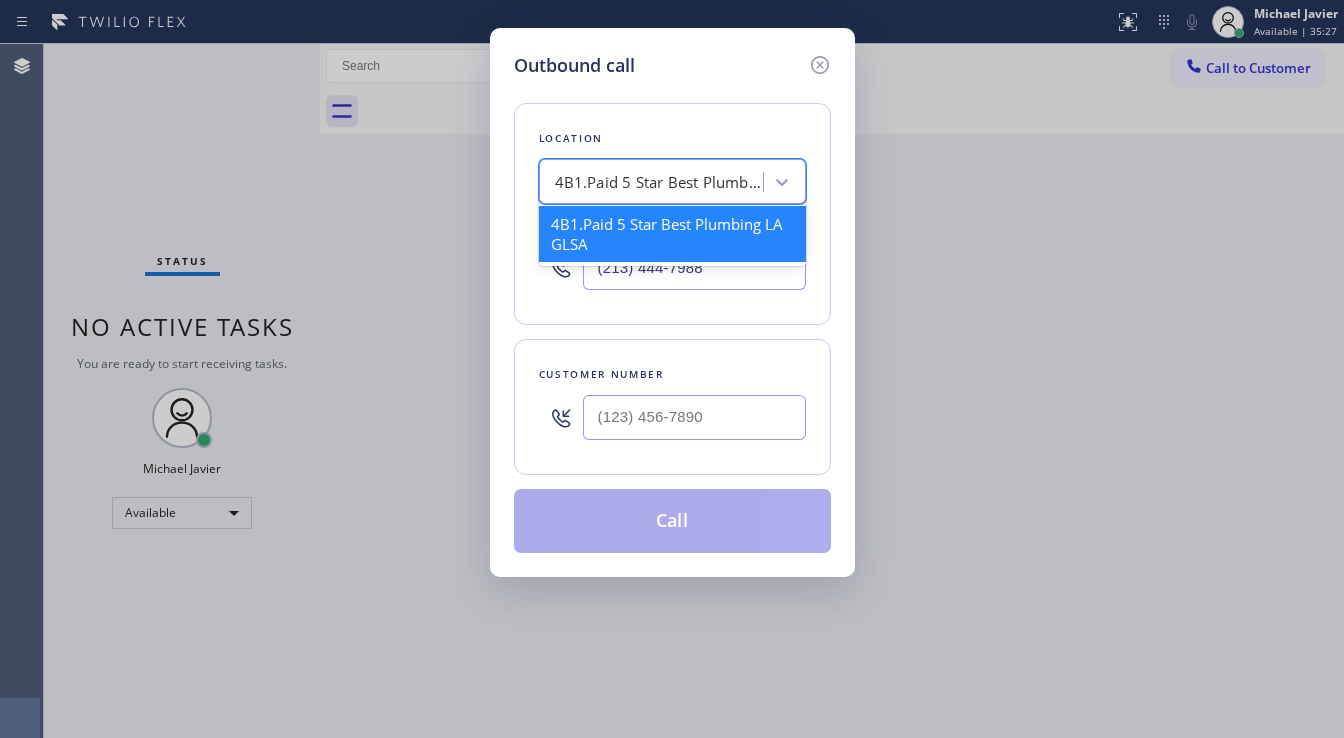 click on "4B1.Paid 5 Star Best Plumbing LA GLSA" at bounding box center (660, 182) 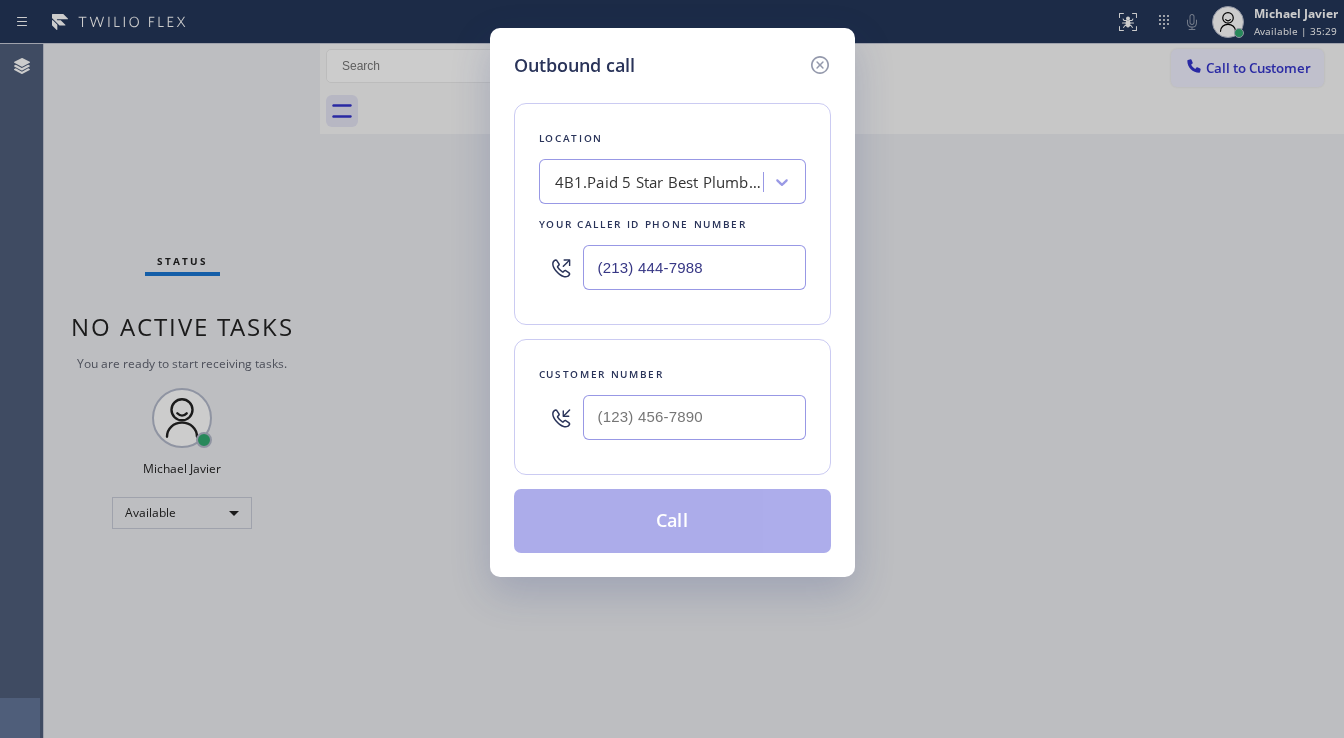 drag, startPoint x: 556, startPoint y: 48, endPoint x: 576, endPoint y: 48, distance: 20 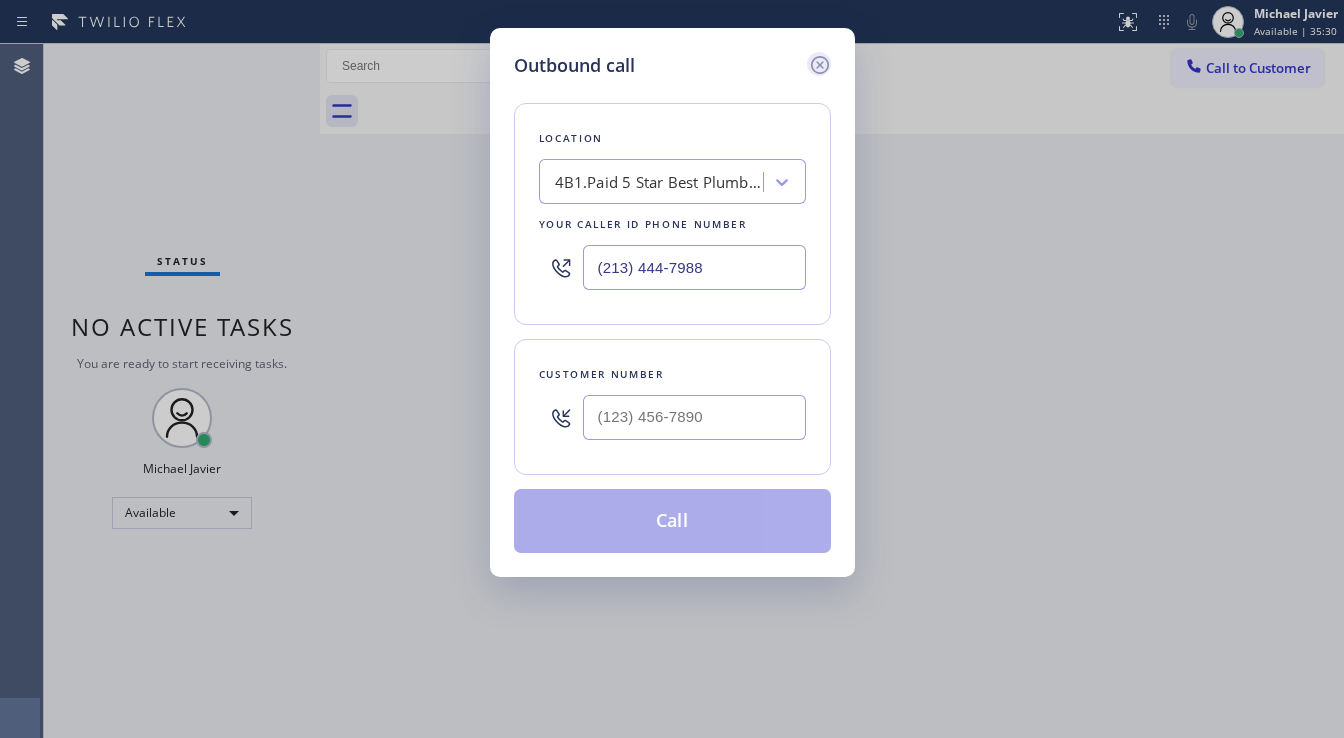 click 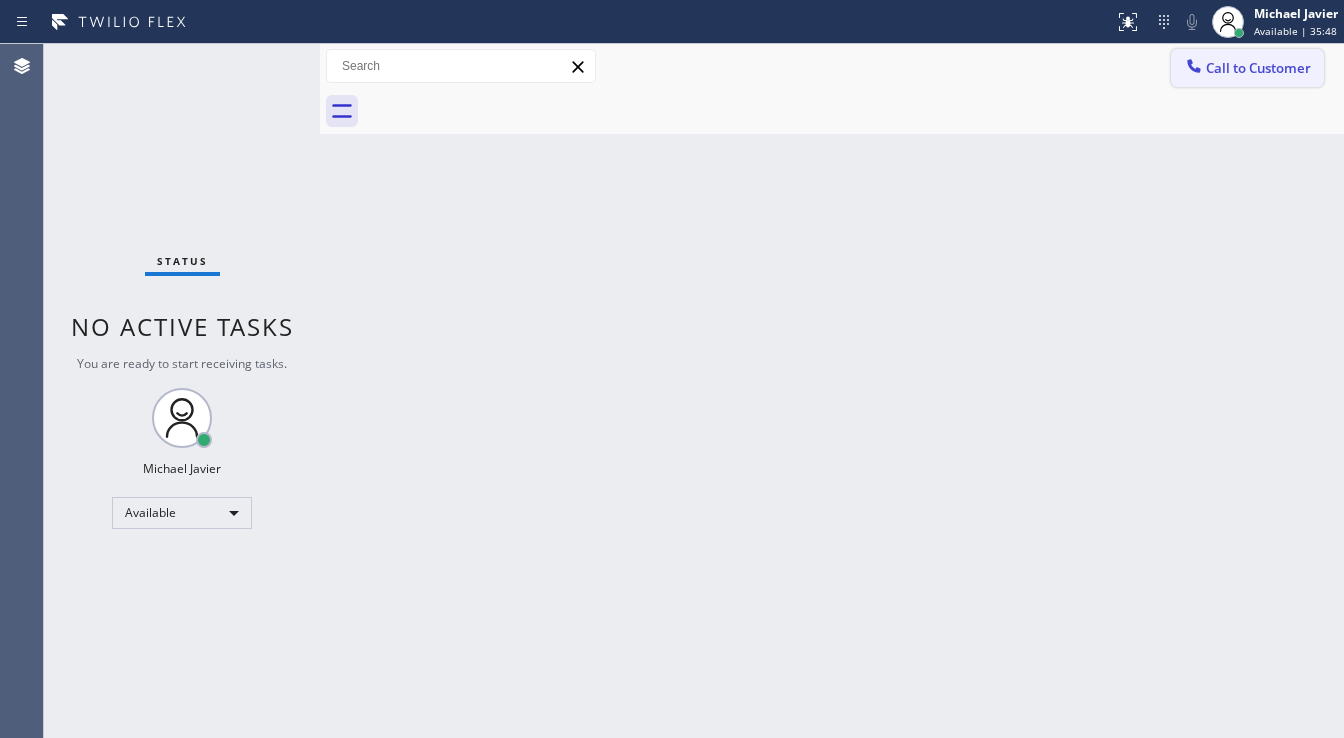 click on "Call to Customer" at bounding box center (1258, 68) 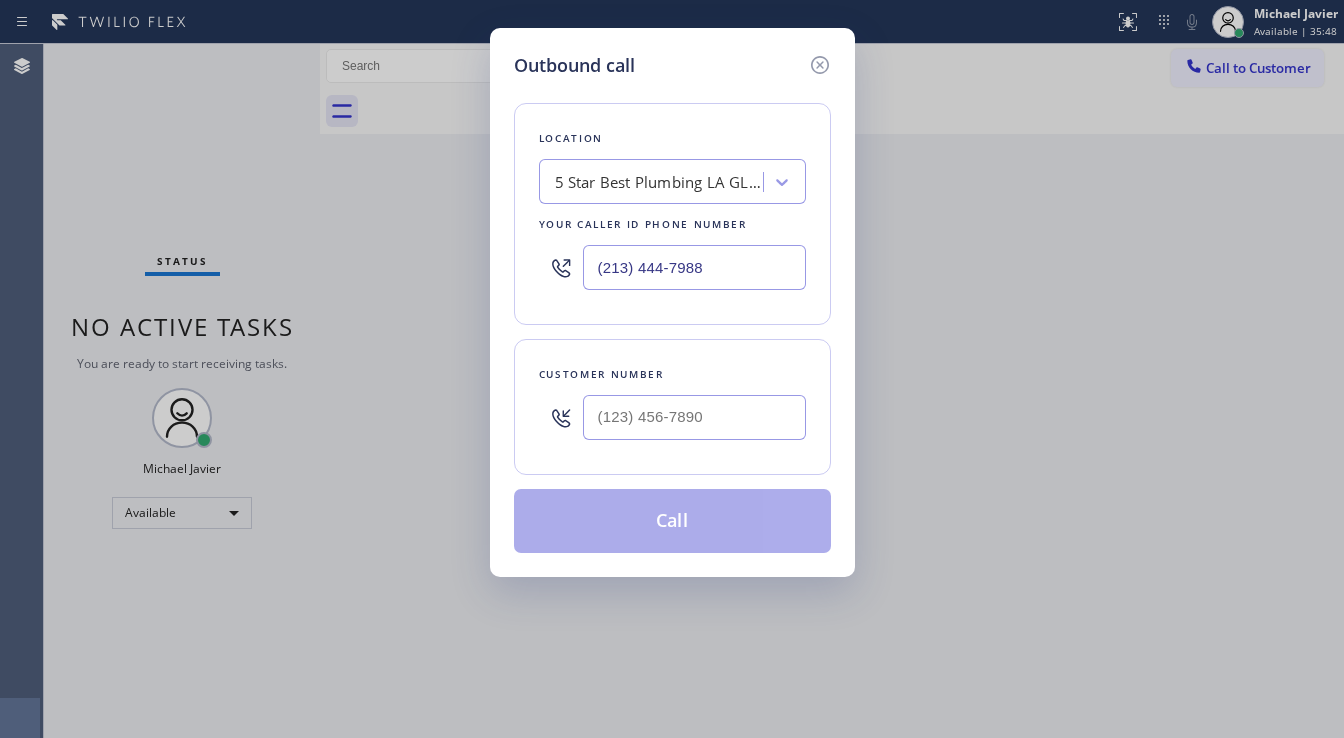 click on "(213) 444-7988" at bounding box center (694, 267) 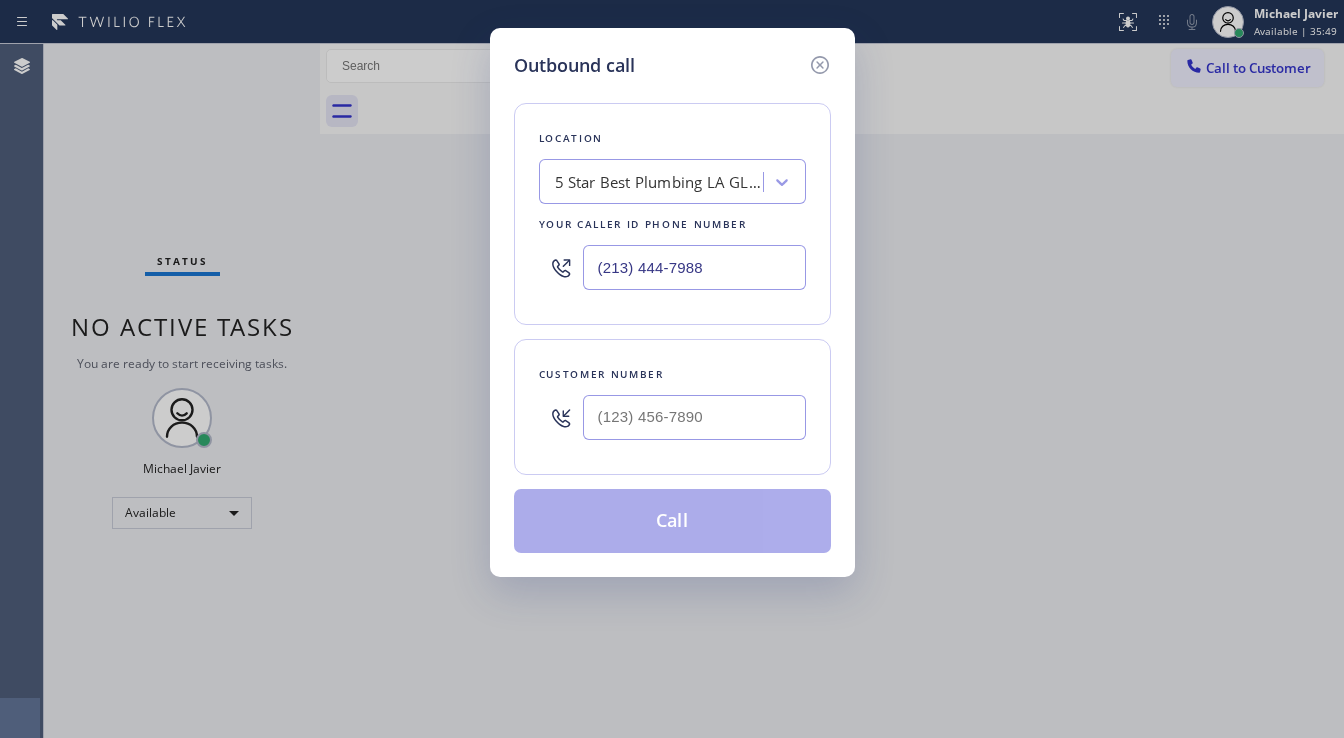 click on "(213) 444-7988" at bounding box center (694, 267) 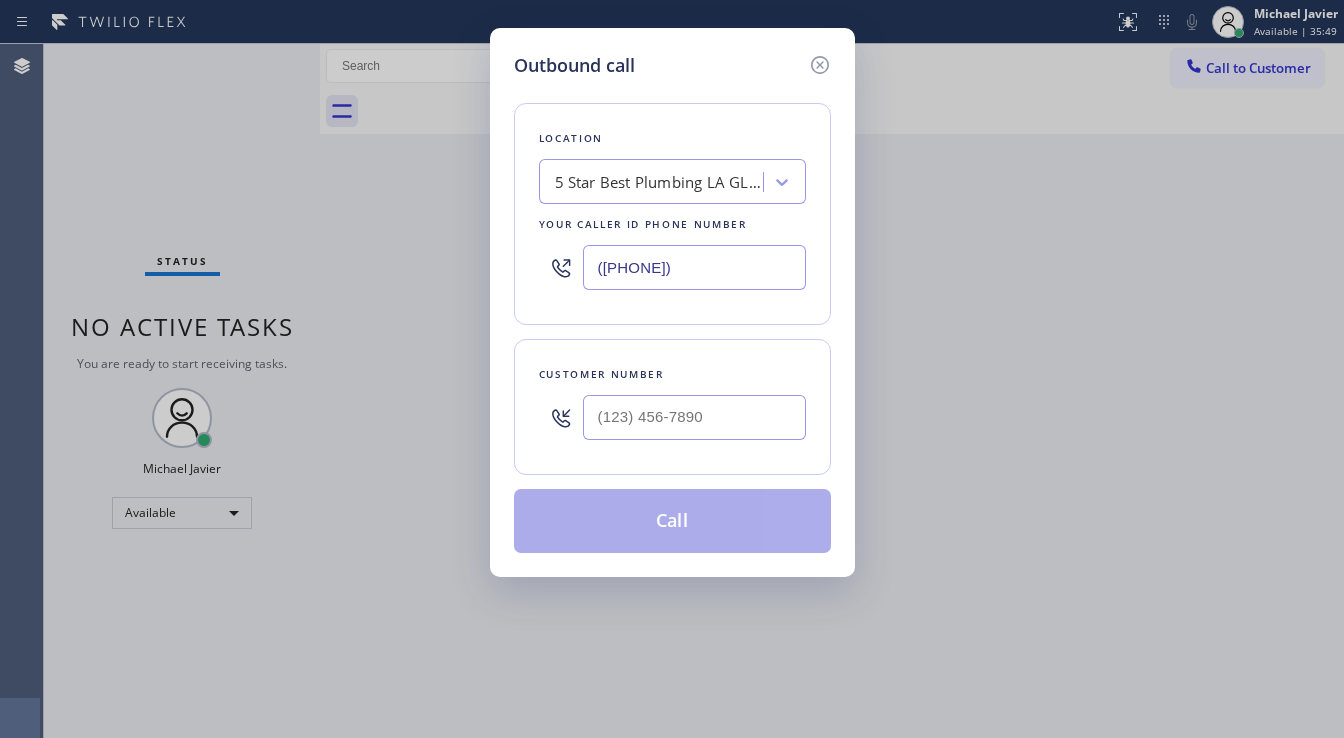 type on "([PHONE])" 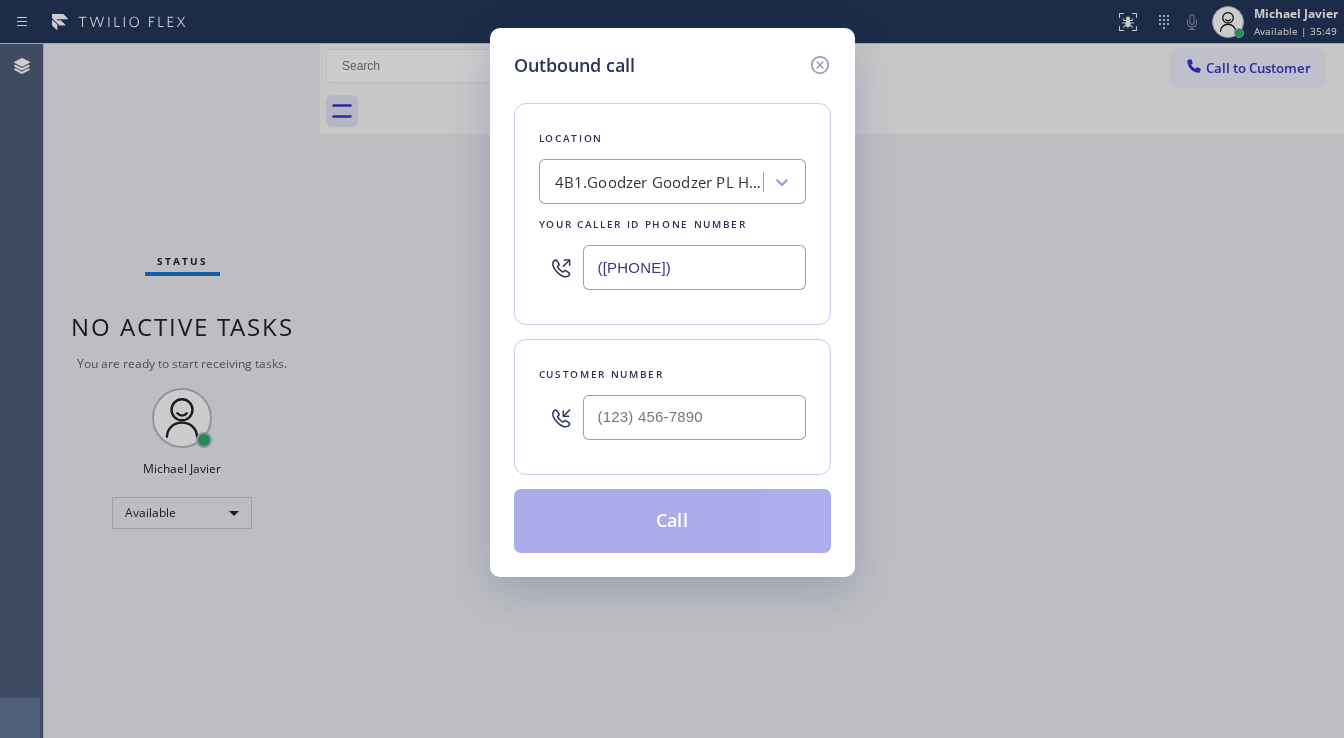 click on "Location 4B1.Goodzer Goodzer PL HE LA Your caller id phone number ([PHONE]) Customer number Call" at bounding box center (672, 316) 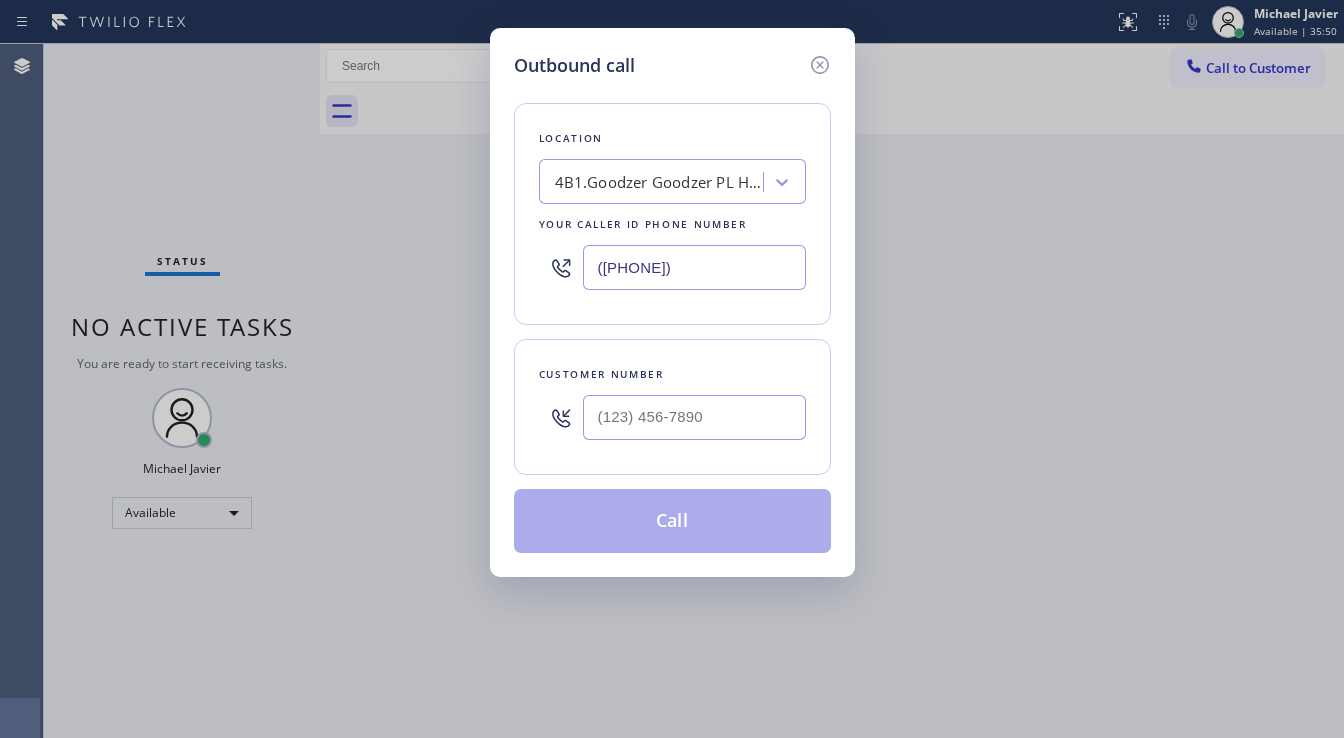 click on "([PHONE])" at bounding box center [694, 267] 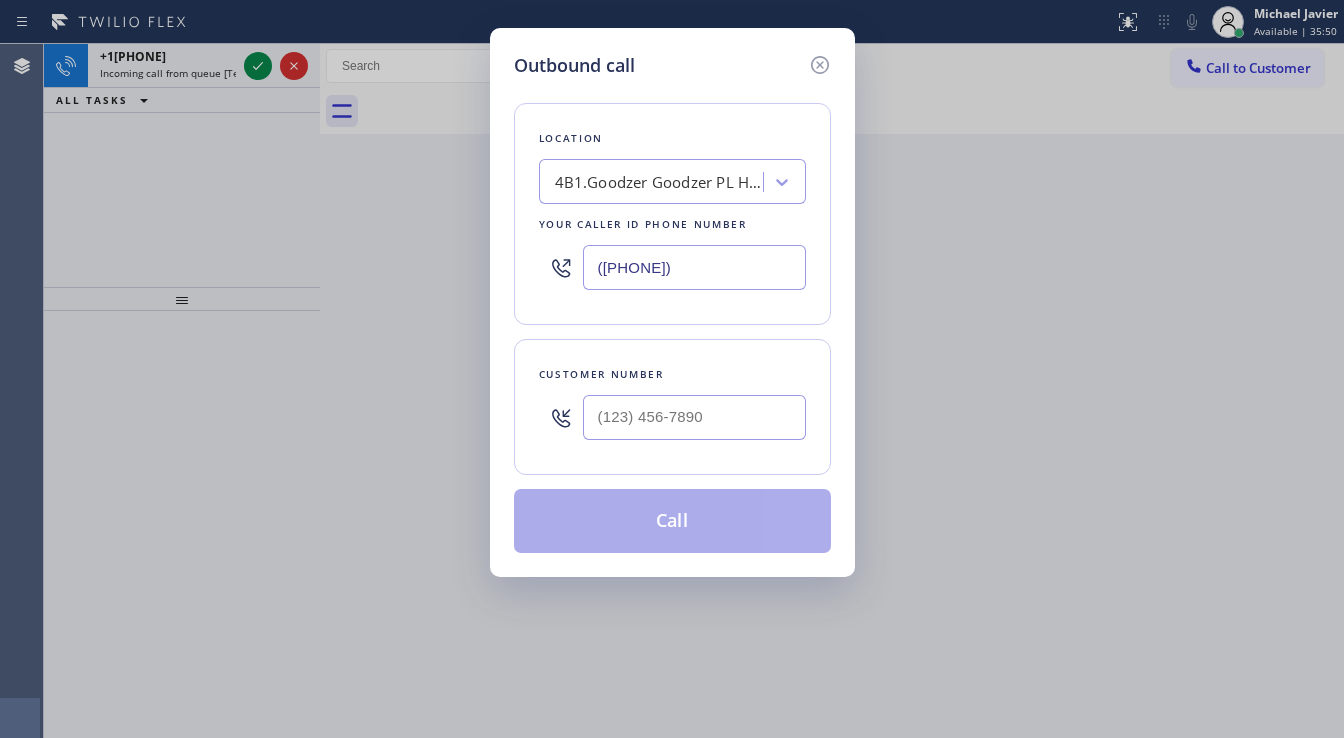 click on "([PHONE])" at bounding box center (694, 267) 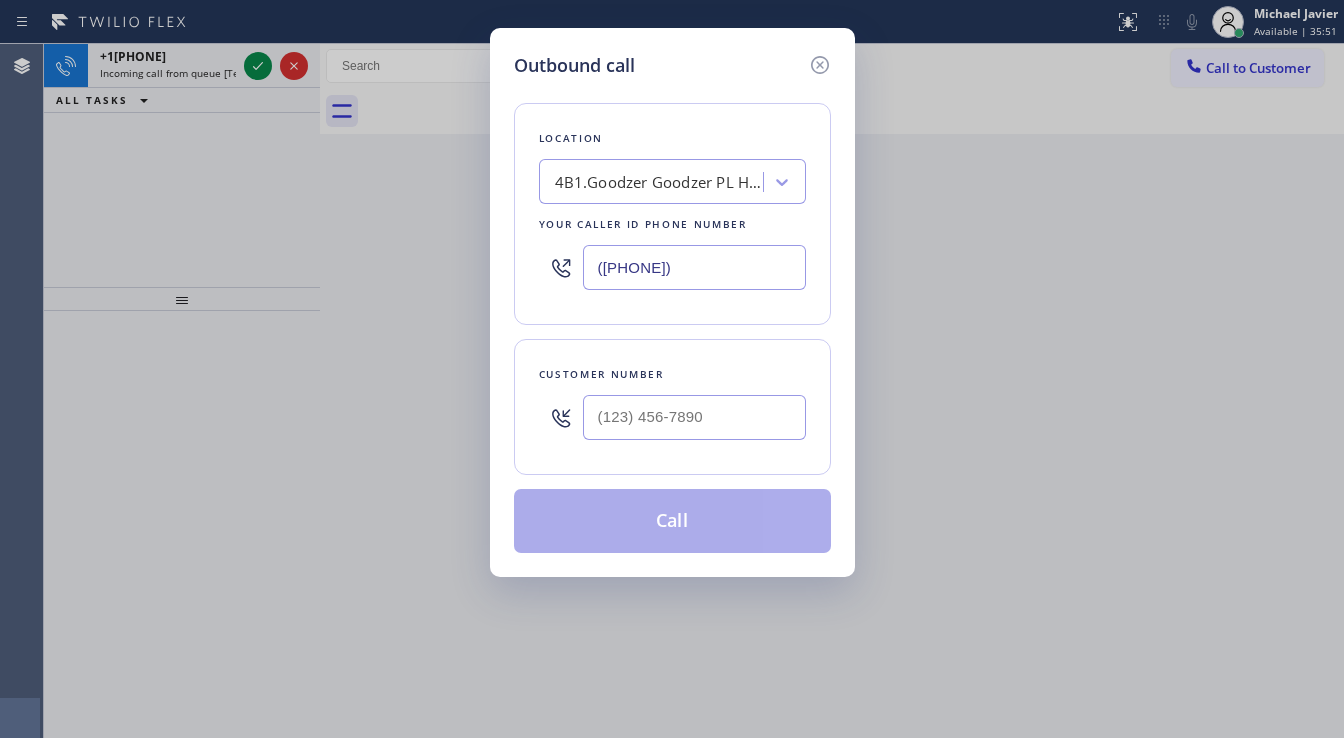 drag, startPoint x: 258, startPoint y: 215, endPoint x: 264, endPoint y: 196, distance: 19.924858 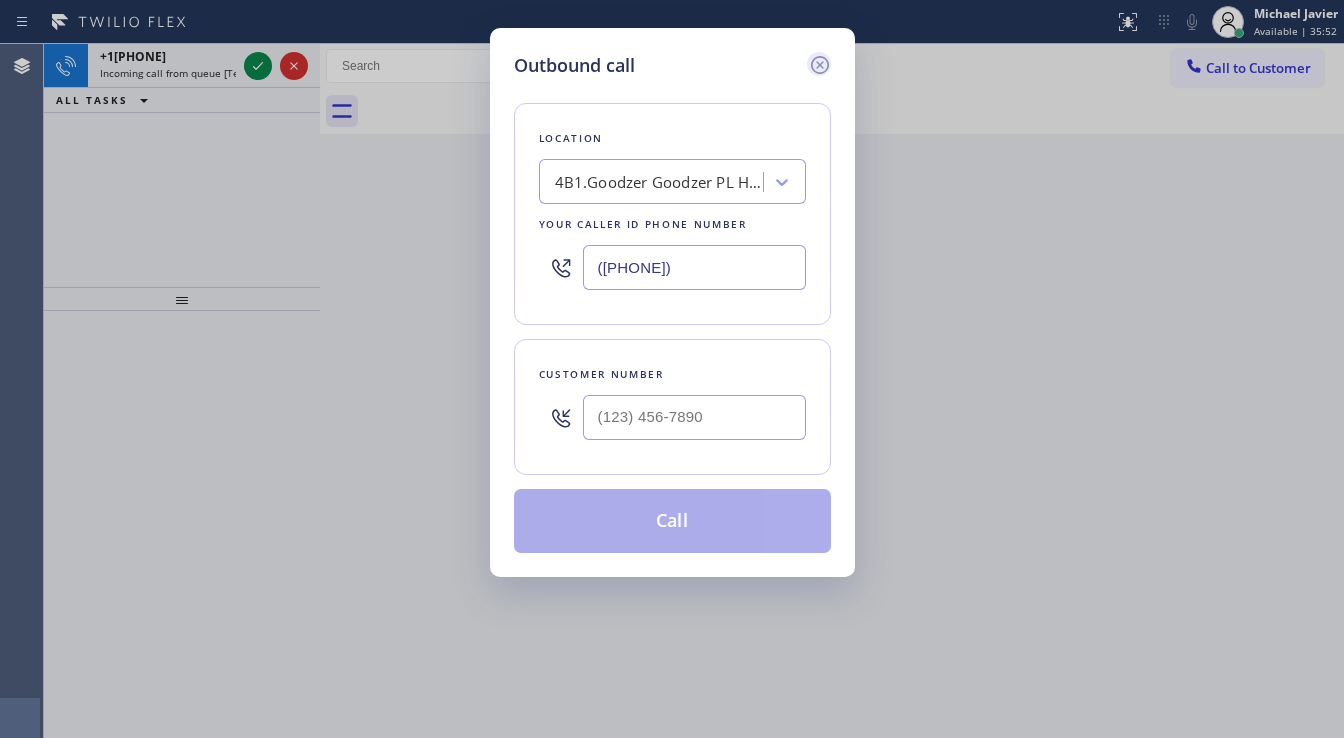 click 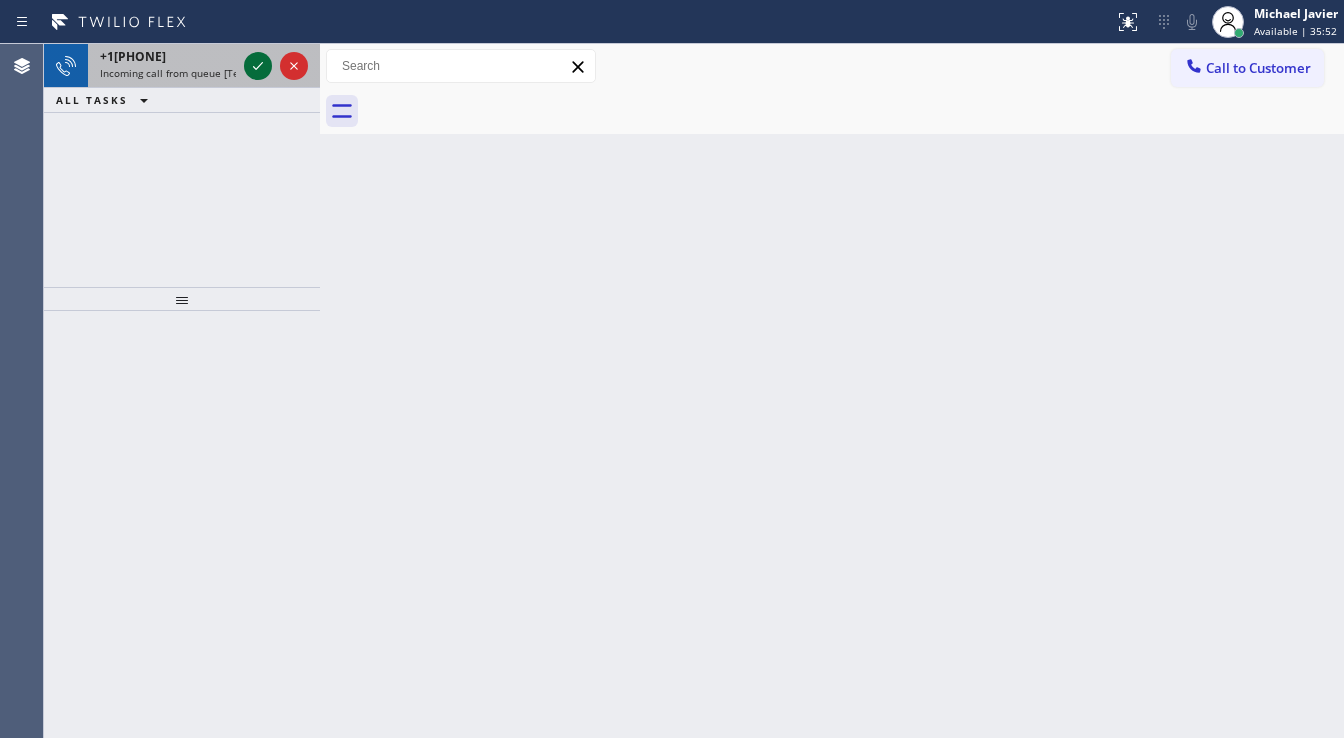 click 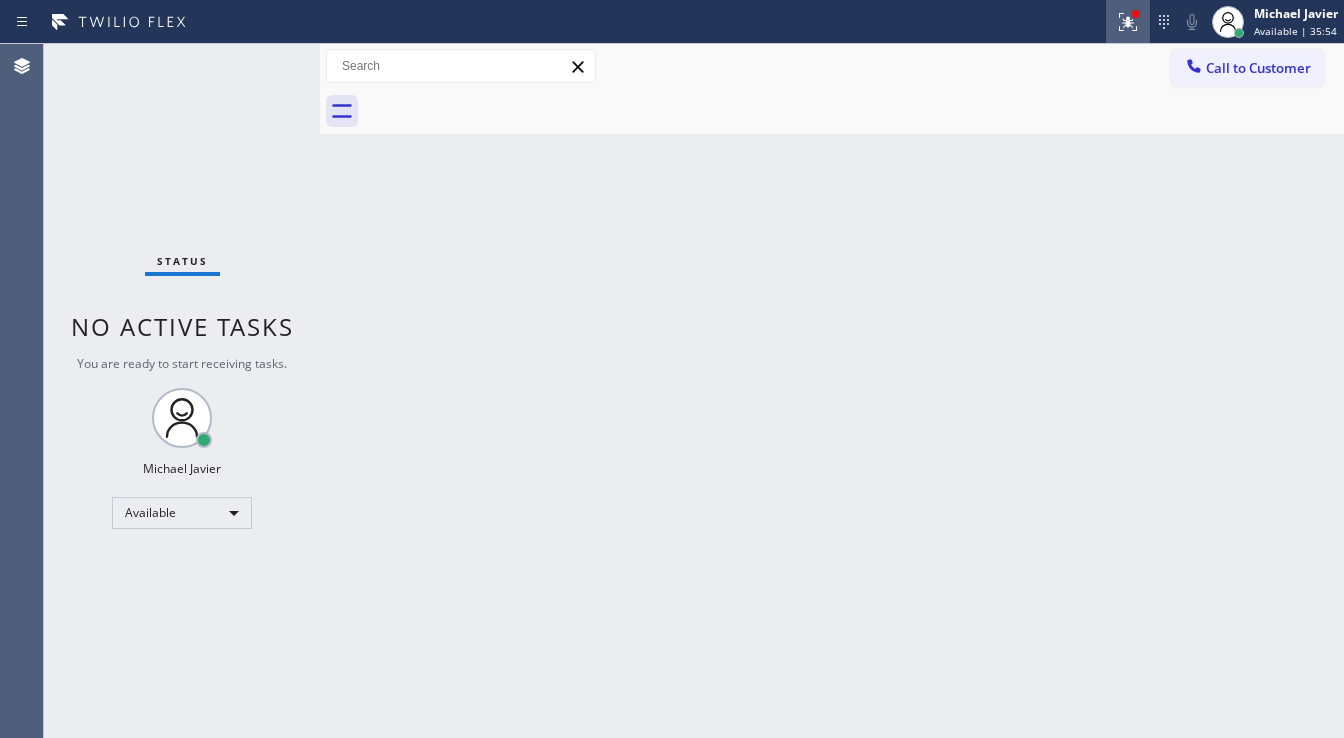 click 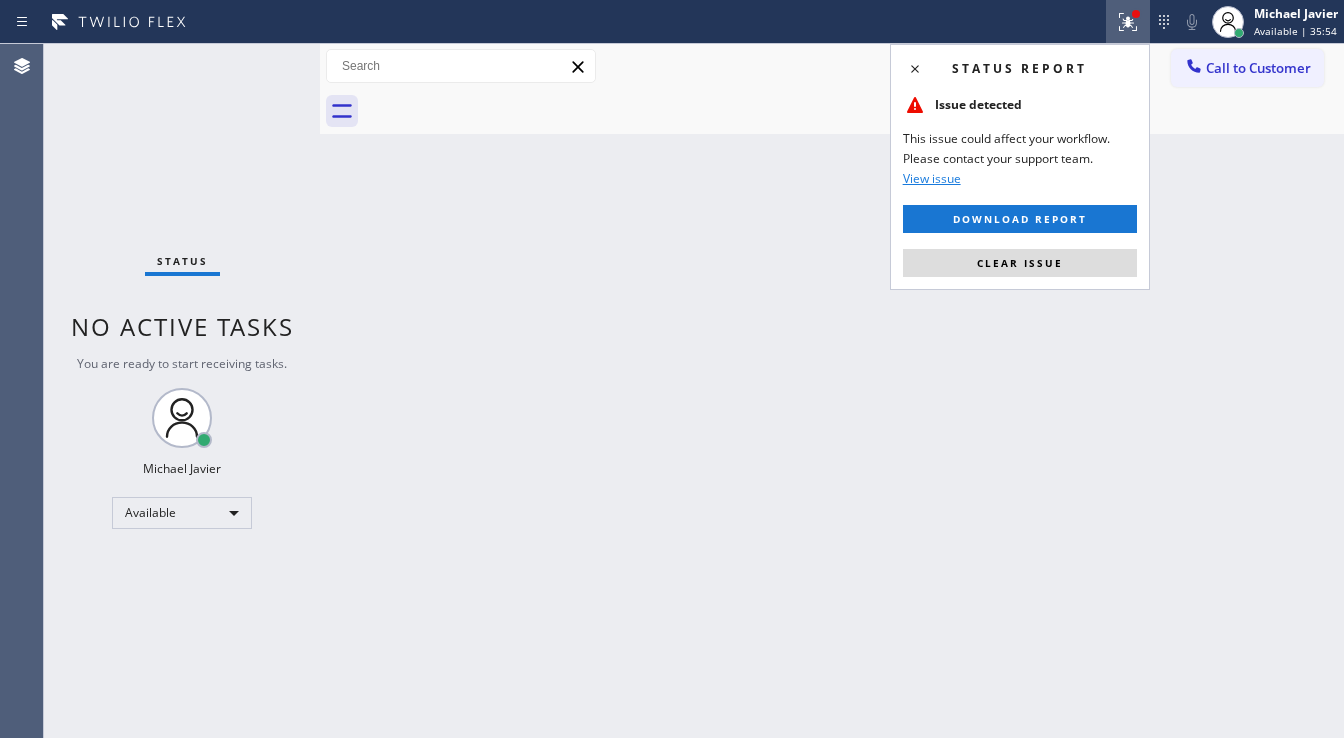 click on "Clear issue" at bounding box center (1020, 263) 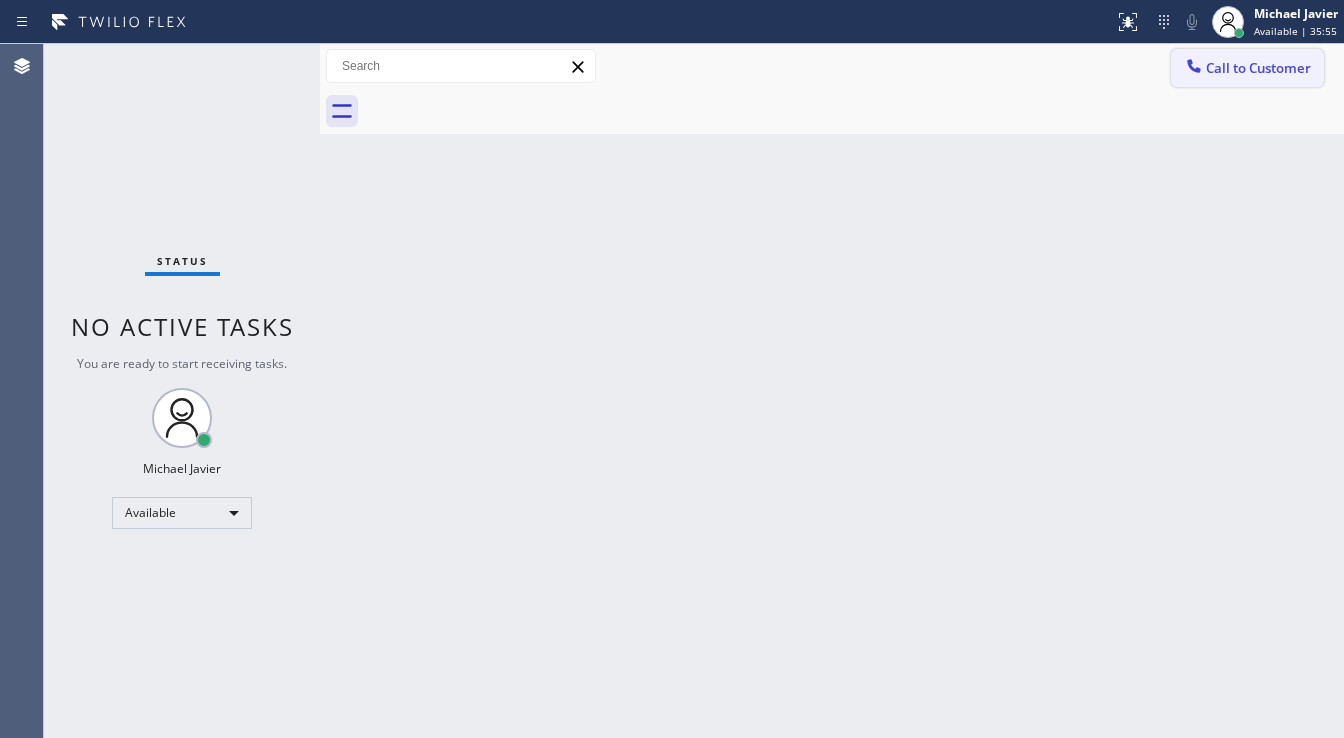 click on "Call to Customer" at bounding box center (1258, 68) 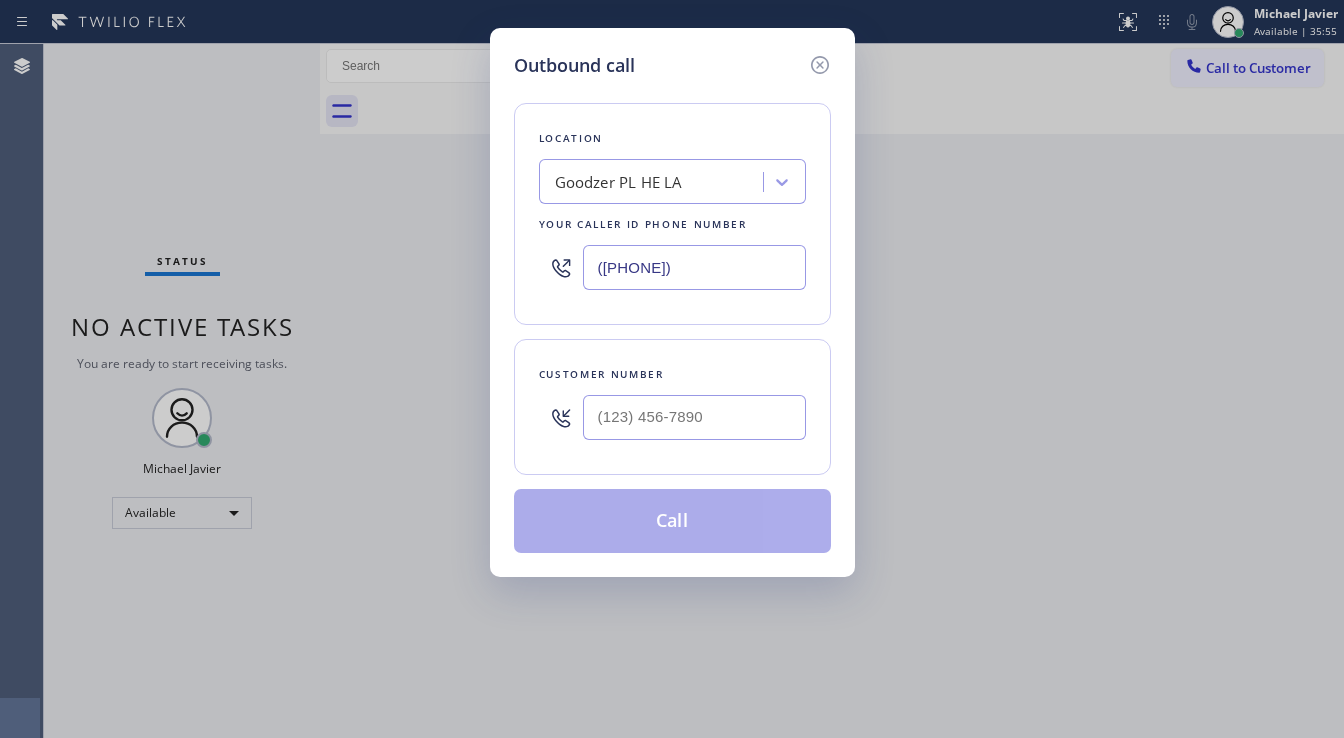click on "([PHONE])" at bounding box center (694, 267) 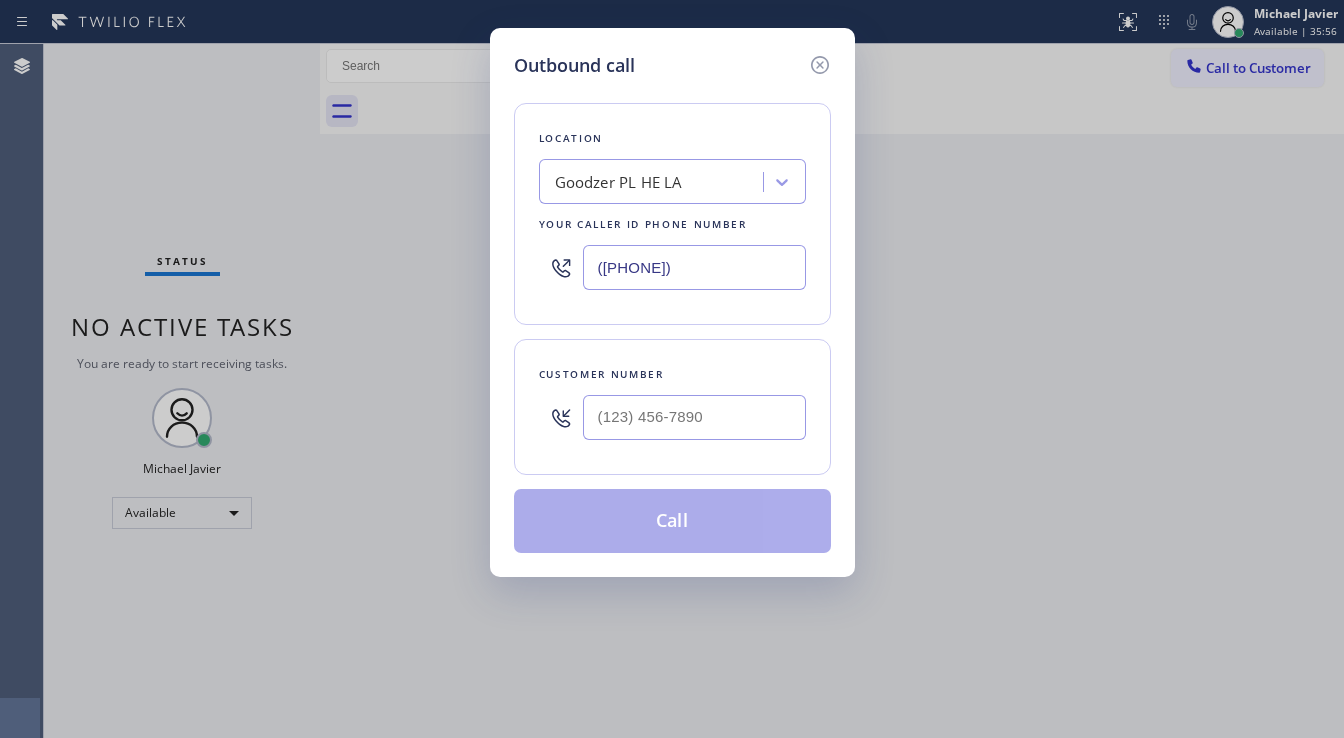 click on "([PHONE])" at bounding box center [694, 267] 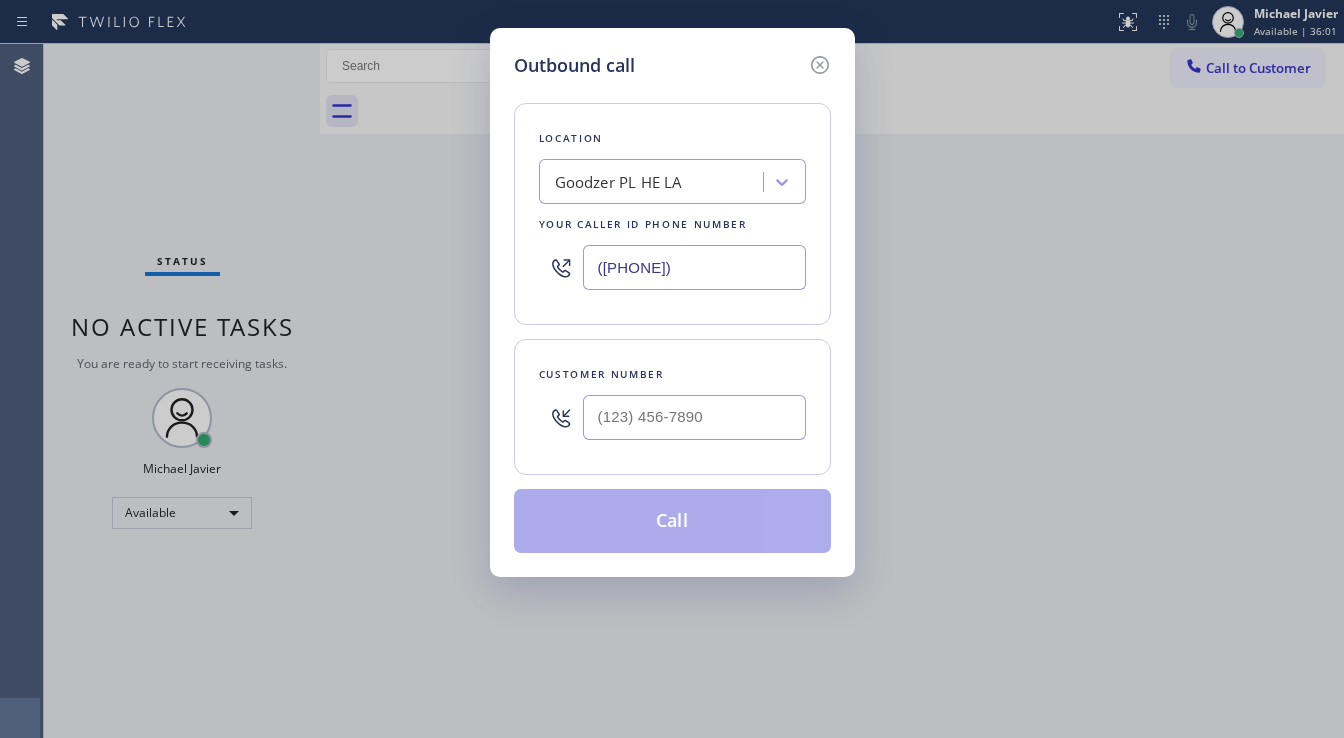 click on "([PHONE])" at bounding box center (694, 267) 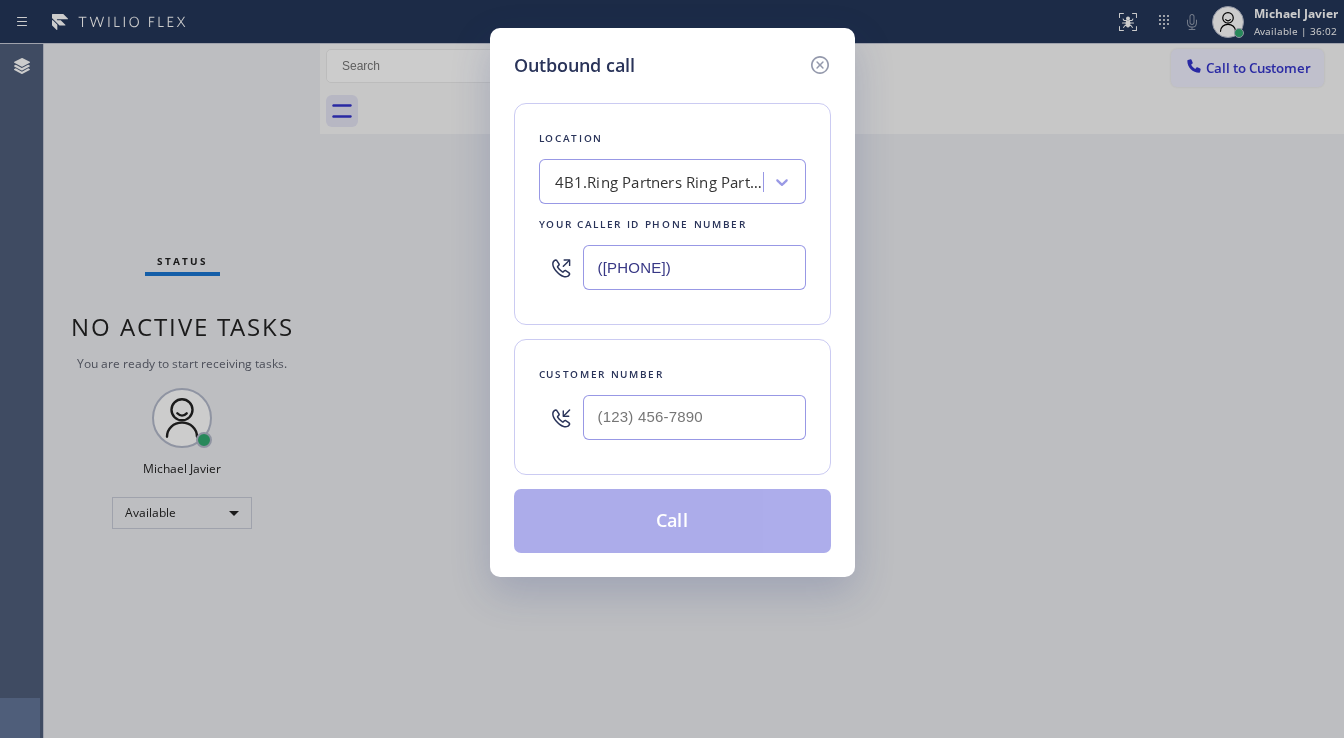 click on "Location 4B1.Ring Partners Ring Partner PL LA Your caller id phone number [PHONE]" at bounding box center [672, 214] 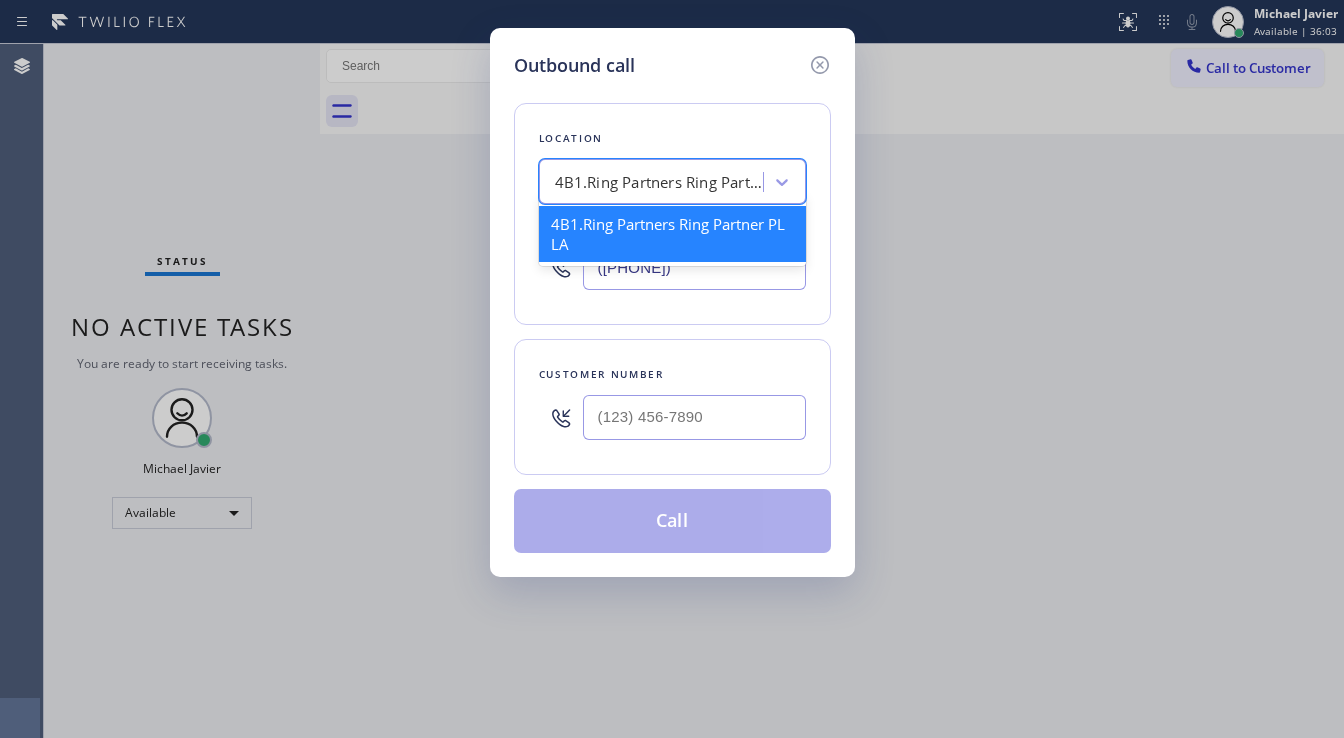 click on "4B1.Ring Partners Ring Partner PL LA" at bounding box center [660, 182] 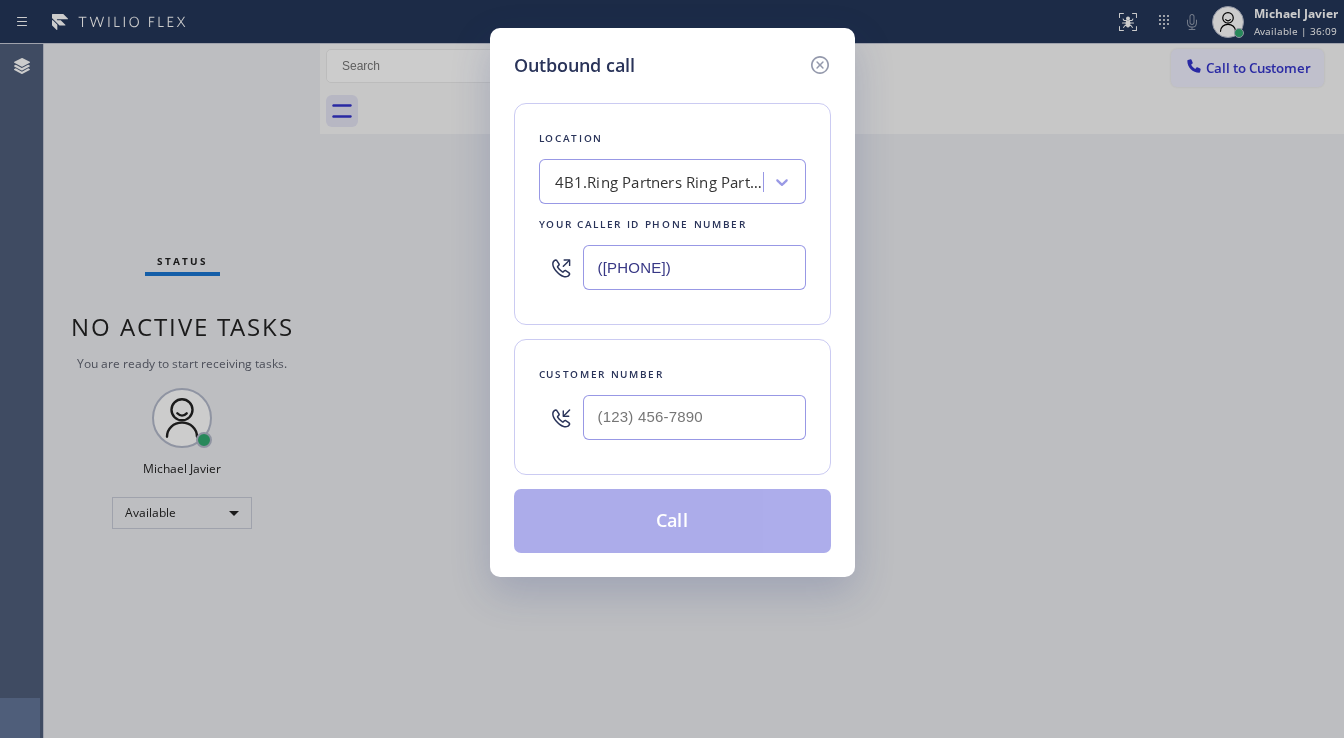 click on "([PHONE])" at bounding box center (694, 267) 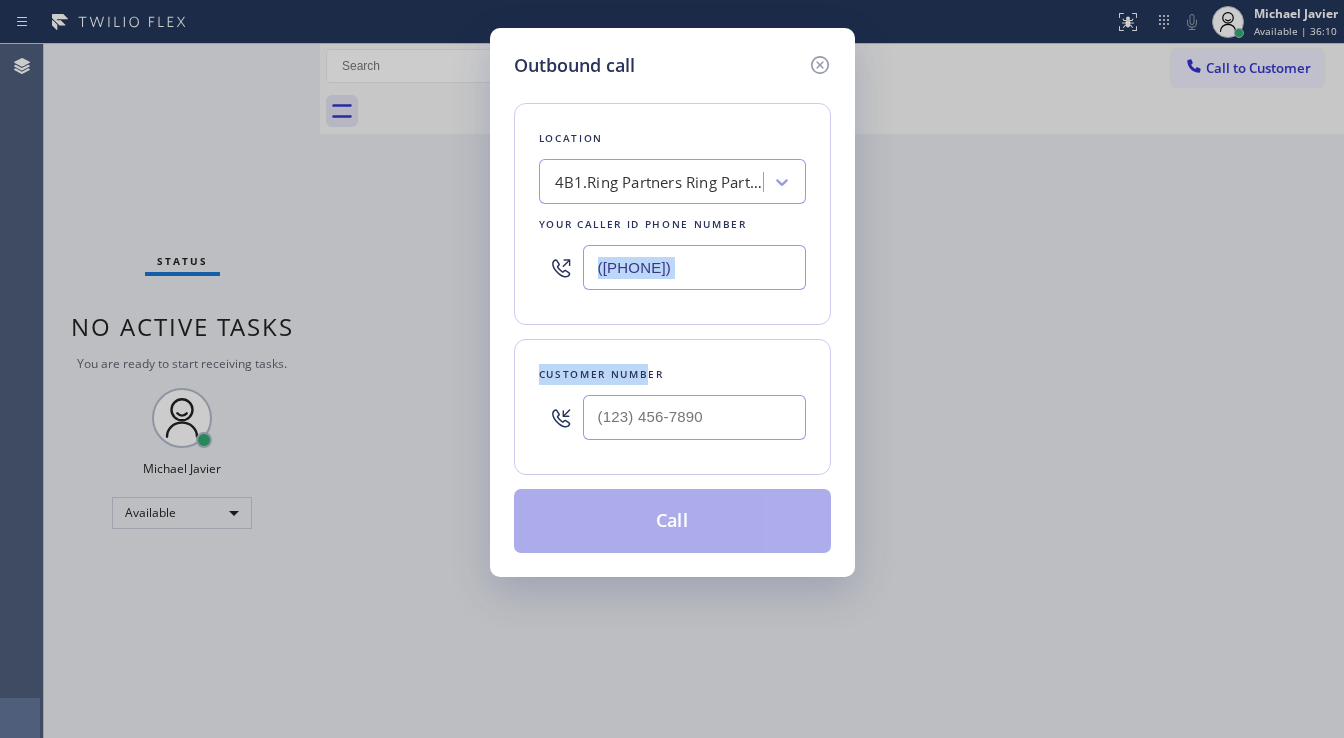 click on "Location 4B1.Ring Partners Ring Partner PL LA Your caller id phone number [PHONE] Customer number Call" at bounding box center [672, 316] 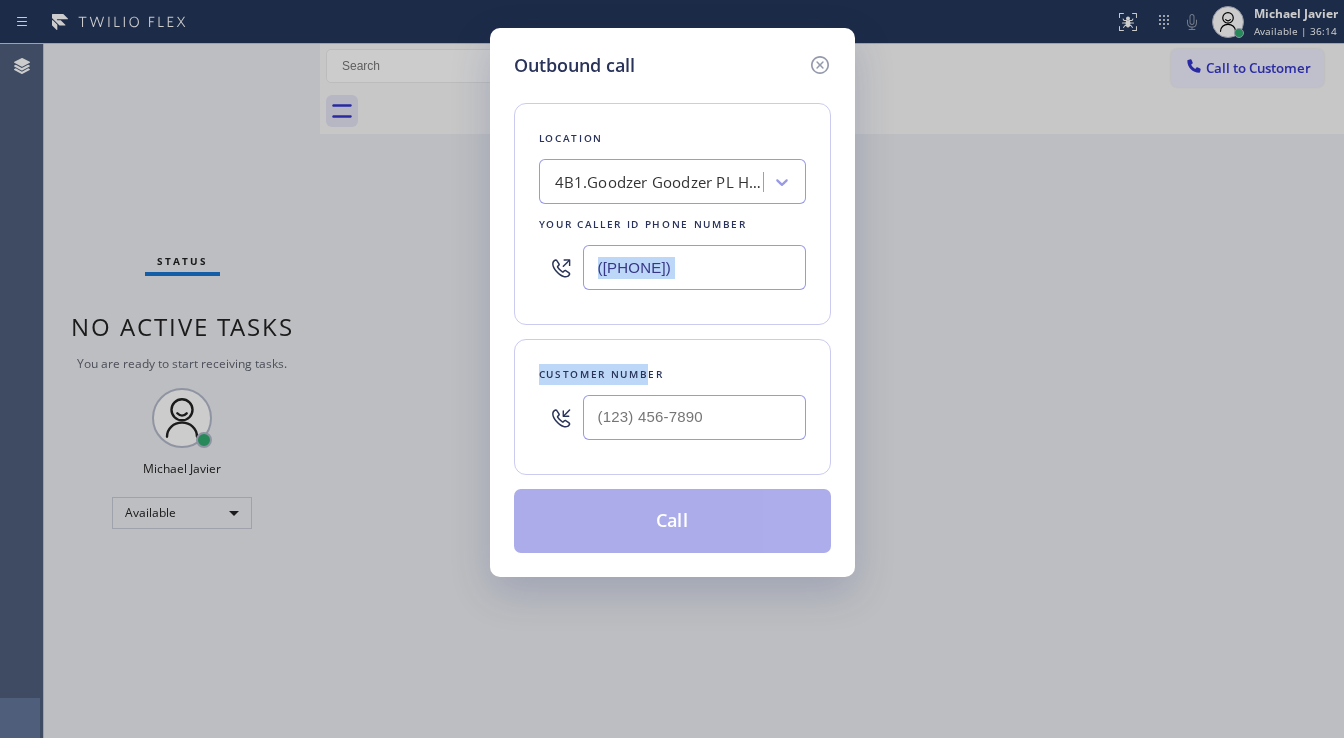 click on "([PHONE])" at bounding box center (694, 267) 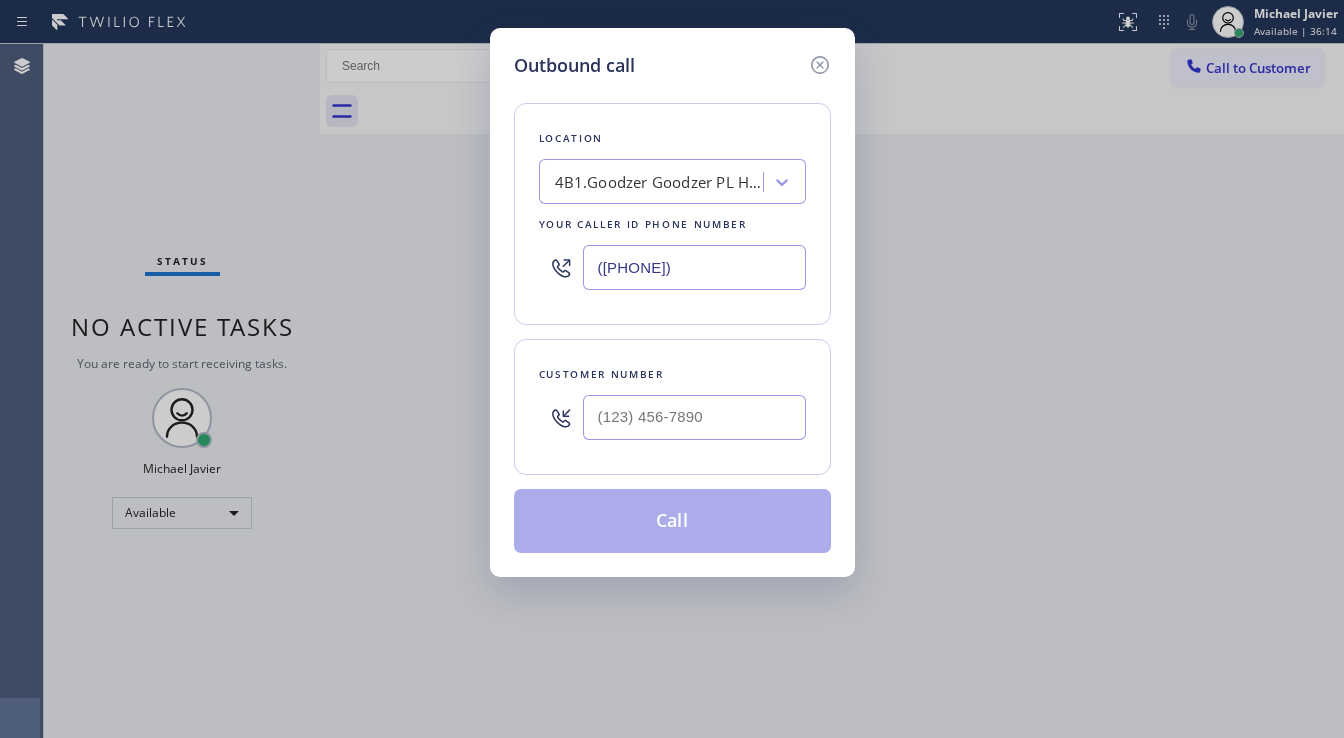 click on "([PHONE])" at bounding box center [694, 267] 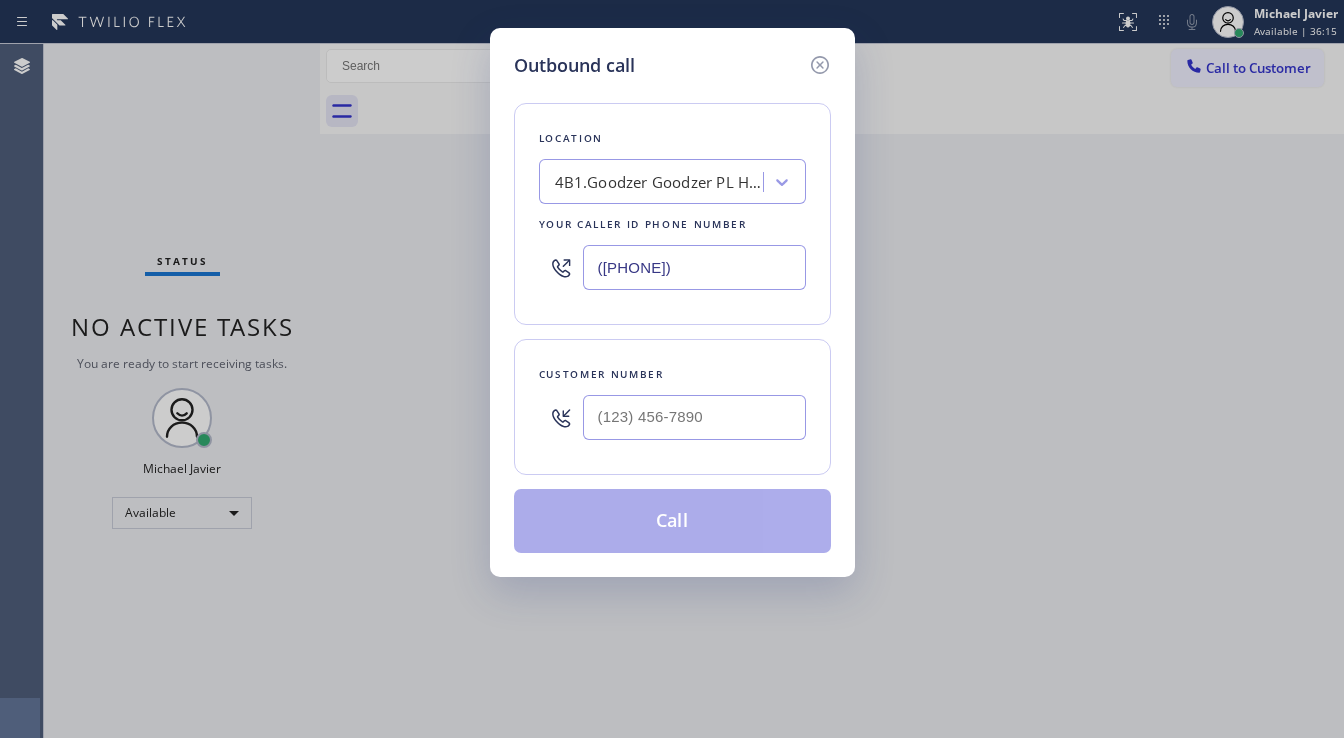 click on "([PHONE])" at bounding box center [694, 267] 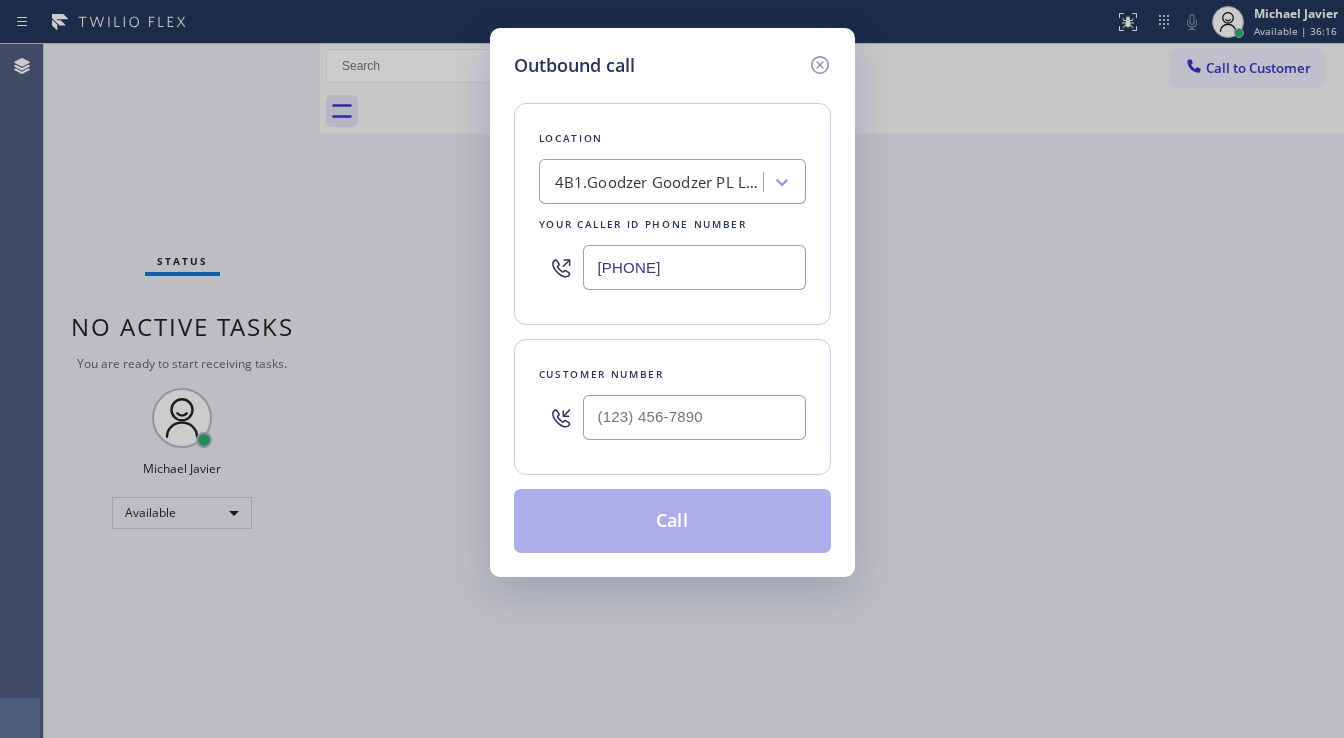 click on "Location 4B1.Goodzer Goodzer PL LE LA Your caller id phone number [PHONE]" at bounding box center [672, 214] 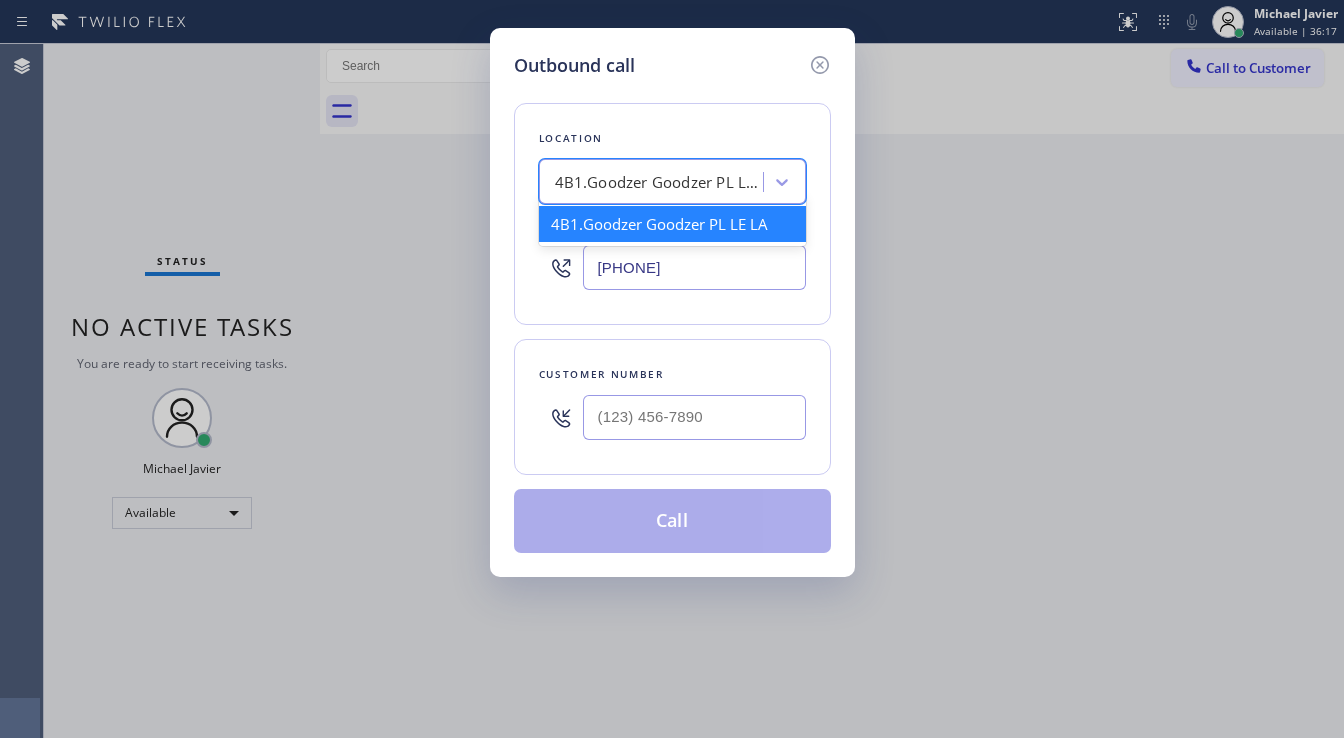 click on "4B1.Goodzer Goodzer PL LE LA" at bounding box center [660, 182] 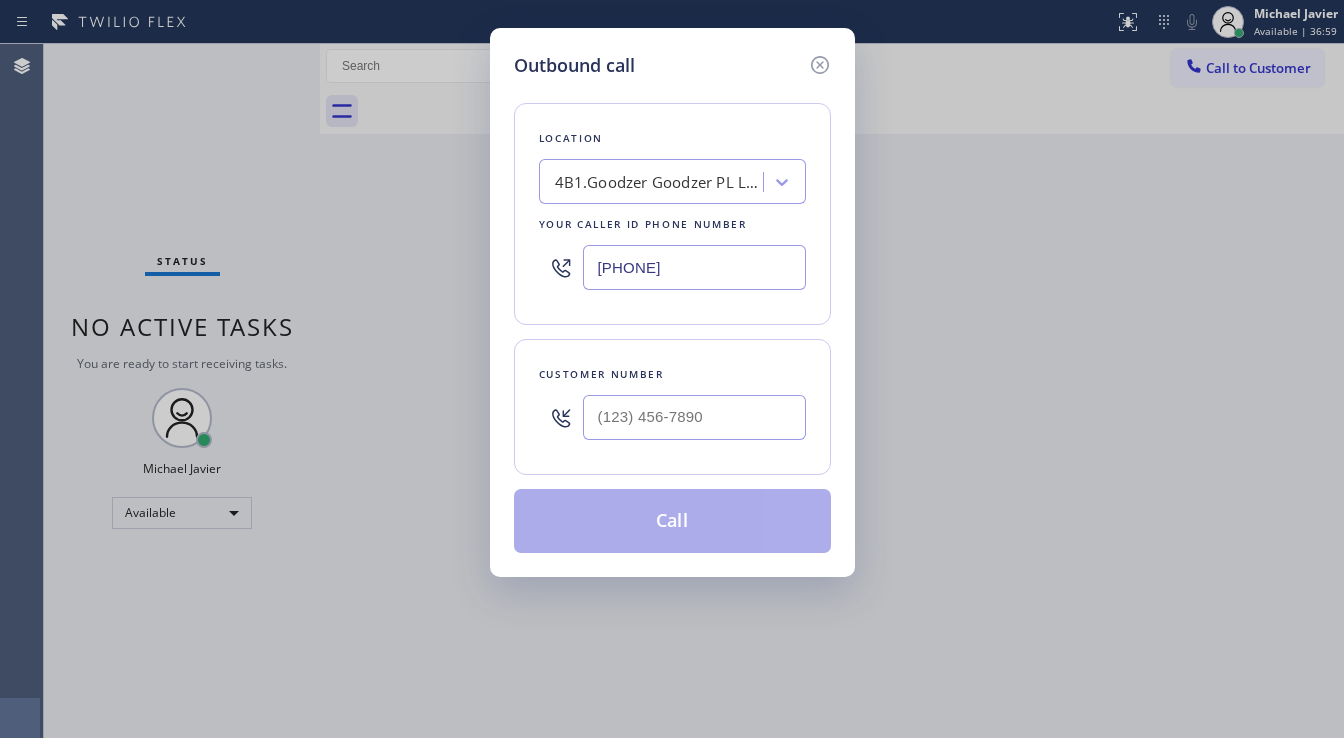 click on "Outbound call Location 4B1.Goodzer Goodzer PL LE LA Your caller id phone number [PHONE] Customer number Call" at bounding box center [672, 302] 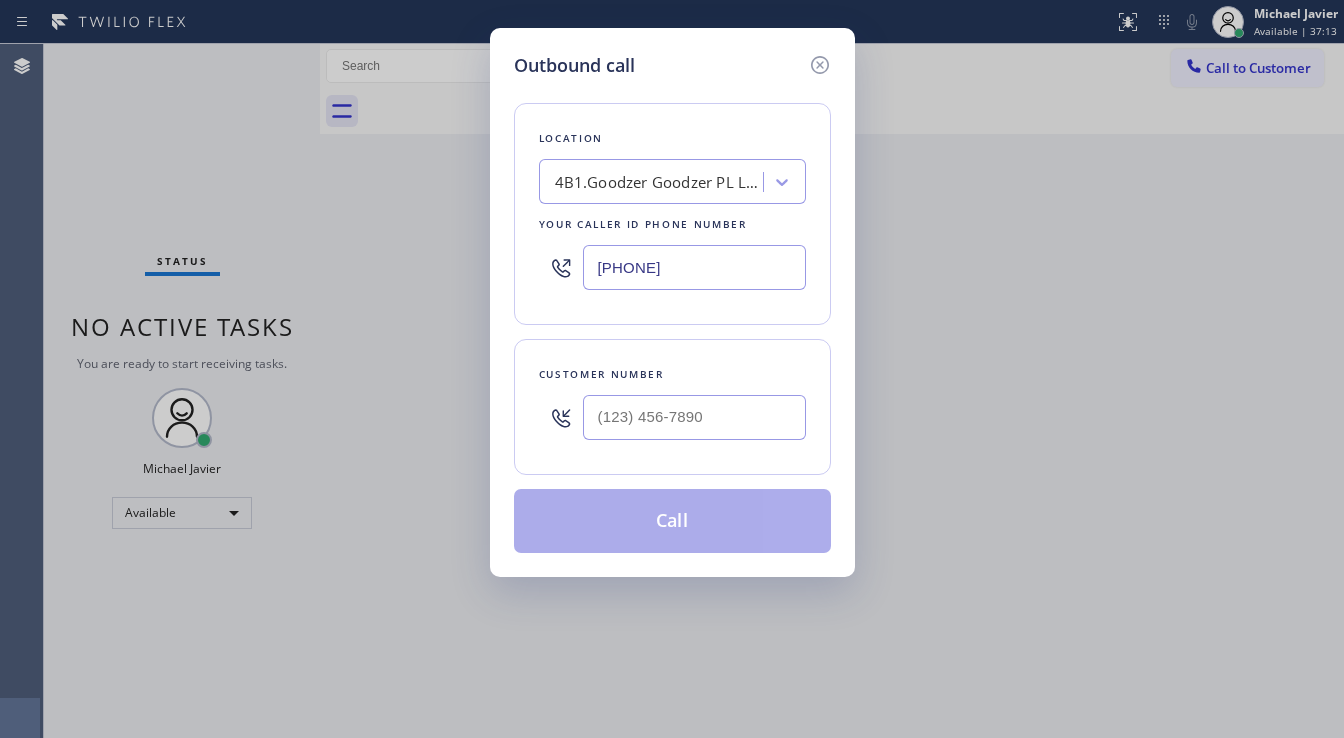 click on "4B1.Goodzer Goodzer PL LE LA" at bounding box center (654, 182) 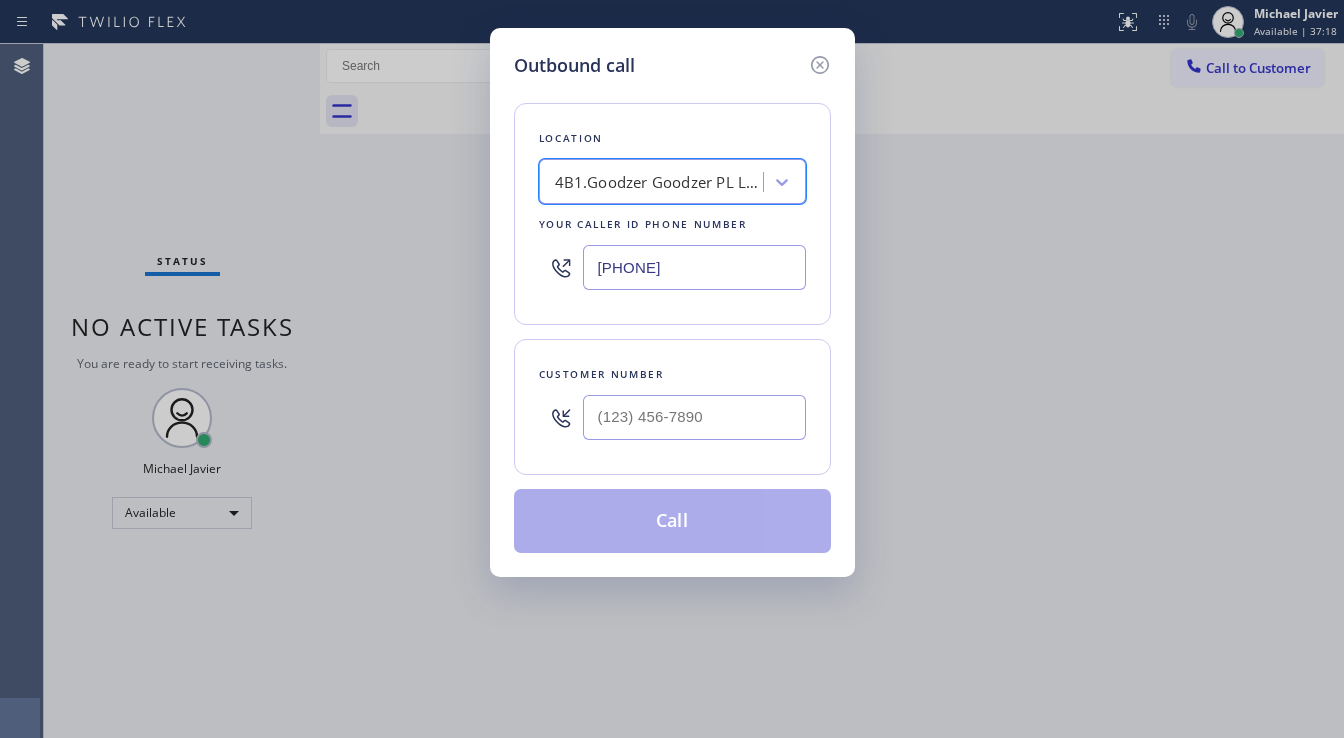 click on "4B1.Goodzer Goodzer PL LE LA" at bounding box center (654, 182) 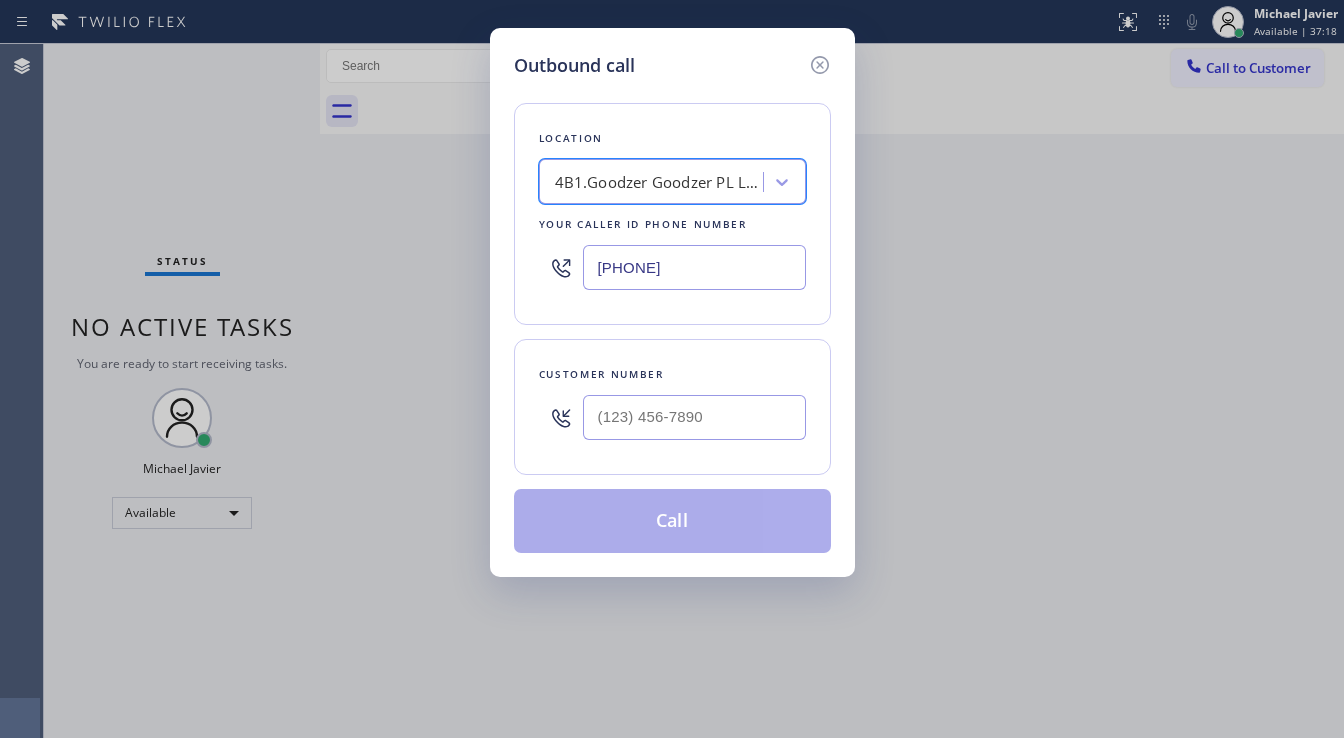 click on "4B1.Goodzer Goodzer PL LE LA" at bounding box center [654, 182] 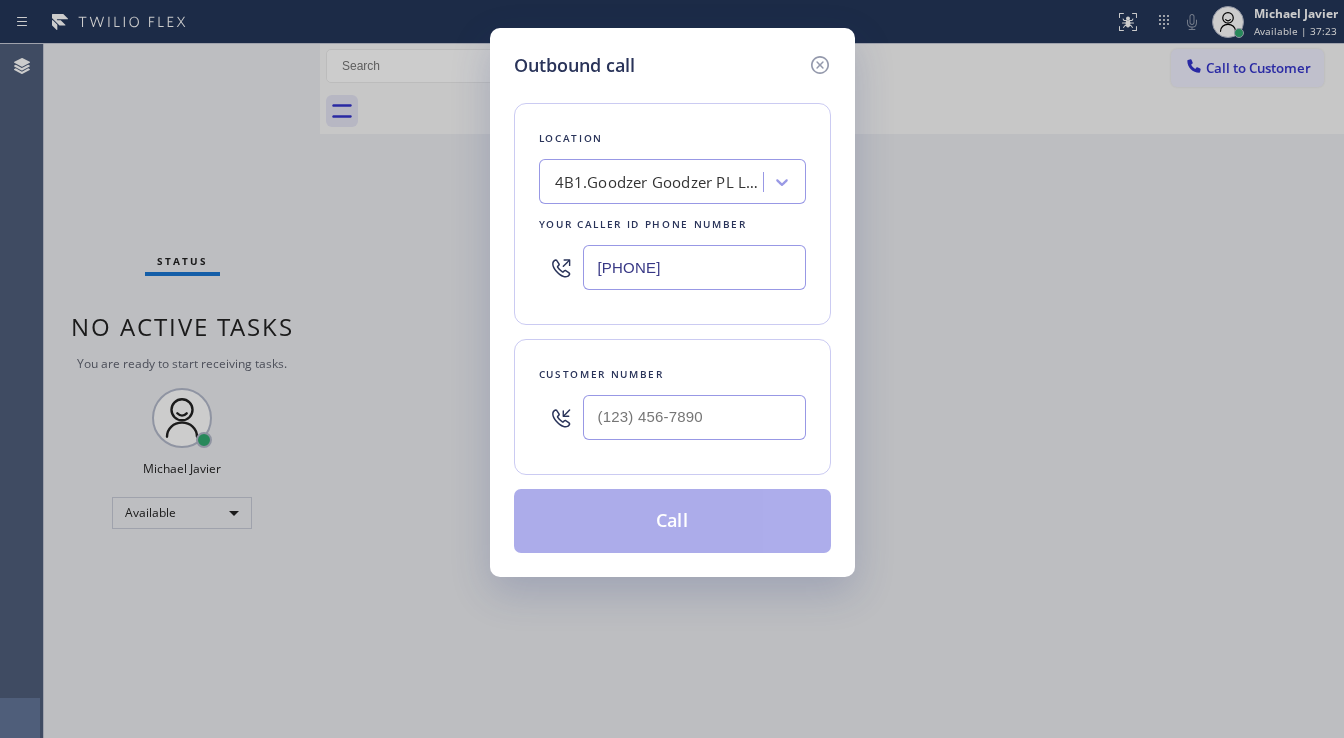 click on "[PHONE]" at bounding box center (694, 267) 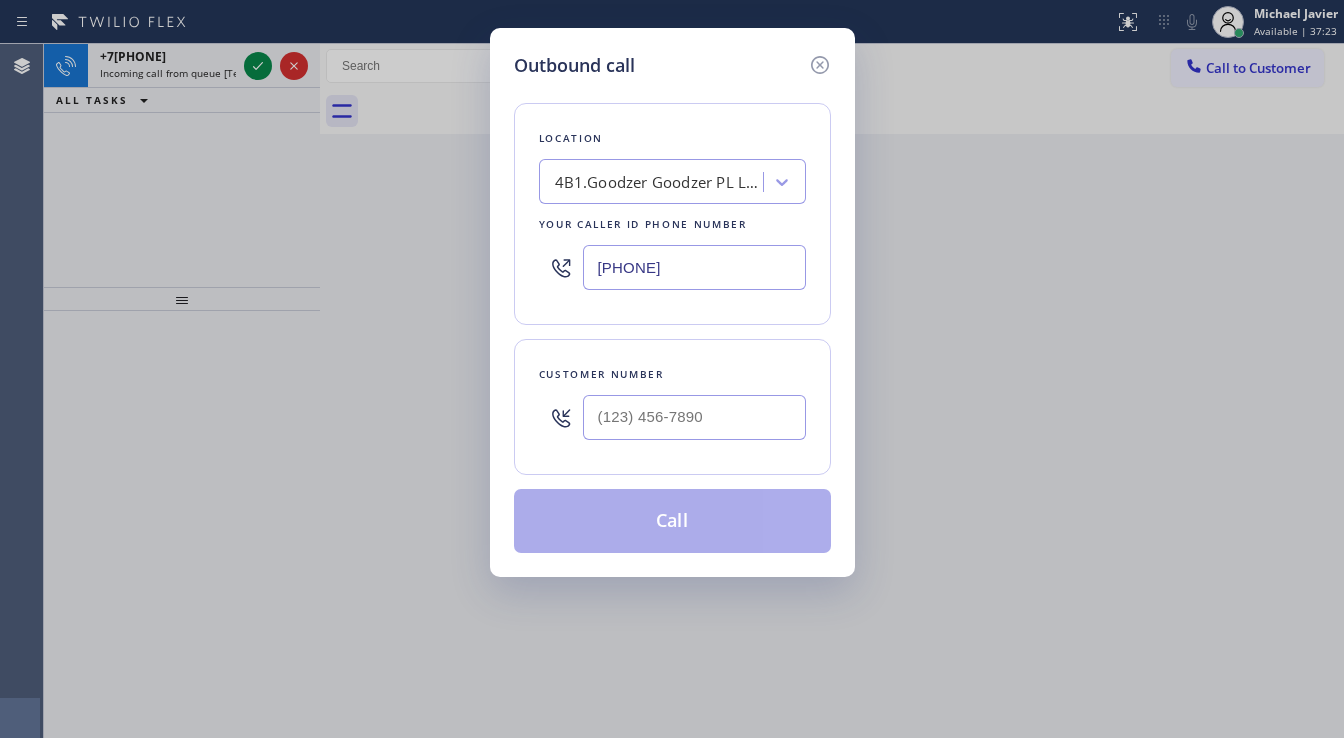 click on "[PHONE]" at bounding box center (694, 267) 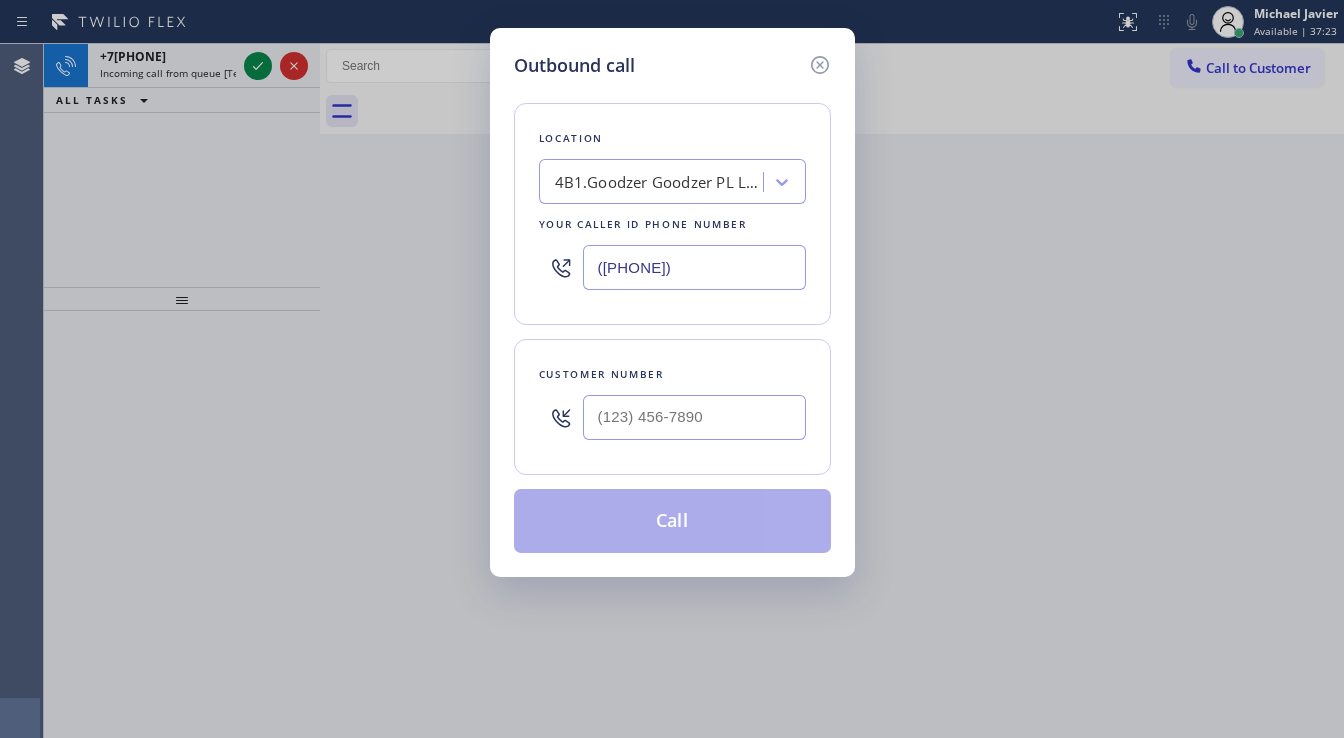 type on "([PHONE])" 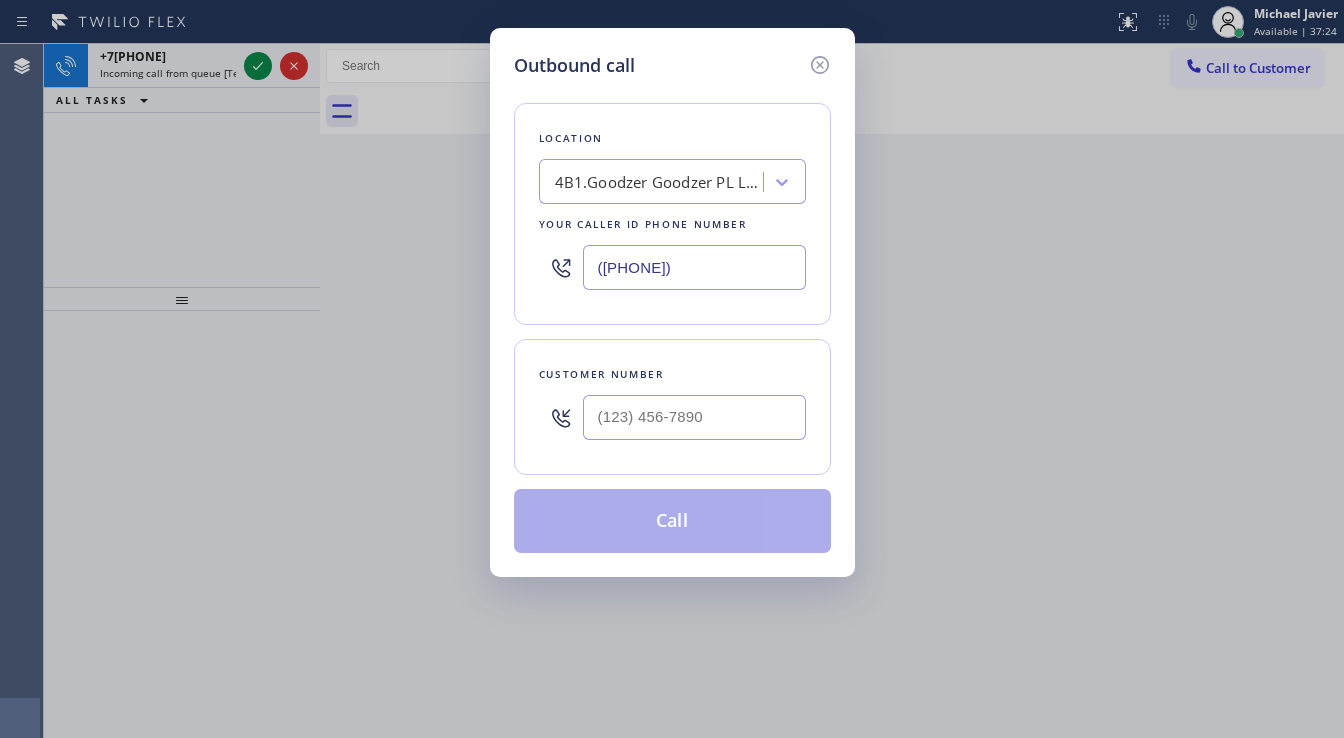click 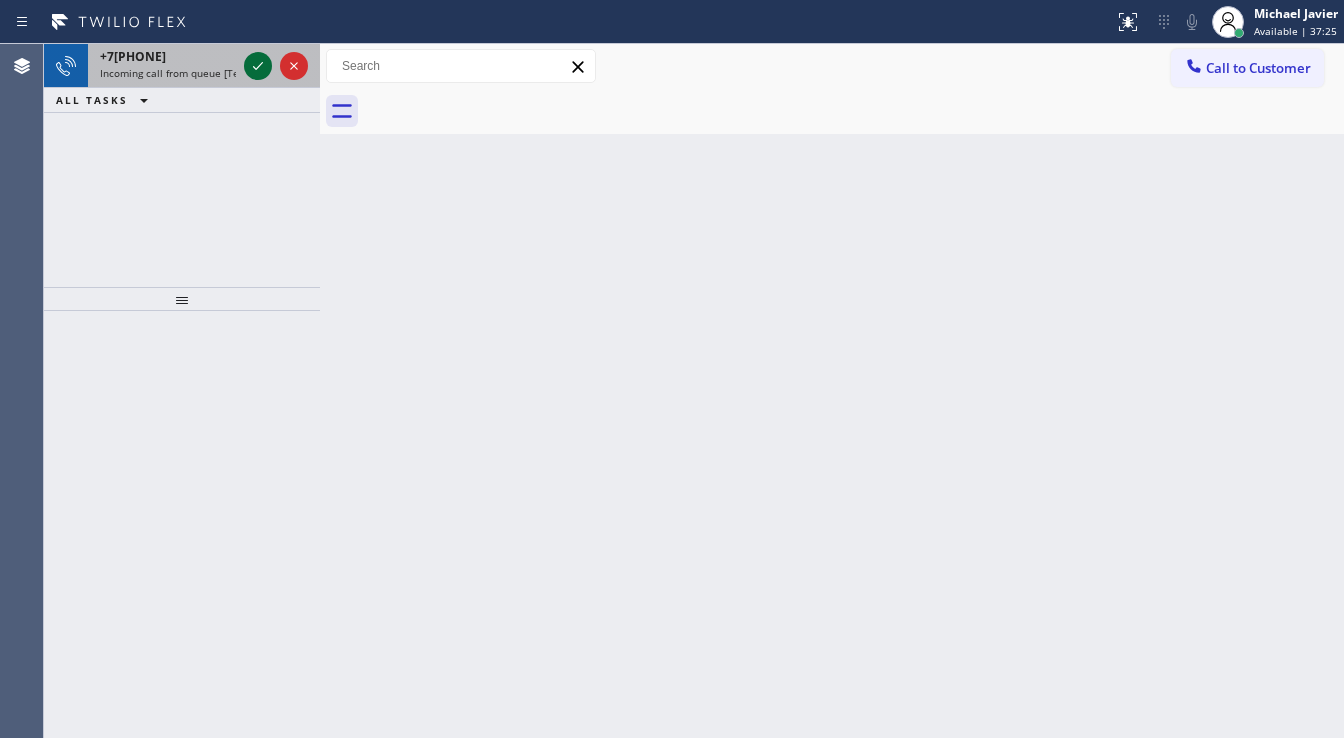 click 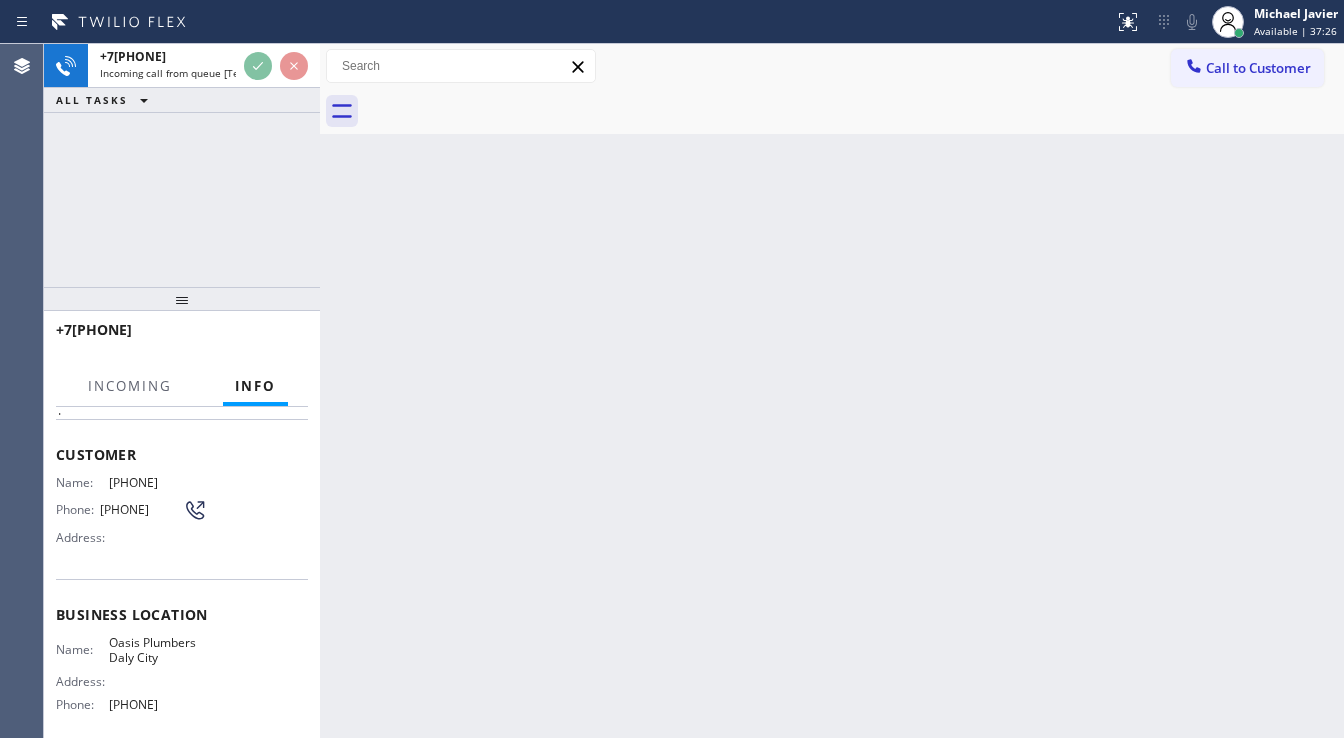 scroll, scrollTop: 80, scrollLeft: 0, axis: vertical 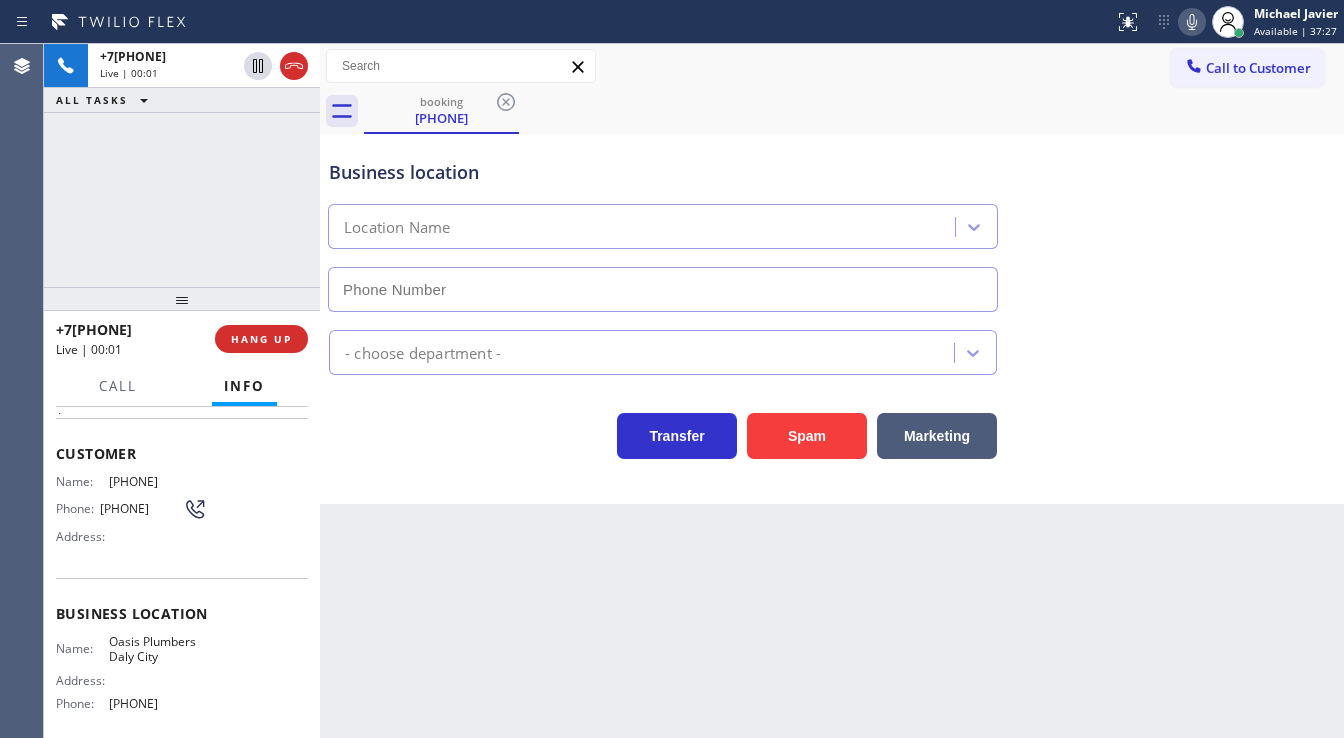 type on "[PHONE]" 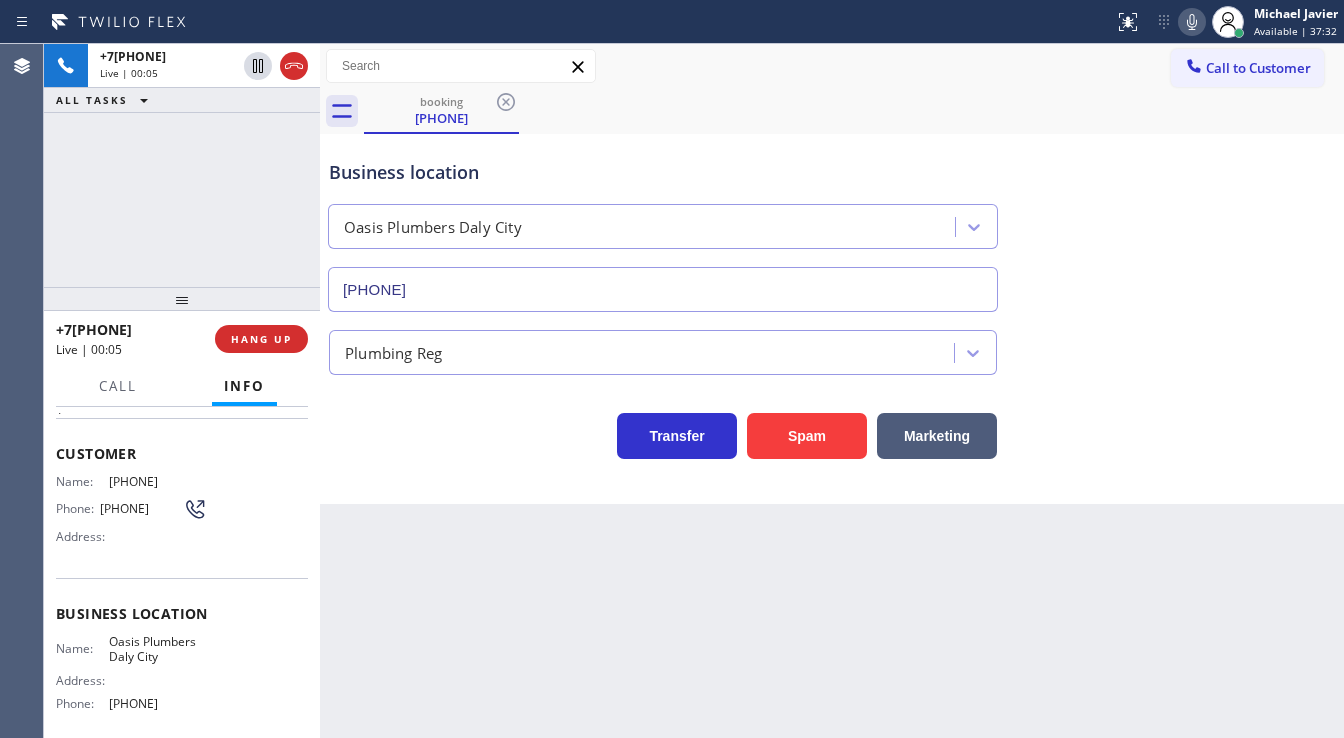 click on "+7[PHONE] Live | 00:05 ALL TASKS ALL TASKS ACTIVE TASKS TASKS IN WRAP UP" at bounding box center [182, 165] 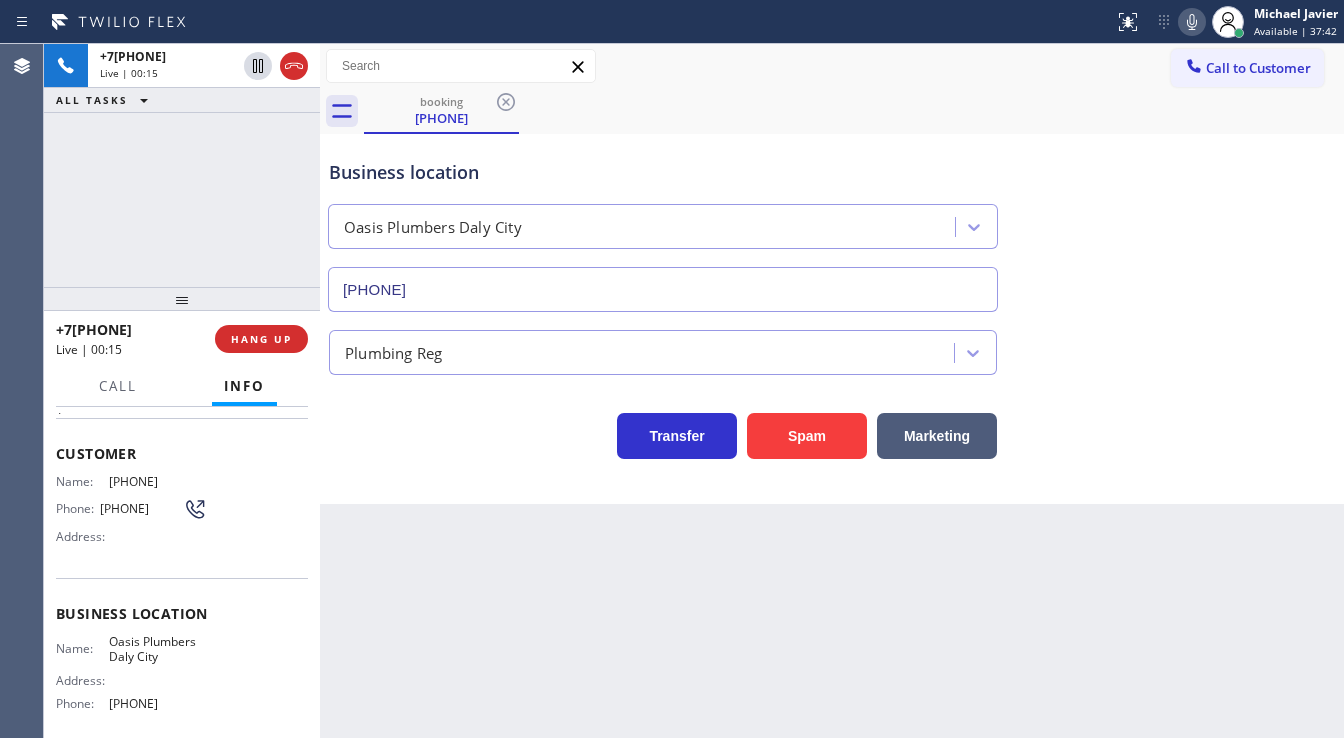 drag, startPoint x: 48, startPoint y: 239, endPoint x: 737, endPoint y: 322, distance: 693.98126 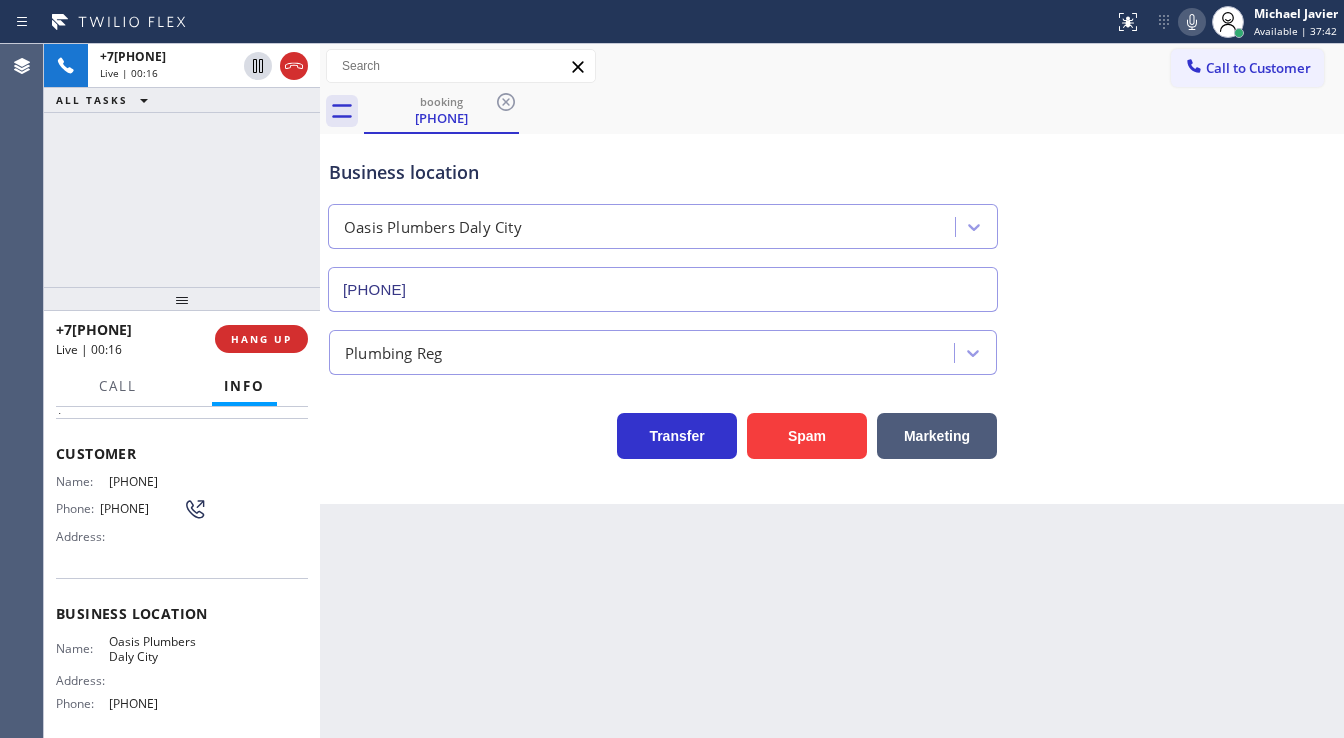 click on "Spam" at bounding box center (807, 436) 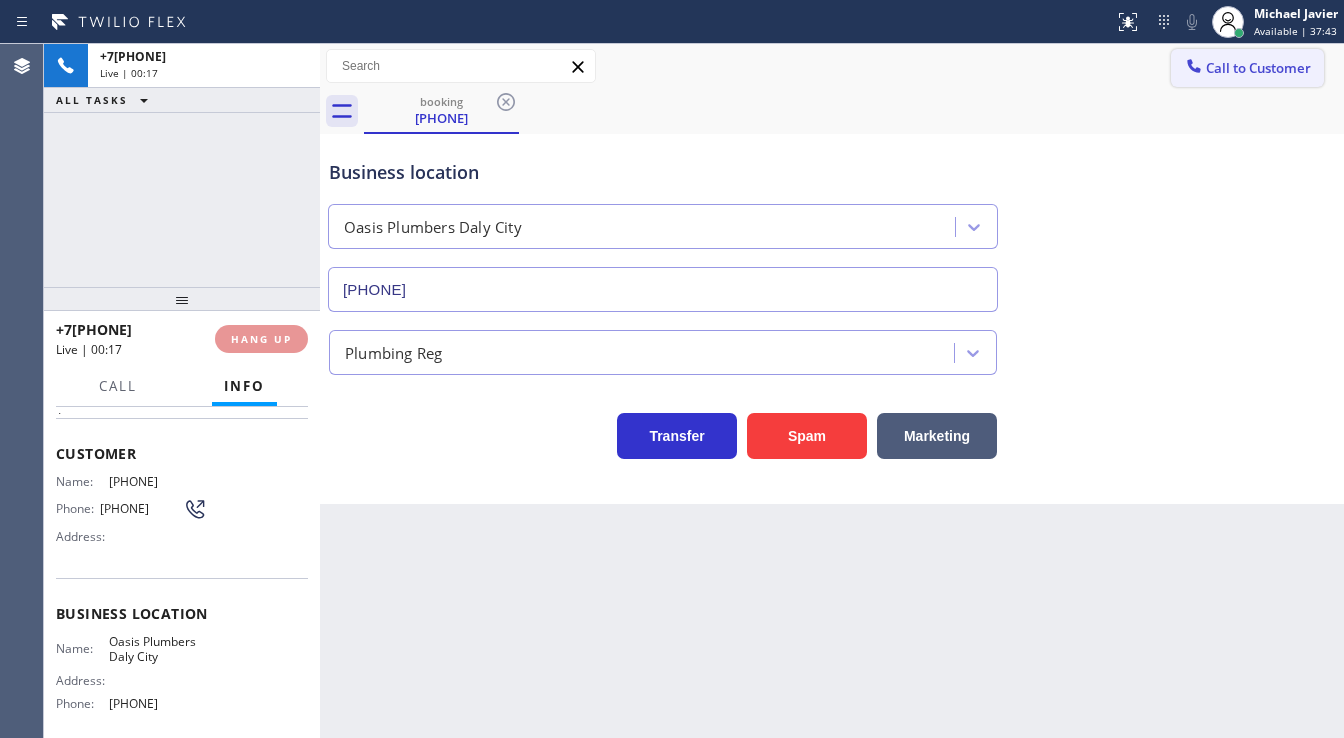 click on "Call to Customer" at bounding box center [1258, 68] 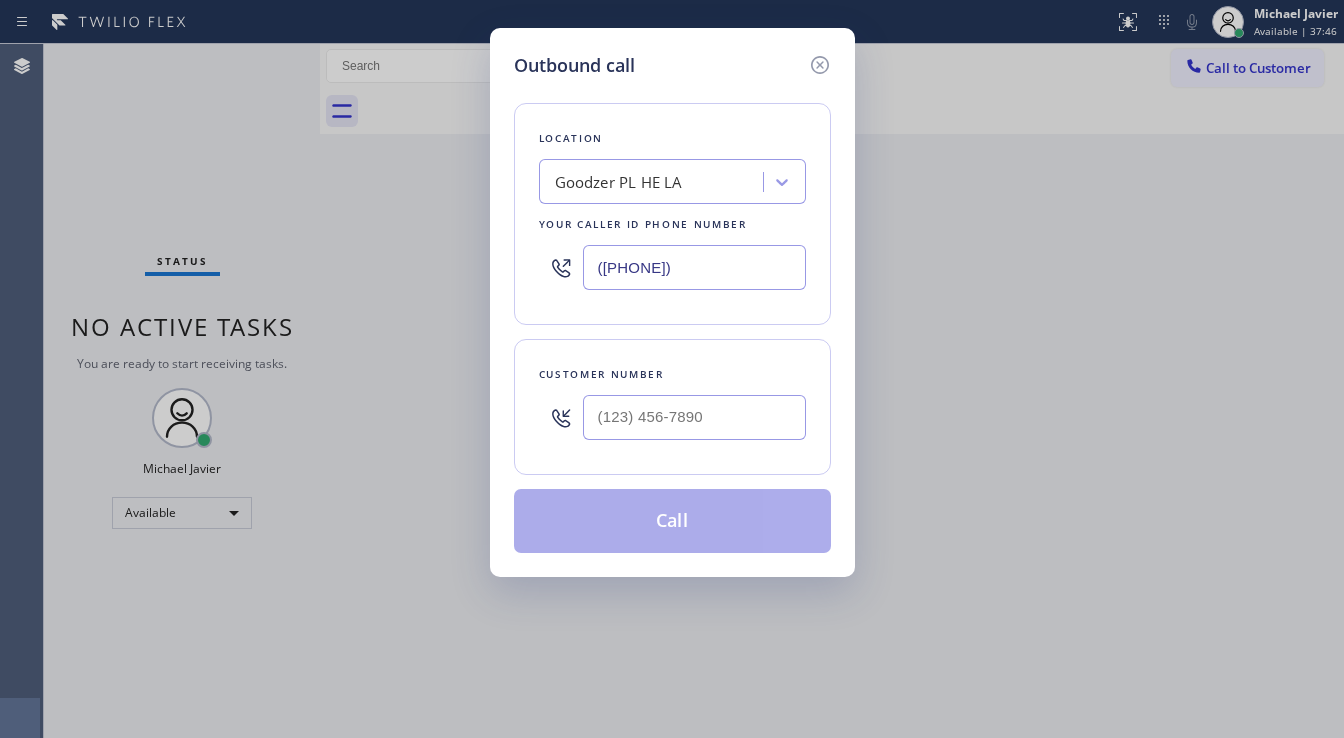 click on "([PHONE])" at bounding box center [694, 267] 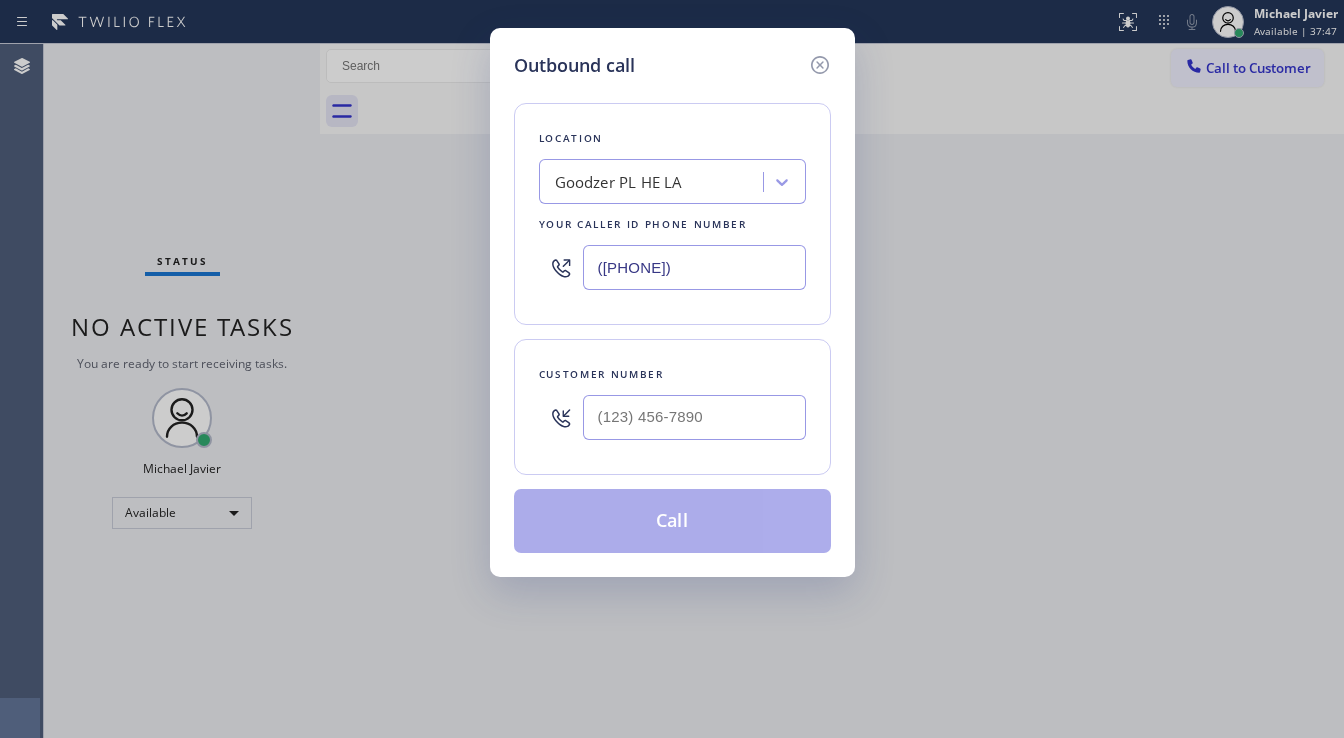 click on "([PHONE])" at bounding box center (694, 267) 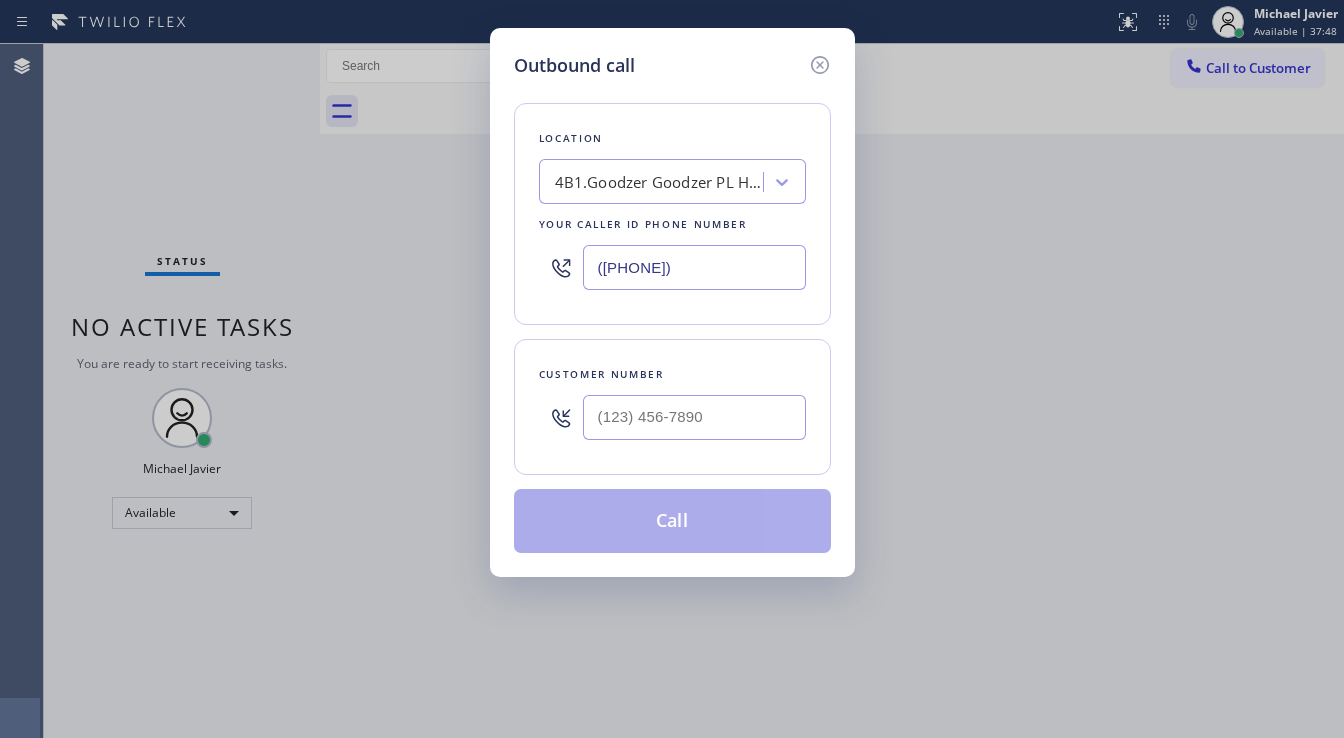 click at bounding box center (561, 267) 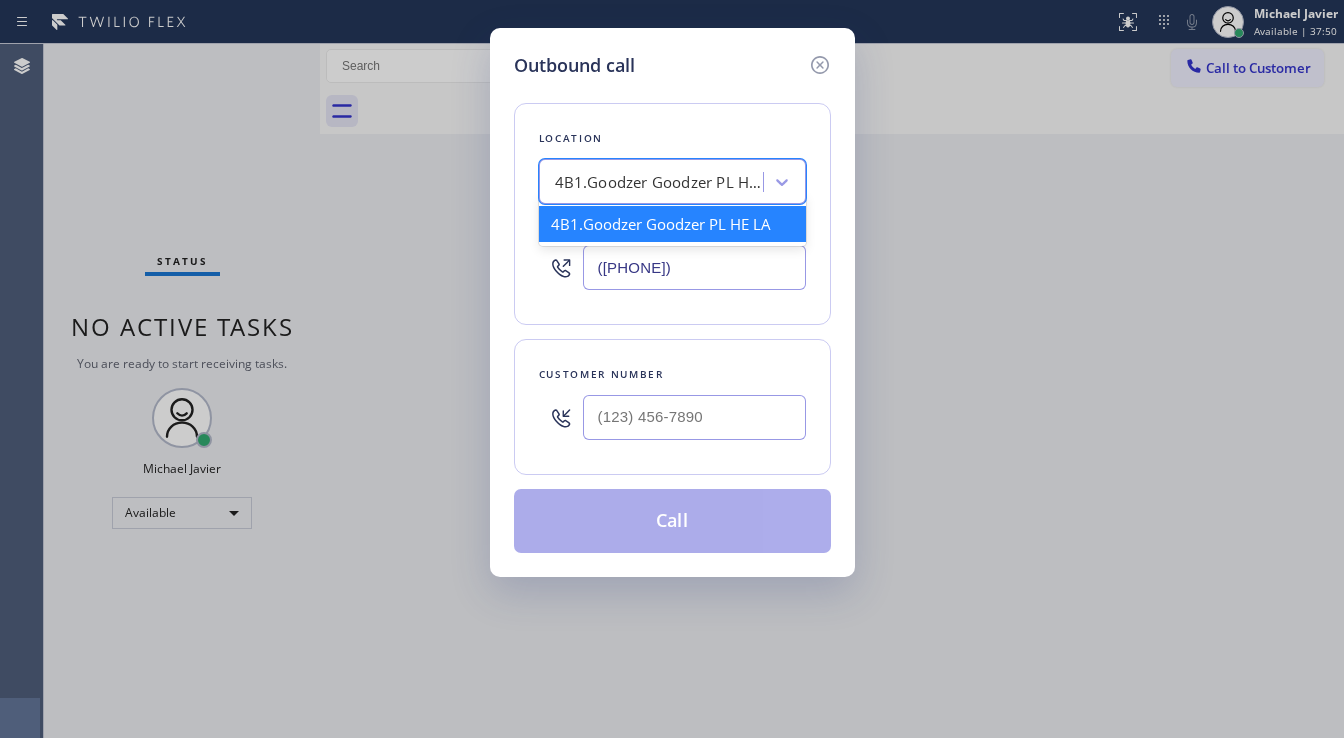click on "4B1.Goodzer Goodzer PL HE LA" at bounding box center (660, 182) 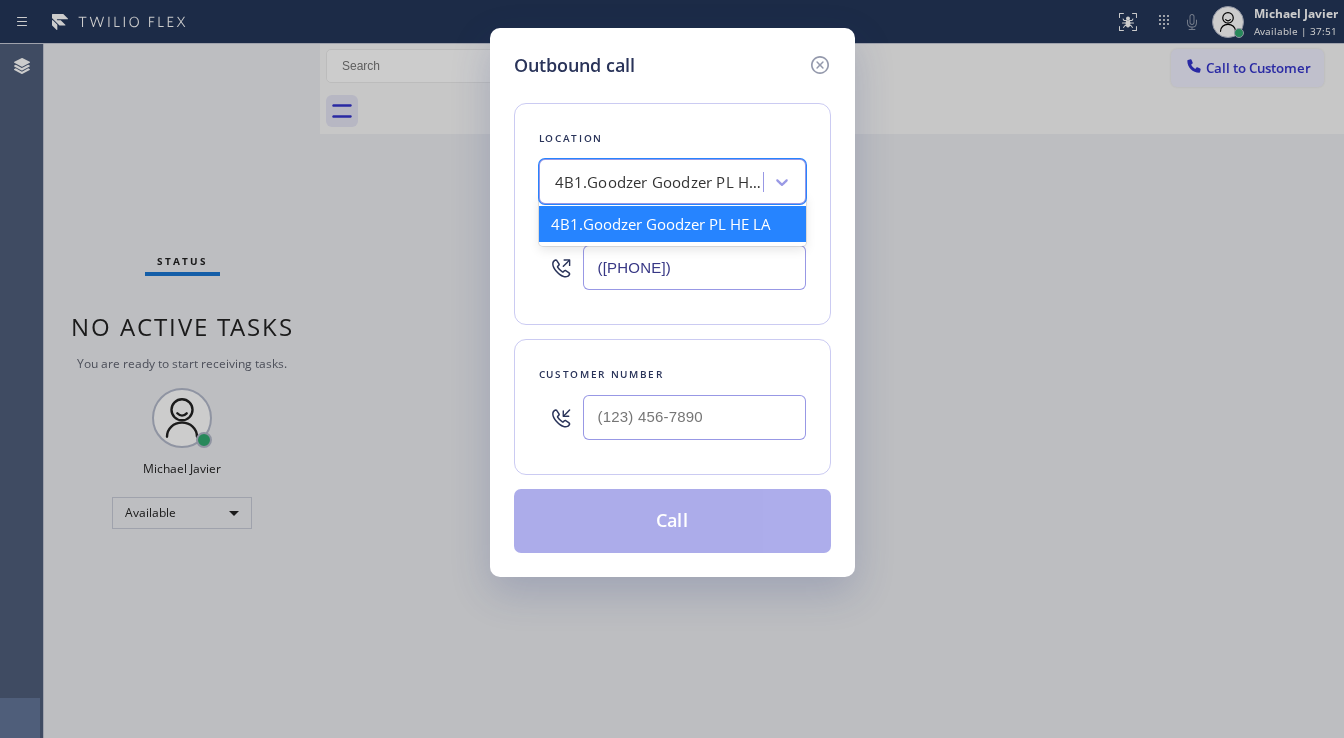 click on "4B1.Goodzer Goodzer PL HE LA" at bounding box center [660, 182] 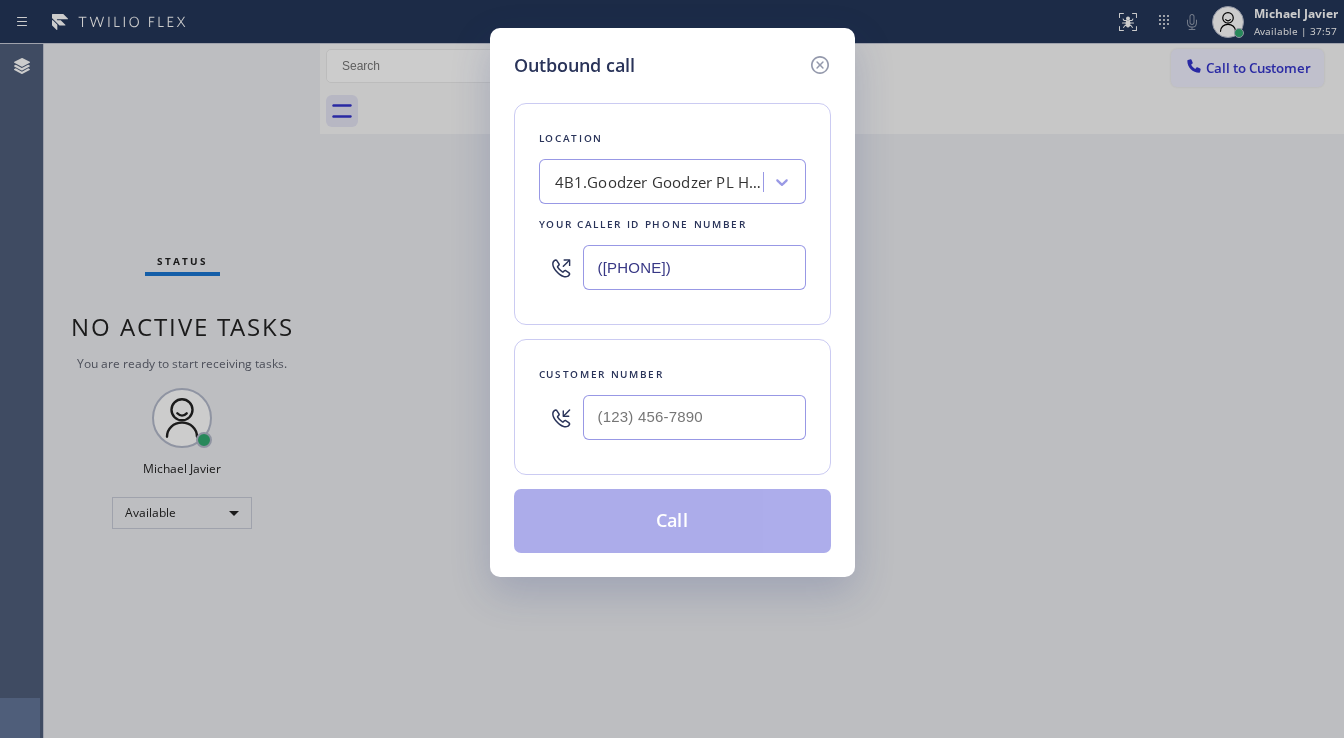 click on "([PHONE])" at bounding box center (694, 267) 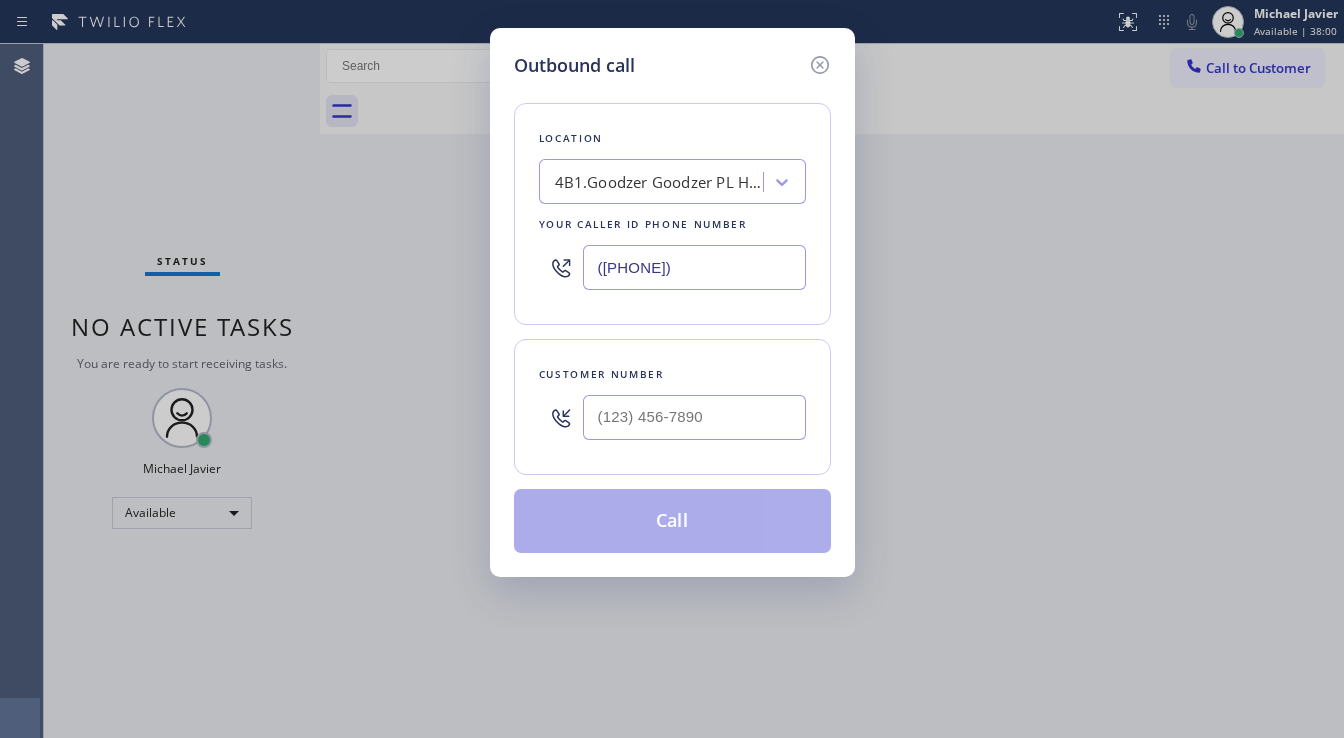 click on "([PHONE])" at bounding box center [694, 267] 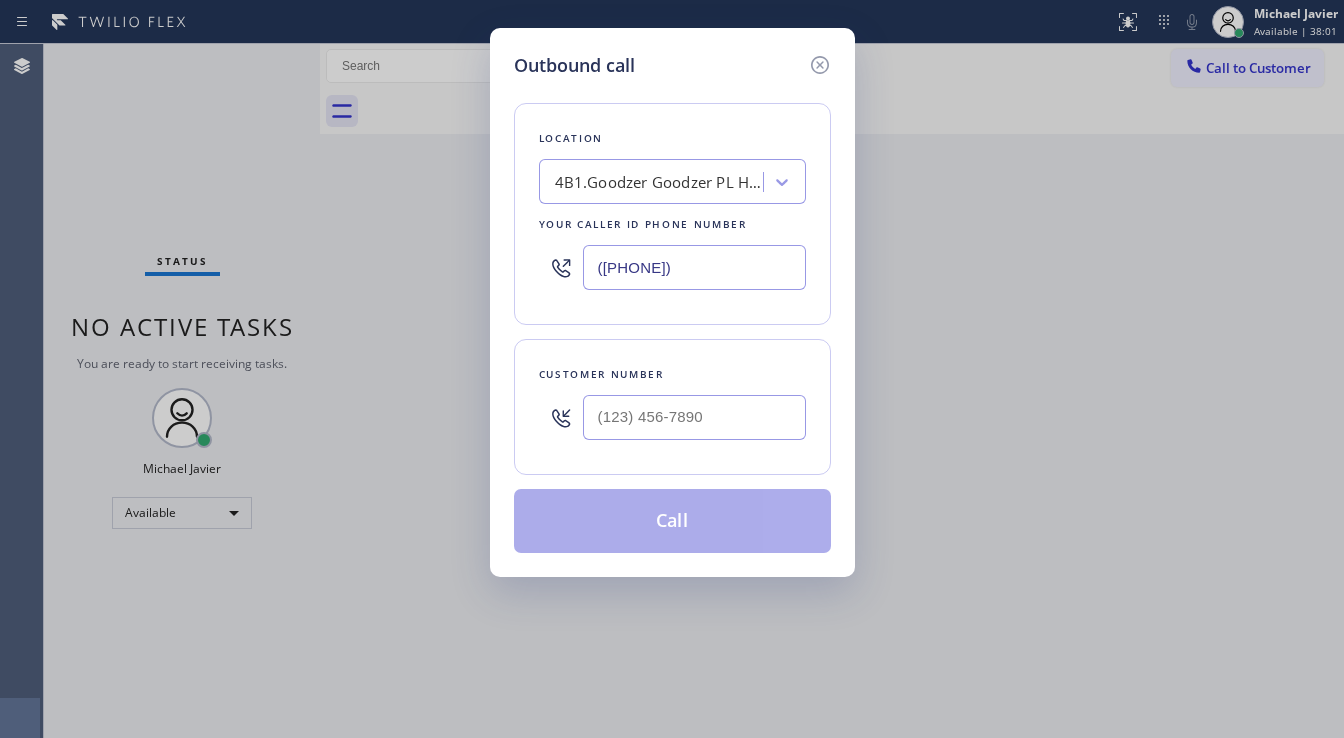 type on "([PHONE])" 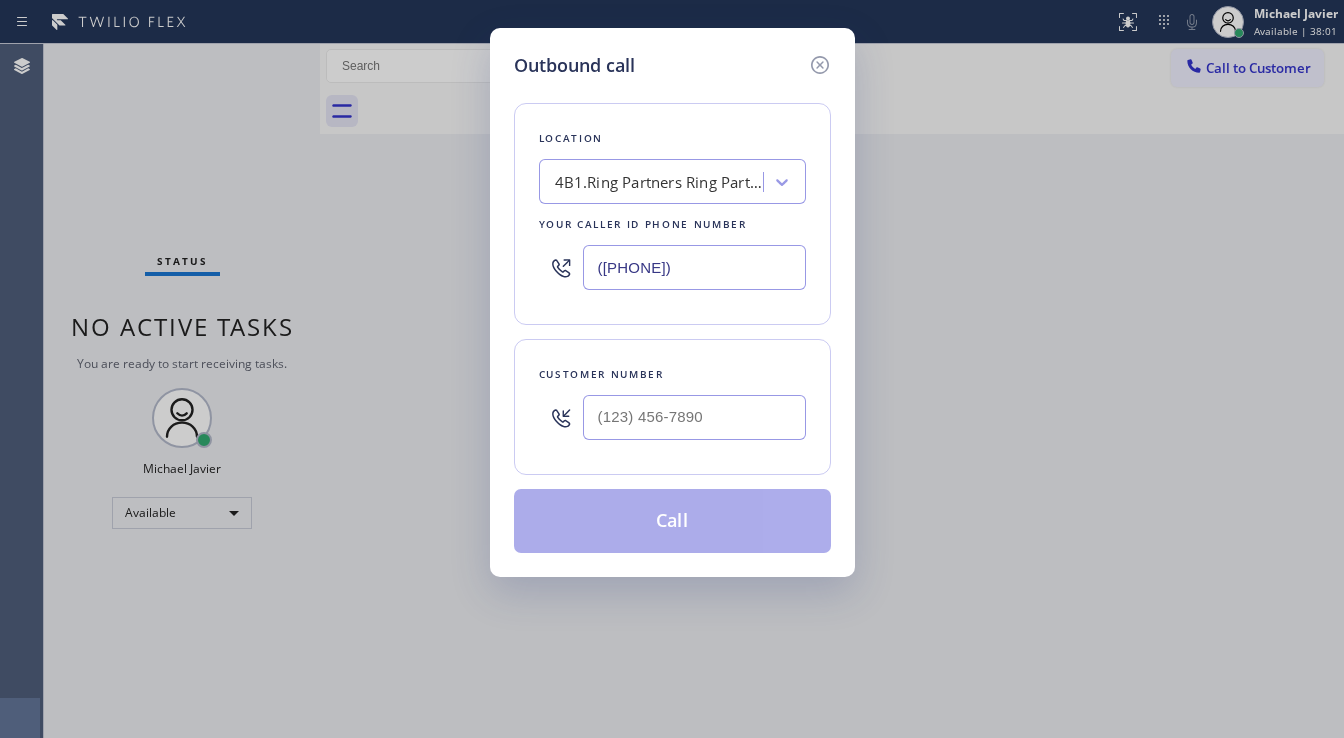 click on "4B1.Ring Partners Ring Partner PL LA" at bounding box center [660, 182] 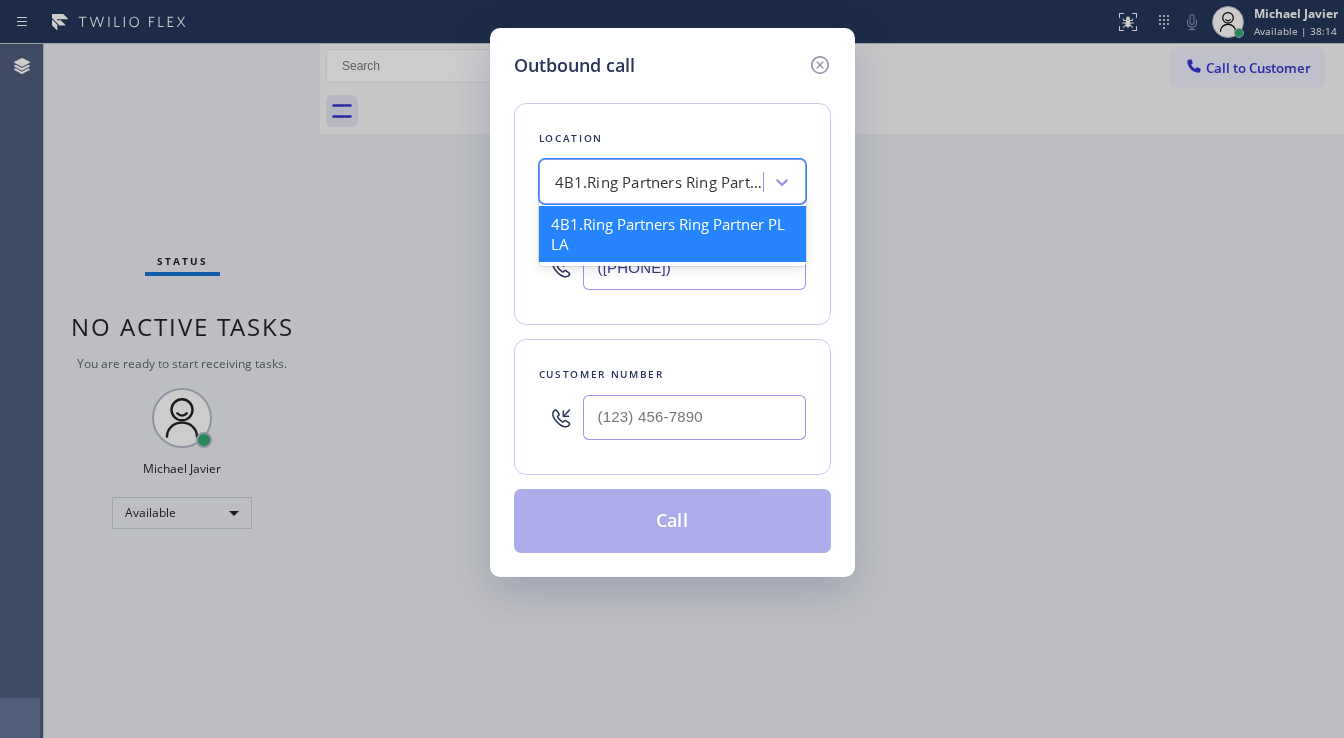 click on "4B1.Ring Partners Ring Partner PL LA" at bounding box center [660, 182] 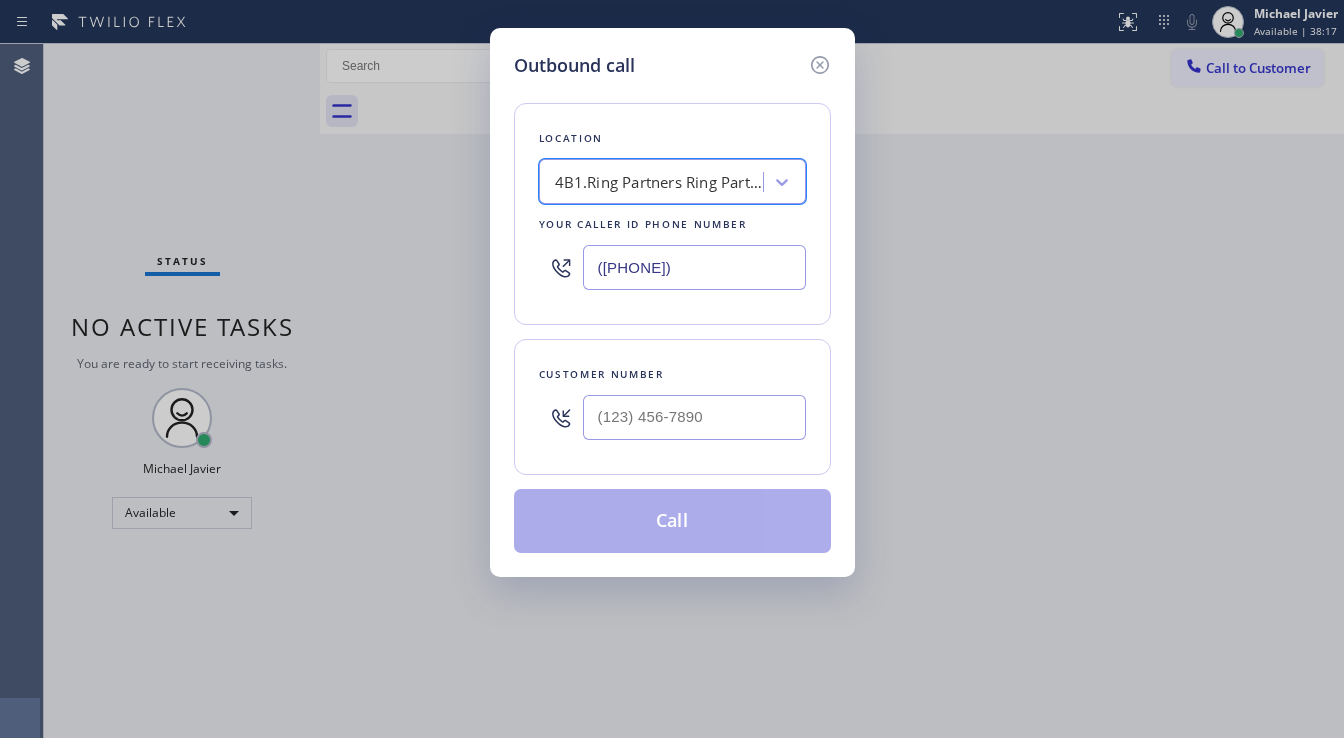click on "4B1.Ring Partners Ring Partner PL LA" at bounding box center [660, 182] 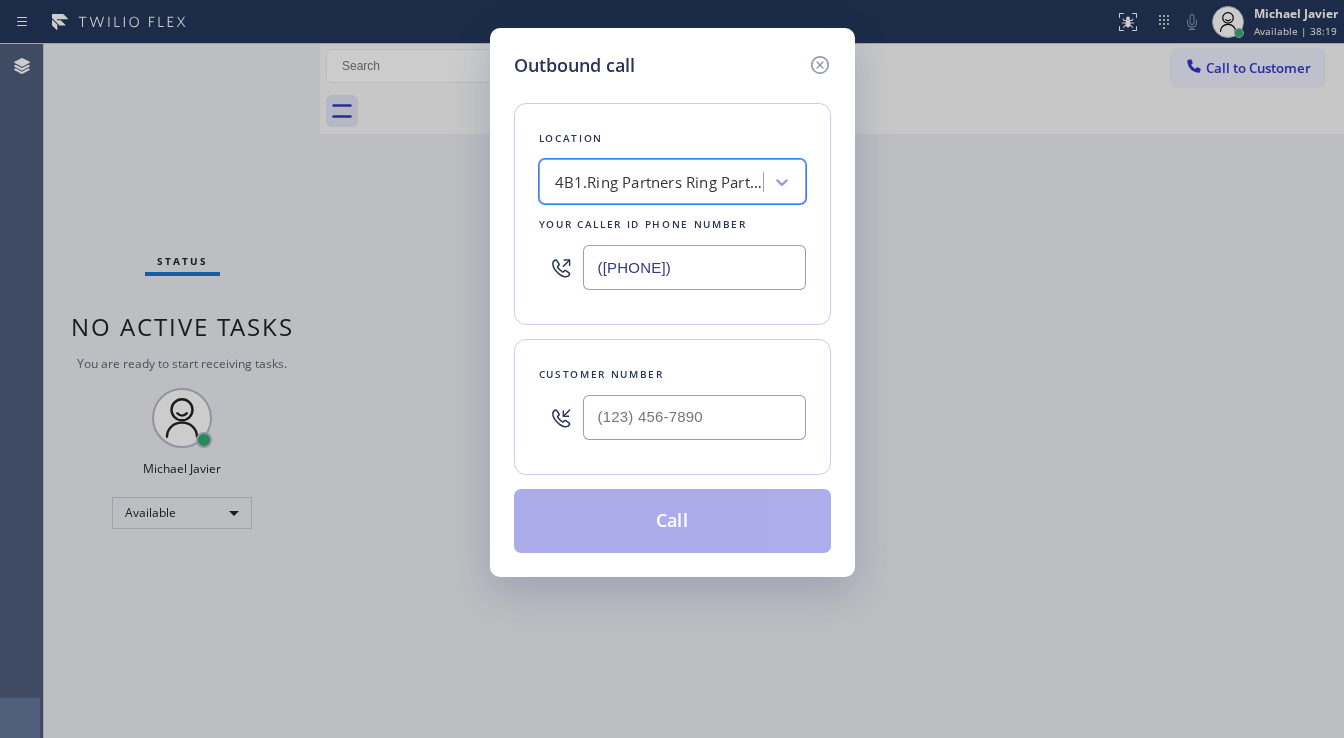click on "4B1.Ring Partners Ring Partner PL LA" at bounding box center [660, 182] 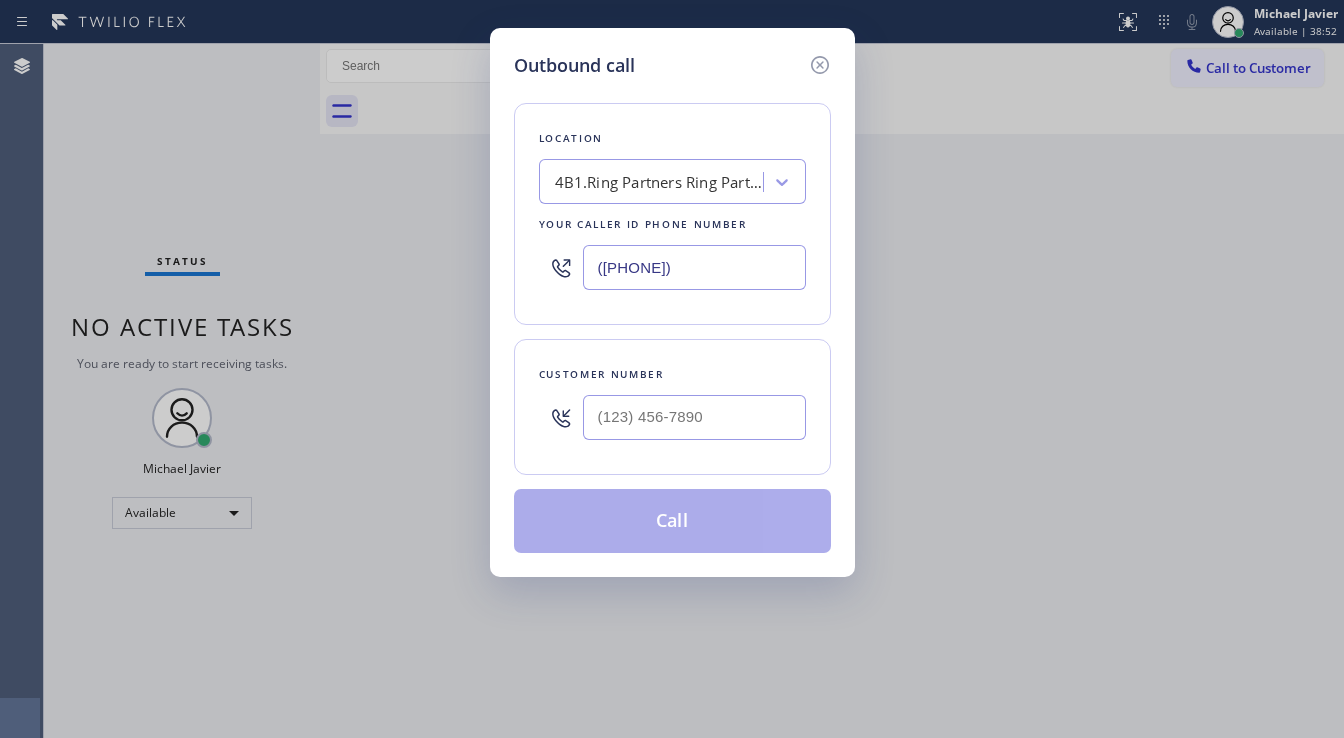 click on "Outbound call" at bounding box center [574, 65] 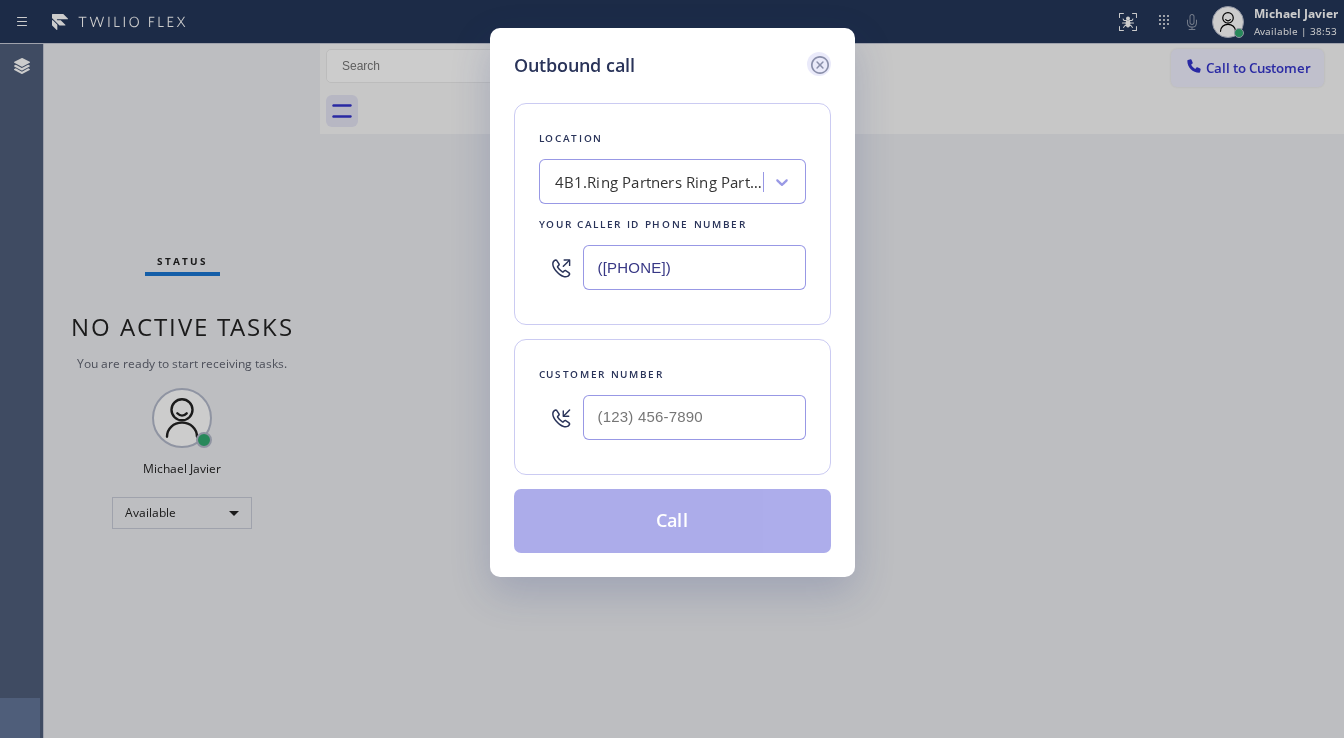 click 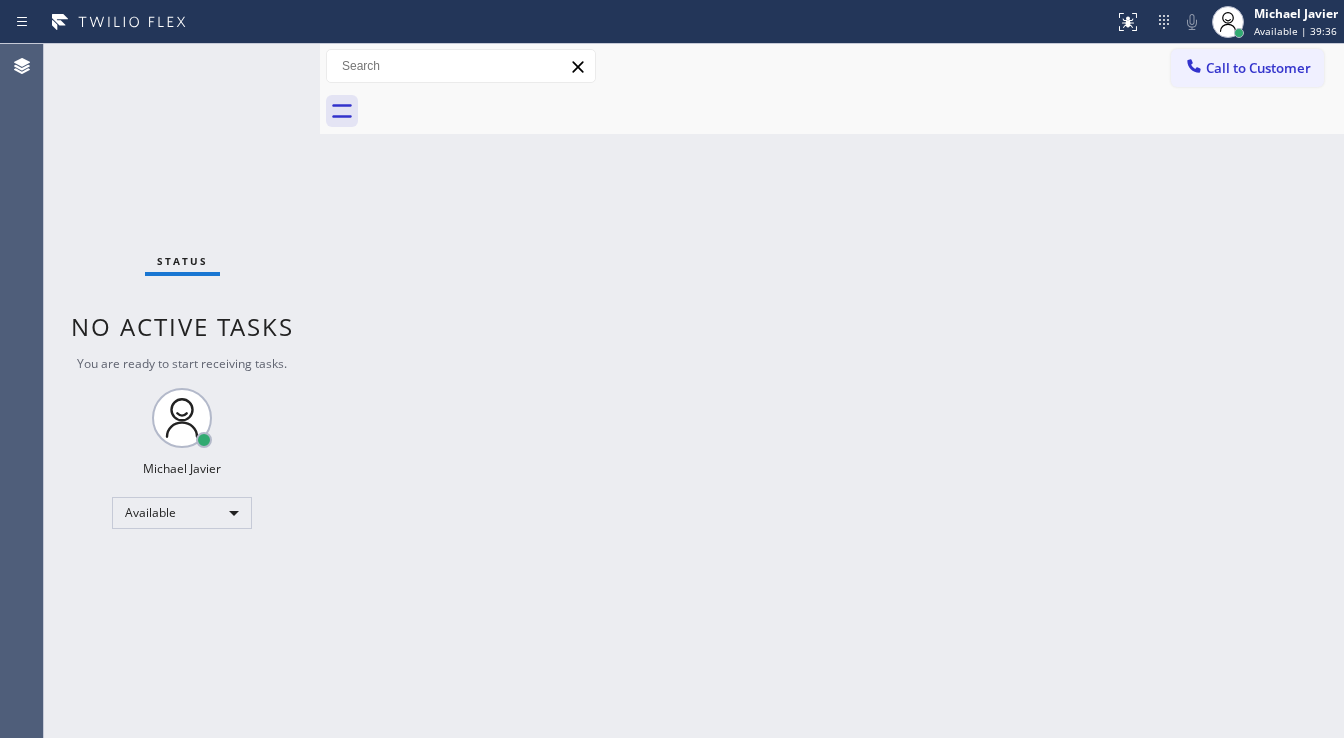 click on "Call to Customer Outbound call Location Ring Partner PL LA Your caller id phone number ([PHONE]) Customer number Call Outbound call Technician Search Technician Your caller id phone number Your caller id phone number Call" at bounding box center (832, 66) 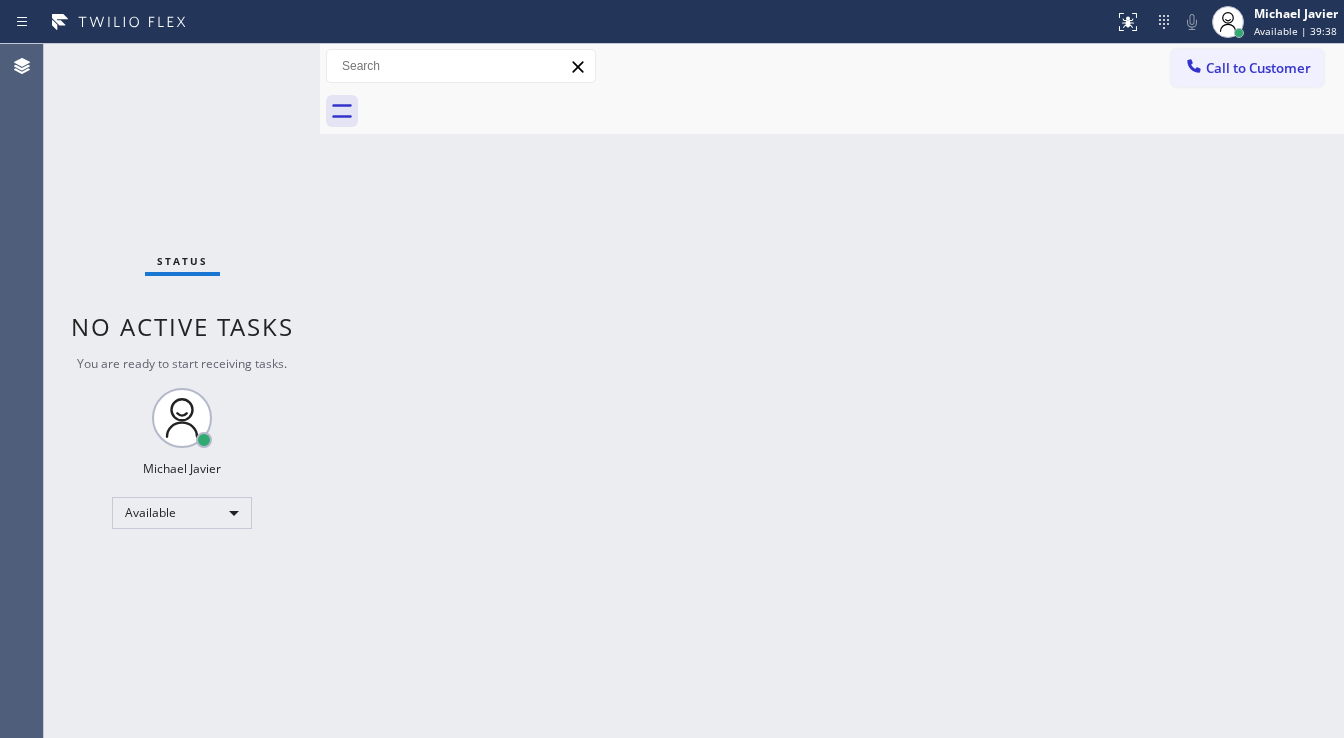 click on "Status   No active tasks     You are ready to start receiving tasks.   Michael Javier Available" at bounding box center (182, 391) 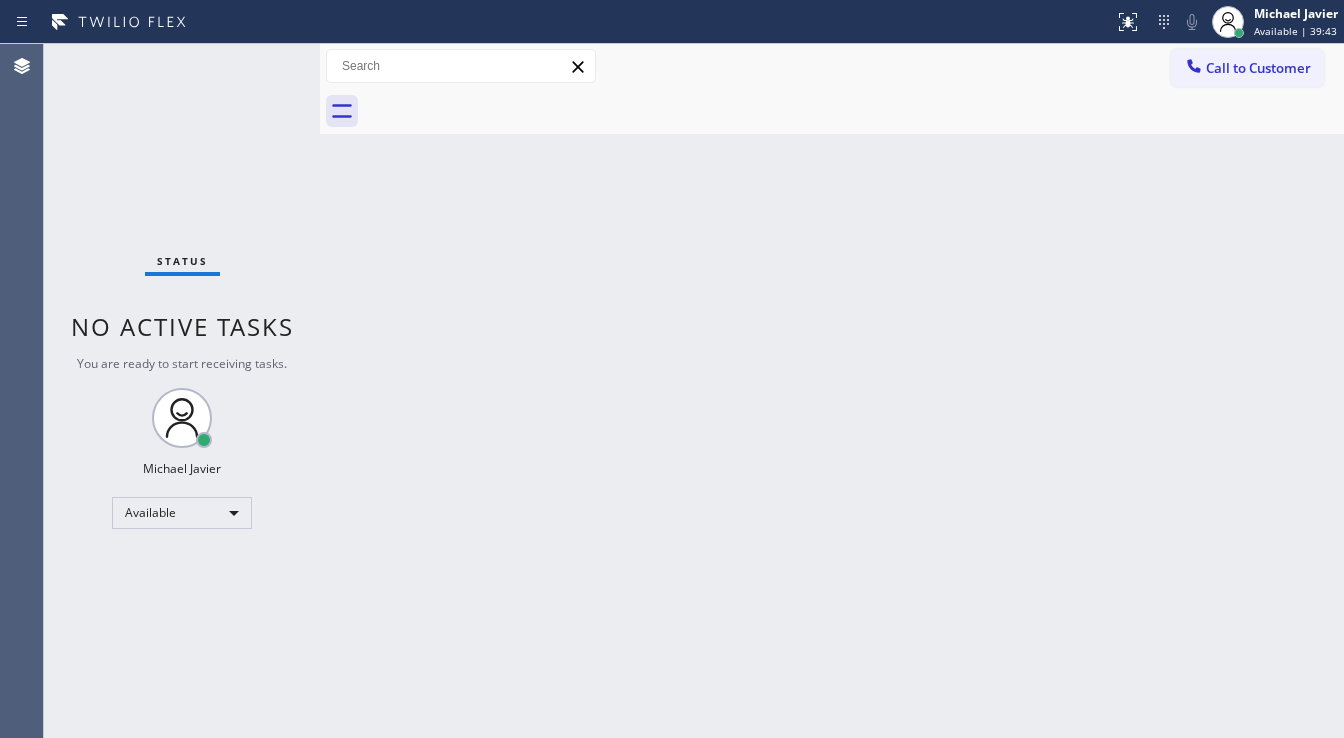 click on "Status   No active tasks     You are ready to start receiving tasks.   Michael Javier Available" at bounding box center (182, 391) 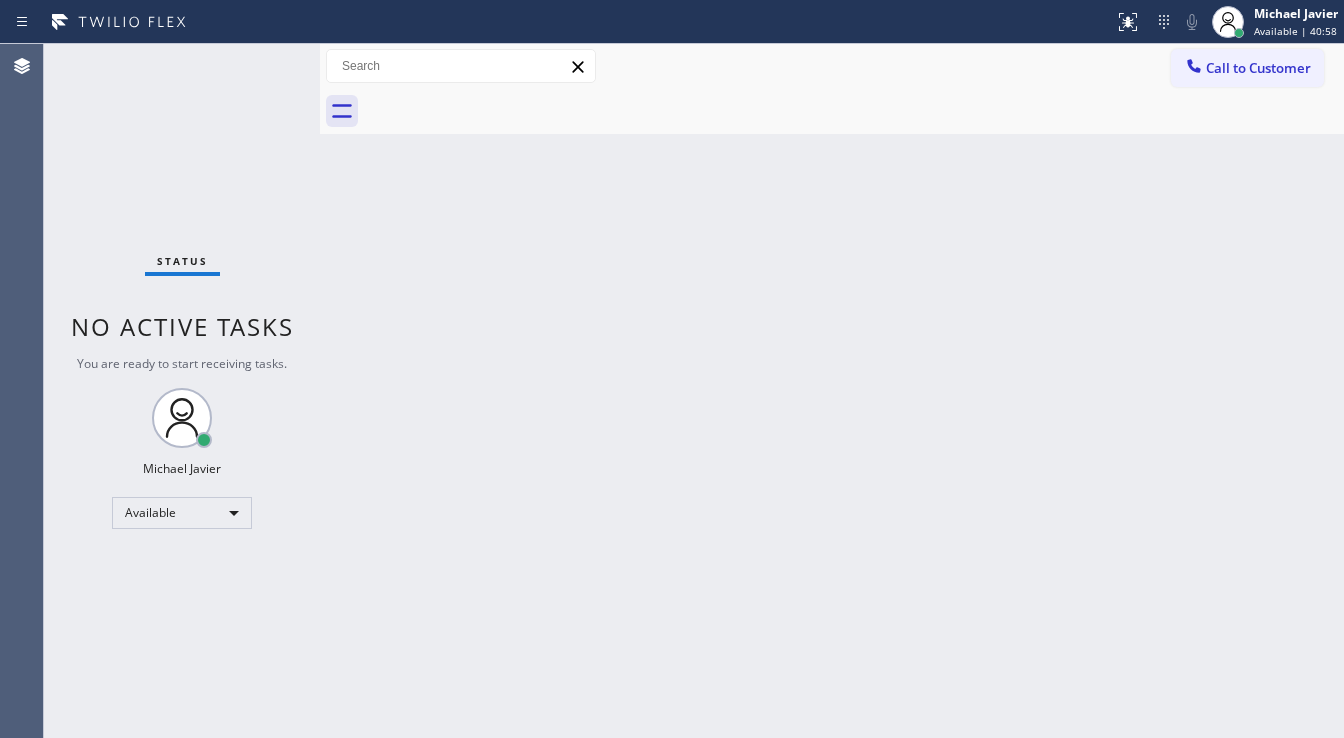 click on "Status   No active tasks     You are ready to start receiving tasks.   Michael Javier Available" at bounding box center (182, 391) 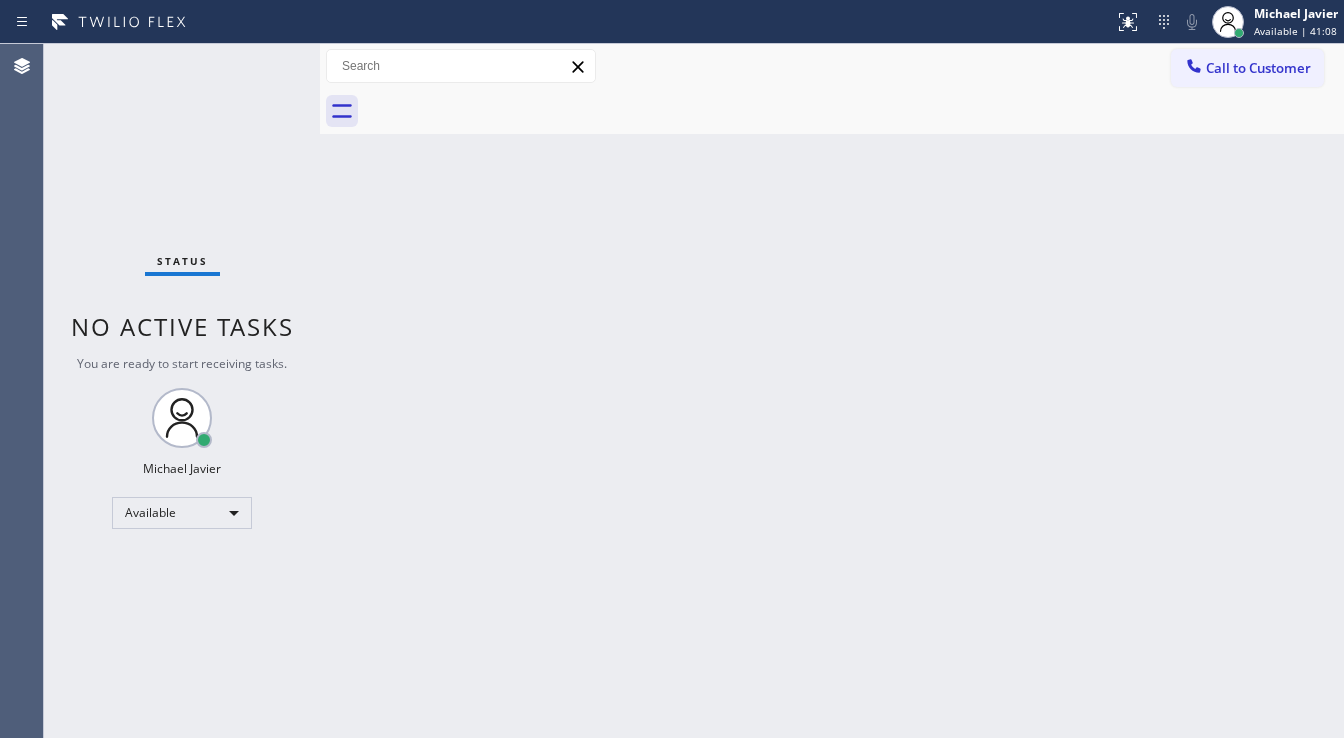 click on "Status   No active tasks     You are ready to start receiving tasks.   Michael Javier Available" at bounding box center [182, 391] 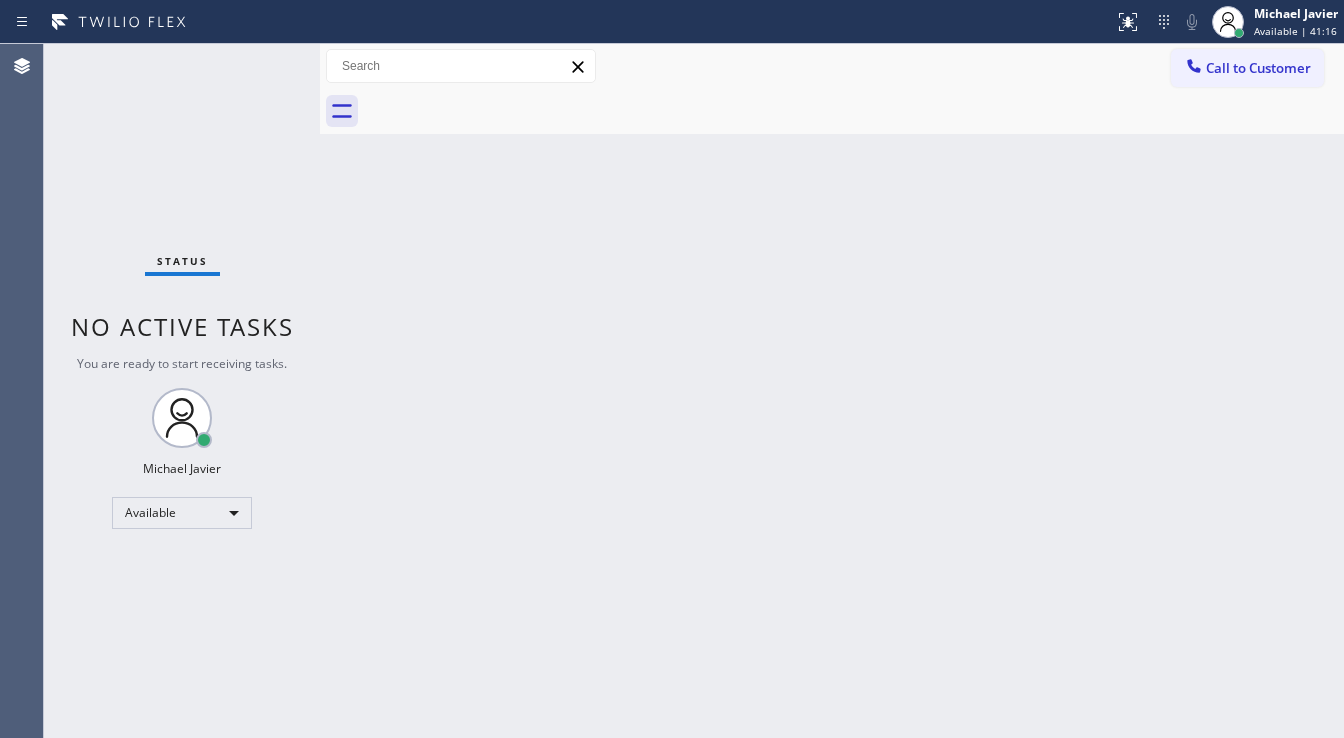 click on "Status   No active tasks     You are ready to start receiving tasks.   Michael Javier Available" at bounding box center (182, 391) 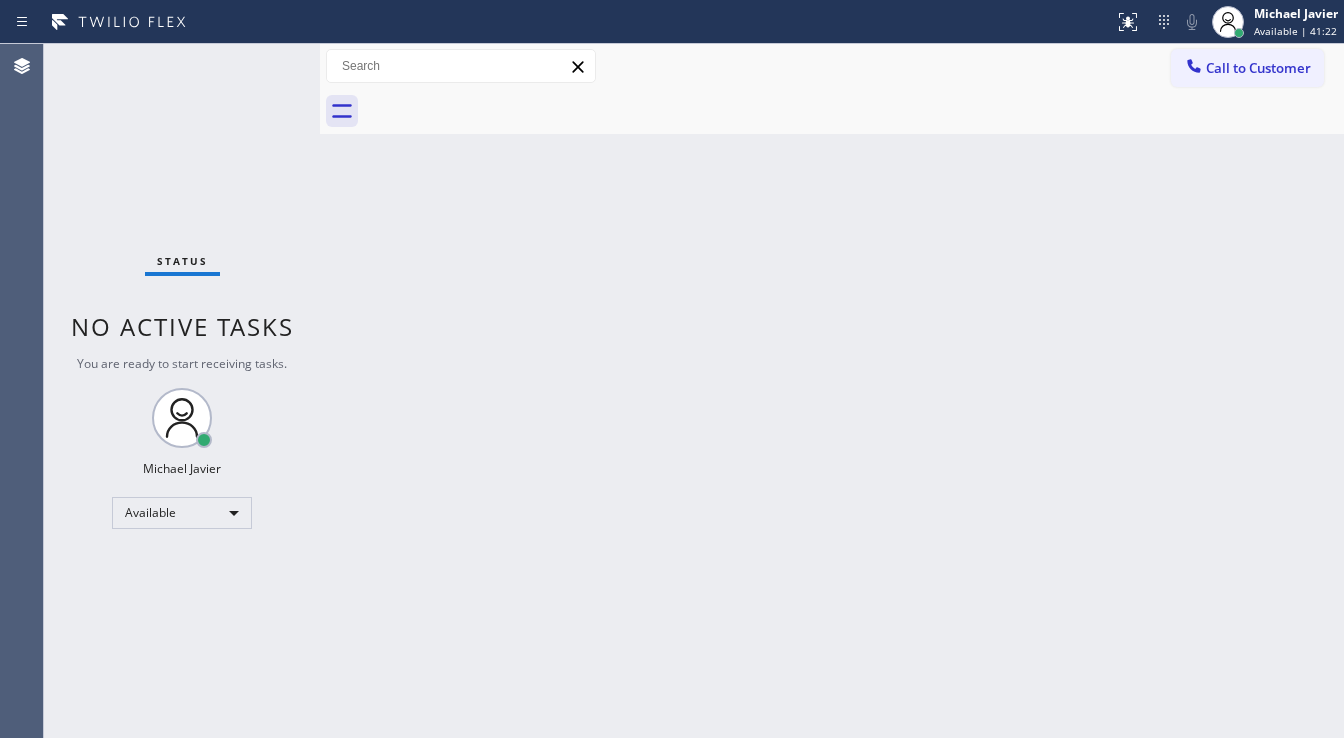 click on "Status   No active tasks     You are ready to start receiving tasks.   Michael Javier Available" at bounding box center (182, 391) 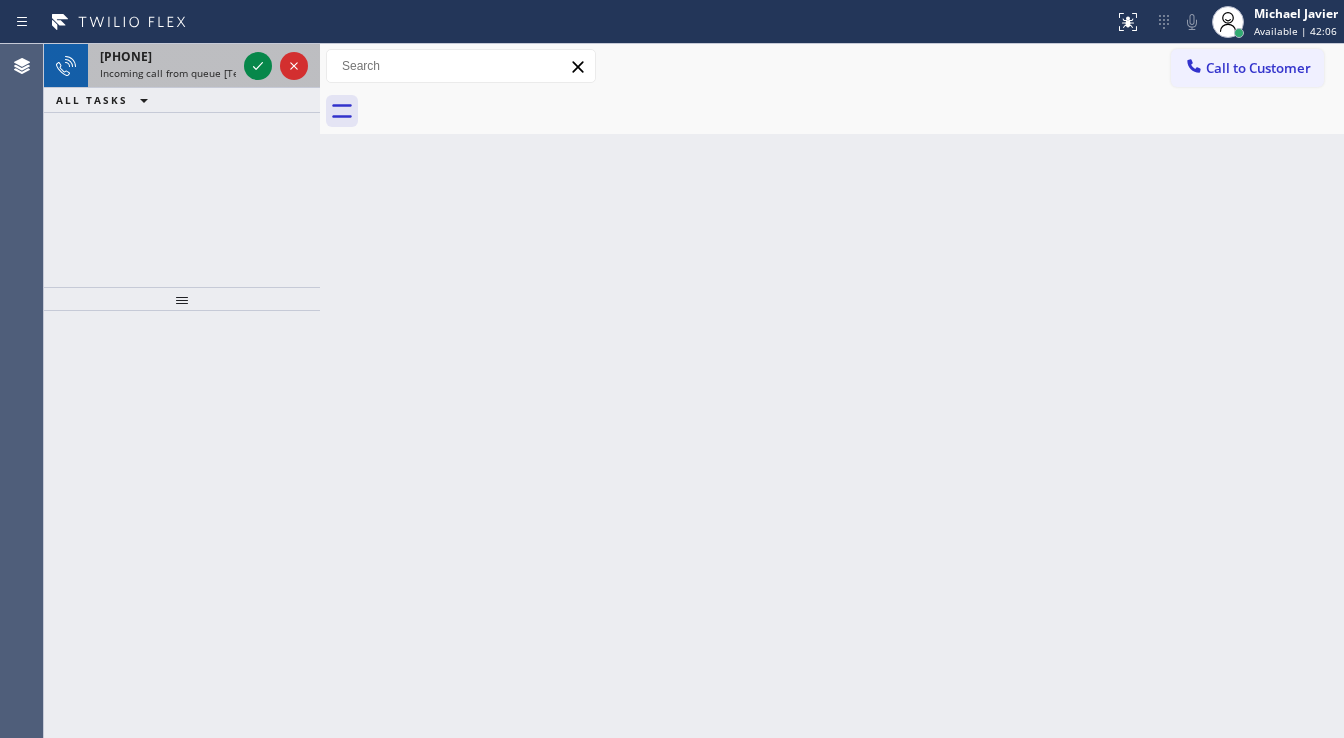 click on "[PHONE] Incoming call from queue [Test] All" at bounding box center [182, 66] 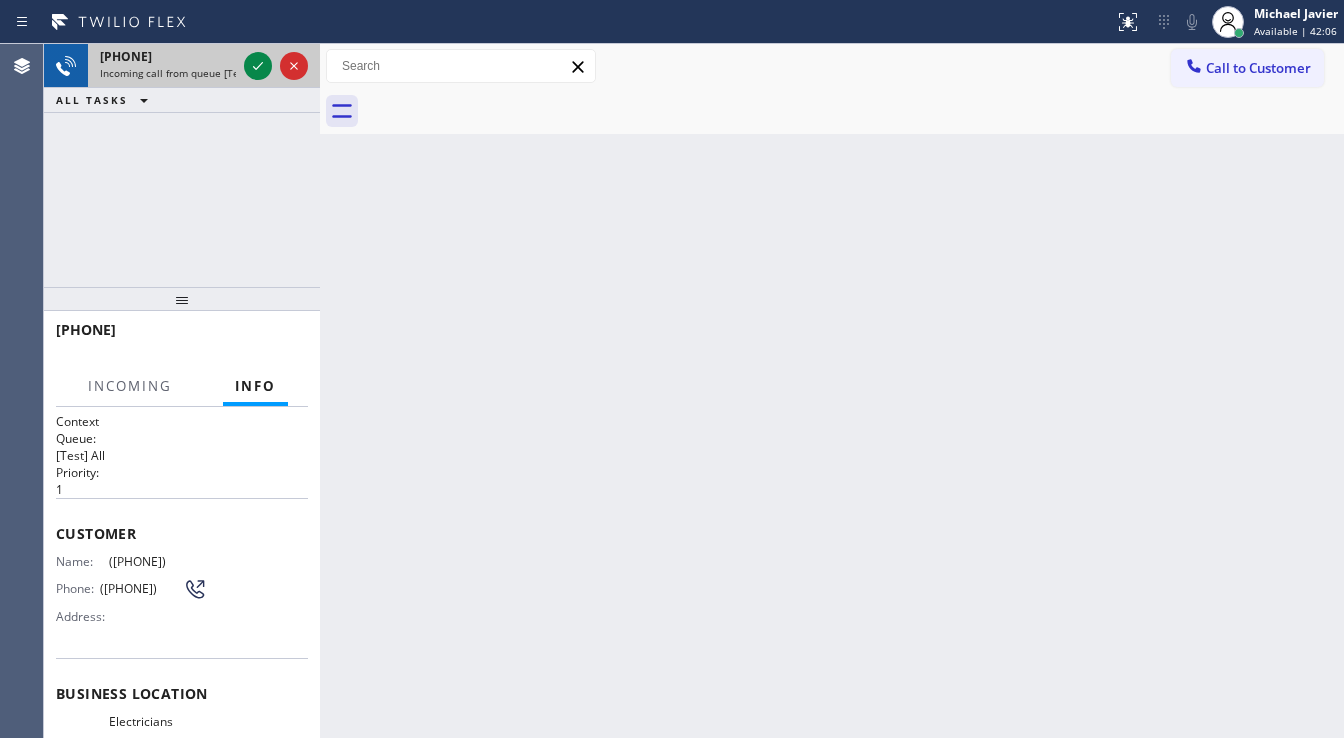 click at bounding box center [276, 66] 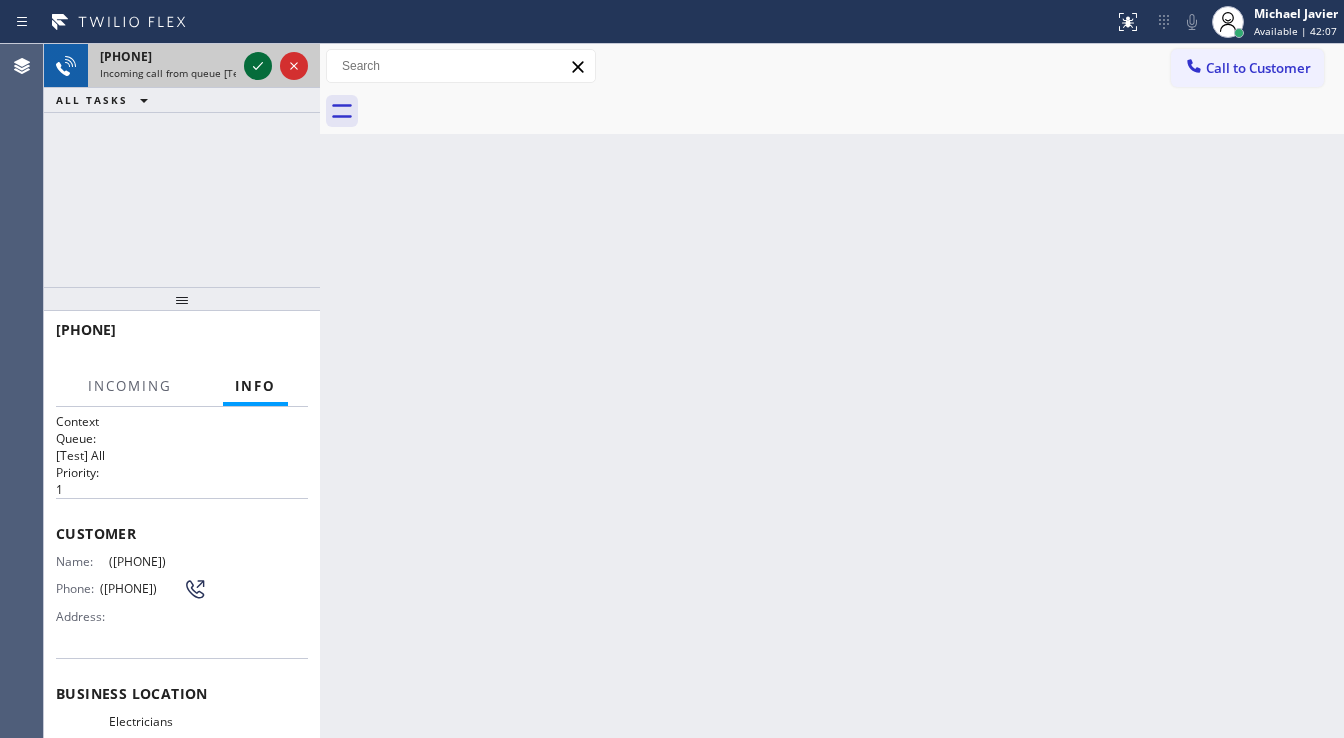 click 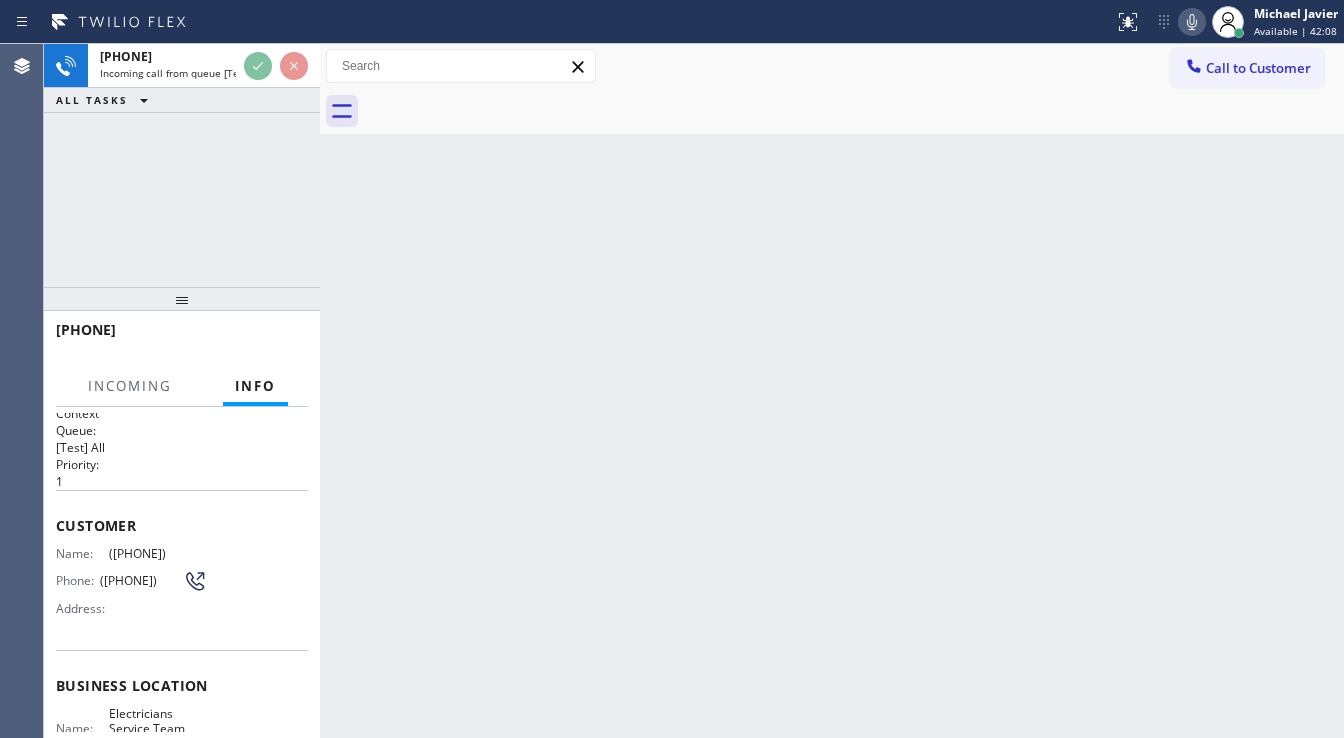 scroll, scrollTop: 0, scrollLeft: 0, axis: both 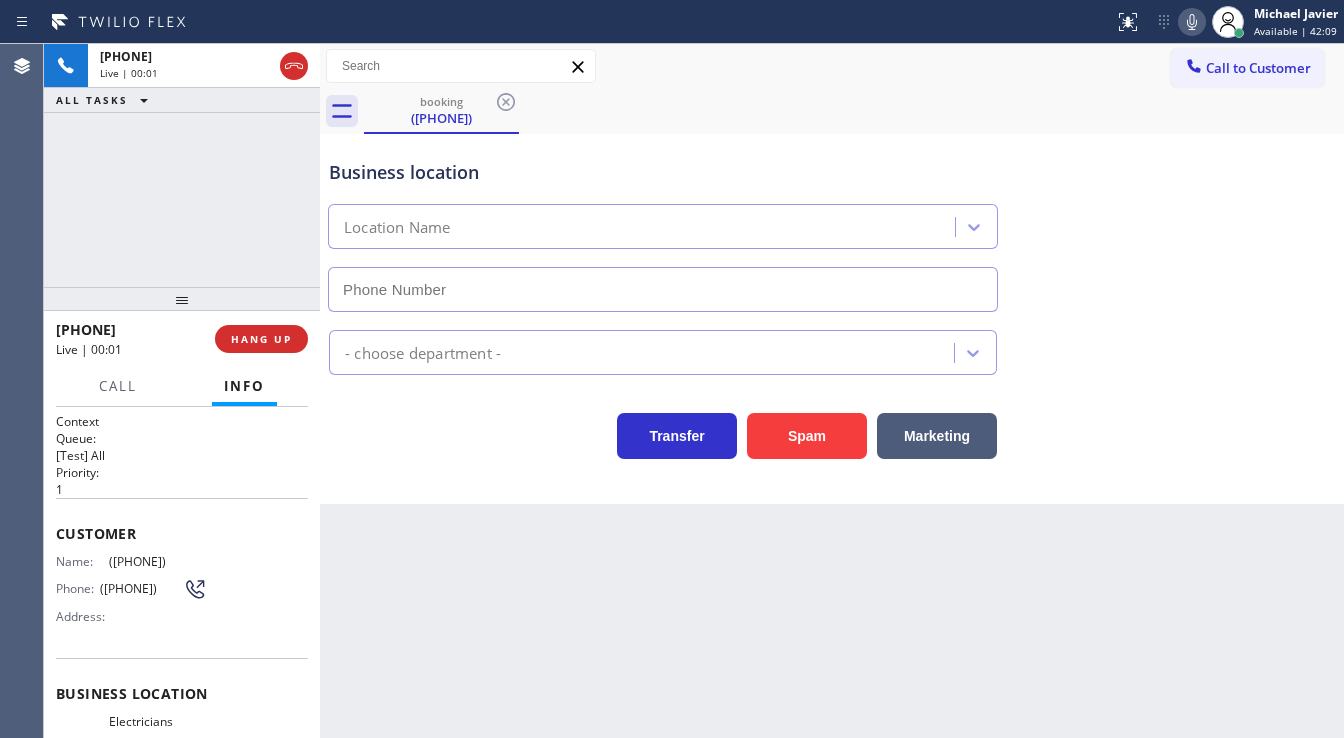 type on "[PHONE]" 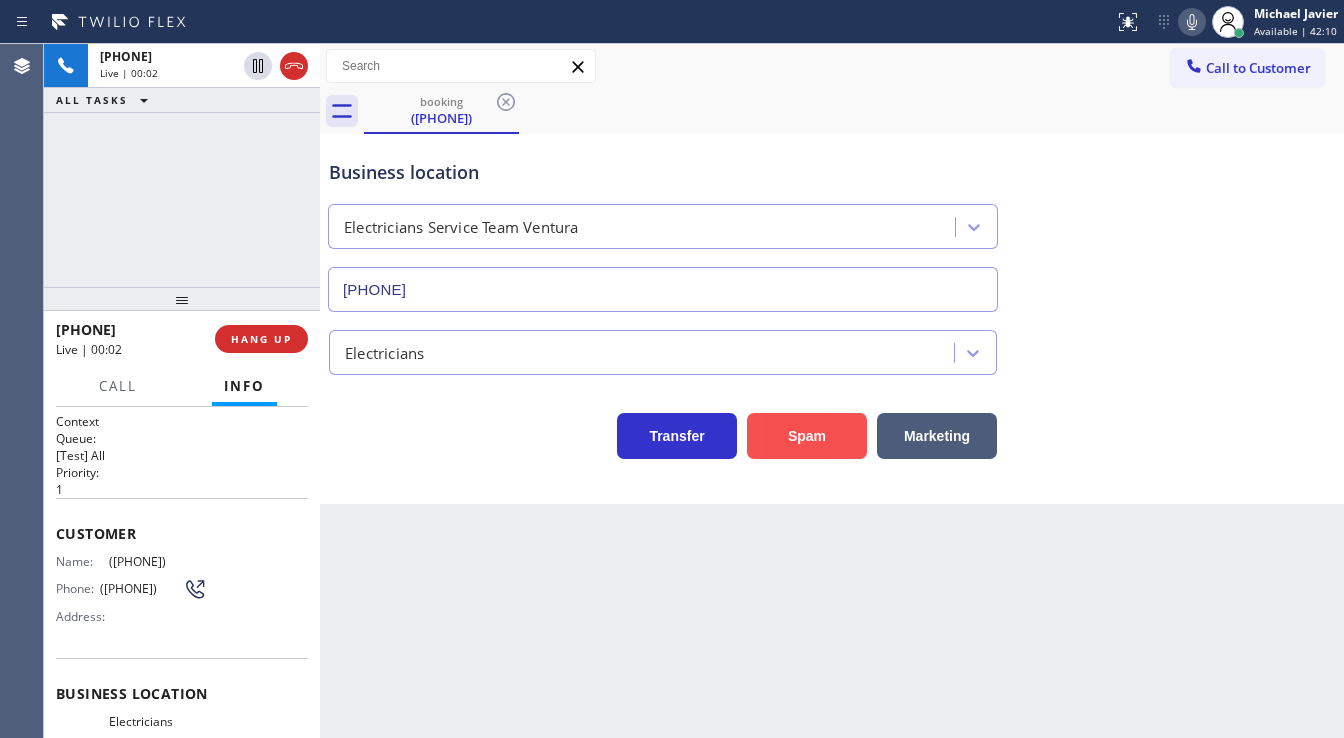 click on "Spam" at bounding box center [807, 436] 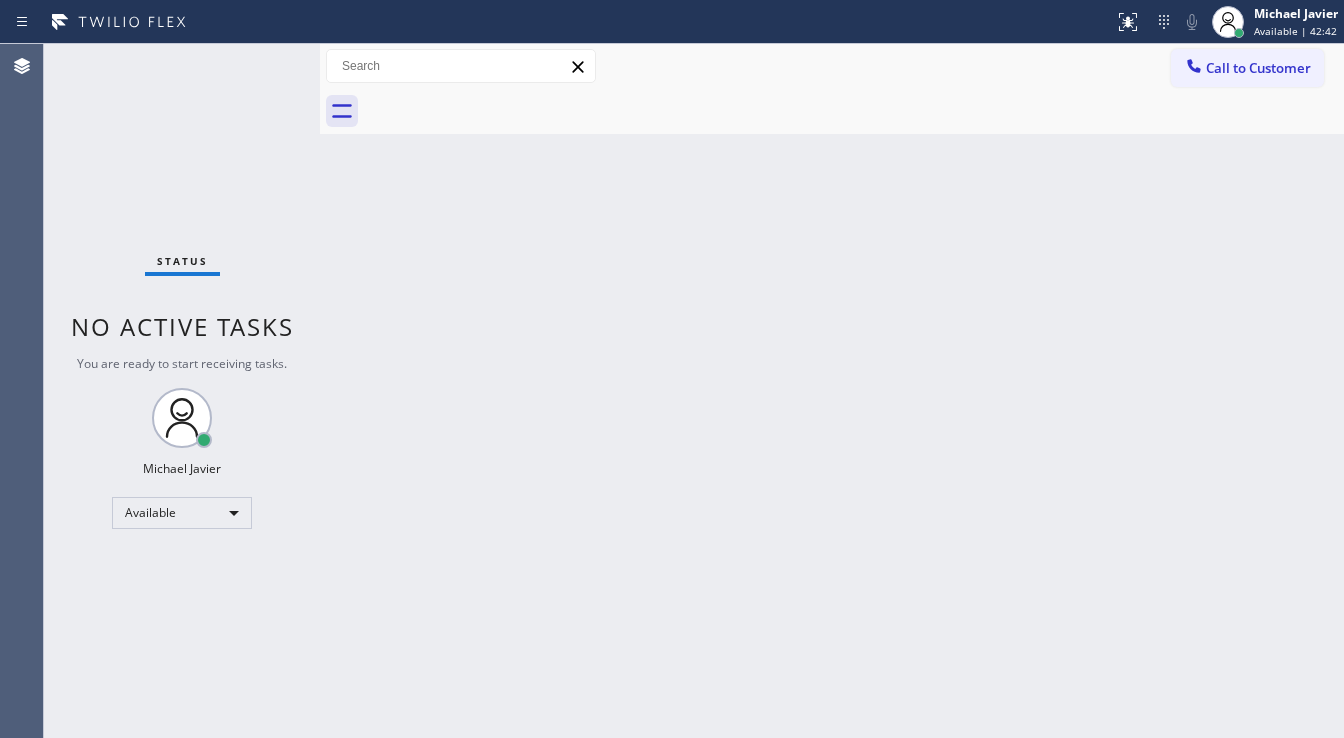click on "Back to Dashboard Change Sender ID Customers Technicians Select a contact Outbound call Technician Search Technician Your caller id phone number Your caller id phone number Call Technician info Name   Phone none Address none Change Sender ID HVAC +18559994417 5 Star Appliance +18557314952 Appliance Repair +18554611149 Plumbing +18889090120 Air Duct Cleaning +18006865038  Electricians +18005688664 Cancel Change Check personal SMS Reset Change No tabs Call to Customer Outbound call Location Ring Partner PL LA Your caller id phone number ([PHONE]) Customer number Call Outbound call Technician Search Technician Your caller id phone number Your caller id phone number Call" at bounding box center (832, 391) 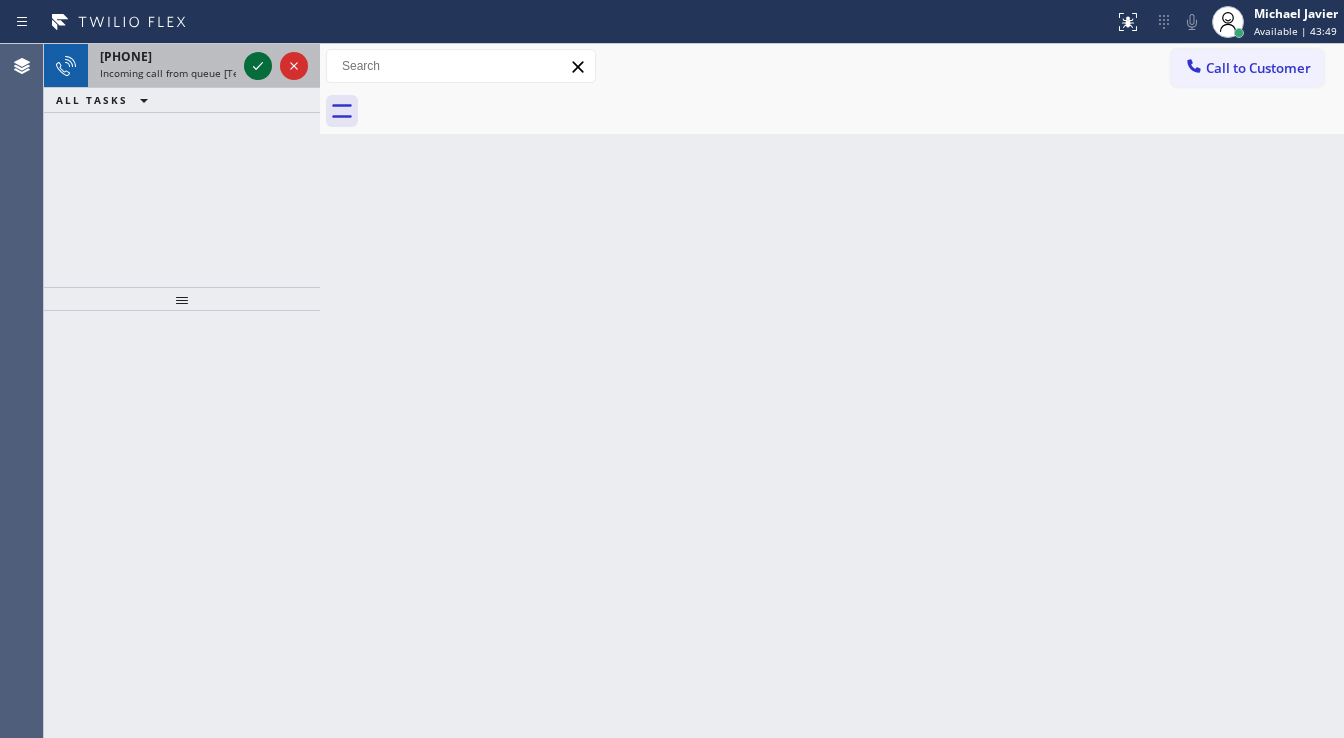 click 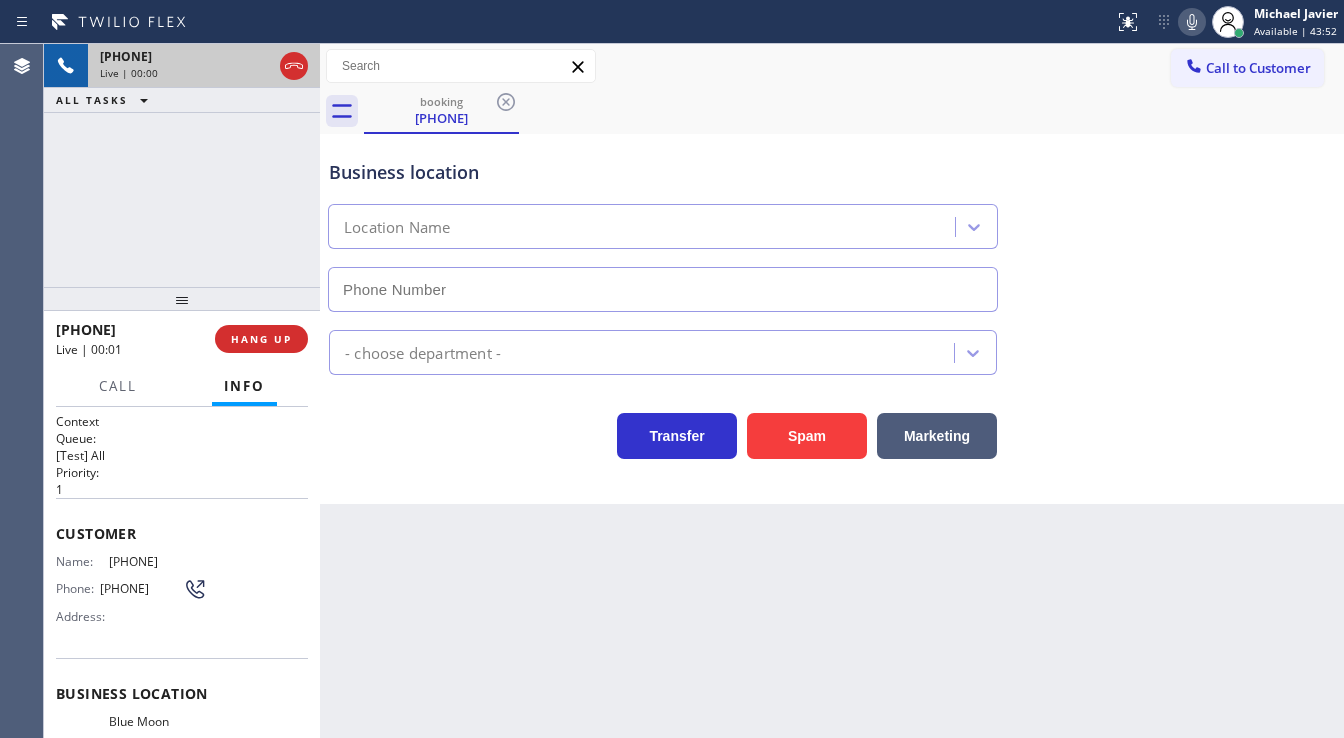 type on "([PHONE])" 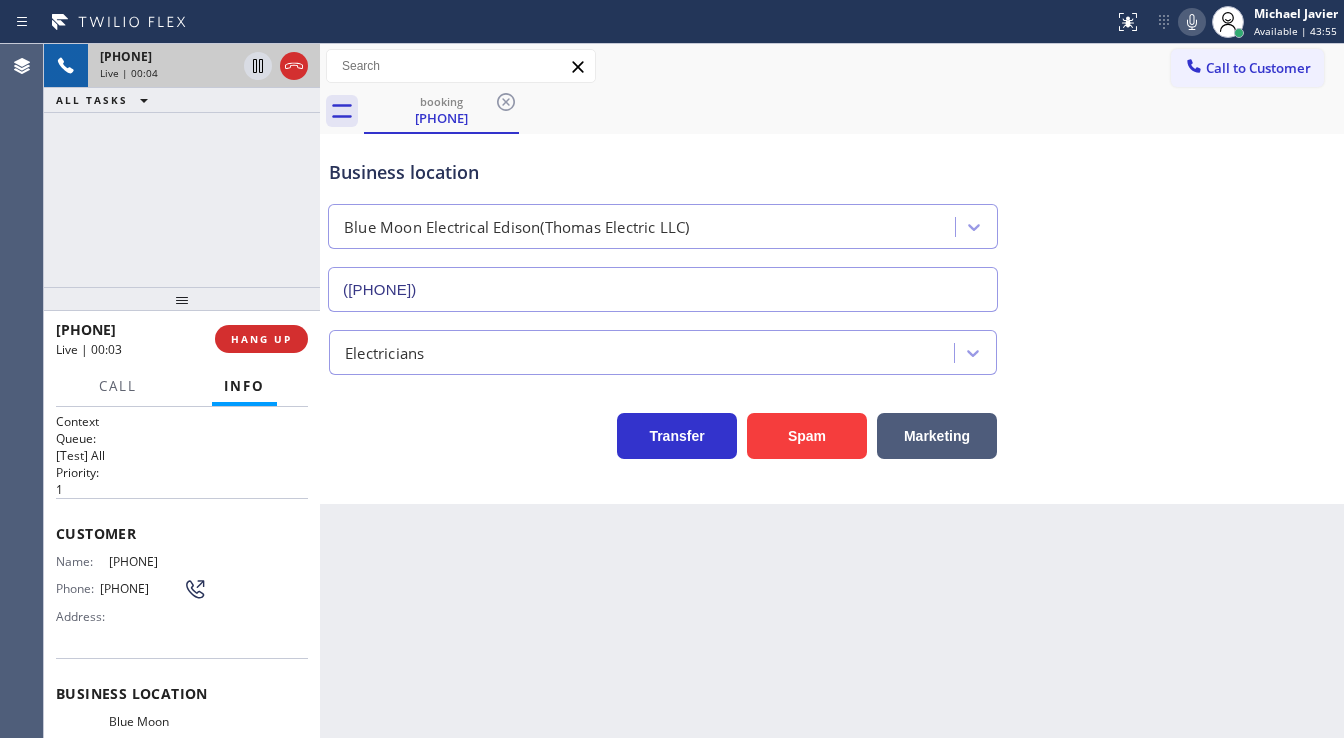 click on "+1[PHONE] Live | 00:04 ALL TASKS ALL TASKS ACTIVE TASKS TASKS IN WRAP UP" at bounding box center [182, 165] 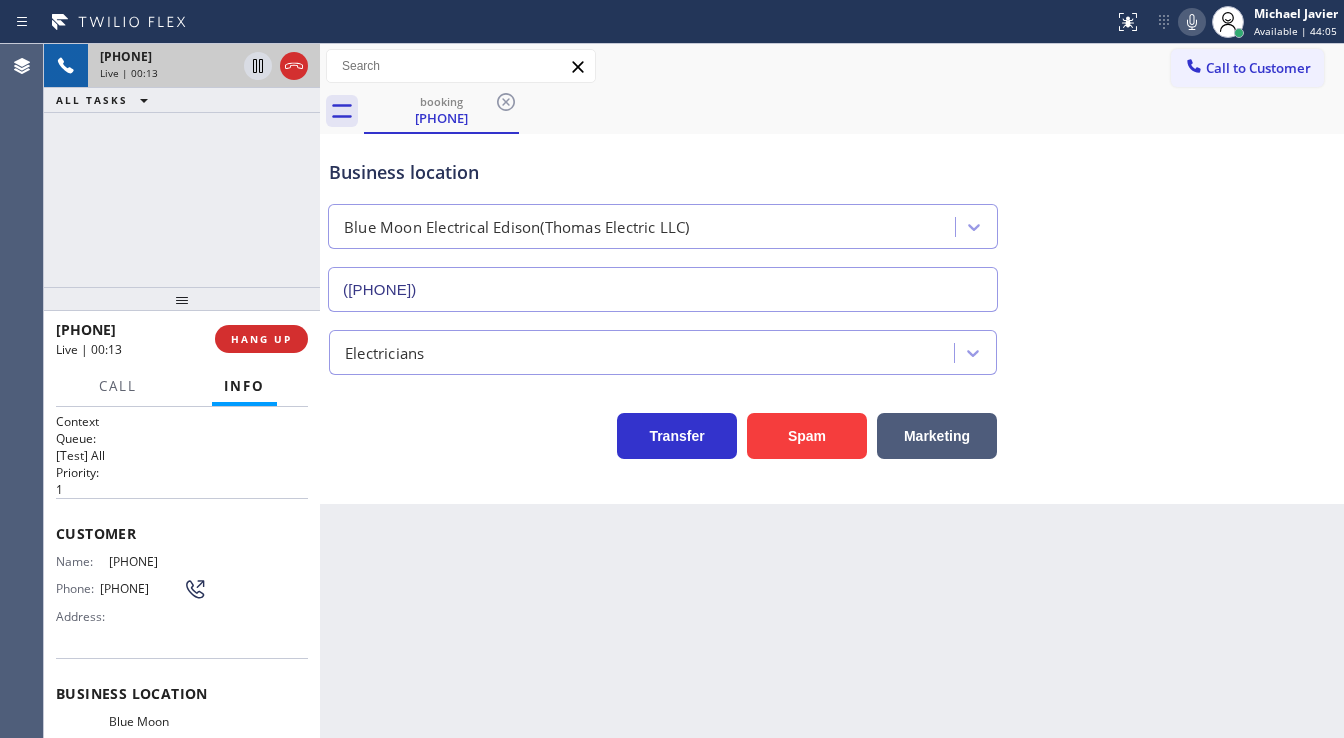 drag, startPoint x: 198, startPoint y: 157, endPoint x: 204, endPoint y: 132, distance: 25.70992 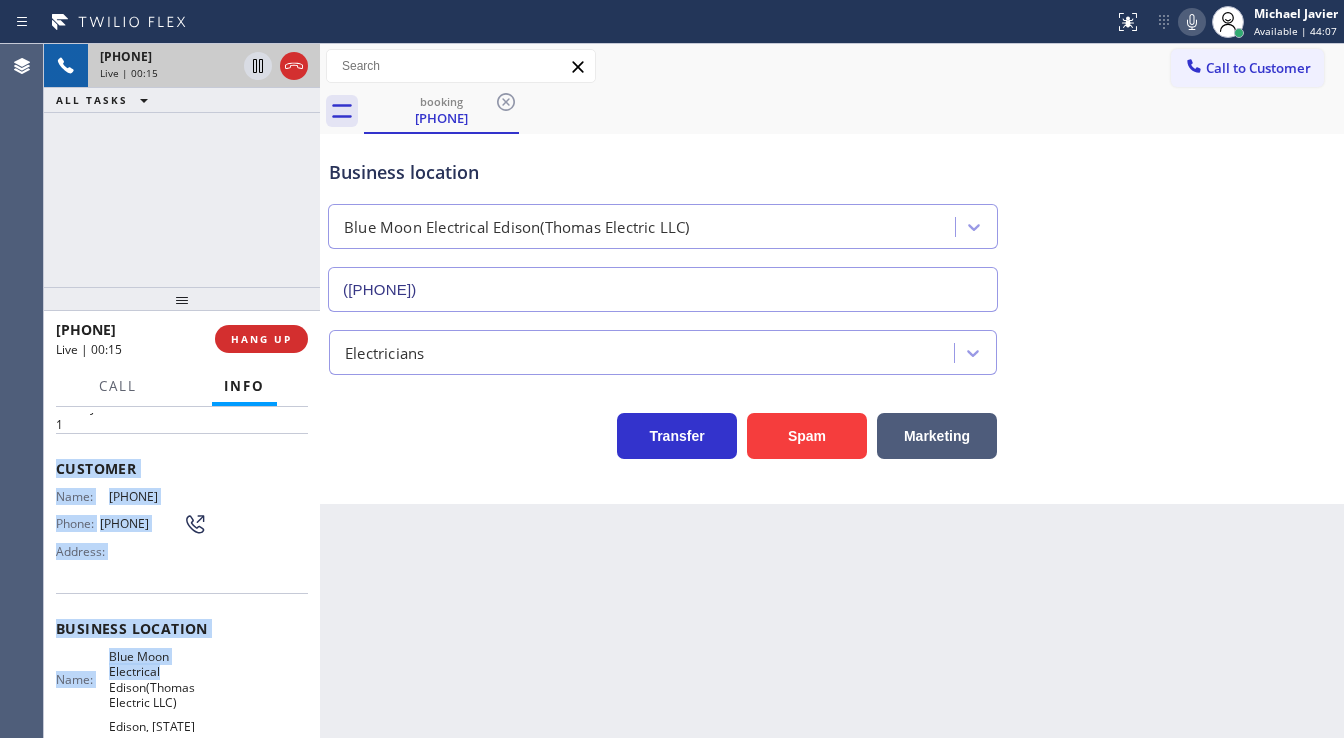 scroll, scrollTop: 240, scrollLeft: 0, axis: vertical 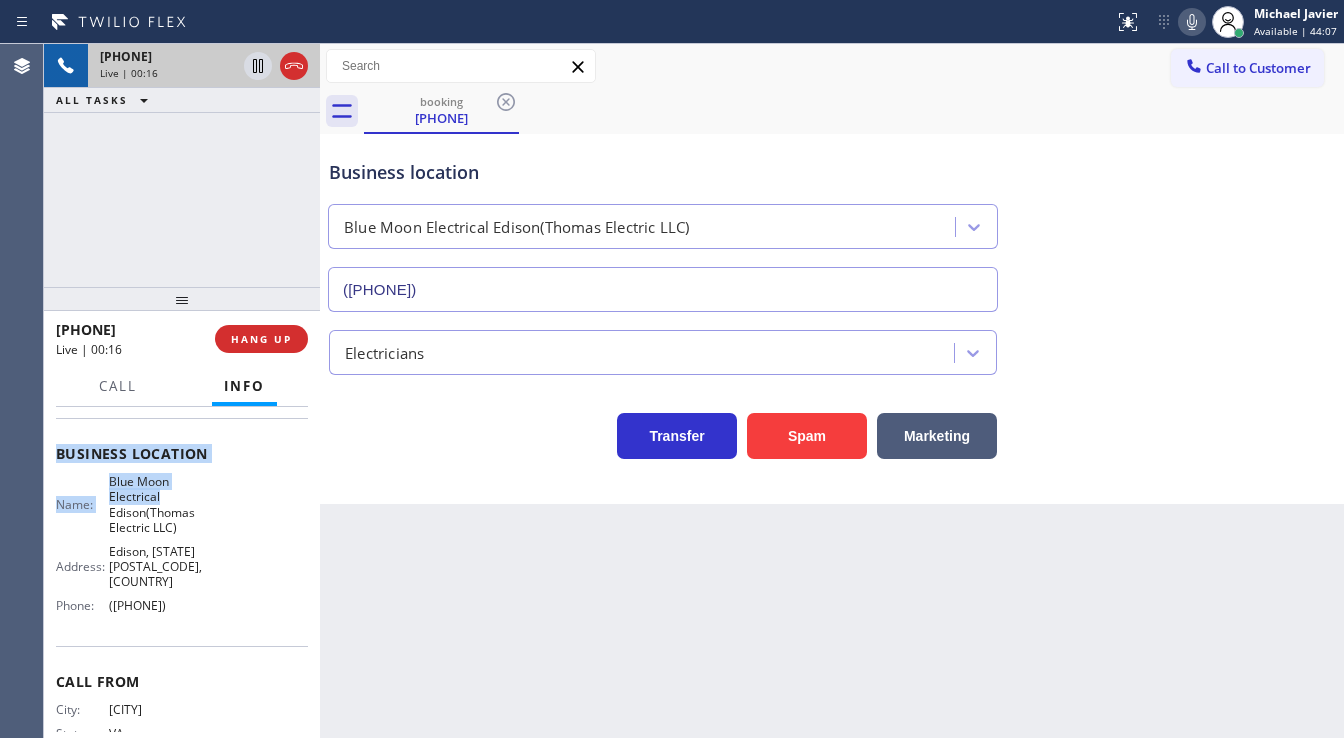 drag, startPoint x: 84, startPoint y: 530, endPoint x: 221, endPoint y: 613, distance: 160.18115 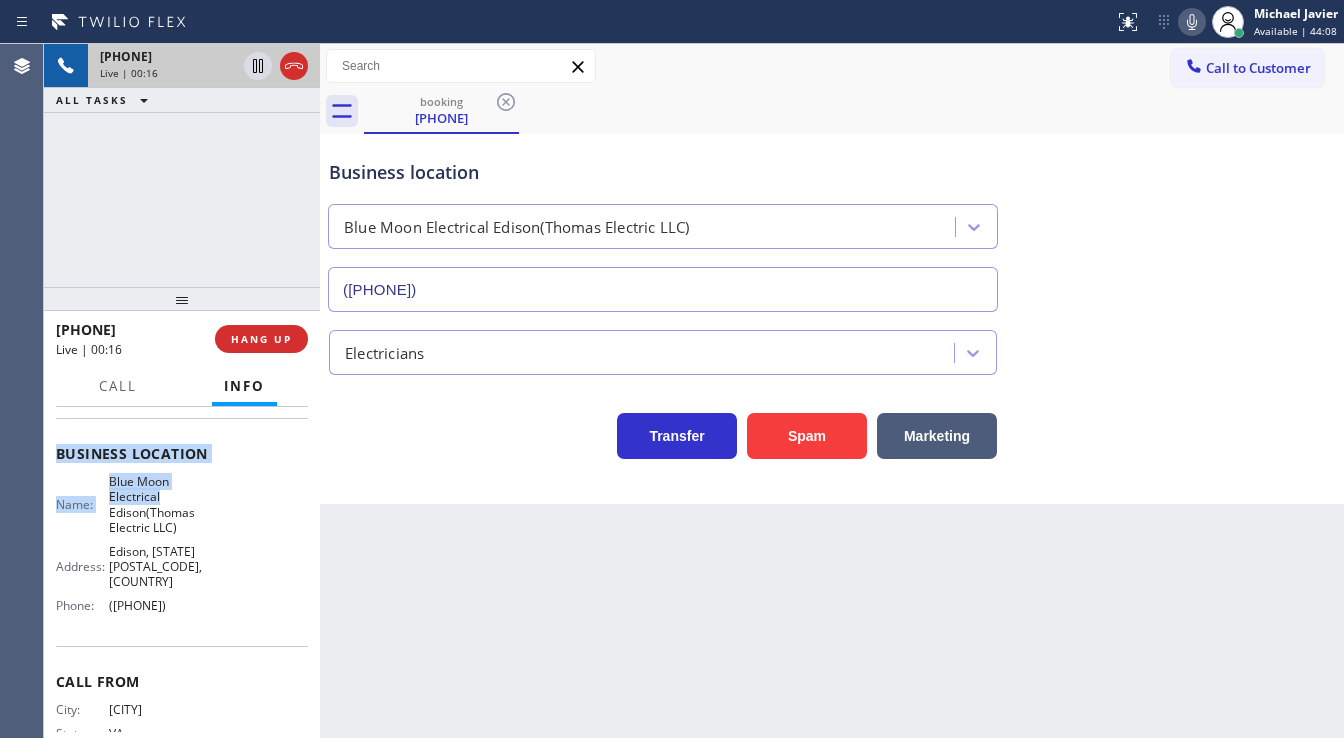 copy on "Customer Name: ([PHONE]) Phone: ([PHONE]) Address: Business location Name: Blue Moon Electrical Edison(Thomas Electric LLC) Address: Edison, [STATE] [POSTAL_CODE], [COUNTRY]  Phone: ([PHONE])" 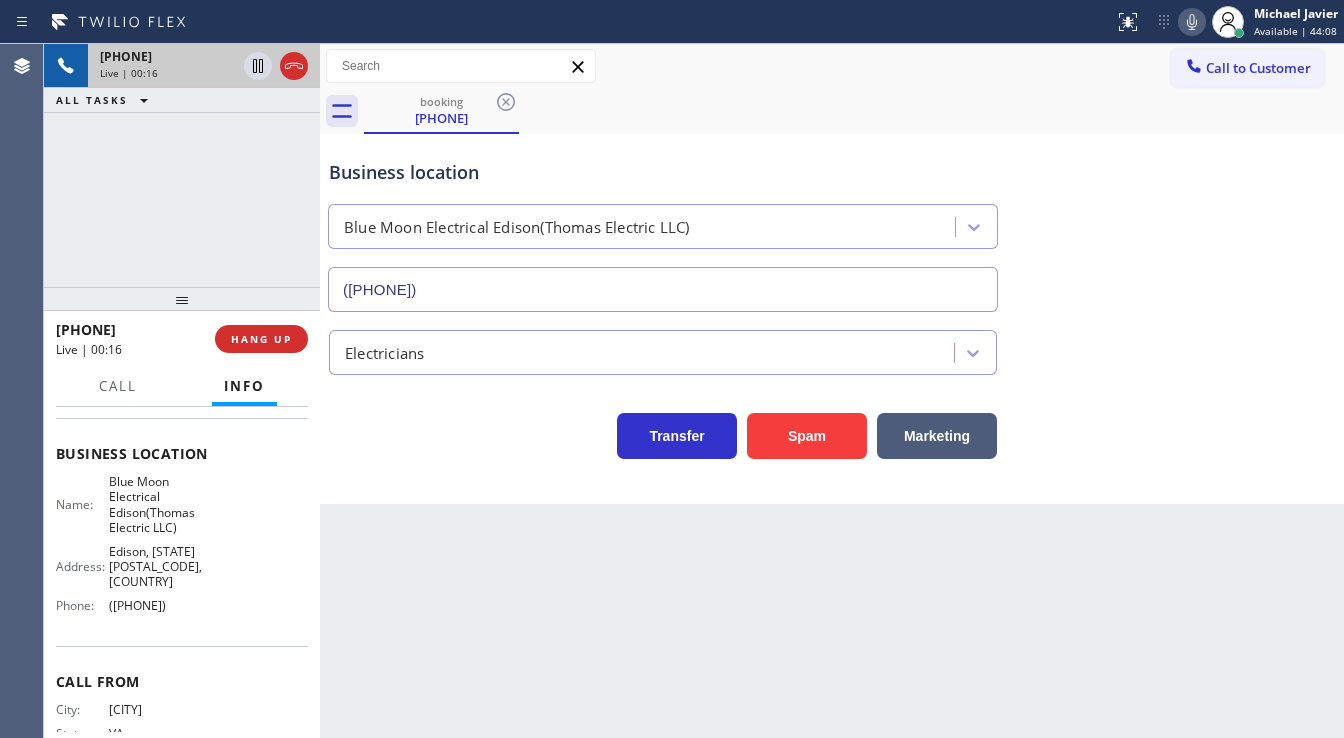 click on "[PHONE] Live | 00:16 ALL TASKS ALL TASKS ACTIVE TASKS TASKS IN WRAP UP" at bounding box center (182, 165) 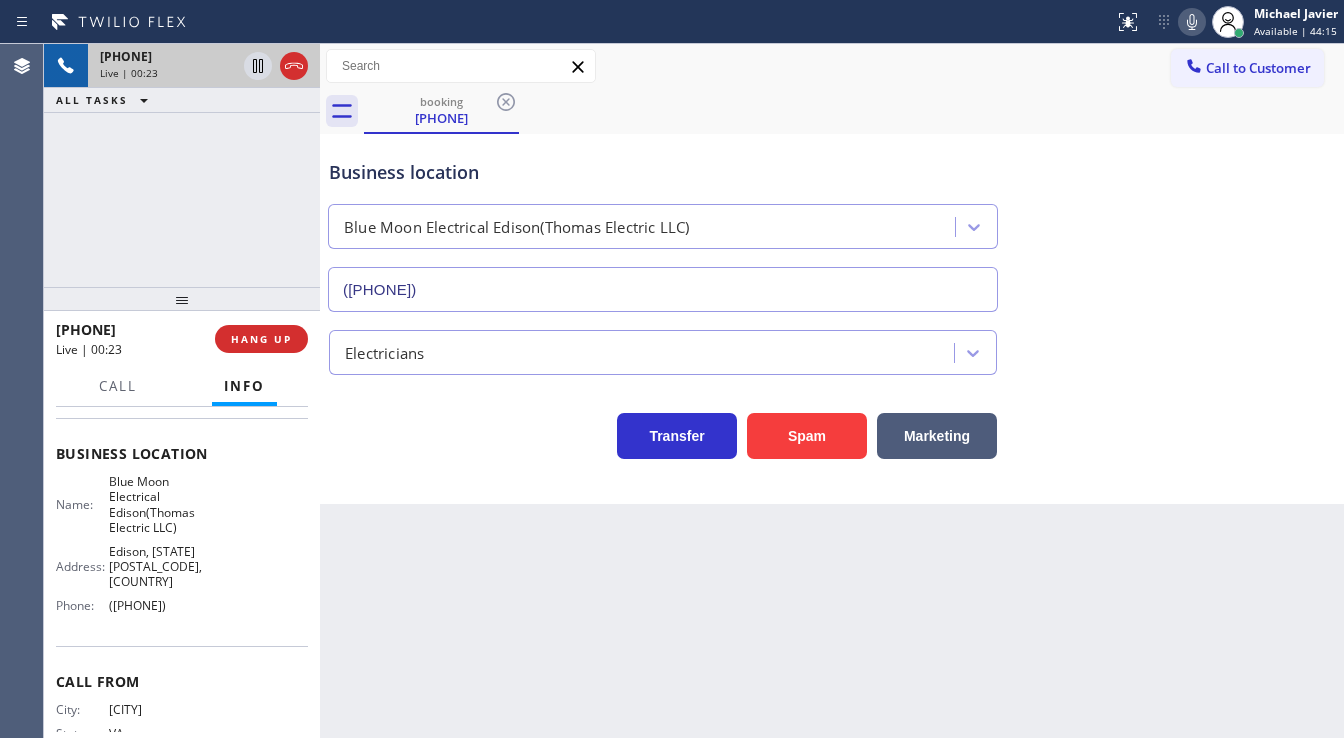 click on "+1[PHONE] Live | 00:23 ALL TASKS ALL TASKS ACTIVE TASKS TASKS IN WRAP UP" at bounding box center (182, 165) 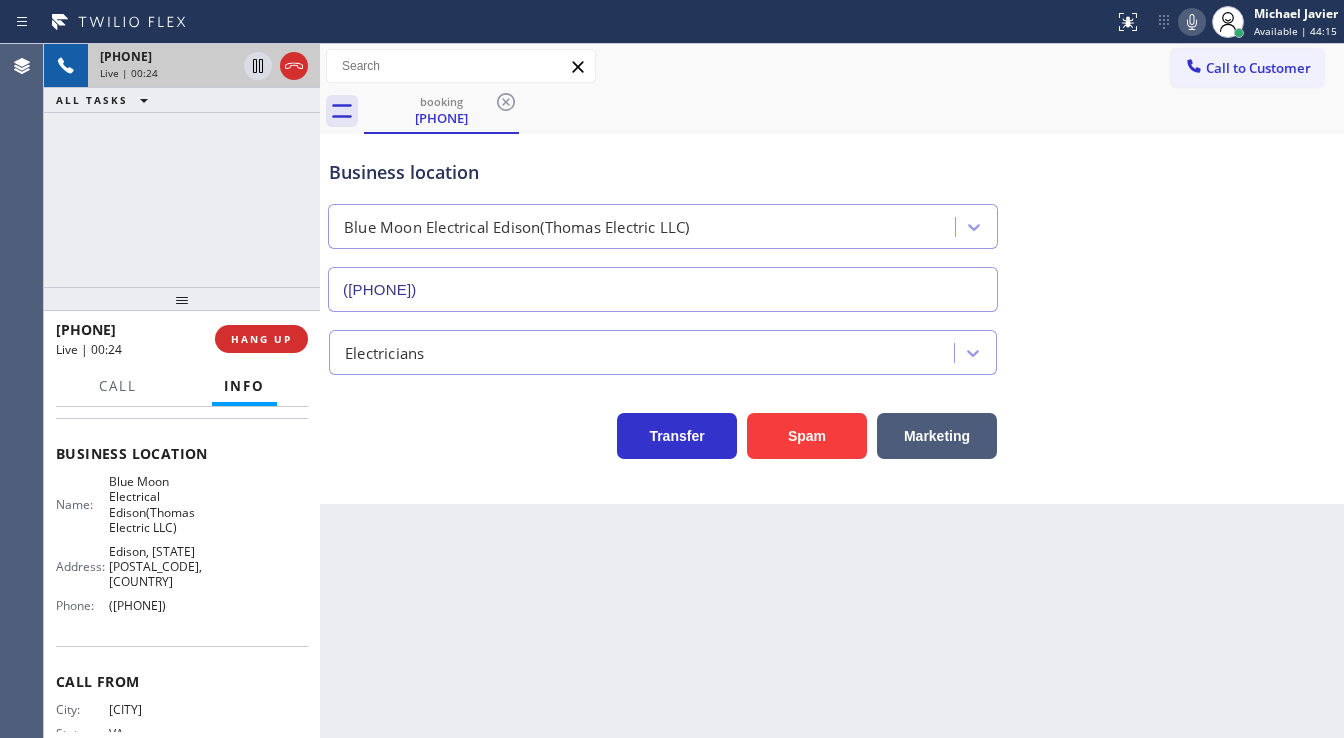 scroll, scrollTop: 80, scrollLeft: 0, axis: vertical 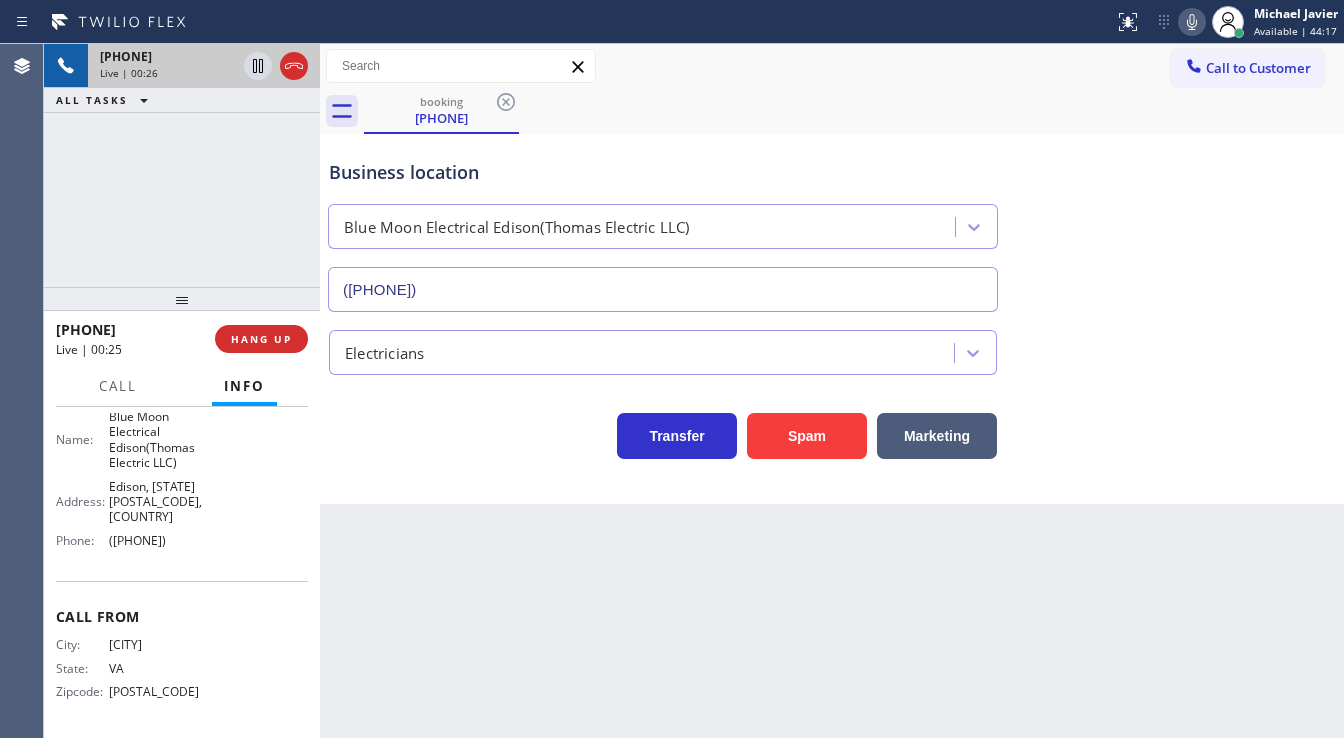 drag, startPoint x: 52, startPoint y: 446, endPoint x: 220, endPoint y: 543, distance: 193.99226 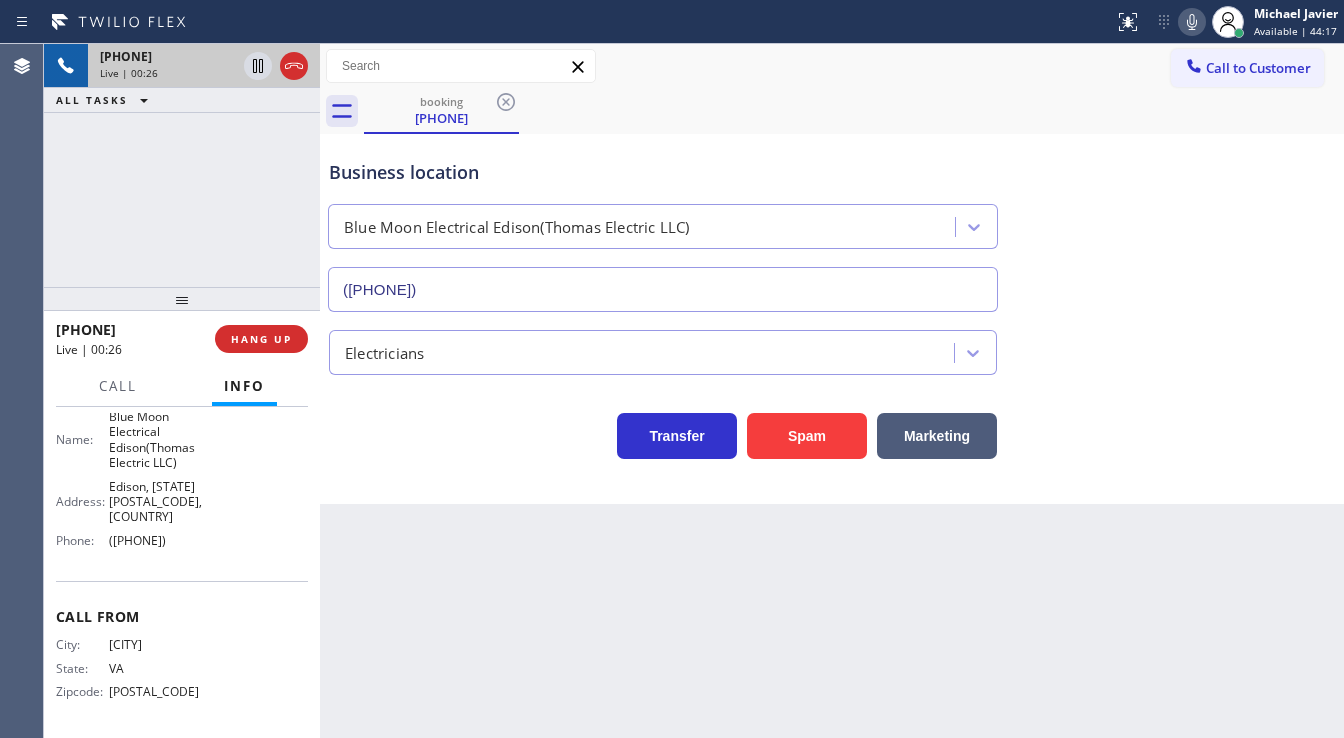 click on "+1[PHONE] Live | 00:26 ALL TASKS ALL TASKS ACTIVE TASKS TASKS IN WRAP UP" at bounding box center [182, 165] 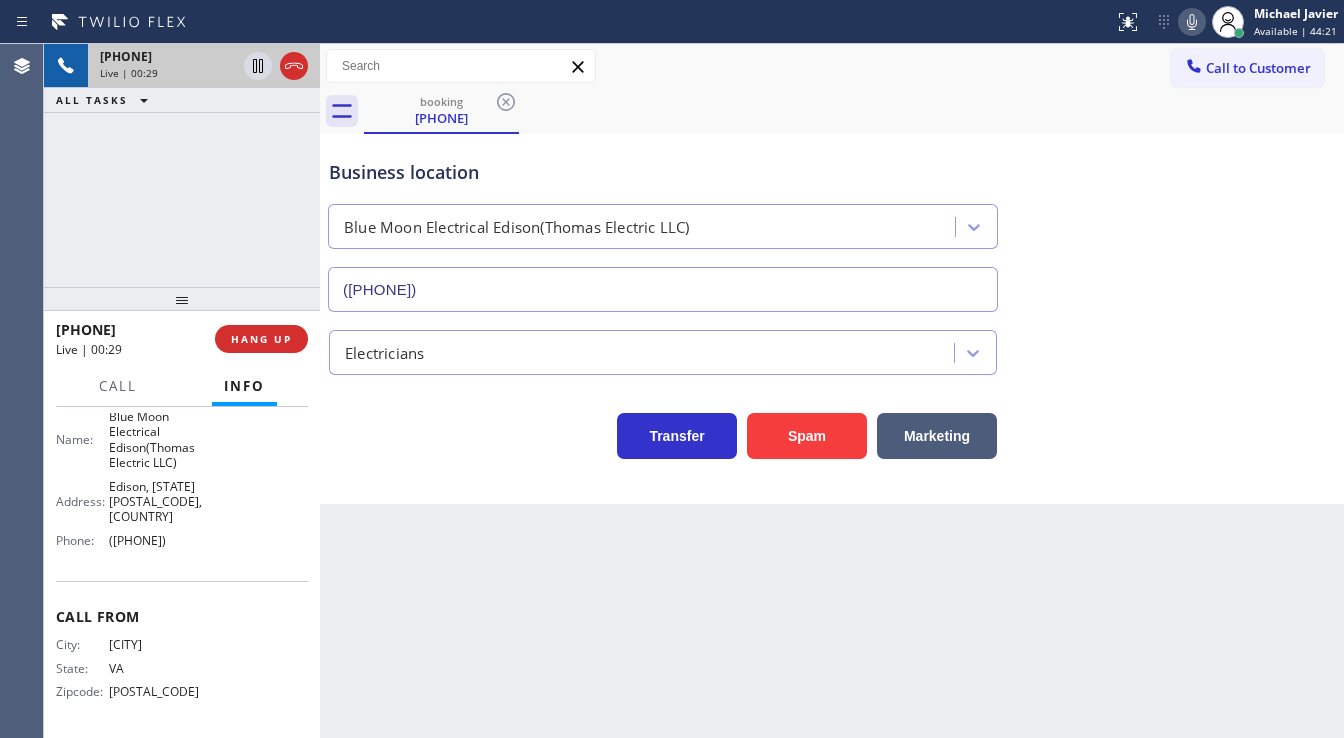 drag, startPoint x: 191, startPoint y: 240, endPoint x: 561, endPoint y: 193, distance: 372.97318 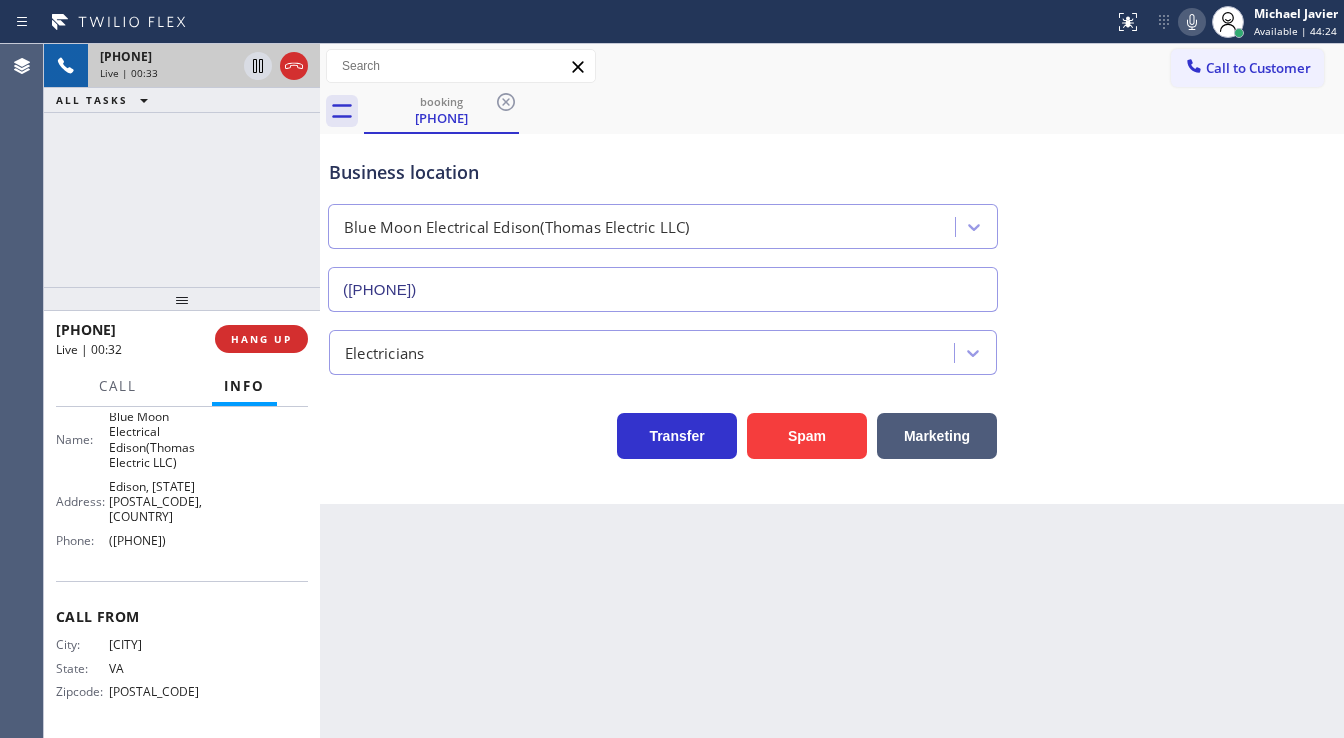 click on "[PHONE] Live | 00:33 ALL TASKS ALL TASKS ACTIVE TASKS TASKS IN WRAP UP" at bounding box center (182, 165) 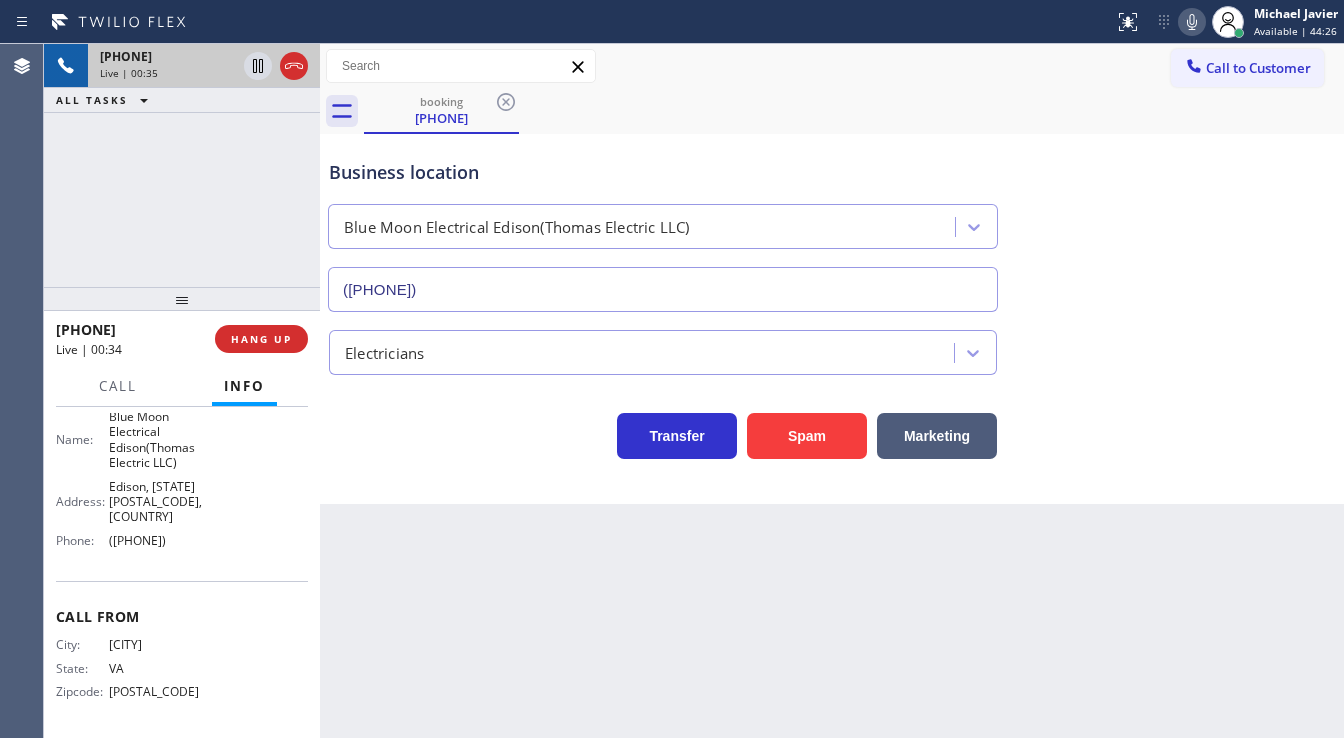 click on "+1[PHONE] Live | 00:35 ALL TASKS ALL TASKS ACTIVE TASKS TASKS IN WRAP UP" at bounding box center (182, 165) 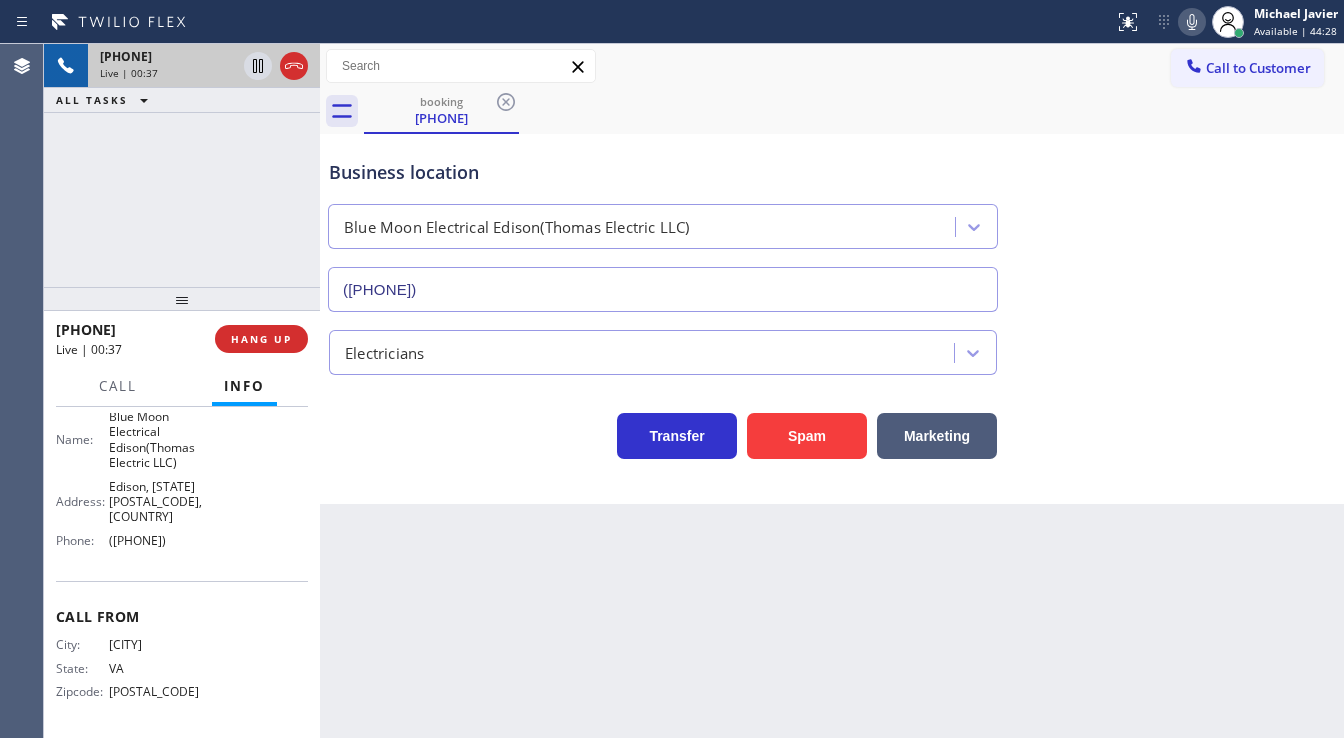 click on "+1[PHONE] Live | 00:37 ALL TASKS ALL TASKS ACTIVE TASKS TASKS IN WRAP UP" at bounding box center [182, 165] 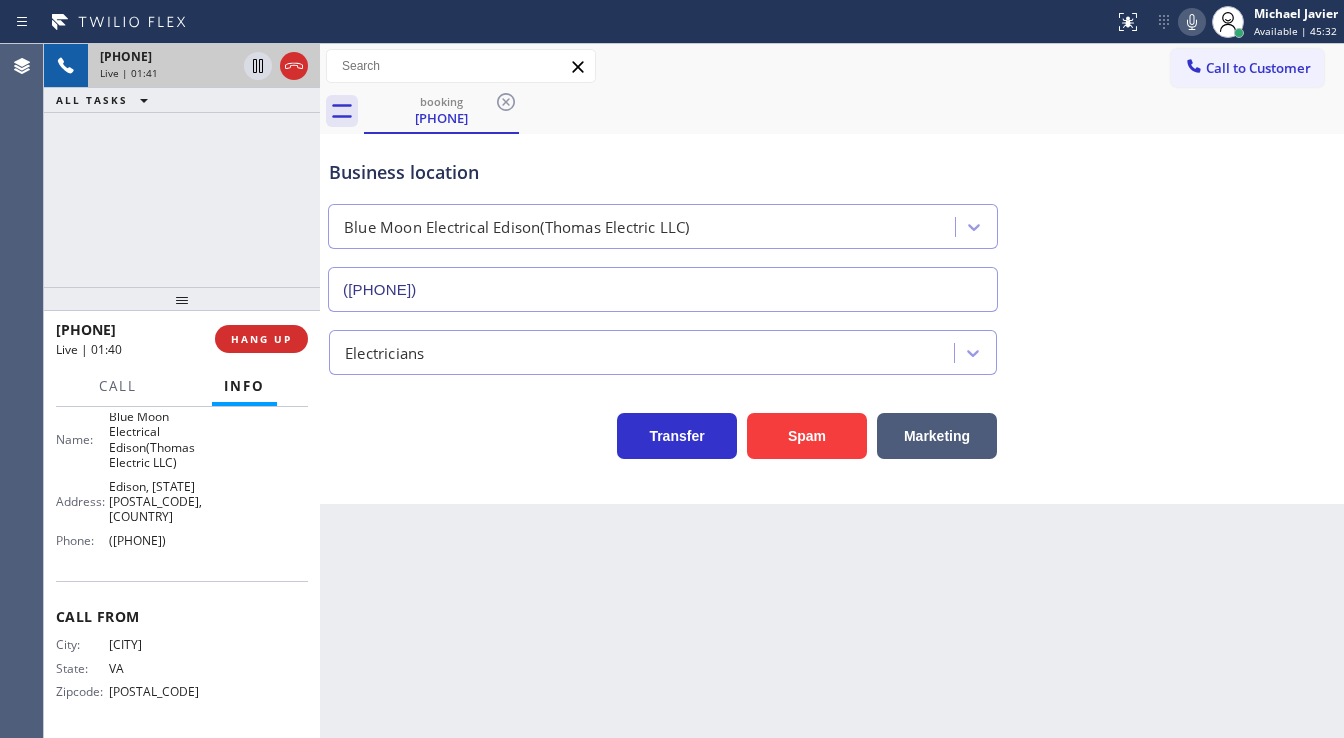 click on "Business location Blue Moon Electrical Edison(Thomas Electric LLC) ([PHONE])" at bounding box center (832, 221) 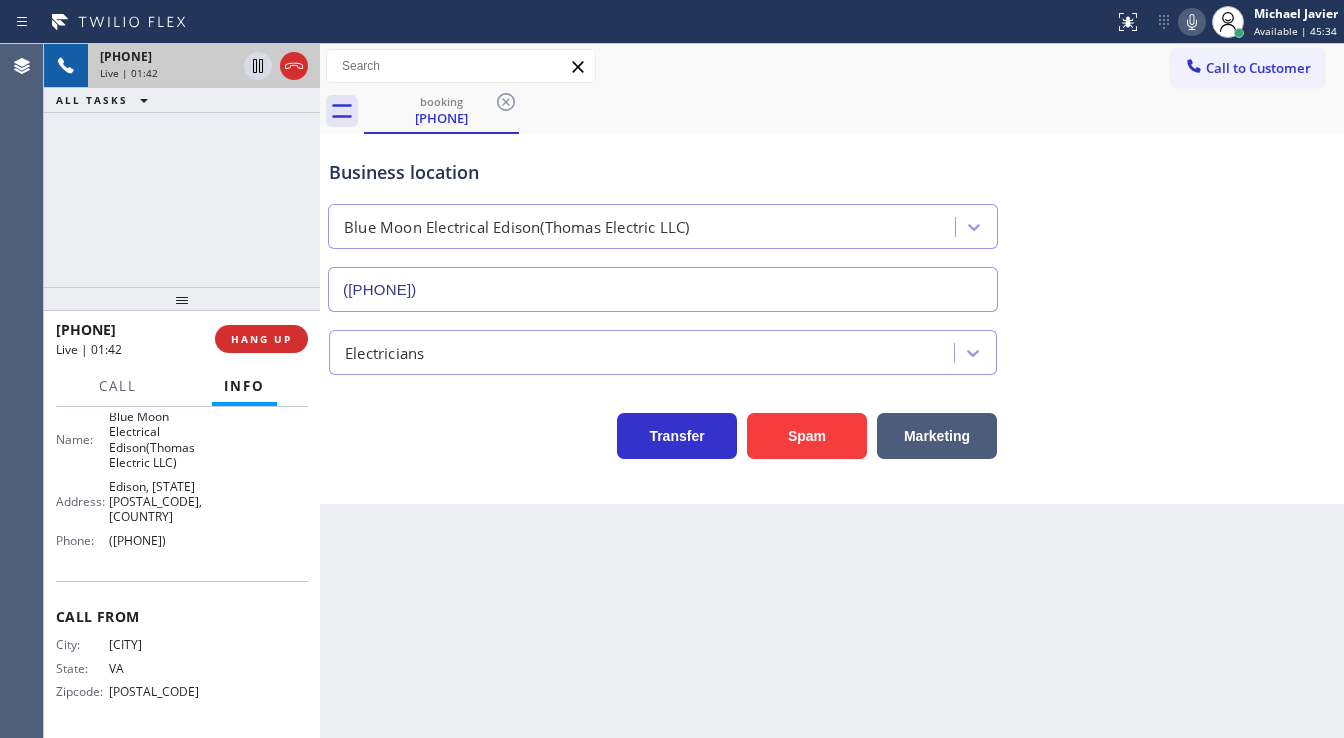 click 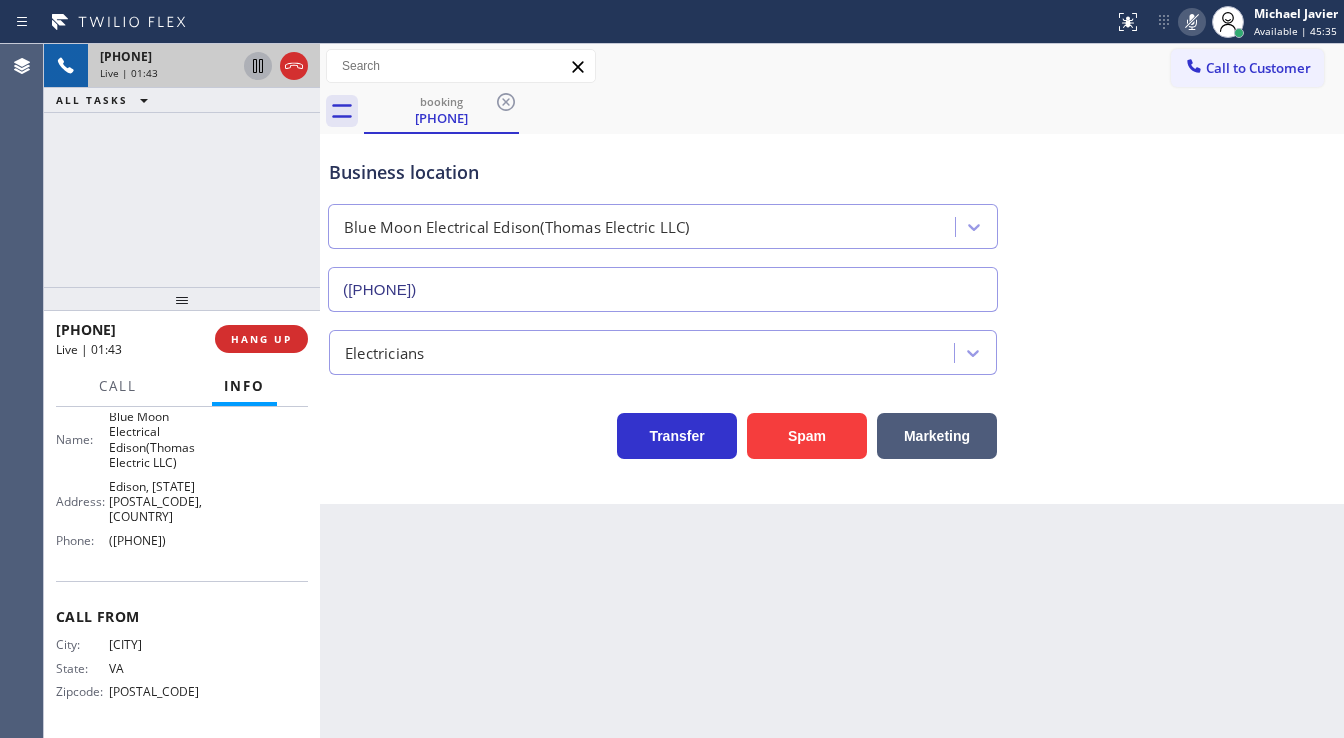 click 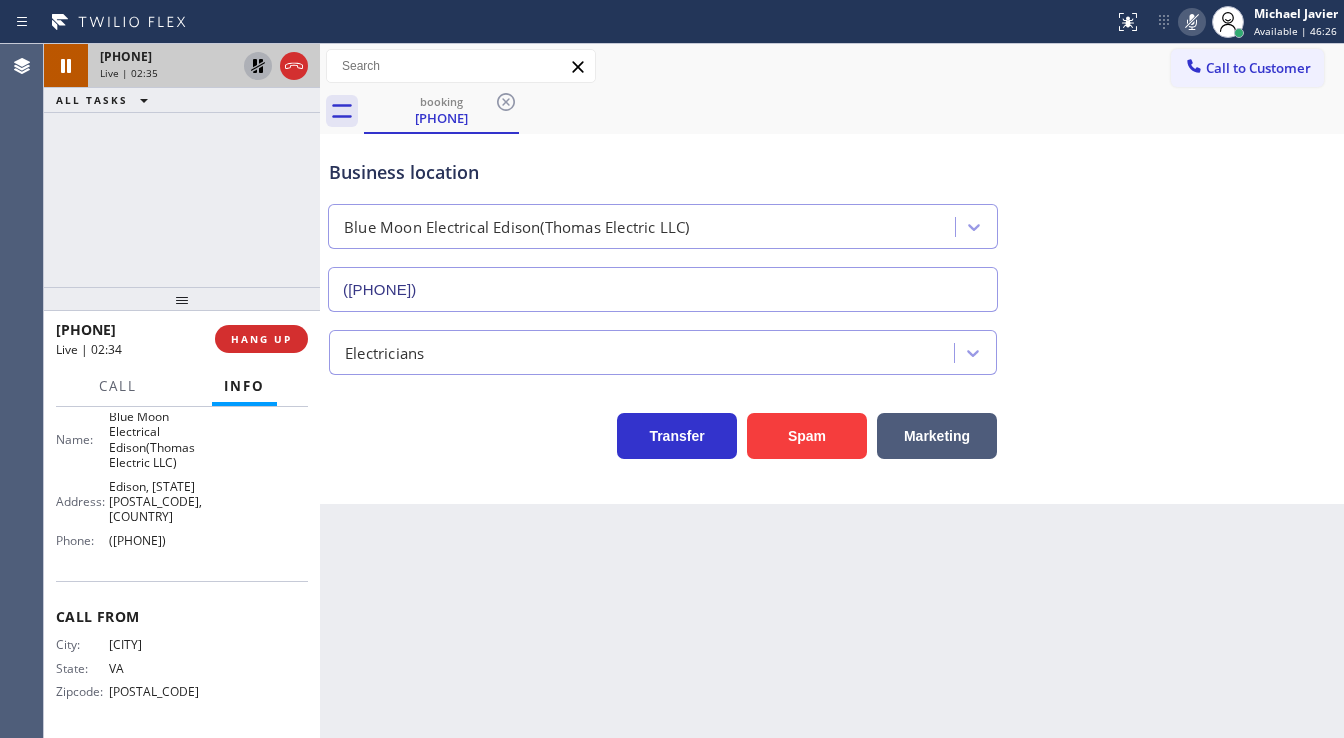 click on "+1[PHONE] Live | 02:35 ALL TASKS ALL TASKS ACTIVE TASKS TASKS IN WRAP UP" at bounding box center [182, 165] 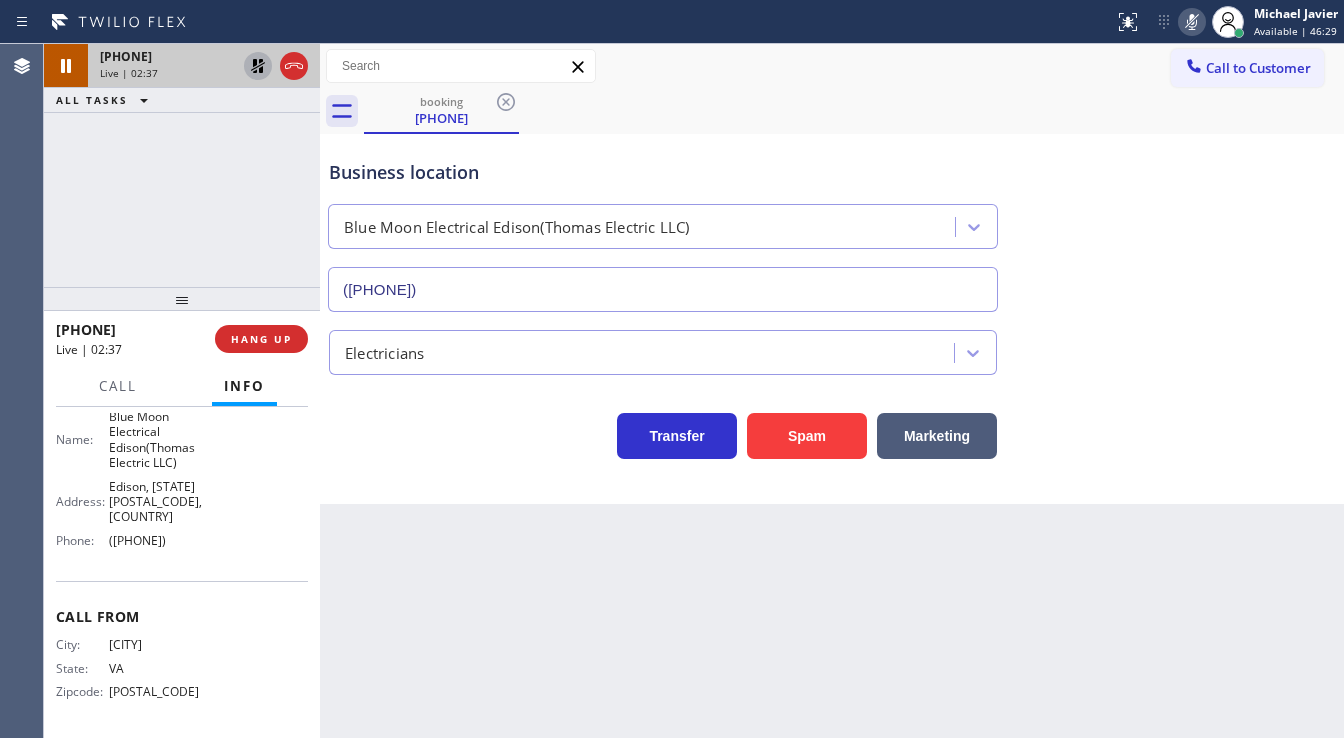 click on "[PHONE] Live | 02:37 ALL TASKS ALL TASKS ACTIVE TASKS TASKS IN WRAP UP" at bounding box center (182, 165) 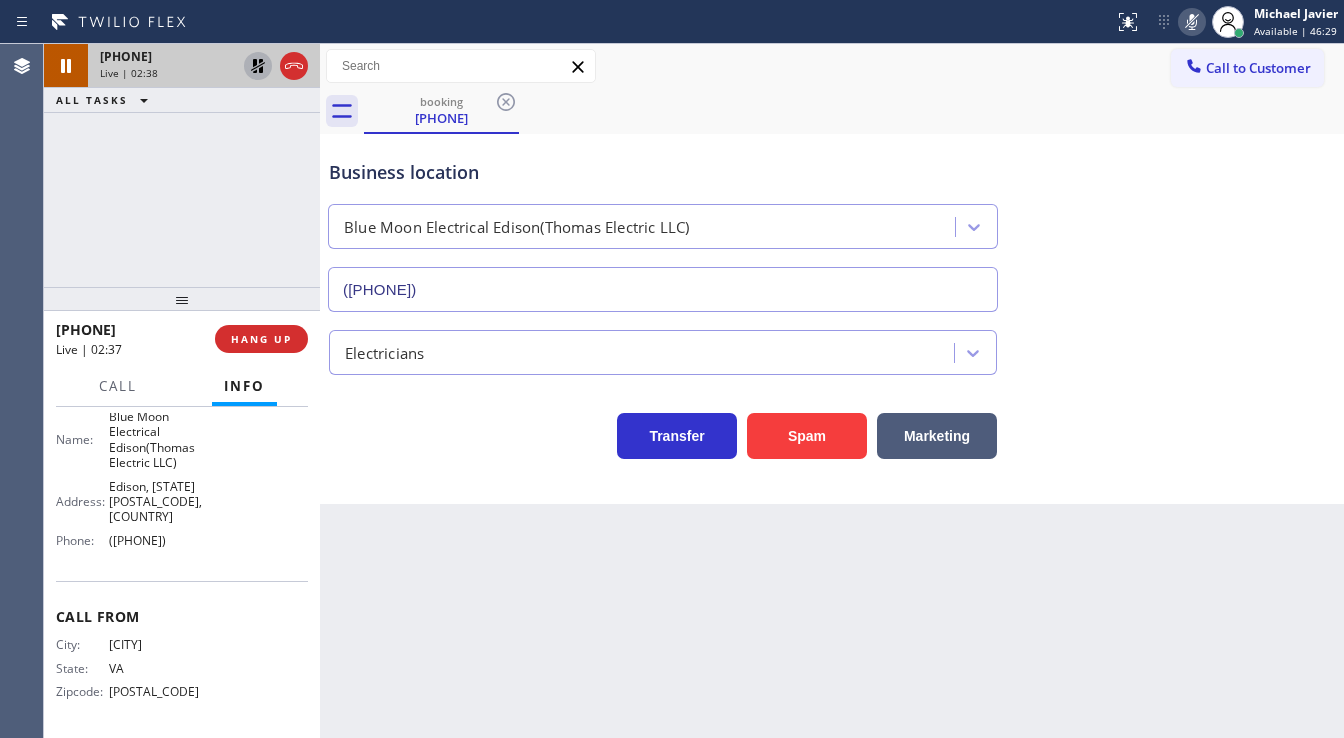 click 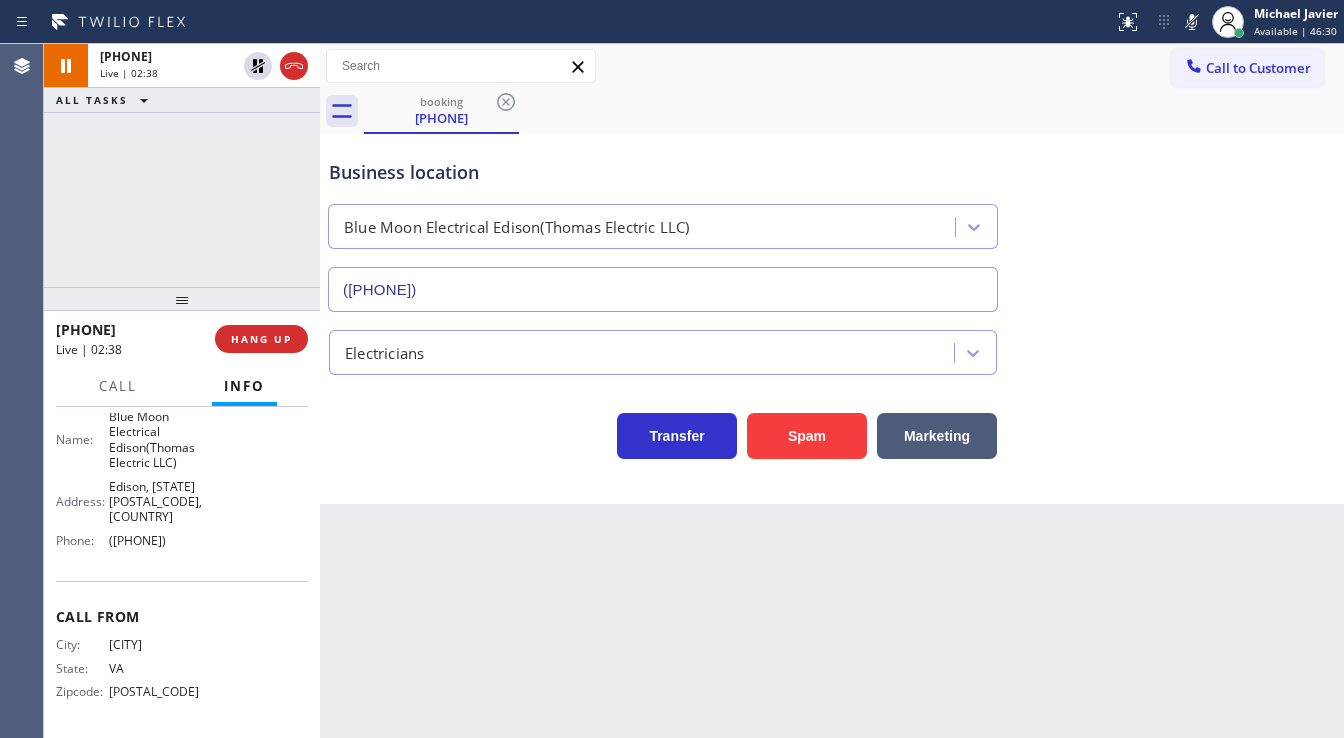 drag, startPoint x: 1192, startPoint y: 23, endPoint x: 1193, endPoint y: 42, distance: 19.026299 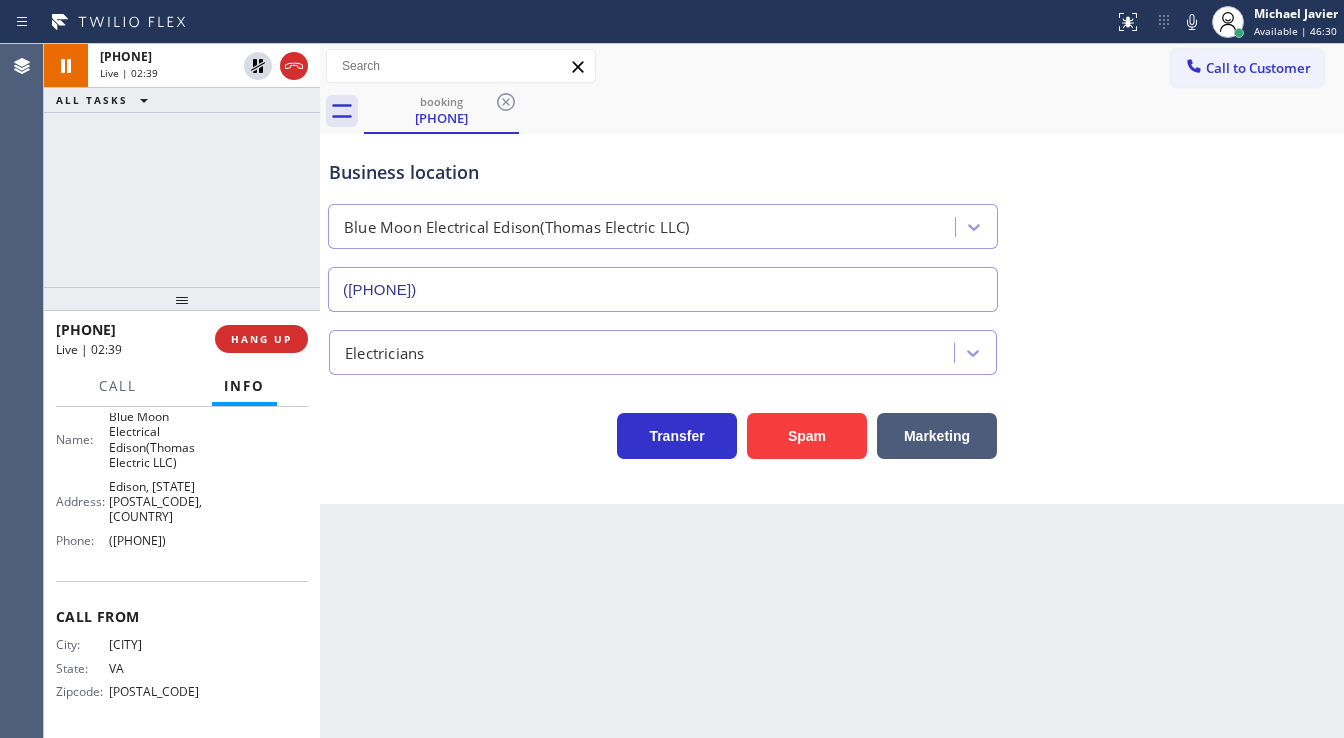 click on "Business location Blue Moon Electrical Edison(Thomas Electric LLC) ([PHONE])" at bounding box center (832, 221) 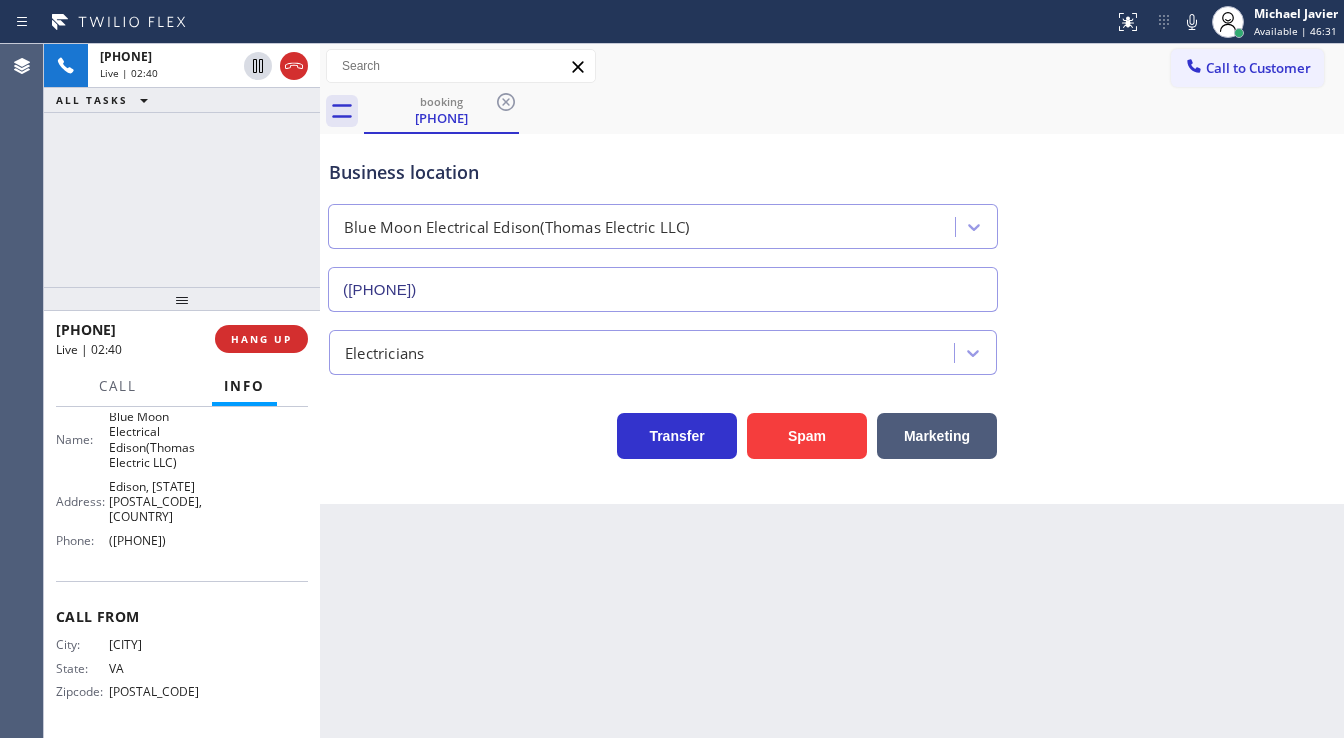 click on "+1[PHONE] Live | 02:40 ALL TASKS ALL TASKS ACTIVE TASKS TASKS IN WRAP UP" at bounding box center [182, 165] 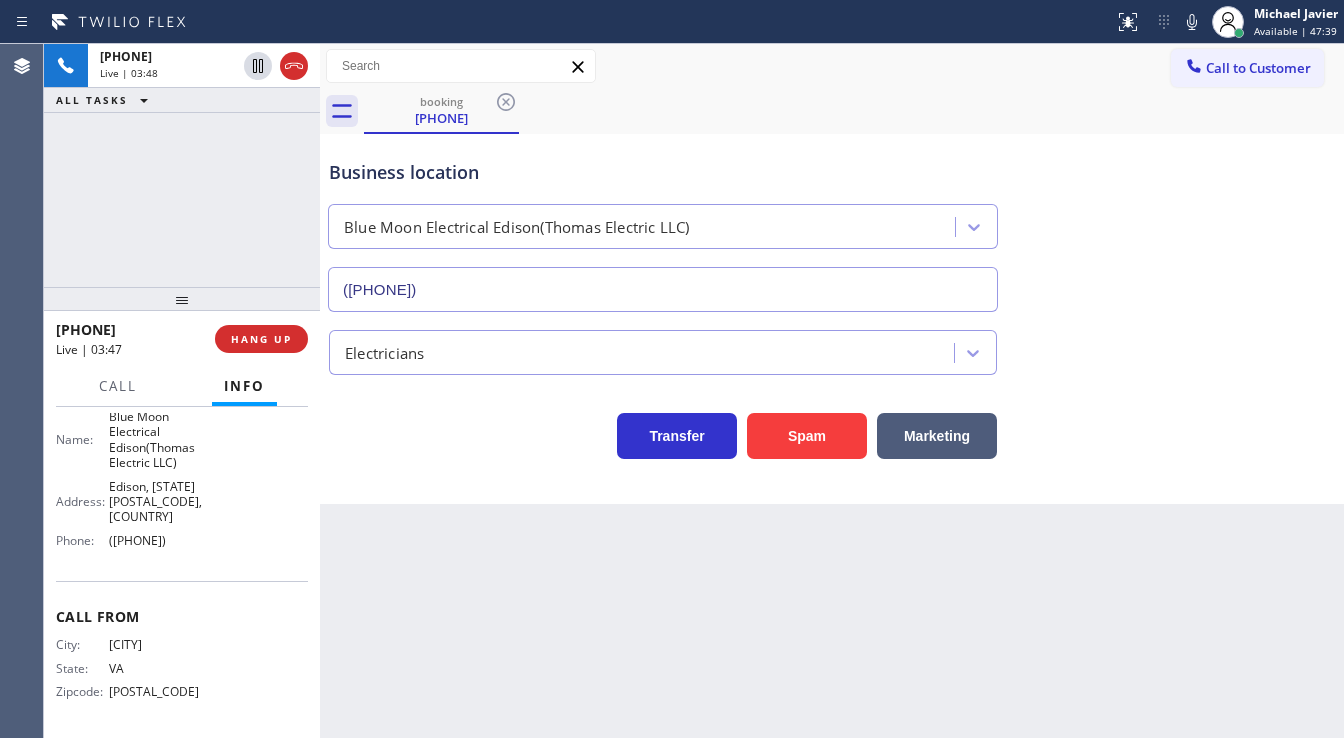 click on "[PHONE] Live | 03:48 ALL TASKS ALL TASKS ACTIVE TASKS TASKS IN WRAP UP" at bounding box center [182, 165] 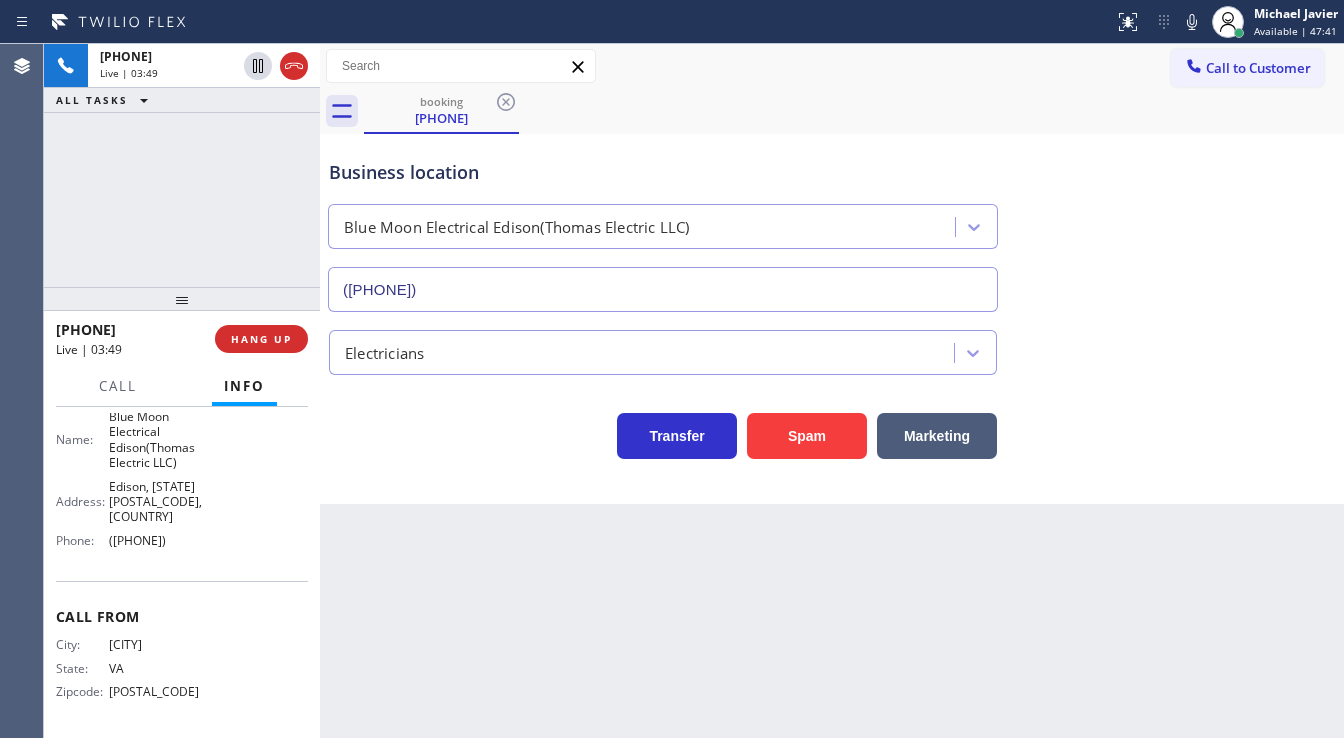 drag, startPoint x: 317, startPoint y: 227, endPoint x: 205, endPoint y: 224, distance: 112.04017 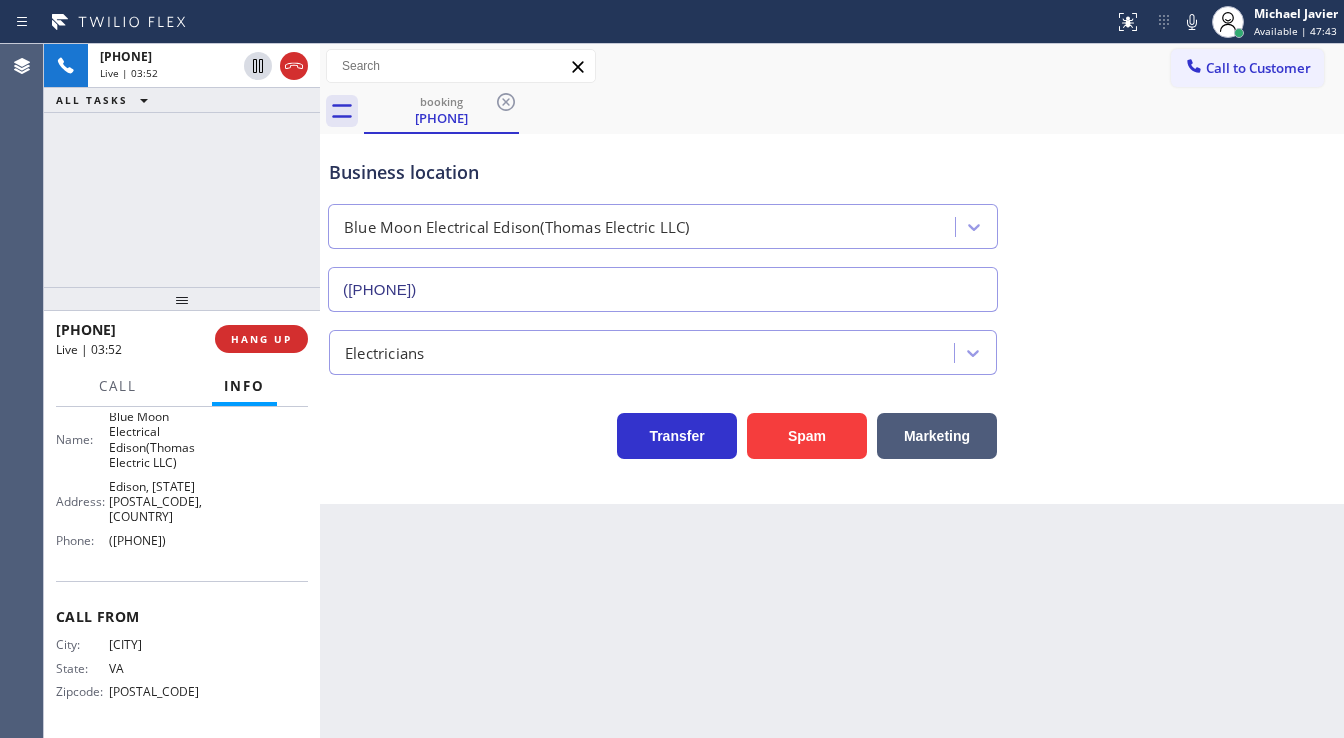 click on "+1[PHONE] Live | 03:52 ALL TASKS ALL TASKS ACTIVE TASKS TASKS IN WRAP UP" at bounding box center [182, 165] 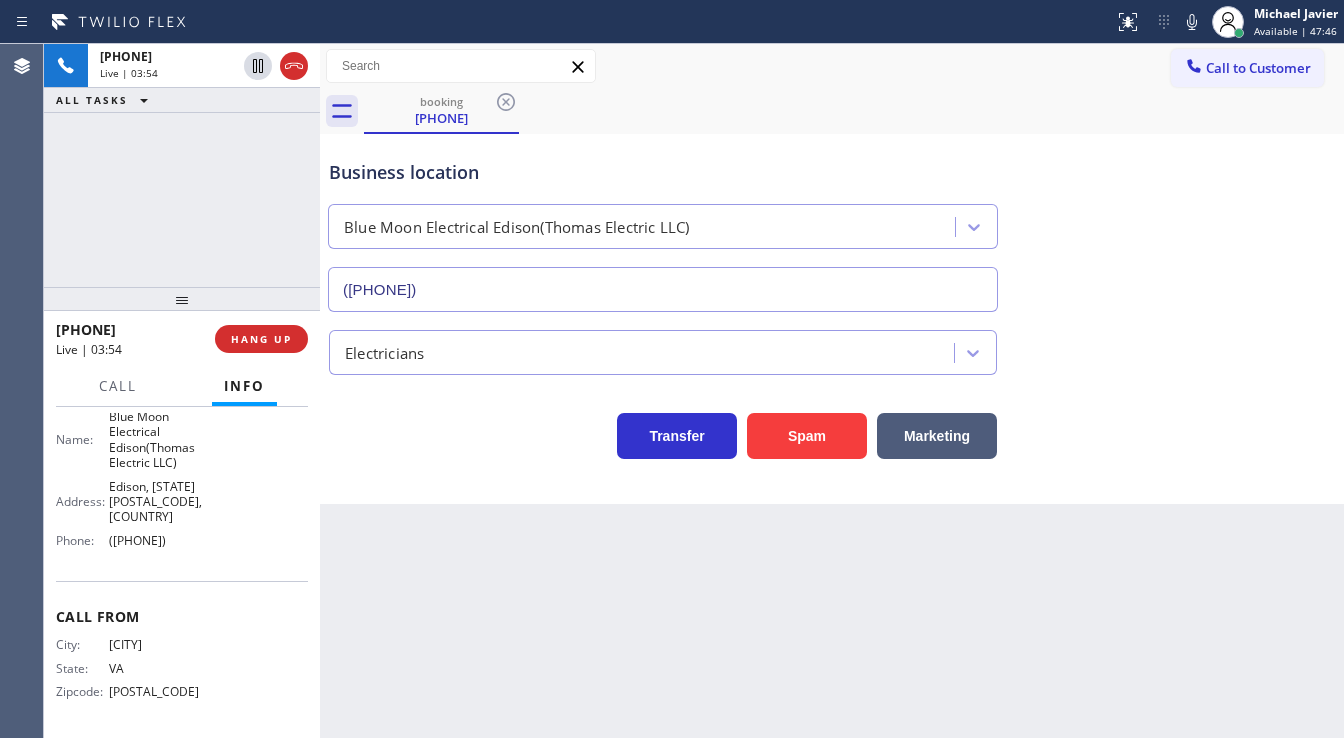 click on "+1[PHONE] Live | 03:54 ALL TASKS ALL TASKS ACTIVE TASKS TASKS IN WRAP UP" at bounding box center (182, 165) 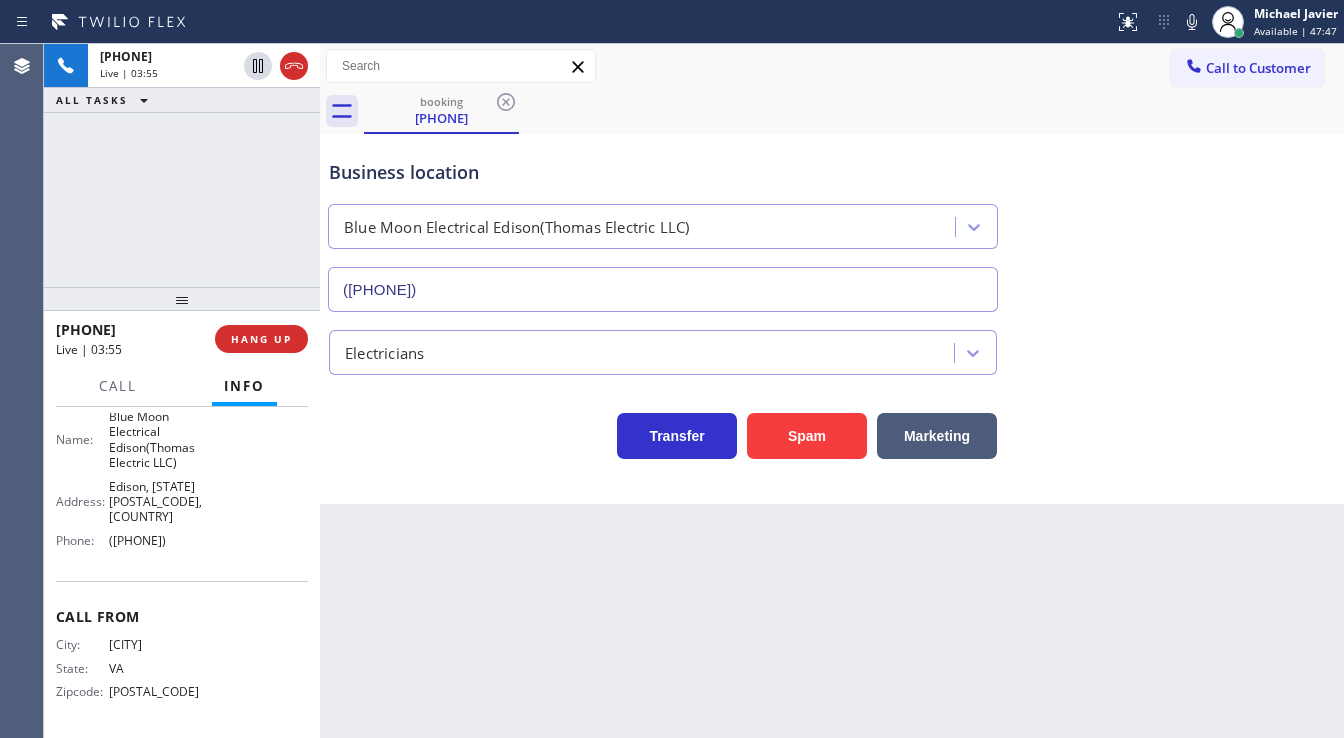 drag, startPoint x: 1059, startPoint y: 124, endPoint x: 1162, endPoint y: 61, distance: 120.73939 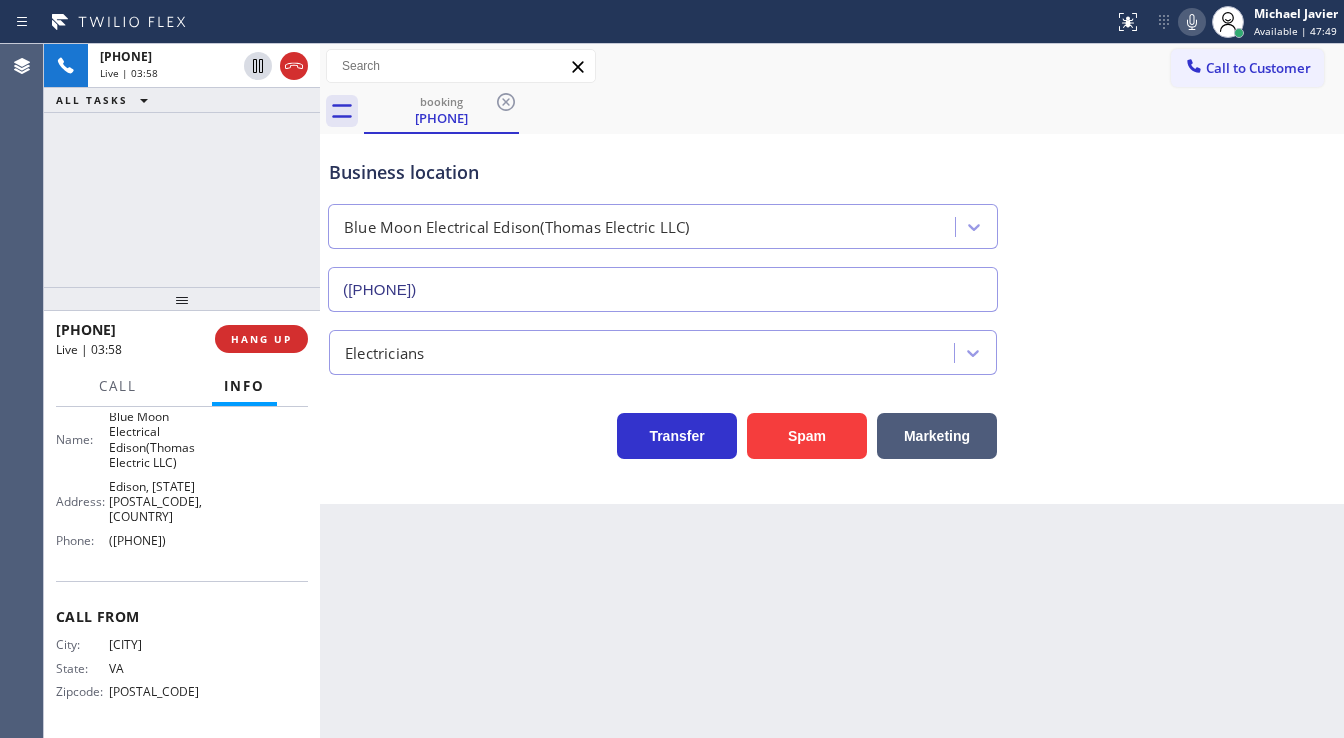 click 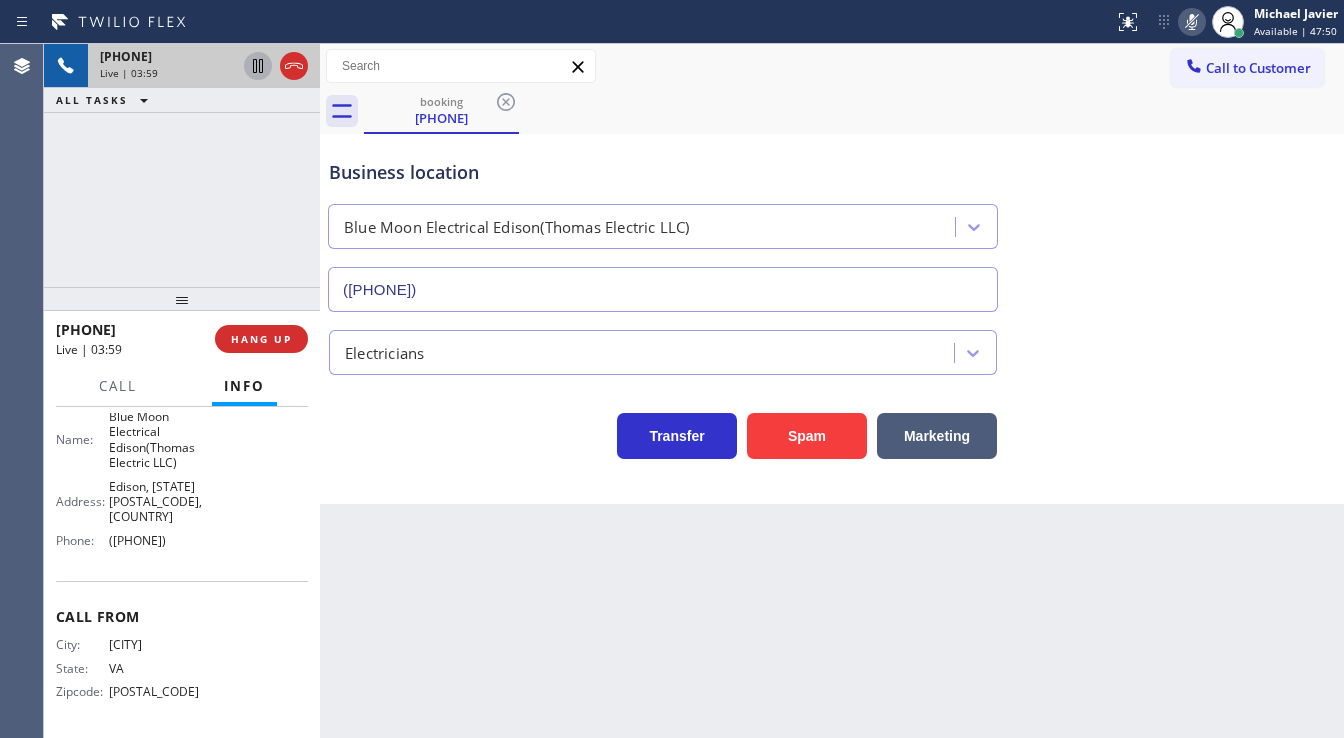 click 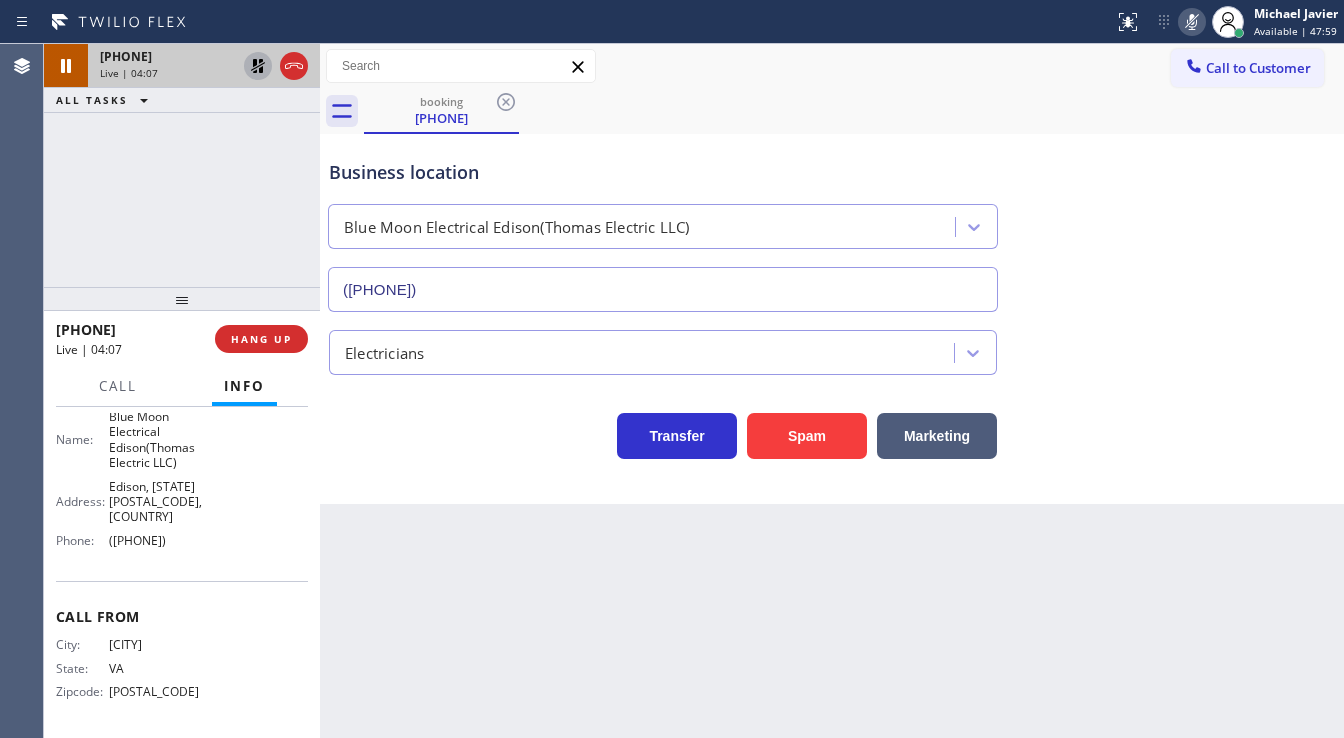 click on "[PHONE] Live | 04:07 ALL TASKS ALL TASKS ACTIVE TASKS TASKS IN WRAP UP" at bounding box center (182, 165) 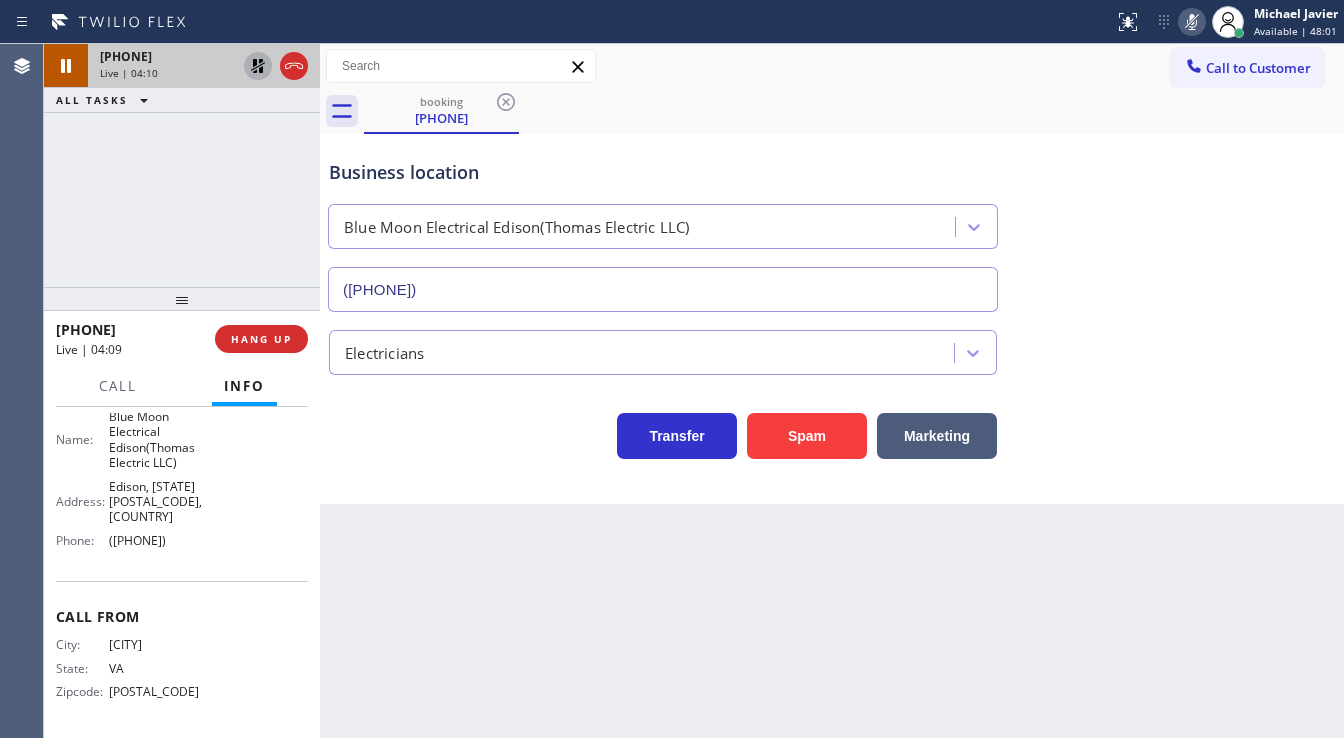 click 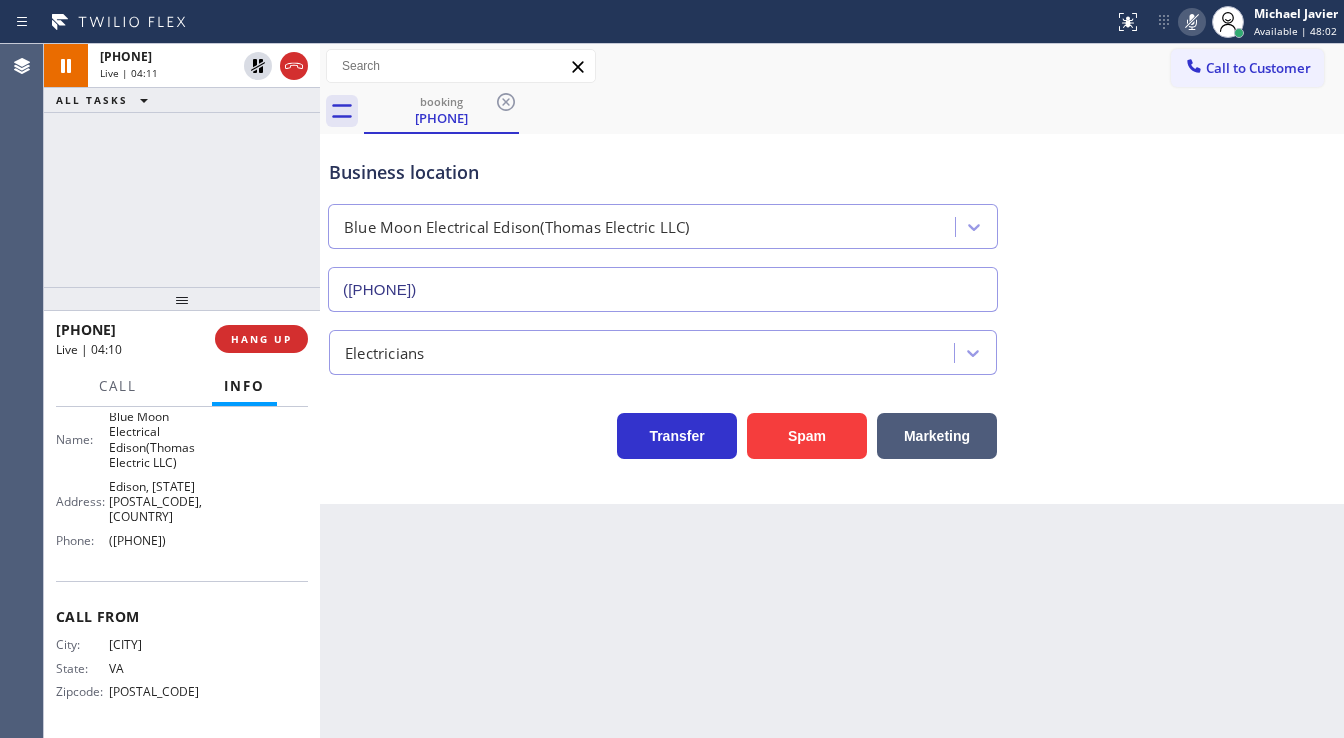 click 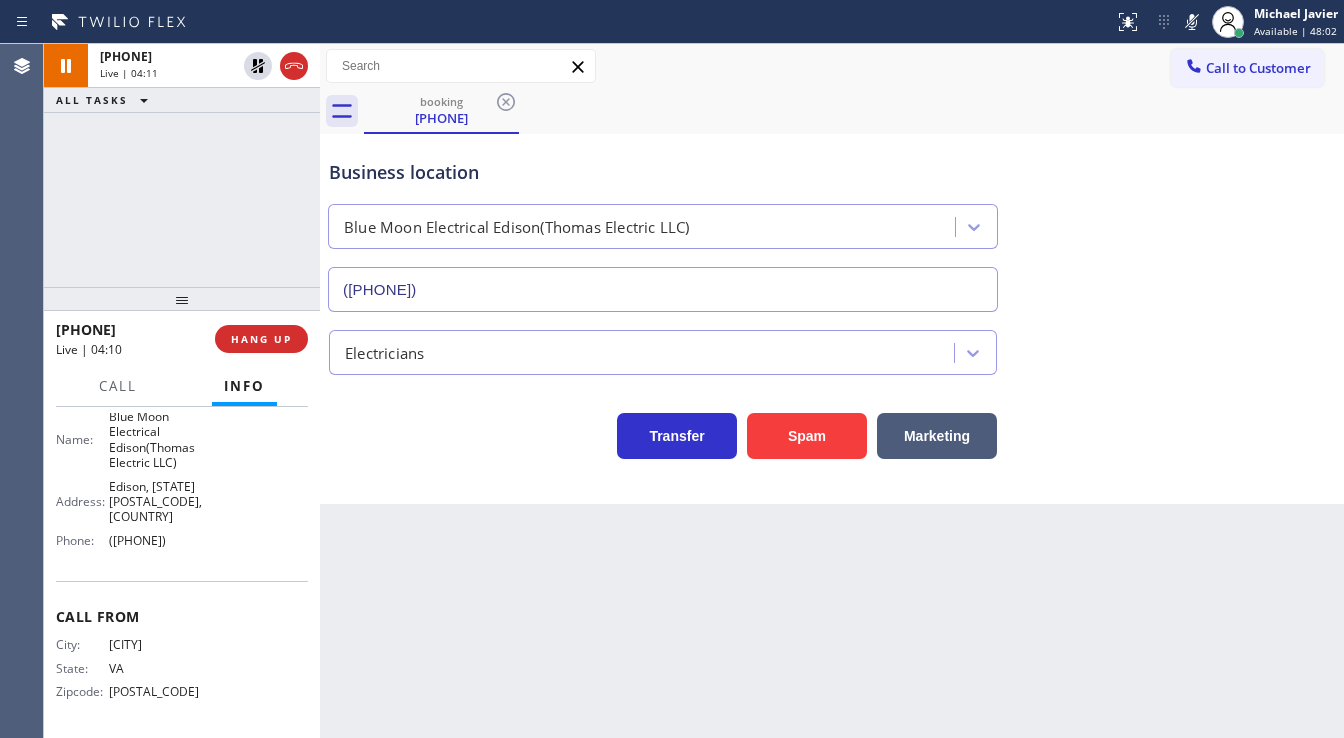click on "Business location Blue Moon Electrical Edison(Thomas Electric LLC) ([PHONE])" at bounding box center [832, 221] 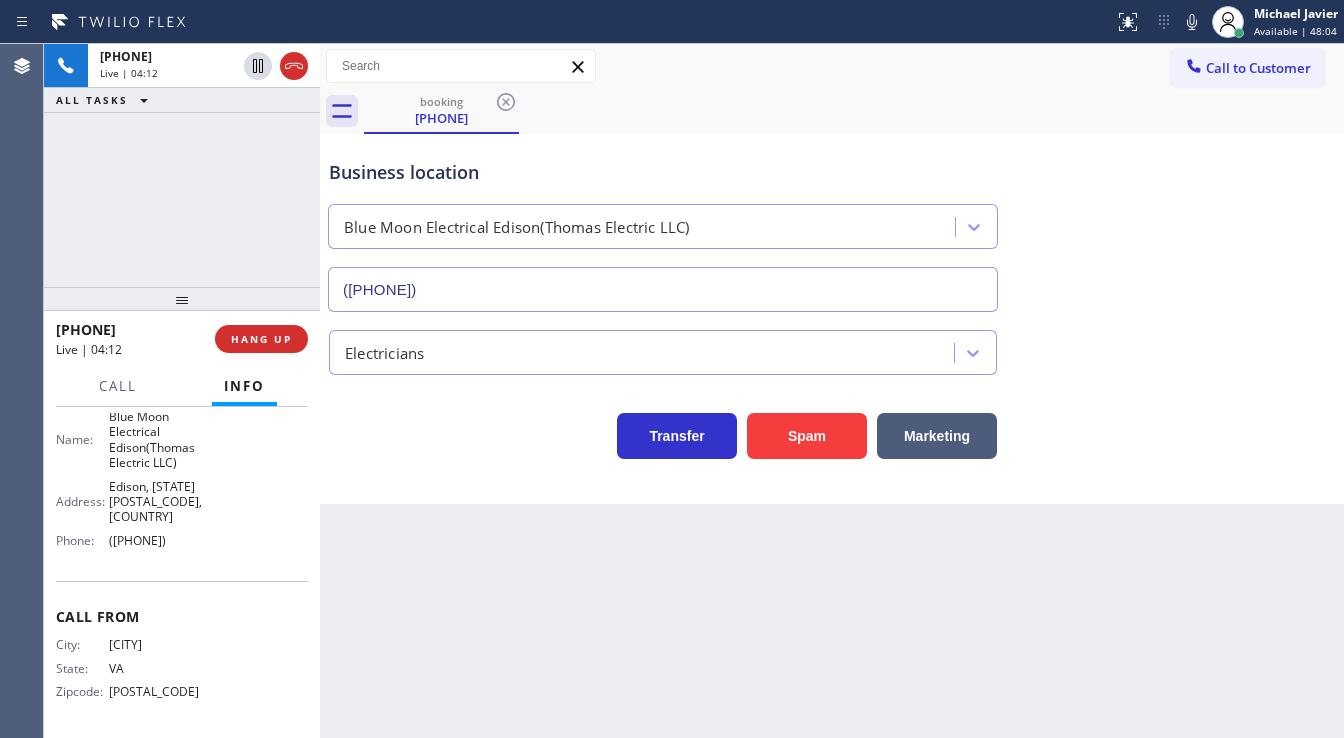 click on "[PHONE] Live | 04:12 ALL TASKS ALL TASKS ACTIVE TASKS TASKS IN WRAP UP" at bounding box center (182, 165) 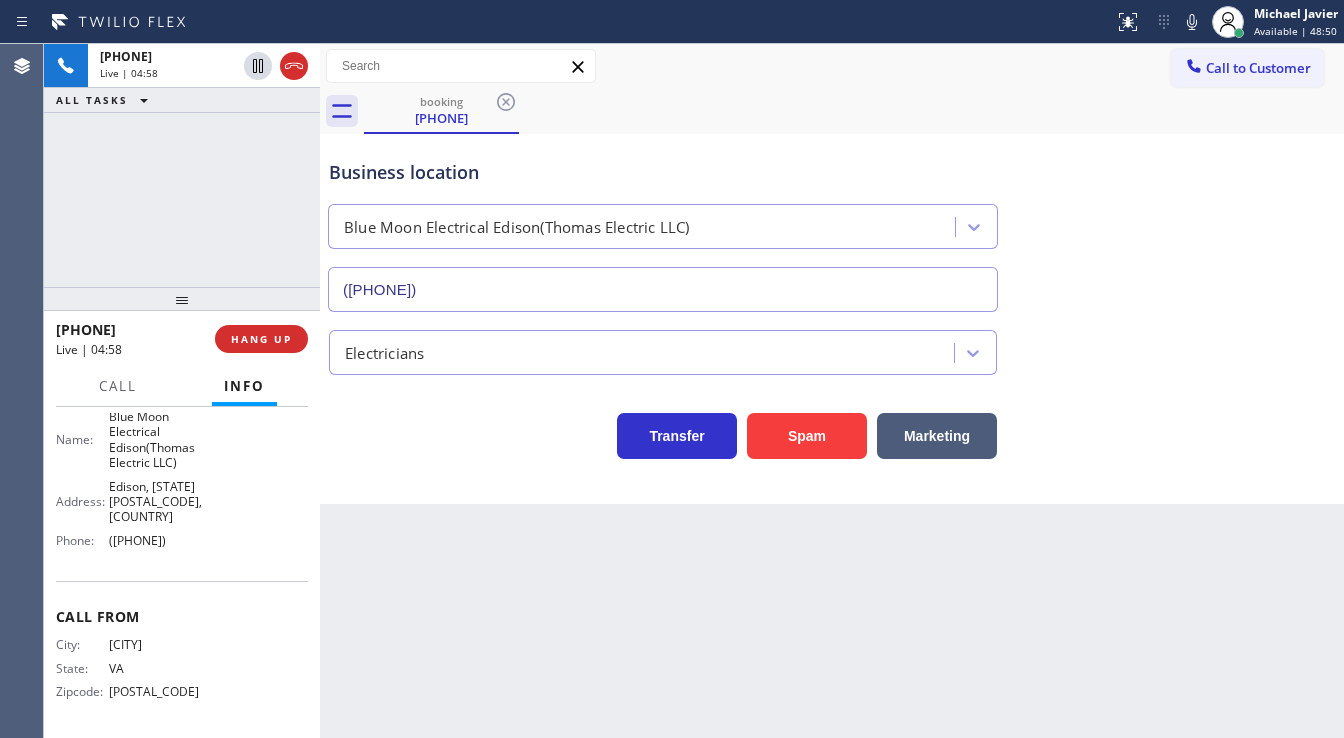 scroll, scrollTop: 147, scrollLeft: 0, axis: vertical 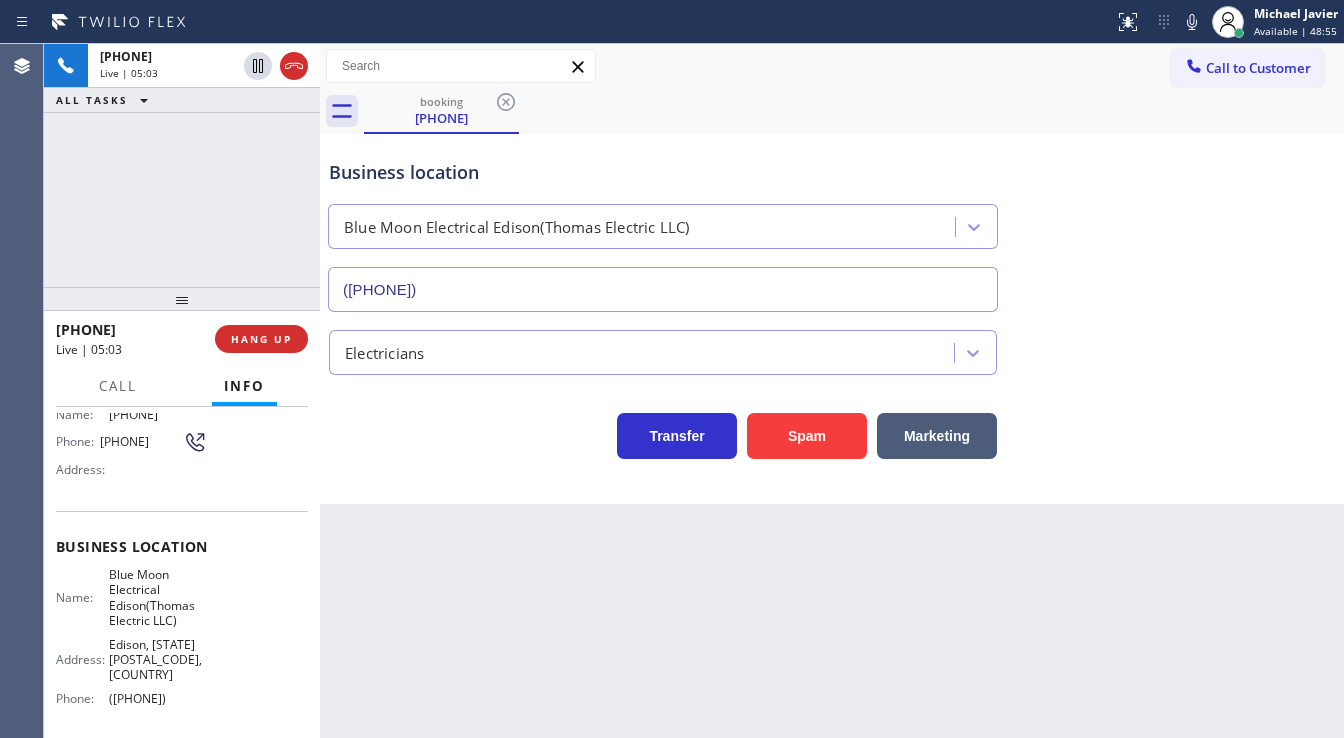 drag, startPoint x: 133, startPoint y: 452, endPoint x: 98, endPoint y: 436, distance: 38.483765 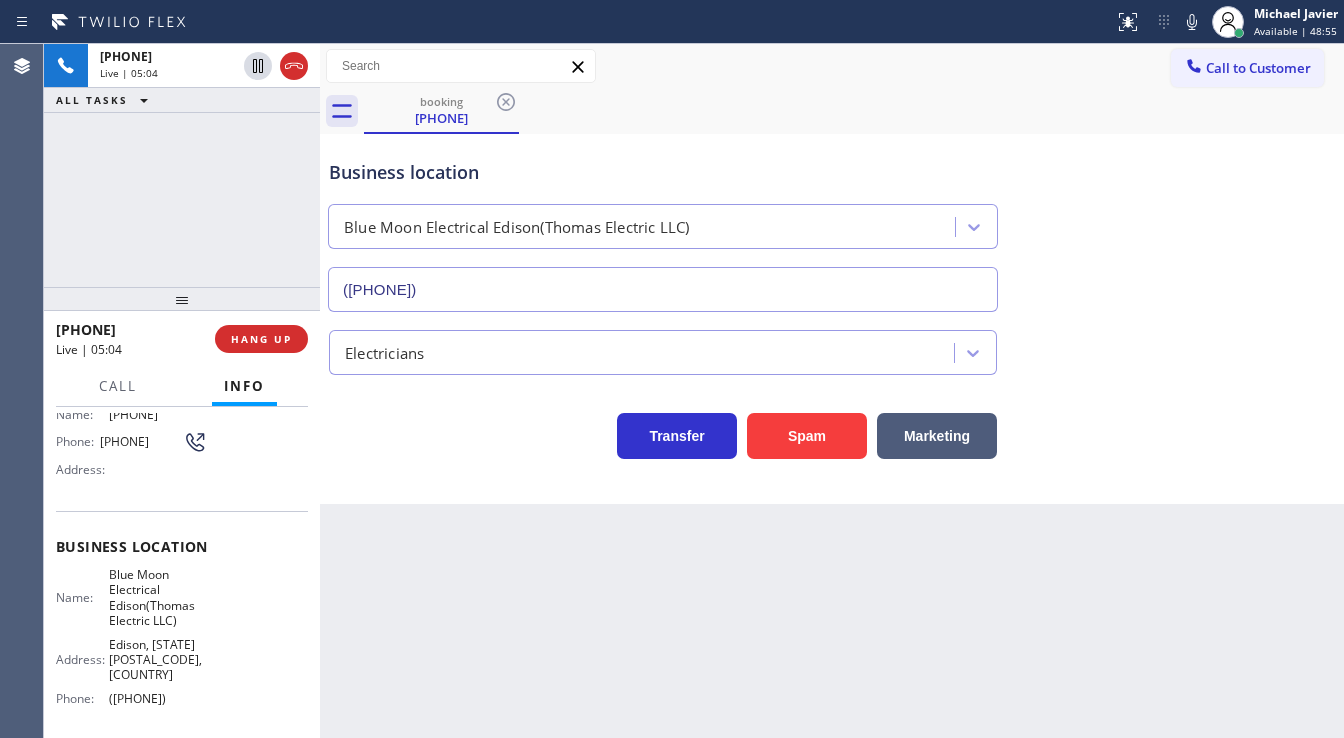 click on "[PHONE] Live | 05:04 ALL TASKS ALL TASKS ACTIVE TASKS TASKS IN WRAP UP" at bounding box center [182, 165] 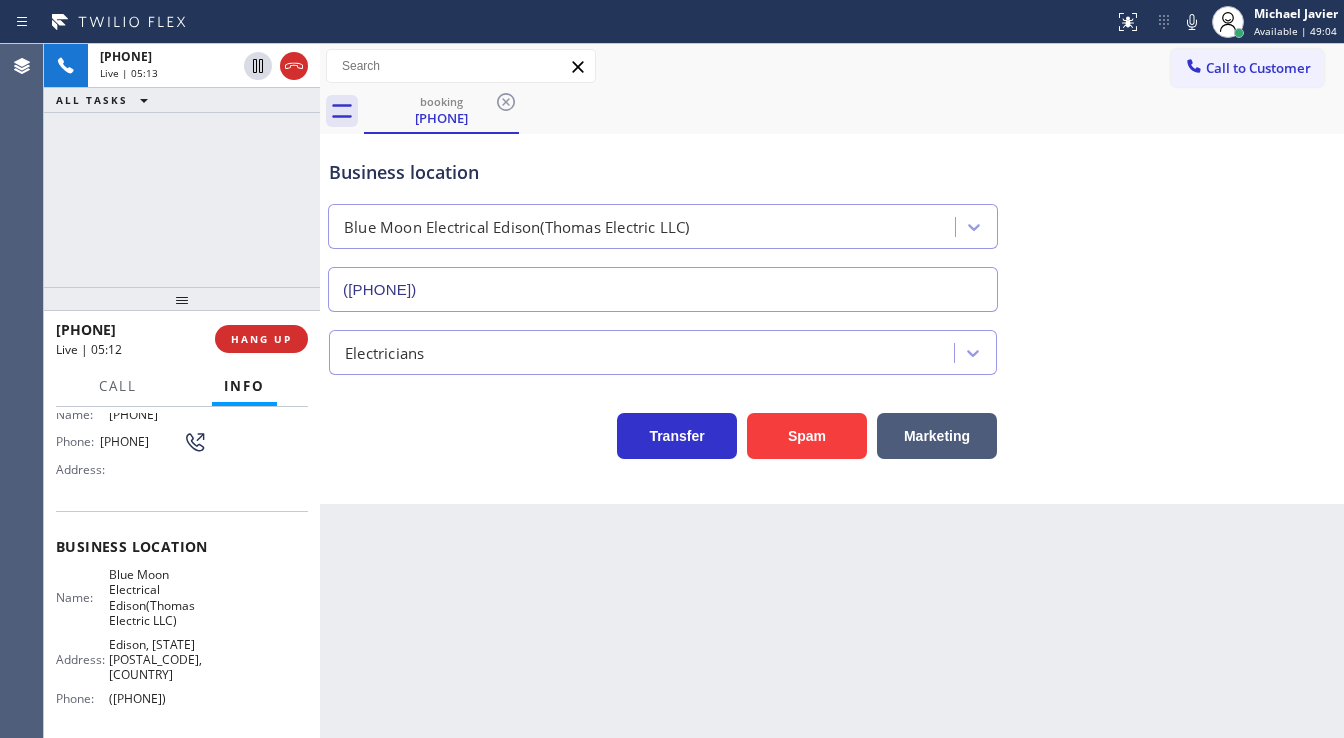 click on "[PHONE] Live | 05:13 ALL TASKS ALL TASKS ACTIVE TASKS TASKS IN WRAP UP" at bounding box center (182, 165) 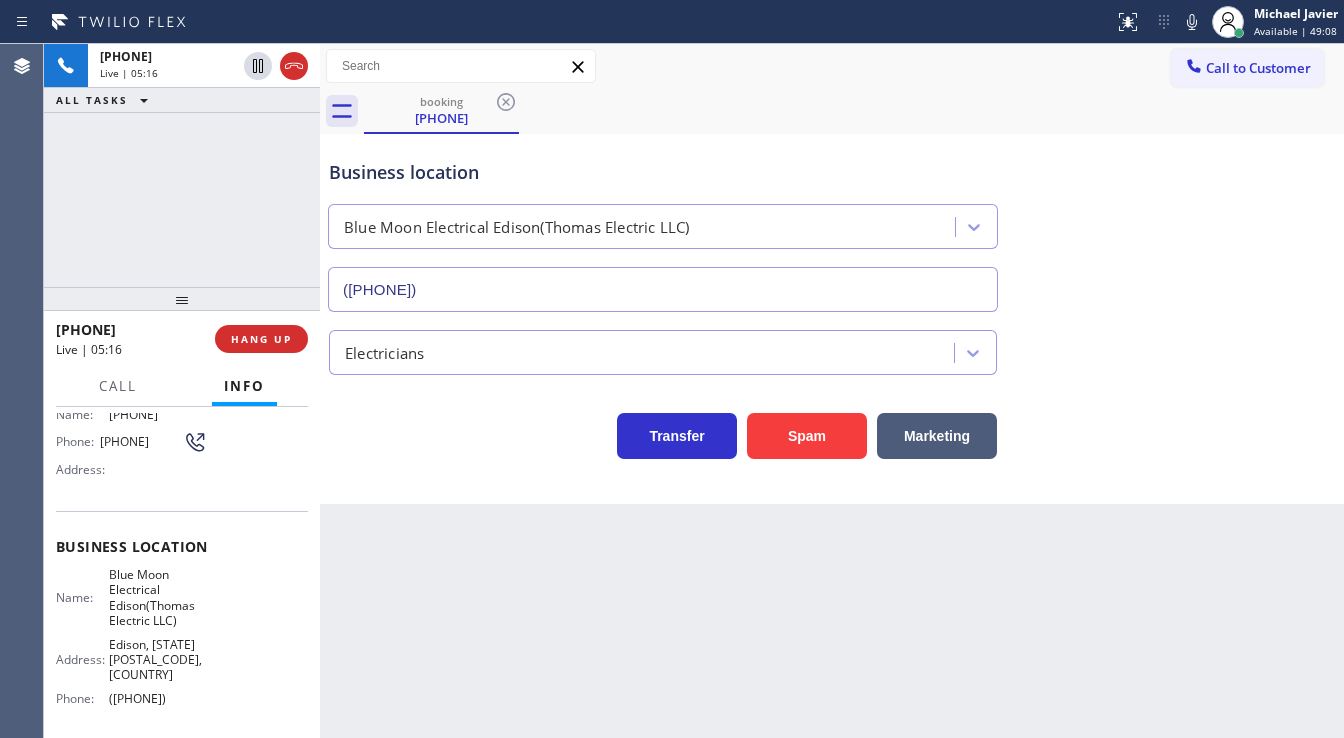 click on "[PHONE] Live | 05:16 ALL TASKS ALL TASKS ACTIVE TASKS TASKS IN WRAP UP" at bounding box center [182, 165] 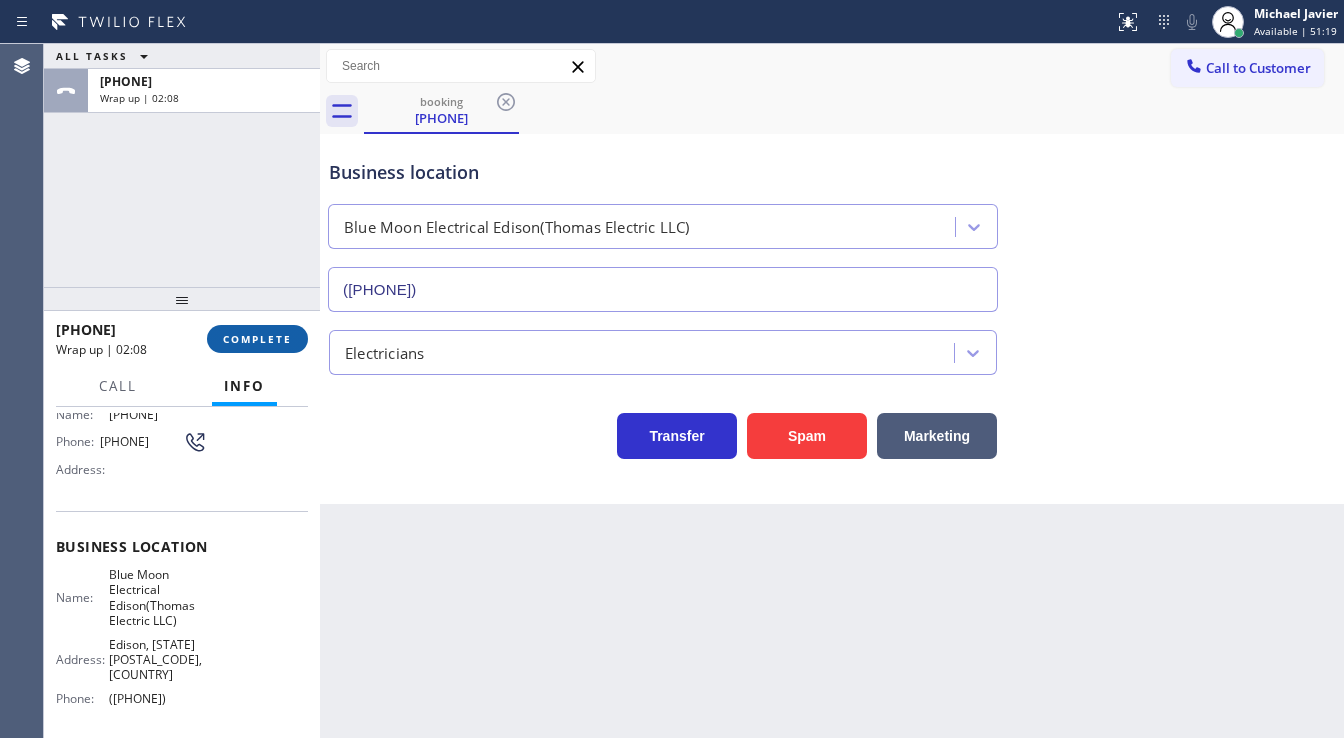 click on "COMPLETE" at bounding box center (257, 339) 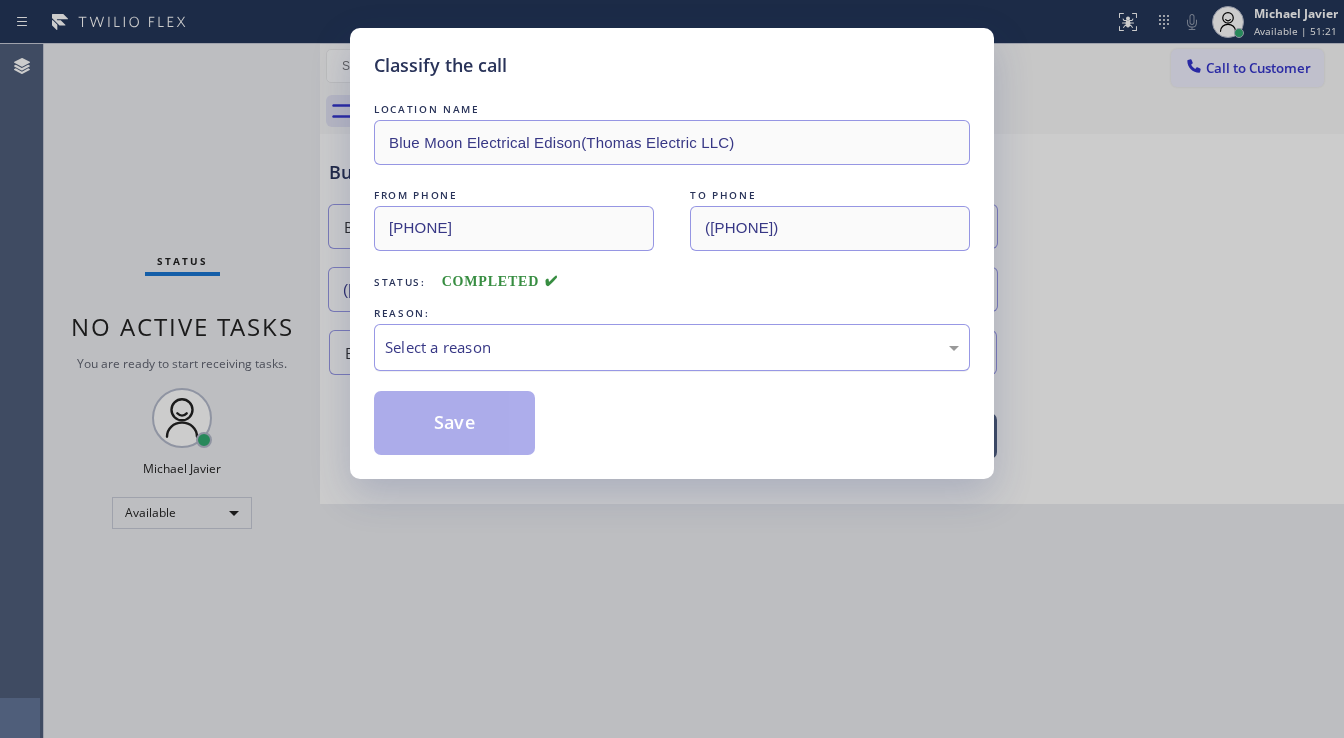 click on "Select a reason" at bounding box center [672, 347] 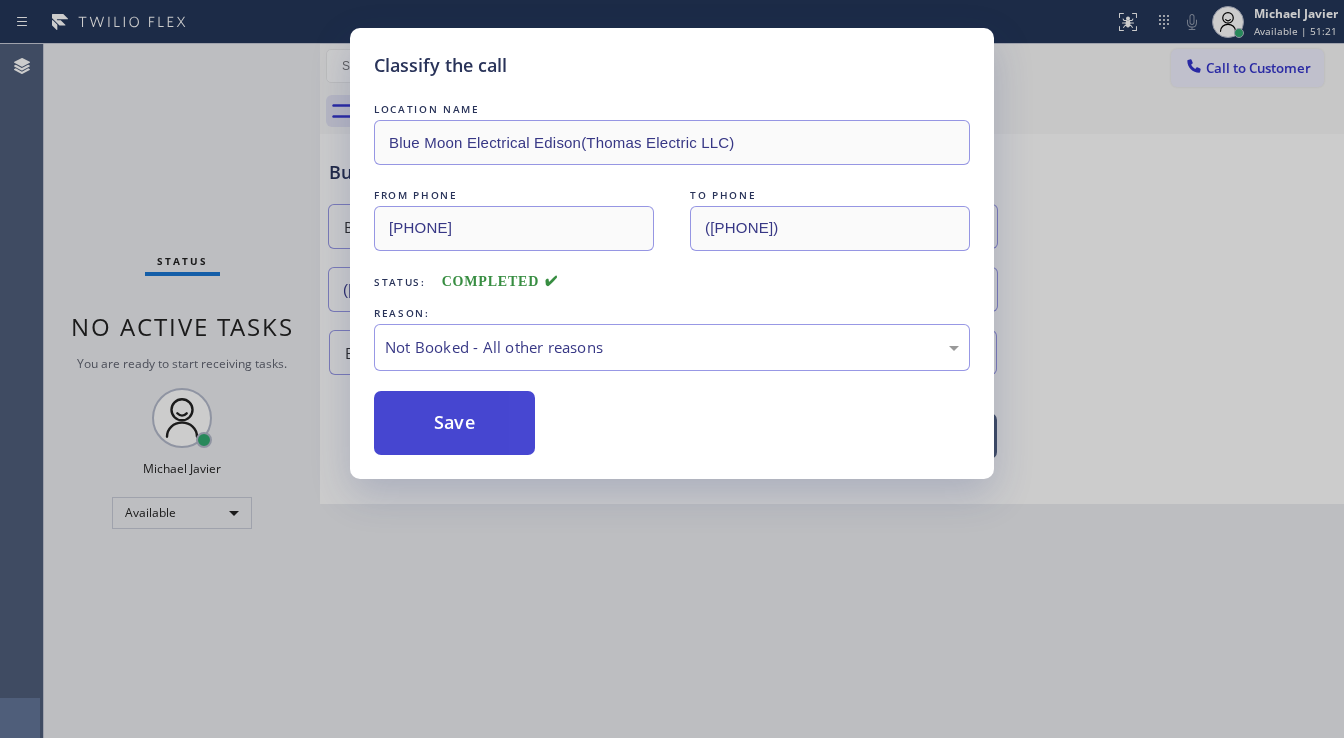 click on "Save" at bounding box center [454, 423] 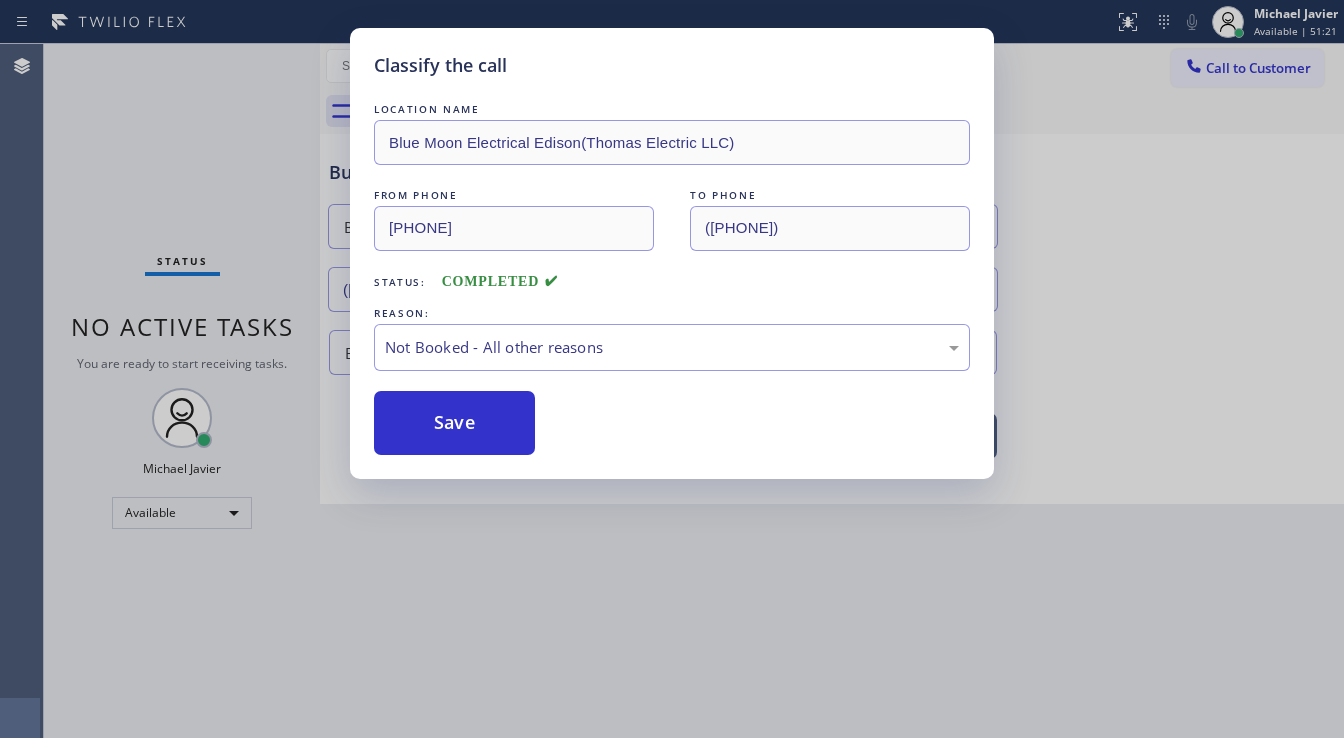 type 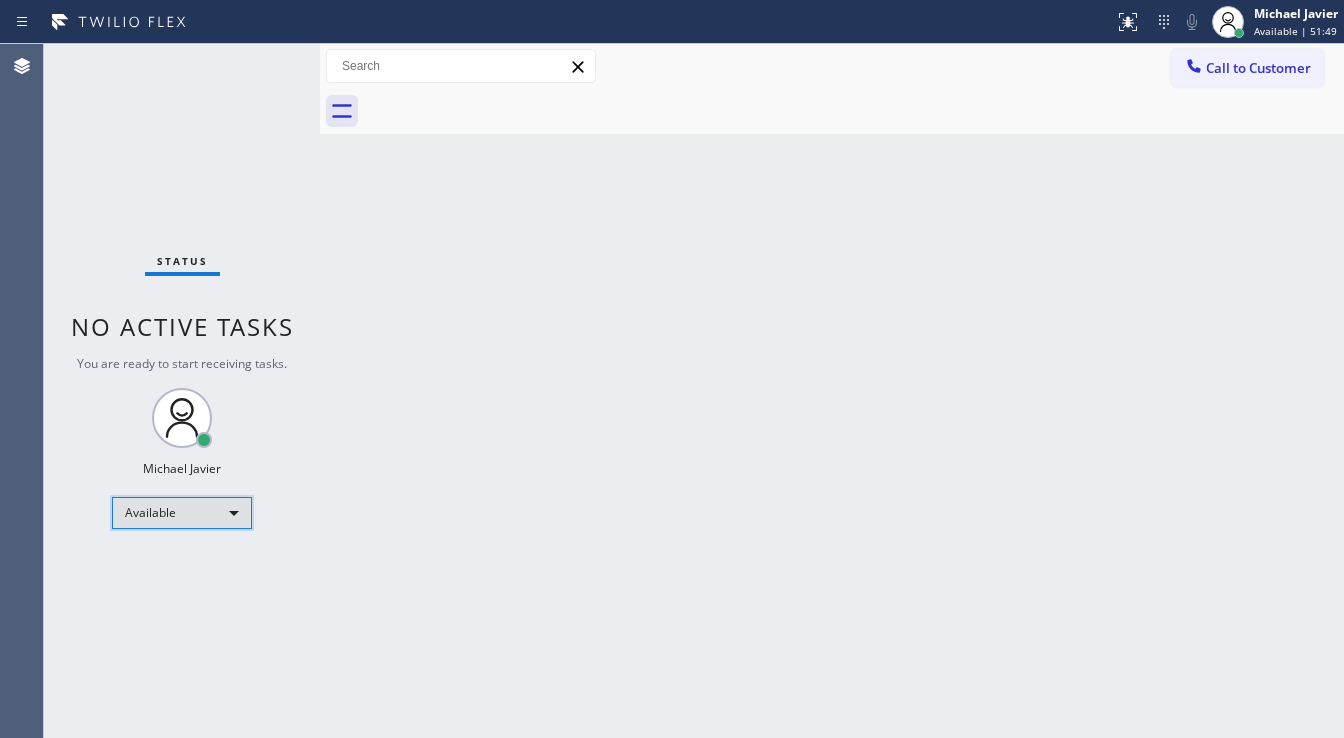 click on "Available" at bounding box center (182, 513) 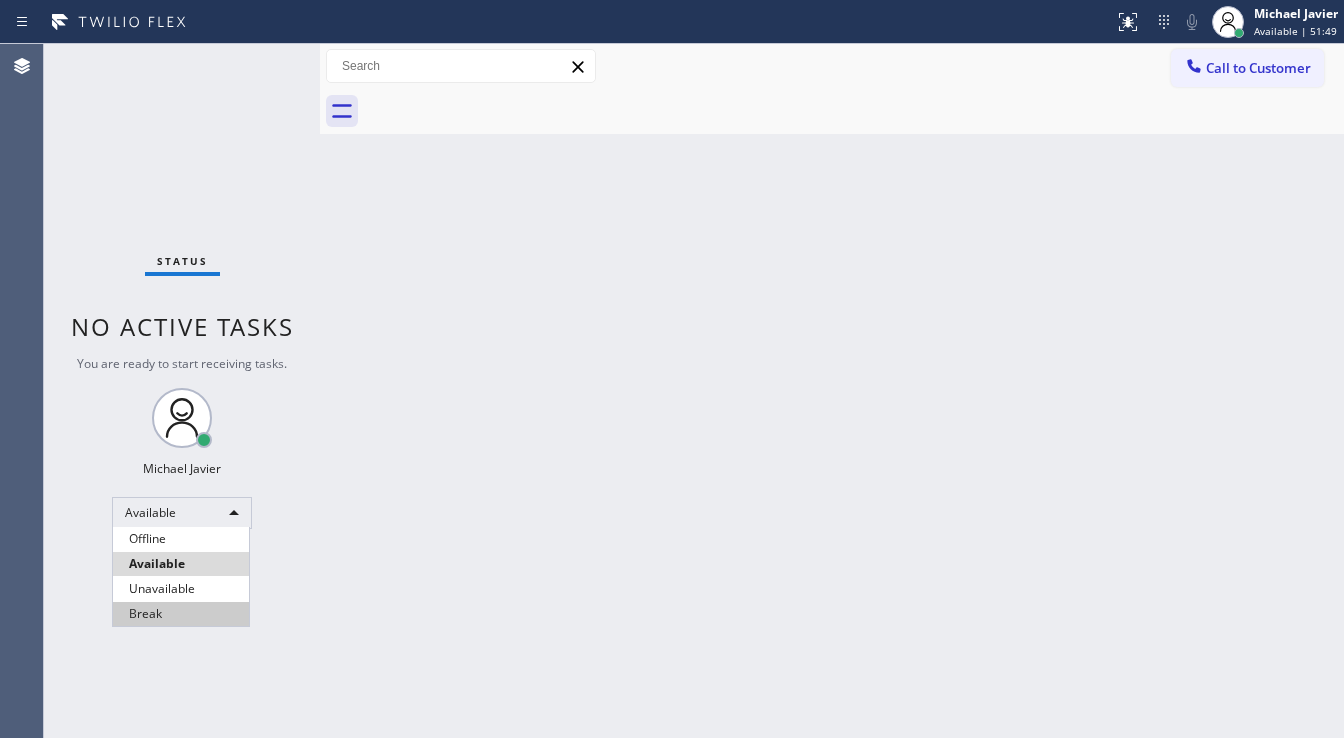 click on "Break" at bounding box center (181, 614) 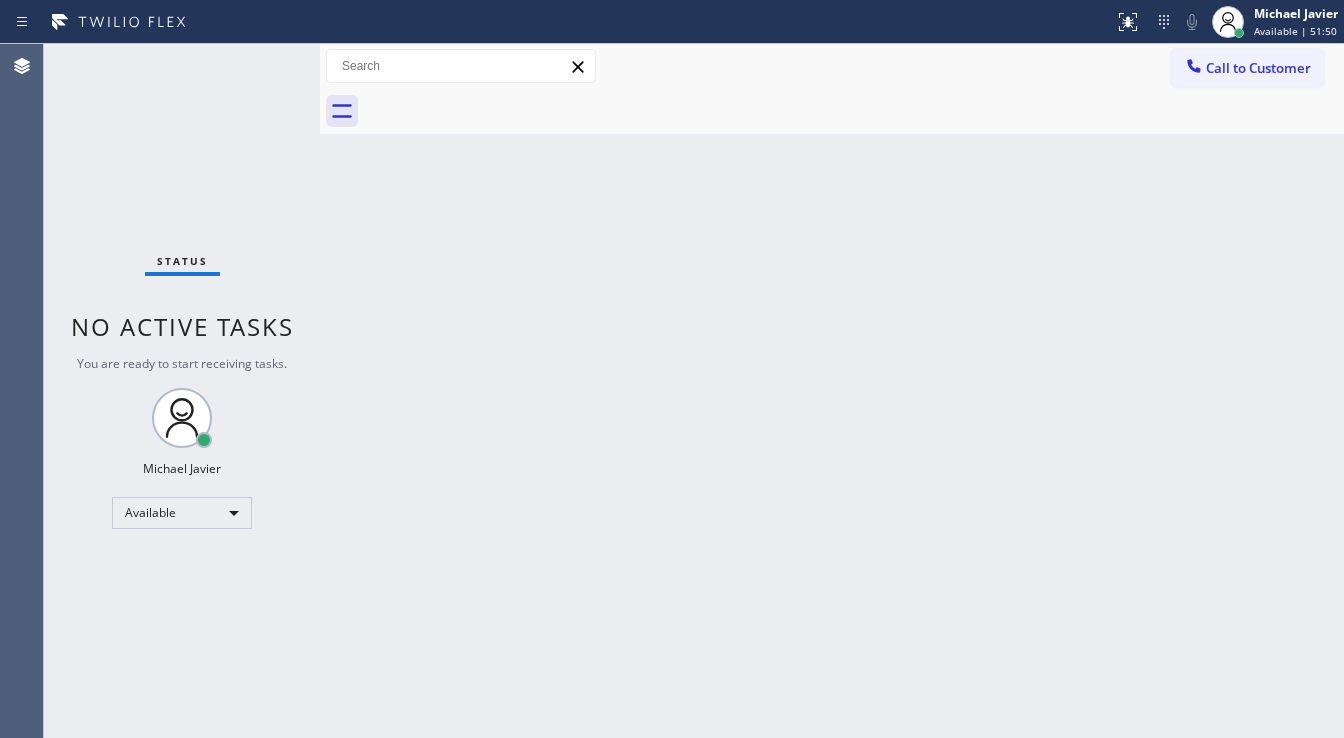 click on "Back to Dashboard Change Sender ID Customers Technicians Select a contact Outbound call Technician Search Technician Your caller id phone number Your caller id phone number Call Technician info Name   Phone none Address none Change Sender ID HVAC +18559994417 5 Star Appliance +18557314952 Appliance Repair +18554611149 Plumbing +18889090120 Air Duct Cleaning +18006865038  Electricians +18005688664 Cancel Change Check personal SMS Reset Change No tabs Call to Customer Outbound call Location Ring Partner PL LA Your caller id phone number ([PHONE]) Customer number Call Outbound call Technician Search Technician Your caller id phone number Your caller id phone number Call" at bounding box center (832, 391) 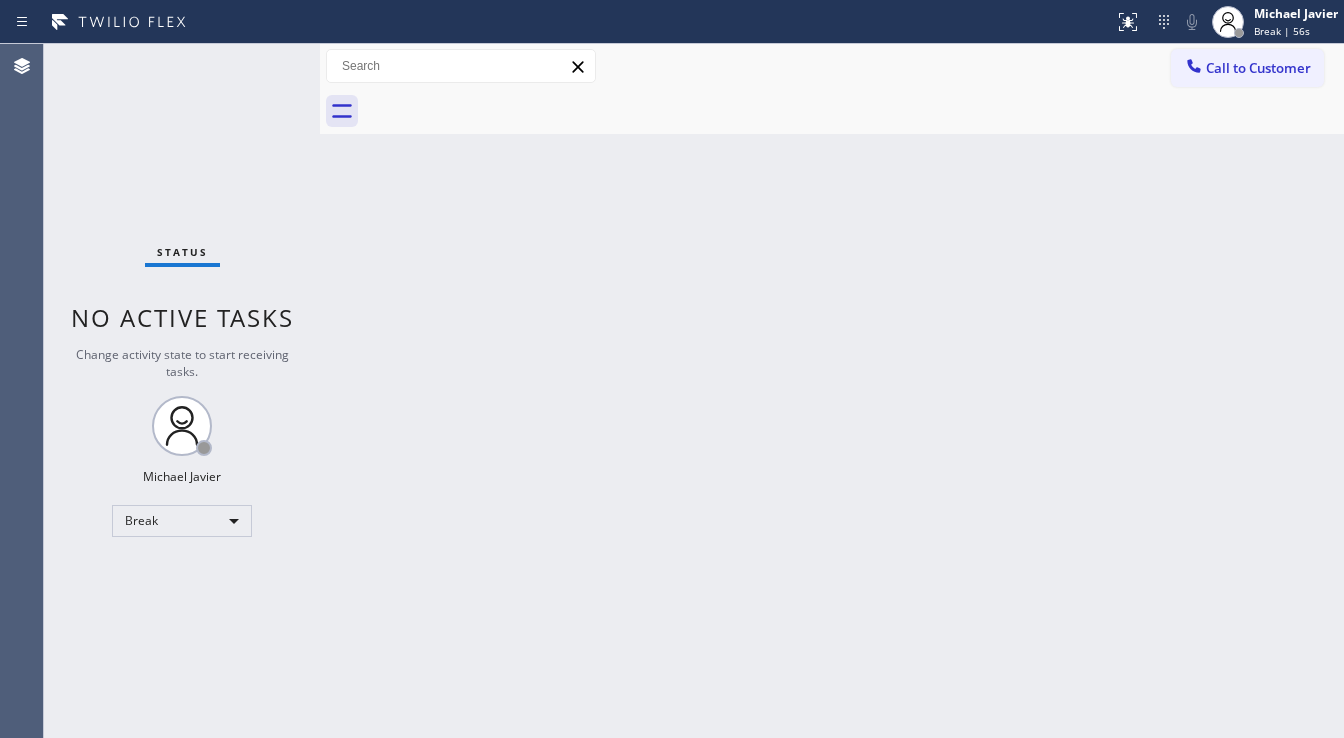 click on "Agent Desktop" at bounding box center [21, 391] 